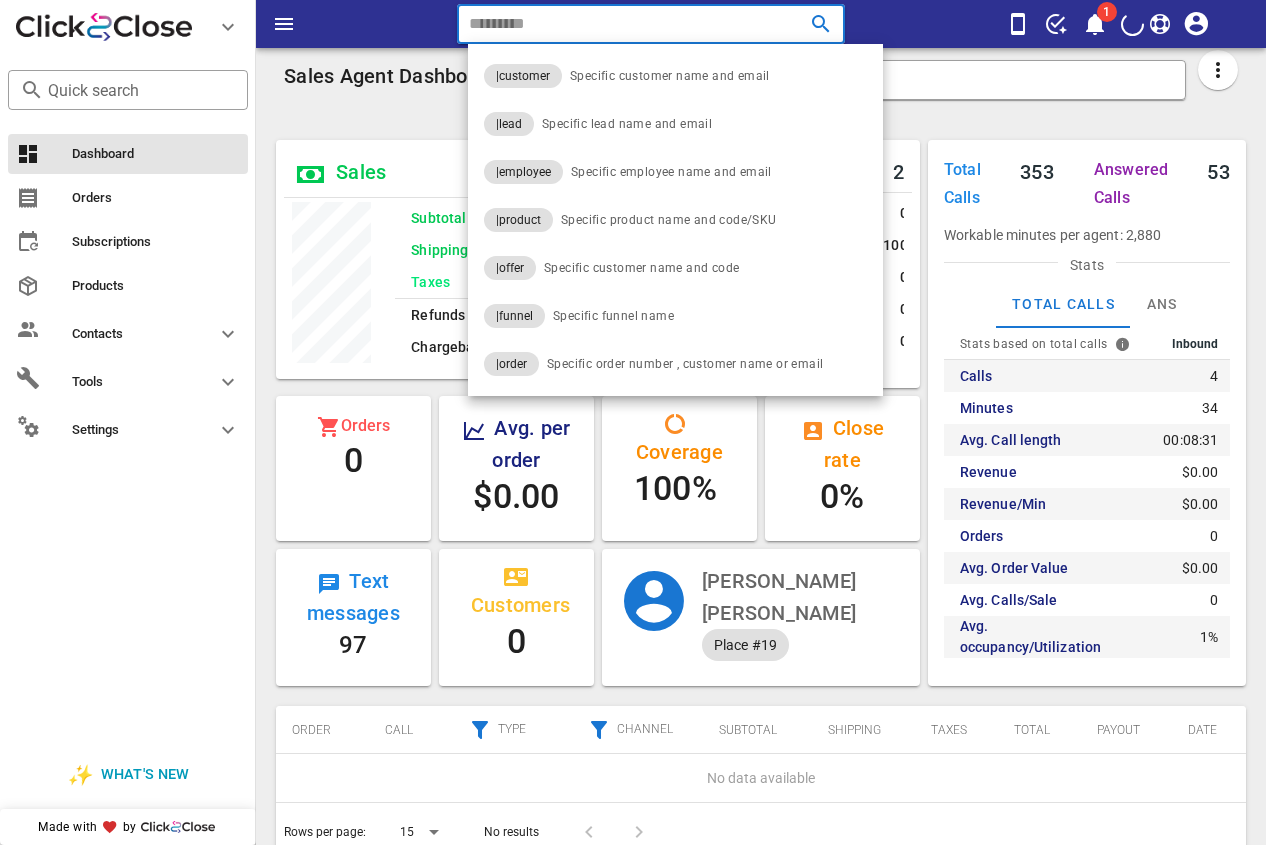 scroll, scrollTop: 0, scrollLeft: 0, axis: both 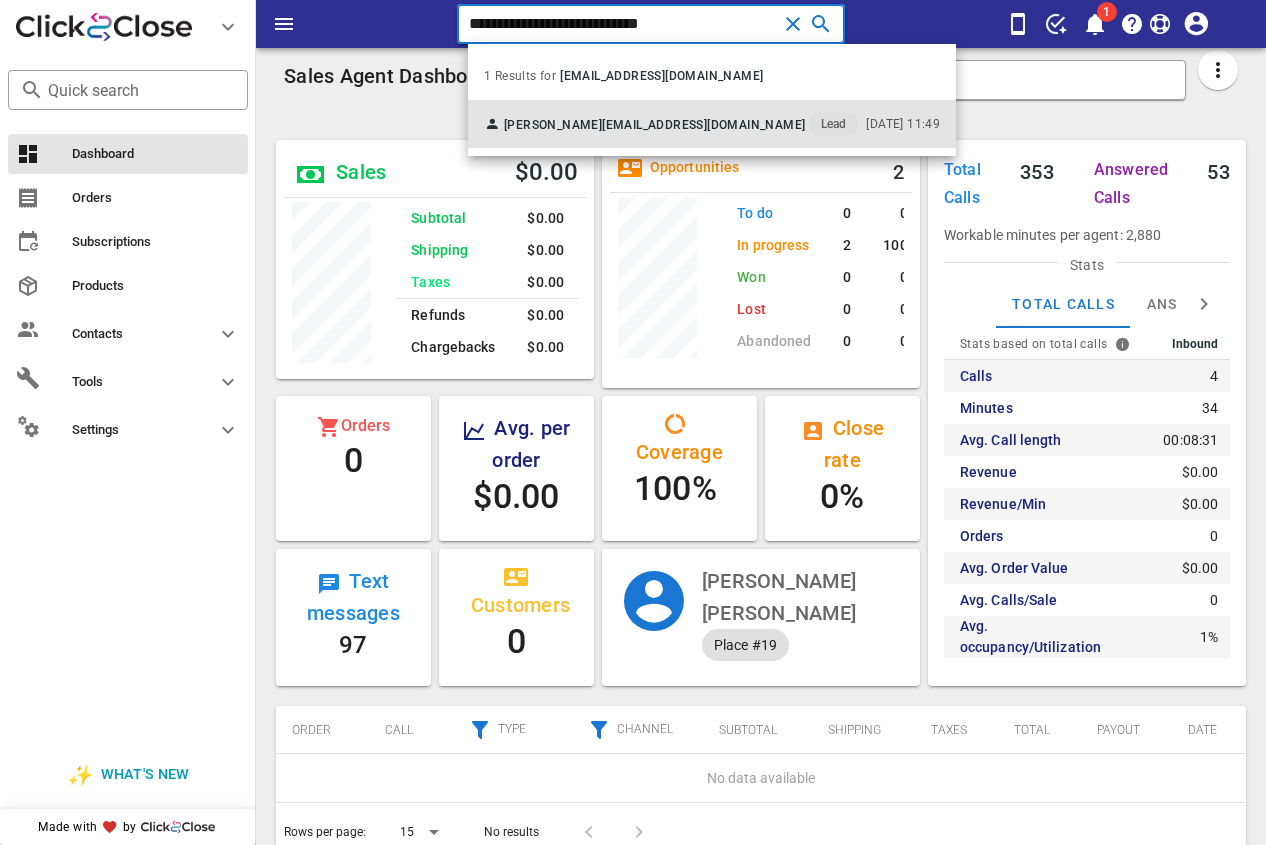 click on "[PERSON_NAME]   [EMAIL_ADDRESS][DOMAIN_NAME]   Lead" at bounding box center (671, 124) 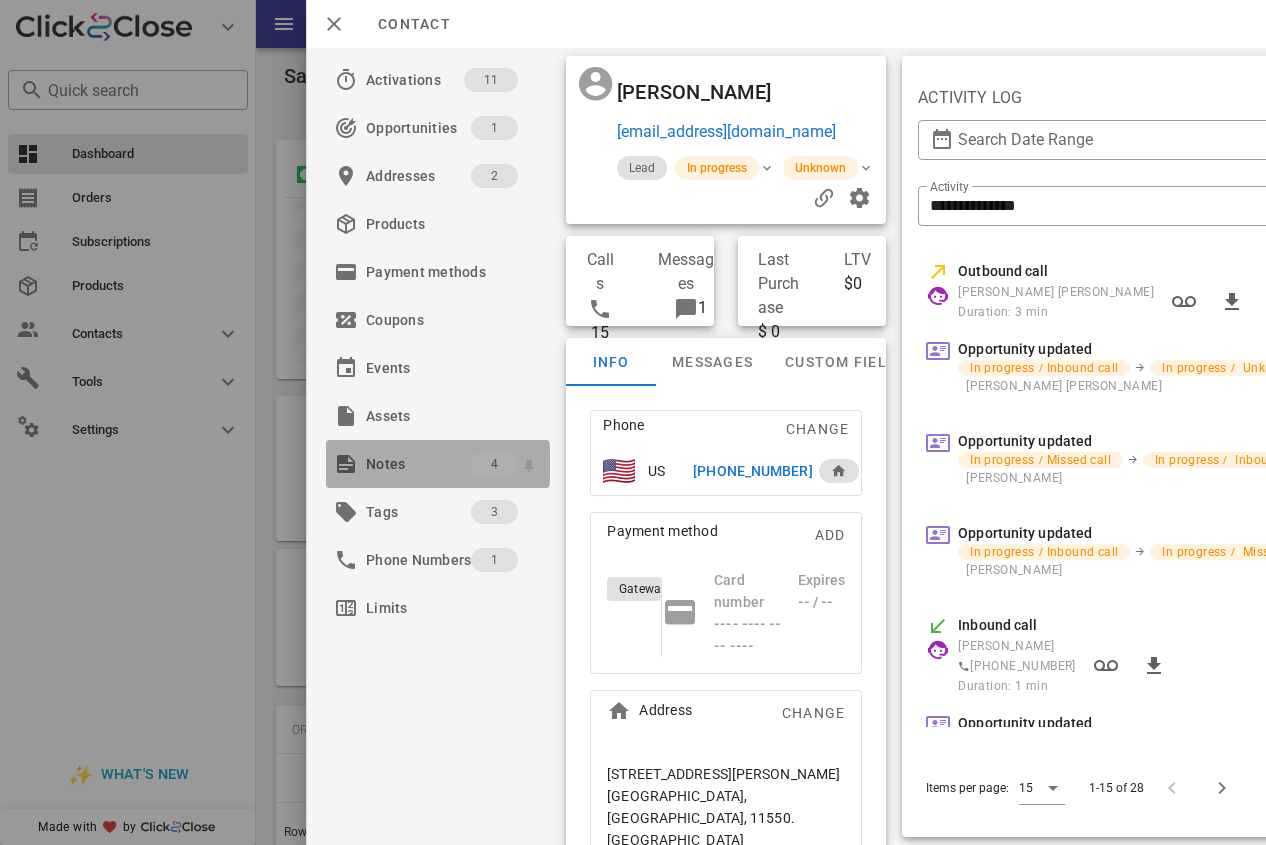 click on "Notes" at bounding box center (418, 464) 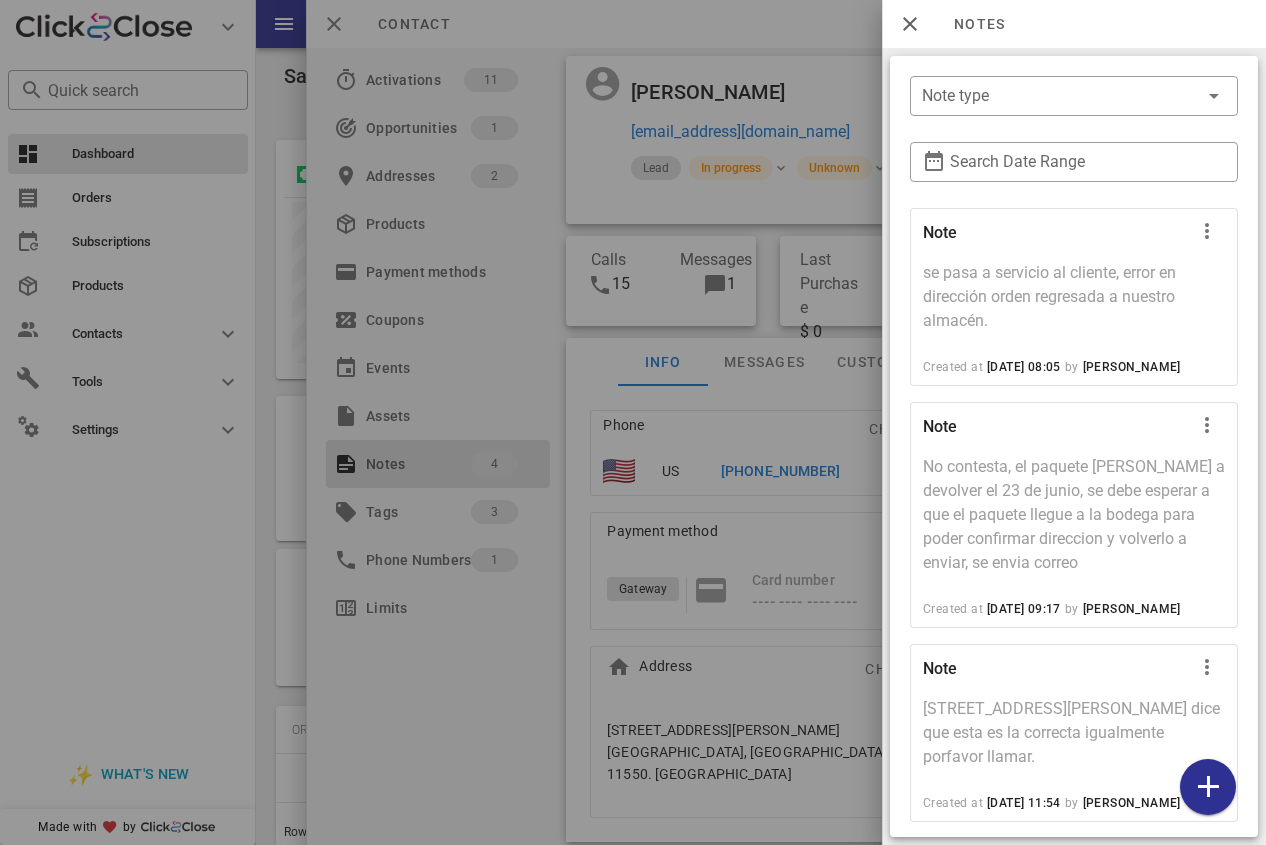 scroll, scrollTop: 304, scrollLeft: 0, axis: vertical 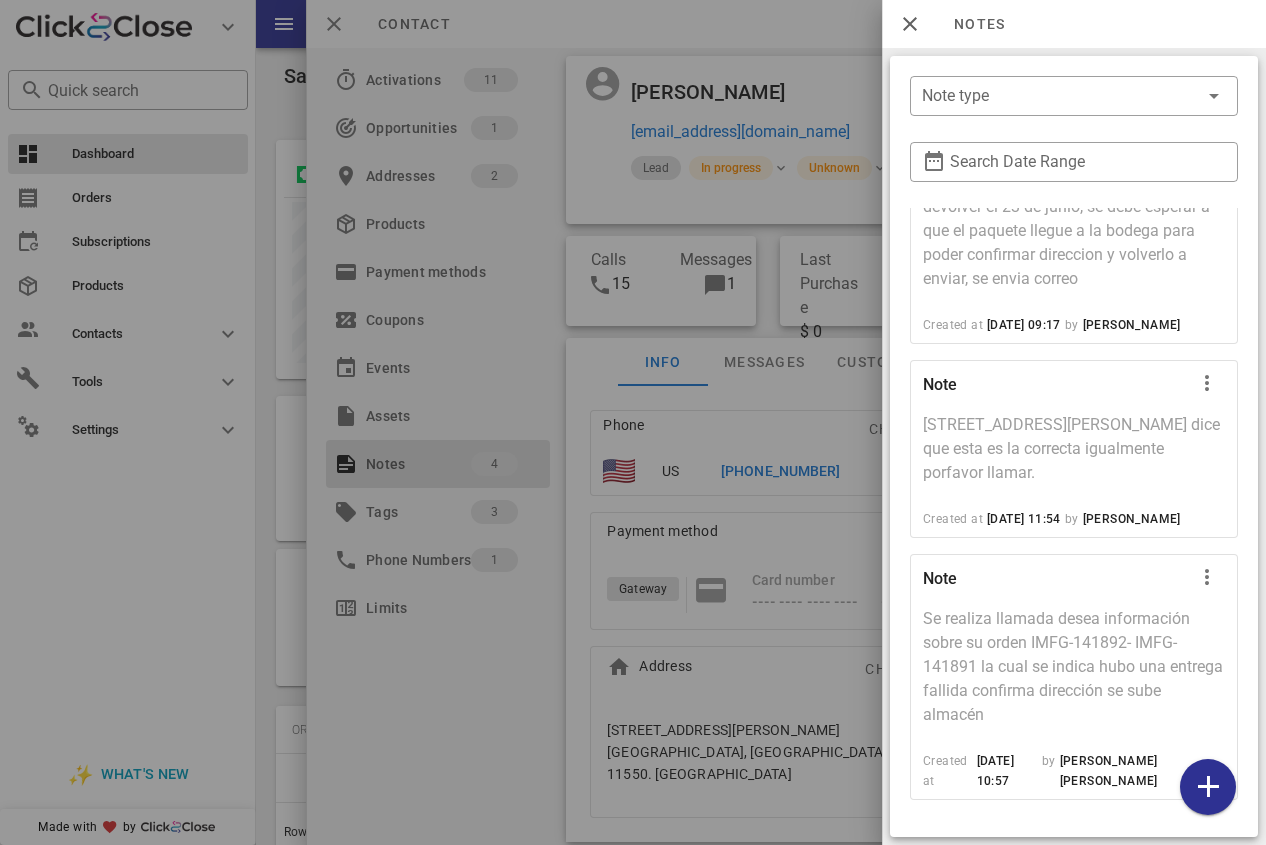 click at bounding box center (633, 422) 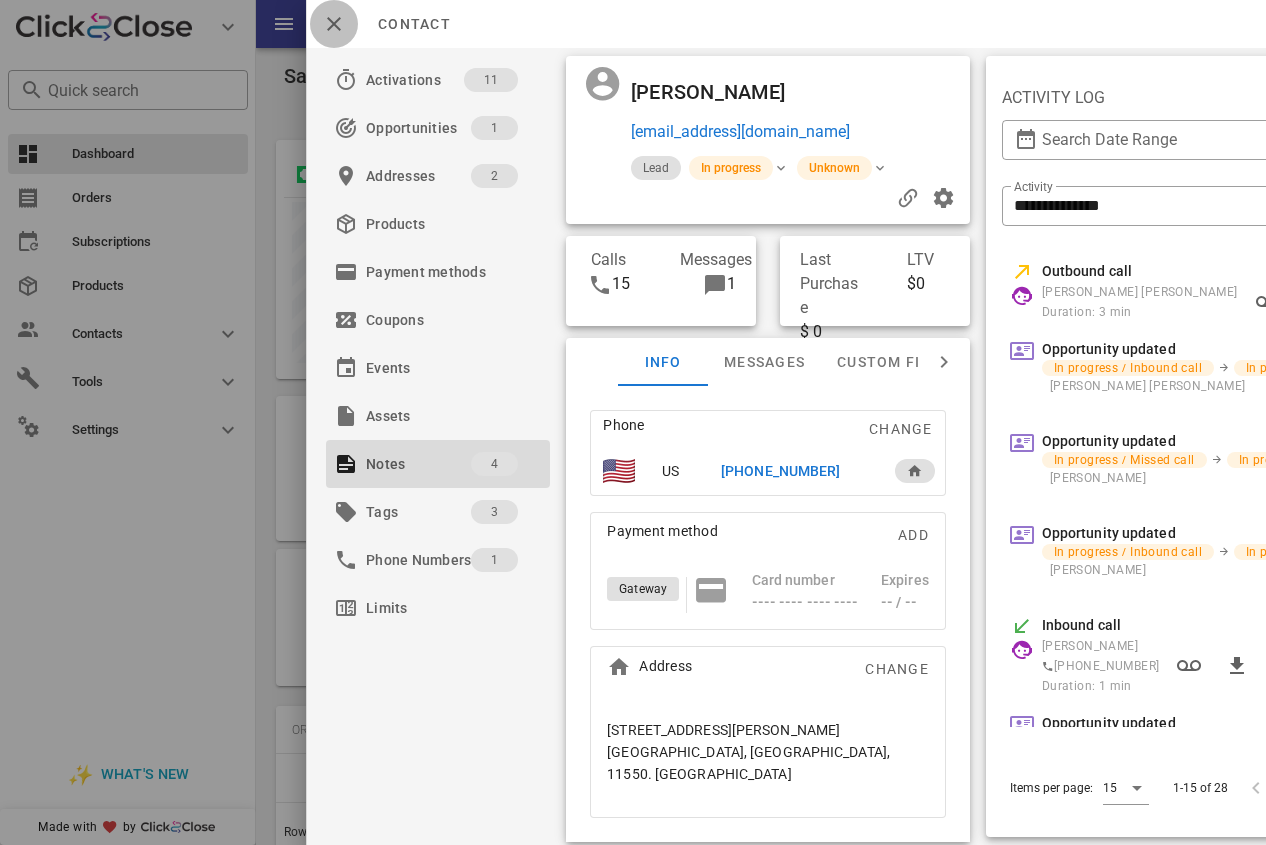 click at bounding box center [334, 24] 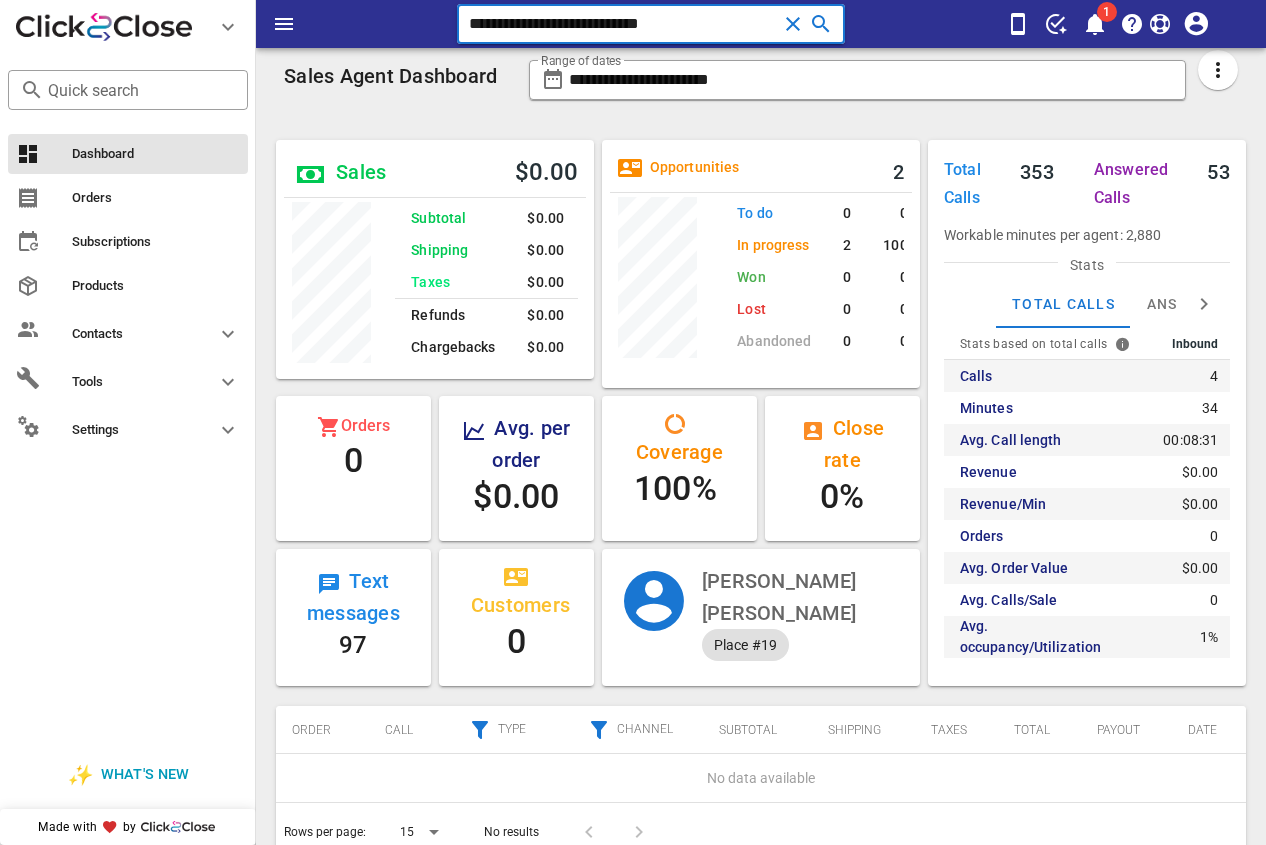 drag, startPoint x: 712, startPoint y: 36, endPoint x: 318, endPoint y: 33, distance: 394.0114 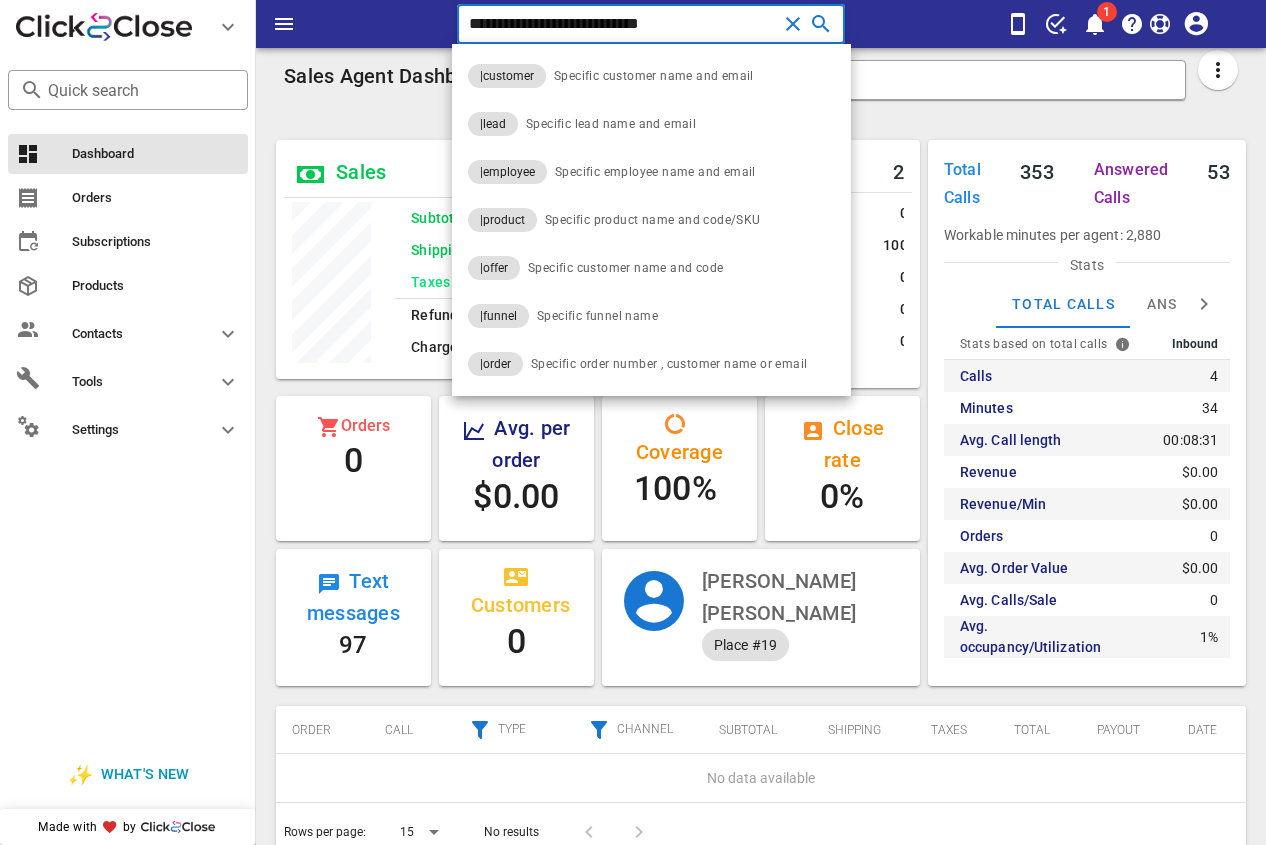 type on "**********" 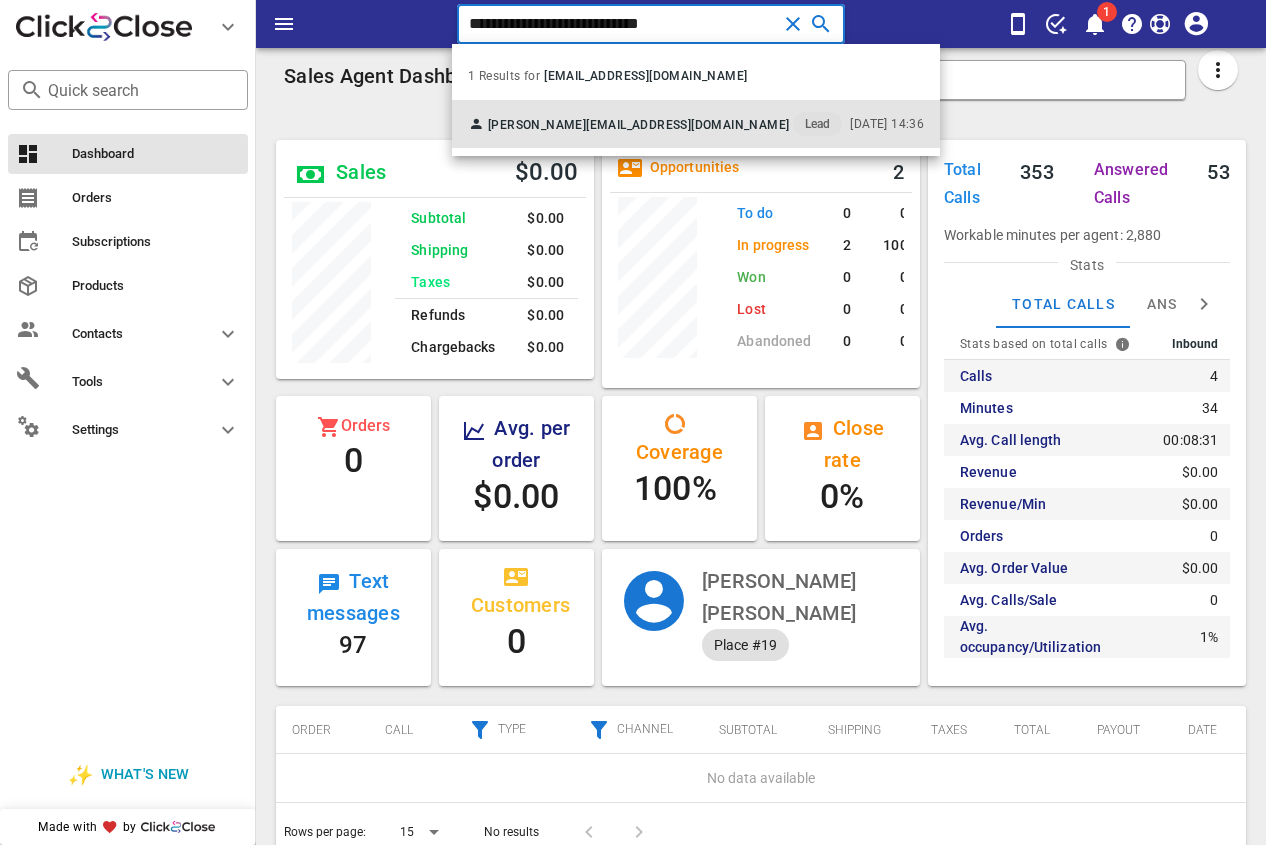 click on "[EMAIL_ADDRESS][DOMAIN_NAME]" at bounding box center (687, 125) 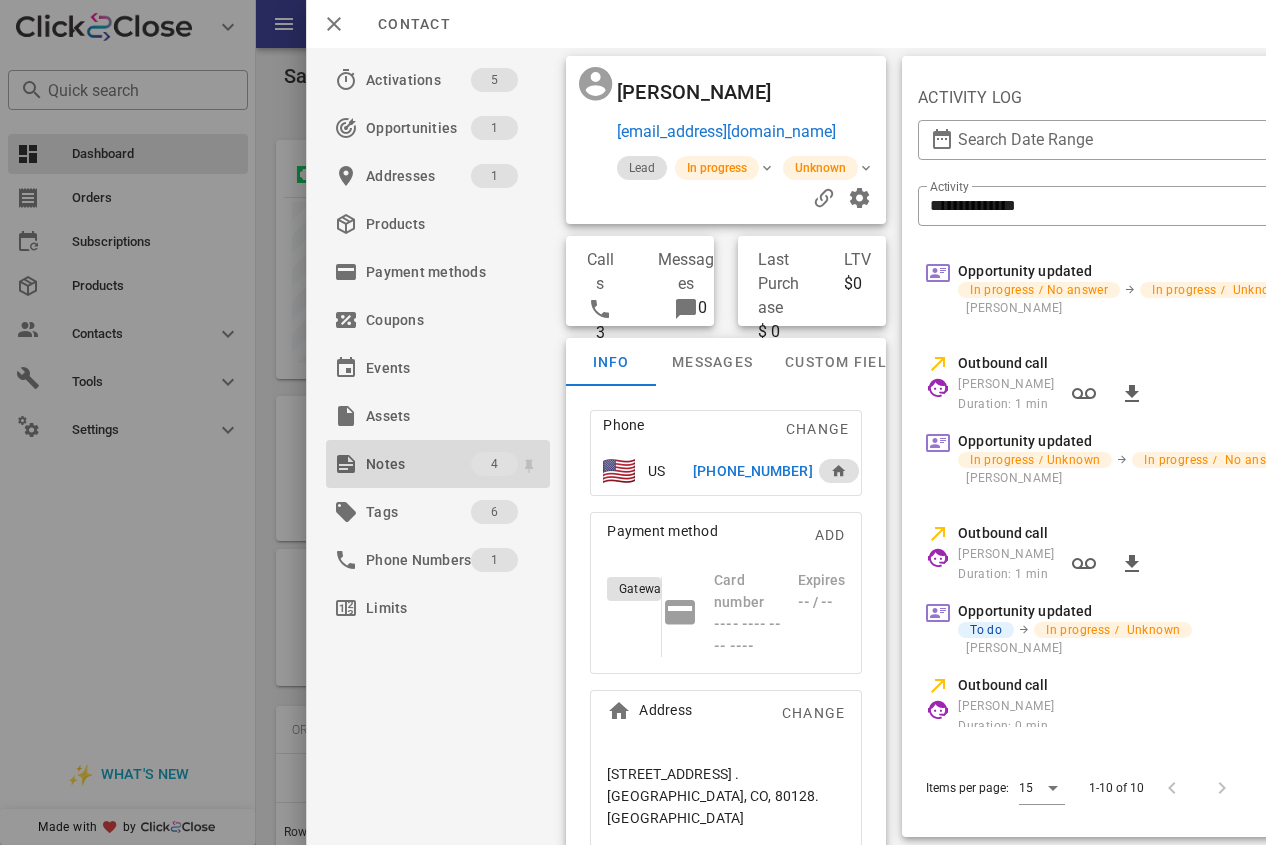 click on "Notes" at bounding box center (418, 464) 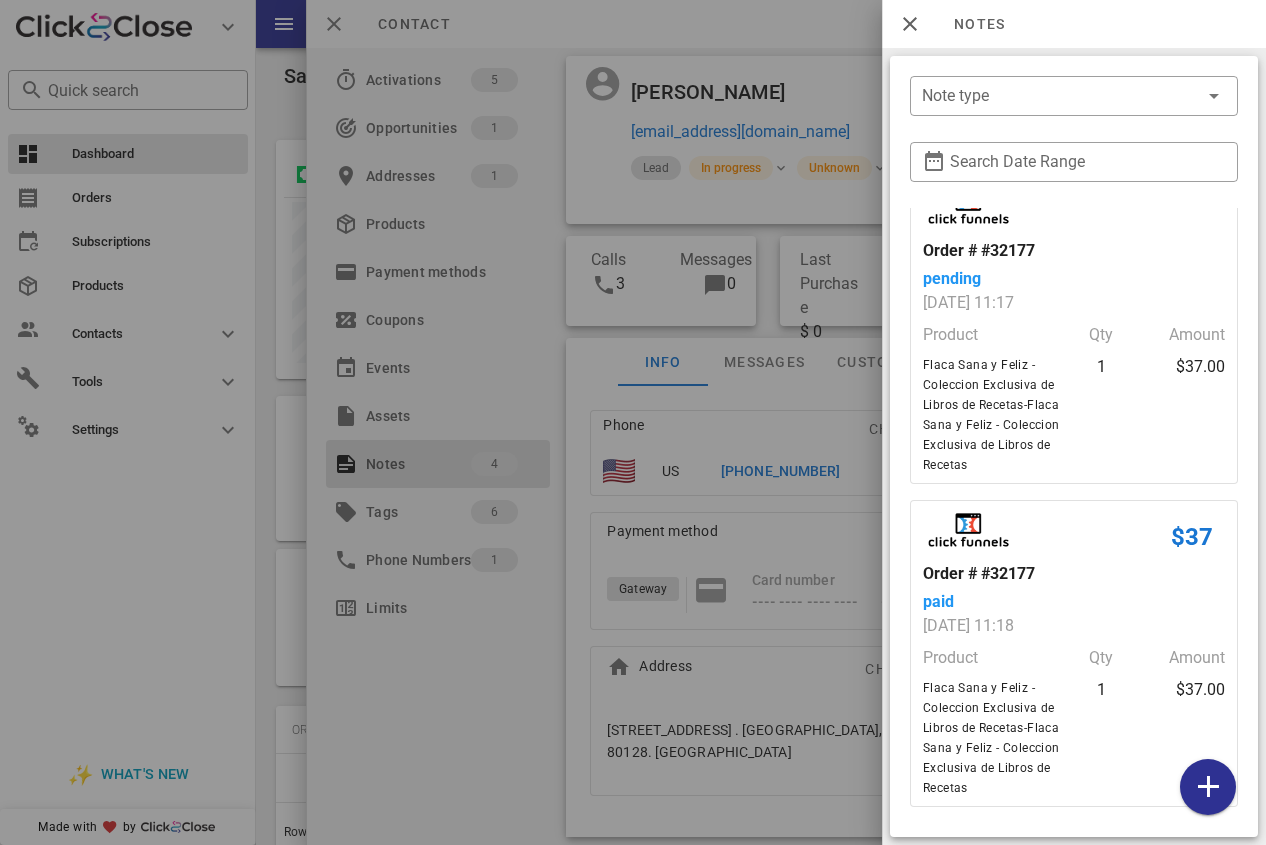 scroll, scrollTop: 507, scrollLeft: 0, axis: vertical 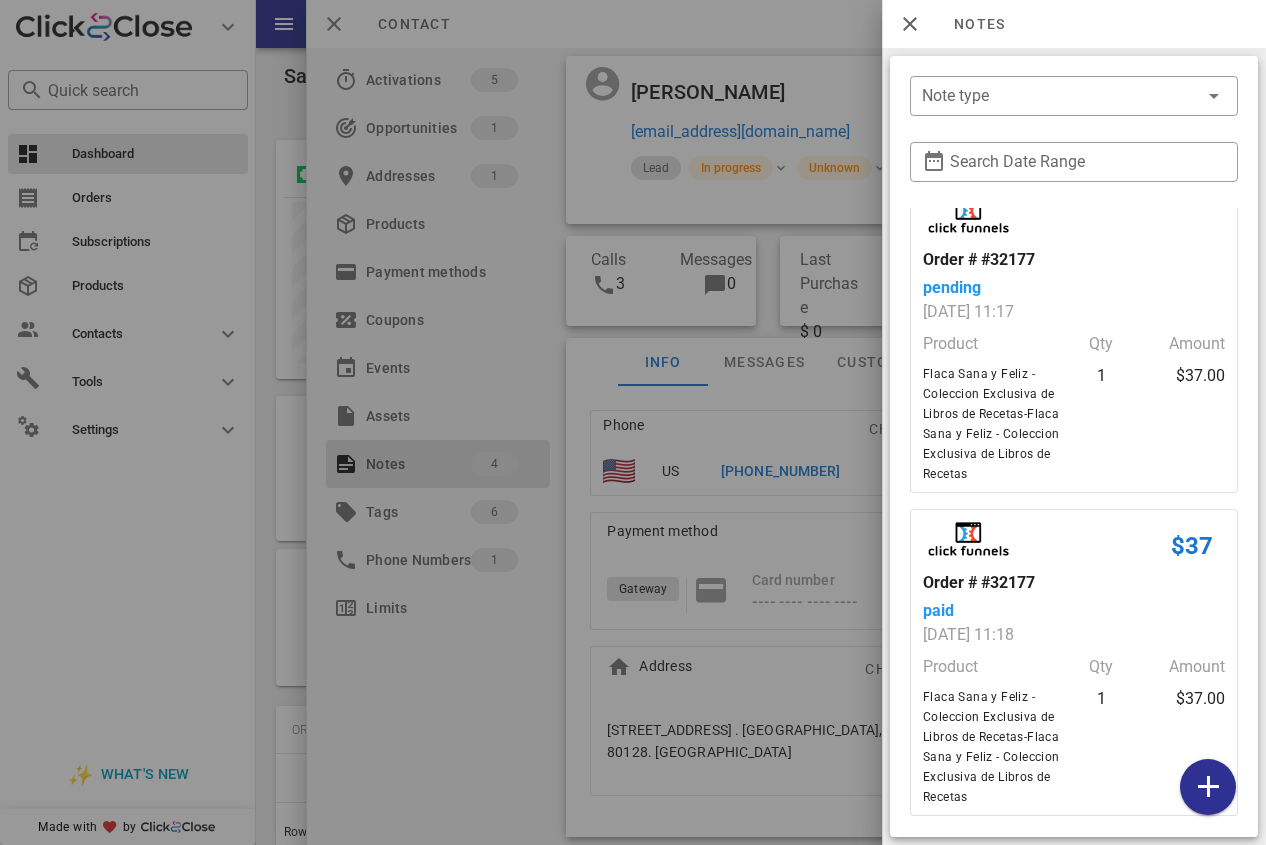 click at bounding box center [633, 422] 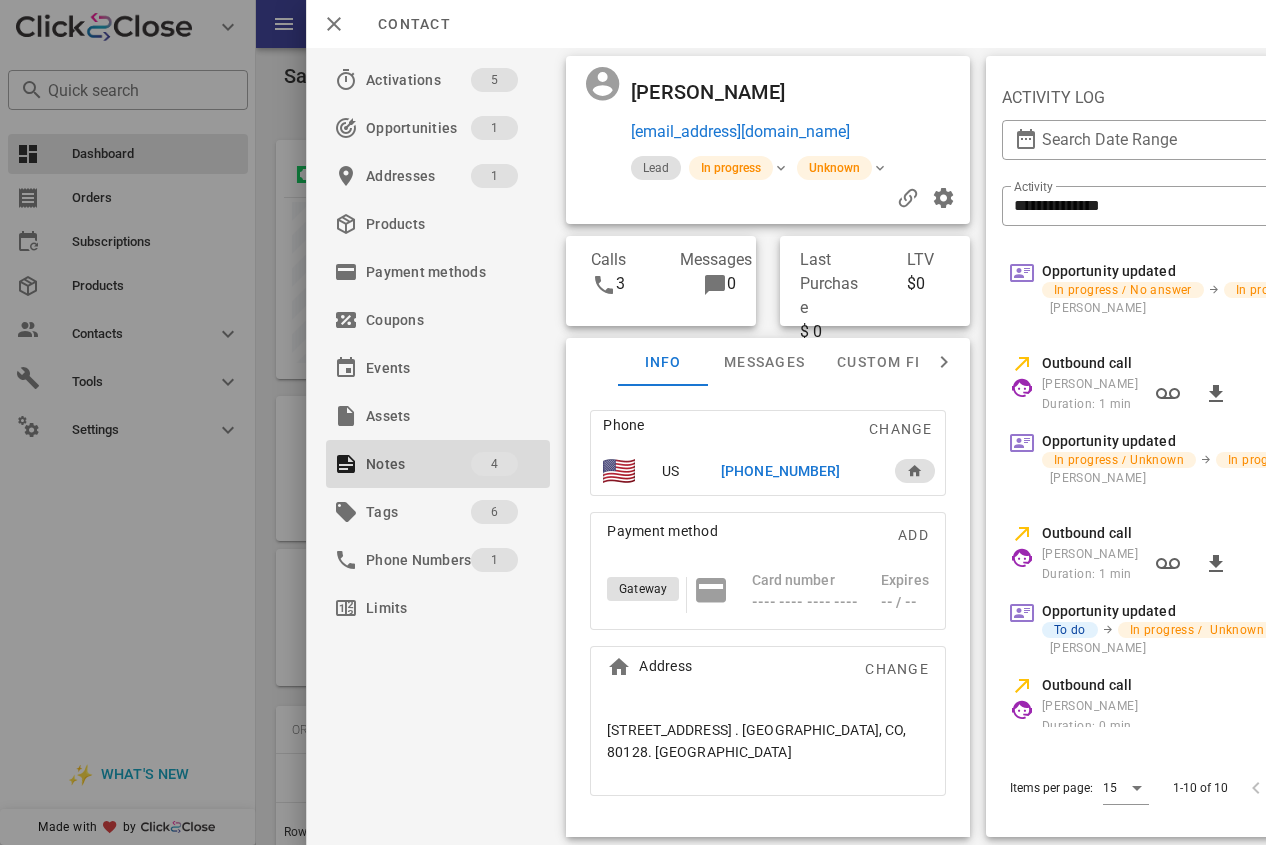 click on "[PHONE_NUMBER]" at bounding box center [780, 471] 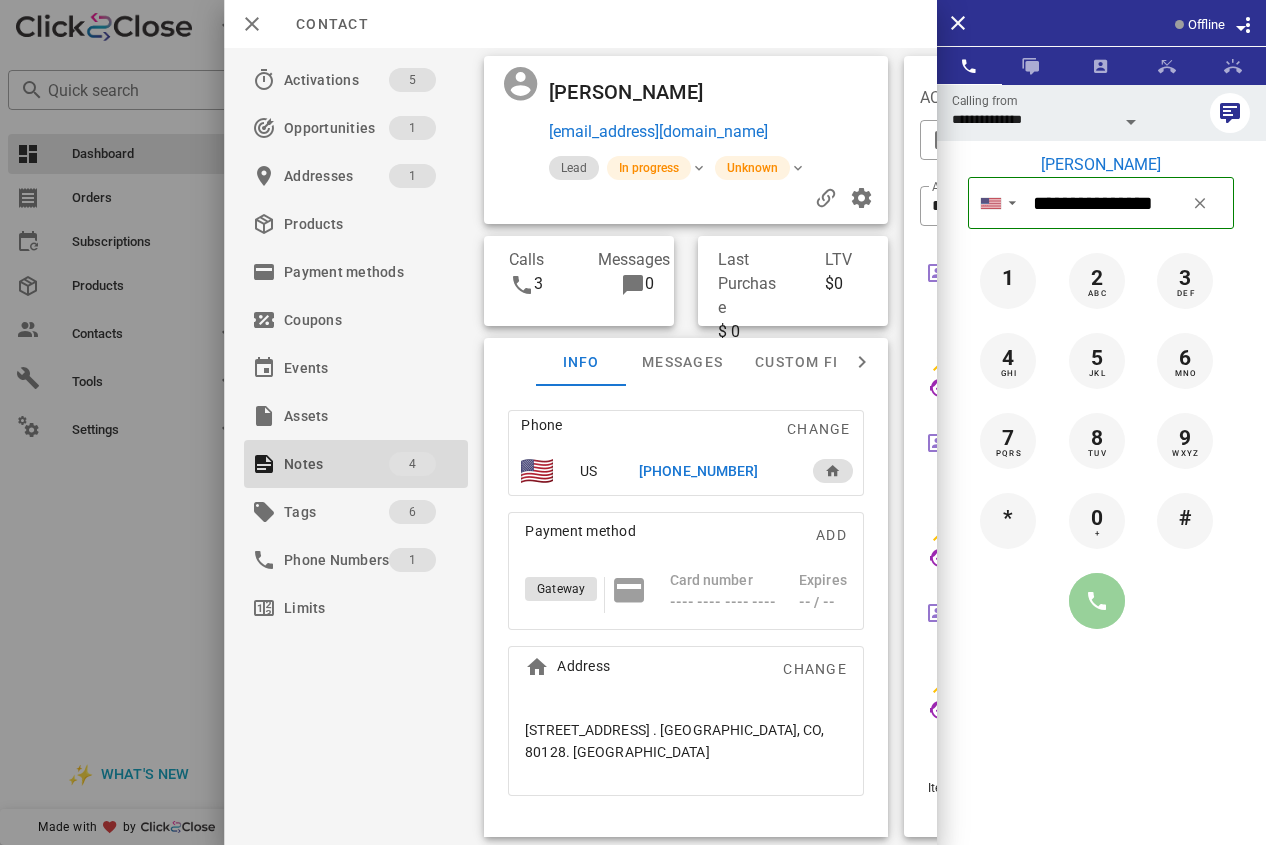 click at bounding box center [1097, 601] 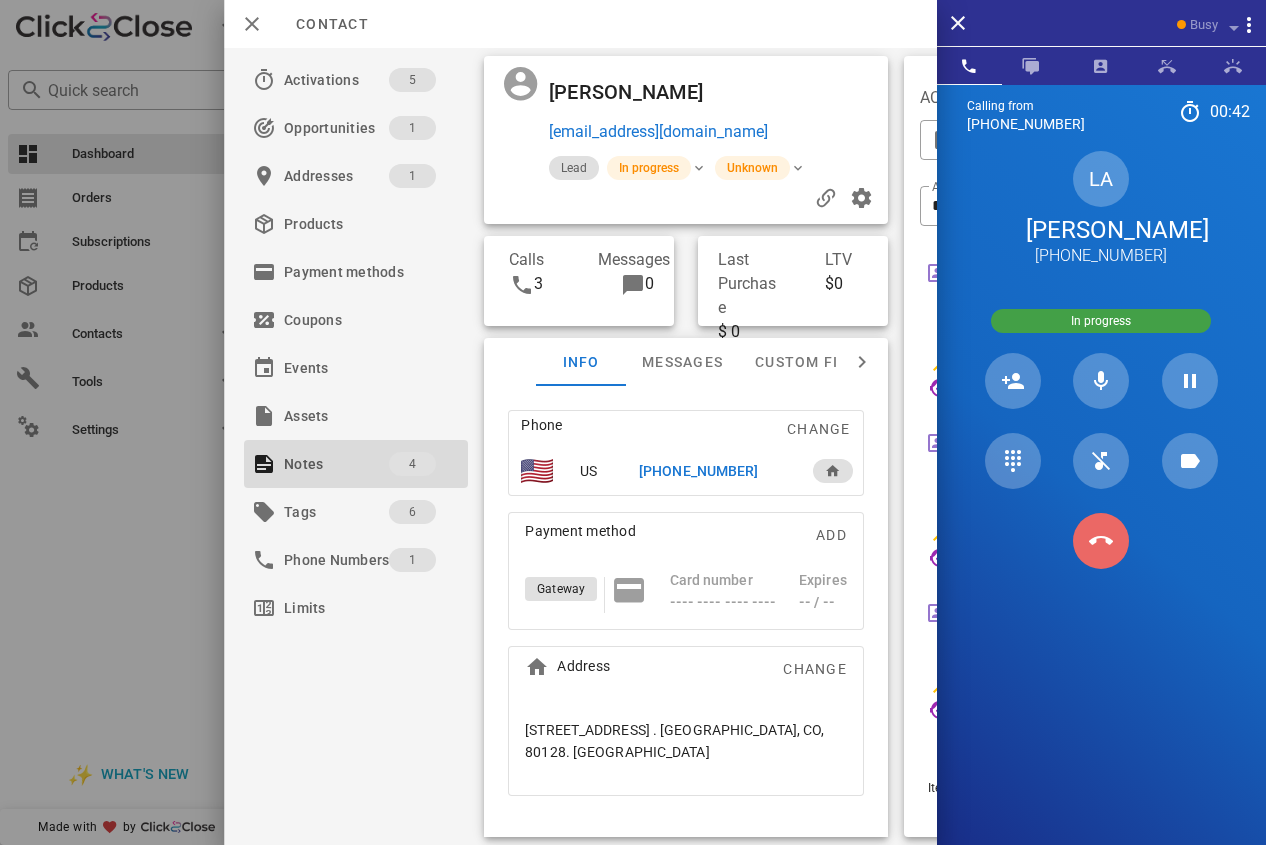 click at bounding box center (1101, 541) 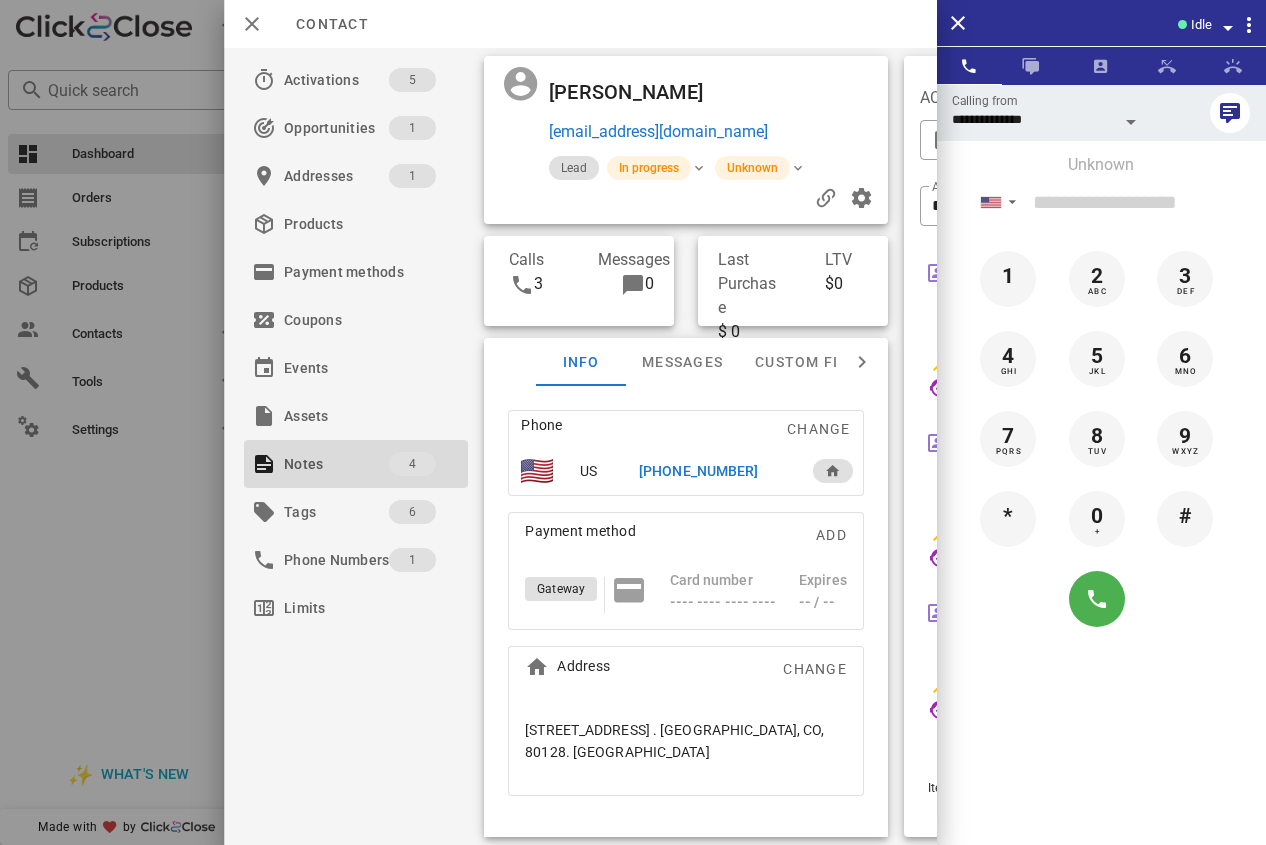 click on "[PHONE_NUMBER]" at bounding box center [698, 471] 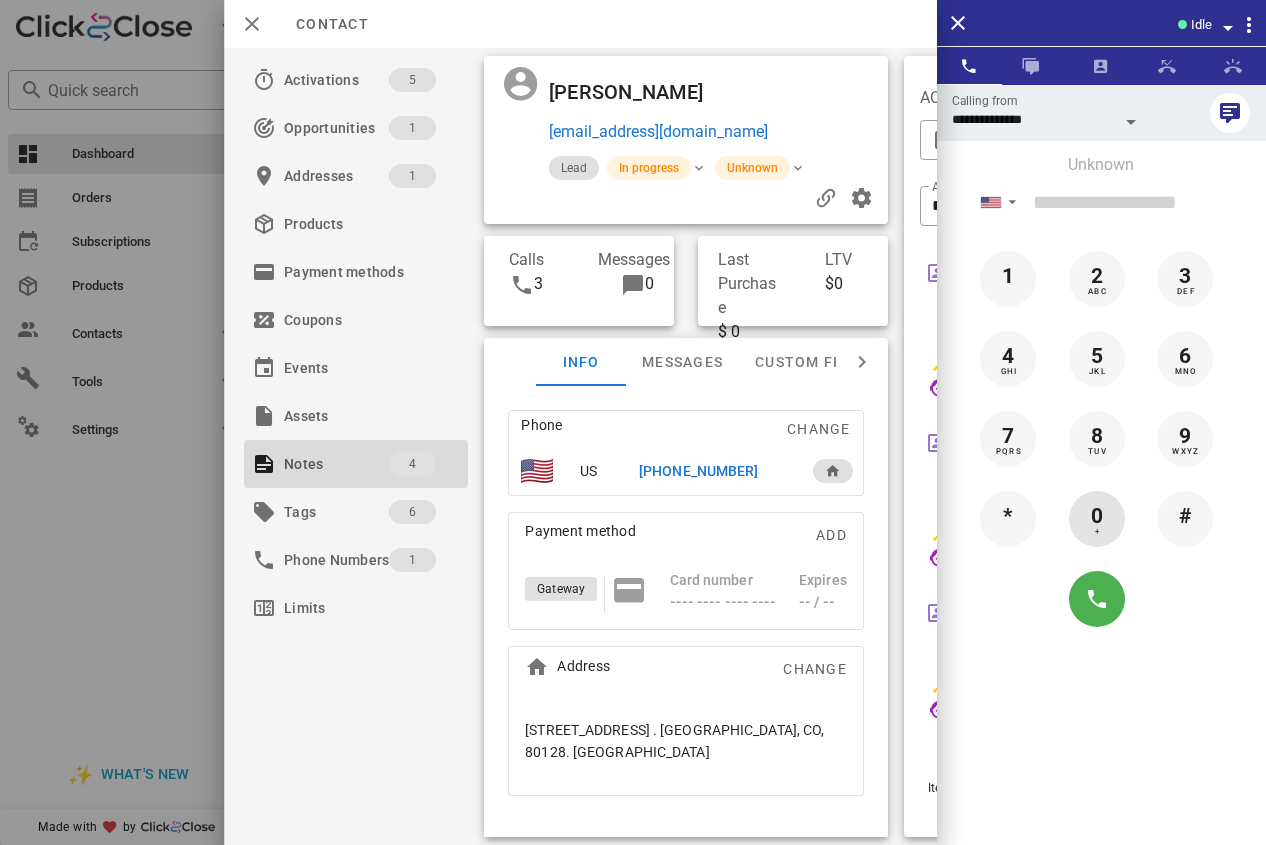 type on "**********" 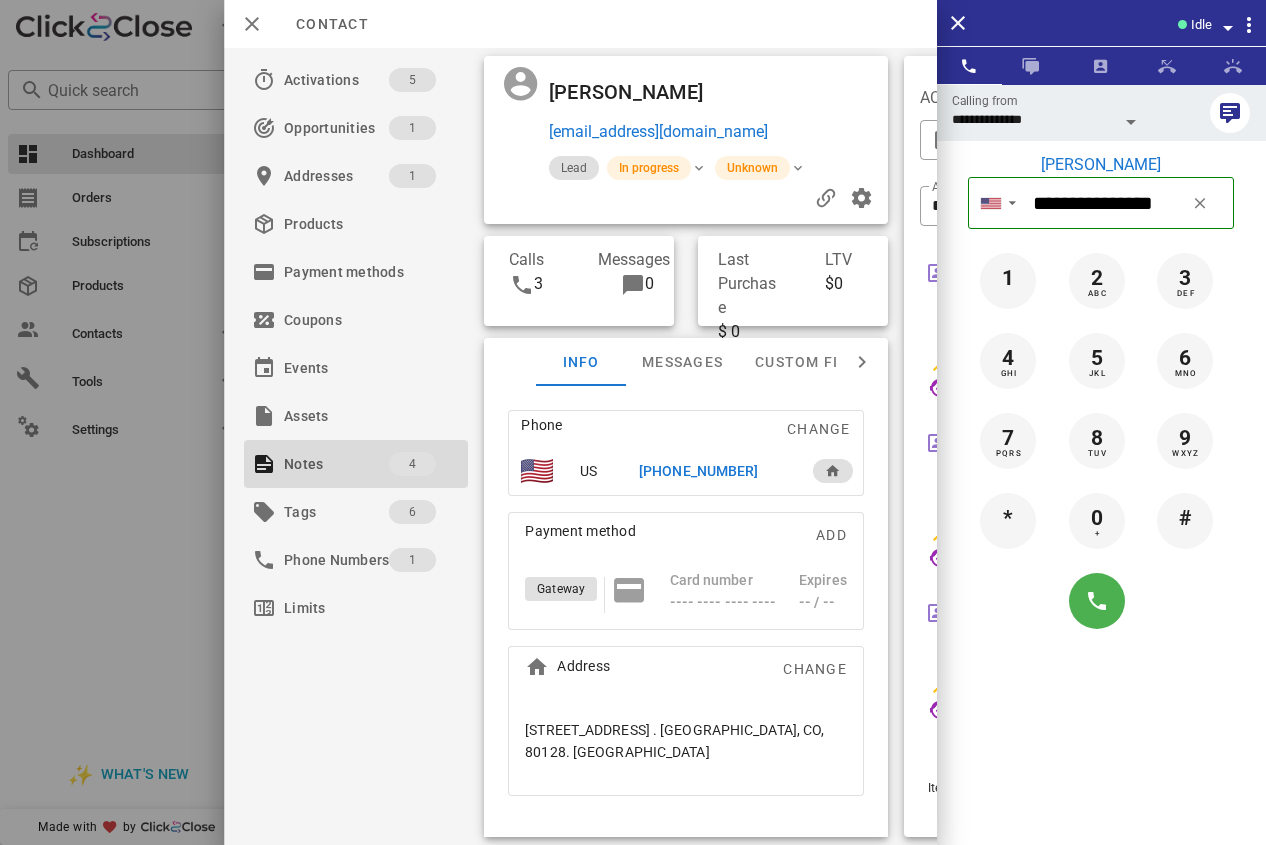click at bounding box center [1101, 601] 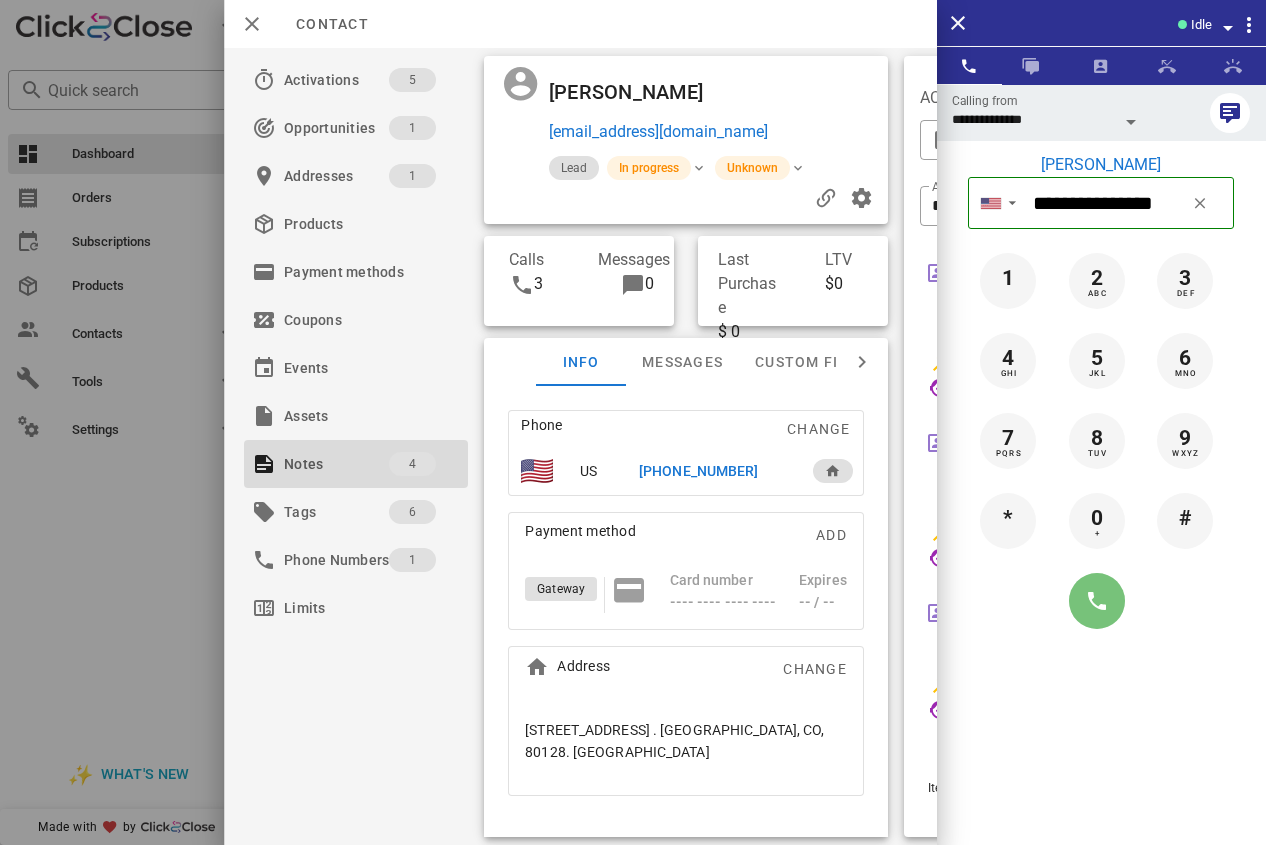 click at bounding box center (1097, 601) 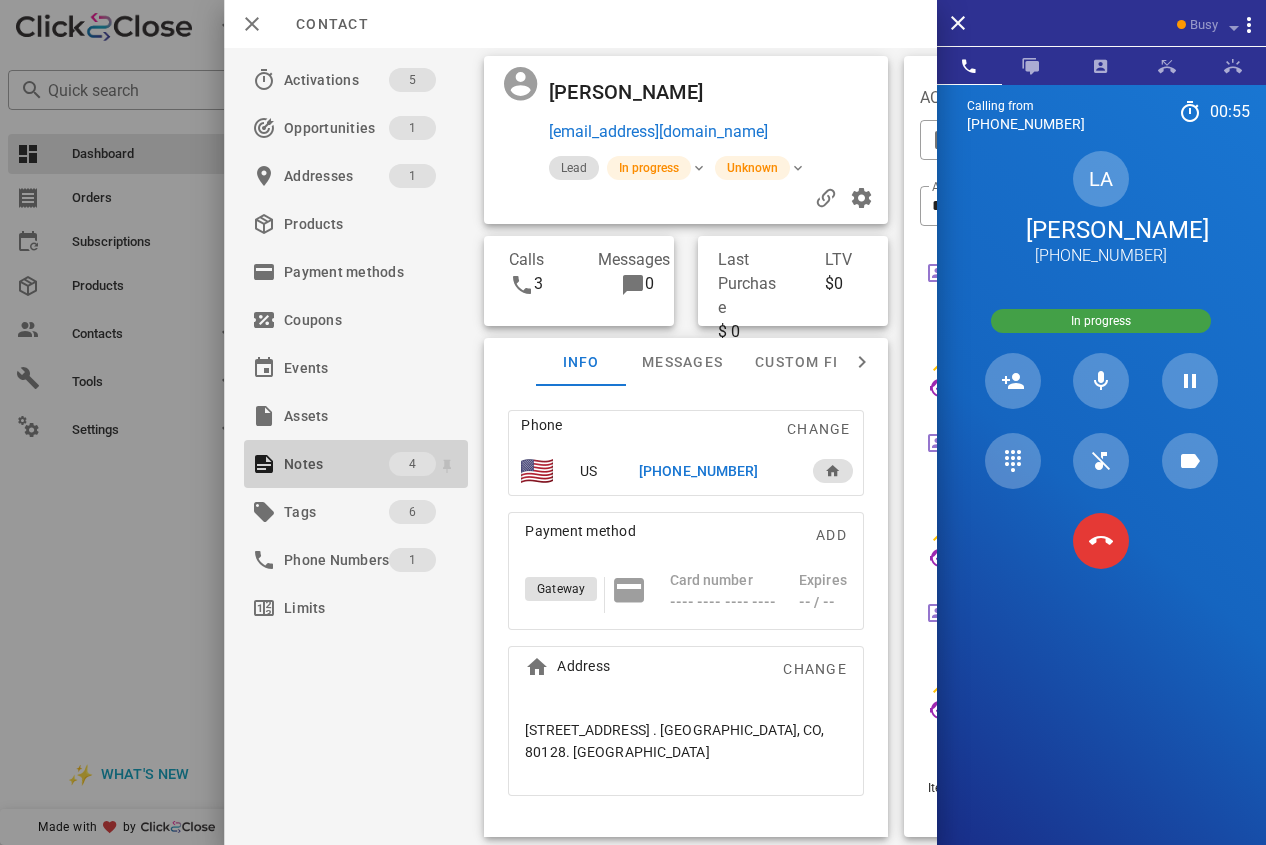 click on "Notes" at bounding box center [336, 464] 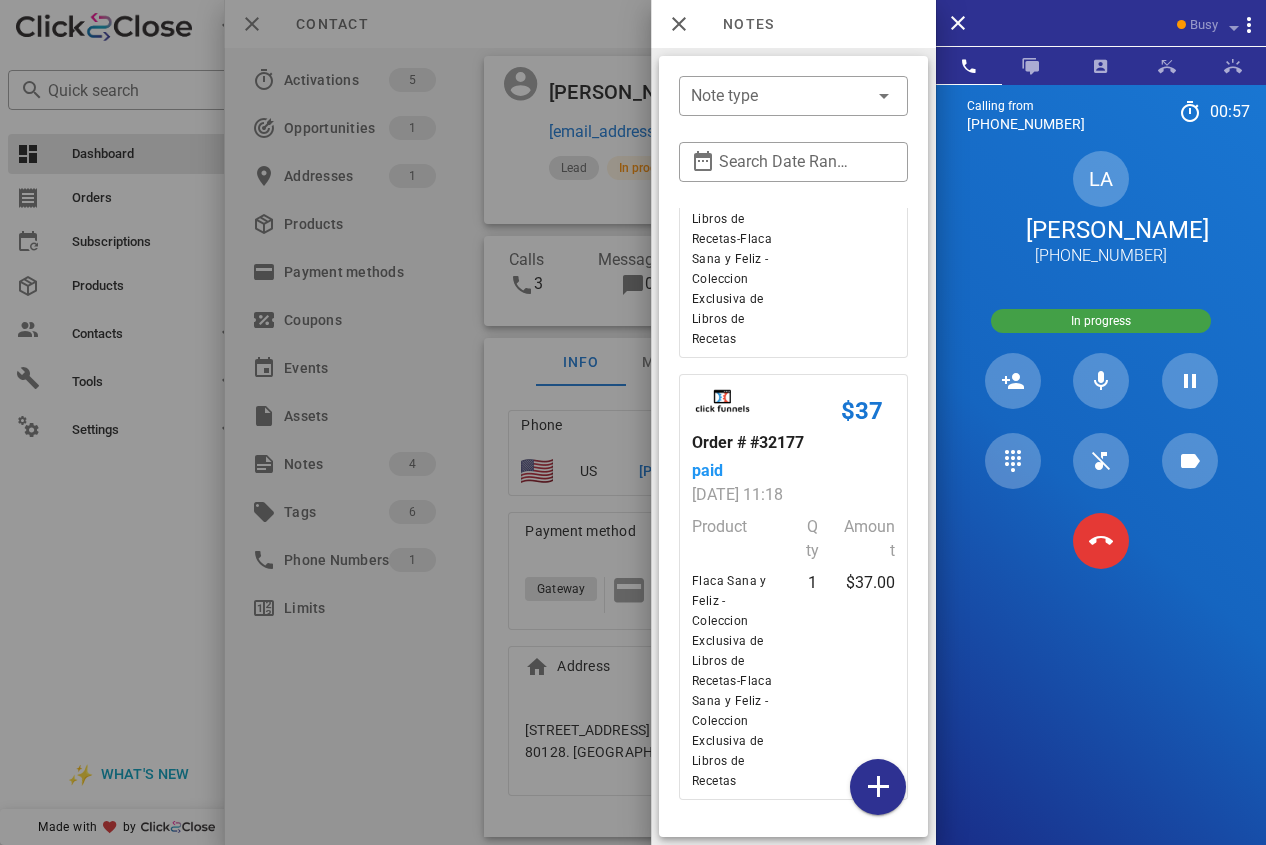 scroll, scrollTop: 891, scrollLeft: 0, axis: vertical 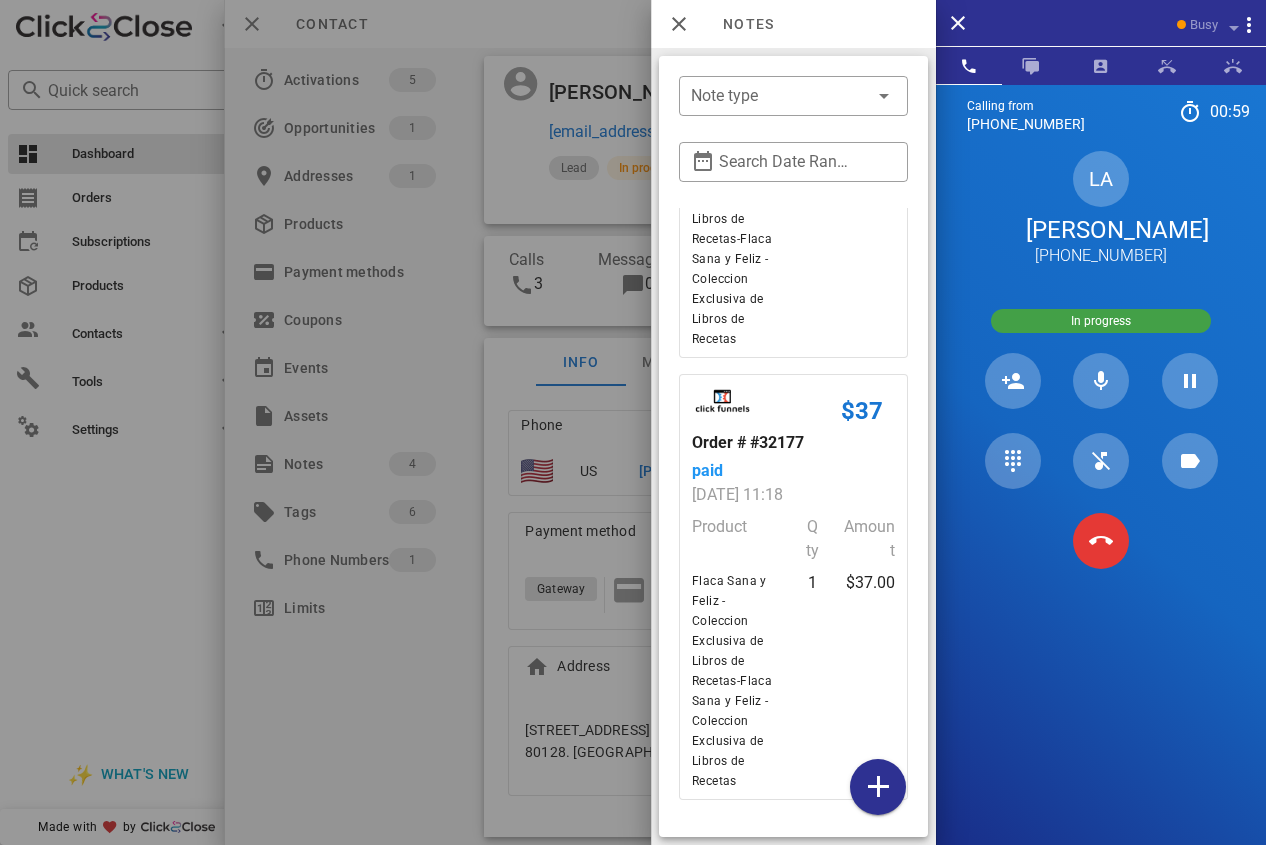 click at bounding box center [633, 422] 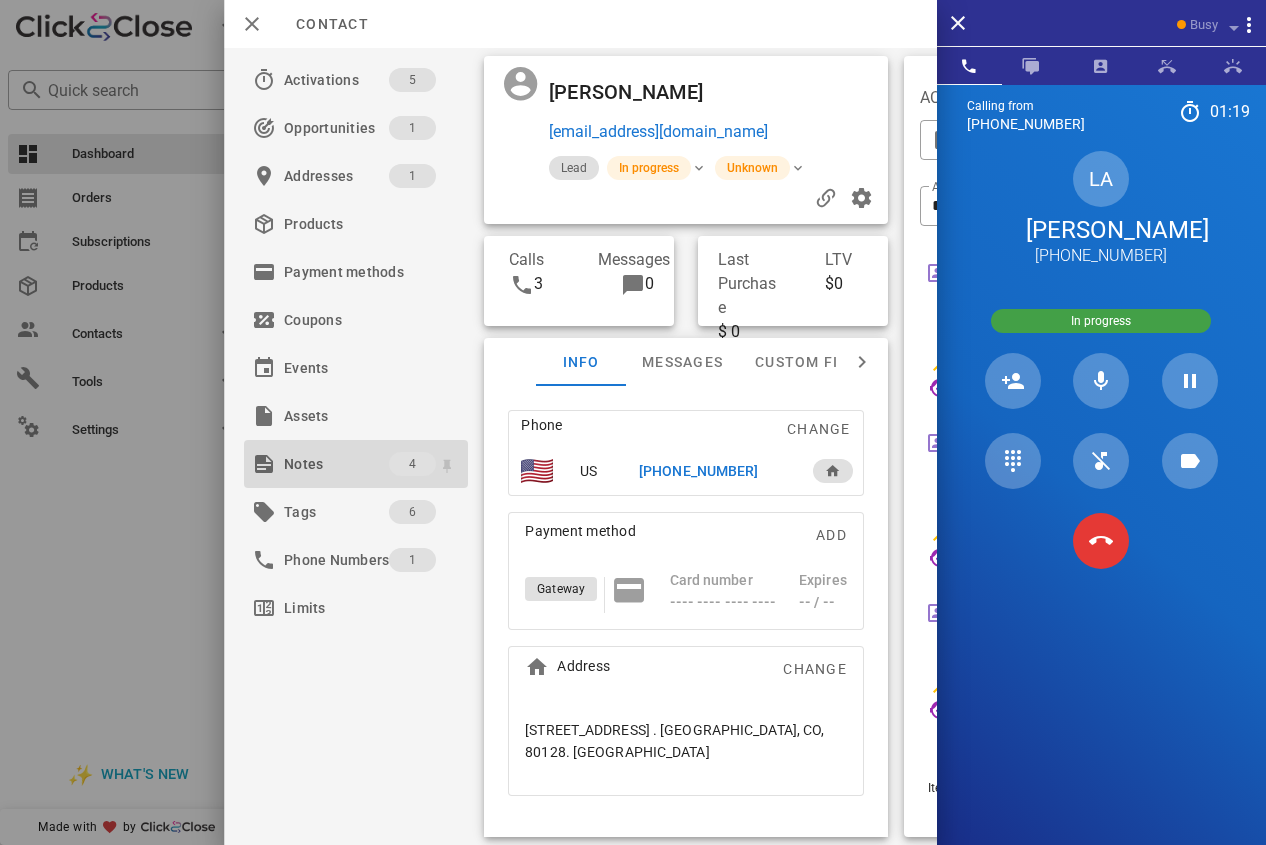 click on "Notes" at bounding box center (336, 464) 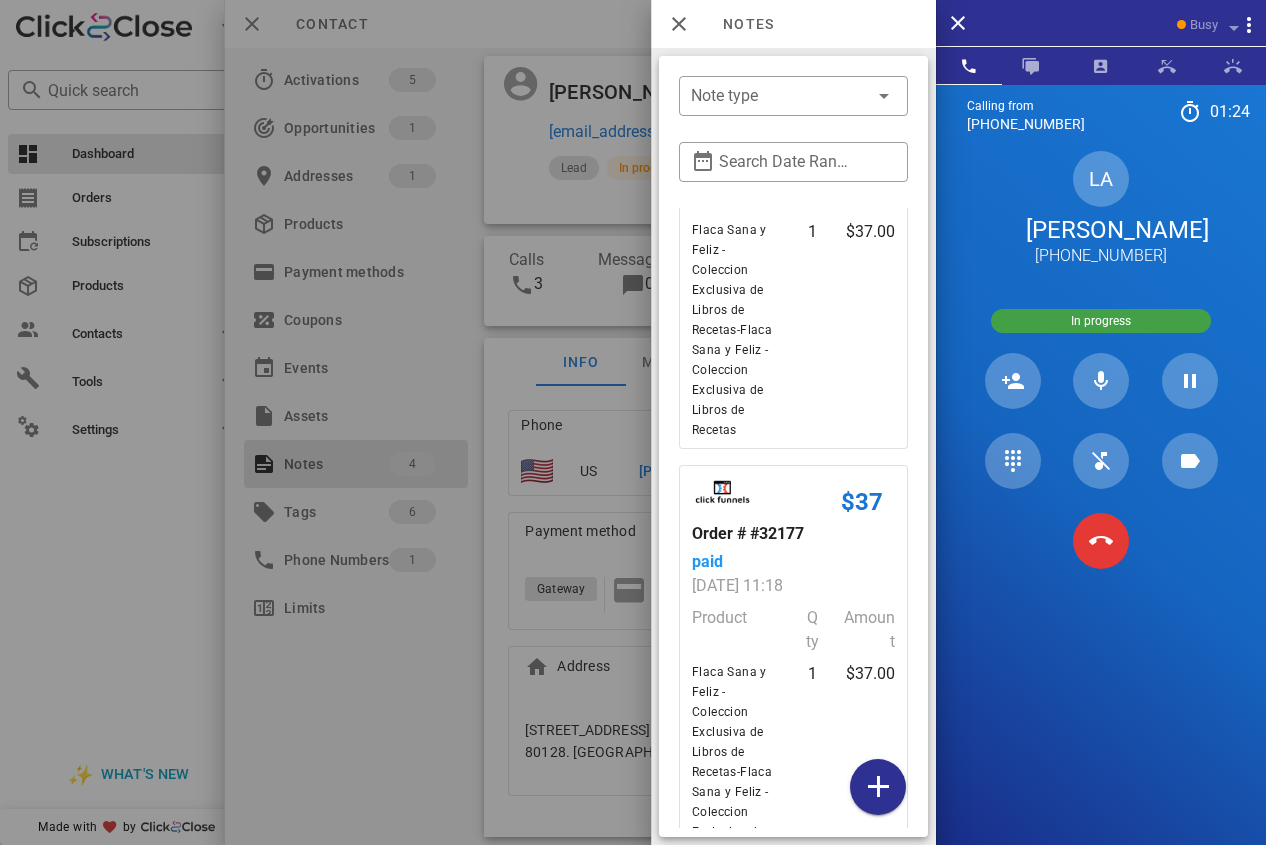 scroll, scrollTop: 891, scrollLeft: 0, axis: vertical 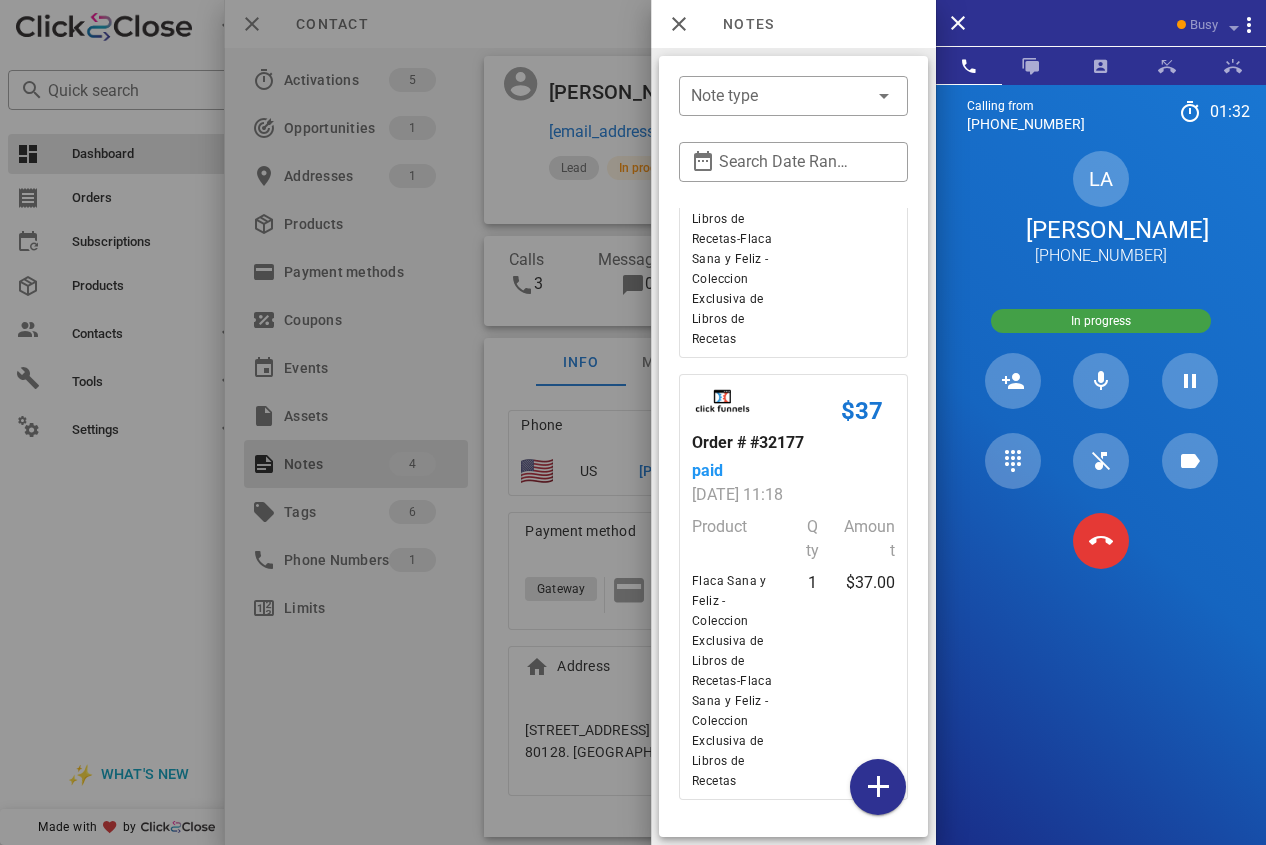 click at bounding box center (633, 422) 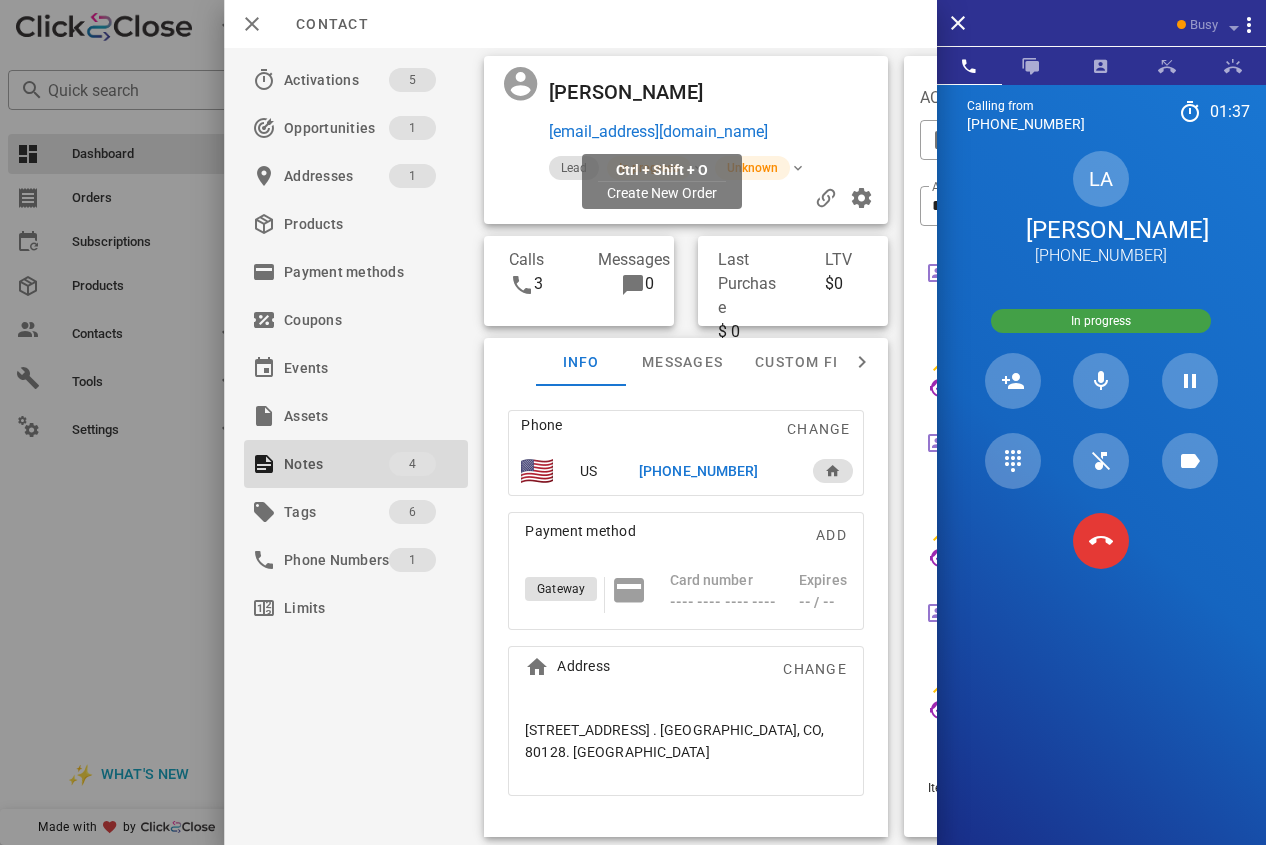 drag, startPoint x: 784, startPoint y: 132, endPoint x: 547, endPoint y: 121, distance: 237.25514 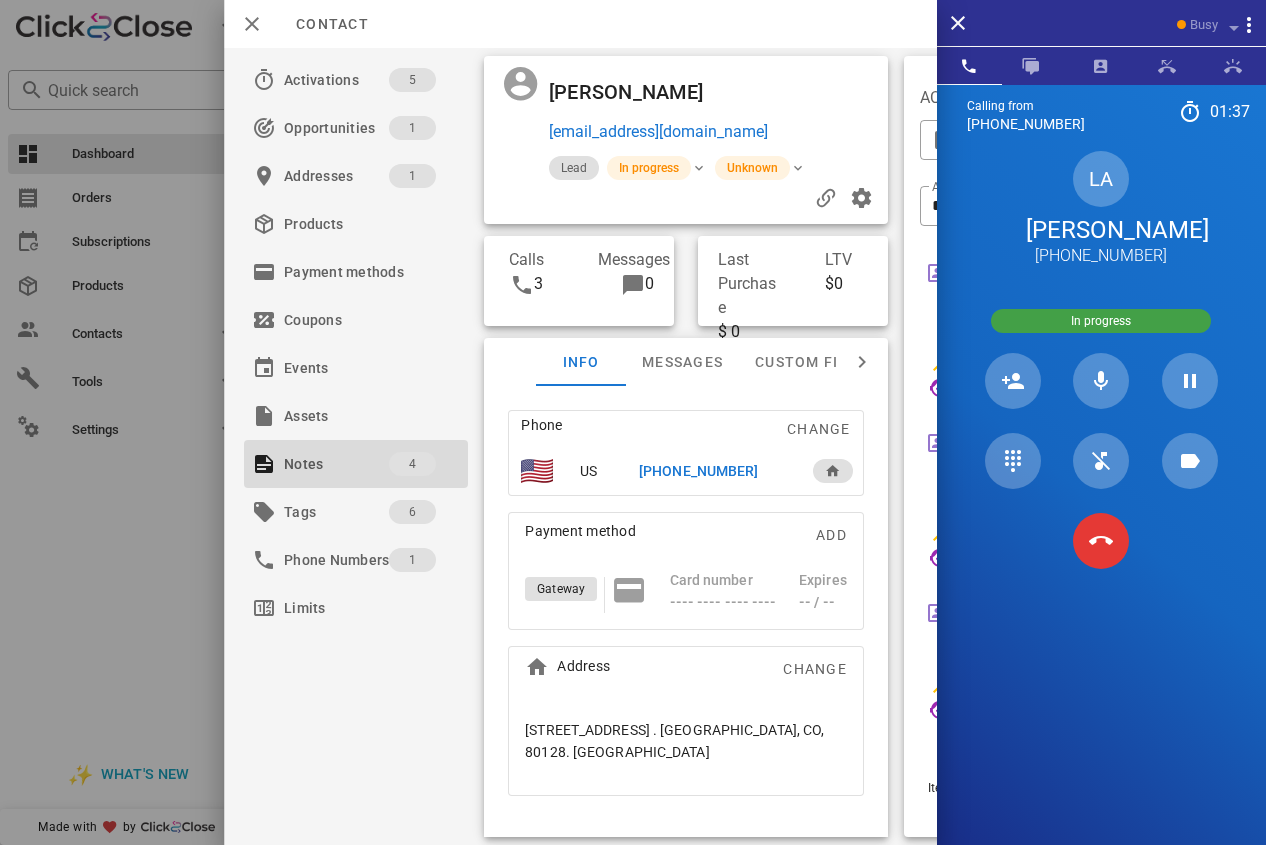 copy on "[EMAIL_ADDRESS][DOMAIN_NAME]" 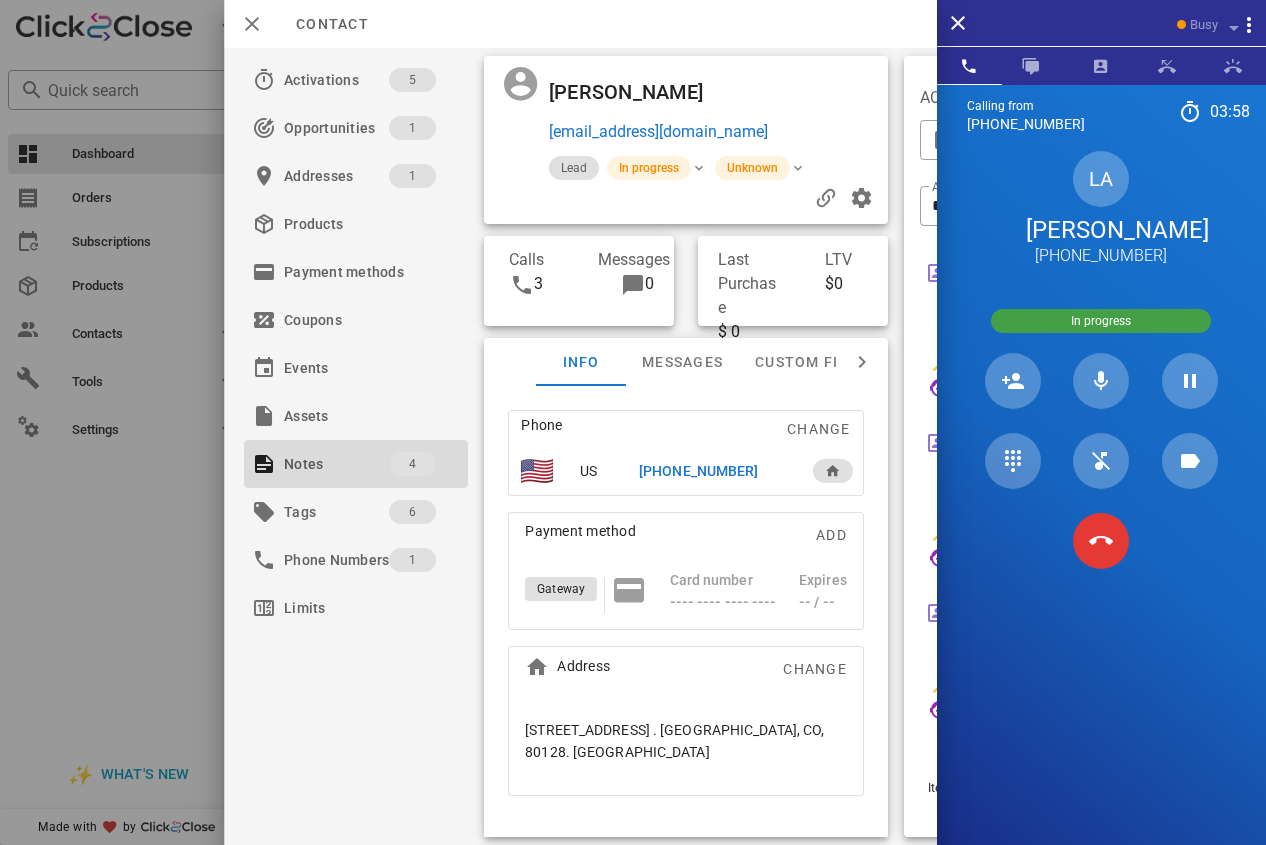 click on "[EMAIL_ADDRESS][DOMAIN_NAME]" at bounding box center (713, 132) 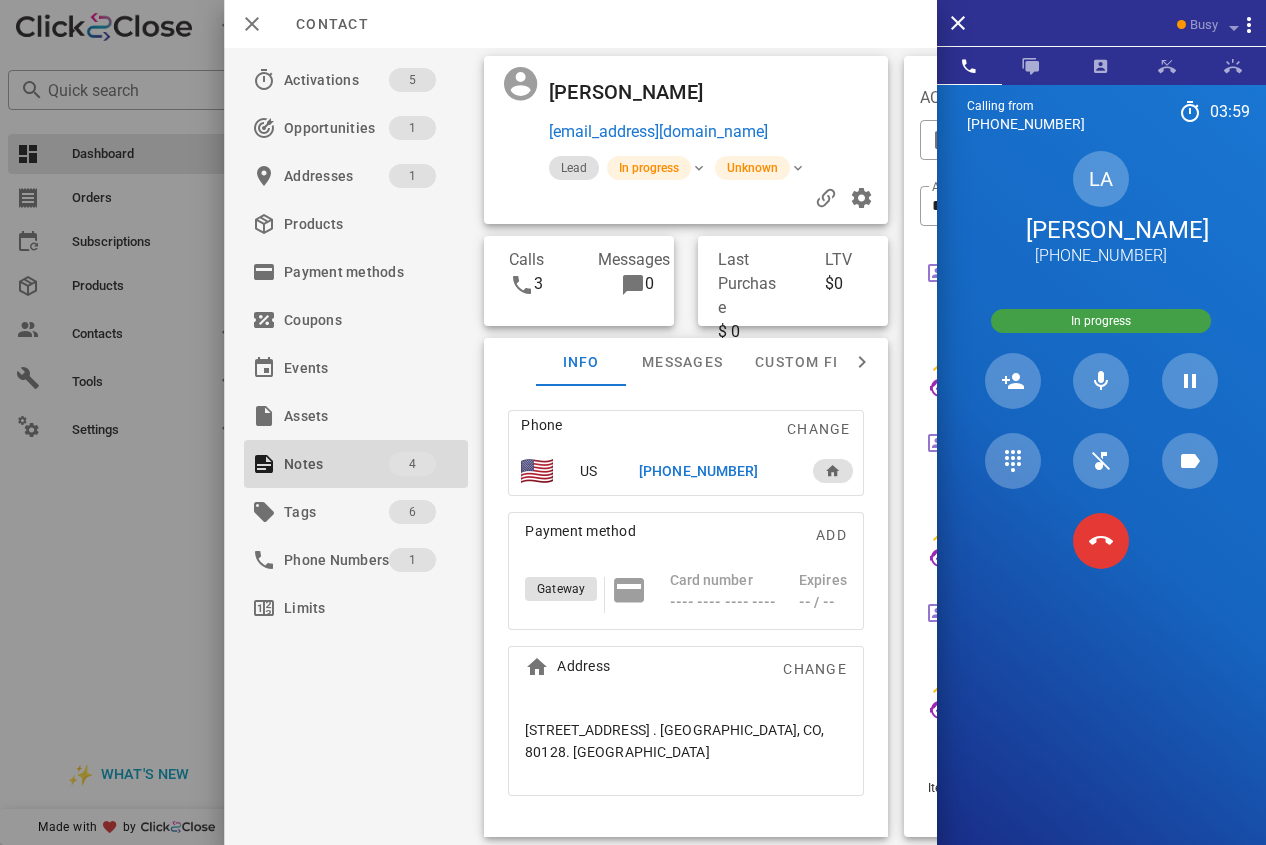 drag, startPoint x: 764, startPoint y: 126, endPoint x: 548, endPoint y: 140, distance: 216.45323 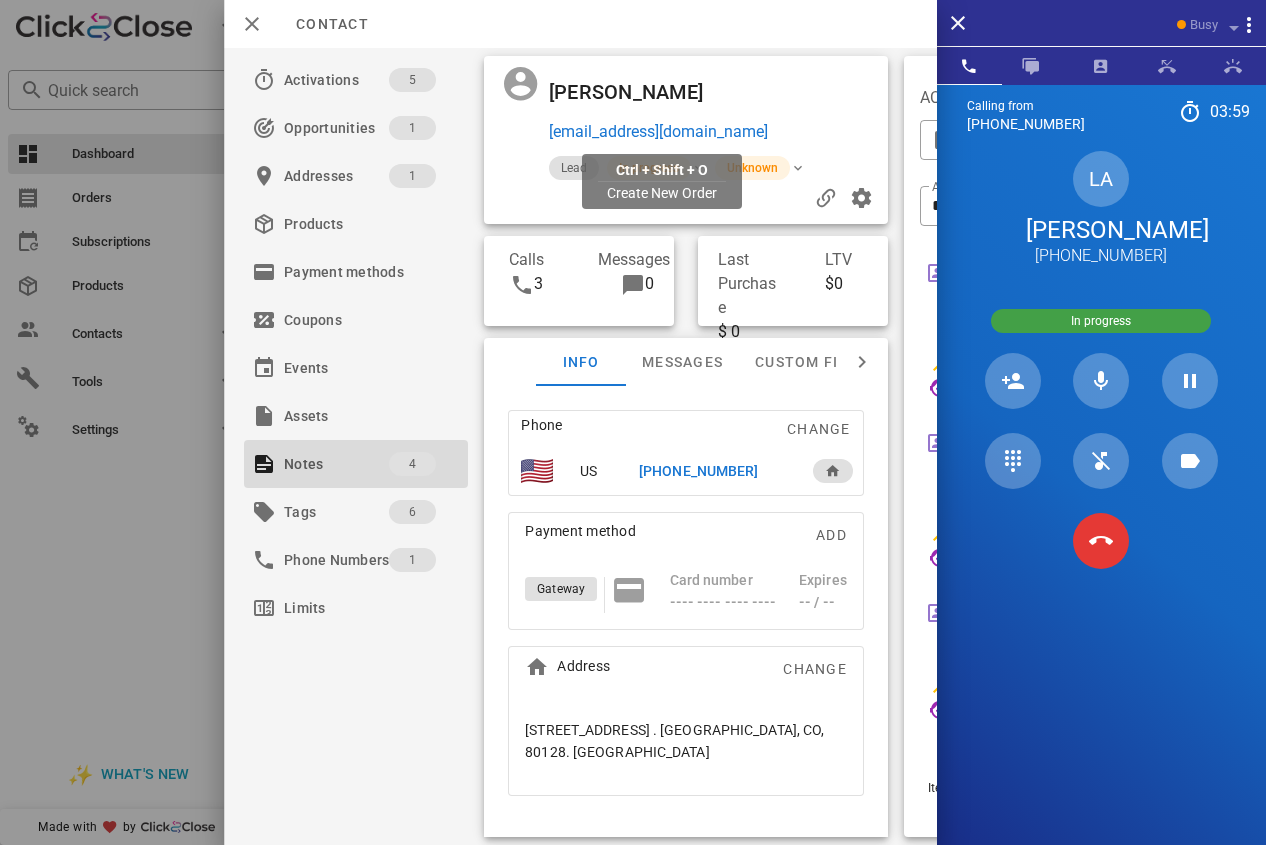 click on "[EMAIL_ADDRESS][DOMAIN_NAME]" at bounding box center [657, 132] 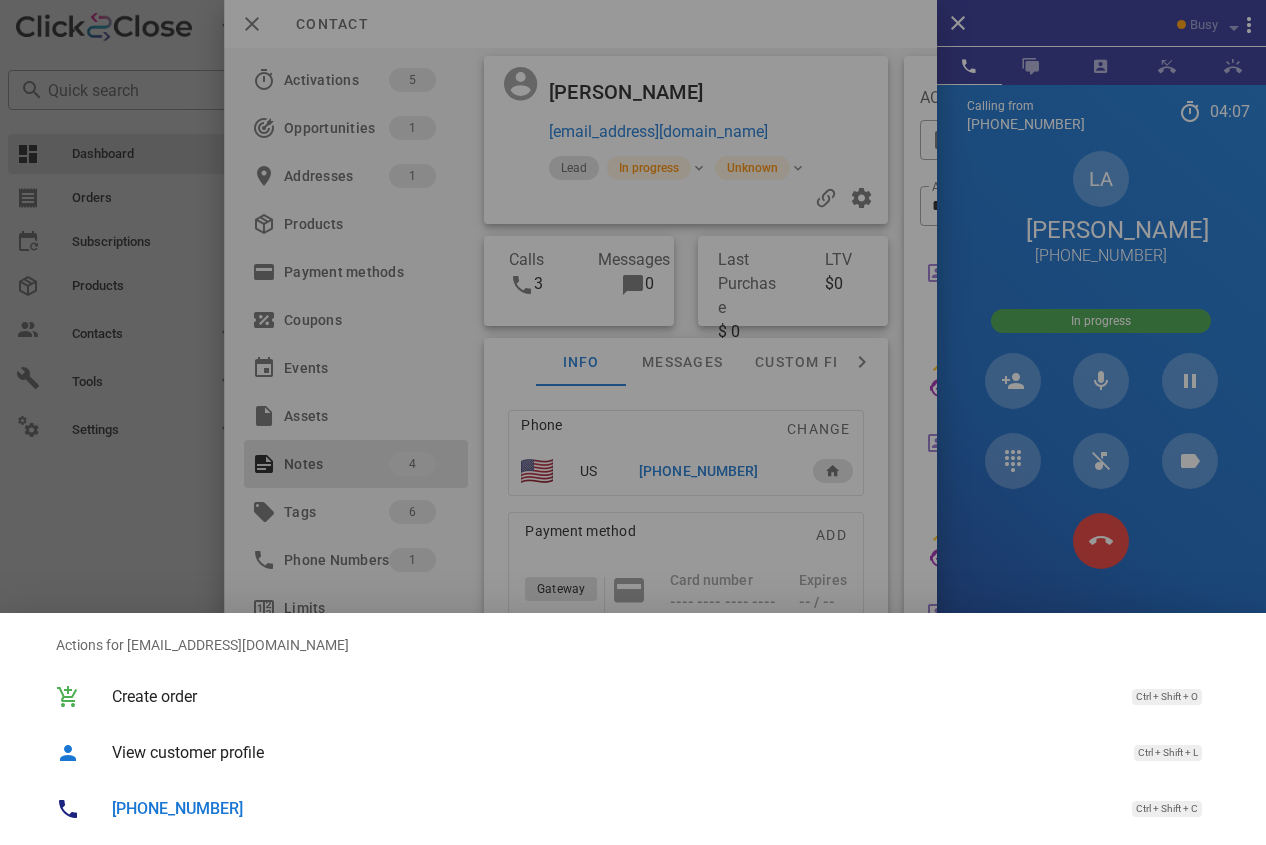 drag, startPoint x: 787, startPoint y: 110, endPoint x: 864, endPoint y: 127, distance: 78.854294 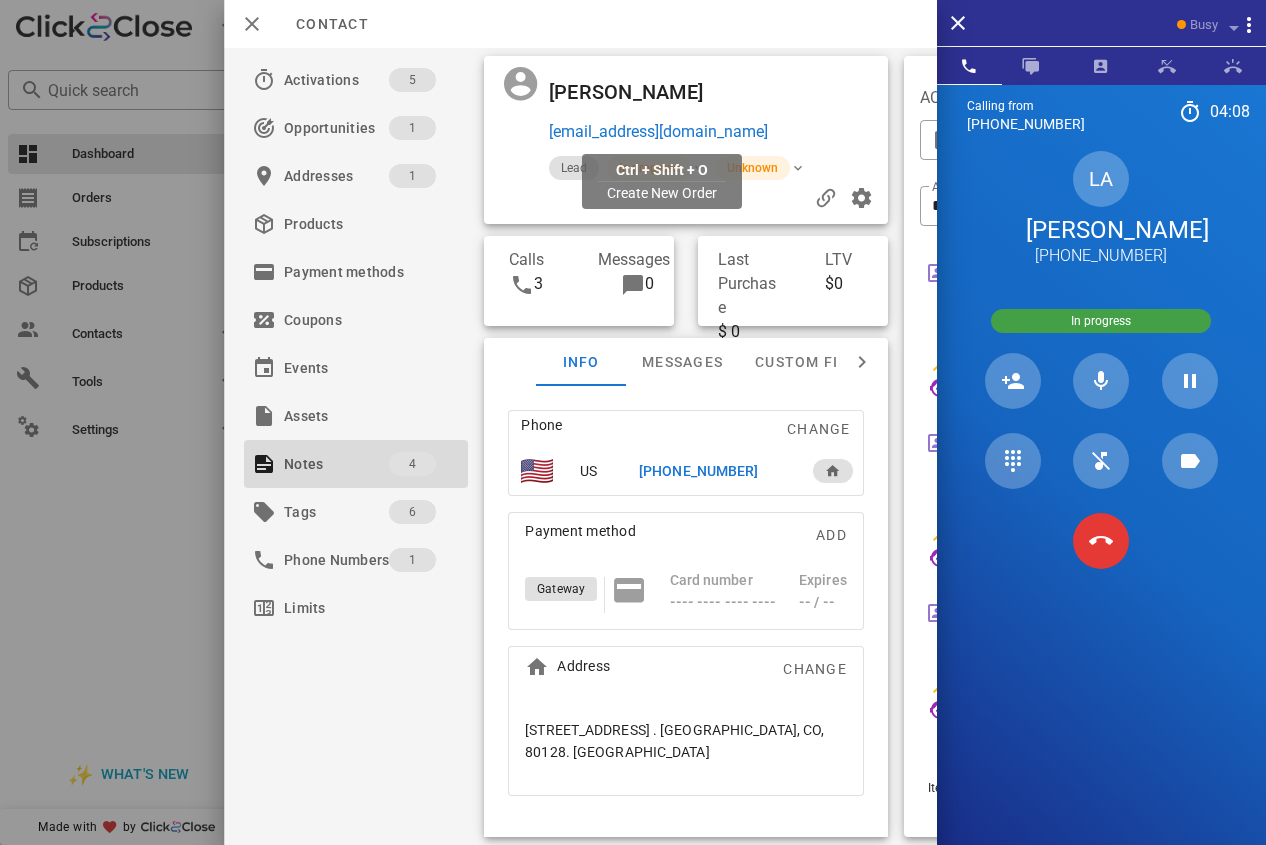 drag, startPoint x: 799, startPoint y: 130, endPoint x: 551, endPoint y: 133, distance: 248.01814 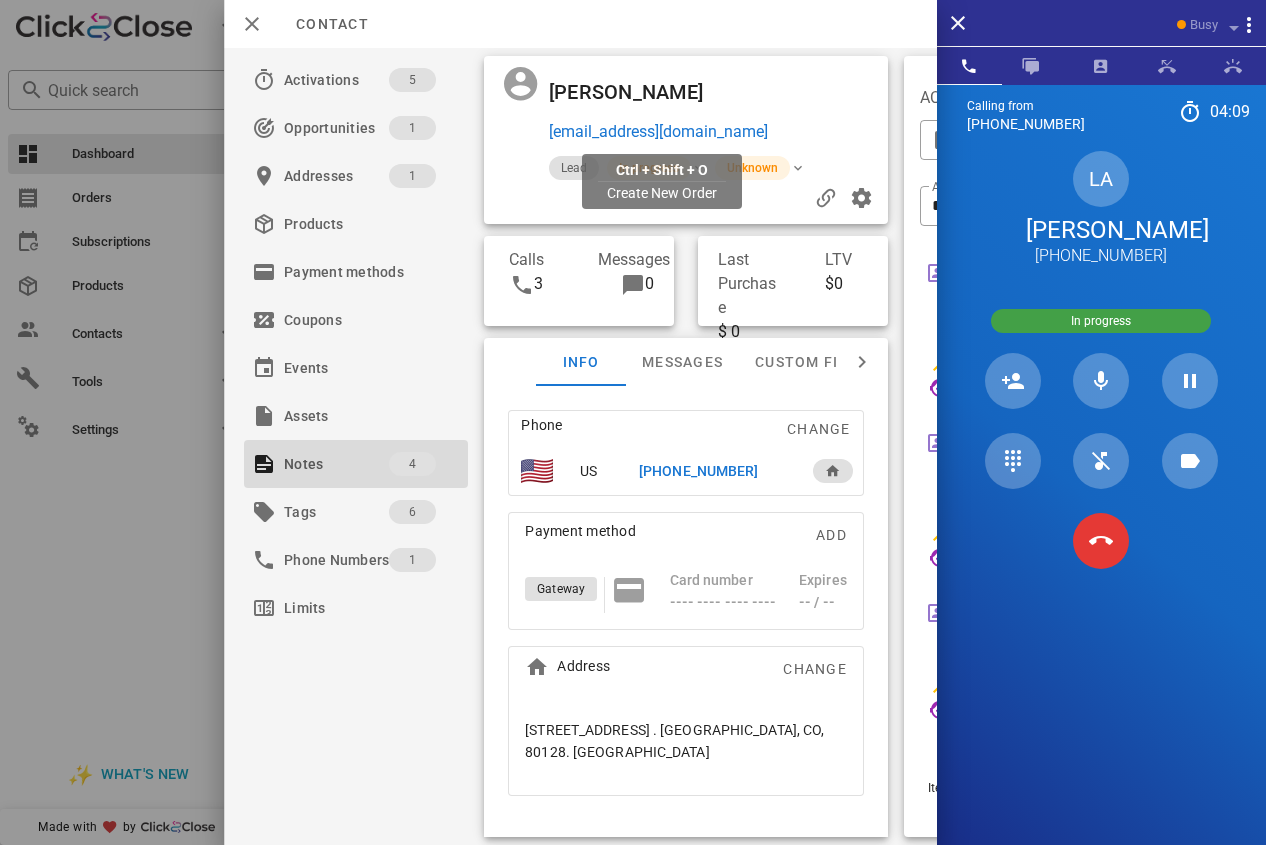 copy on "[EMAIL_ADDRESS][DOMAIN_NAME]" 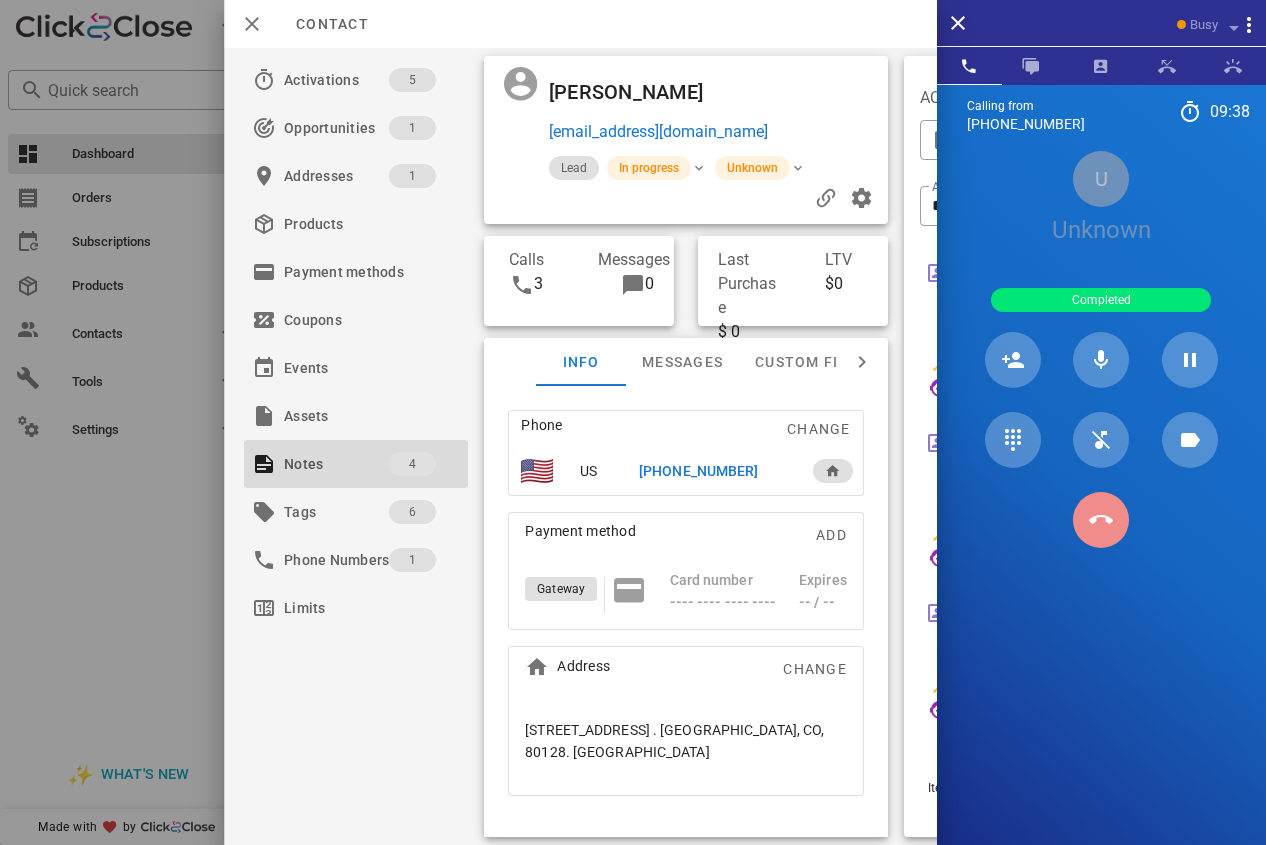 drag, startPoint x: 1086, startPoint y: 505, endPoint x: 1099, endPoint y: 487, distance: 22.203604 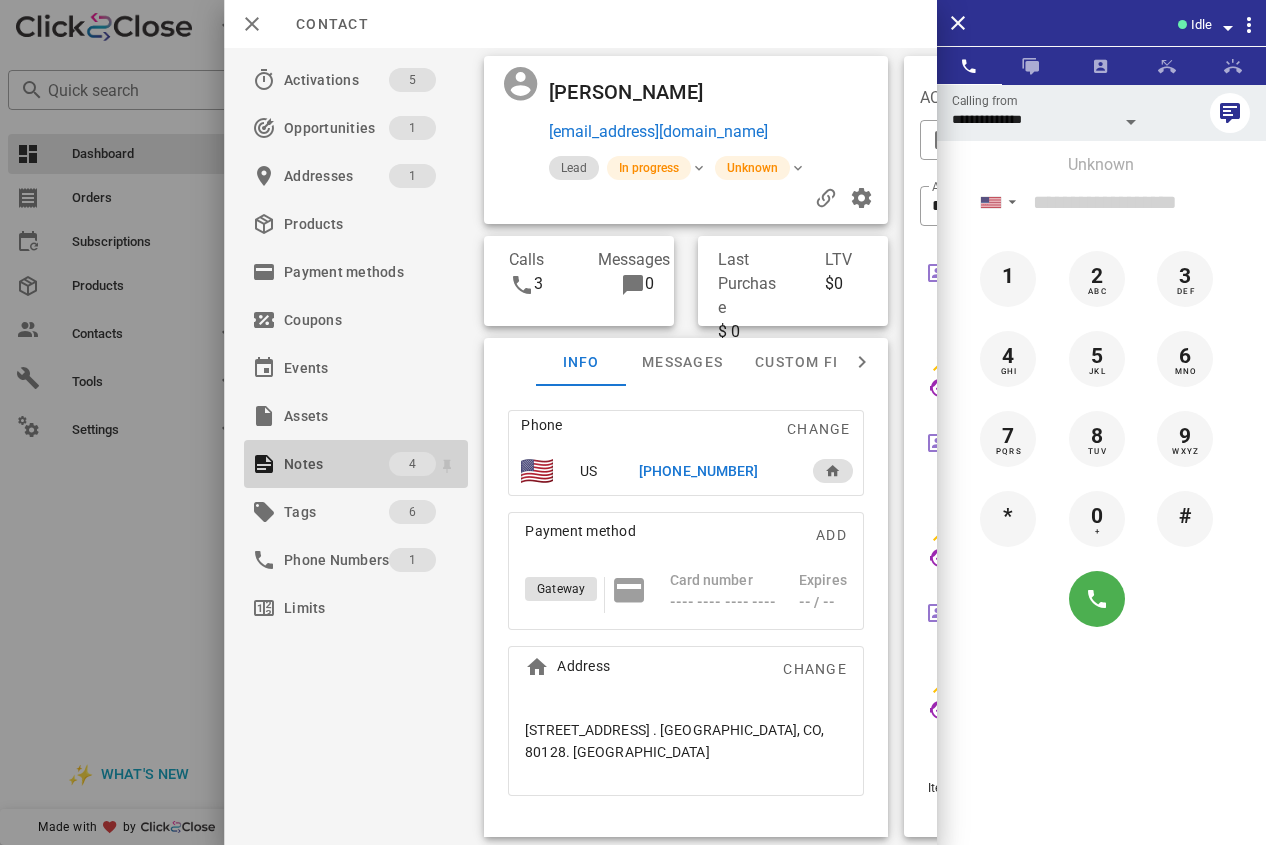 click on "Notes" at bounding box center [336, 464] 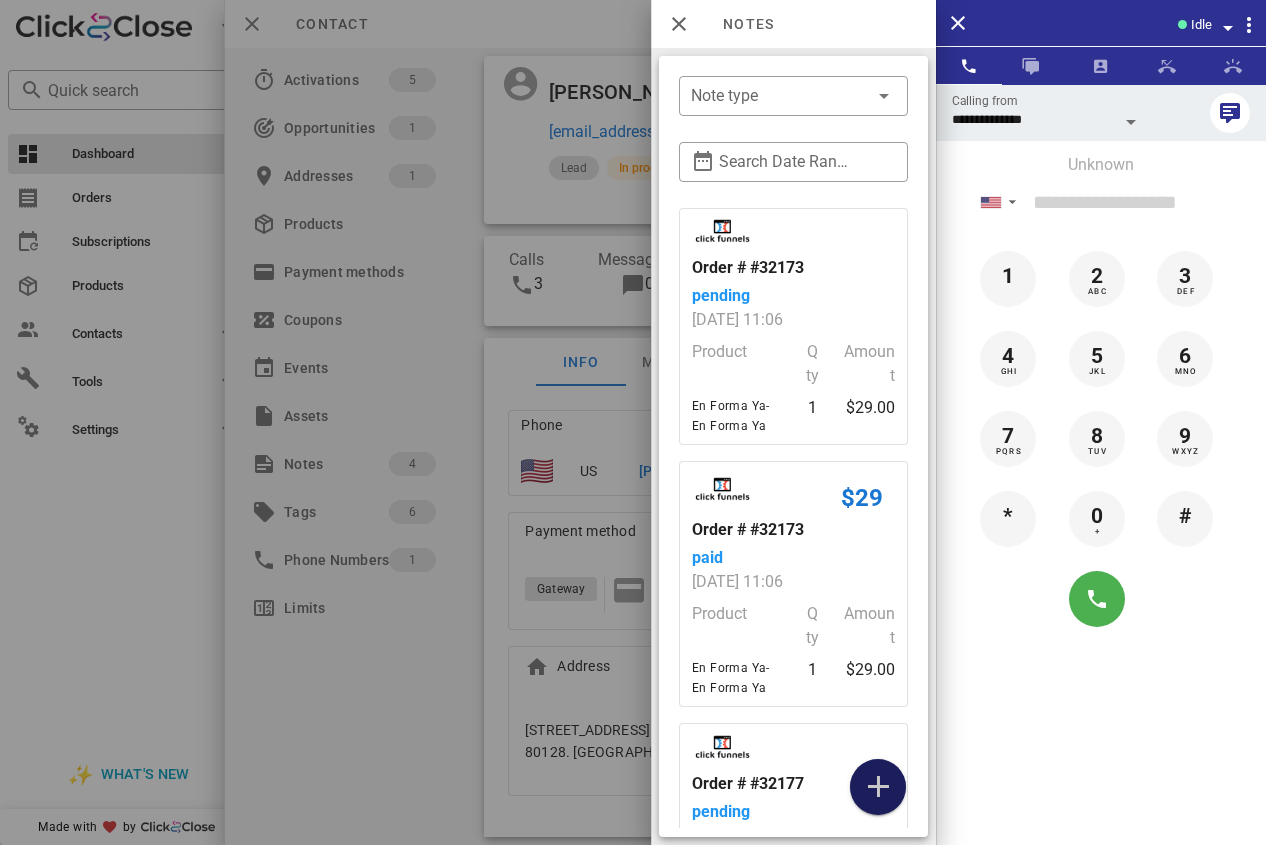 click at bounding box center (878, 787) 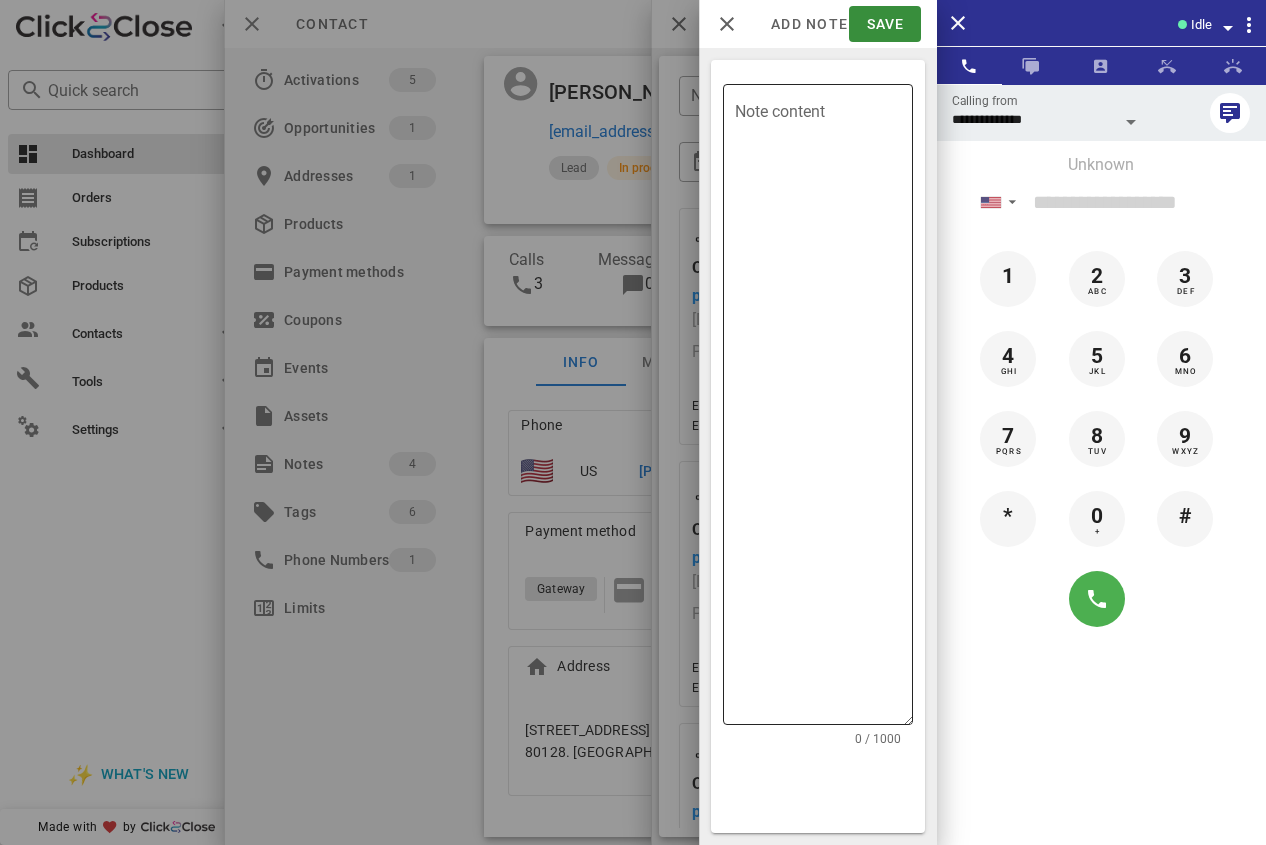 click on "Note content" at bounding box center [824, 409] 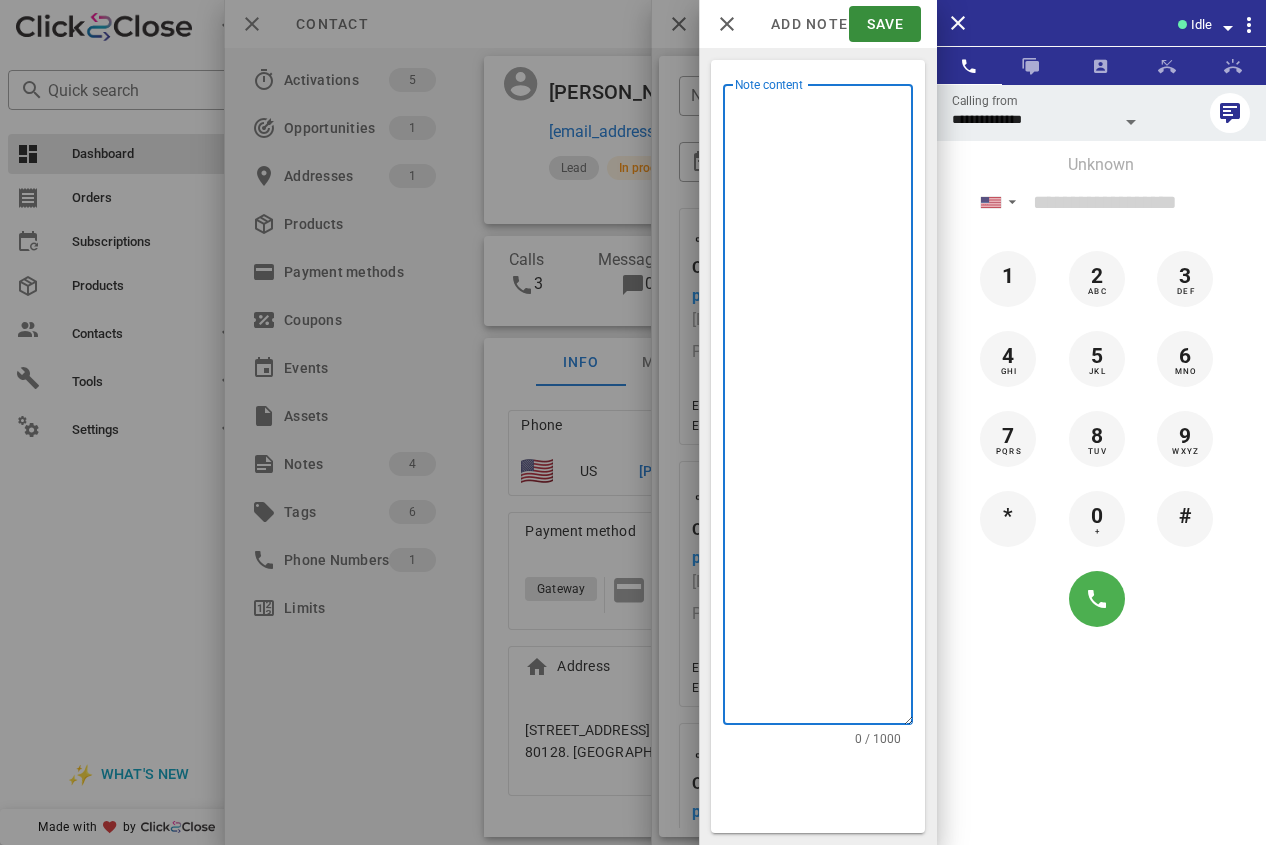 drag, startPoint x: 848, startPoint y: 428, endPoint x: 800, endPoint y: 141, distance: 290.98627 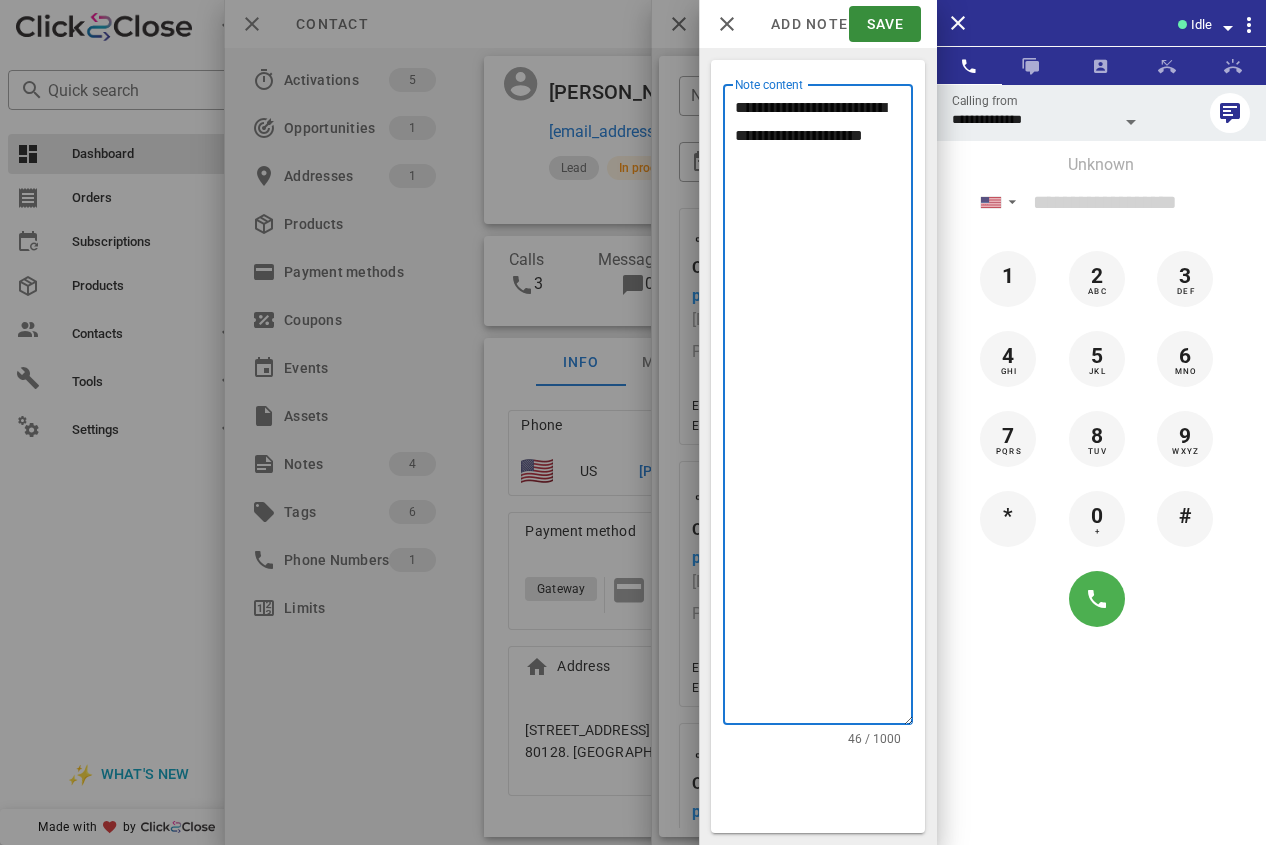 click on "**********" at bounding box center (824, 409) 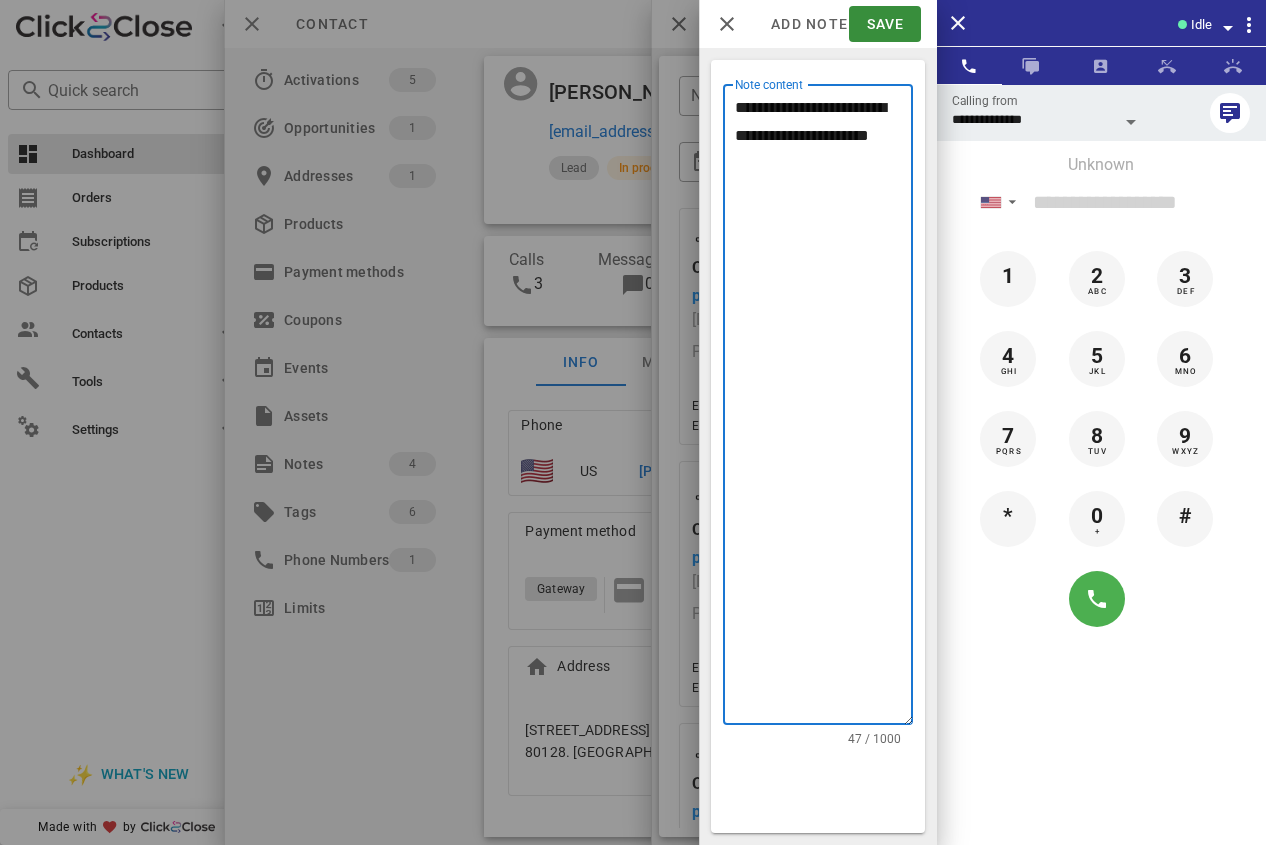 click on "**********" at bounding box center [824, 409] 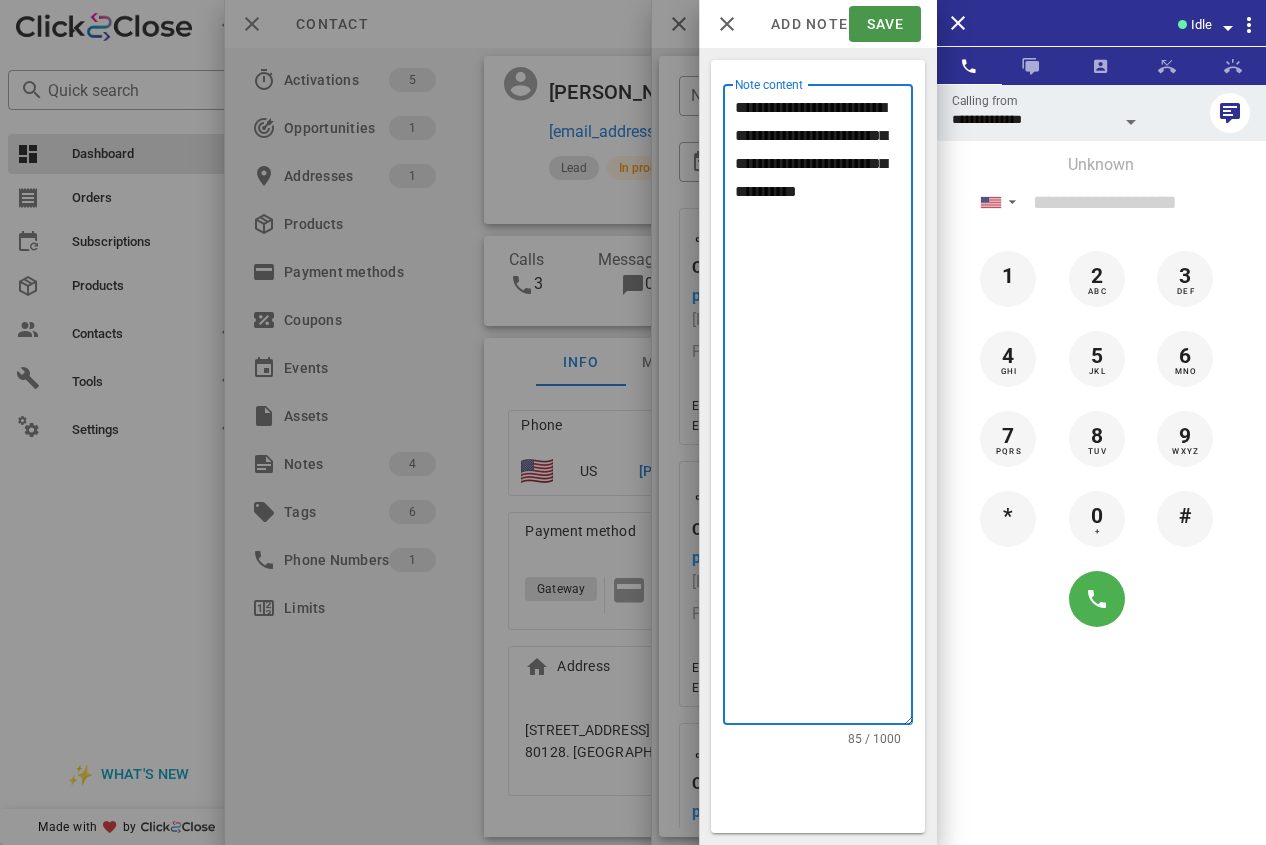 type on "**********" 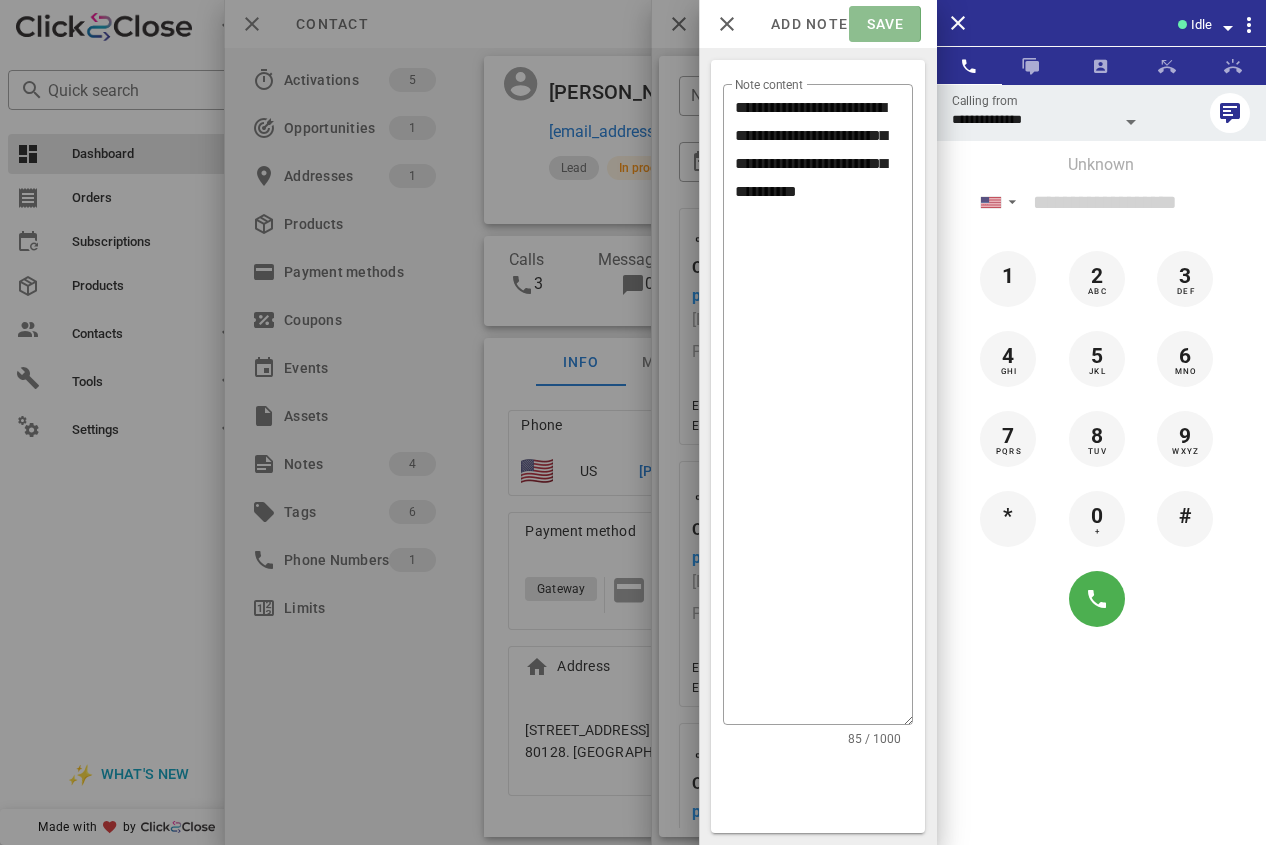 click on "Save" at bounding box center [884, 24] 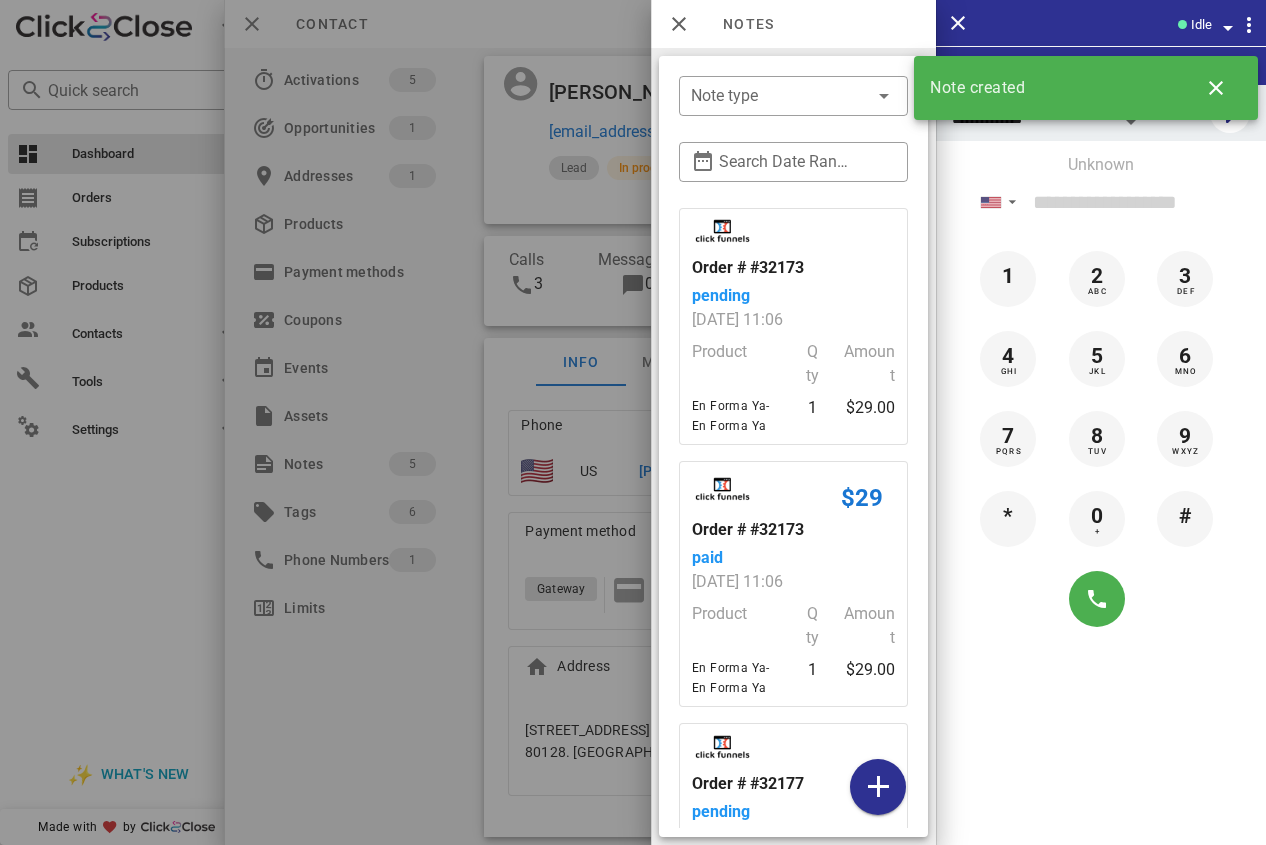 click at bounding box center [633, 422] 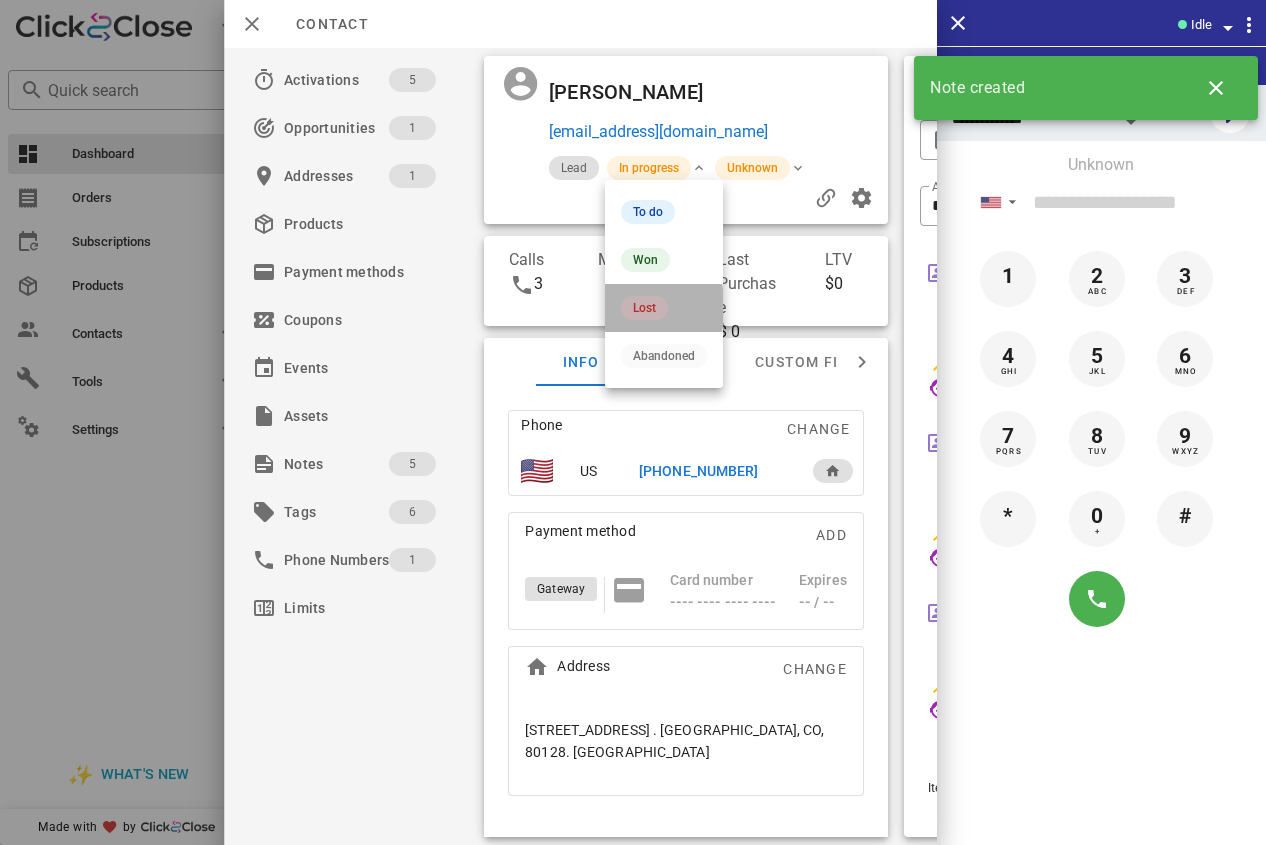 drag, startPoint x: 651, startPoint y: 296, endPoint x: 768, endPoint y: 193, distance: 155.87816 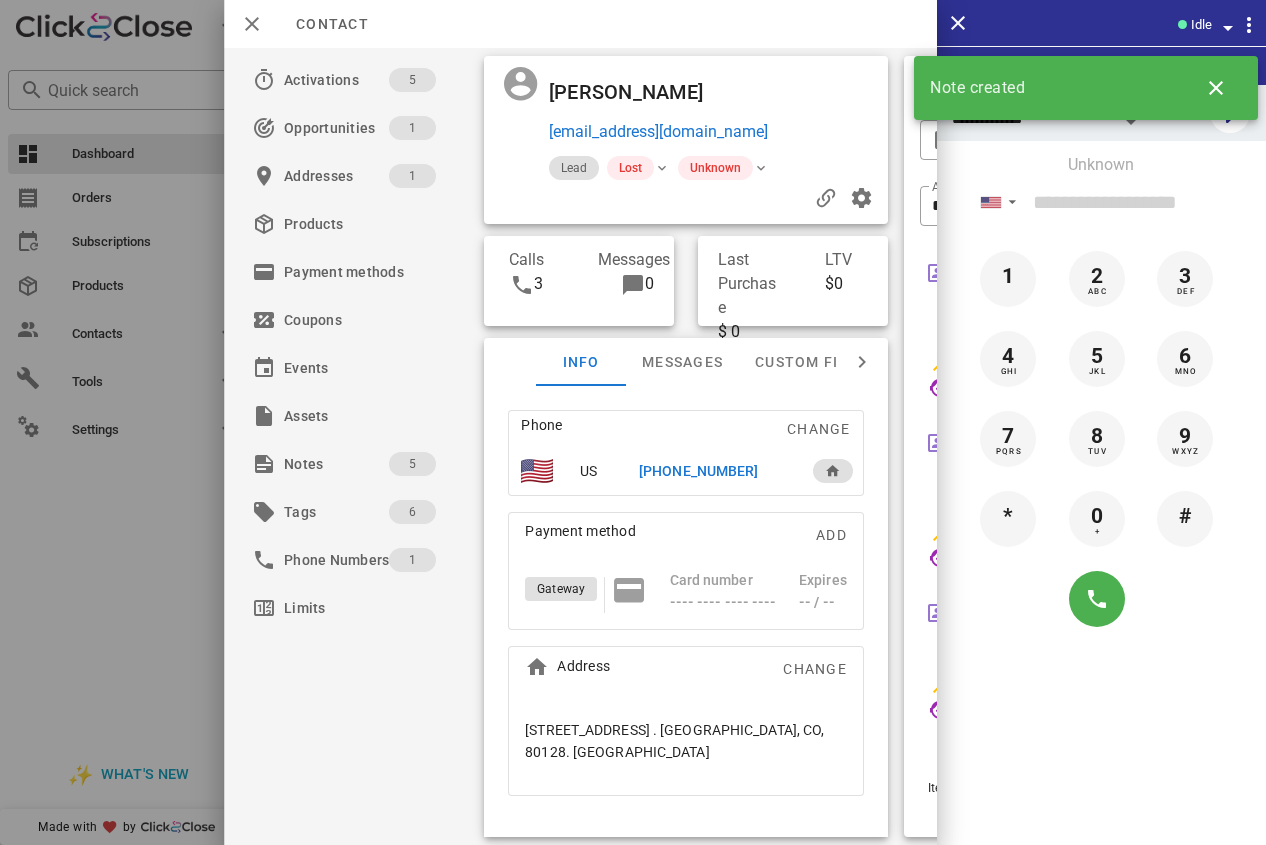 click at bounding box center (686, 198) 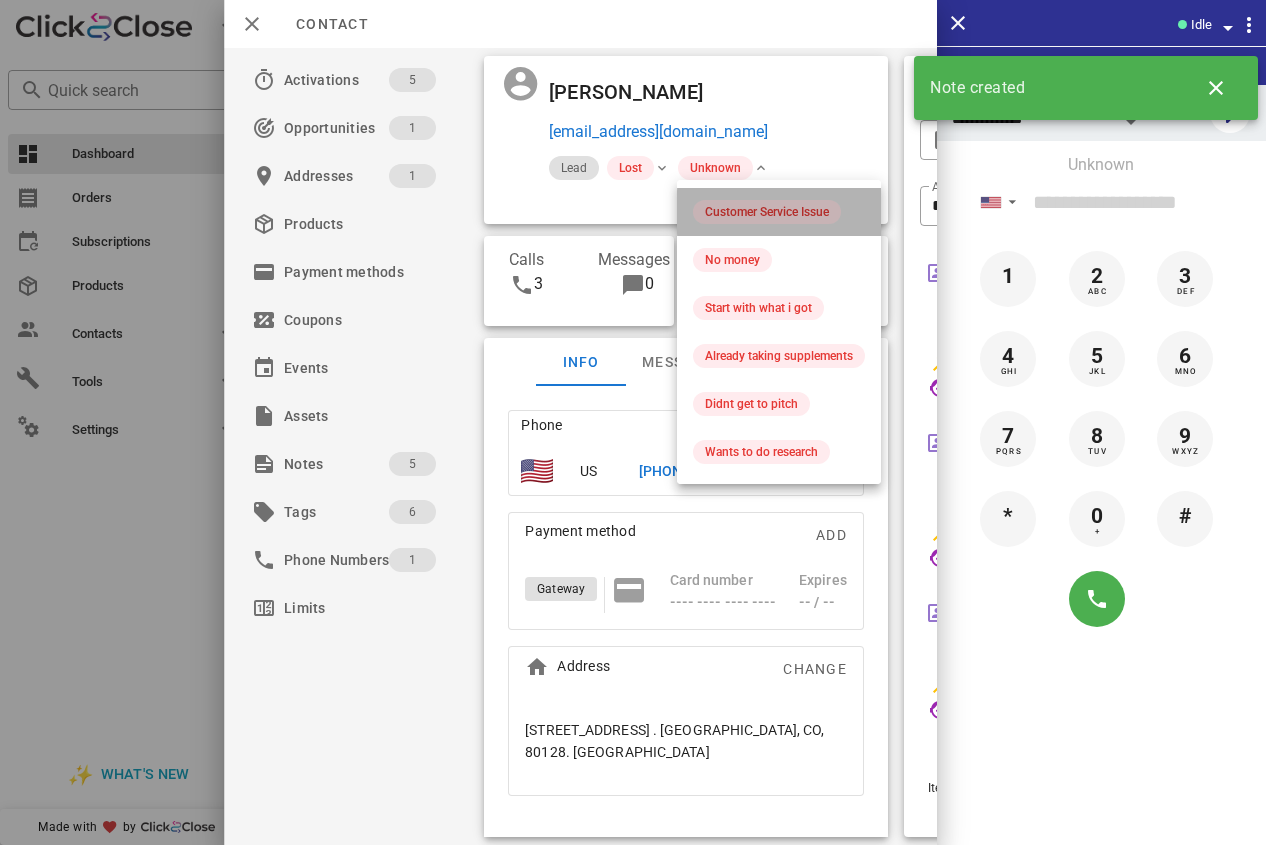 click on "Customer Service Issue" at bounding box center [767, 212] 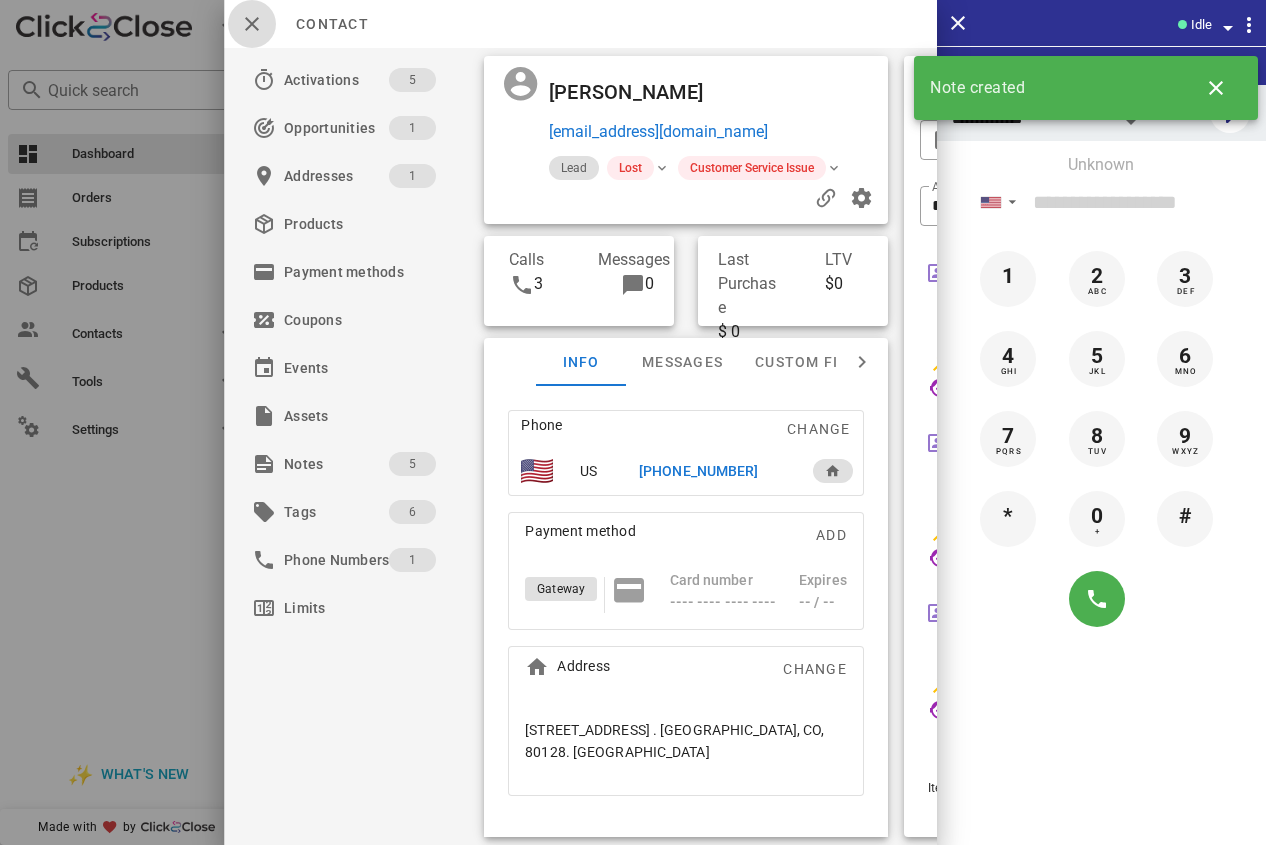 click at bounding box center (252, 24) 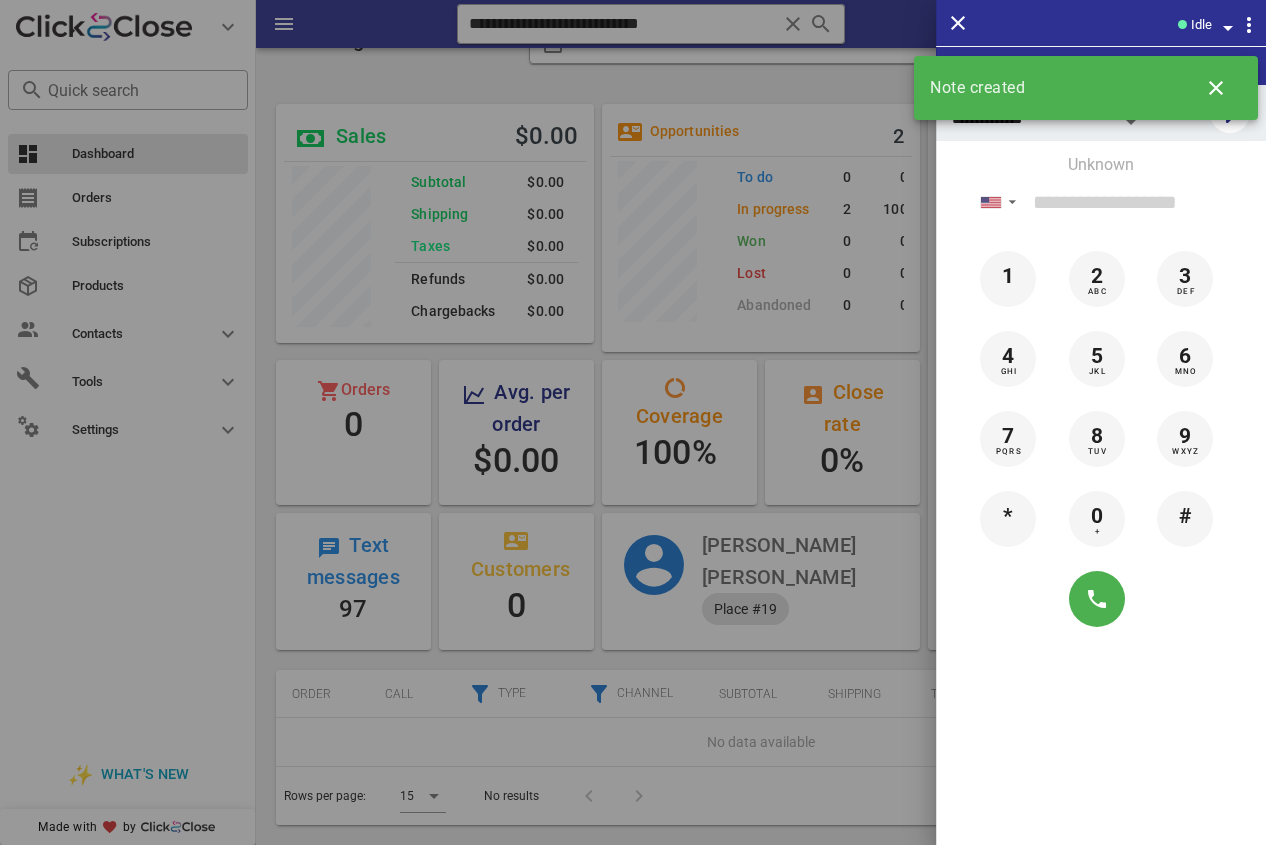 click at bounding box center [633, 422] 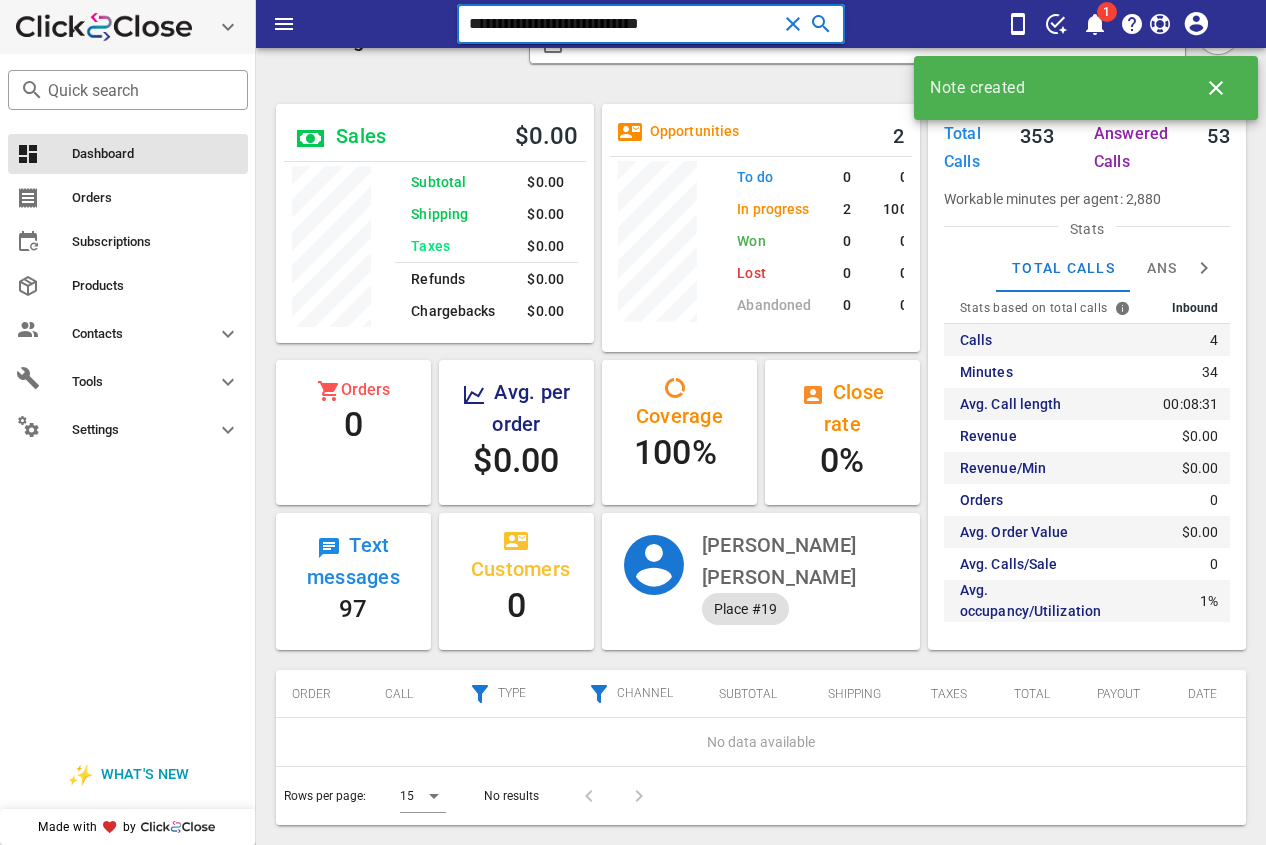 drag, startPoint x: 723, startPoint y: 22, endPoint x: 226, endPoint y: 14, distance: 497.0644 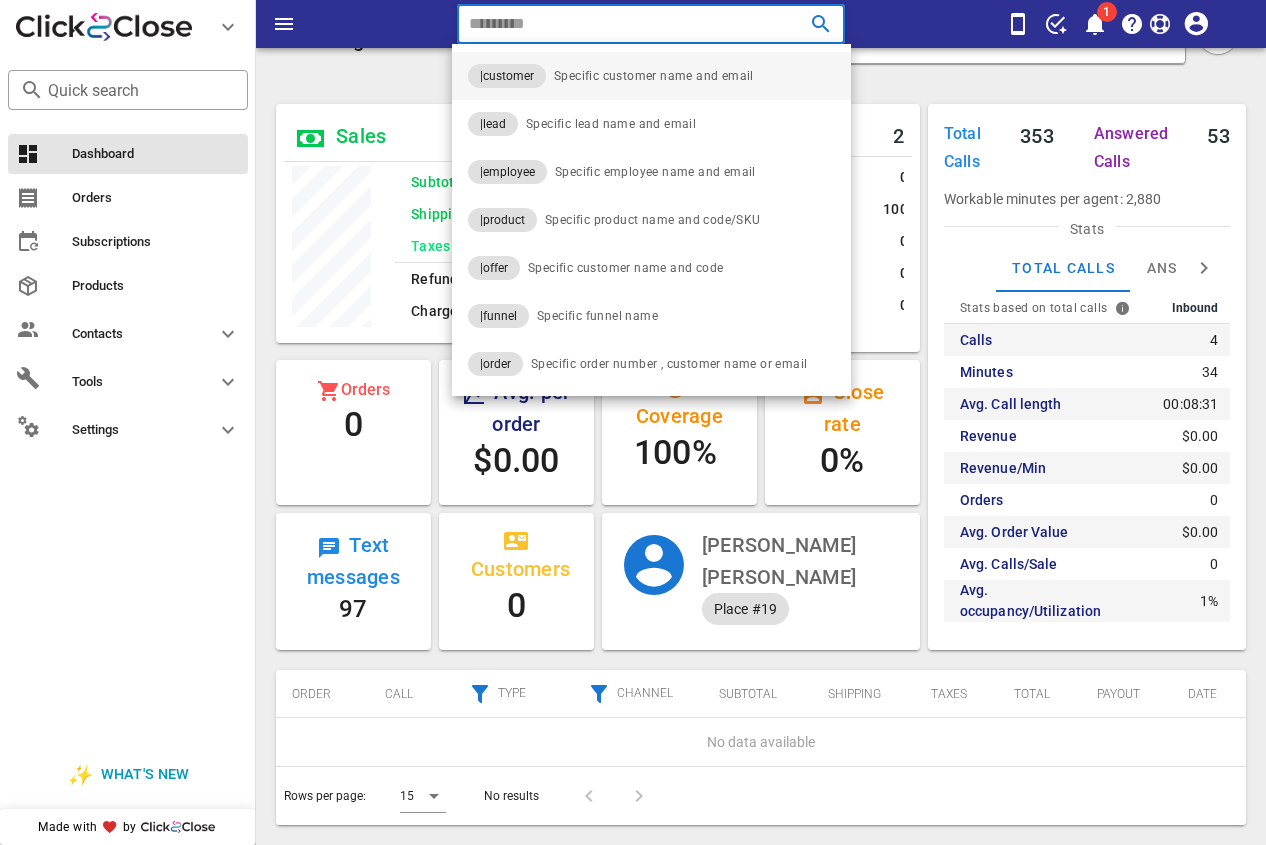 paste on "**********" 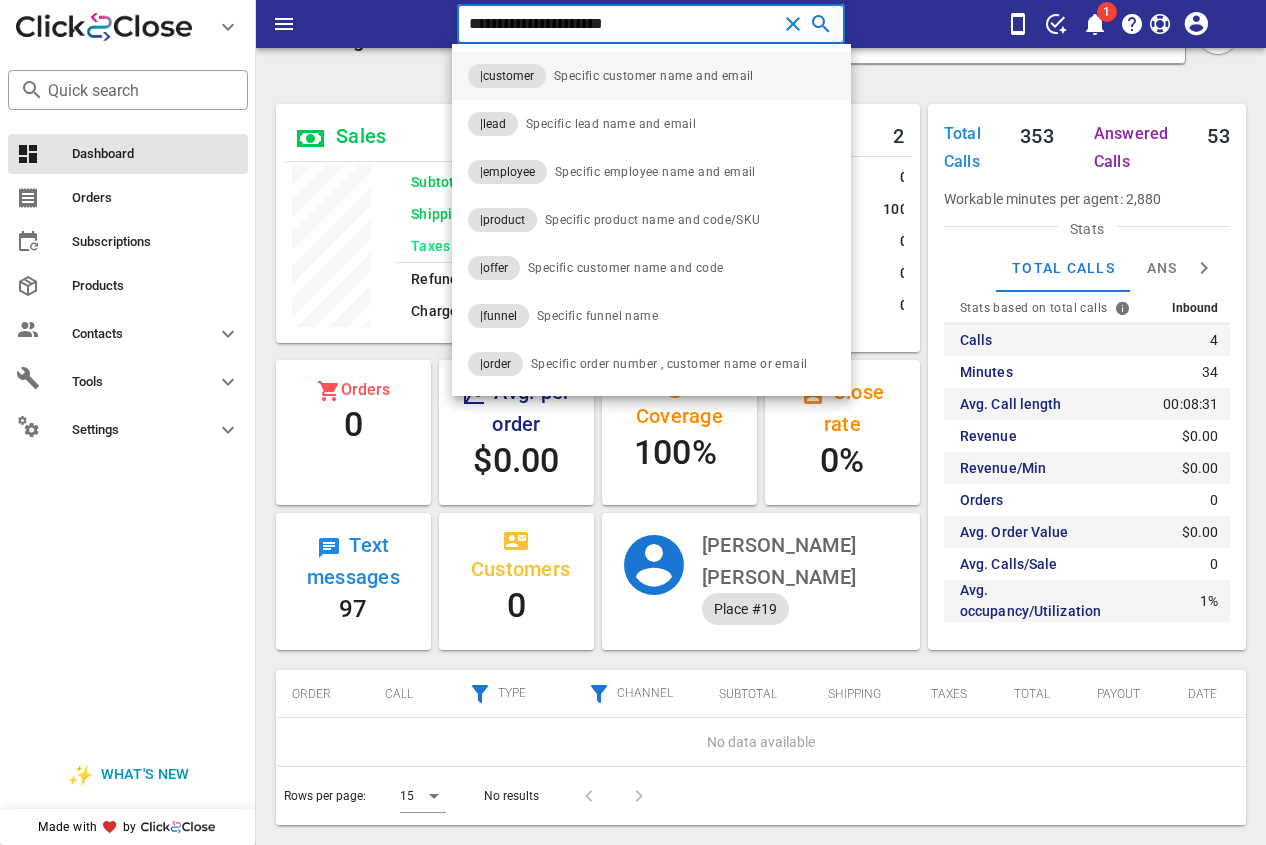type on "**********" 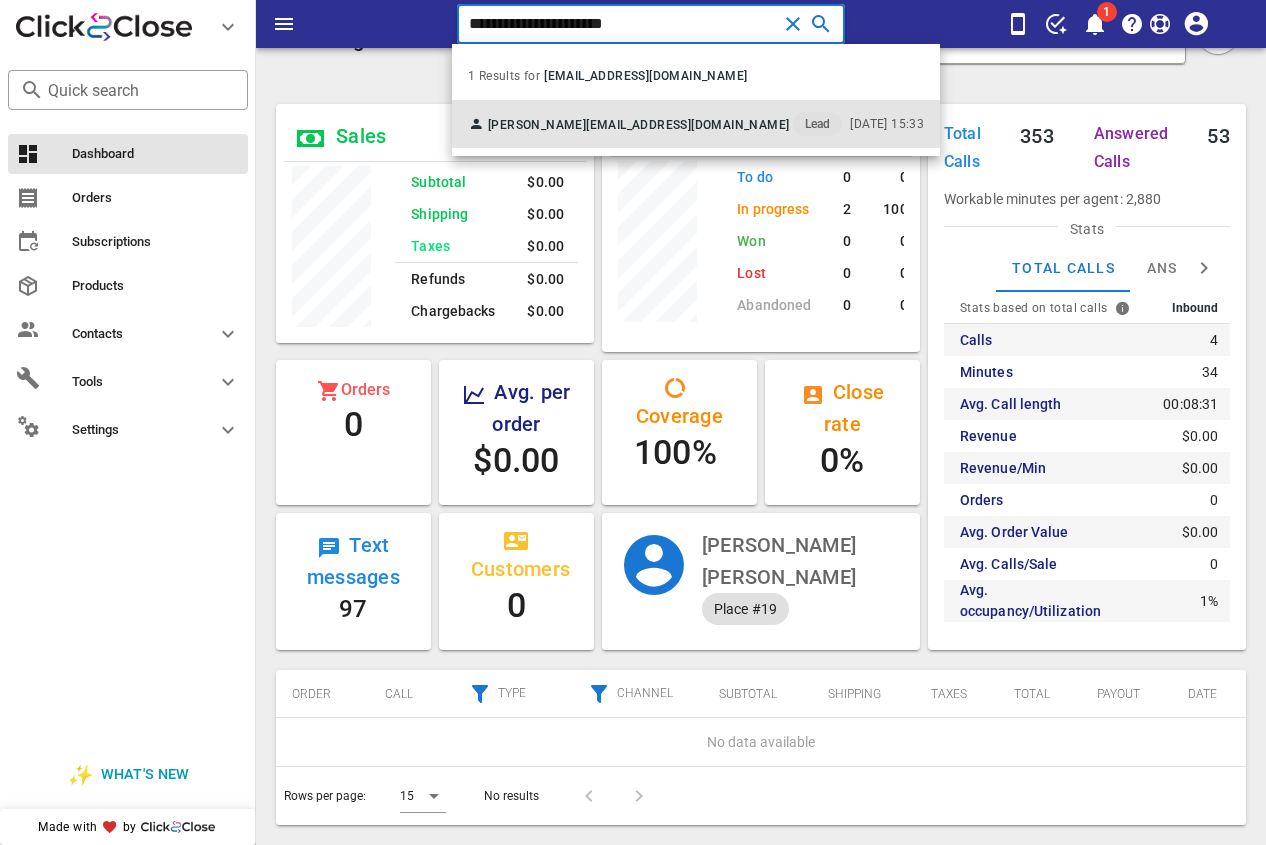 click on "[EMAIL_ADDRESS][DOMAIN_NAME]" at bounding box center [687, 125] 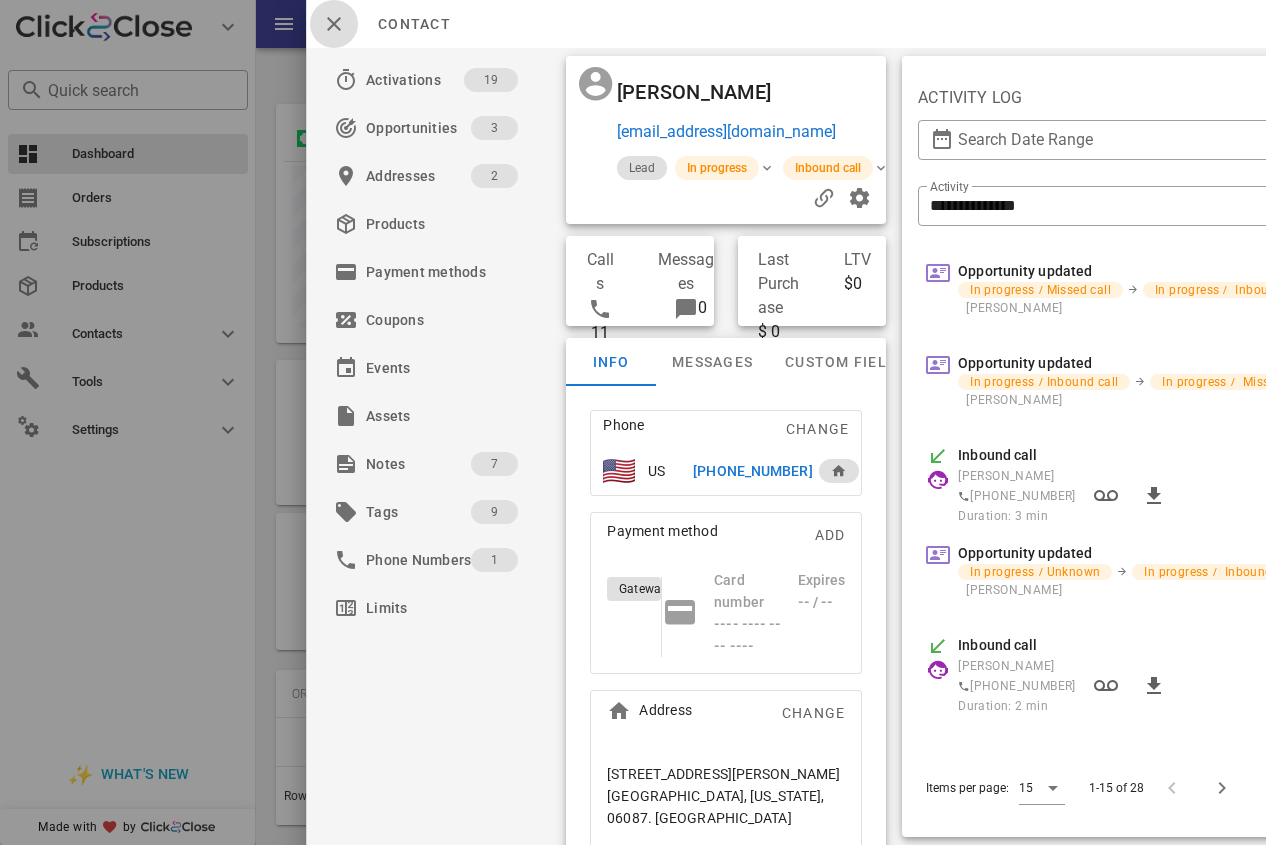 click at bounding box center (334, 24) 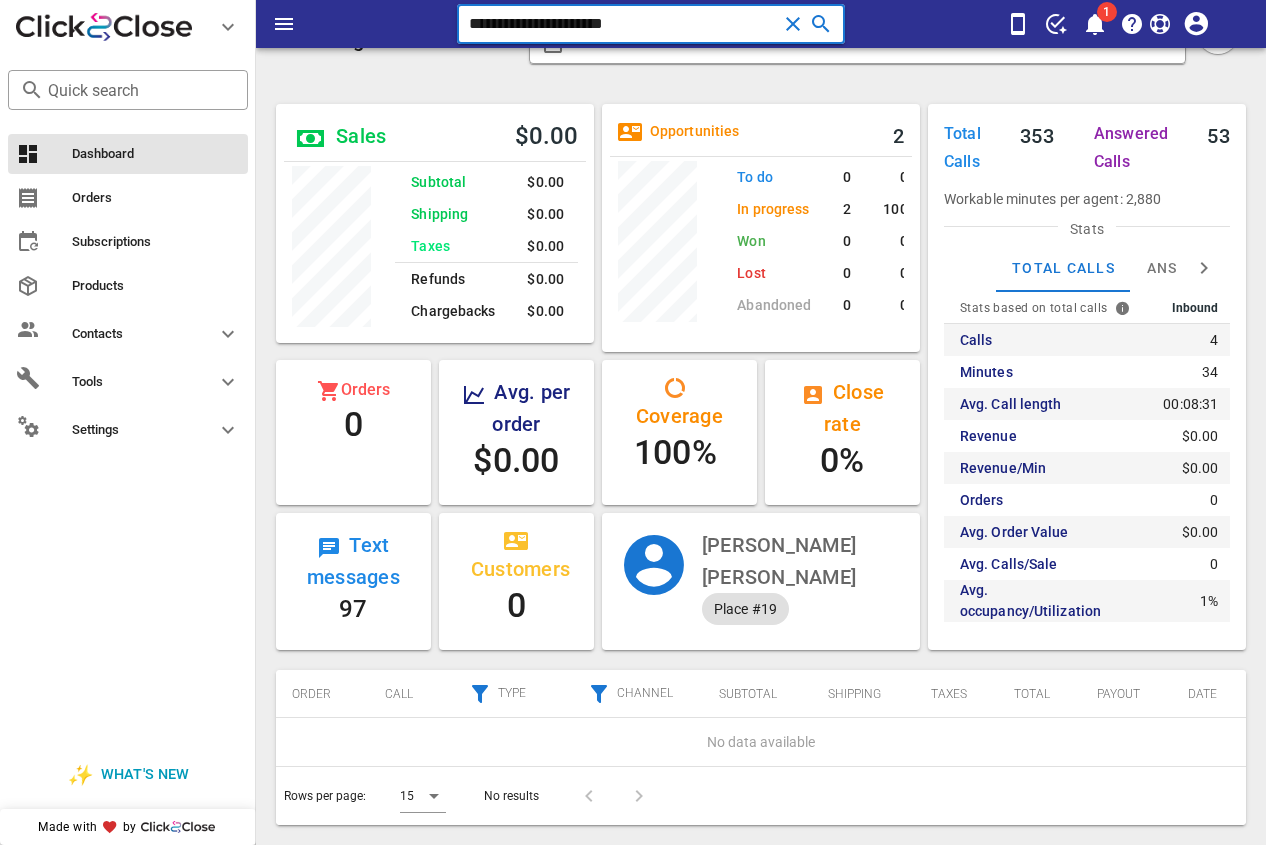 drag, startPoint x: 681, startPoint y: 17, endPoint x: 316, endPoint y: -3, distance: 365.54755 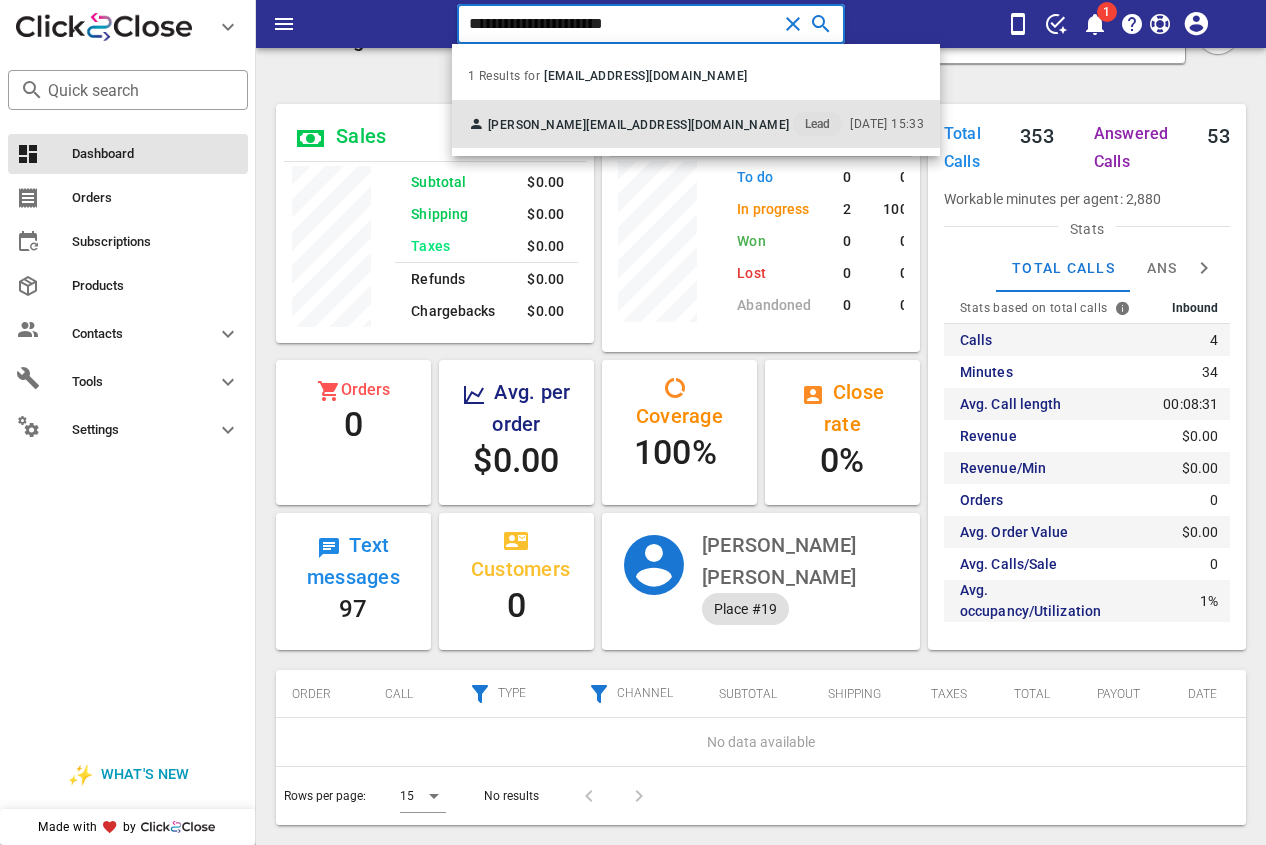 click on "[EMAIL_ADDRESS][DOMAIN_NAME]" at bounding box center (687, 125) 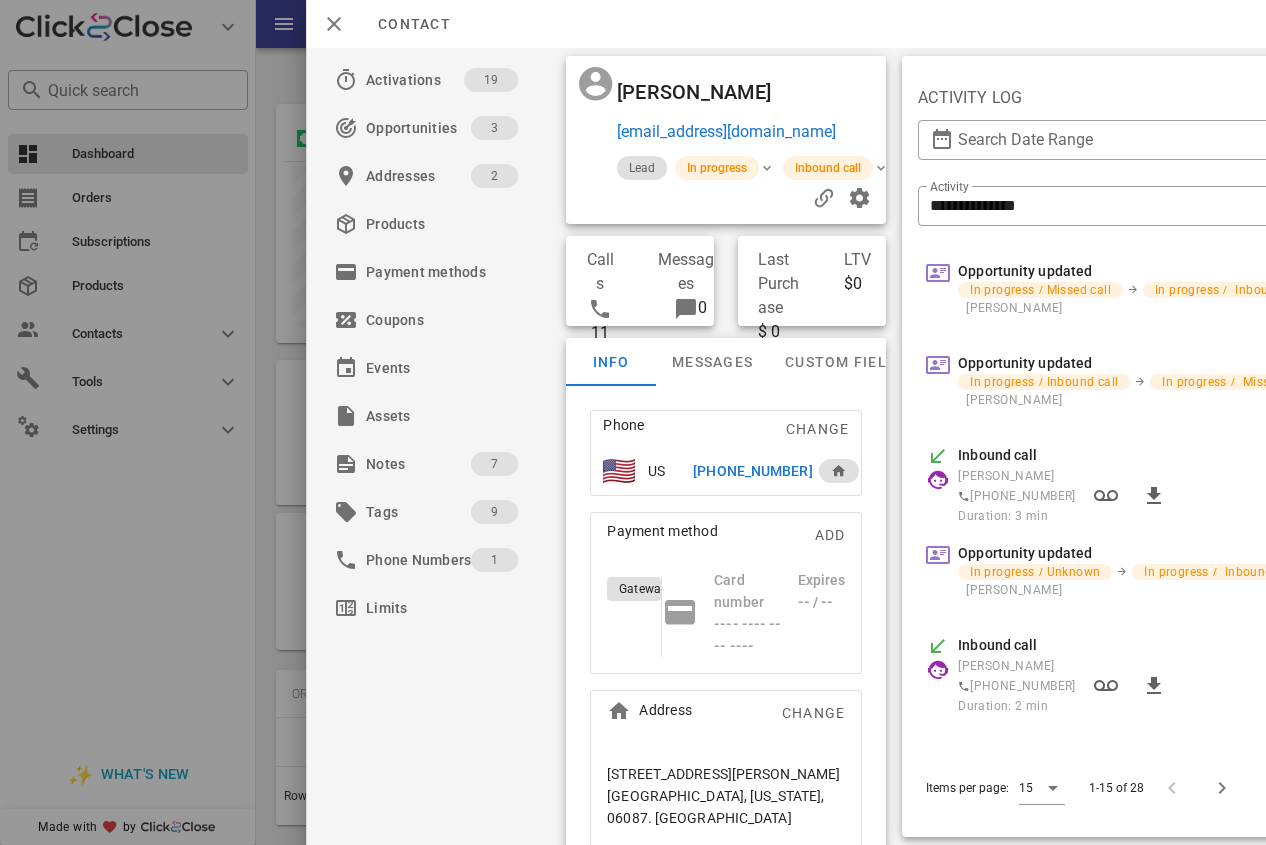 click on "[PHONE_NUMBER]" at bounding box center [752, 471] 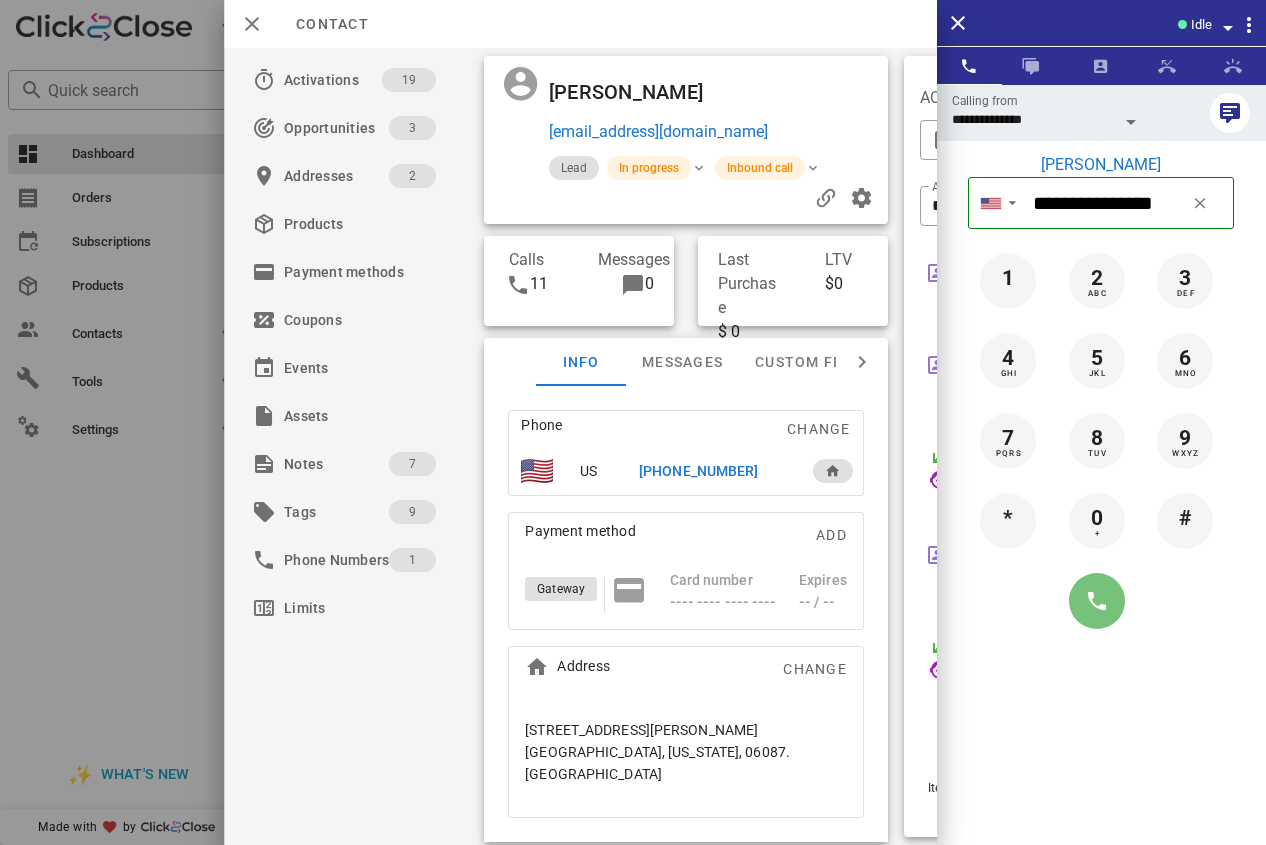 click at bounding box center (1097, 601) 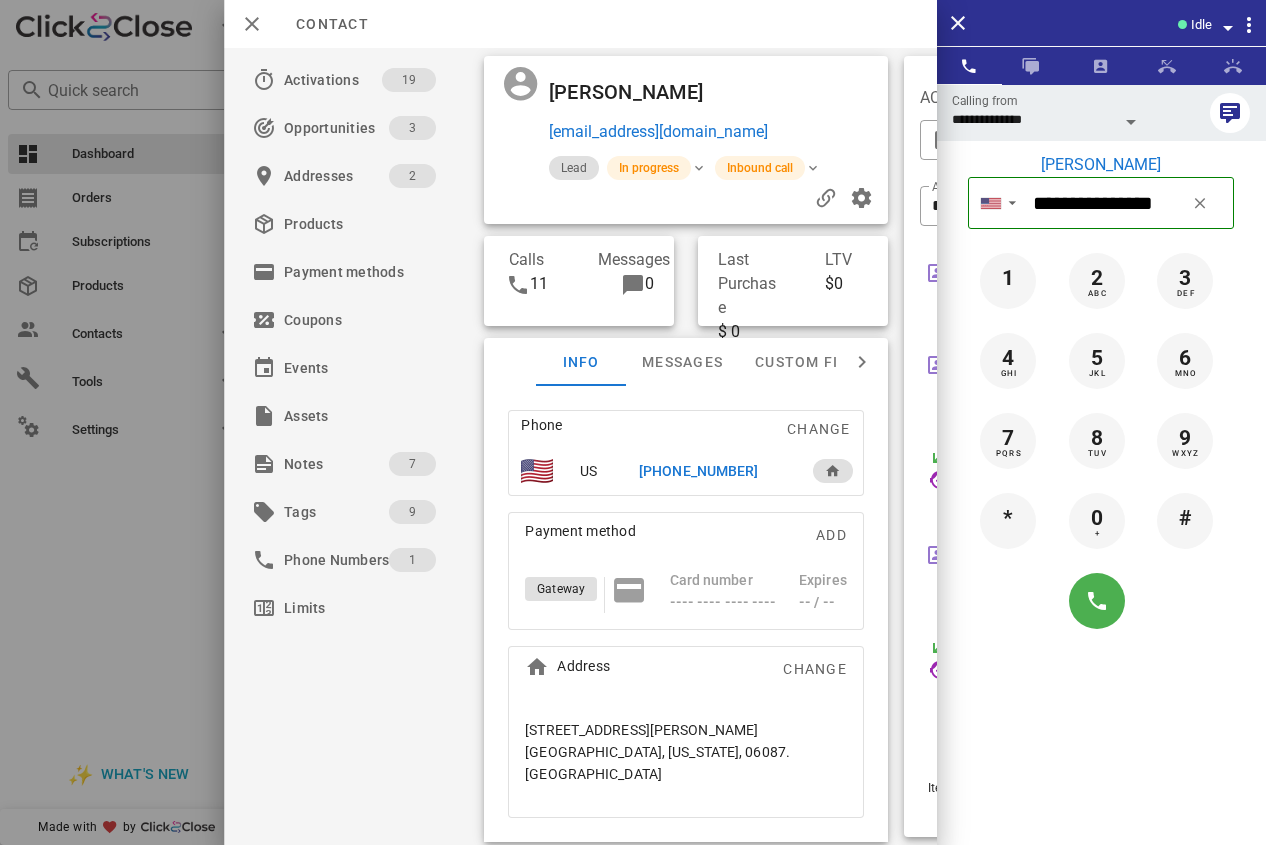 type 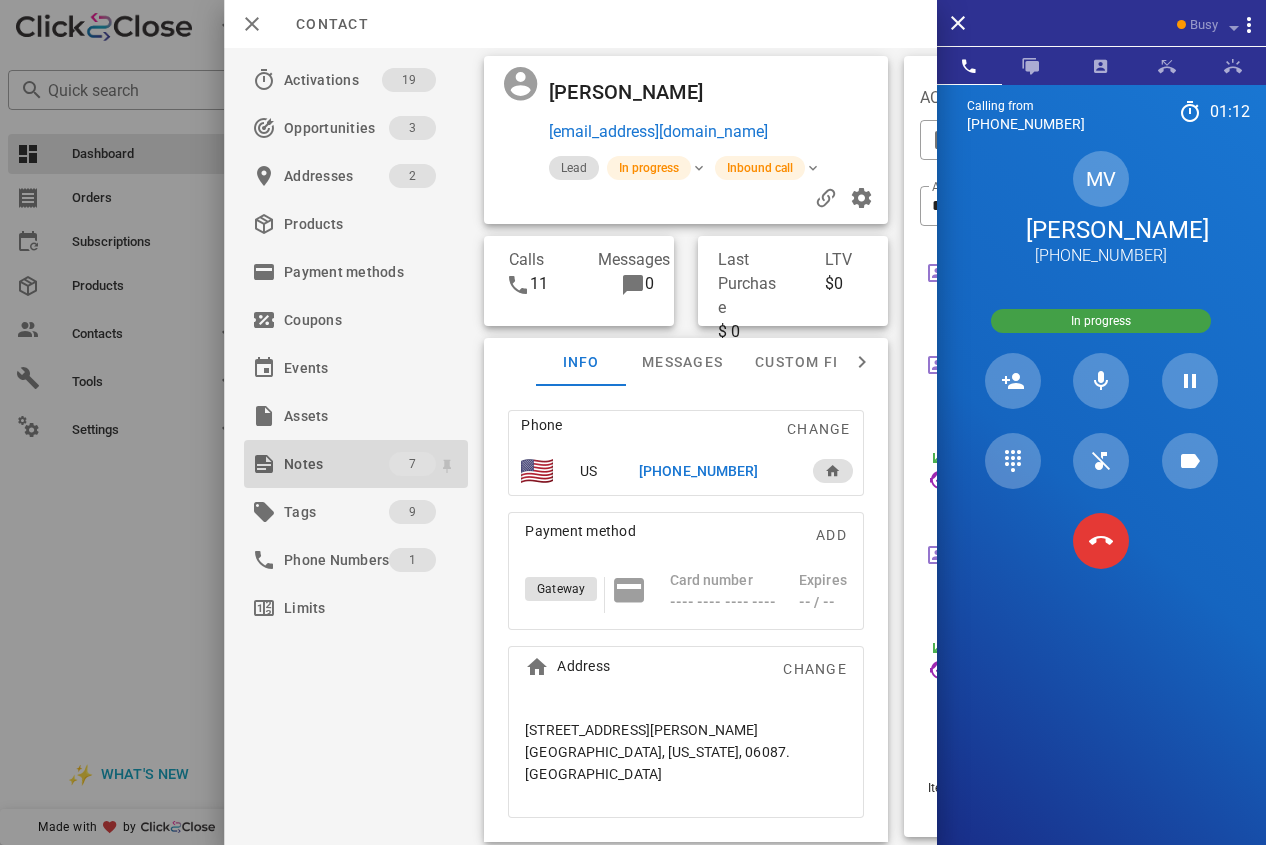 click on "Notes" at bounding box center (336, 464) 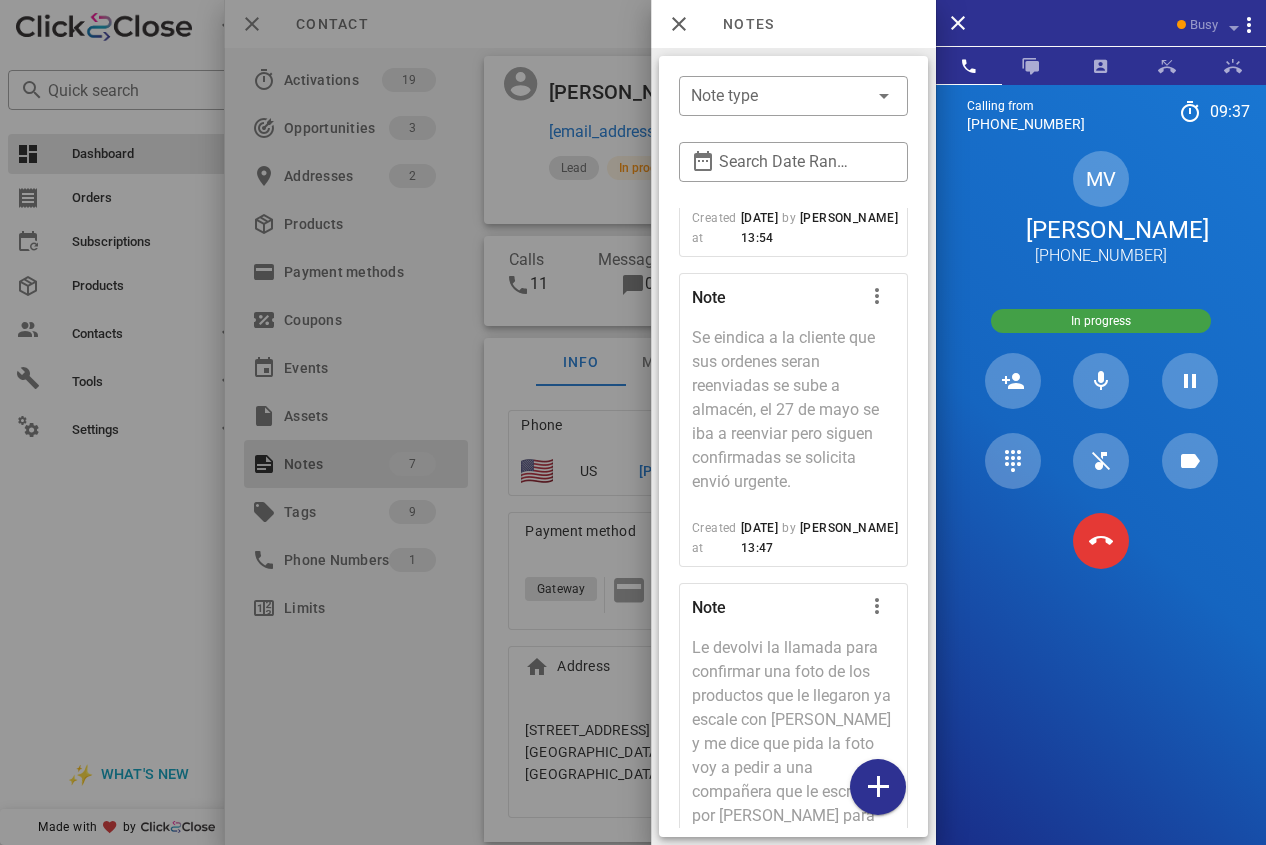 scroll, scrollTop: 1400, scrollLeft: 0, axis: vertical 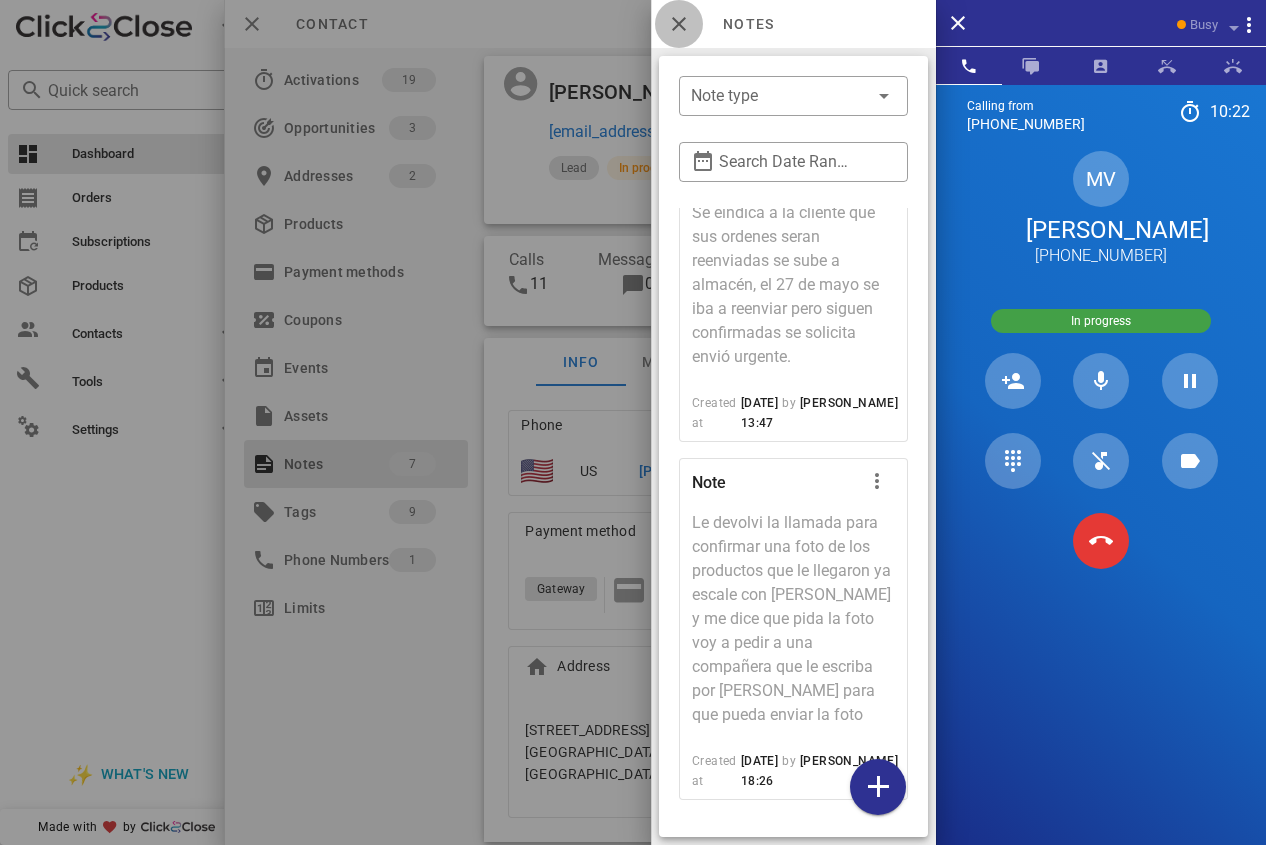 click at bounding box center [679, 24] 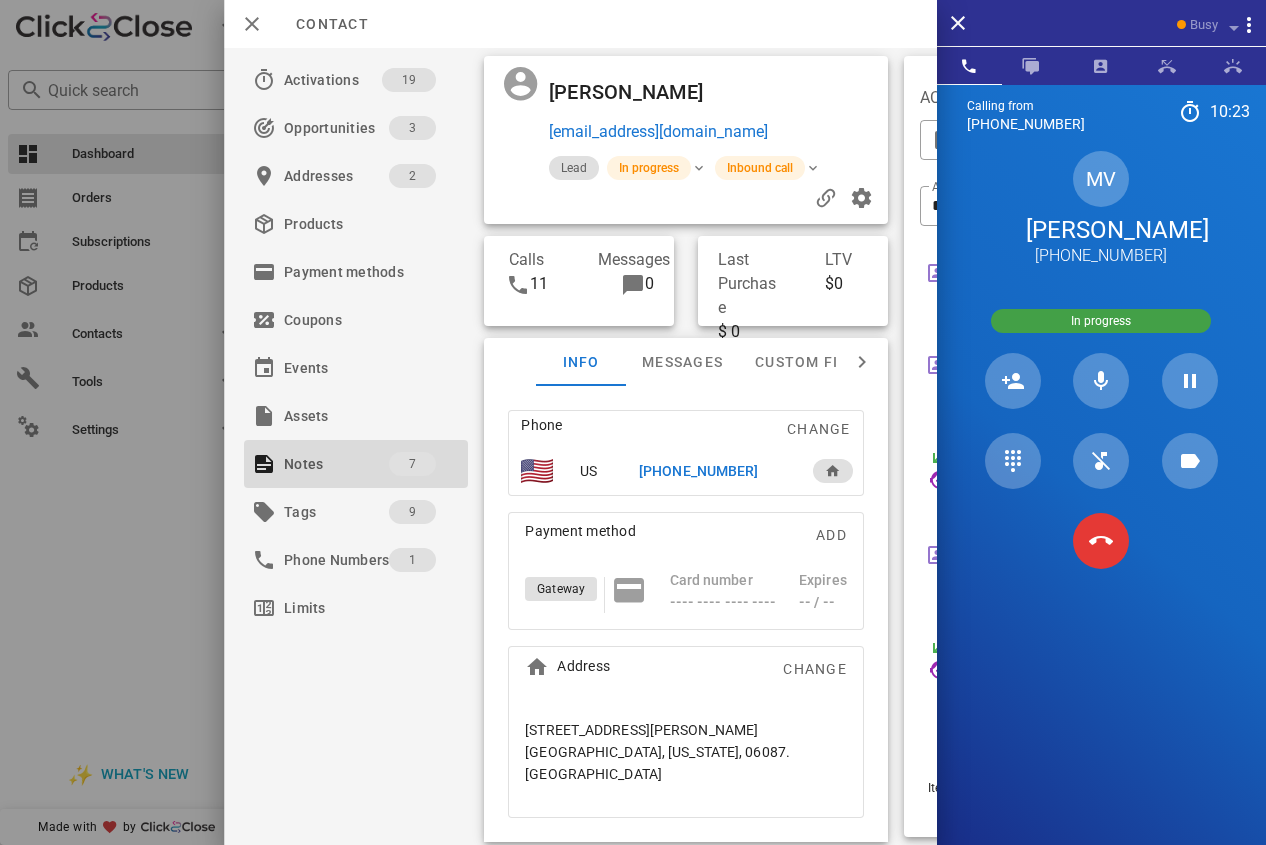 click on "Contact" at bounding box center [580, 24] 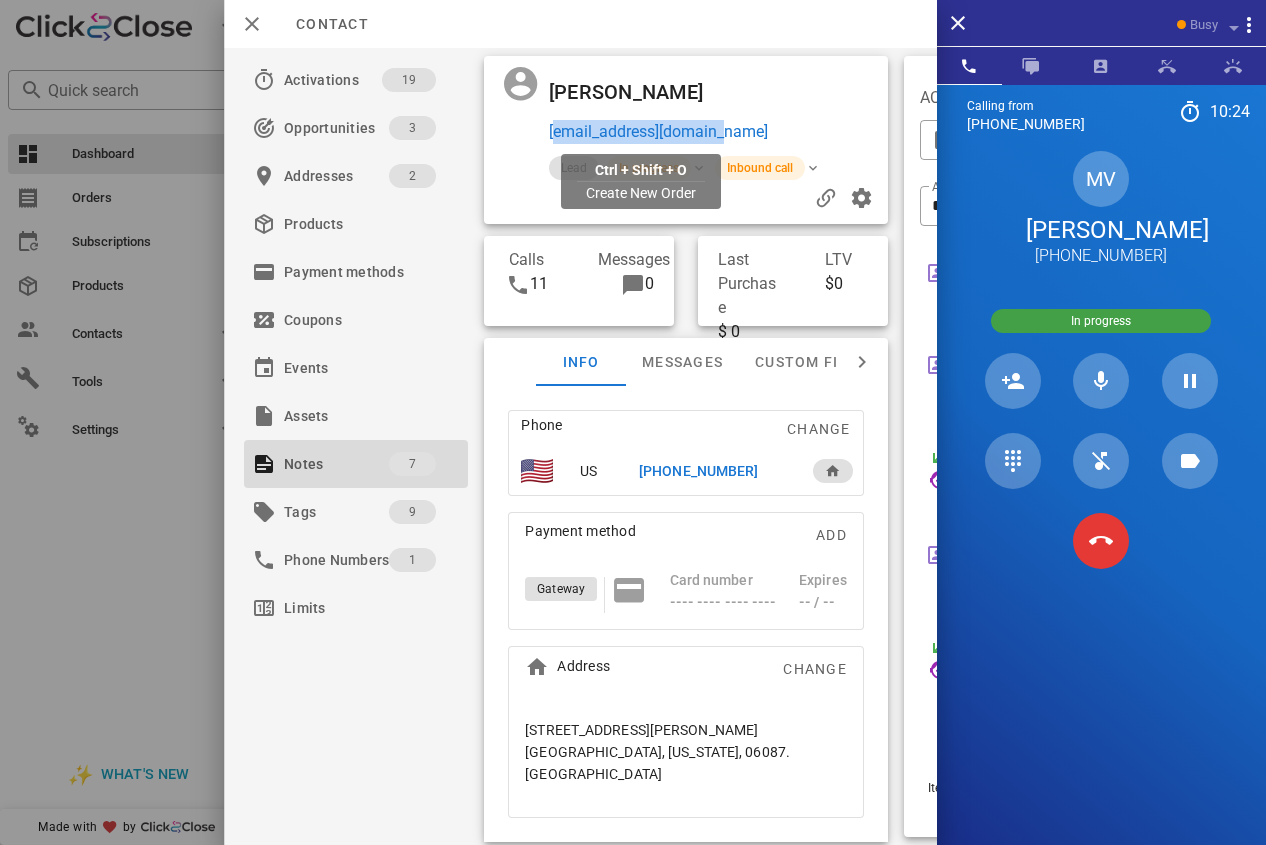 drag, startPoint x: 724, startPoint y: 141, endPoint x: 549, endPoint y: 140, distance: 175.00285 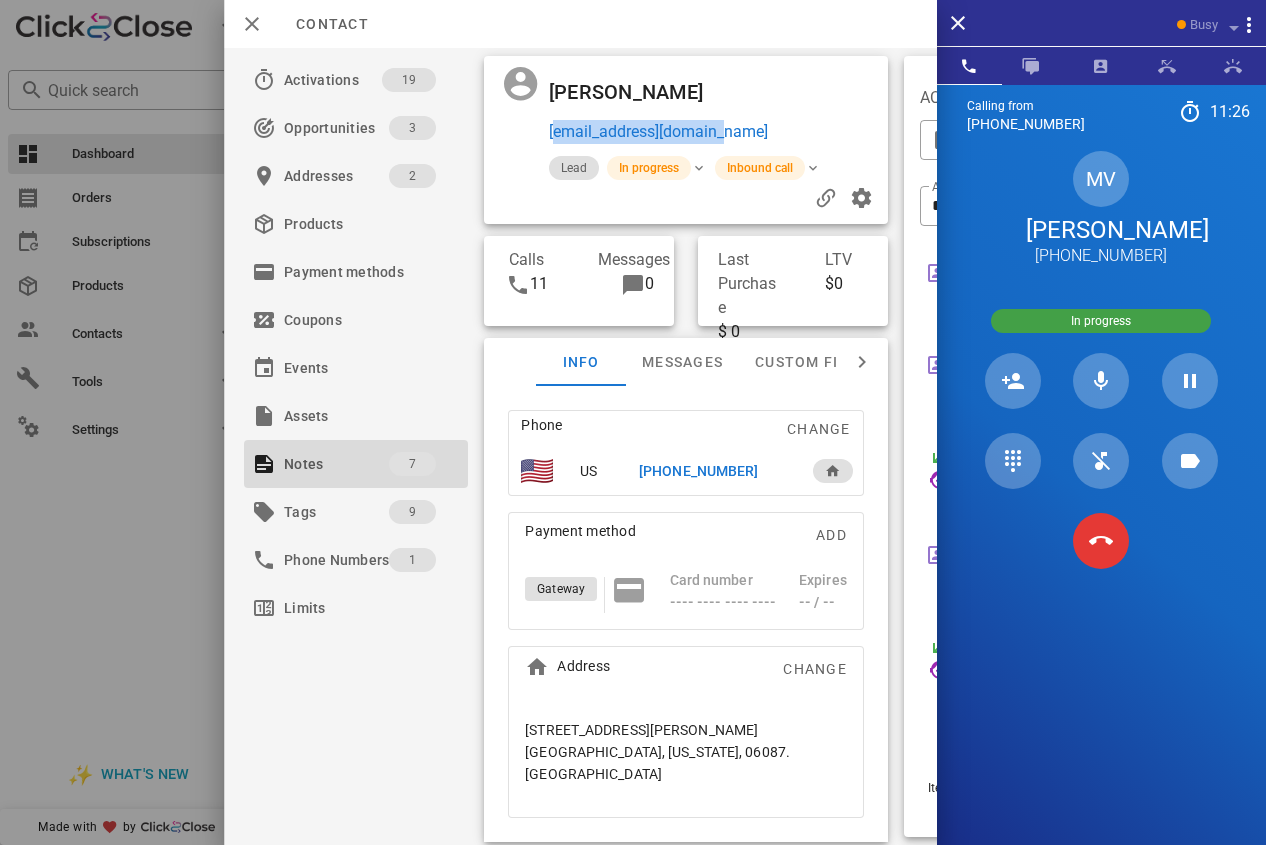 click on "[PERSON_NAME]  [EMAIL_ADDRESS][DOMAIN_NAME]" at bounding box center [719, 110] 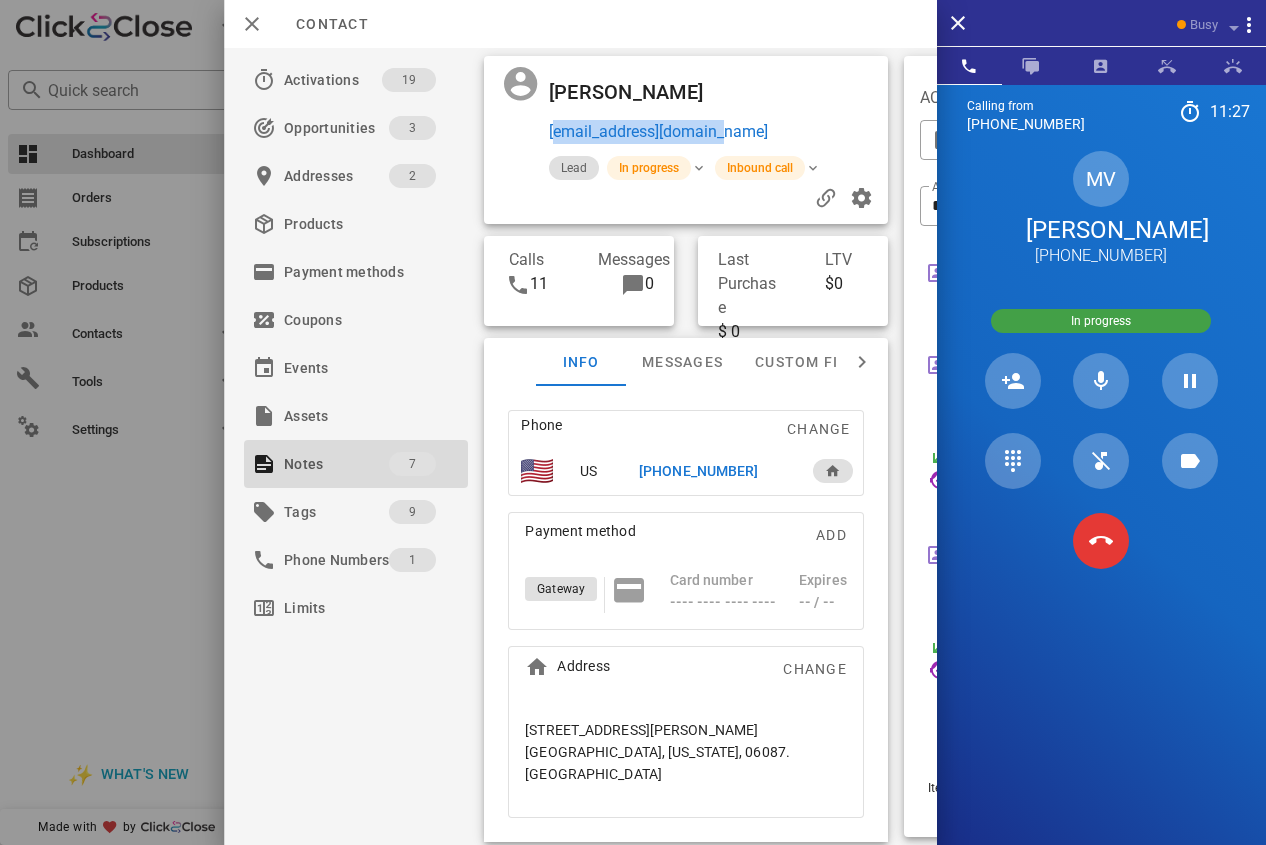 drag, startPoint x: 638, startPoint y: 130, endPoint x: 548, endPoint y: 129, distance: 90.005554 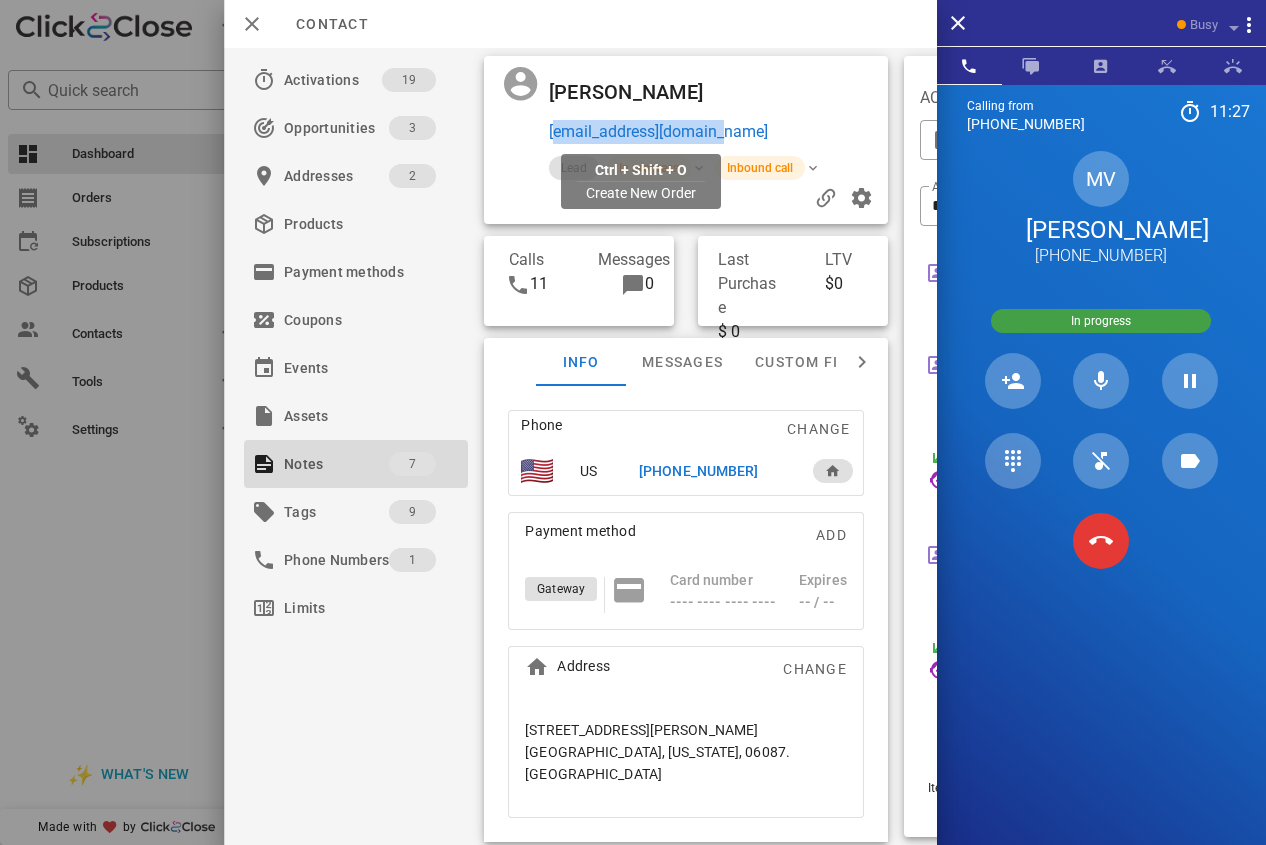 copy on "[EMAIL_ADDRESS][DOMAIN_NAME]" 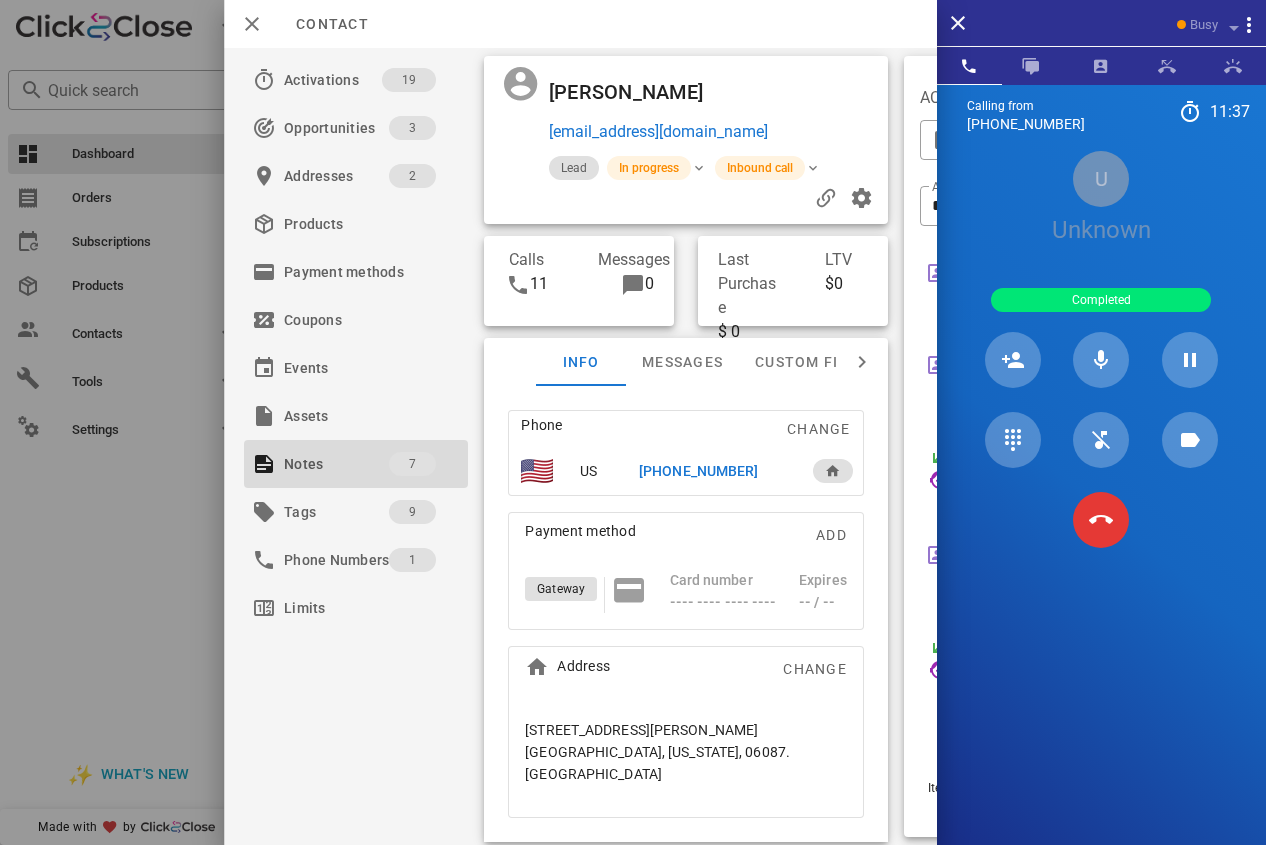 click at bounding box center (1101, 520) 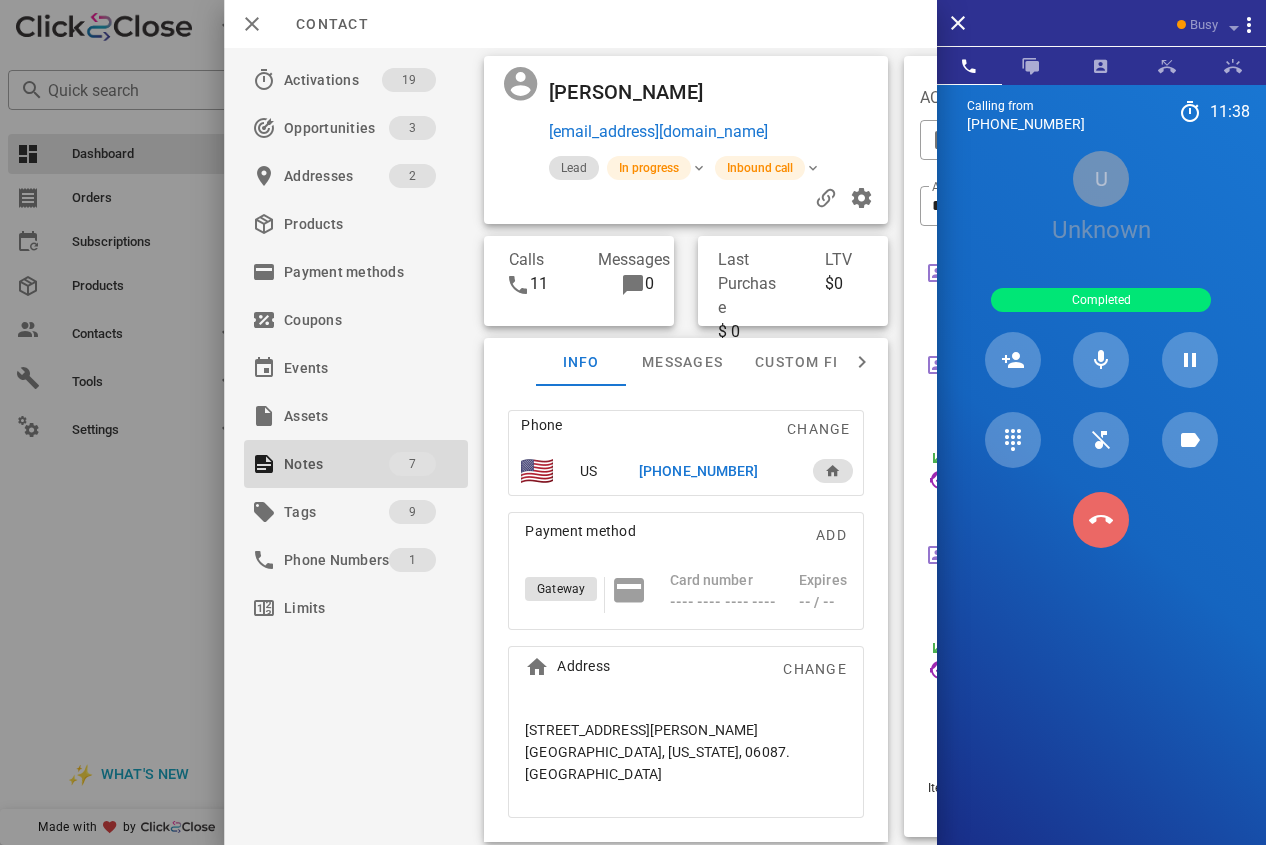click at bounding box center (1101, 520) 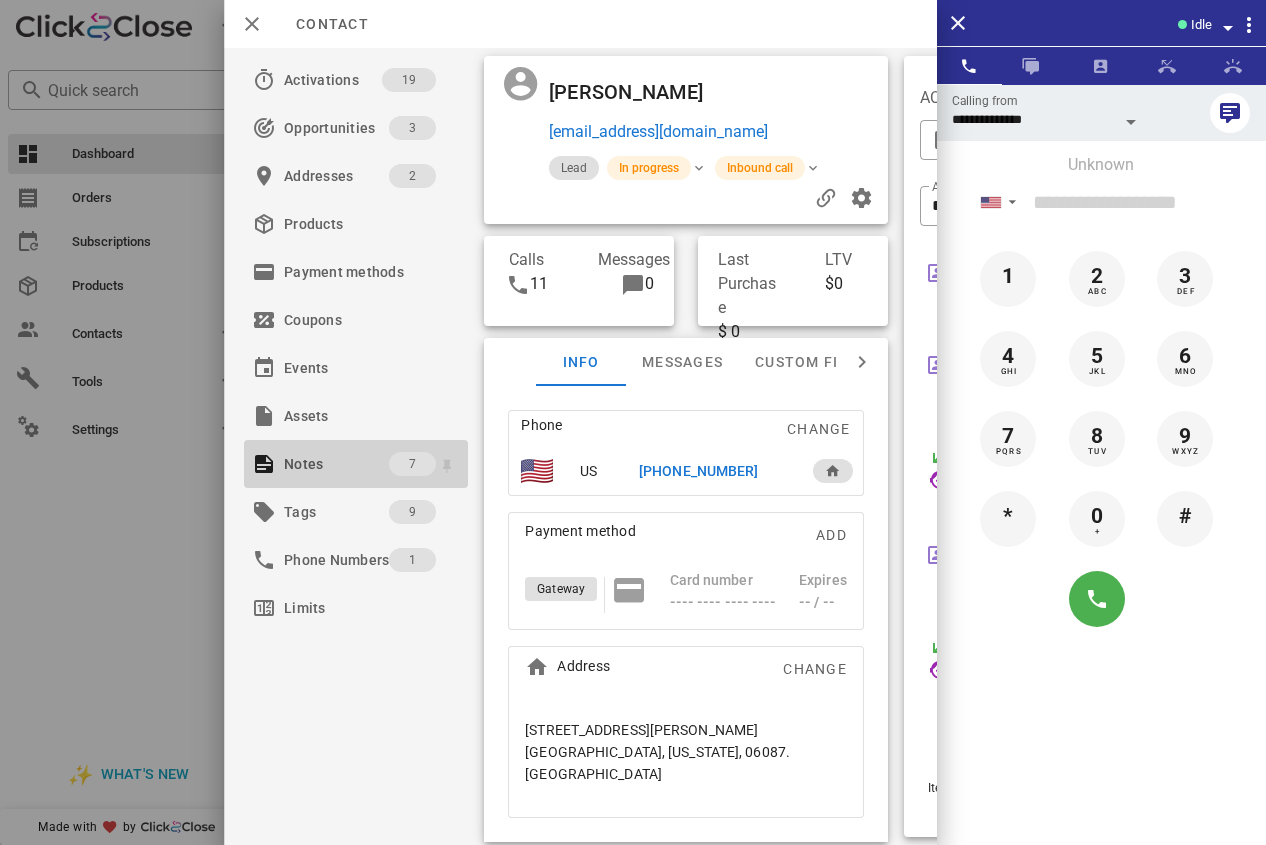click on "Notes" at bounding box center (336, 464) 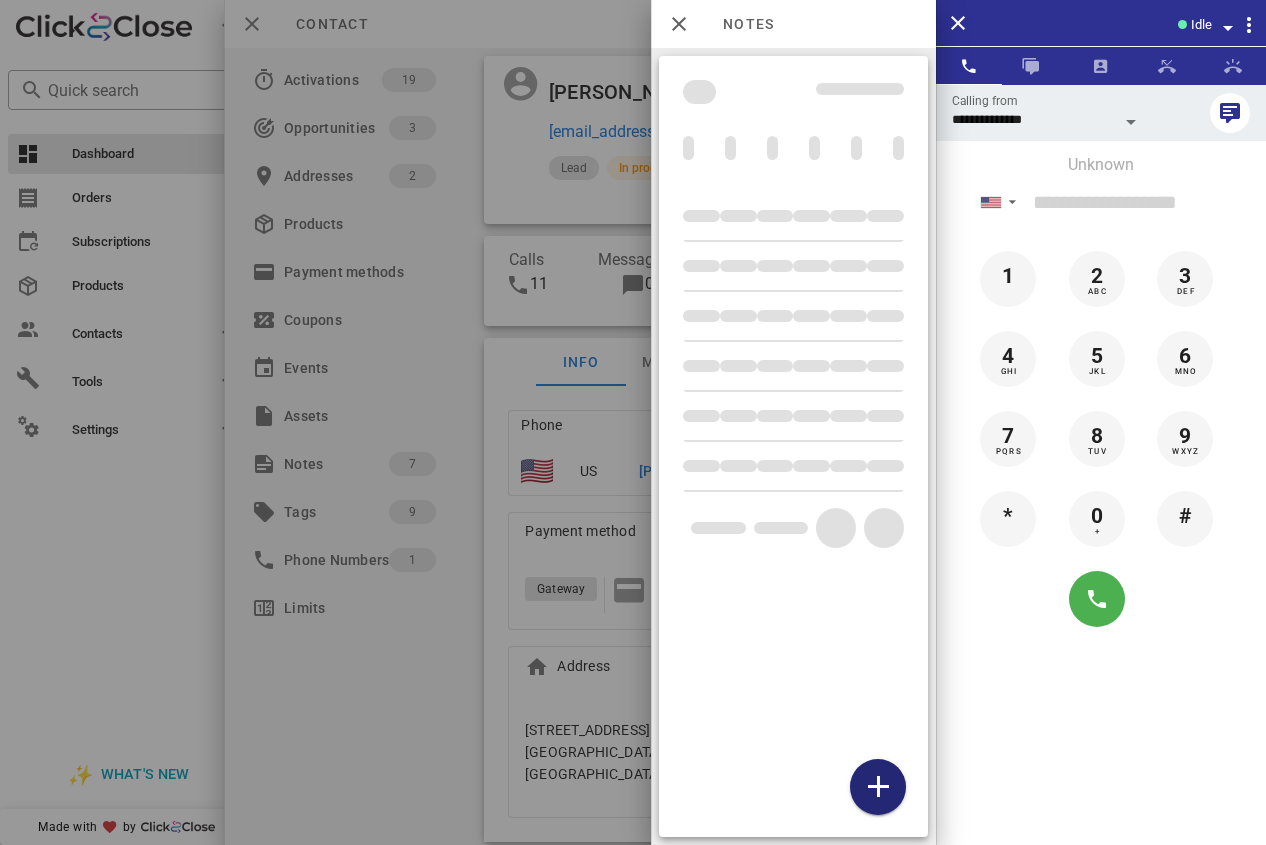 click at bounding box center (878, 787) 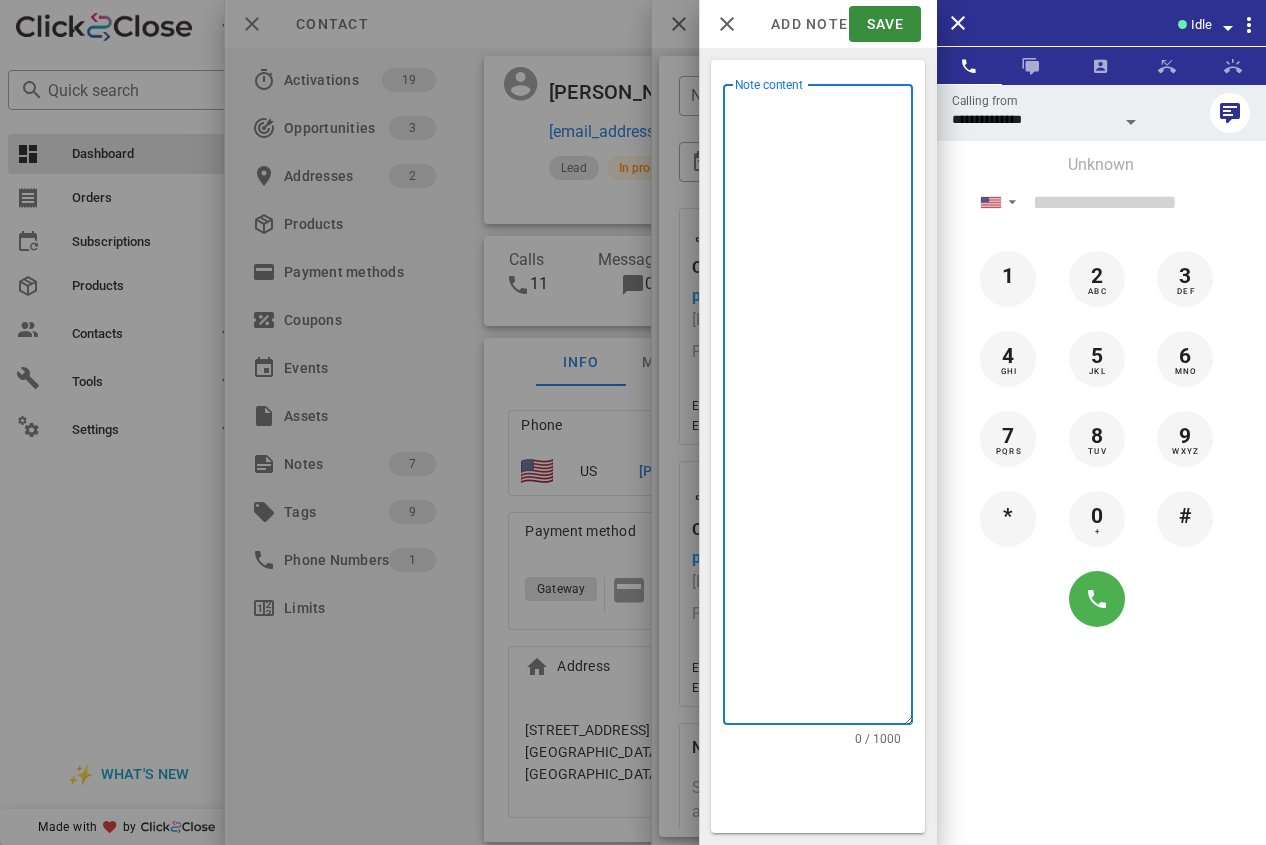 click on "Note content" at bounding box center (824, 409) 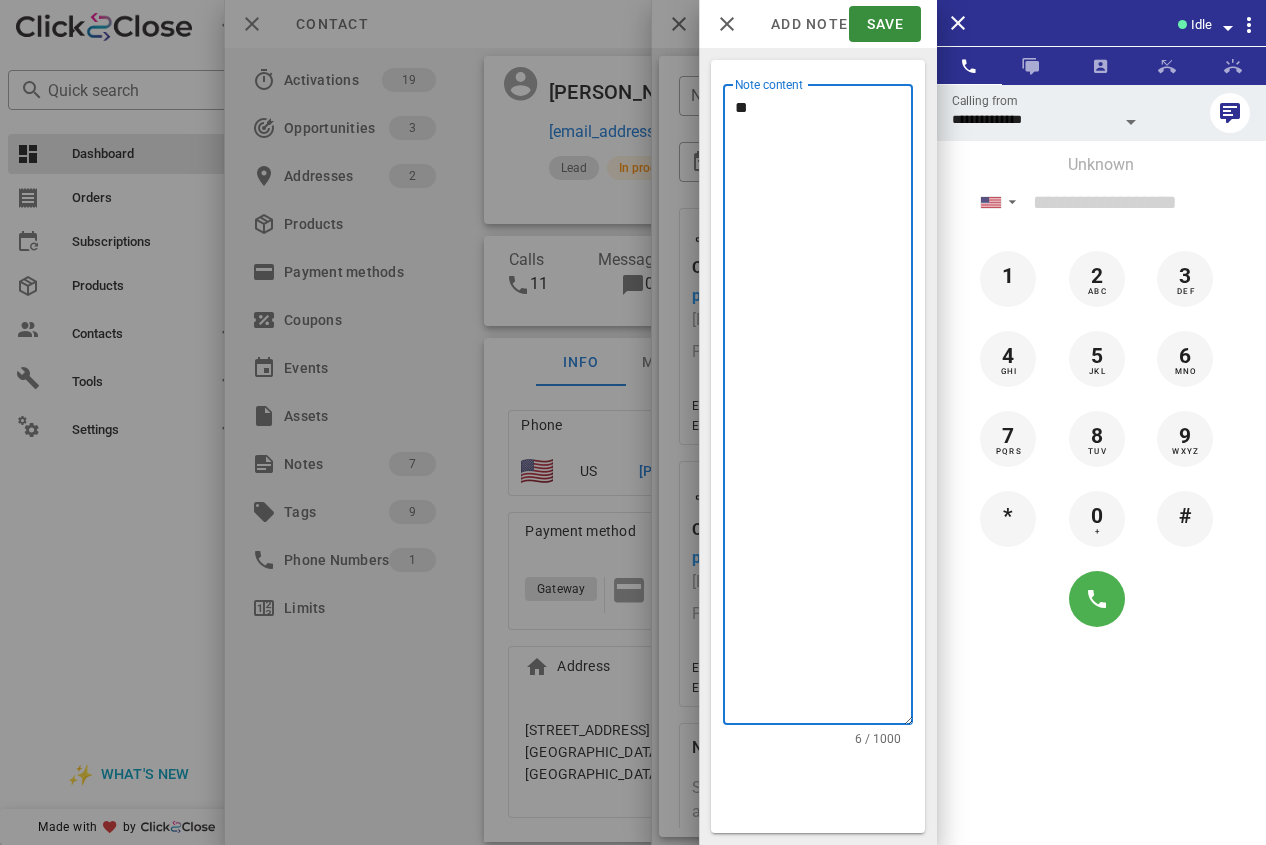 type on "*" 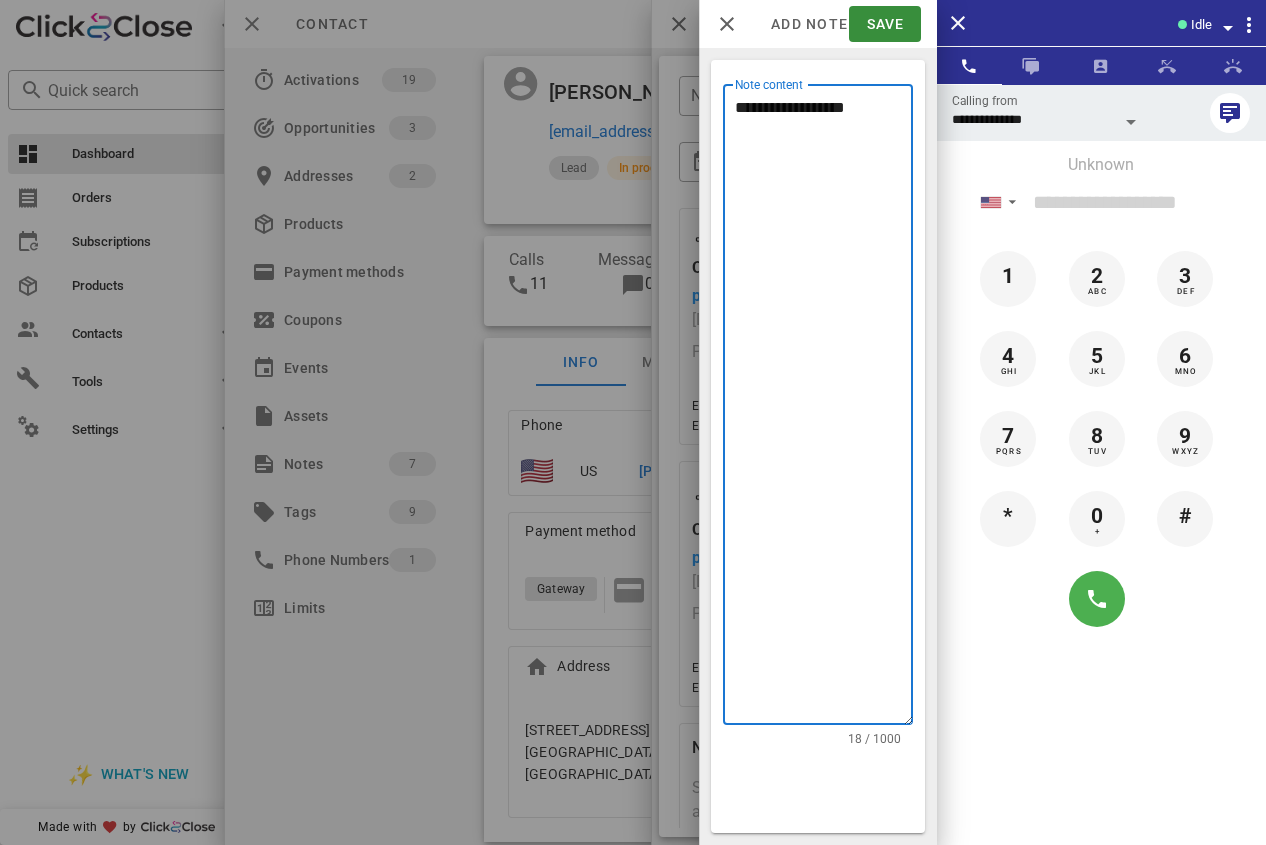click on "**********" at bounding box center (824, 409) 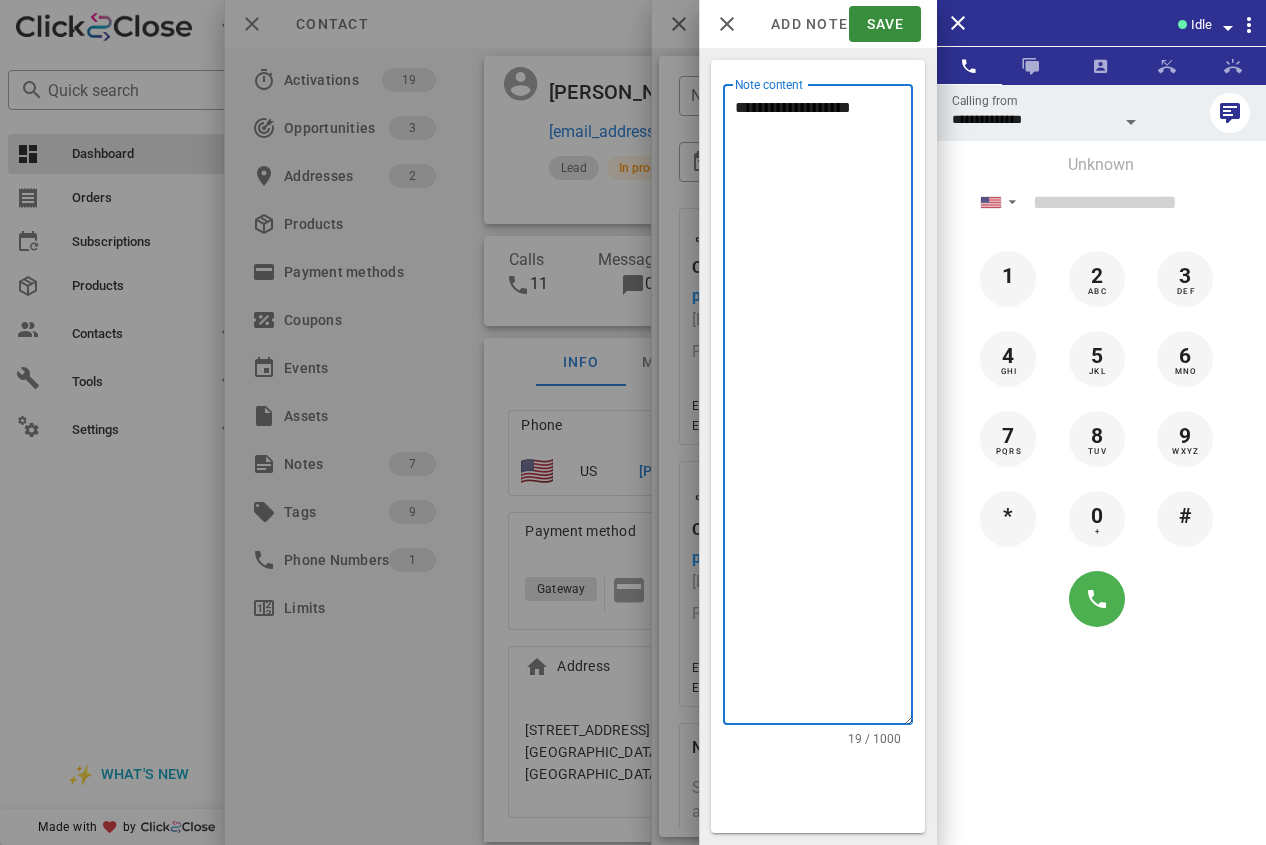 click on "**********" at bounding box center (824, 409) 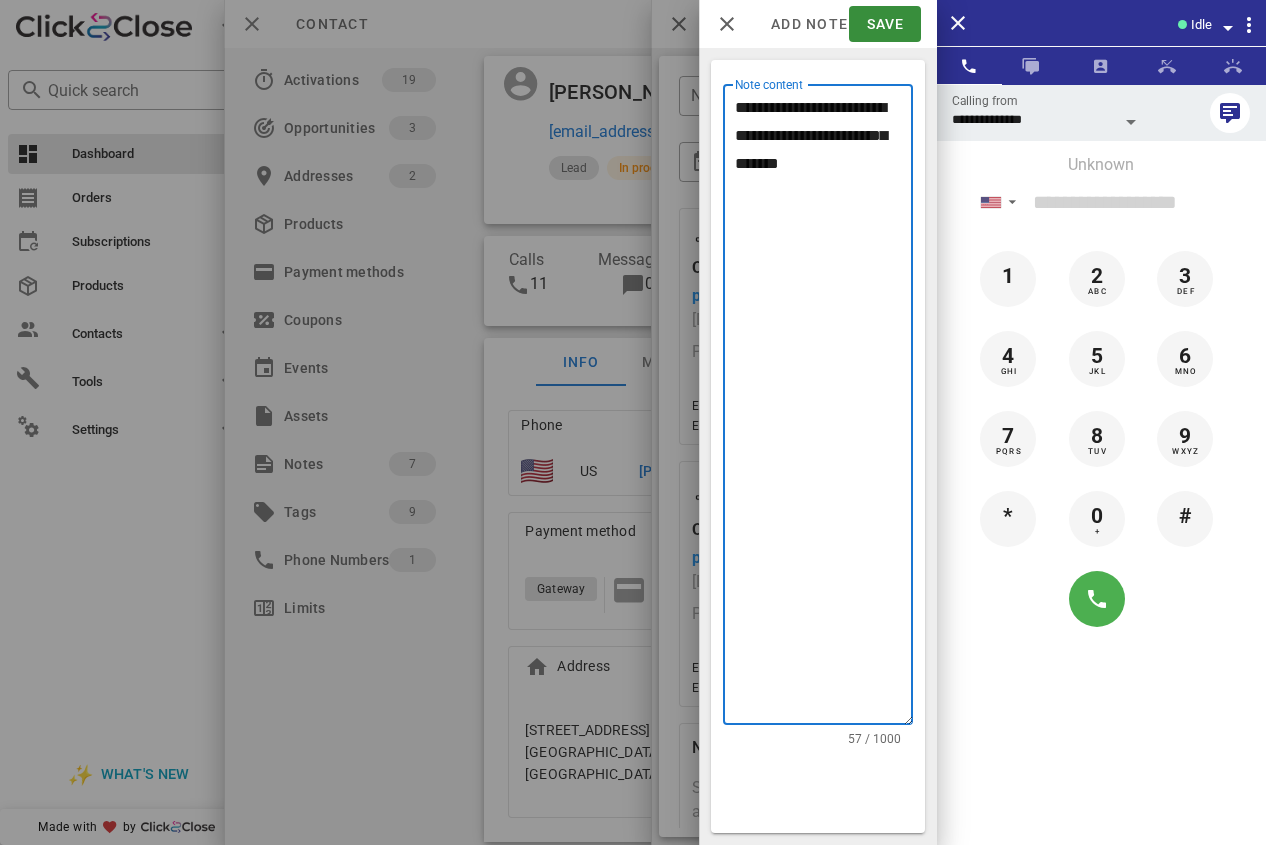 paste on "**********" 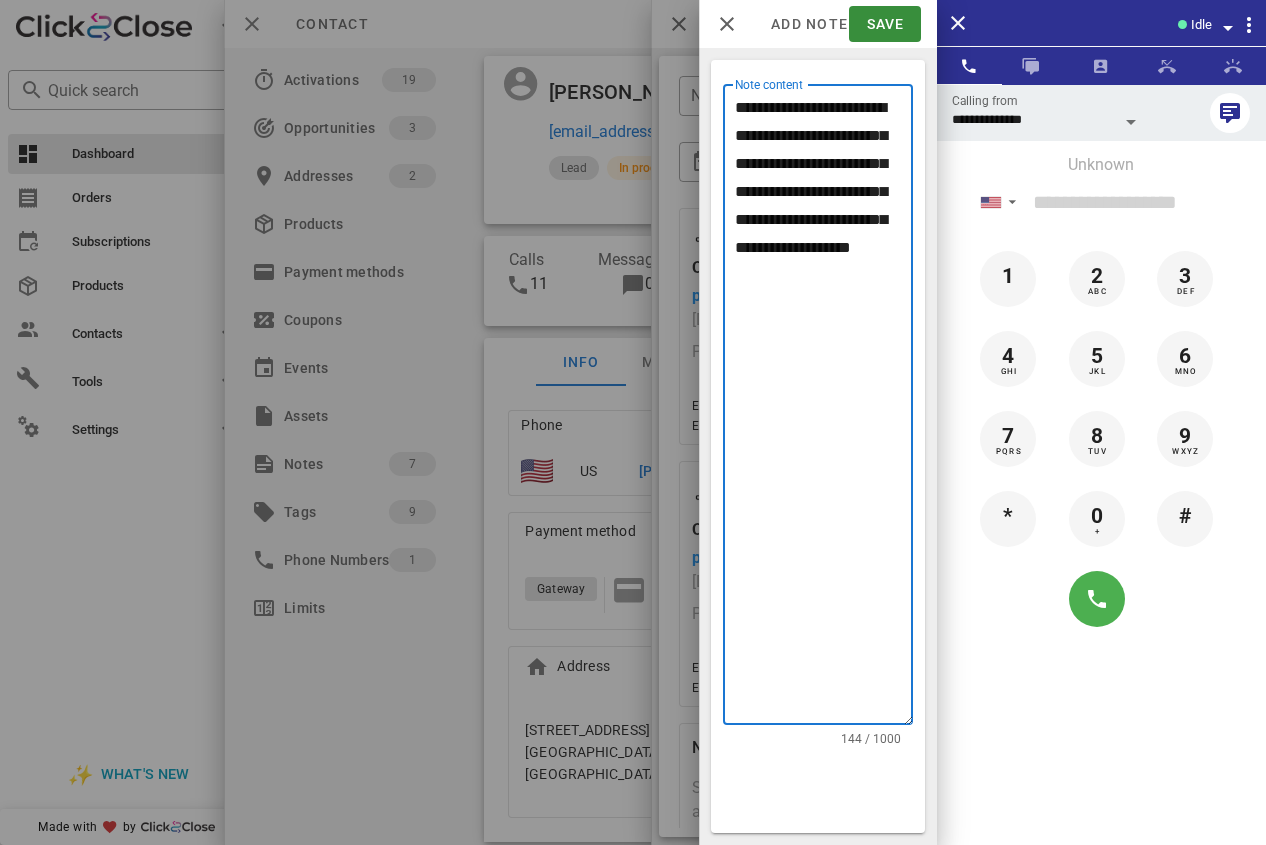 paste on "**********" 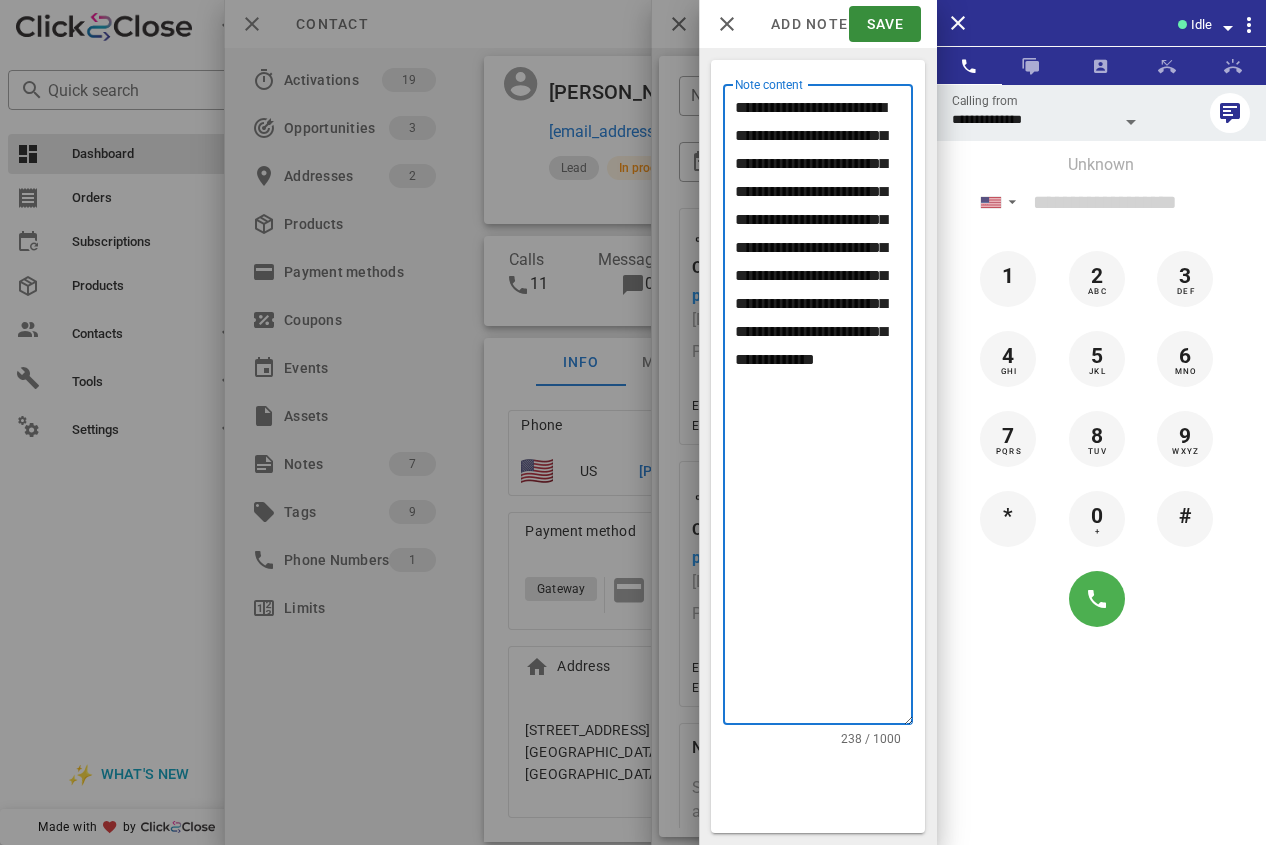 drag, startPoint x: 814, startPoint y: 167, endPoint x: 902, endPoint y: 175, distance: 88.362885 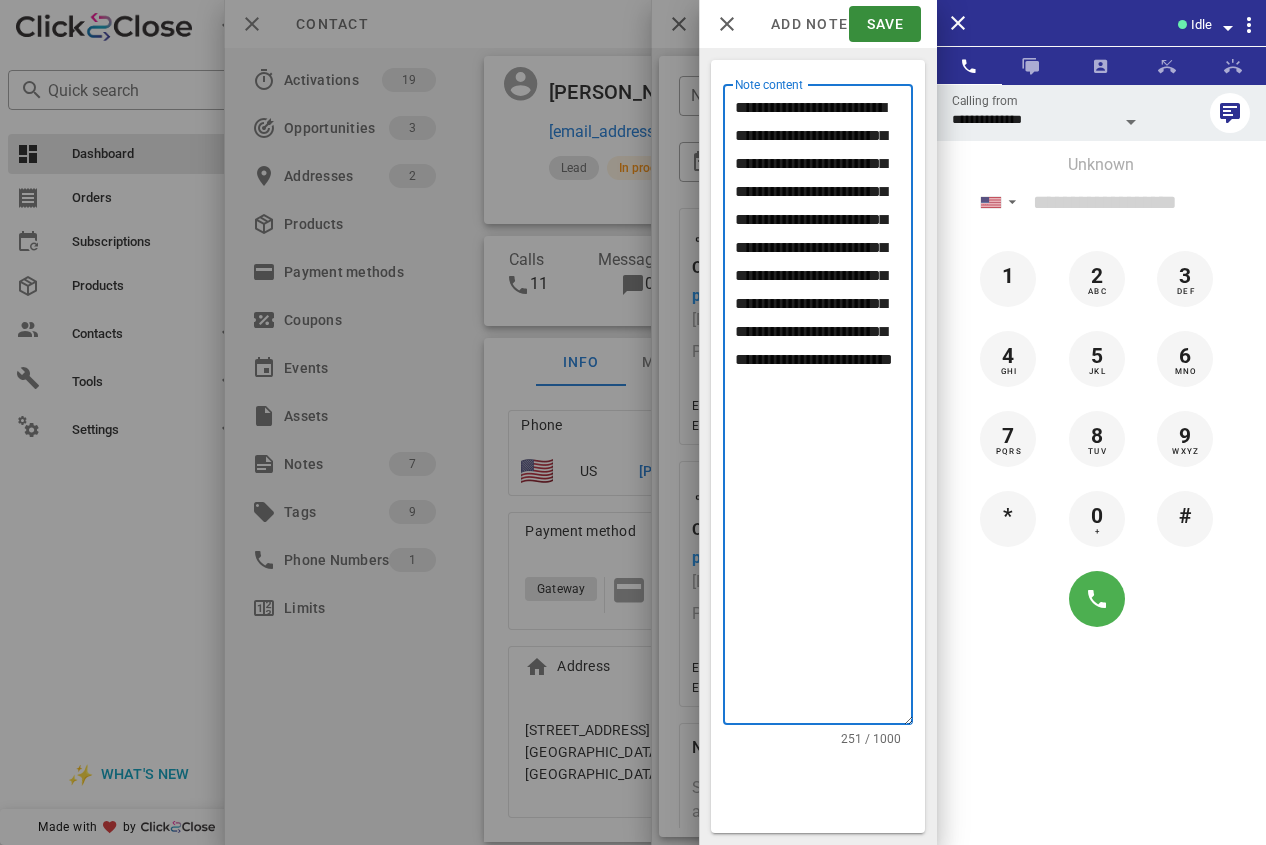 paste on "**********" 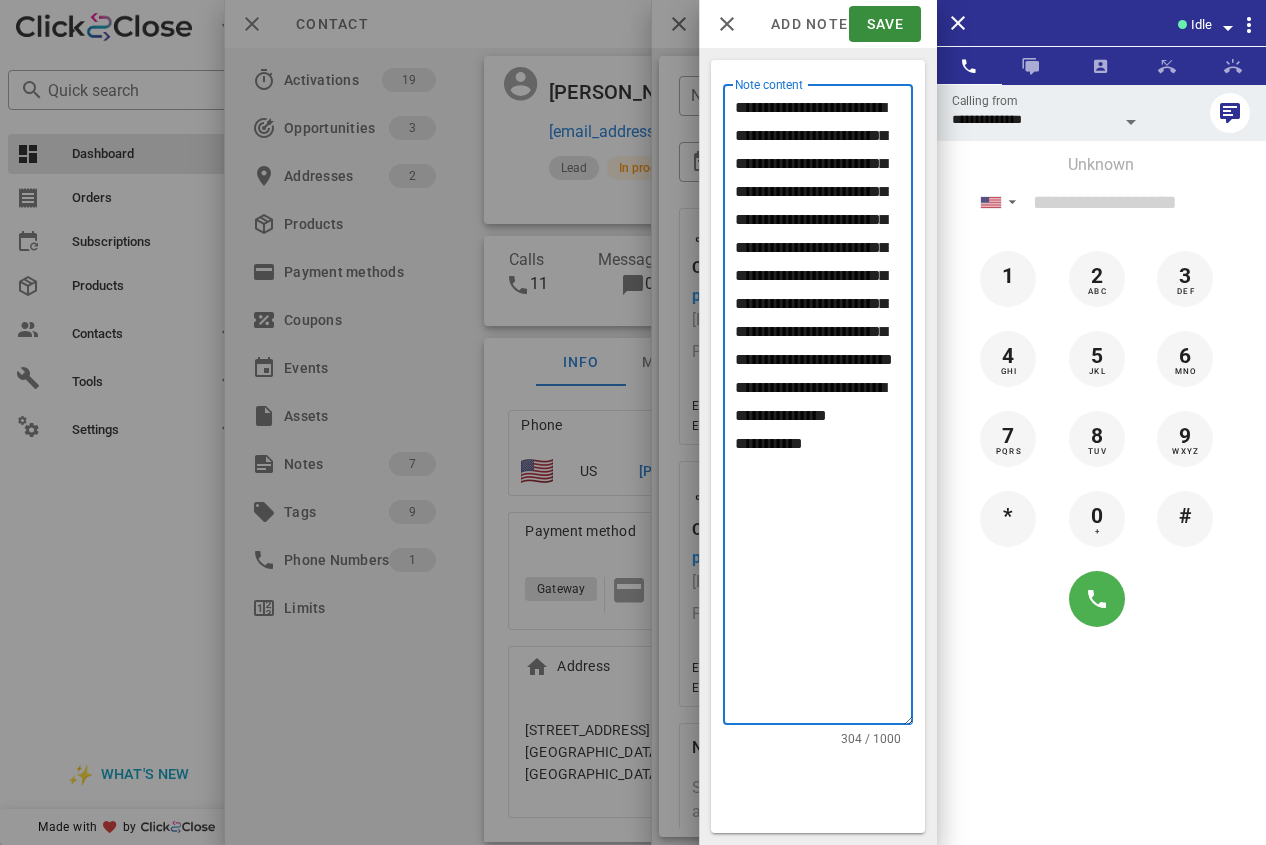 drag, startPoint x: 851, startPoint y: 506, endPoint x: 713, endPoint y: 462, distance: 144.84474 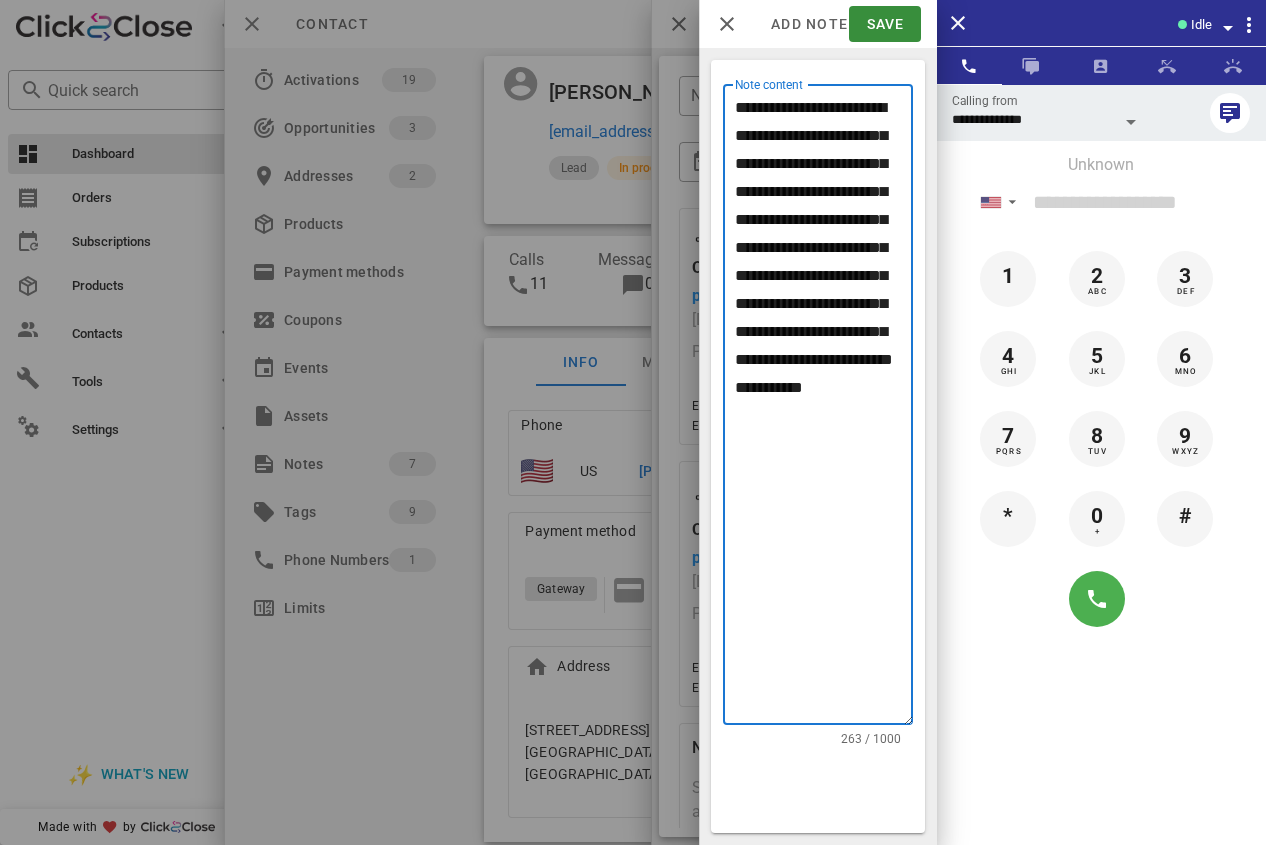 click on "**********" at bounding box center (824, 409) 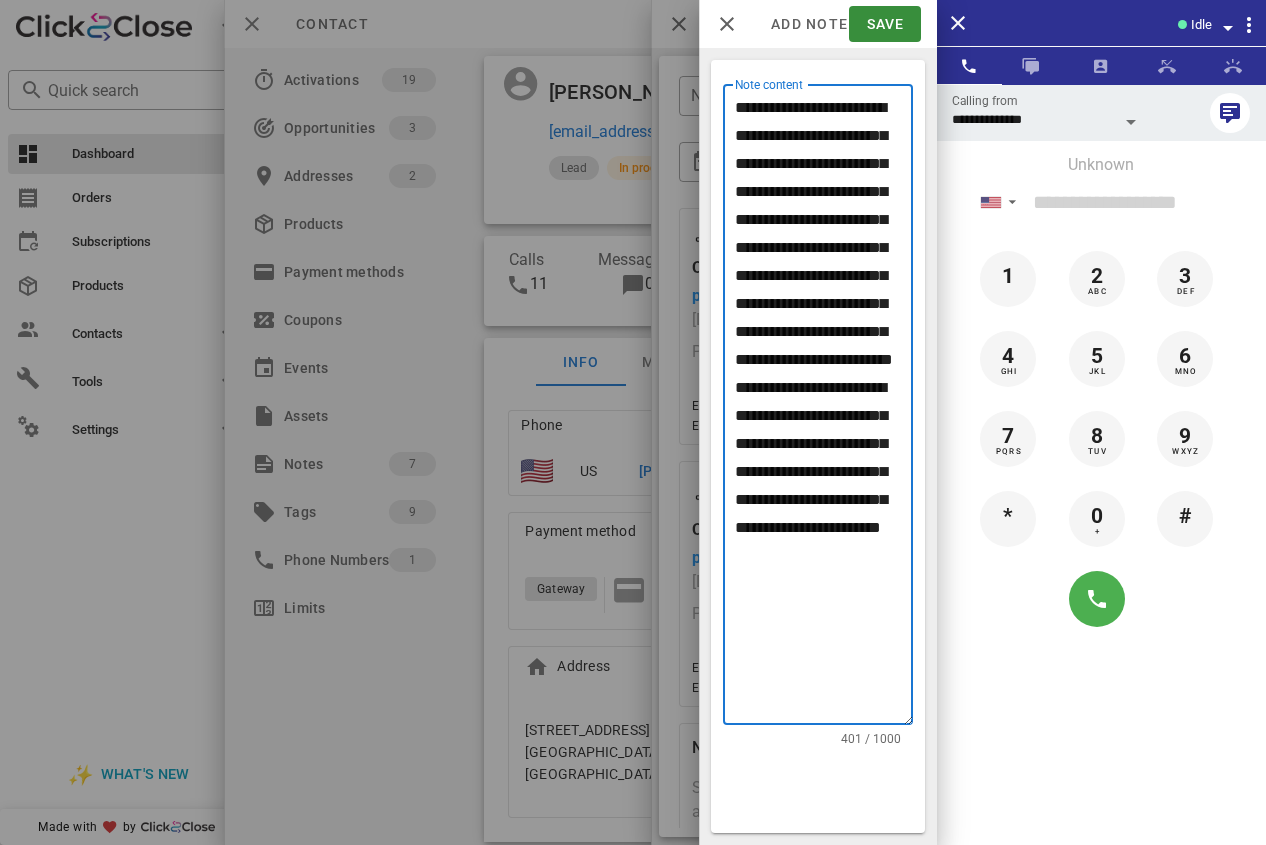 click on "**********" at bounding box center (824, 409) 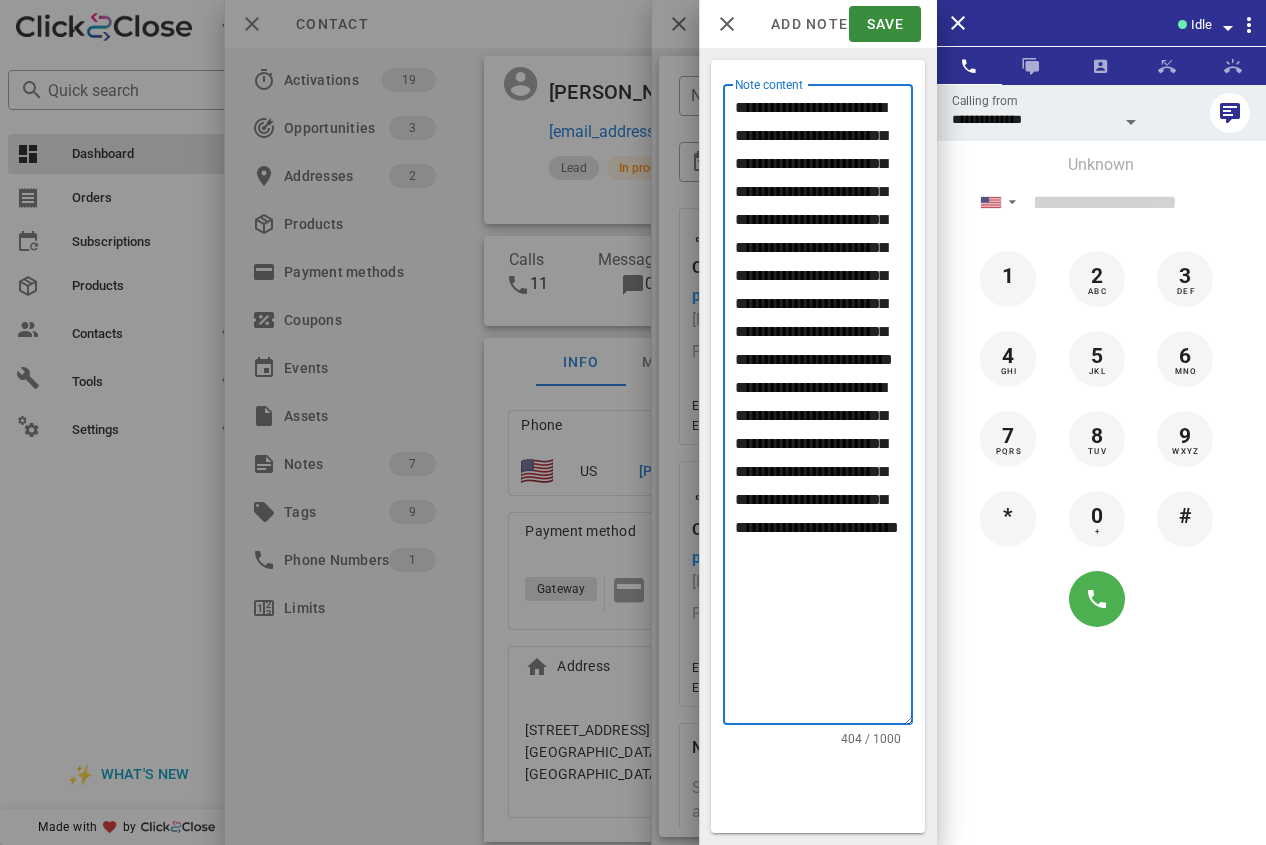 click on "**********" at bounding box center (824, 409) 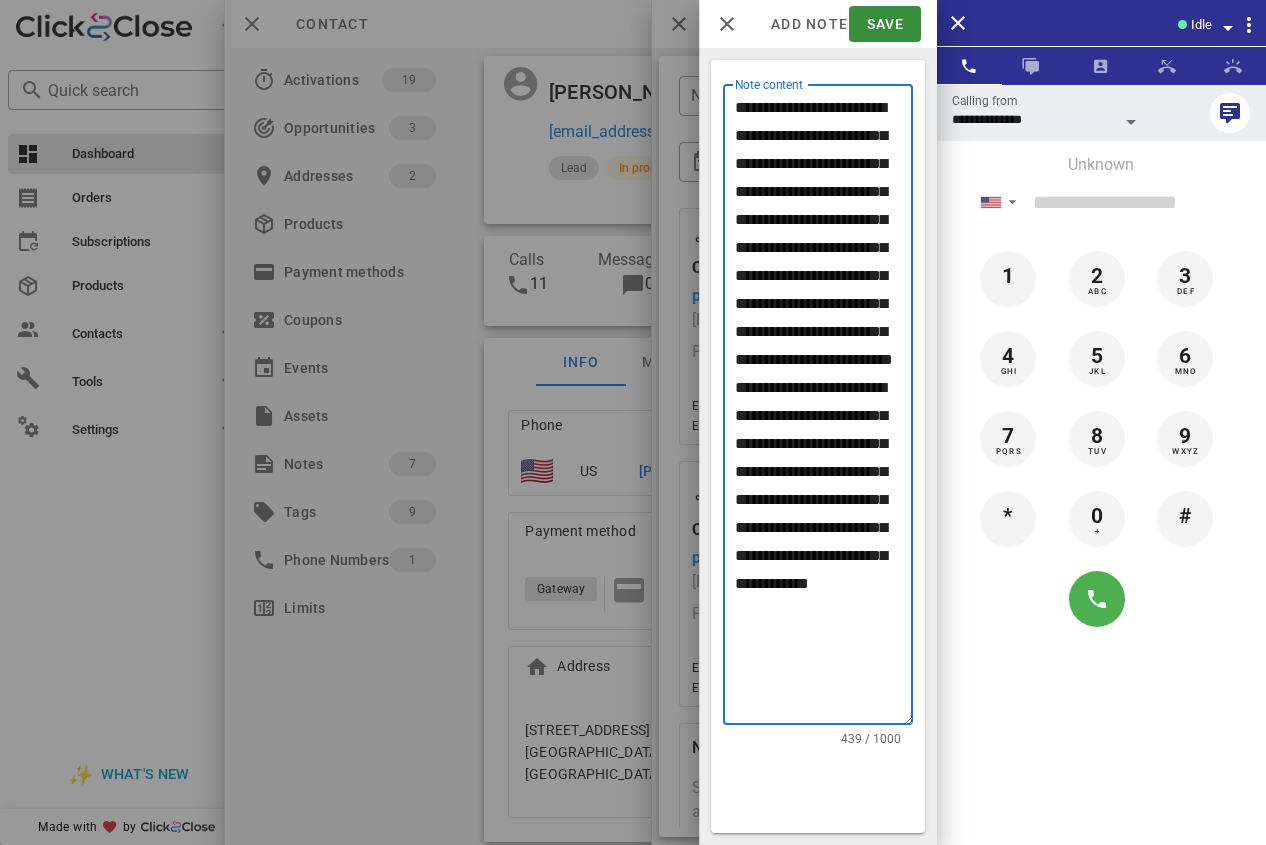 scroll, scrollTop: 8, scrollLeft: 0, axis: vertical 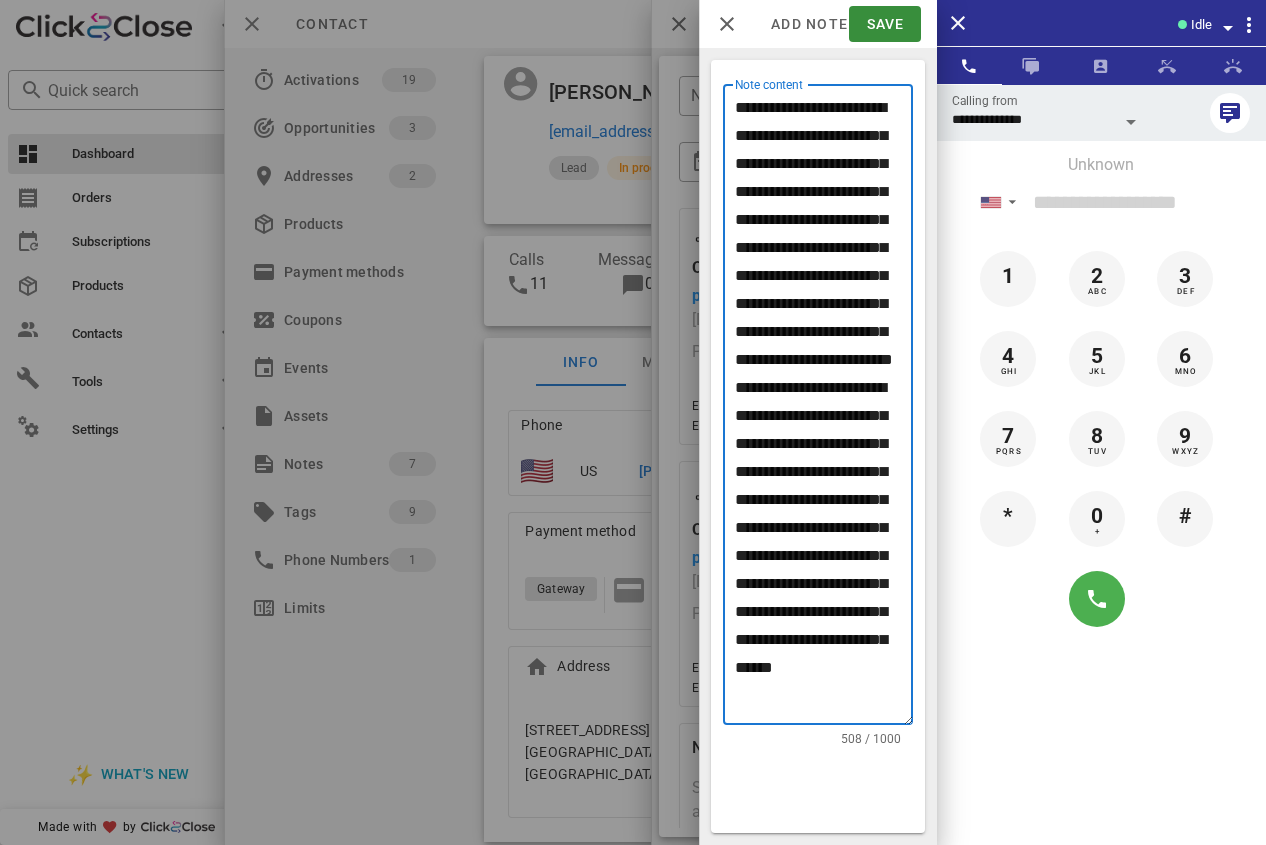 click on "**********" at bounding box center [824, 409] 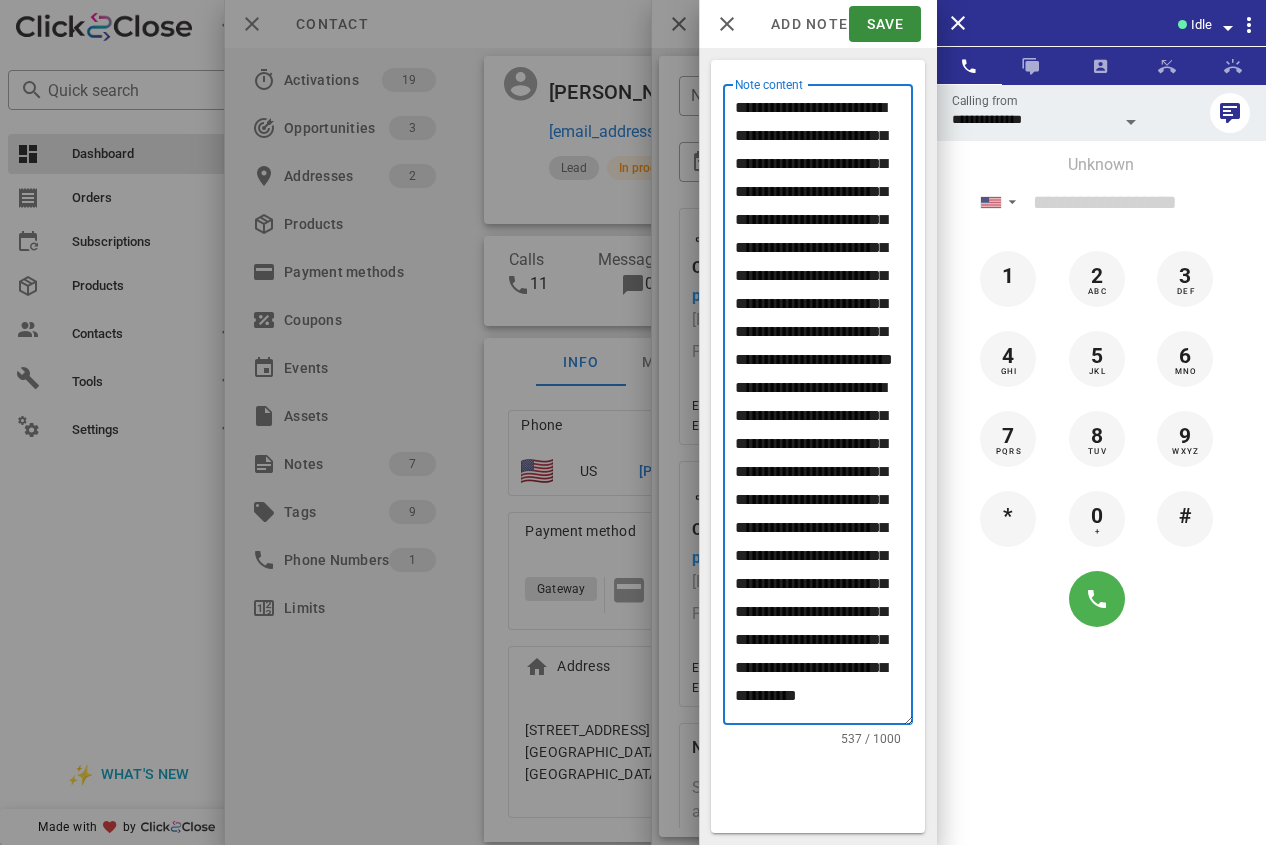 scroll, scrollTop: 148, scrollLeft: 0, axis: vertical 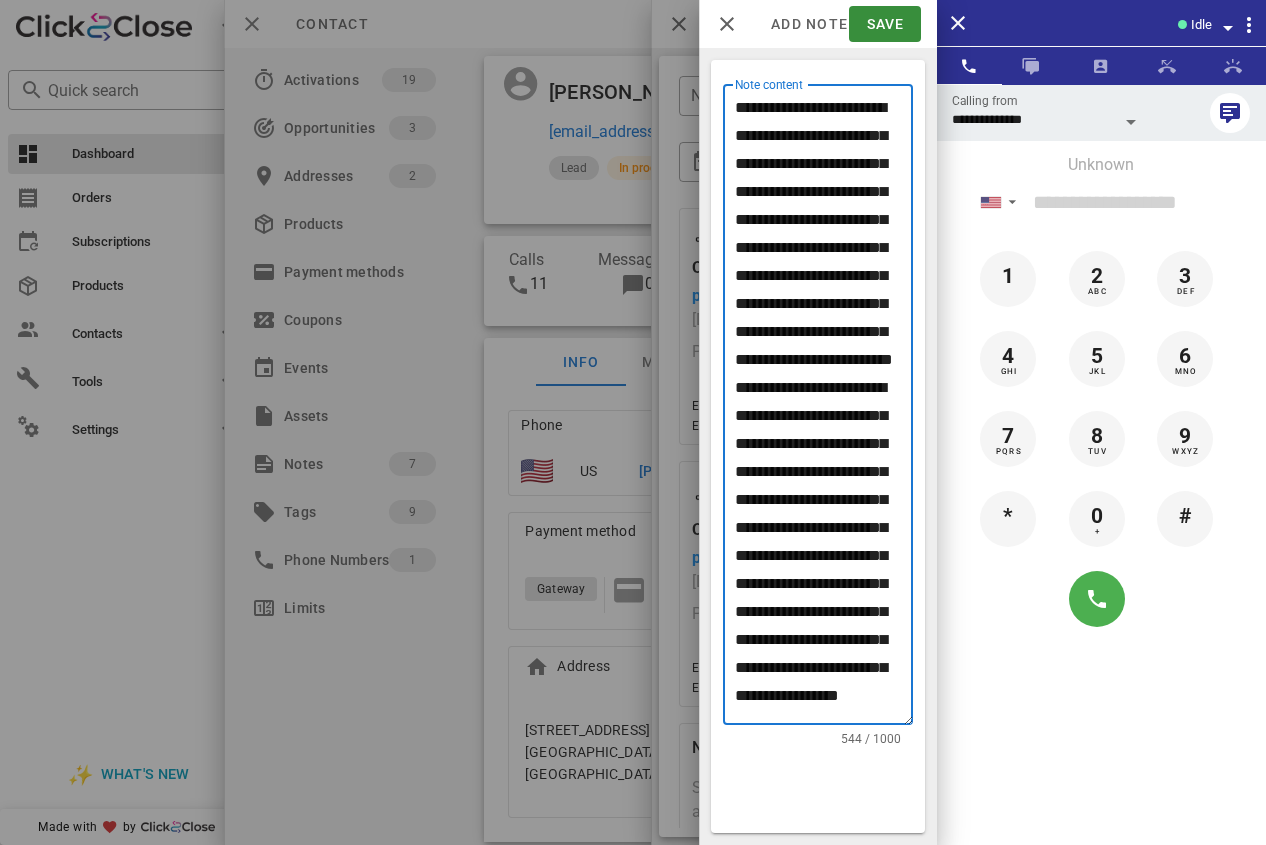 click on "**********" at bounding box center [824, 409] 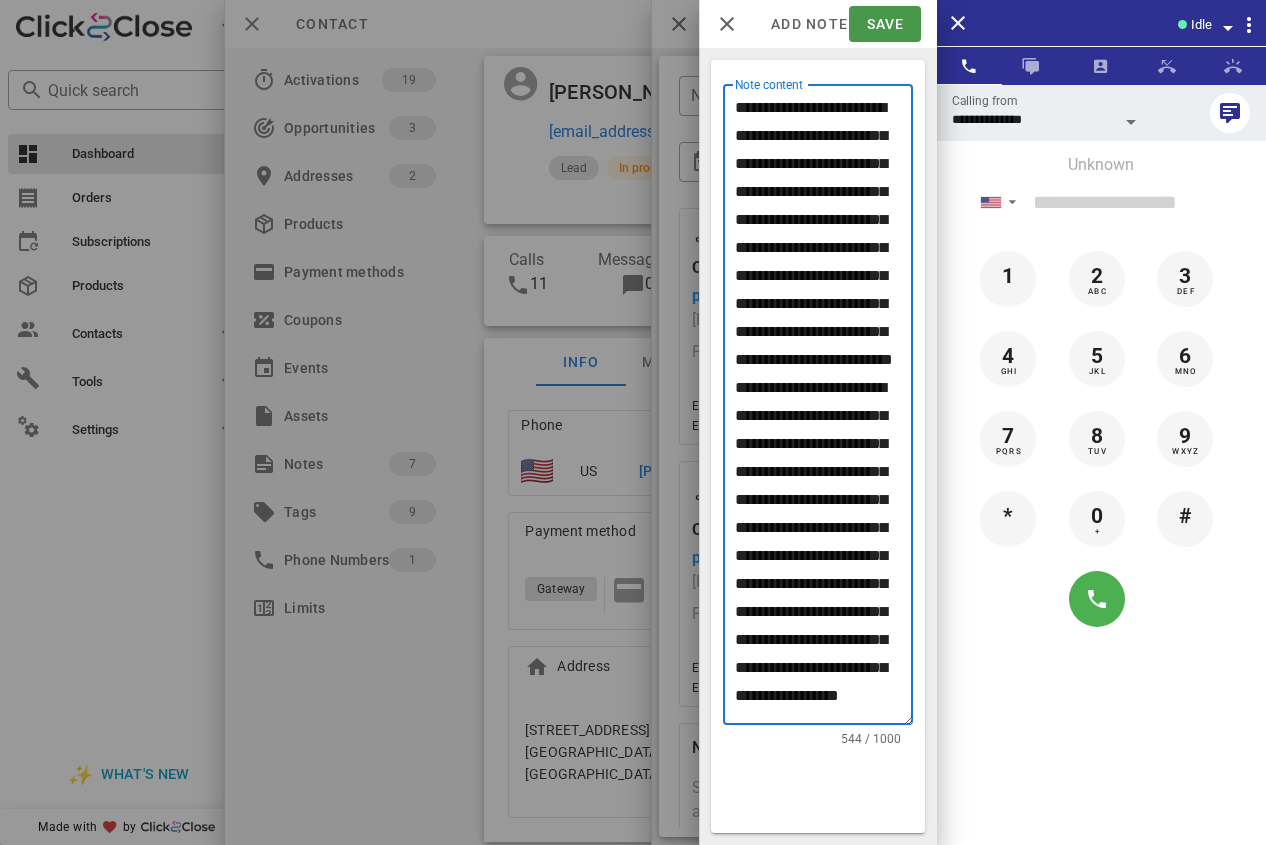 type on "**********" 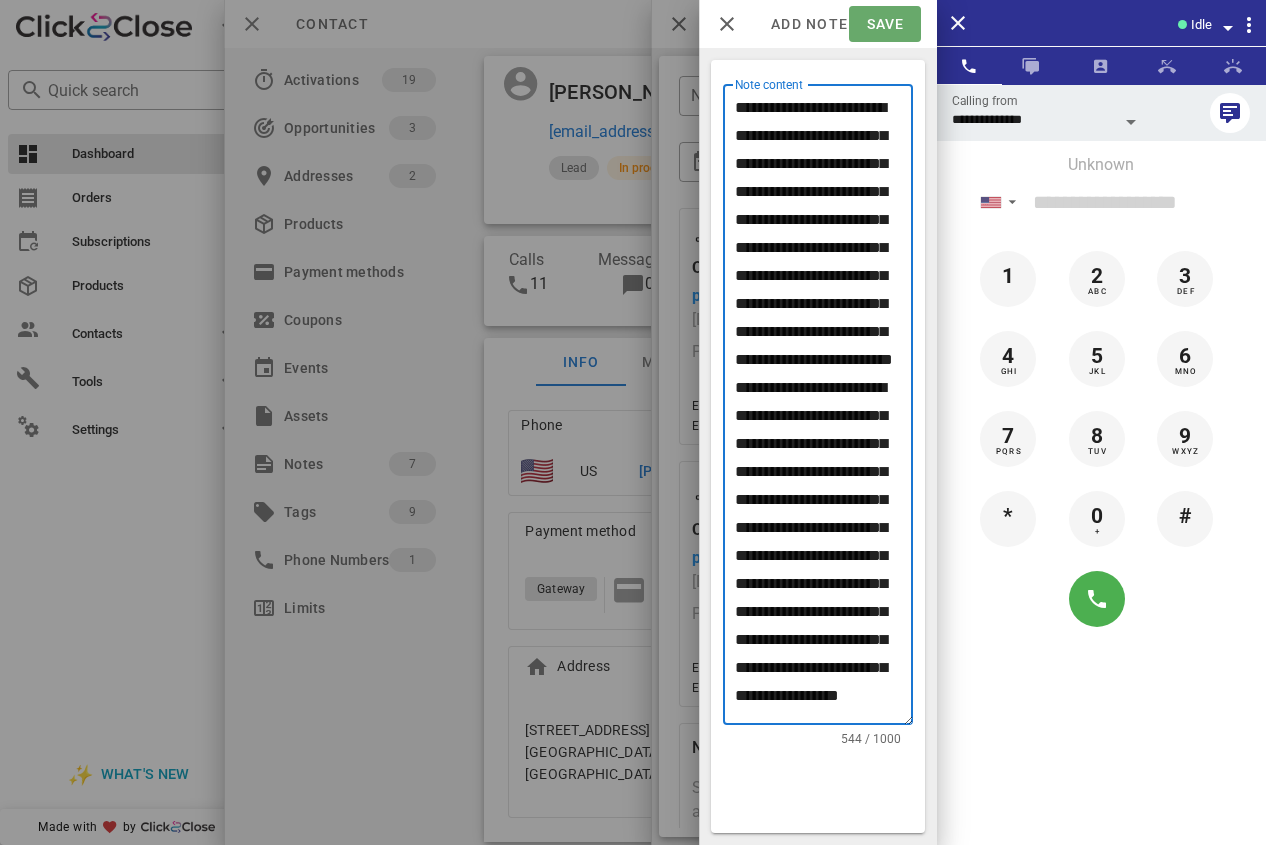 click on "Save" at bounding box center [884, 24] 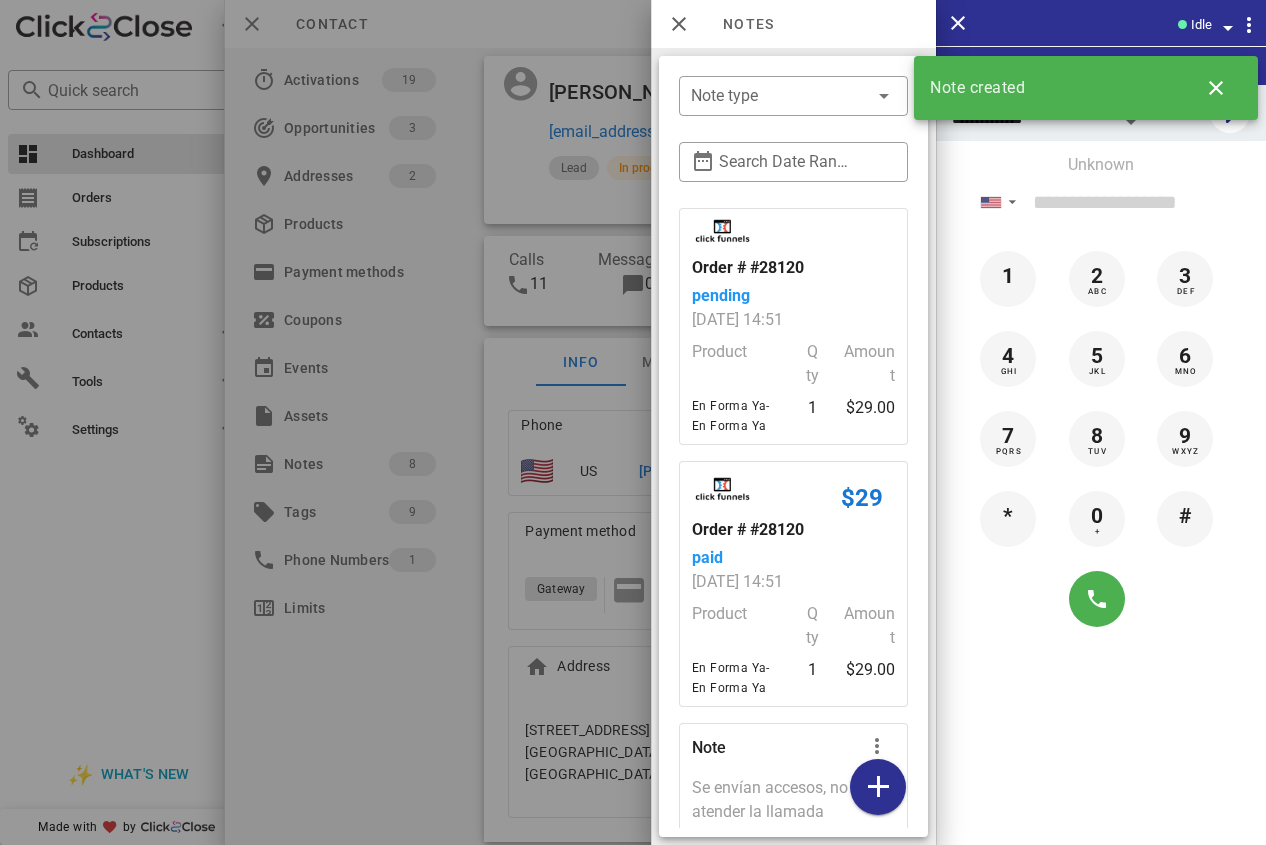click at bounding box center [633, 422] 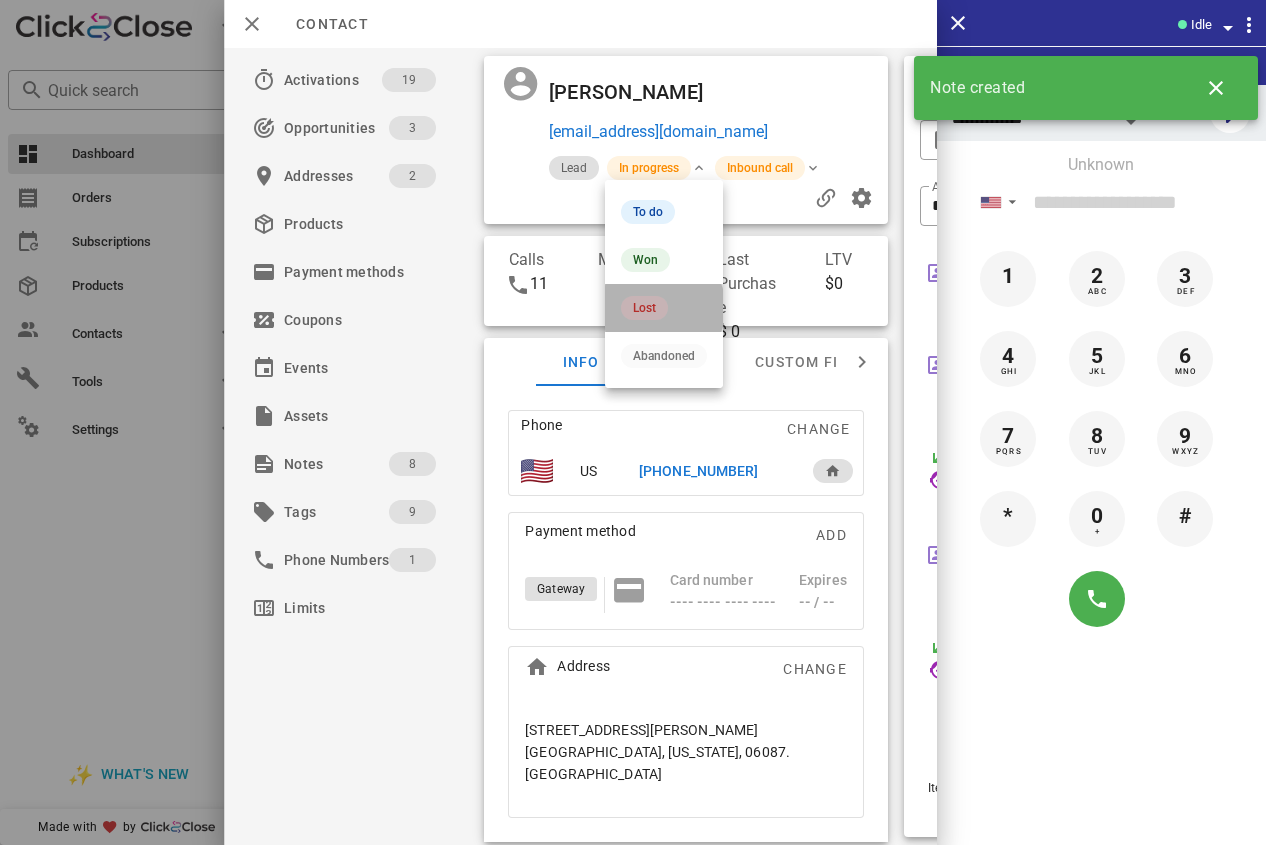 click on "Lost" at bounding box center [644, 308] 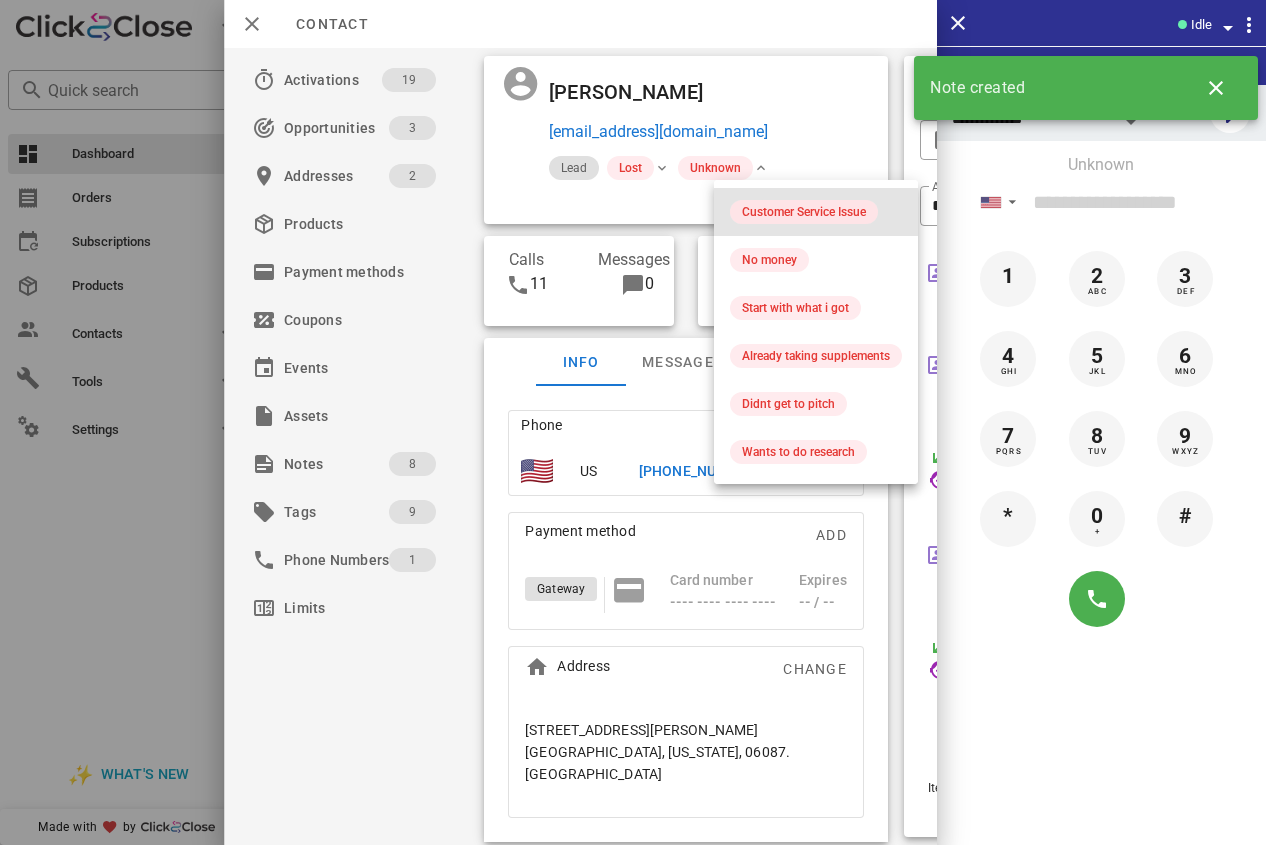 click on "Customer Service Issue" at bounding box center [804, 212] 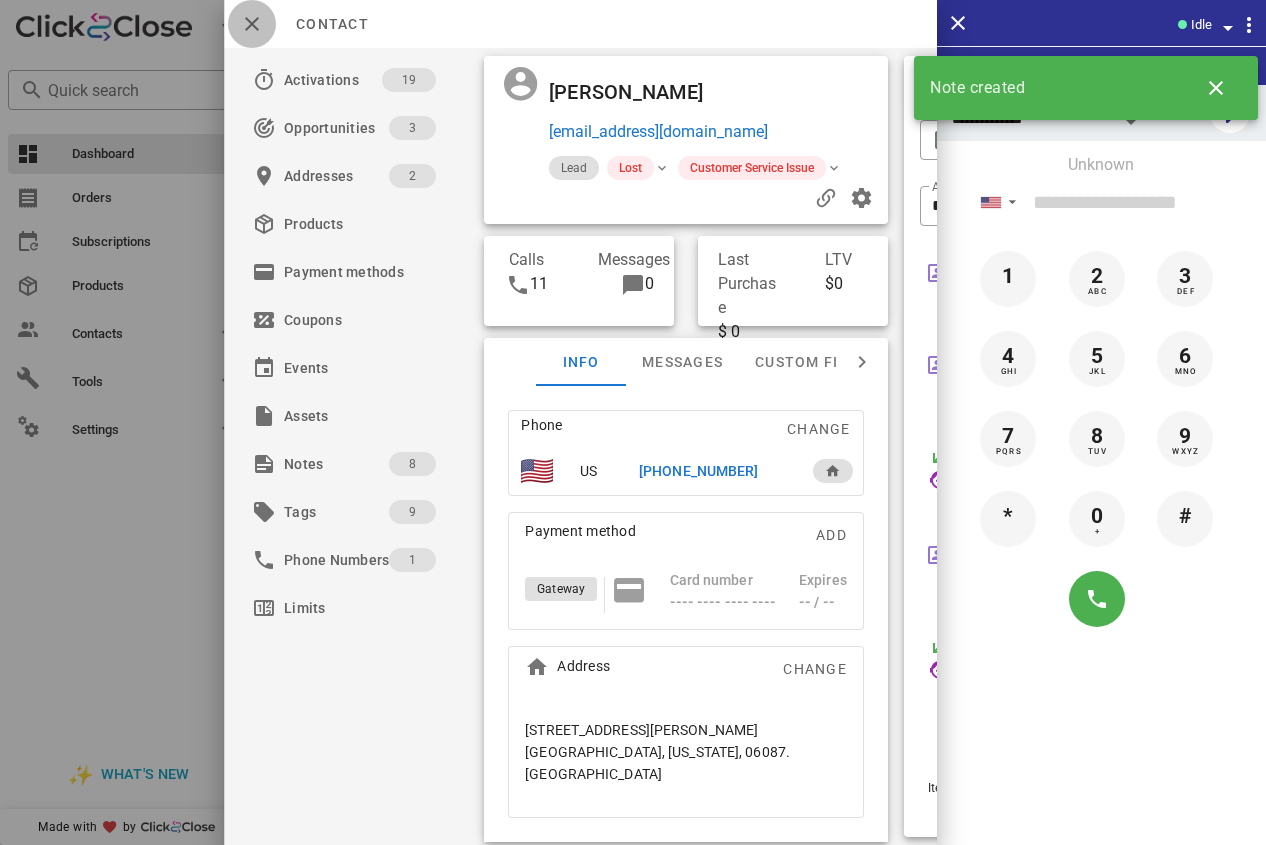click at bounding box center [252, 24] 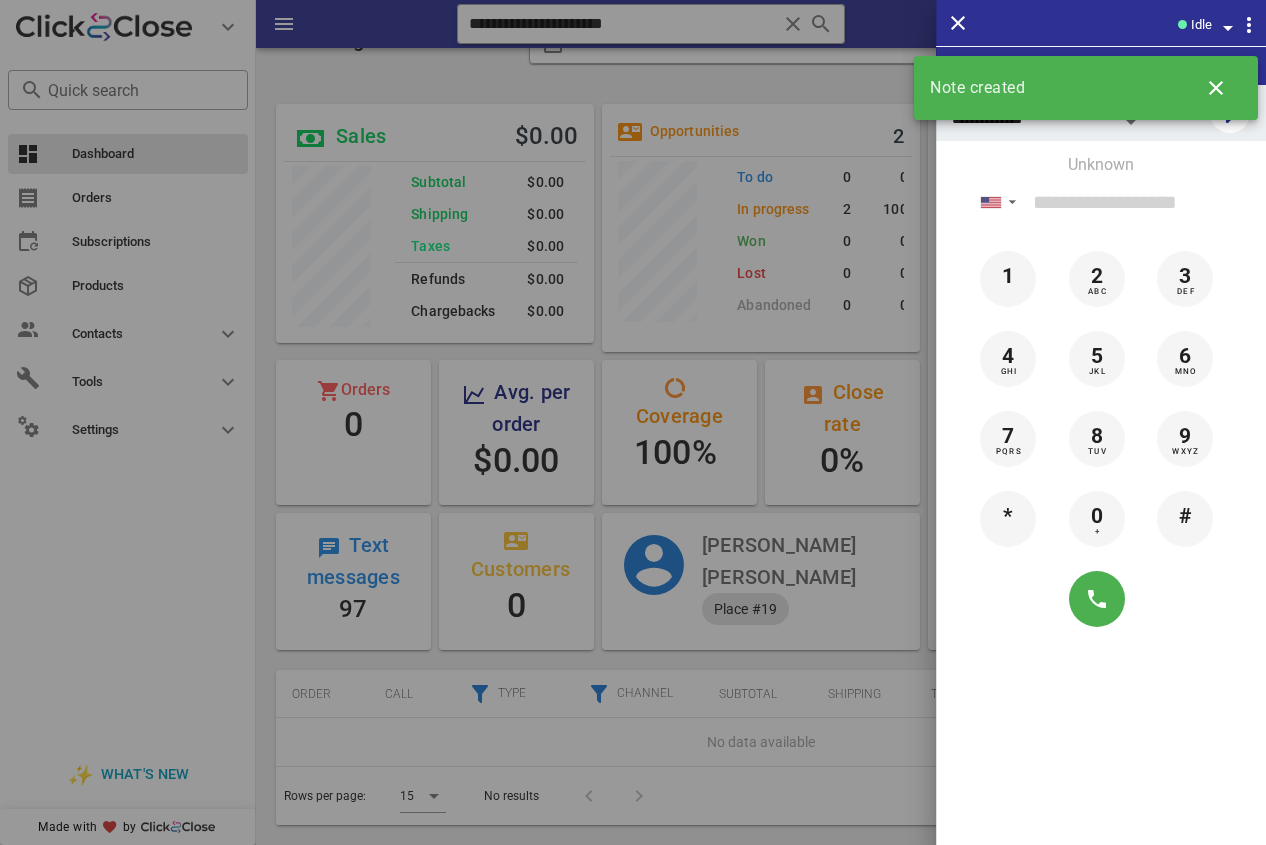 click at bounding box center [633, 422] 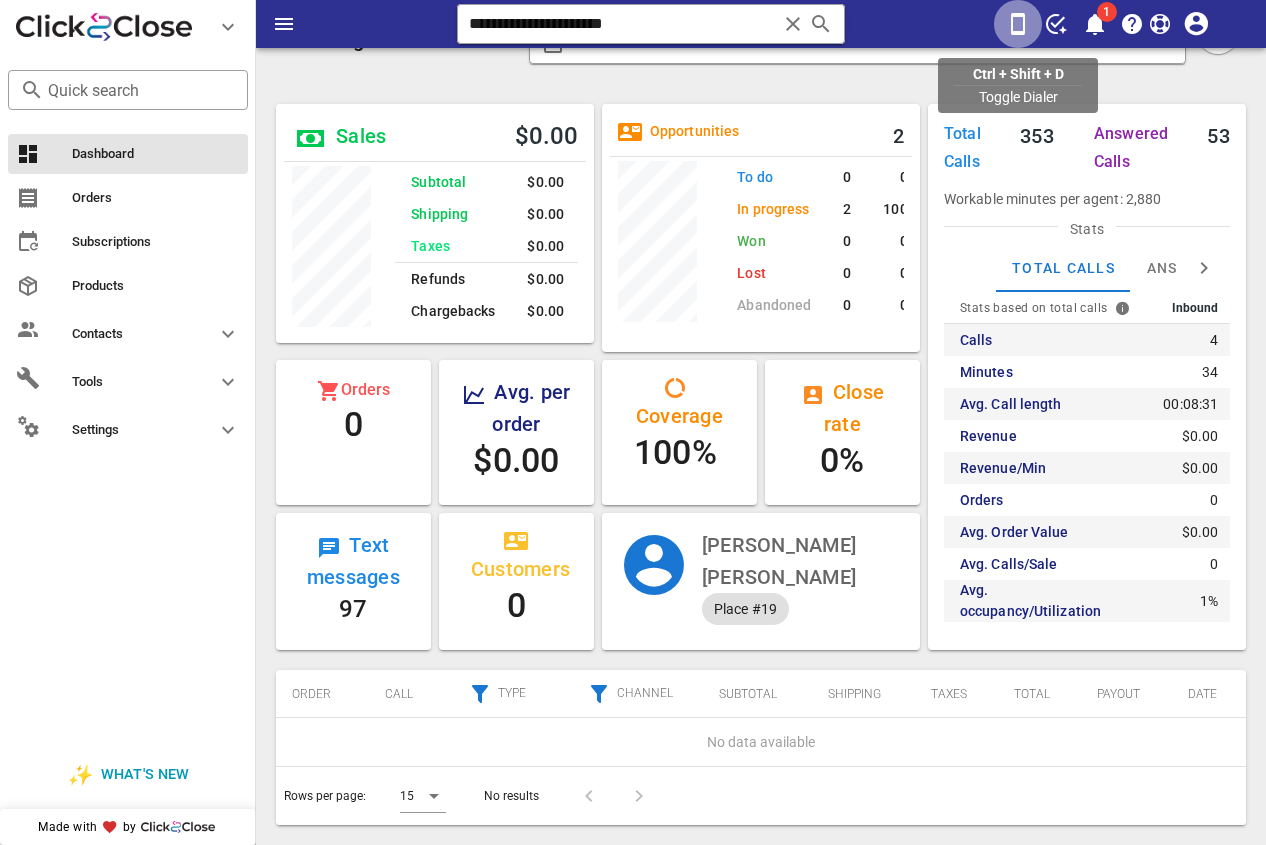 click at bounding box center [1018, 24] 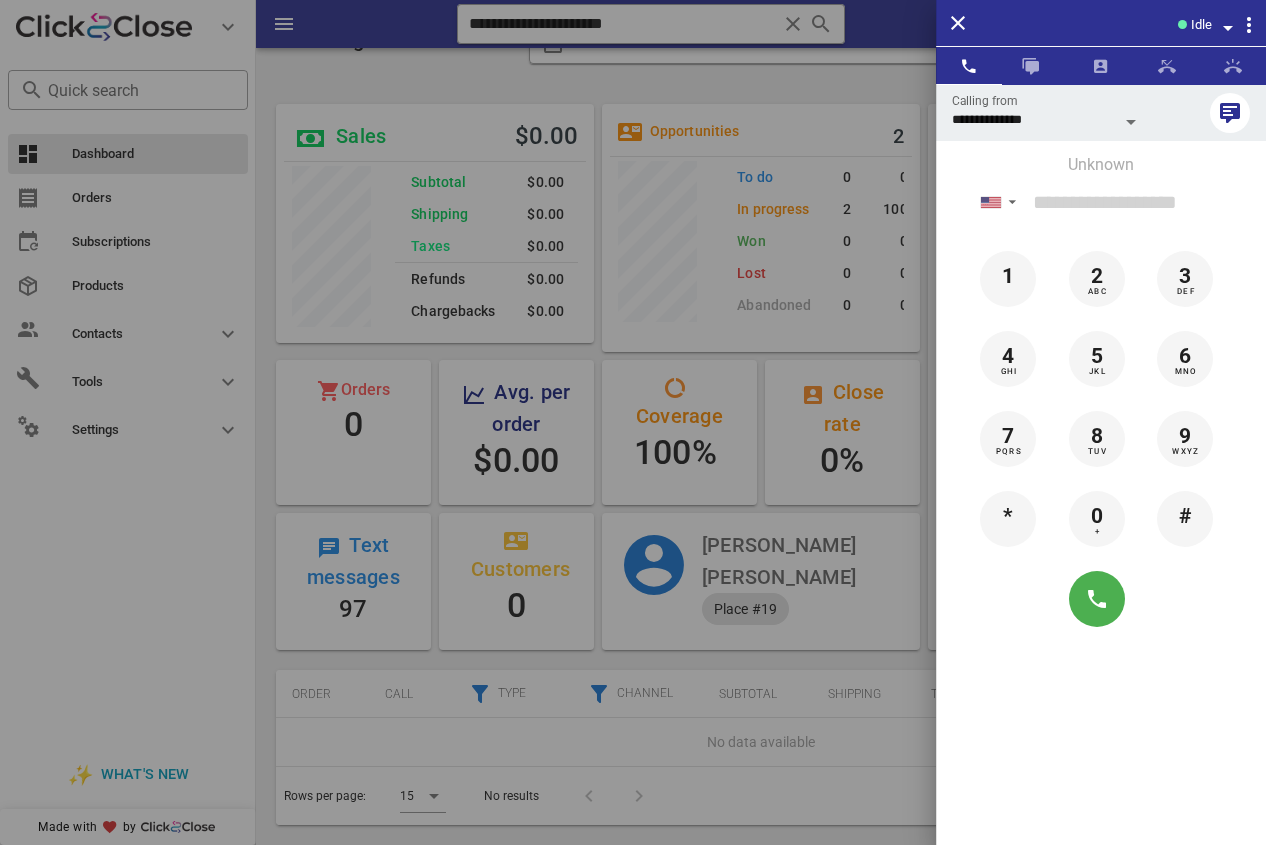 click at bounding box center (633, 422) 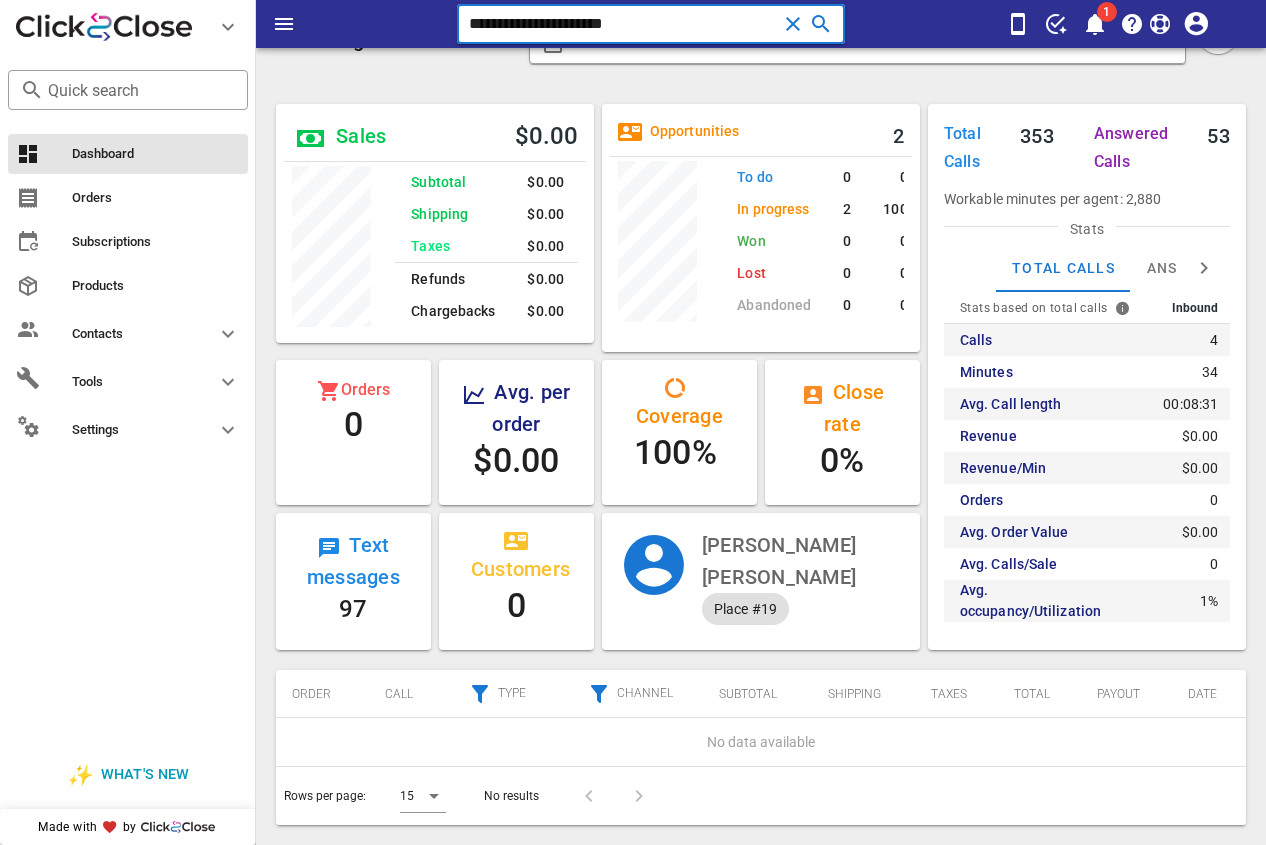 click on "**********" at bounding box center (623, 24) 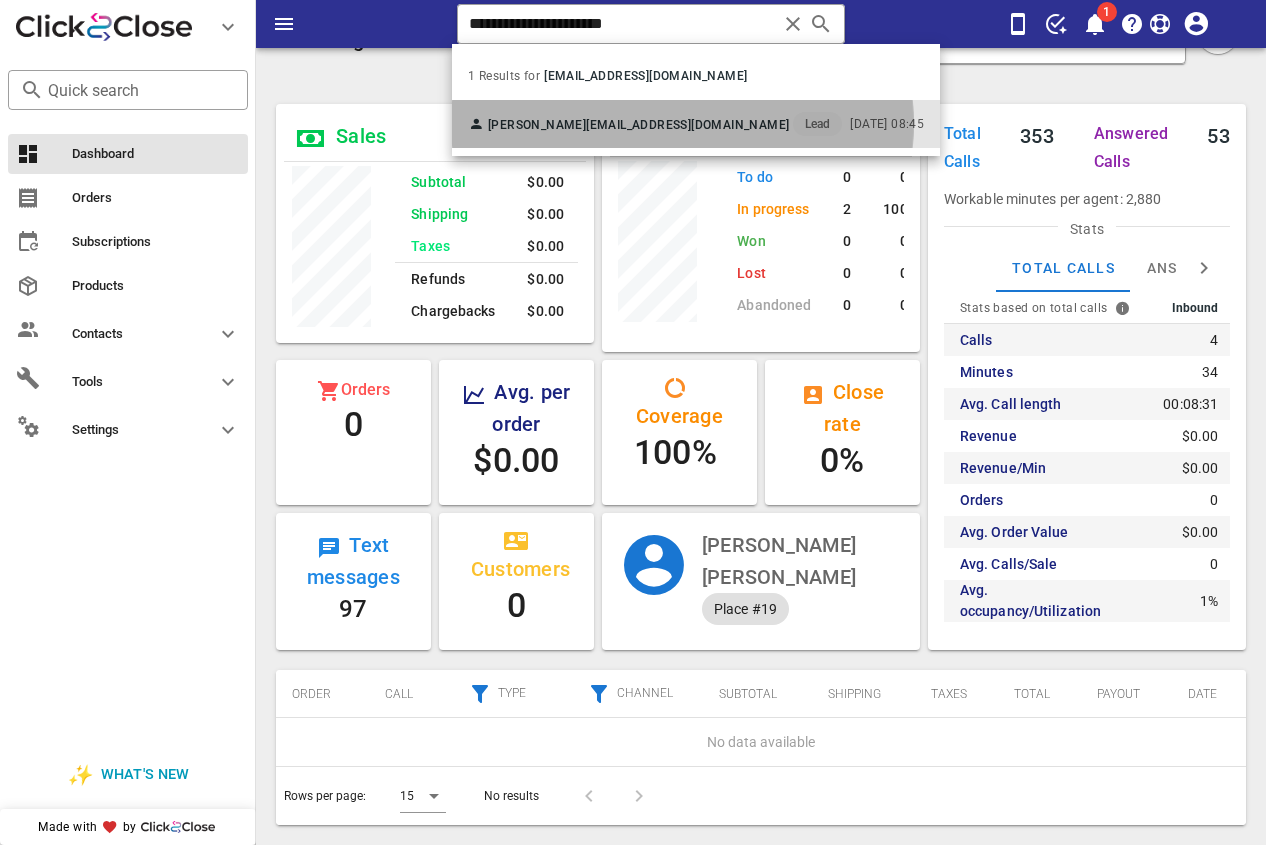 click on "[EMAIL_ADDRESS][DOMAIN_NAME]" at bounding box center [687, 125] 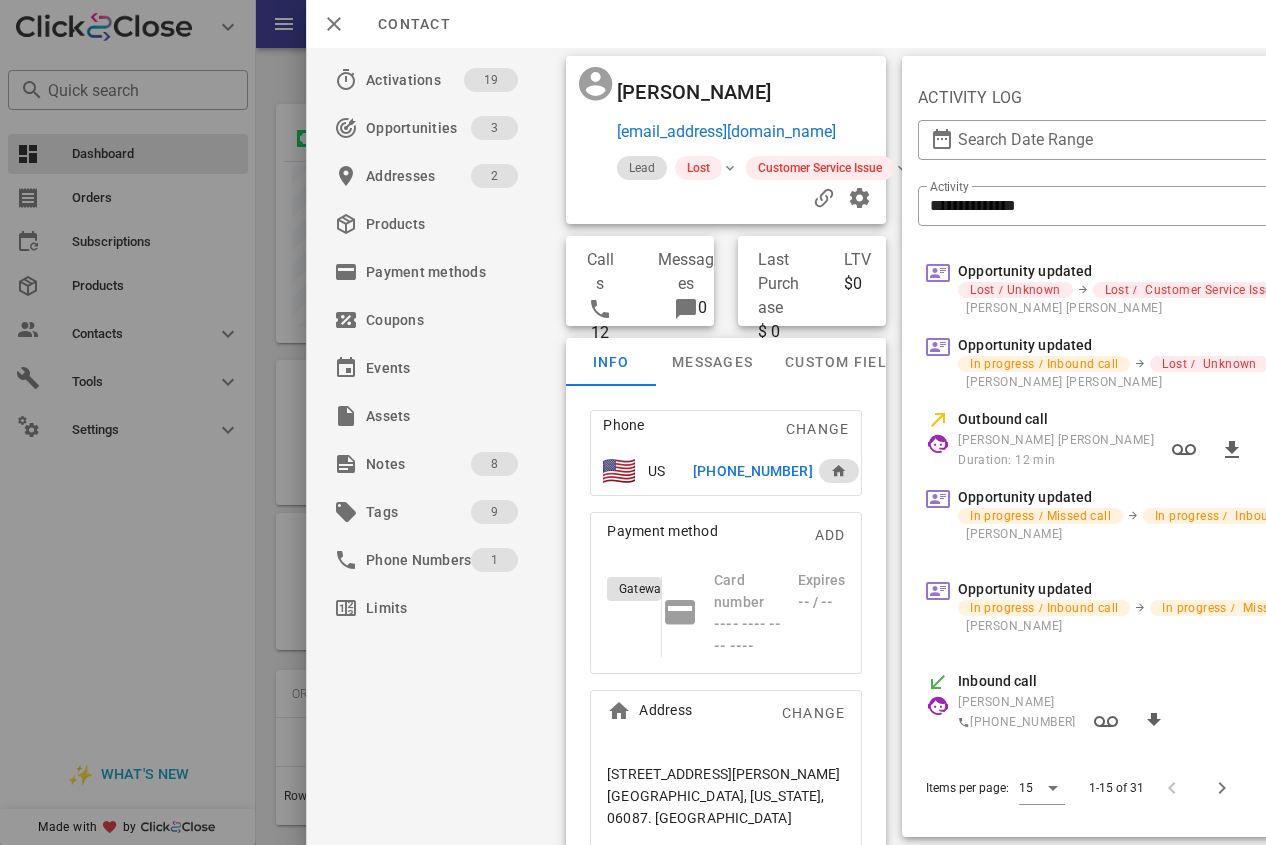 click on "[PHONE_NUMBER]" at bounding box center [752, 471] 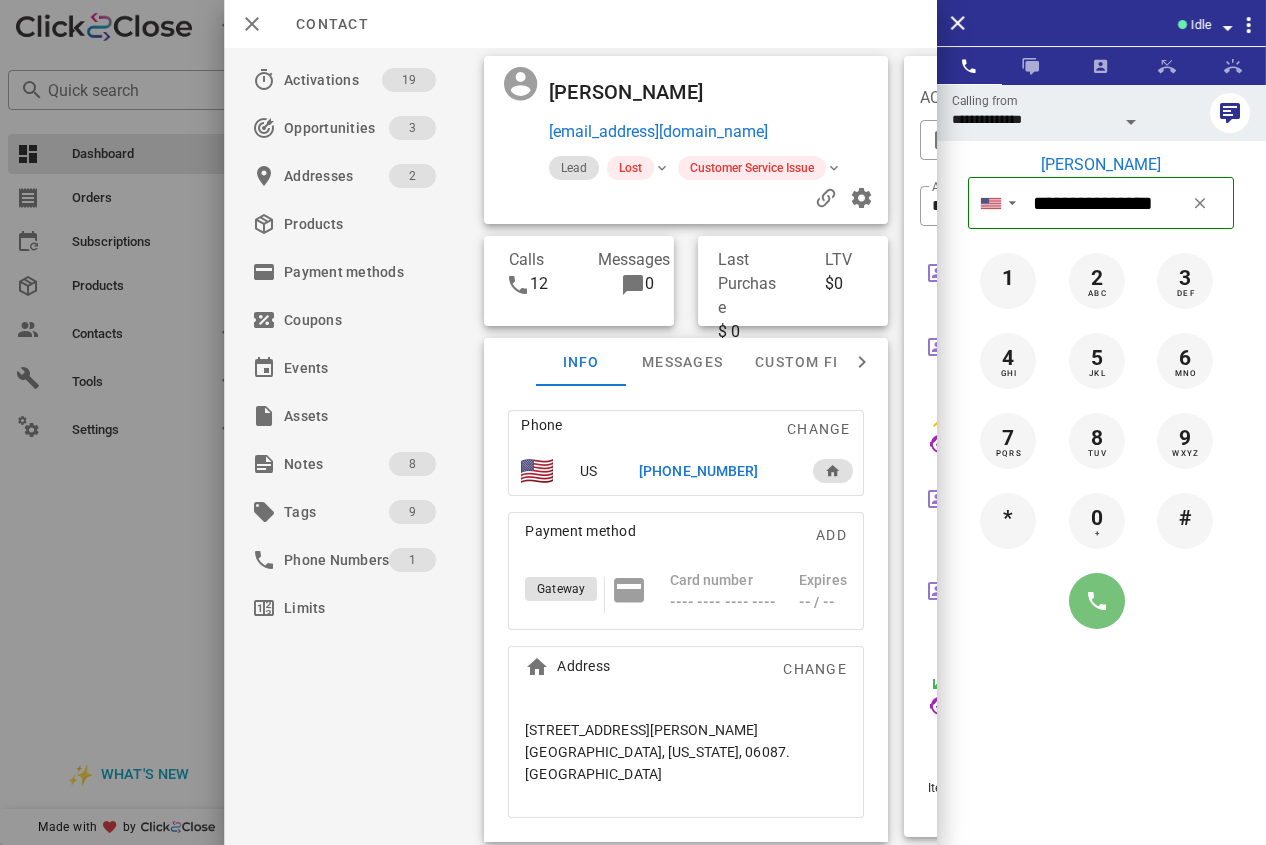 click at bounding box center [1097, 601] 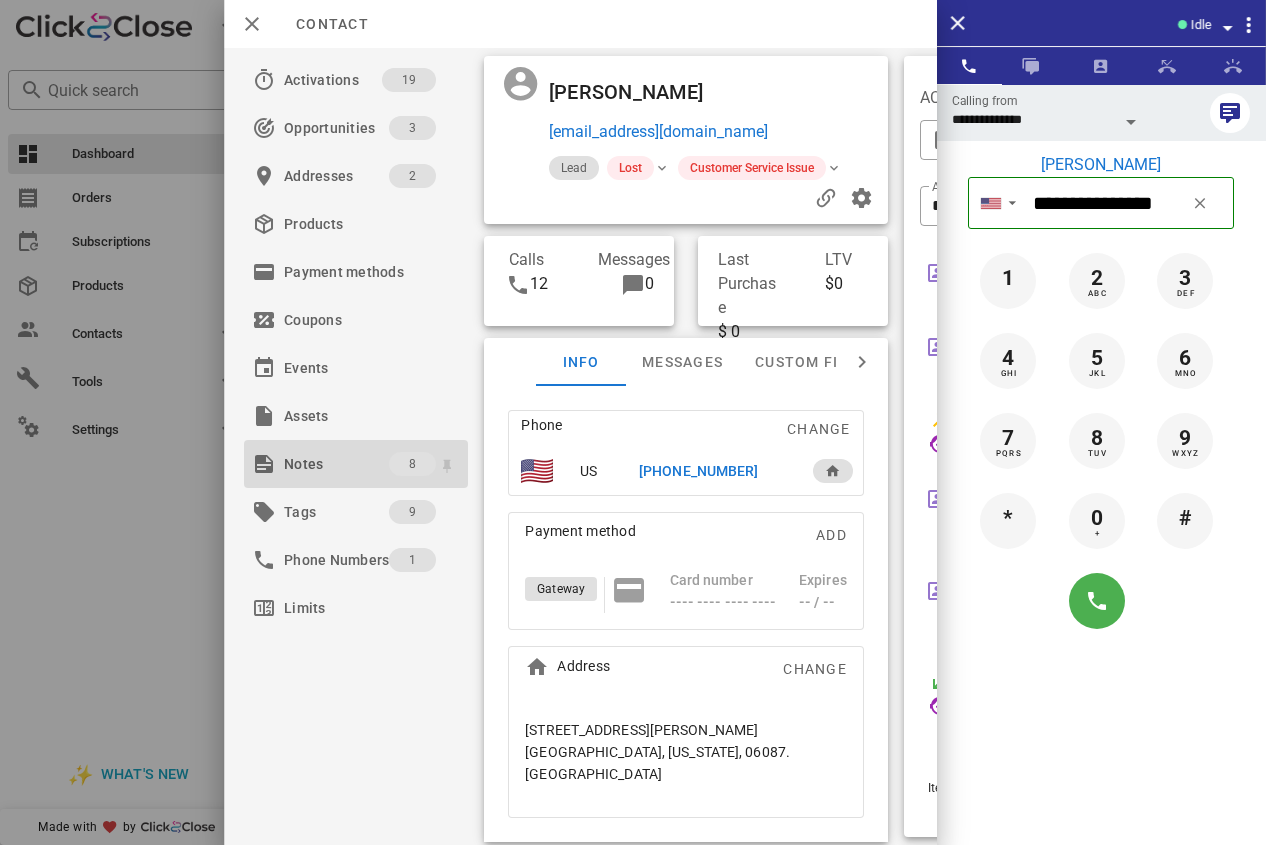 click on "Notes" at bounding box center [336, 464] 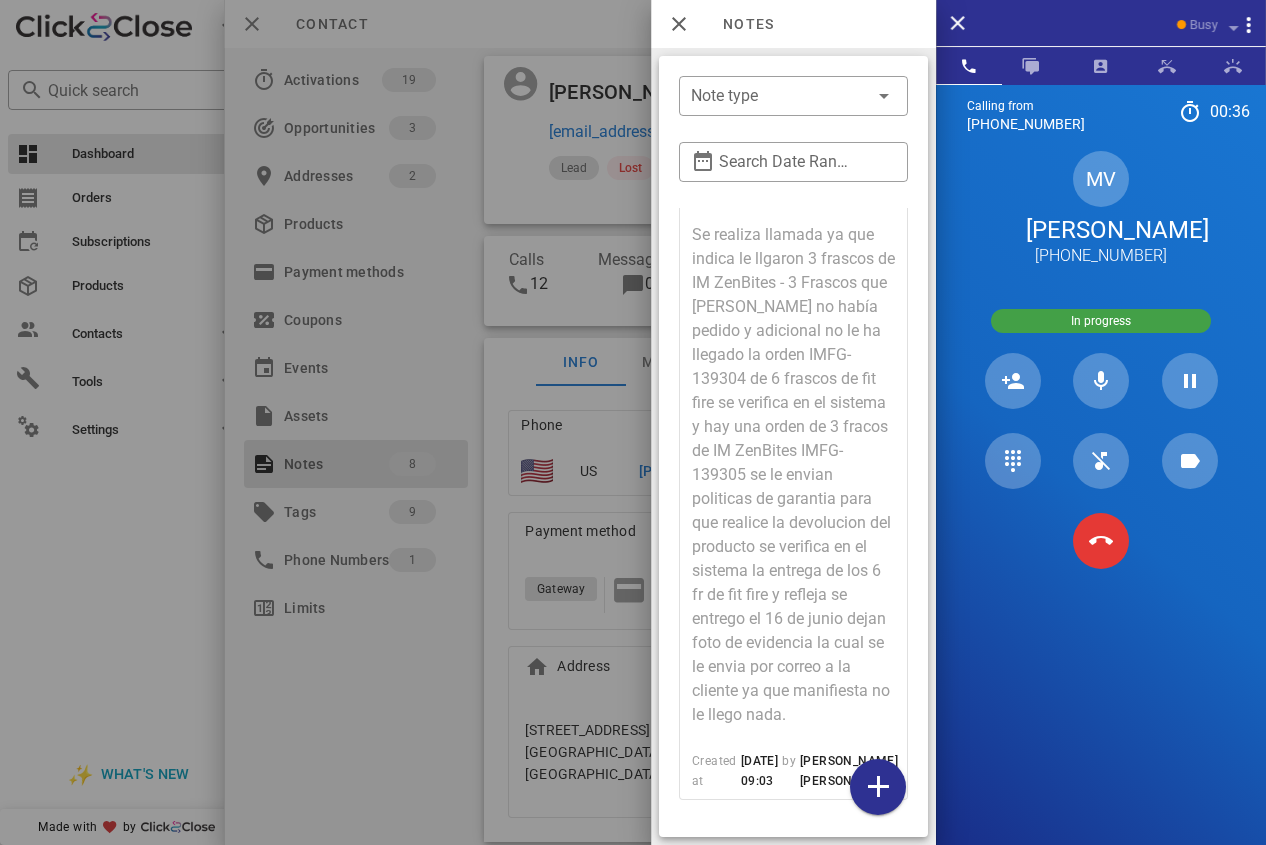 scroll, scrollTop: 1690, scrollLeft: 0, axis: vertical 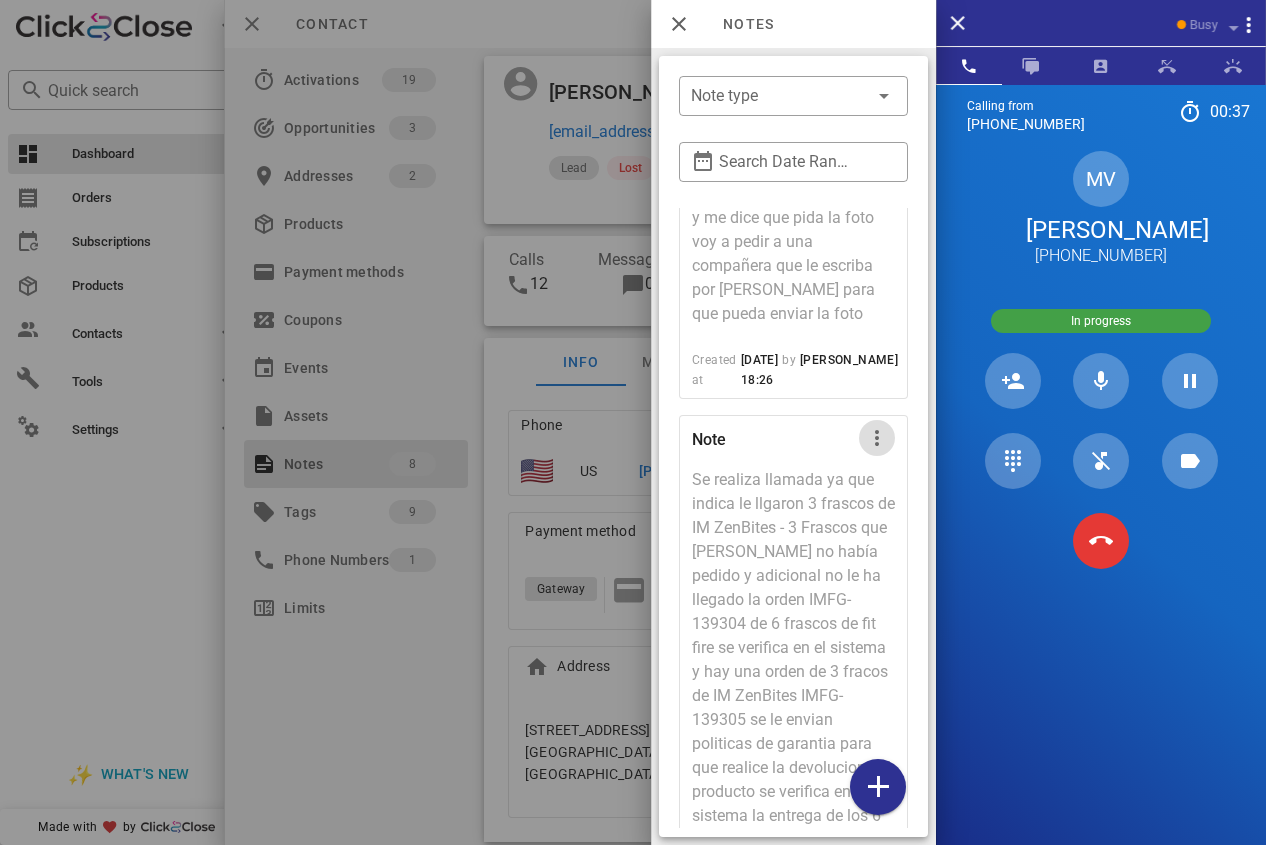 click at bounding box center [877, 438] 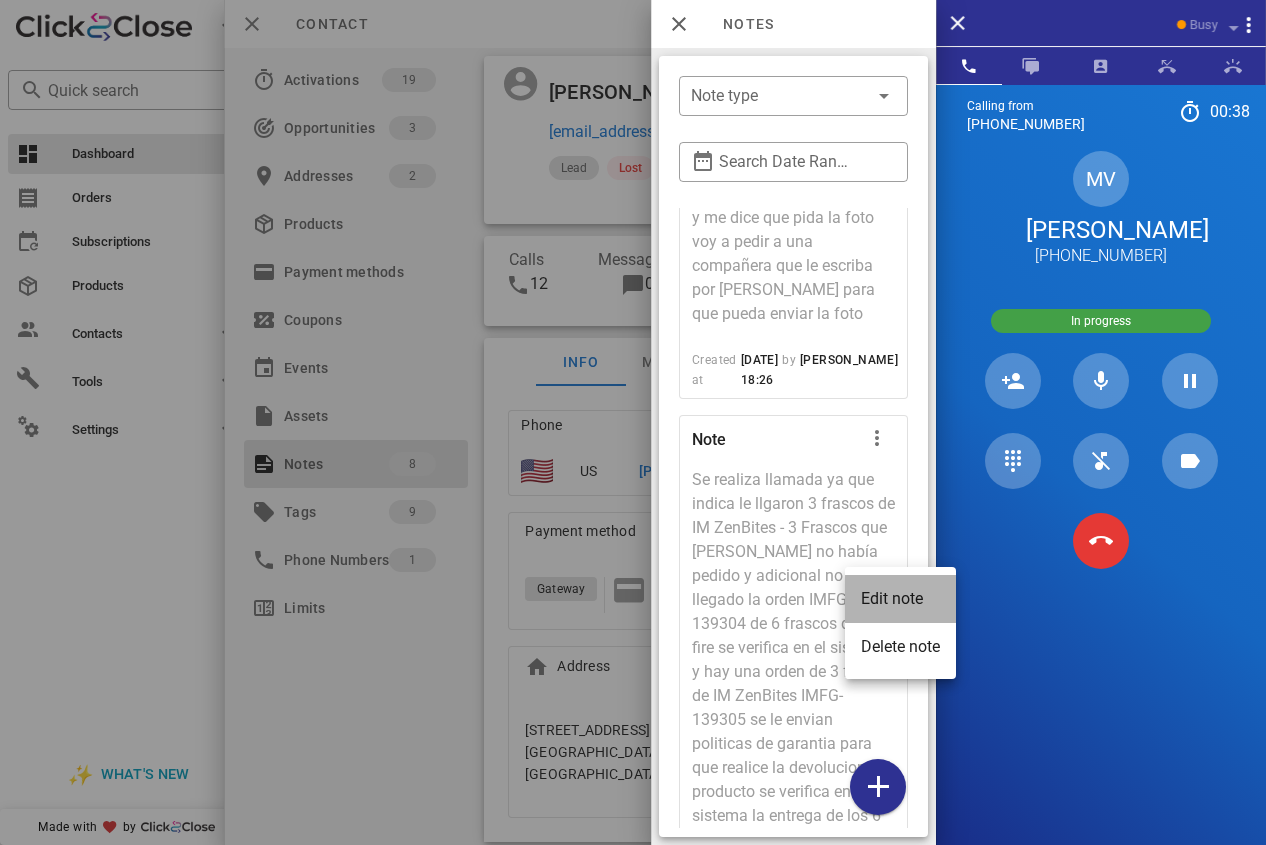click on "Edit note" at bounding box center (900, 598) 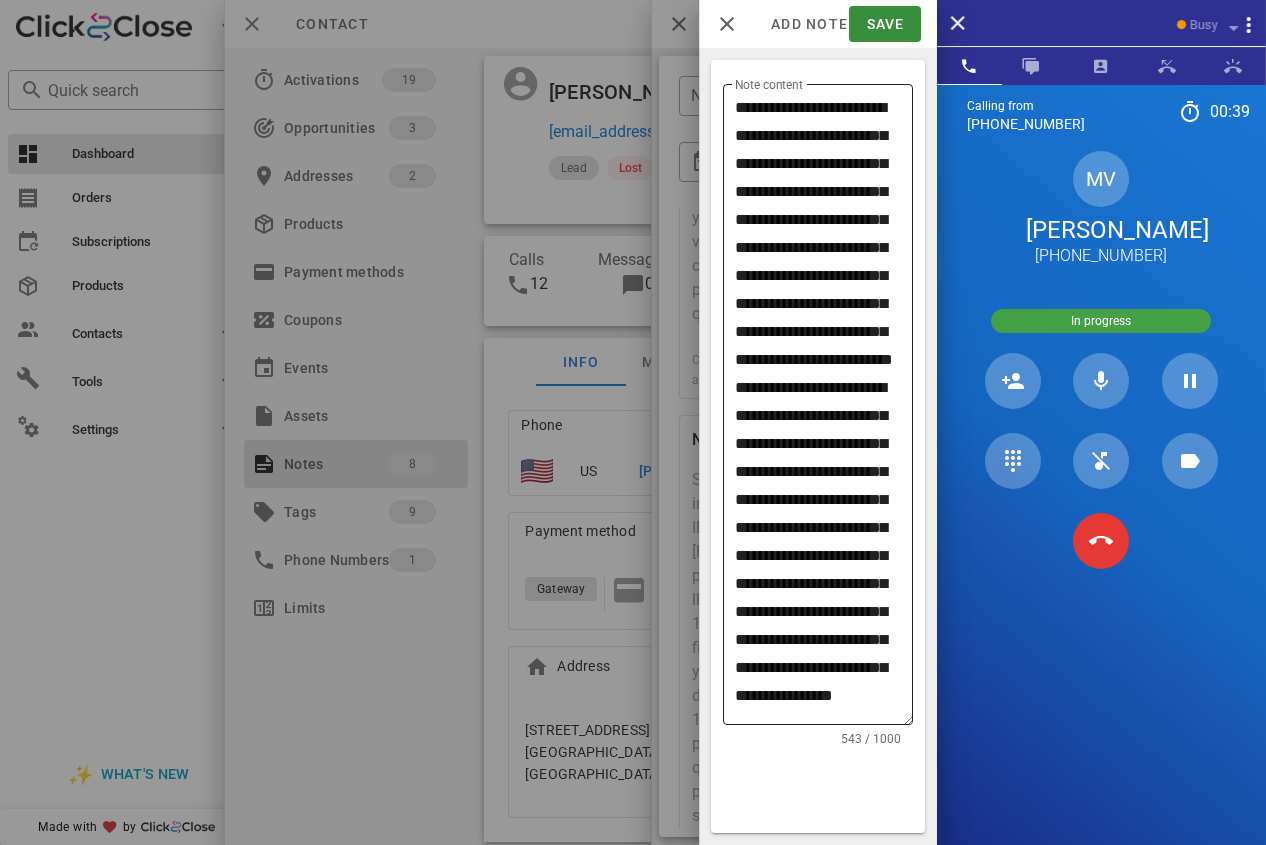 scroll, scrollTop: 153, scrollLeft: 0, axis: vertical 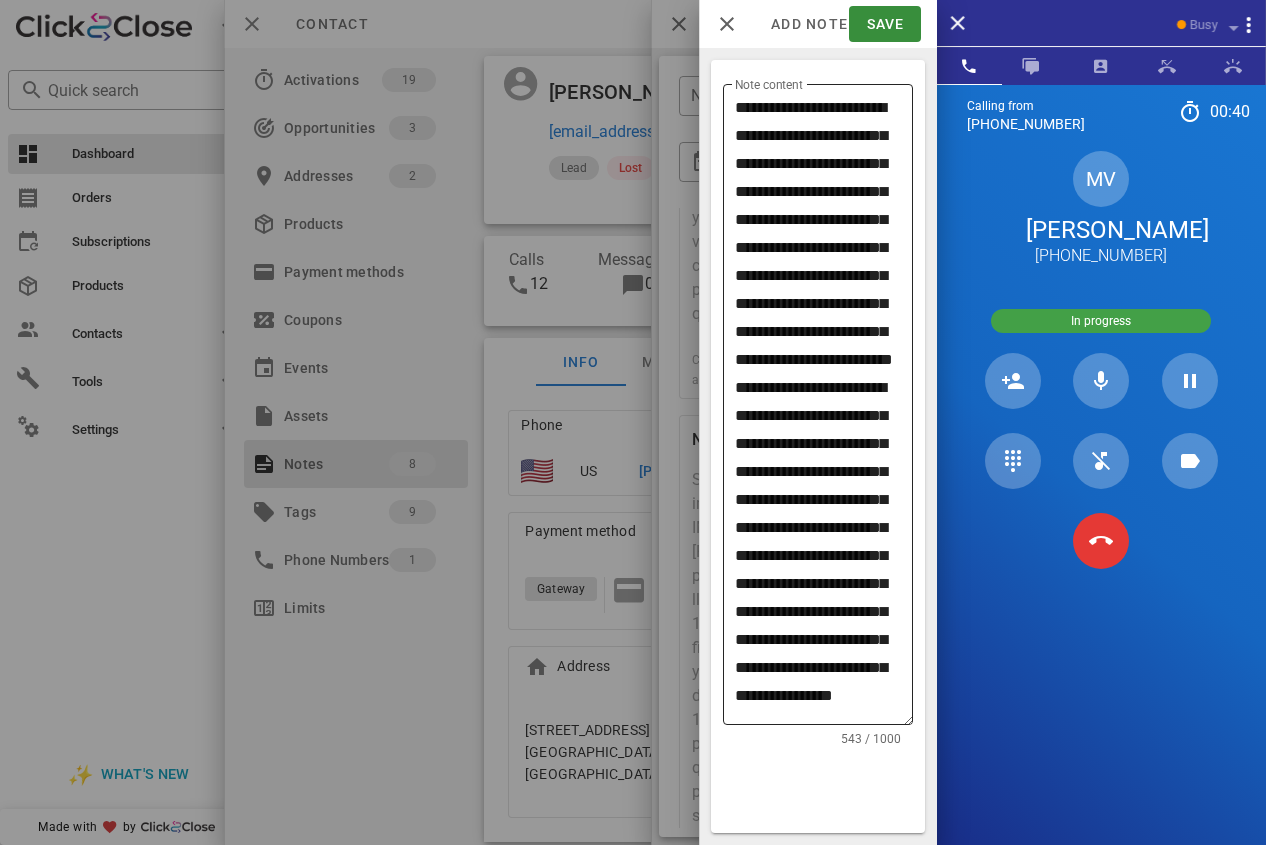 click on "**********" at bounding box center [824, 409] 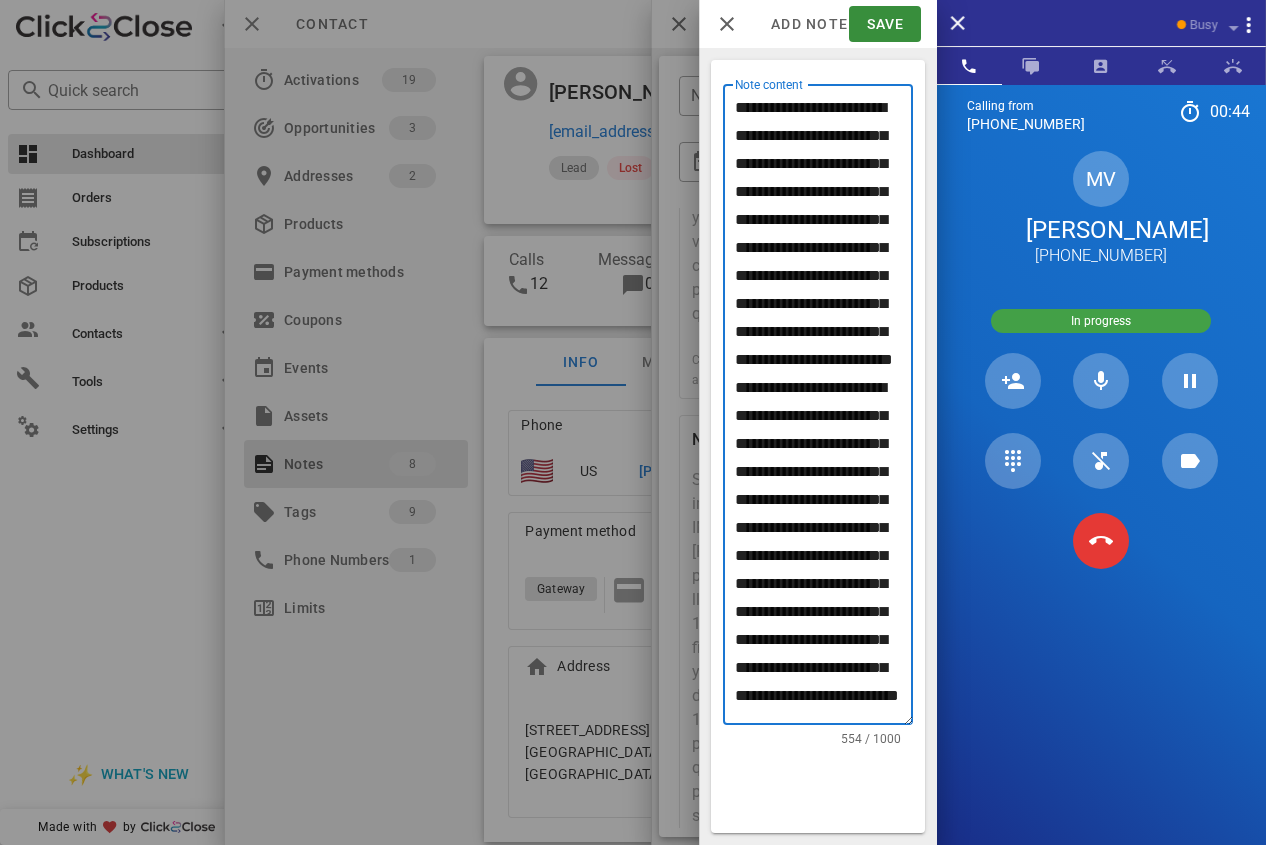 scroll, scrollTop: 176, scrollLeft: 0, axis: vertical 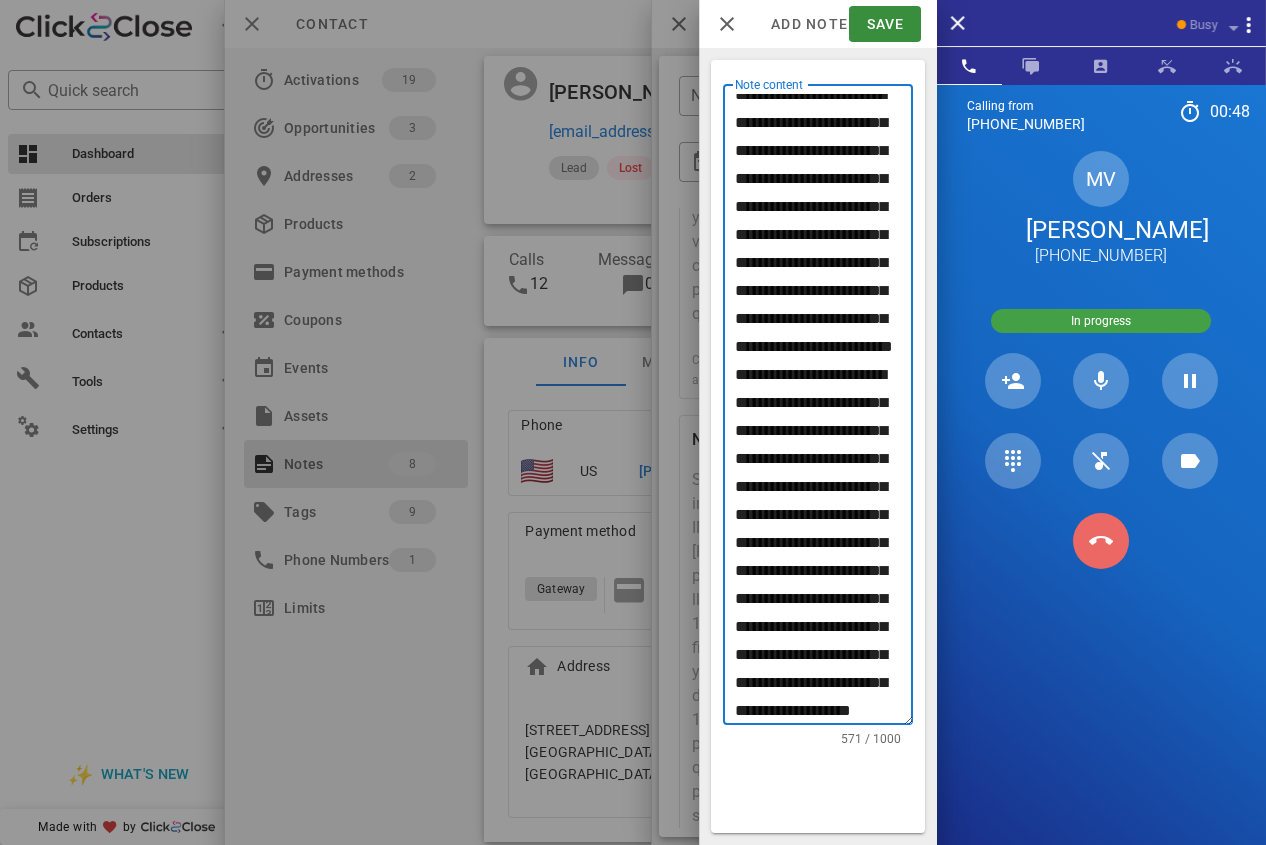 click at bounding box center [1101, 541] 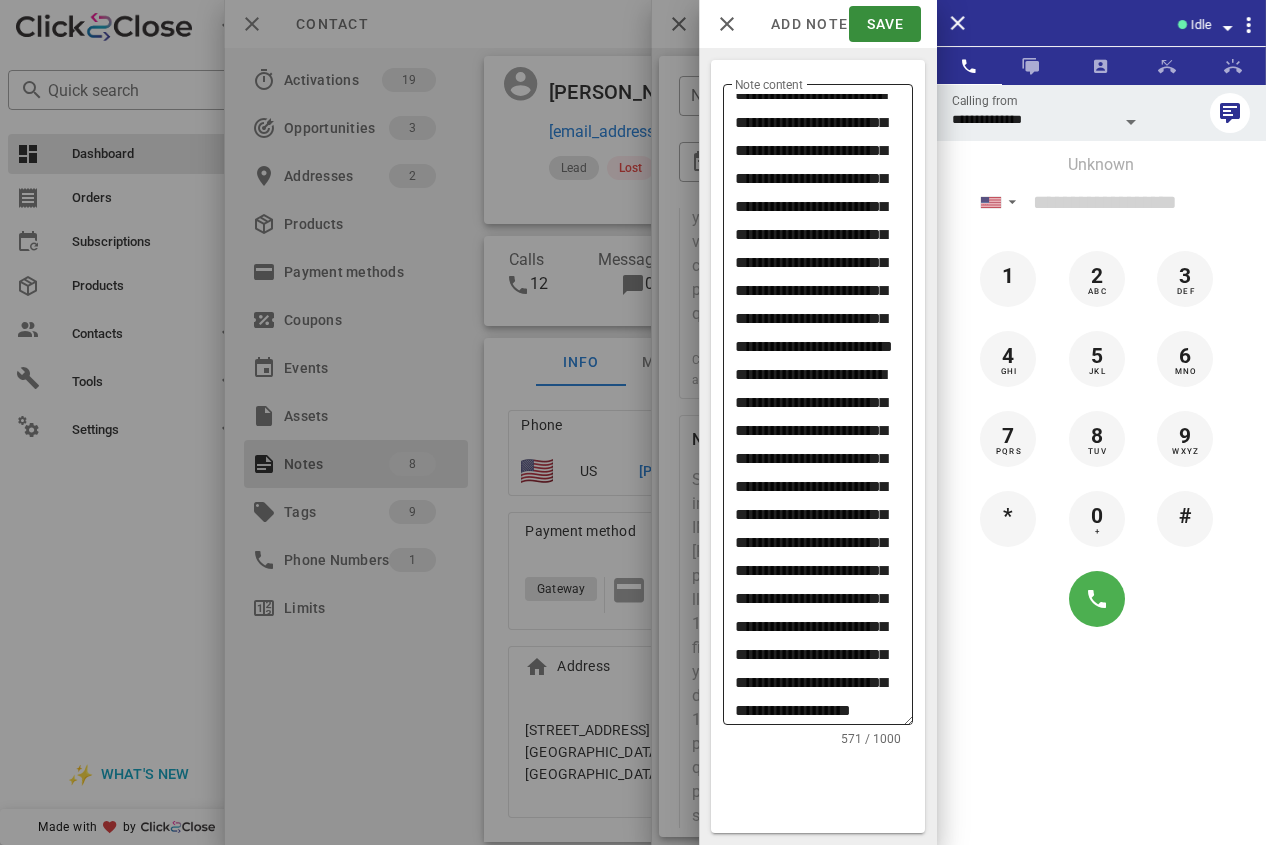 scroll, scrollTop: 181, scrollLeft: 0, axis: vertical 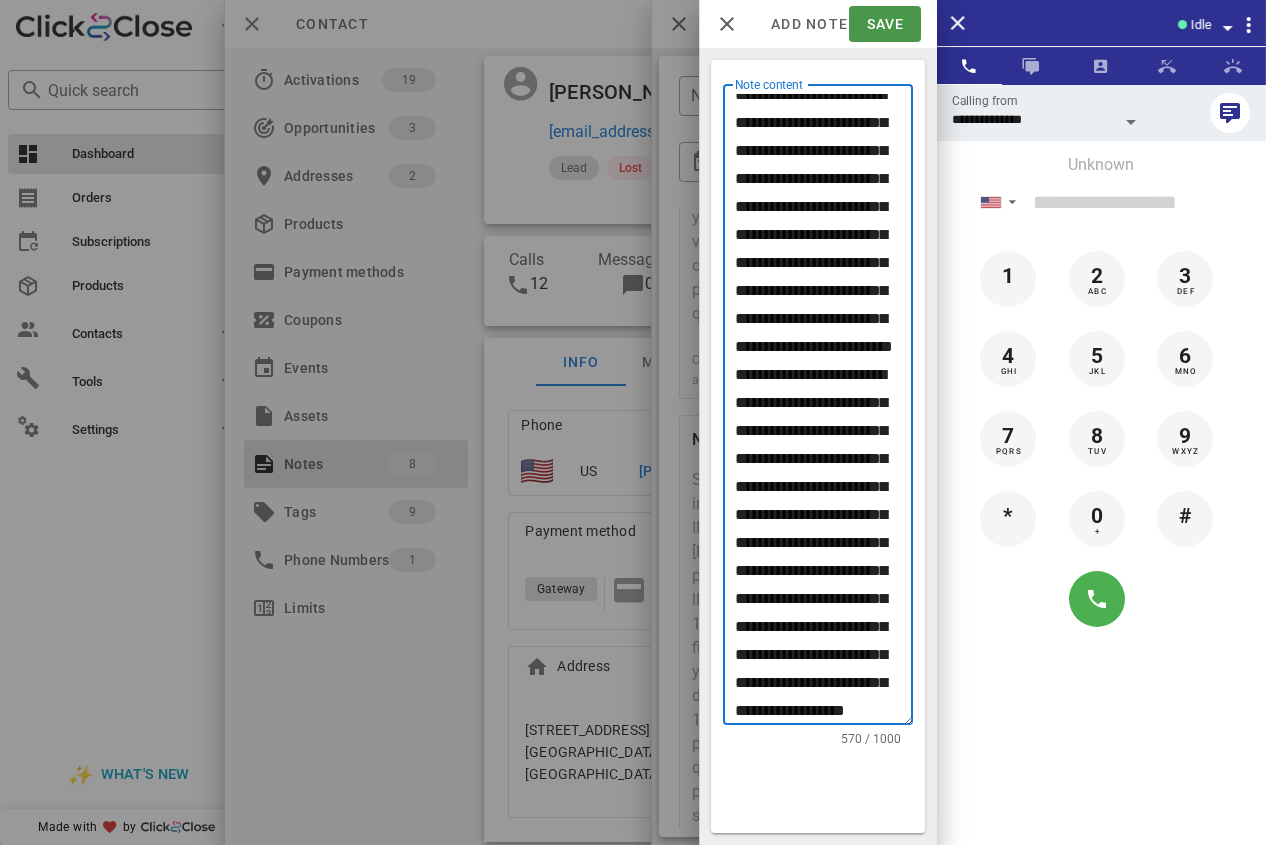 type on "**********" 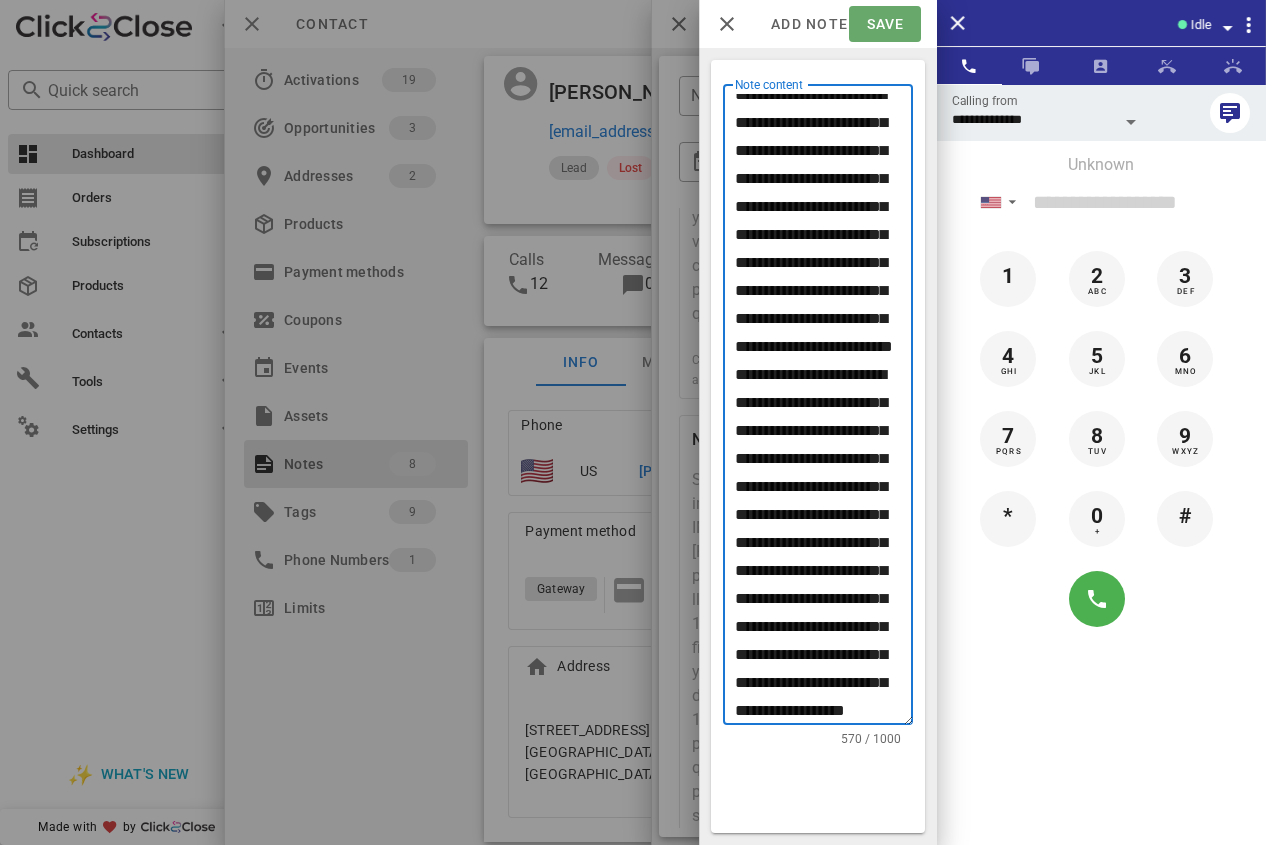 click on "Save" at bounding box center [884, 24] 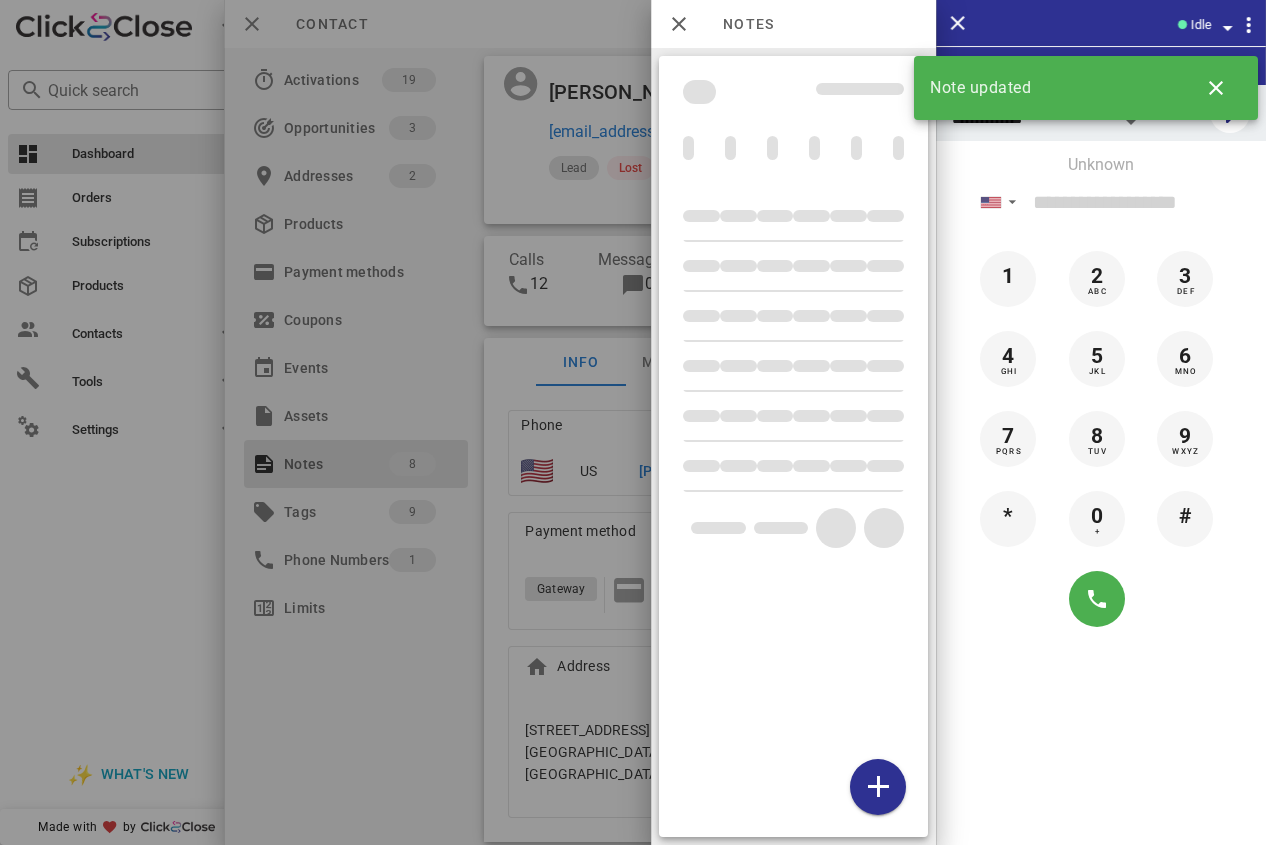 click at bounding box center [633, 422] 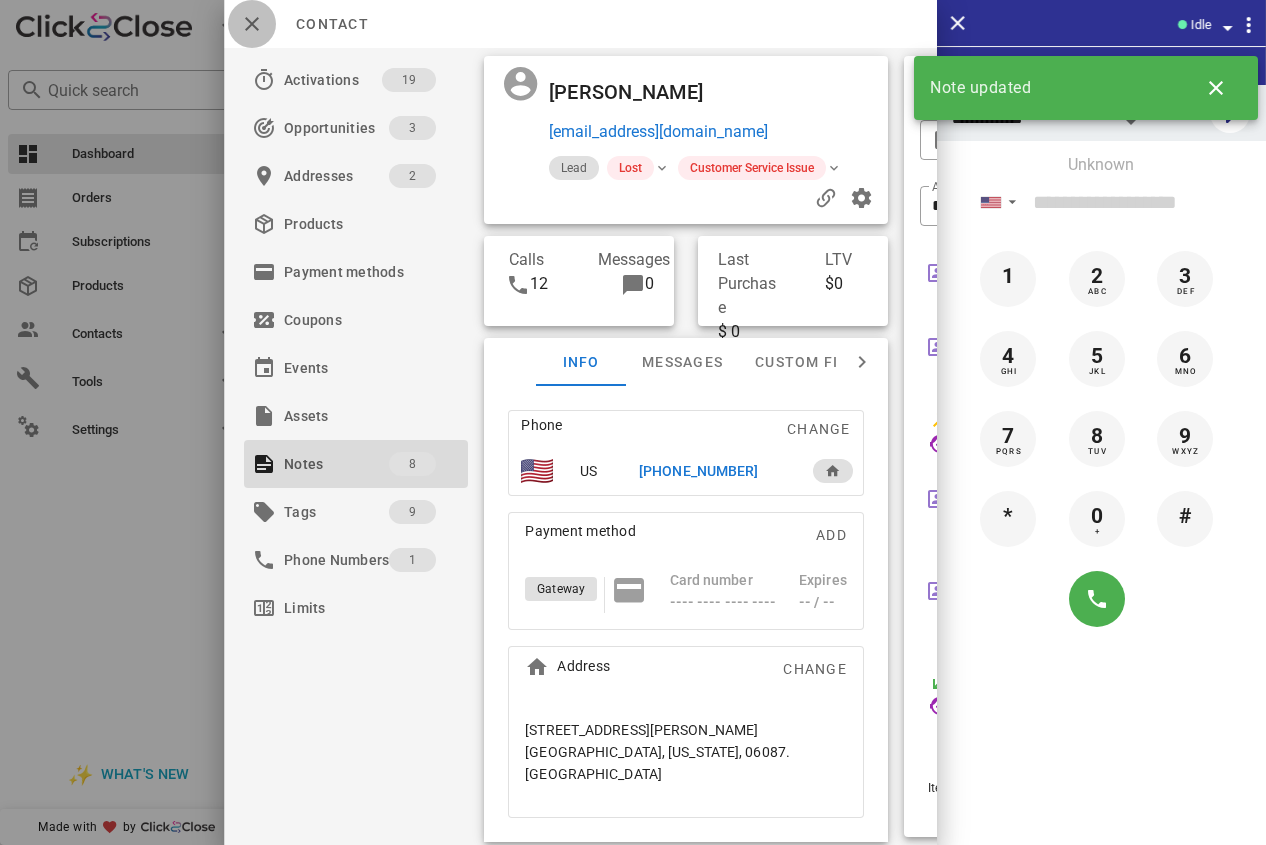 drag, startPoint x: 240, startPoint y: 29, endPoint x: 516, endPoint y: 43, distance: 276.35486 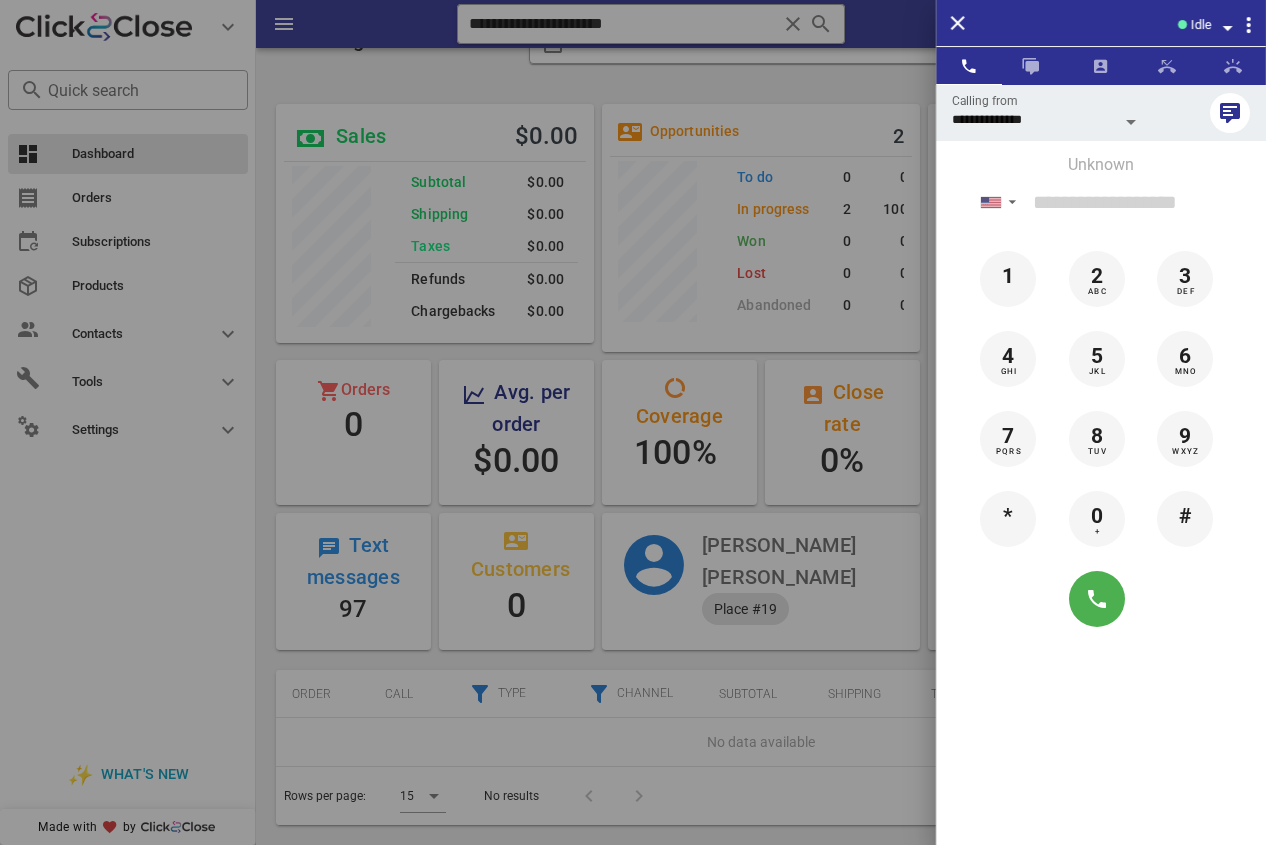 click at bounding box center (633, 422) 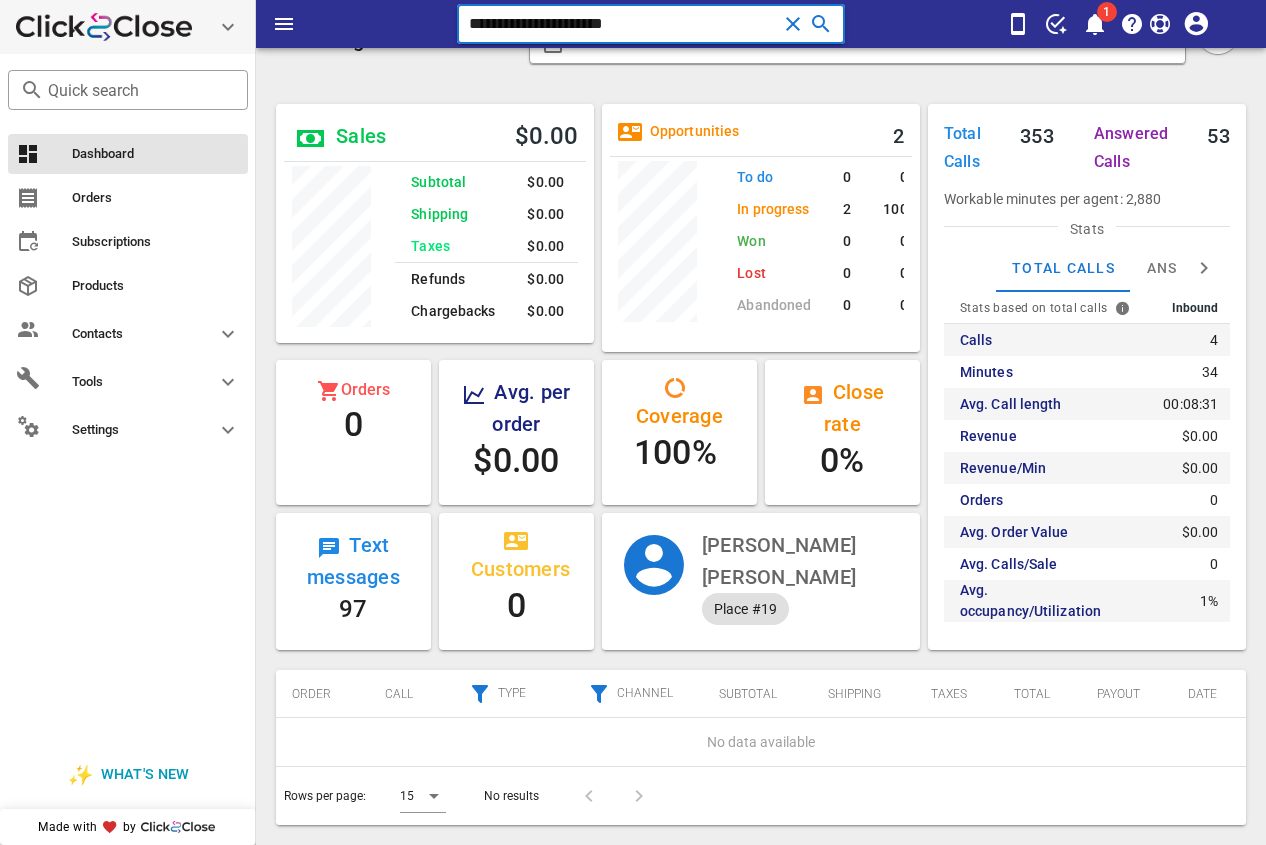 drag, startPoint x: 615, startPoint y: 26, endPoint x: 165, endPoint y: 15, distance: 450.13443 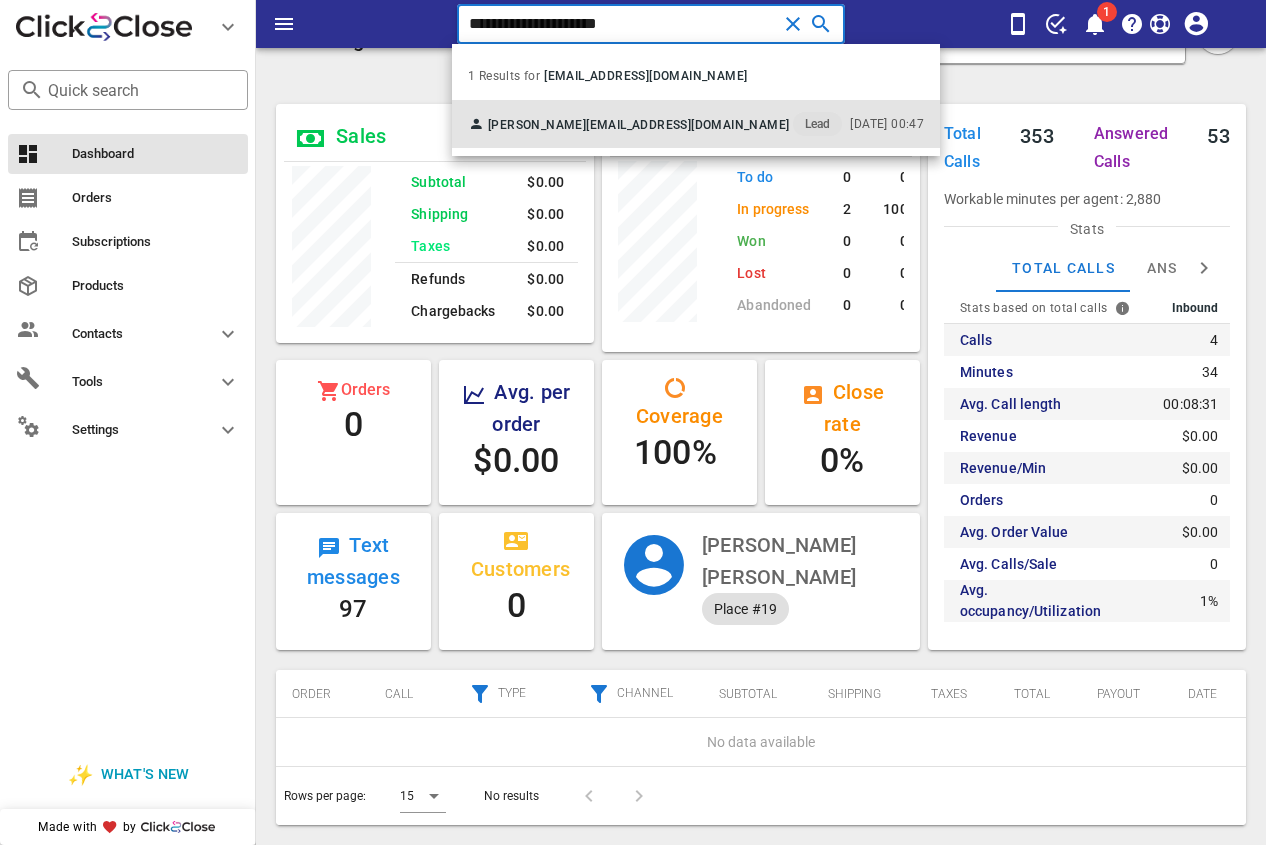 click on "[PERSON_NAME]" at bounding box center (537, 125) 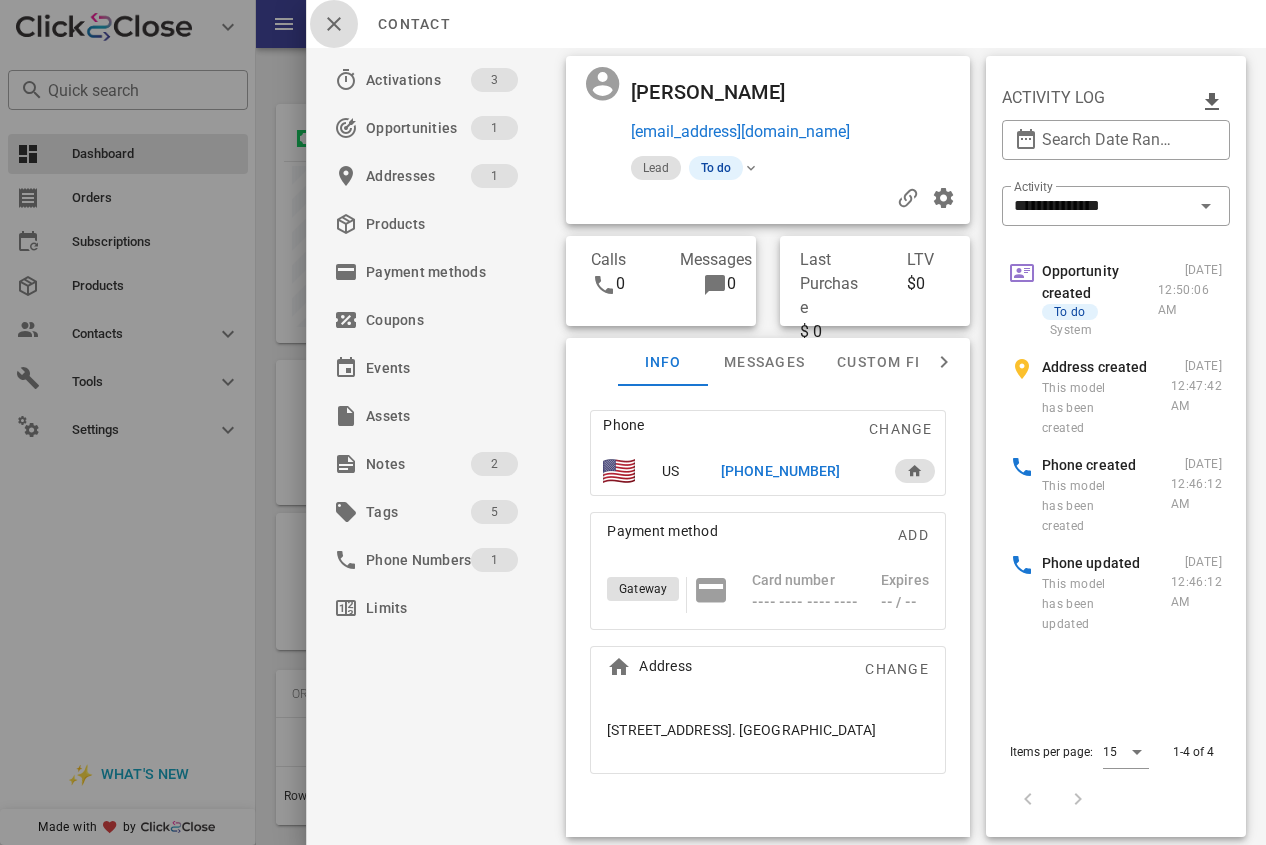 drag, startPoint x: 328, startPoint y: 24, endPoint x: 470, endPoint y: 23, distance: 142.00352 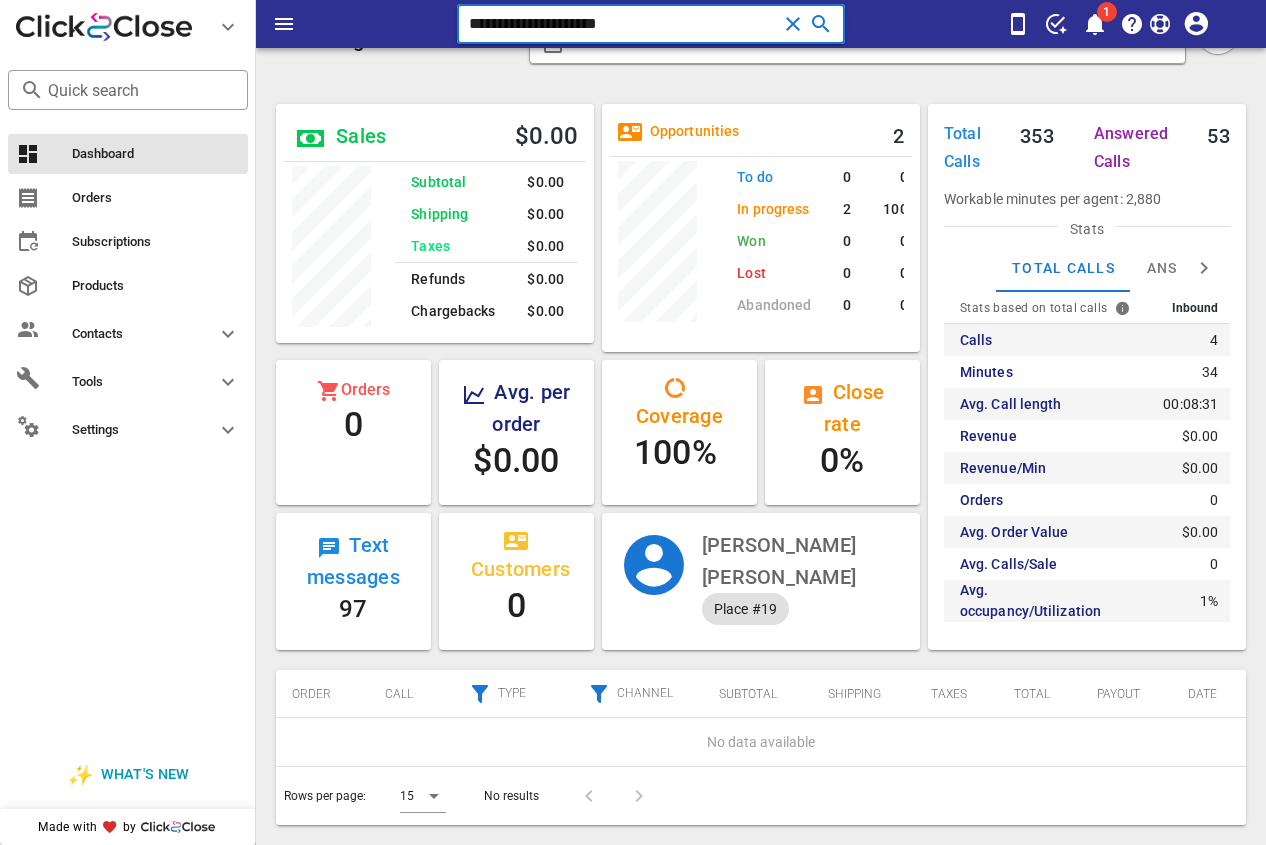 click on "**********" at bounding box center (623, 24) 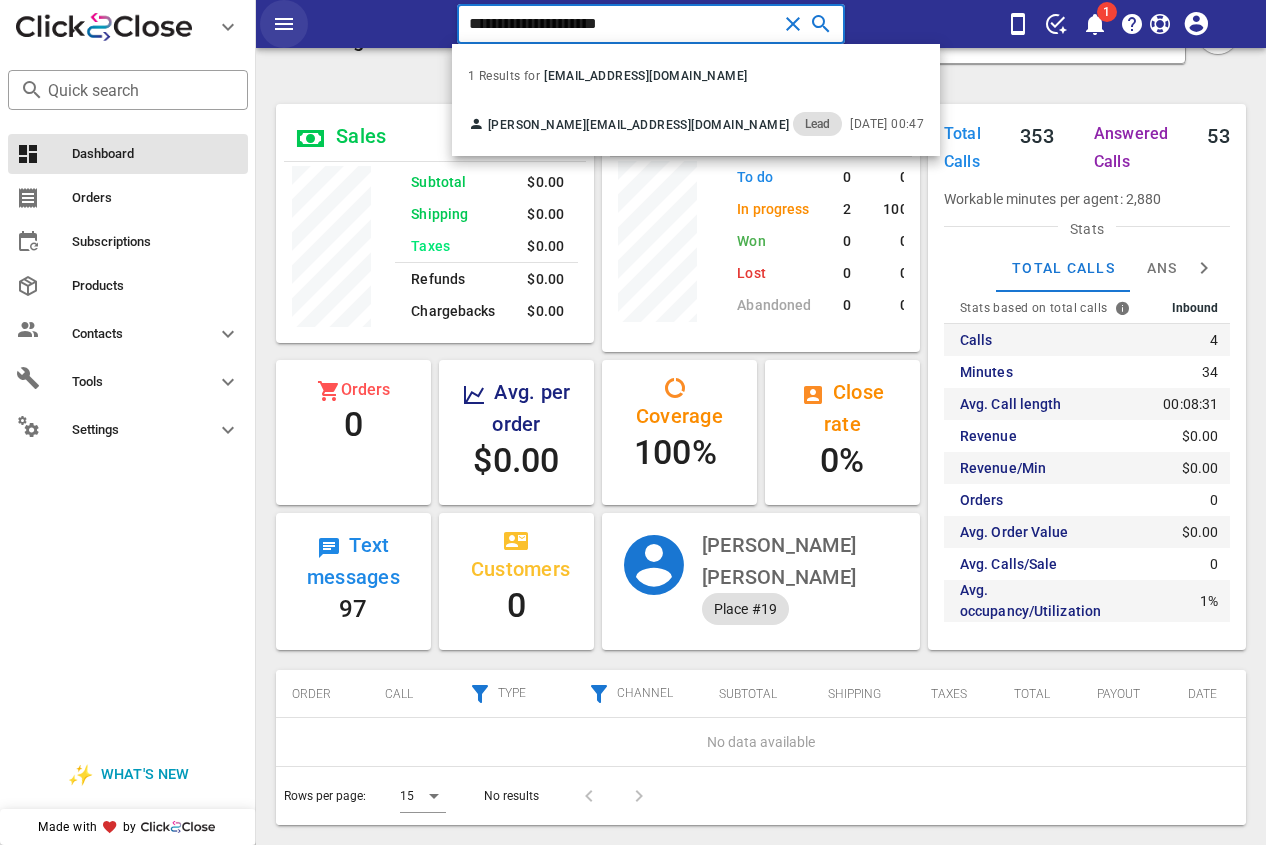 drag, startPoint x: 616, startPoint y: 28, endPoint x: 307, endPoint y: 25, distance: 309.01456 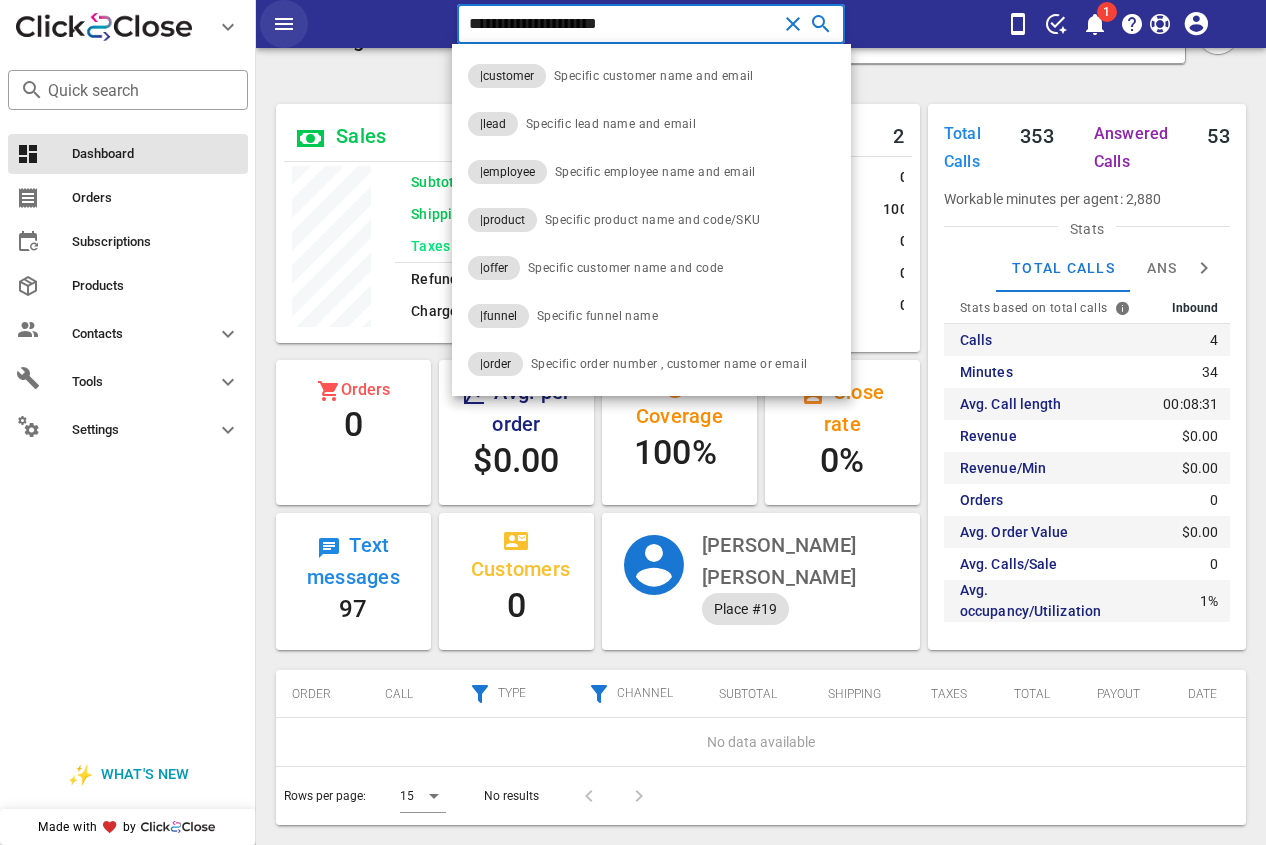 paste 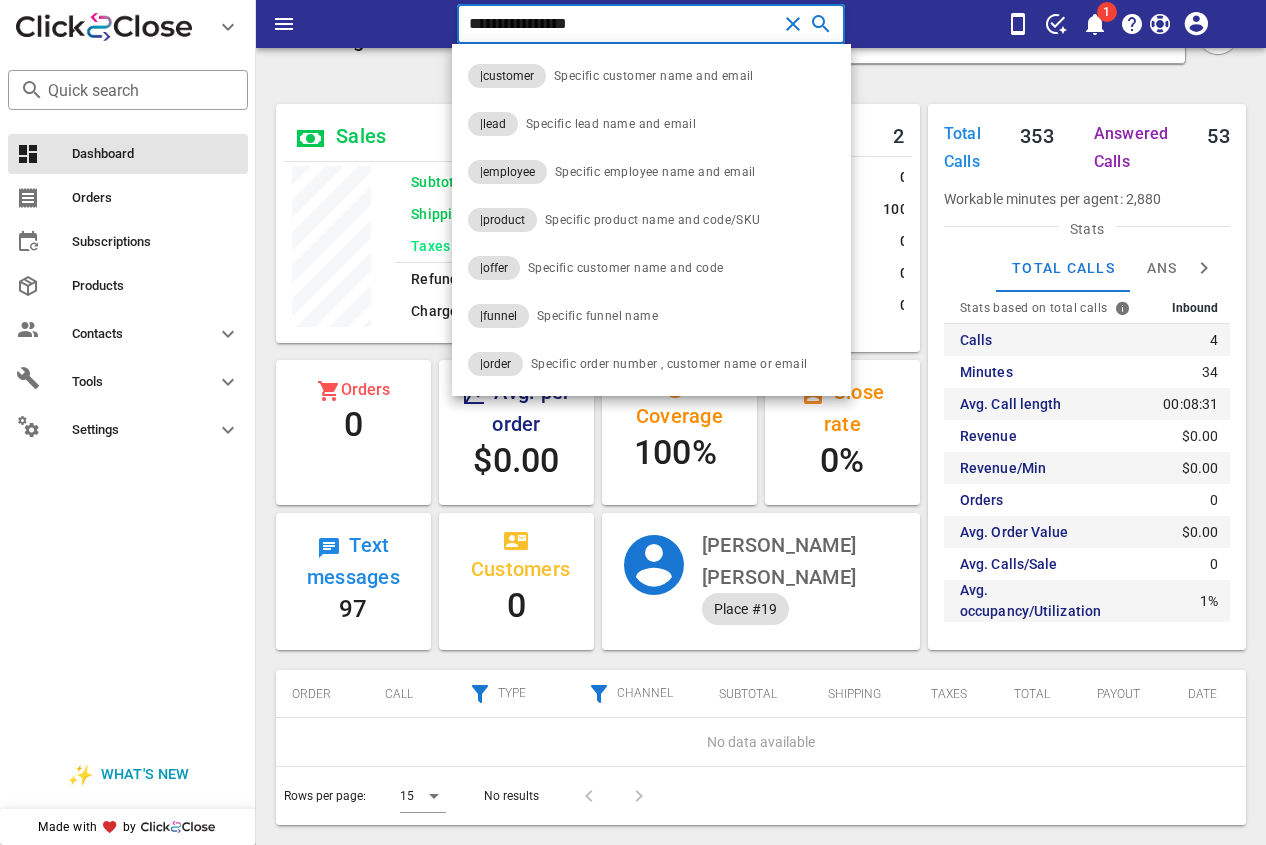 type on "**********" 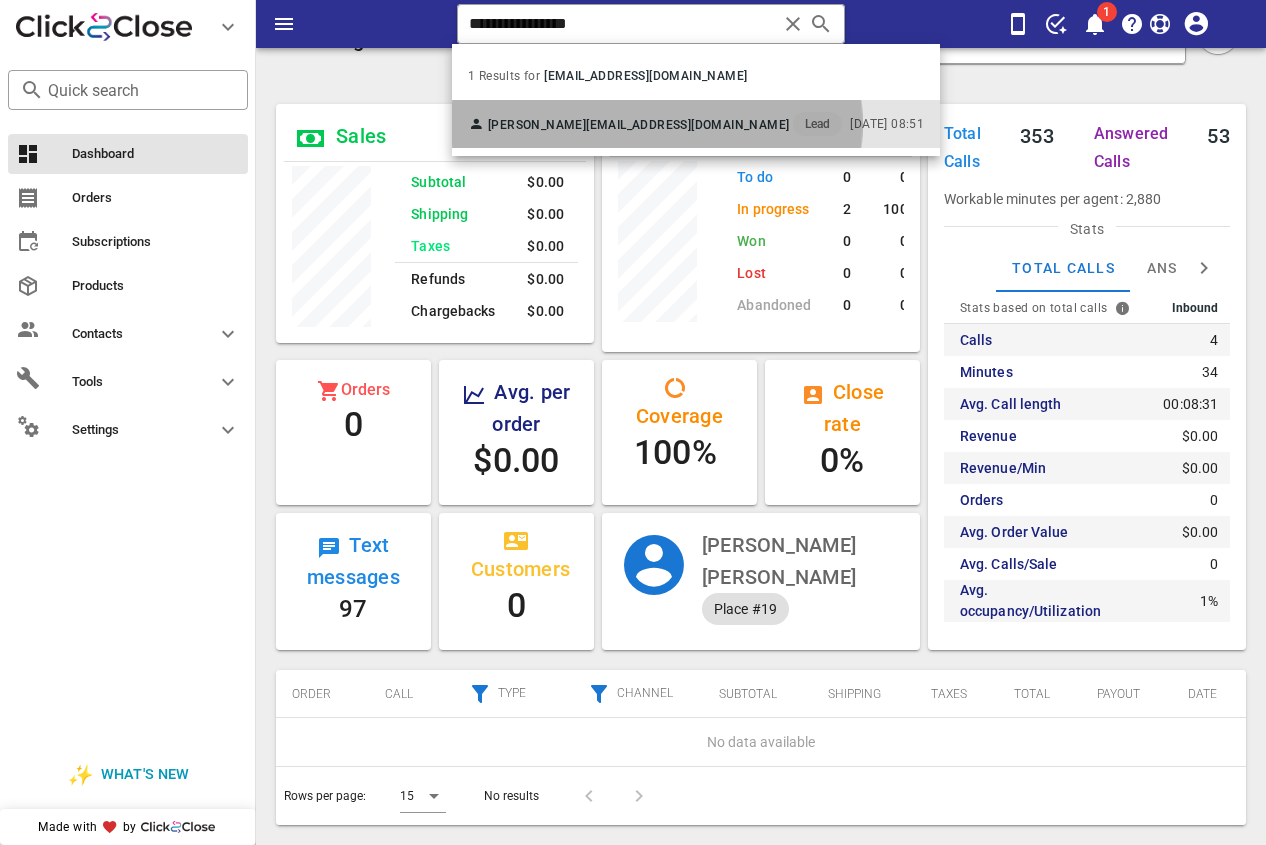 click on "[PERSON_NAME]" at bounding box center [537, 125] 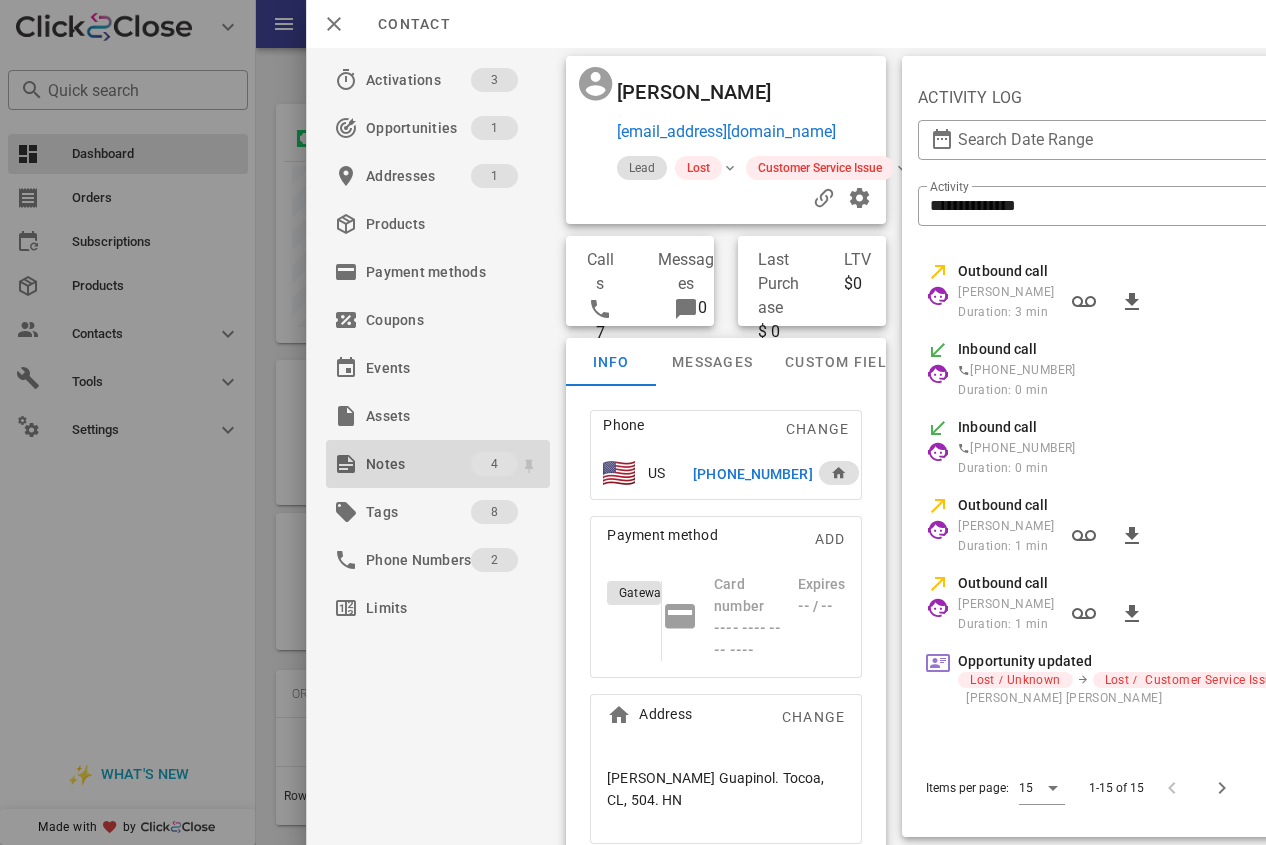 click on "Notes" at bounding box center [418, 464] 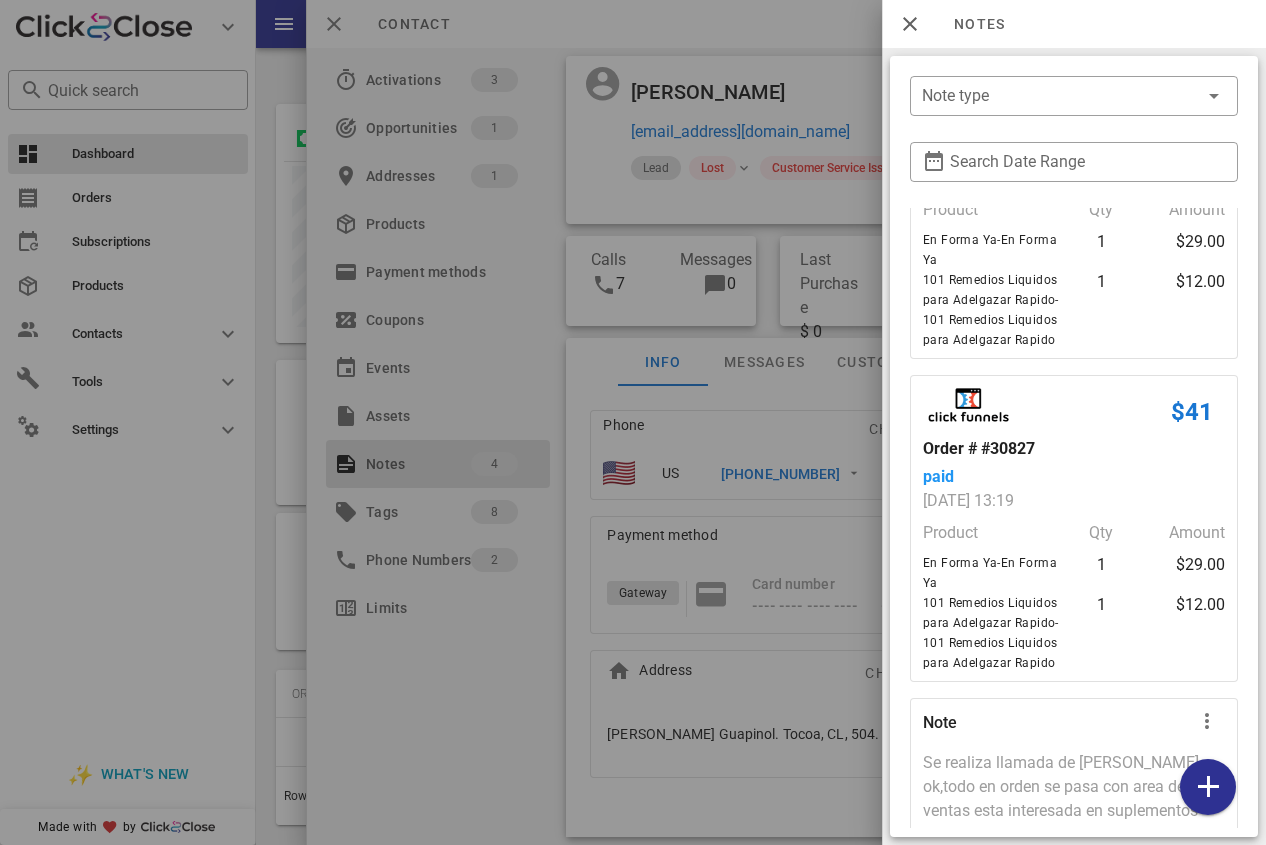 scroll, scrollTop: 458, scrollLeft: 0, axis: vertical 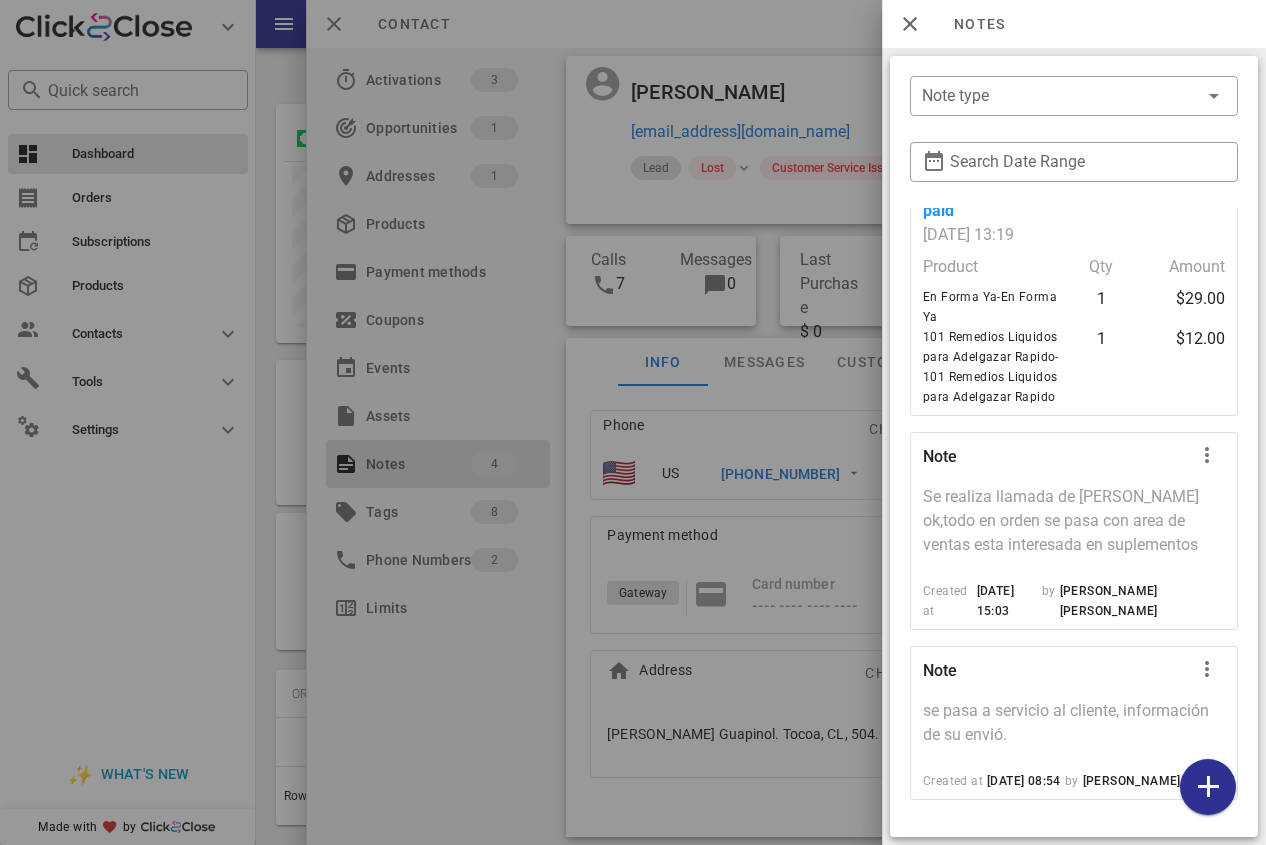 click at bounding box center (633, 422) 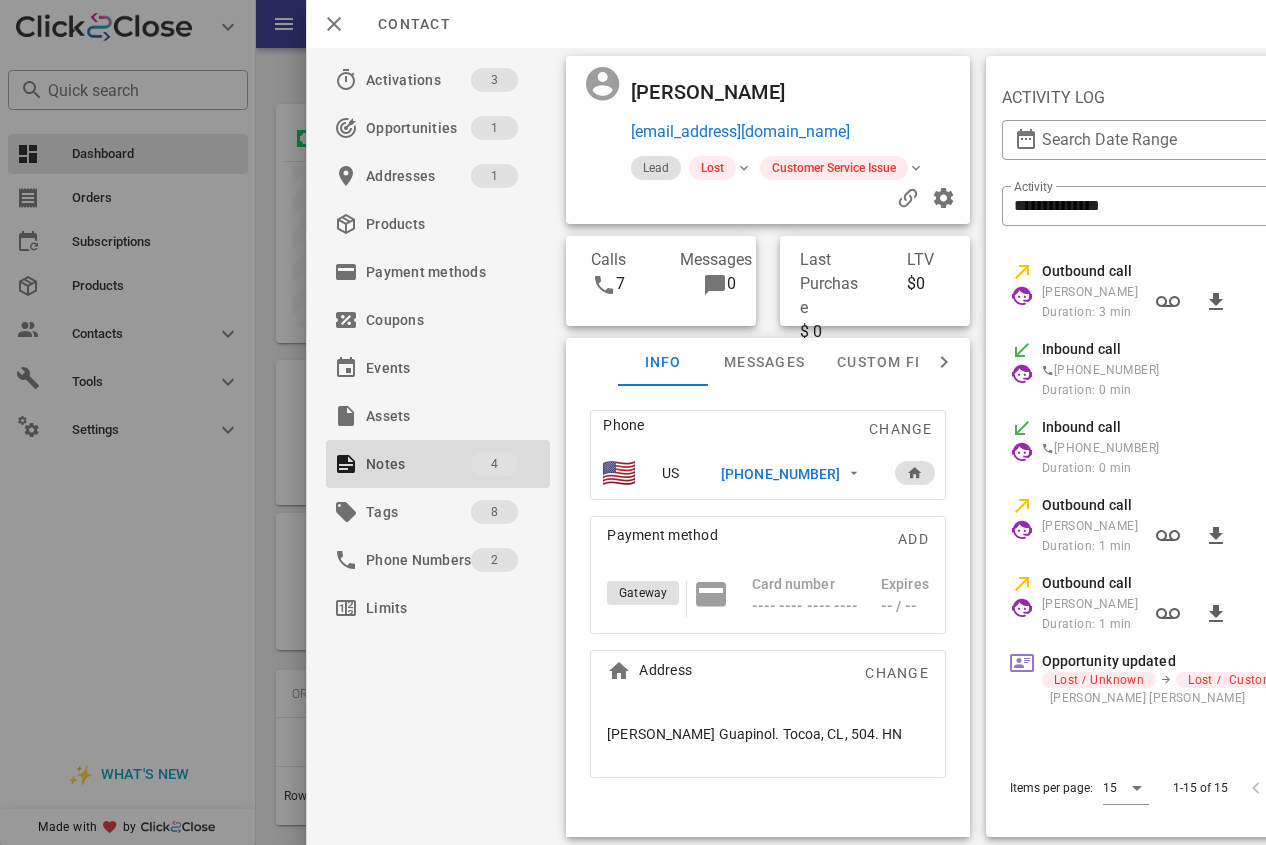 click on "[PHONE_NUMBER]" at bounding box center [780, 474] 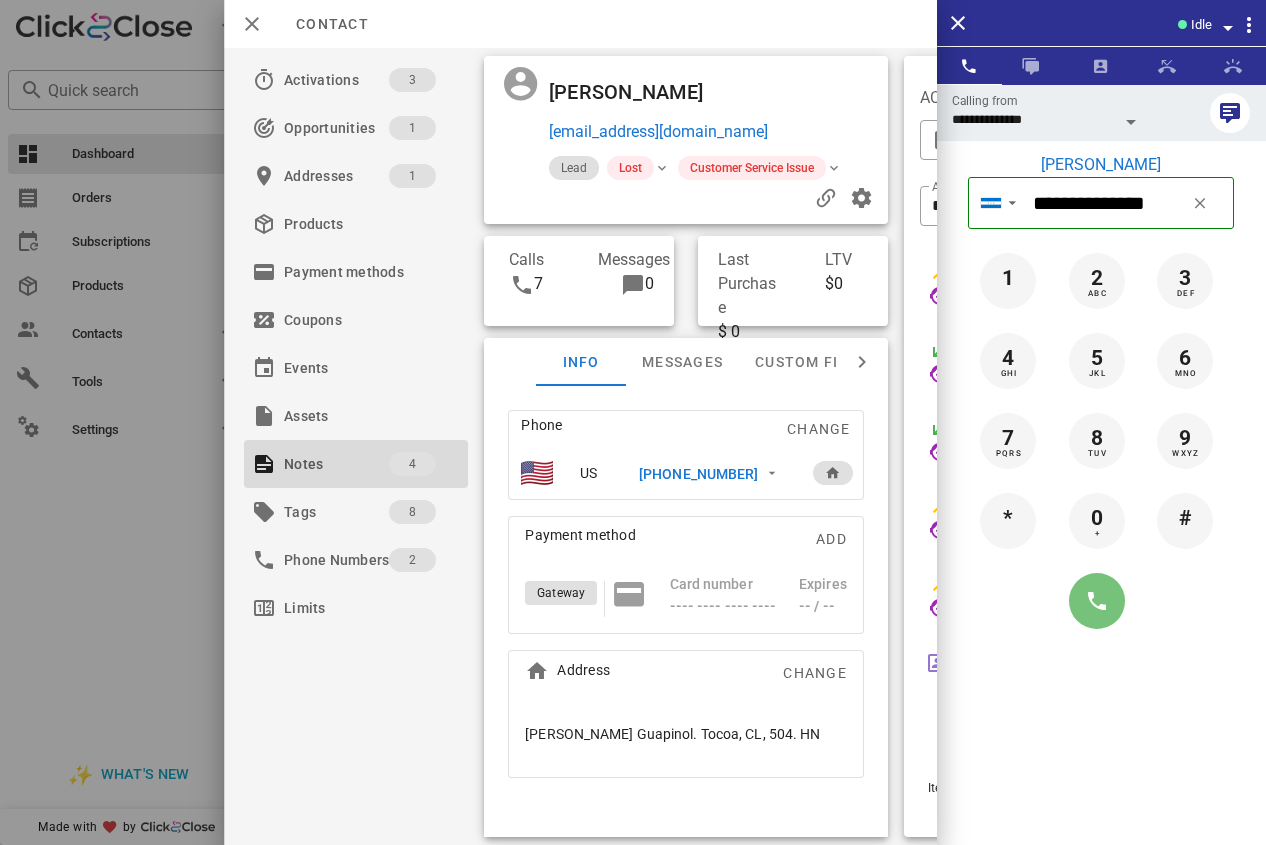 click at bounding box center [1097, 601] 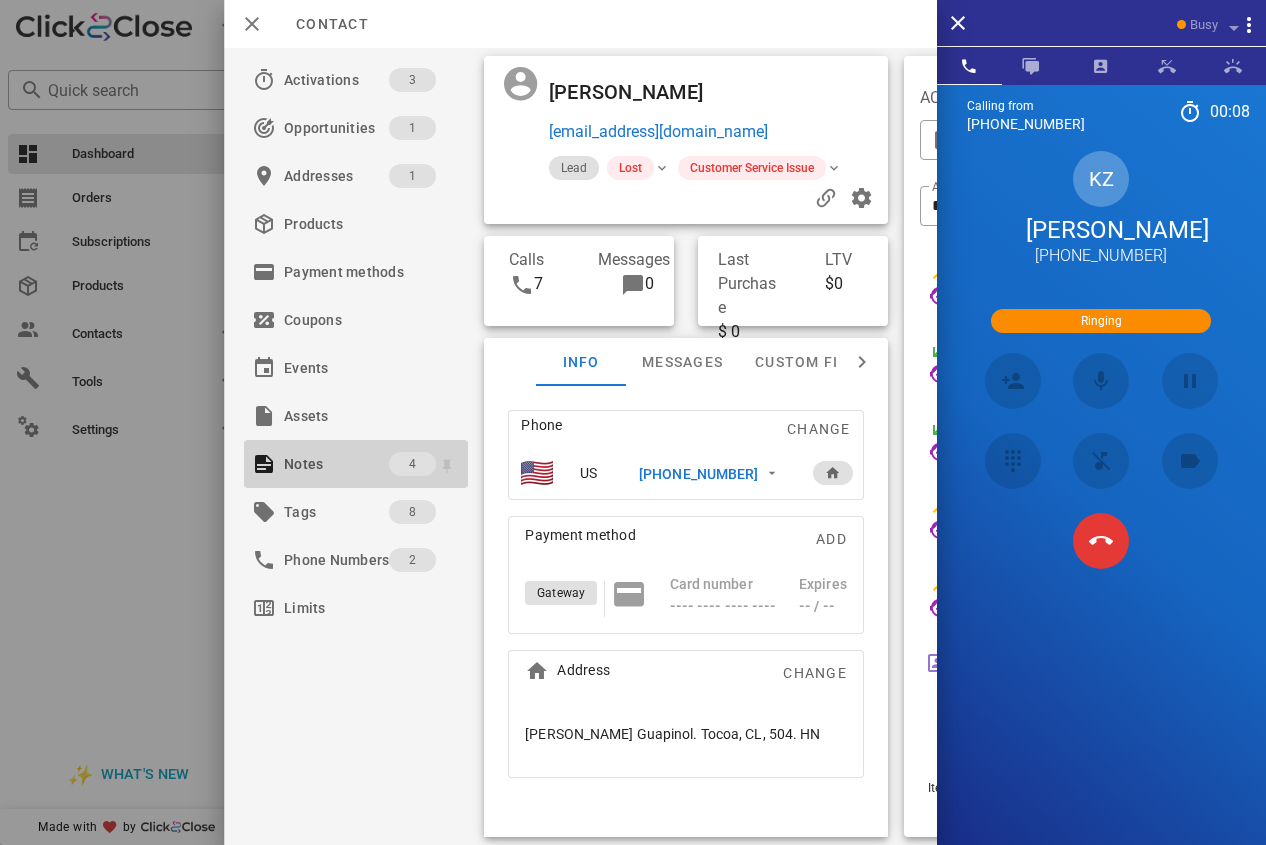 click on "Notes" at bounding box center (336, 464) 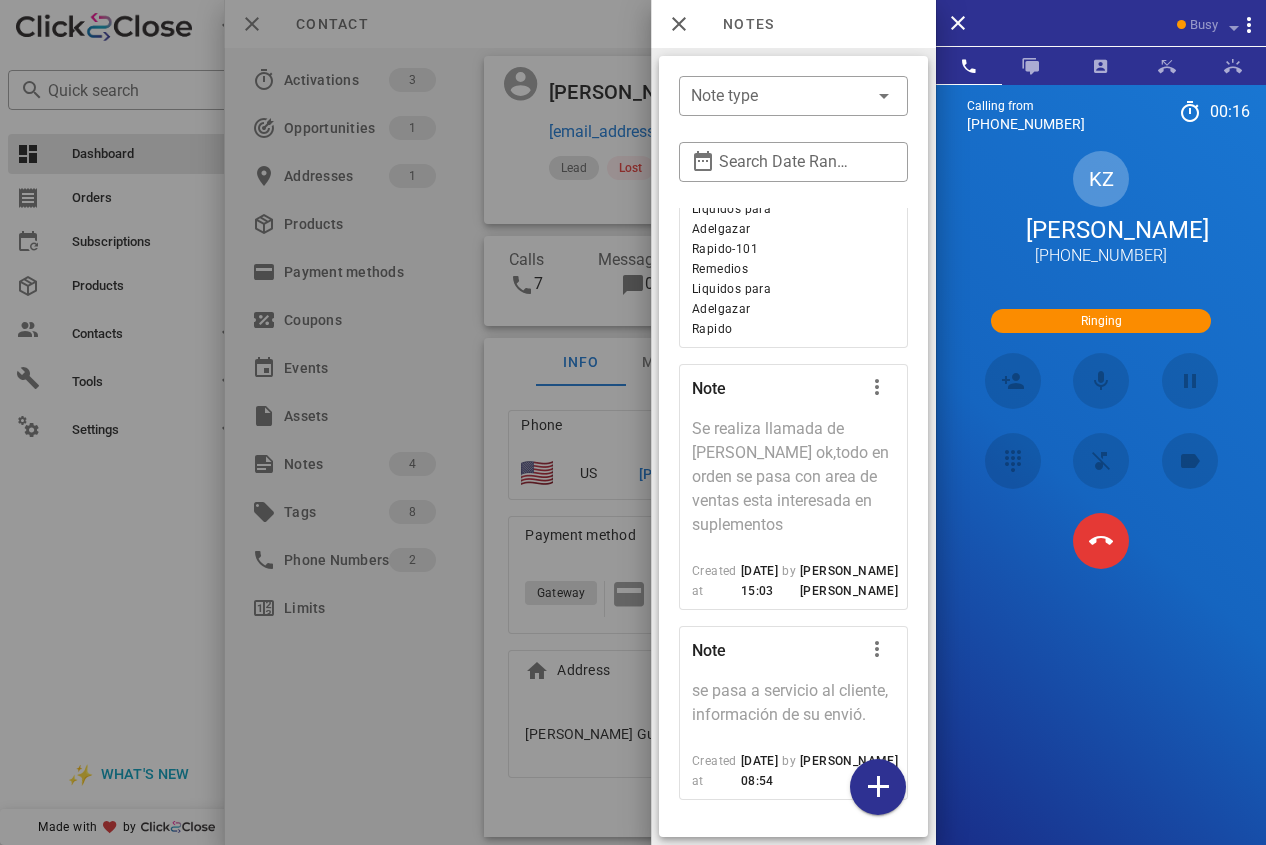 scroll, scrollTop: 786, scrollLeft: 0, axis: vertical 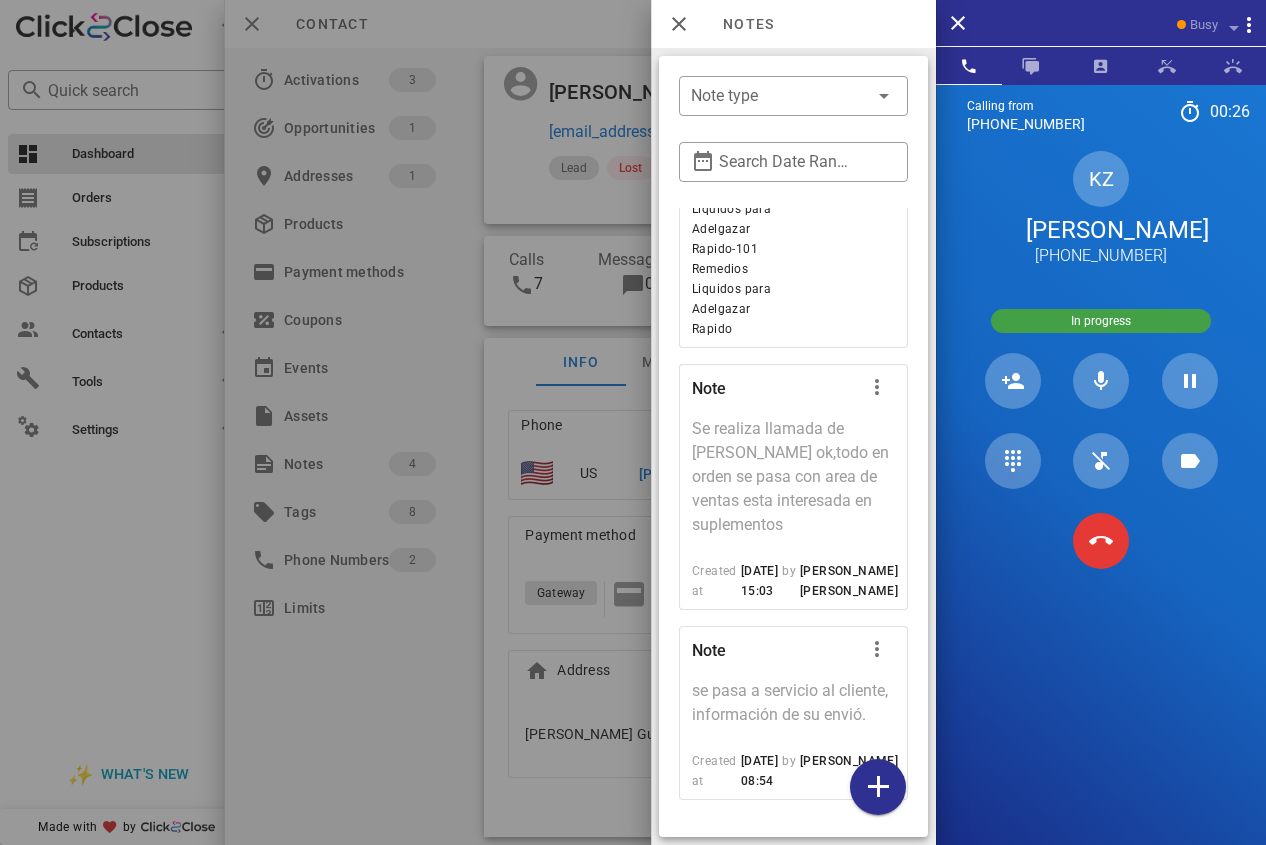 click at bounding box center (633, 422) 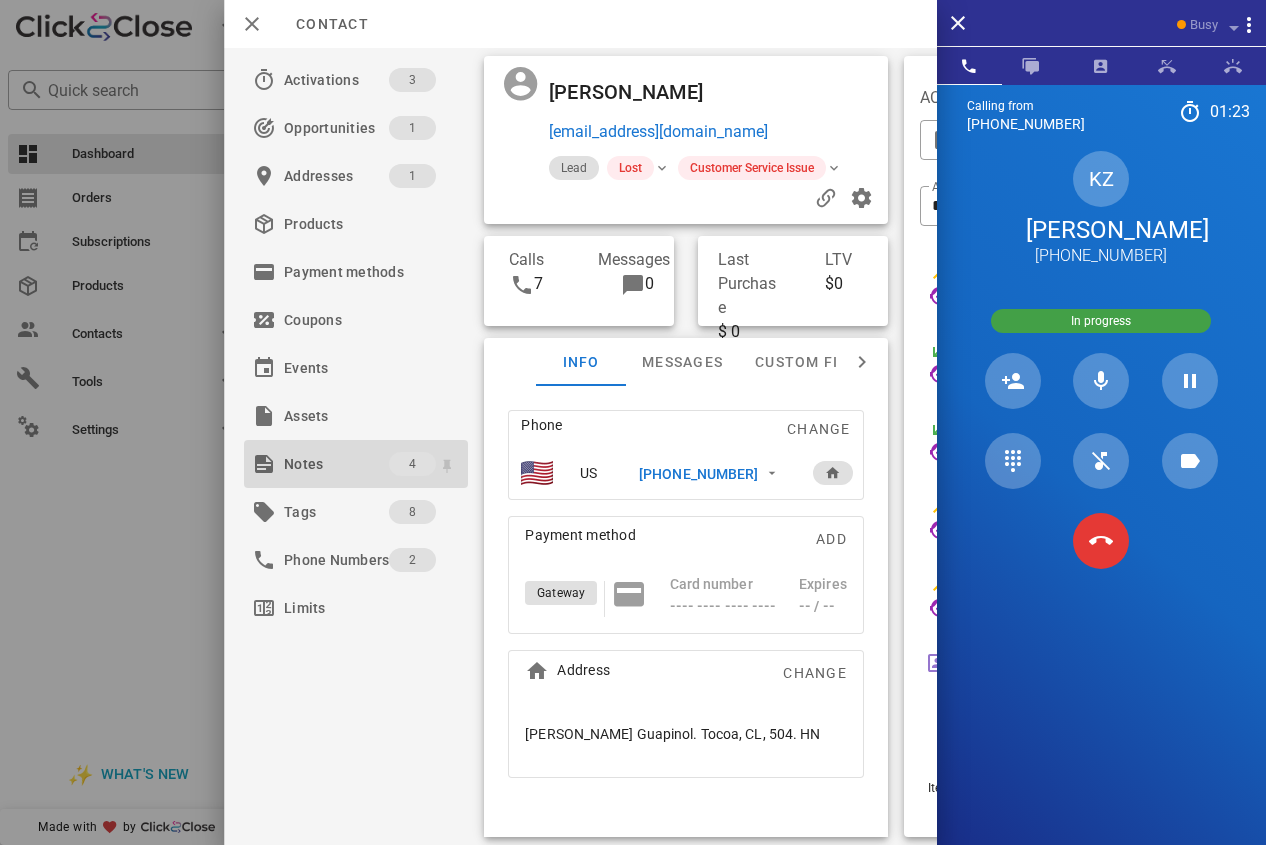 click on "Notes" at bounding box center (336, 464) 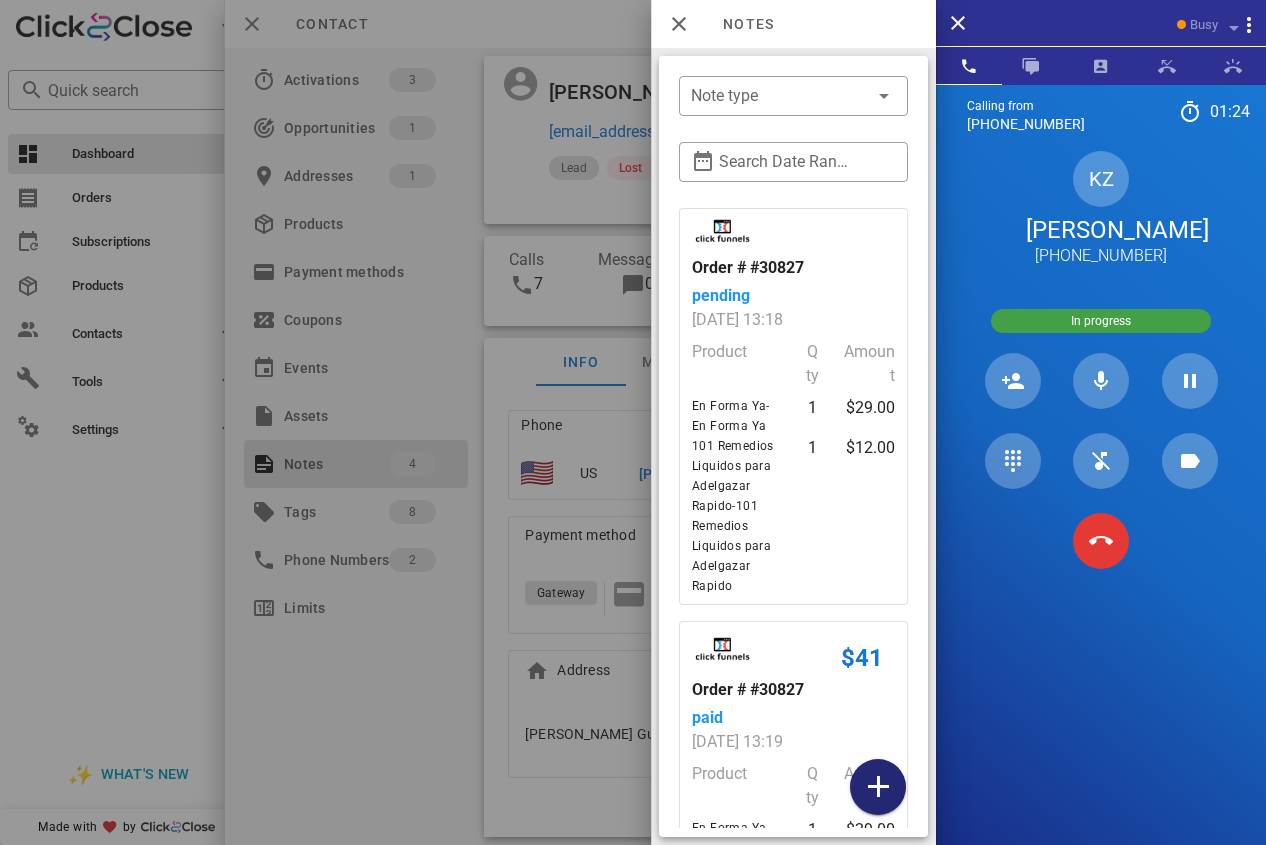click at bounding box center (878, 787) 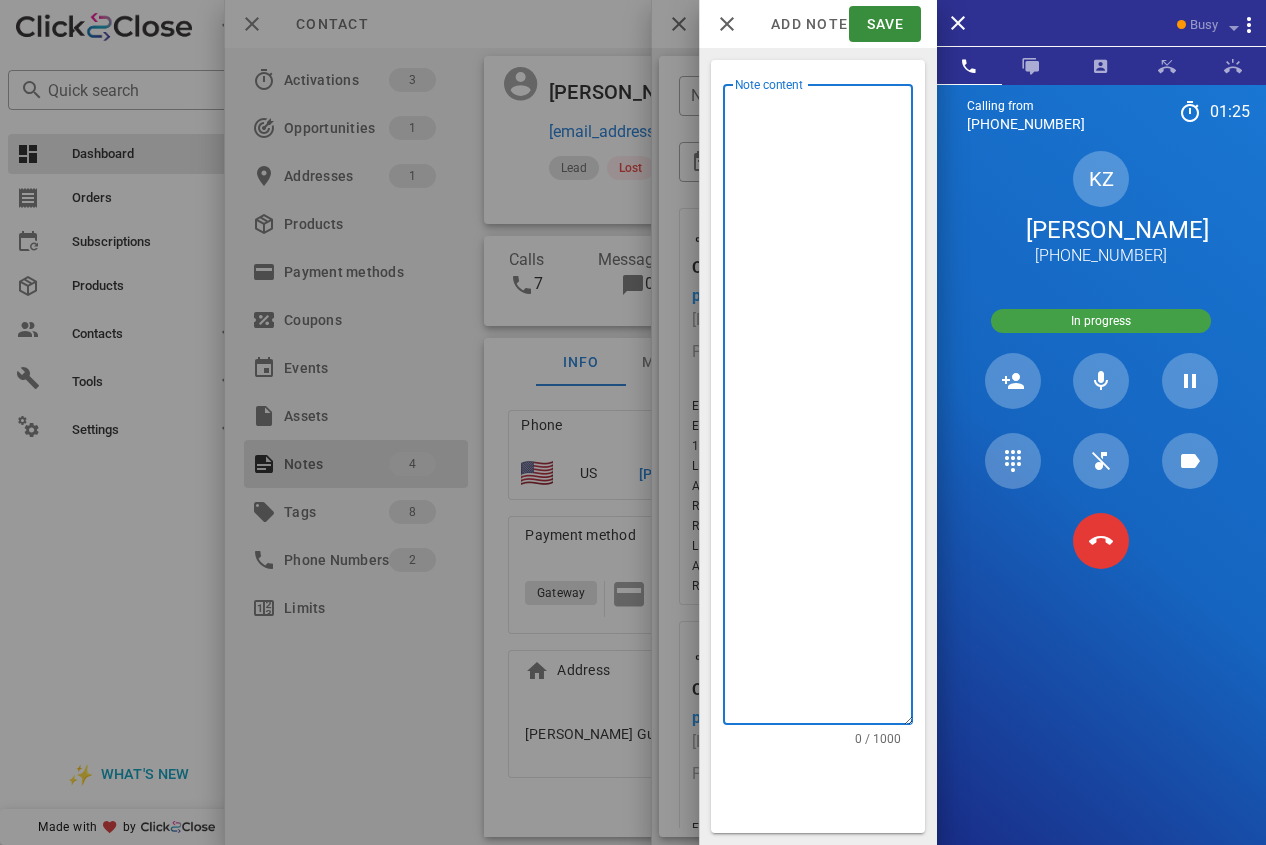 click on "Note content" at bounding box center (824, 409) 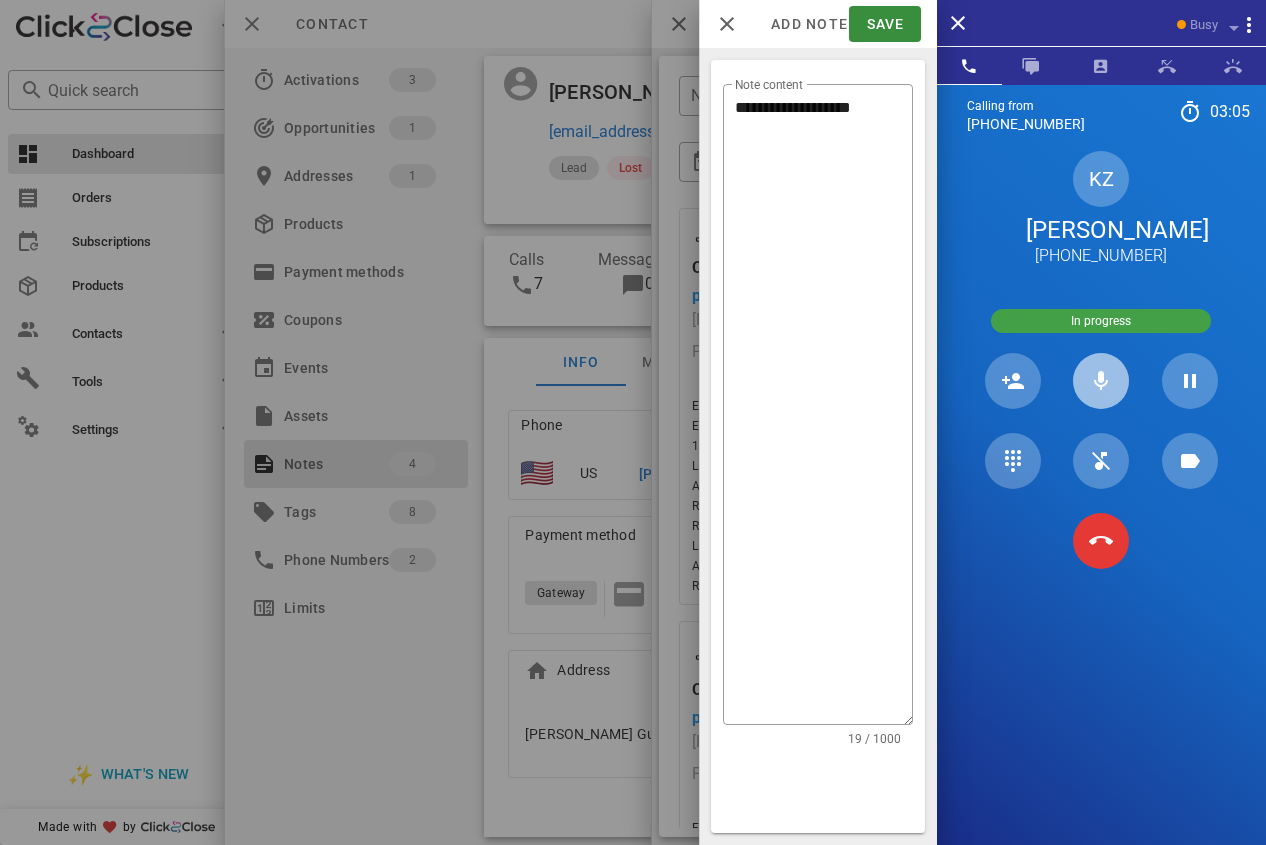 click at bounding box center (1101, 381) 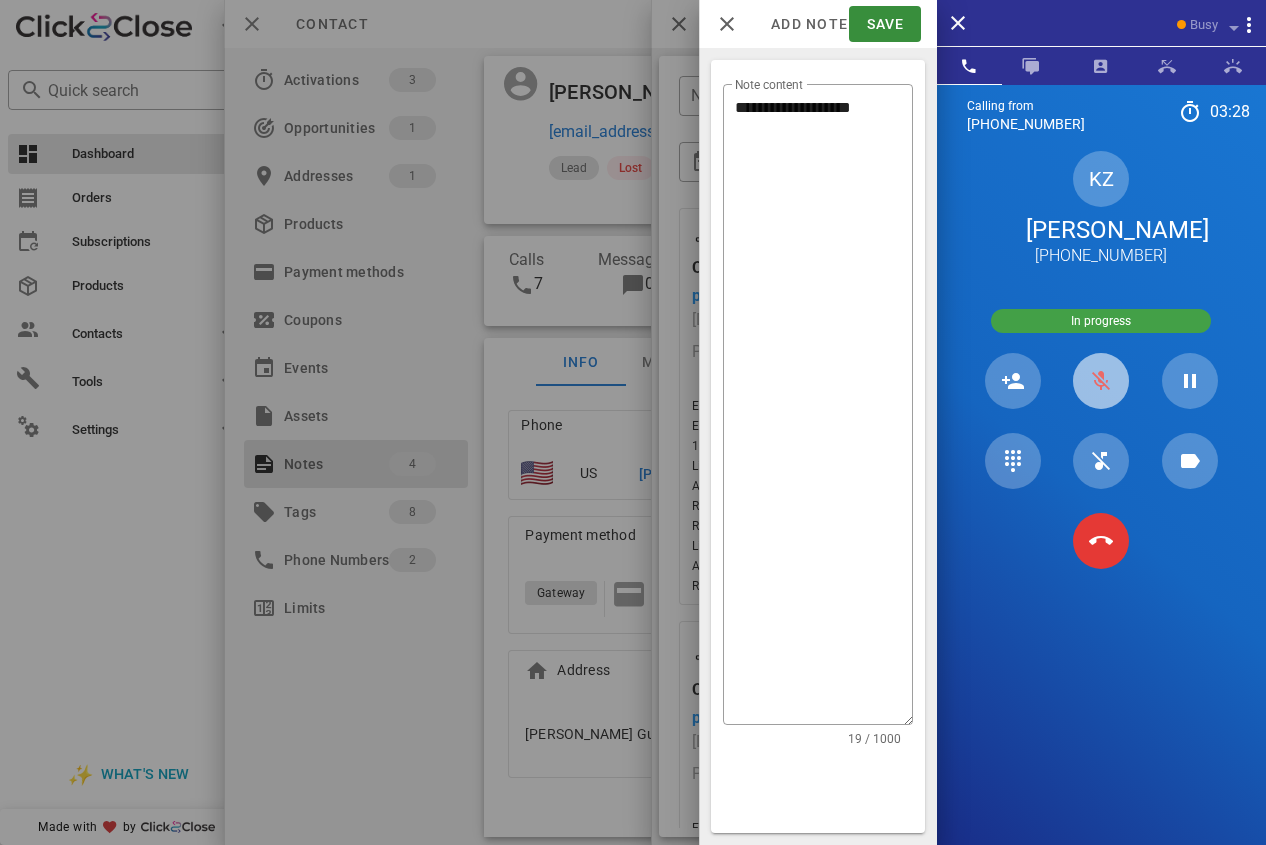click at bounding box center (1101, 381) 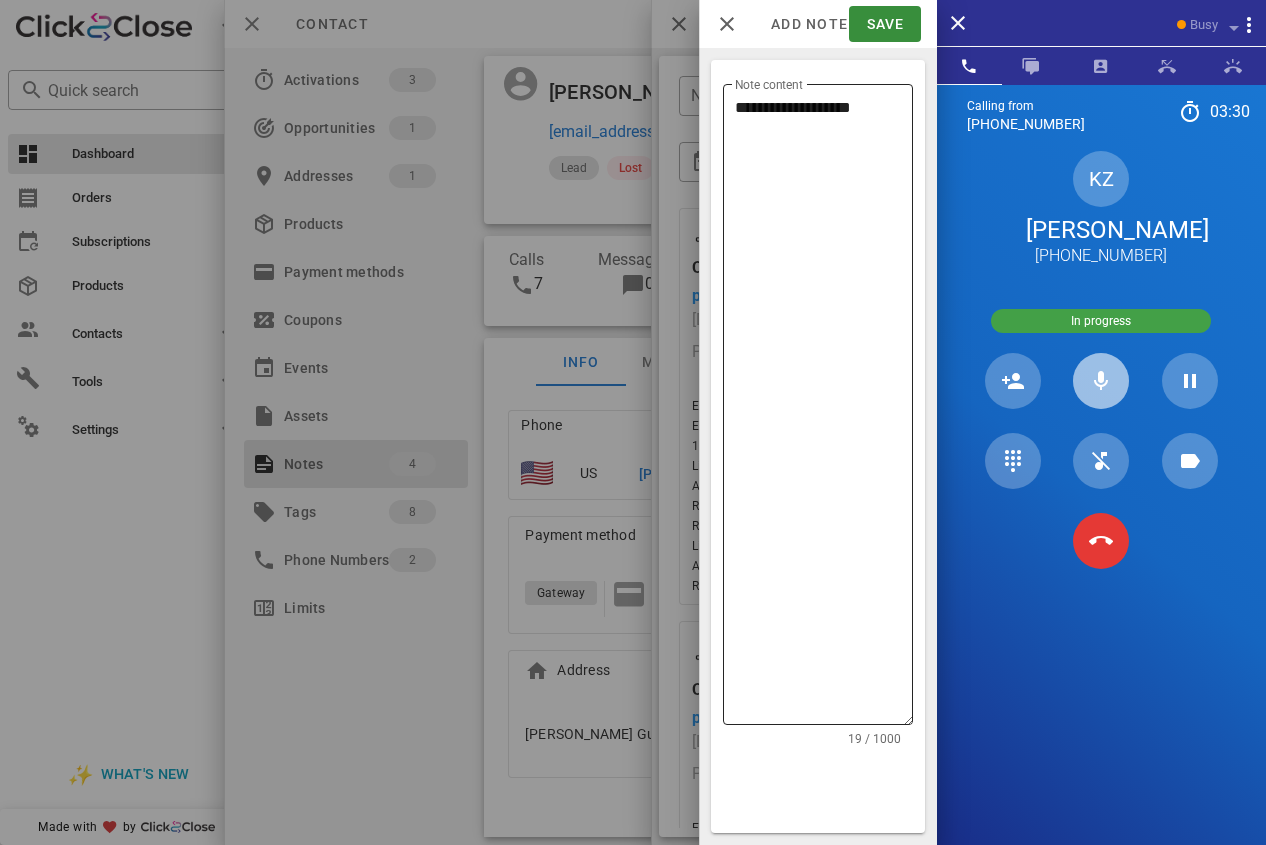 drag, startPoint x: 1112, startPoint y: 382, endPoint x: 867, endPoint y: 563, distance: 304.60794 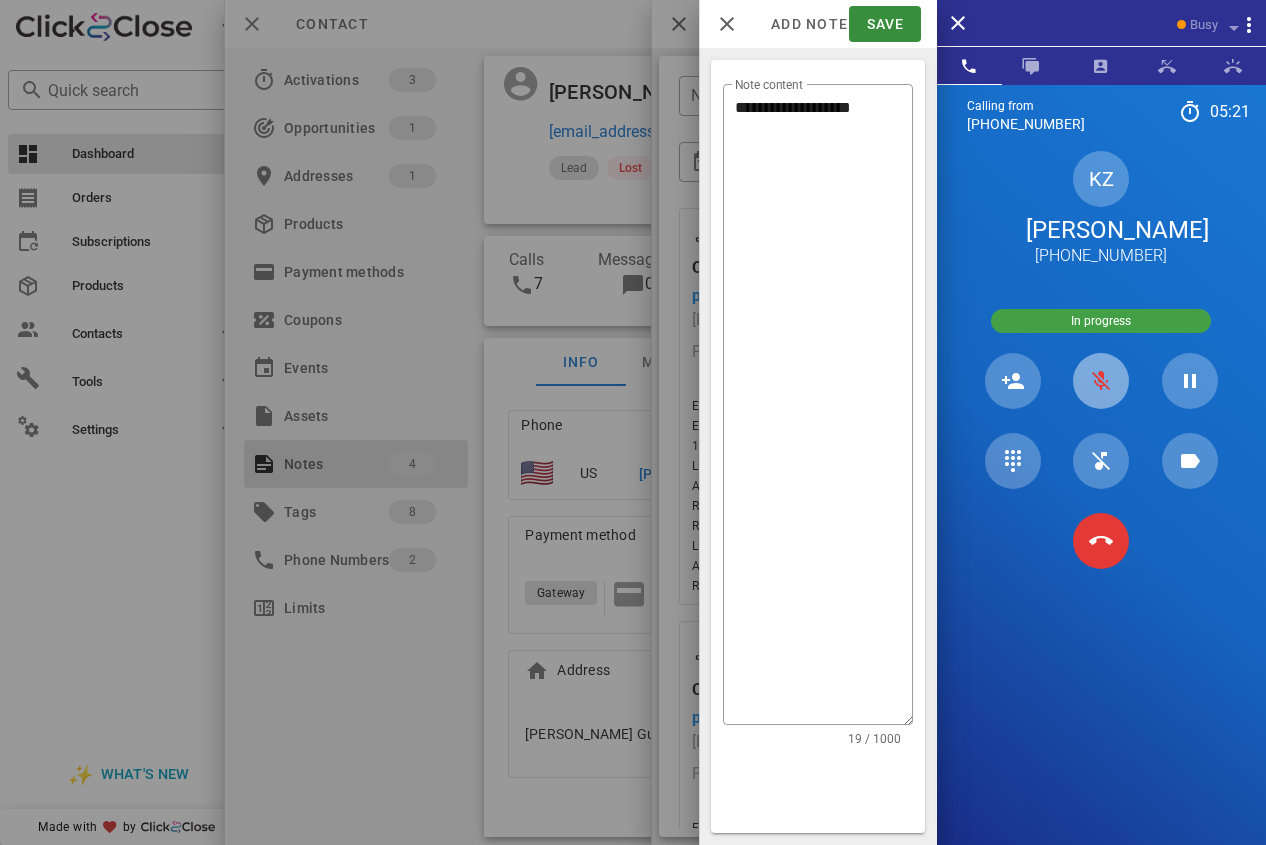 click at bounding box center [1101, 381] 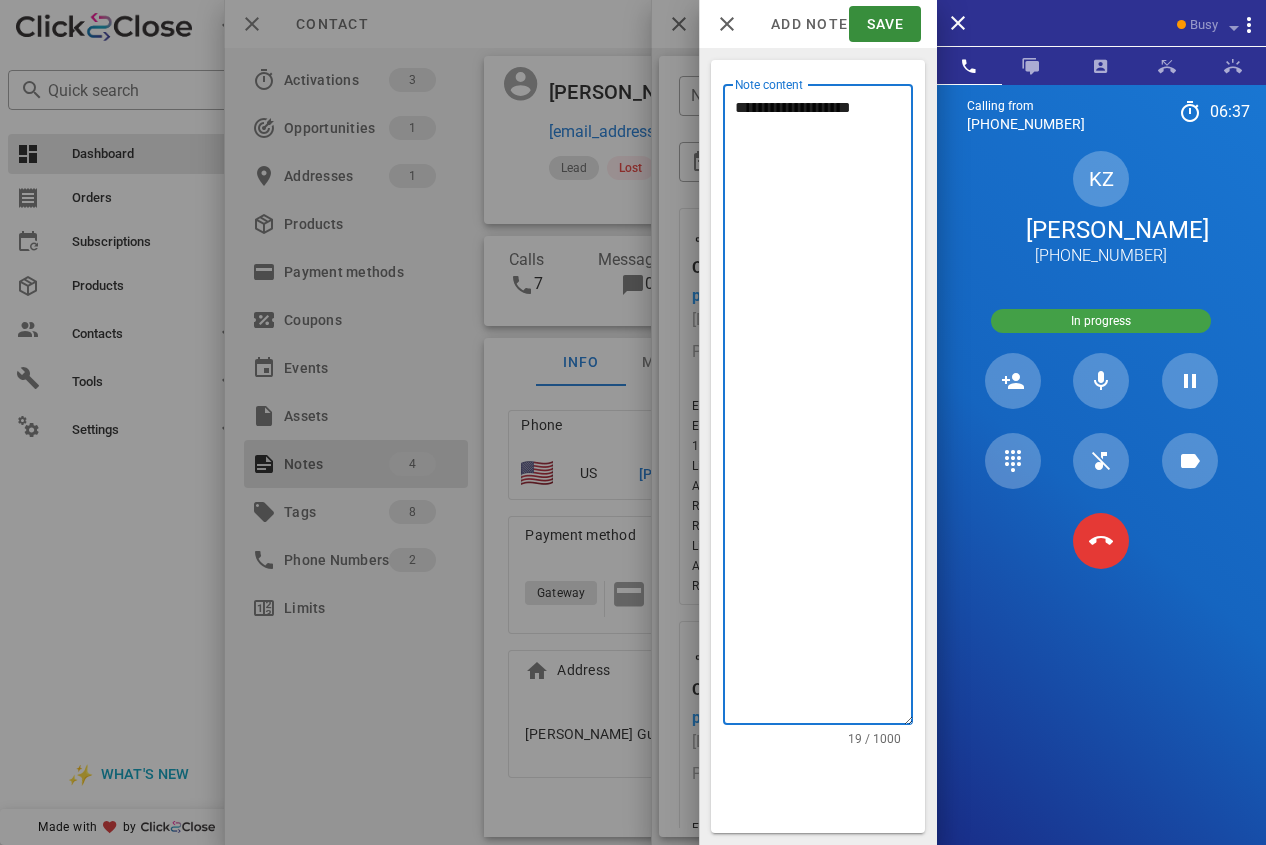 click on "**********" at bounding box center [824, 409] 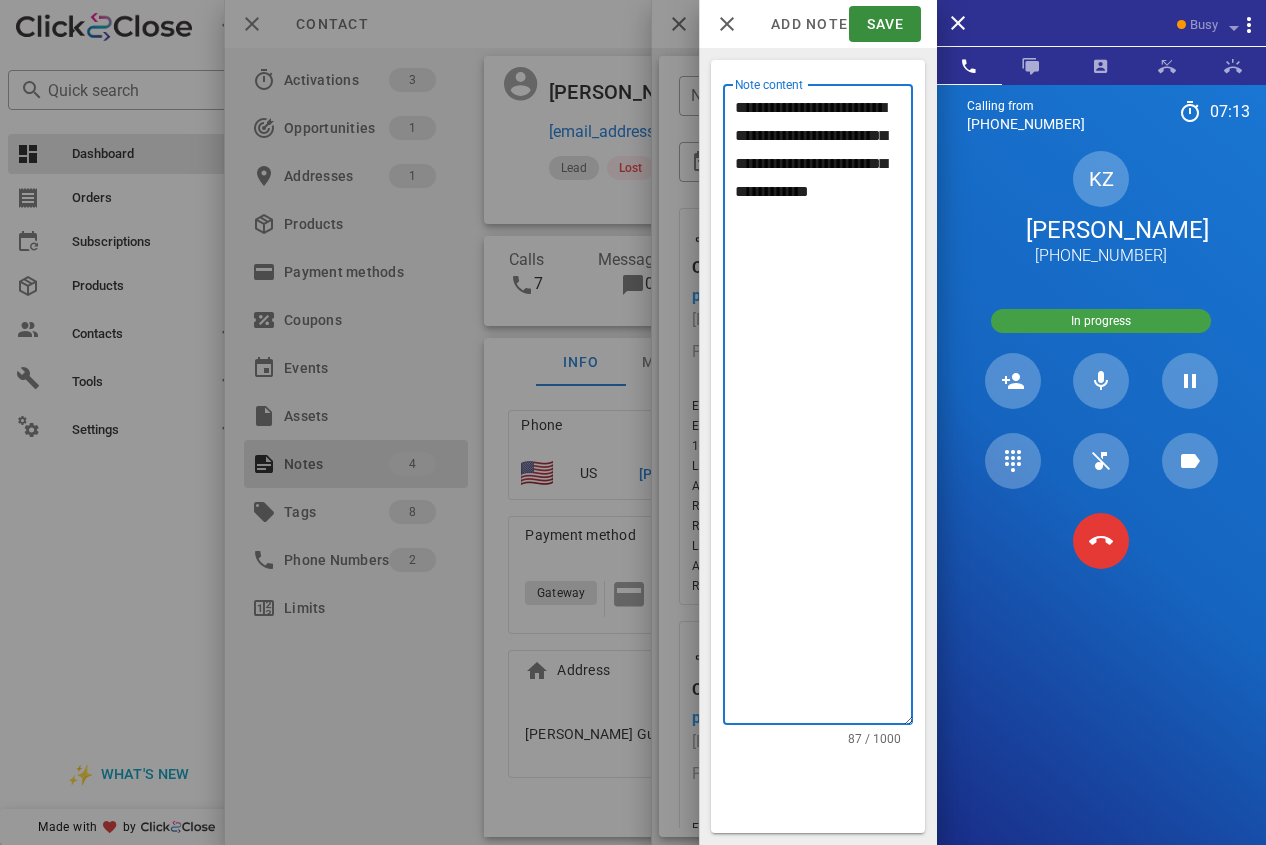 drag, startPoint x: 845, startPoint y: 189, endPoint x: 861, endPoint y: 194, distance: 16.763054 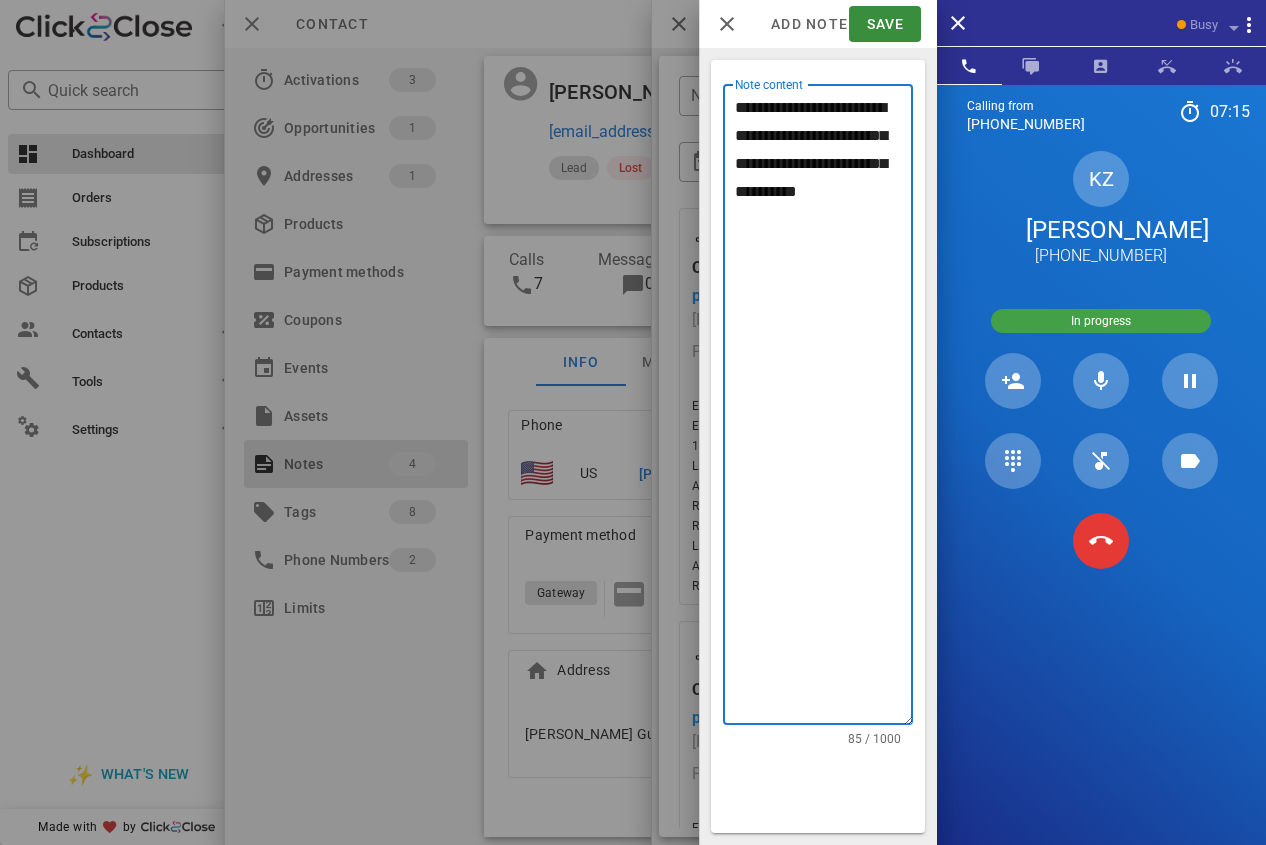 click on "**********" at bounding box center (824, 409) 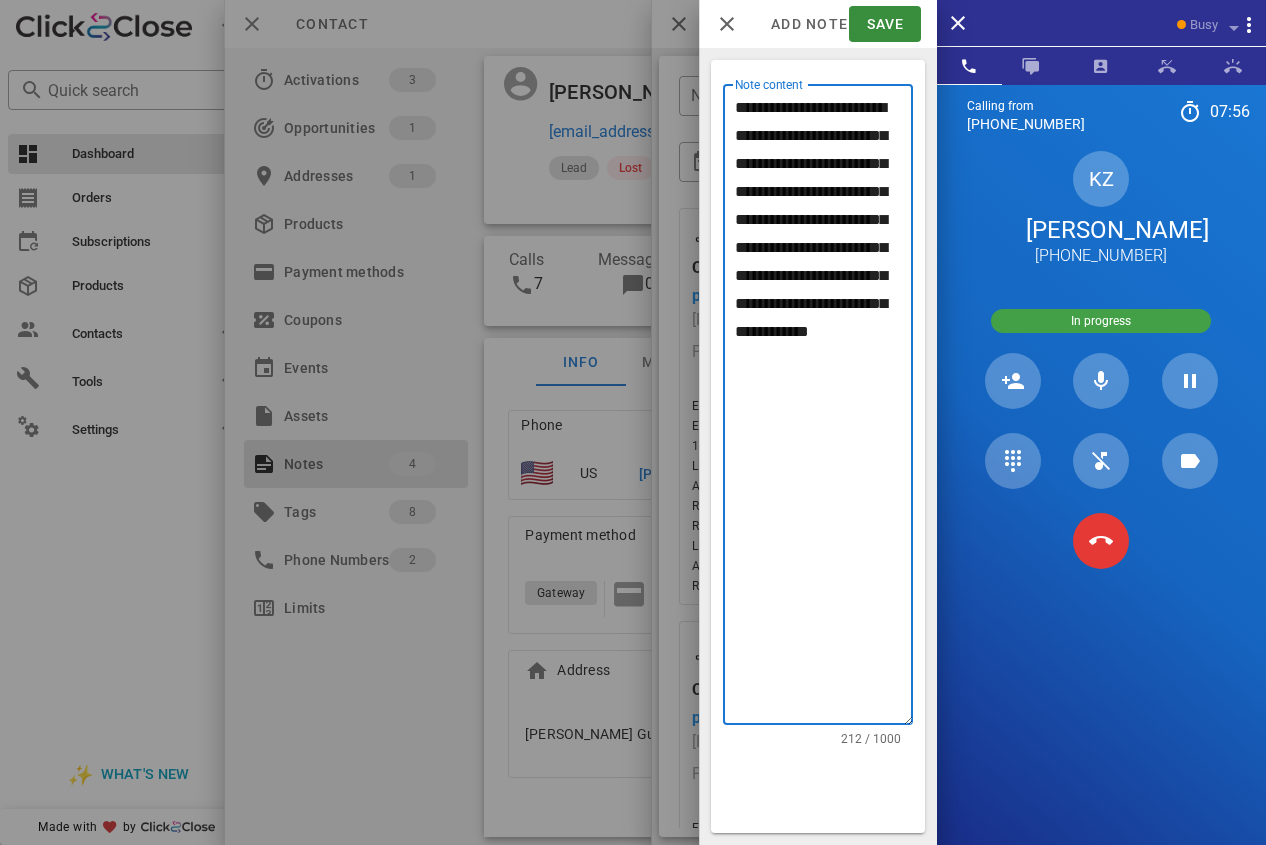click on "**********" at bounding box center [824, 409] 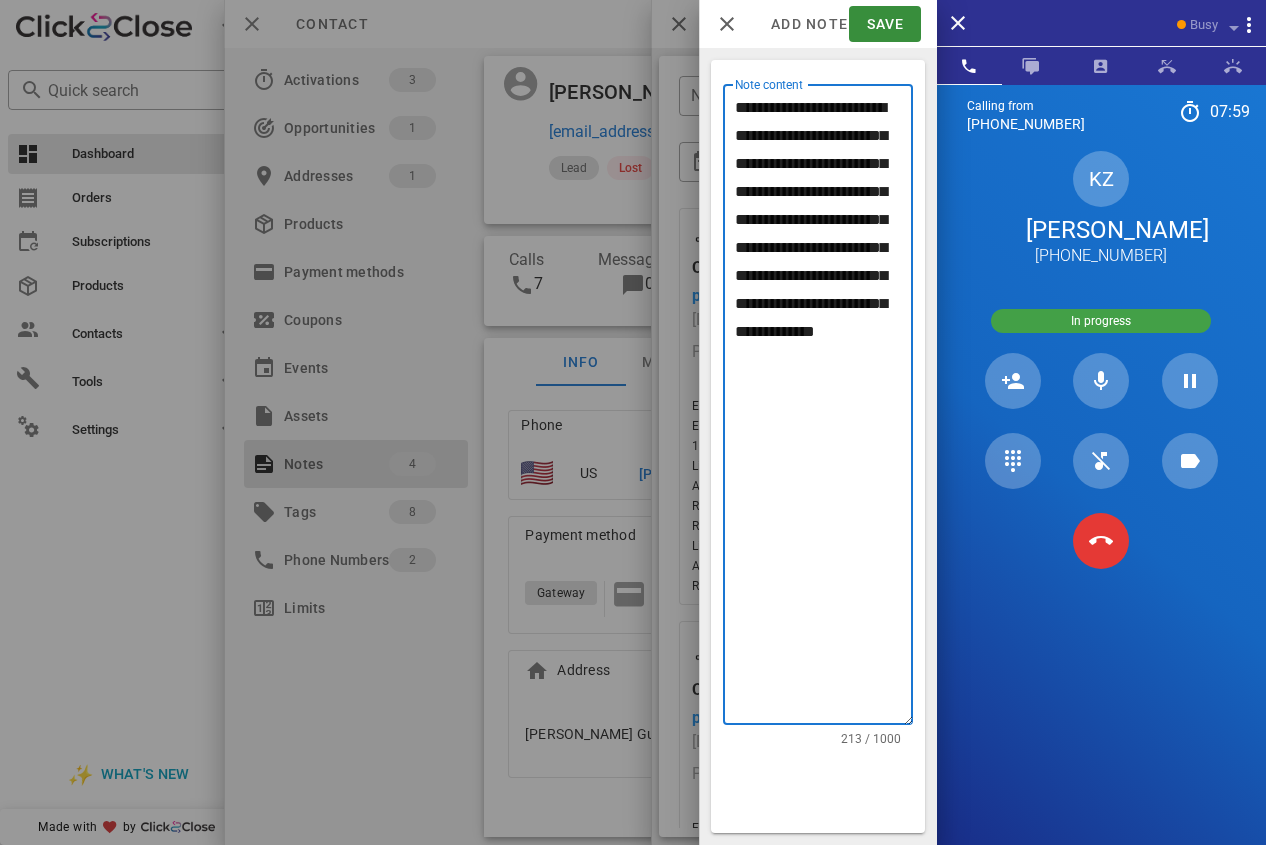 click on "**********" at bounding box center (824, 409) 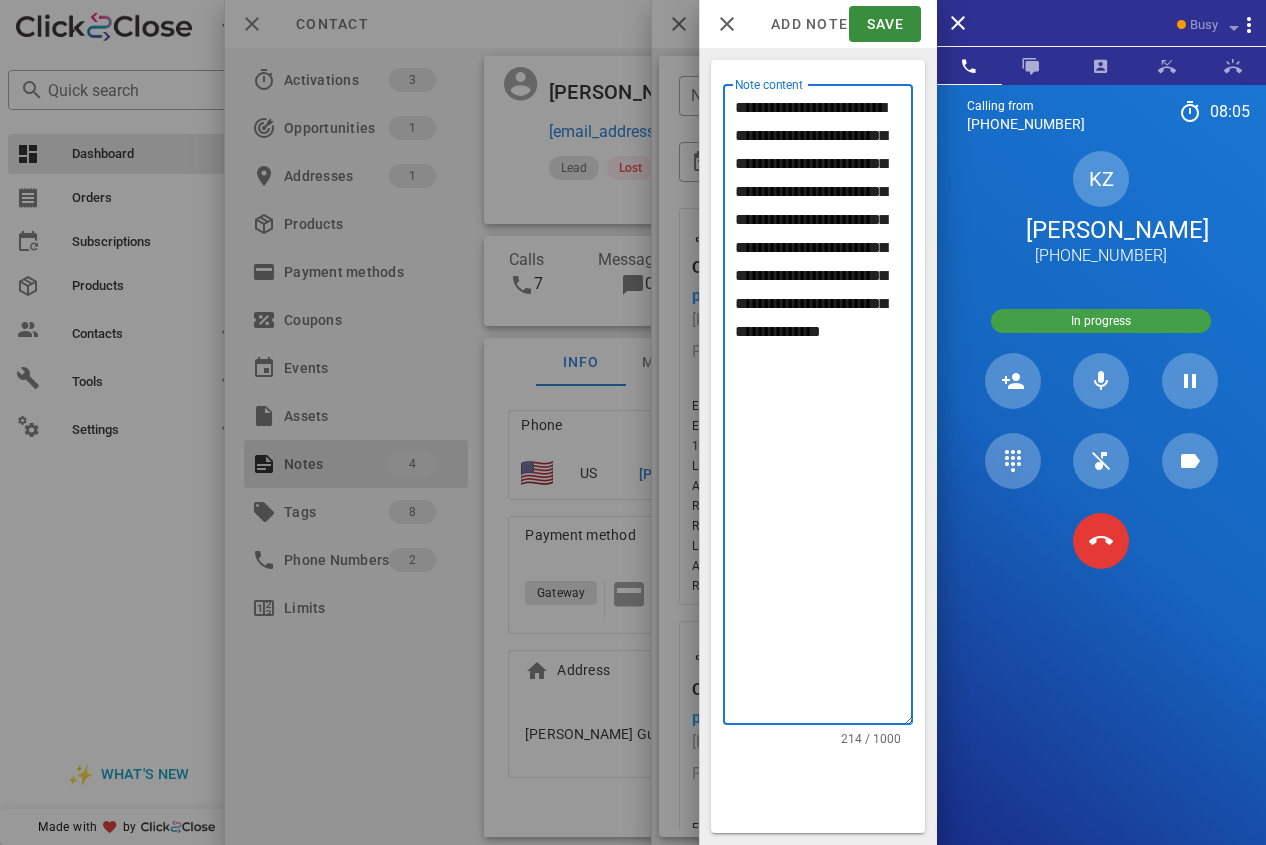 click on "**********" at bounding box center [824, 409] 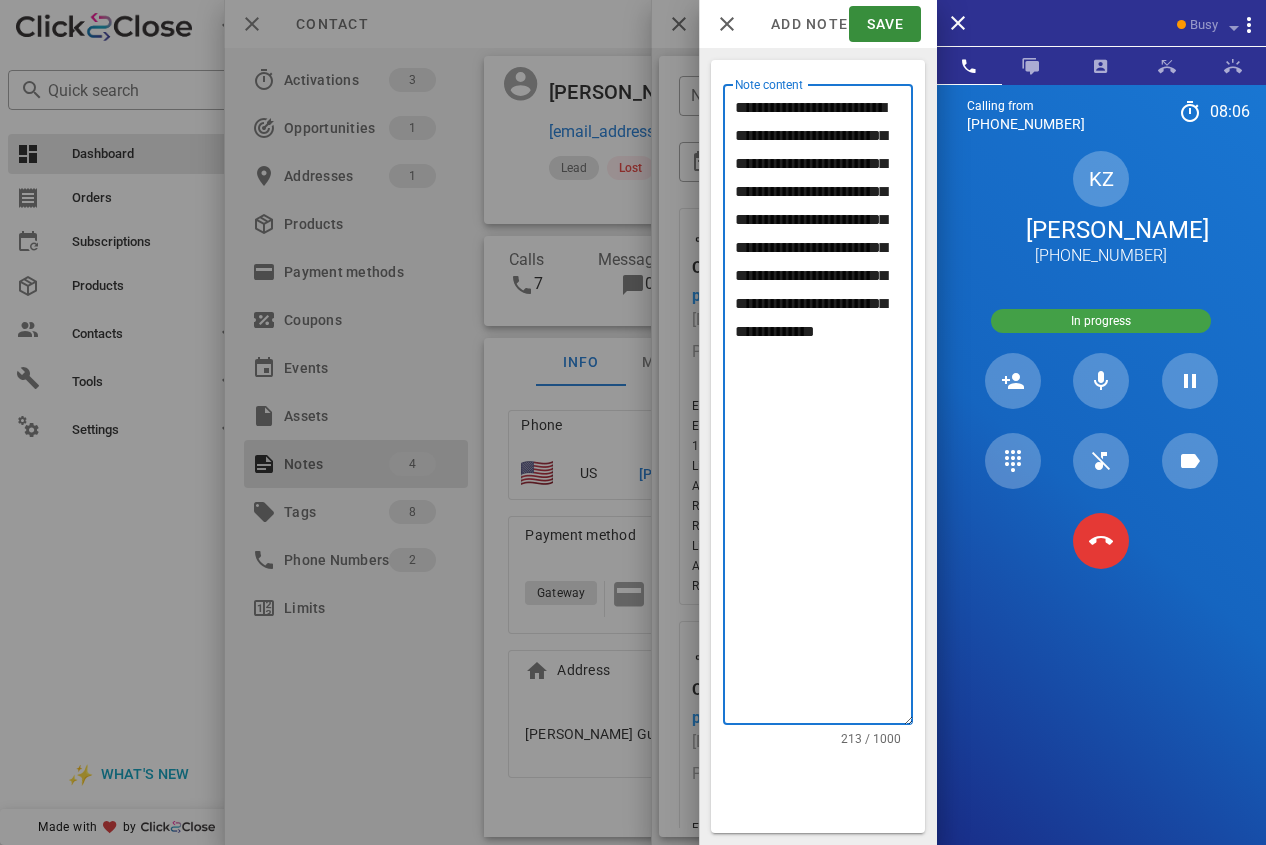 click on "**********" at bounding box center (824, 409) 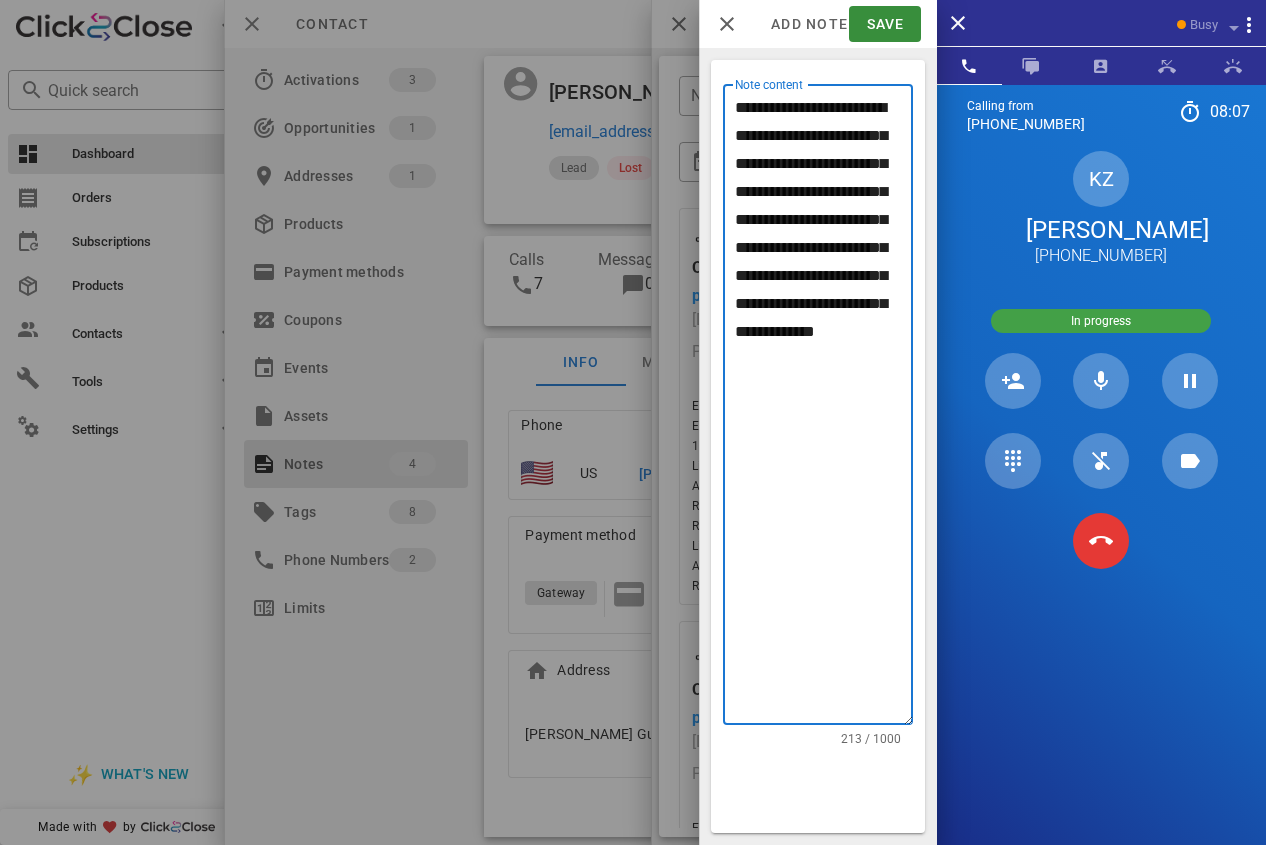 click on "**********" 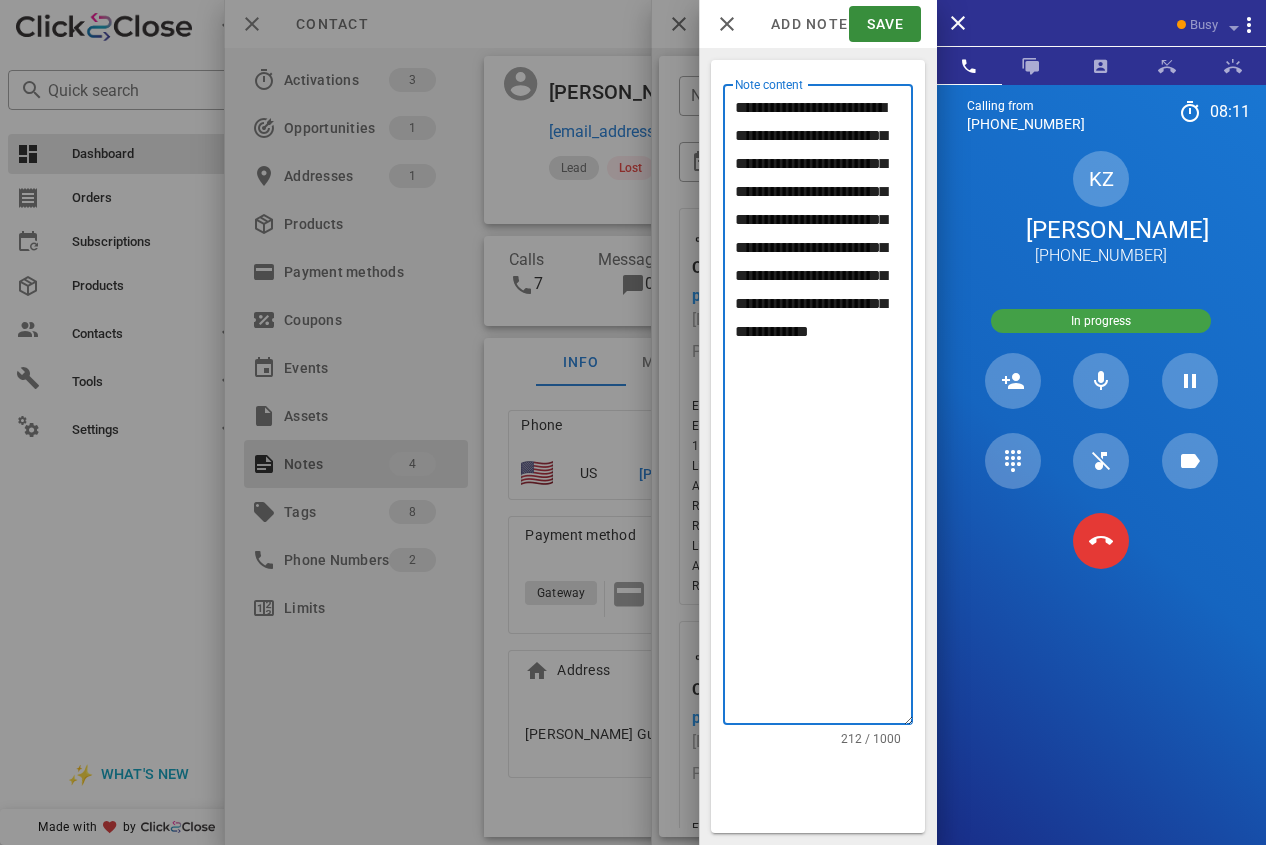 click on "**********" at bounding box center [824, 409] 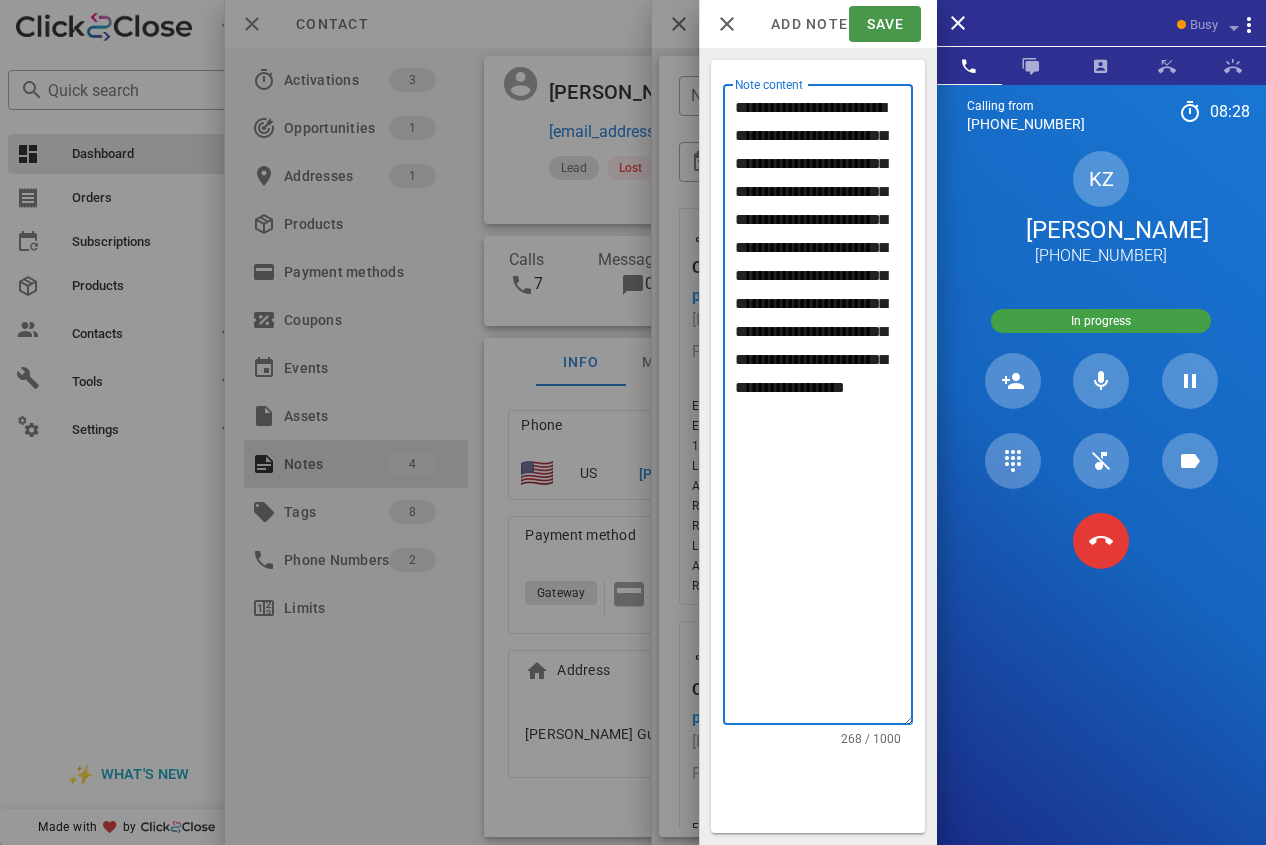 type on "**********" 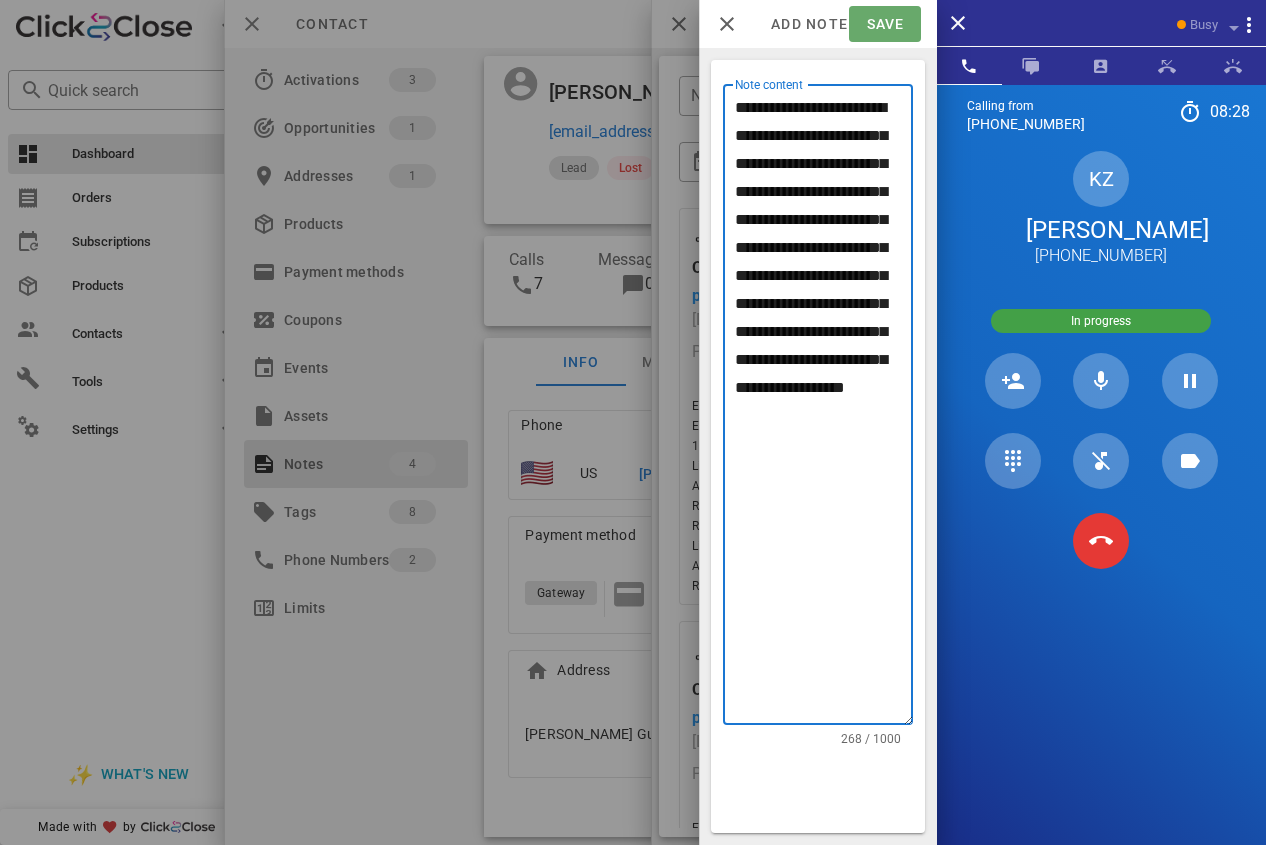 click on "Save" at bounding box center (884, 24) 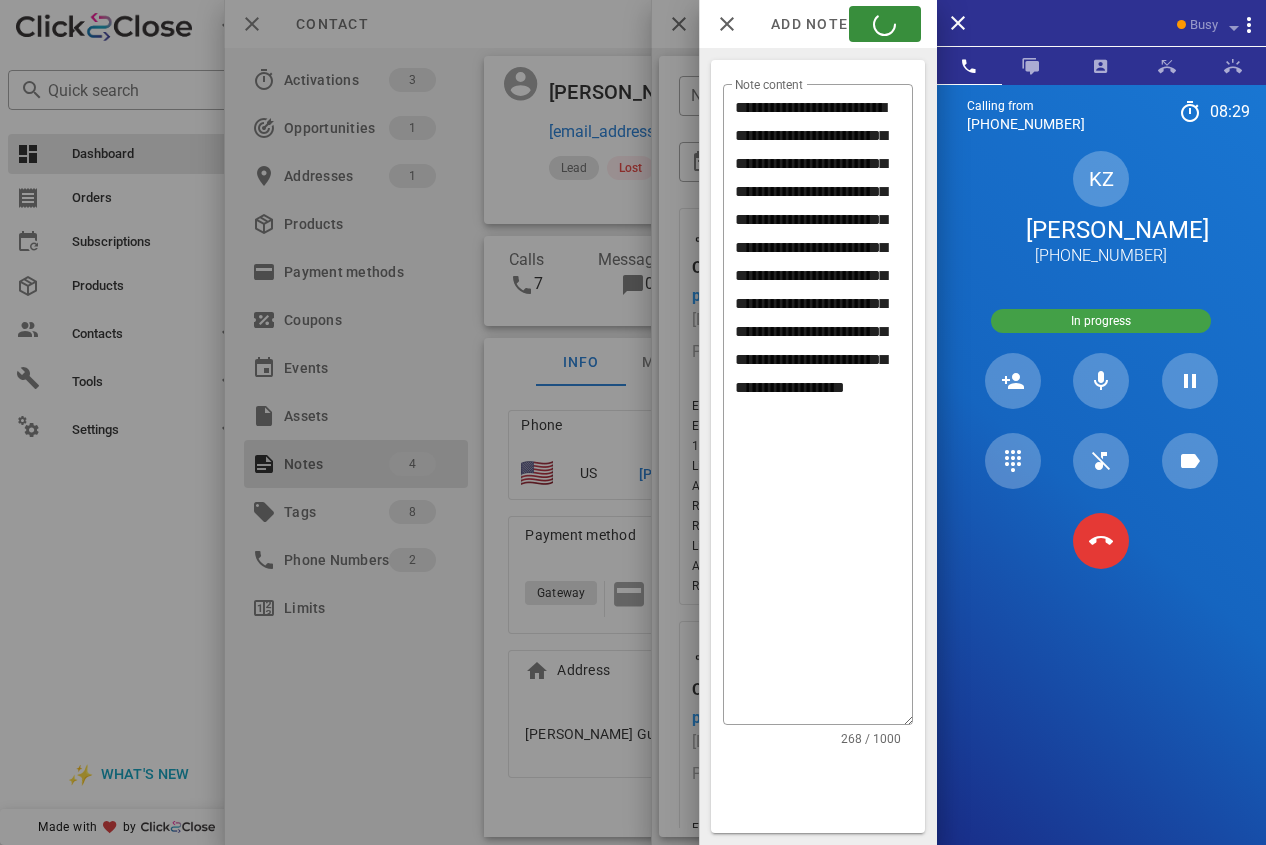 click at bounding box center [633, 422] 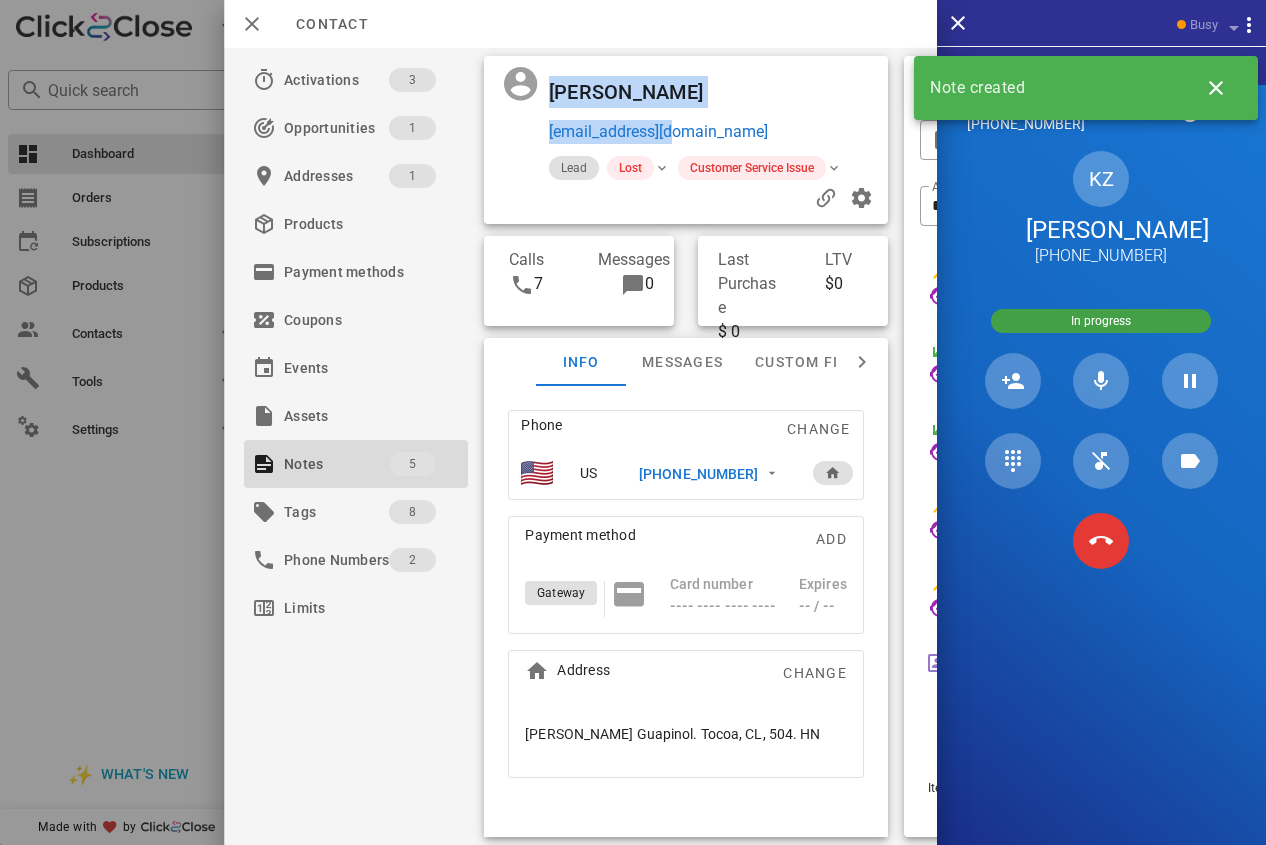 drag, startPoint x: 594, startPoint y: 128, endPoint x: 538, endPoint y: 128, distance: 56 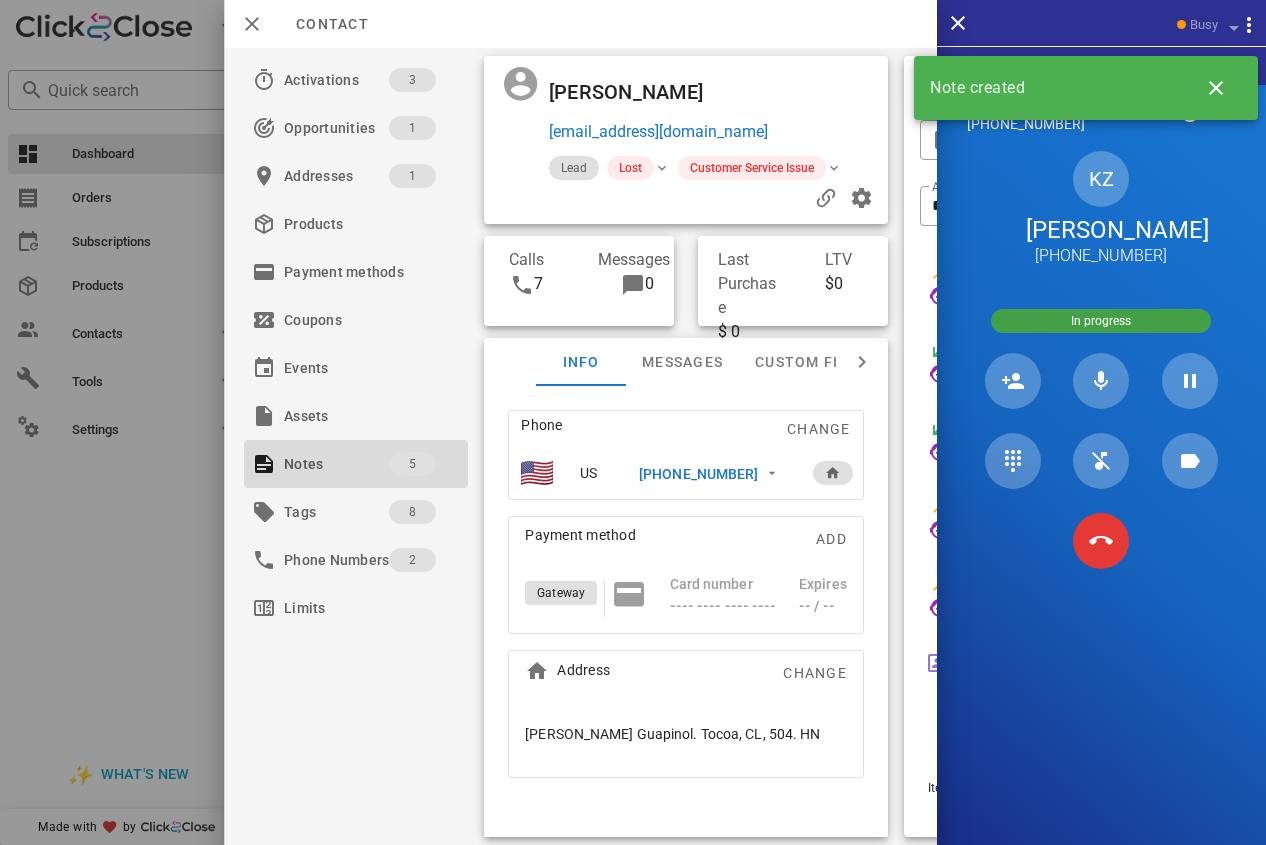 click at bounding box center (514, 110) 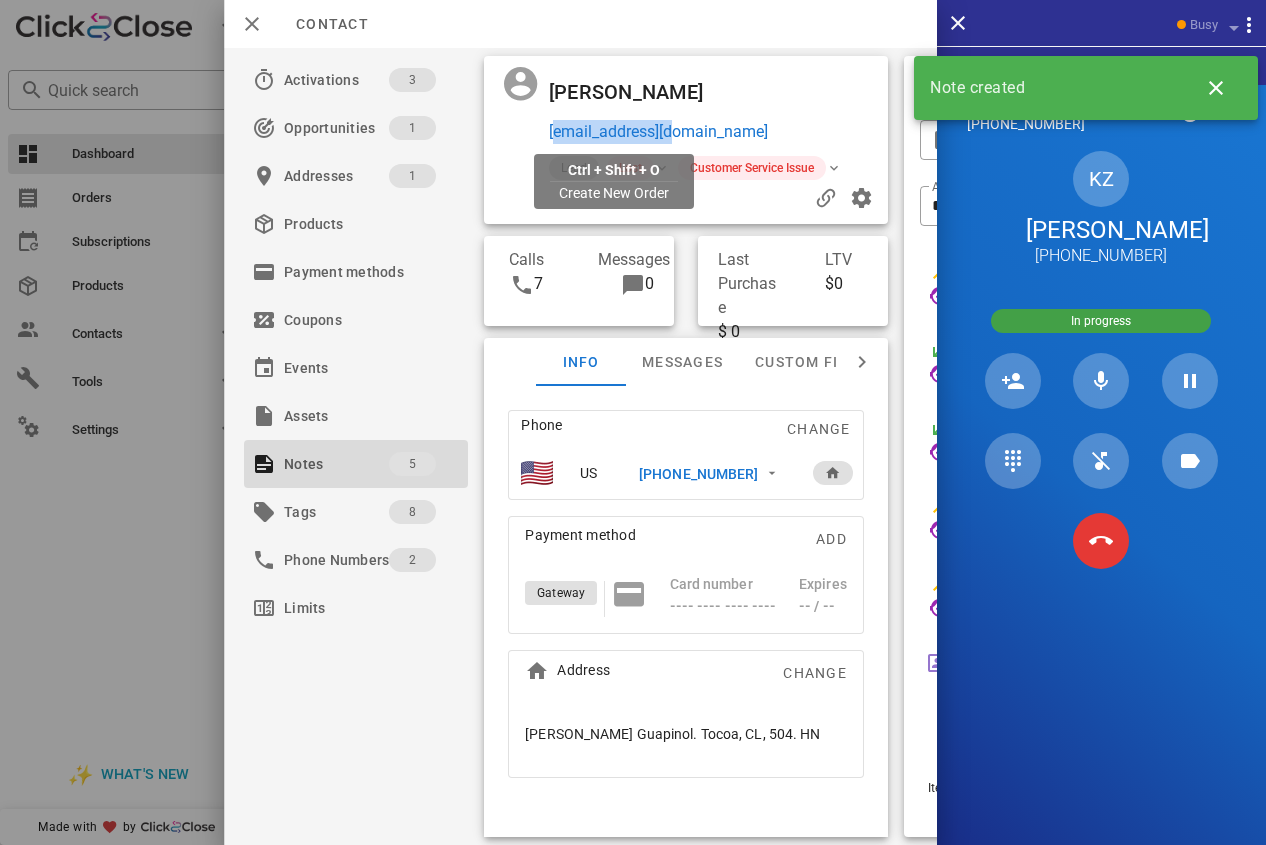 drag, startPoint x: 699, startPoint y: 131, endPoint x: 547, endPoint y: 134, distance: 152.0296 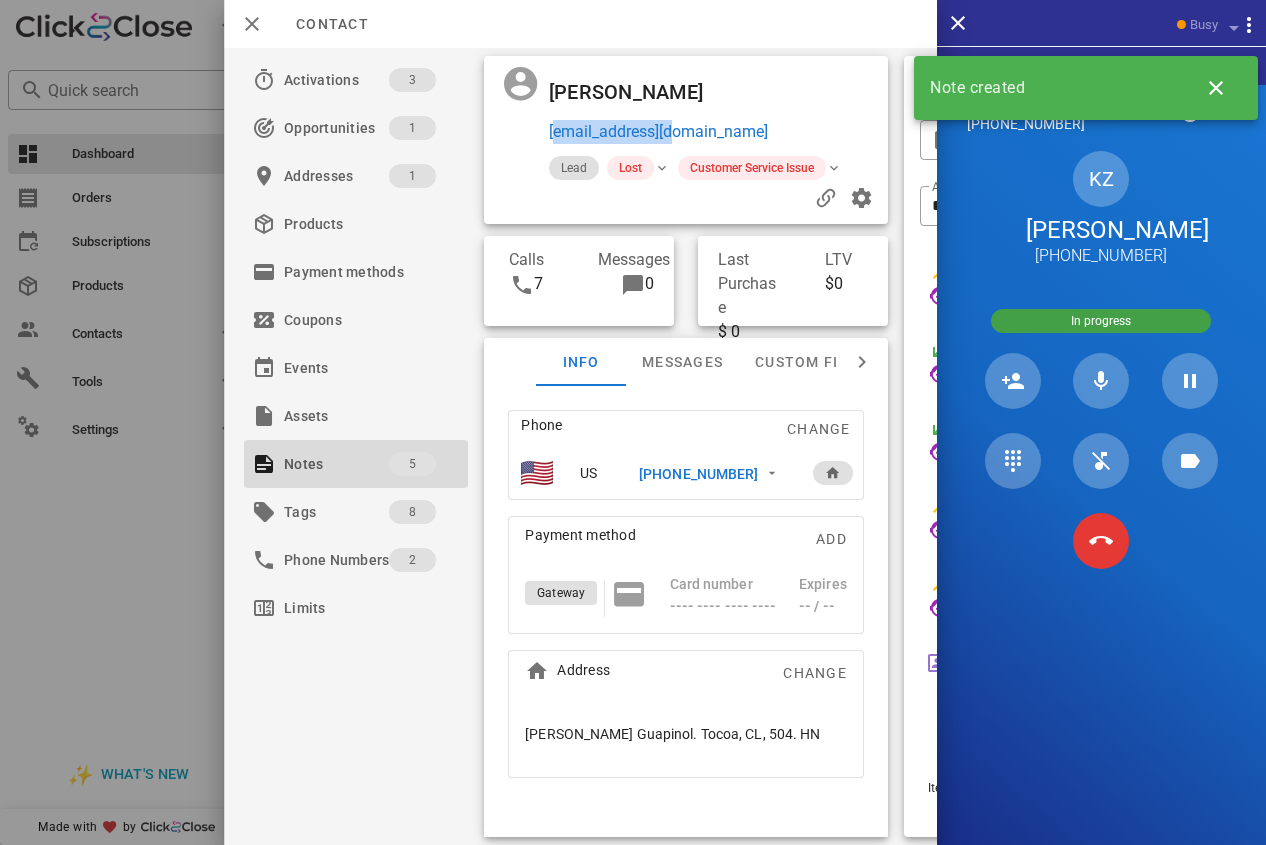 copy on "[EMAIL_ADDRESS][DOMAIN_NAME]" 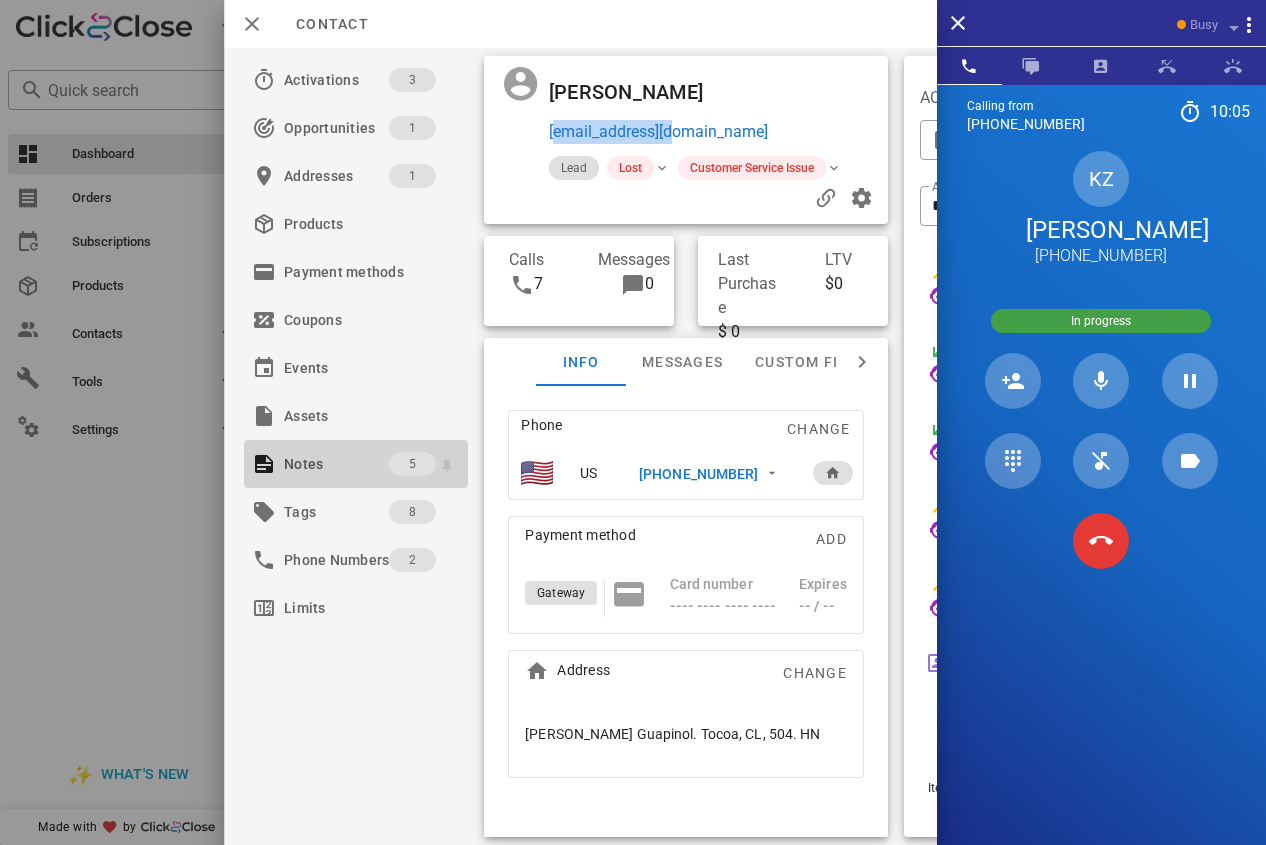 click on "Notes" at bounding box center (336, 464) 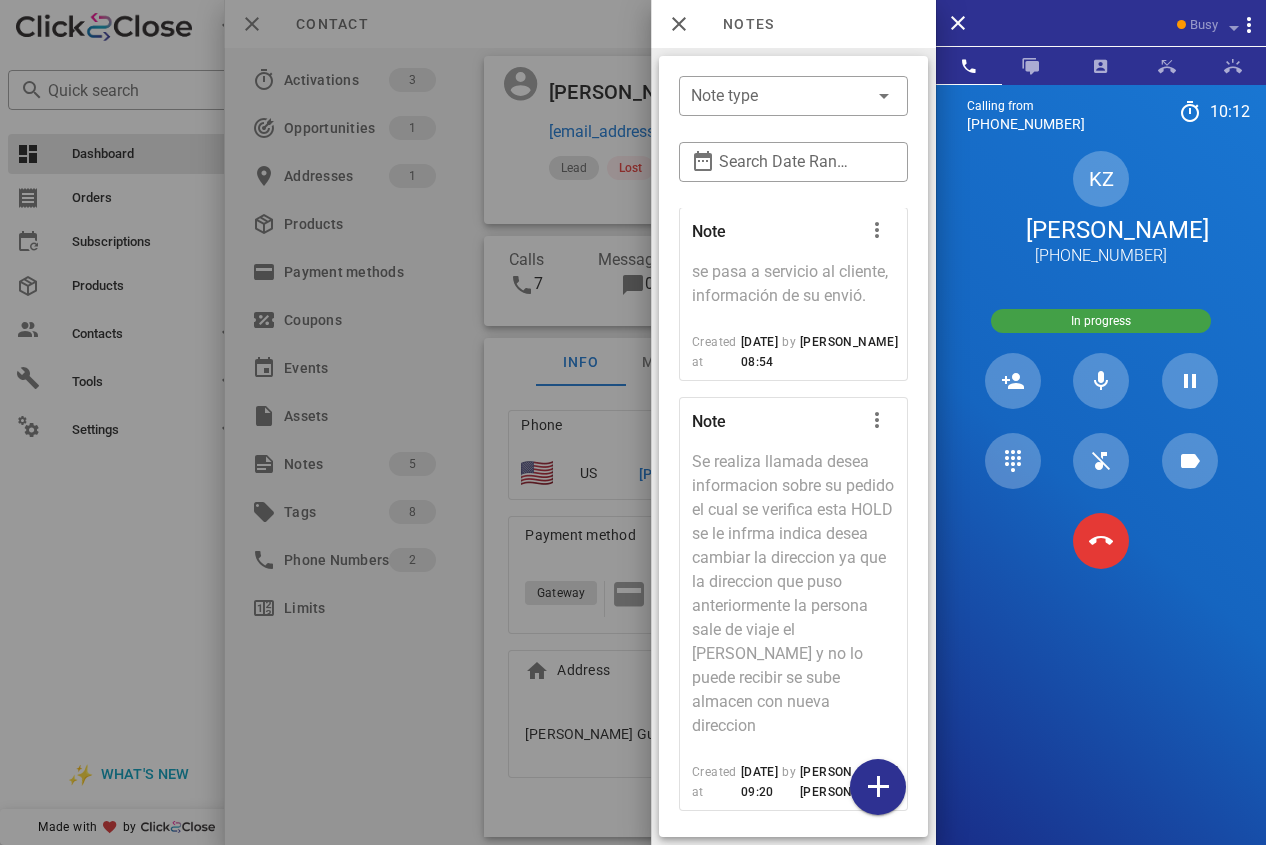 scroll, scrollTop: 1236, scrollLeft: 0, axis: vertical 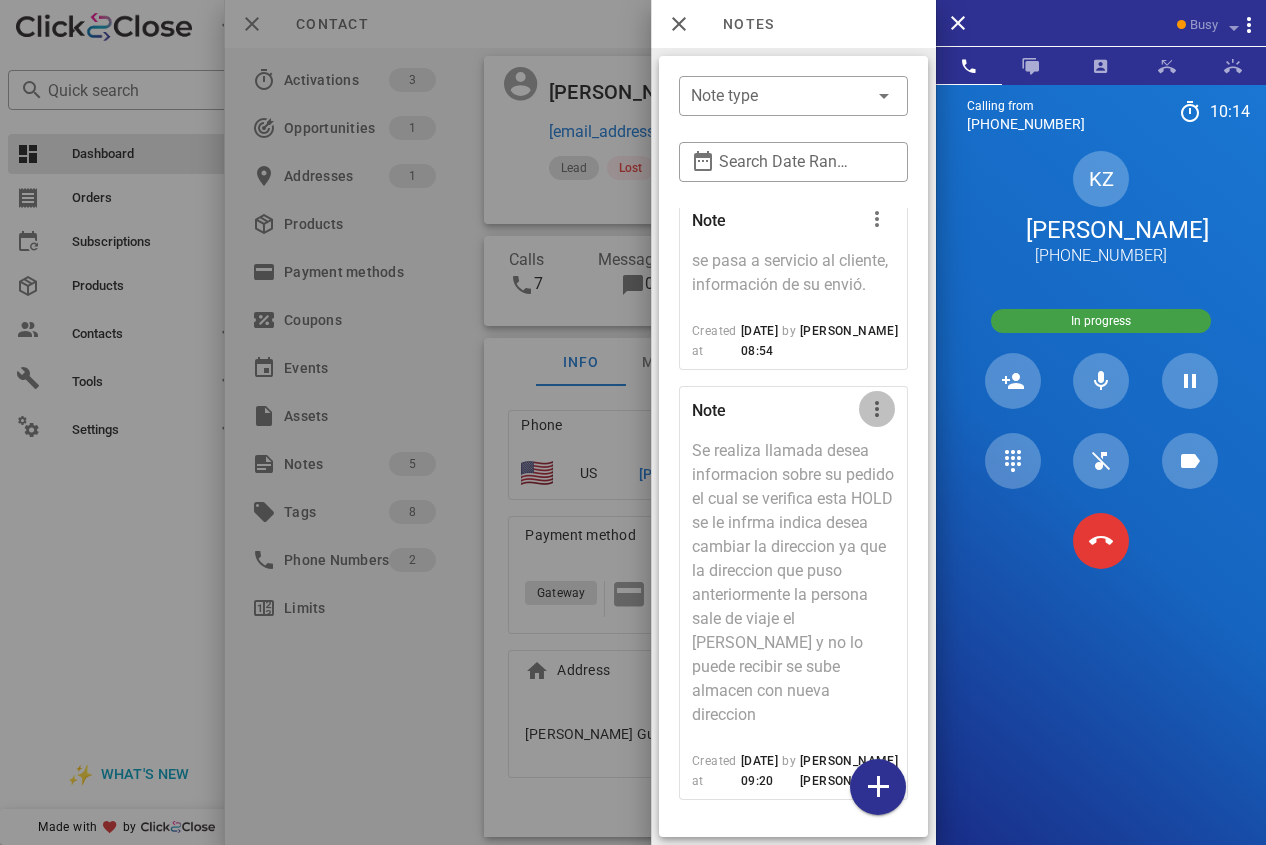 click at bounding box center (877, 409) 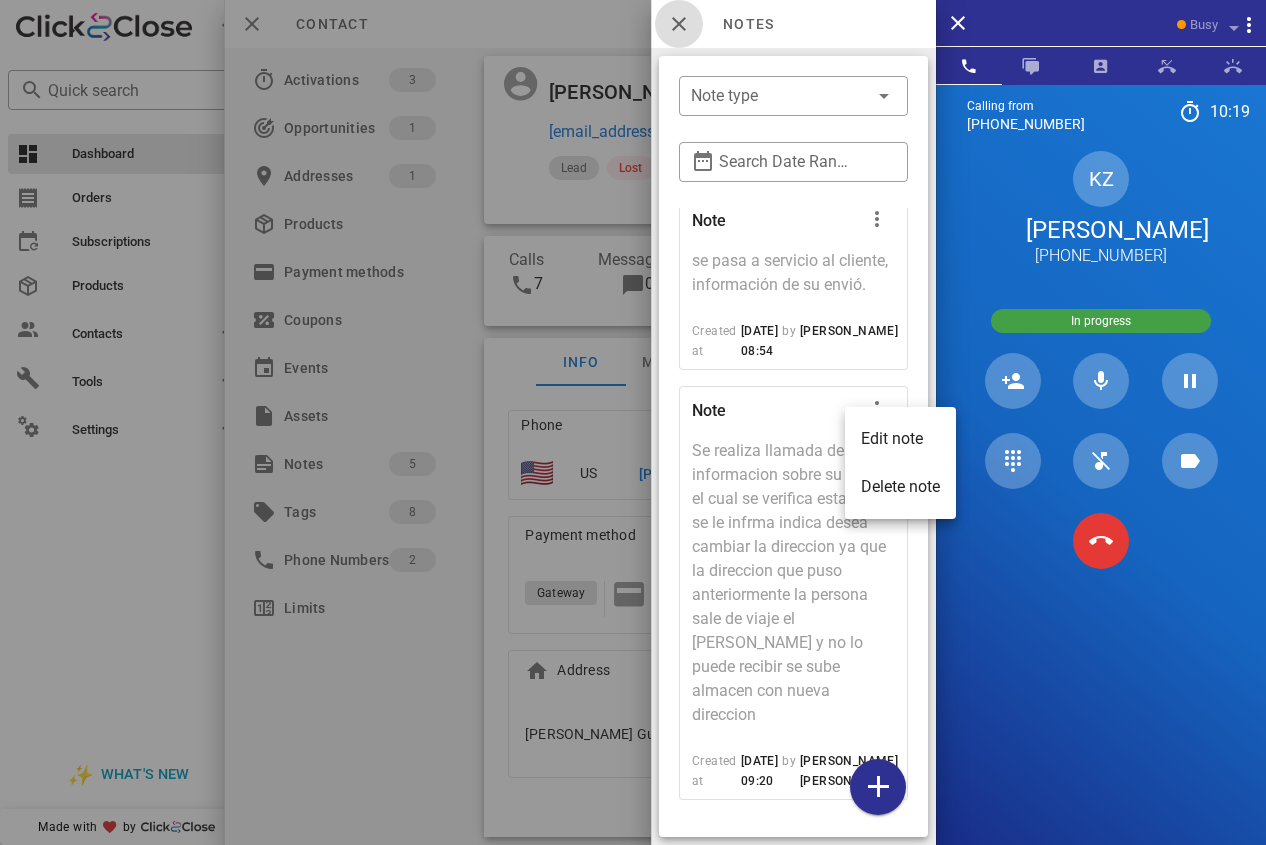 click at bounding box center [679, 24] 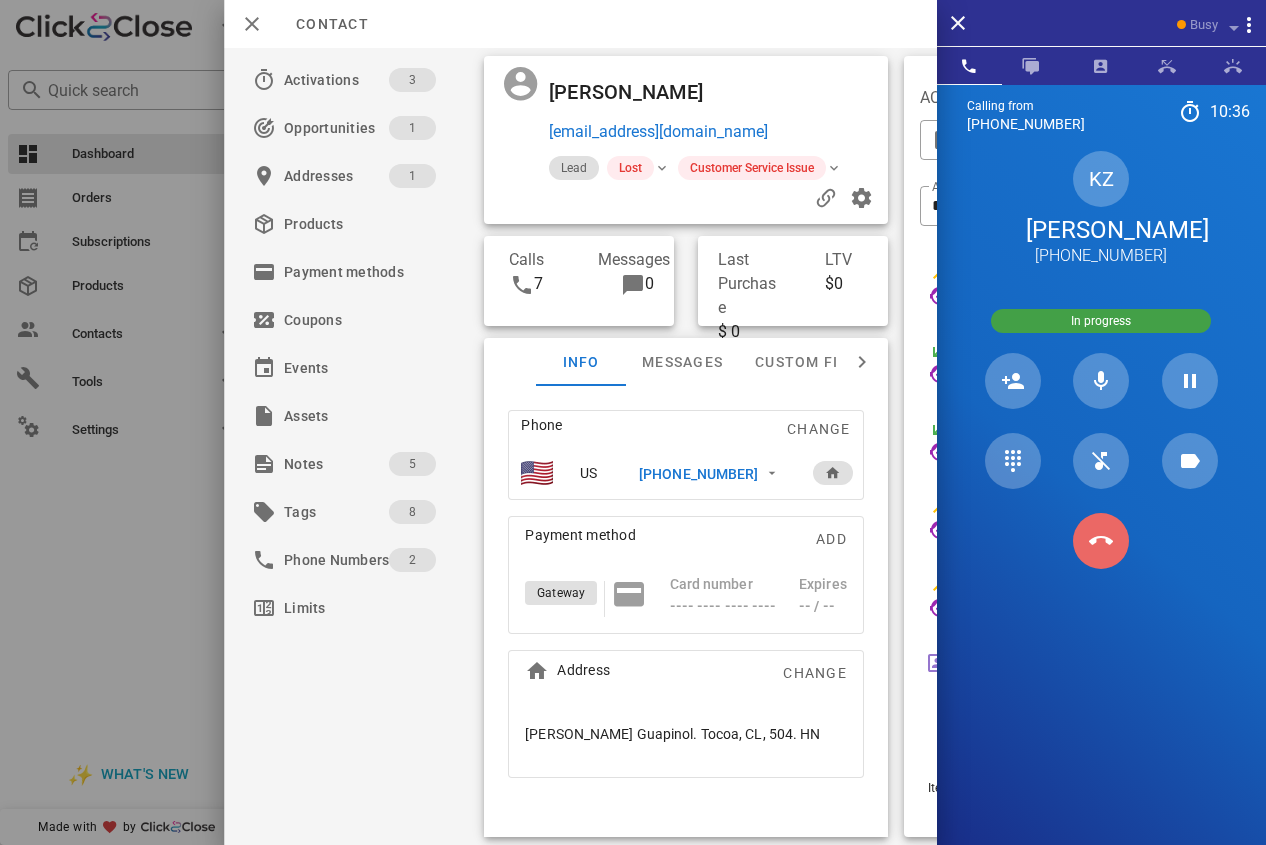 click at bounding box center (1101, 541) 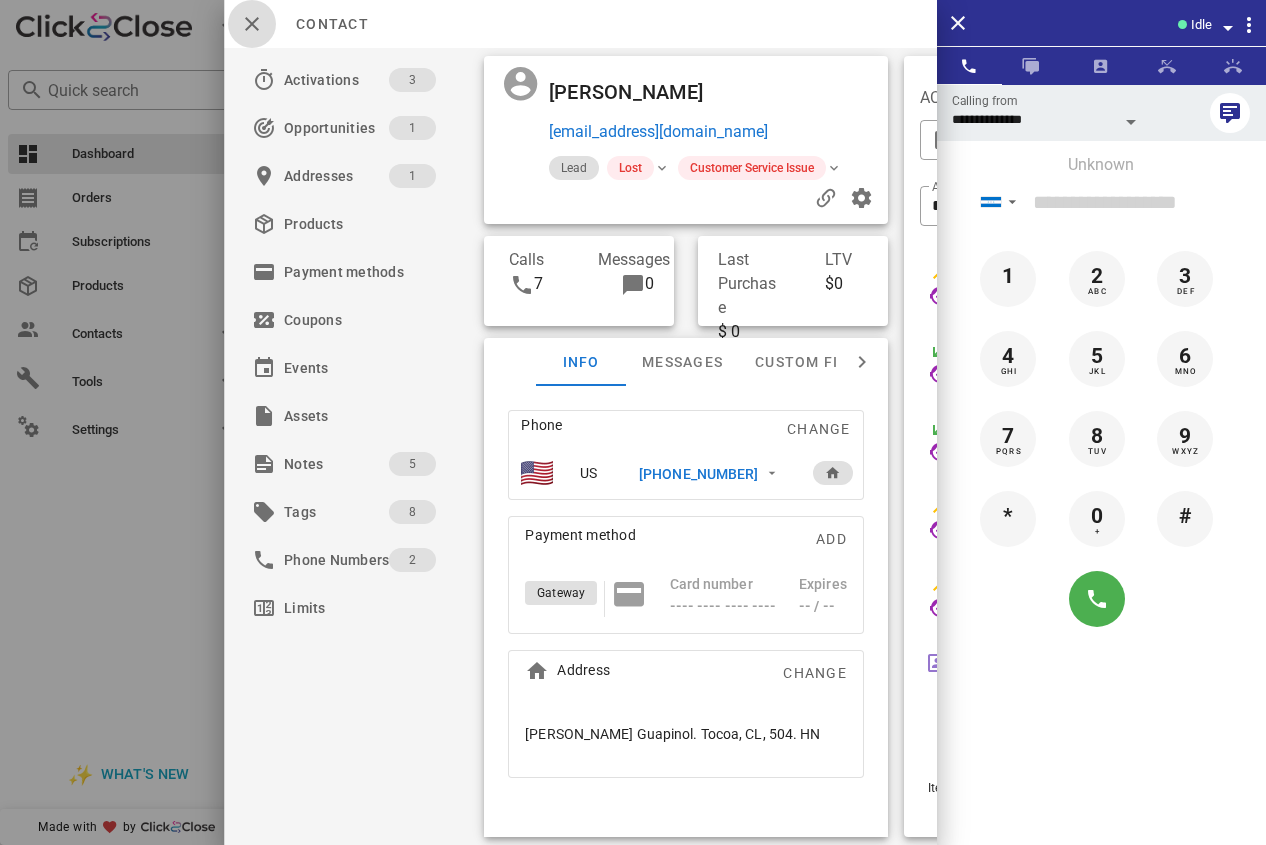 click at bounding box center [252, 24] 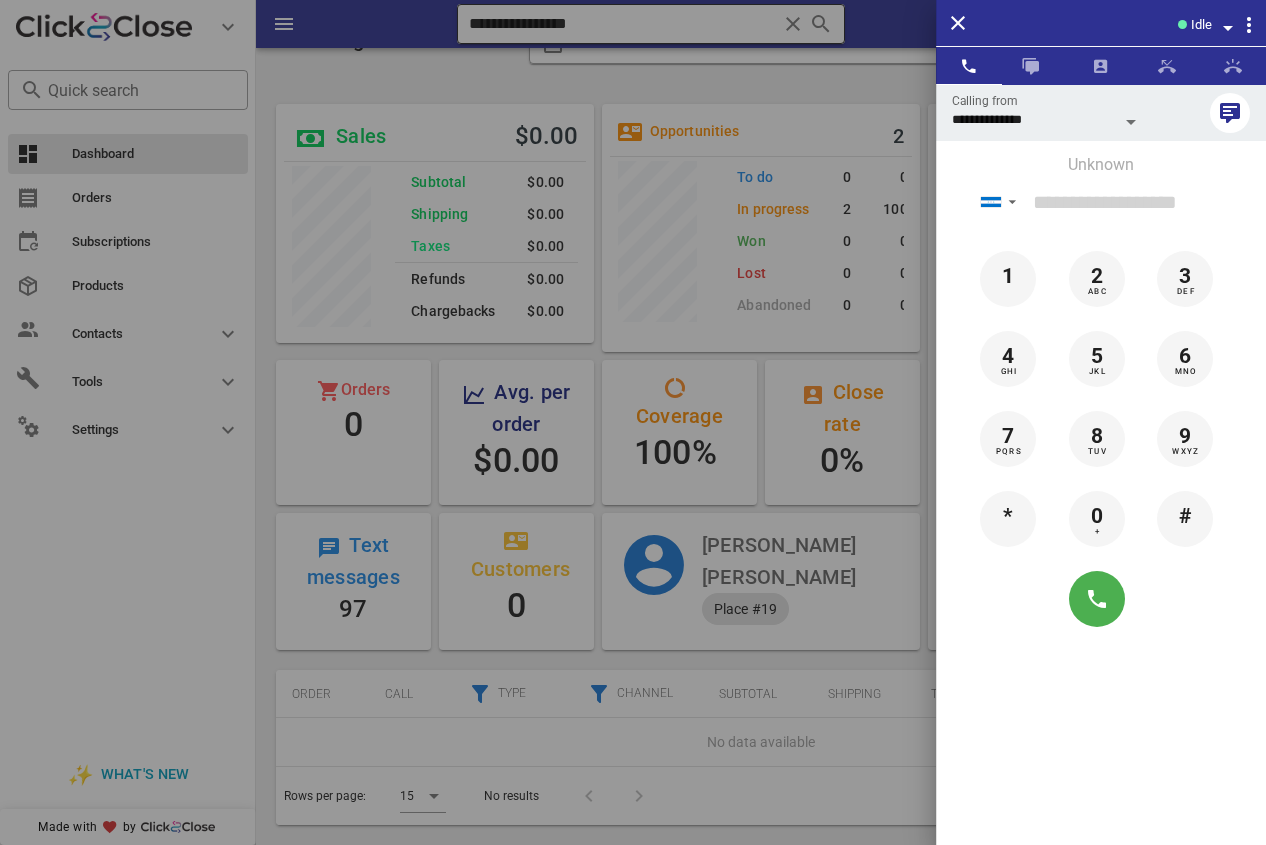 click at bounding box center (633, 422) 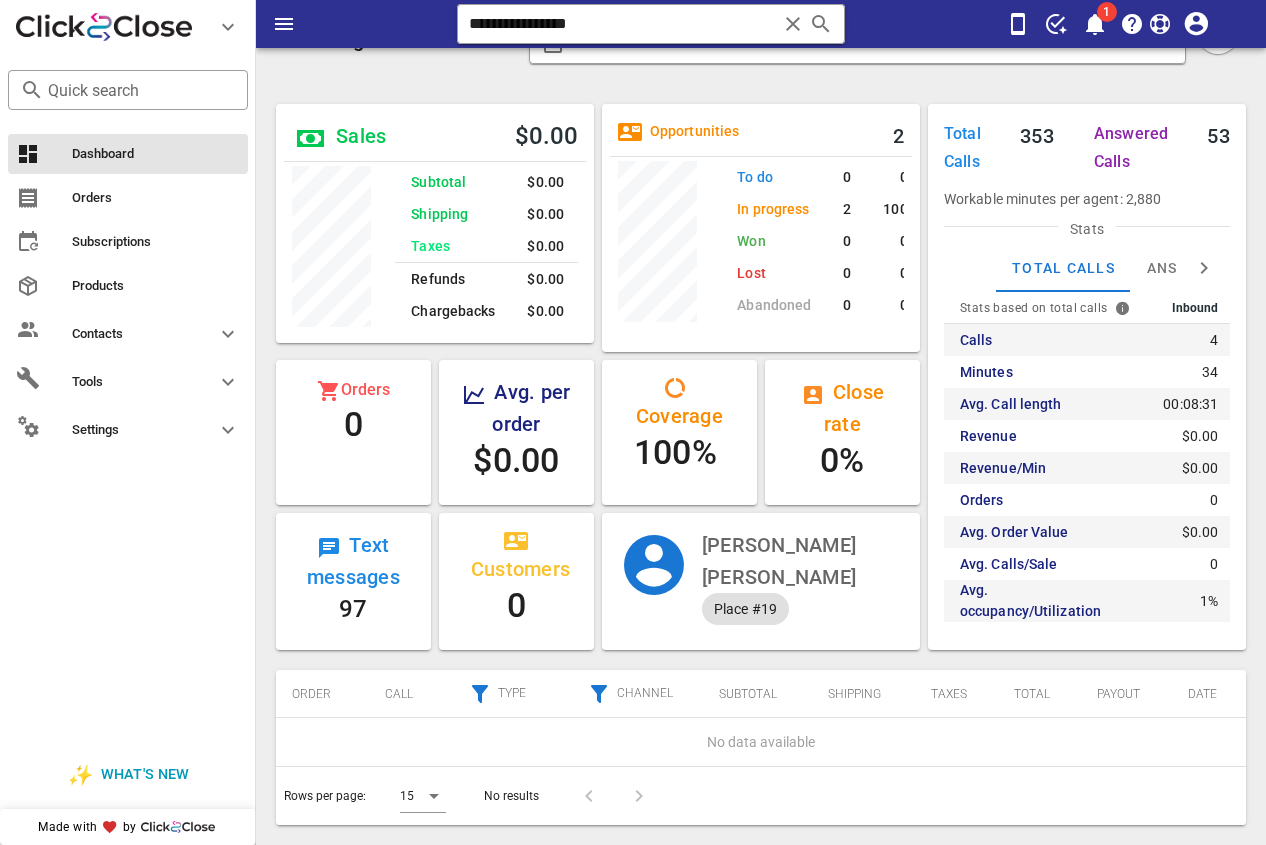 drag, startPoint x: 597, startPoint y: 30, endPoint x: 334, endPoint y: 30, distance: 263 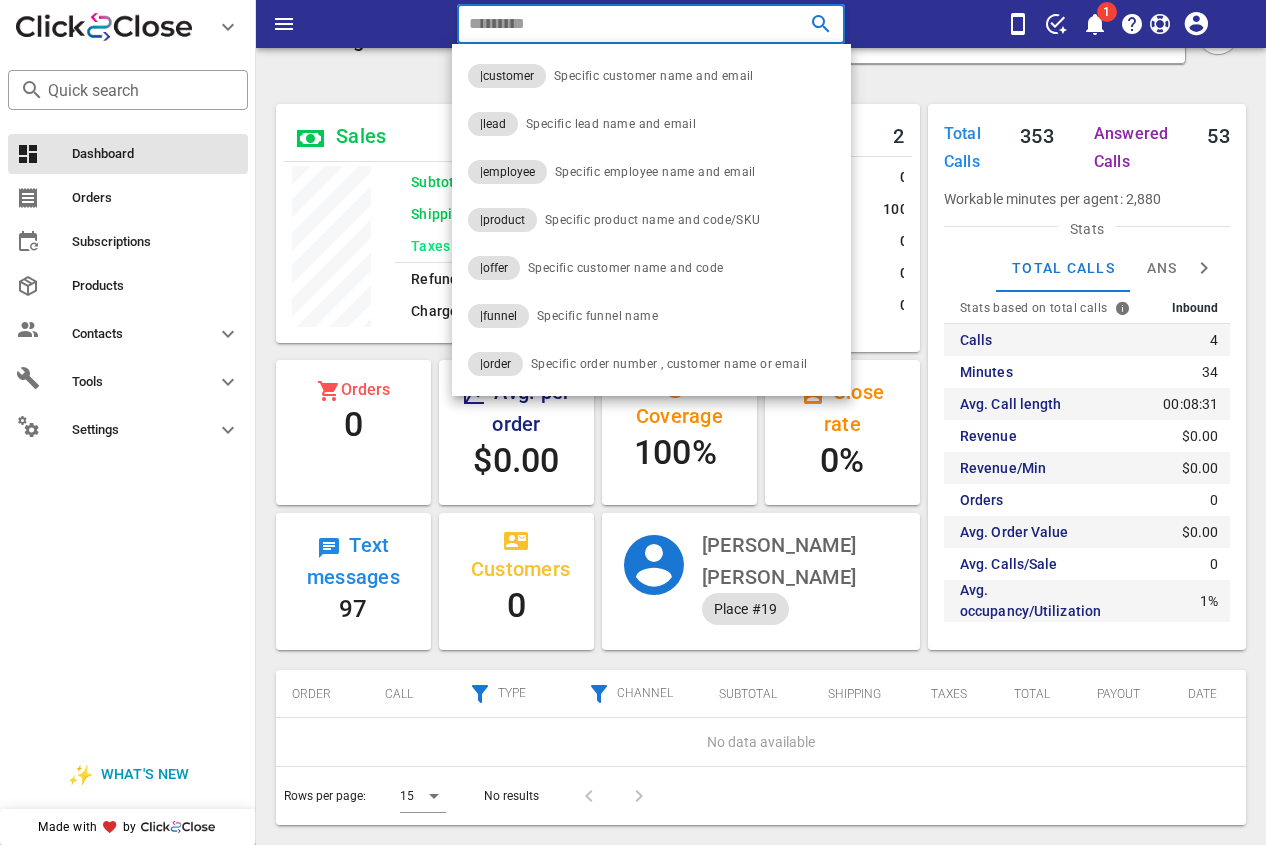 paste on "**********" 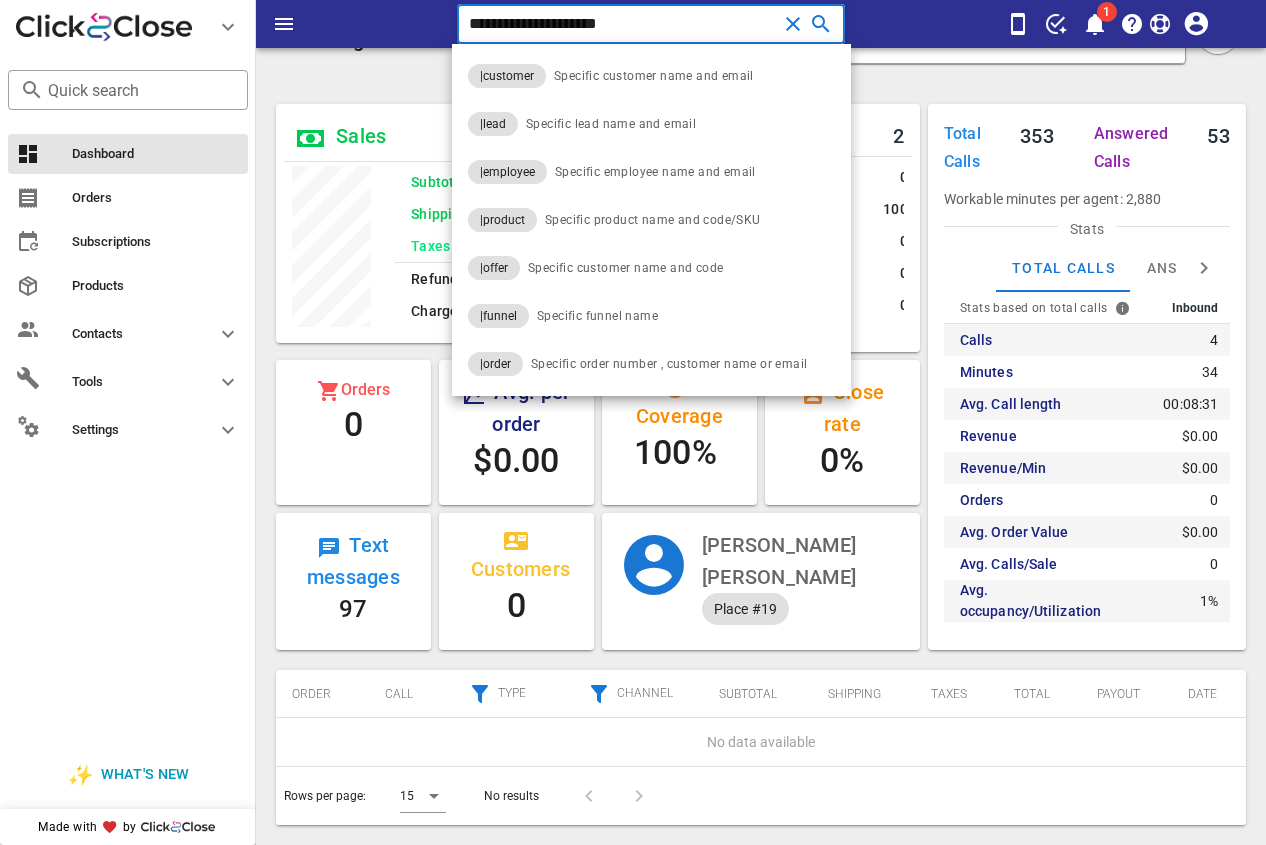 type on "**********" 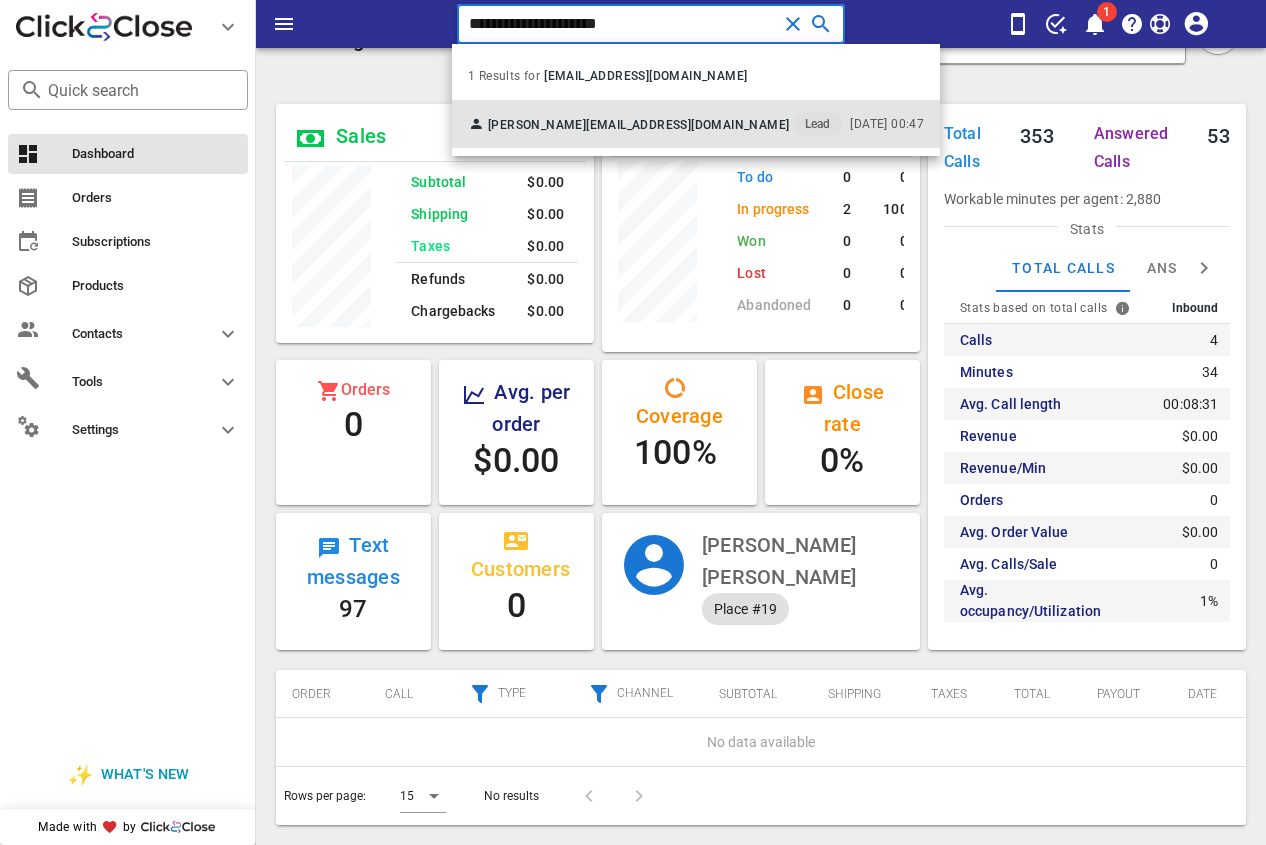 click on "[PERSON_NAME]" at bounding box center [537, 125] 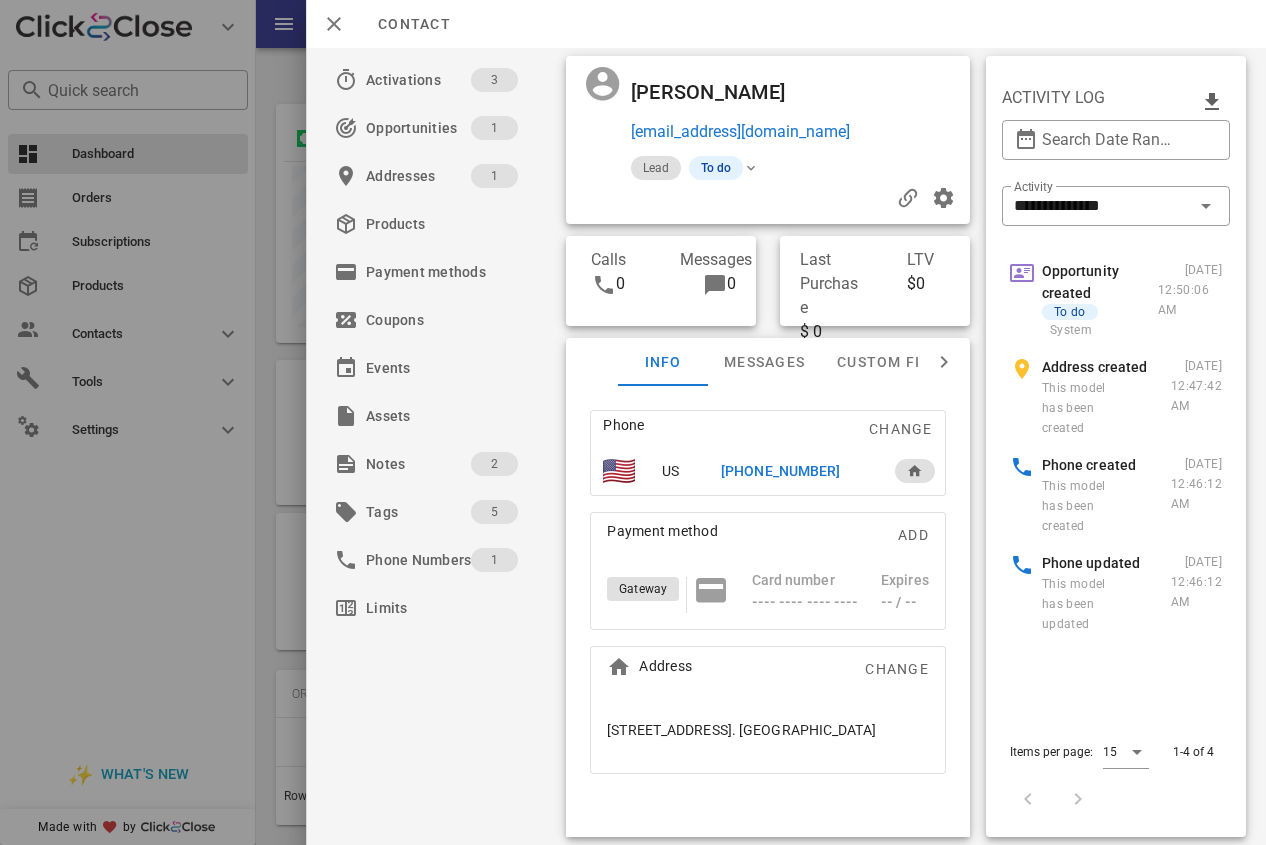 click on "[PHONE_NUMBER]" at bounding box center (780, 471) 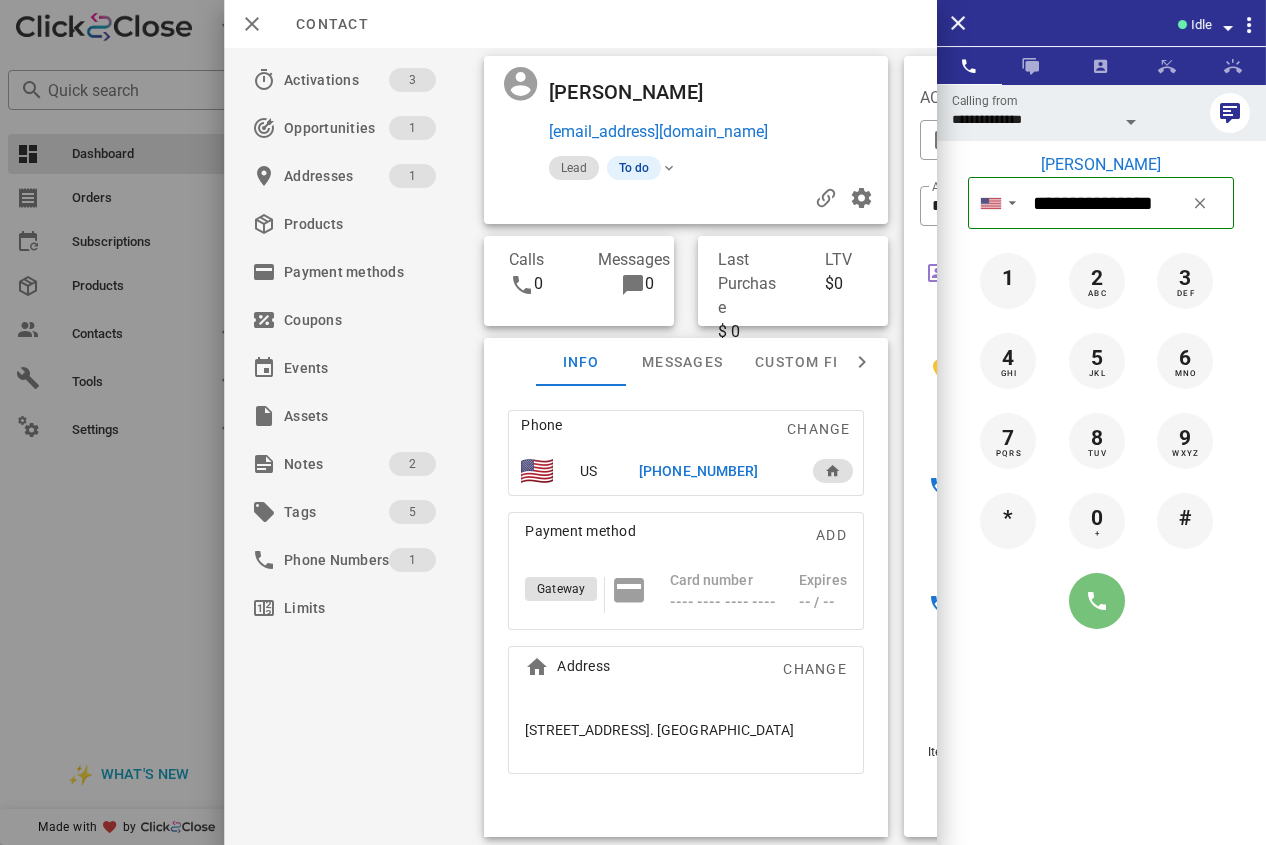 click at bounding box center (1097, 601) 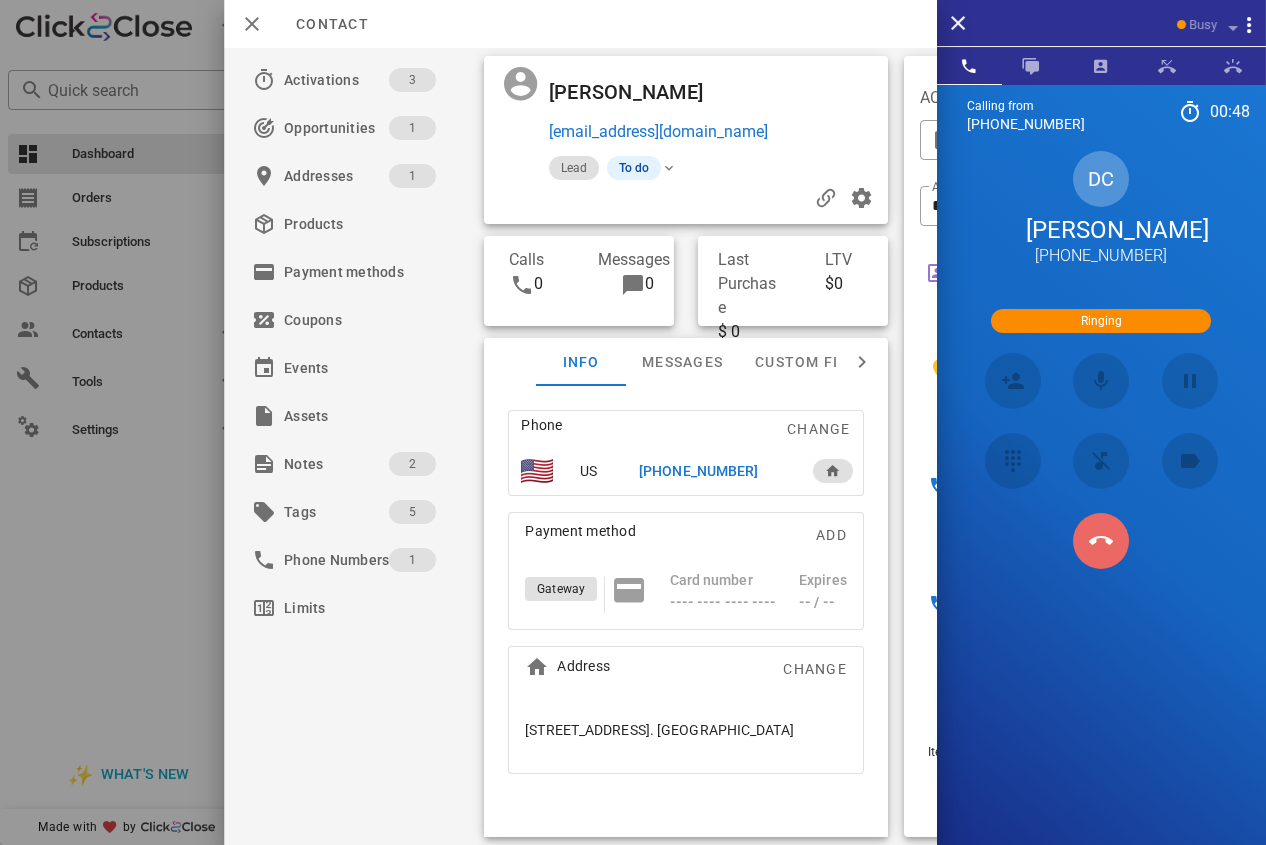 click at bounding box center (1101, 541) 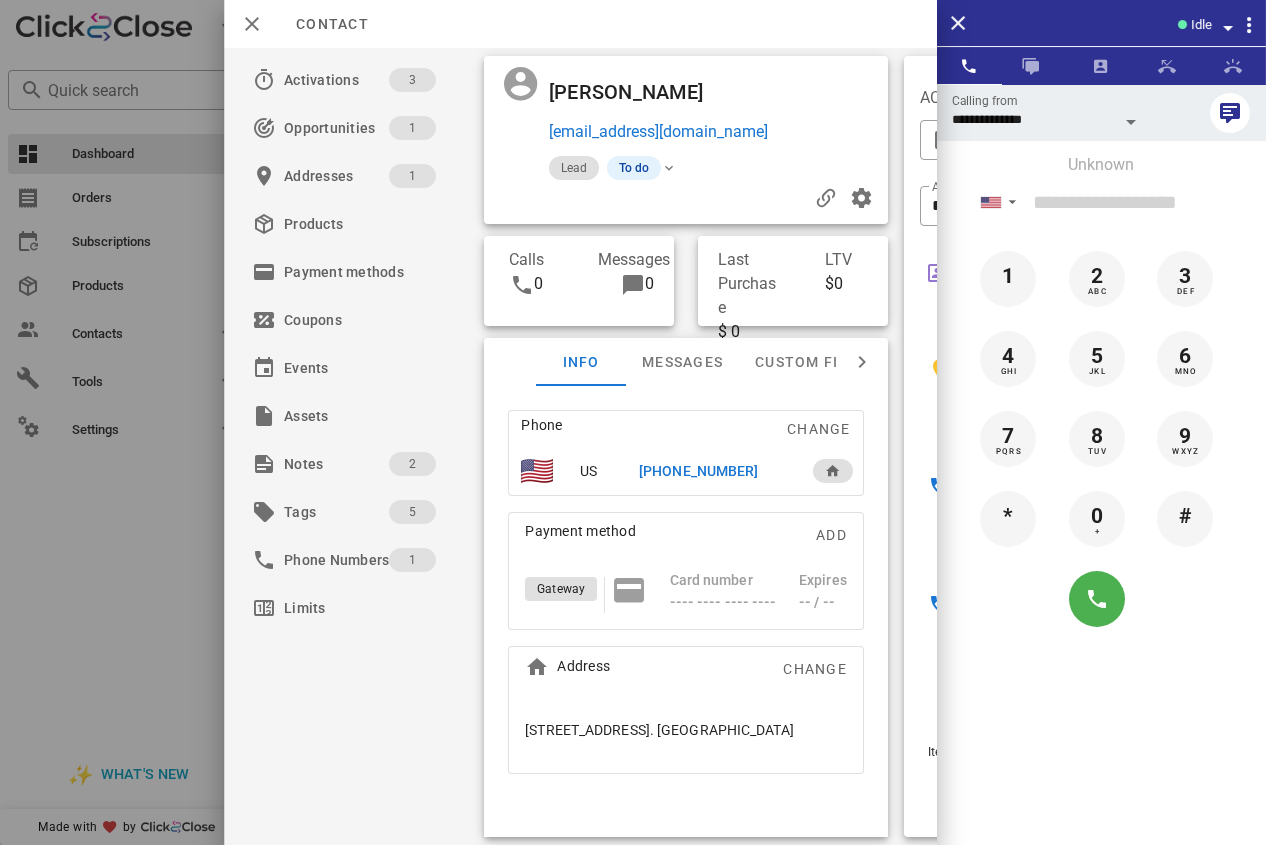 click on "[PHONE_NUMBER]" at bounding box center (698, 471) 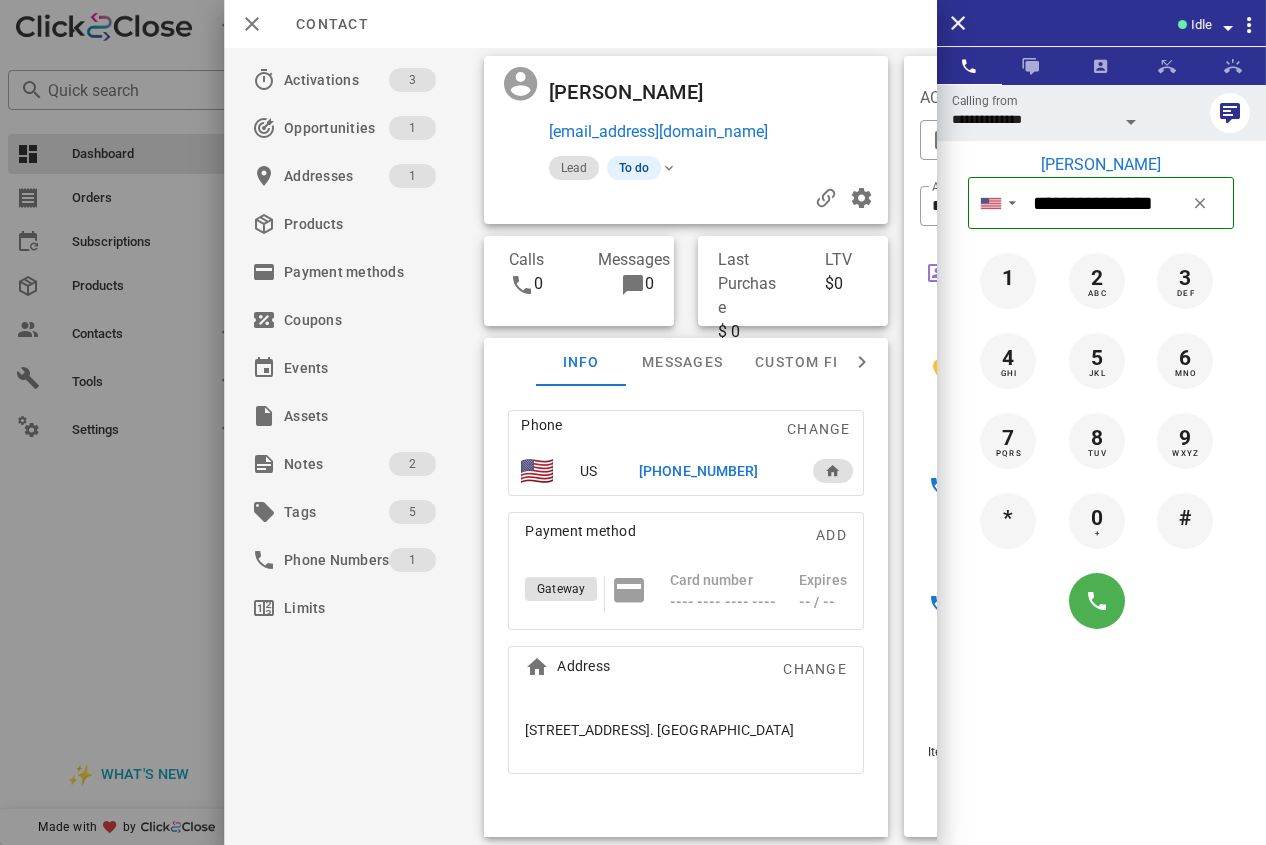 click on "[PHONE_NUMBER]" at bounding box center [698, 471] 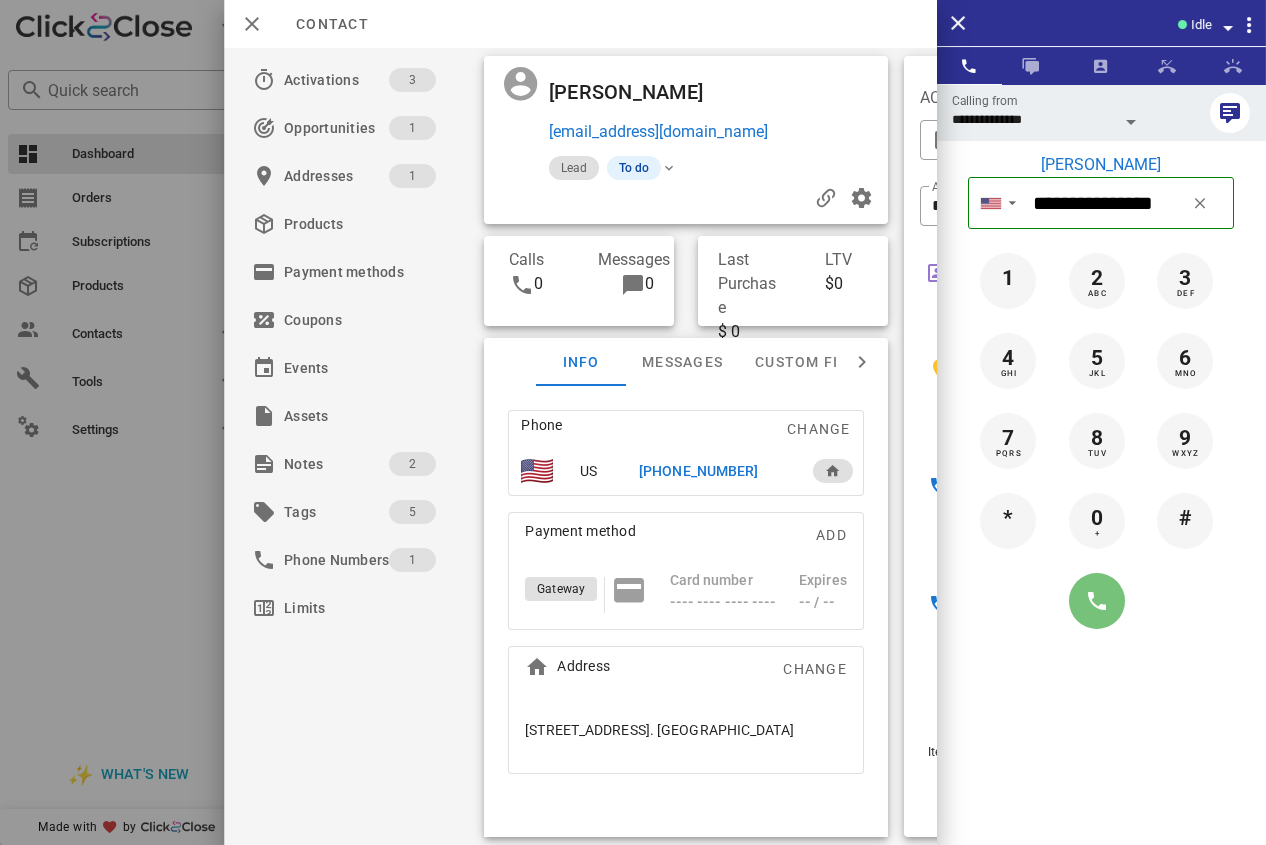 click at bounding box center (1097, 601) 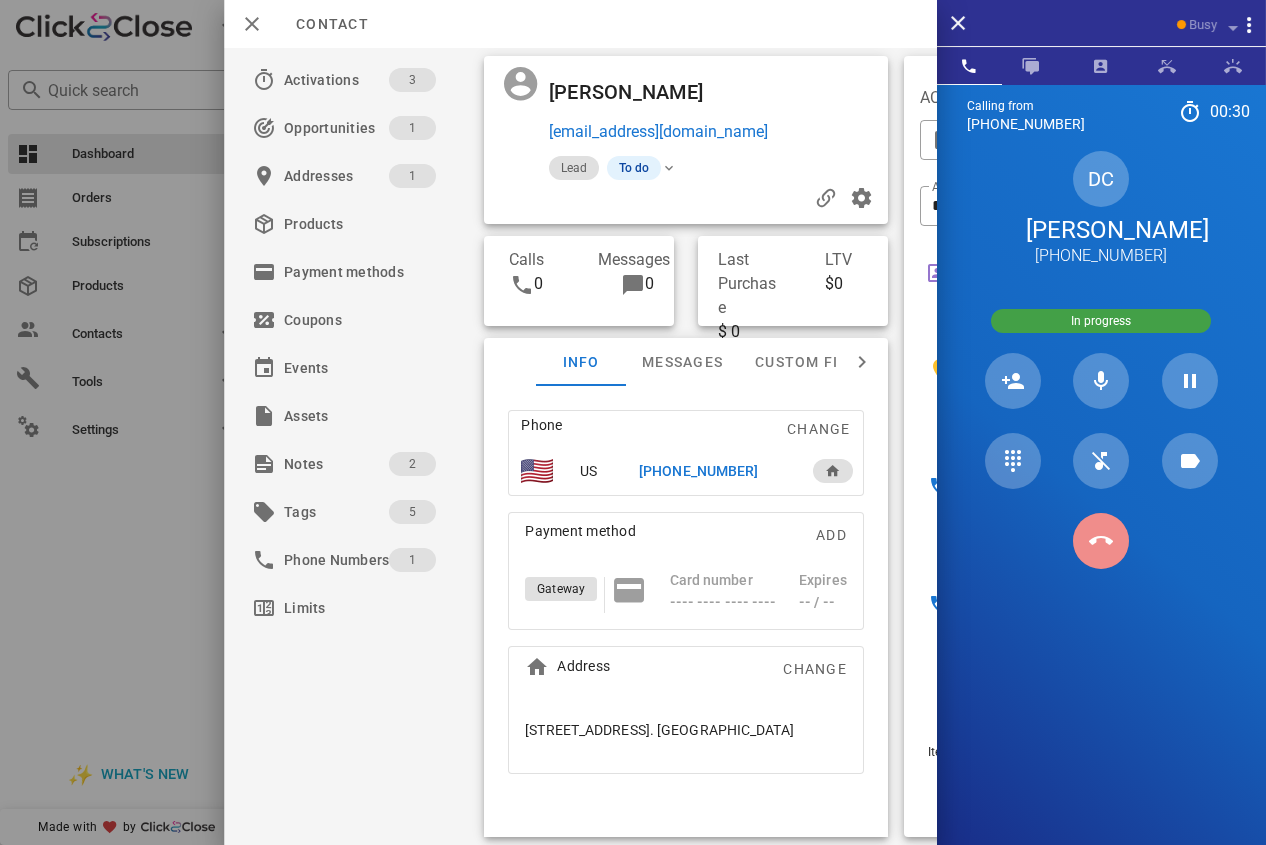 click at bounding box center (1101, 541) 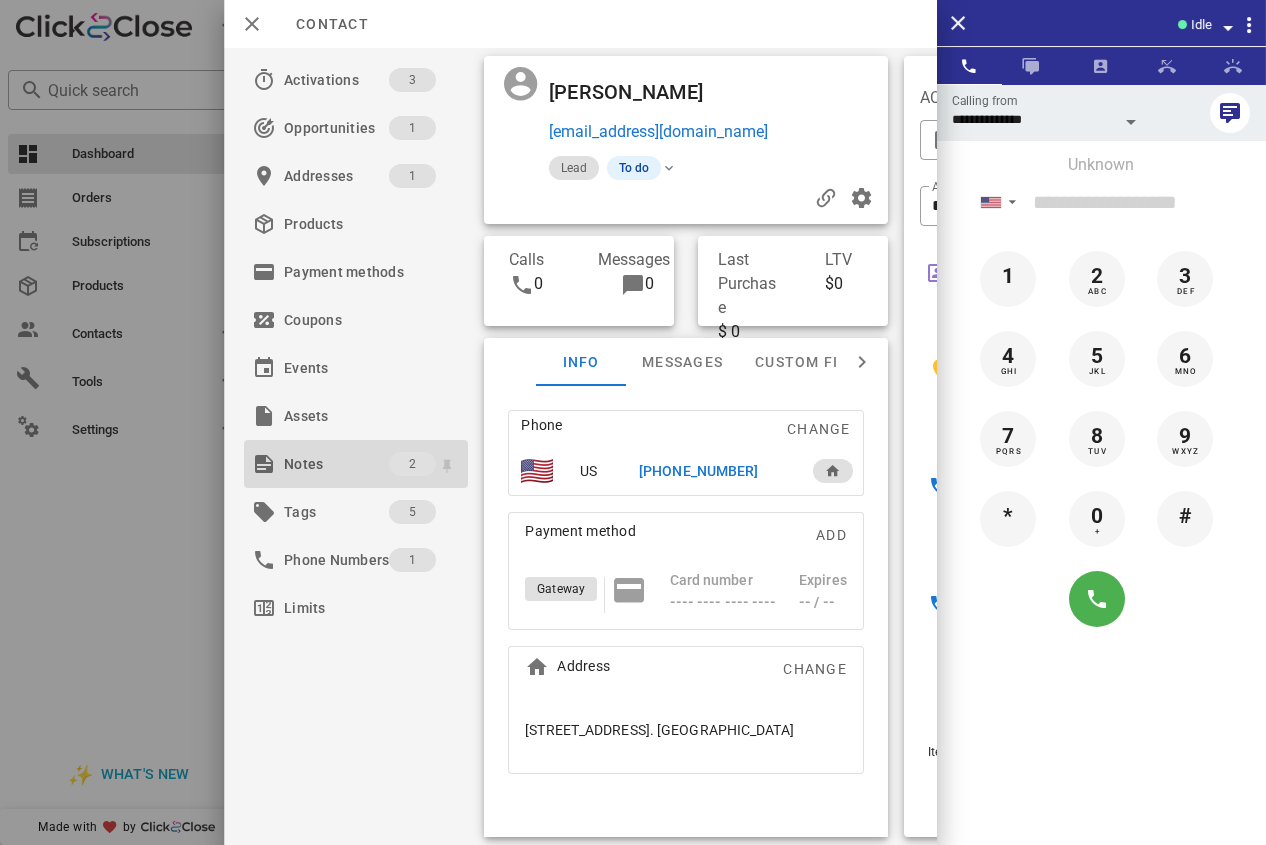 click on "Notes  2" at bounding box center (356, 464) 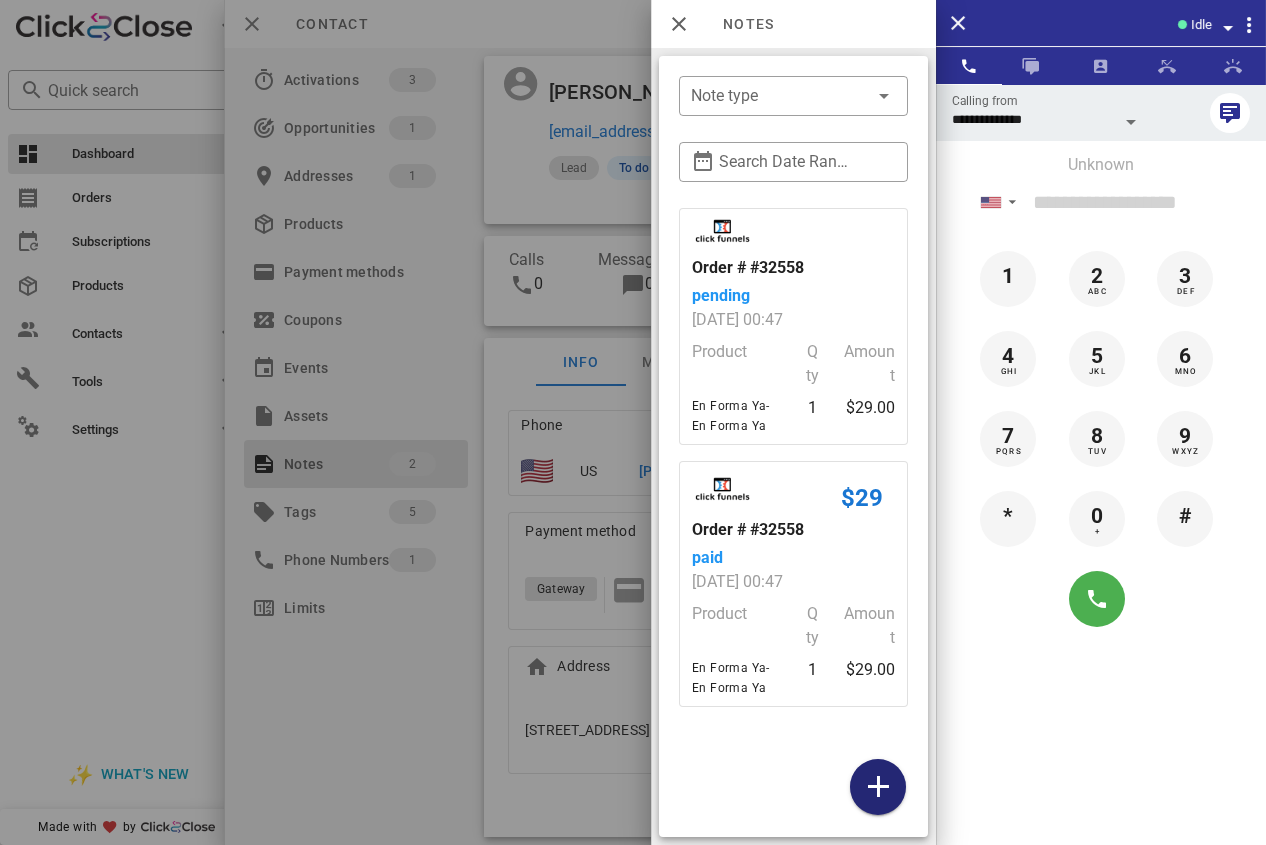 click at bounding box center (878, 787) 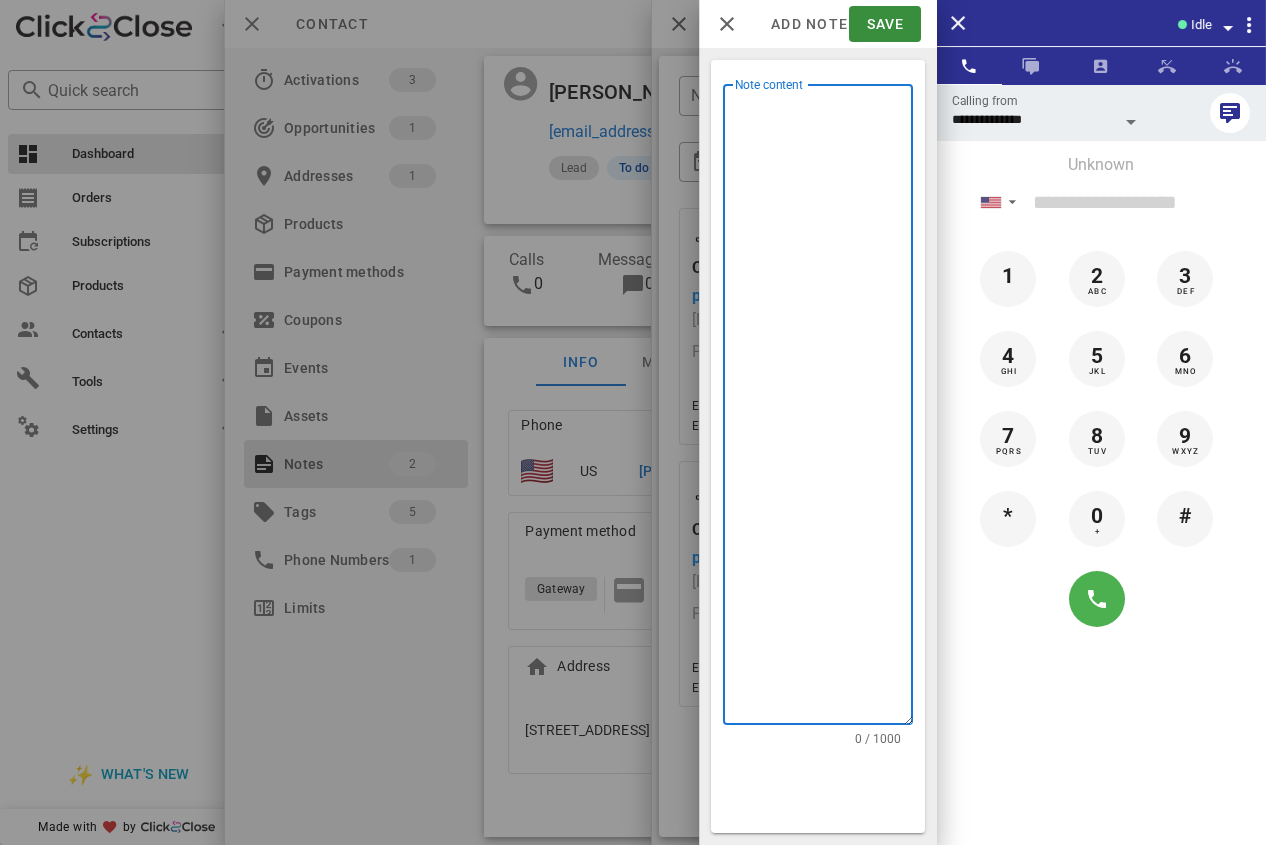 type on "**********" 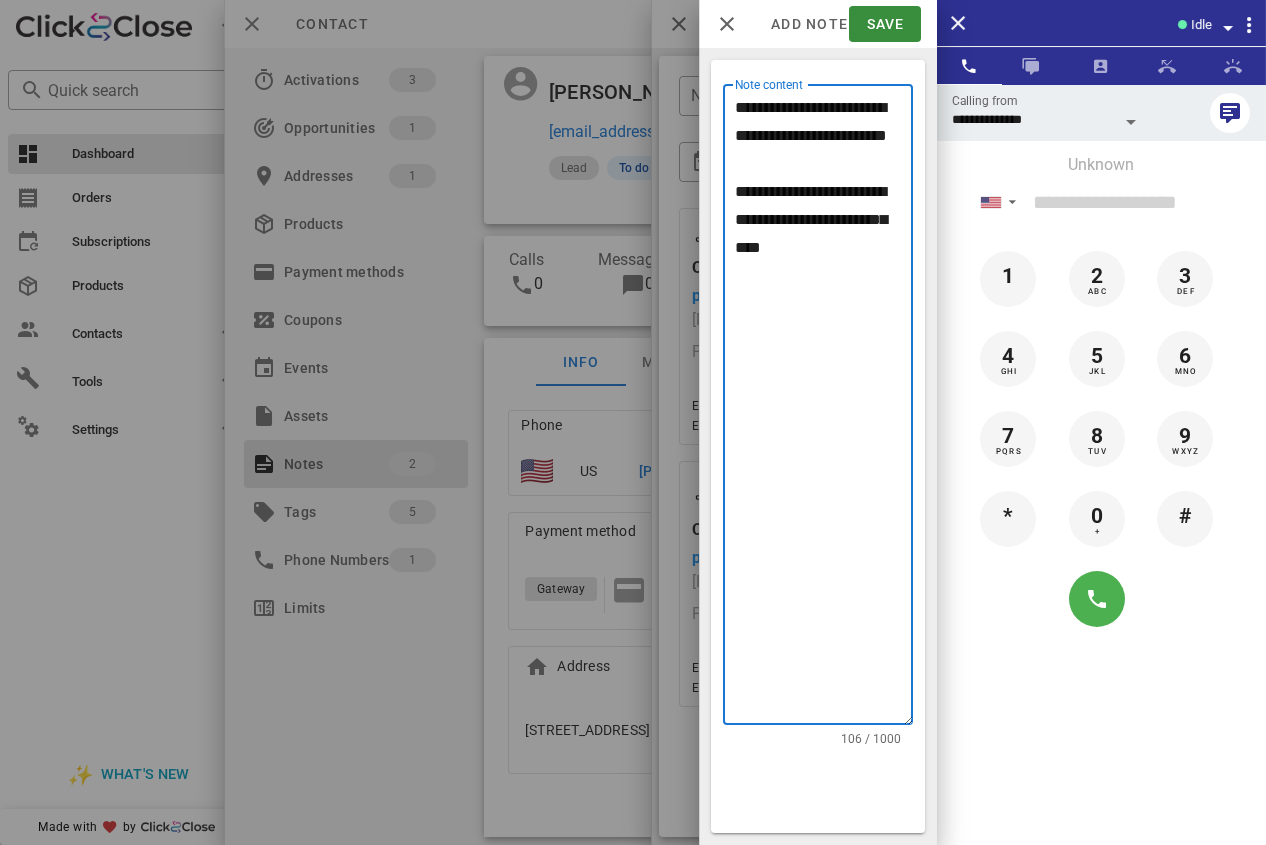 drag, startPoint x: 875, startPoint y: 292, endPoint x: 660, endPoint y: 85, distance: 298.45267 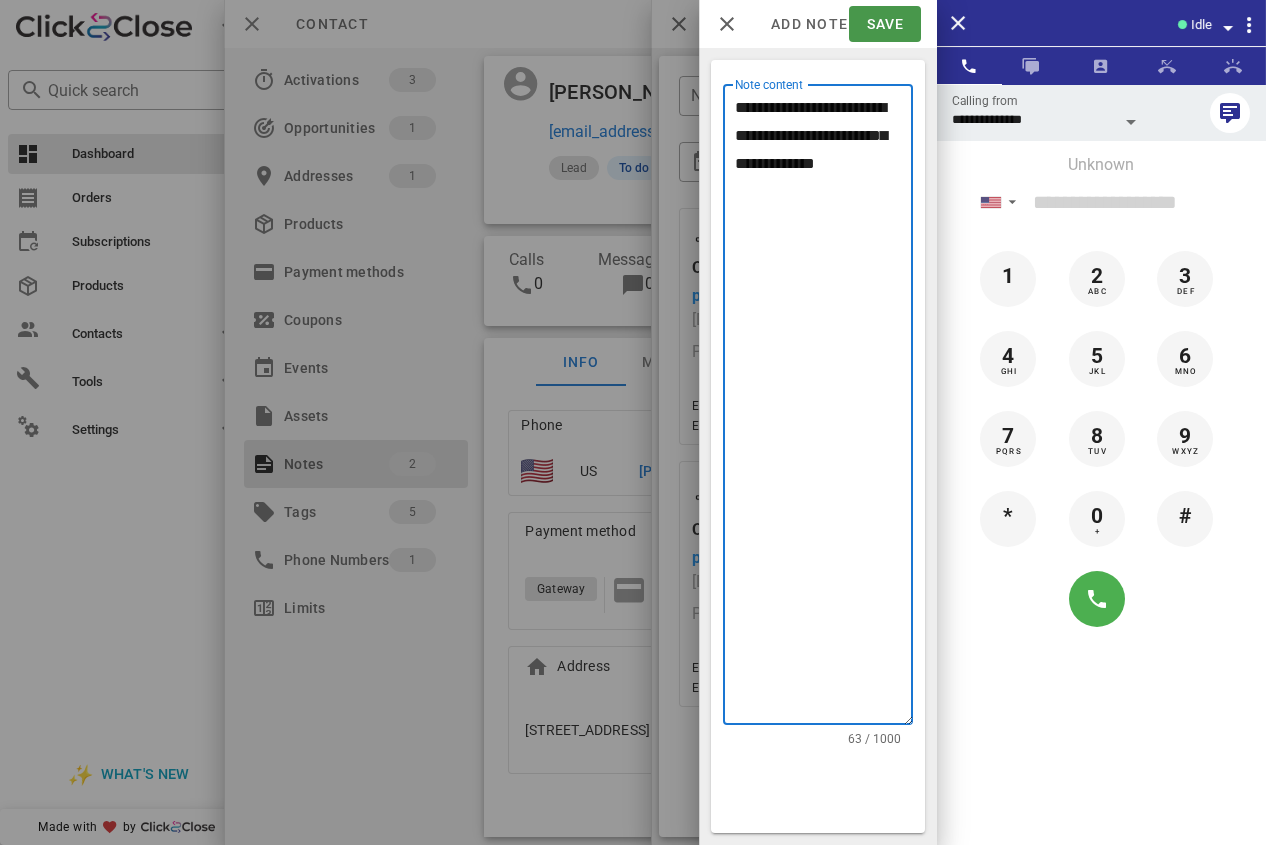 type on "**********" 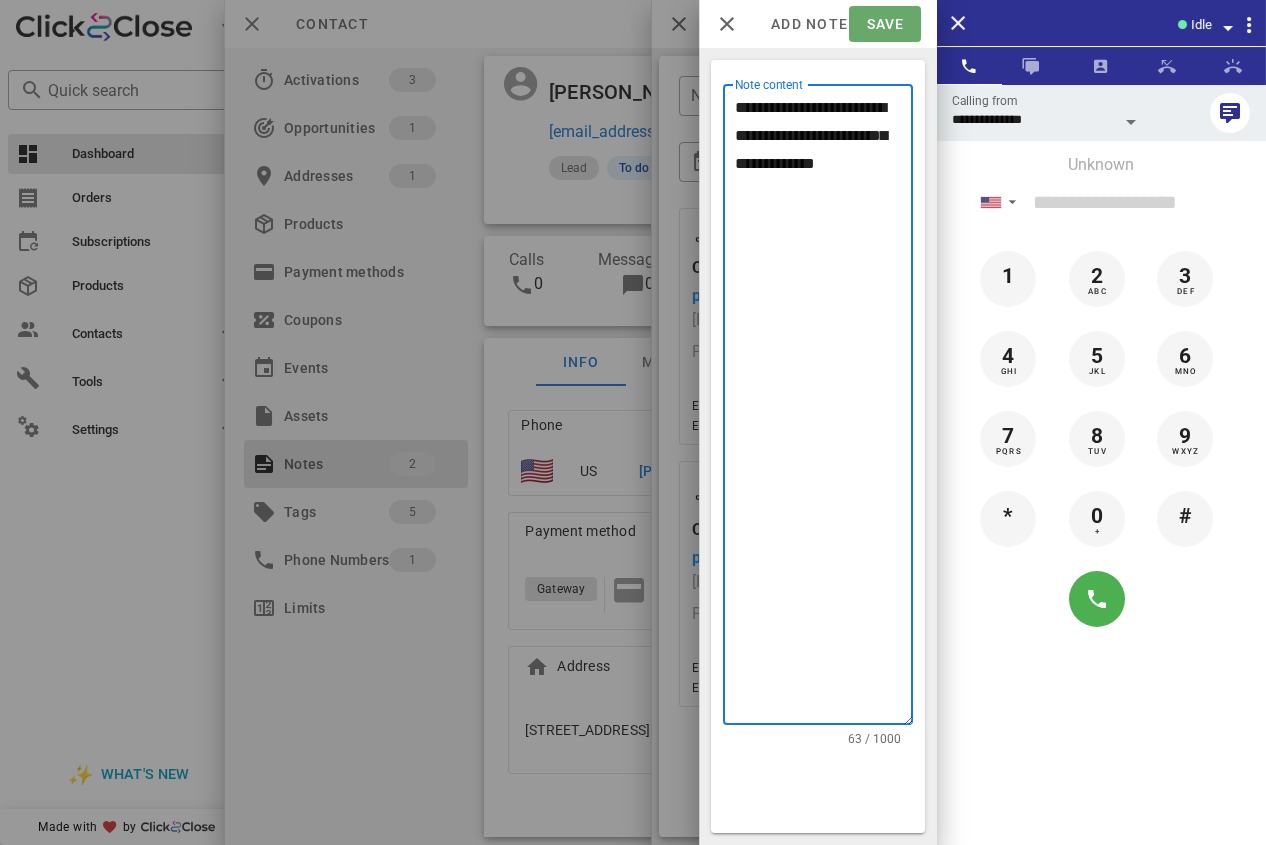 click on "Save" at bounding box center (884, 24) 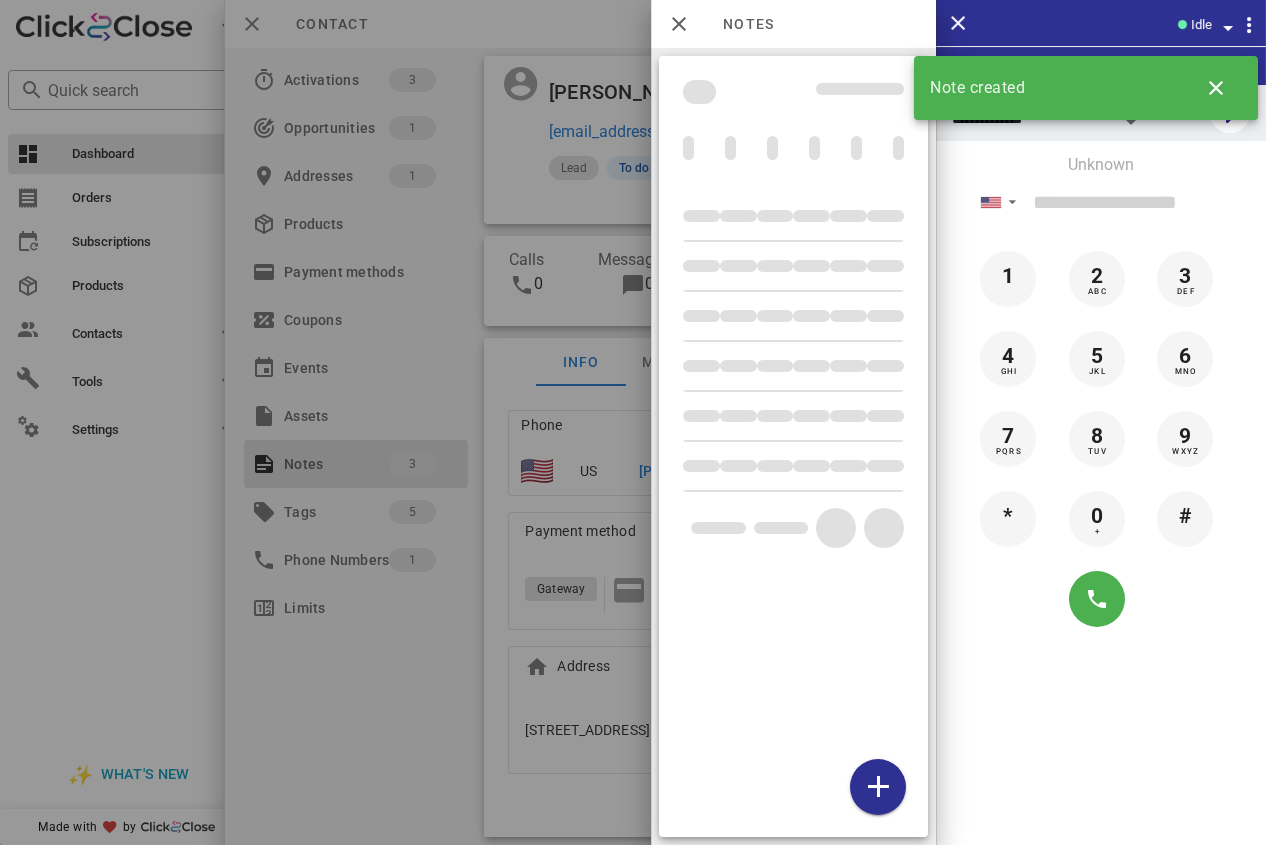 click at bounding box center [633, 422] 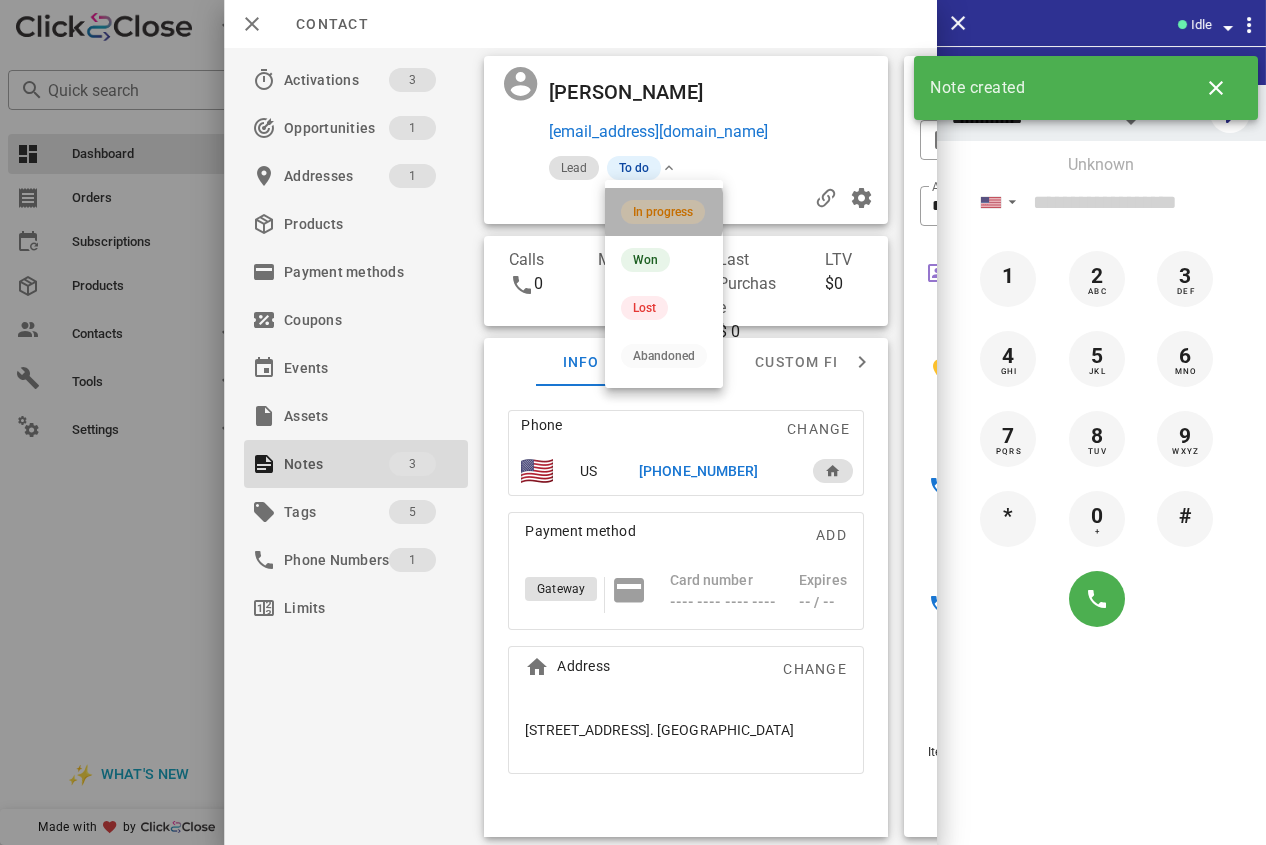 click on "In progress" at bounding box center [663, 212] 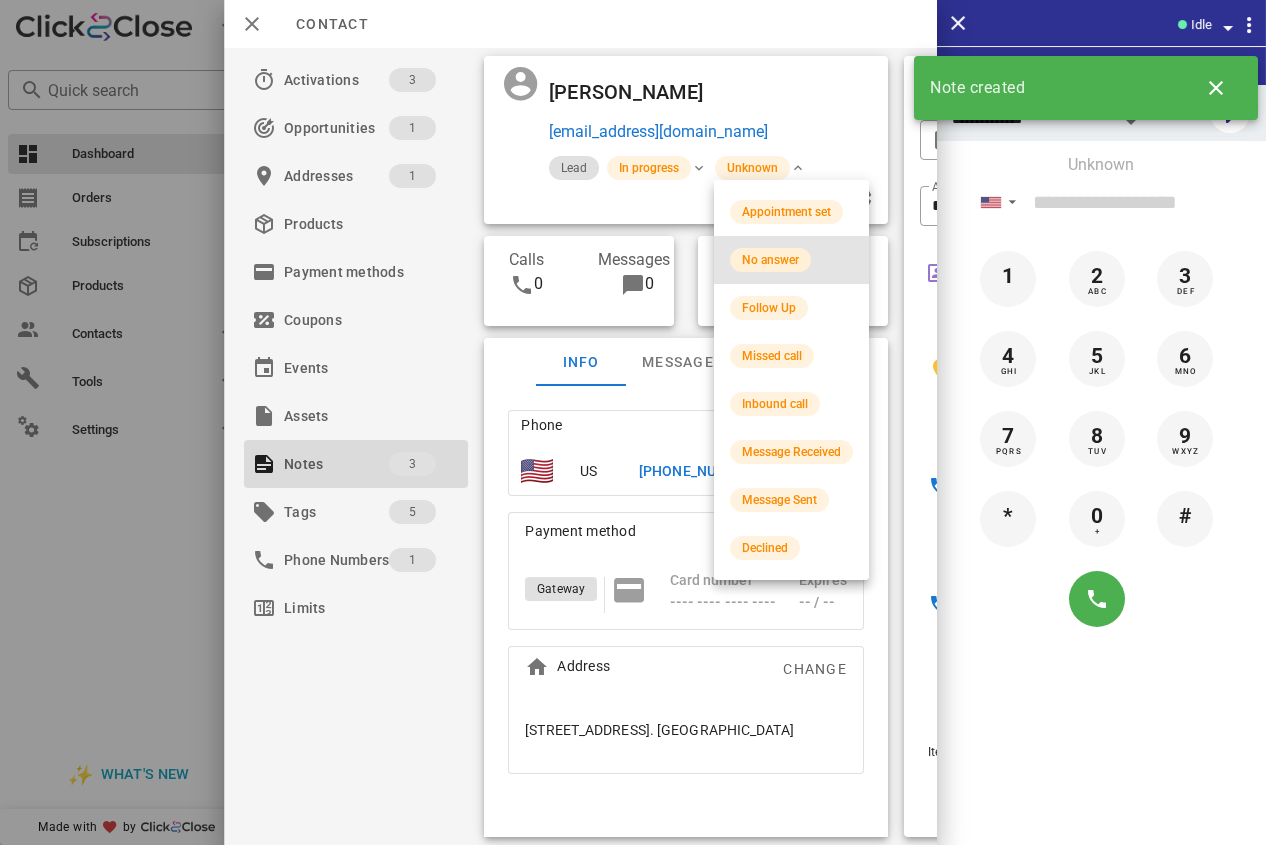 click on "No answer" at bounding box center (770, 260) 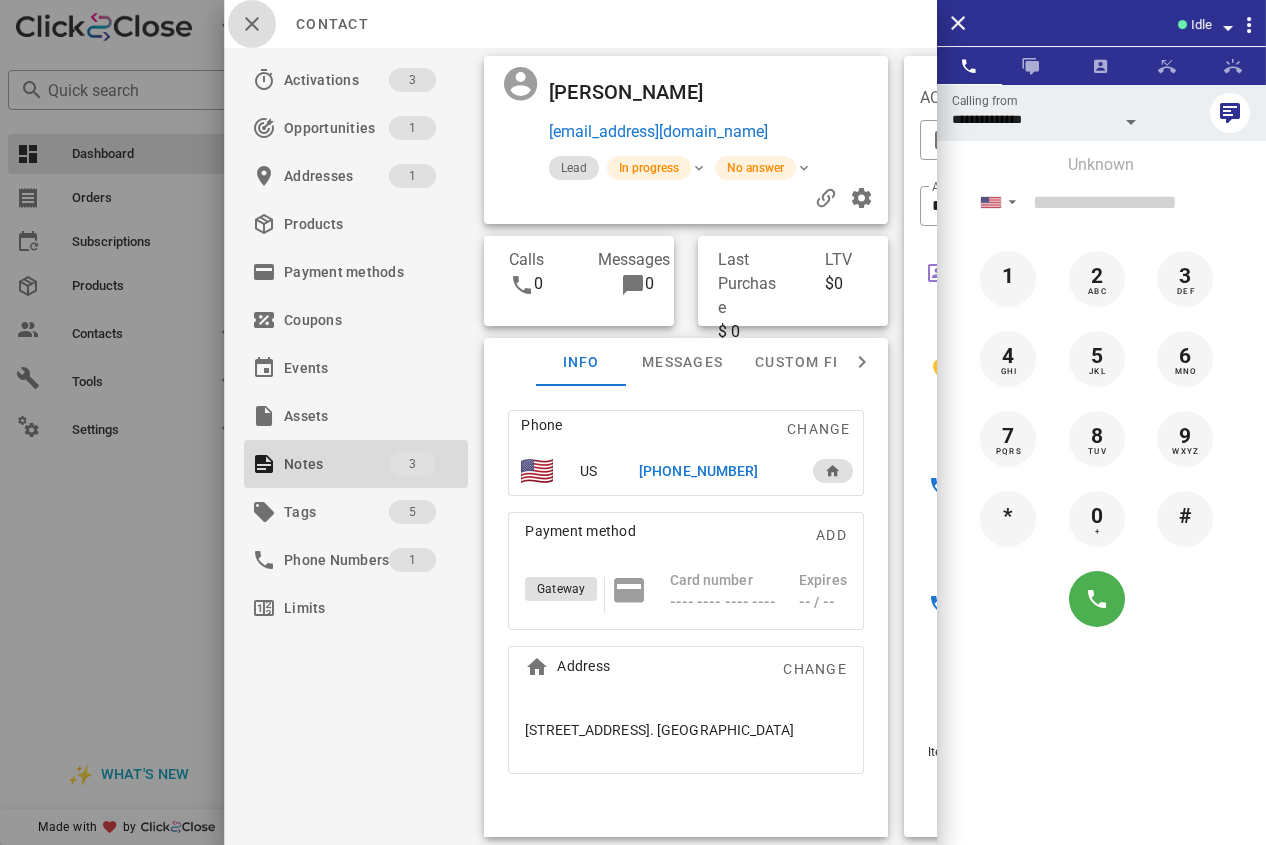 click at bounding box center [252, 24] 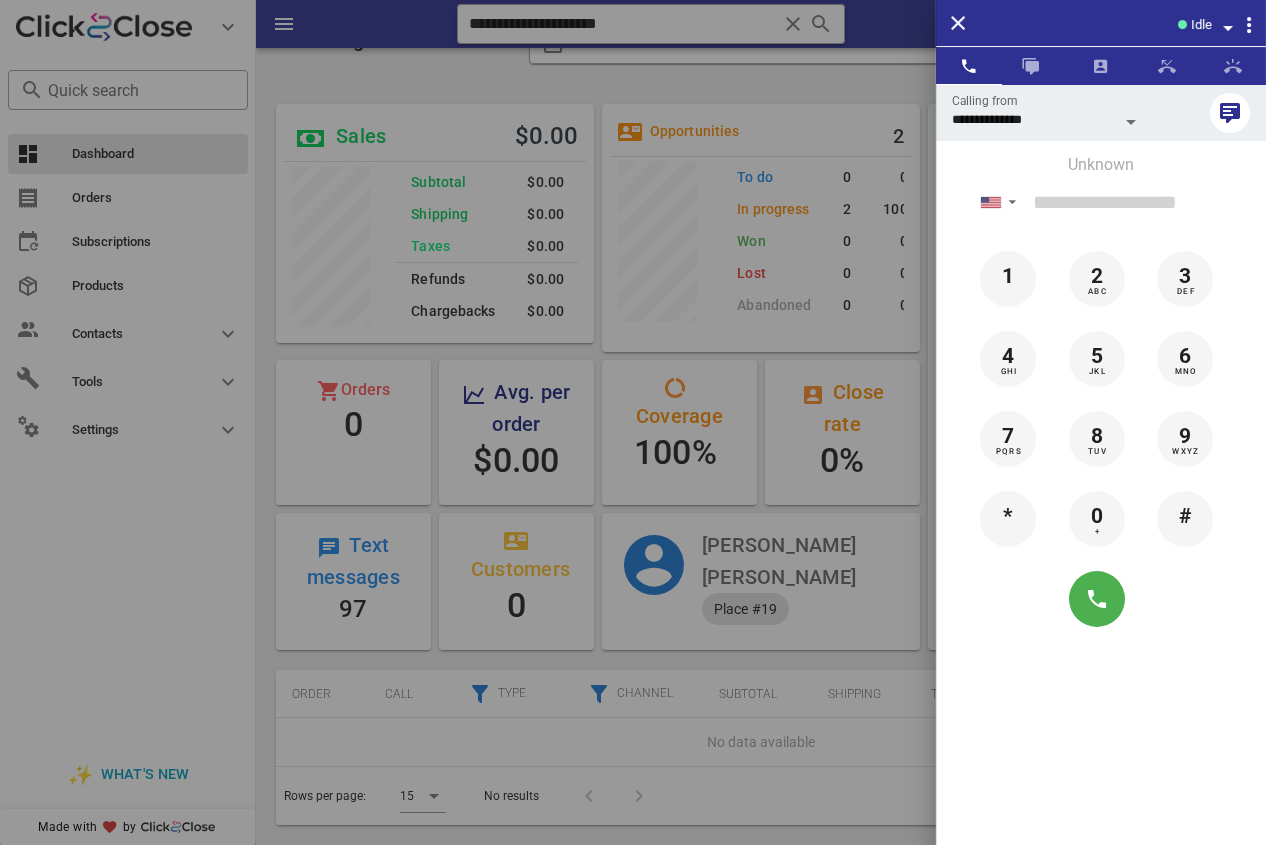 click at bounding box center [633, 422] 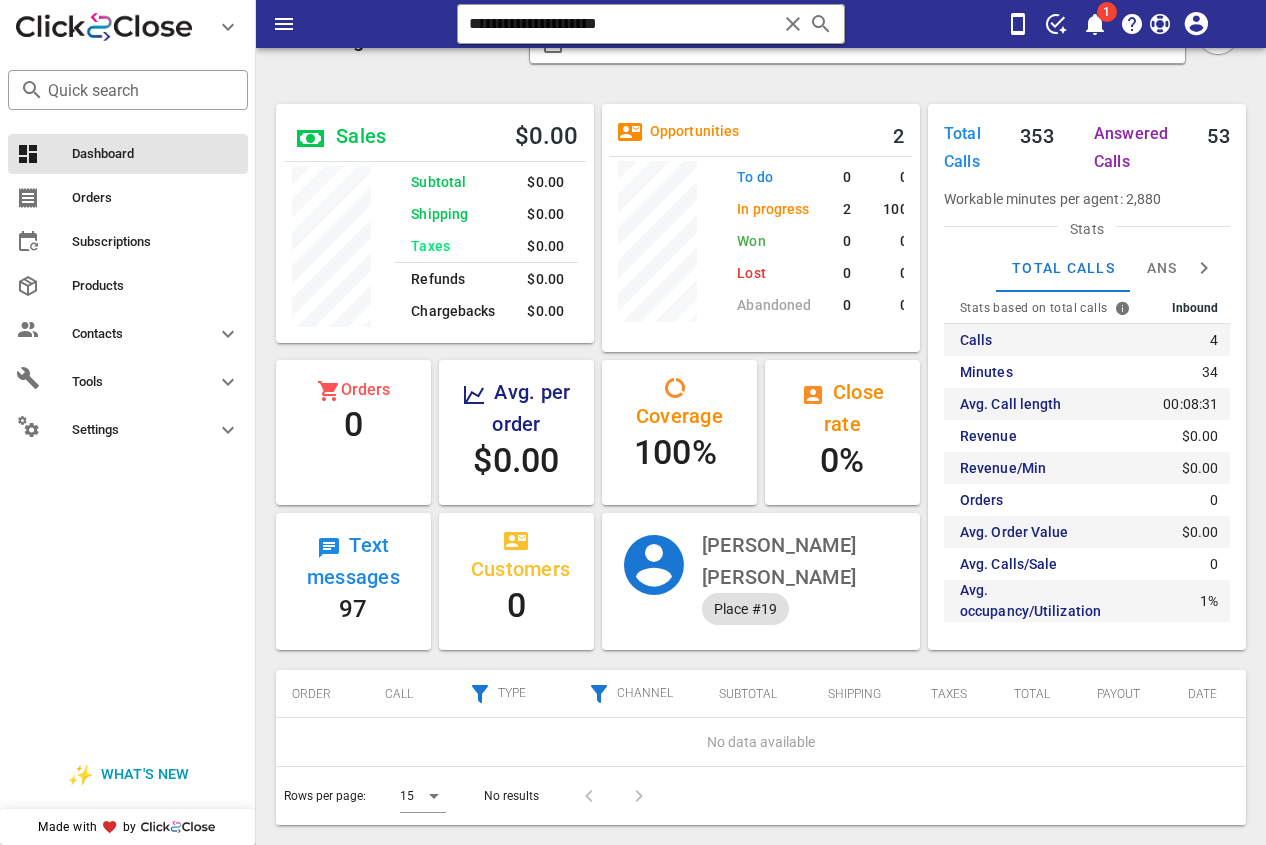 drag, startPoint x: 678, startPoint y: 18, endPoint x: 330, endPoint y: 19, distance: 348.00143 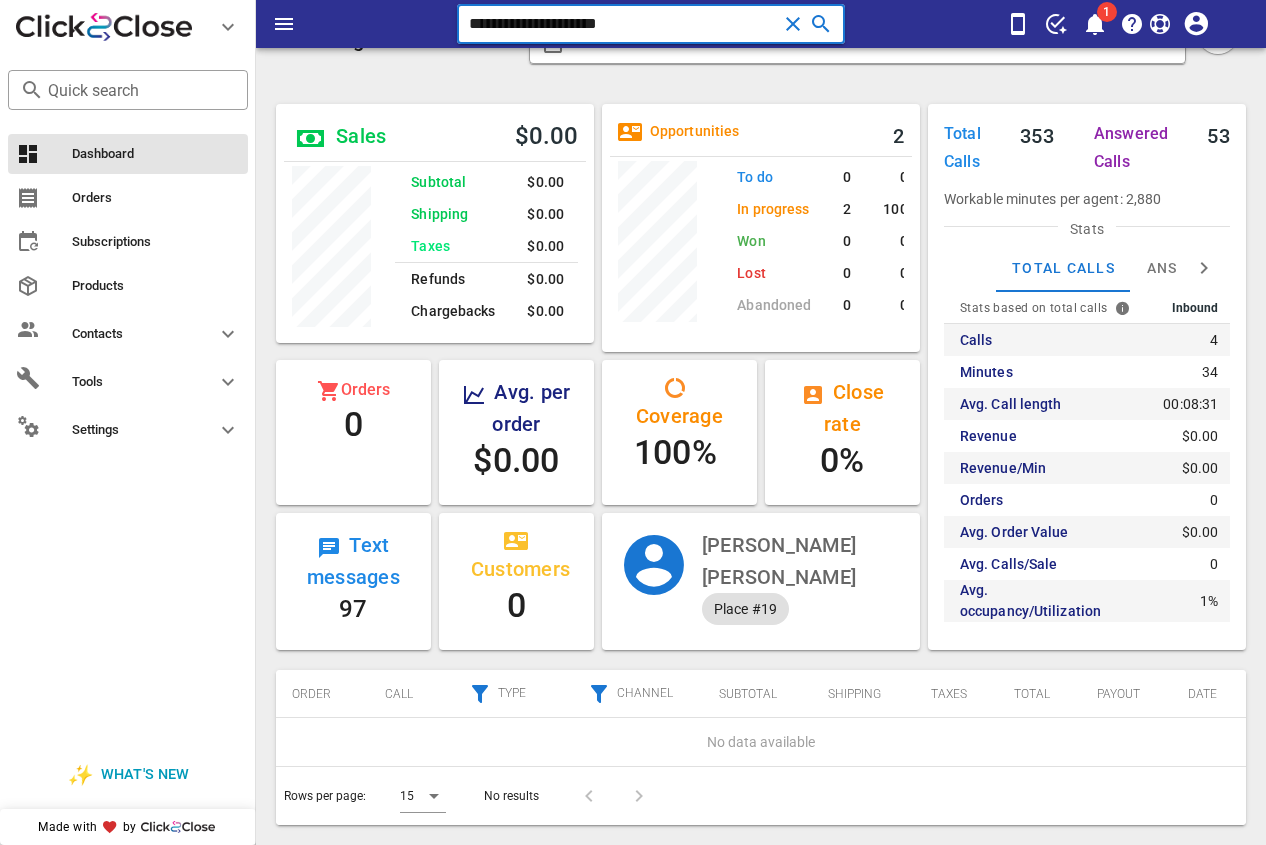 paste on "***" 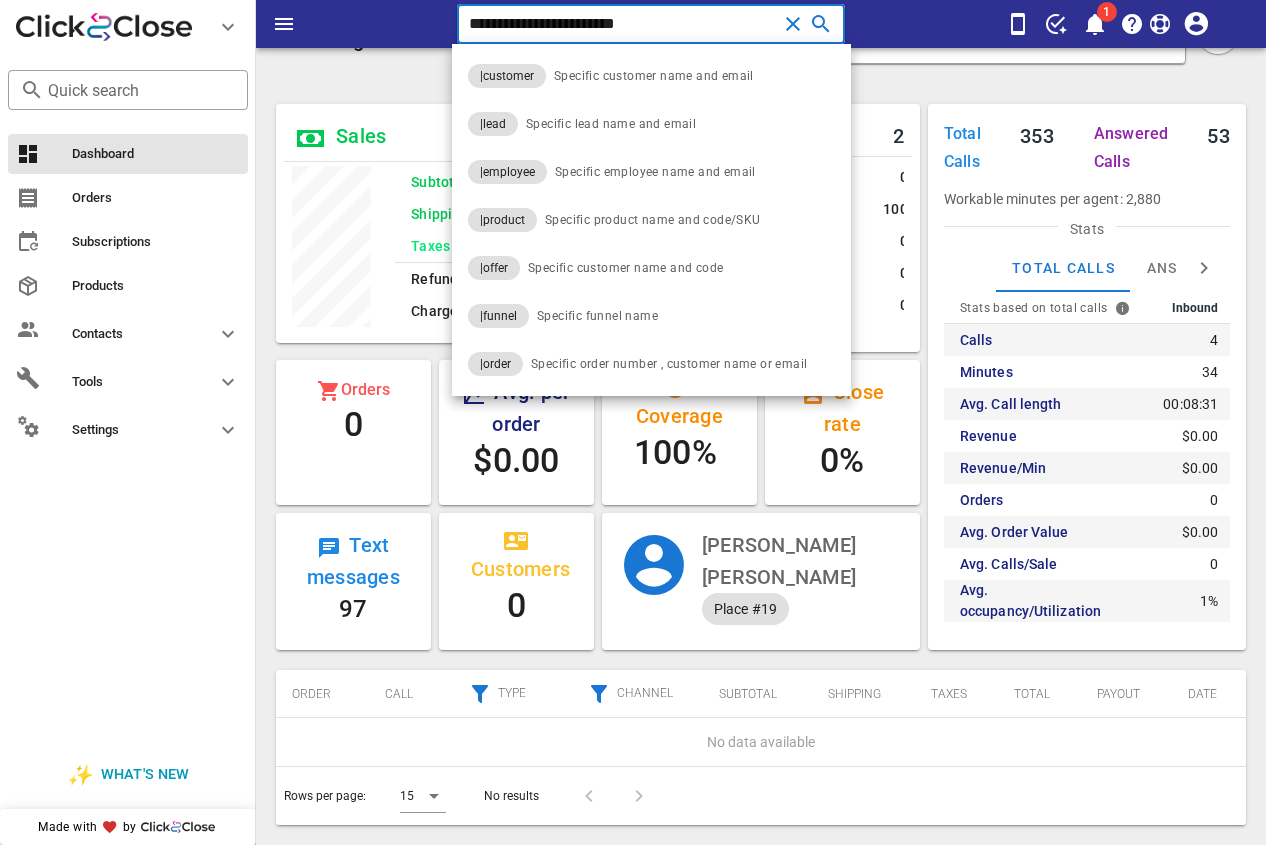 type on "**********" 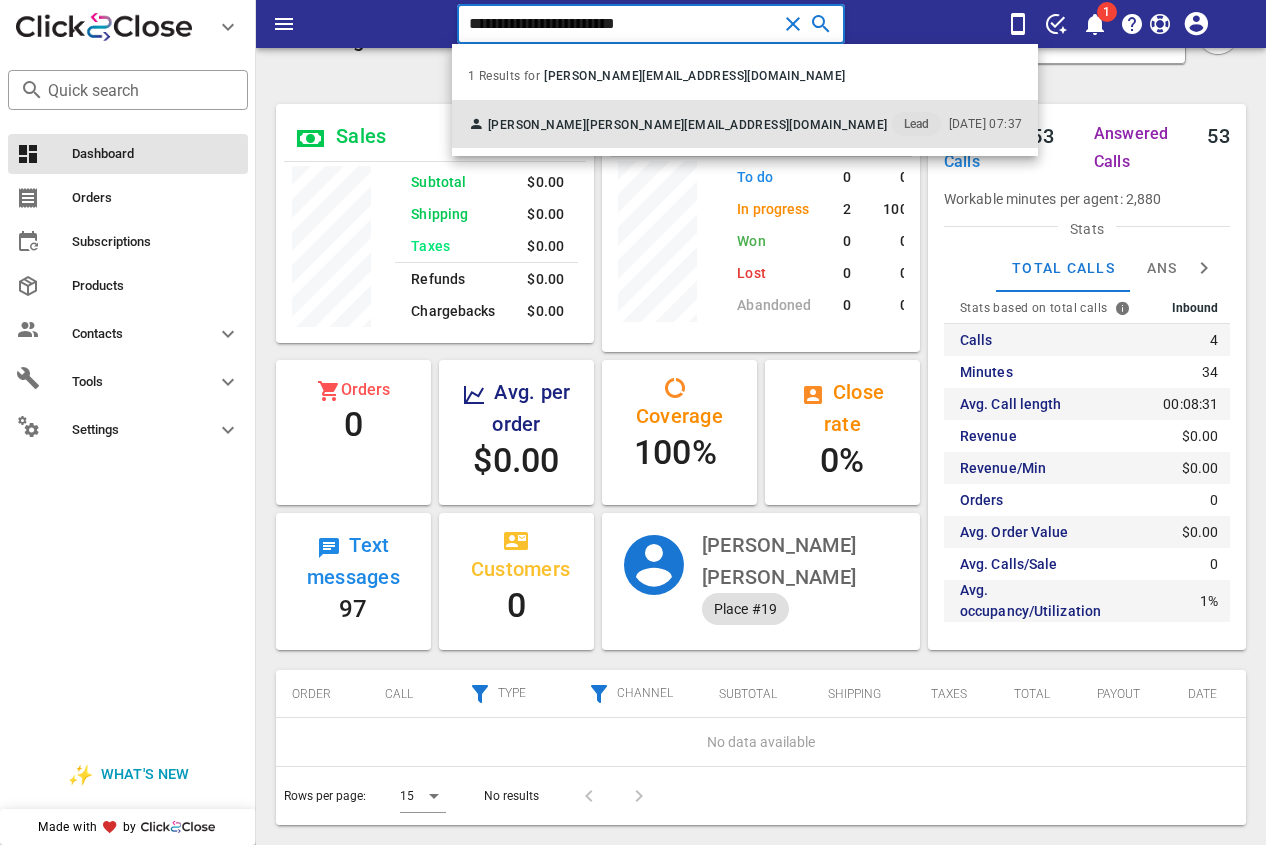 click on "Ana Arellano   [EMAIL_ADDRESS][PERSON_NAME][DOMAIN_NAME]   Lead" at bounding box center (704, 124) 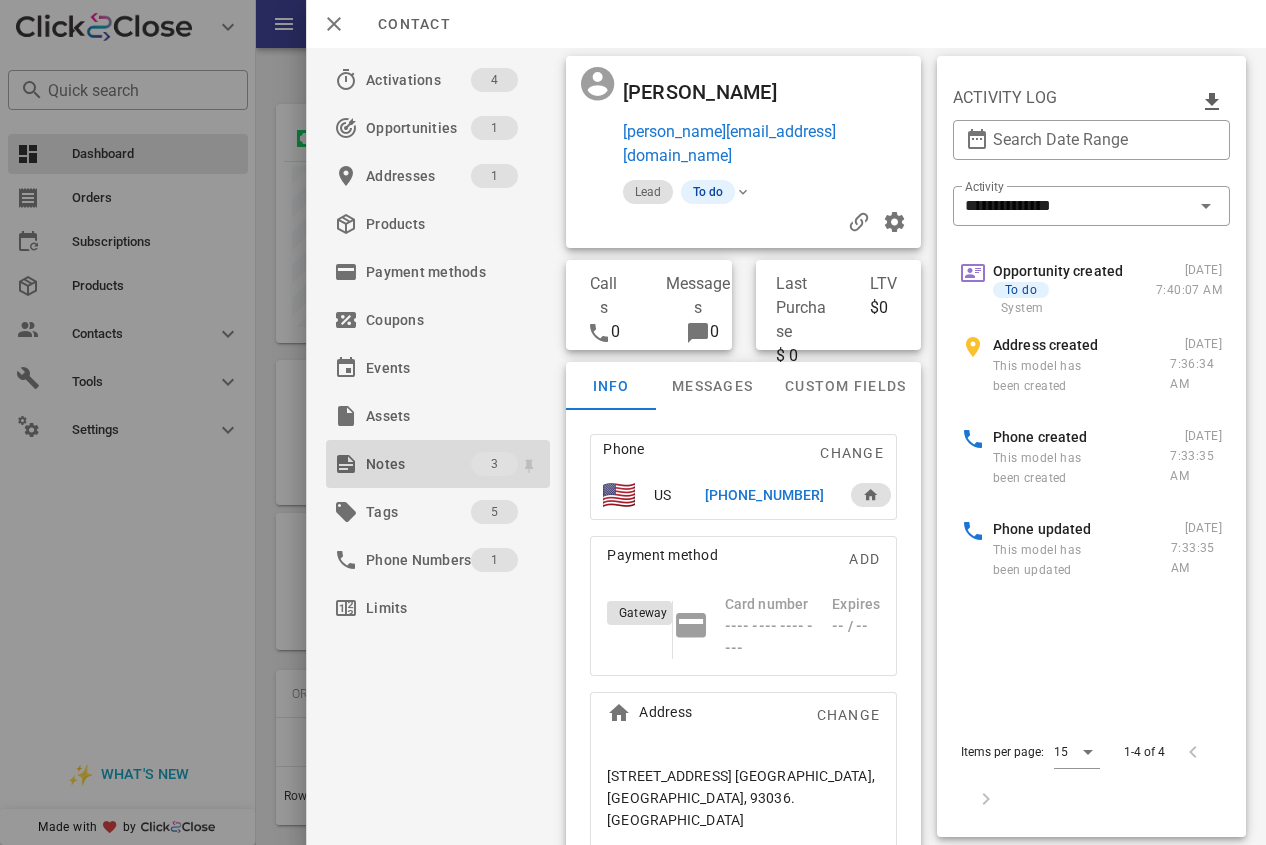 click on "Notes  3" at bounding box center [438, 464] 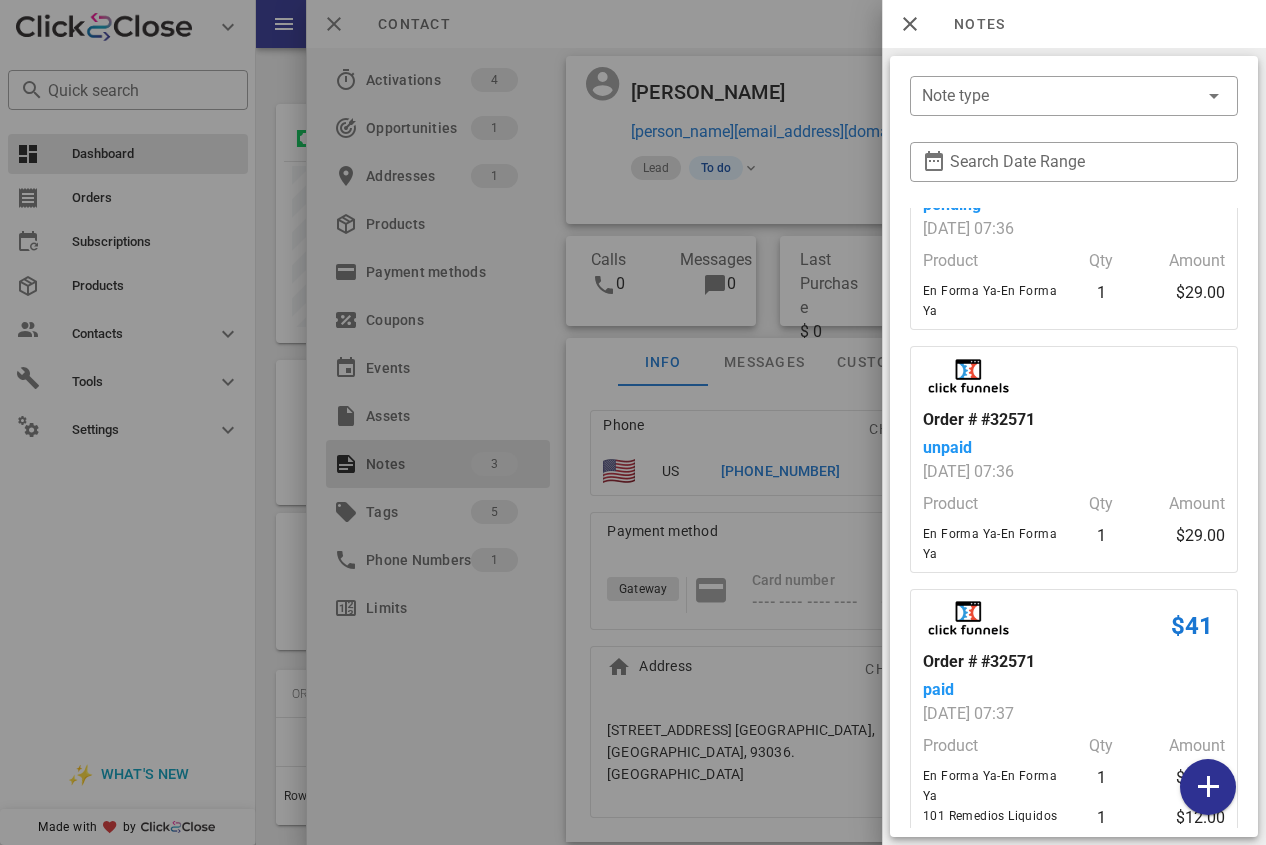 scroll, scrollTop: 215, scrollLeft: 0, axis: vertical 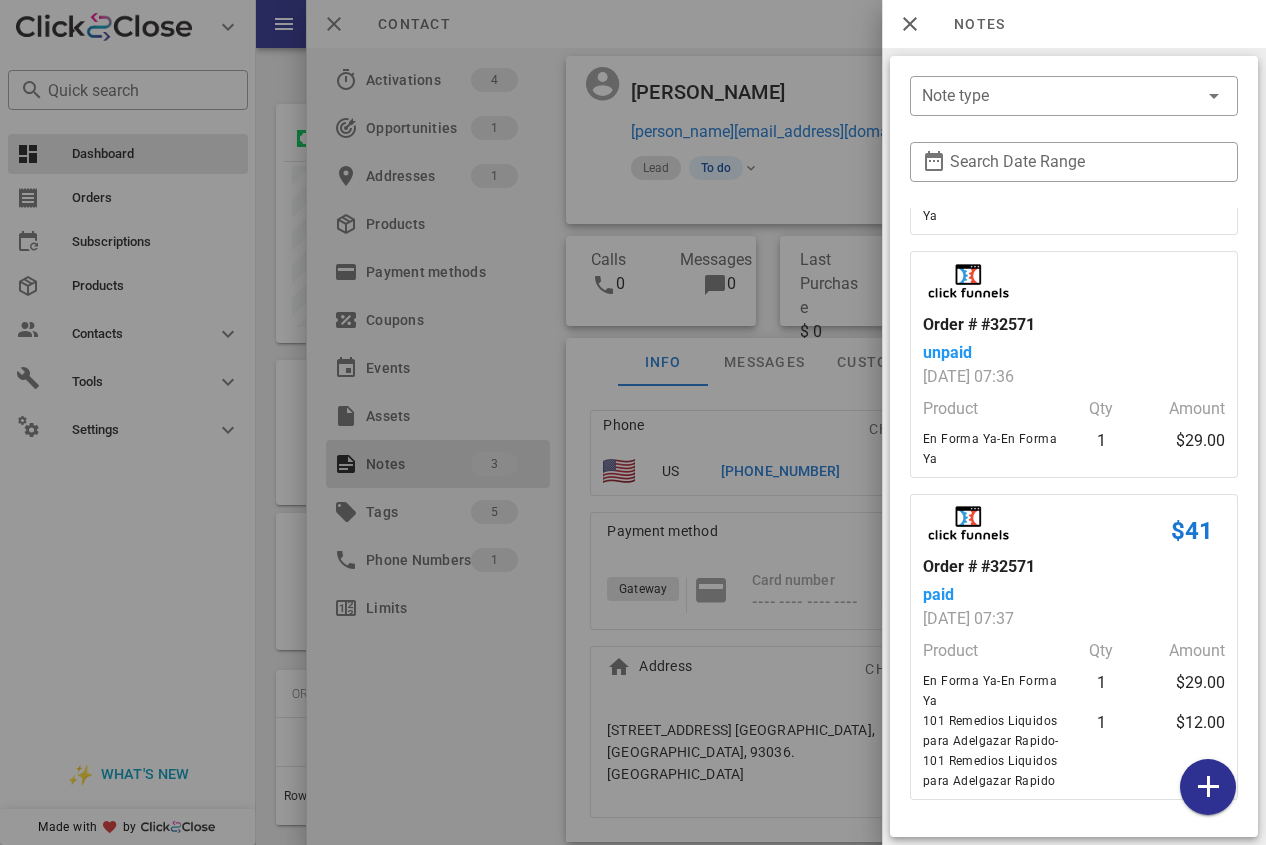 drag, startPoint x: 750, startPoint y: 421, endPoint x: 785, endPoint y: 451, distance: 46.09772 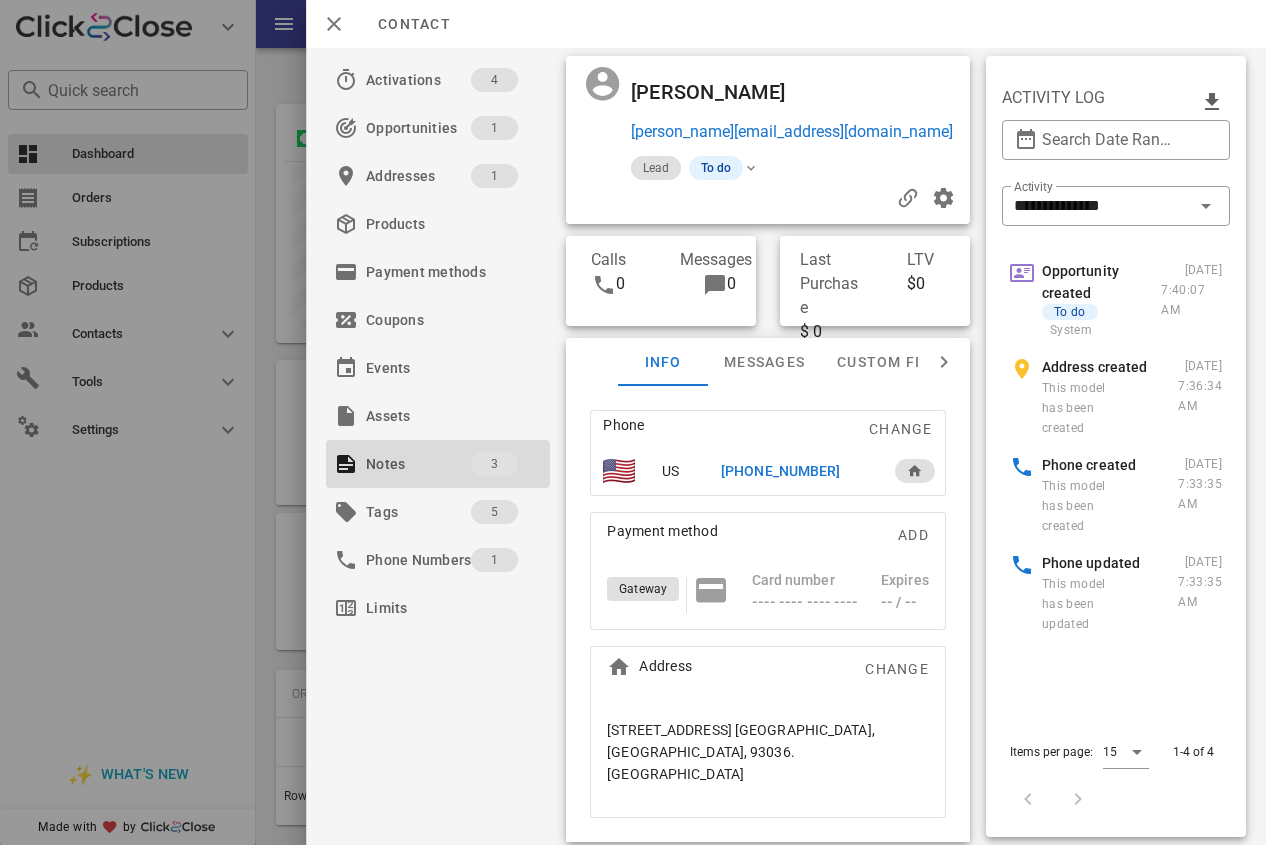 click on "[PHONE_NUMBER]" at bounding box center [780, 471] 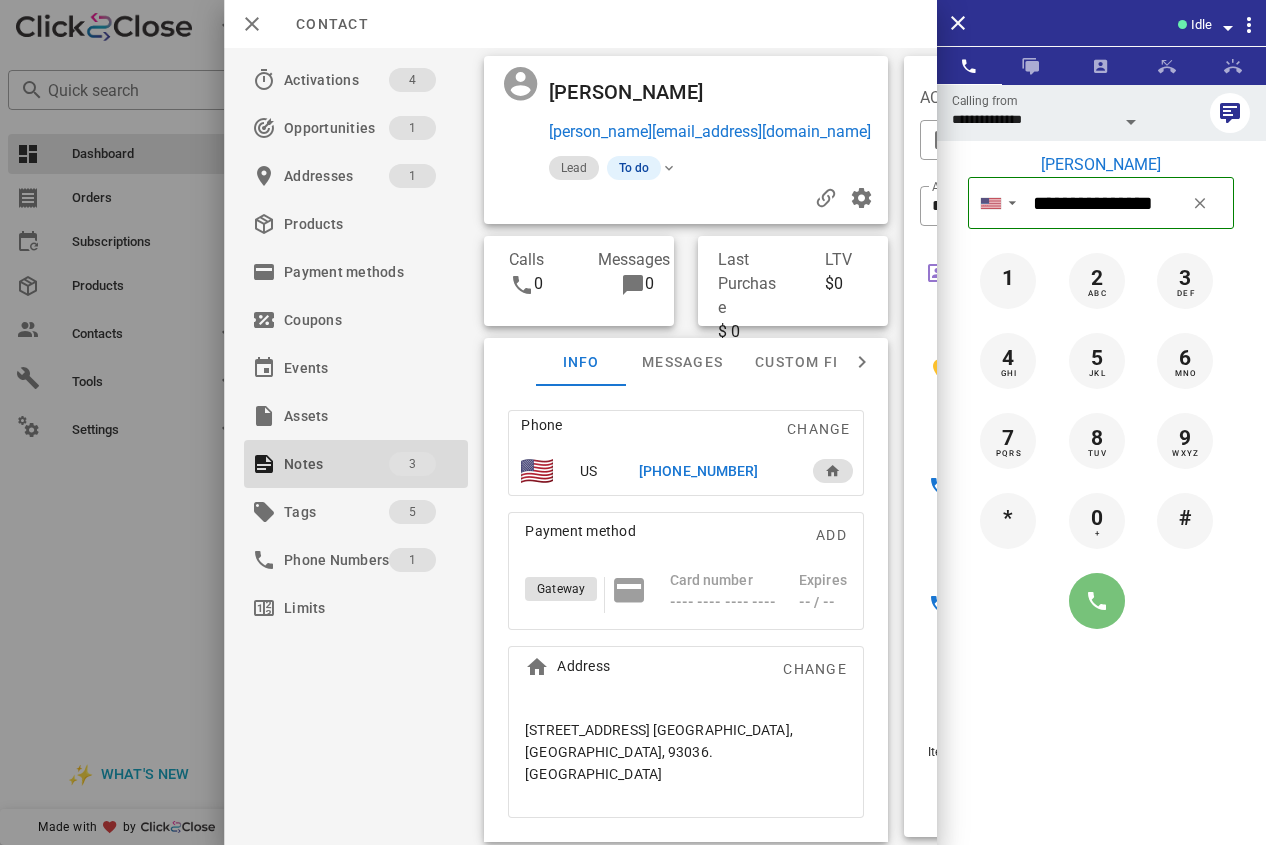 click at bounding box center [1097, 601] 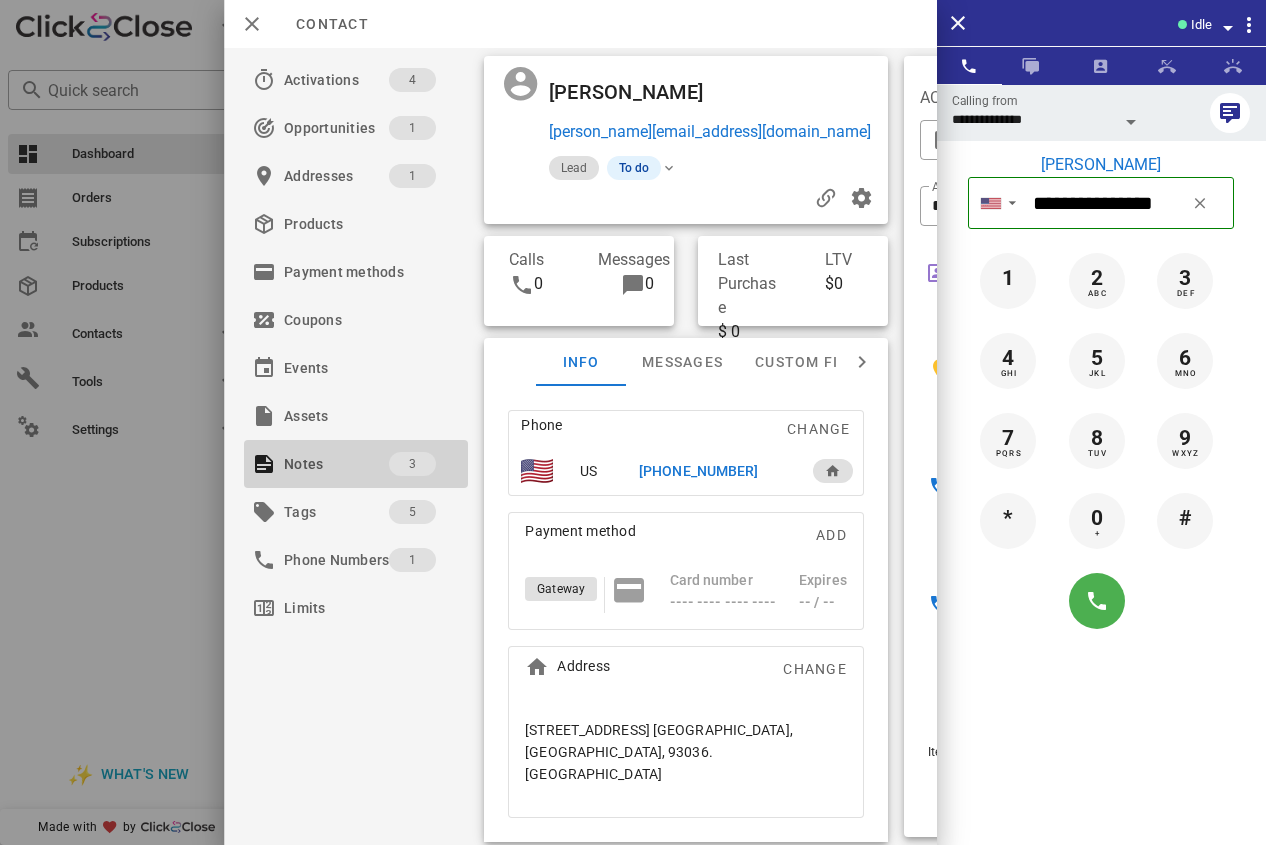 click on "Notes" at bounding box center (336, 464) 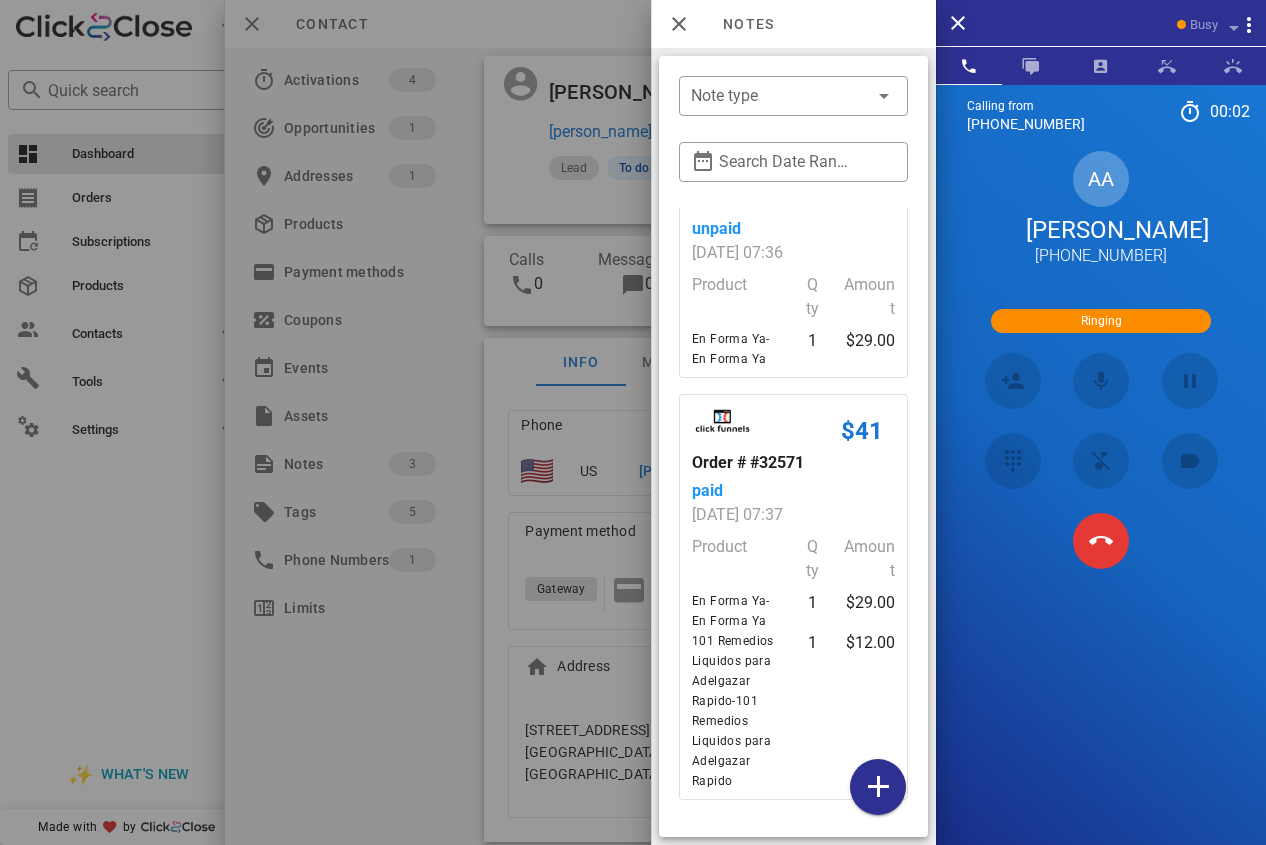 scroll, scrollTop: 413, scrollLeft: 0, axis: vertical 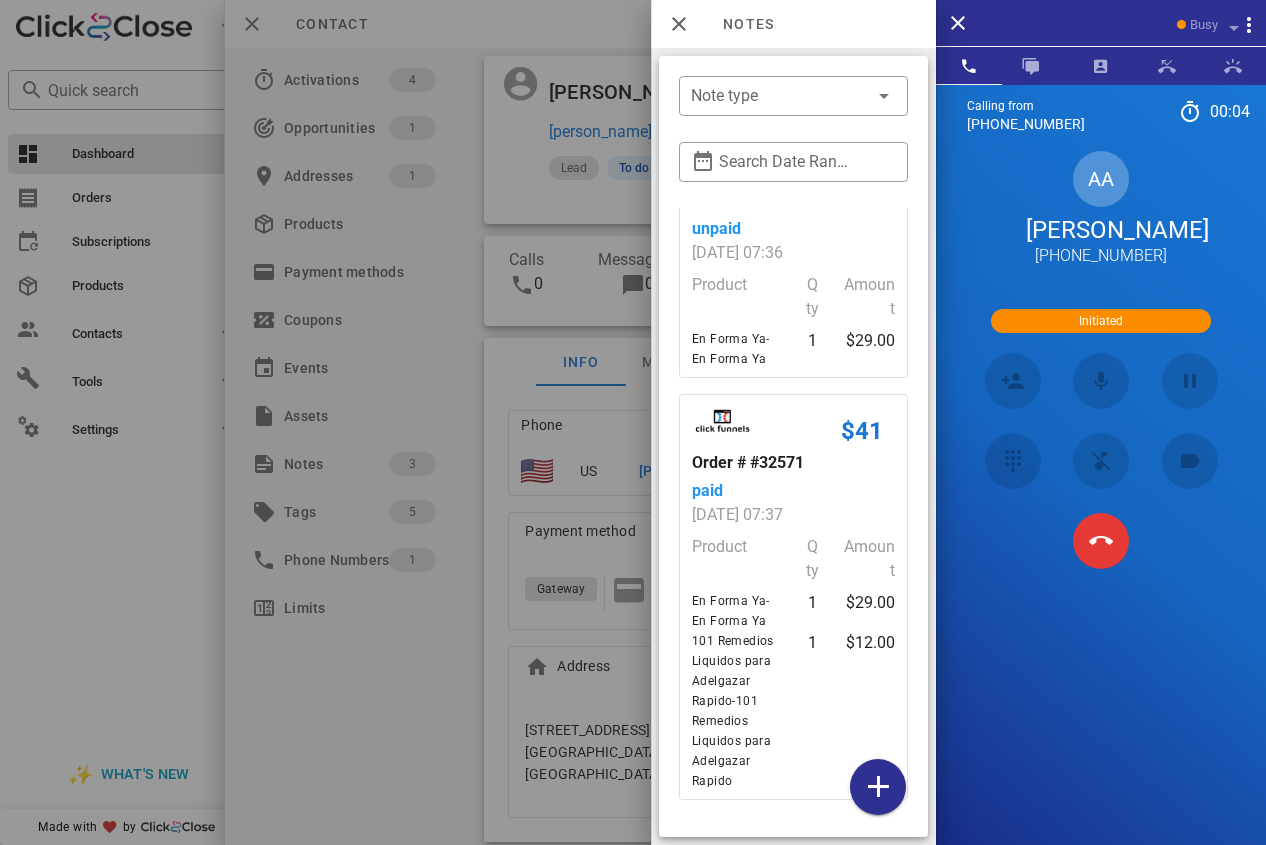 click at bounding box center [633, 422] 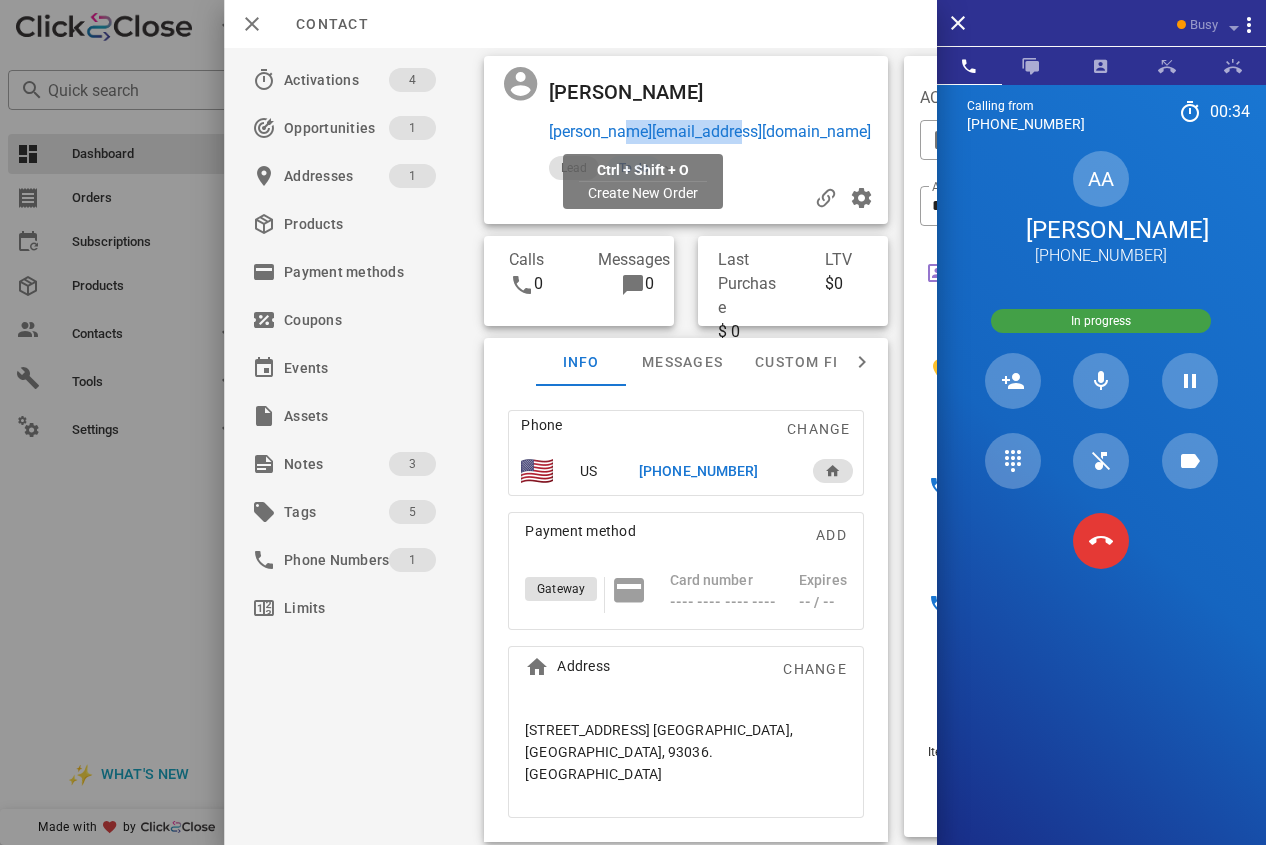 drag, startPoint x: 754, startPoint y: 134, endPoint x: 613, endPoint y: 134, distance: 141 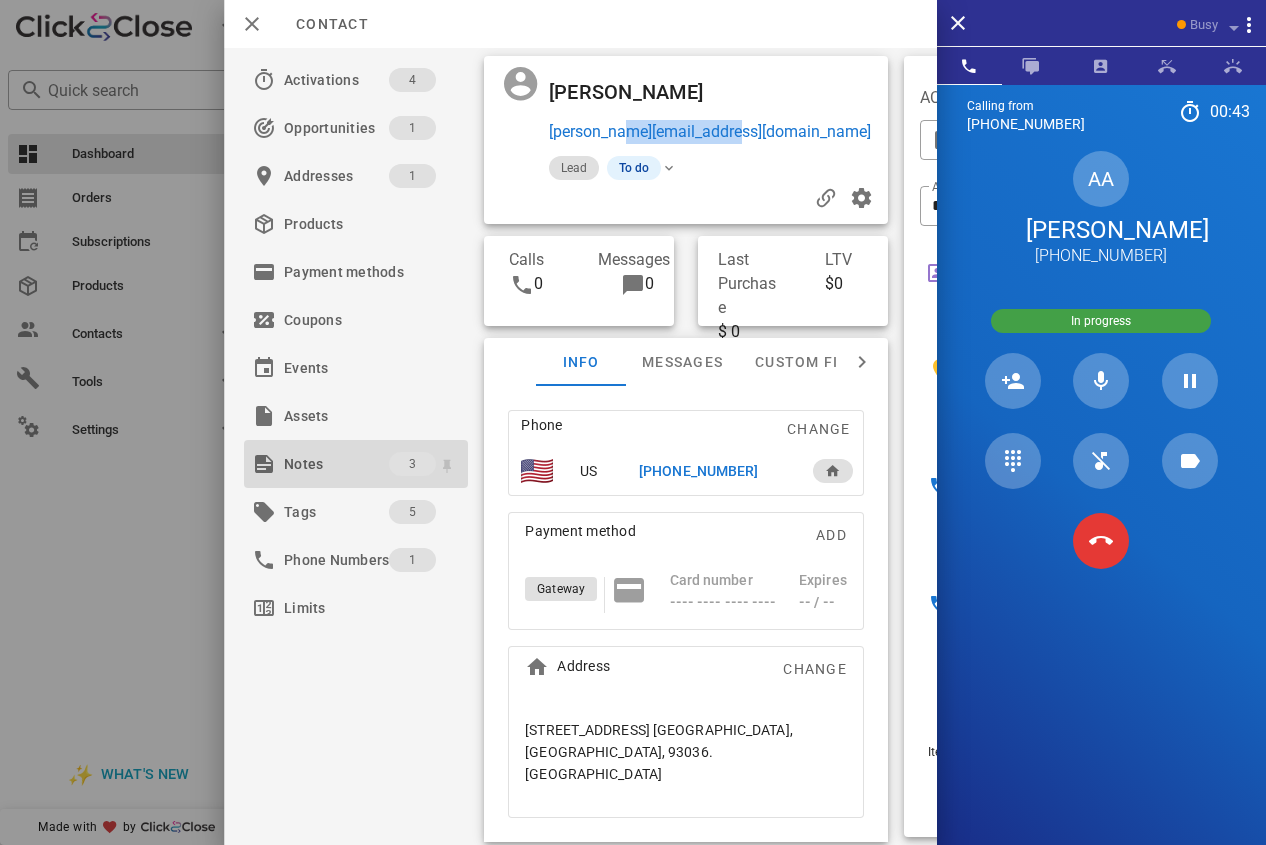 click on "Notes" at bounding box center (336, 464) 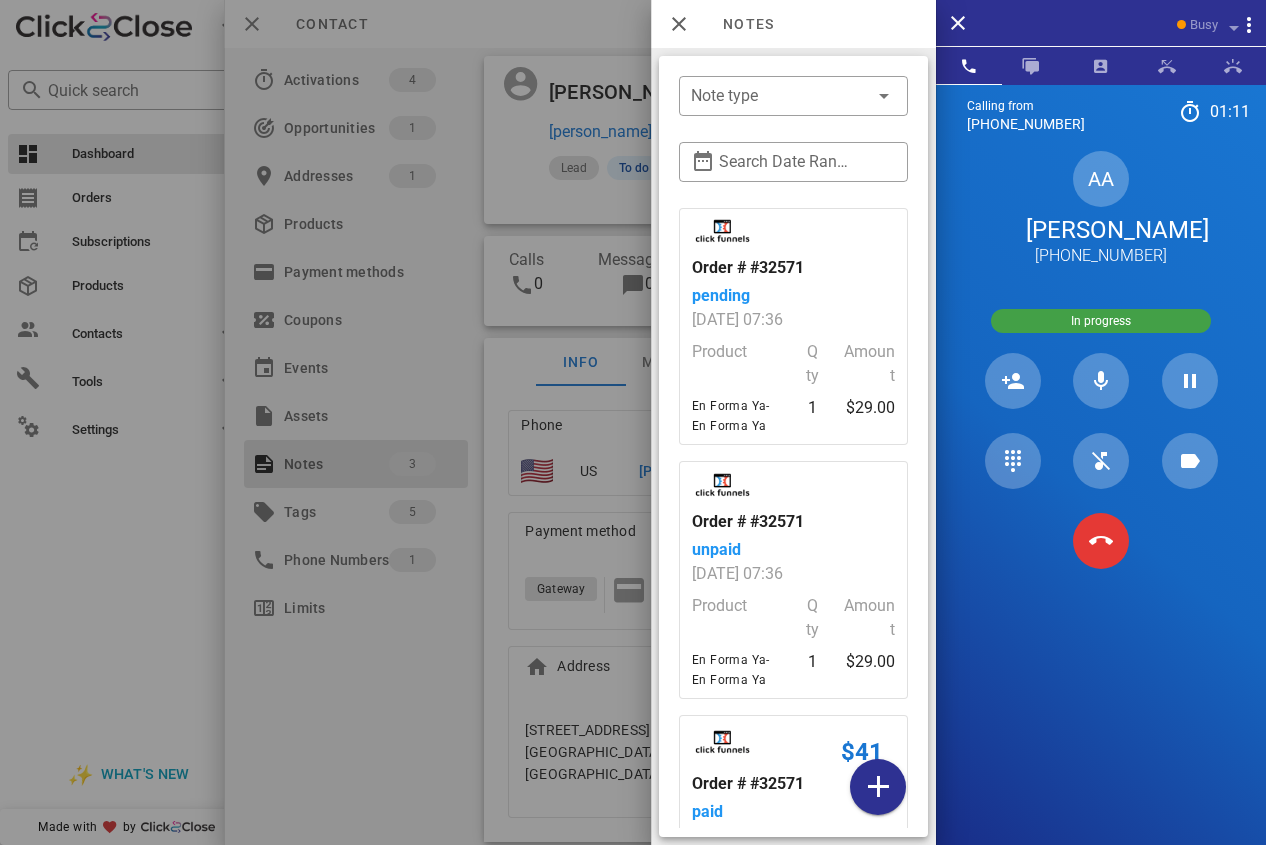 click at bounding box center [633, 422] 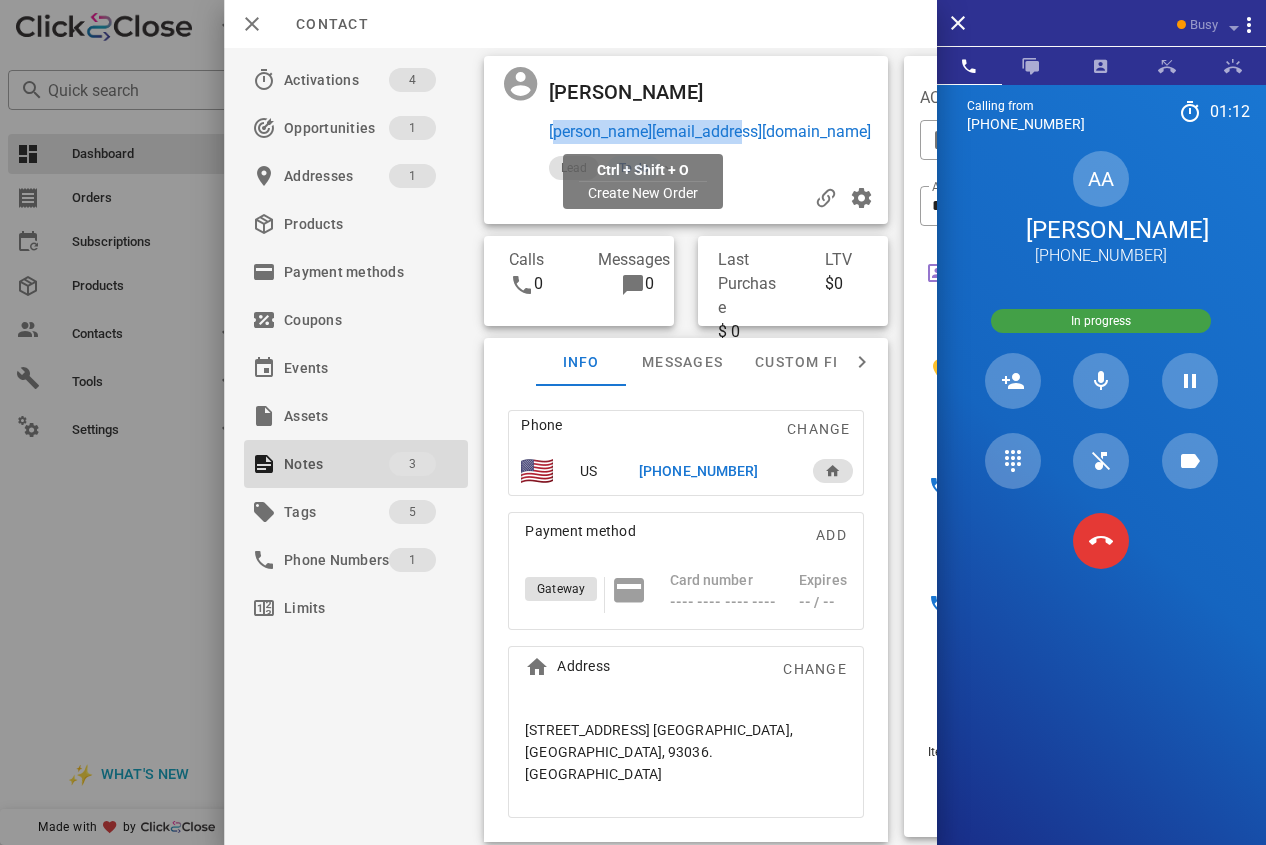 drag, startPoint x: 754, startPoint y: 129, endPoint x: 551, endPoint y: 129, distance: 203 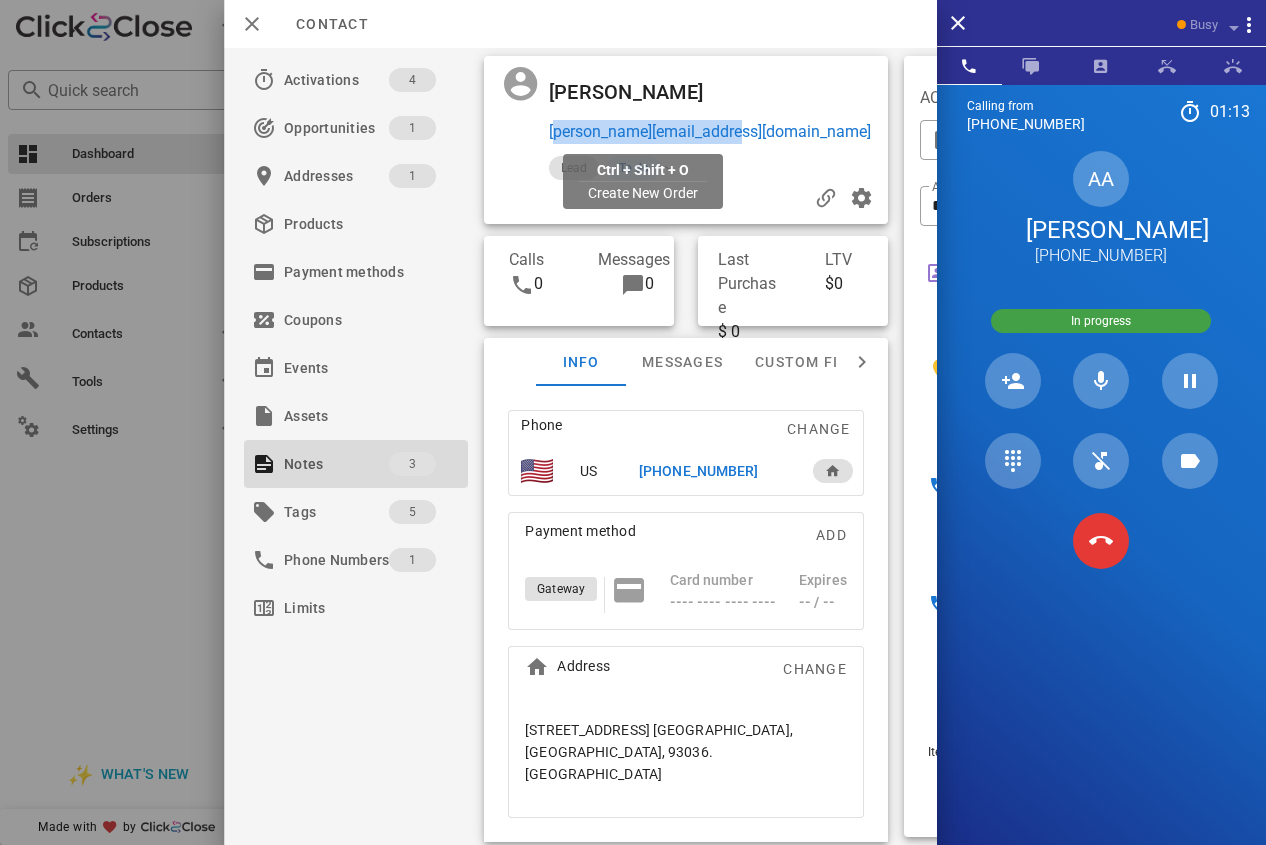 copy on "[PERSON_NAME][EMAIL_ADDRESS][DOMAIN_NAME]" 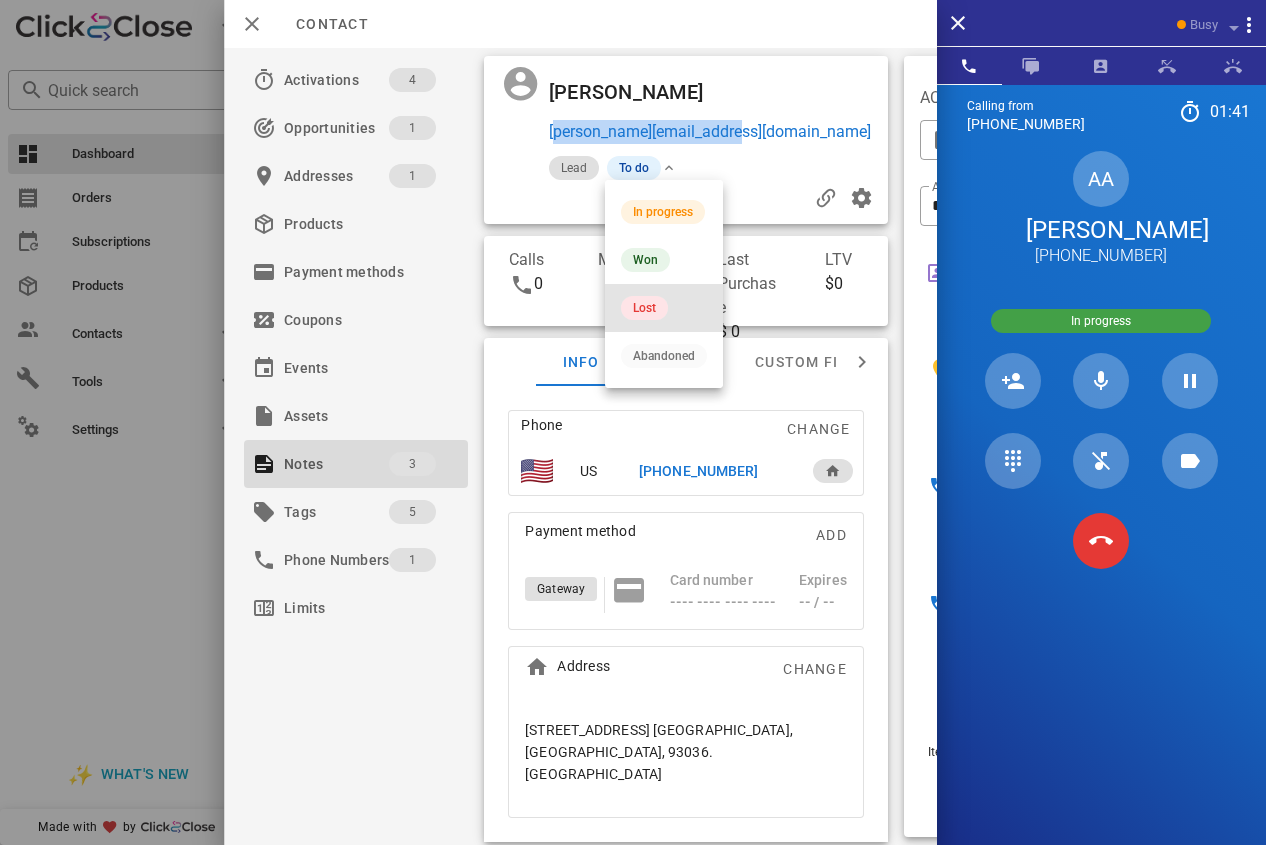 click on "Lost" at bounding box center [644, 308] 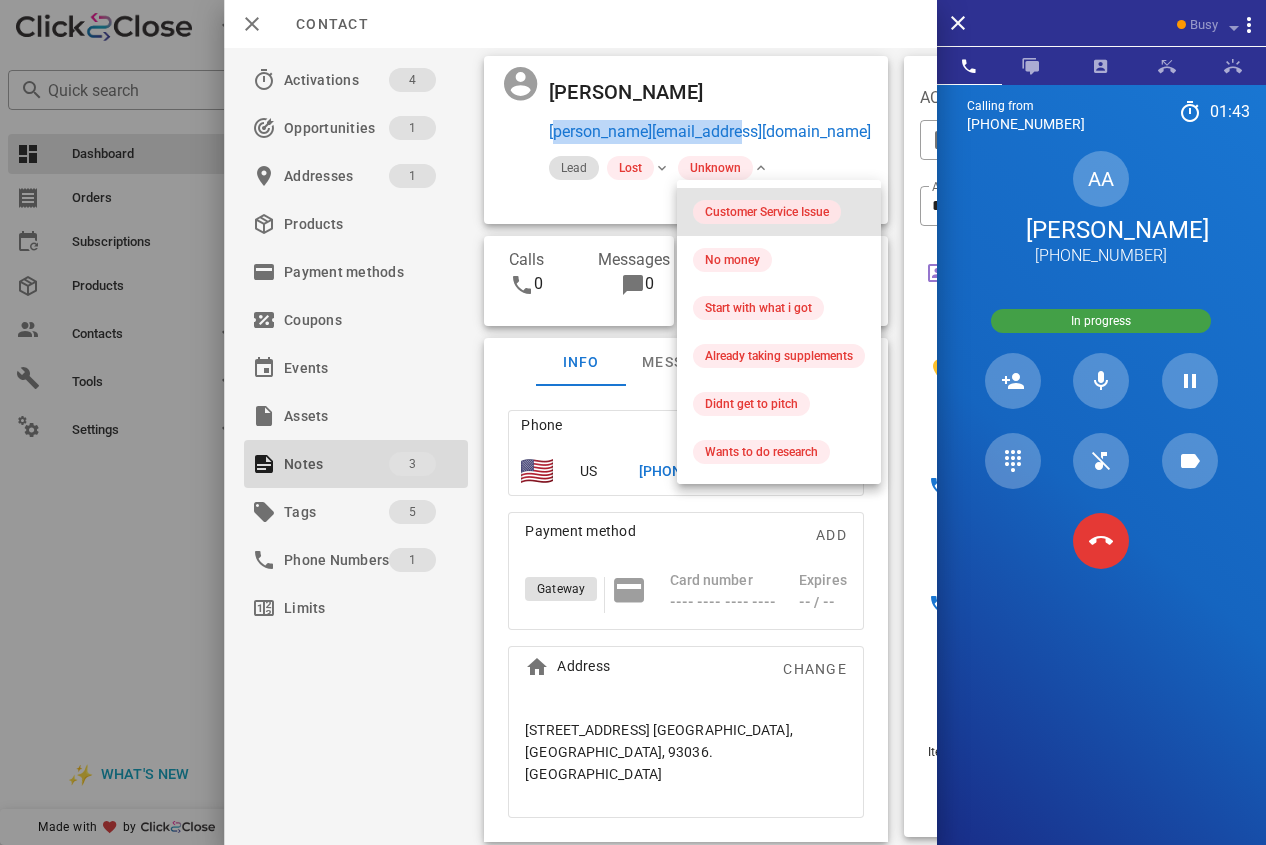 click on "Customer Service Issue" at bounding box center (767, 212) 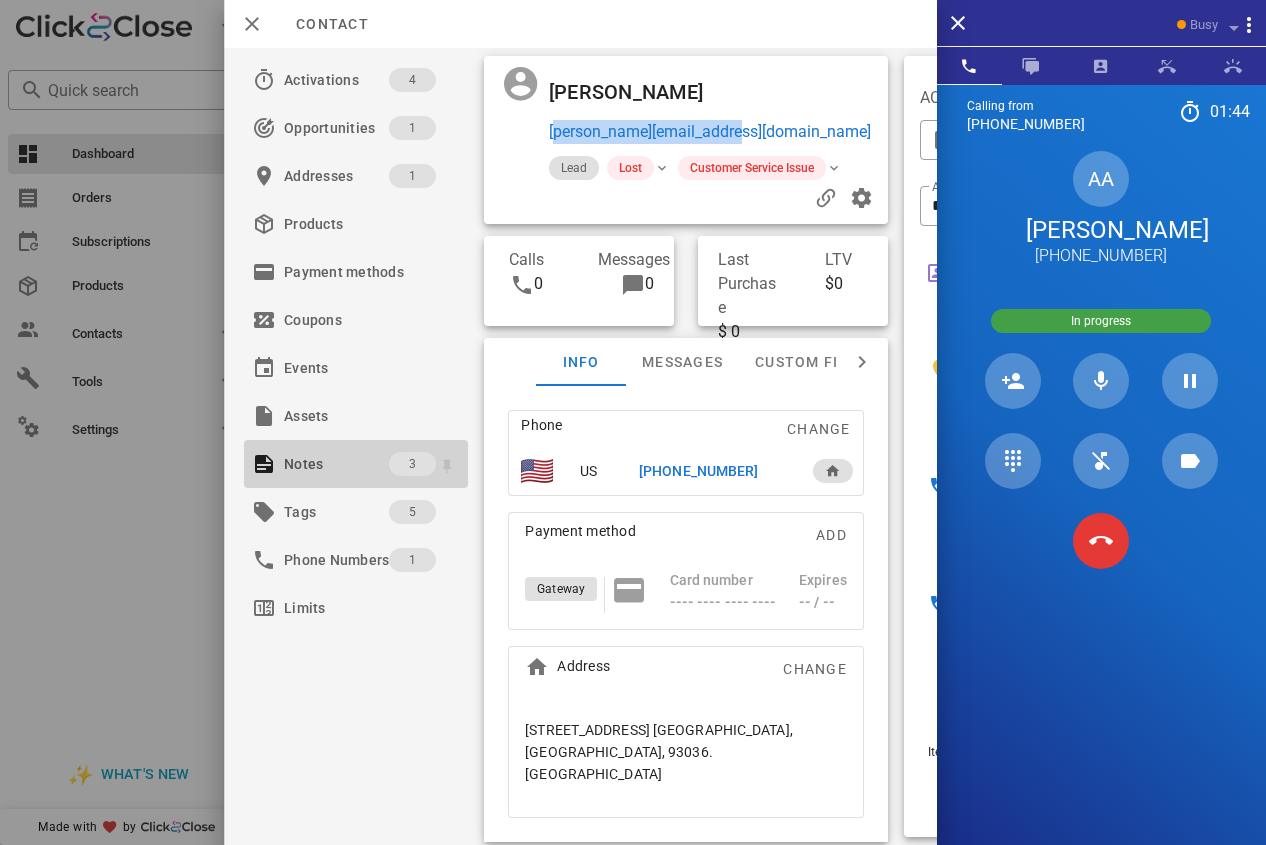 click on "Notes" at bounding box center (336, 464) 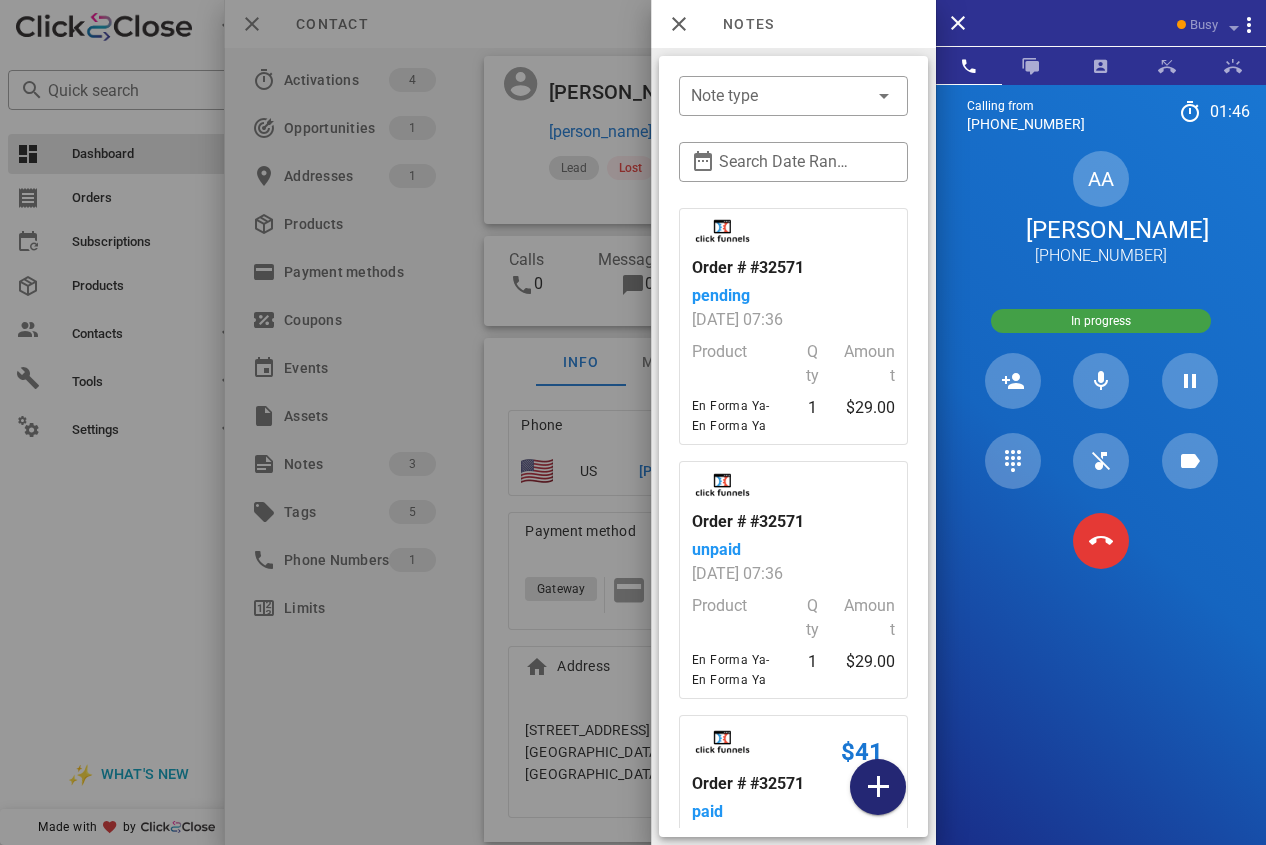 click at bounding box center (878, 787) 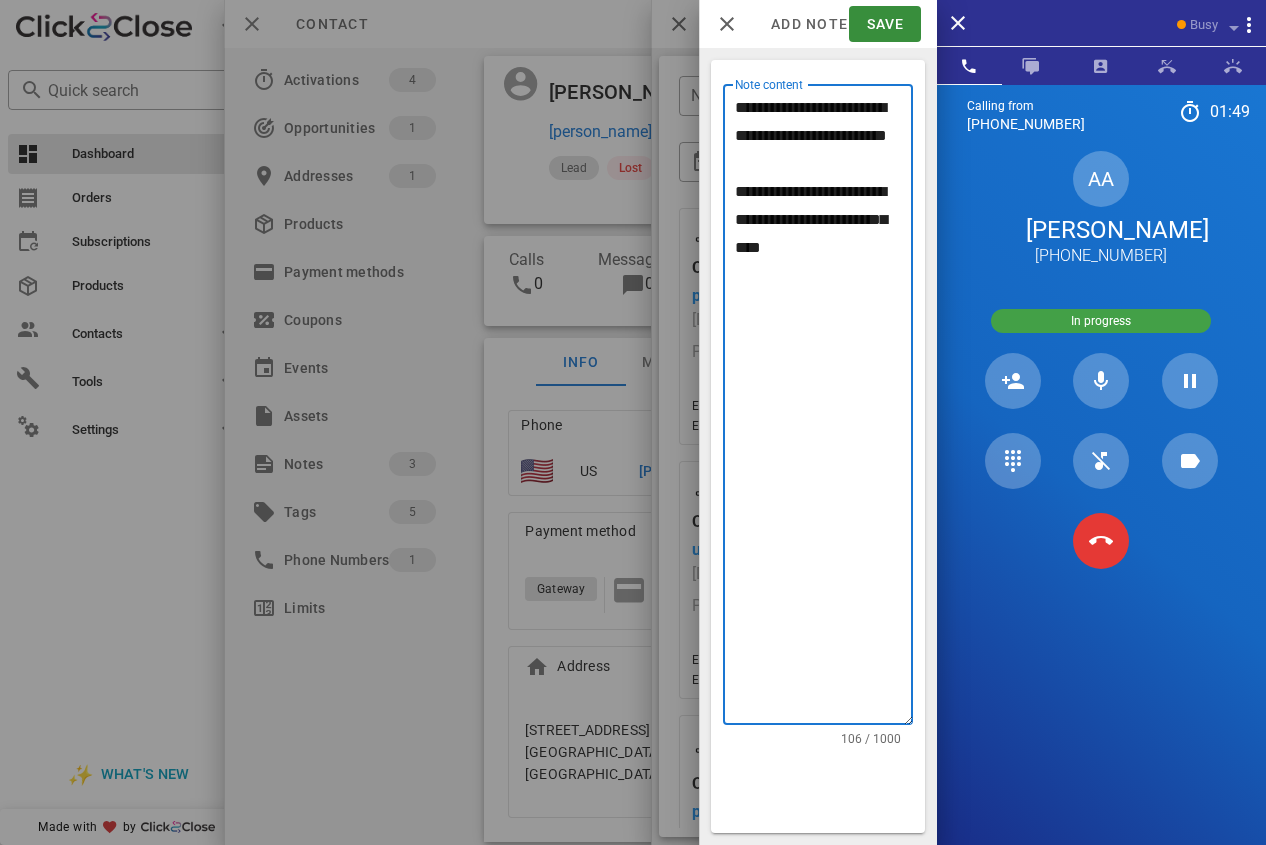 drag, startPoint x: 731, startPoint y: 214, endPoint x: 968, endPoint y: 309, distance: 255.33116 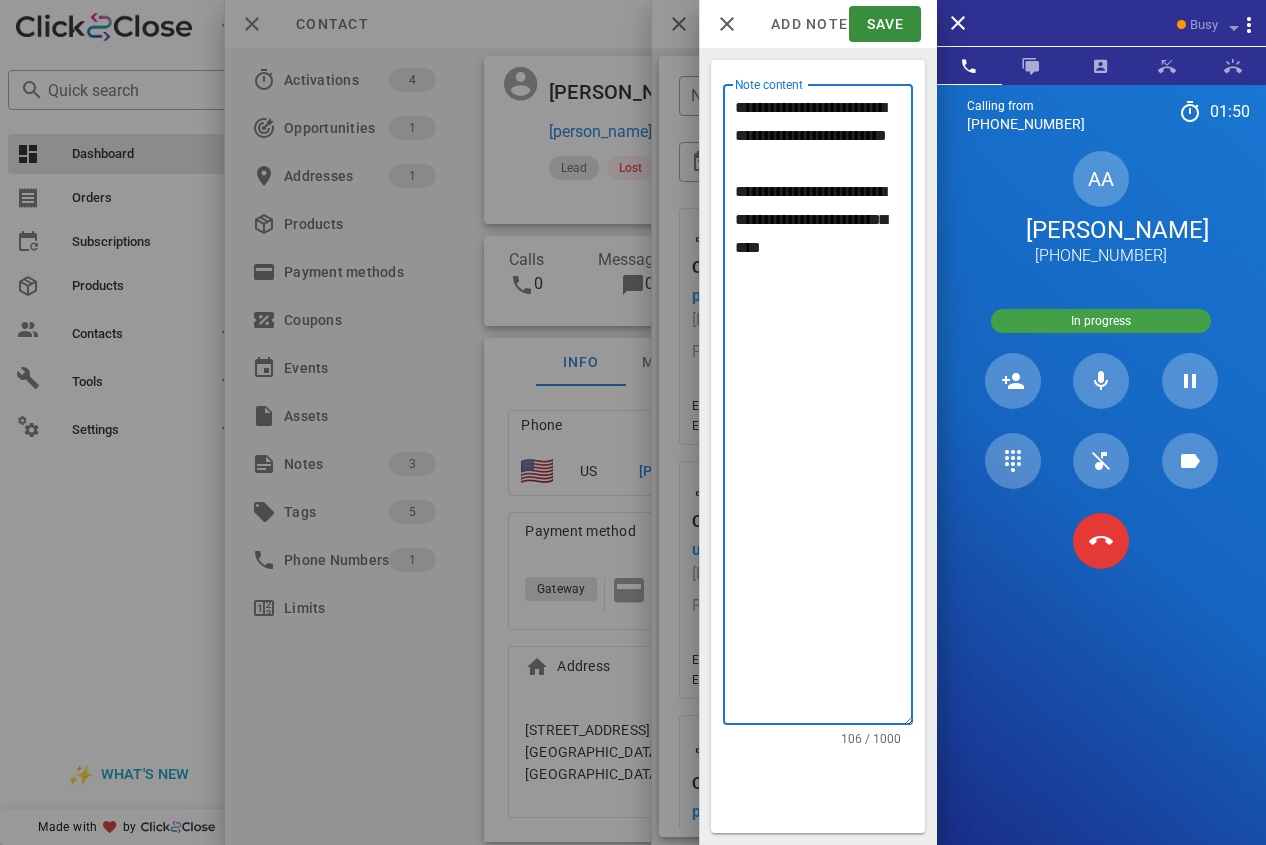 drag, startPoint x: 757, startPoint y: 157, endPoint x: 726, endPoint y: 100, distance: 64.884514 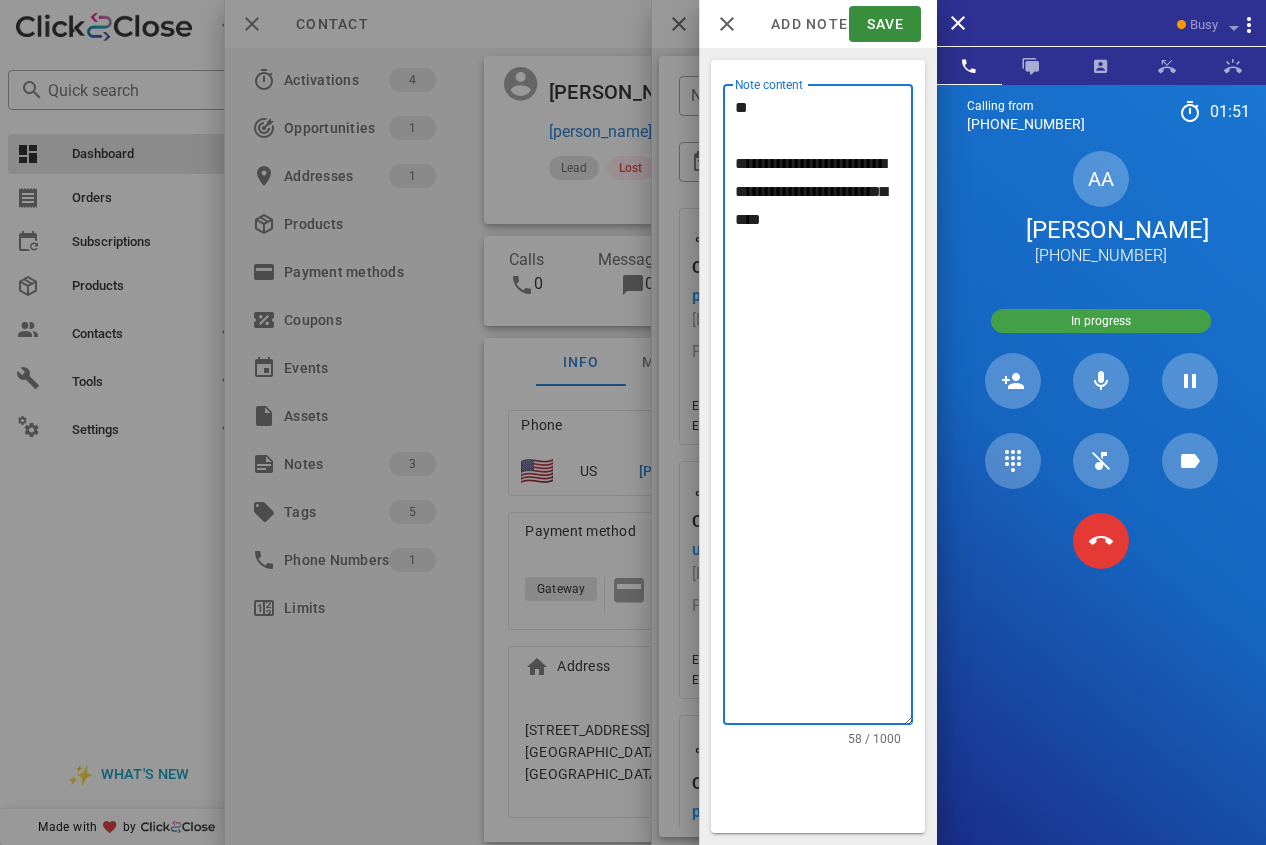 click on "**********" at bounding box center [824, 409] 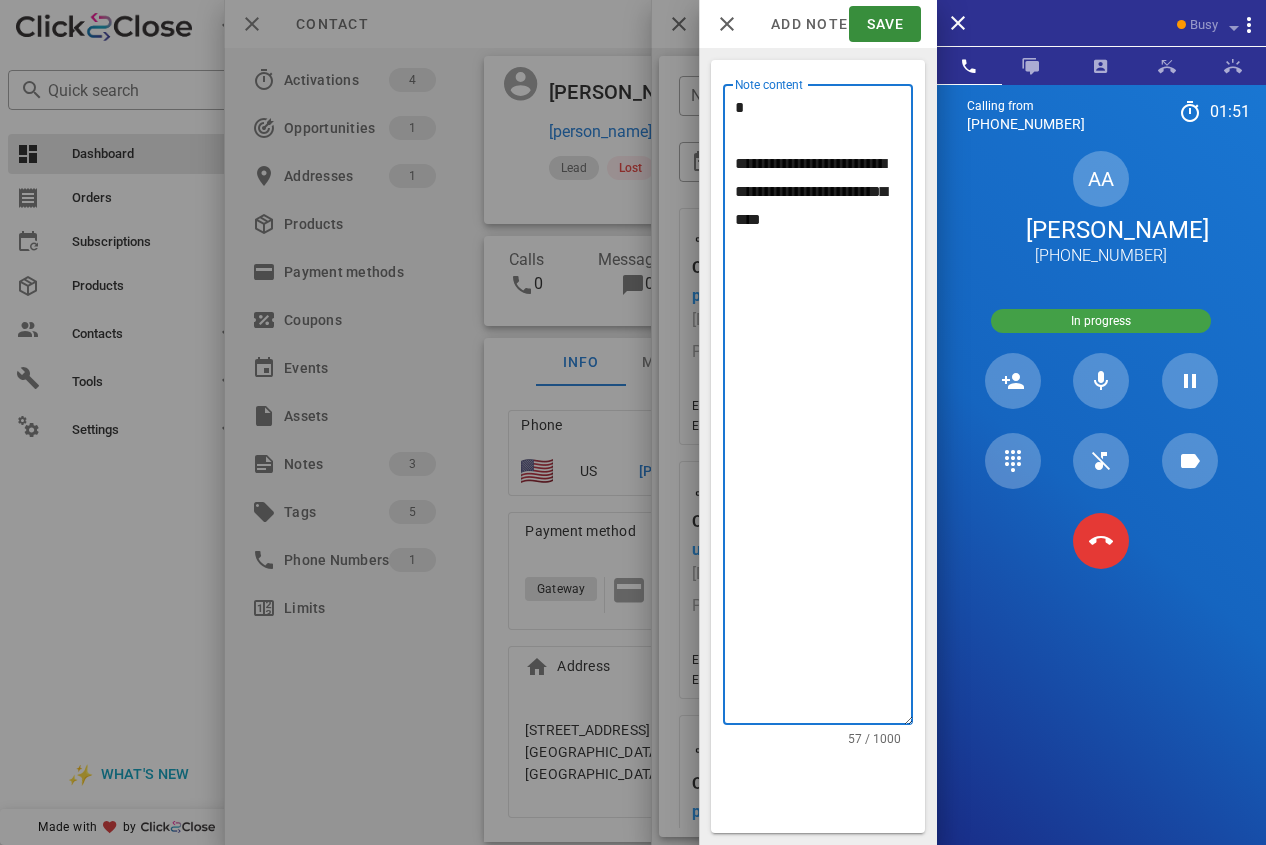 type on "**********" 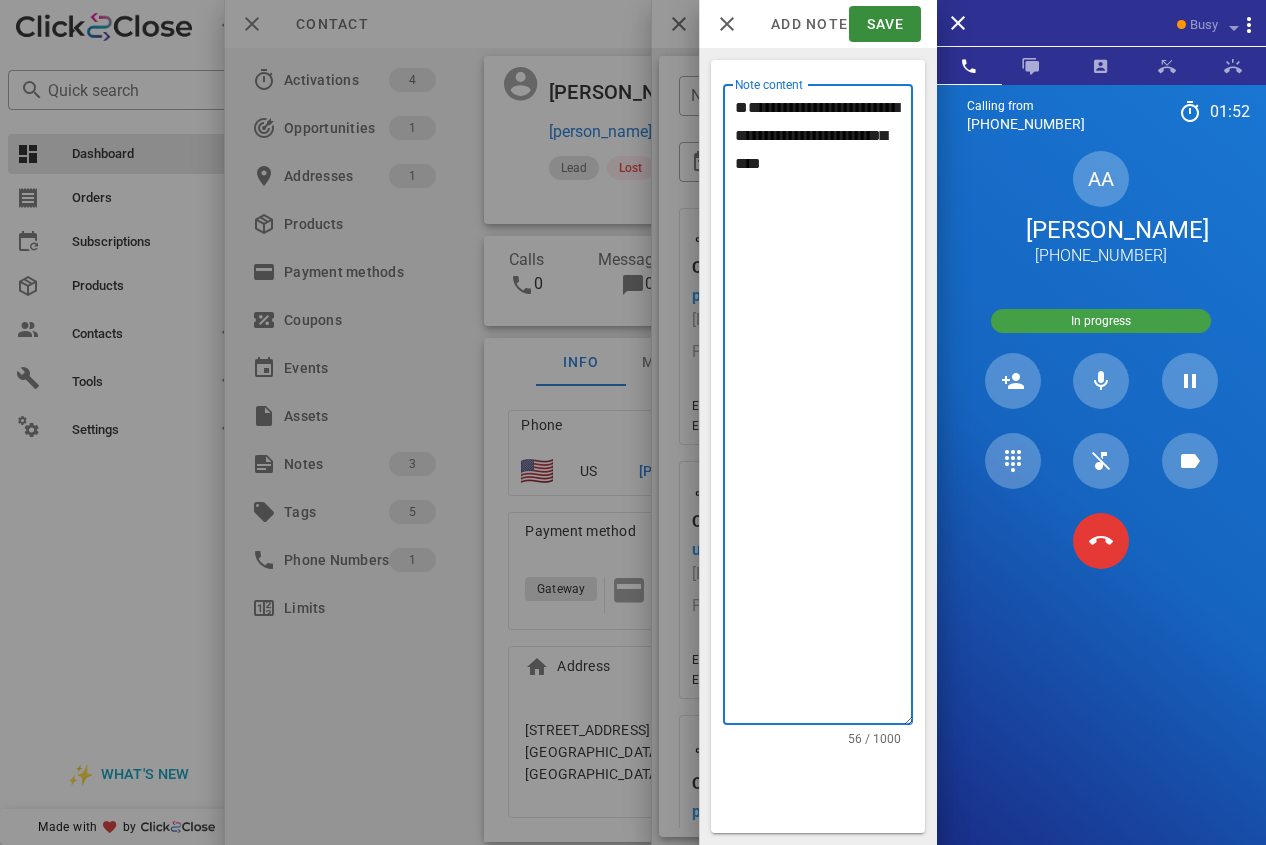 click on "**********" at bounding box center [818, 404] 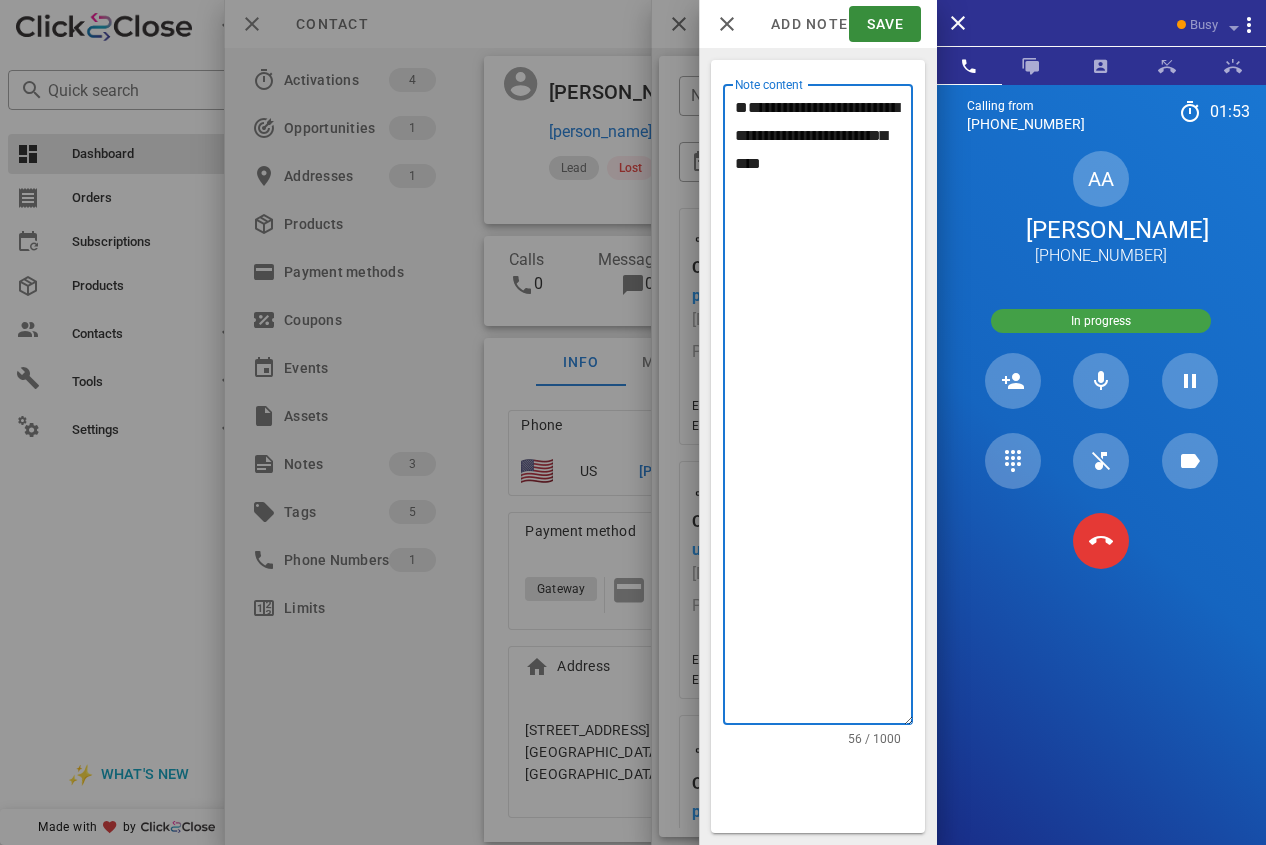 click on "**********" at bounding box center [818, 404] 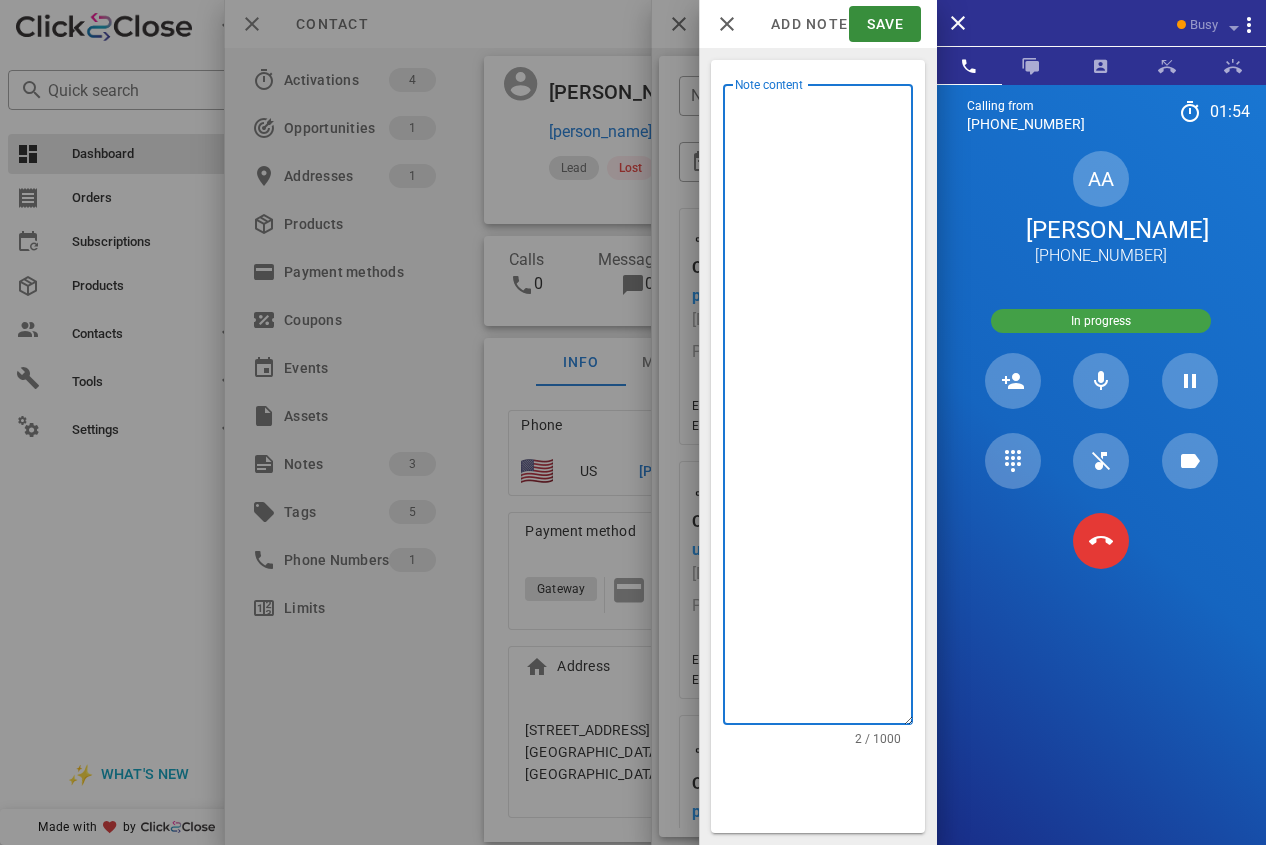 click on "Note content" at bounding box center [824, 409] 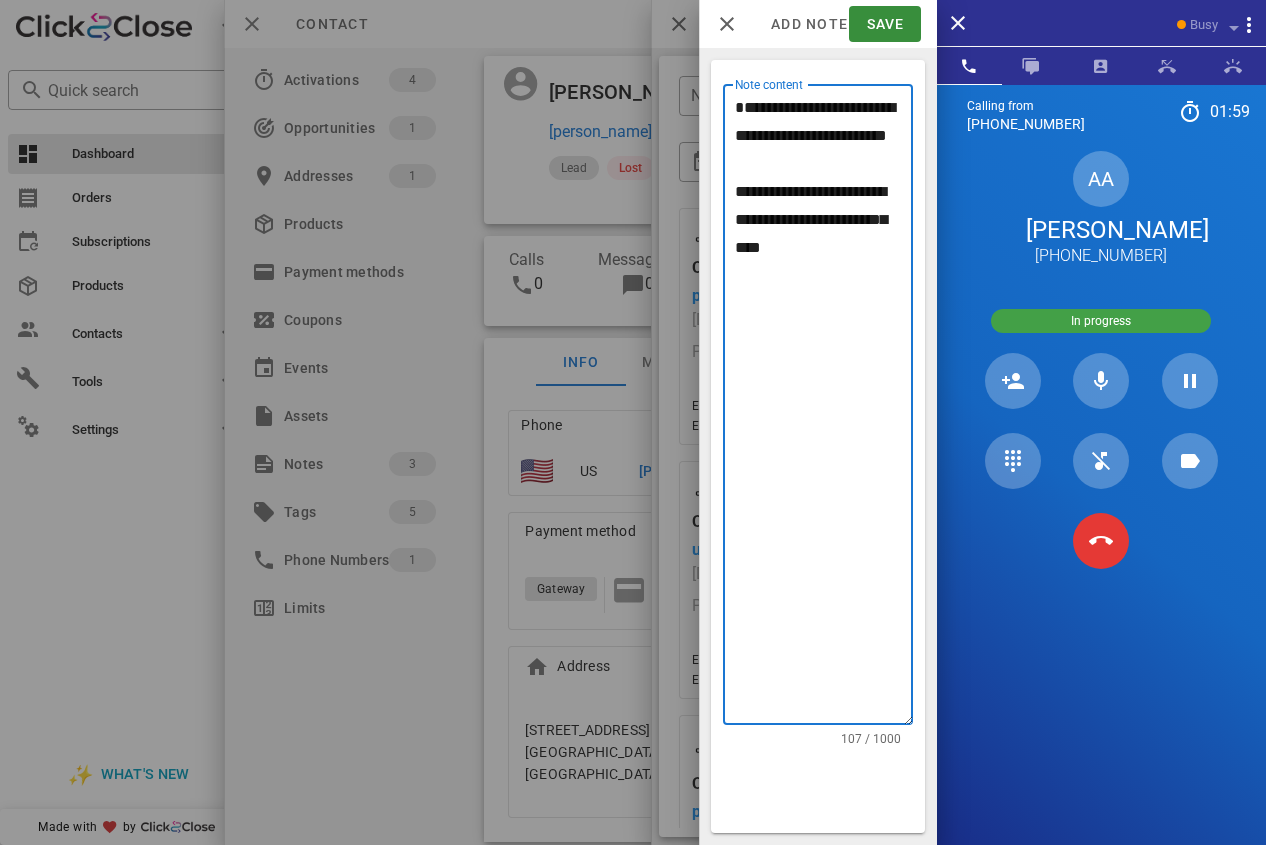 drag, startPoint x: 756, startPoint y: 157, endPoint x: 732, endPoint y: 122, distance: 42.43819 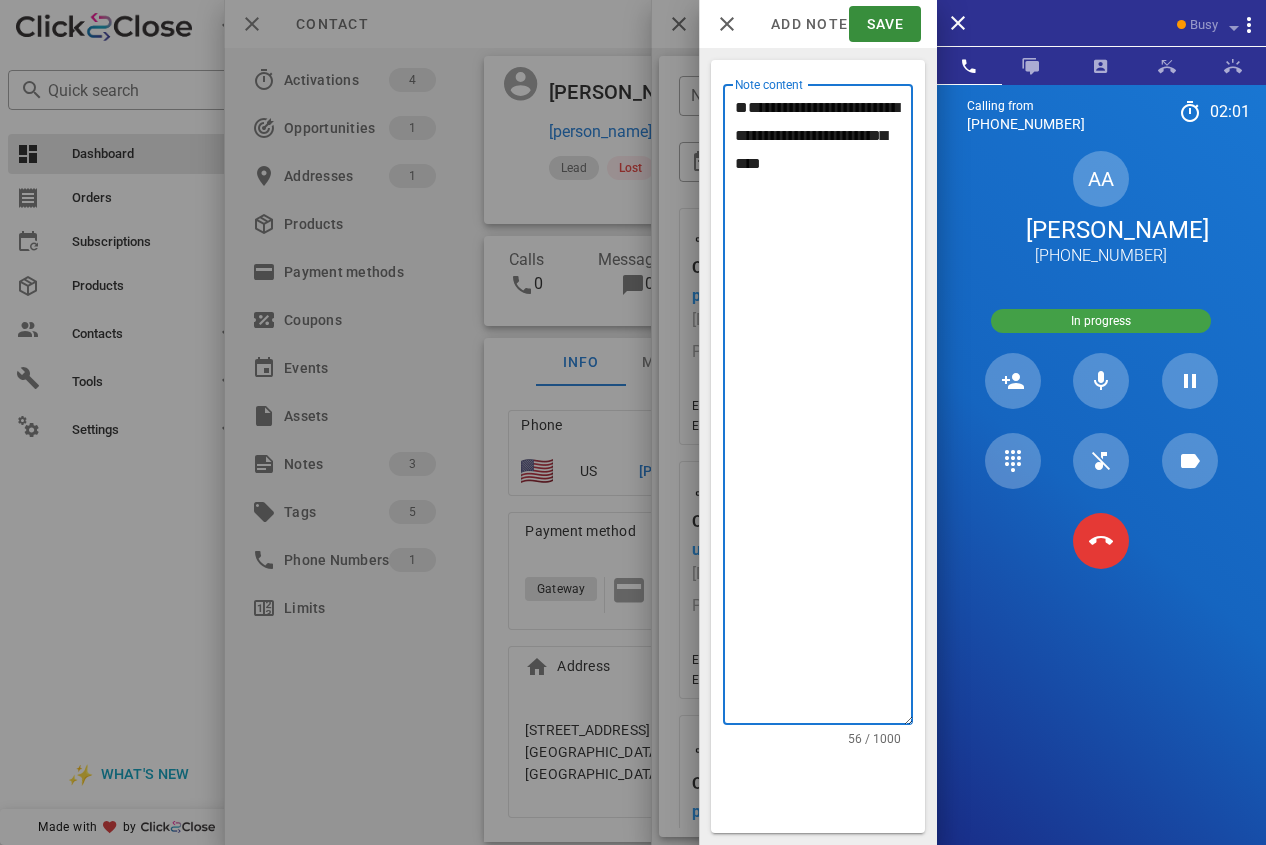 click on "**********" at bounding box center [818, 404] 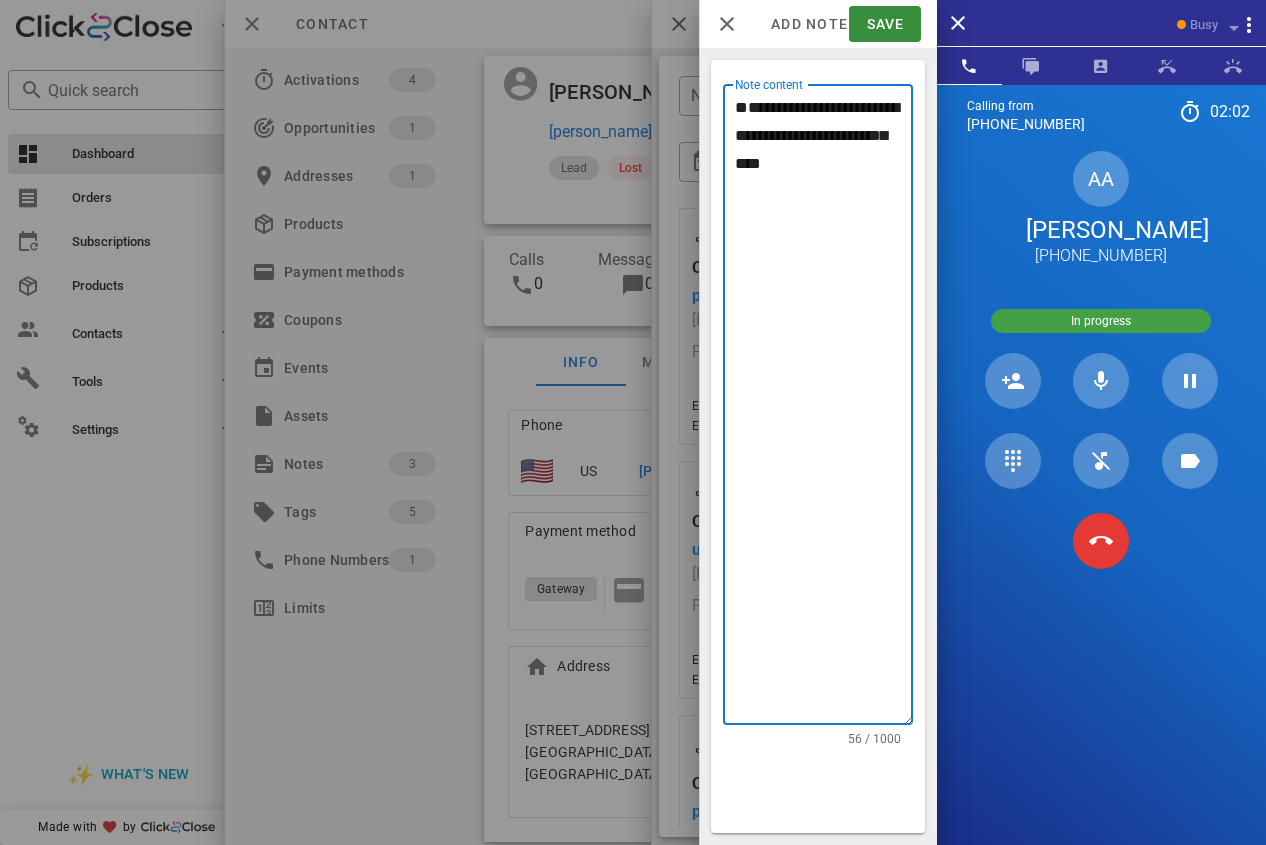 click on "**********" at bounding box center (818, 404) 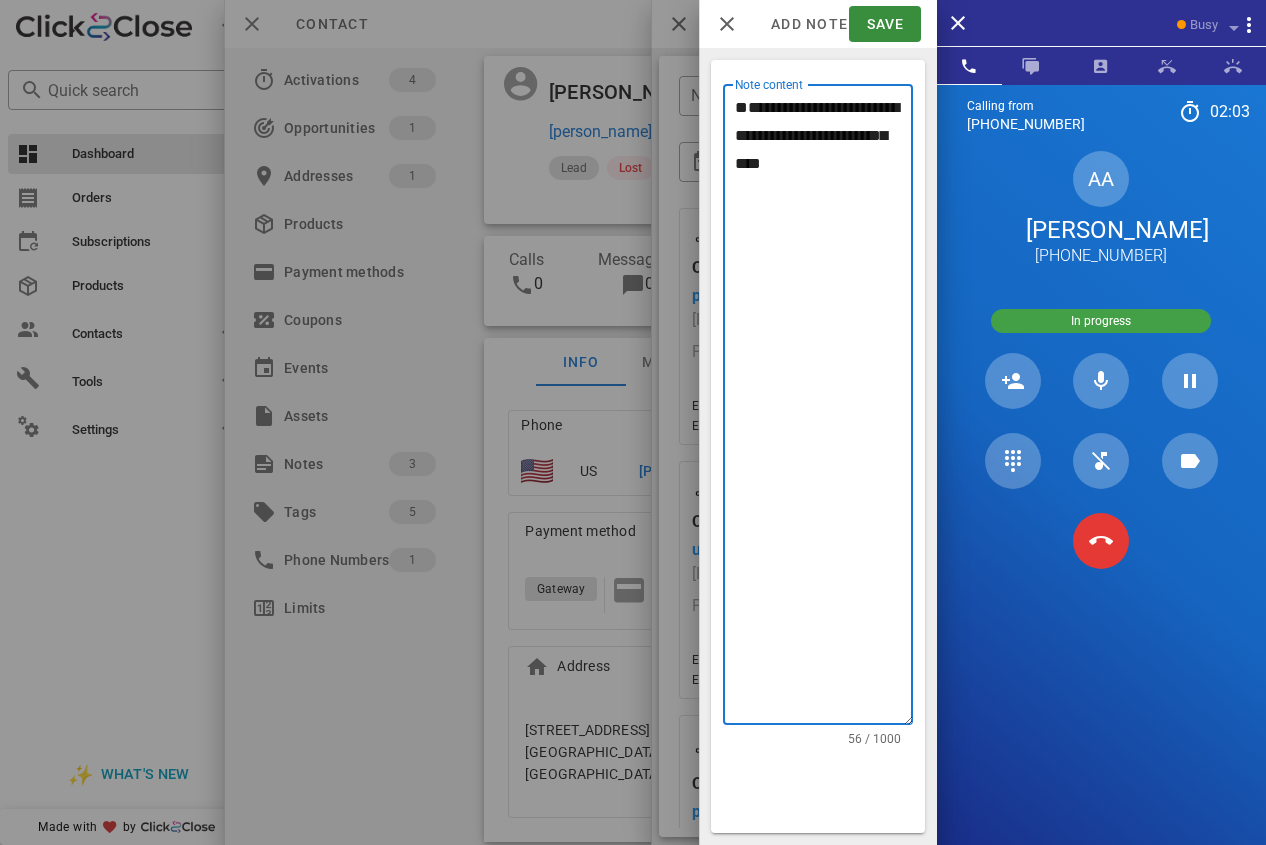 click on "**********" at bounding box center [824, 409] 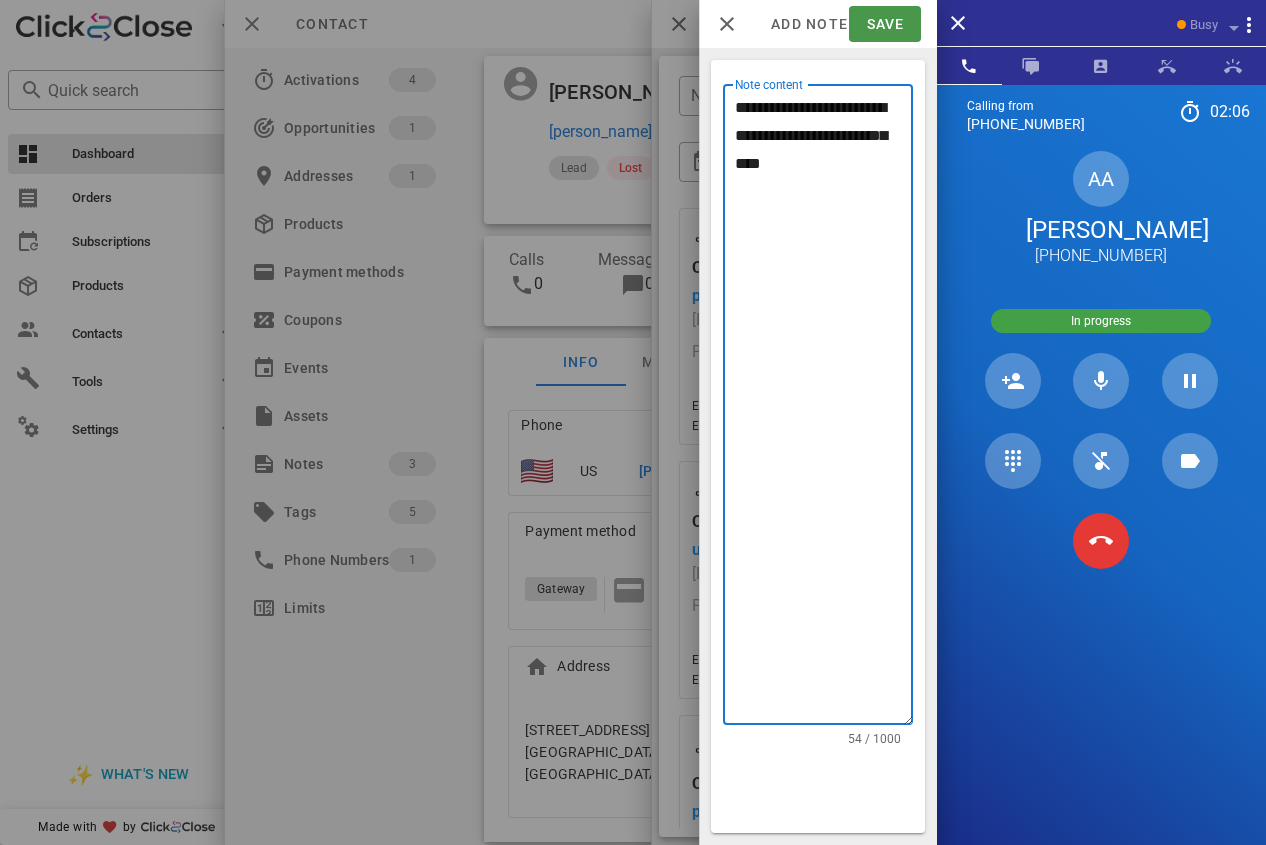 type on "**********" 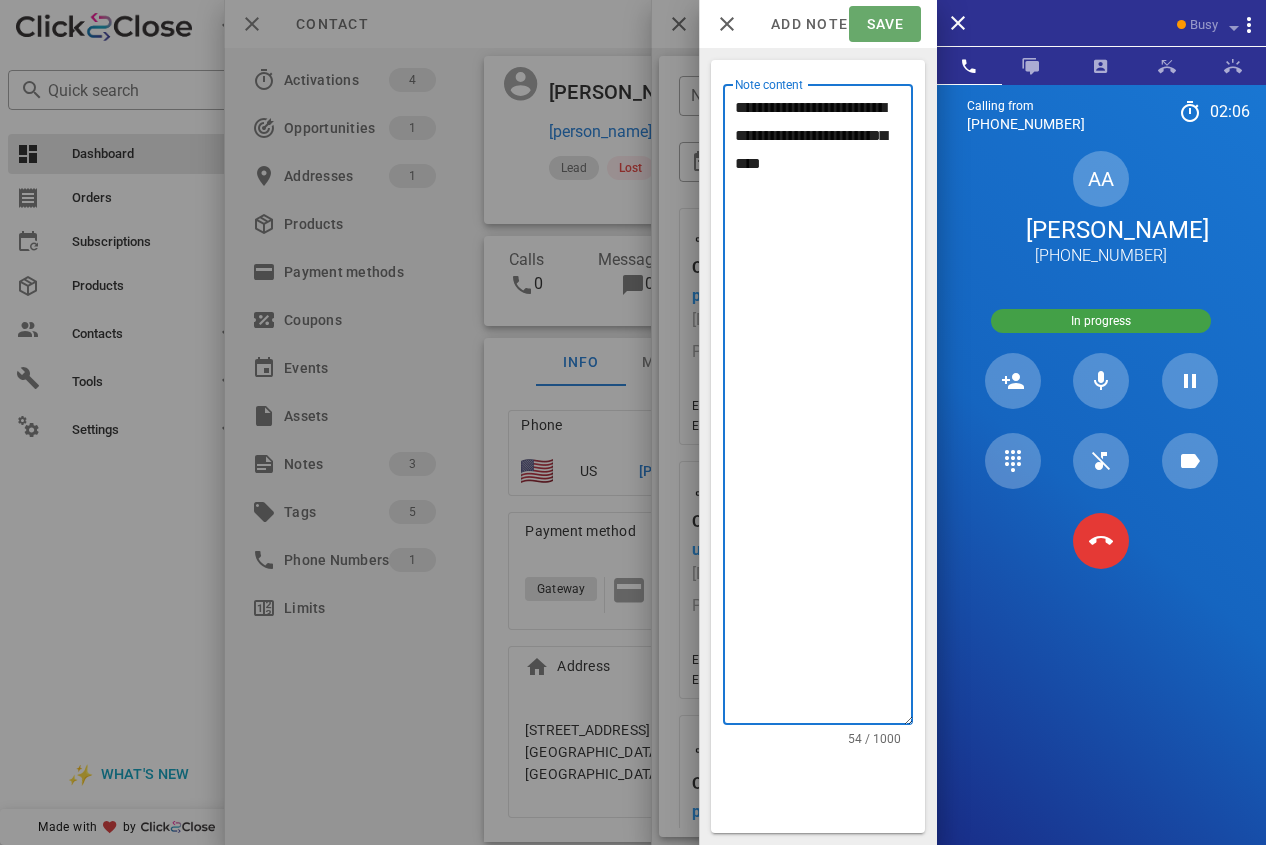 click on "Save" at bounding box center [884, 24] 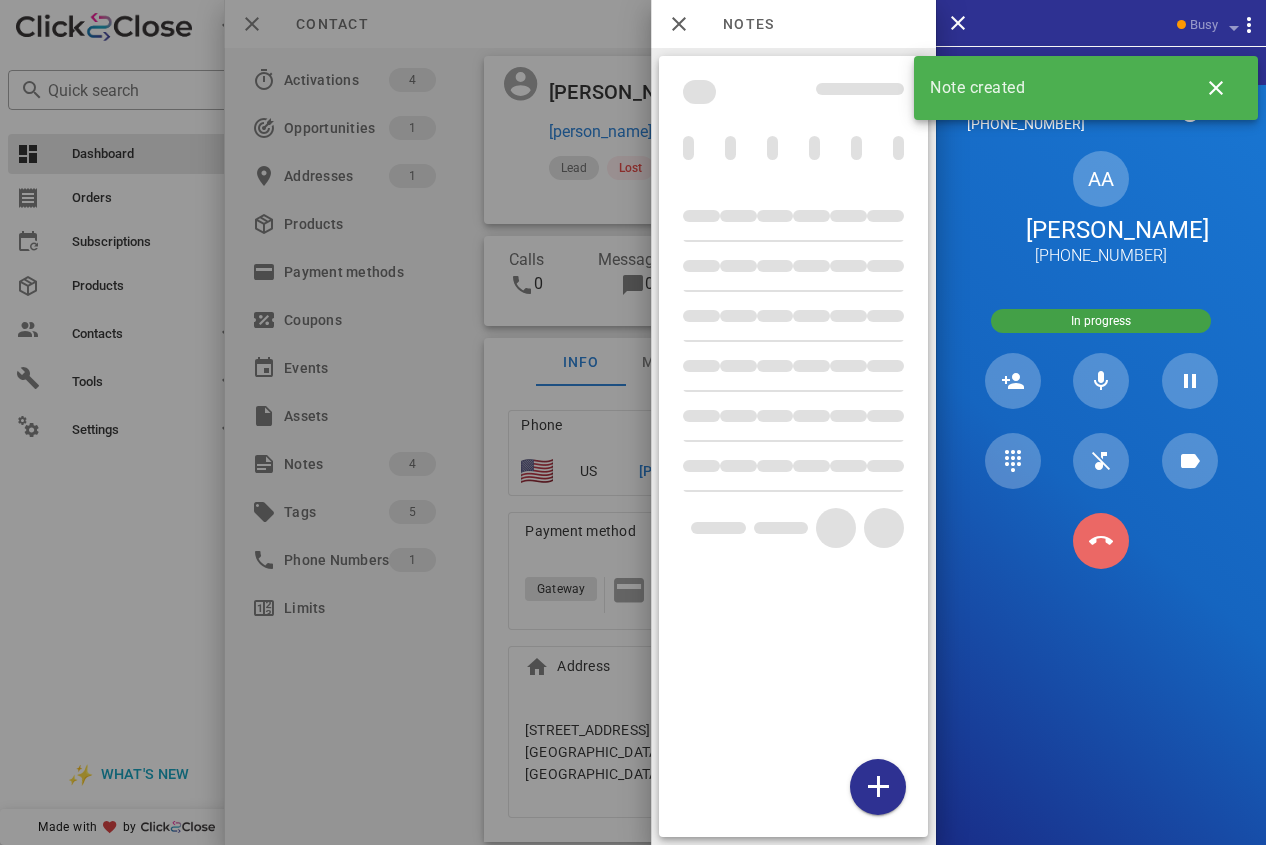 click at bounding box center [1101, 541] 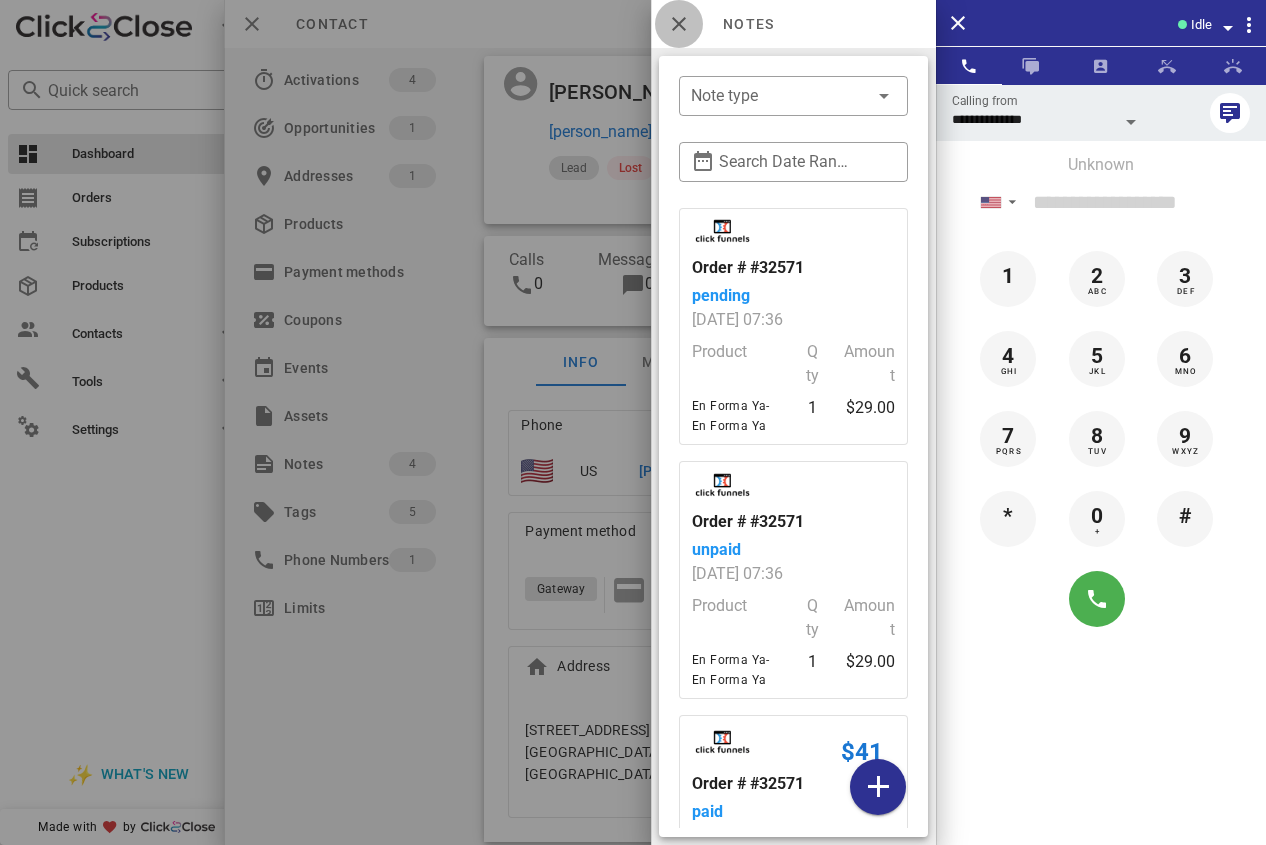click at bounding box center (679, 24) 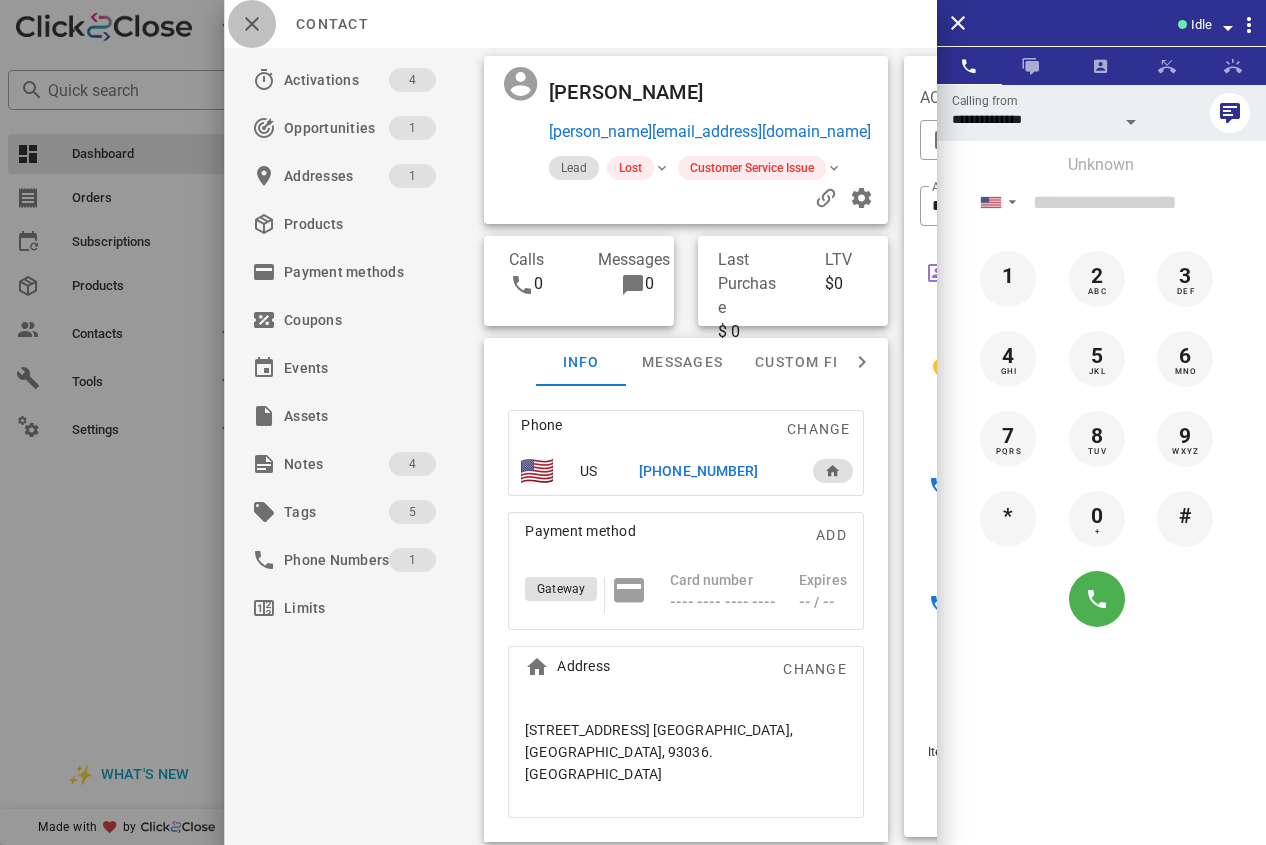 drag, startPoint x: 245, startPoint y: 12, endPoint x: 276, endPoint y: 13, distance: 31.016125 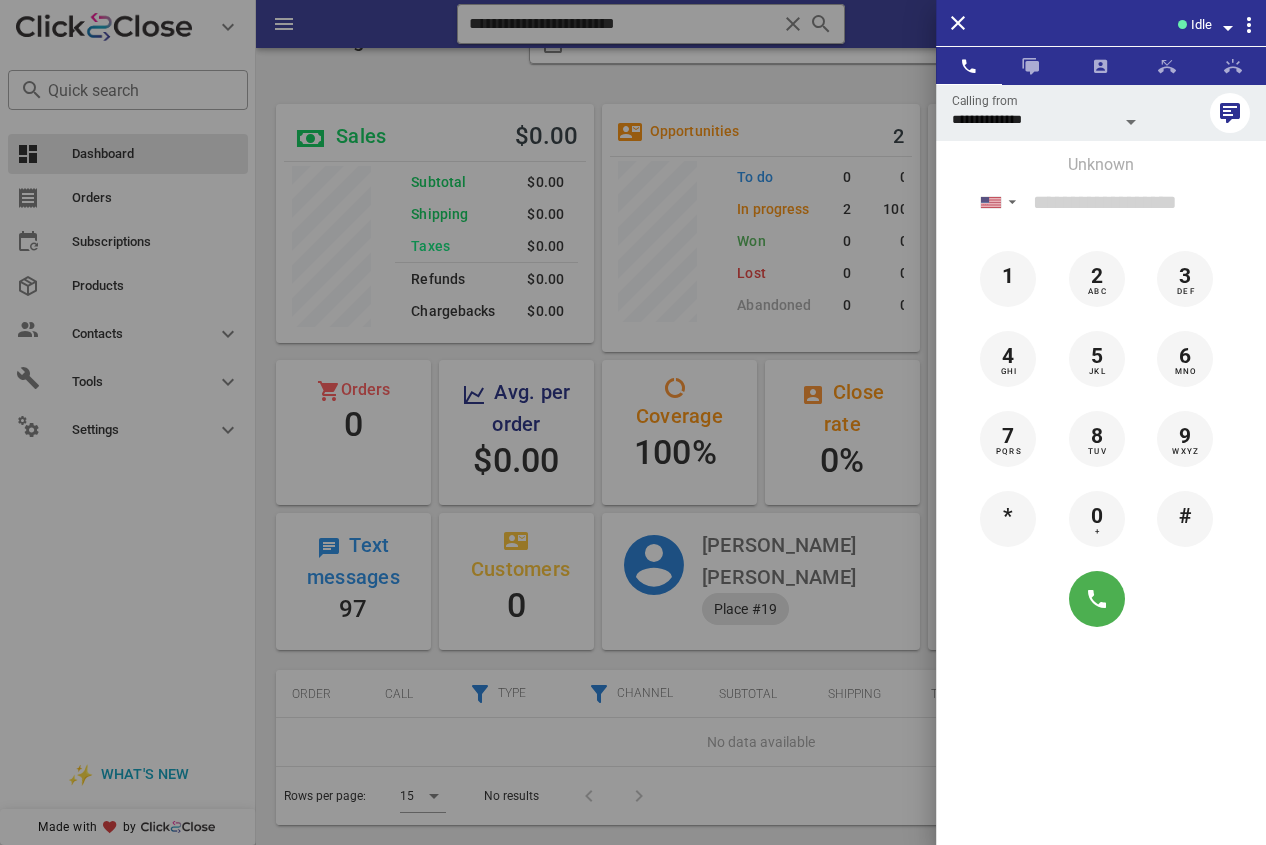 click at bounding box center [633, 422] 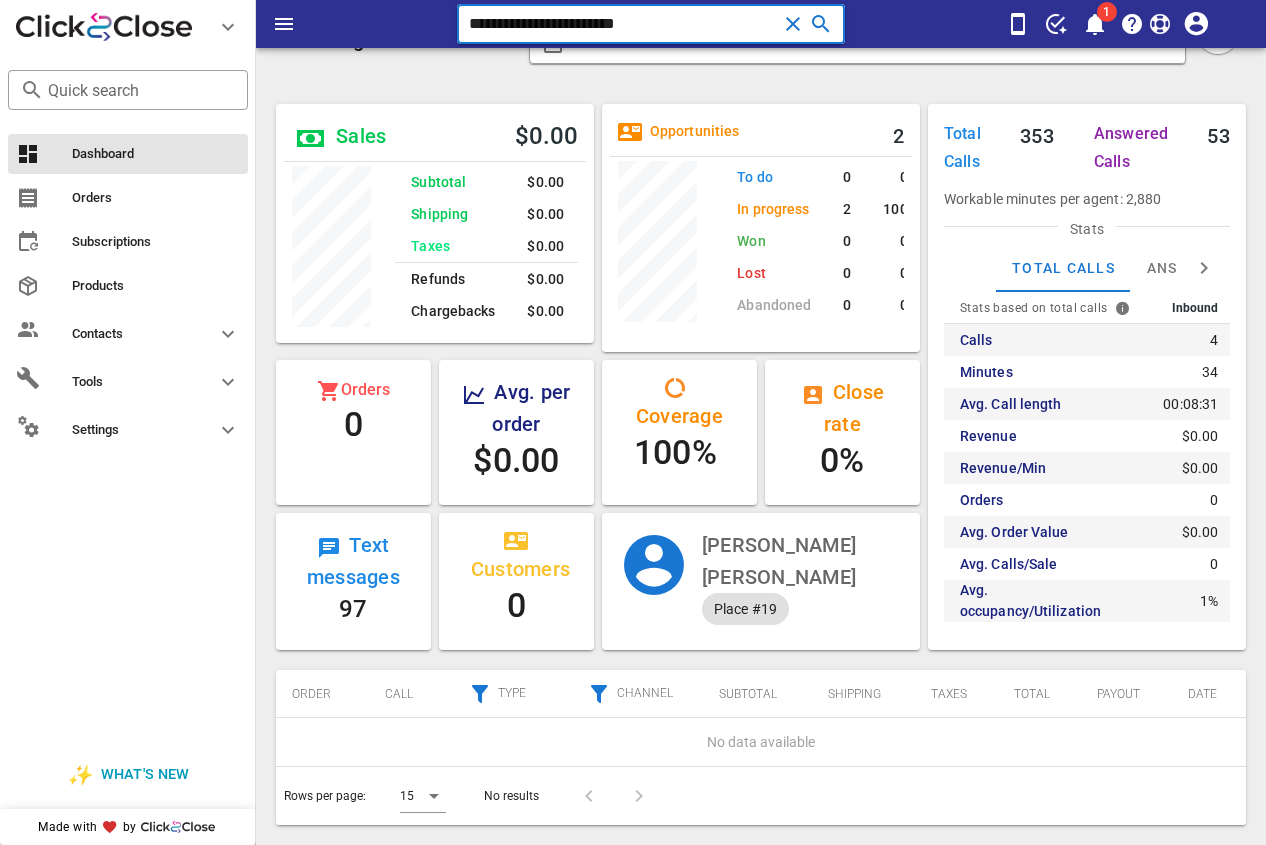 click on "**********" at bounding box center (761, 24) 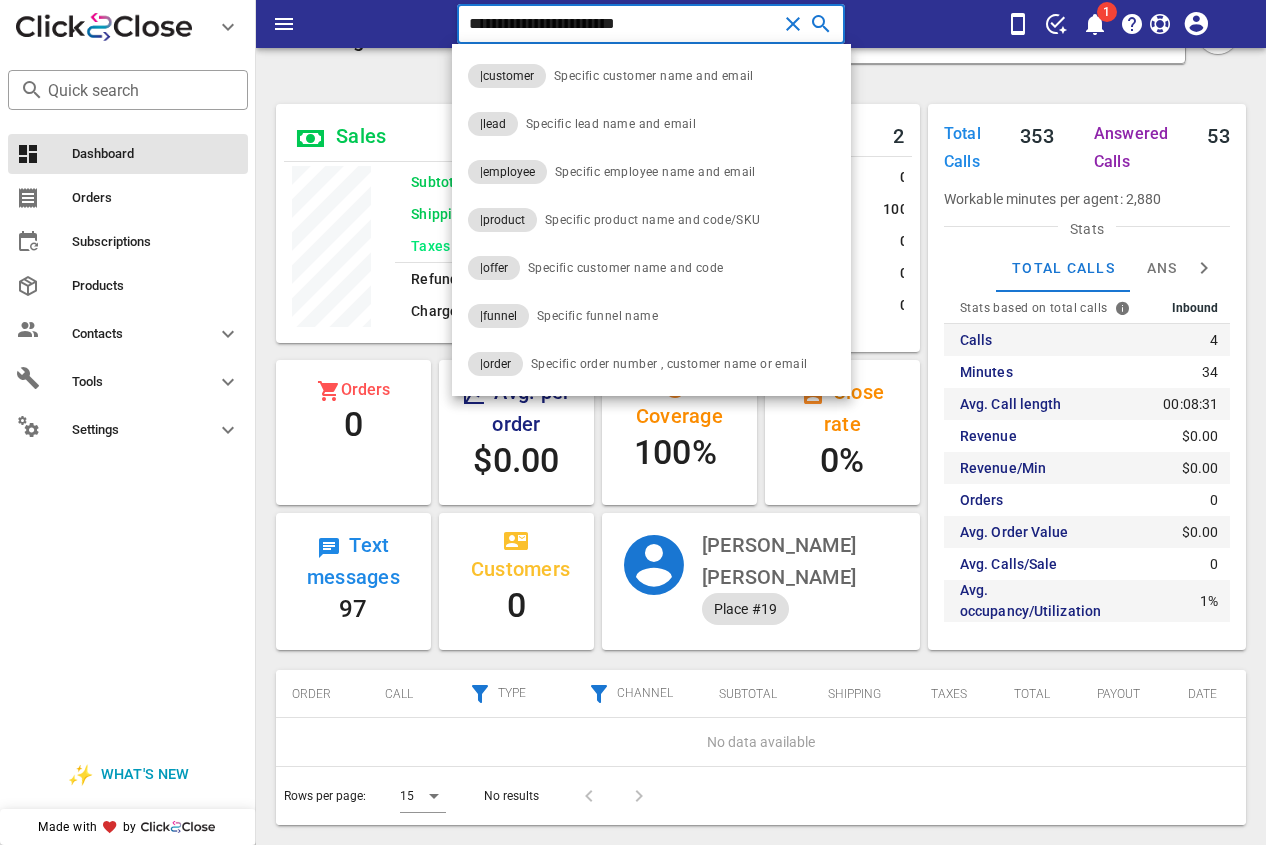 paste 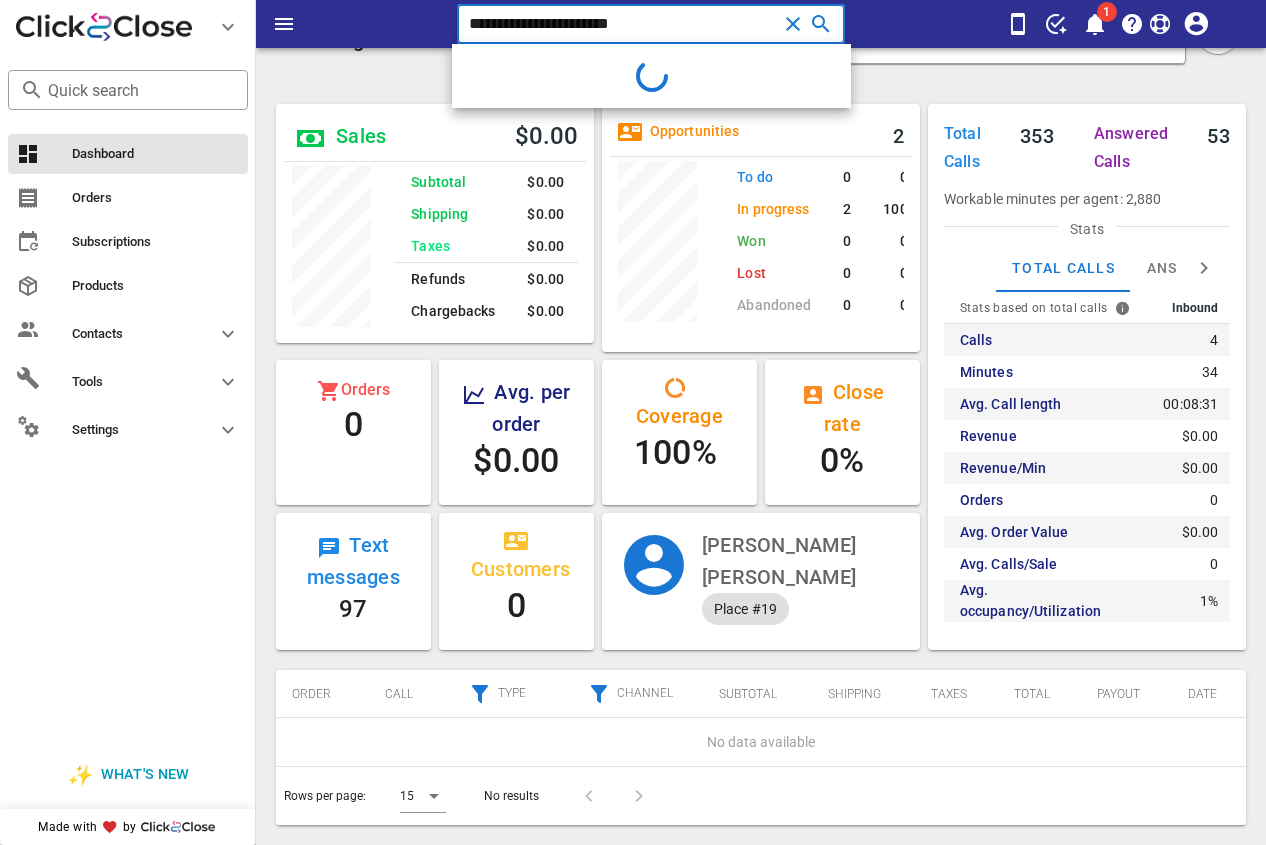 type on "**********" 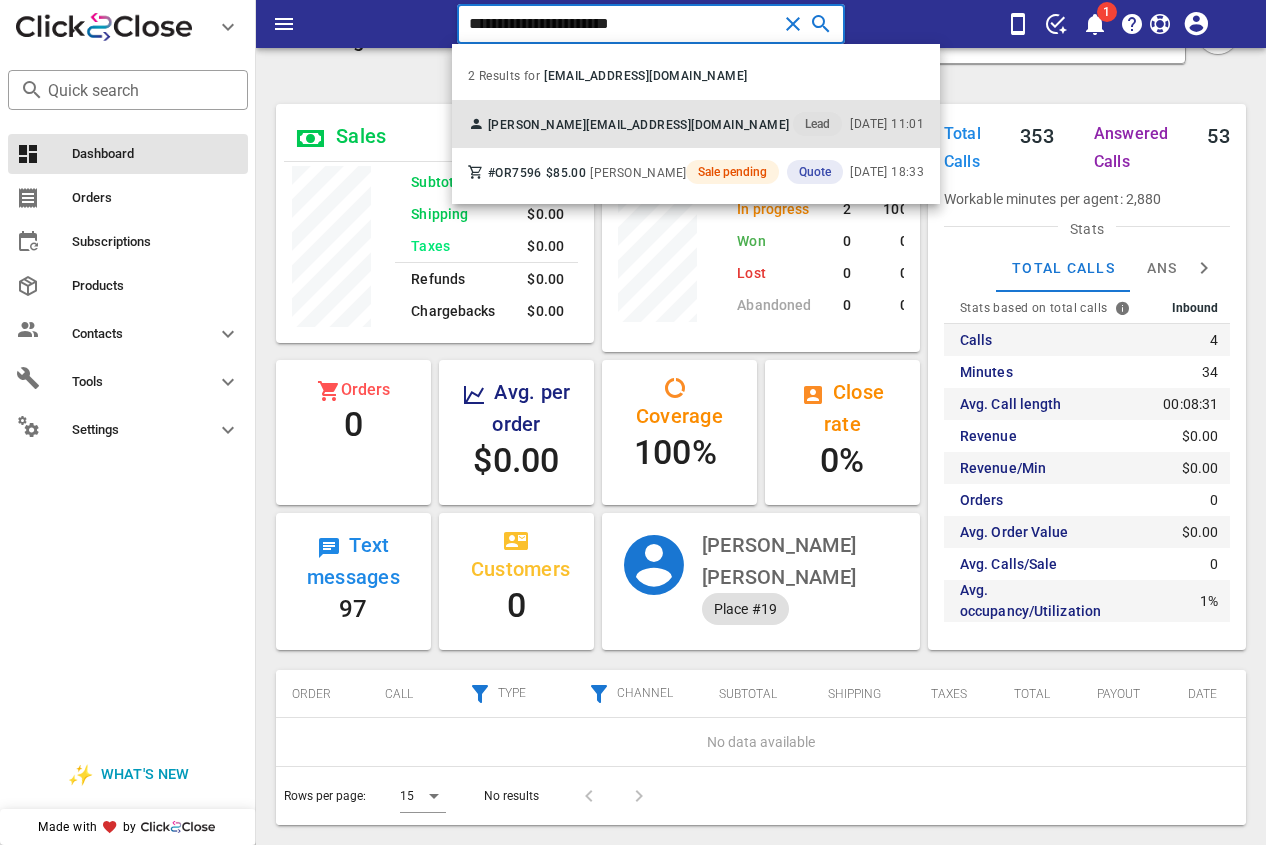 click on "[EMAIL_ADDRESS][DOMAIN_NAME]" at bounding box center [687, 125] 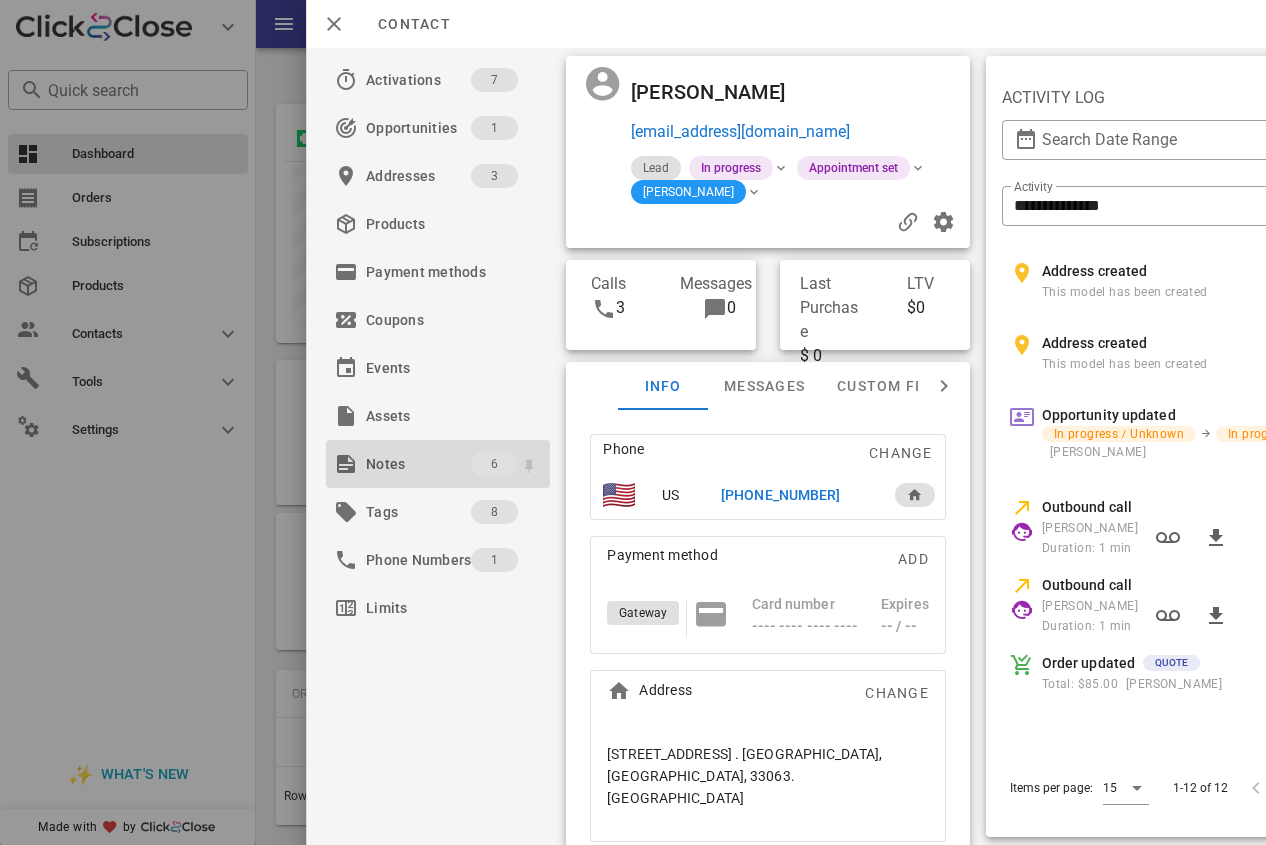 click on "Notes" at bounding box center [418, 464] 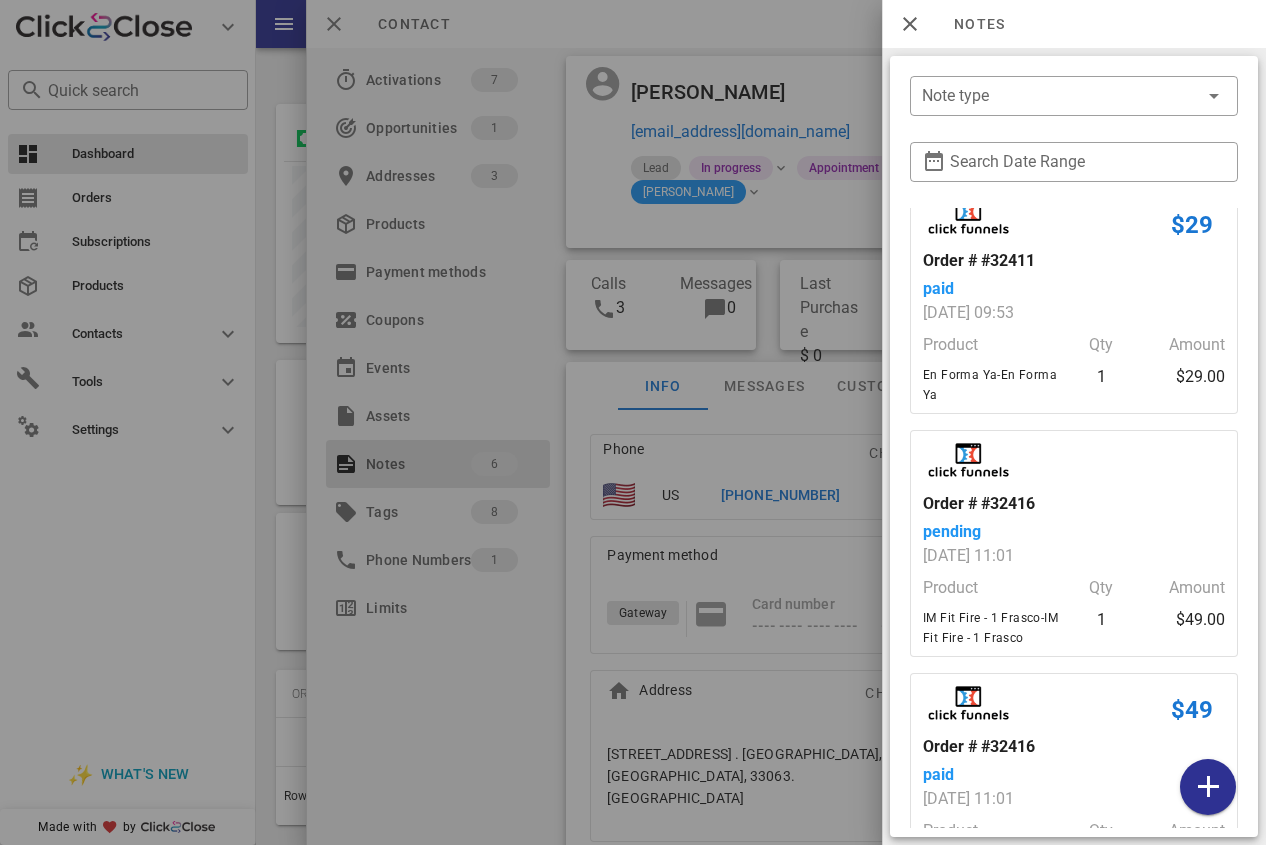 scroll, scrollTop: 790, scrollLeft: 0, axis: vertical 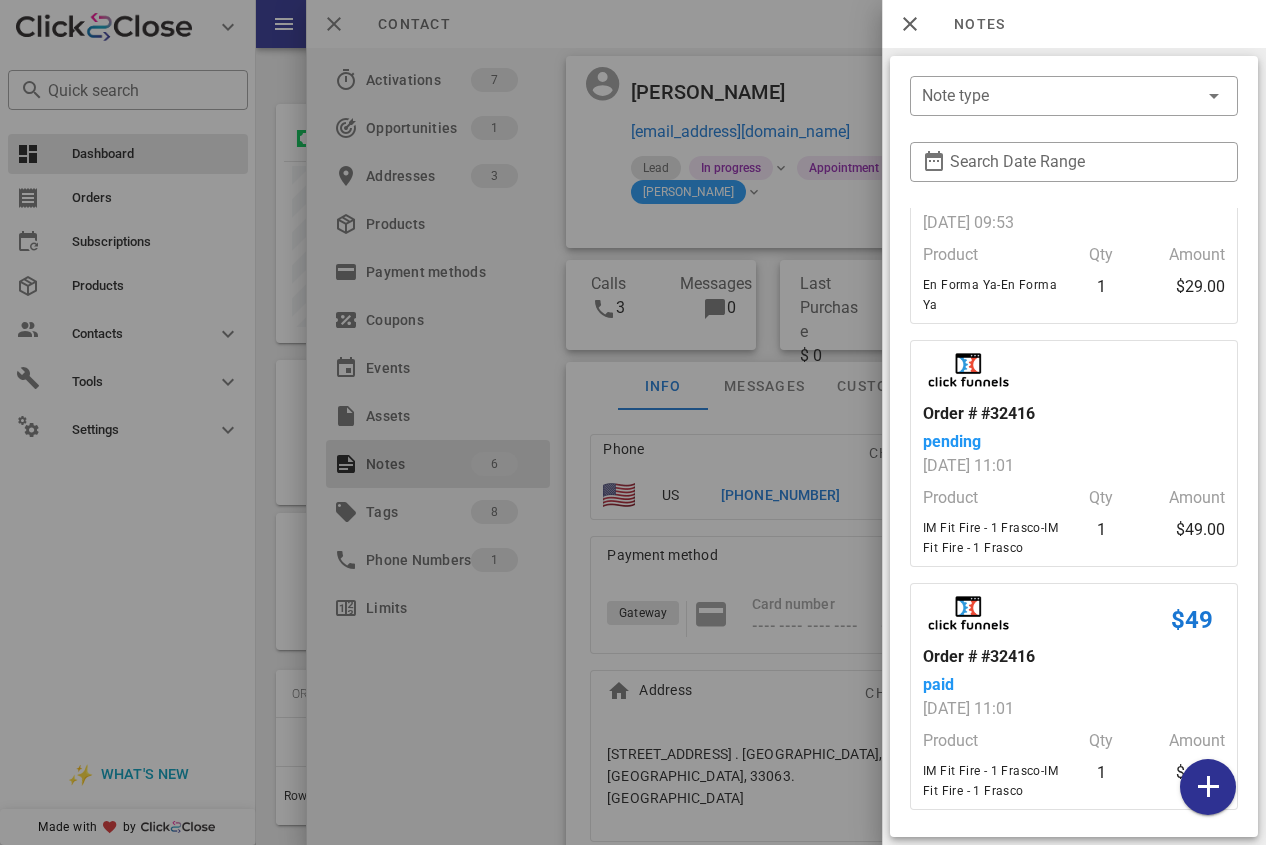click at bounding box center [633, 422] 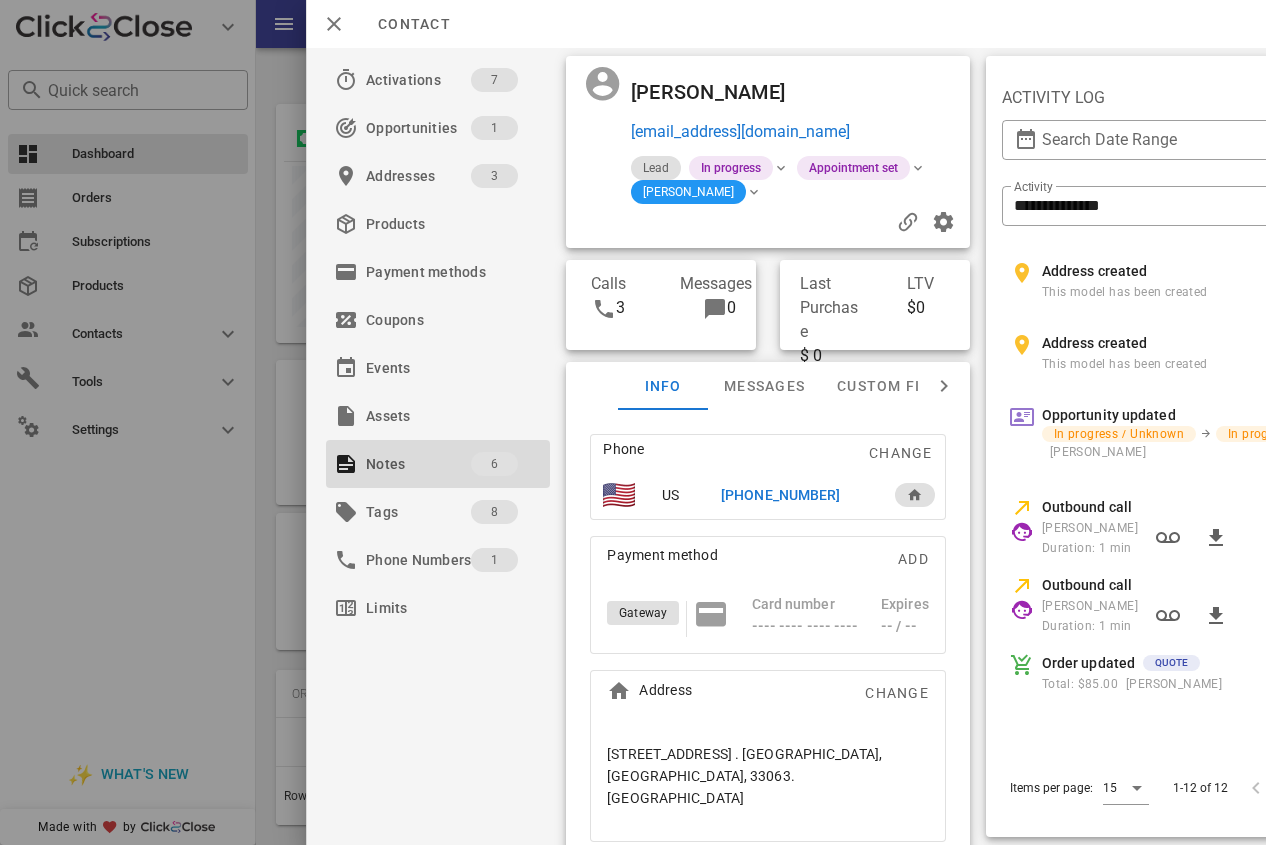 click on "[PHONE_NUMBER]" at bounding box center (780, 495) 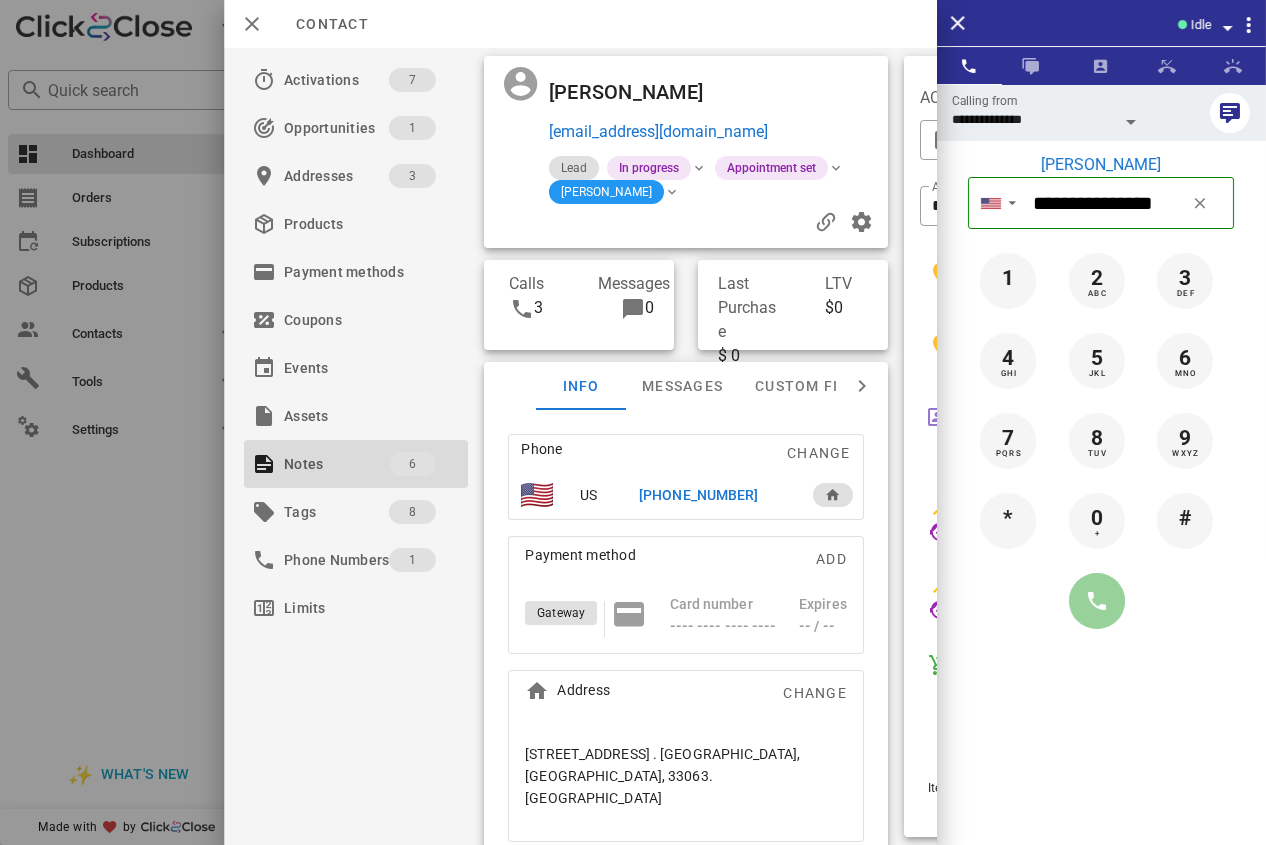 click at bounding box center [1097, 601] 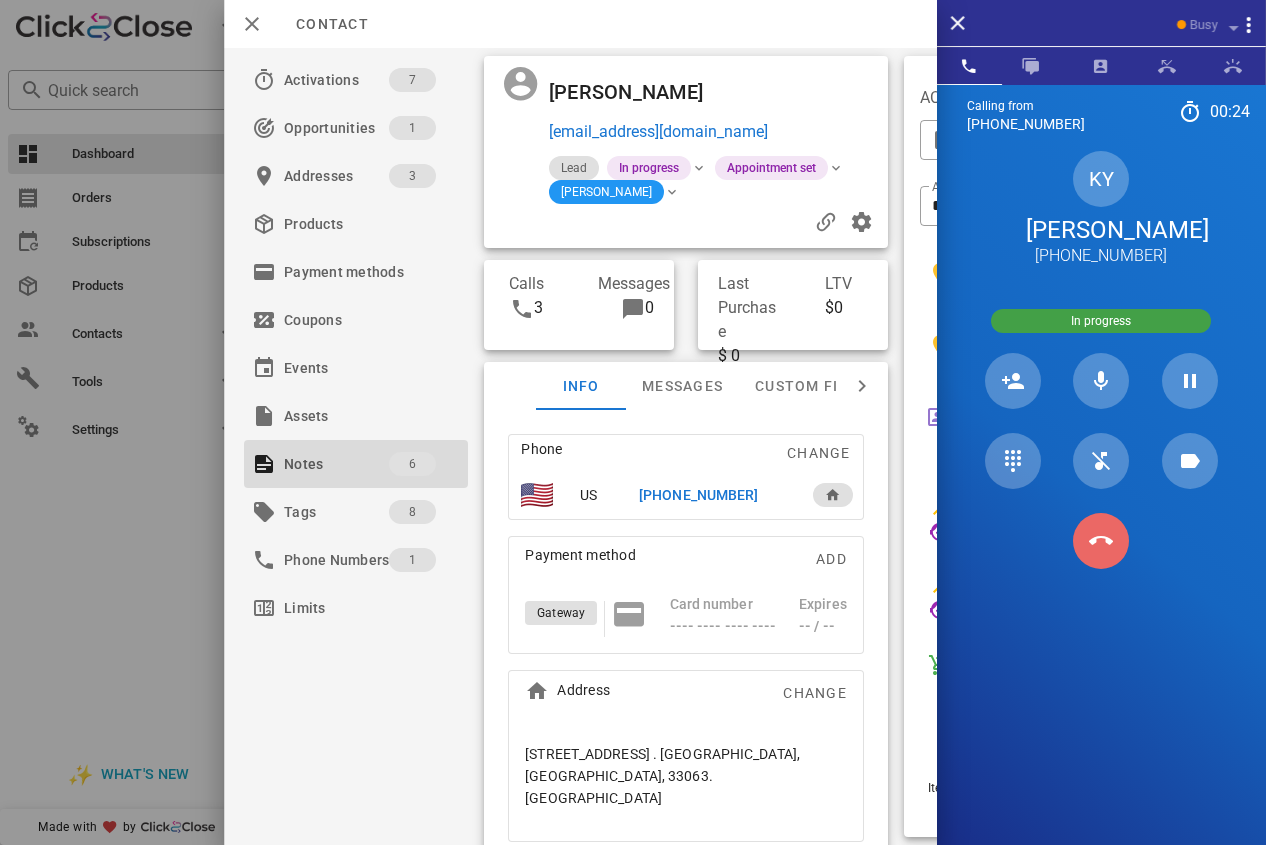 click at bounding box center [1101, 541] 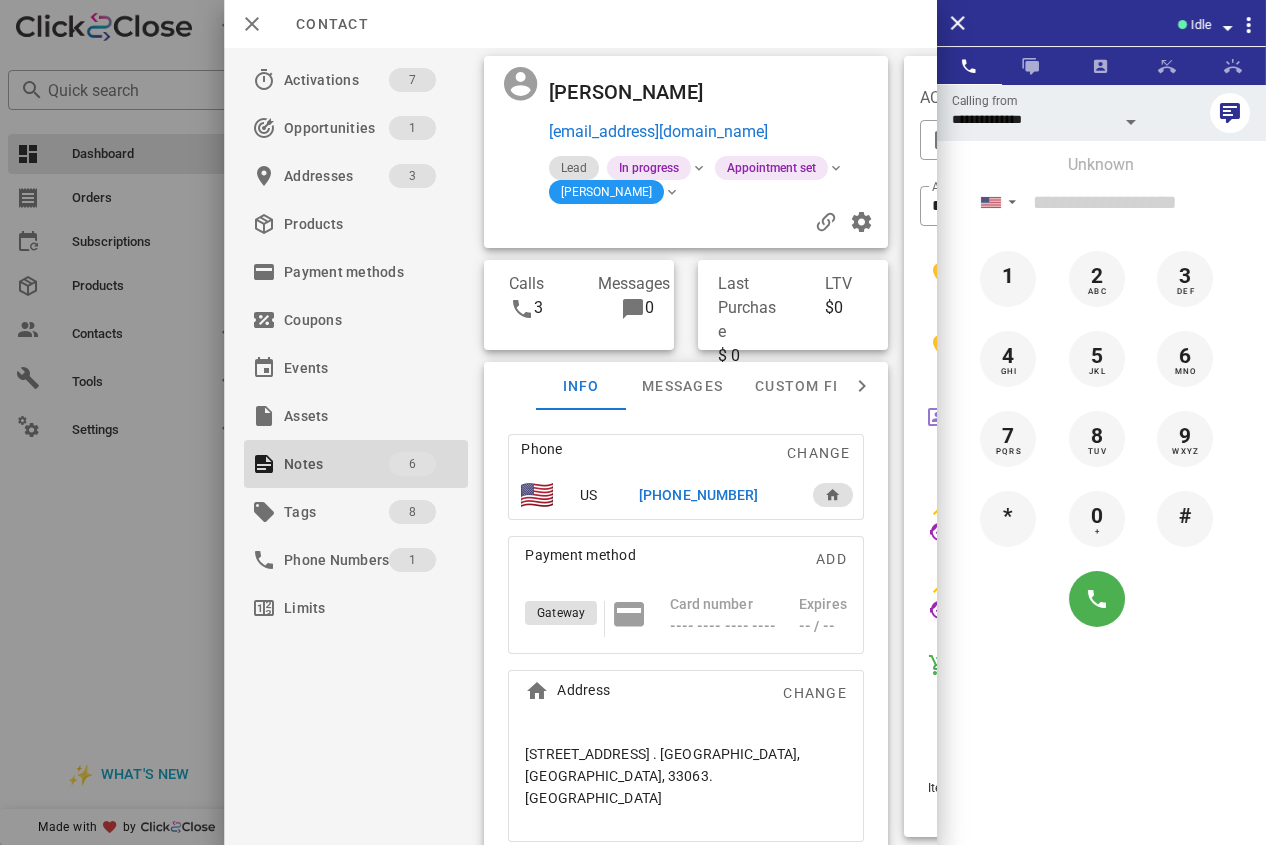 click on "[PHONE_NUMBER]" at bounding box center [698, 495] 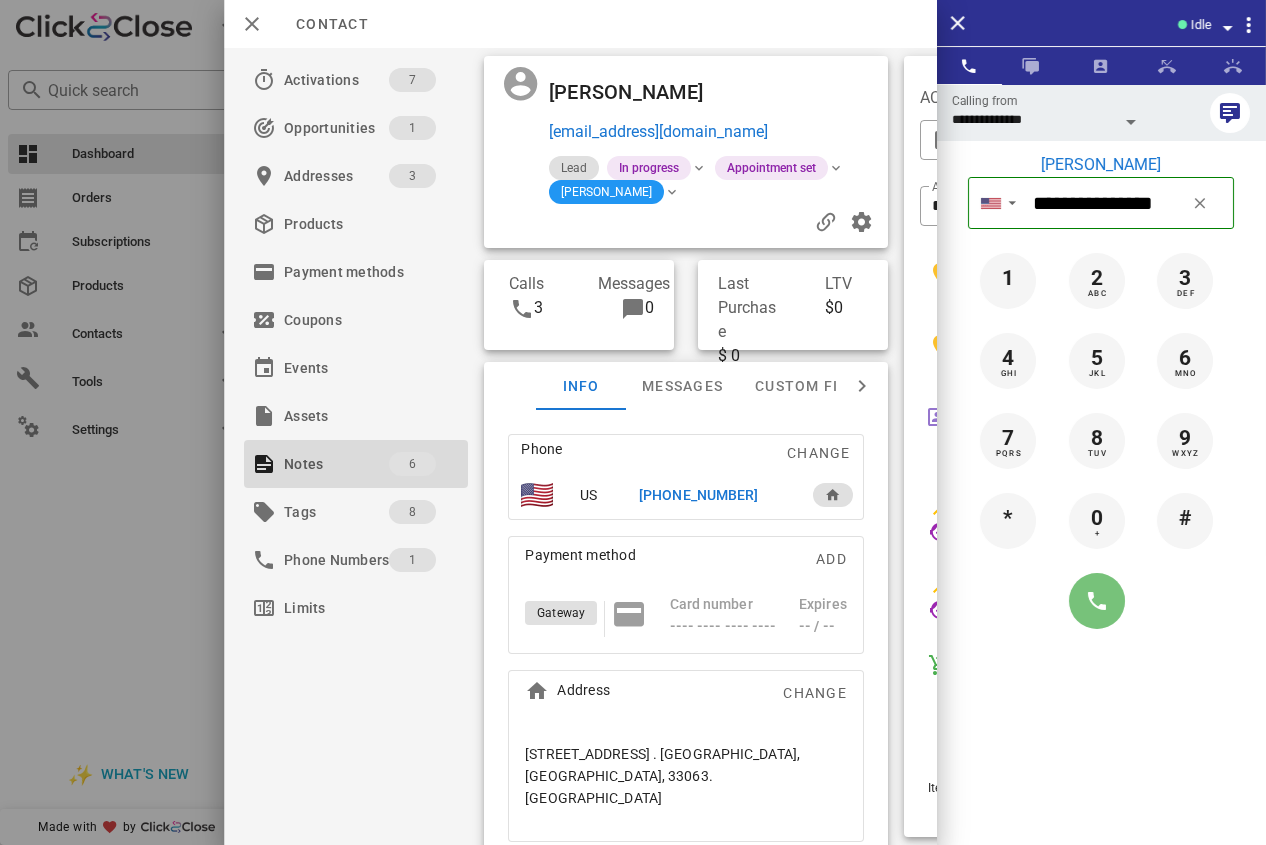 click at bounding box center (1097, 601) 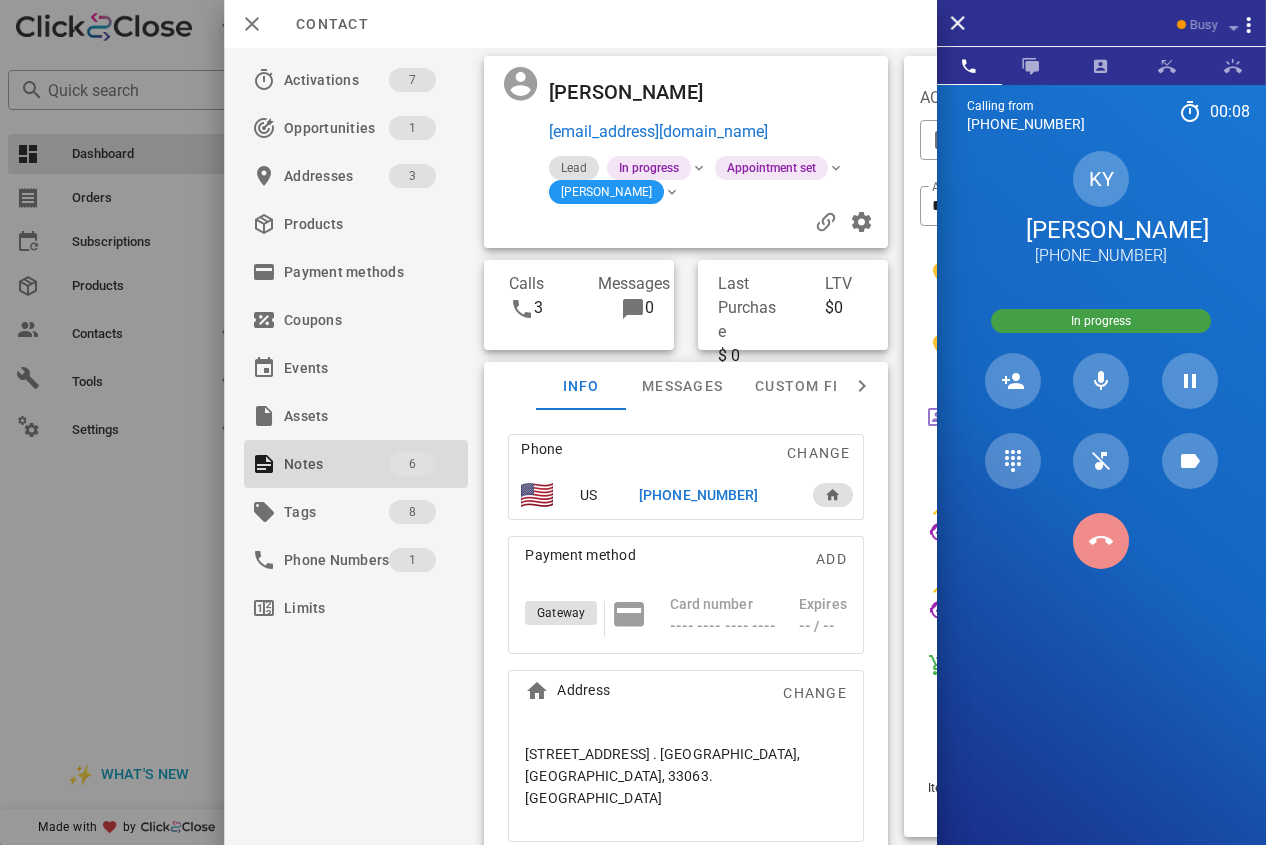click at bounding box center [1101, 541] 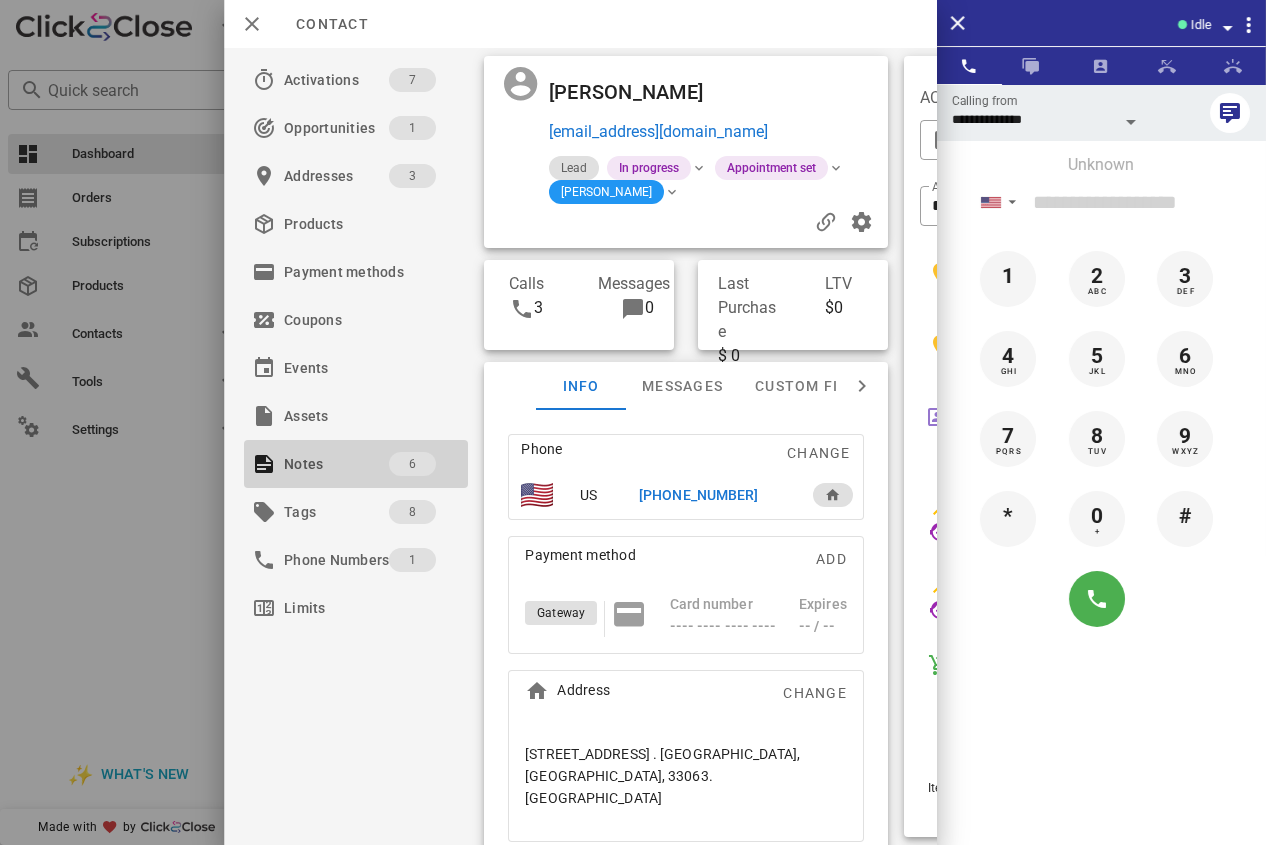 click on "Notes" at bounding box center [336, 464] 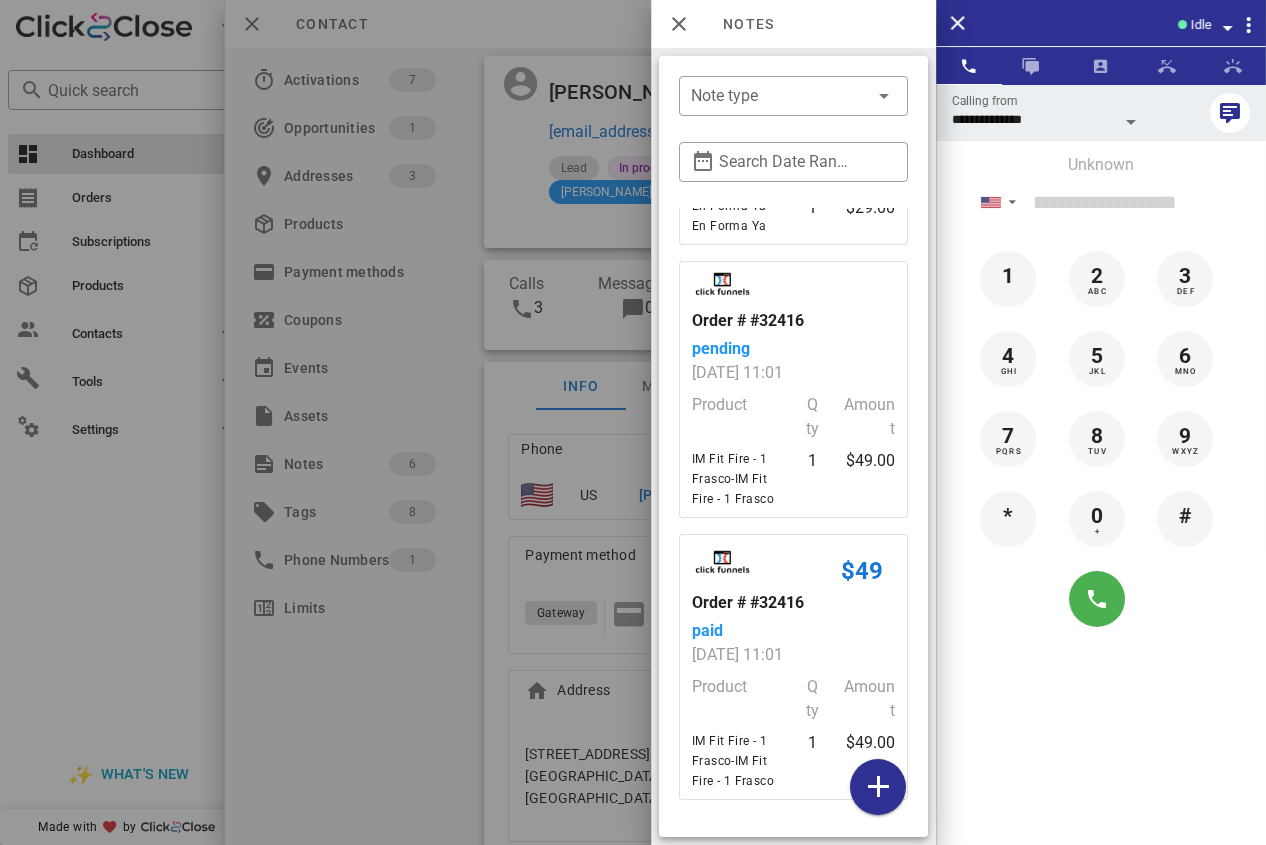 scroll, scrollTop: 1117, scrollLeft: 0, axis: vertical 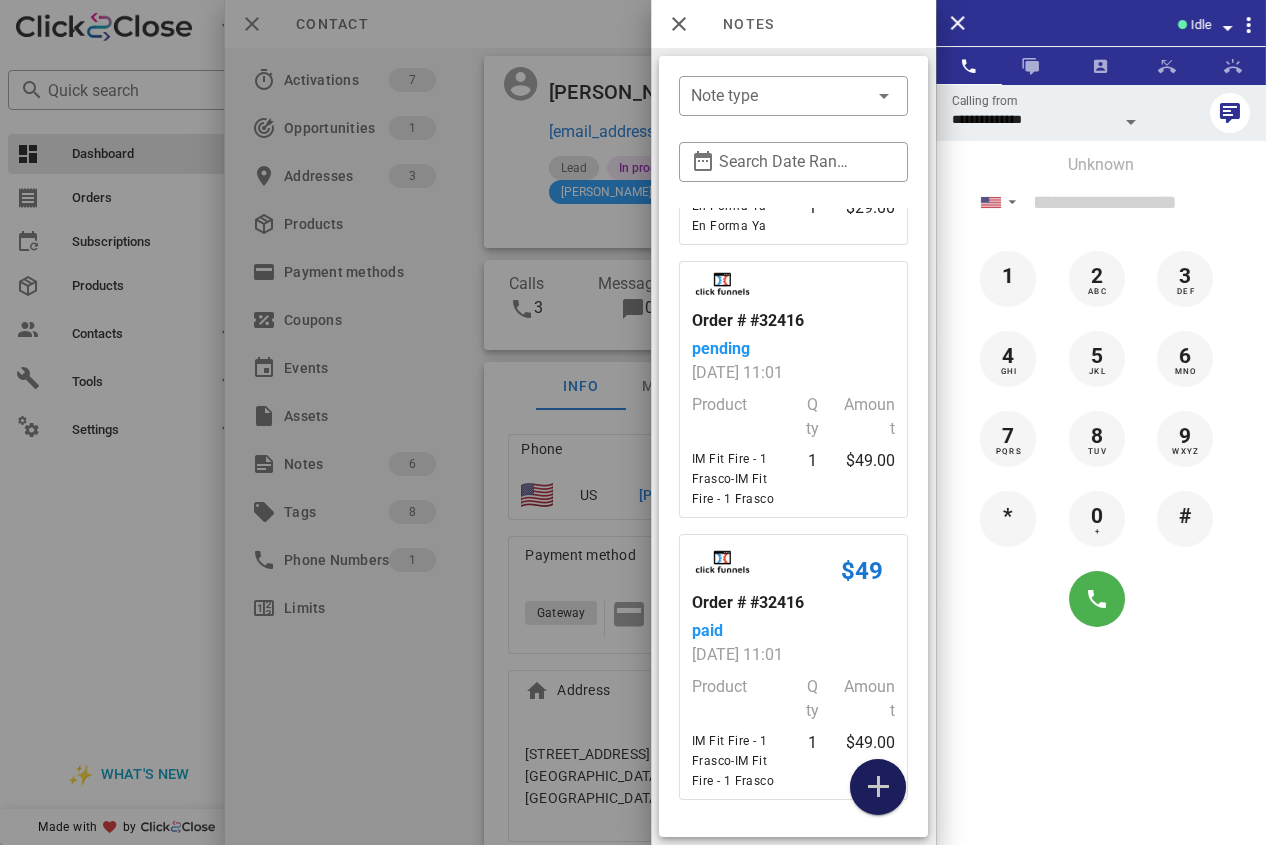 click at bounding box center (878, 787) 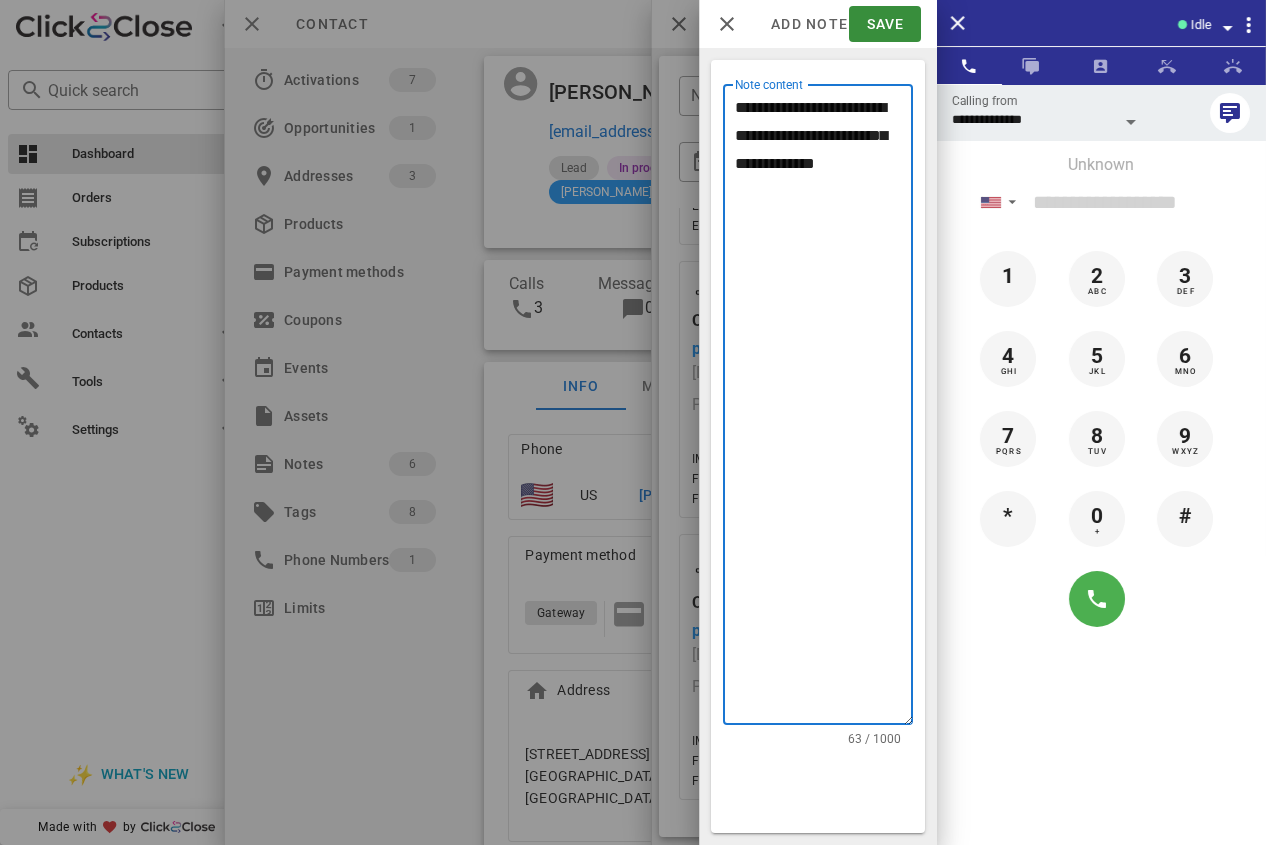 drag, startPoint x: 809, startPoint y: 137, endPoint x: 733, endPoint y: 137, distance: 76 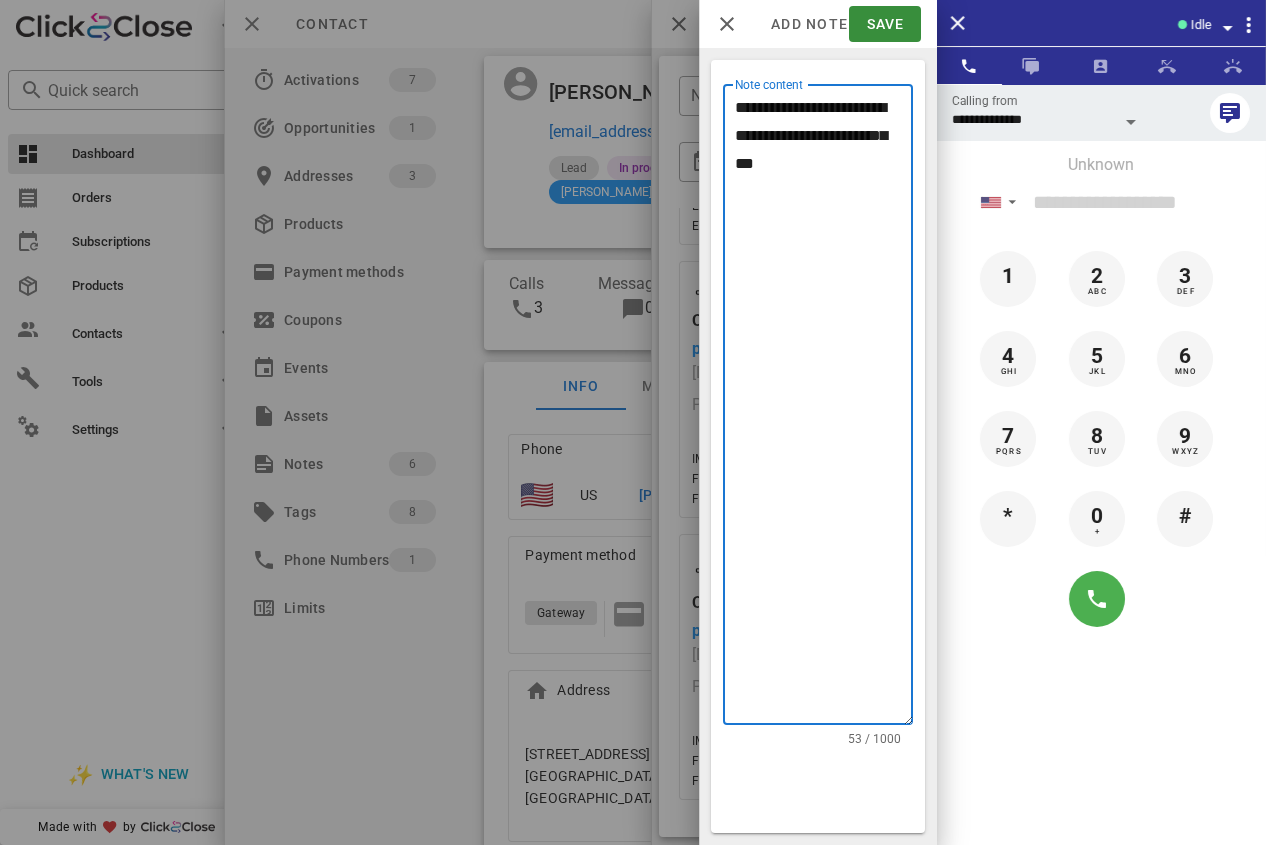 click on "**********" at bounding box center [824, 409] 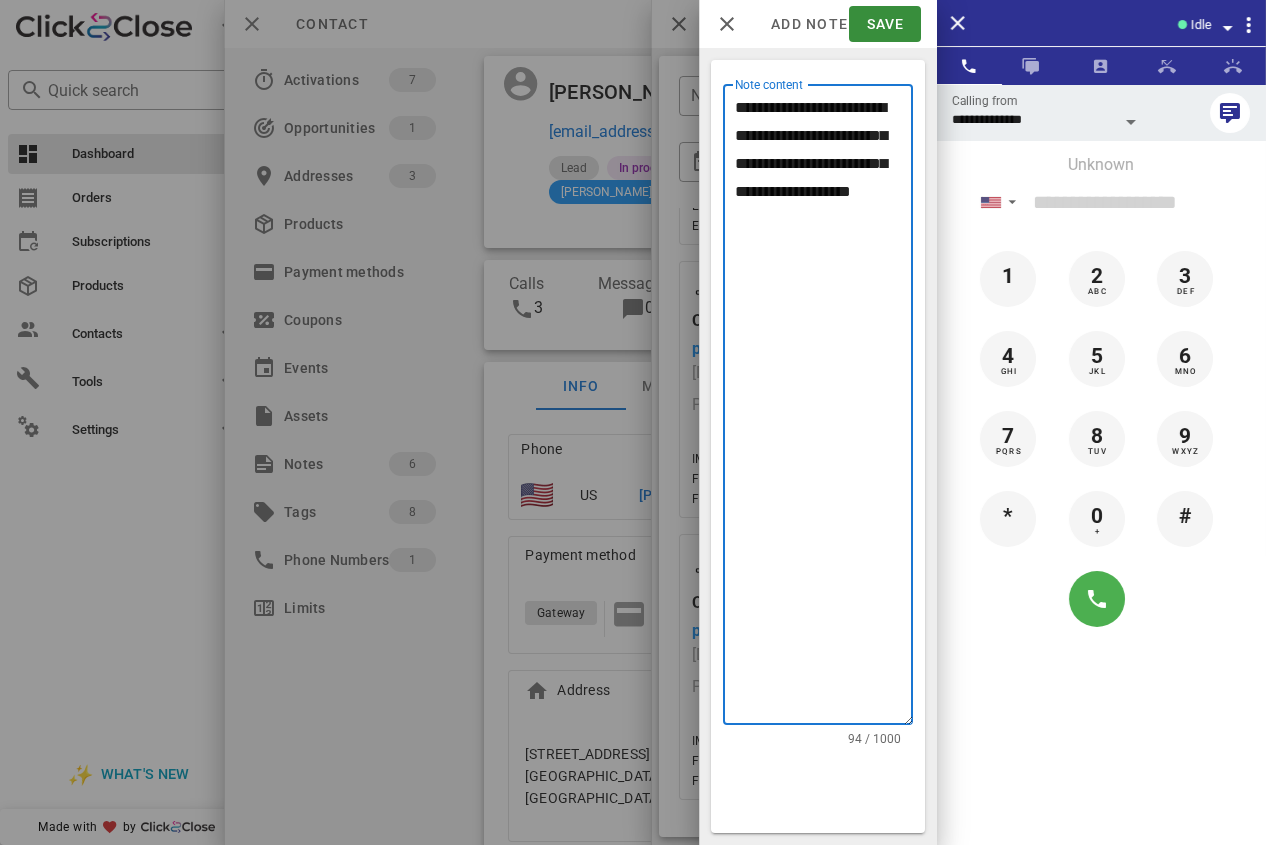 drag, startPoint x: 836, startPoint y: 230, endPoint x: 723, endPoint y: 195, distance: 118.29624 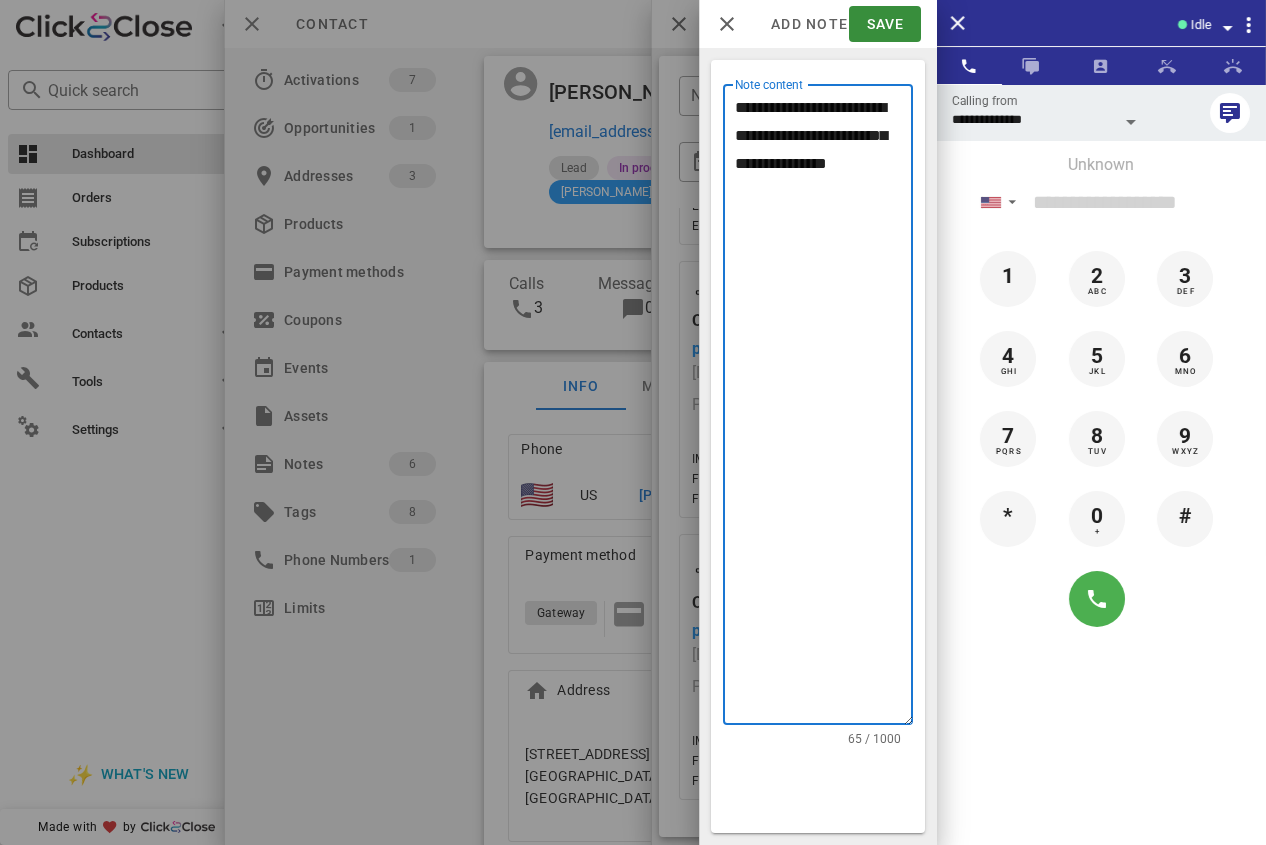 drag, startPoint x: 869, startPoint y: 105, endPoint x: 897, endPoint y: 110, distance: 28.442924 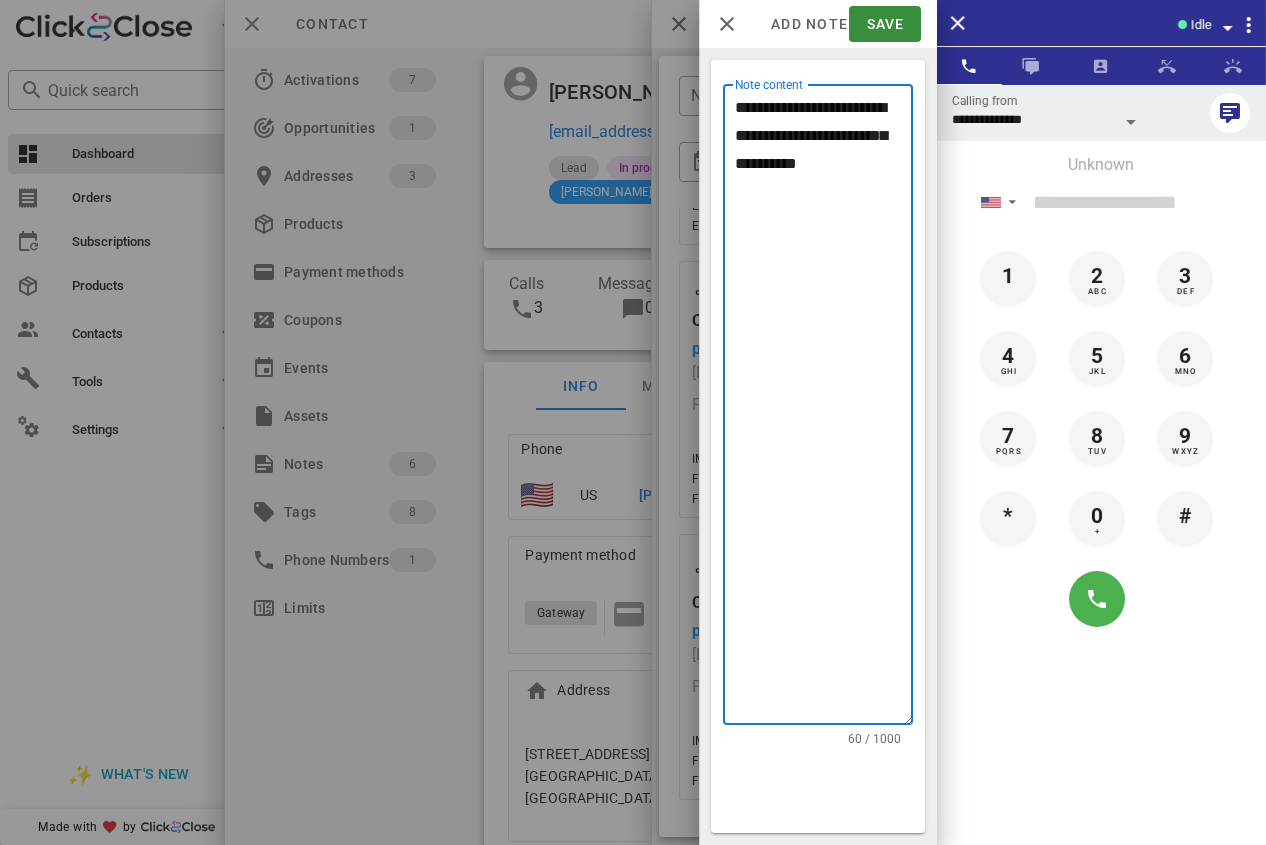 drag, startPoint x: 889, startPoint y: 162, endPoint x: 706, endPoint y: 163, distance: 183.00273 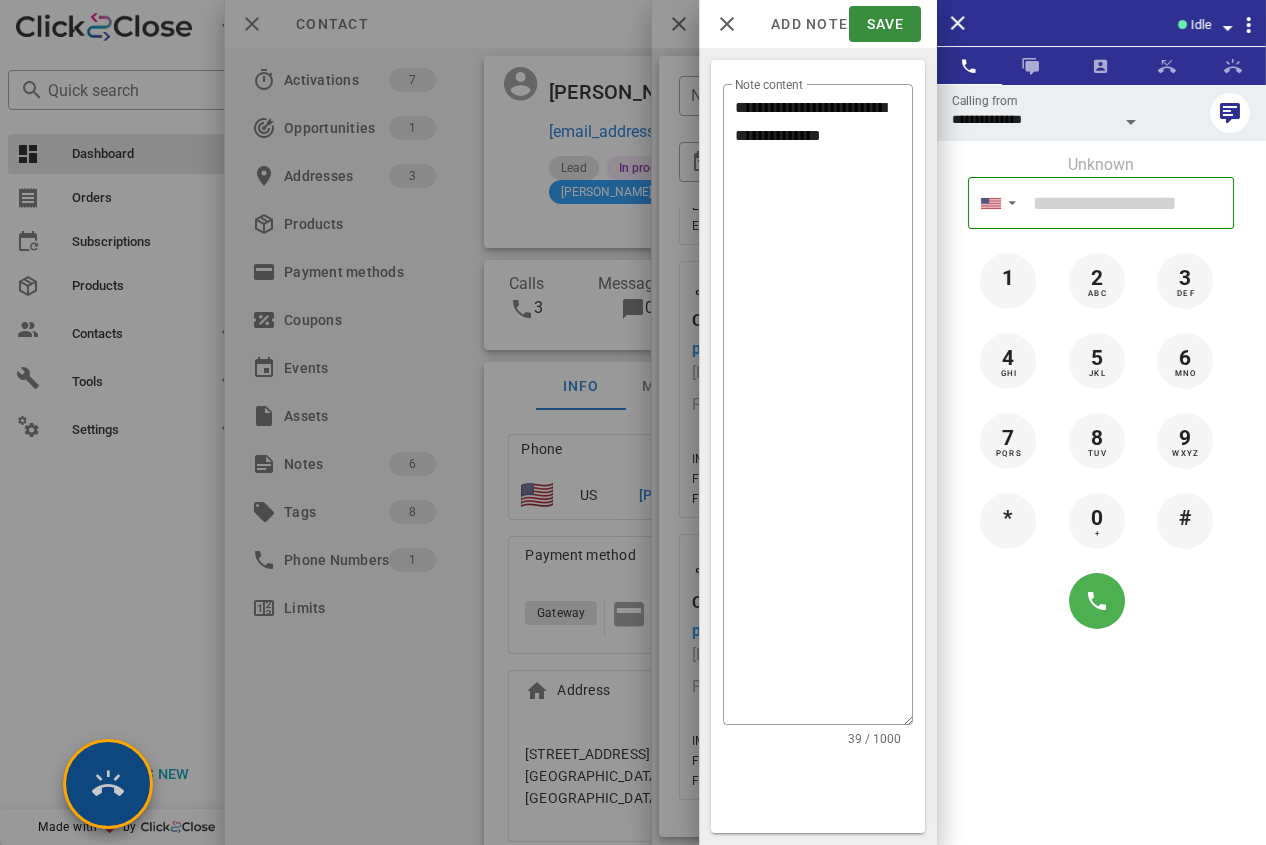 click at bounding box center [108, 784] 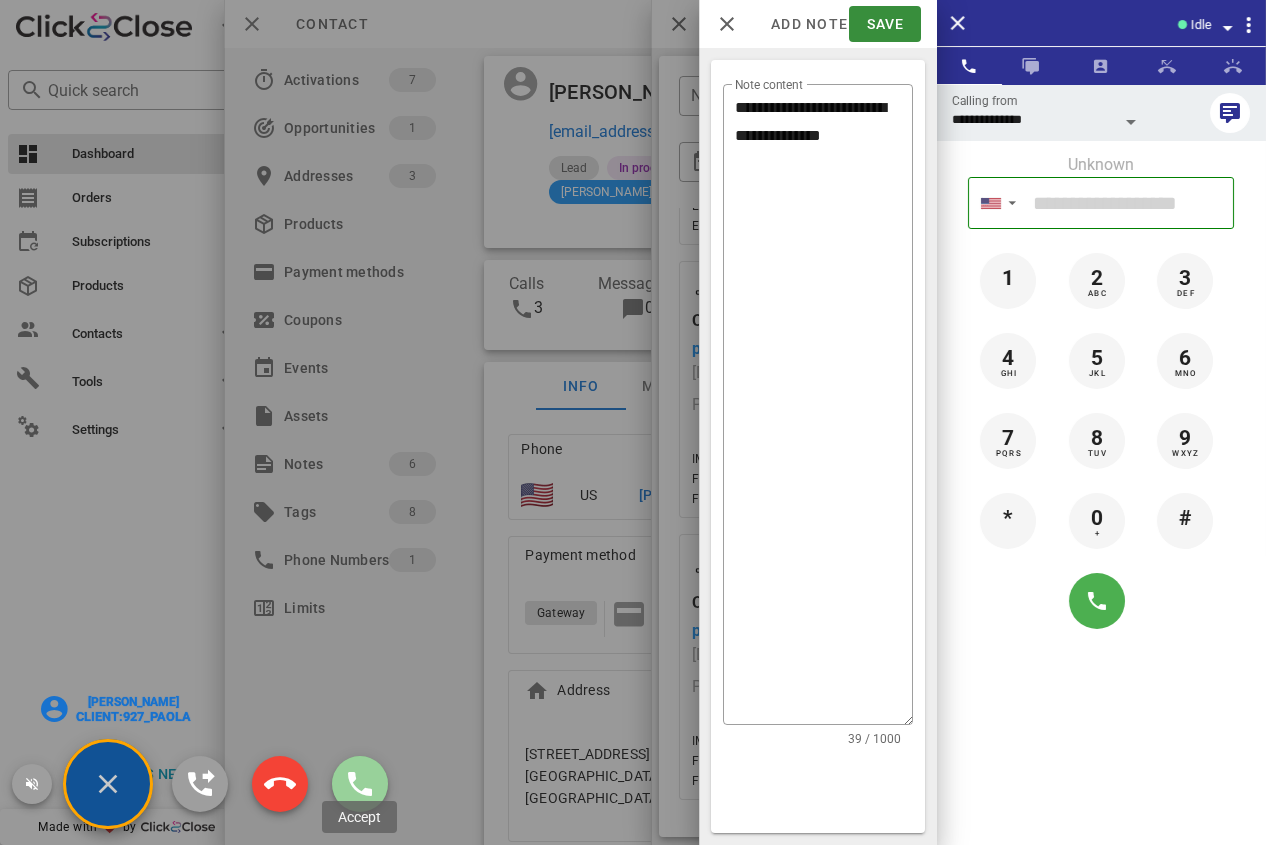 click at bounding box center [360, 784] 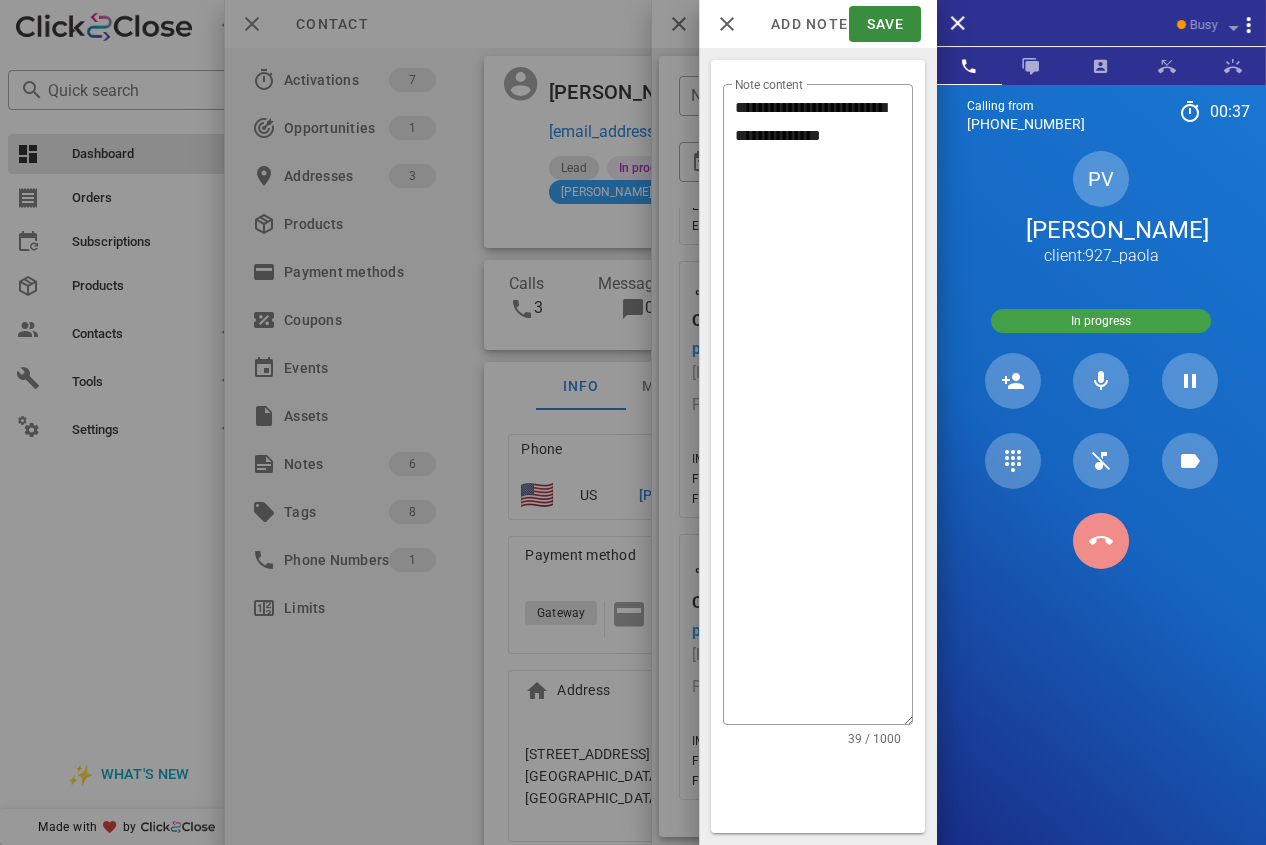 click at bounding box center (1101, 541) 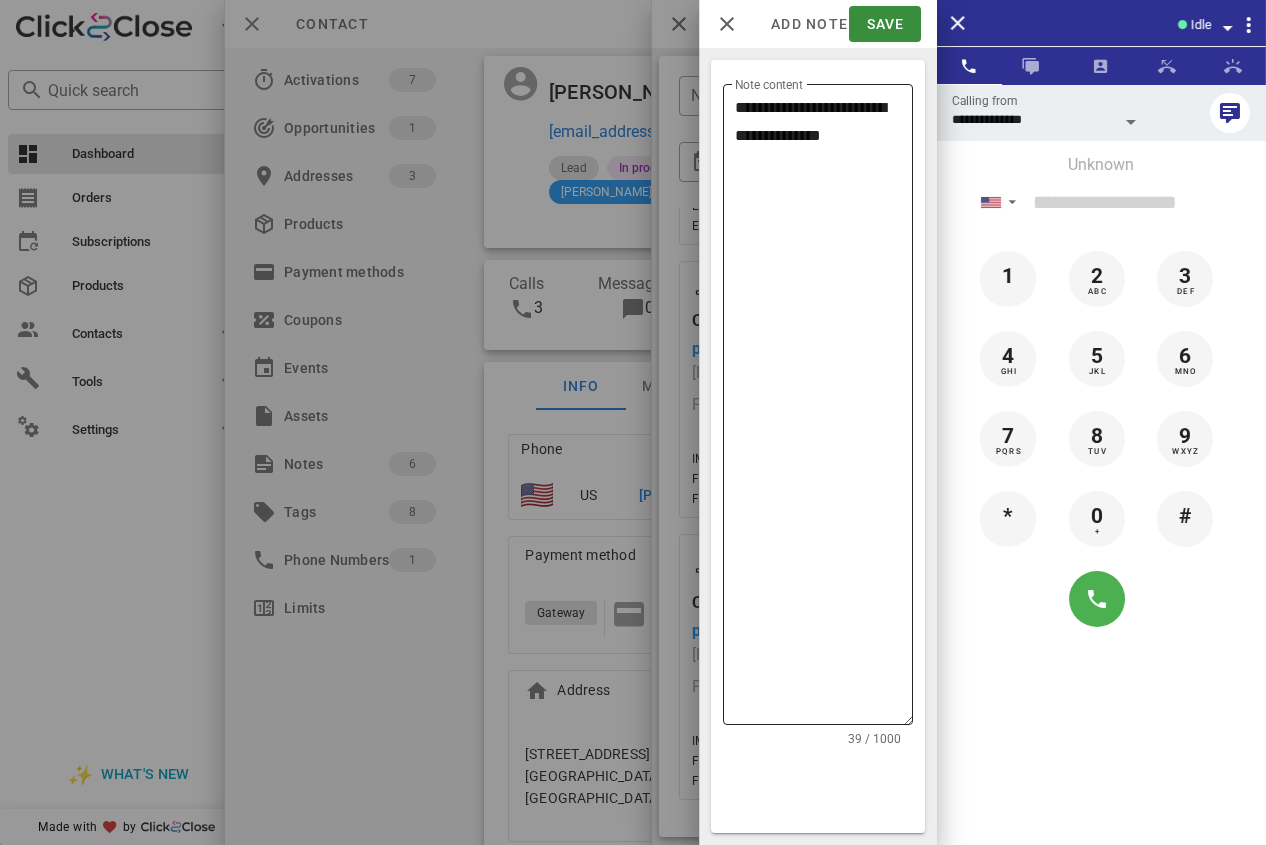 click on "**********" at bounding box center (824, 409) 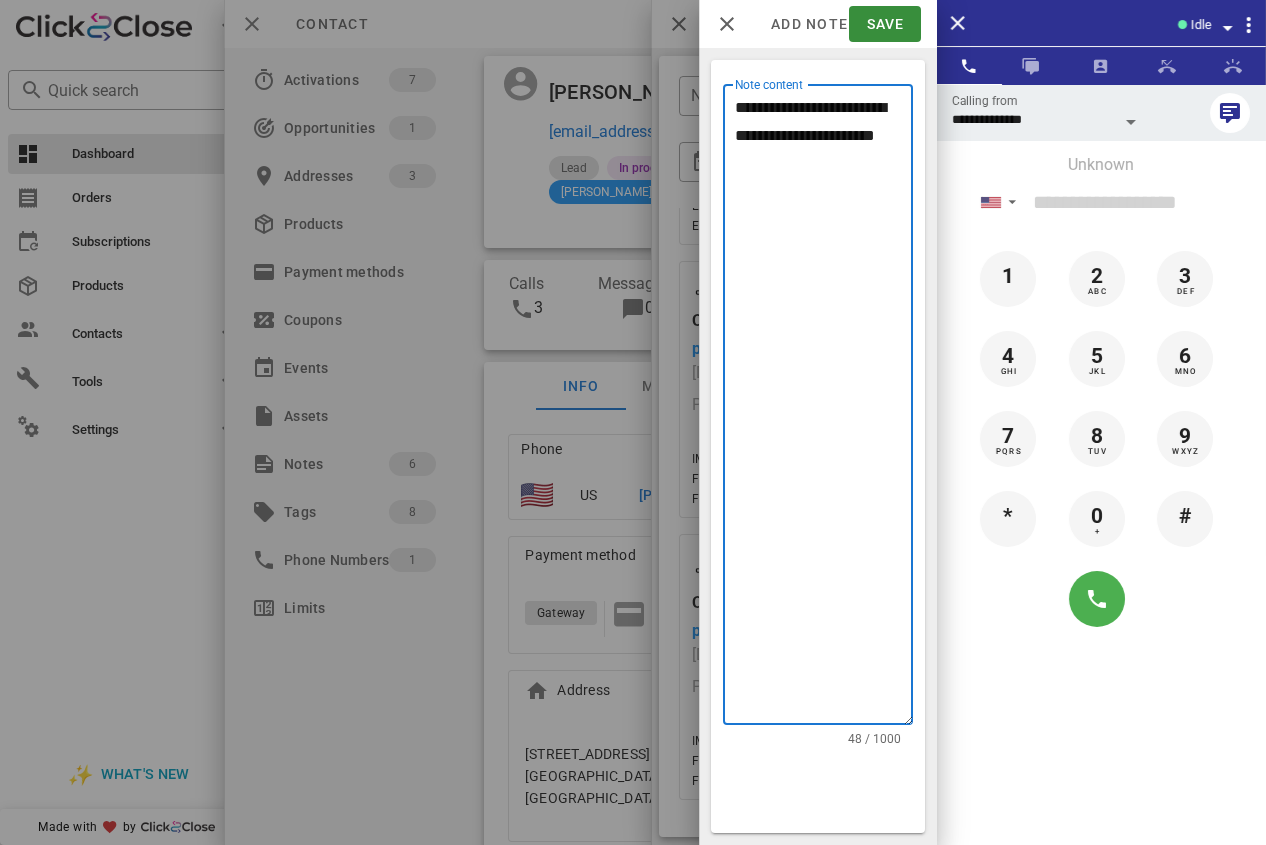 click on "**********" at bounding box center (824, 409) 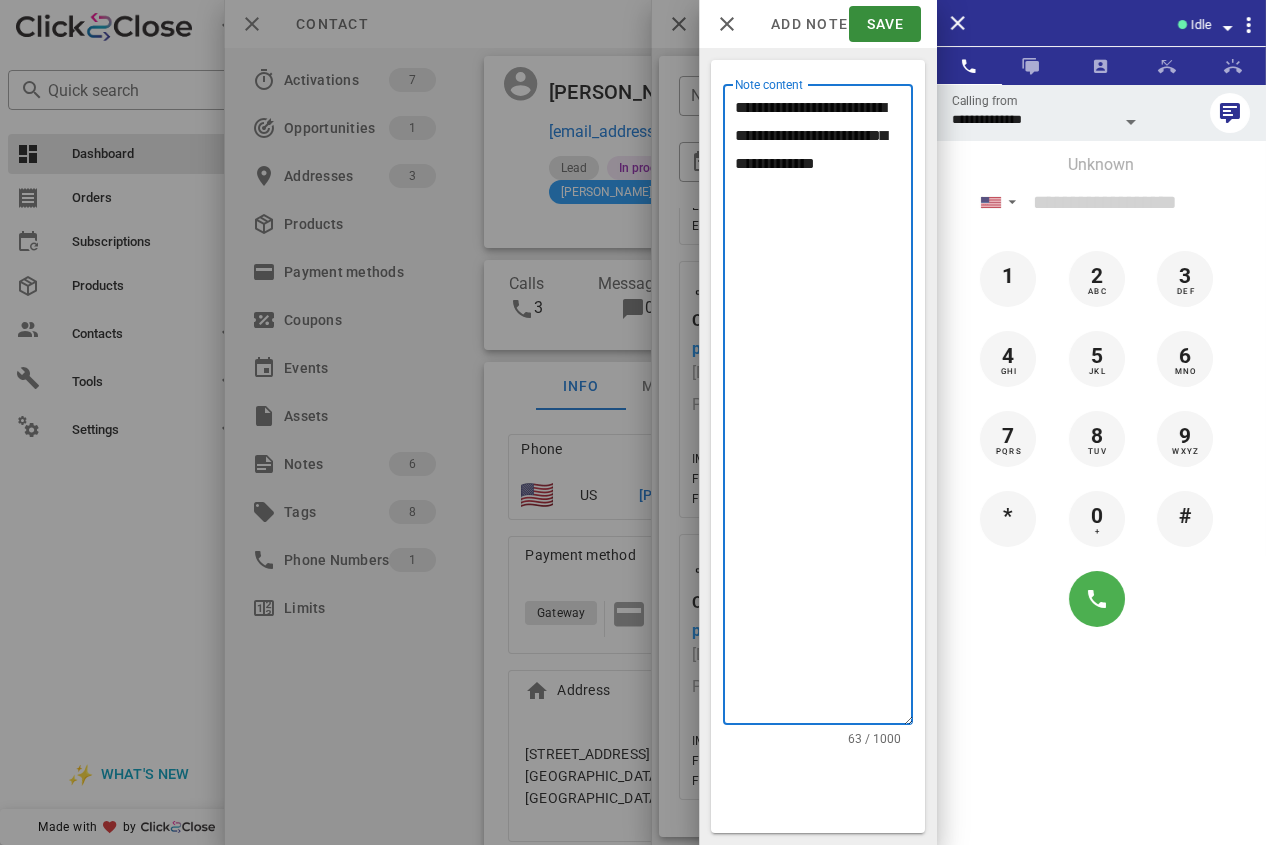 click on "**********" at bounding box center [824, 409] 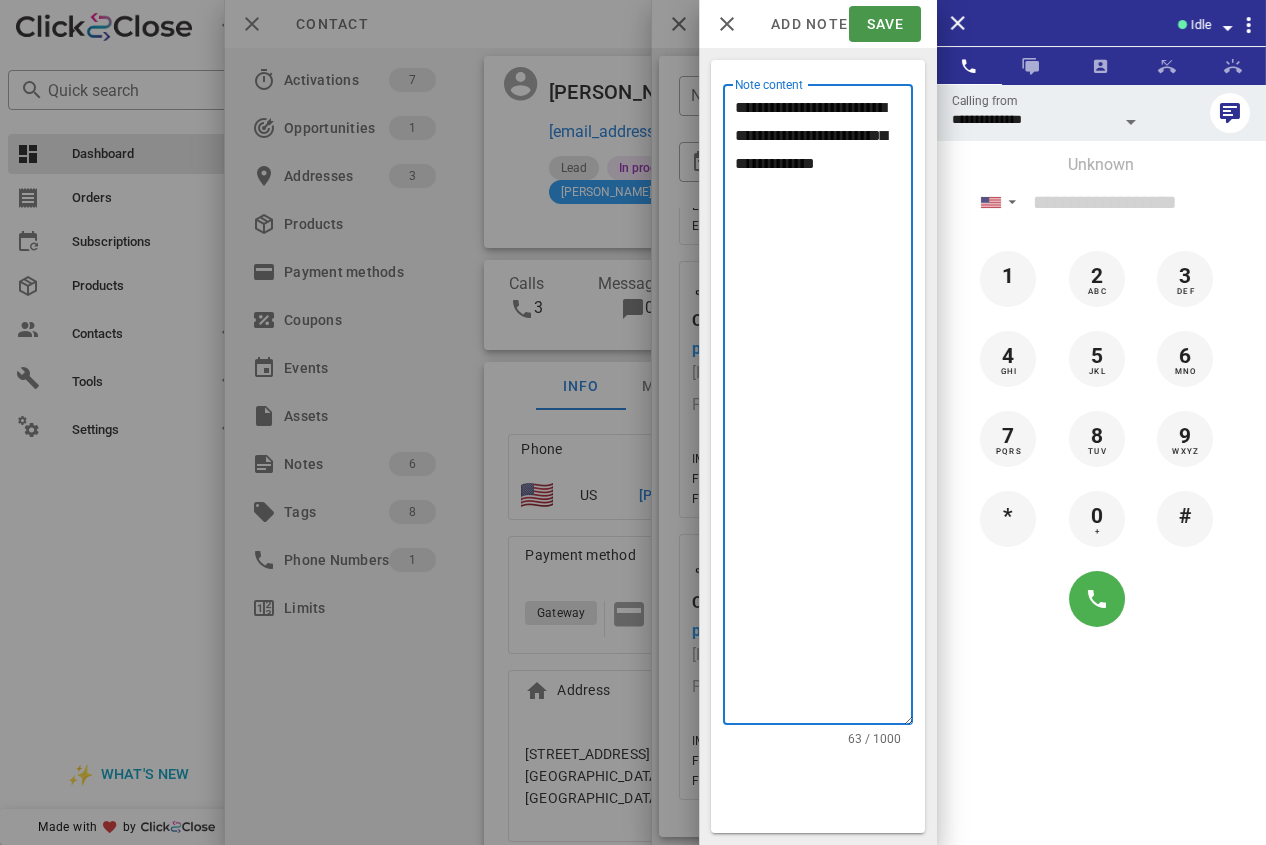 type on "**********" 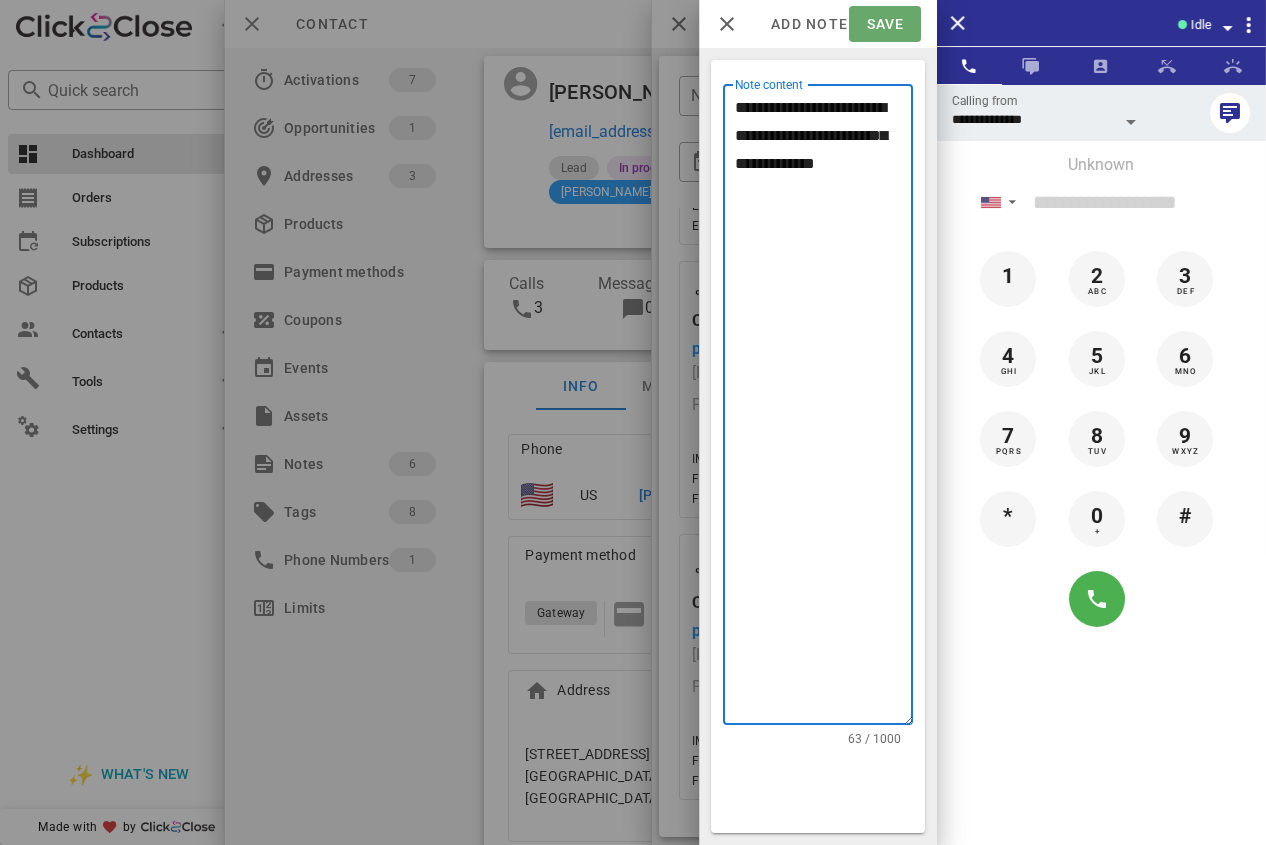 click on "Save" at bounding box center [884, 24] 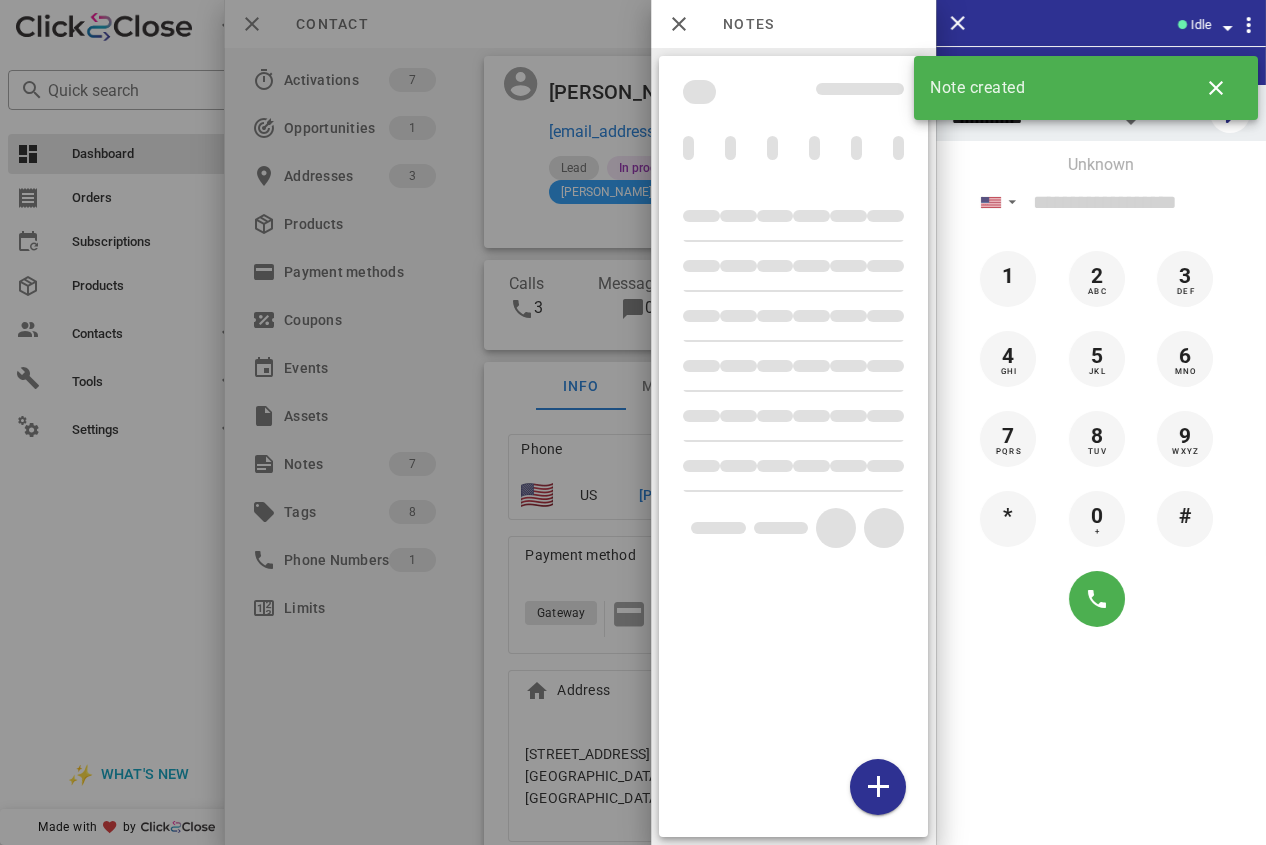 click at bounding box center [633, 422] 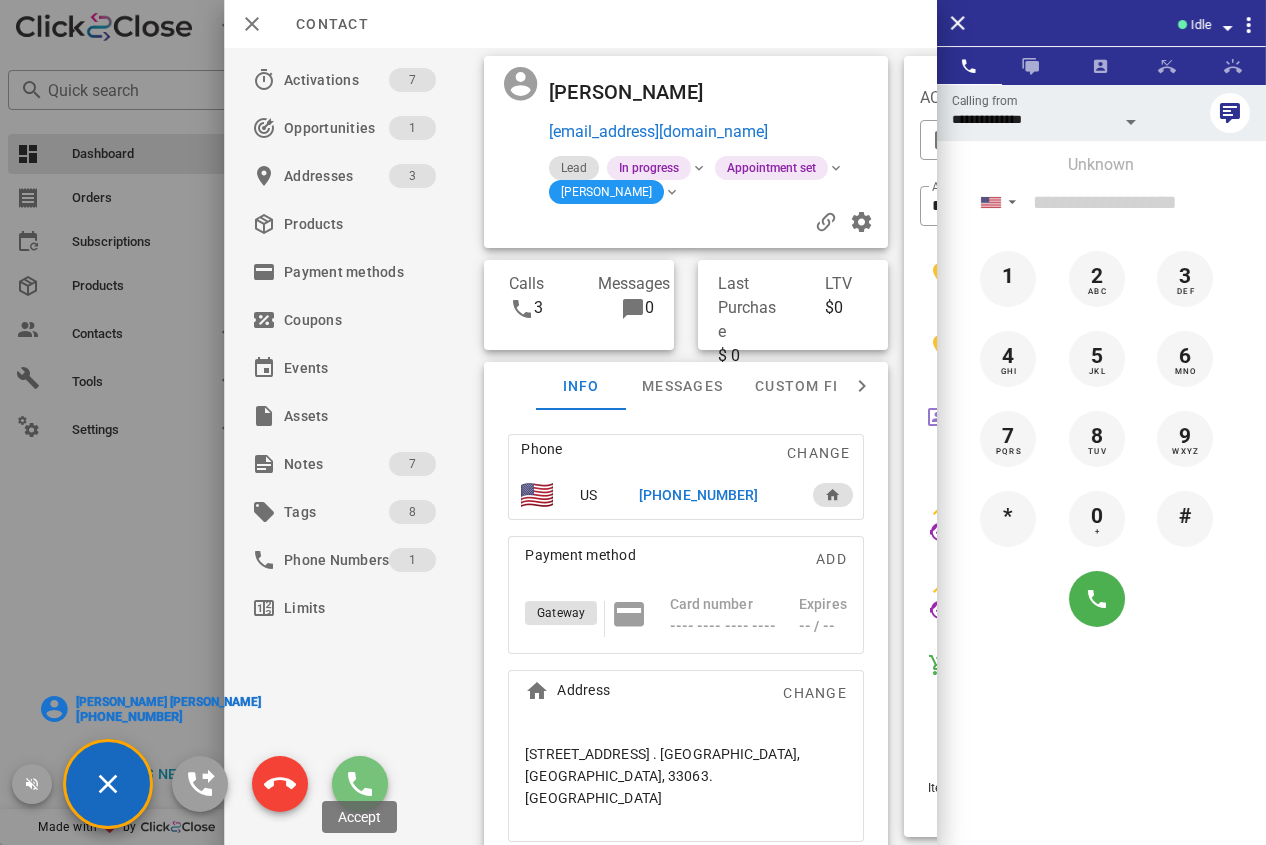 click at bounding box center (360, 784) 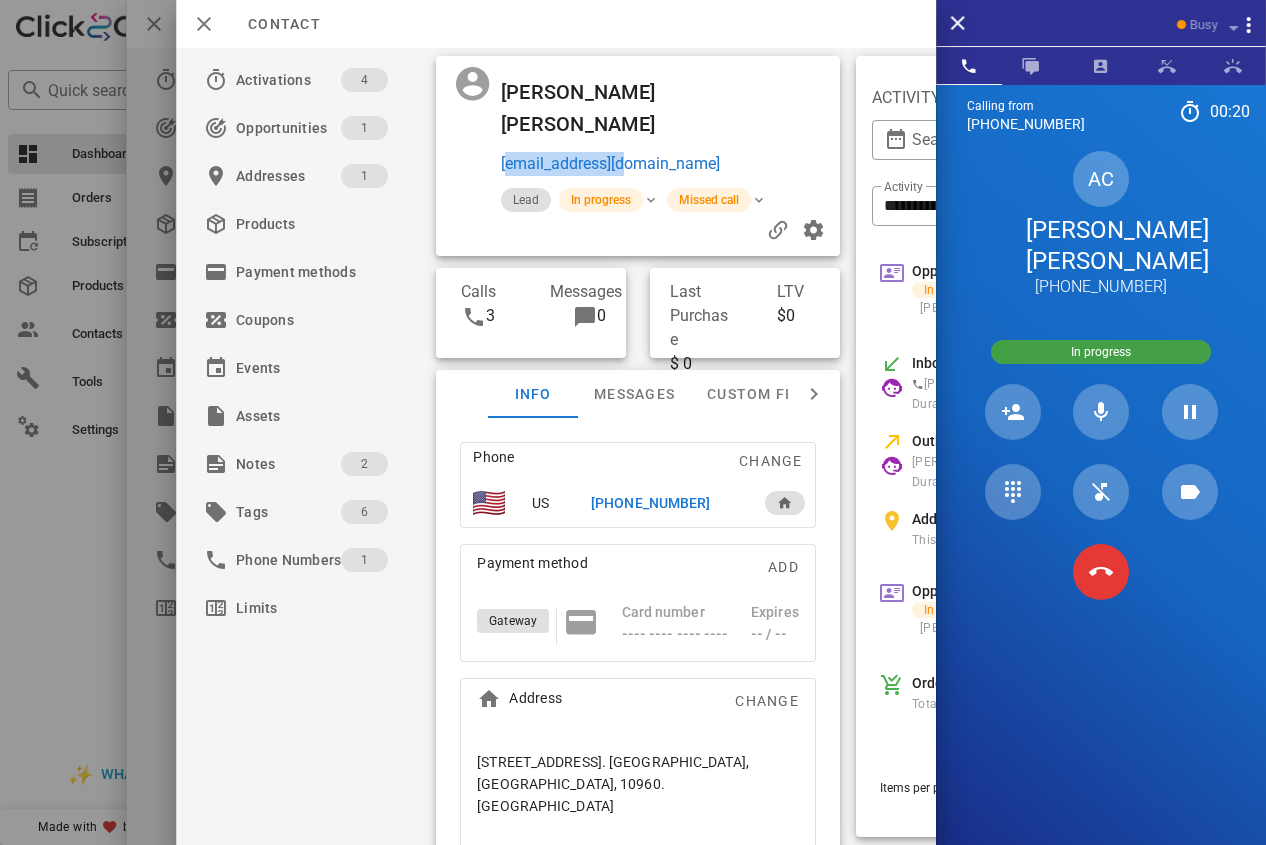 drag, startPoint x: 547, startPoint y: 175, endPoint x: 502, endPoint y: 176, distance: 45.01111 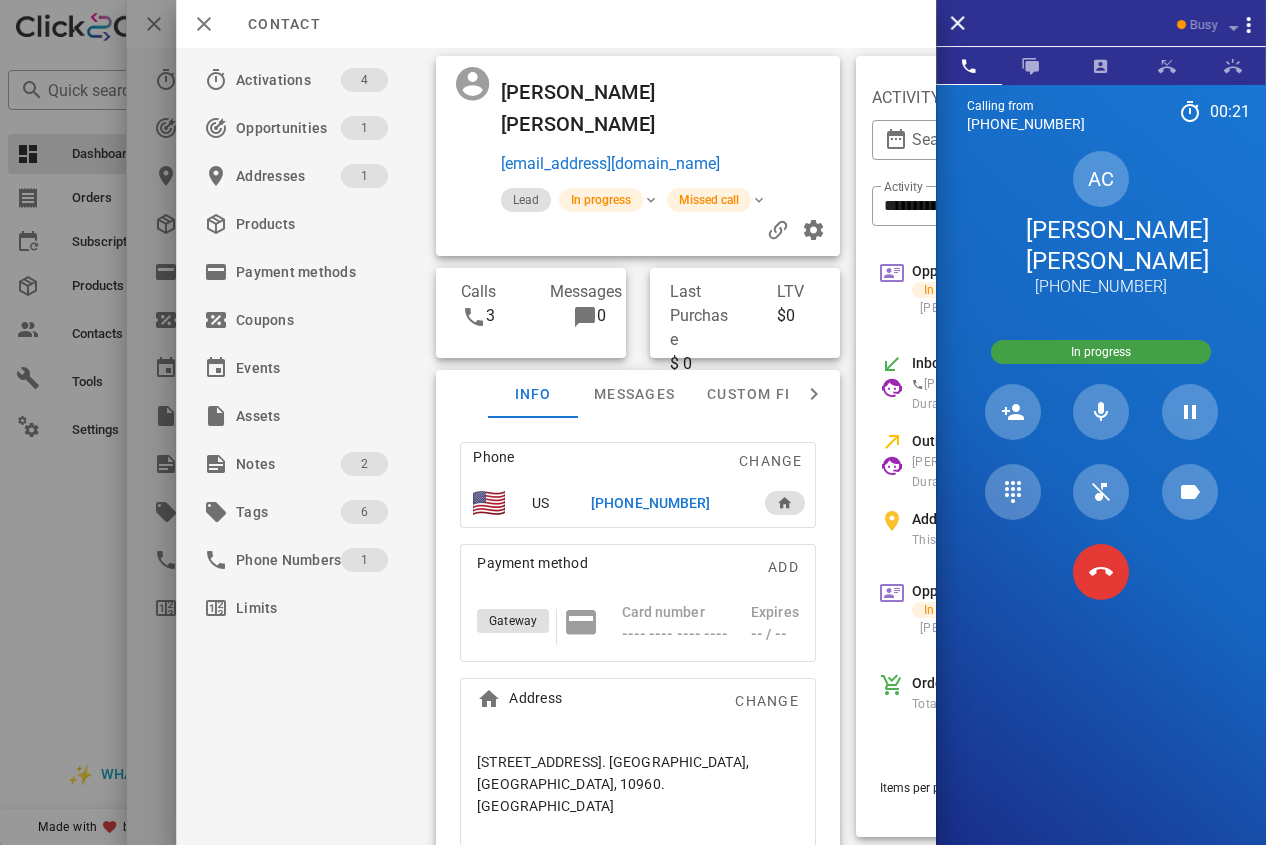 click on "[EMAIL_ADDRESS][DOMAIN_NAME]" at bounding box center [666, 164] 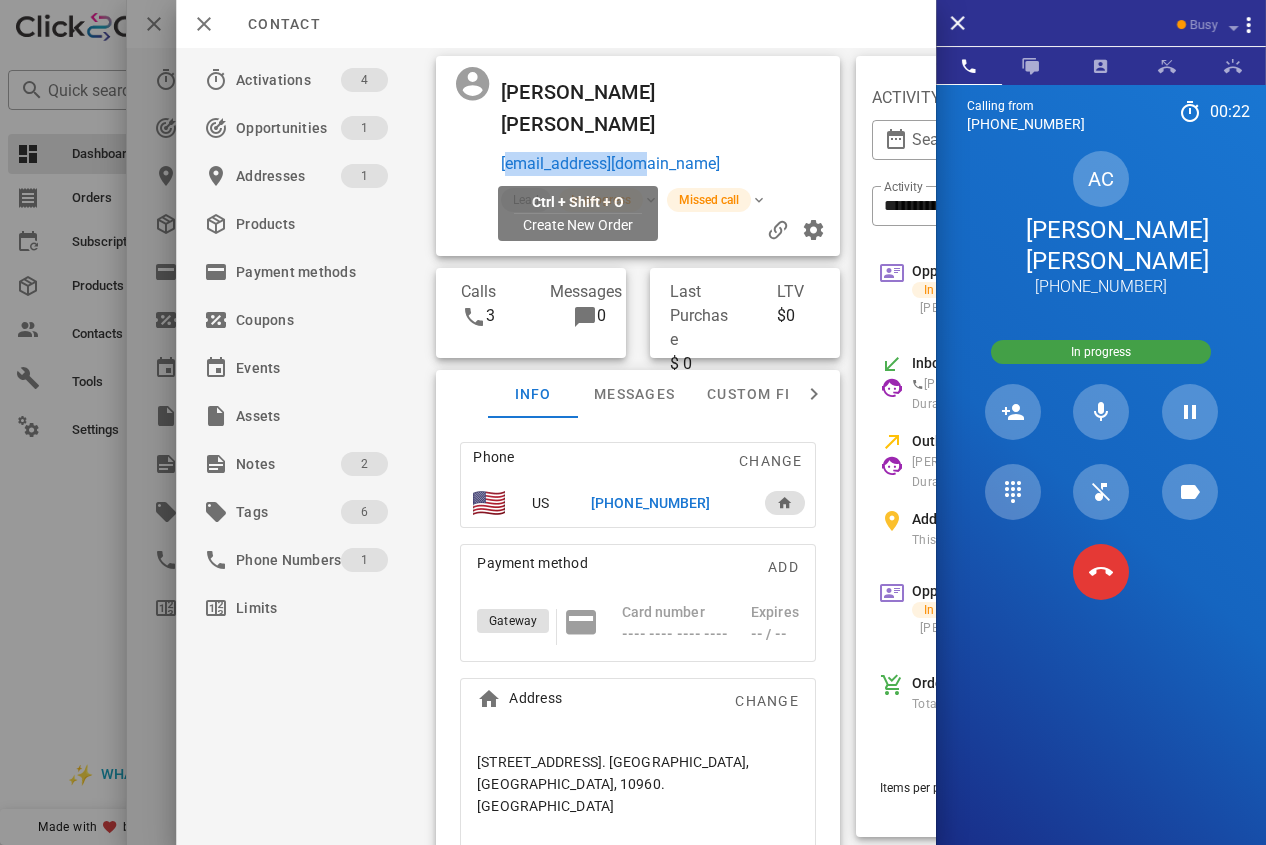 drag, startPoint x: 698, startPoint y: 166, endPoint x: 502, endPoint y: 170, distance: 196.04082 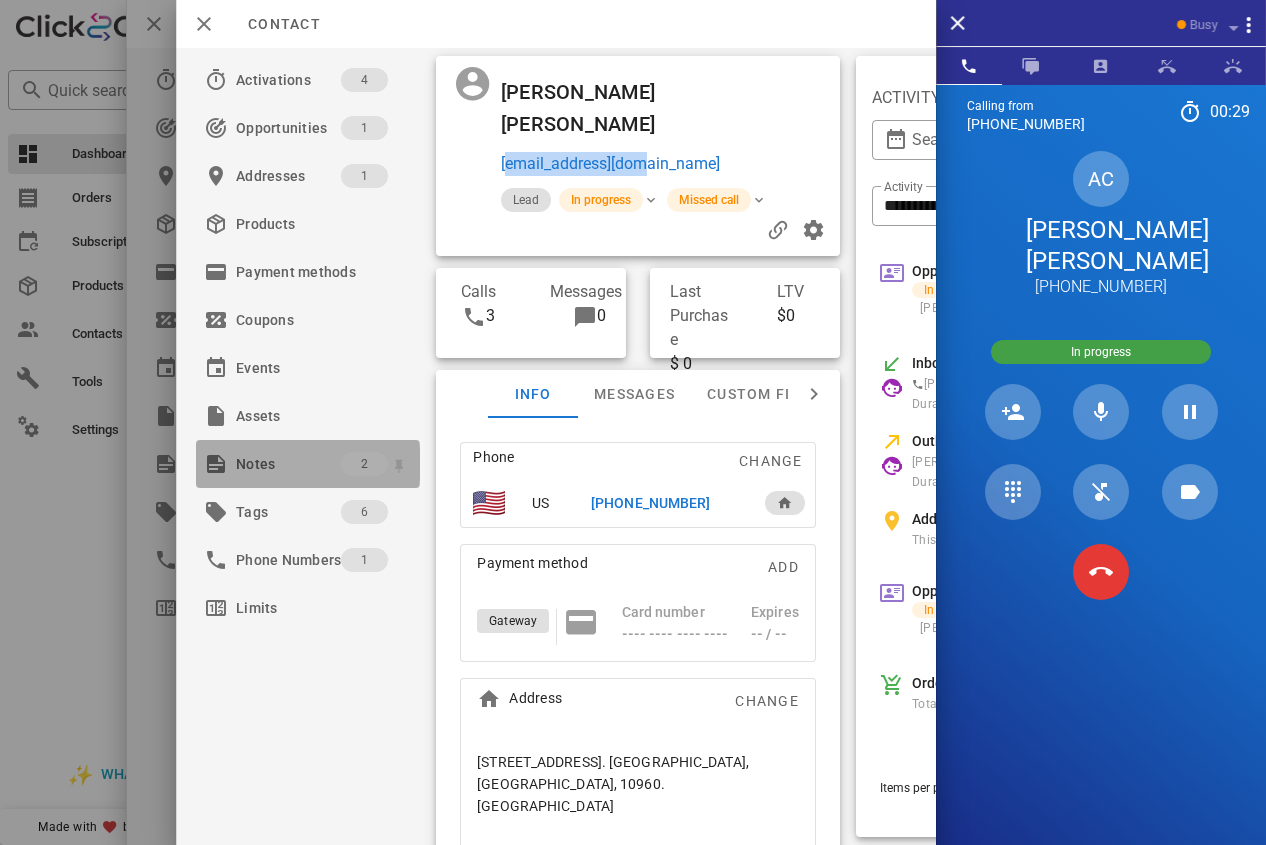 click on "Notes" at bounding box center [288, 464] 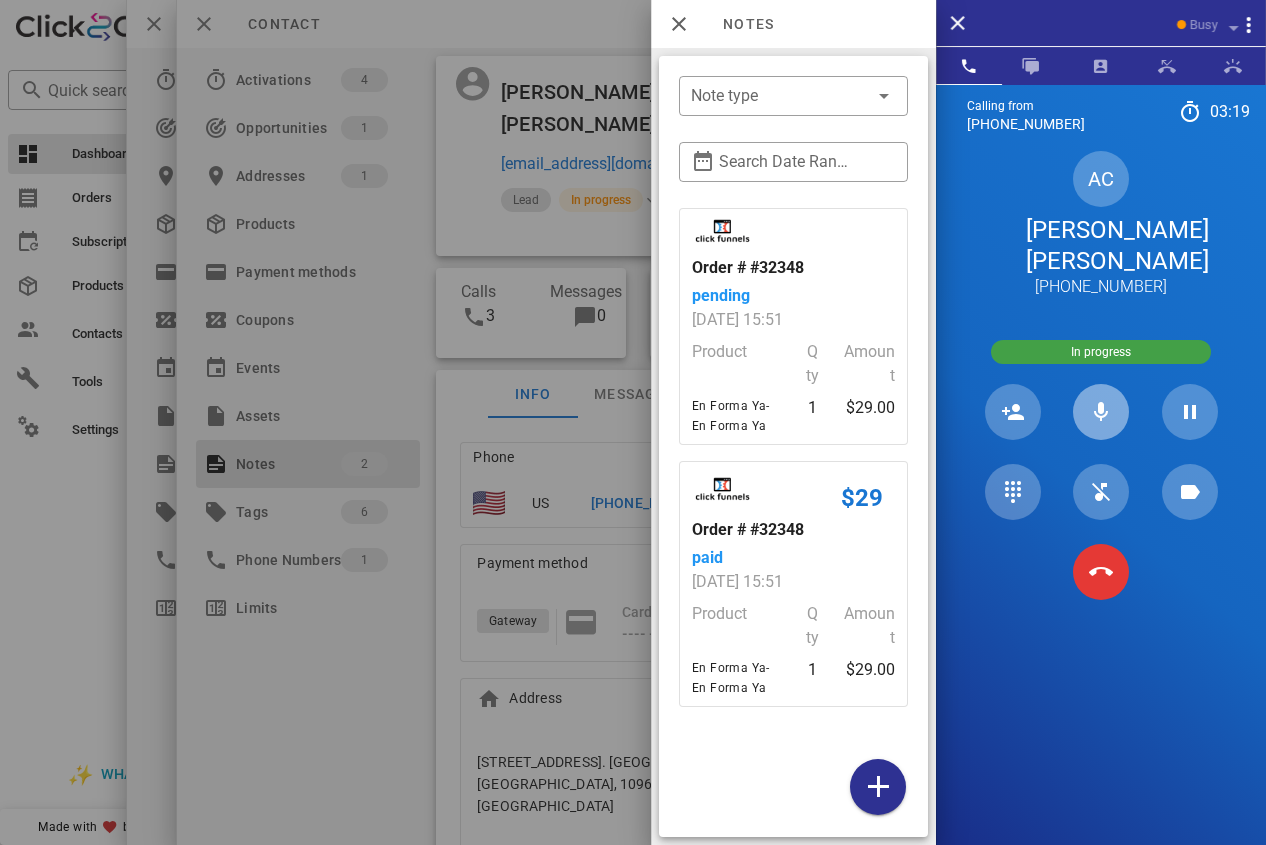 click at bounding box center (1101, 412) 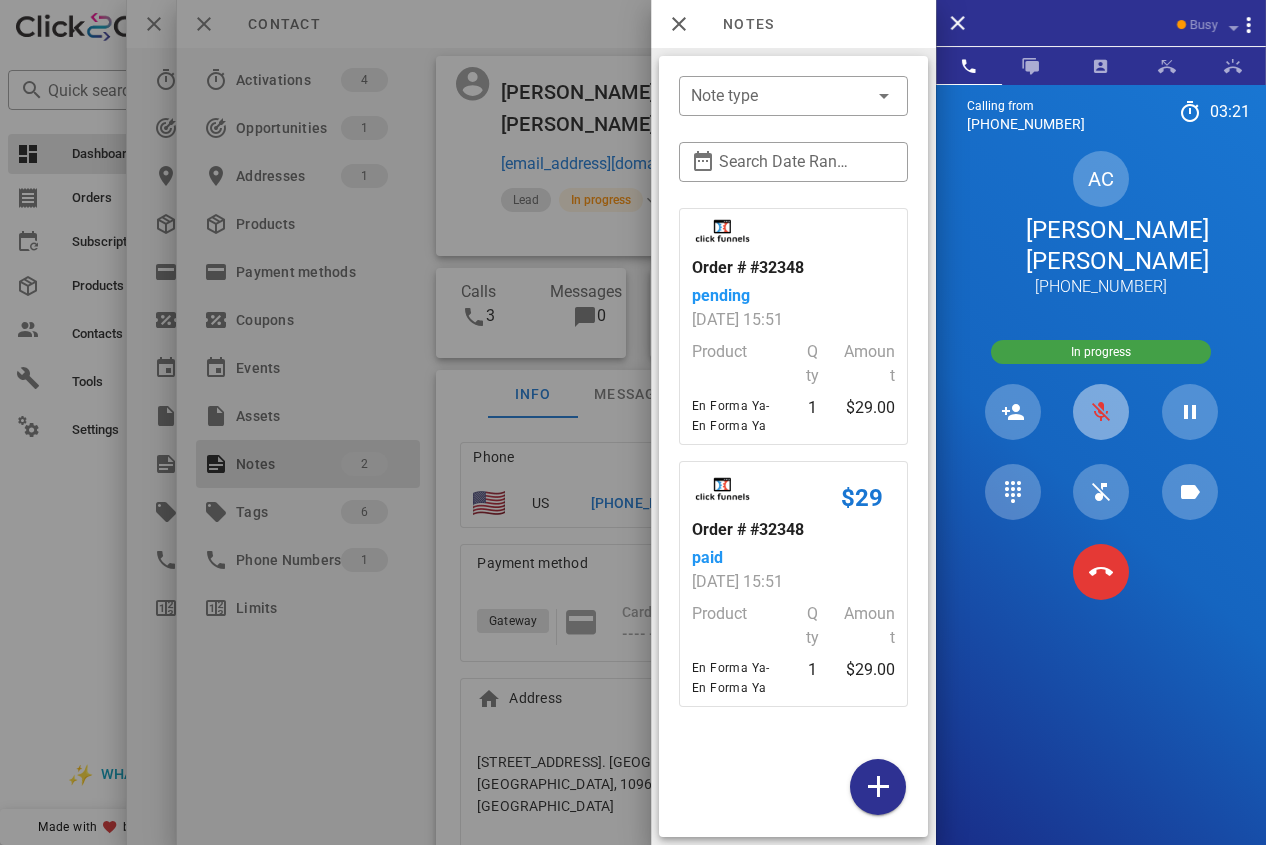 click at bounding box center [1101, 412] 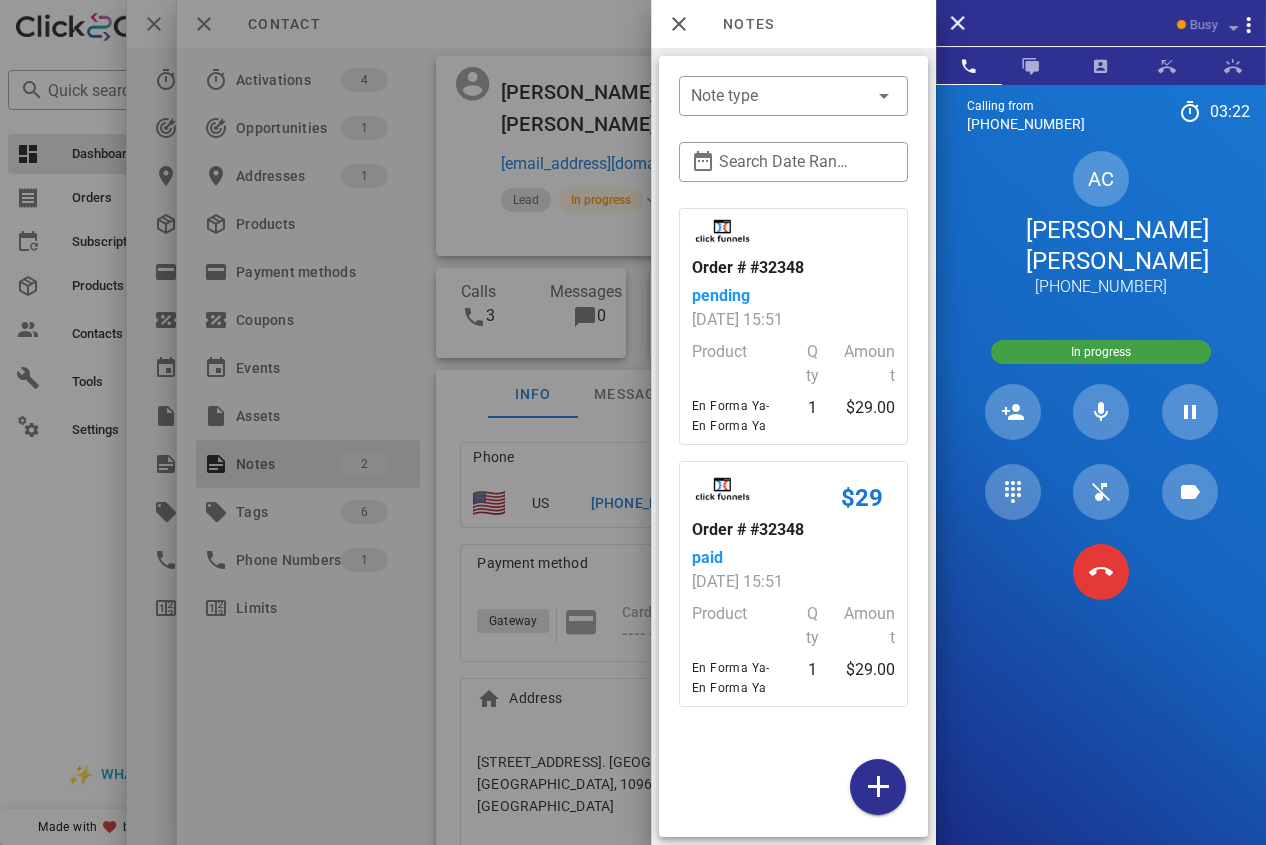 click at bounding box center [633, 422] 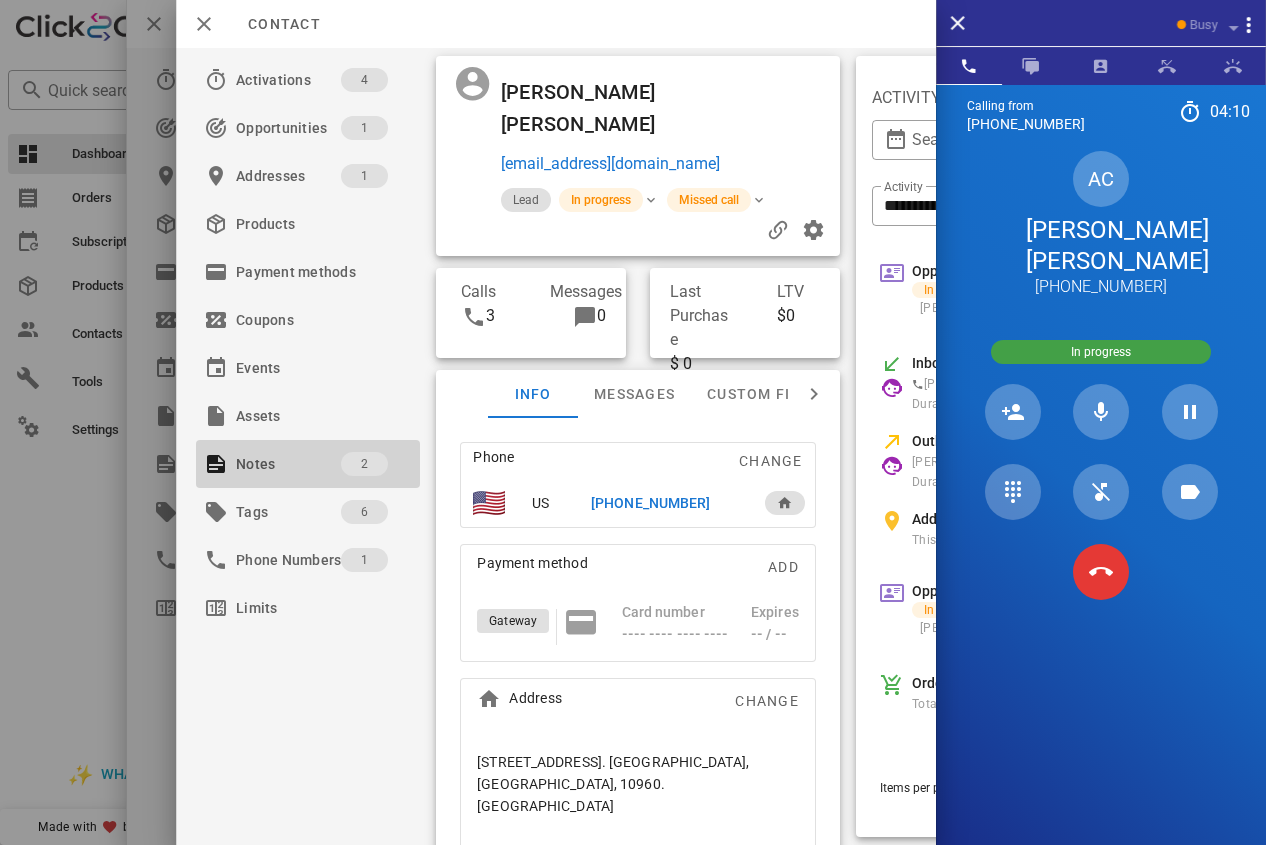 click on "Notes" at bounding box center (288, 464) 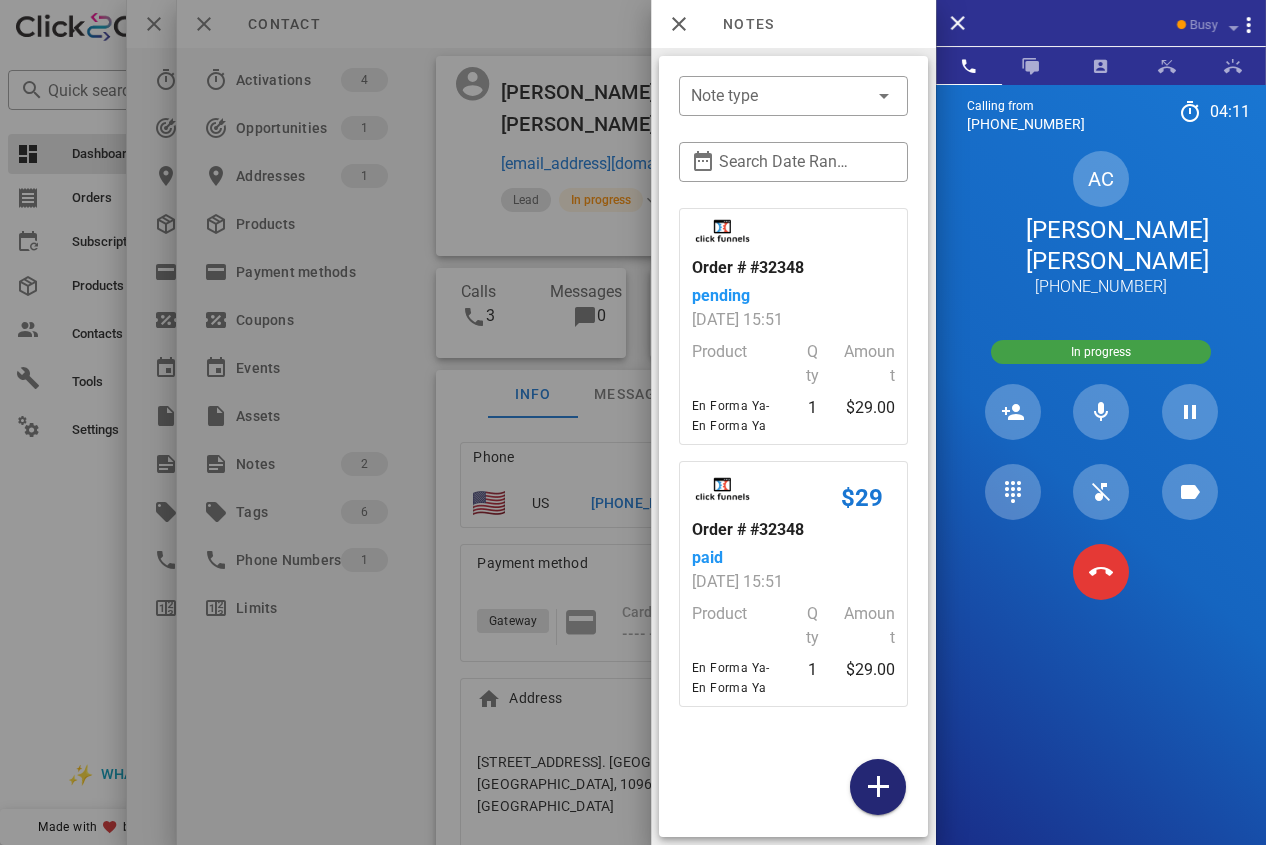 click at bounding box center (878, 787) 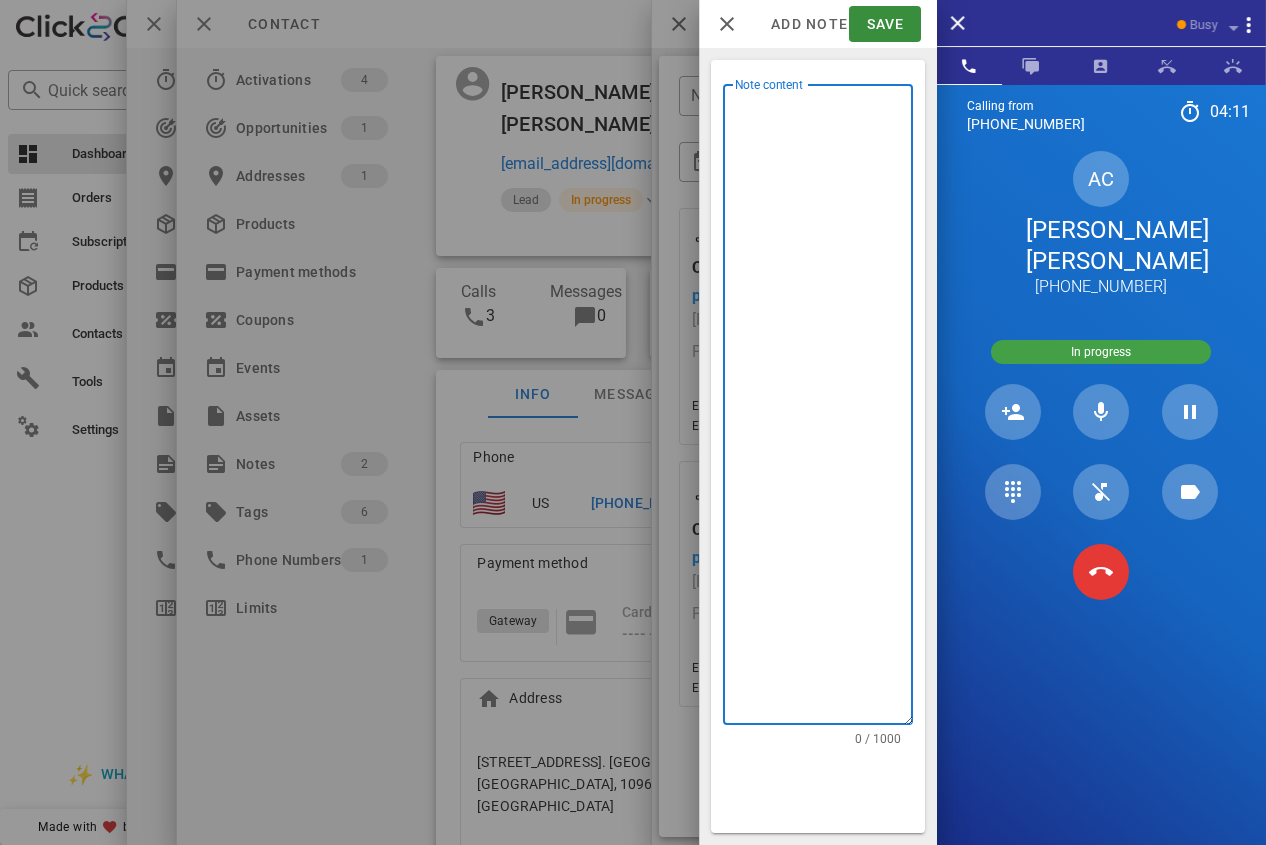 click on "Note content" at bounding box center (824, 409) 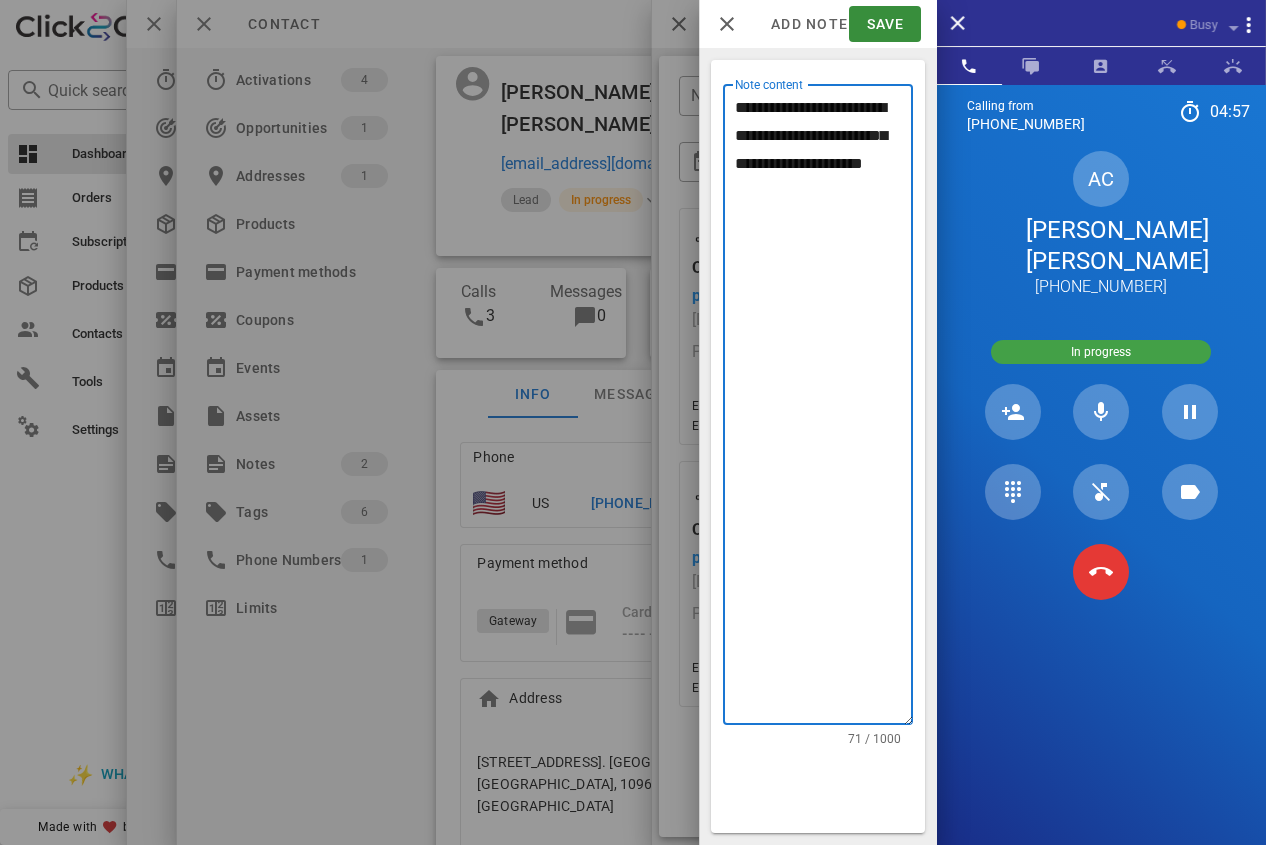 click on "**********" at bounding box center (824, 409) 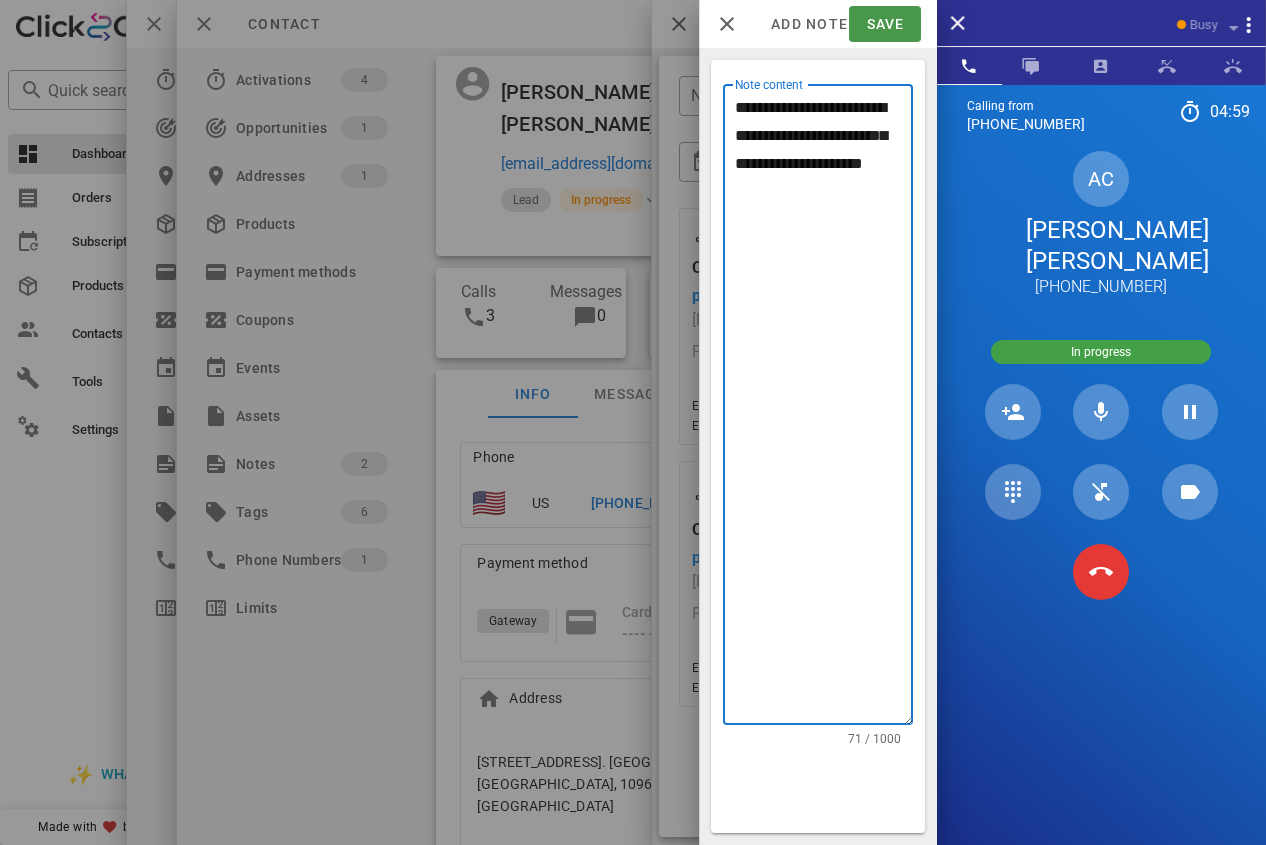 type on "**********" 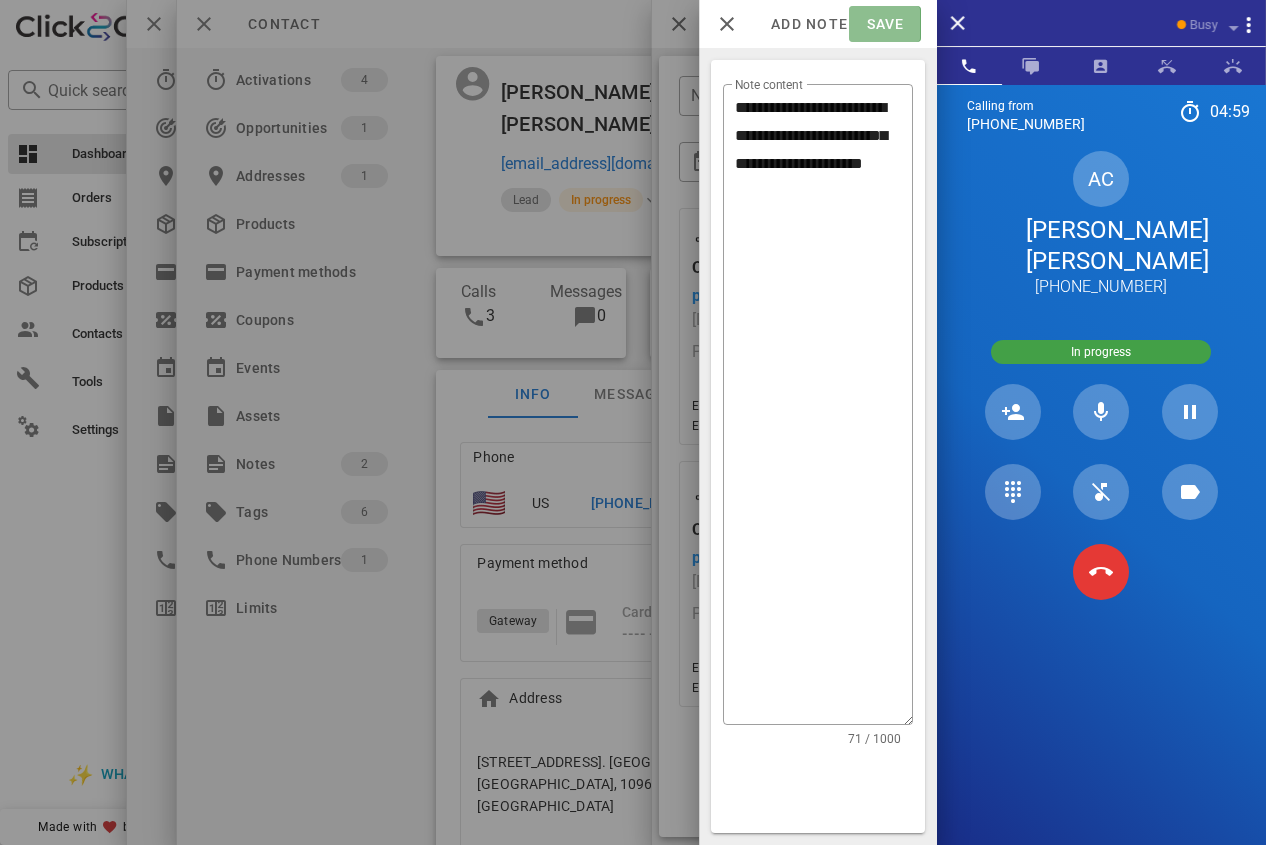 click on "Save" at bounding box center [884, 24] 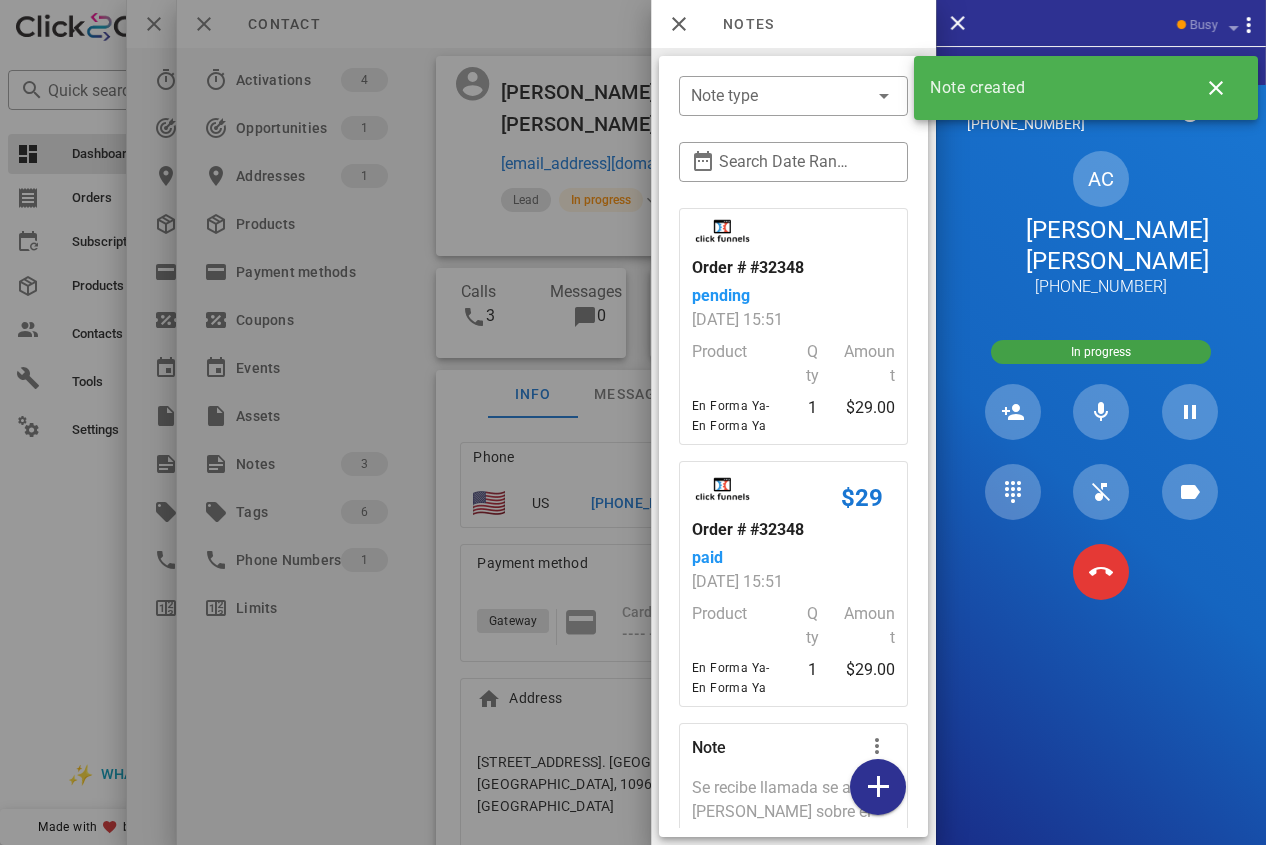 click at bounding box center [633, 422] 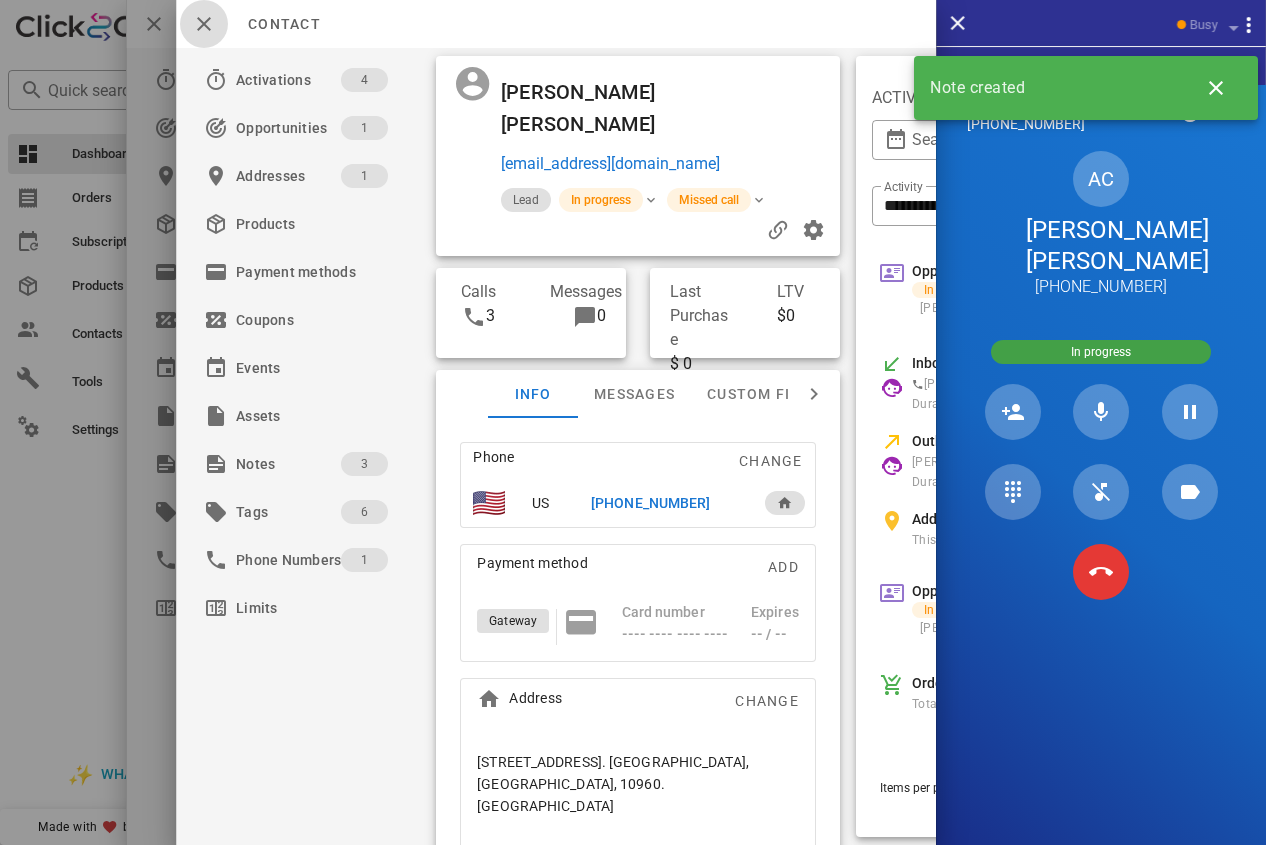 click at bounding box center [204, 24] 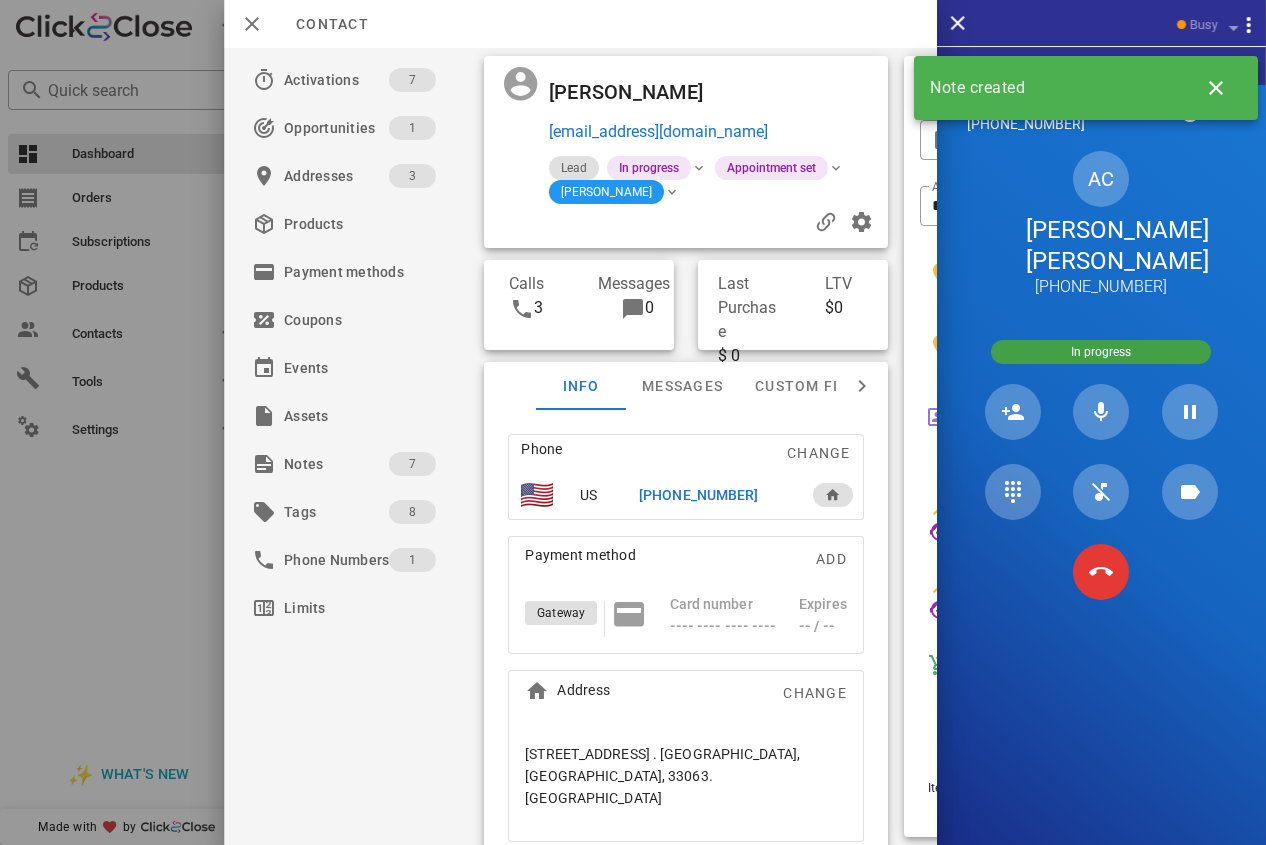 click at bounding box center [633, 422] 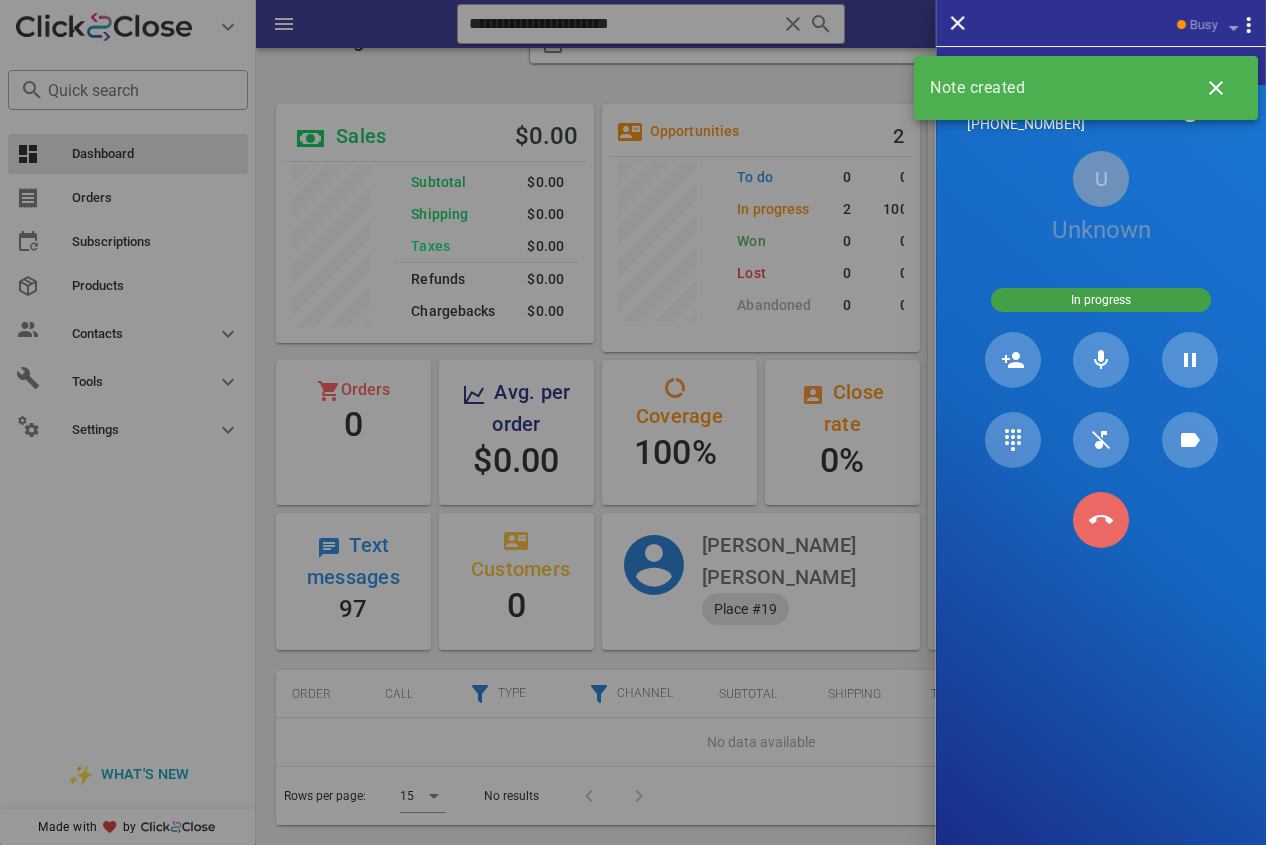 click at bounding box center (1101, 520) 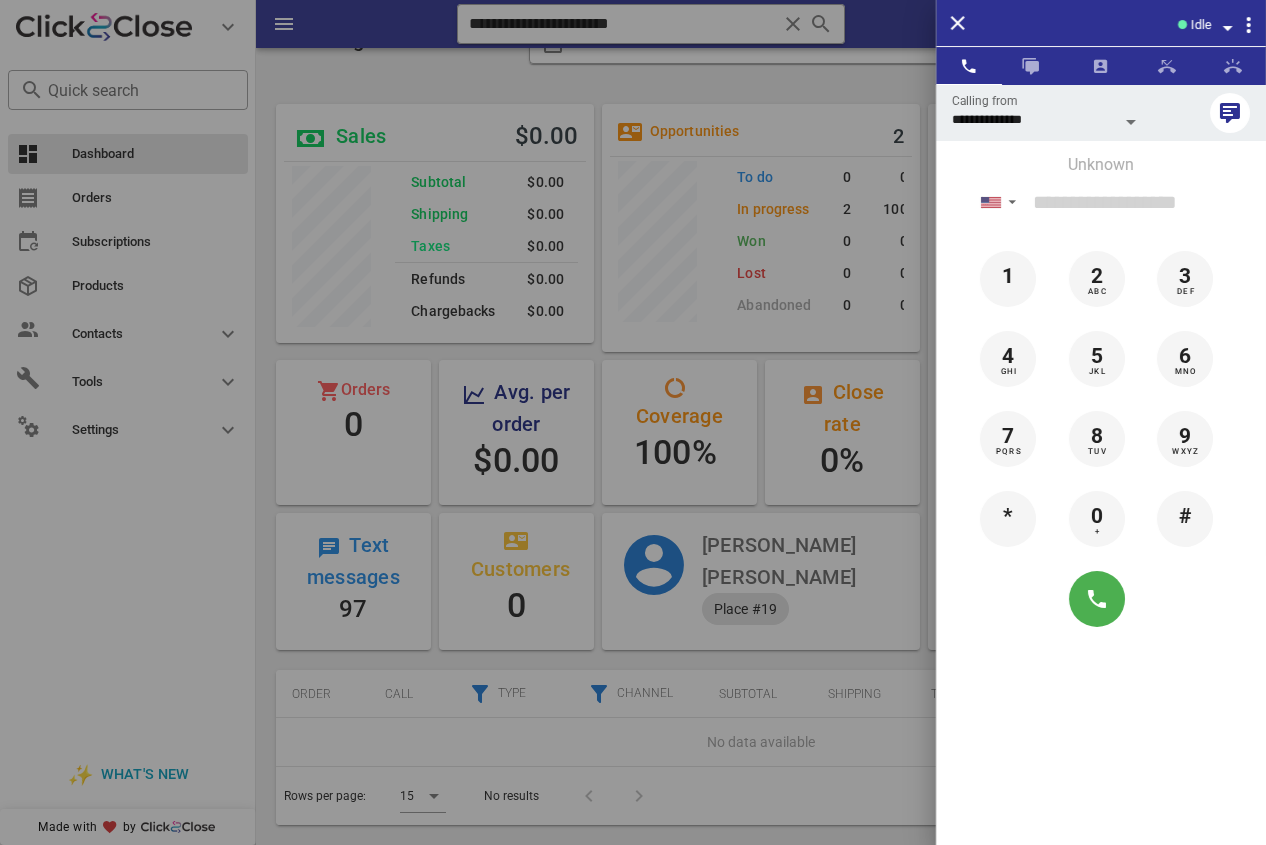 click at bounding box center [633, 422] 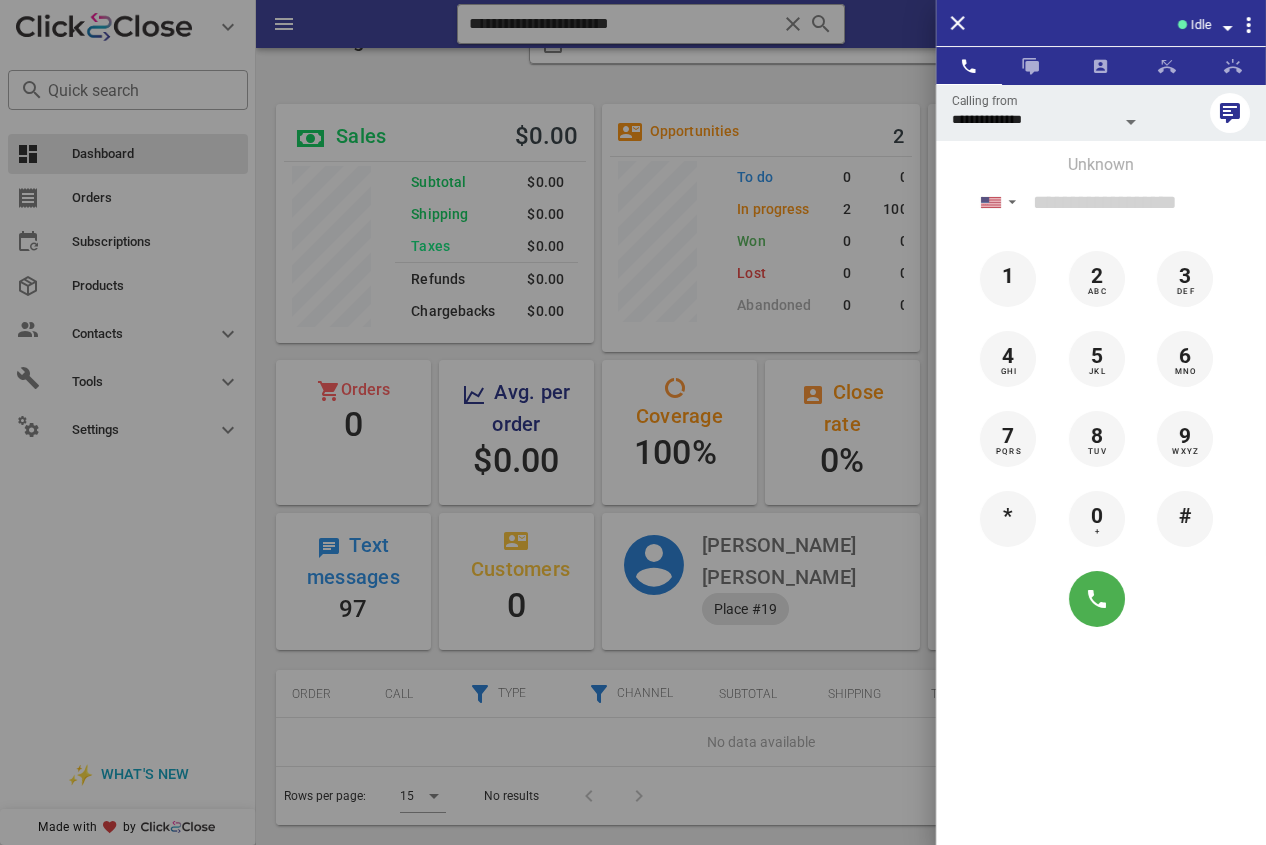 drag, startPoint x: 551, startPoint y: 22, endPoint x: 362, endPoint y: 22, distance: 189 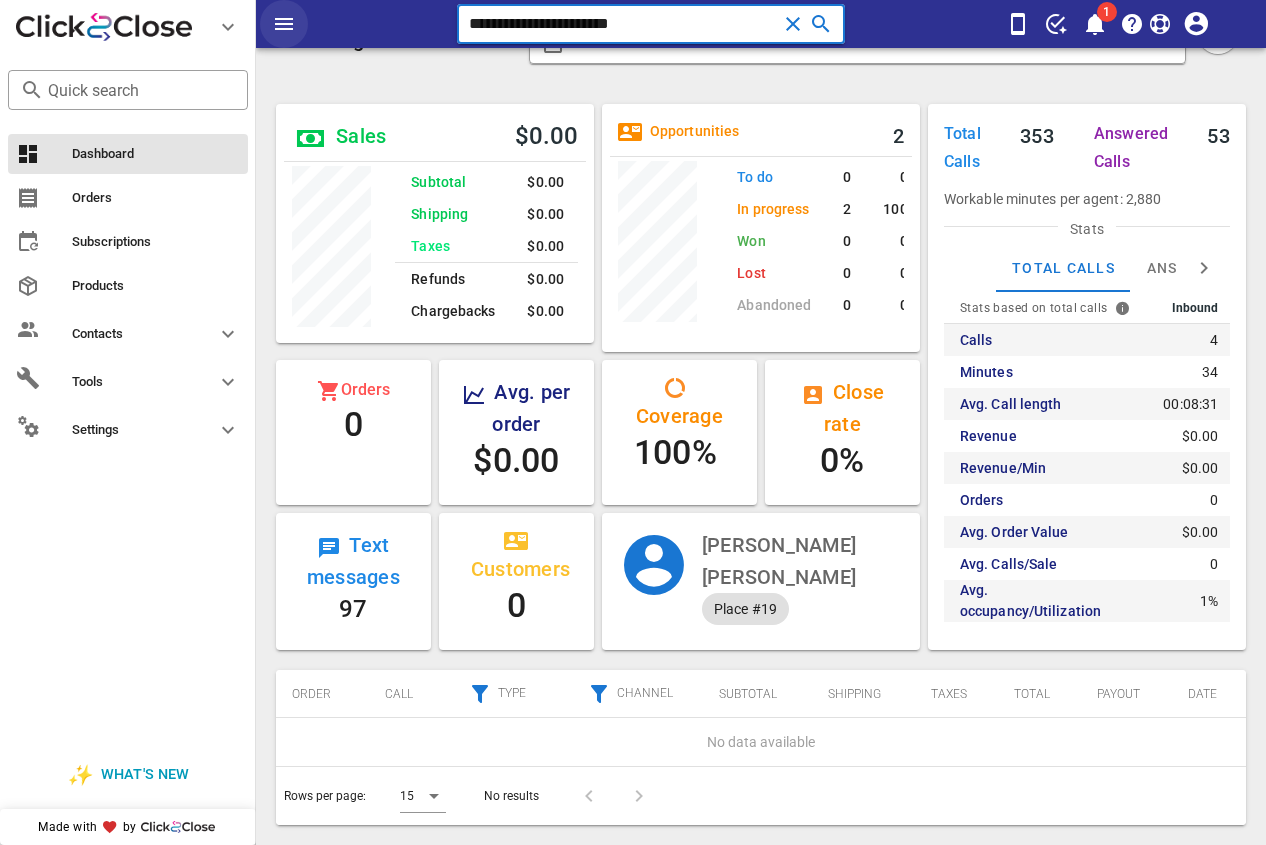 paste 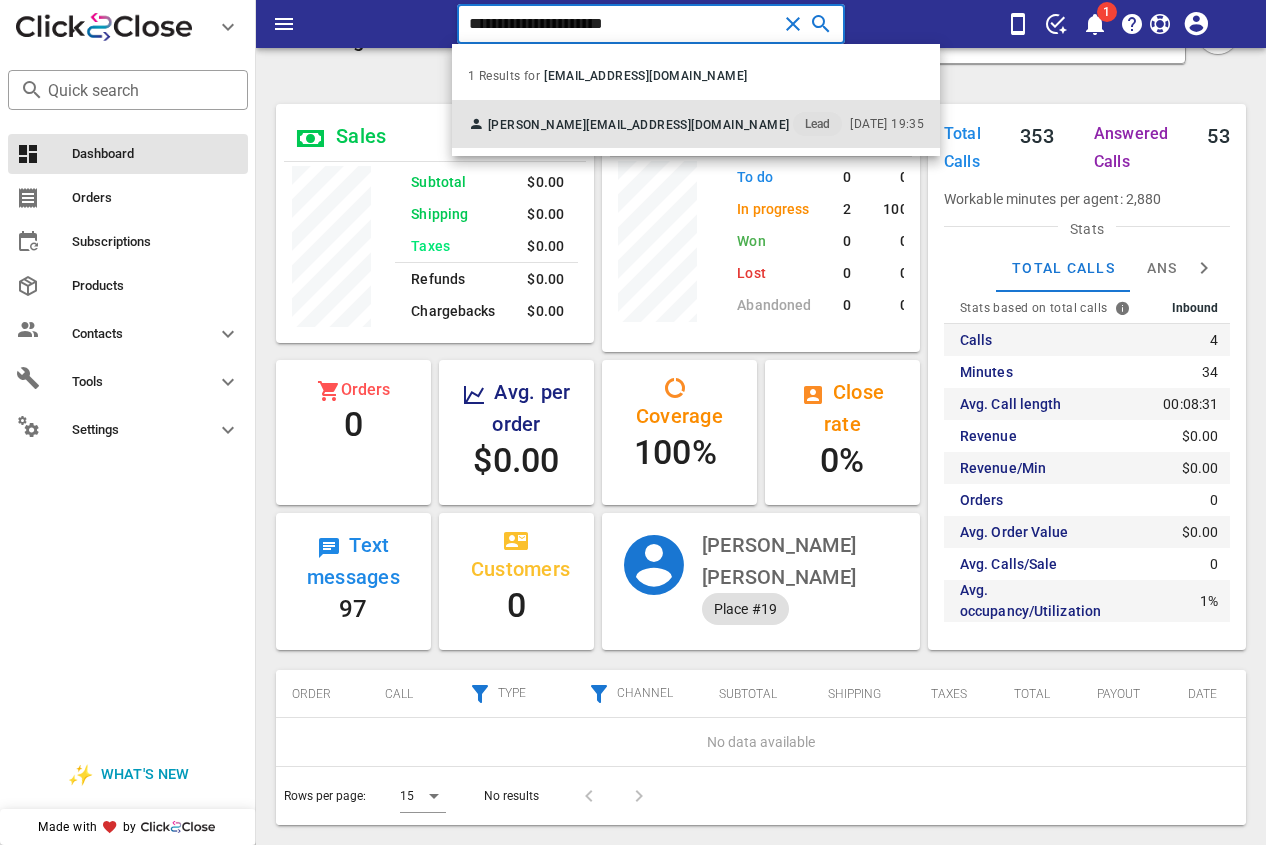 click on "[EMAIL_ADDRESS][DOMAIN_NAME]" at bounding box center [687, 125] 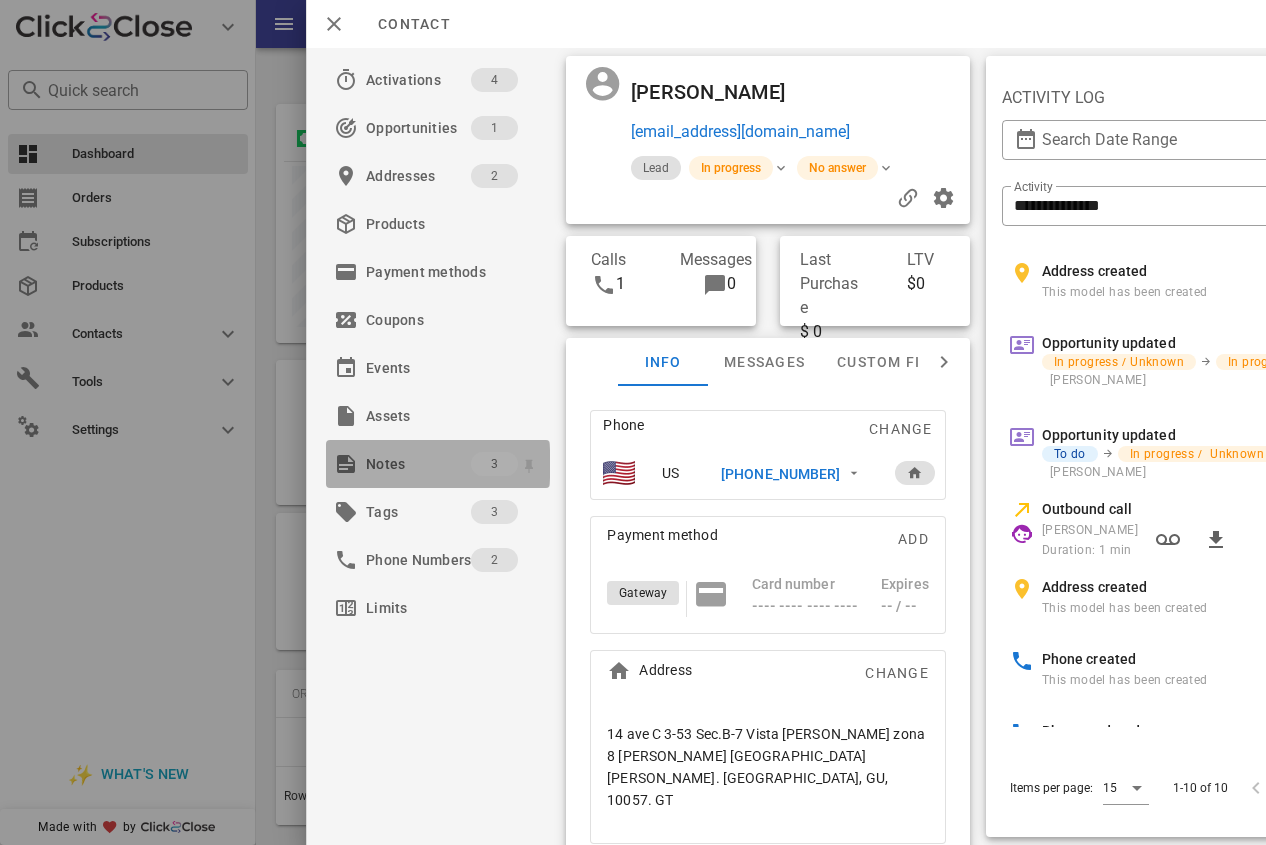 click on "Notes" at bounding box center (418, 464) 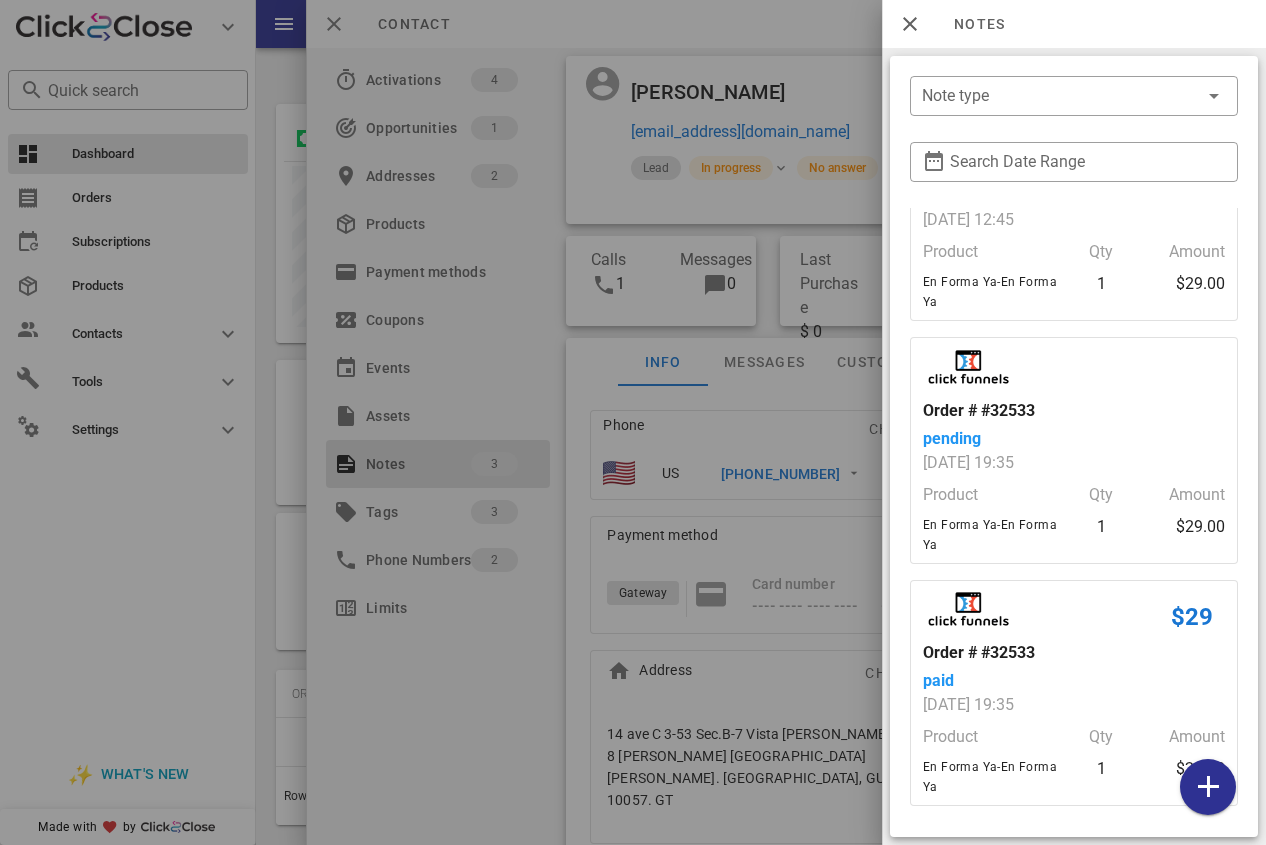scroll, scrollTop: 115, scrollLeft: 0, axis: vertical 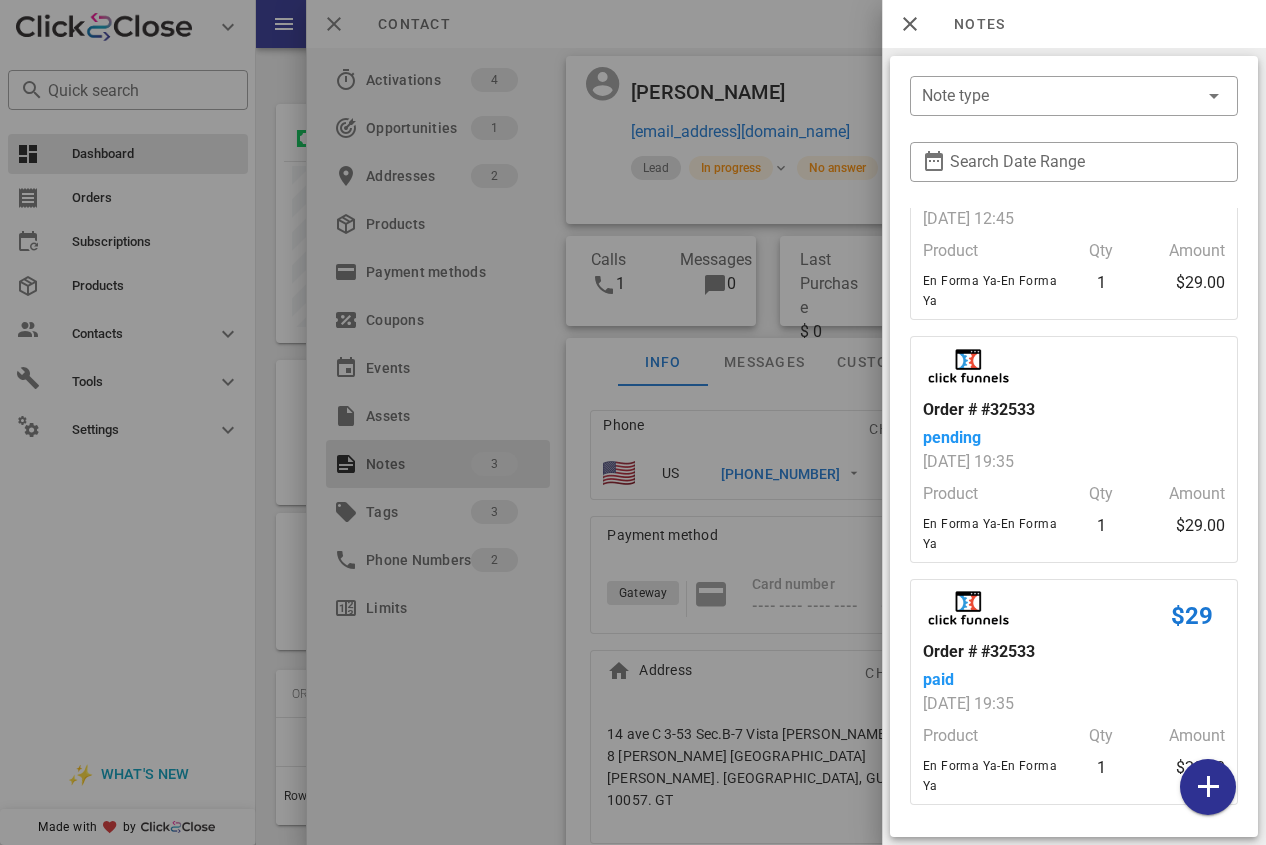 click at bounding box center (633, 422) 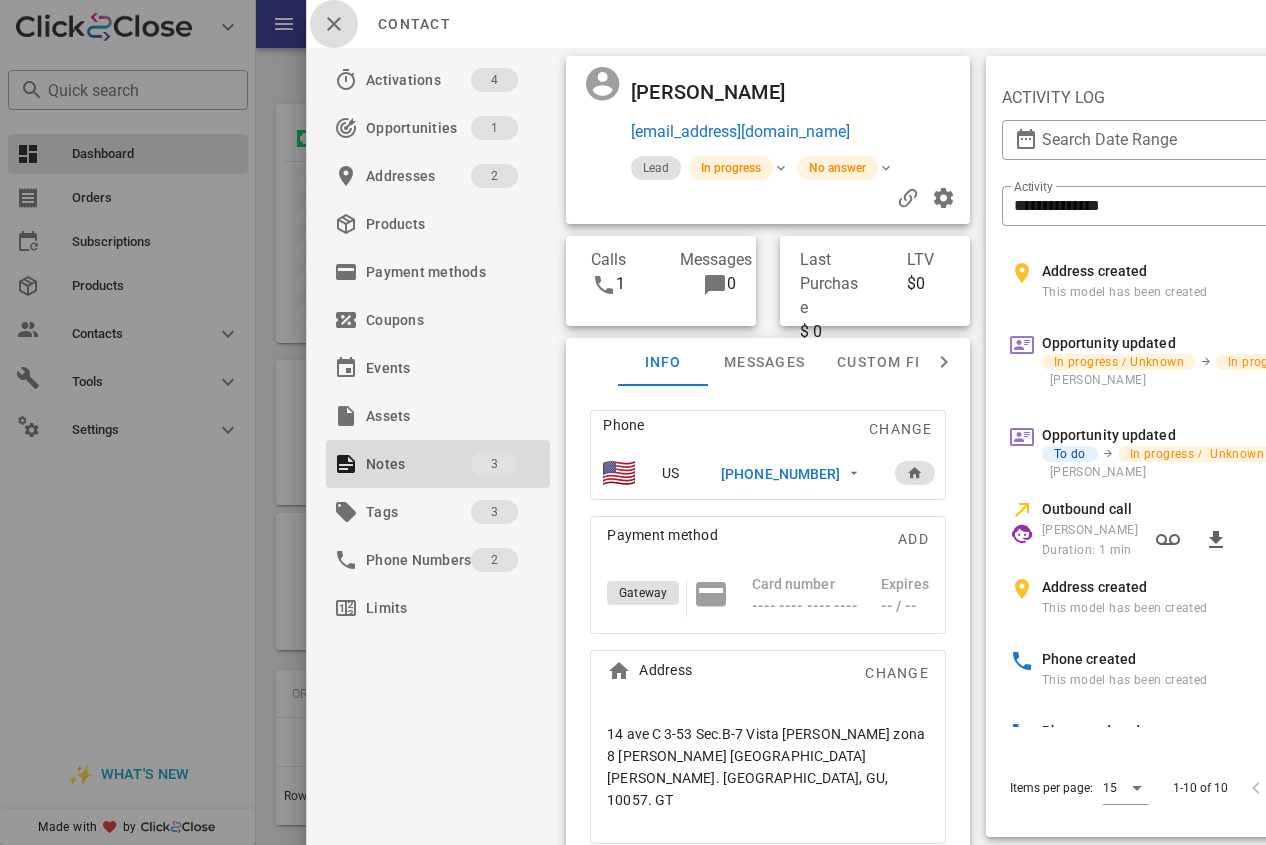 click at bounding box center [334, 24] 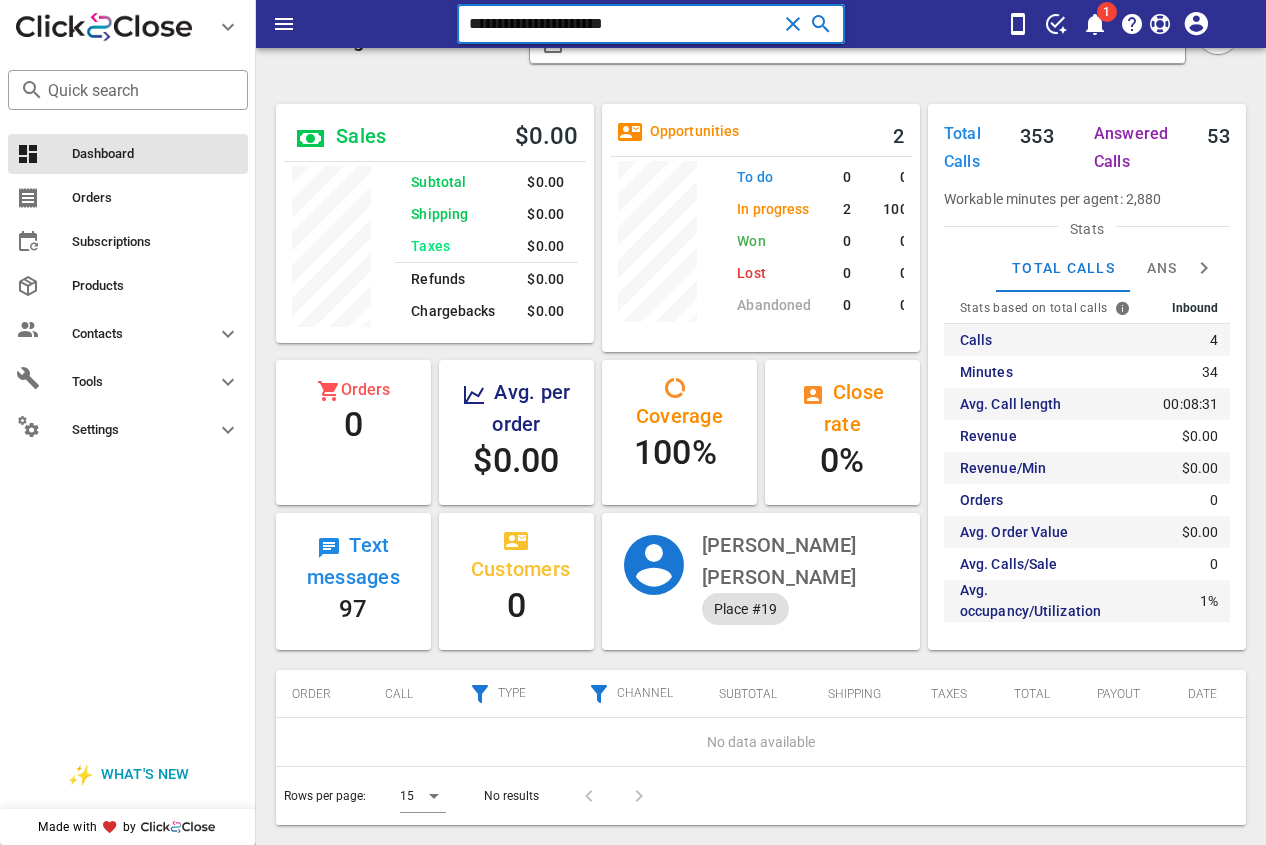click on "**********" at bounding box center (623, 24) 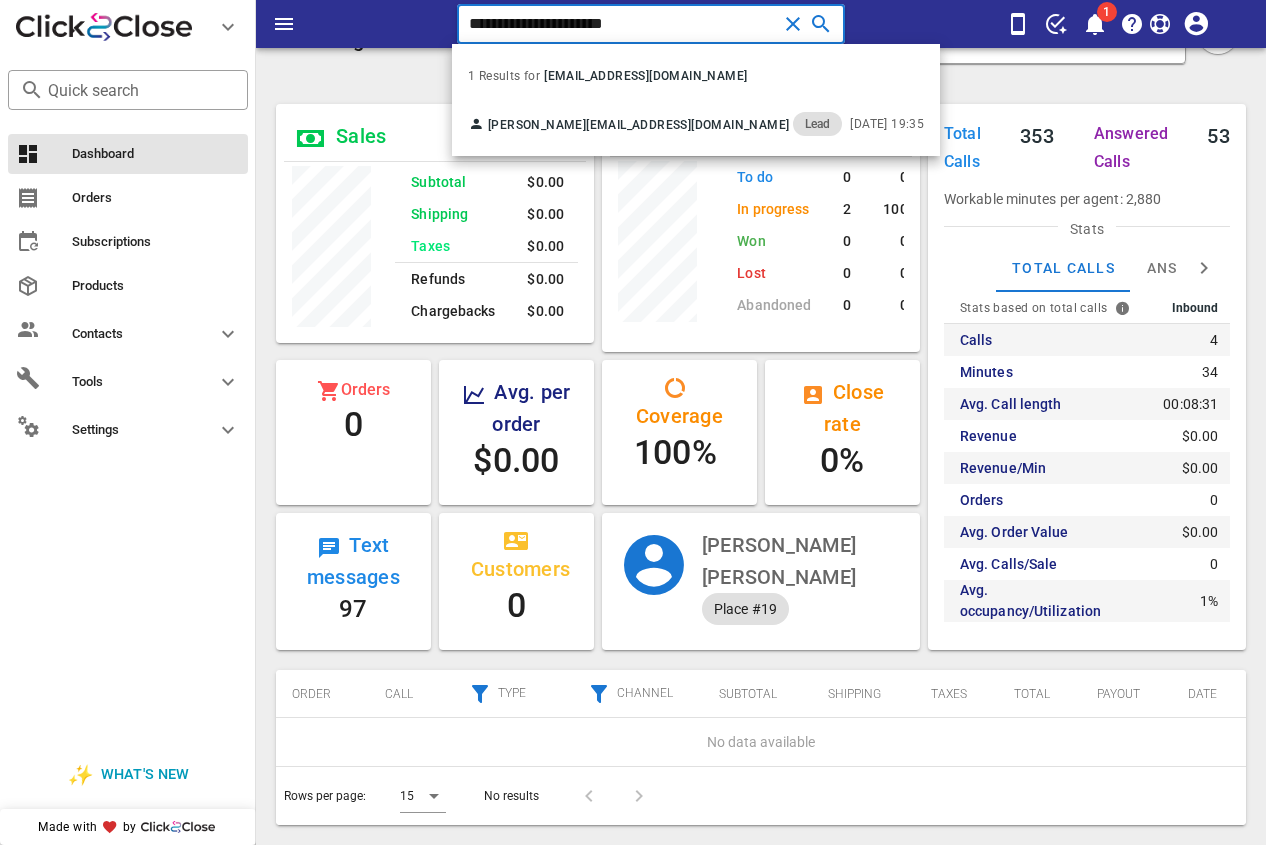 drag, startPoint x: 610, startPoint y: 25, endPoint x: 308, endPoint y: 4, distance: 302.72925 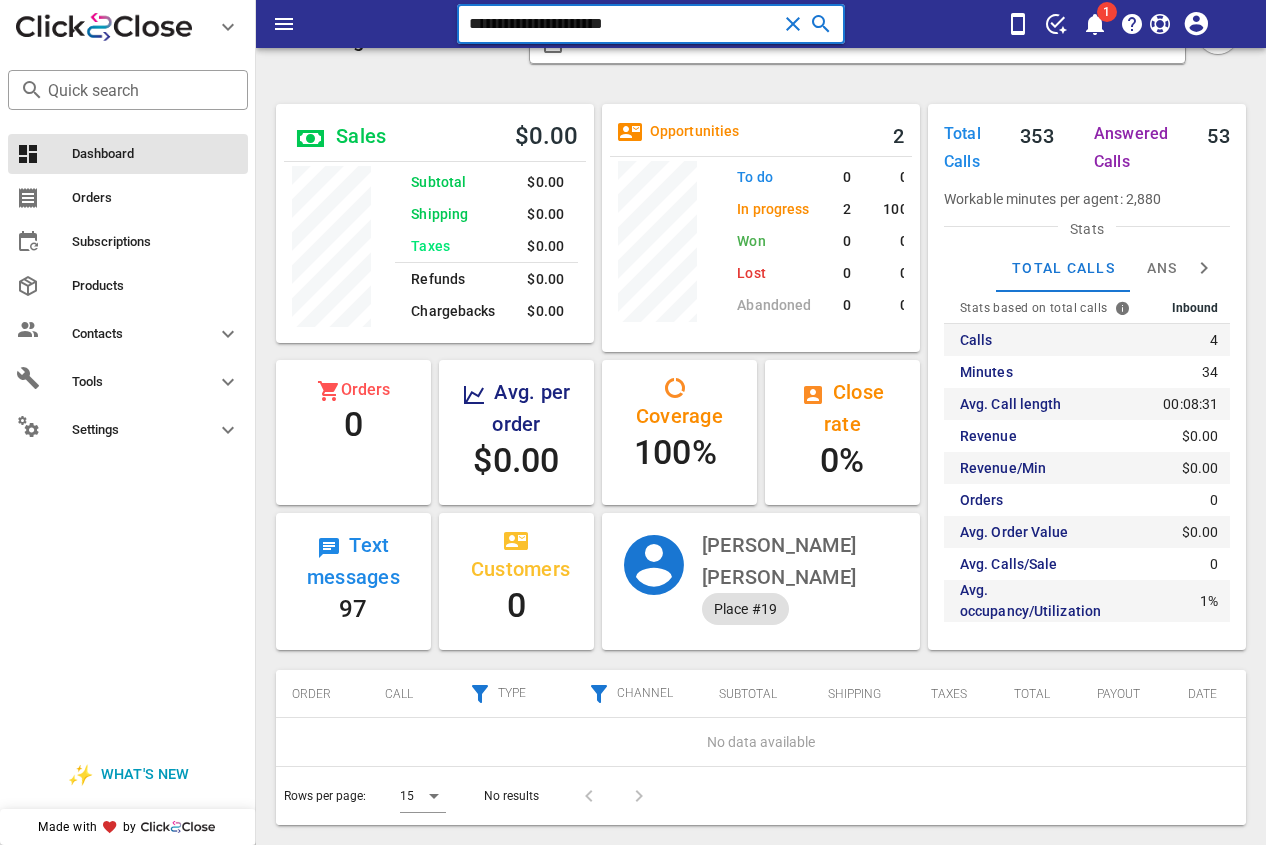 paste 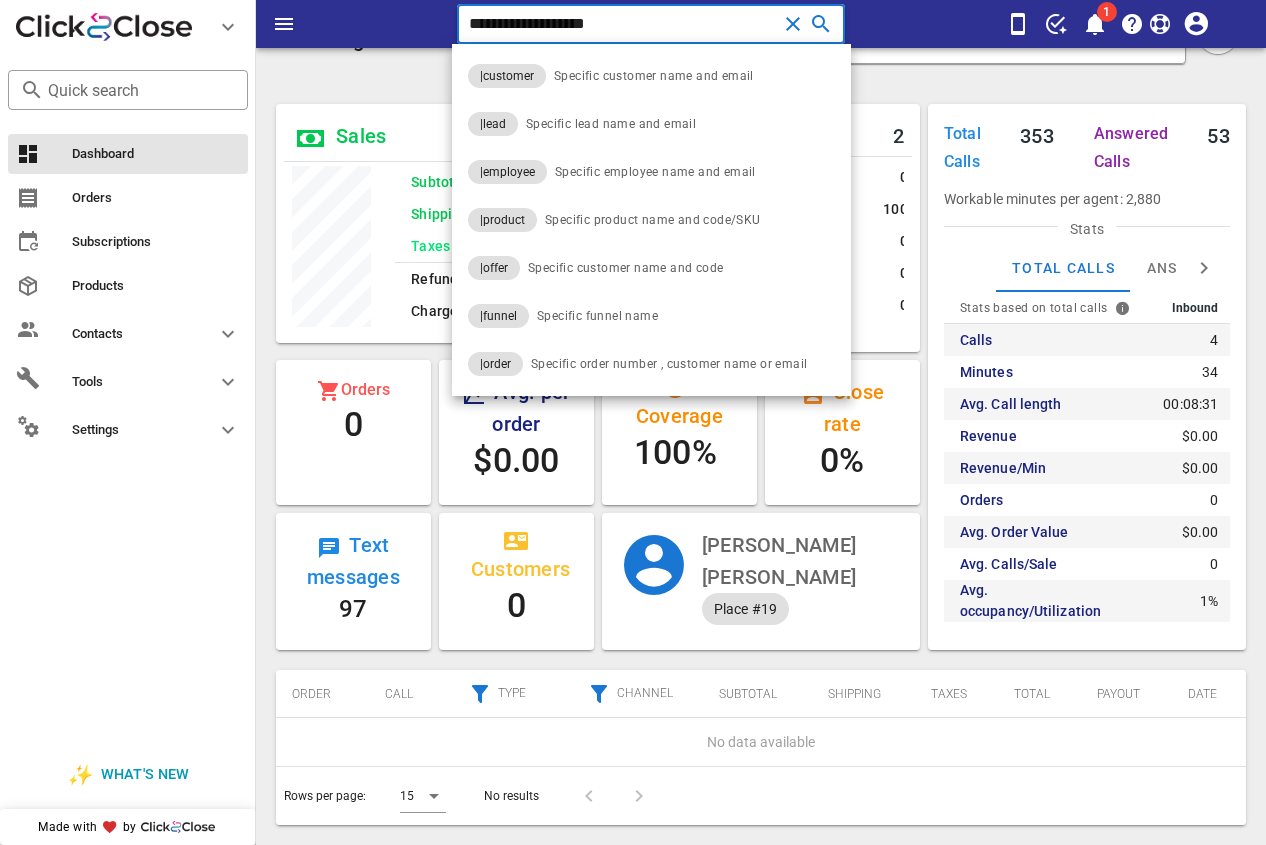type on "**********" 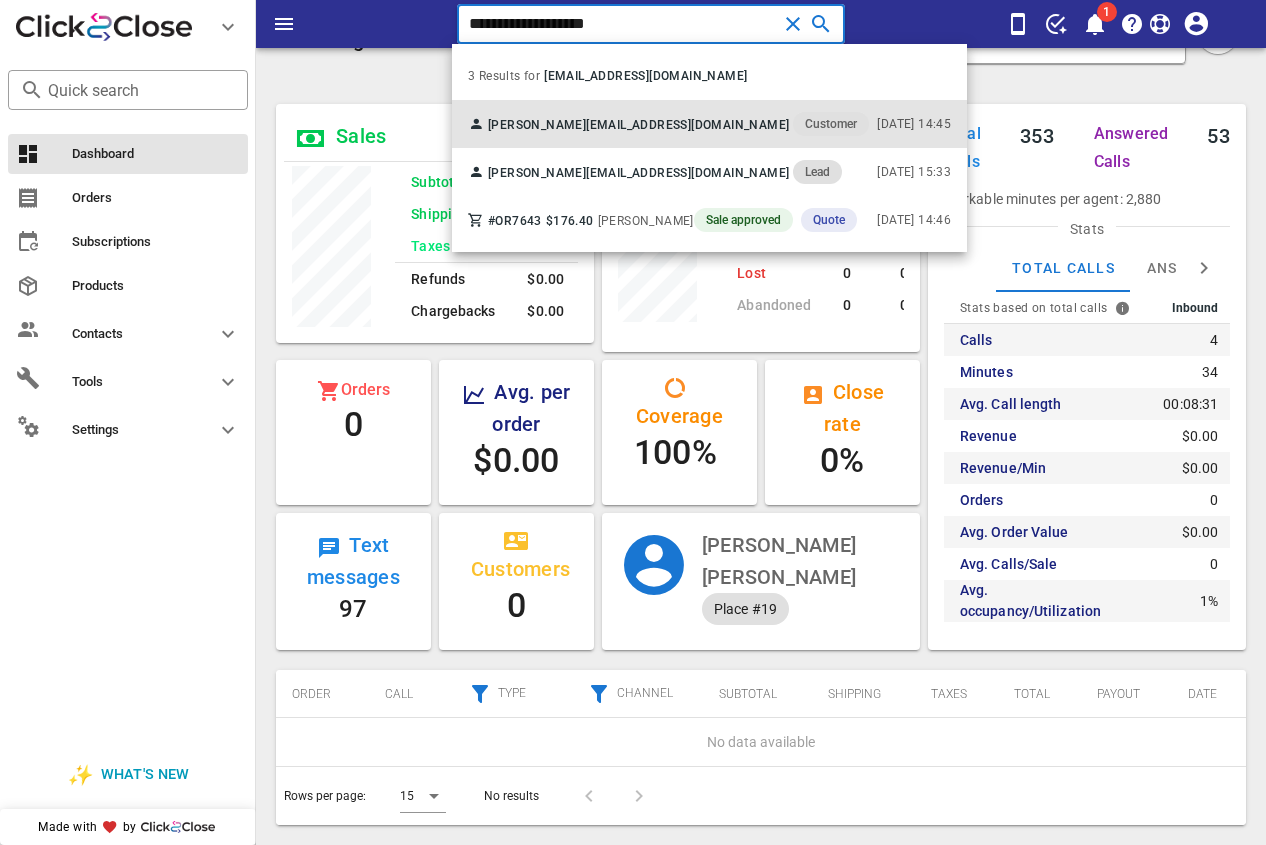 click on "[EMAIL_ADDRESS][DOMAIN_NAME]" at bounding box center [687, 125] 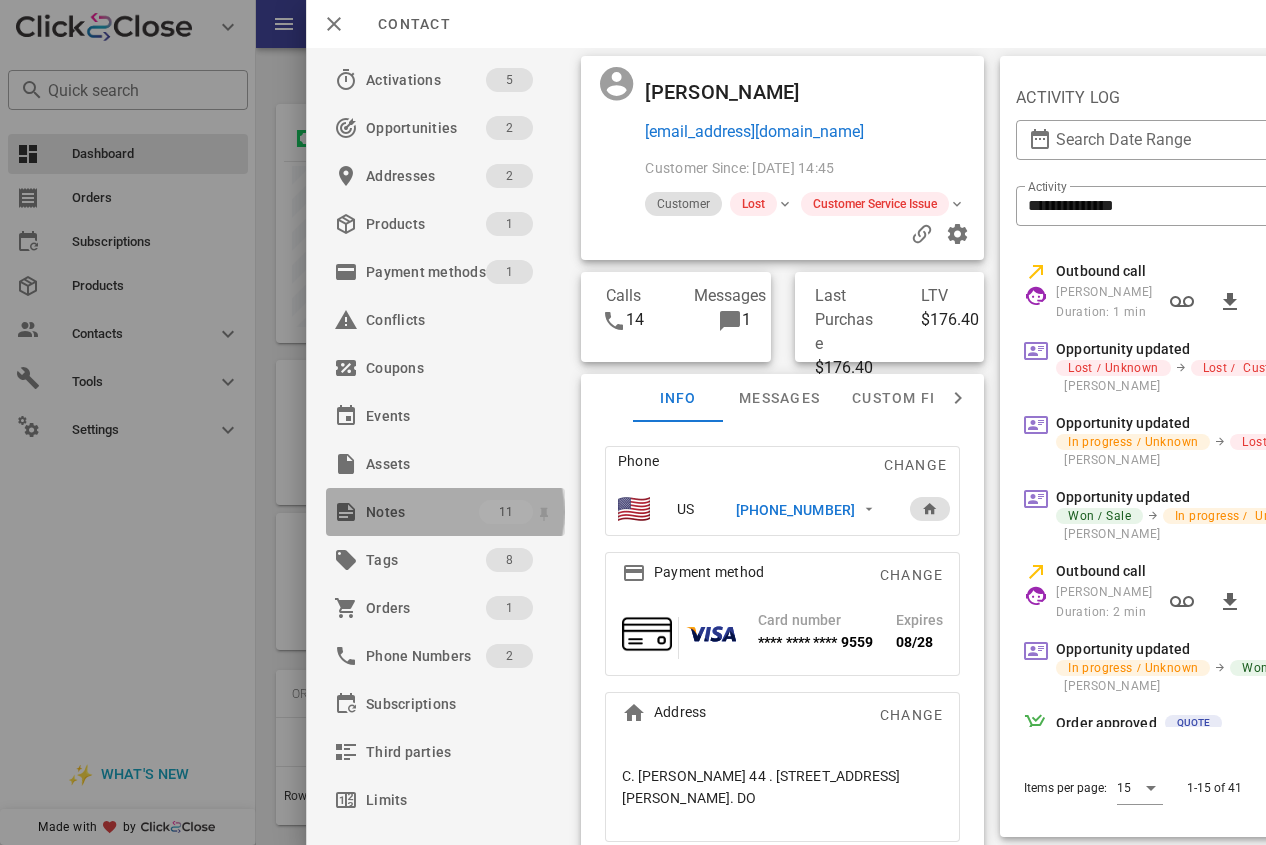 click on "Notes" at bounding box center [422, 512] 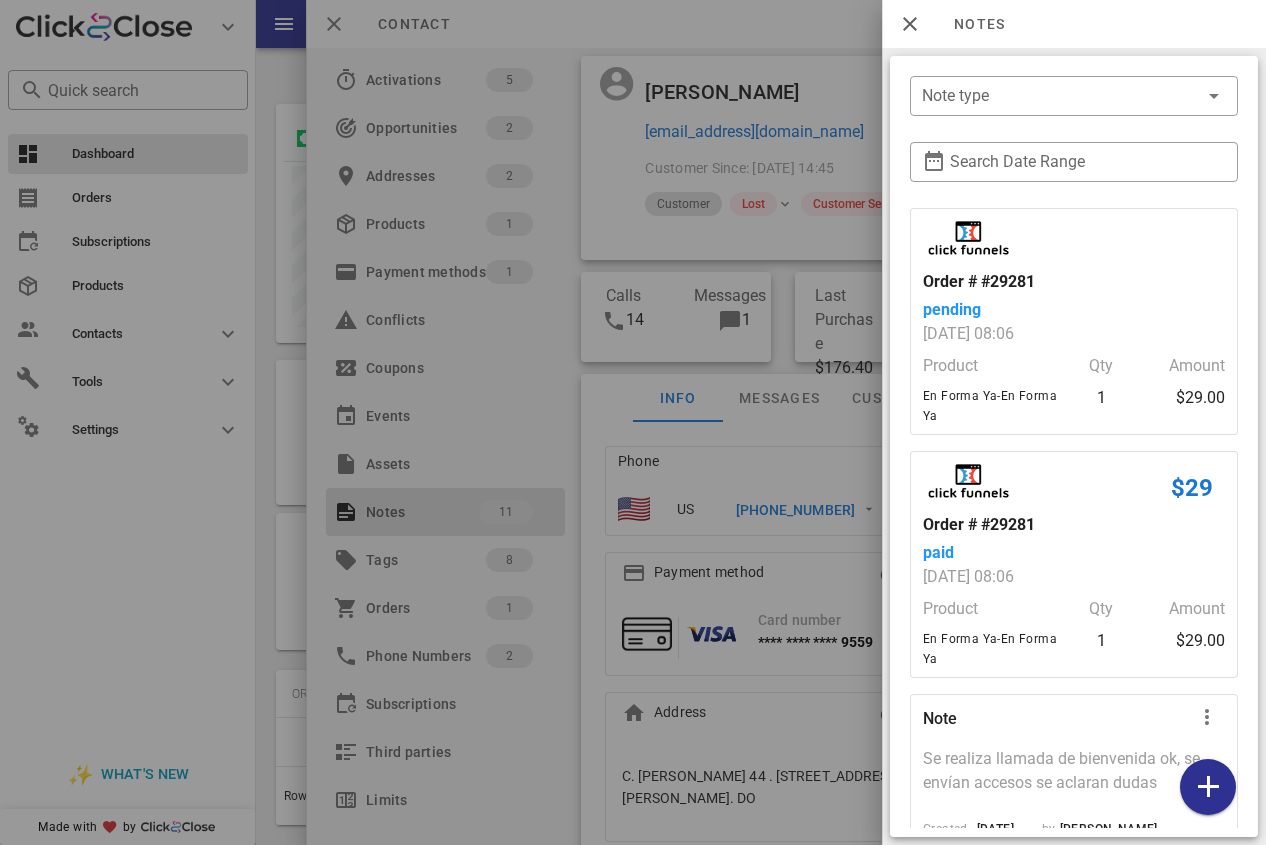 drag, startPoint x: 768, startPoint y: 450, endPoint x: 774, endPoint y: 482, distance: 32.55764 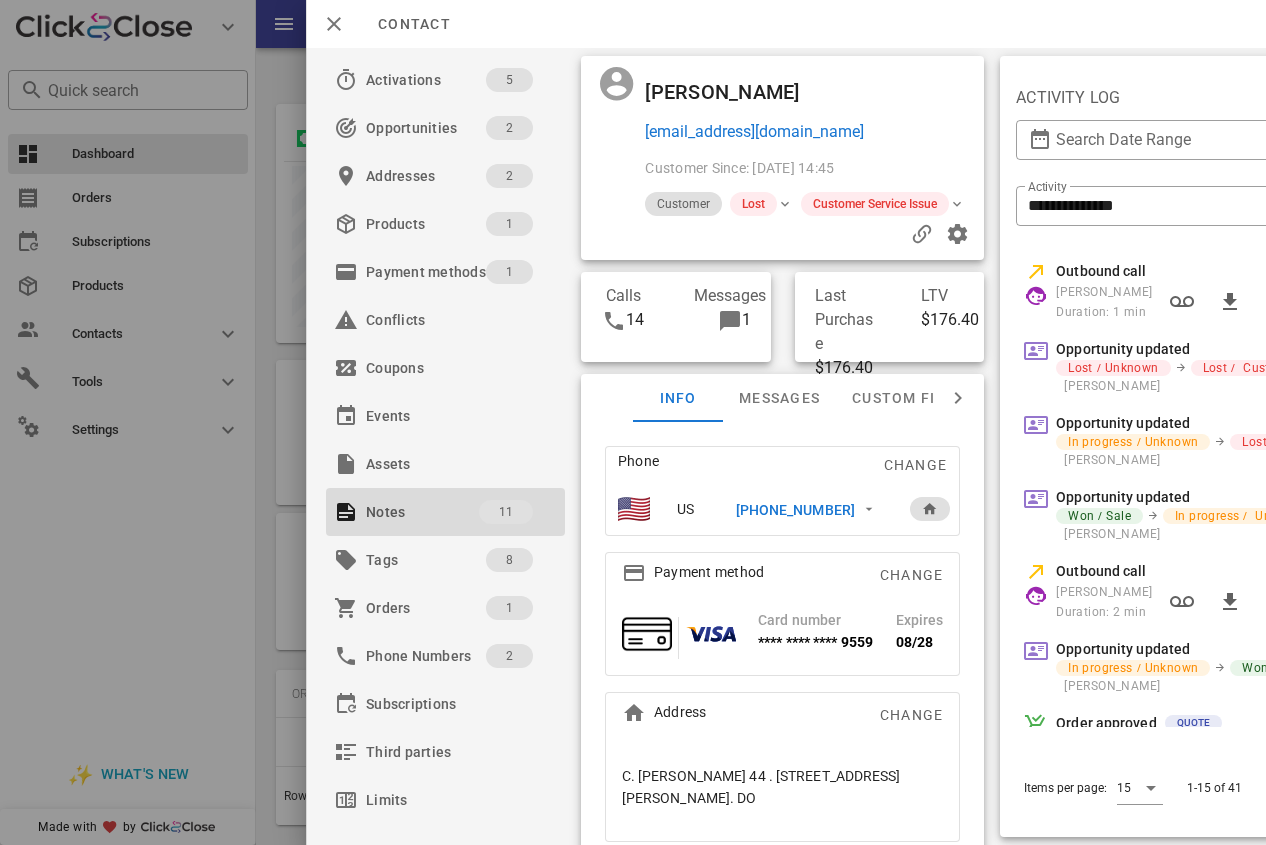 click on "[PHONE_NUMBER]" at bounding box center [812, 509] 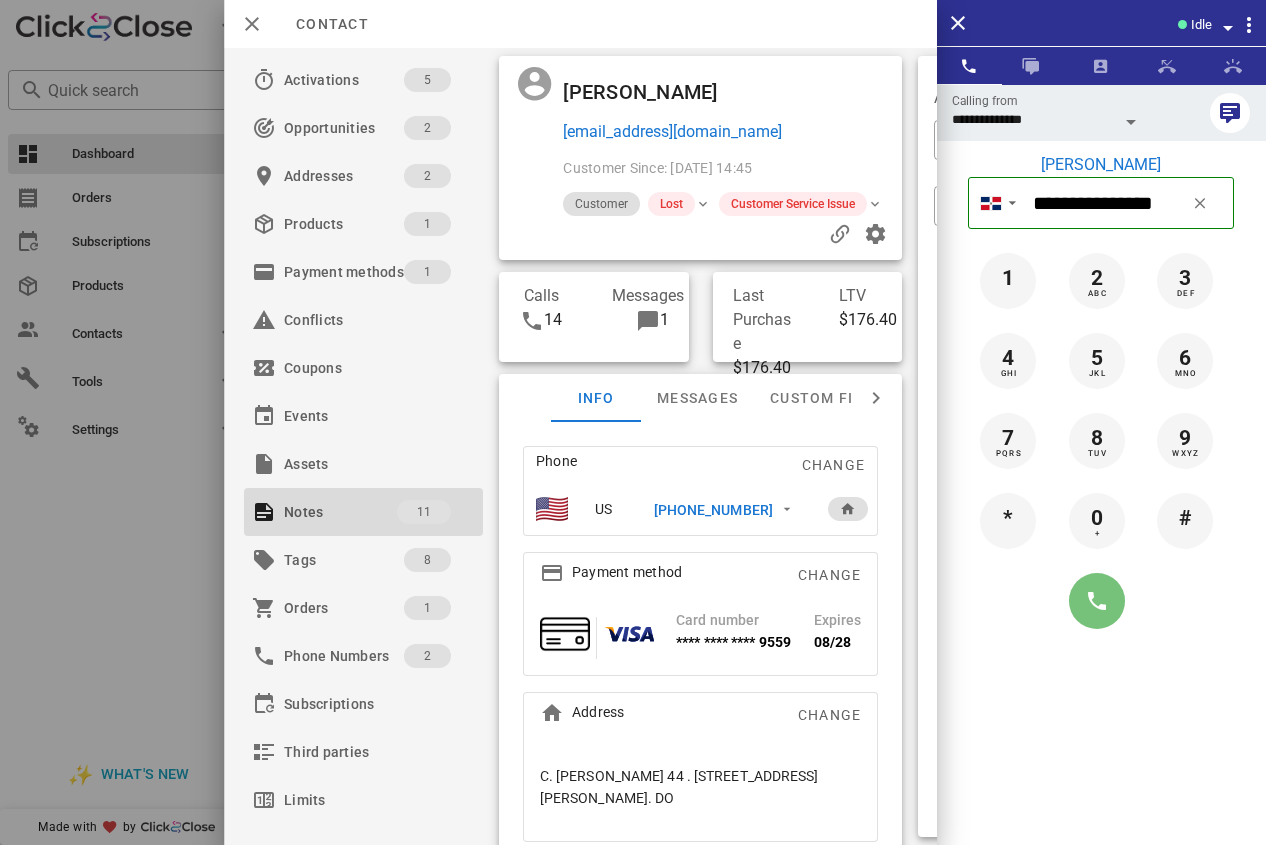 click at bounding box center [1097, 601] 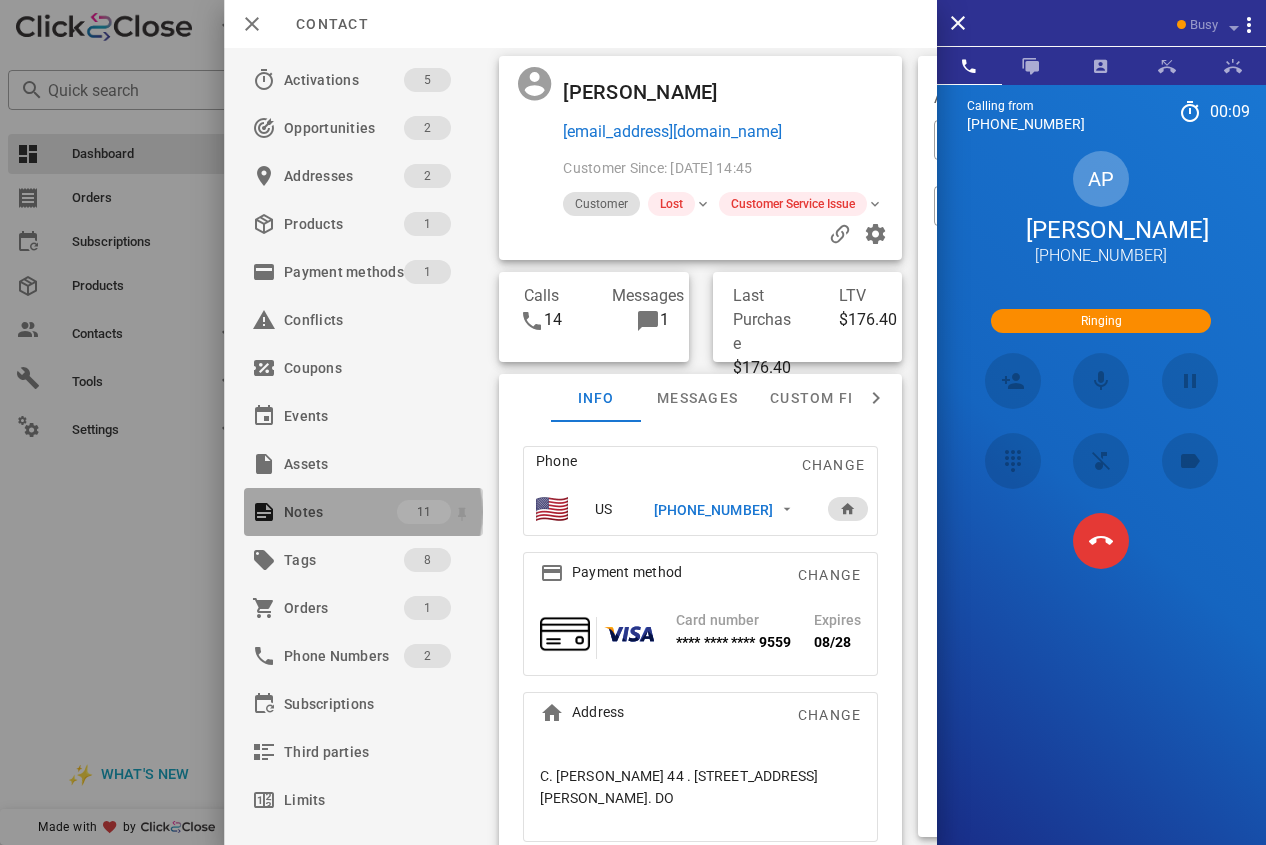 click on "Notes" at bounding box center [340, 512] 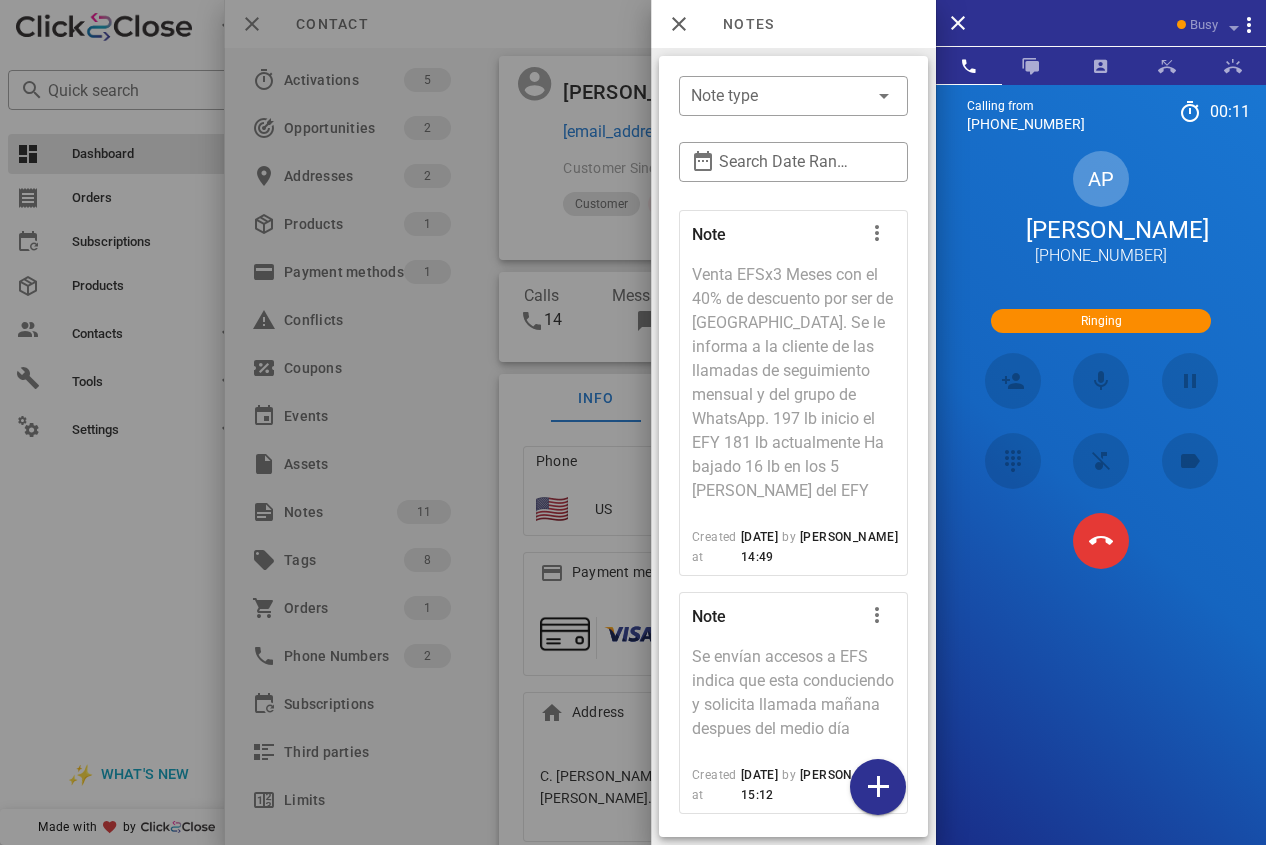 scroll, scrollTop: 2588, scrollLeft: 0, axis: vertical 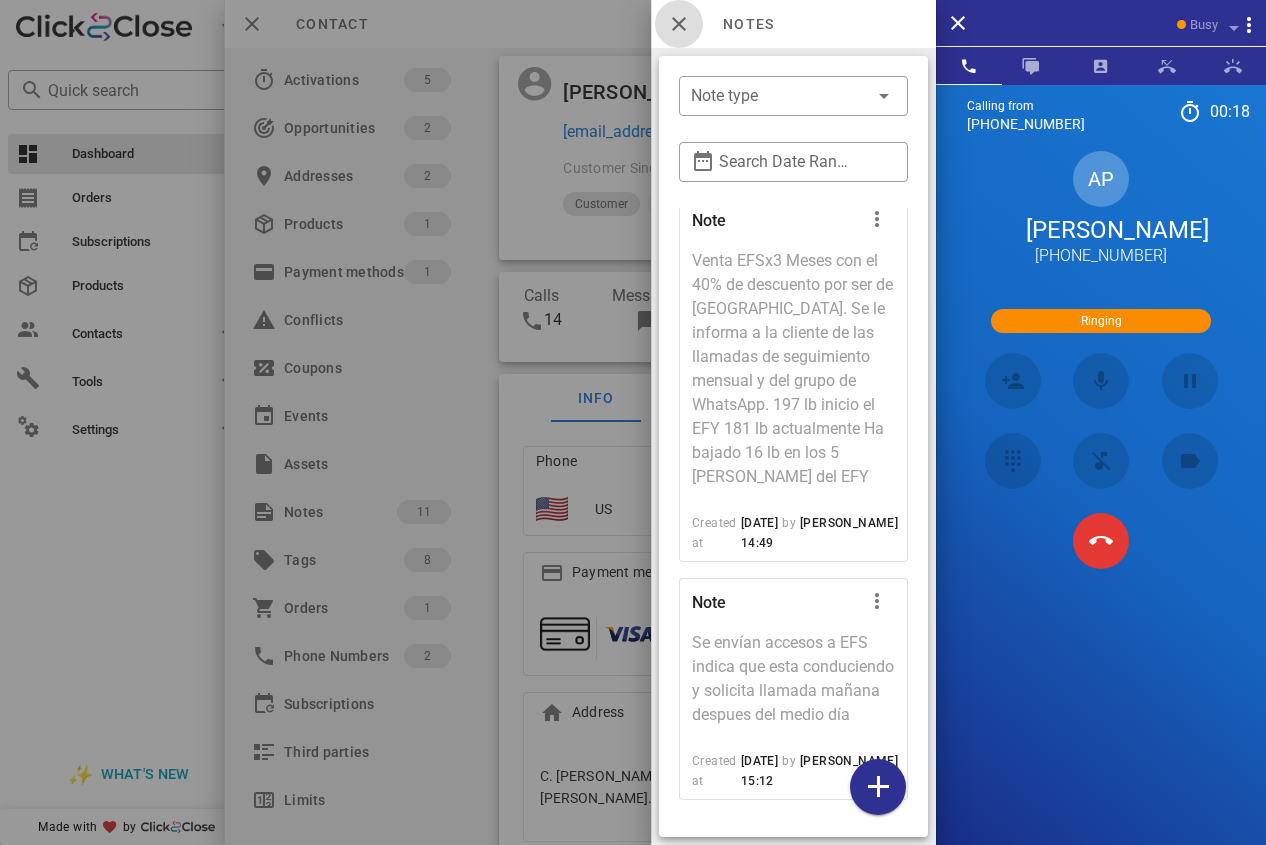 click at bounding box center [679, 24] 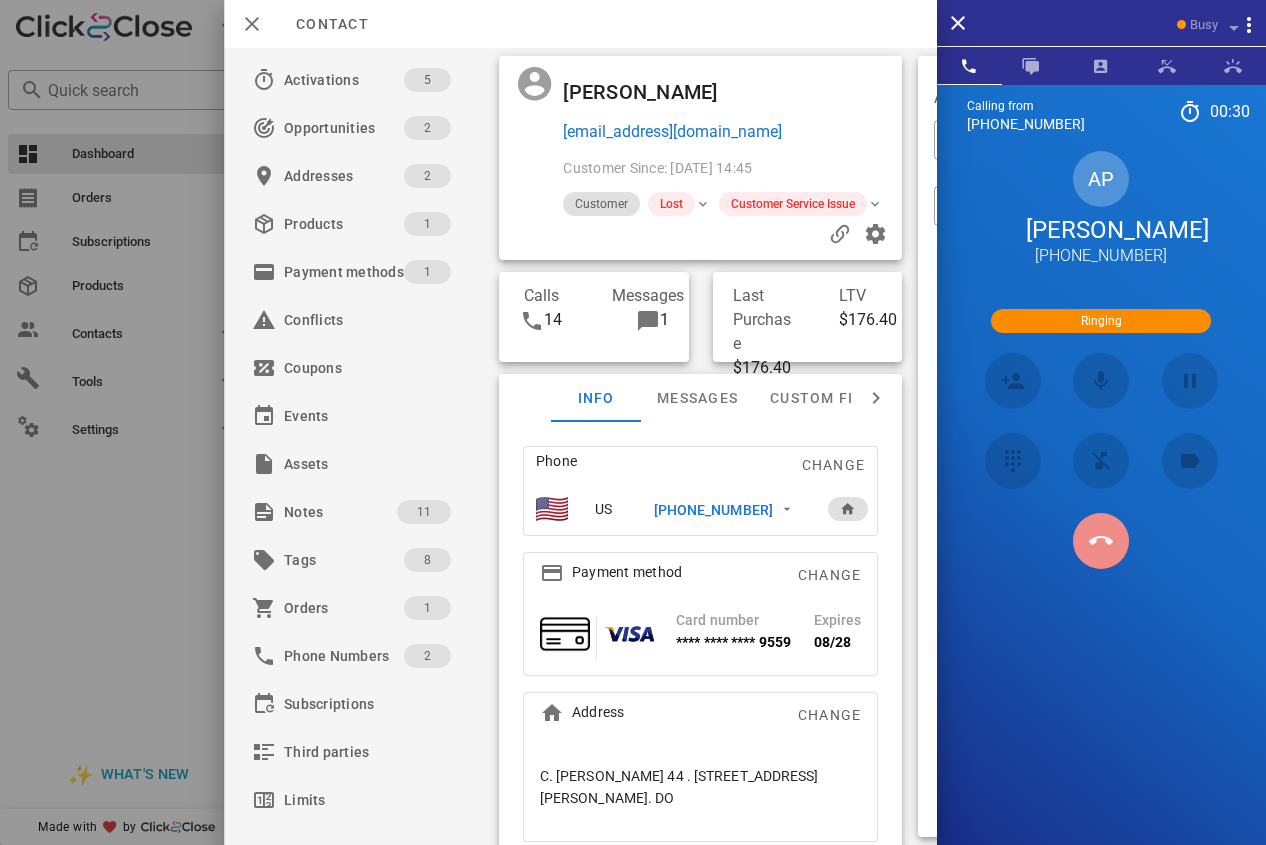 click at bounding box center [1101, 541] 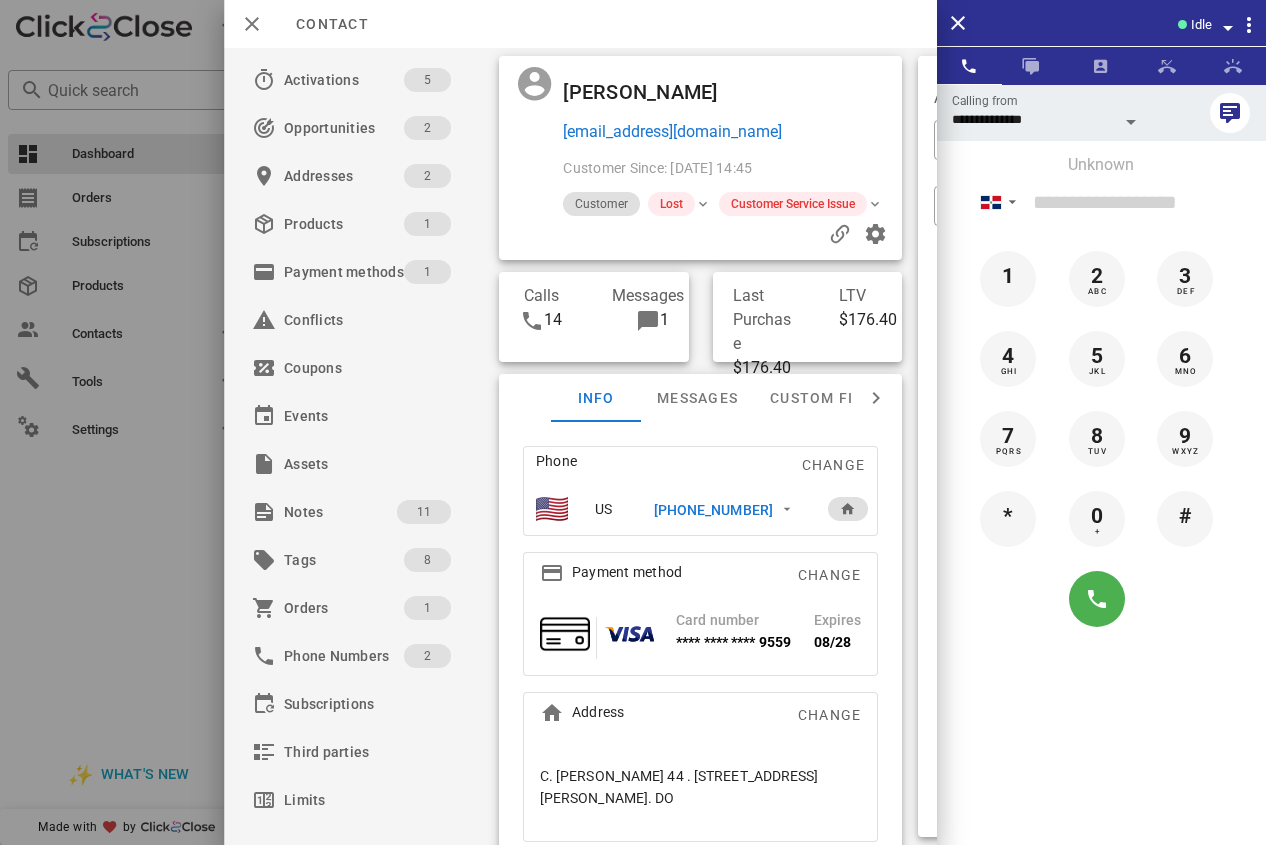 click on "[PHONE_NUMBER]" at bounding box center (712, 510) 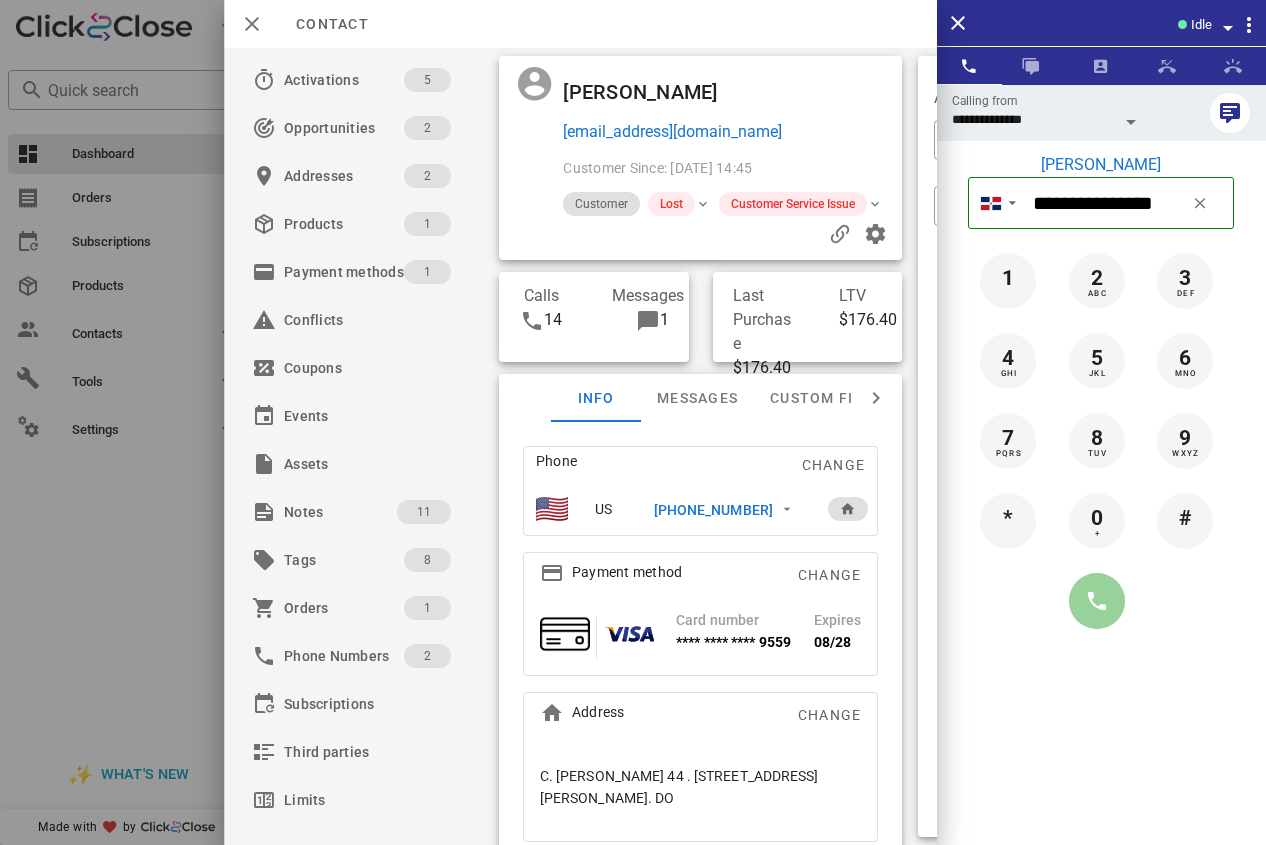 click at bounding box center [1097, 601] 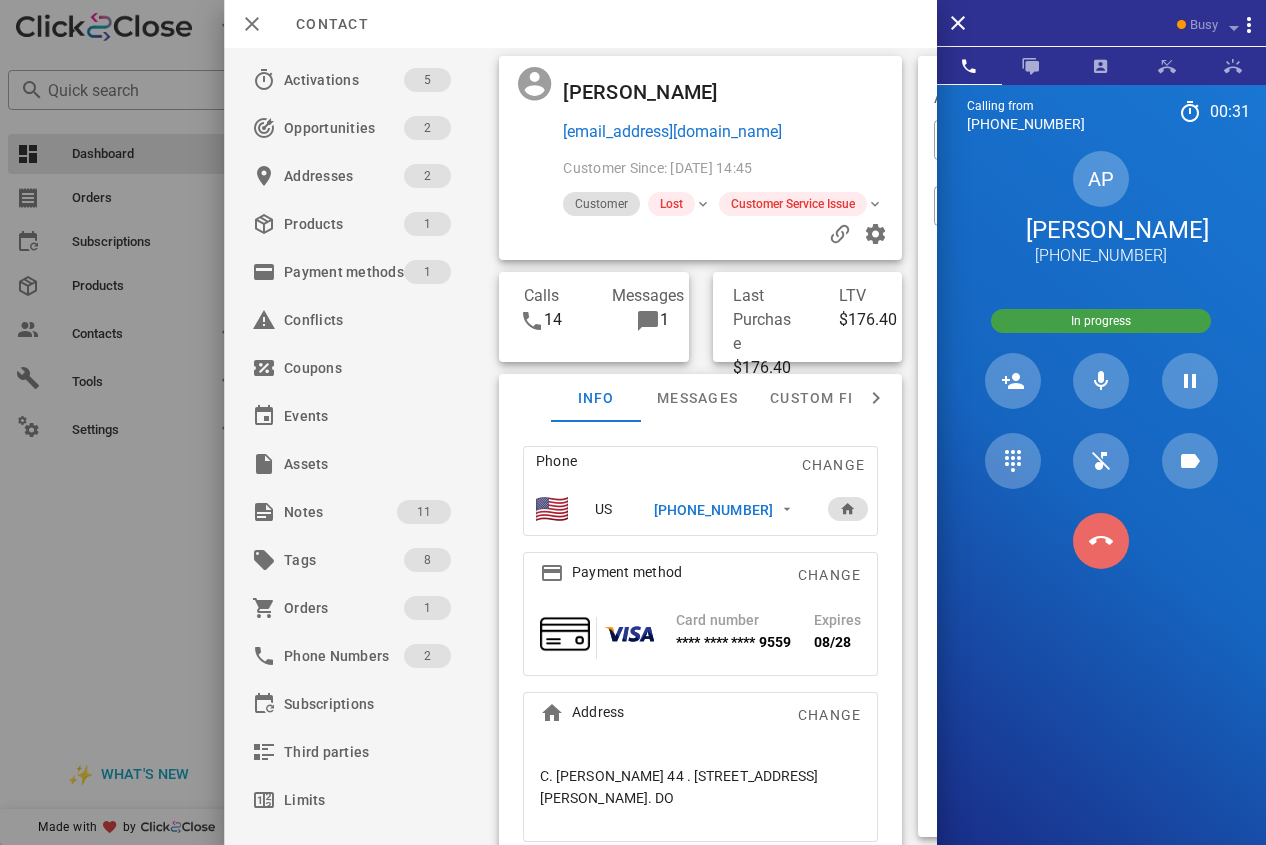 drag, startPoint x: 1086, startPoint y: 555, endPoint x: 610, endPoint y: 497, distance: 479.5206 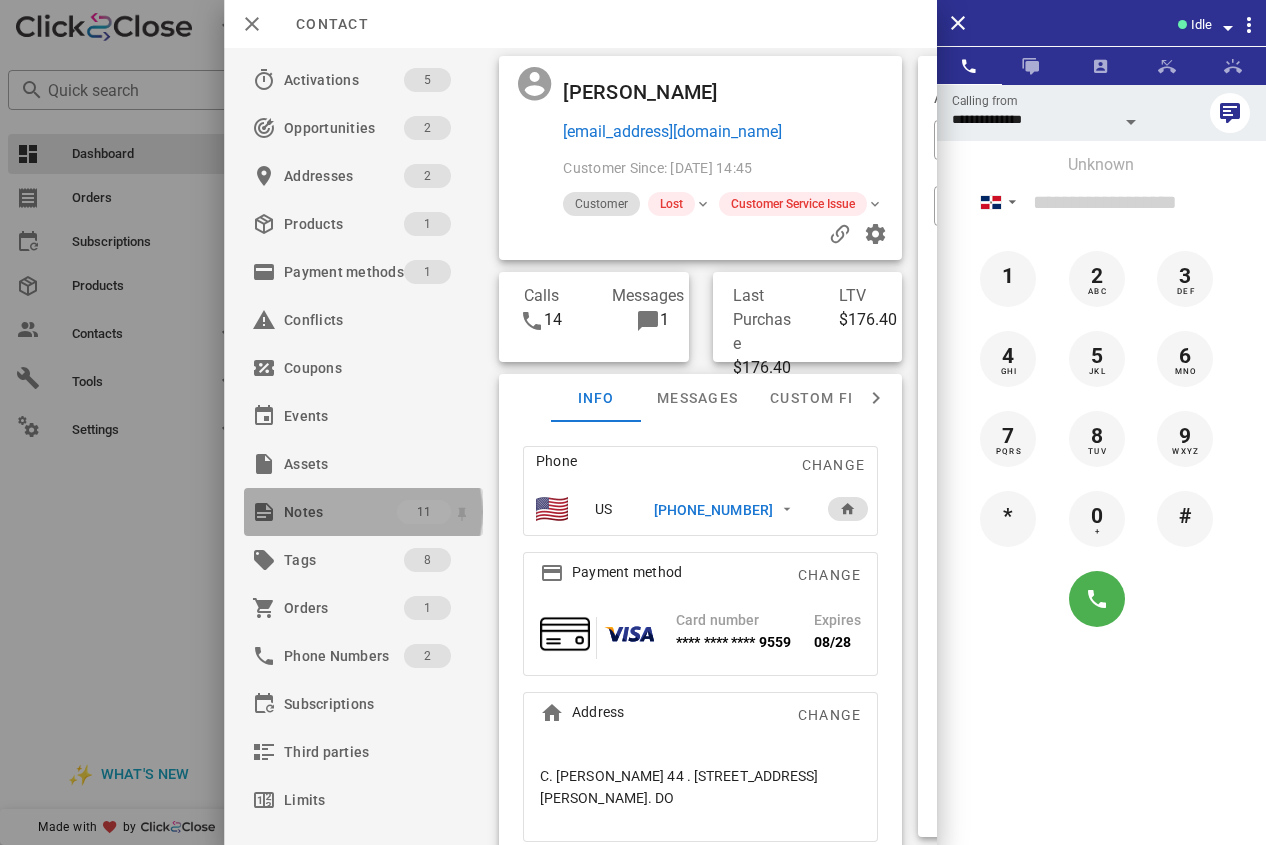 click on "Notes" at bounding box center [340, 512] 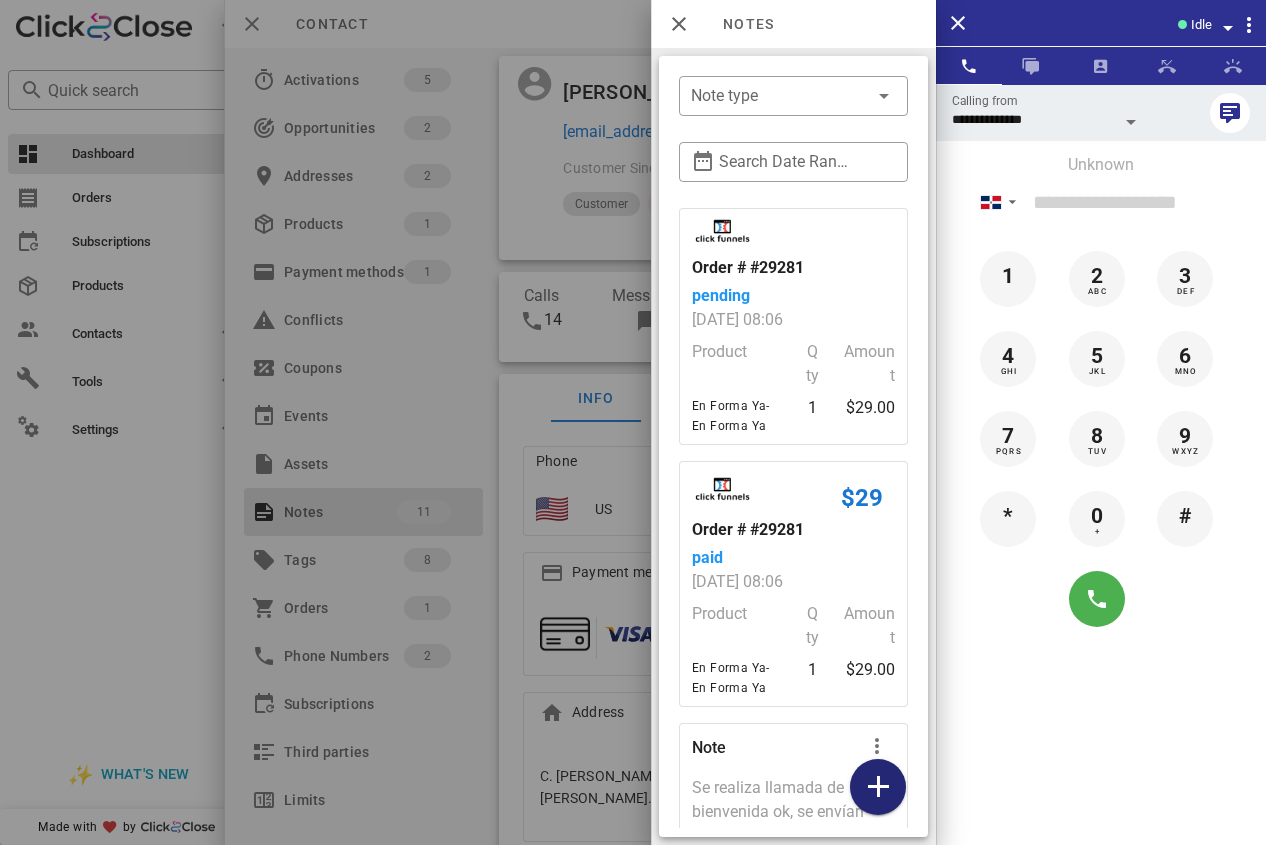 click at bounding box center (878, 787) 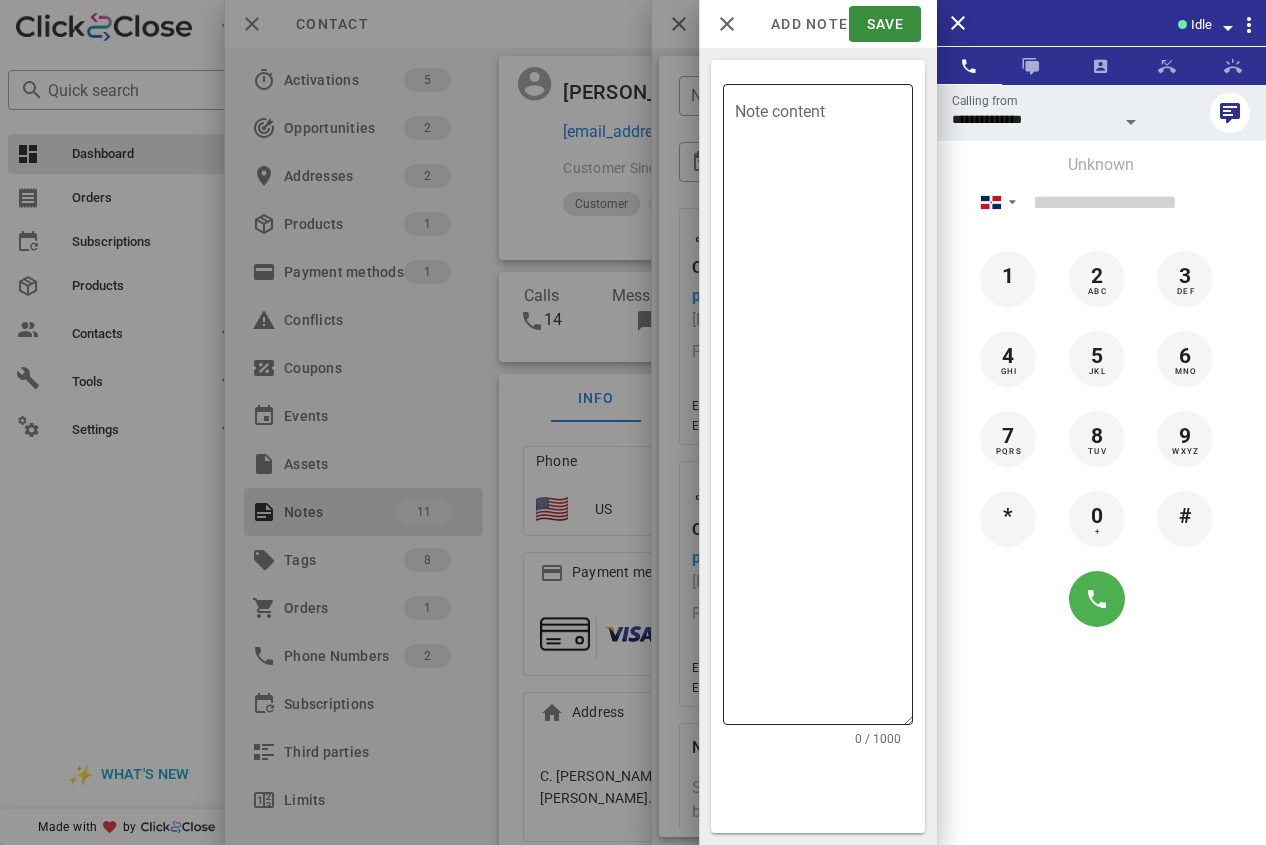 click on "Note content" at bounding box center (824, 409) 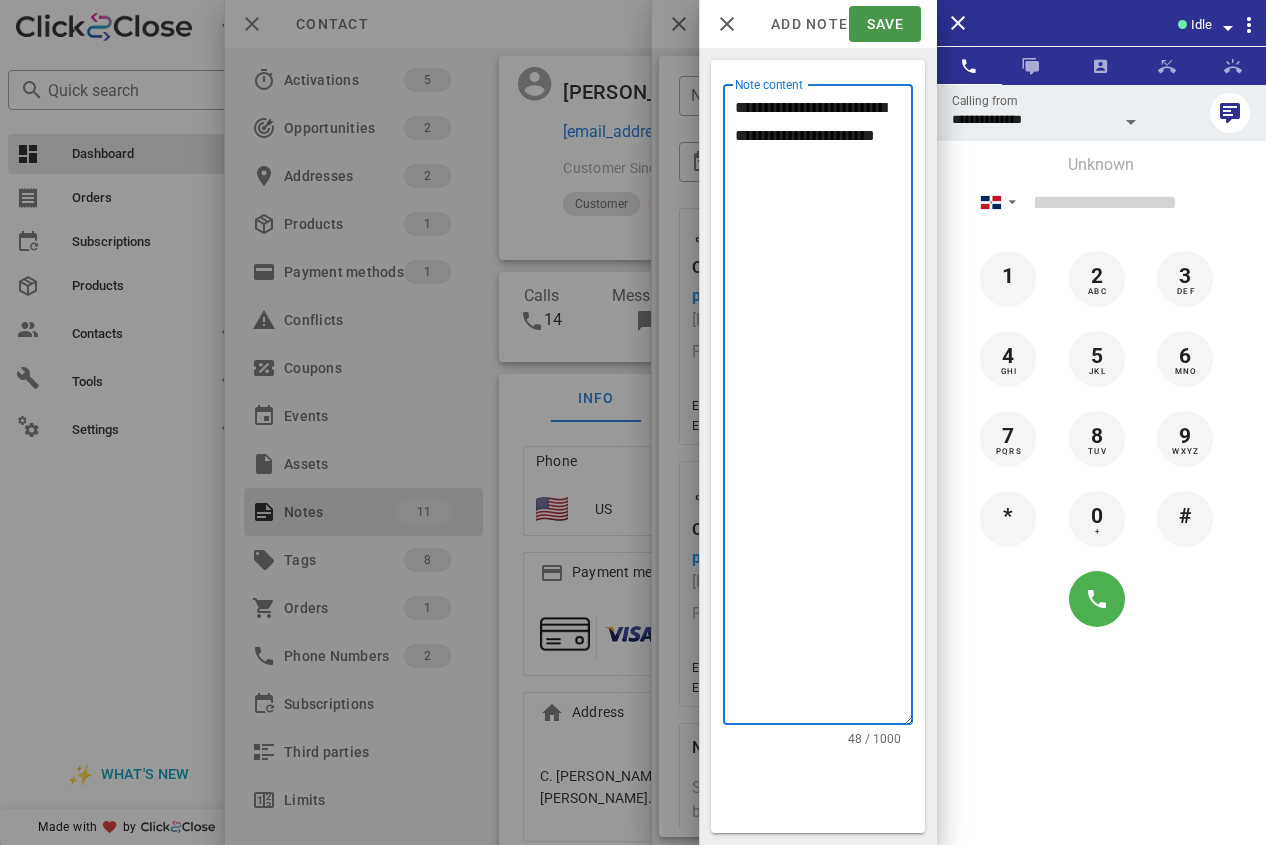 type on "**********" 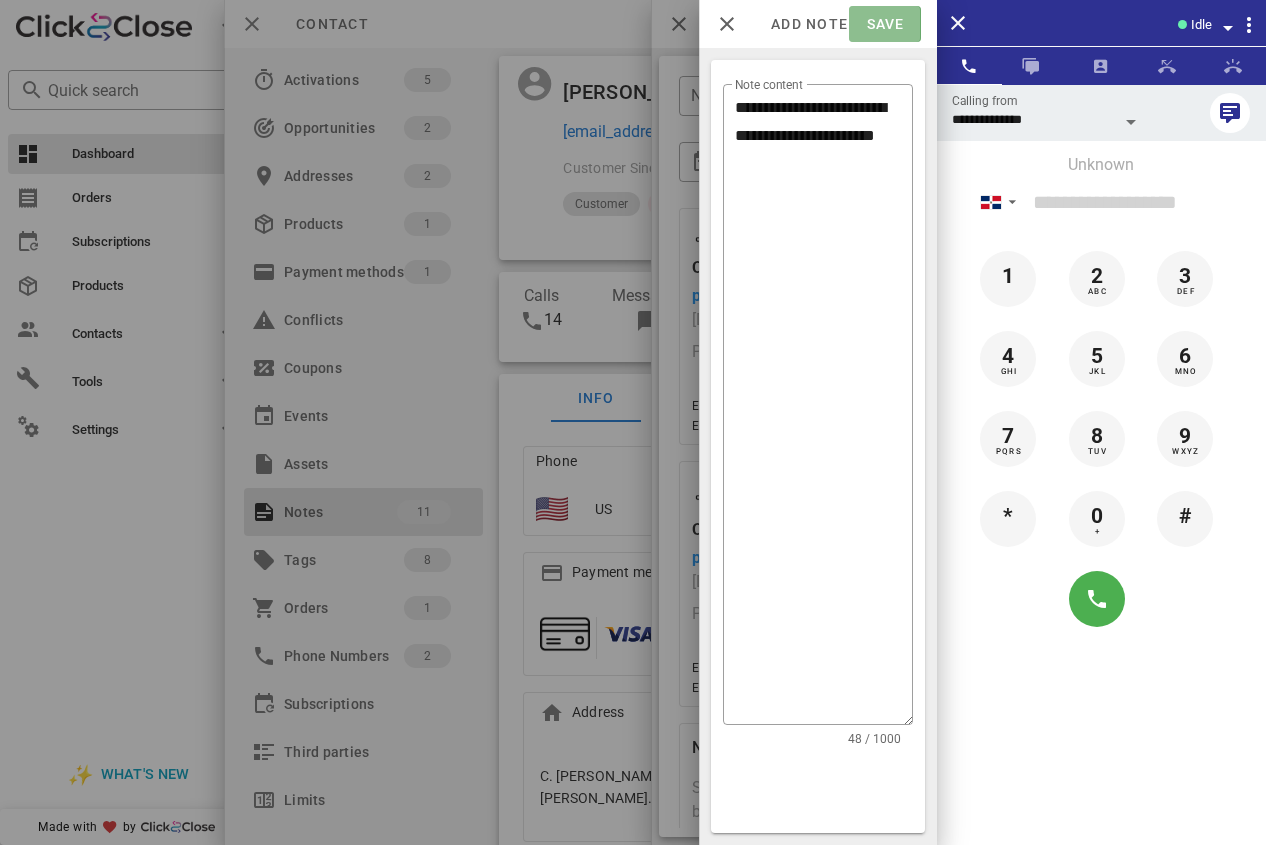 click on "Save" at bounding box center (884, 24) 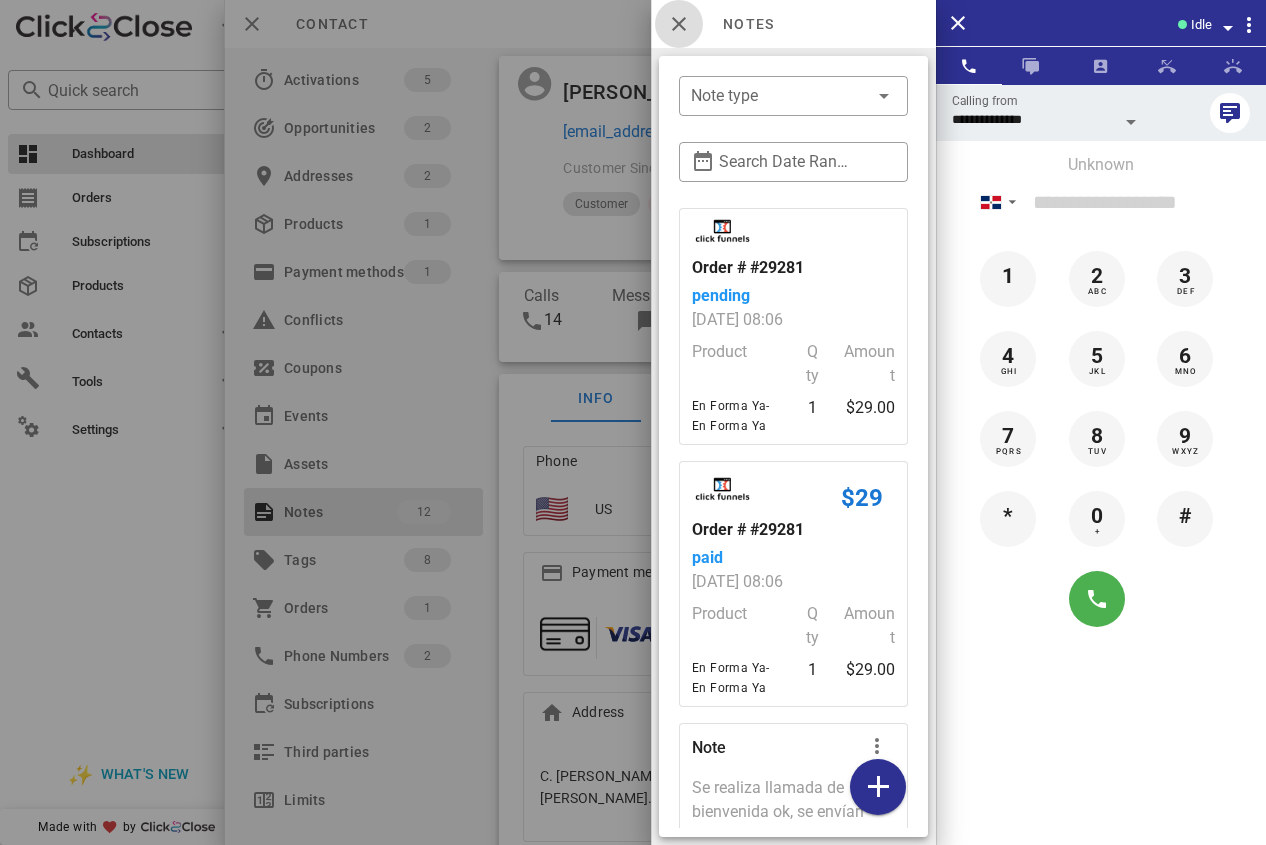 click at bounding box center (679, 24) 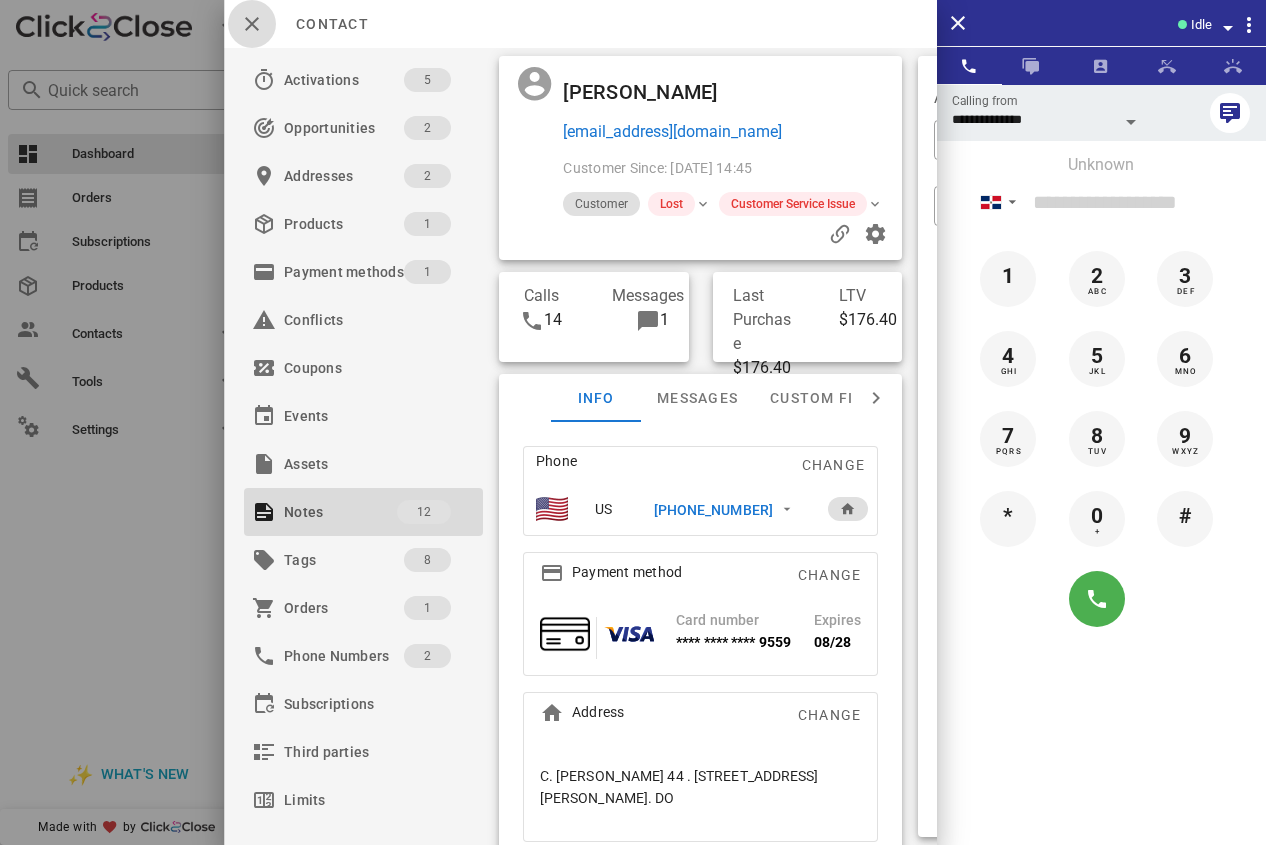 click at bounding box center [252, 24] 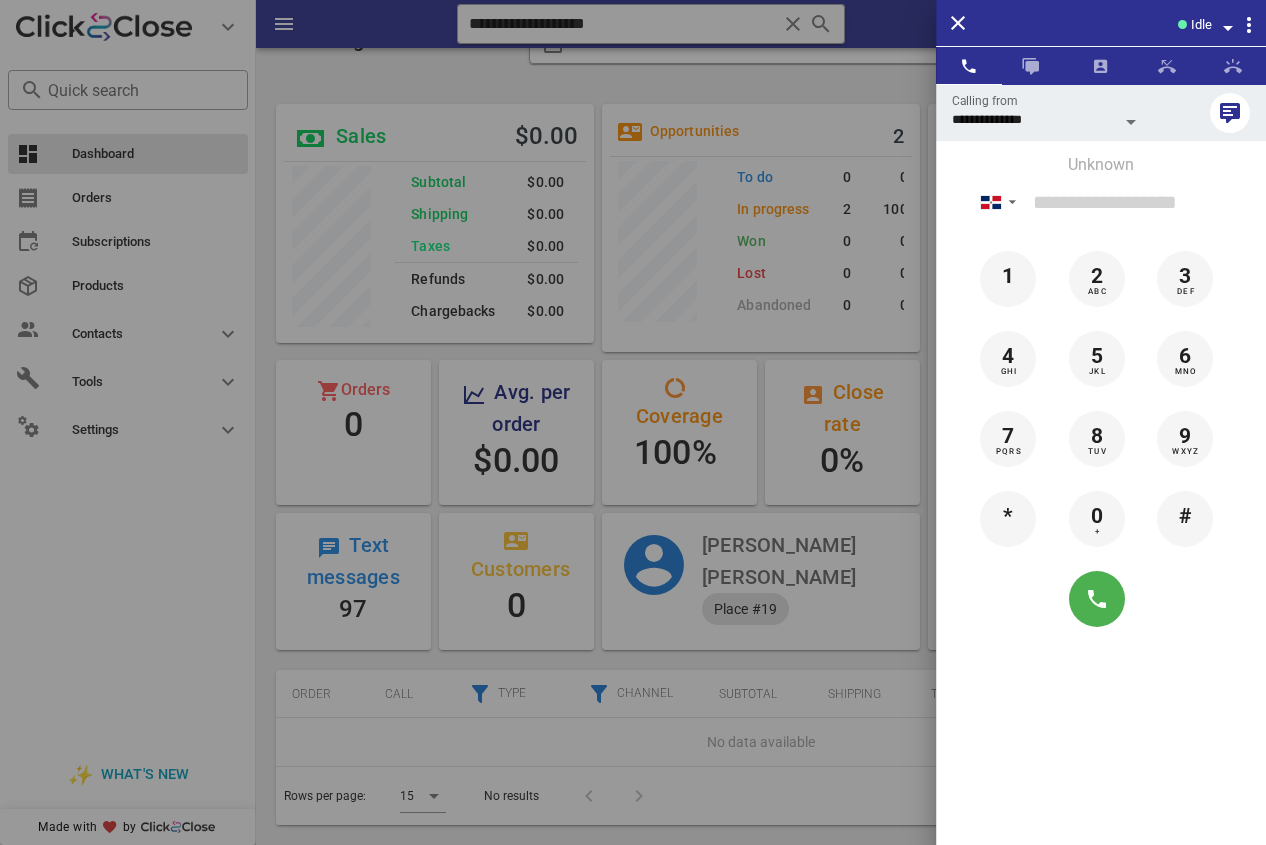 click at bounding box center [633, 422] 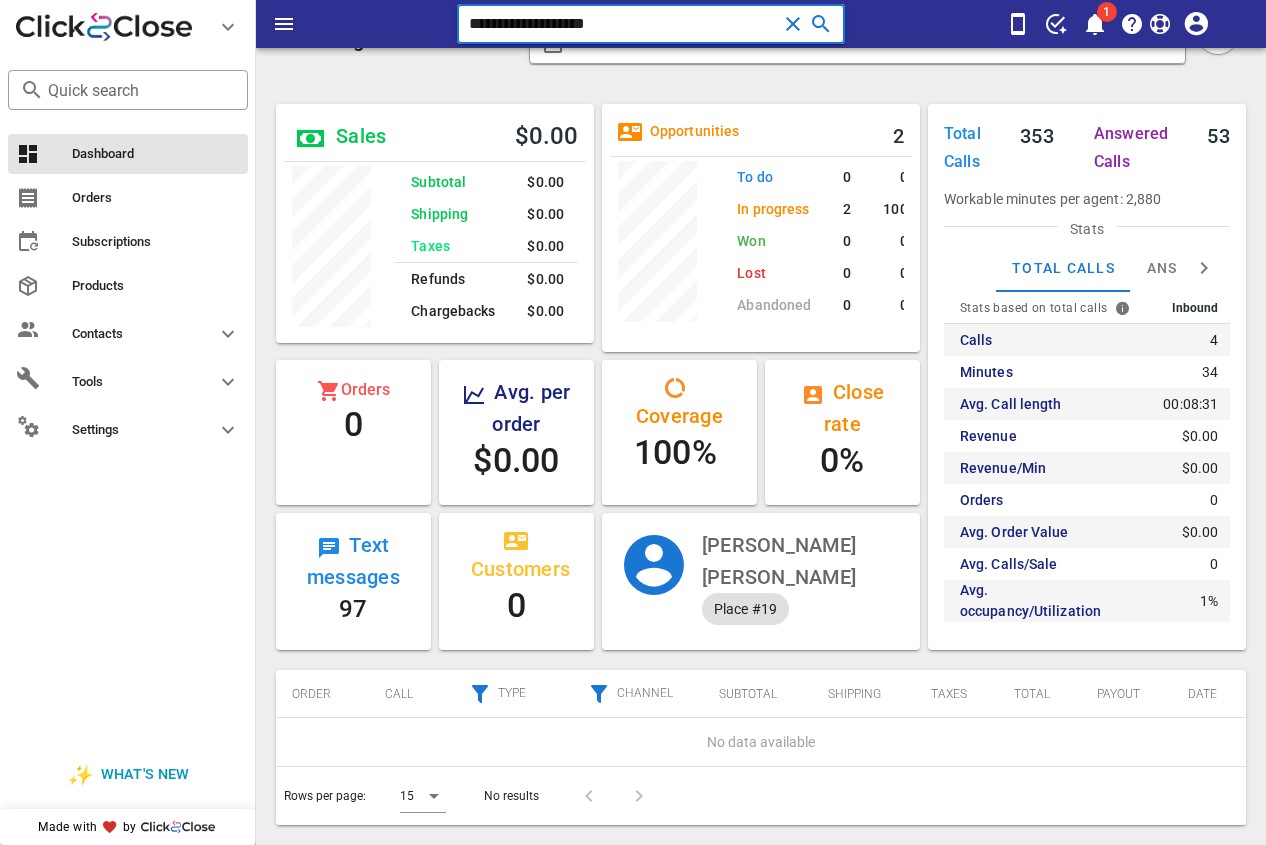 drag, startPoint x: 648, startPoint y: 24, endPoint x: 429, endPoint y: 24, distance: 219 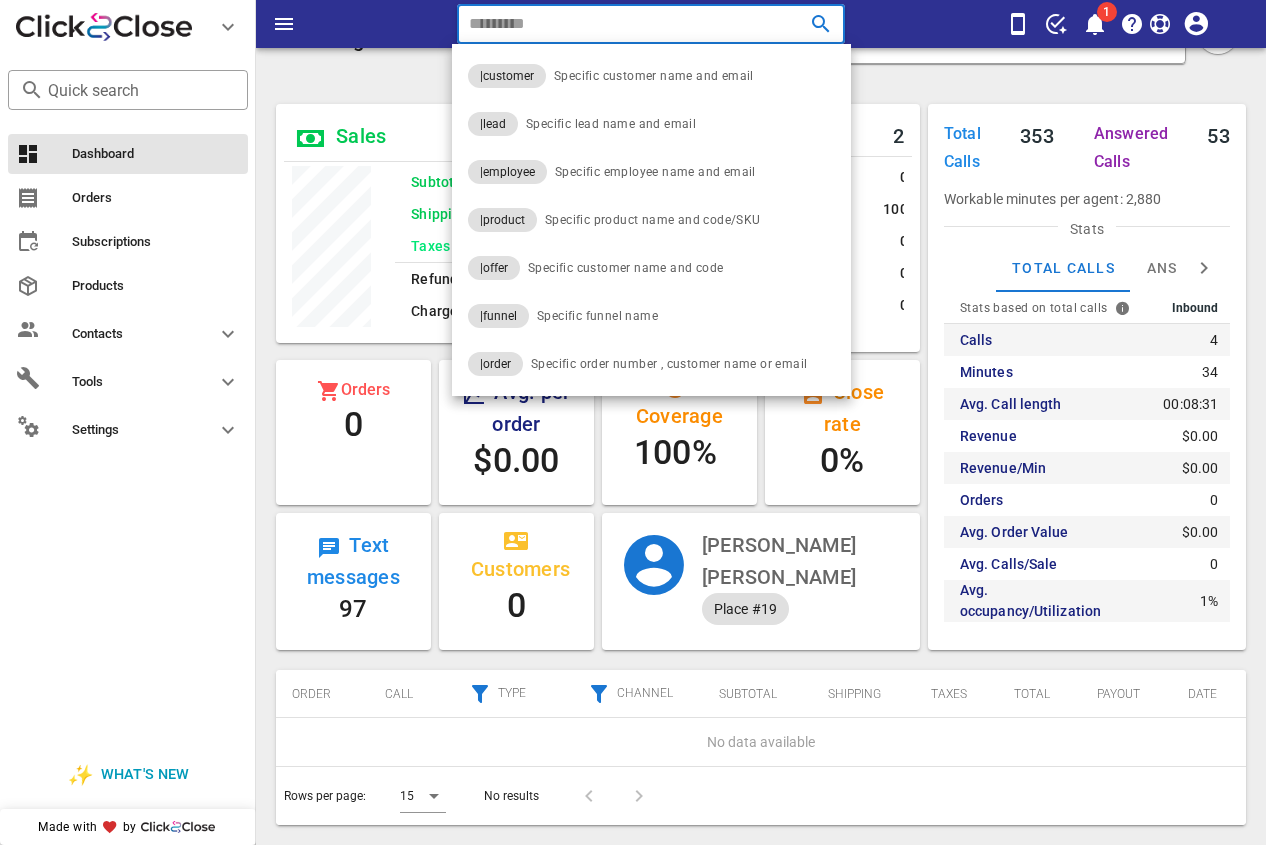 click on "Sales Agent Dashboard" at bounding box center [394, 50] 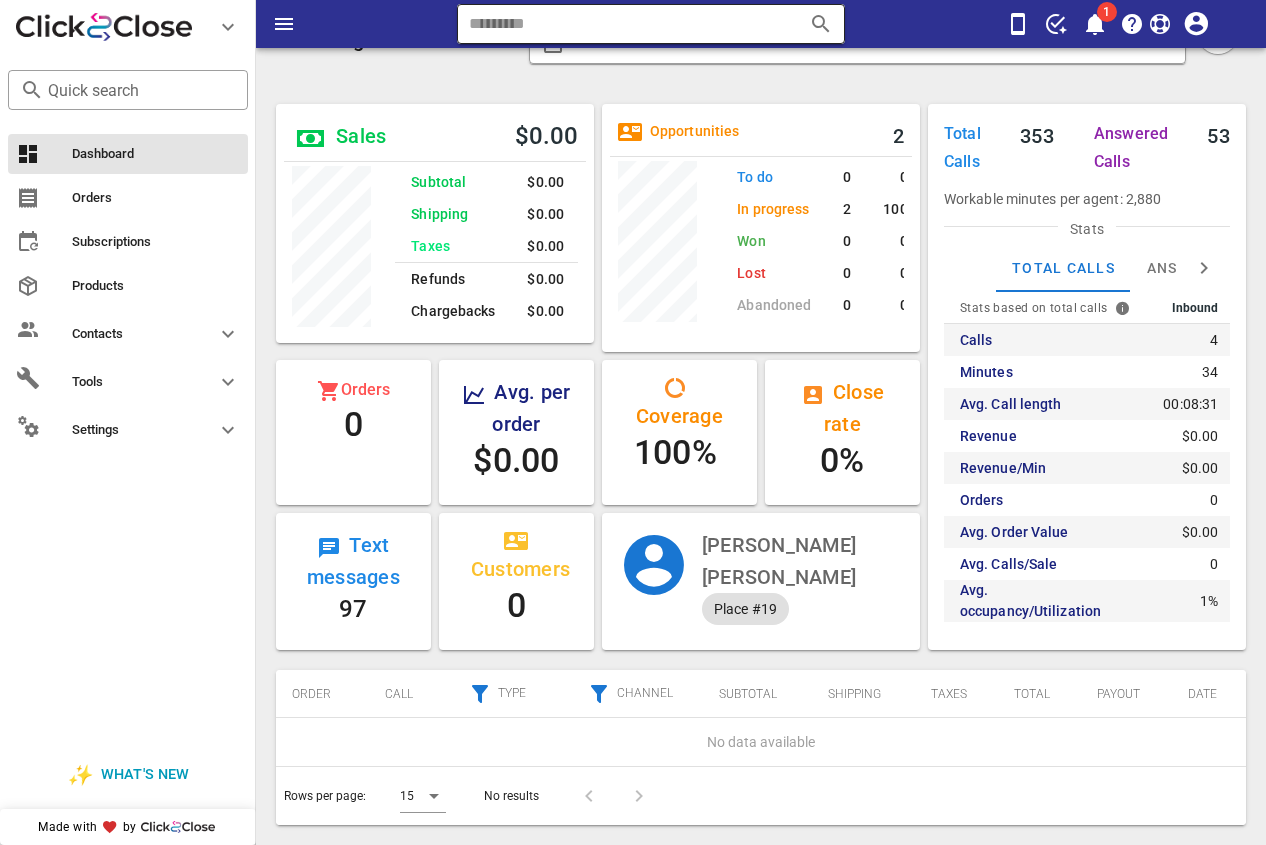 click at bounding box center [623, 24] 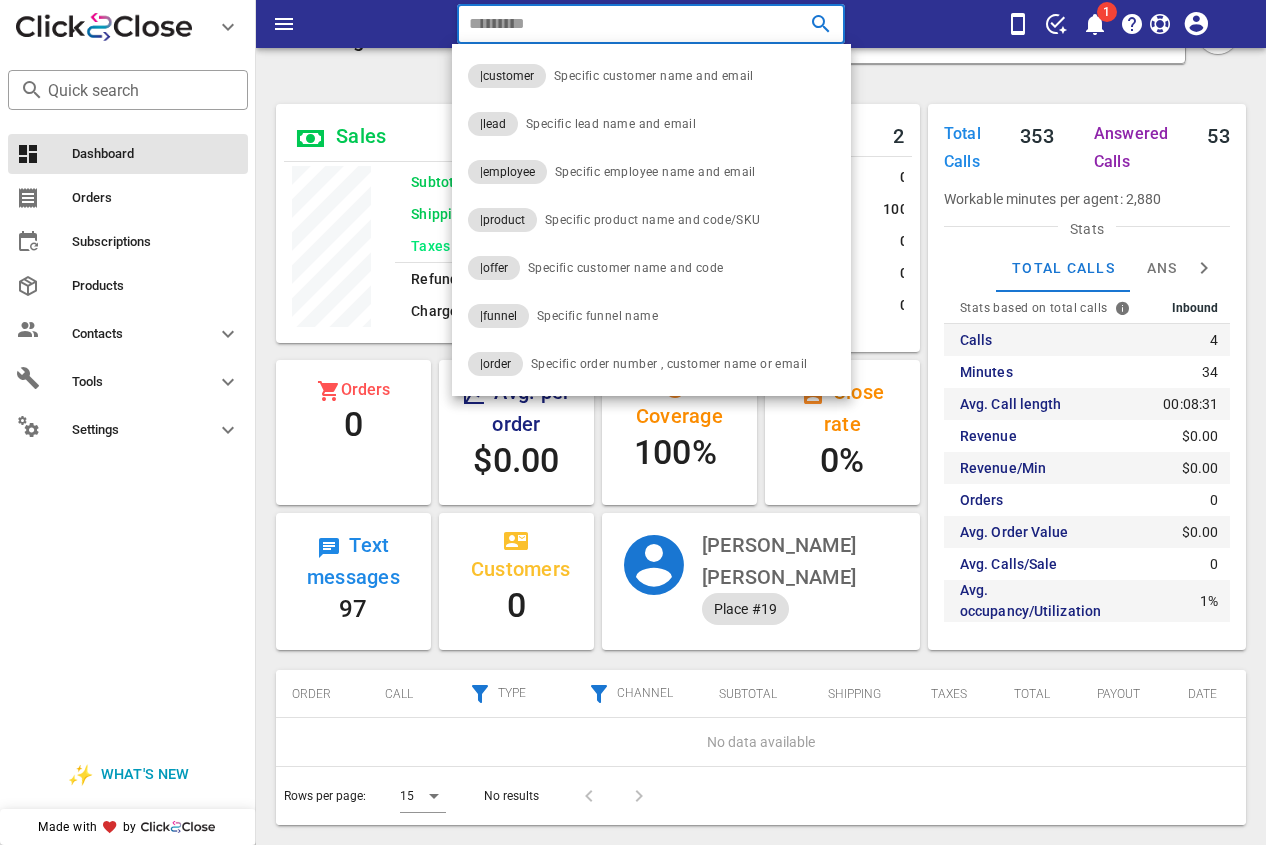 paste on "**********" 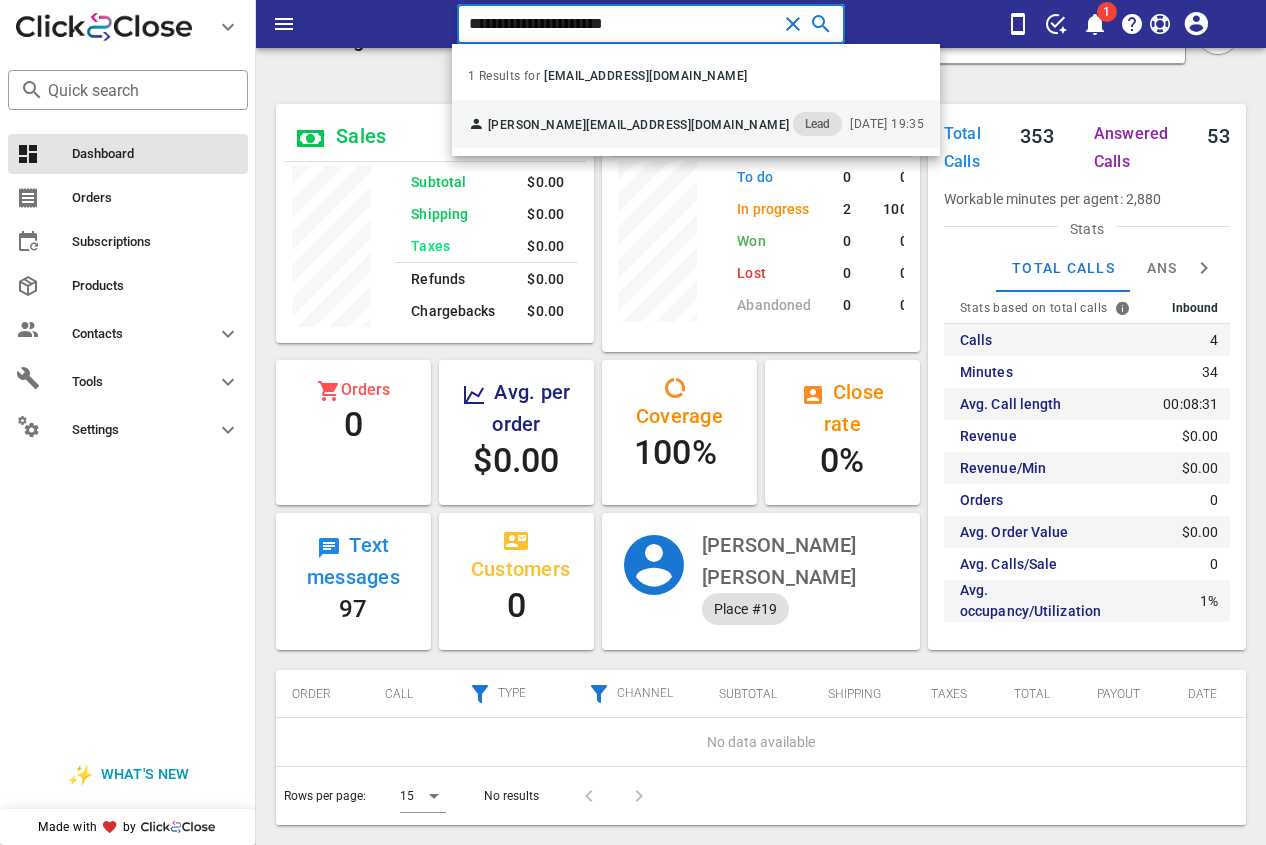 type on "**********" 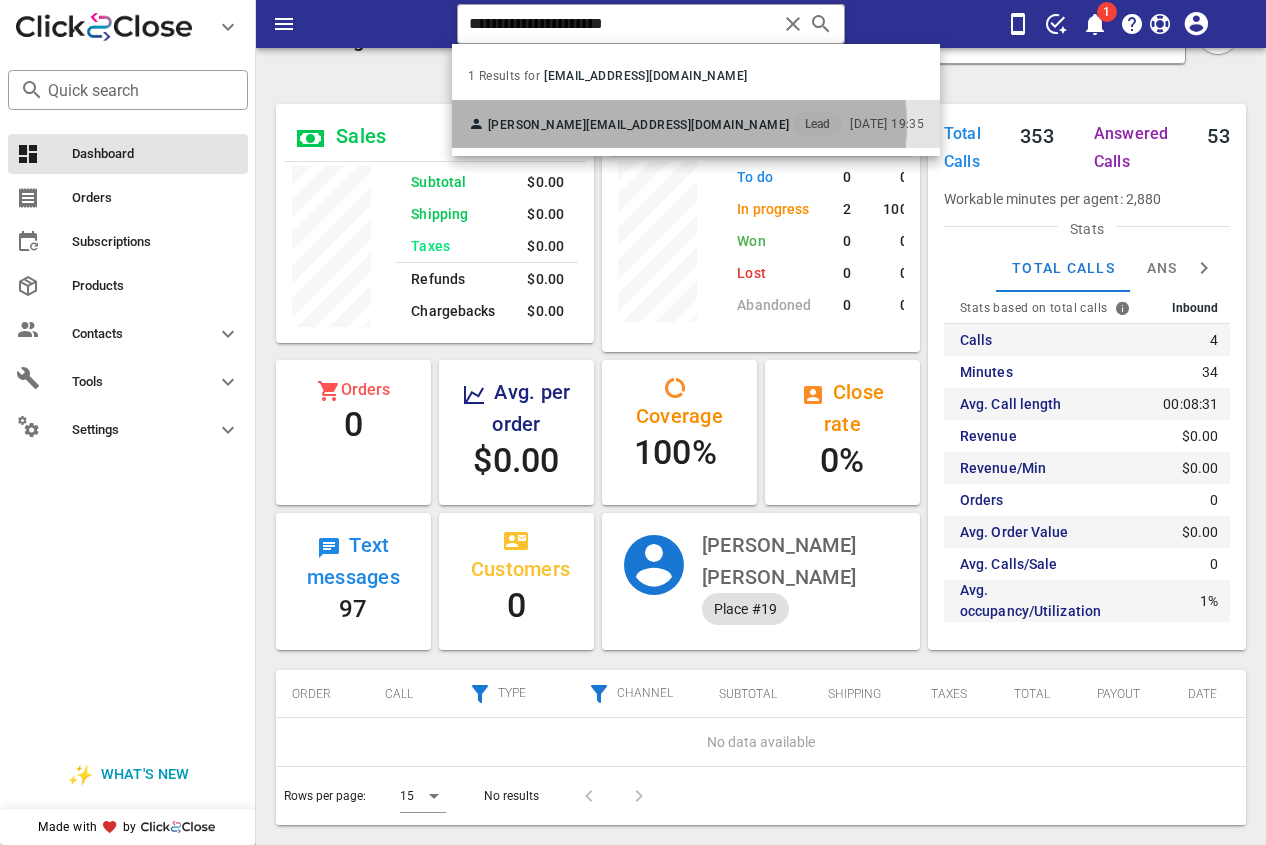 click on "[PERSON_NAME]" at bounding box center [537, 125] 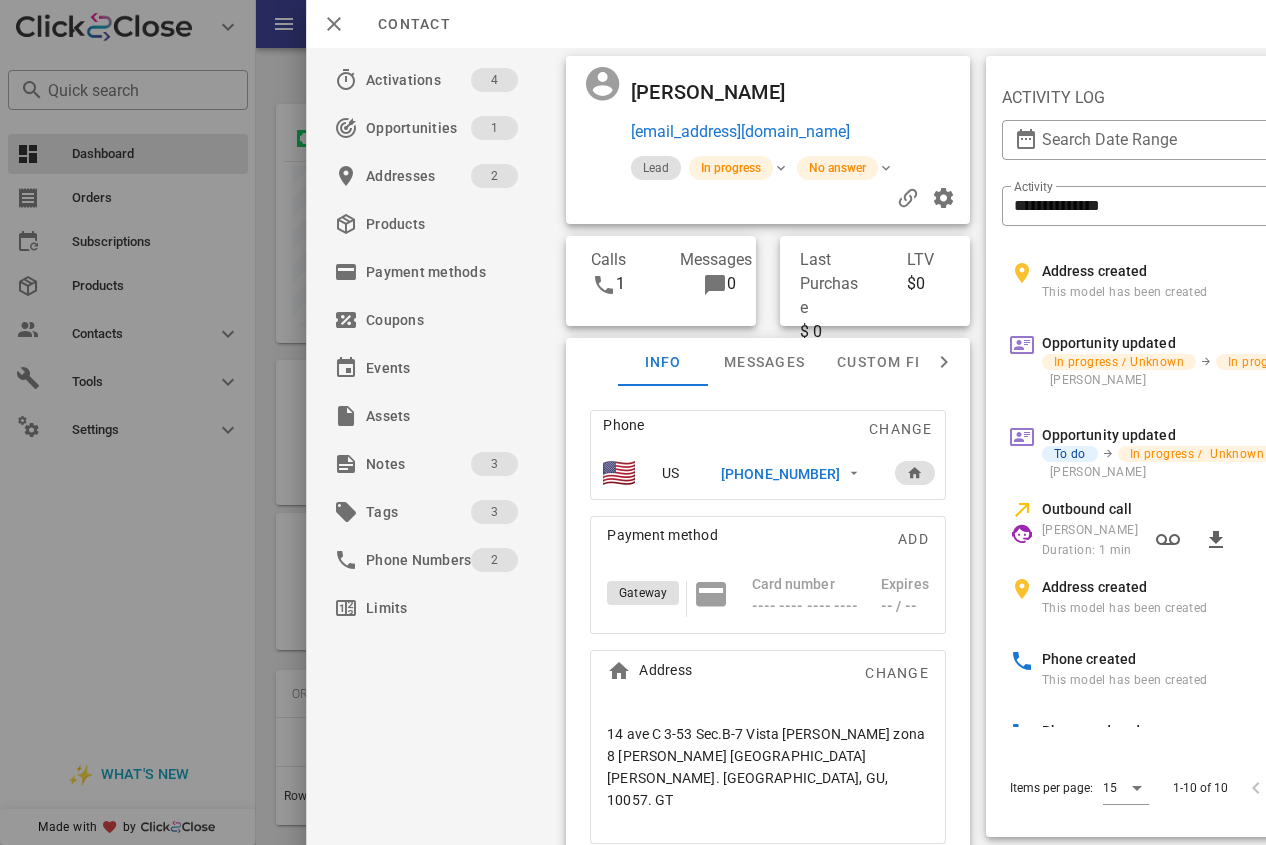 click on "[PHONE_NUMBER]" at bounding box center (780, 474) 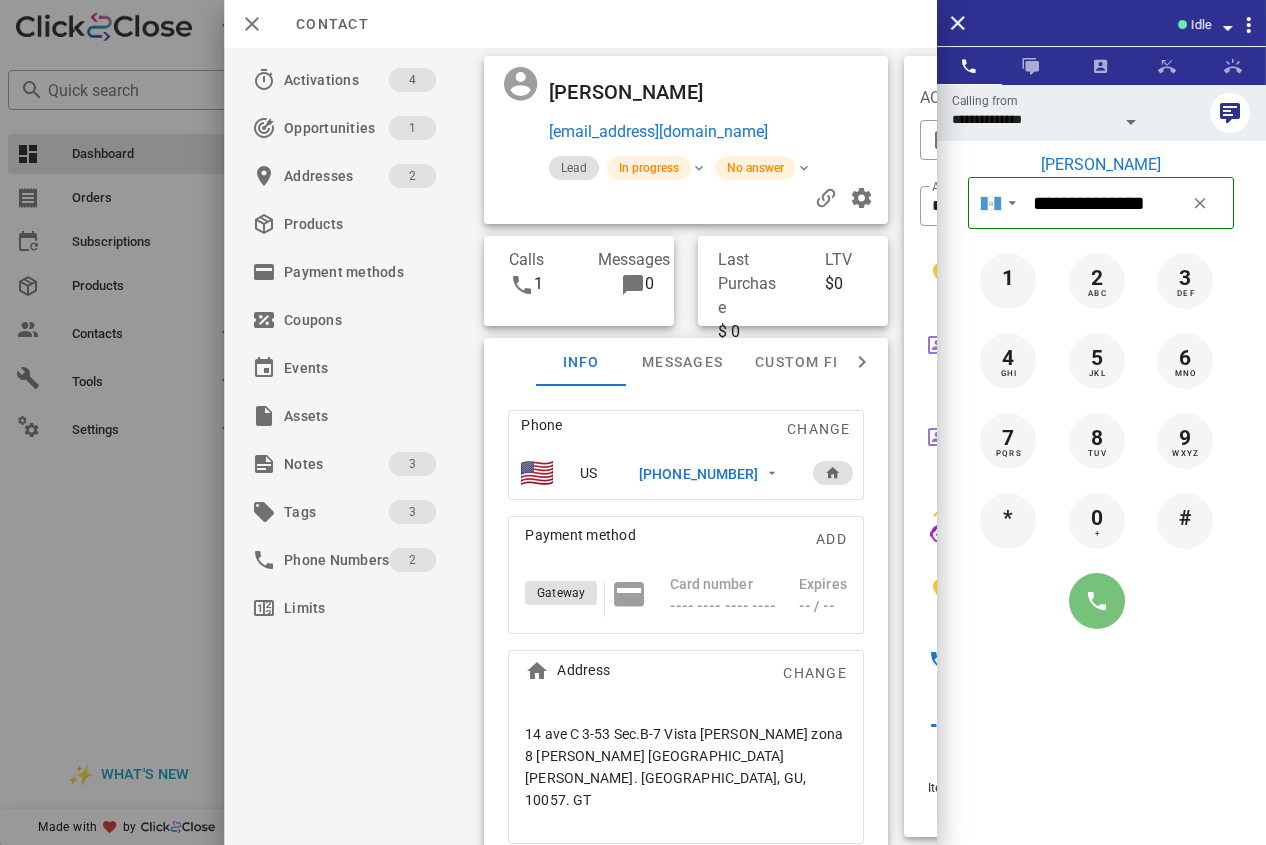 click at bounding box center (1097, 601) 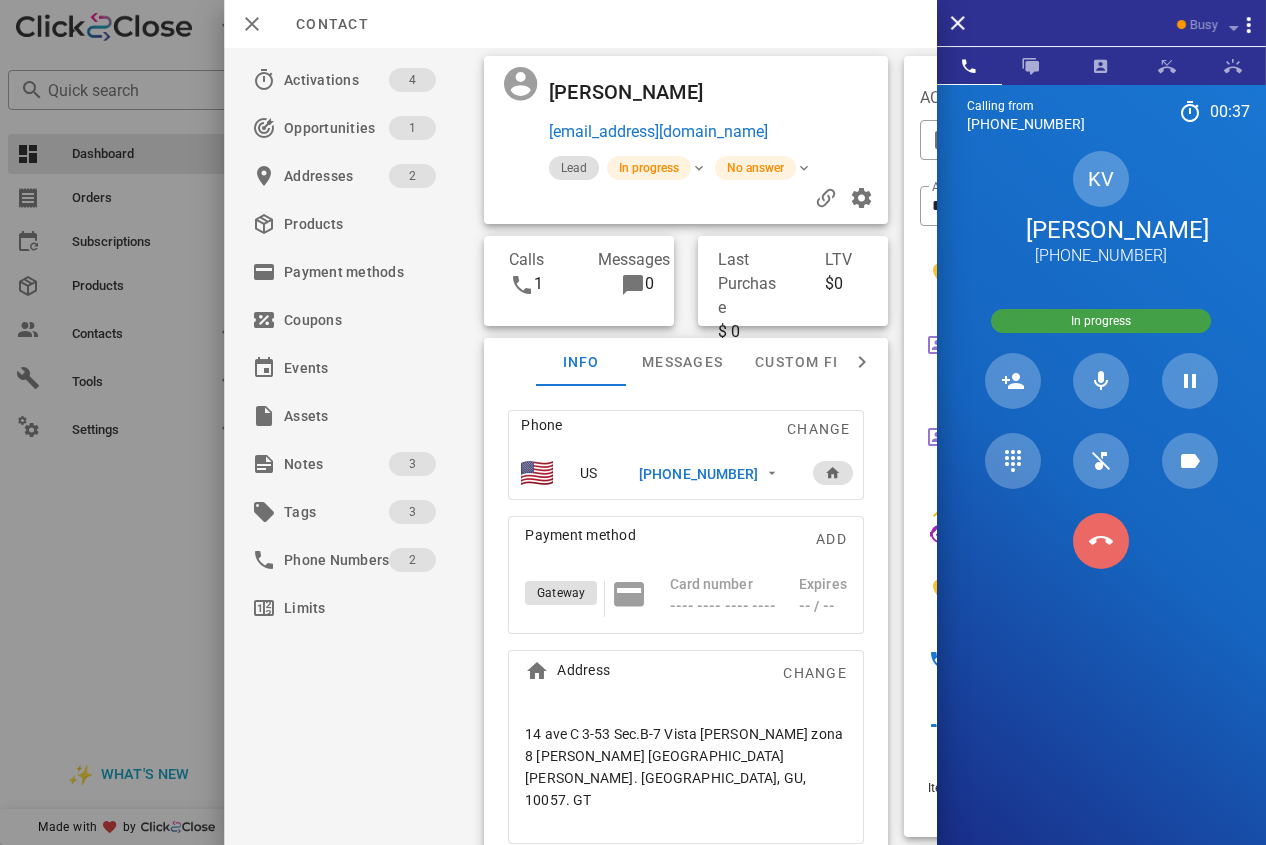 click at bounding box center [1101, 541] 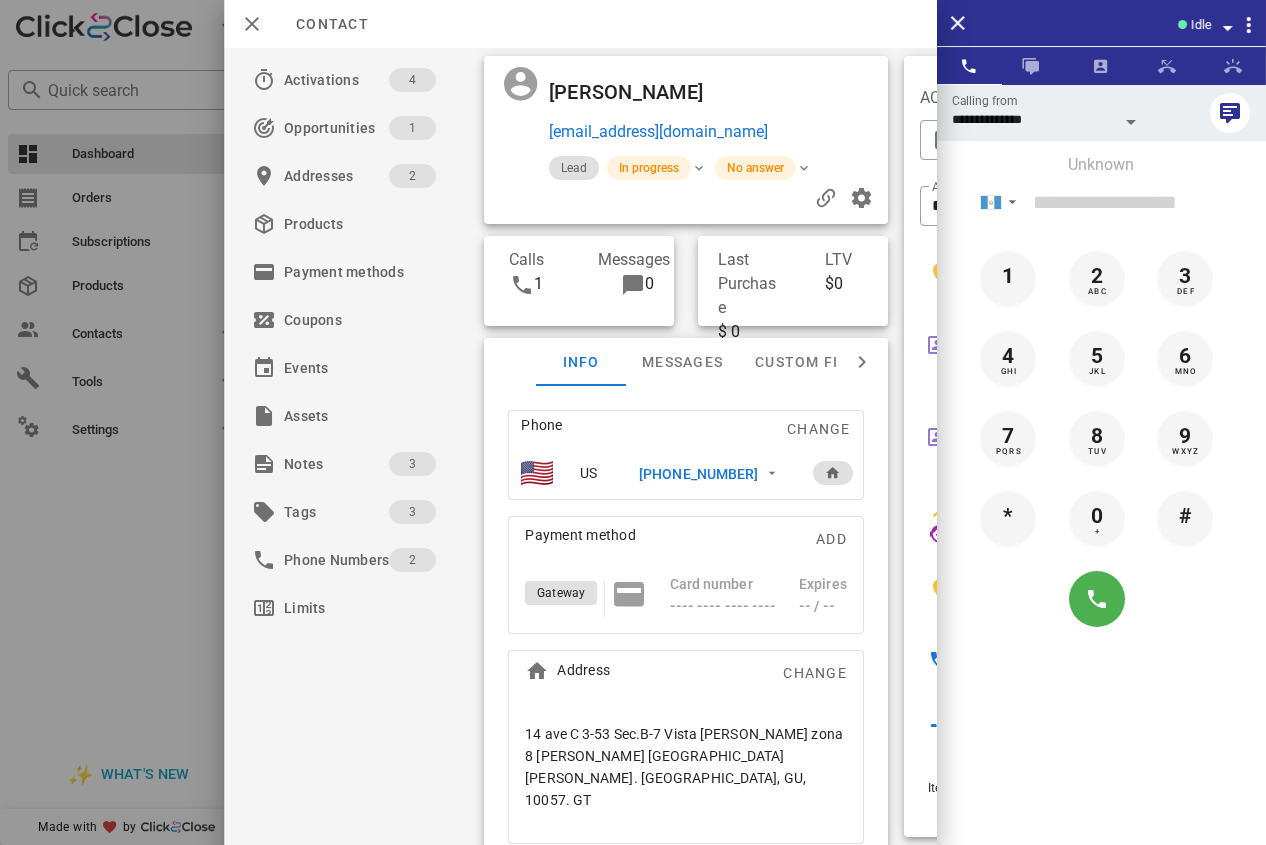 click on "[PHONE_NUMBER]" at bounding box center [698, 474] 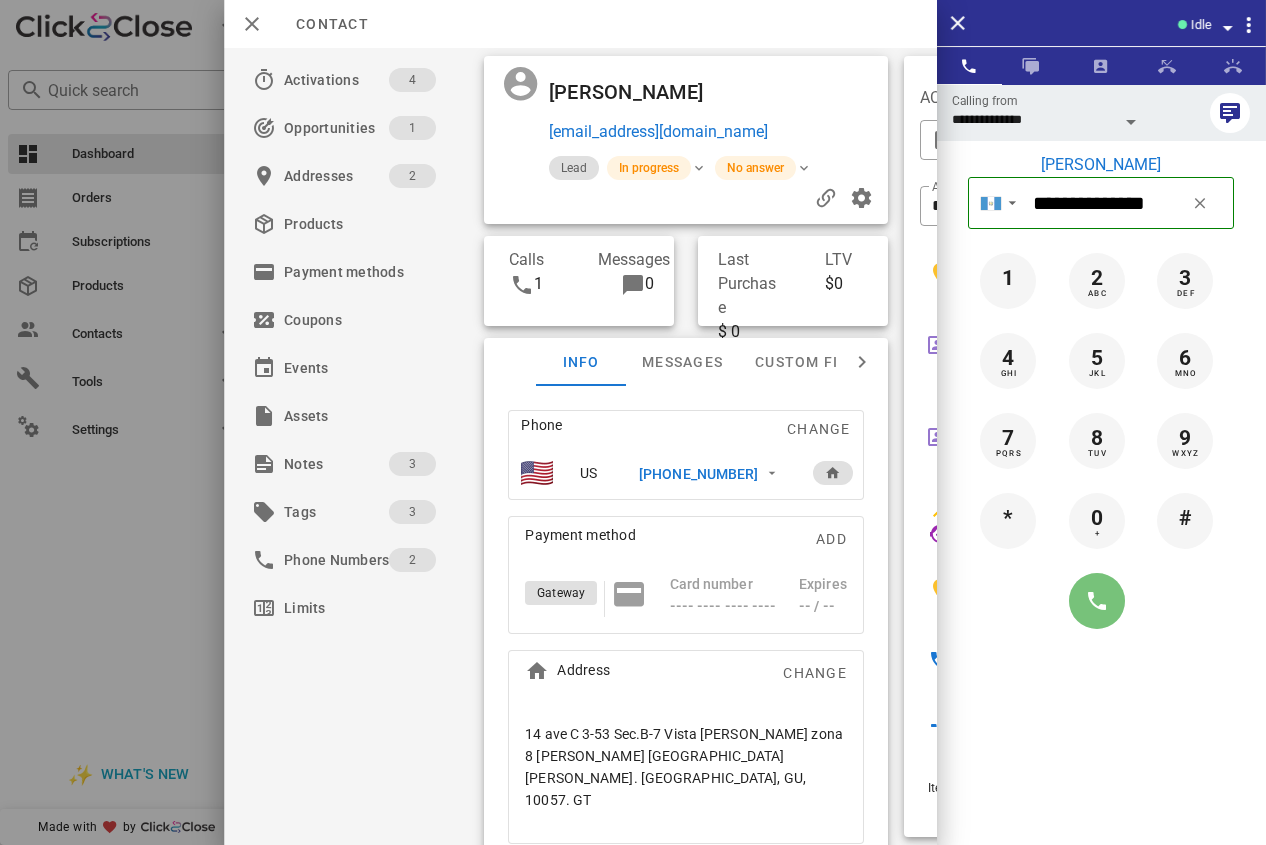 click at bounding box center [1097, 601] 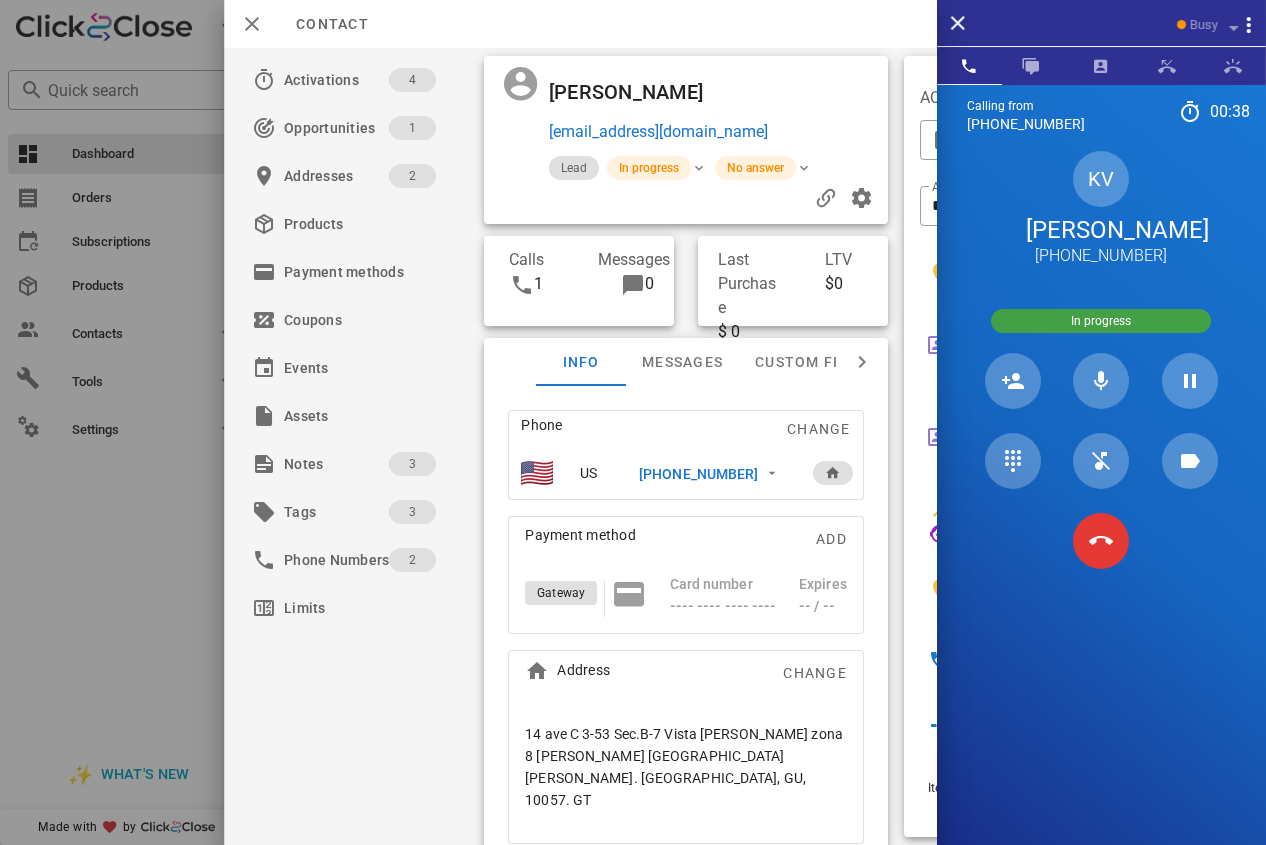 click at bounding box center (1189, 541) 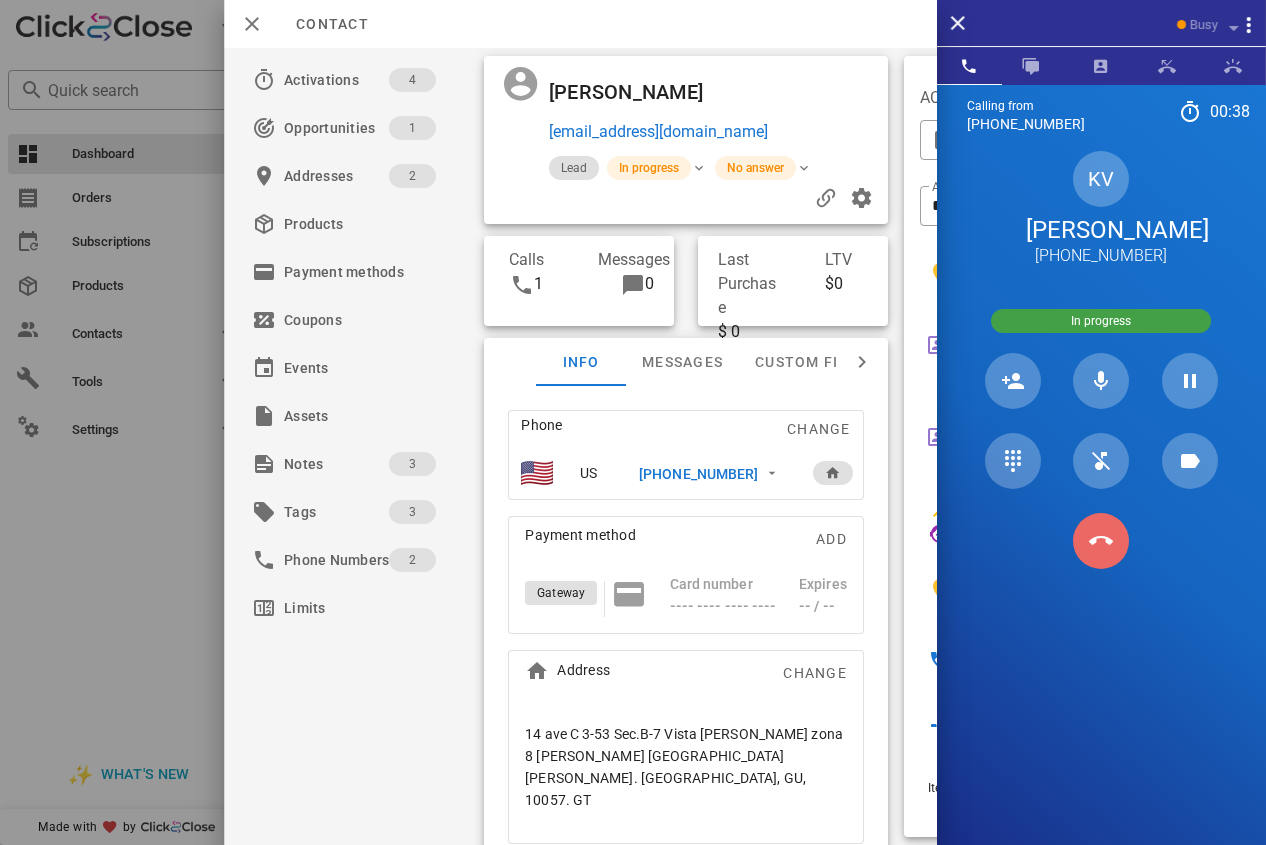 click at bounding box center (1101, 541) 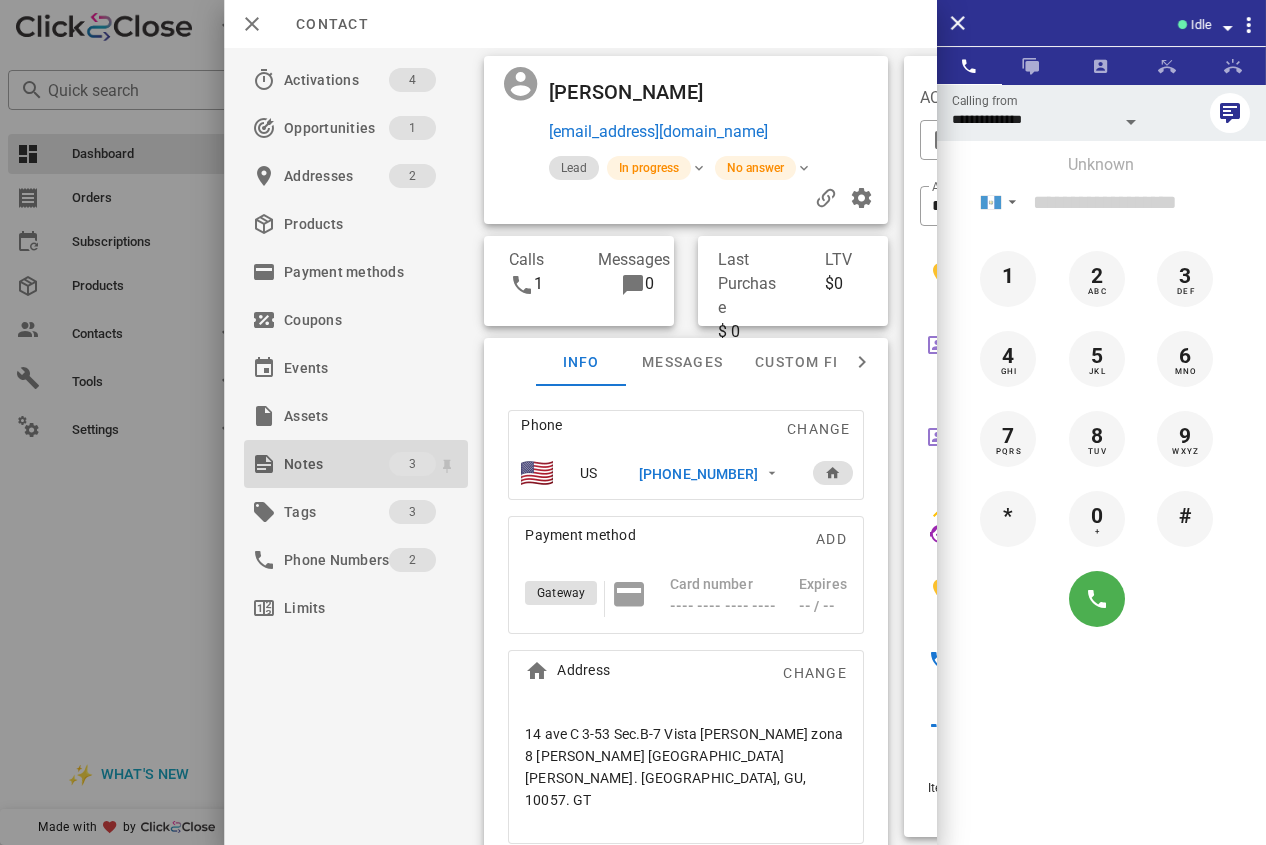click on "Notes" at bounding box center (336, 464) 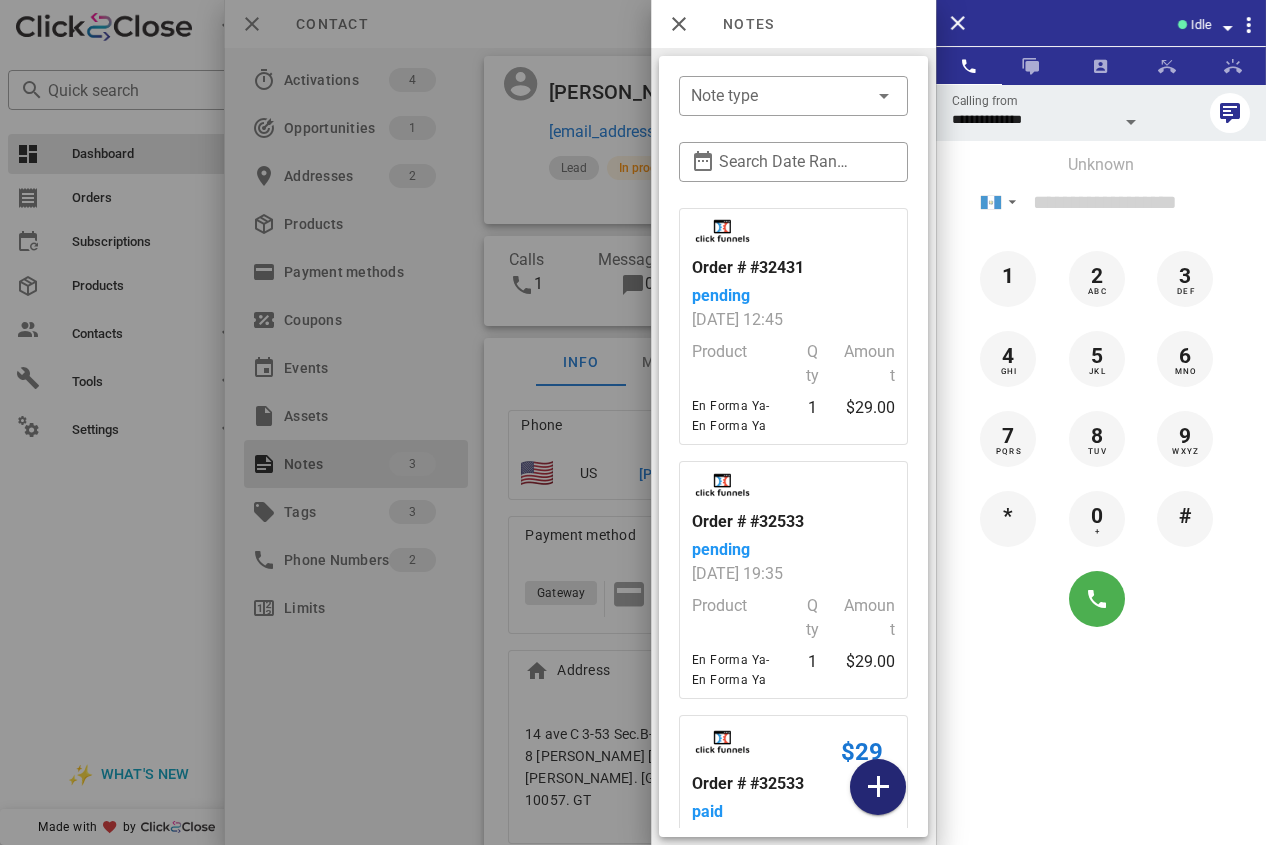 click at bounding box center [878, 787] 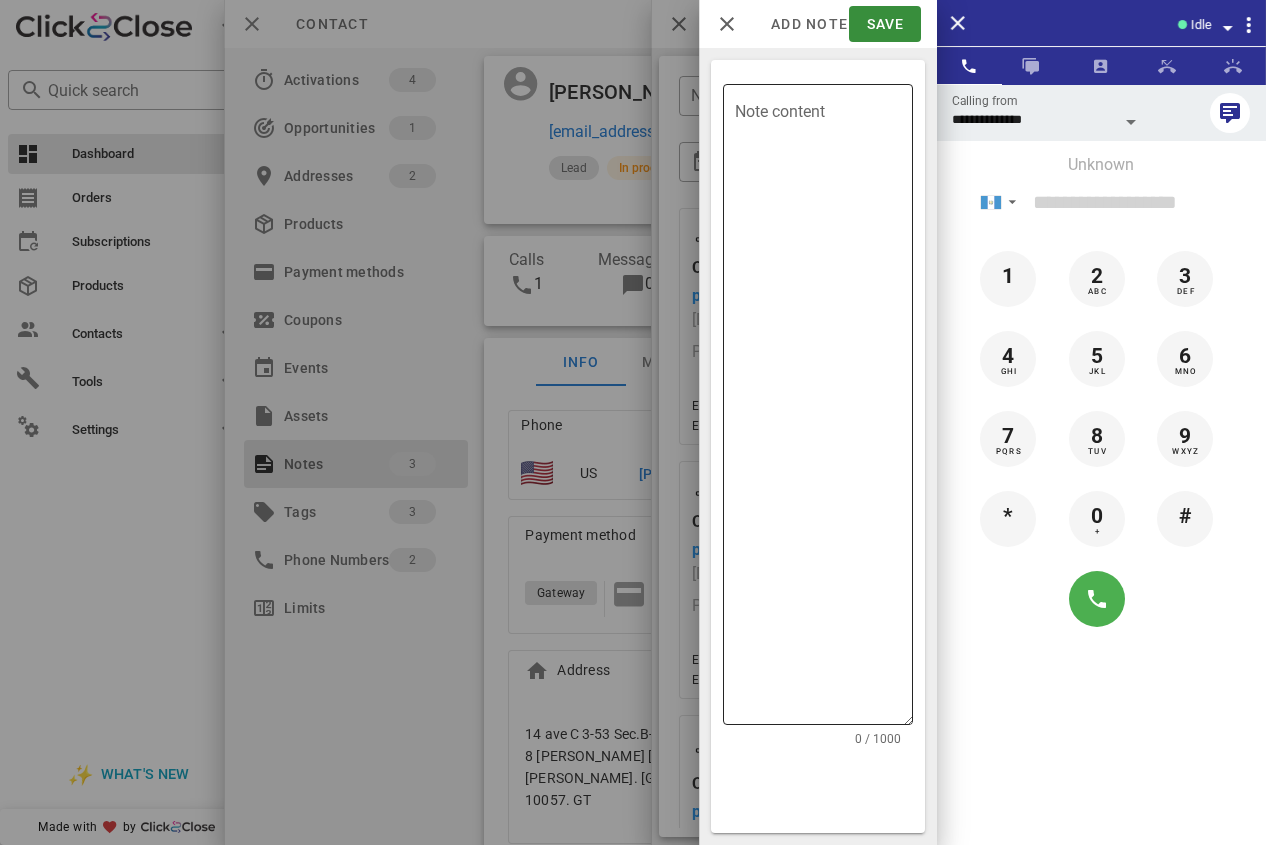 click on "Note content" at bounding box center (824, 409) 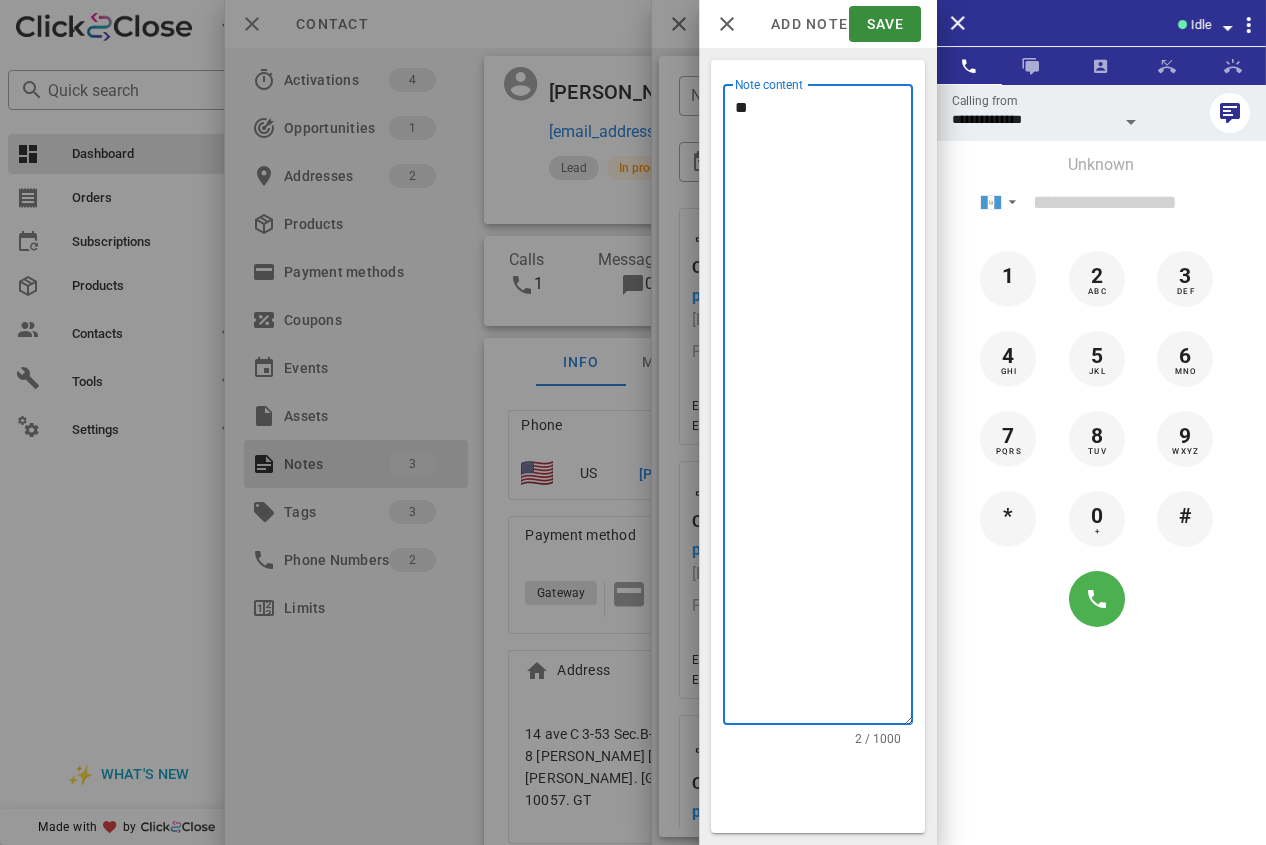 type on "*" 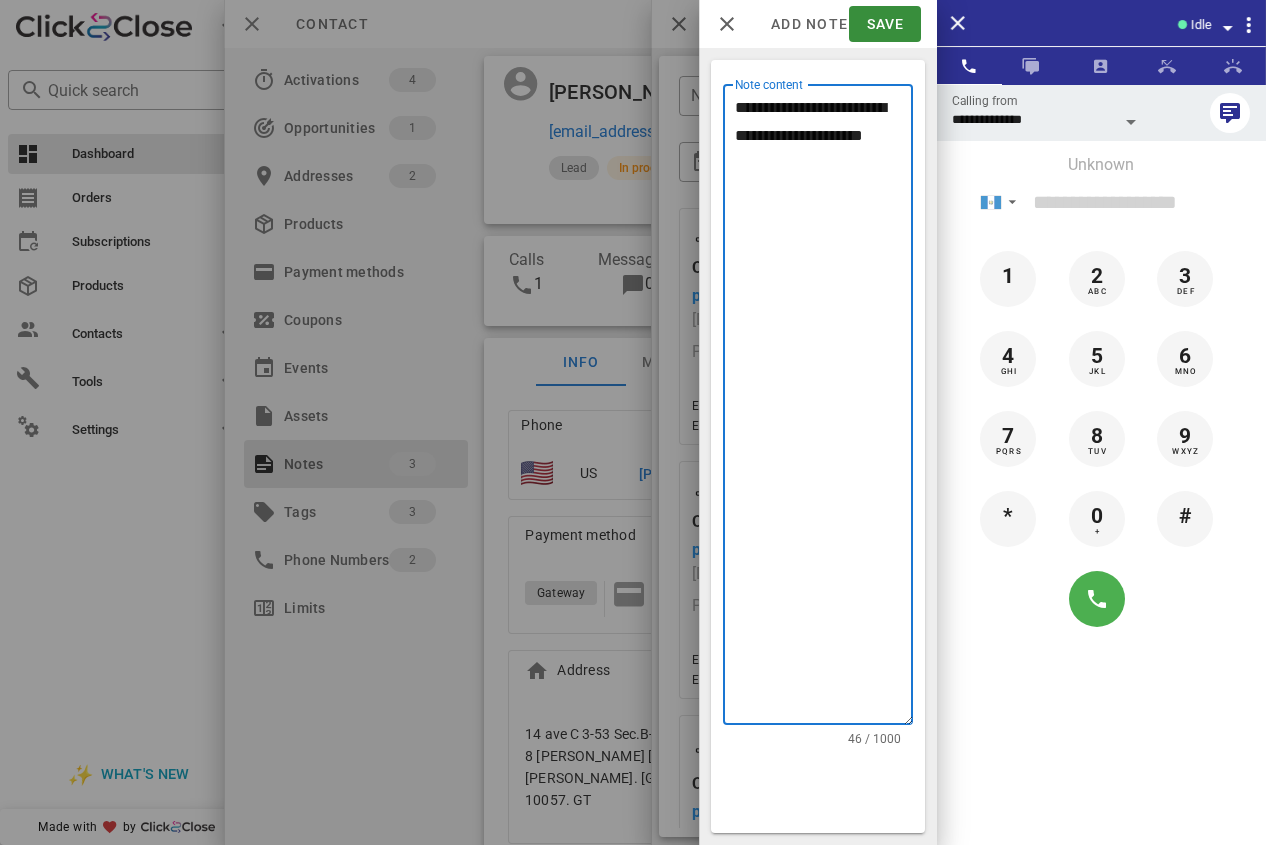 click on "**********" at bounding box center [824, 409] 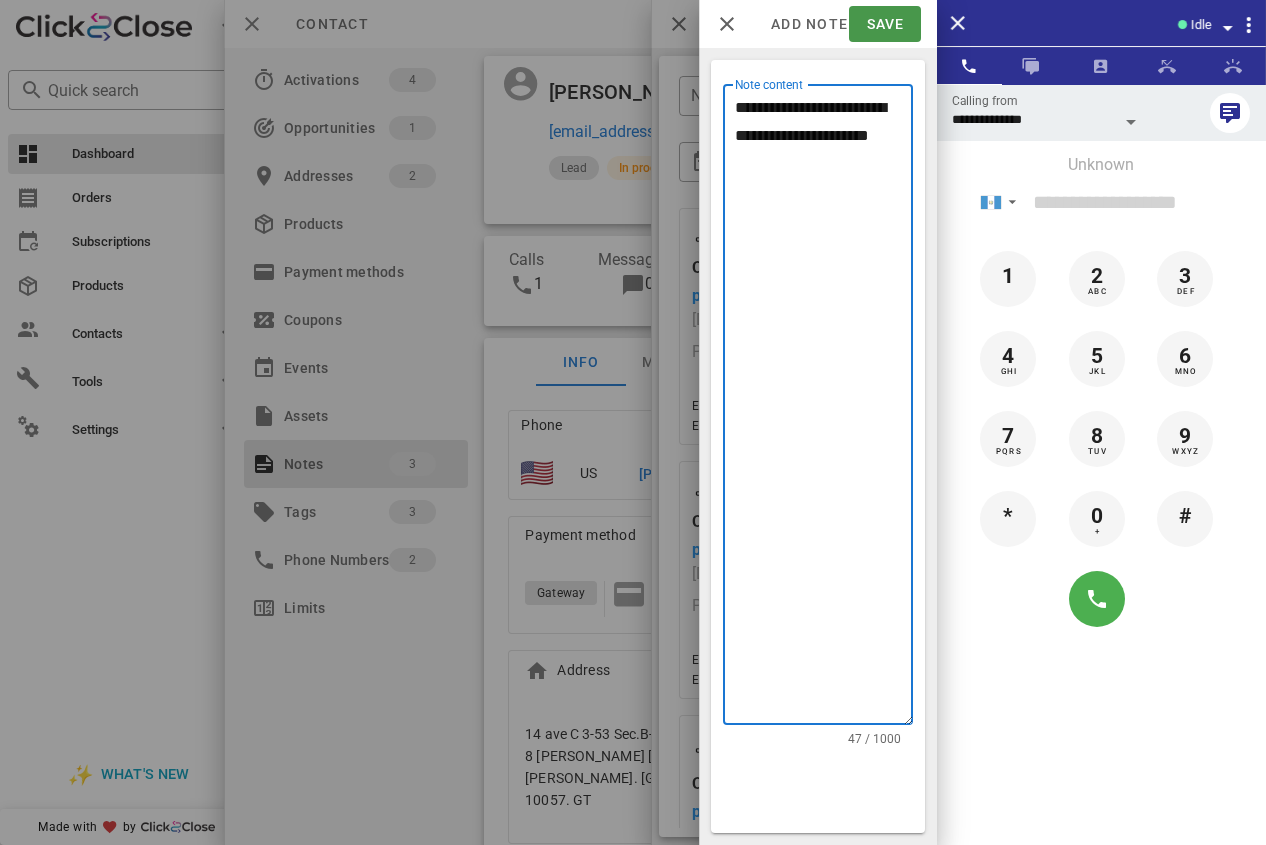 type on "**********" 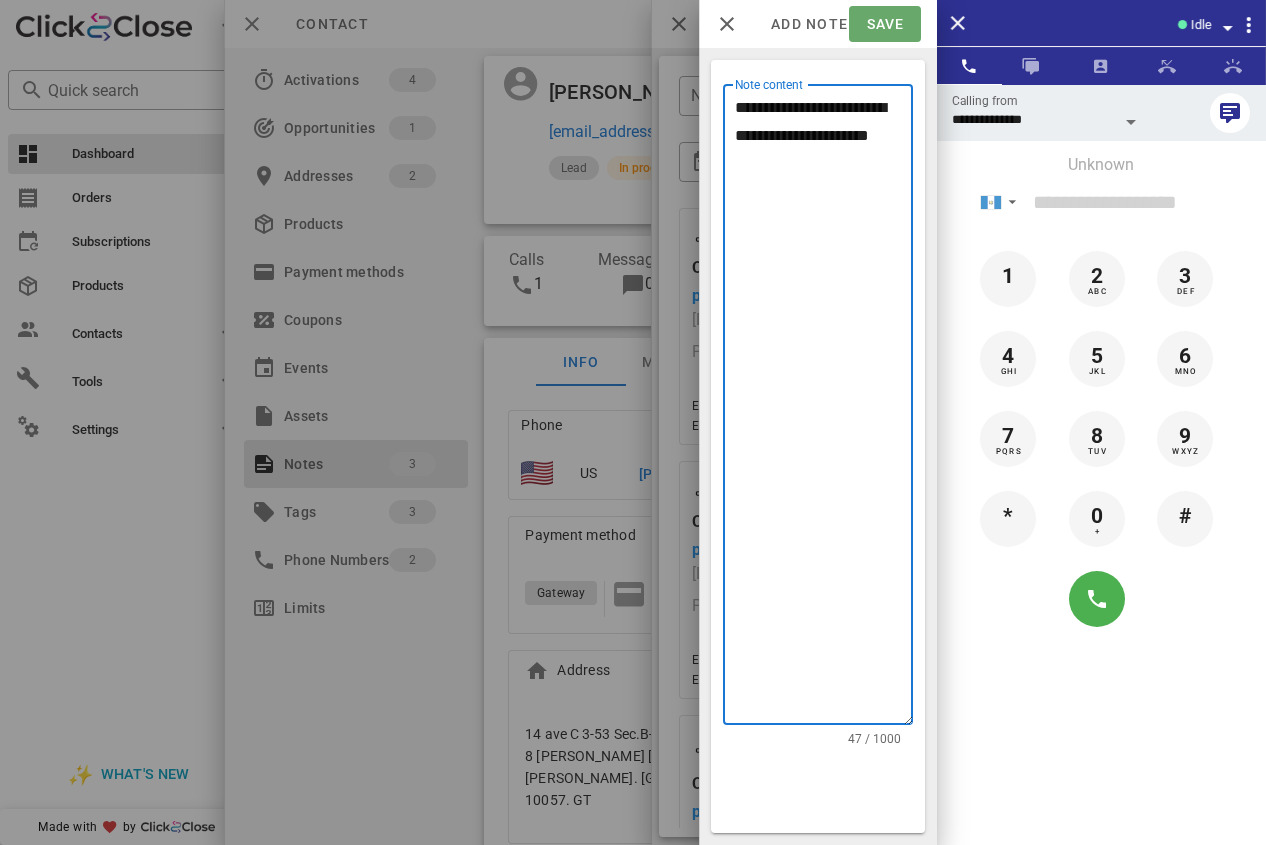 click on "Save" at bounding box center (884, 24) 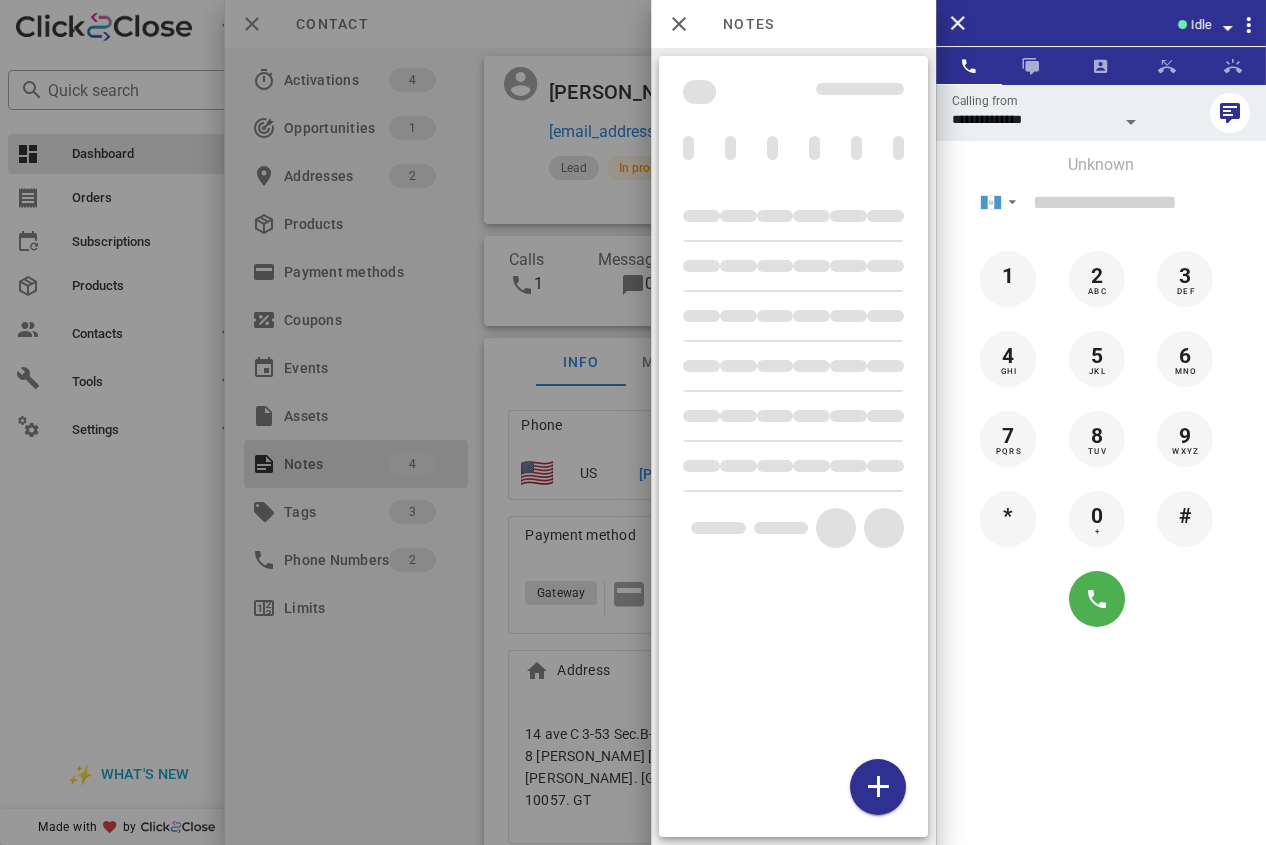 click at bounding box center (633, 422) 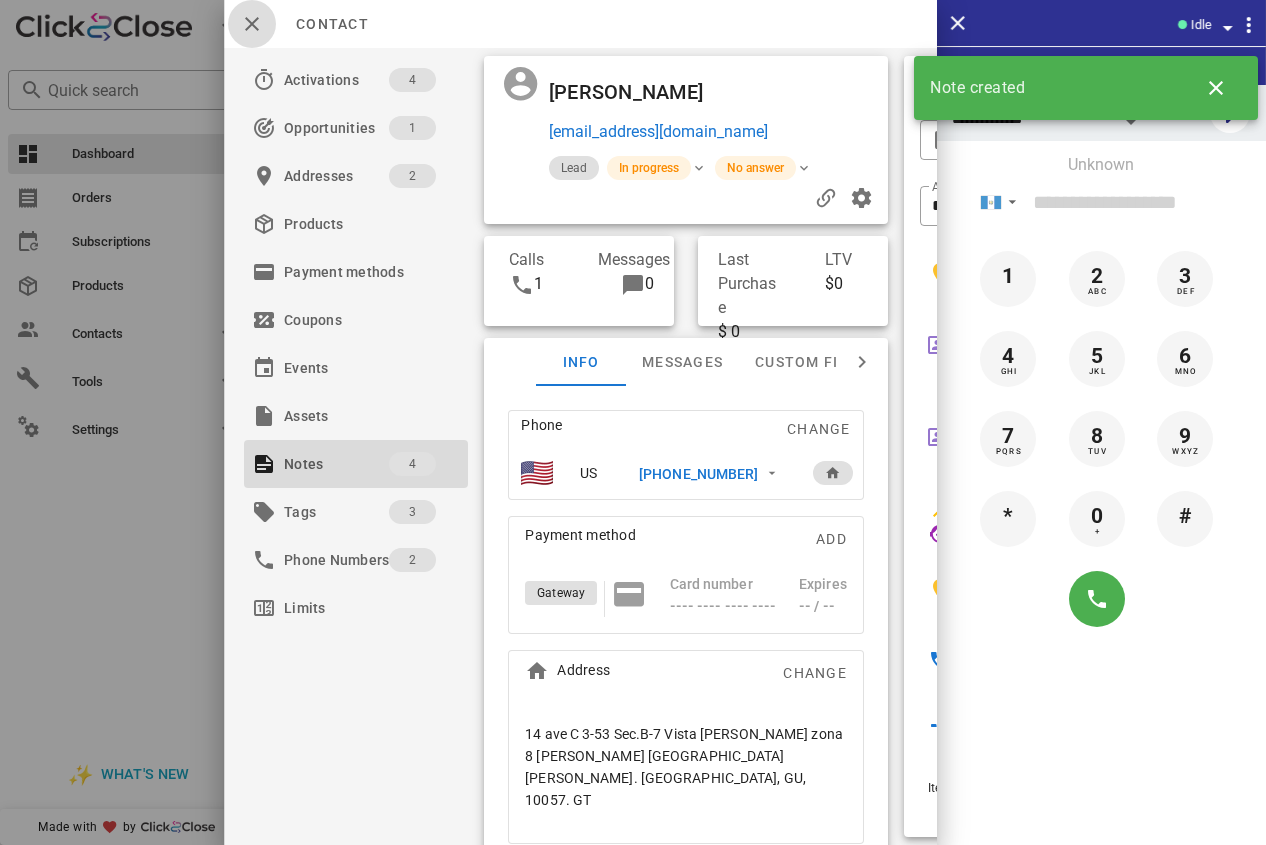 click at bounding box center [252, 24] 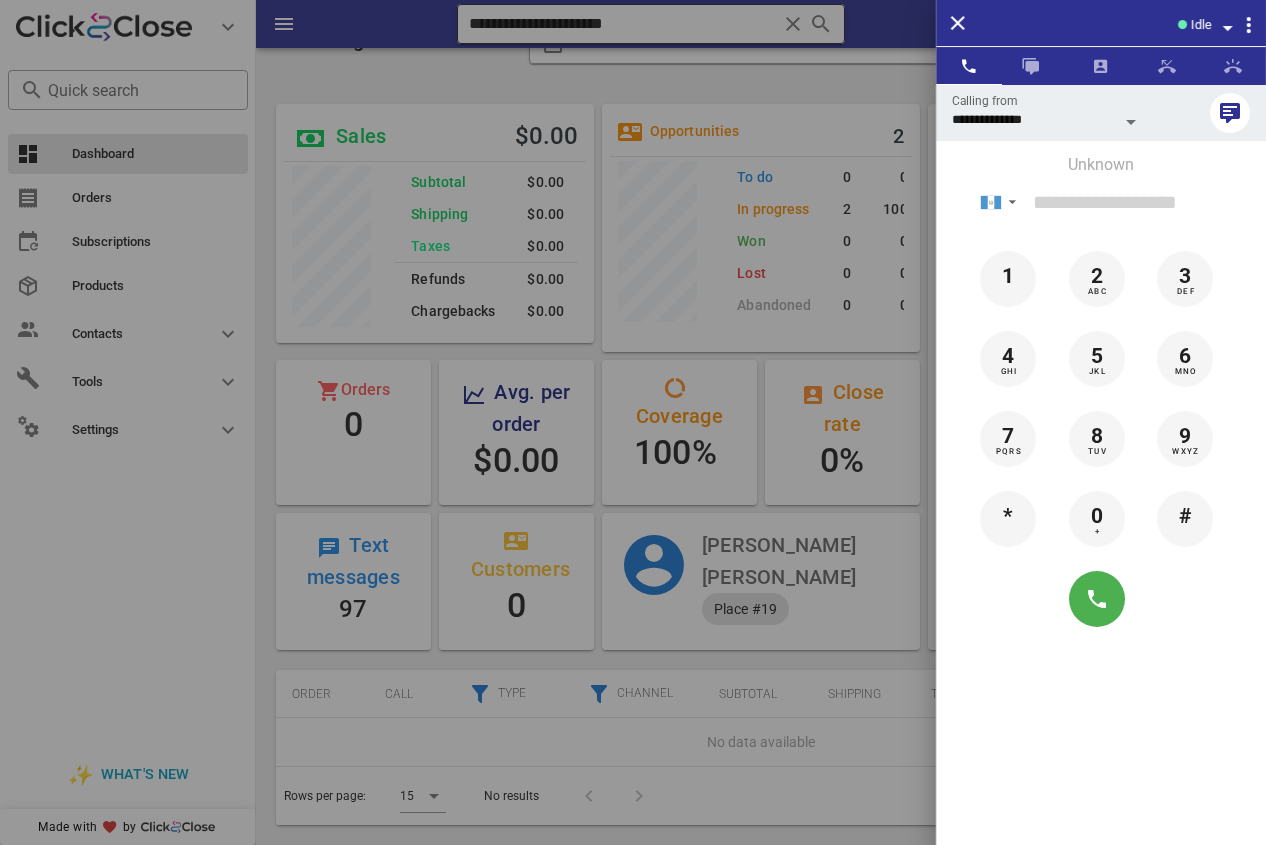 click at bounding box center (633, 422) 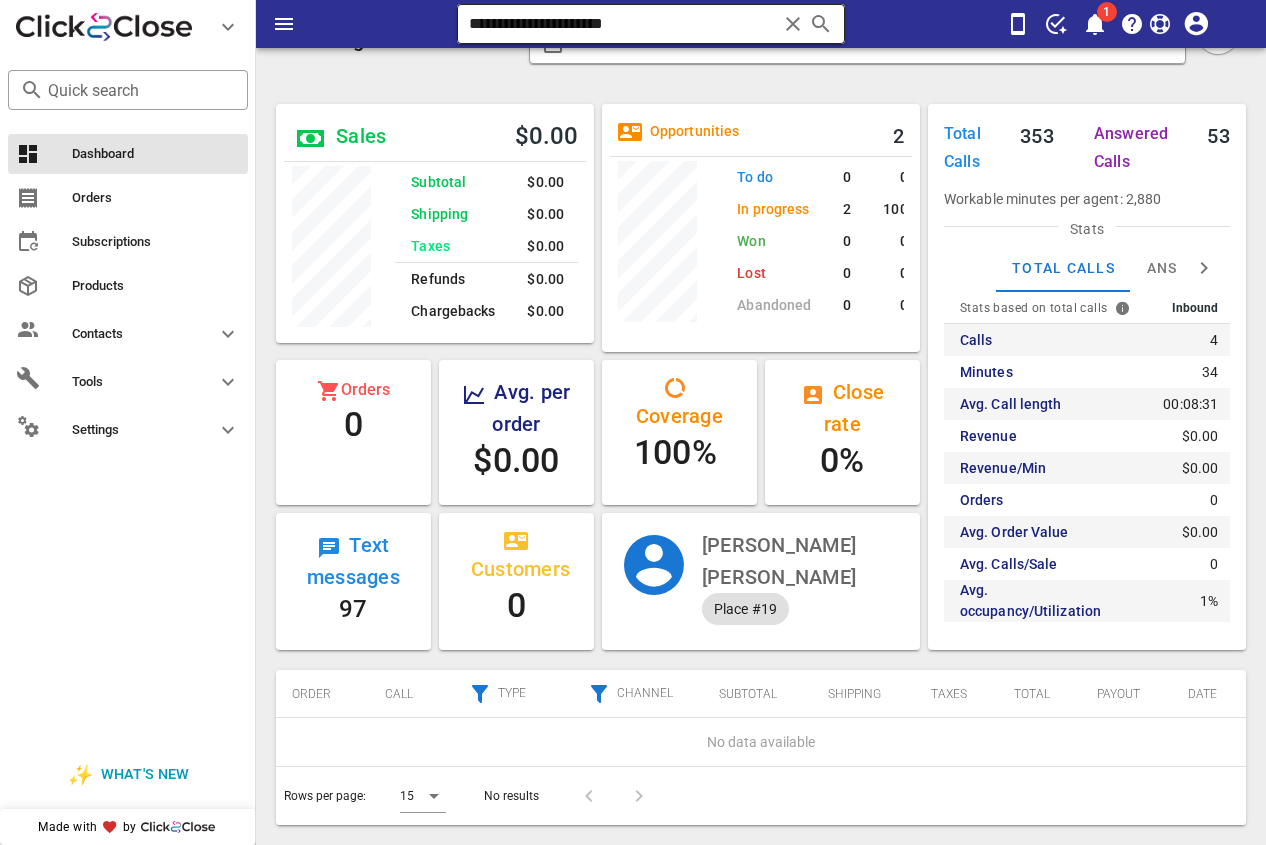 click on "**********" at bounding box center (623, 24) 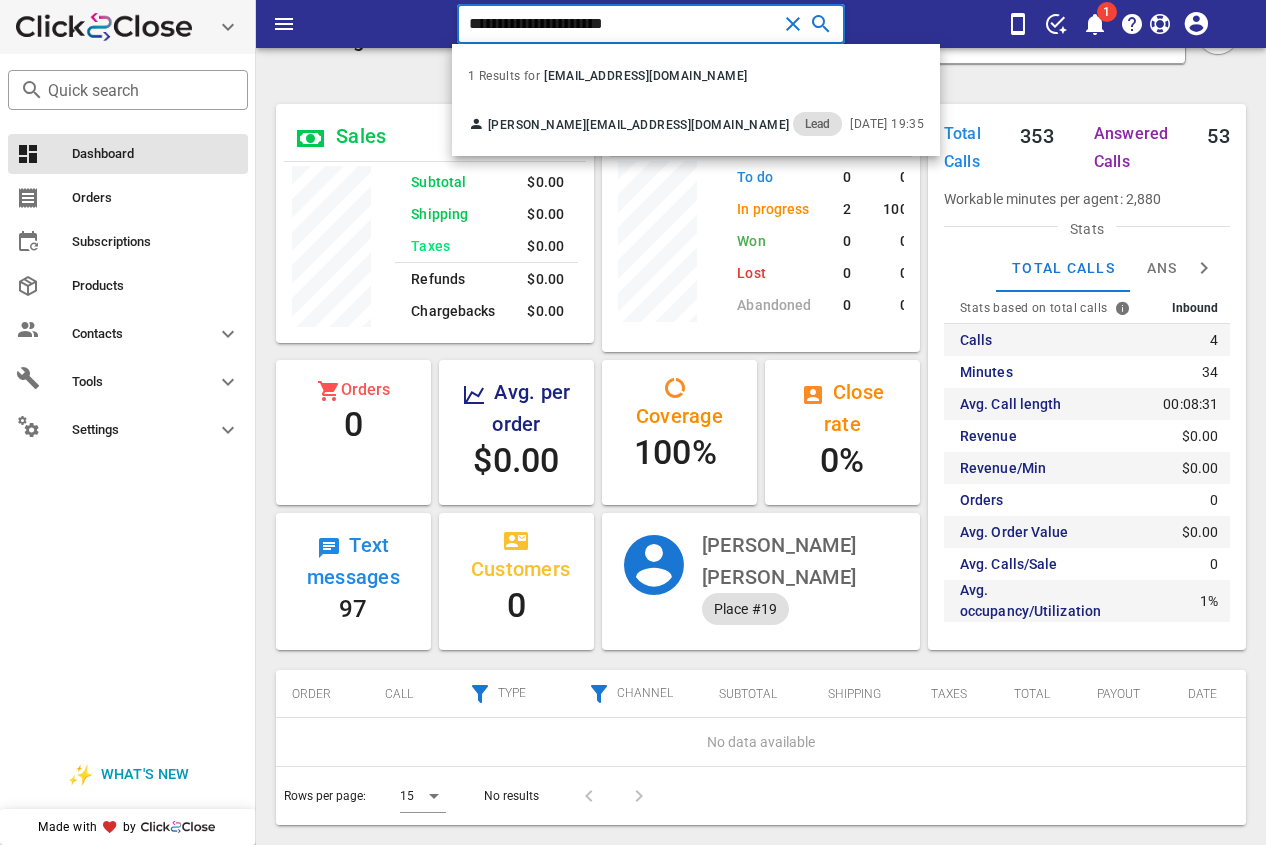 drag, startPoint x: 664, startPoint y: 28, endPoint x: 145, endPoint y: 14, distance: 519.1888 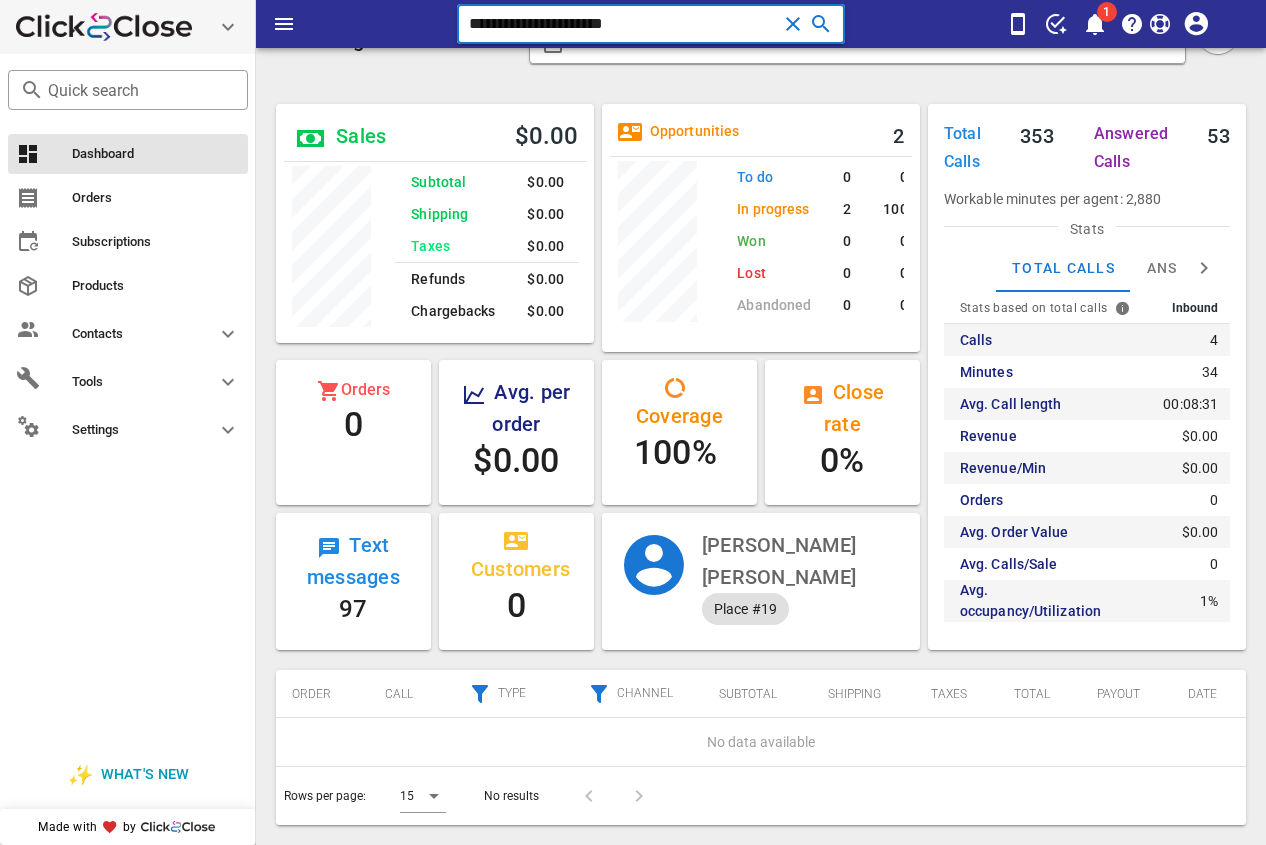 paste 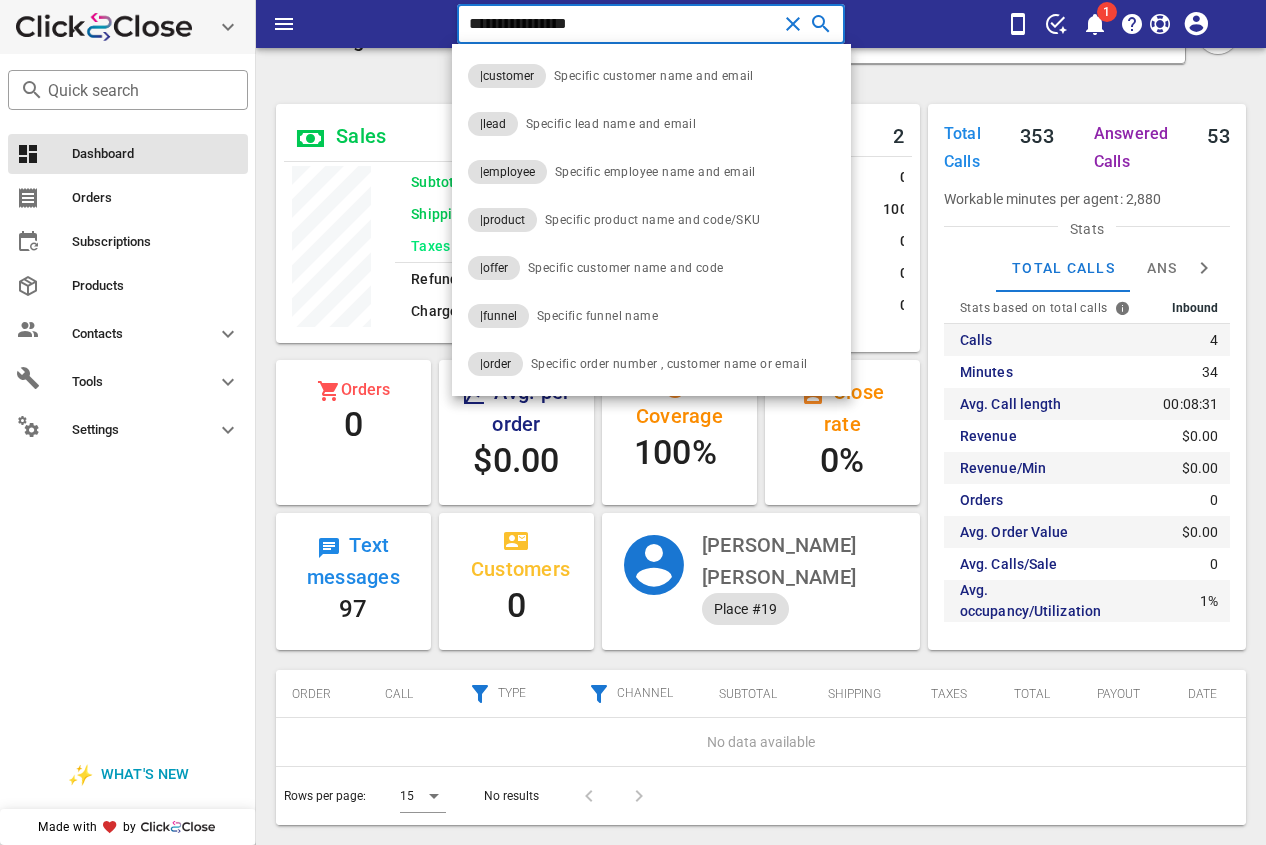 type on "**********" 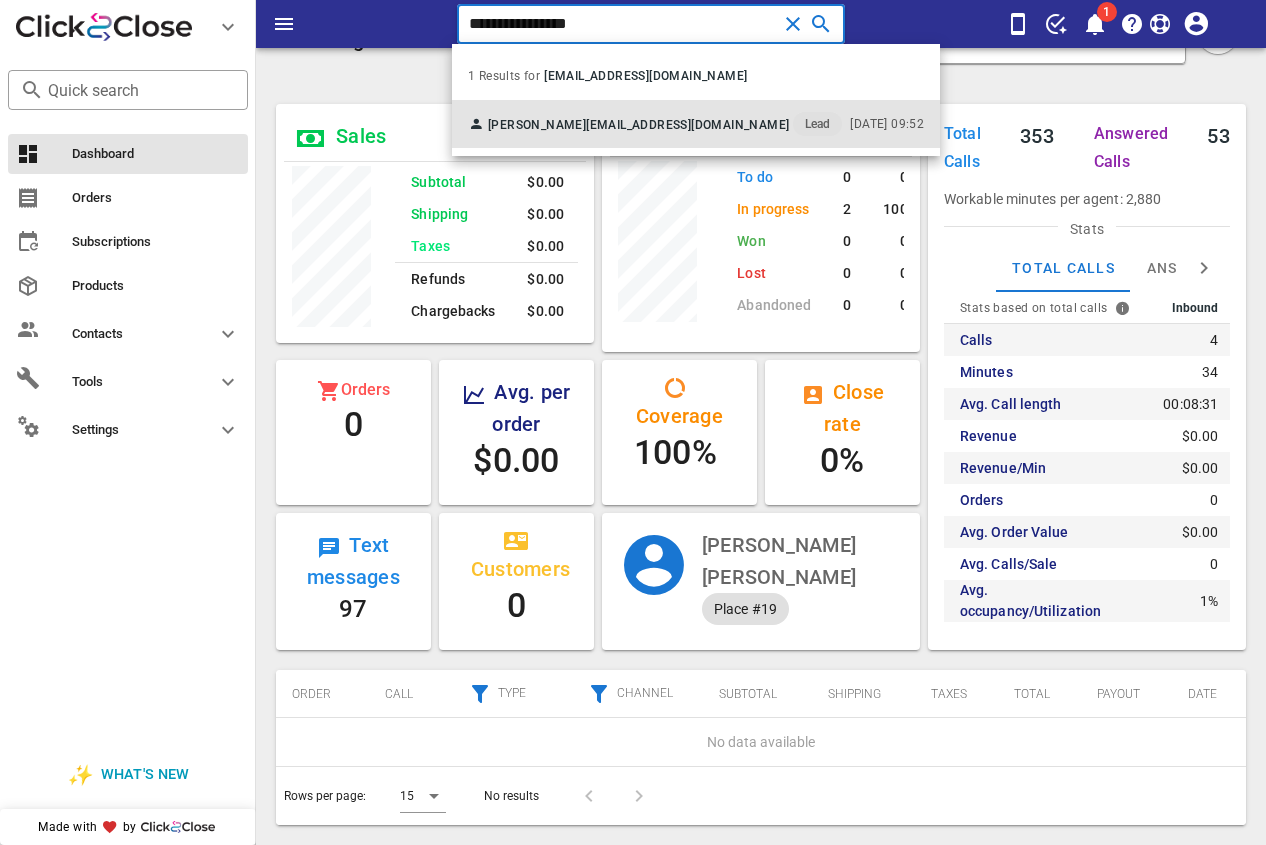 click on "[PERSON_NAME]   [EMAIL_ADDRESS][DOMAIN_NAME]   Lead   [DATE] 09:52" at bounding box center (696, 124) 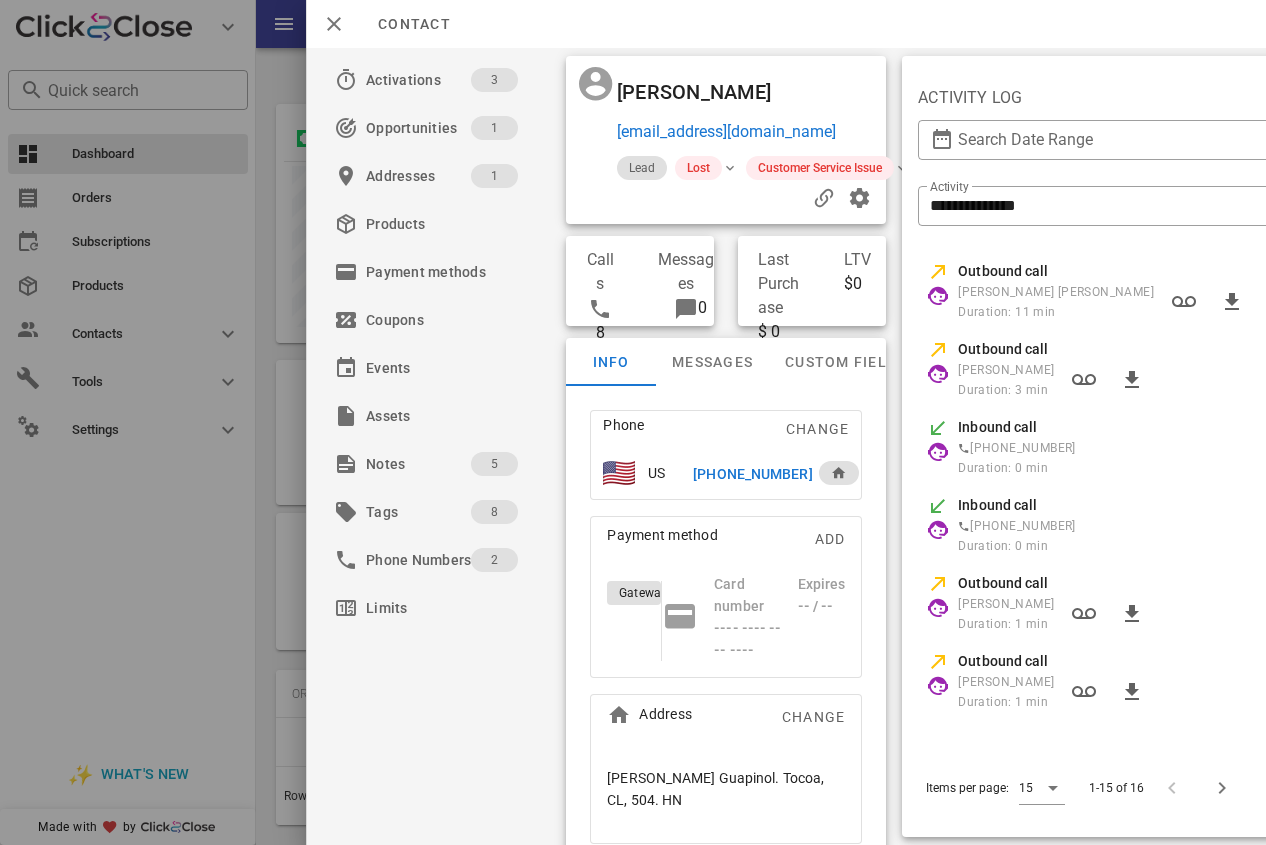 click on "[PHONE_NUMBER]" at bounding box center (752, 474) 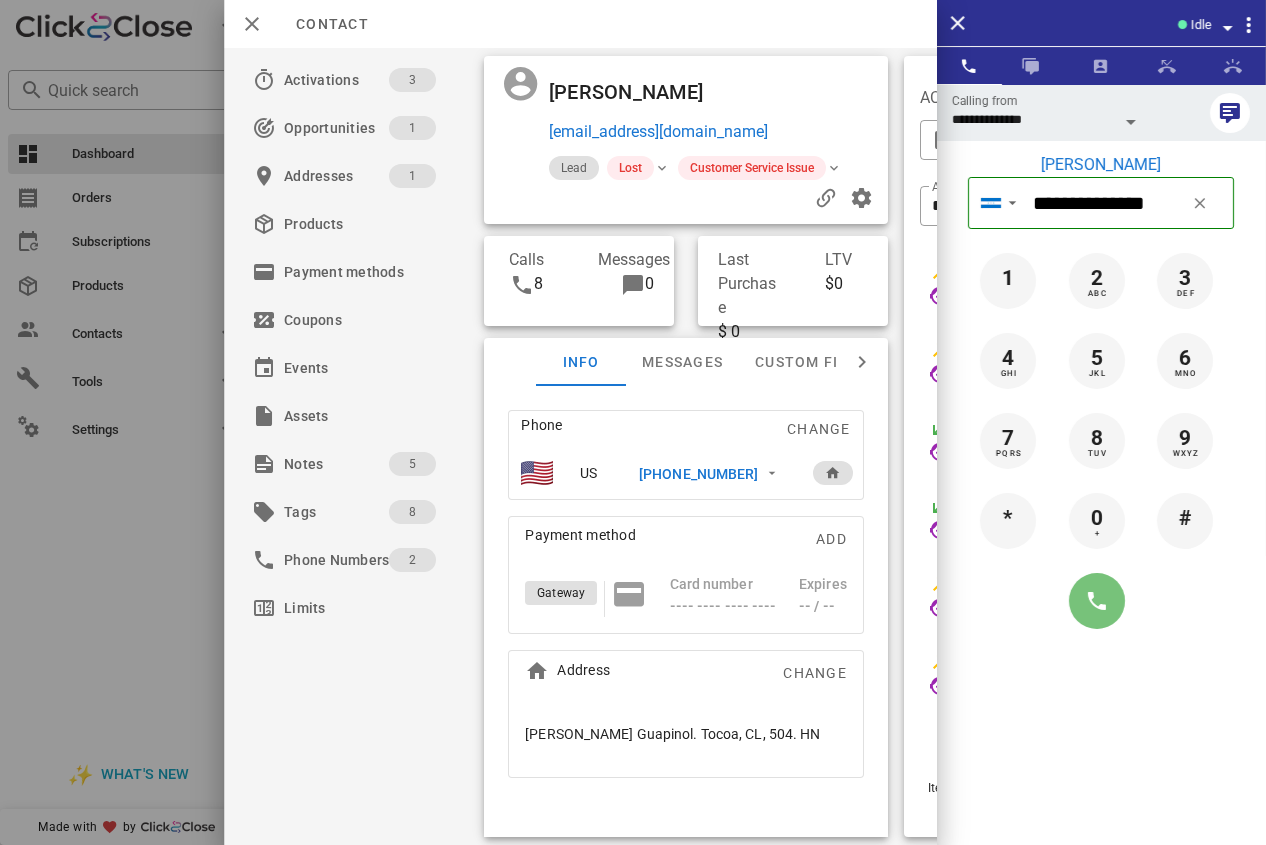 click at bounding box center [1097, 601] 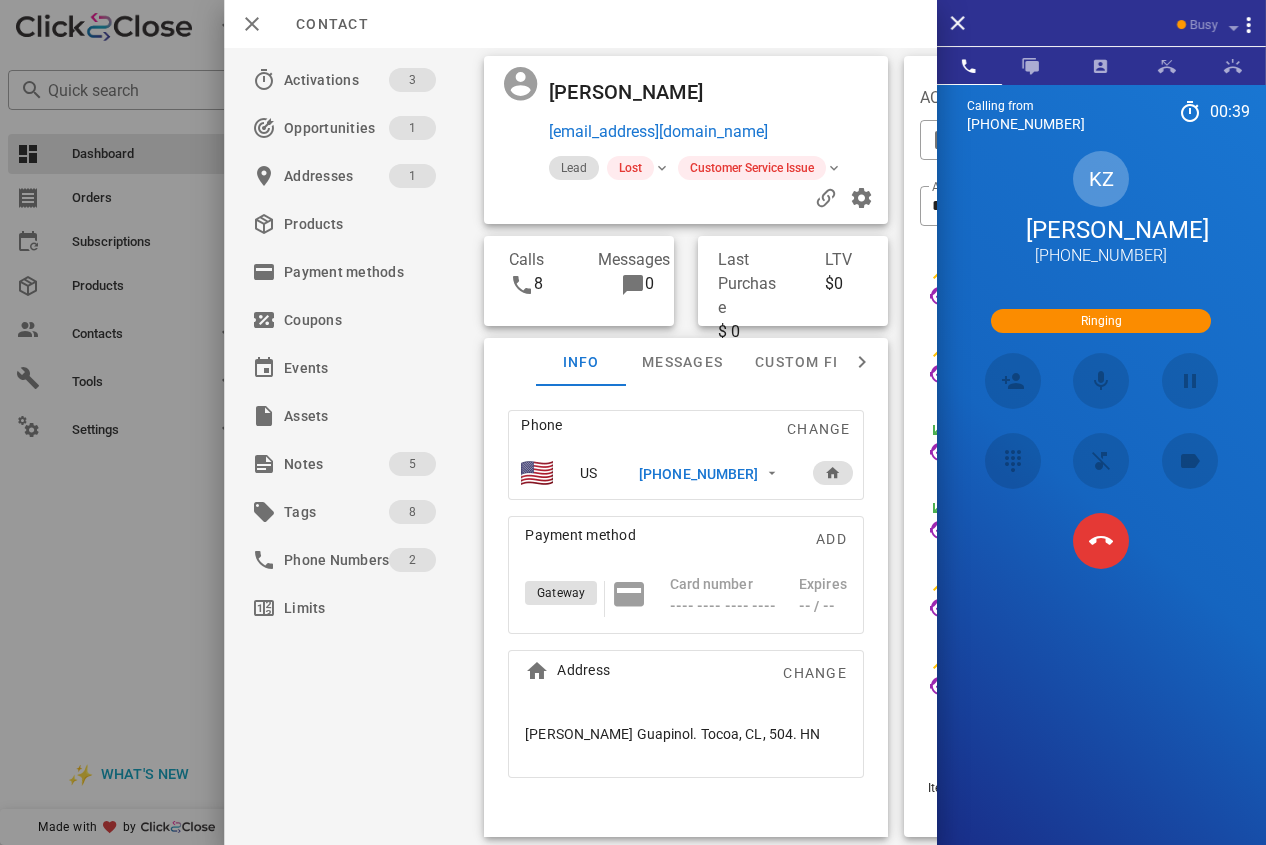 click at bounding box center [1101, 541] 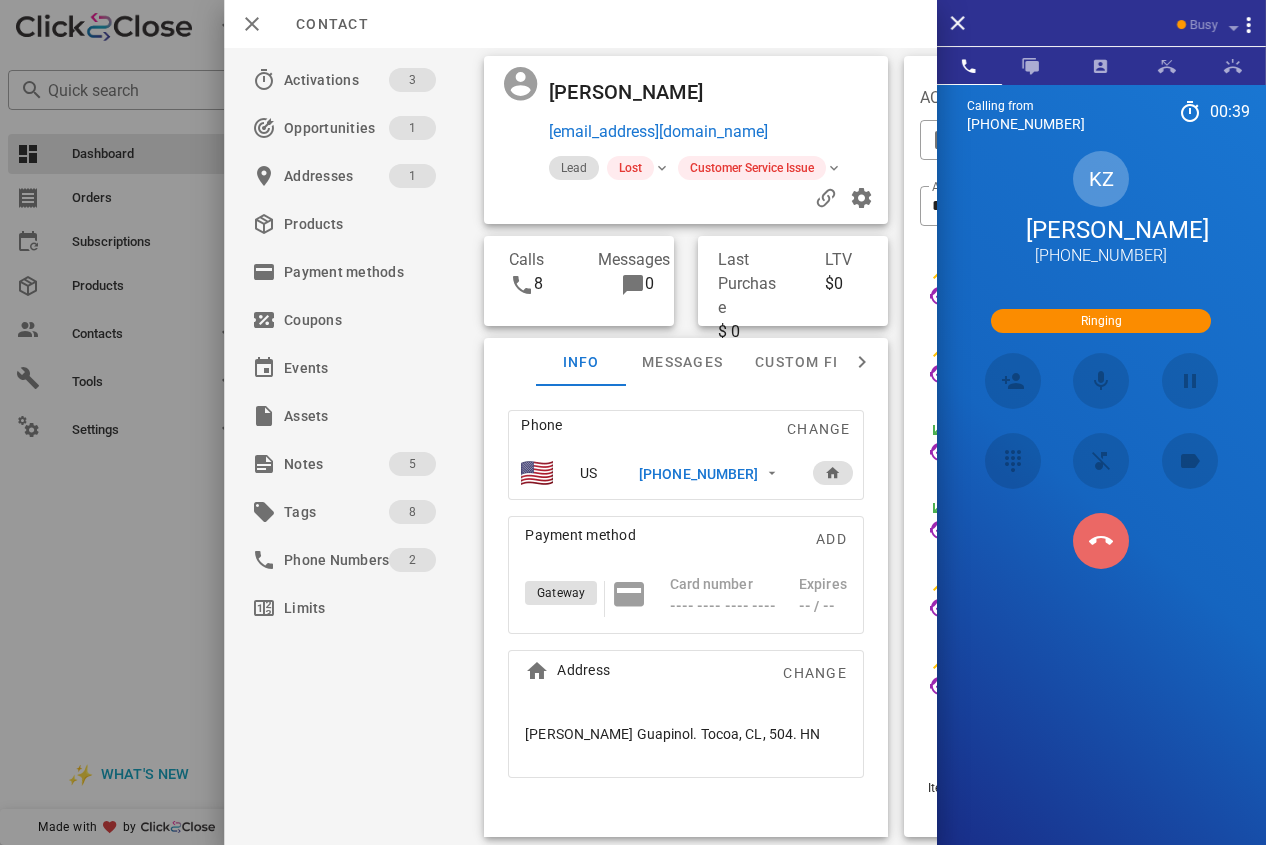 click at bounding box center (1101, 541) 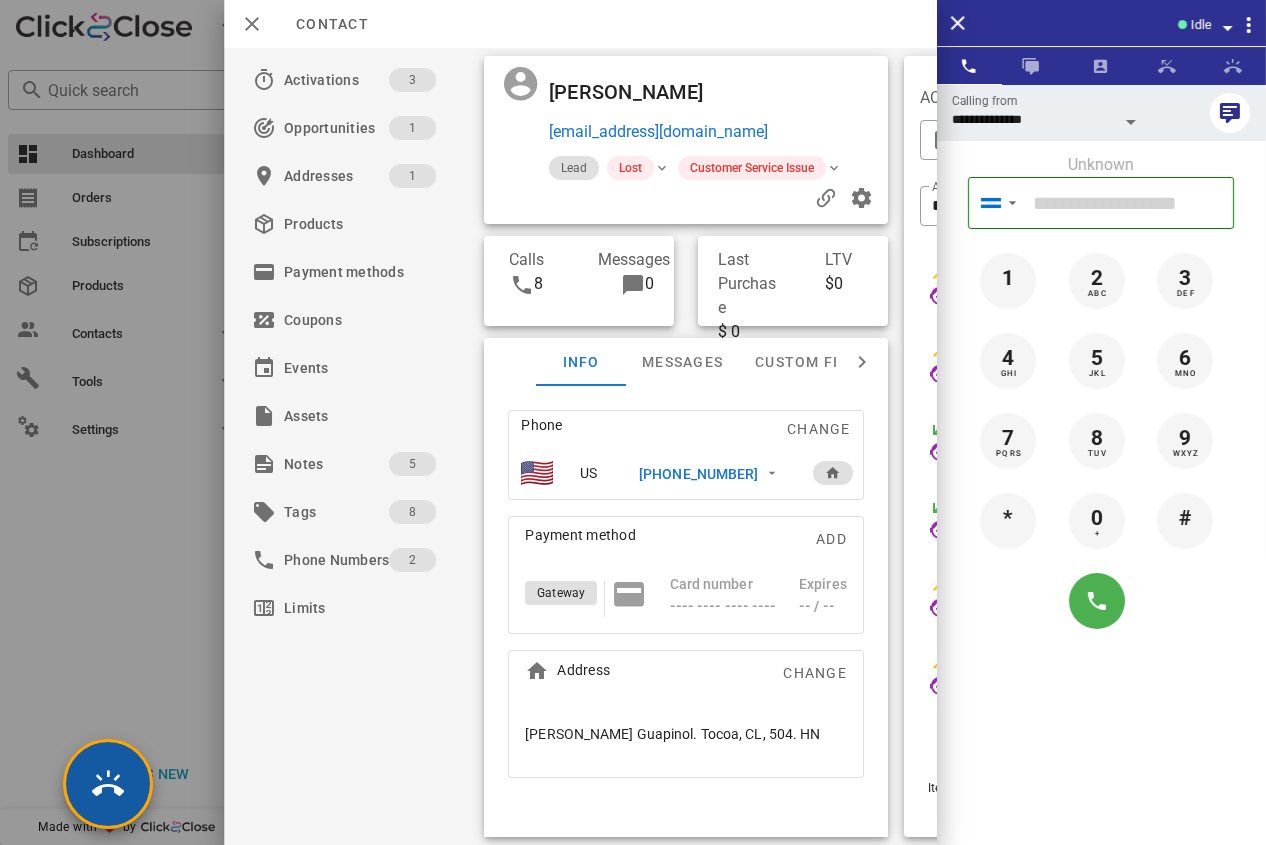 click at bounding box center [108, 784] 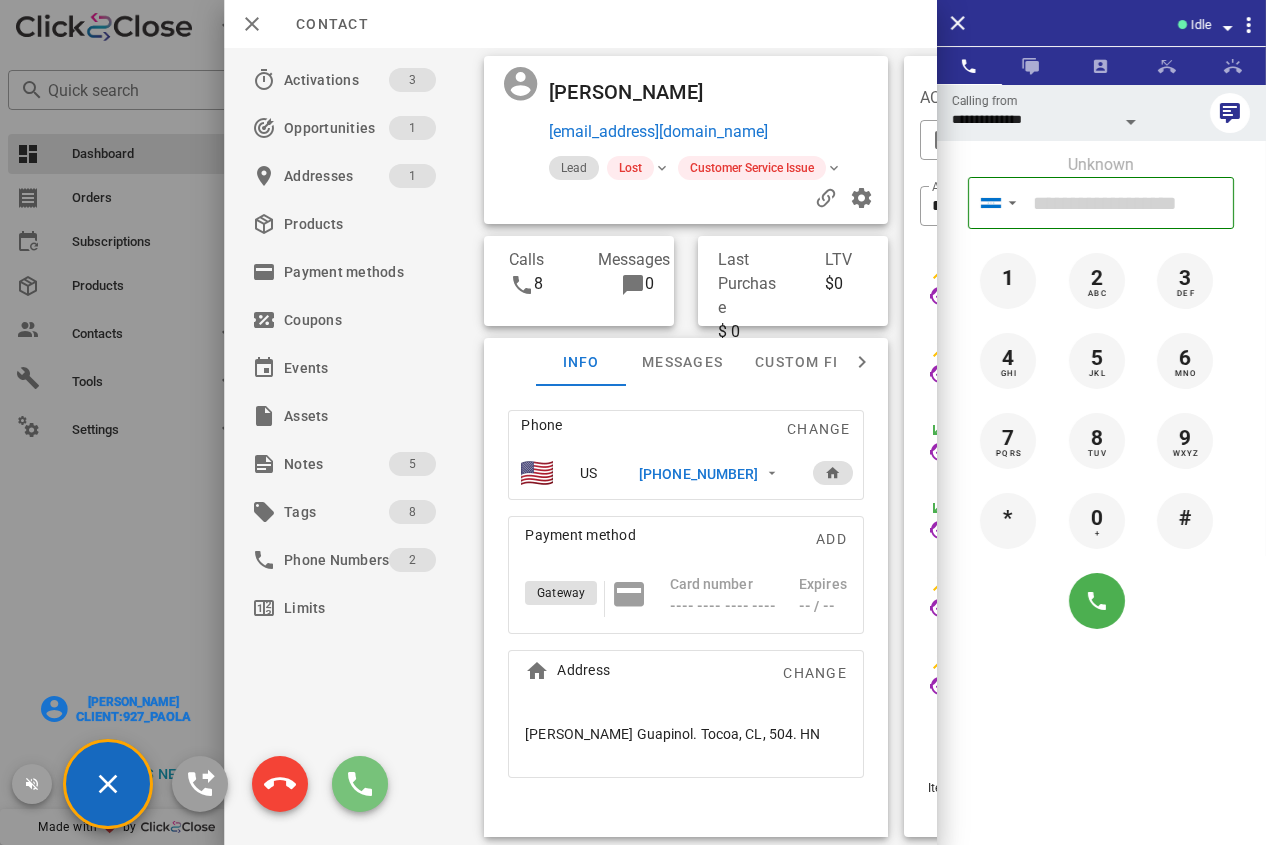 click at bounding box center (360, 784) 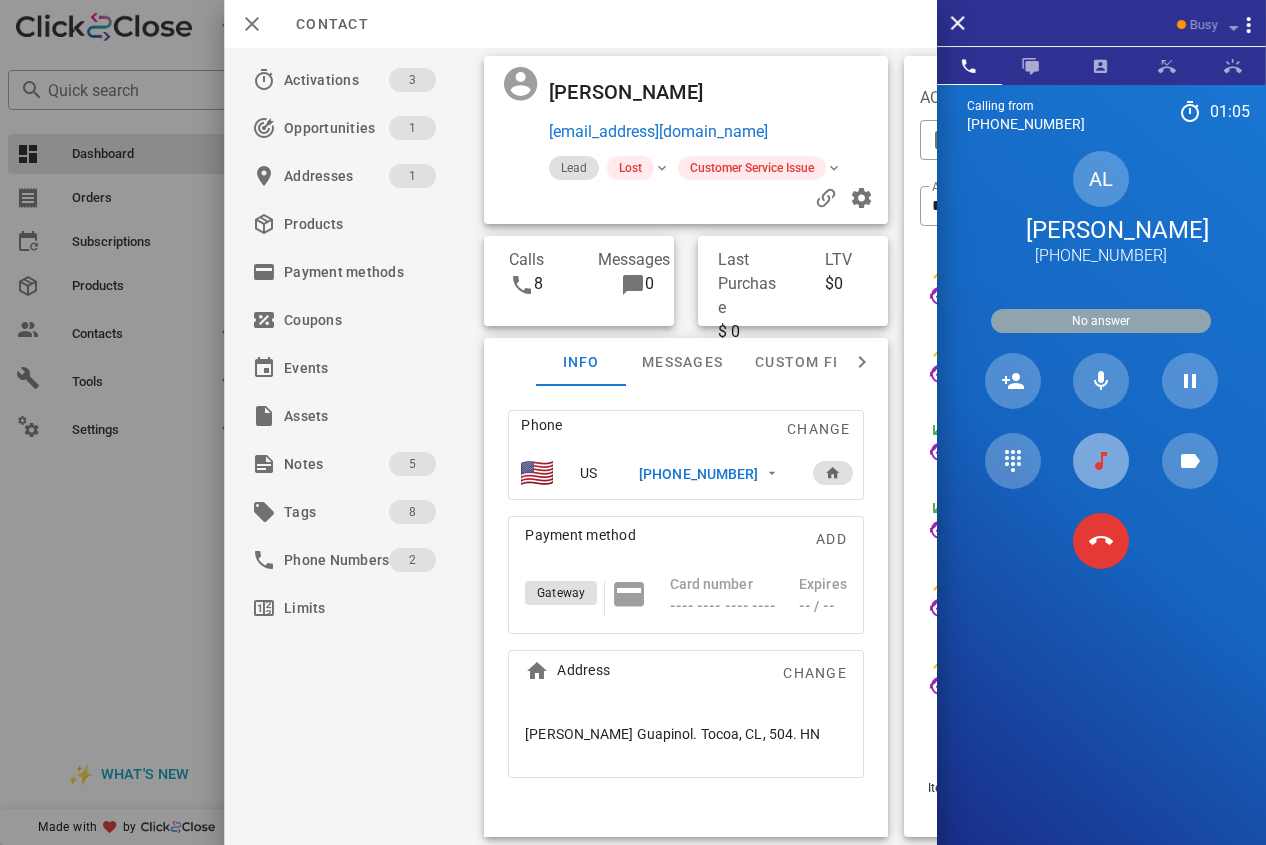 click at bounding box center (1101, 461) 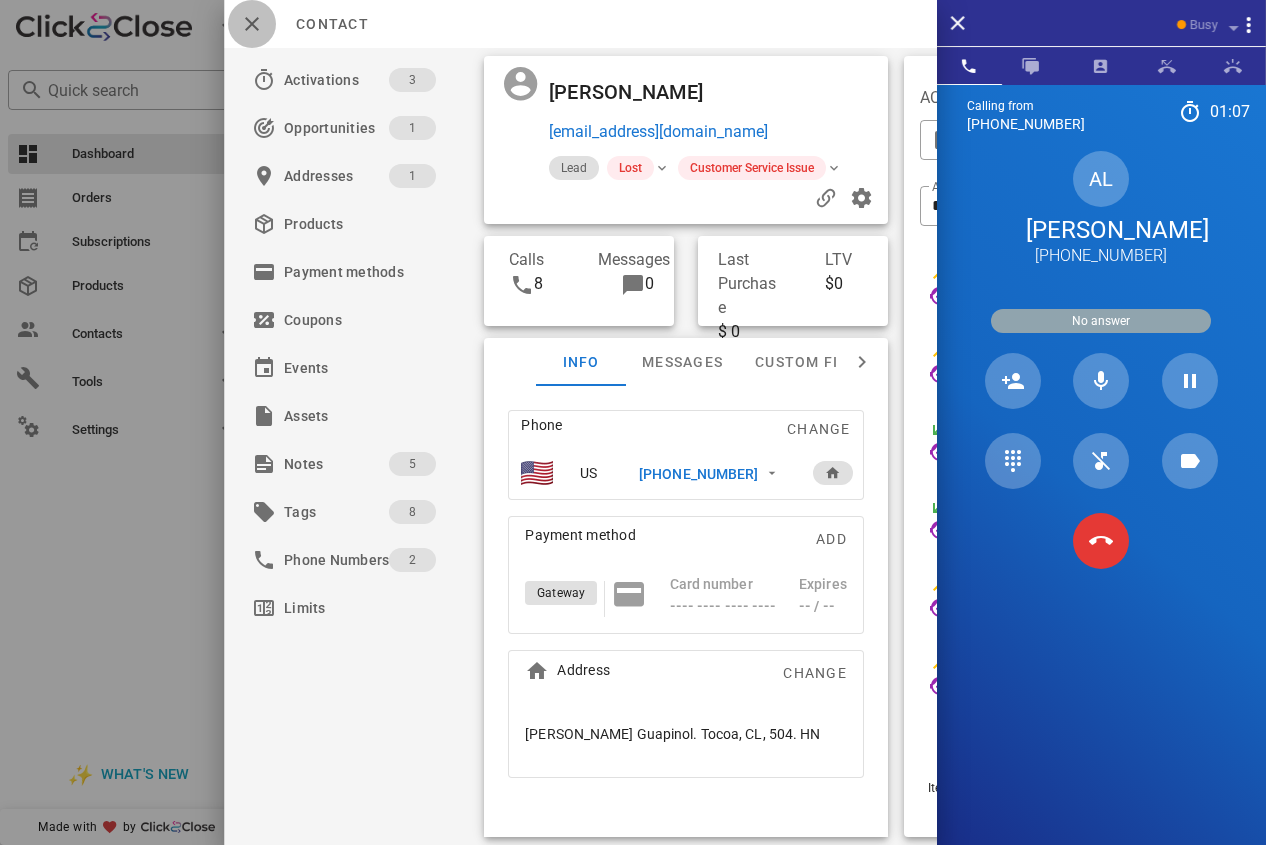click at bounding box center [252, 24] 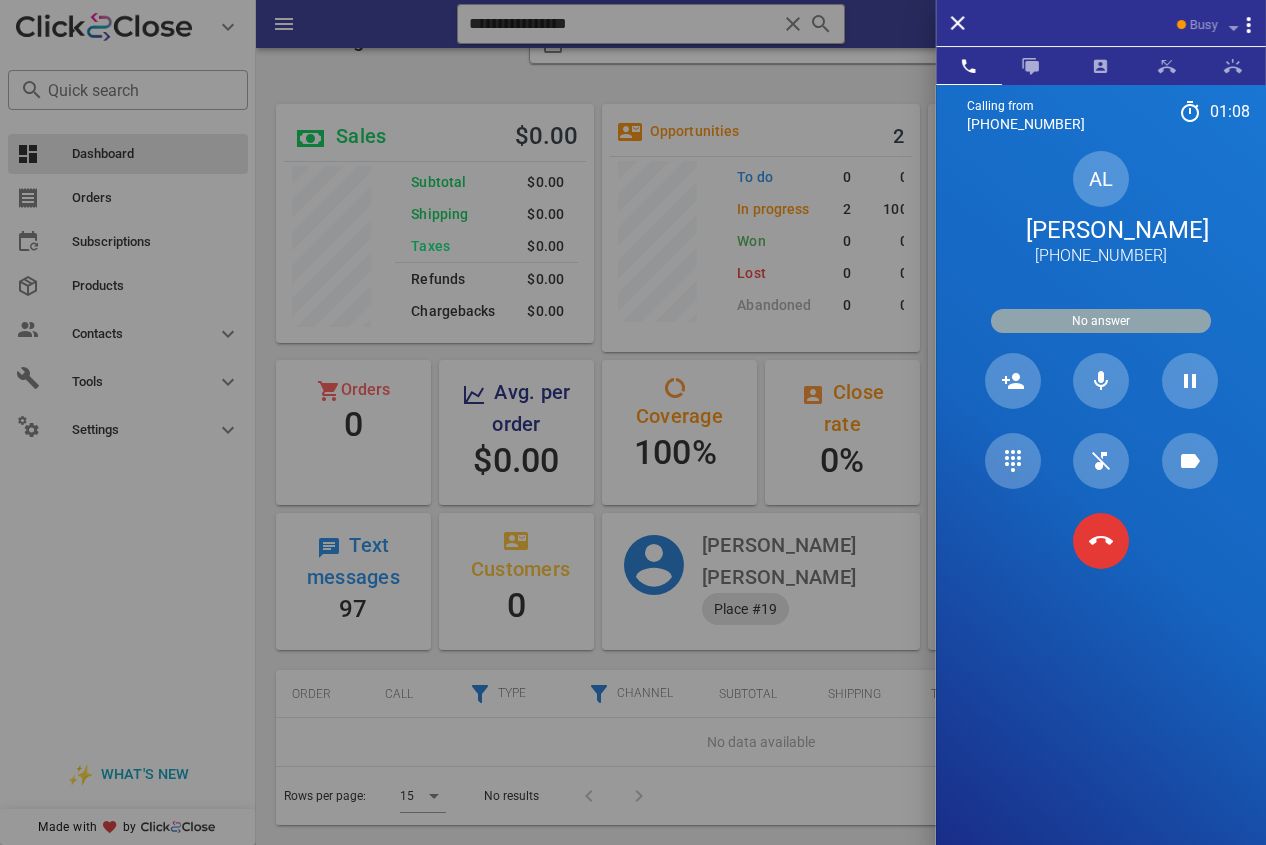 click on "[PERSON_NAME]" at bounding box center [1101, 230] 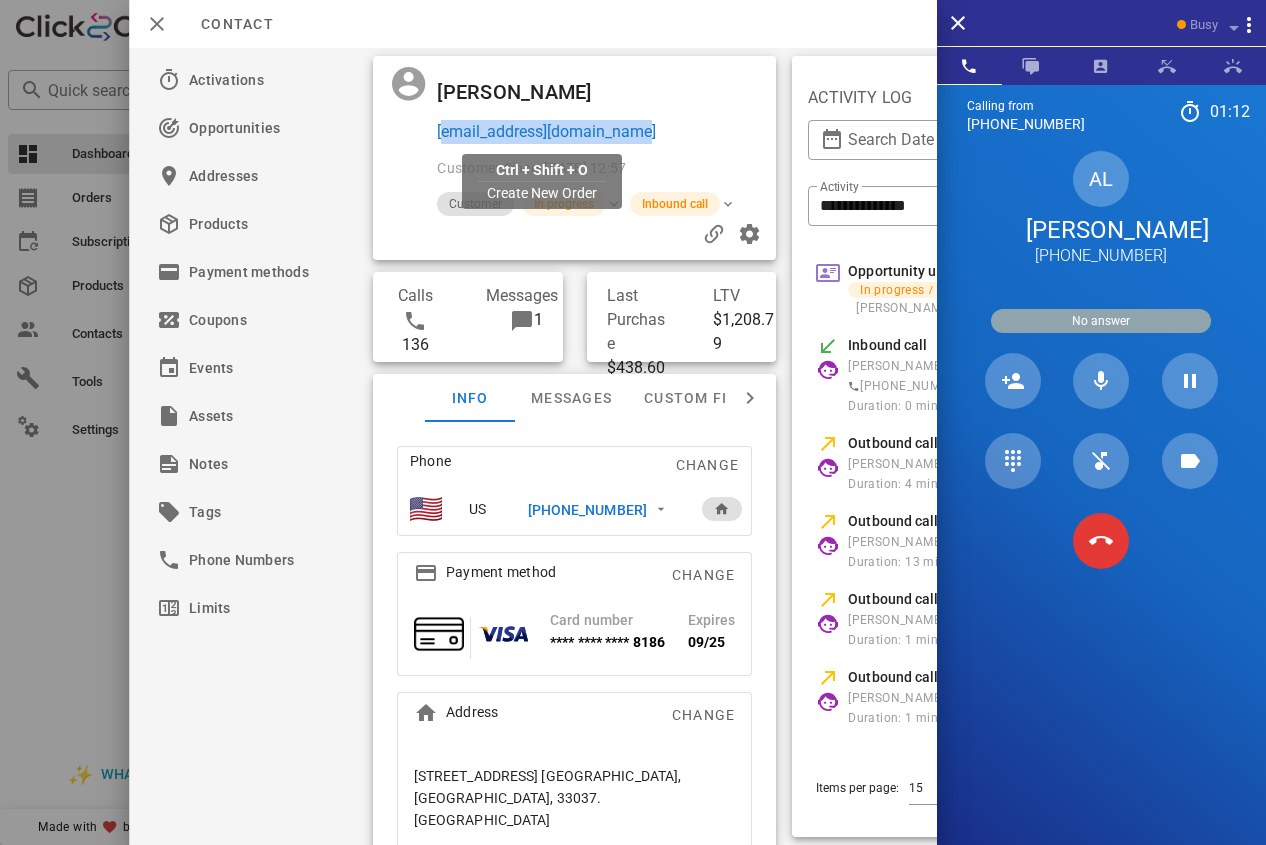 drag, startPoint x: 667, startPoint y: 136, endPoint x: 438, endPoint y: 125, distance: 229.26404 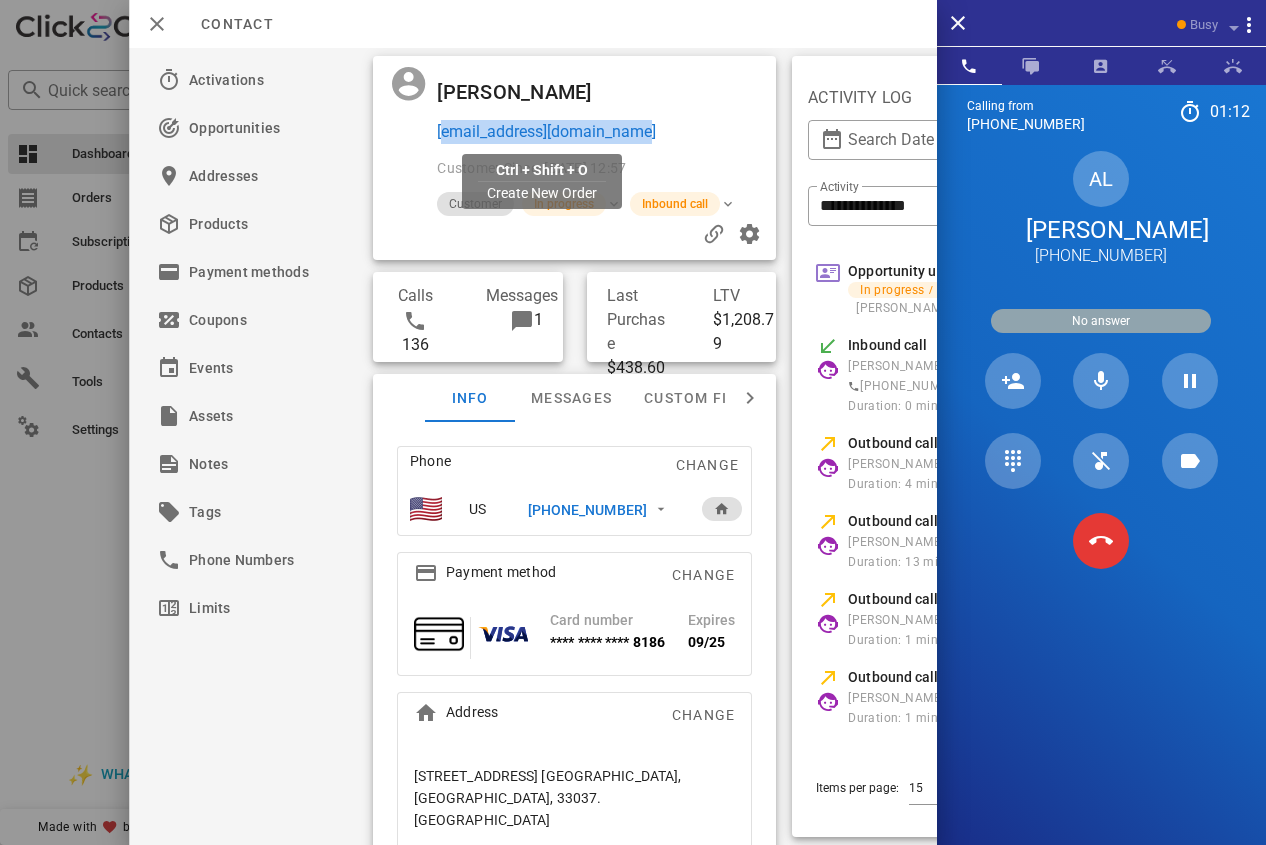 copy on "[EMAIL_ADDRESS][DOMAIN_NAME]" 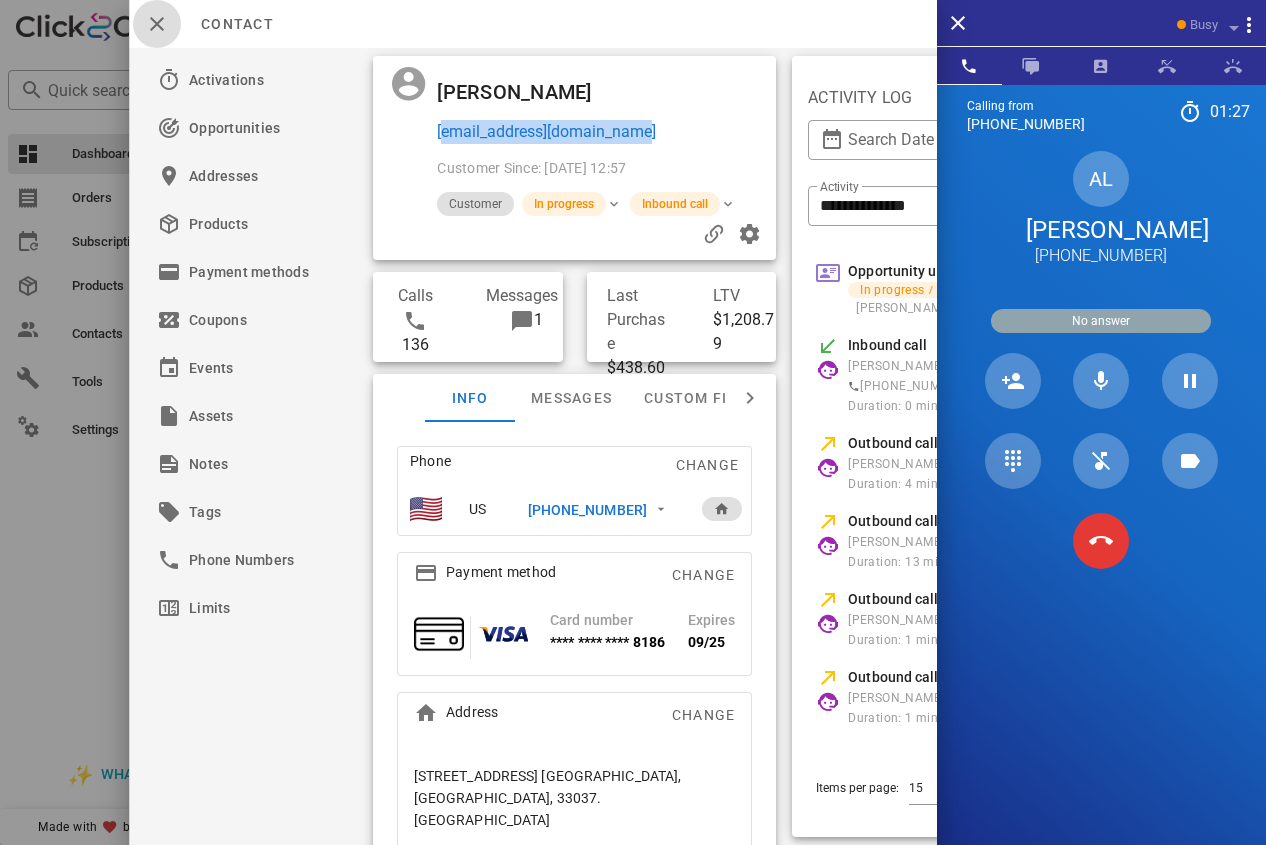 click at bounding box center [157, 24] 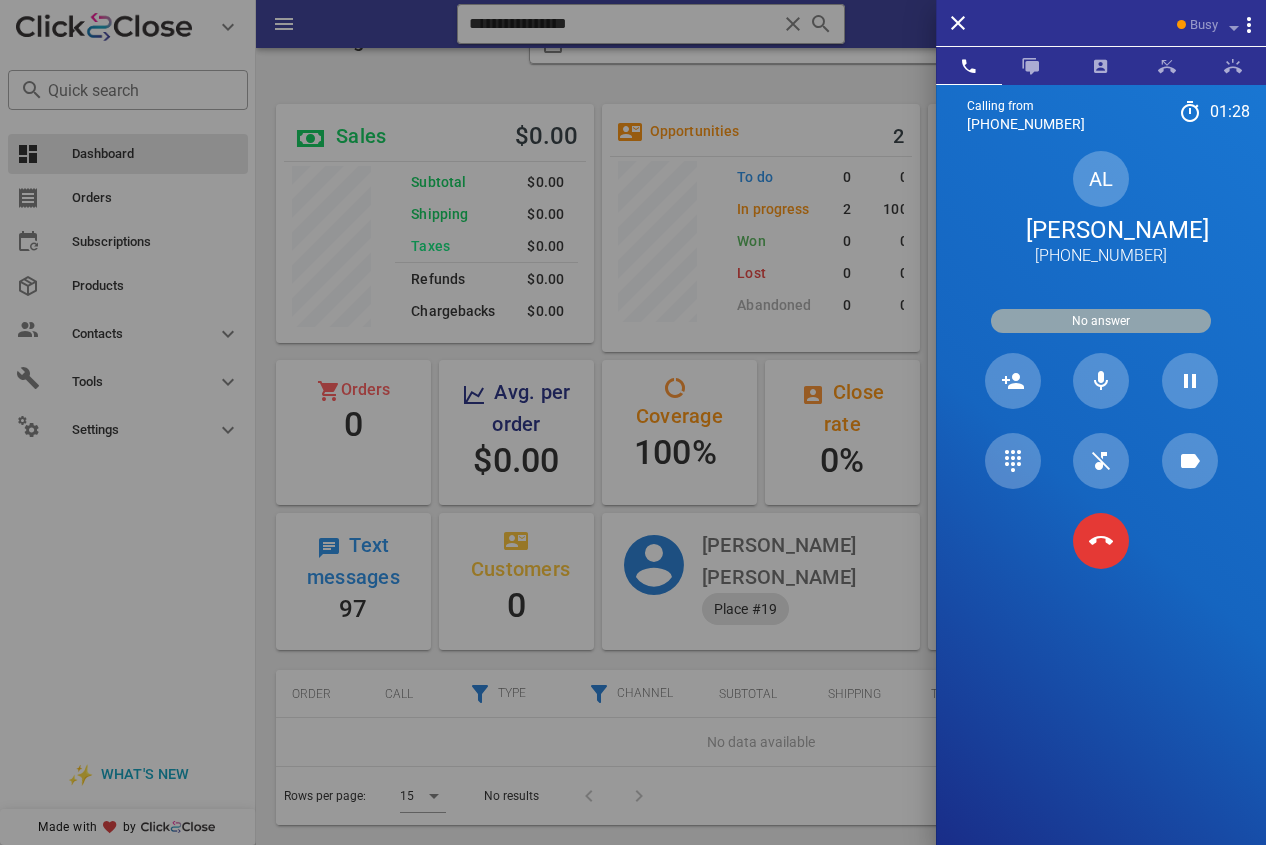 click at bounding box center [633, 422] 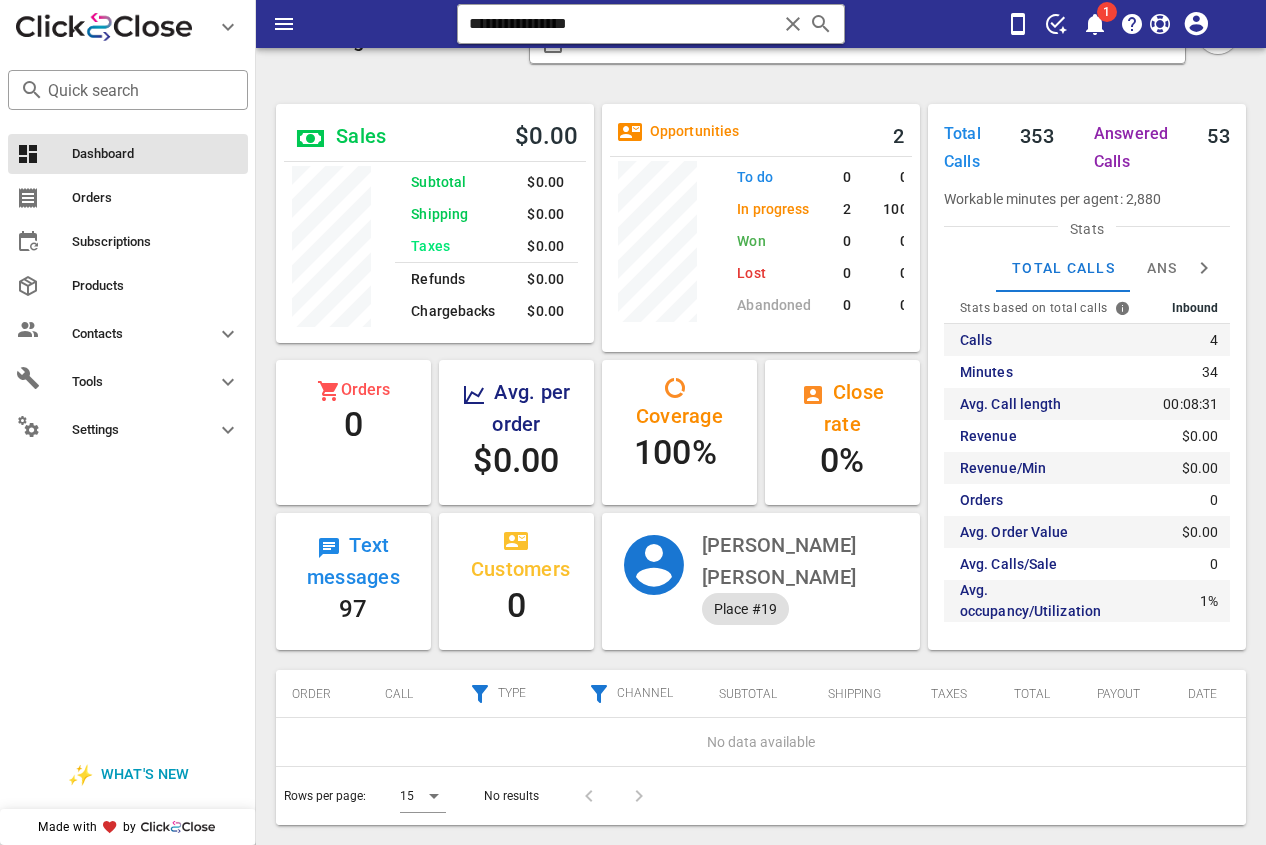 drag, startPoint x: 638, startPoint y: 23, endPoint x: 408, endPoint y: 13, distance: 230.21729 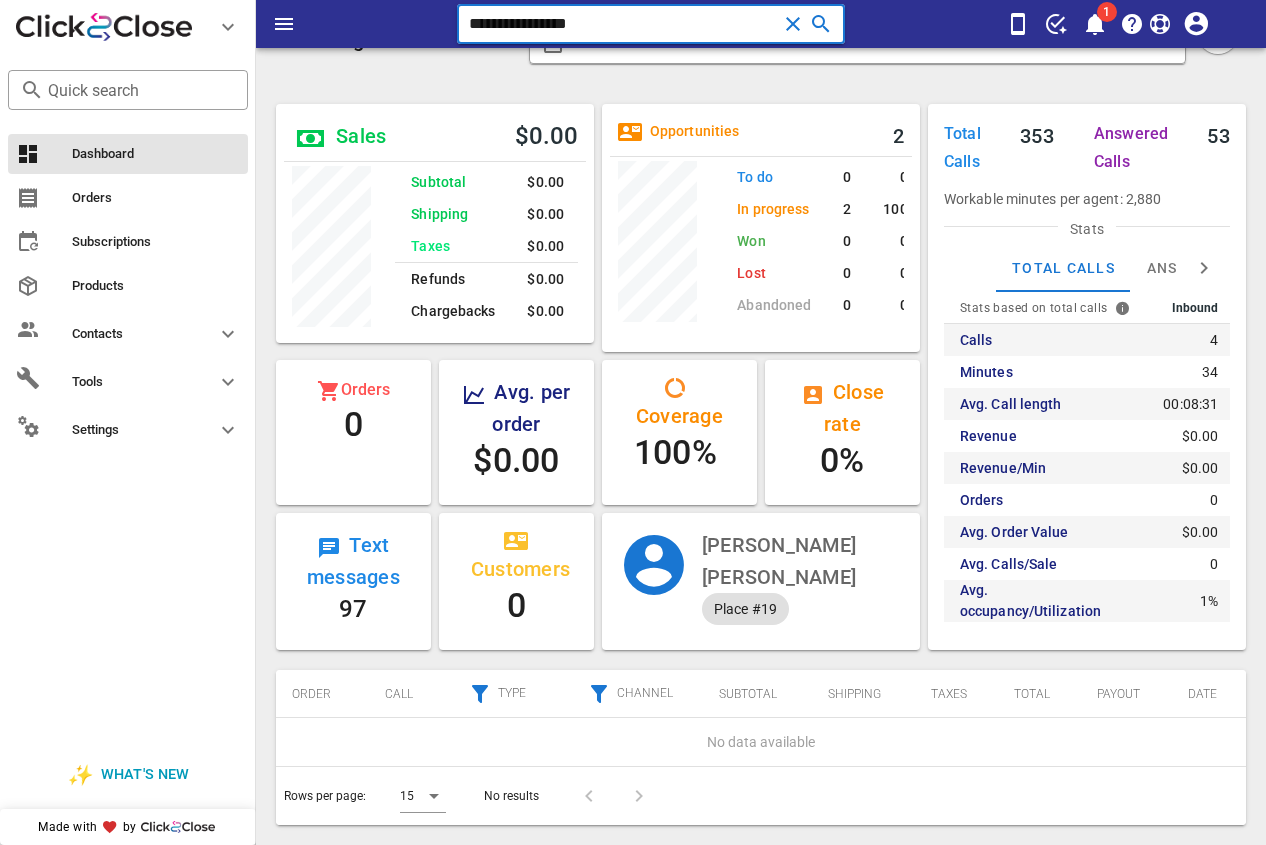 paste on "**********" 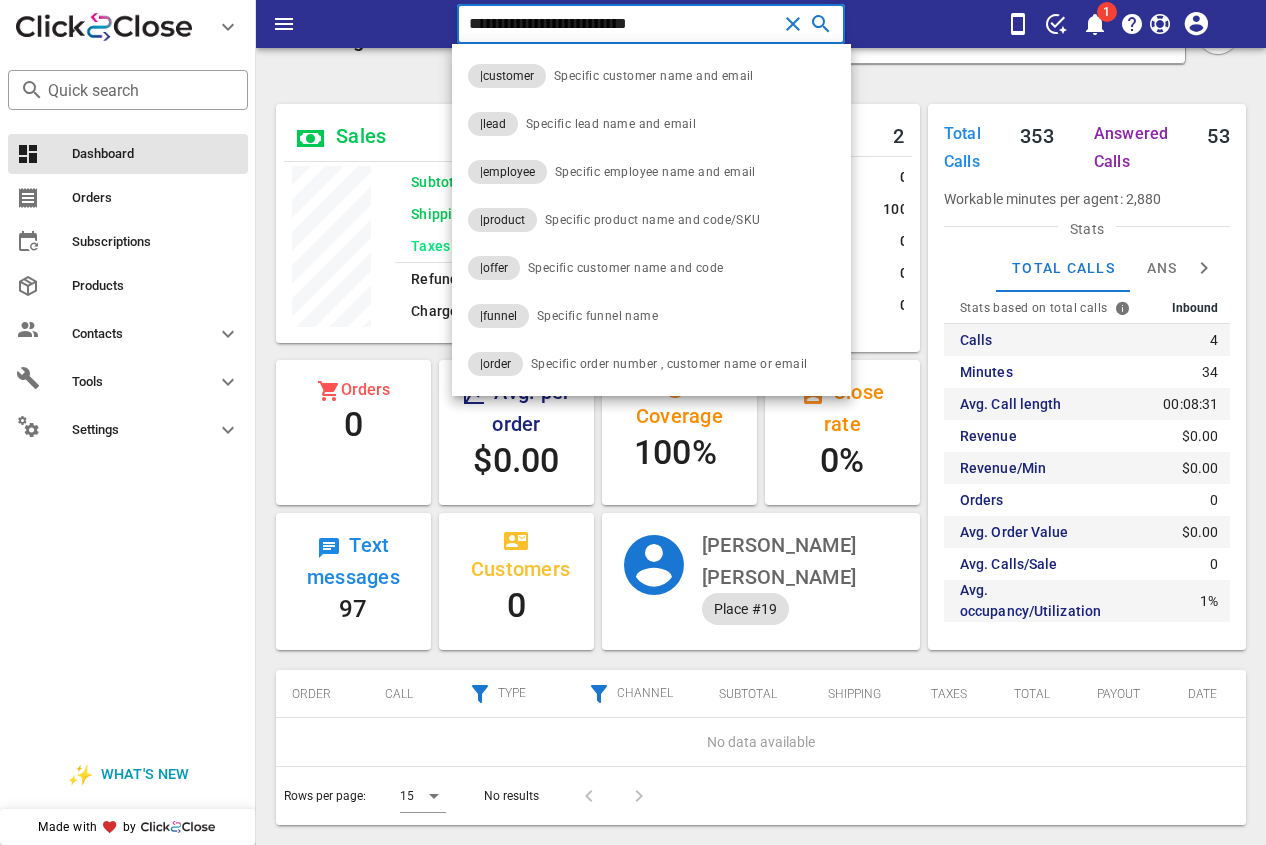type on "**********" 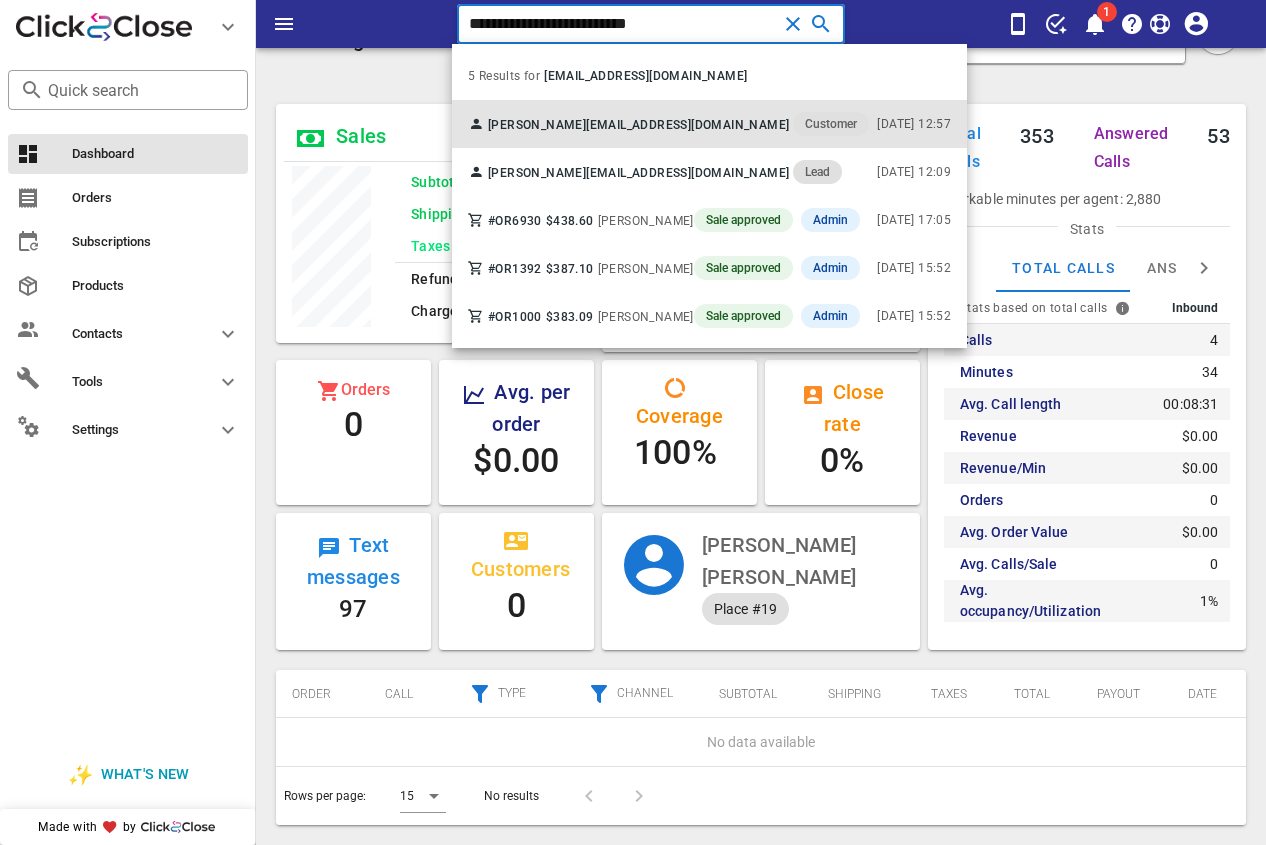 click on "[EMAIL_ADDRESS][DOMAIN_NAME]" at bounding box center (687, 125) 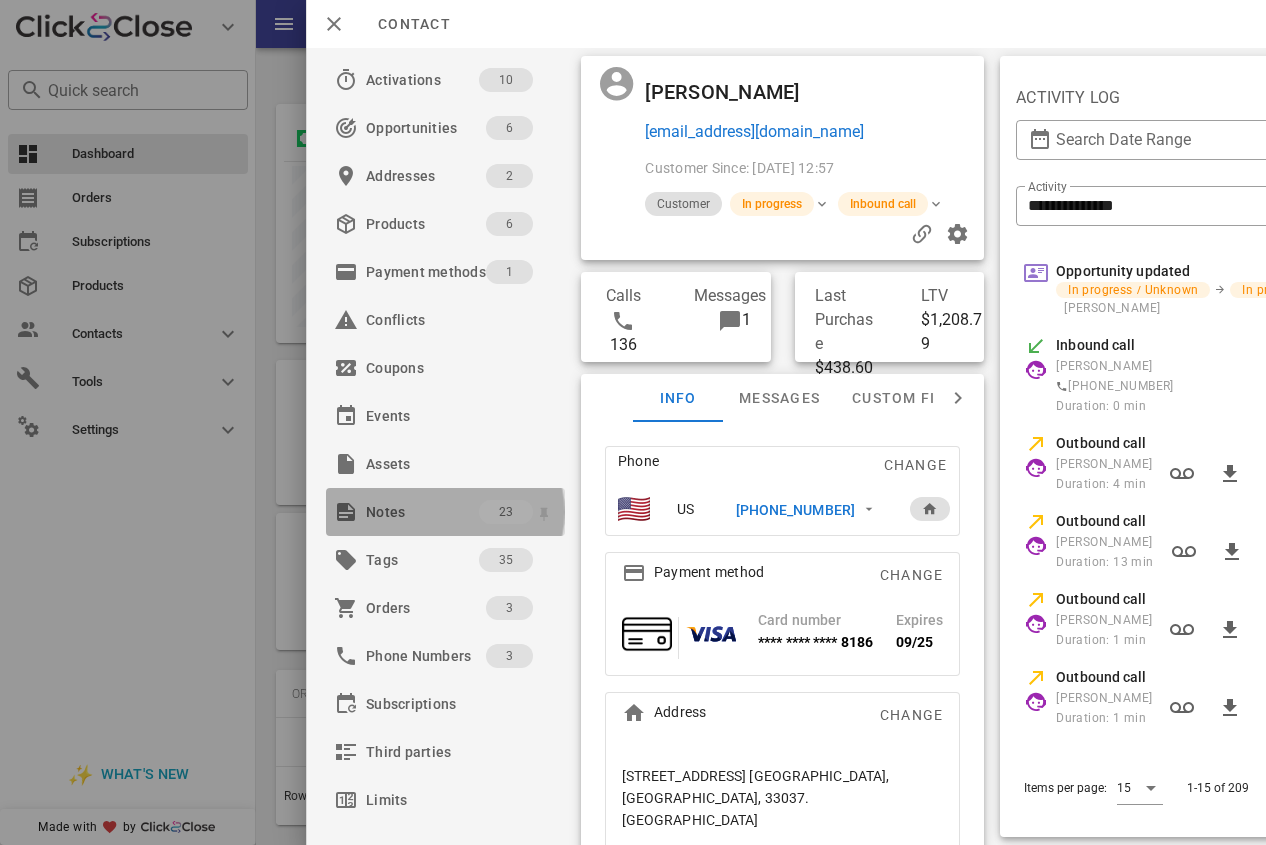 click on "Notes" at bounding box center (422, 512) 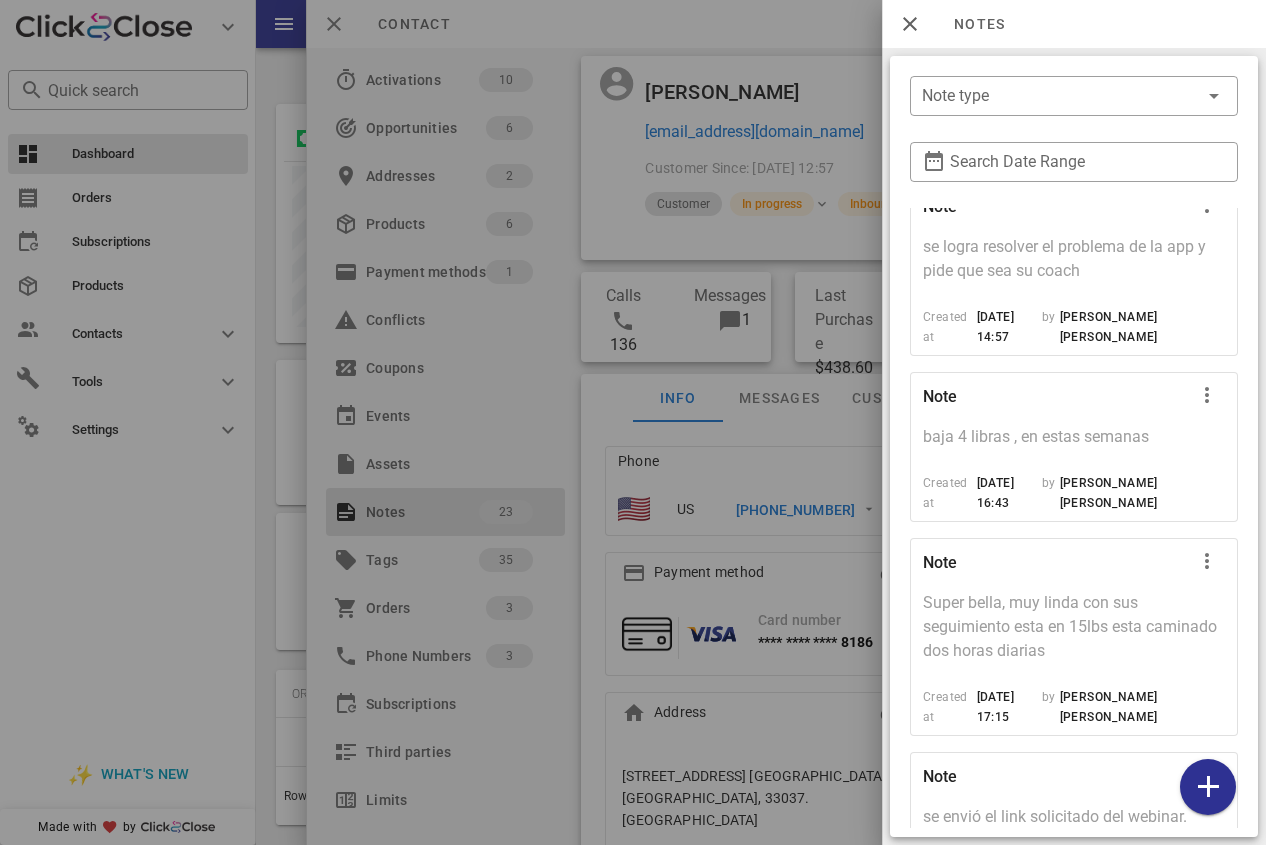scroll, scrollTop: 2400, scrollLeft: 0, axis: vertical 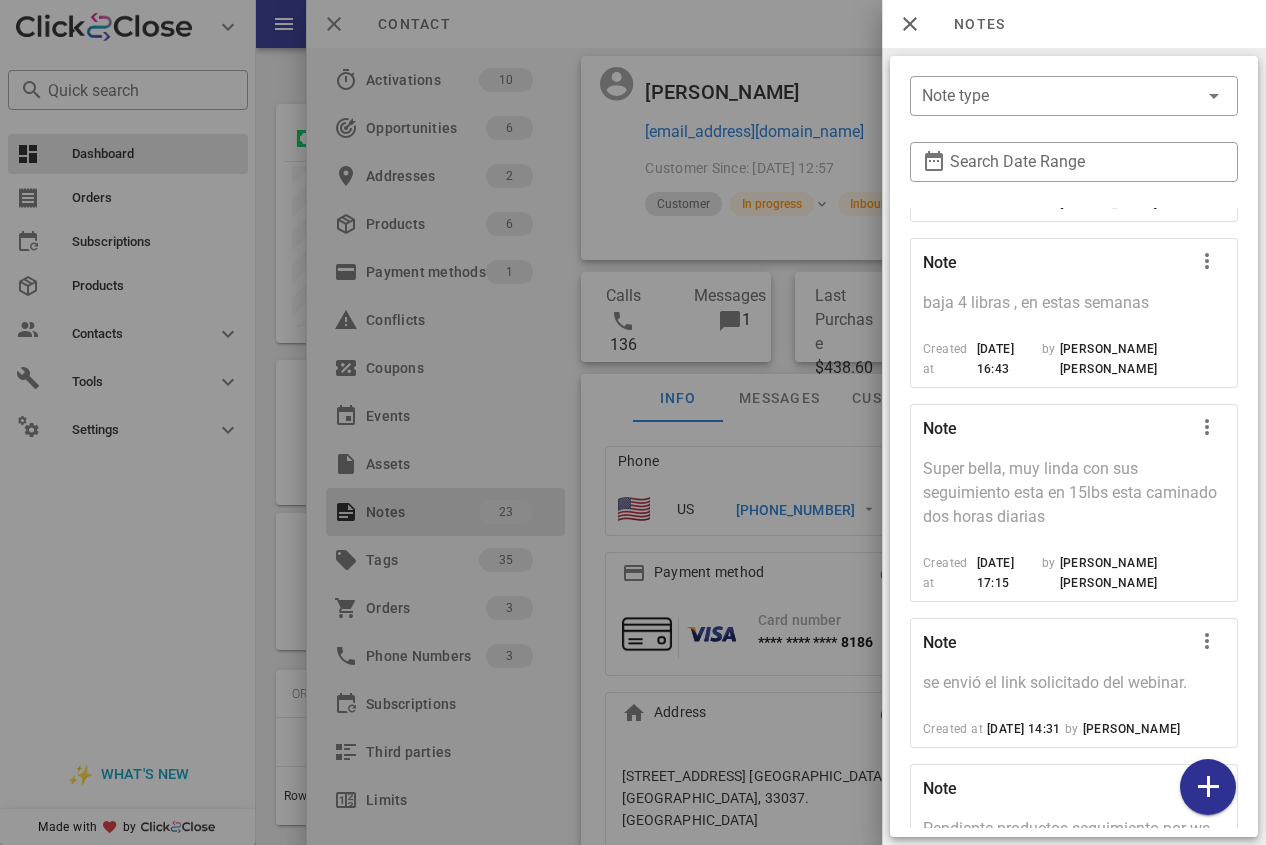 click at bounding box center (633, 422) 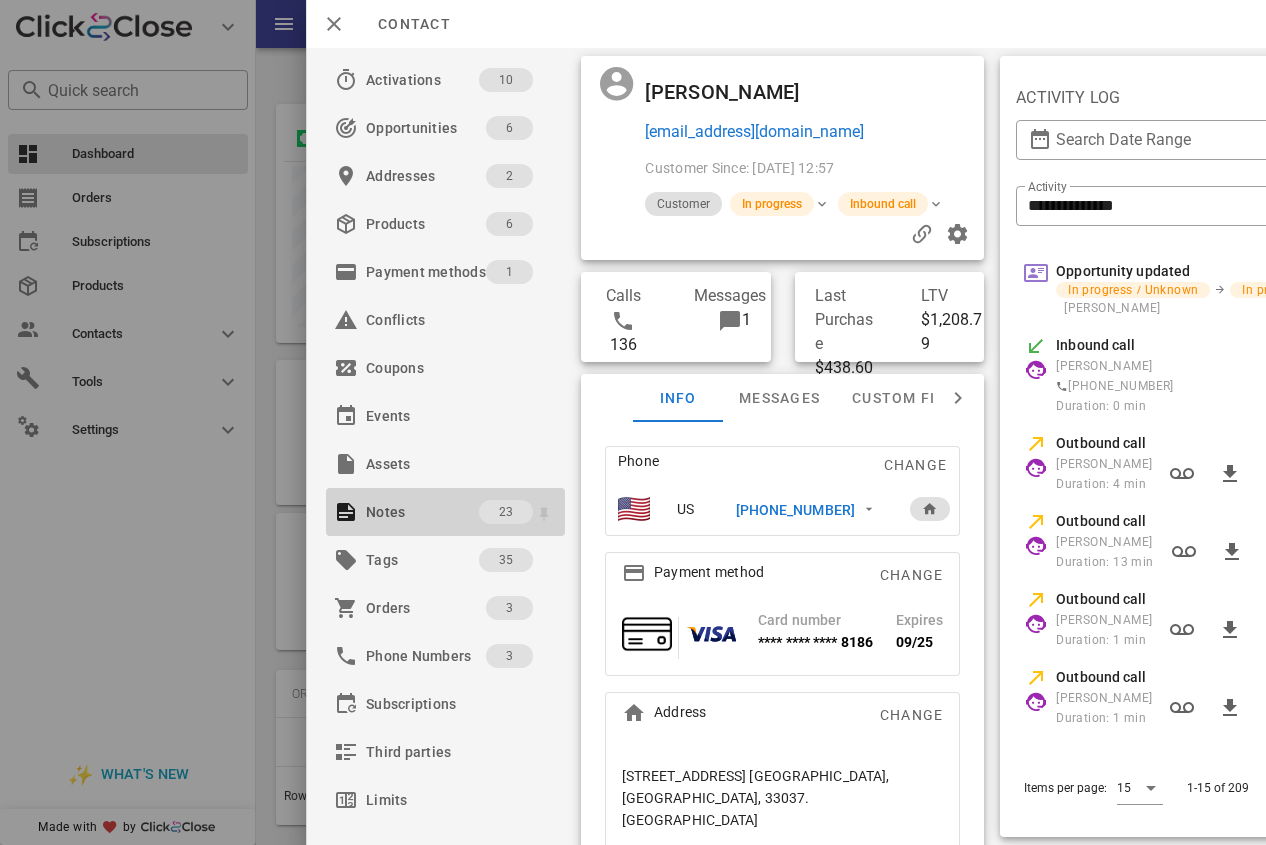 click on "Notes" at bounding box center (422, 512) 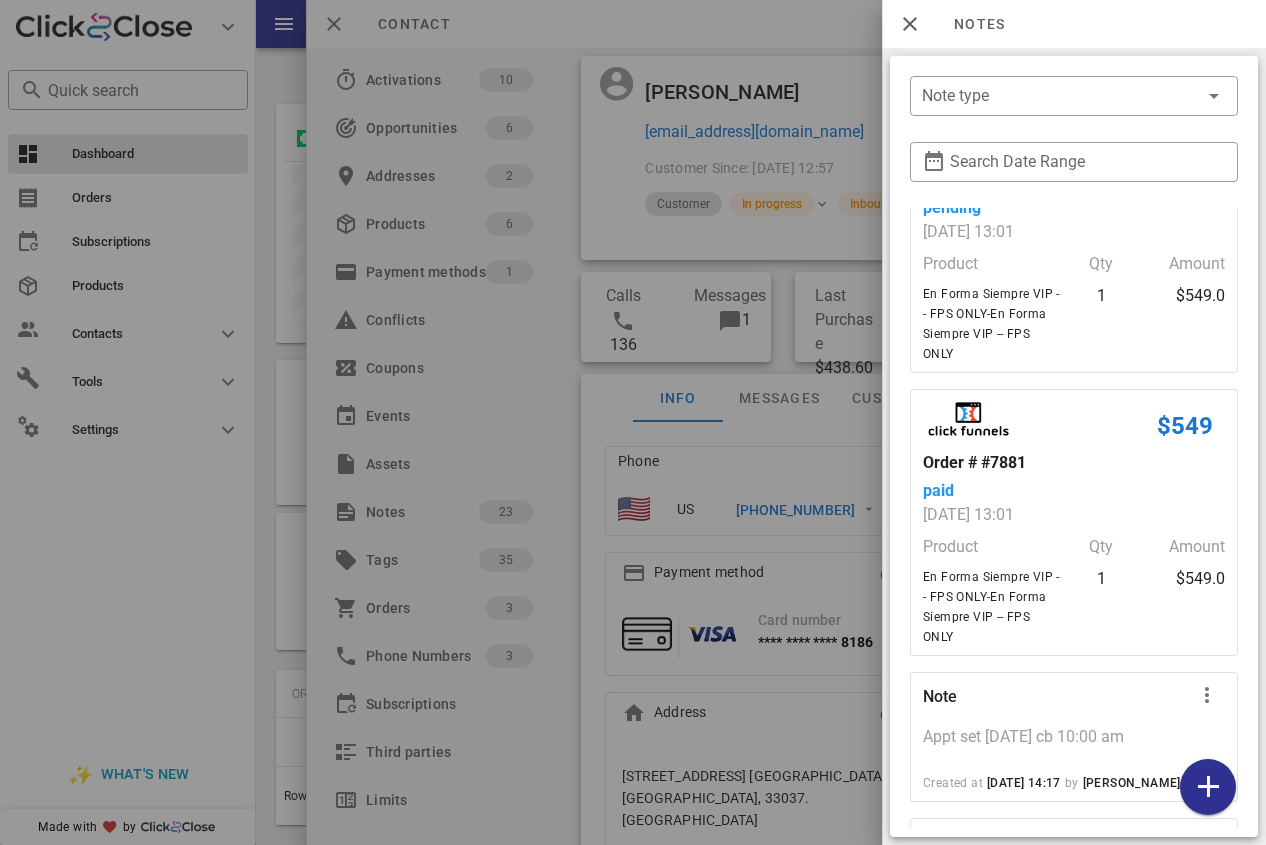 scroll, scrollTop: 0, scrollLeft: 0, axis: both 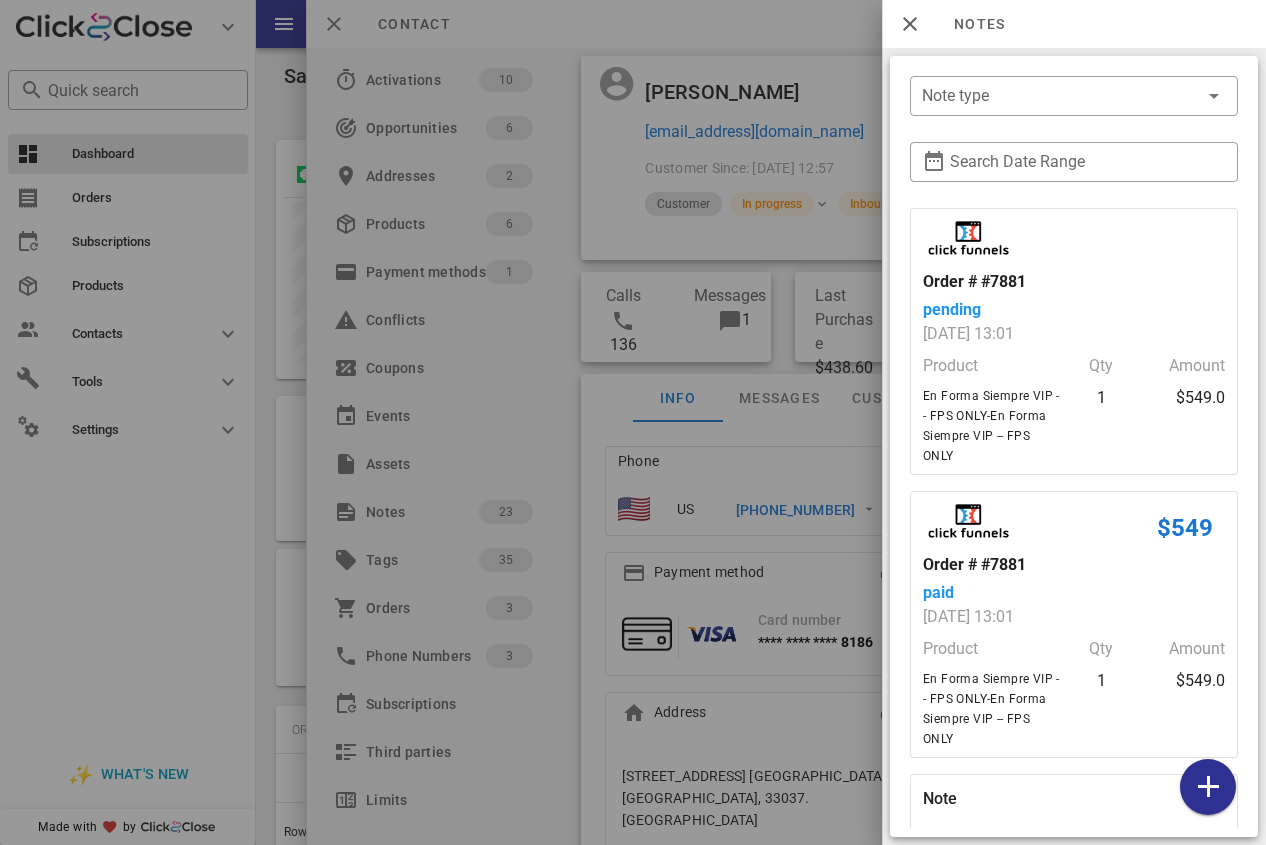 click at bounding box center [633, 422] 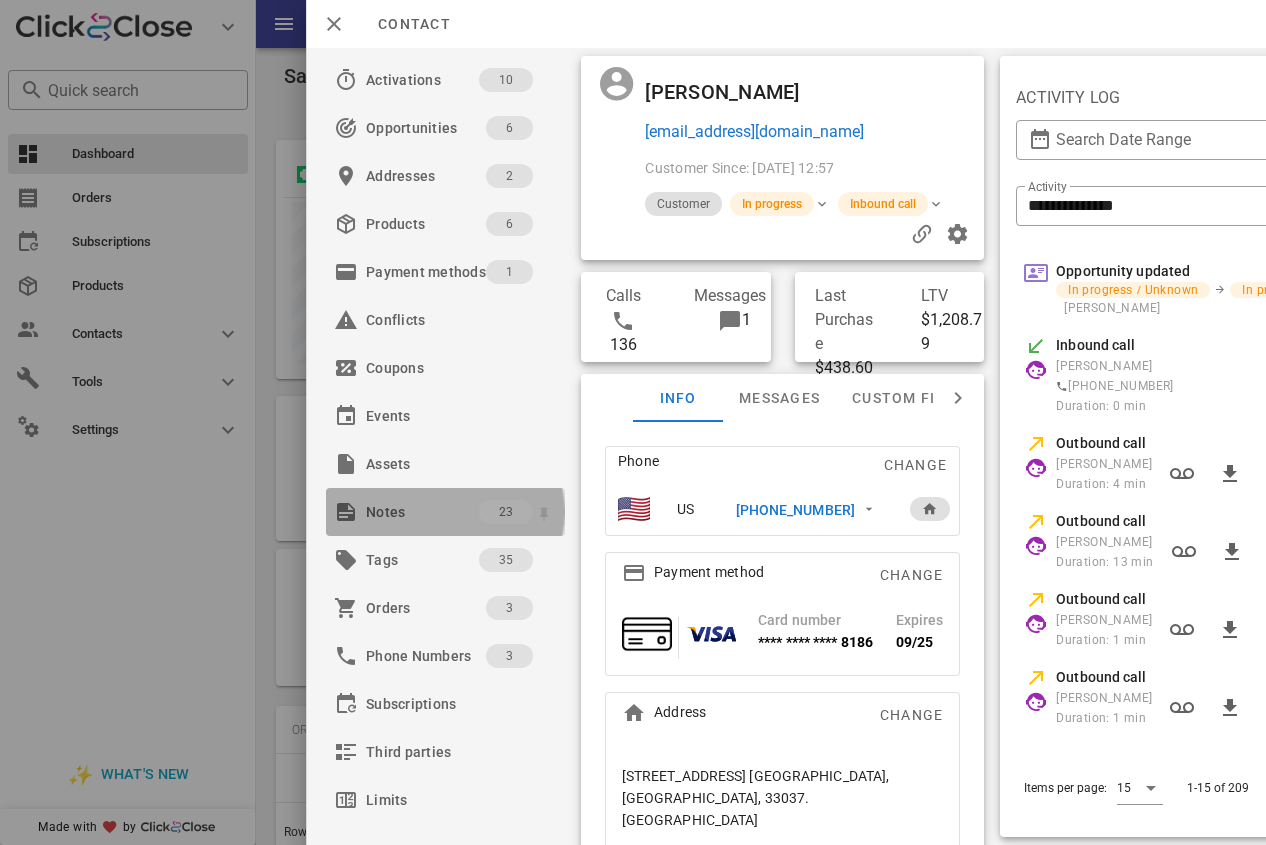 click on "Notes" at bounding box center (422, 512) 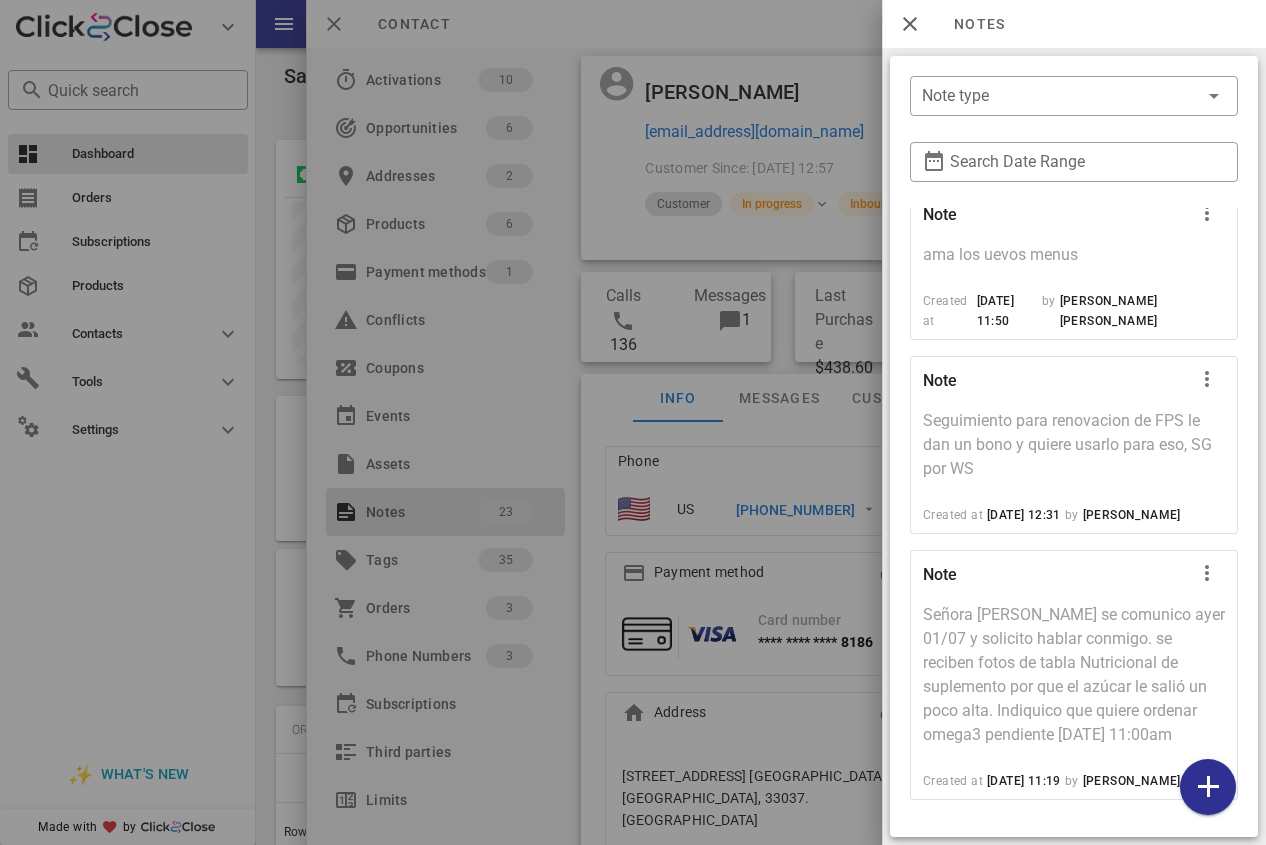 scroll, scrollTop: 4004, scrollLeft: 0, axis: vertical 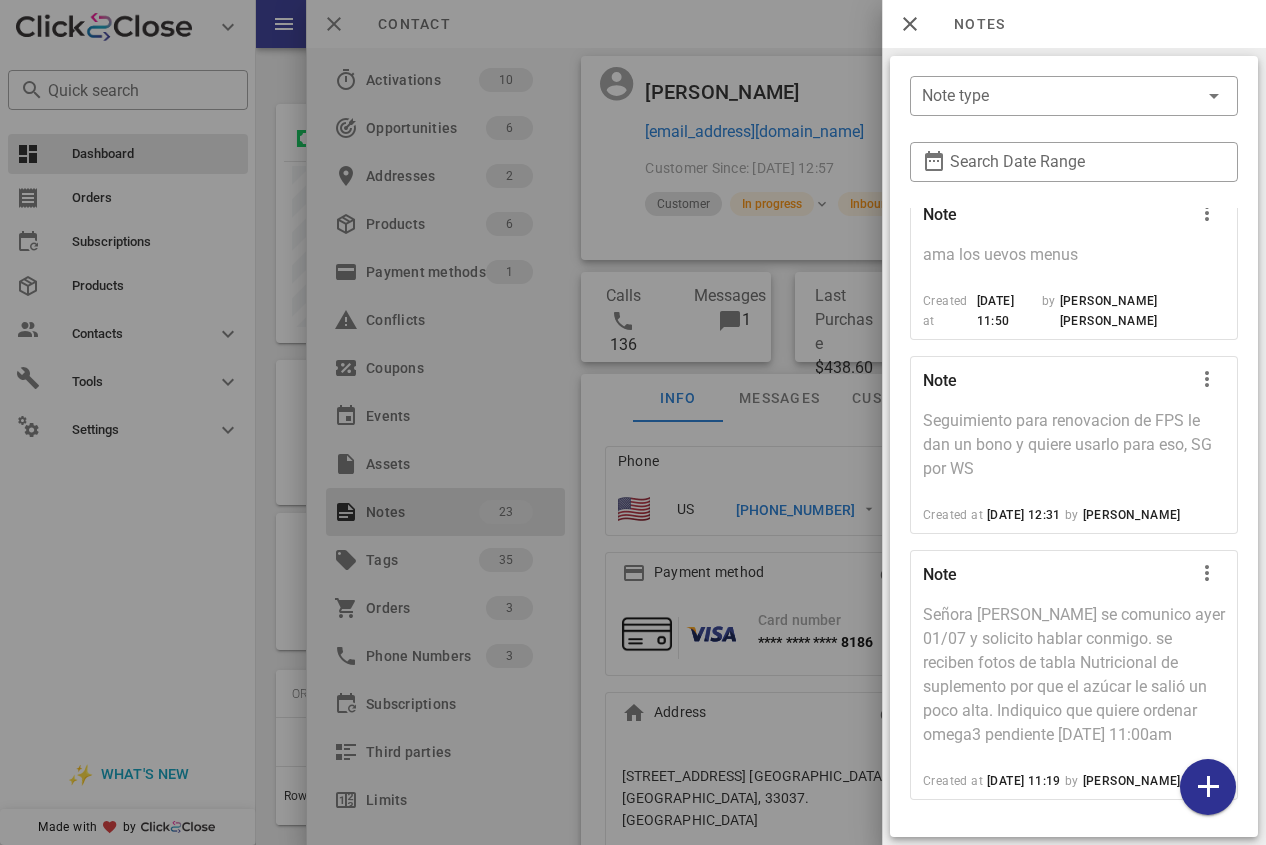 click at bounding box center (633, 422) 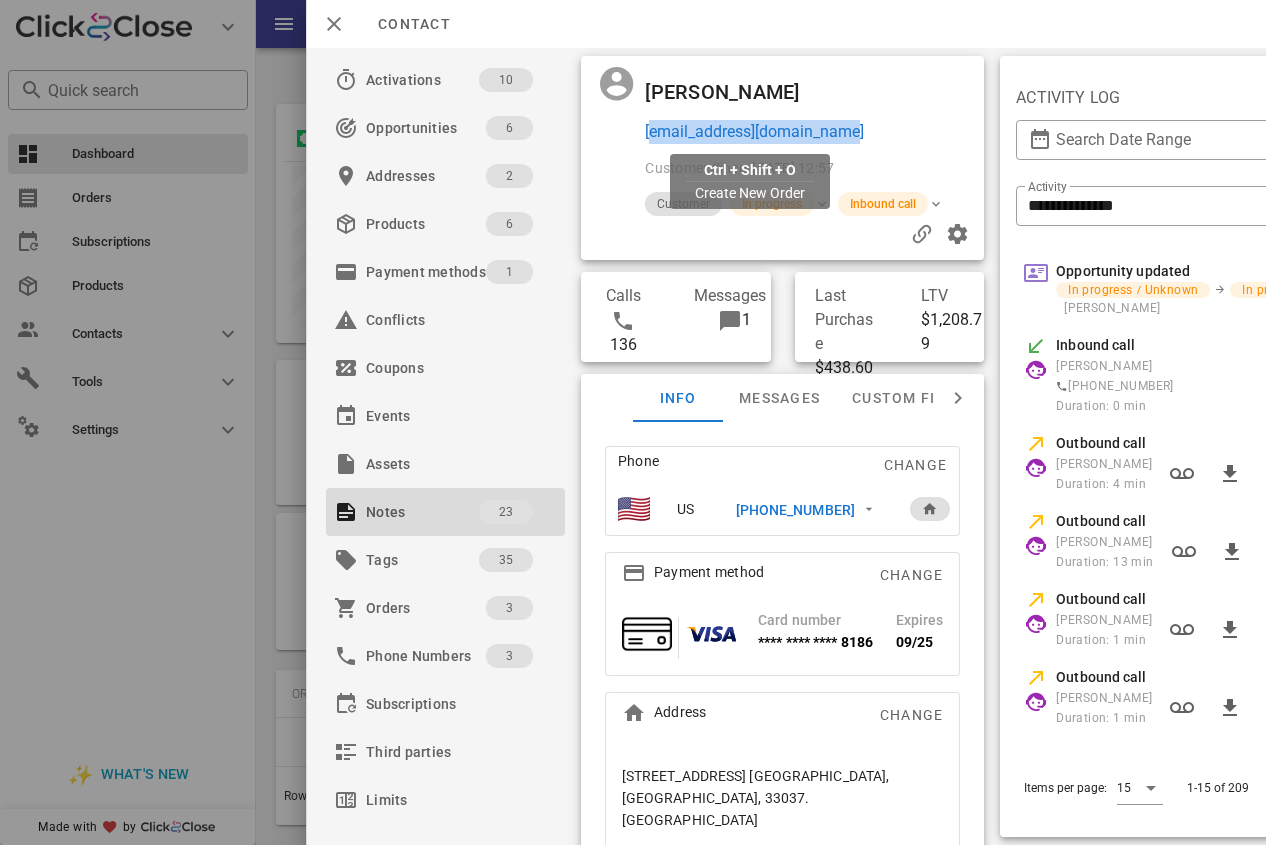 drag, startPoint x: 863, startPoint y: 128, endPoint x: 643, endPoint y: 129, distance: 220.00227 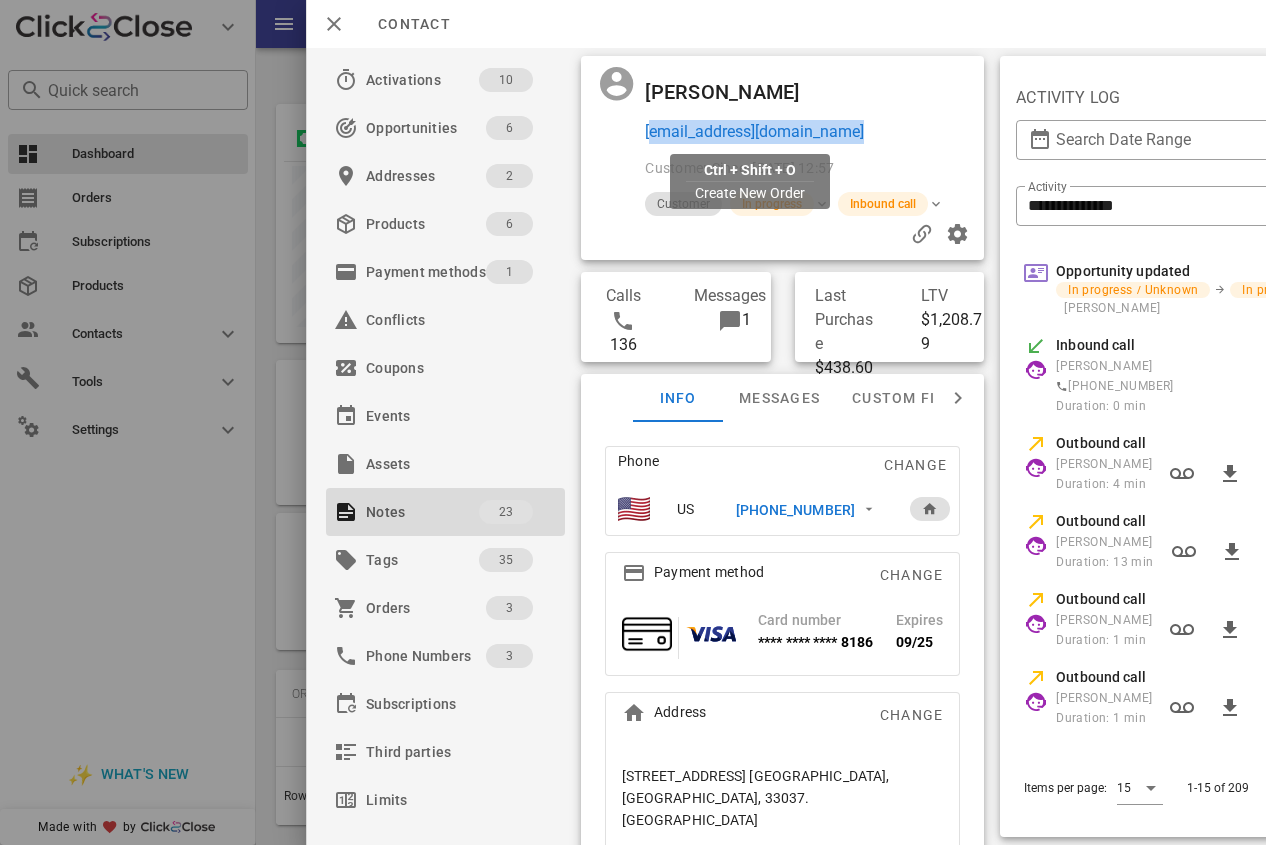 drag, startPoint x: 789, startPoint y: 132, endPoint x: 674, endPoint y: 132, distance: 115 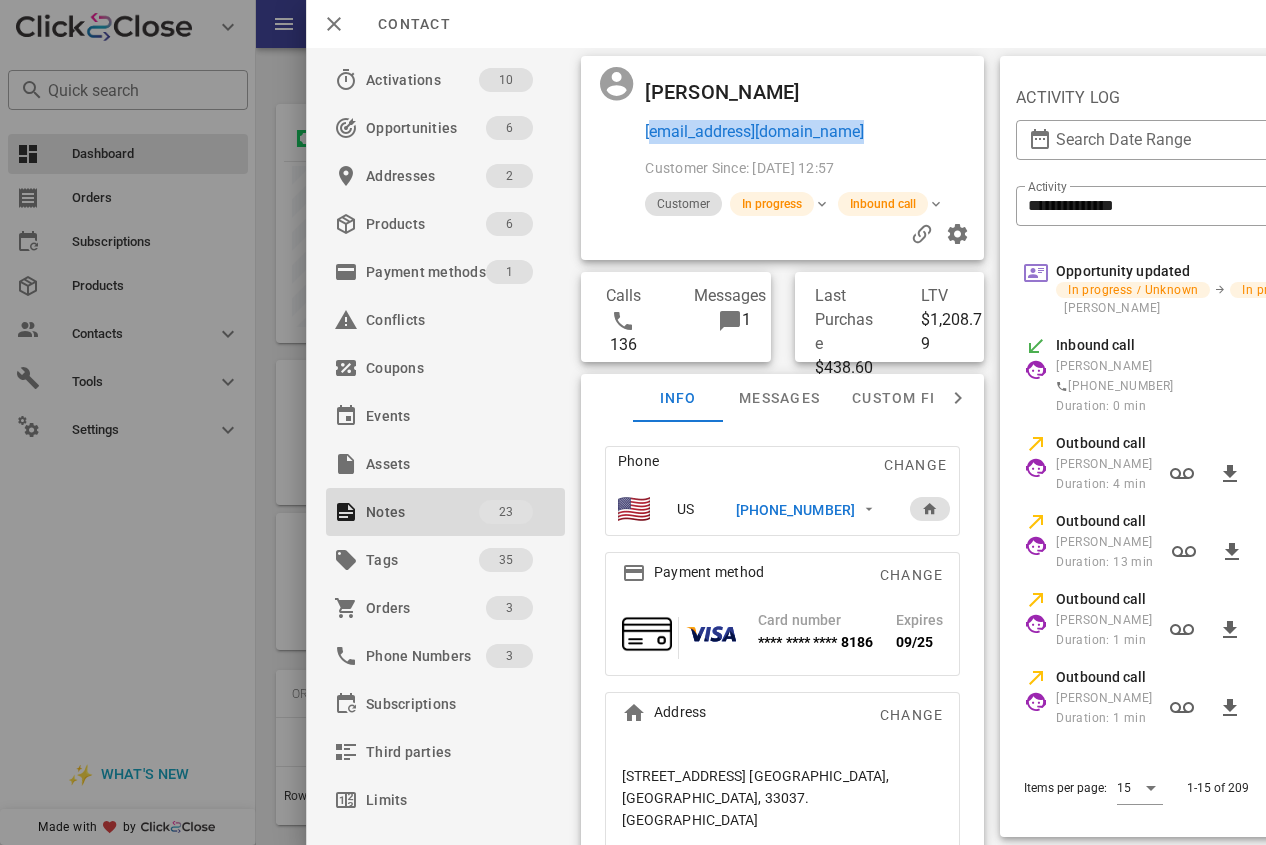 click on "[EMAIL_ADDRESS][DOMAIN_NAME]" at bounding box center (810, 132) 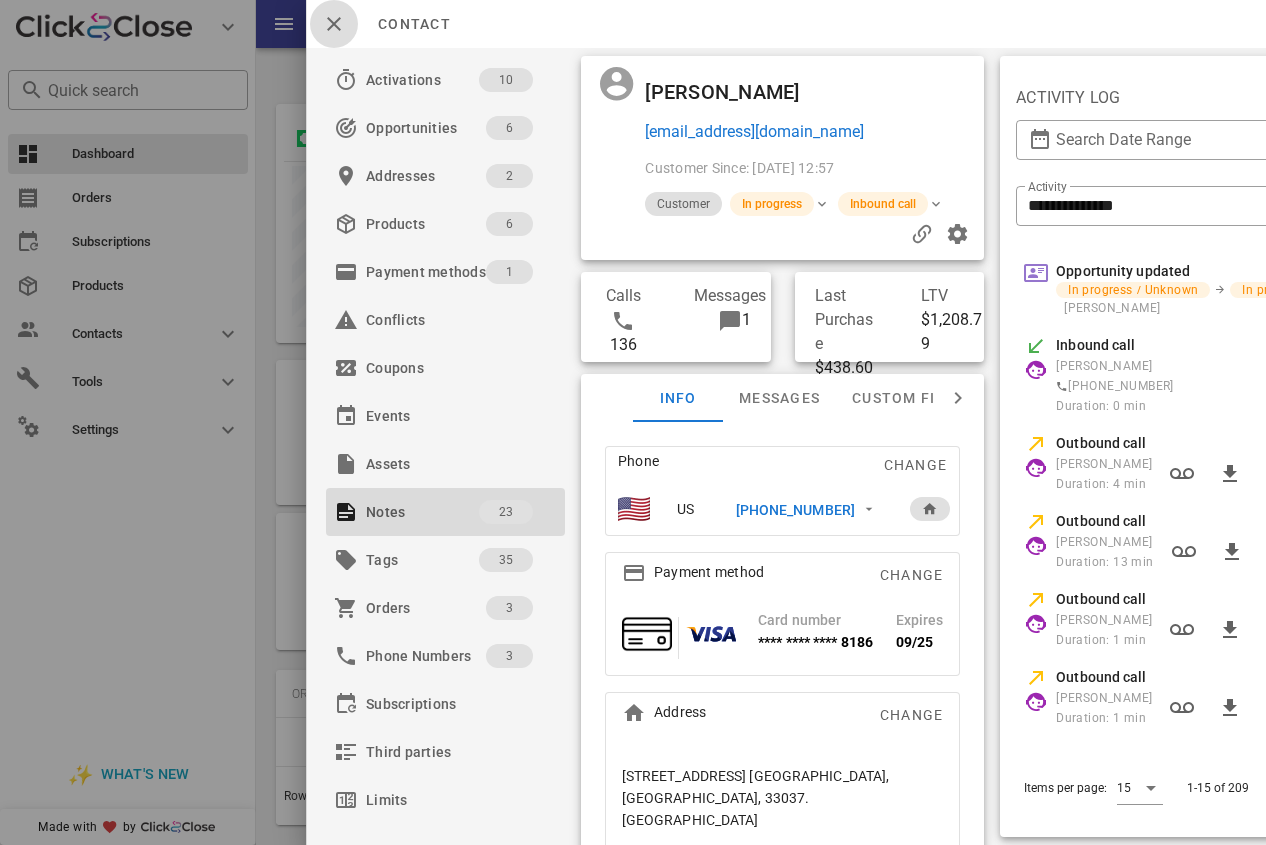 click at bounding box center (334, 24) 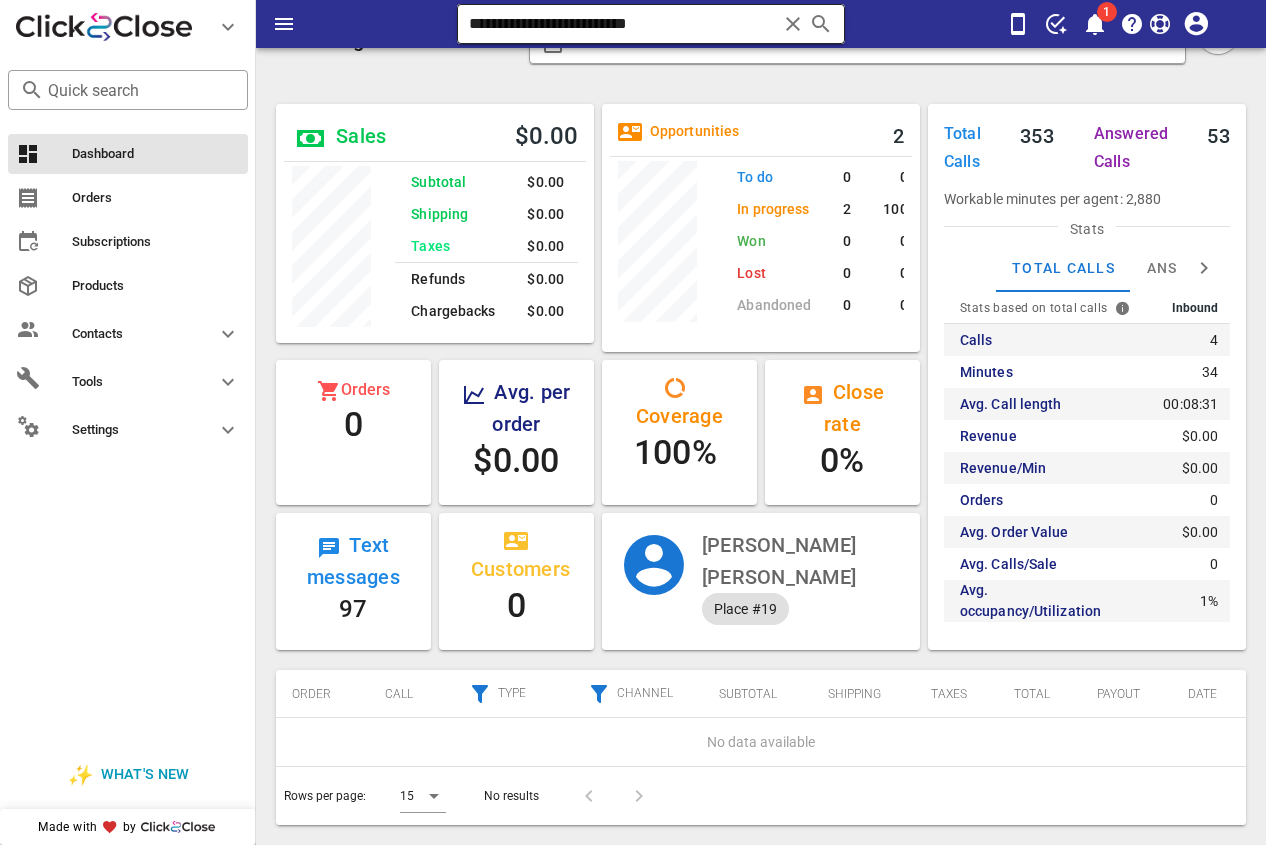 click on "**********" at bounding box center [623, 24] 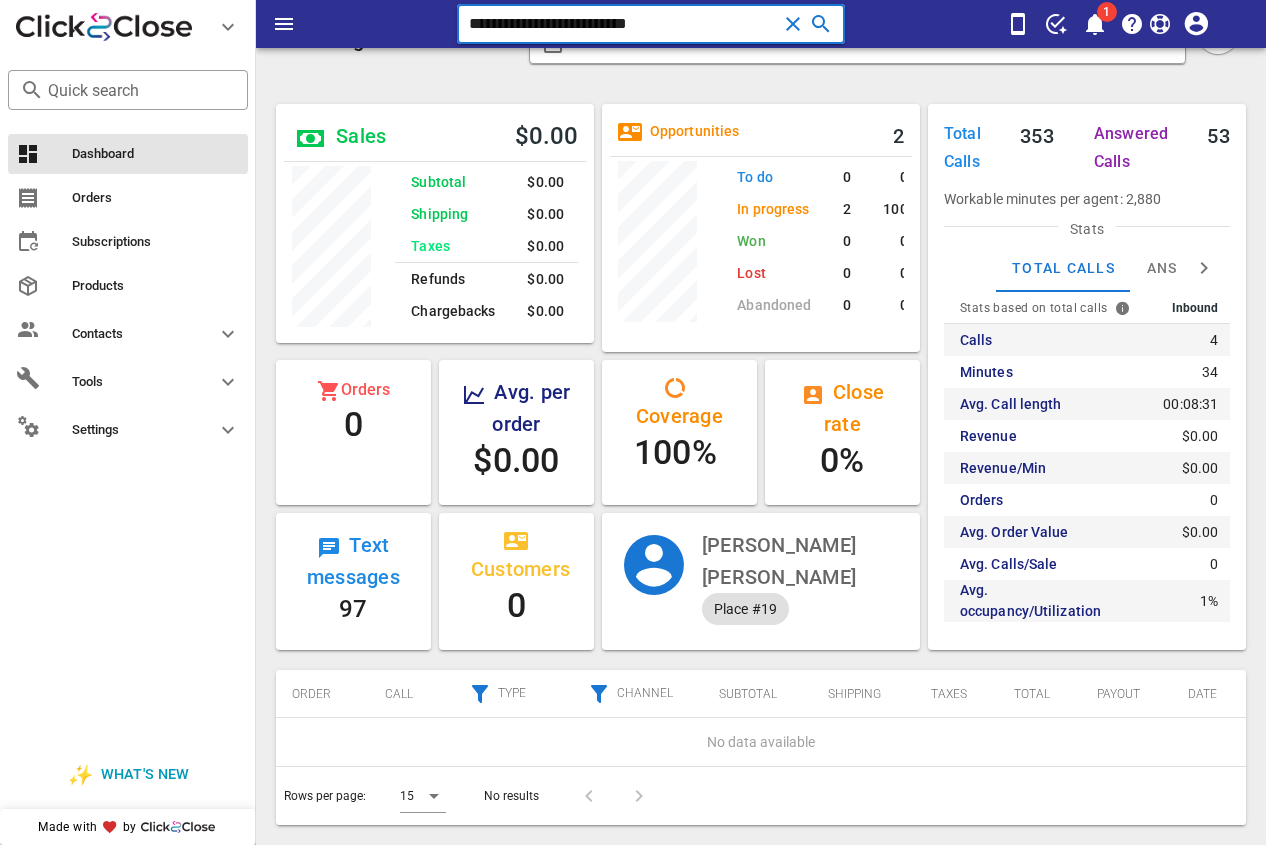 drag, startPoint x: 692, startPoint y: 30, endPoint x: 325, endPoint y: -3, distance: 368.48065 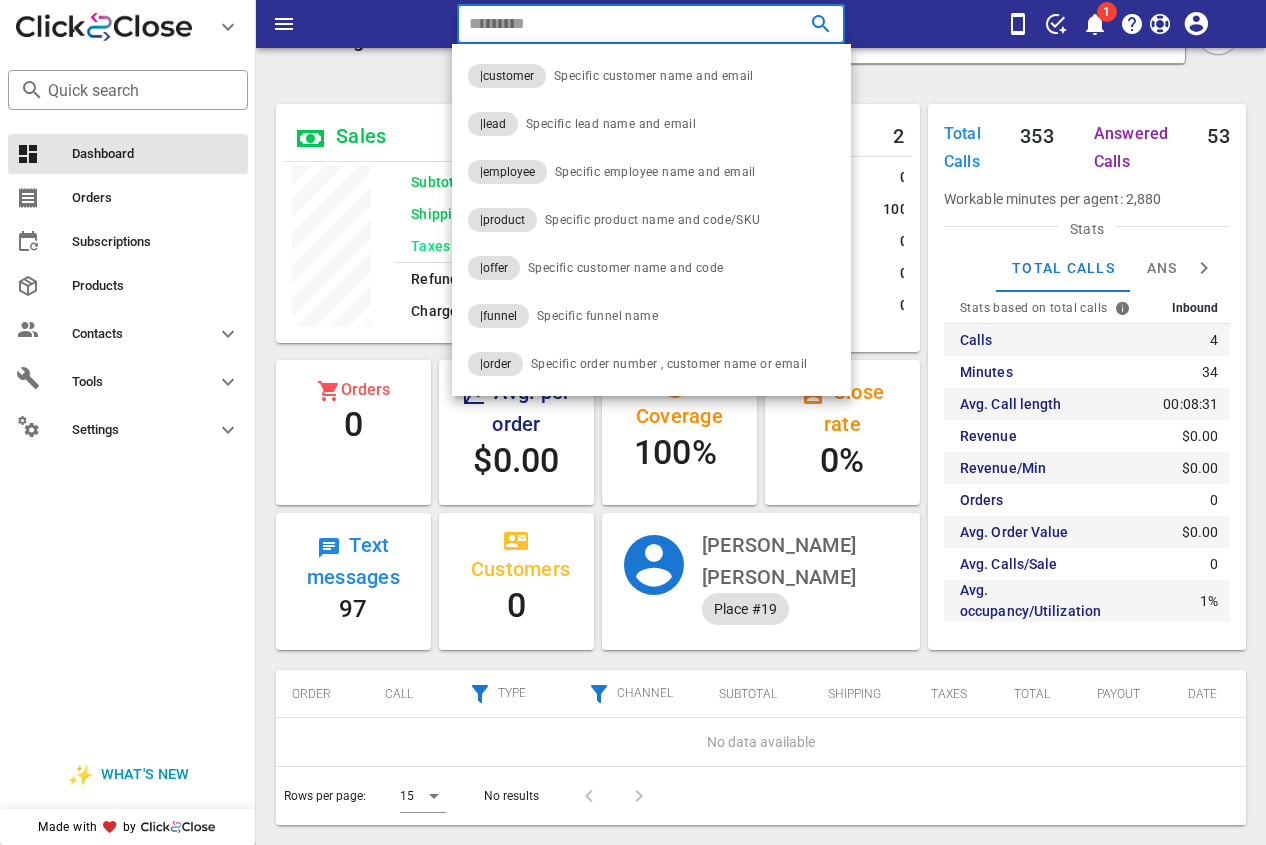 paste on "**********" 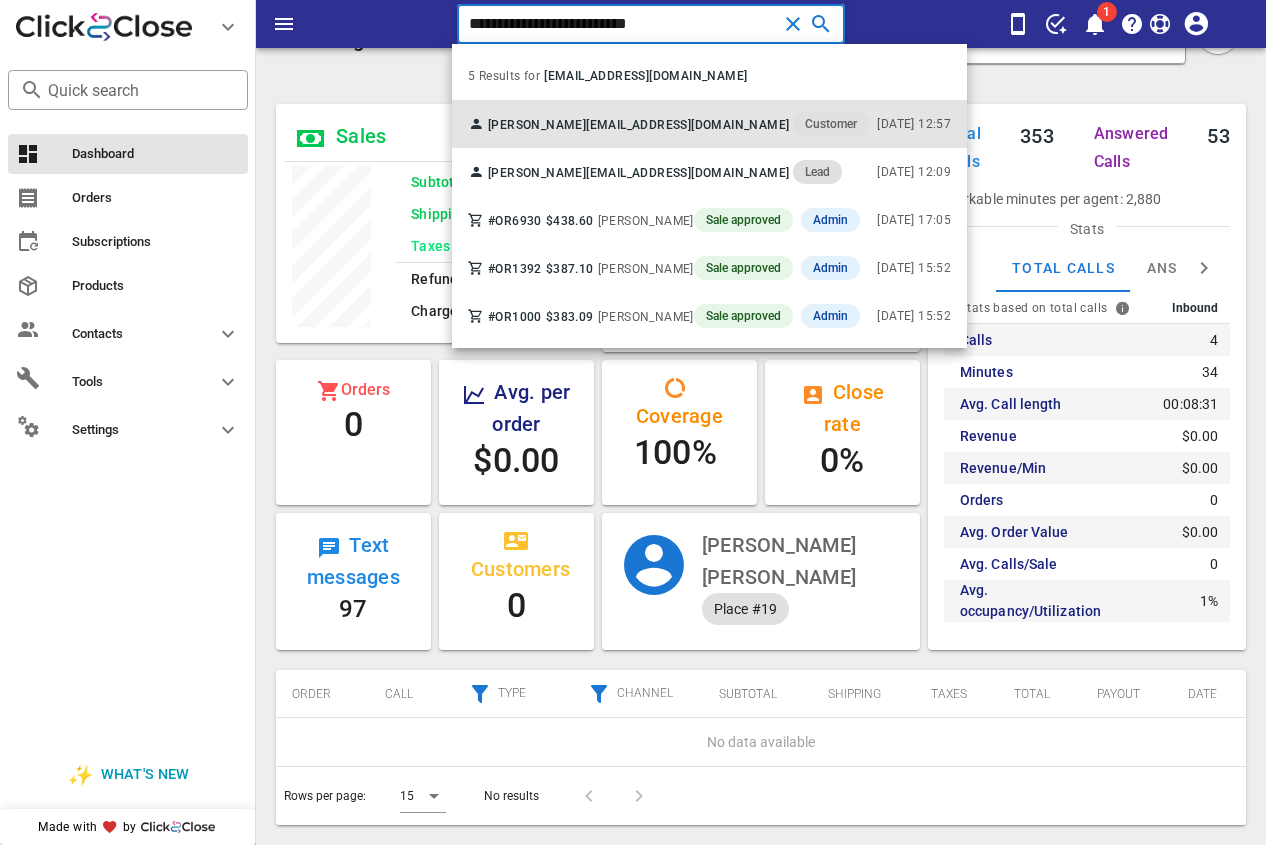 click on "[EMAIL_ADDRESS][DOMAIN_NAME]" at bounding box center [687, 125] 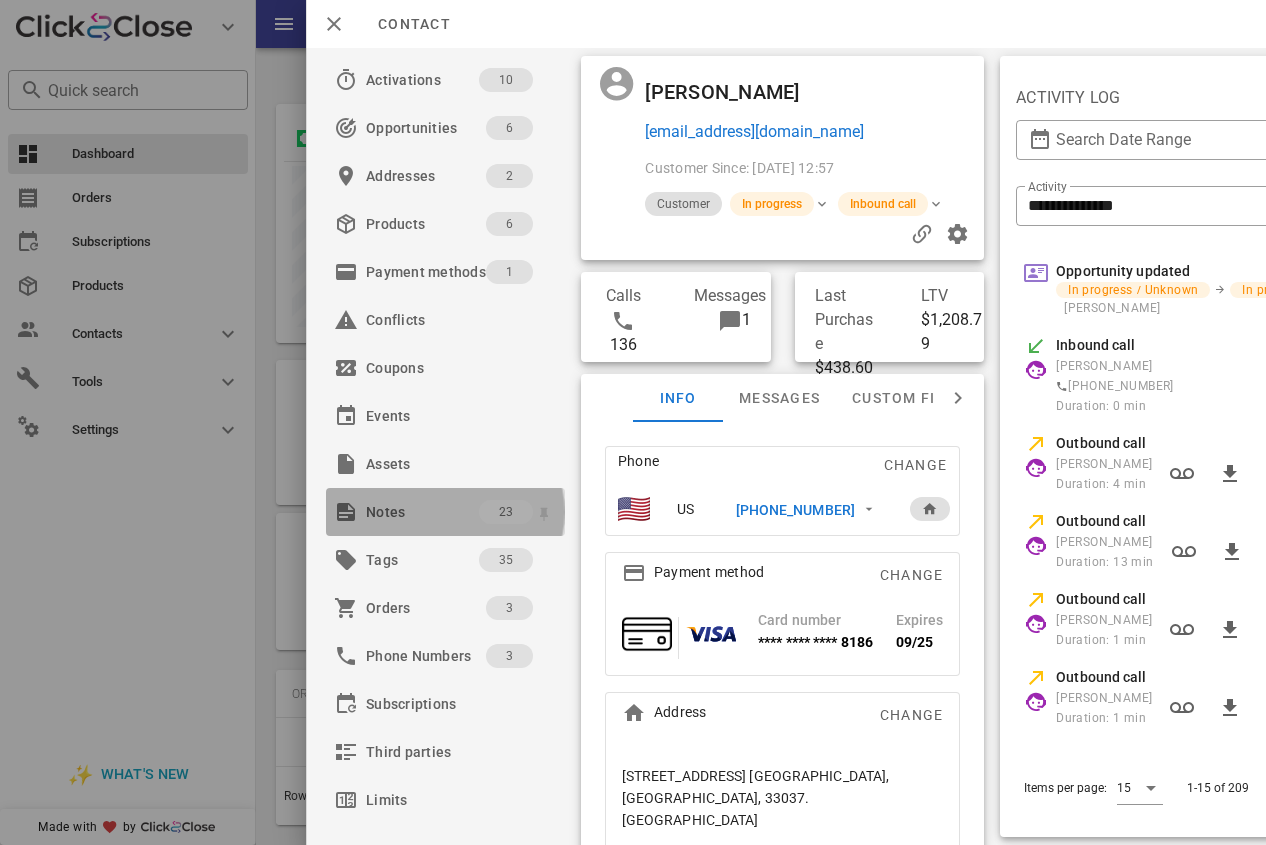 click on "Notes" at bounding box center (422, 512) 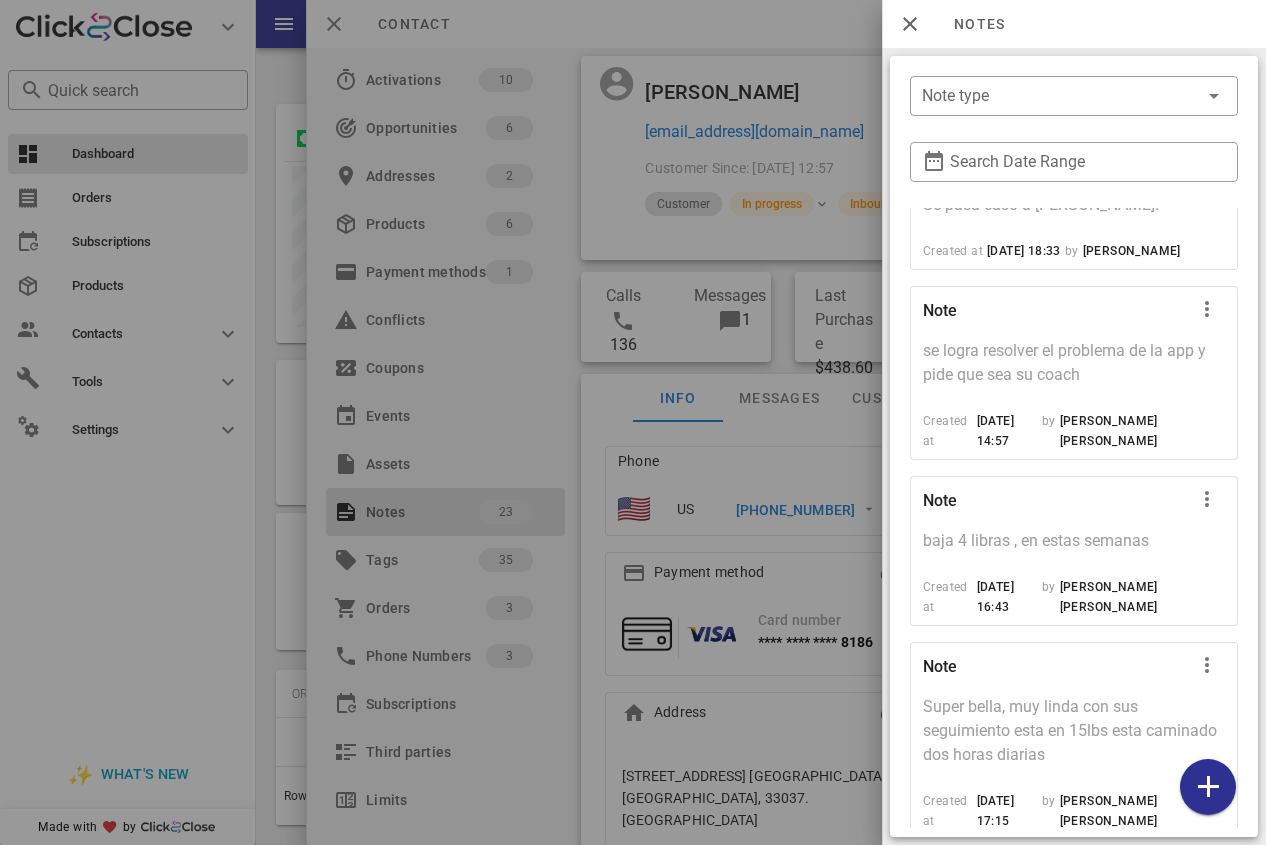 scroll, scrollTop: 2400, scrollLeft: 0, axis: vertical 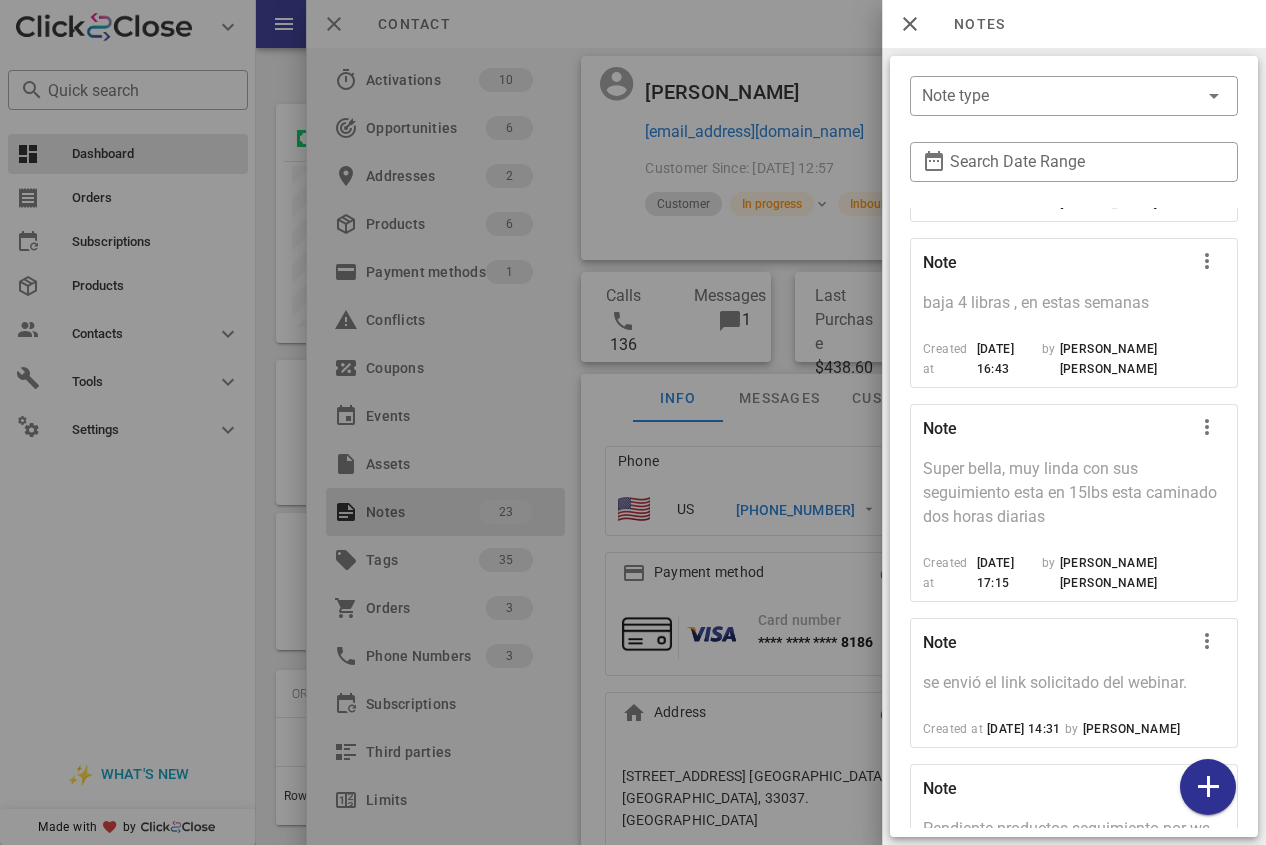 click at bounding box center (633, 422) 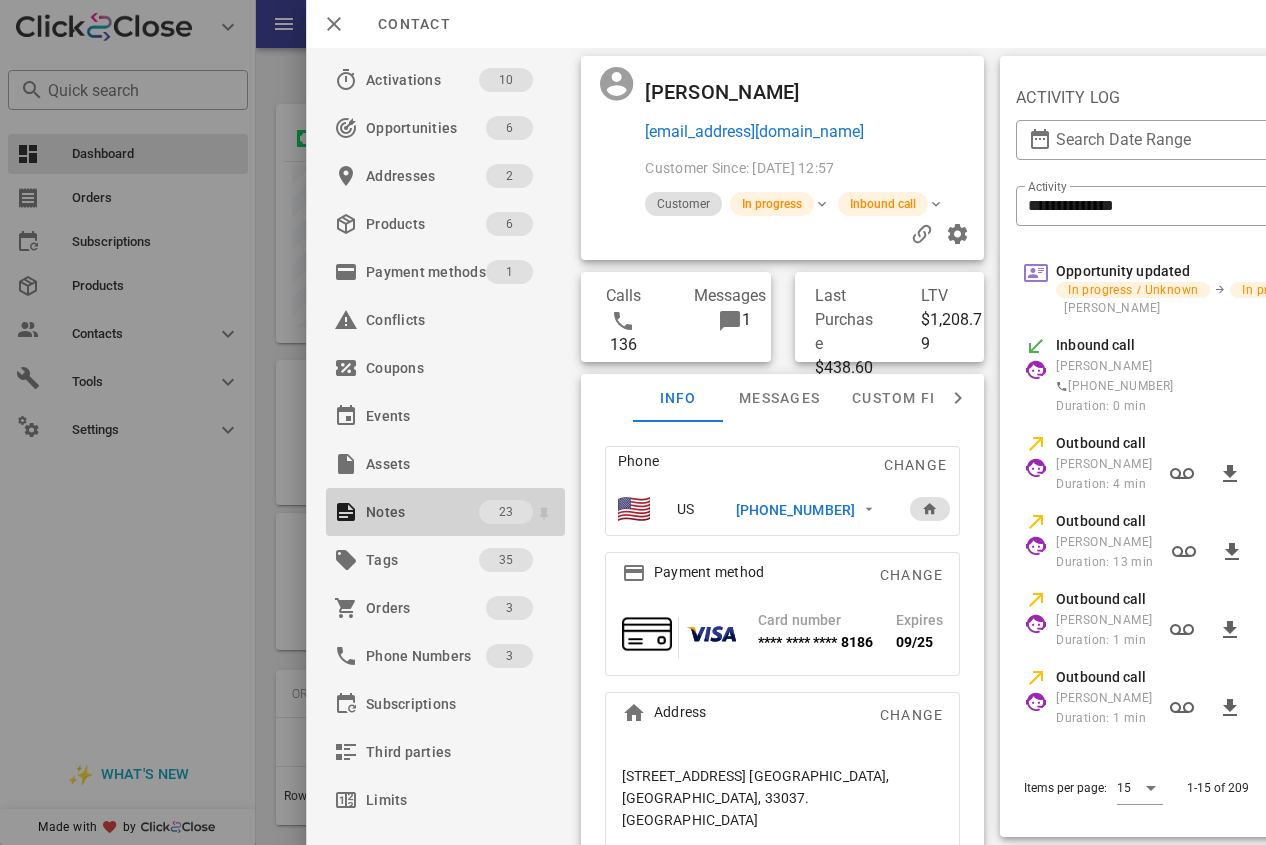 click on "Notes" at bounding box center [422, 512] 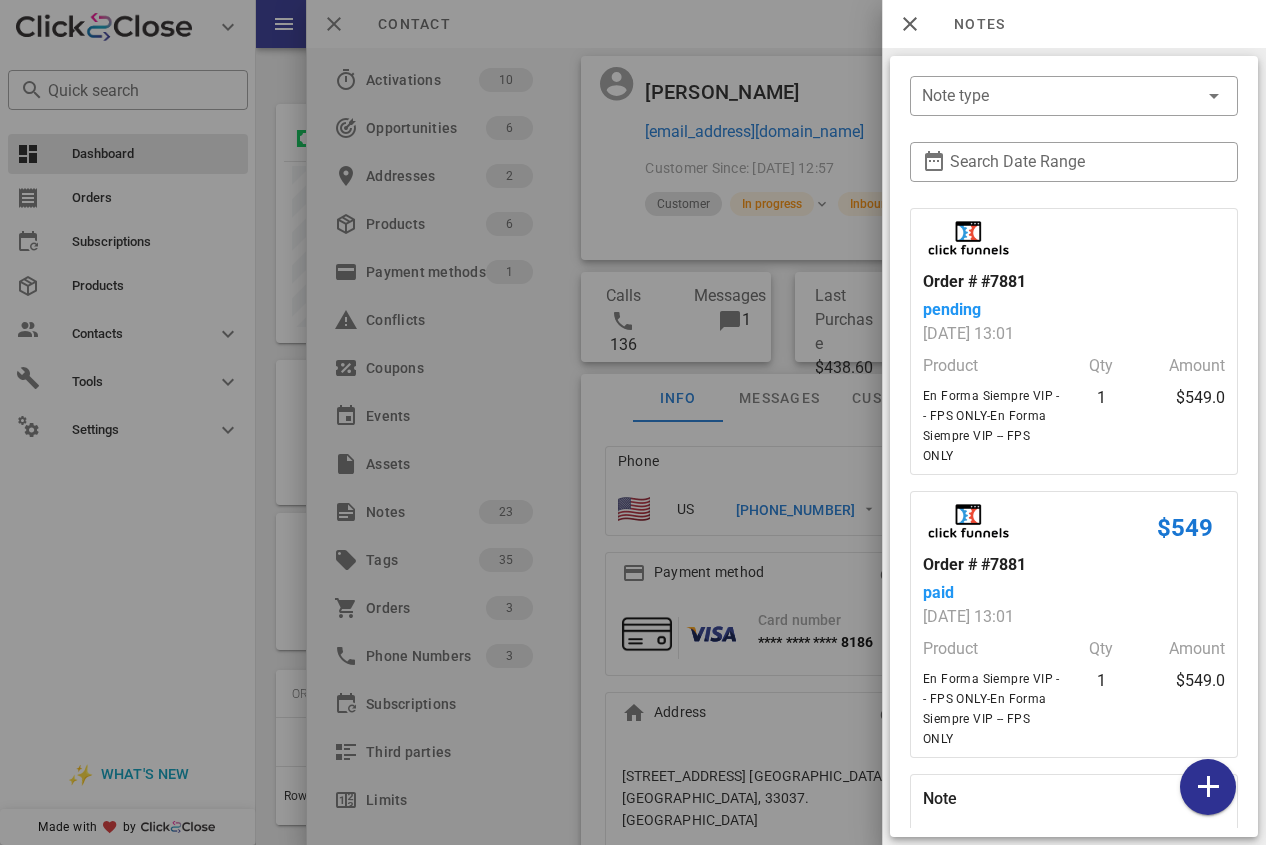 scroll, scrollTop: 0, scrollLeft: 0, axis: both 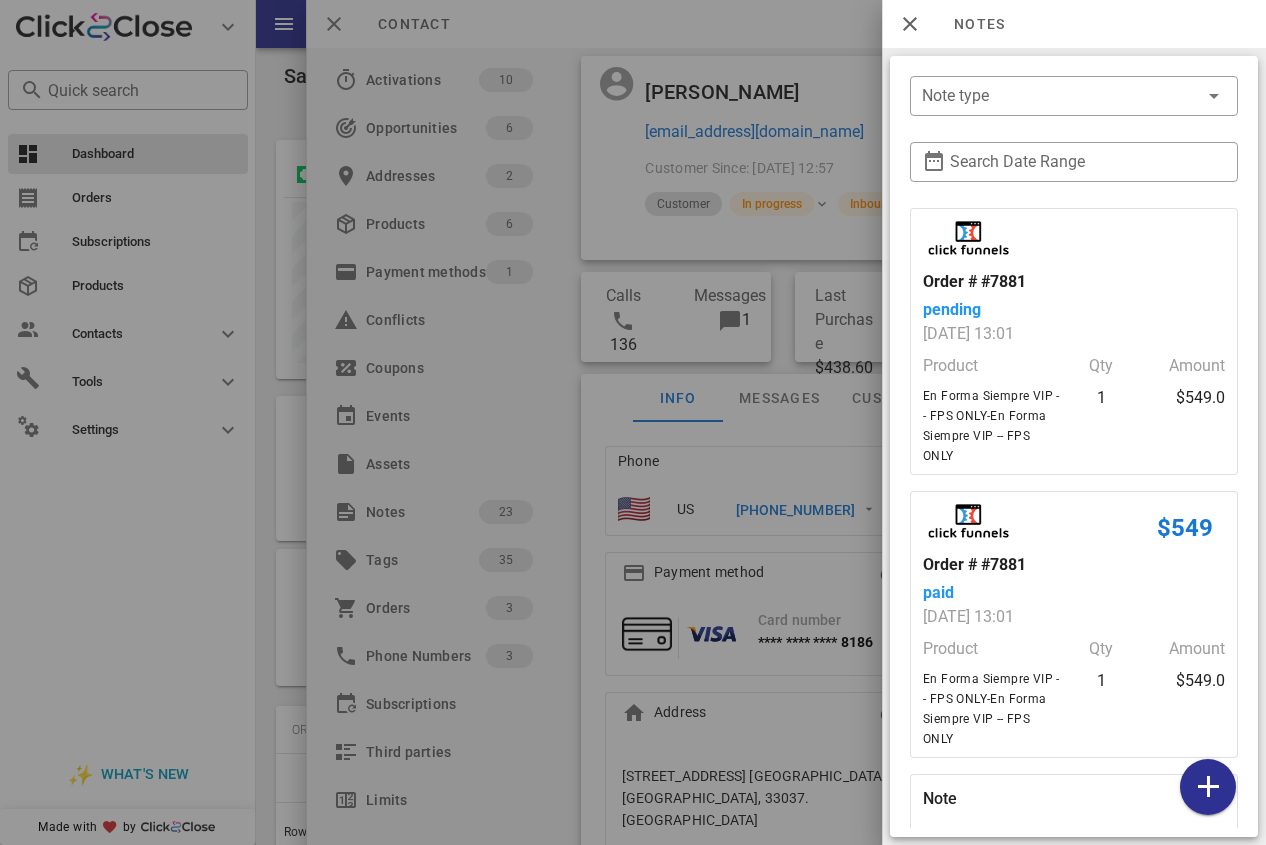 drag, startPoint x: 1124, startPoint y: 231, endPoint x: 1052, endPoint y: 436, distance: 217.27632 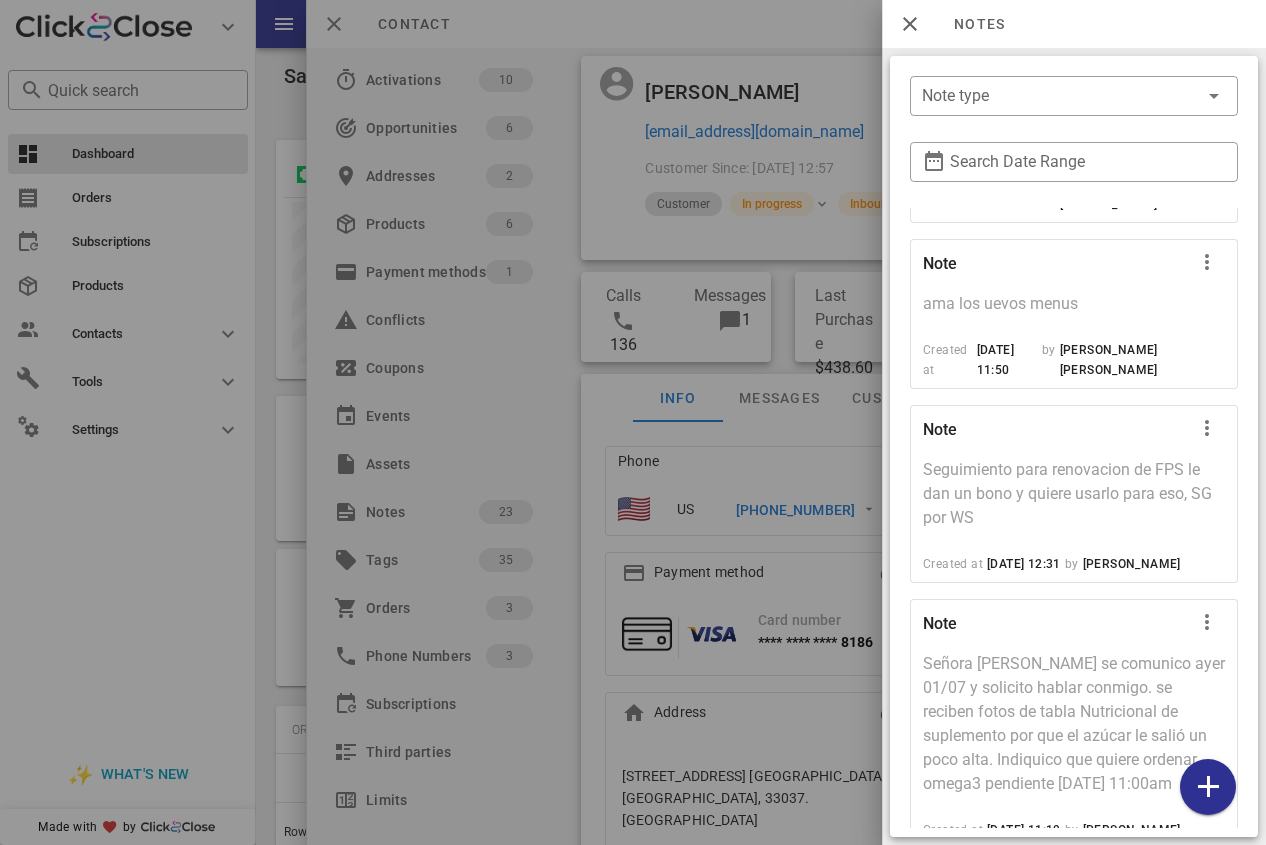 scroll, scrollTop: 4004, scrollLeft: 0, axis: vertical 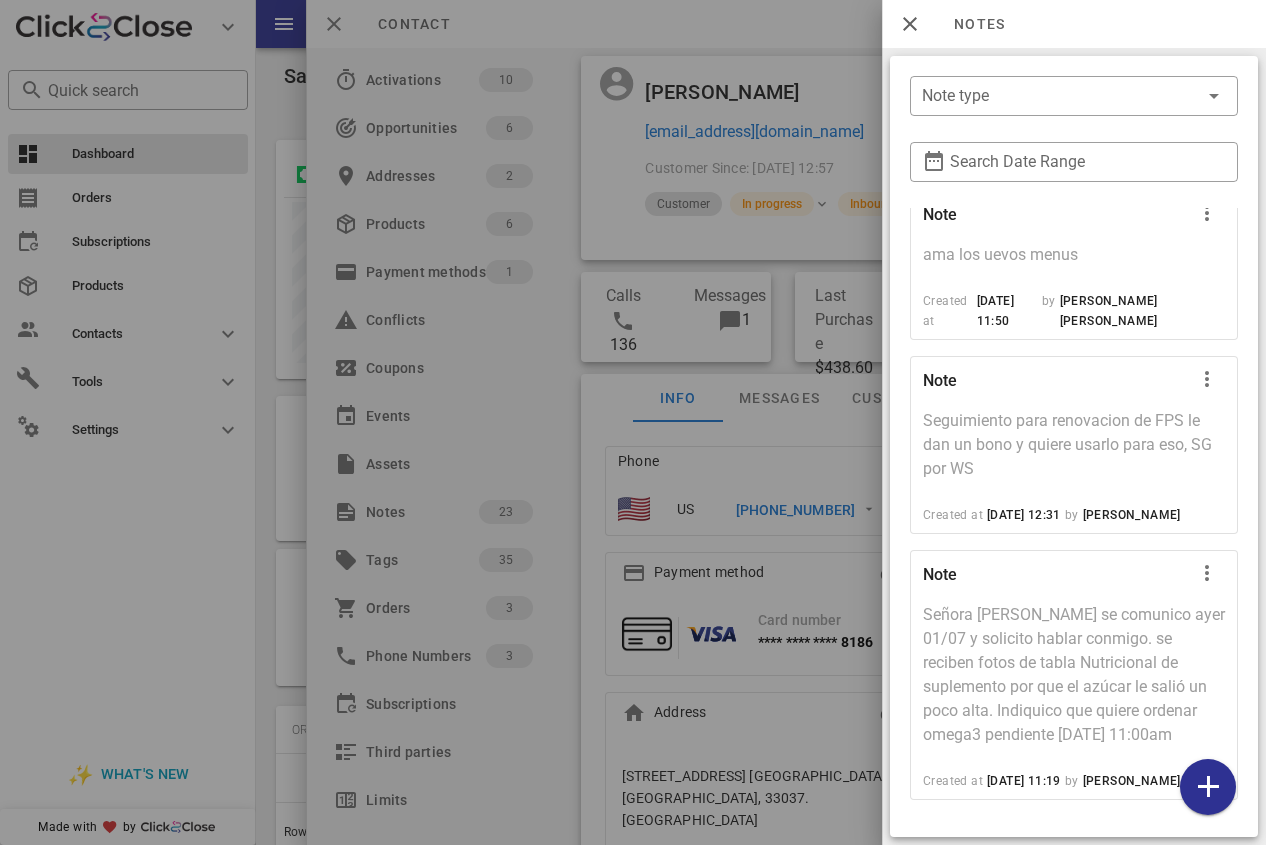 click at bounding box center [633, 422] 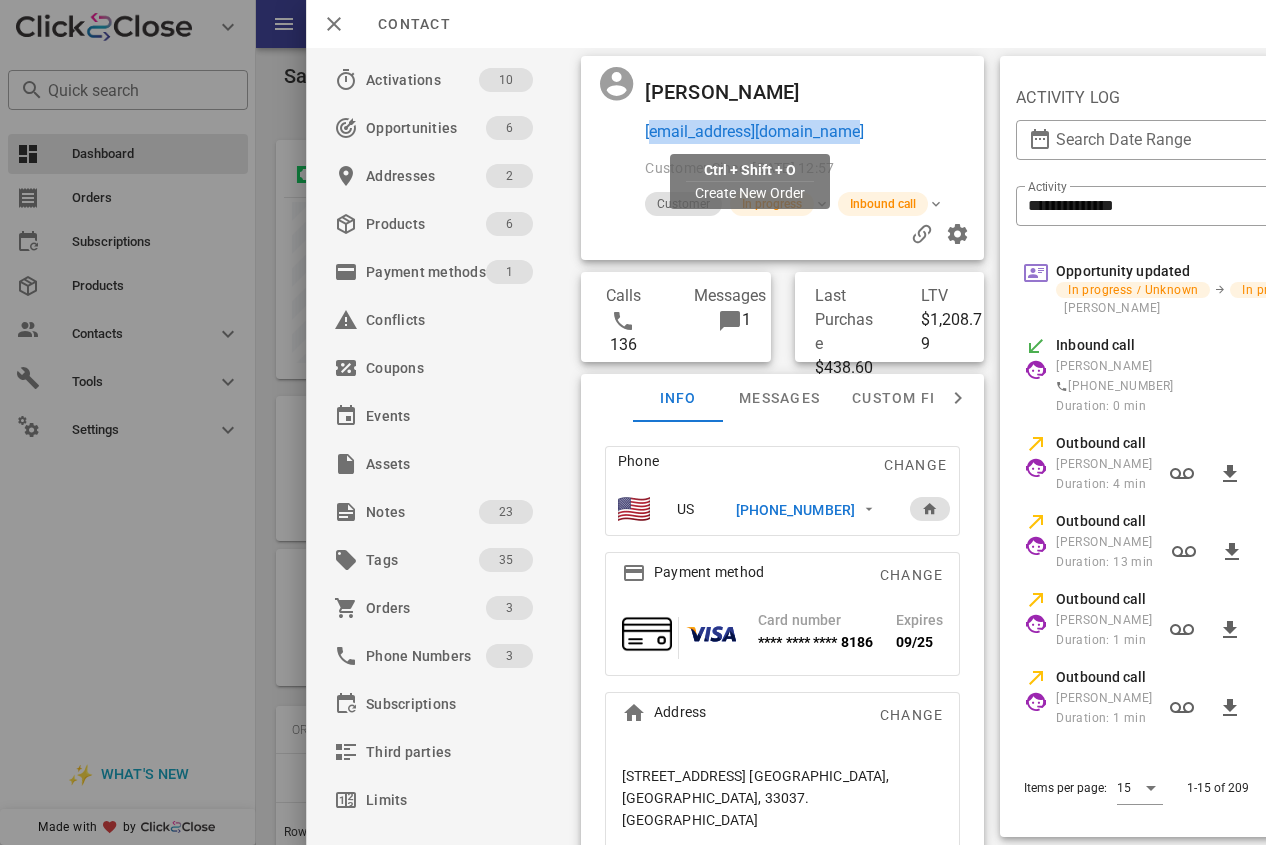 drag, startPoint x: 868, startPoint y: 129, endPoint x: 644, endPoint y: 137, distance: 224.1428 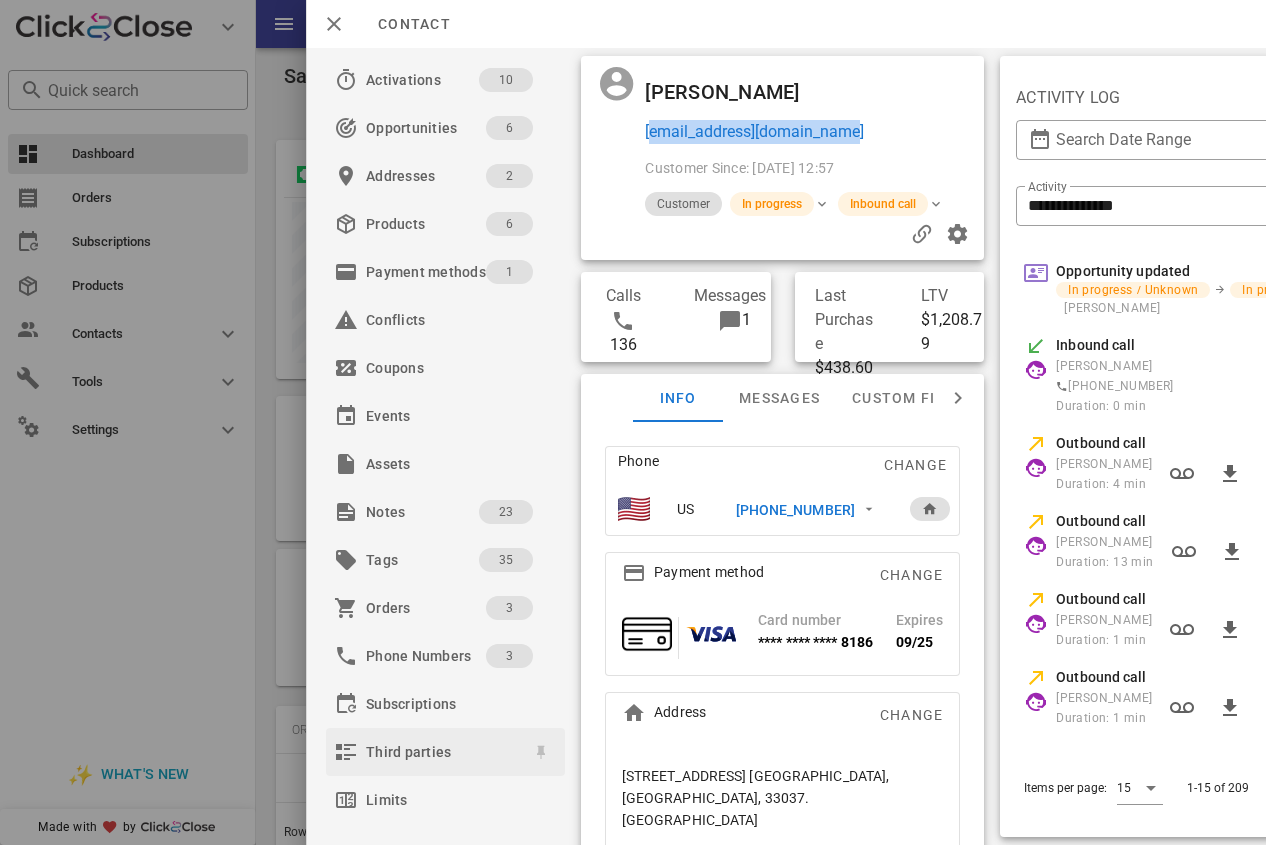 scroll, scrollTop: 999761, scrollLeft: 999682, axis: both 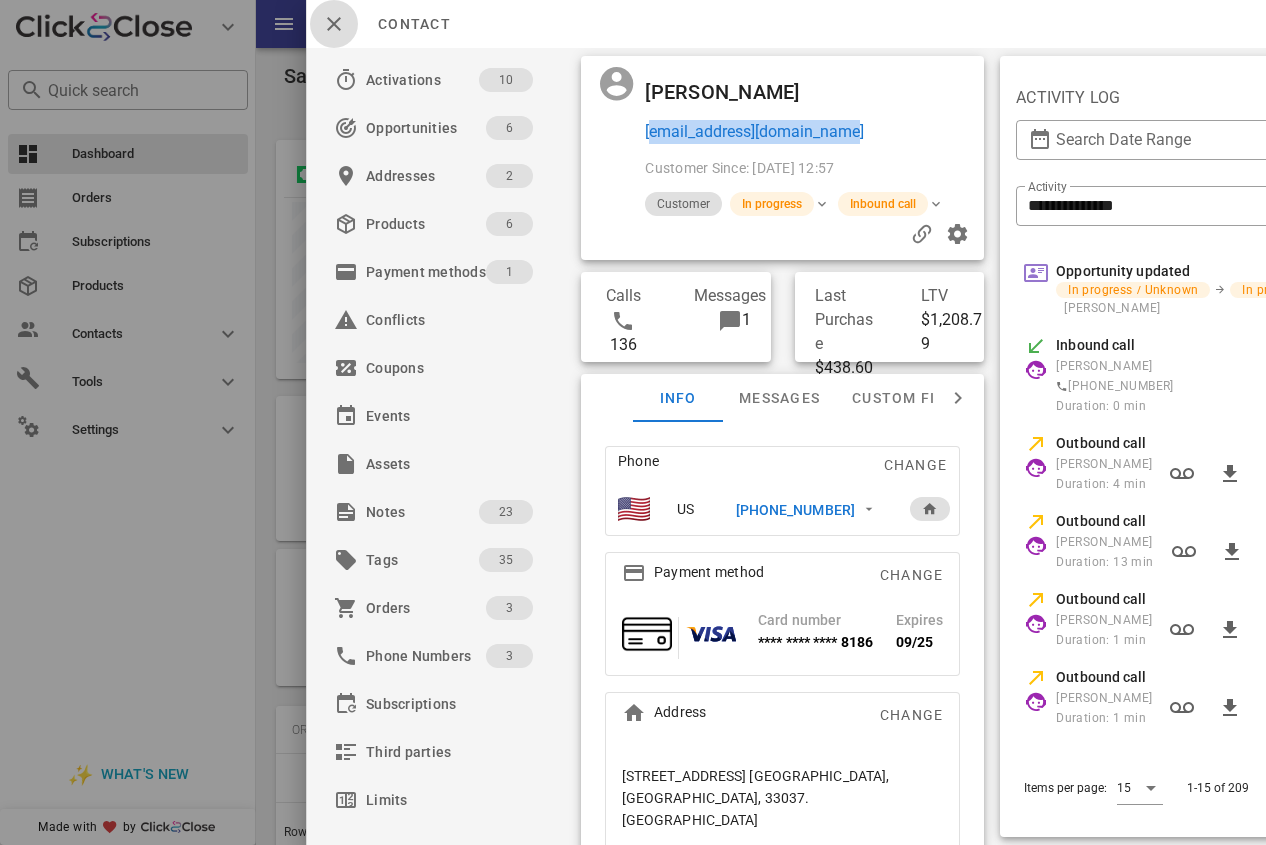 click at bounding box center [334, 24] 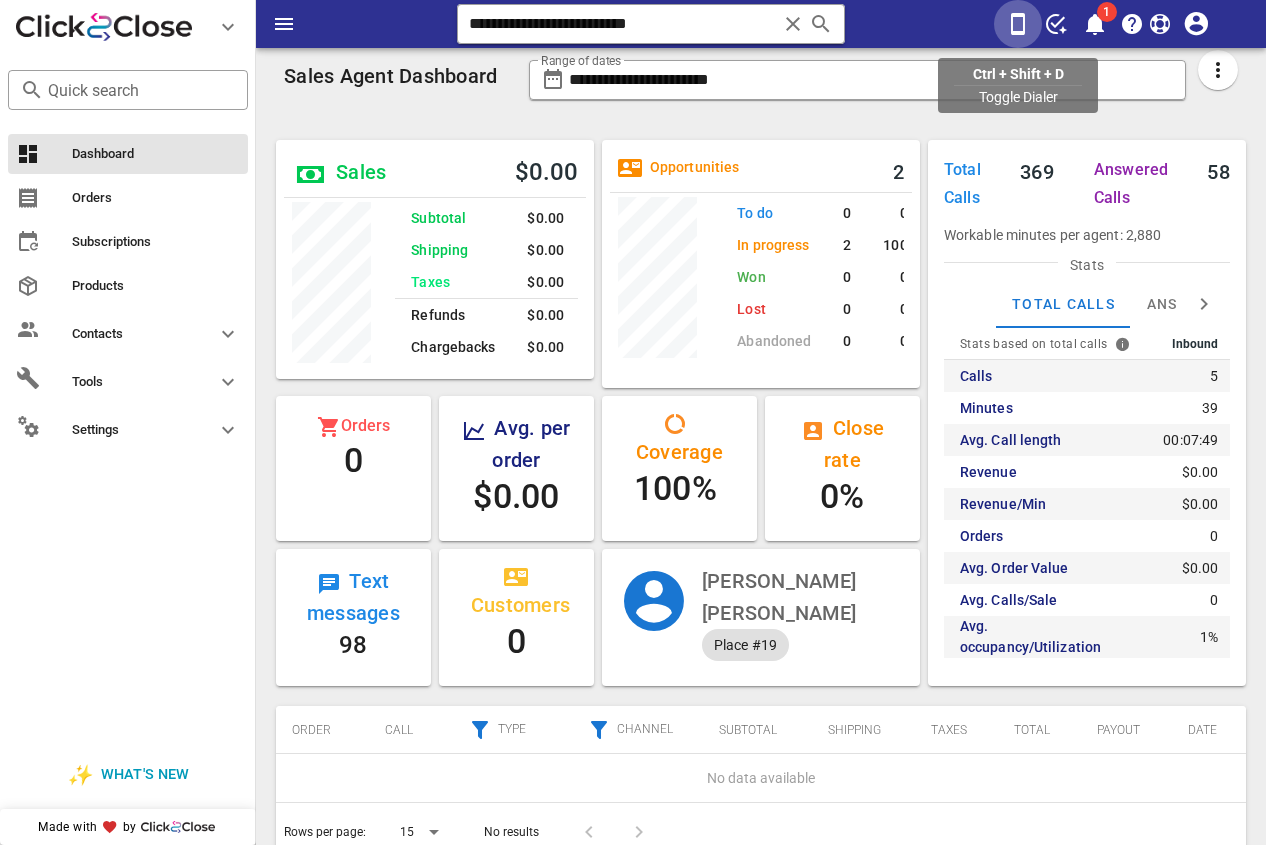 click at bounding box center [1018, 24] 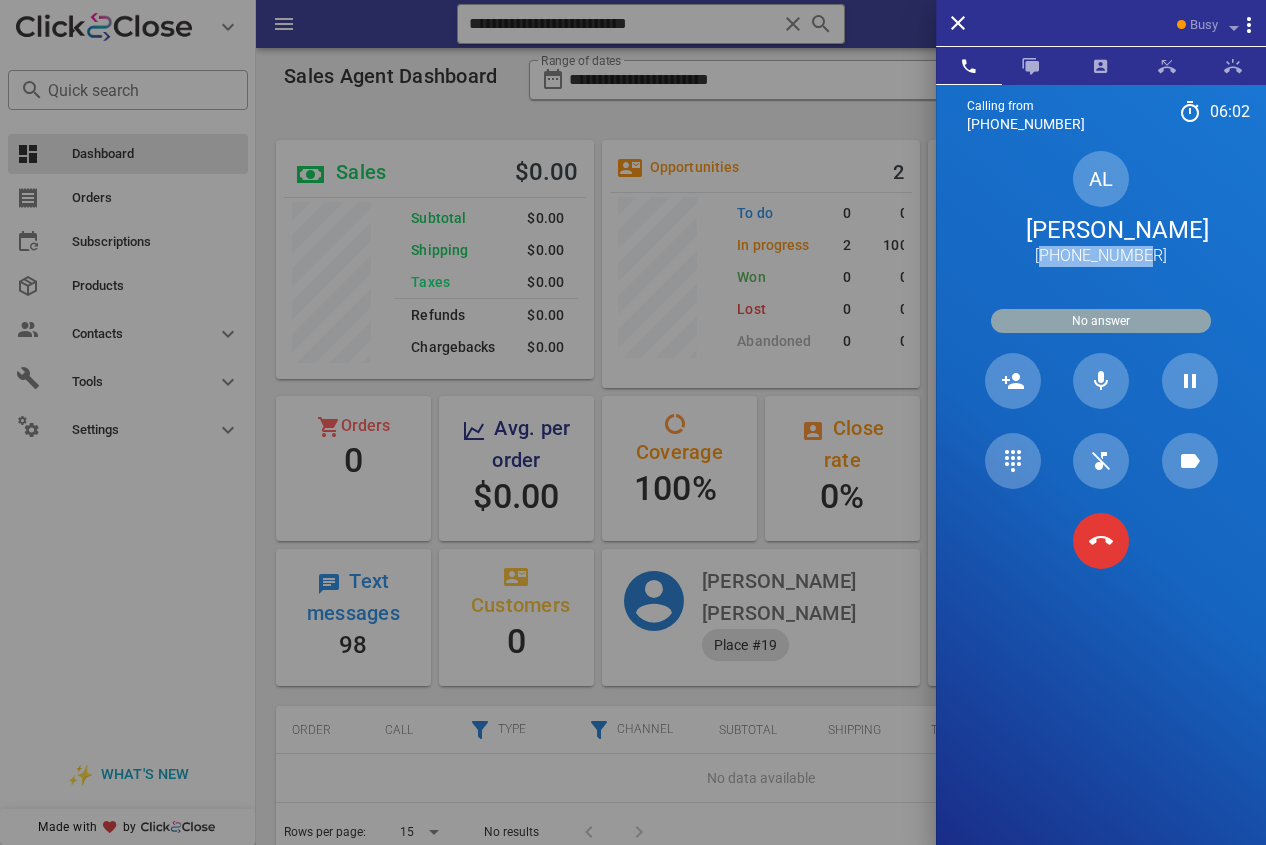 drag, startPoint x: 1191, startPoint y: 256, endPoint x: 1060, endPoint y: 253, distance: 131.03435 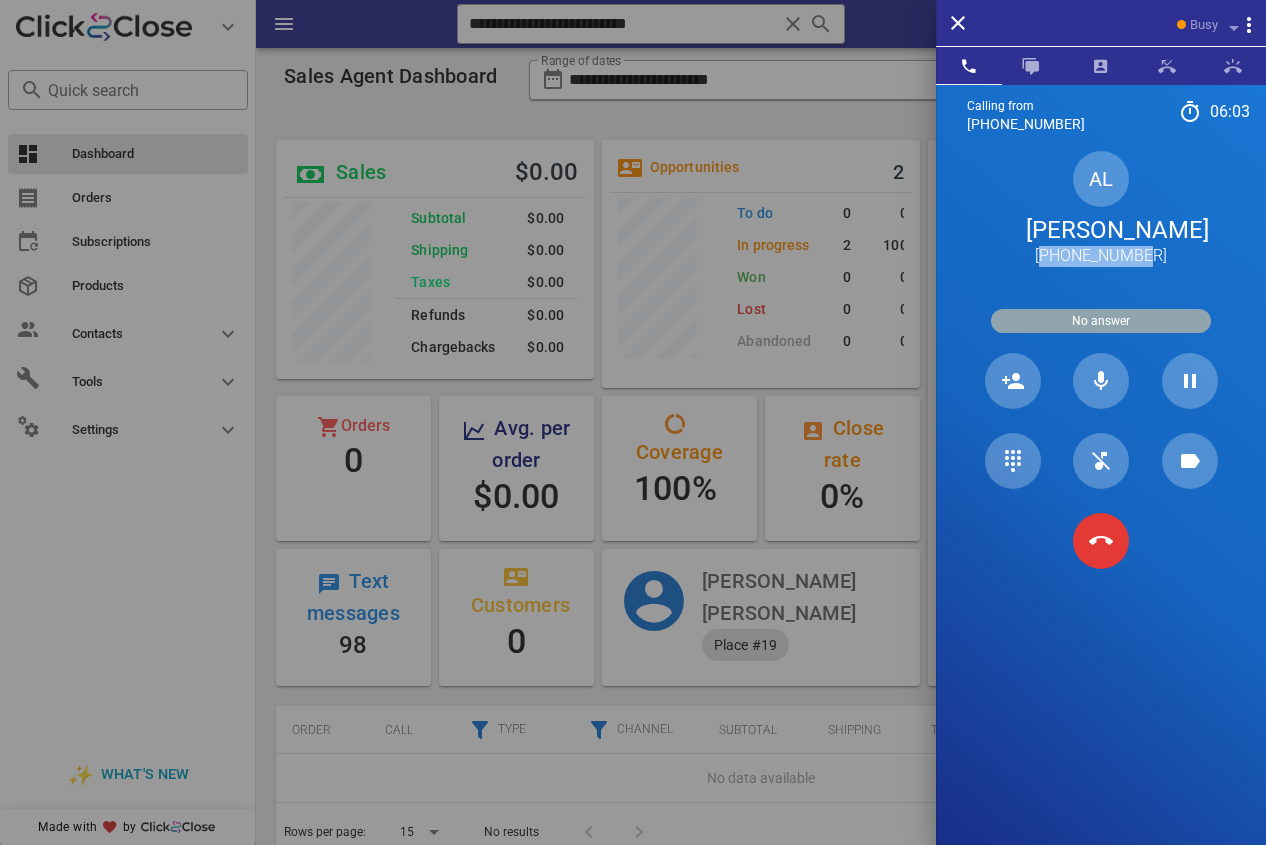 copy on "15618765709" 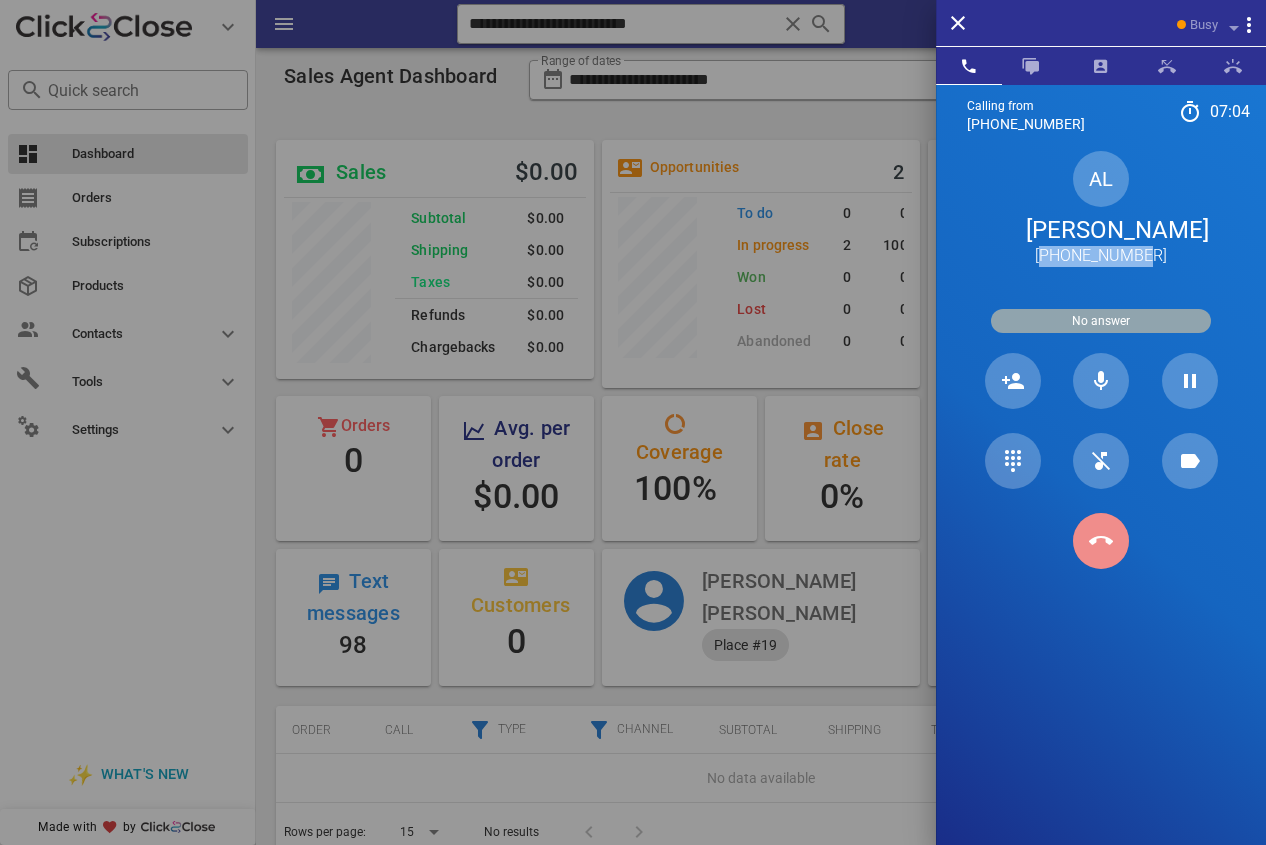 click at bounding box center (1101, 541) 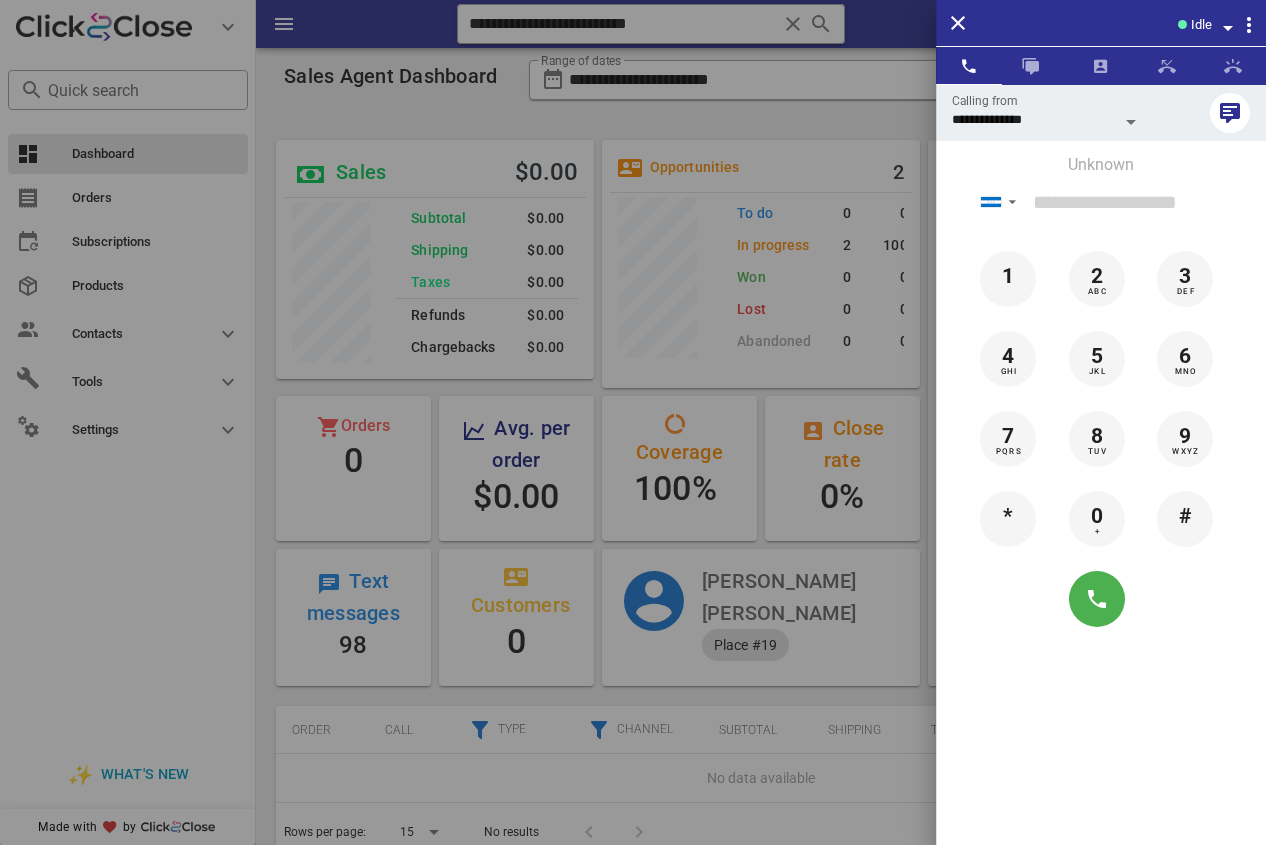 click at bounding box center [633, 422] 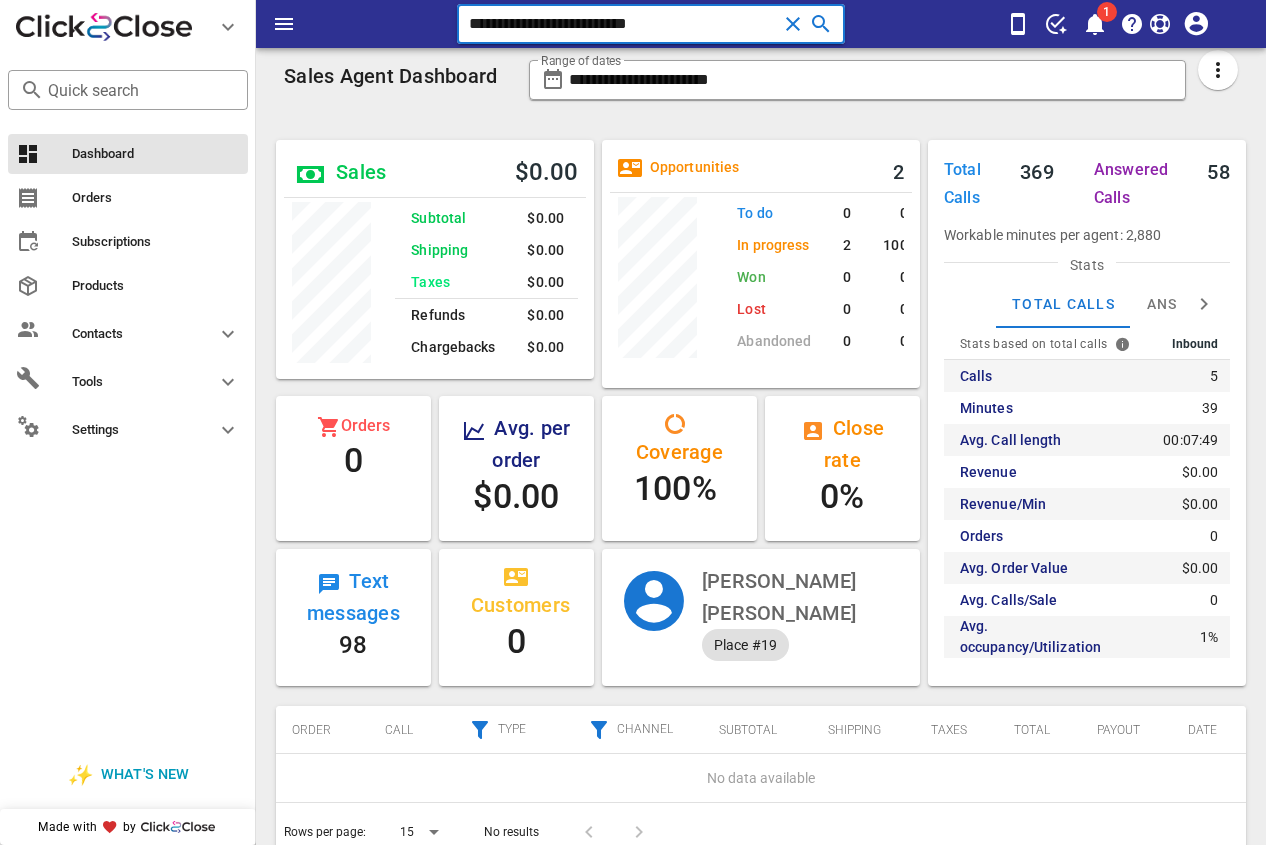 drag, startPoint x: 692, startPoint y: 16, endPoint x: 419, endPoint y: 18, distance: 273.00732 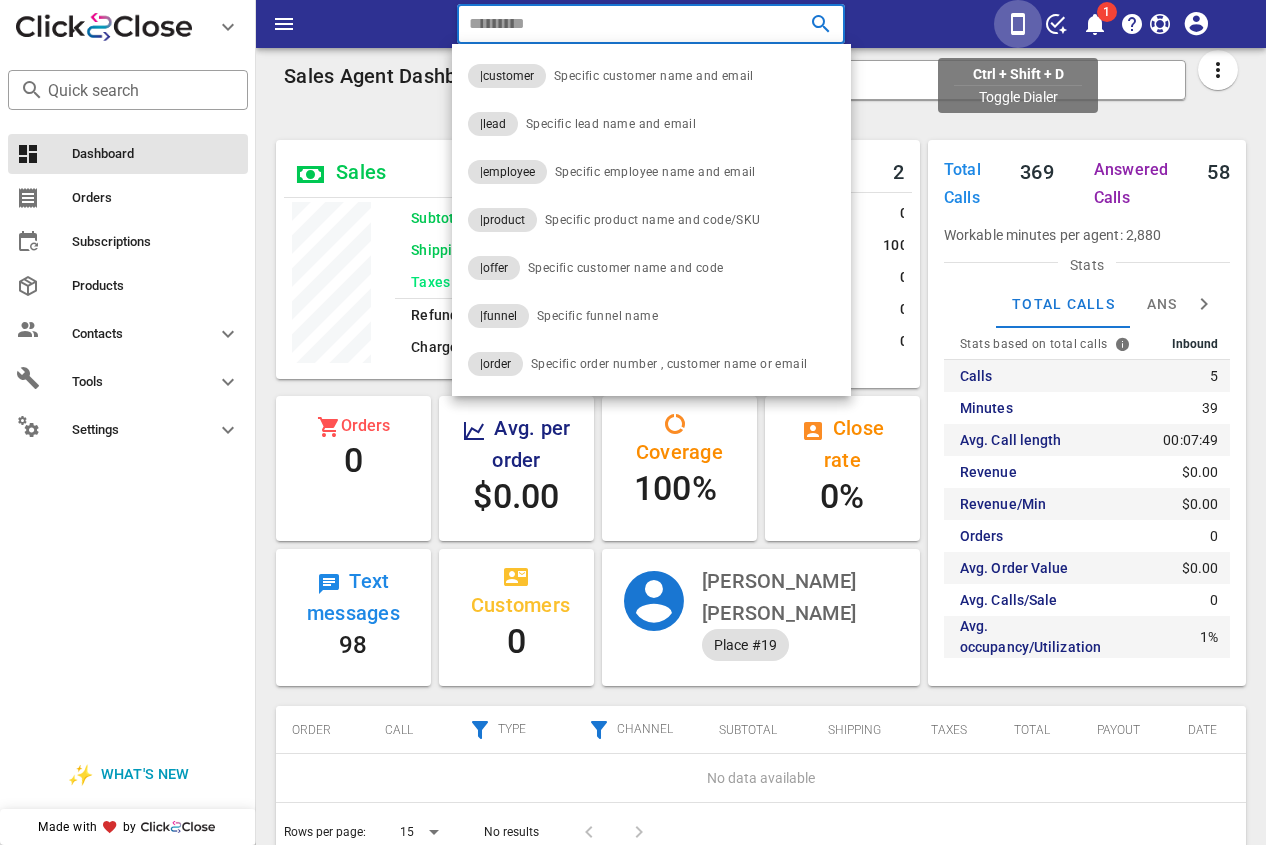 click at bounding box center [1018, 24] 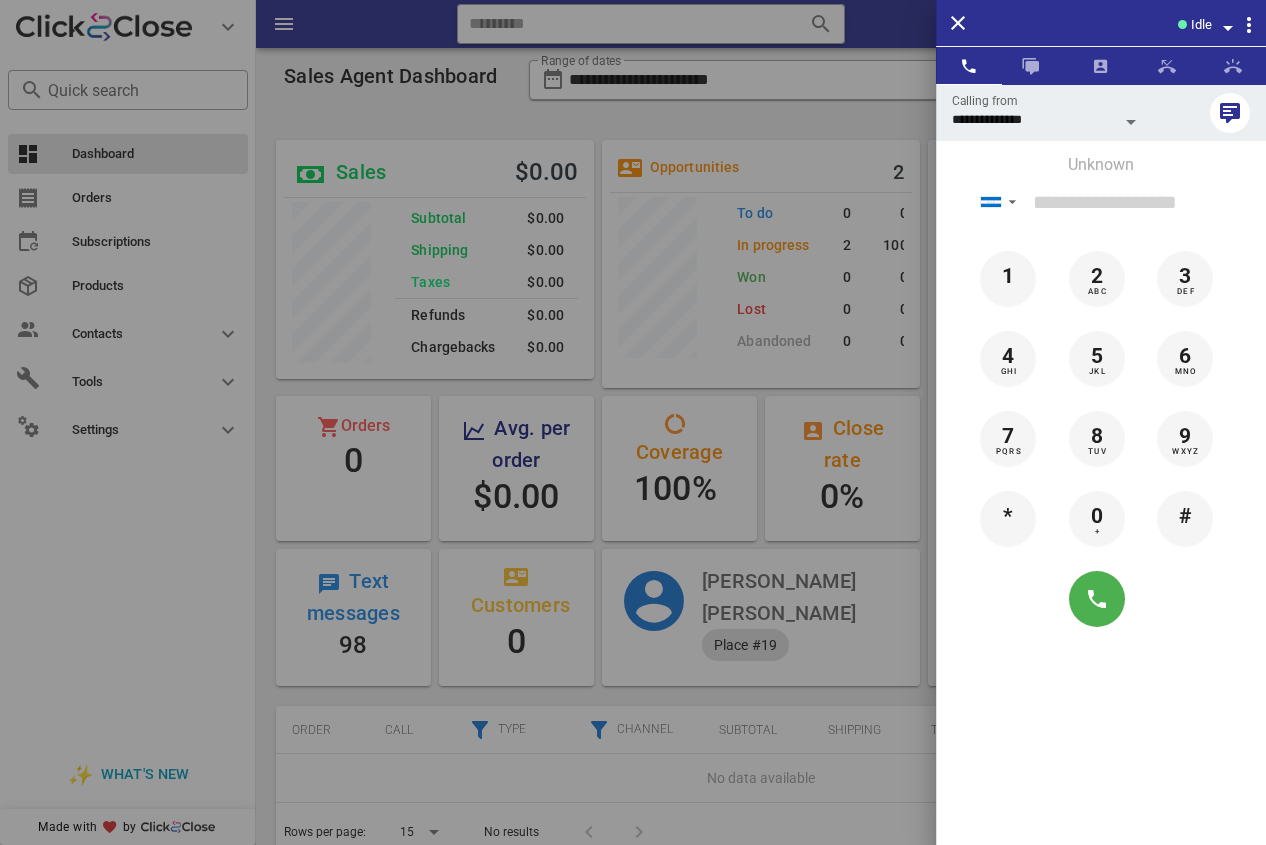 click at bounding box center [633, 422] 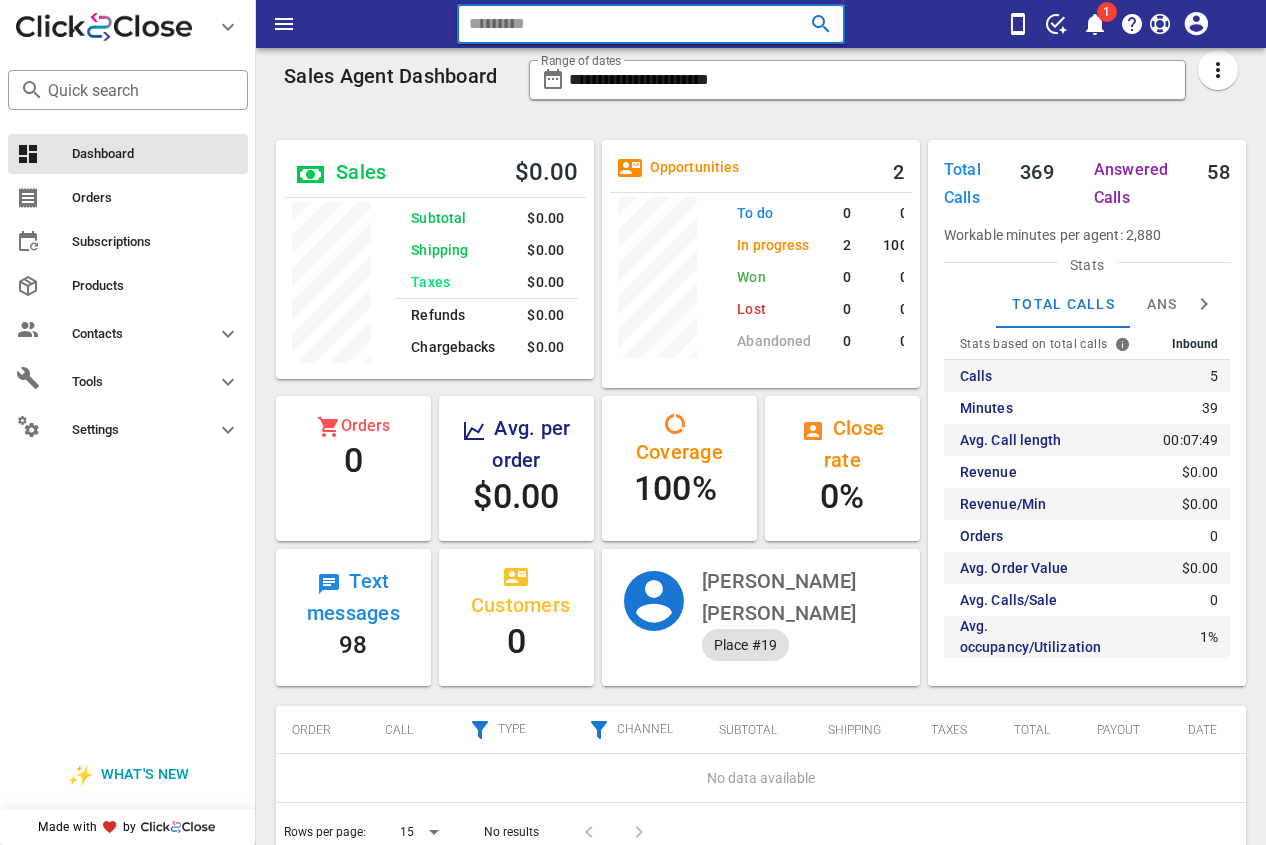 click at bounding box center (623, 24) 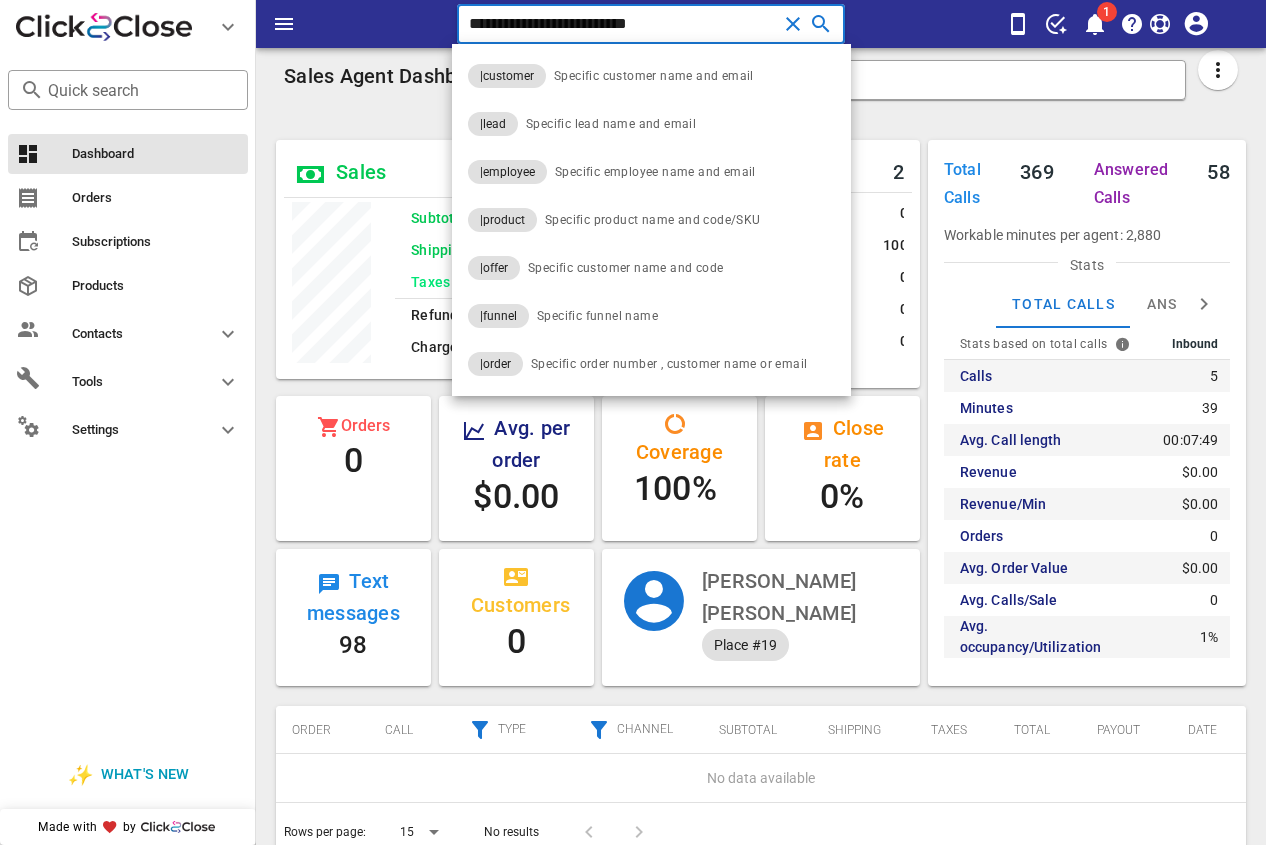type on "**********" 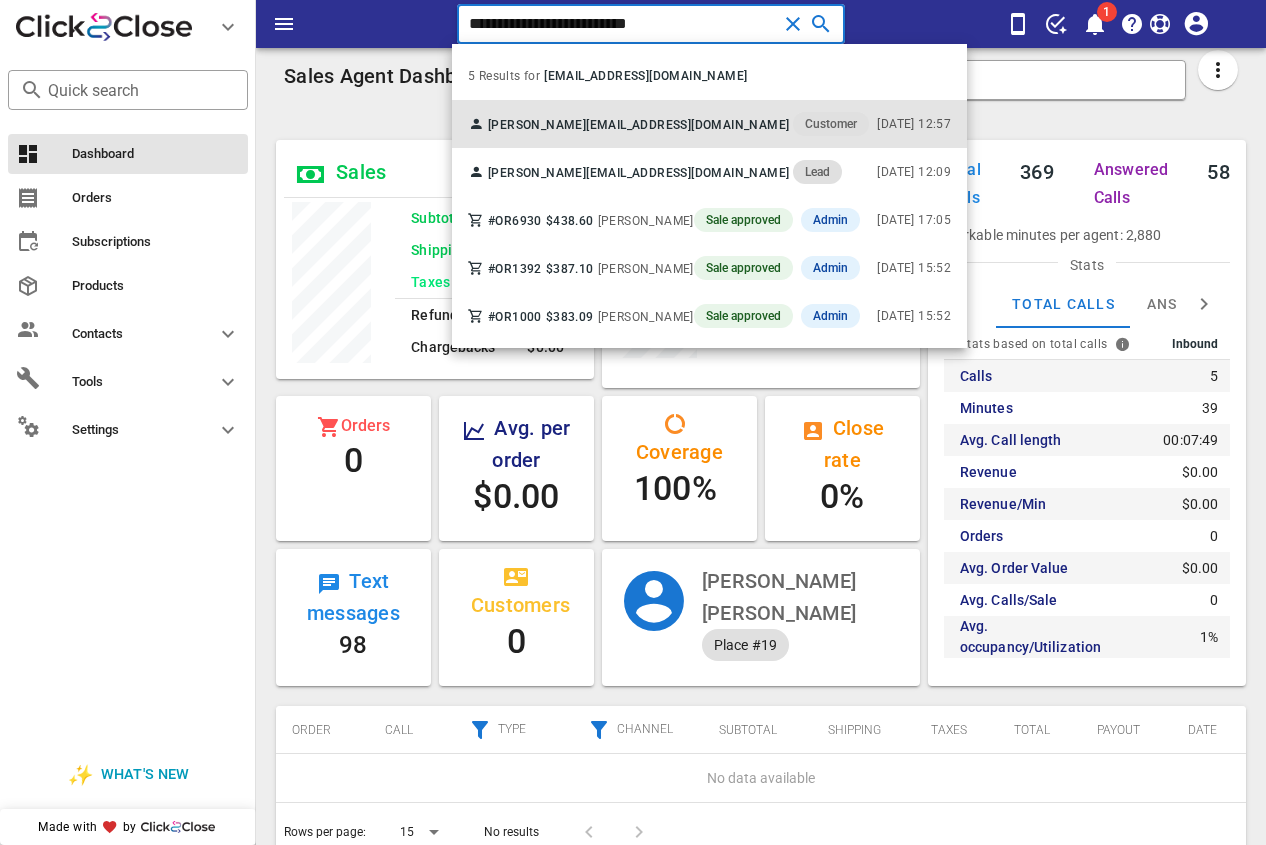 click on "[PERSON_NAME]   [EMAIL_ADDRESS][DOMAIN_NAME]   Customer" at bounding box center (668, 124) 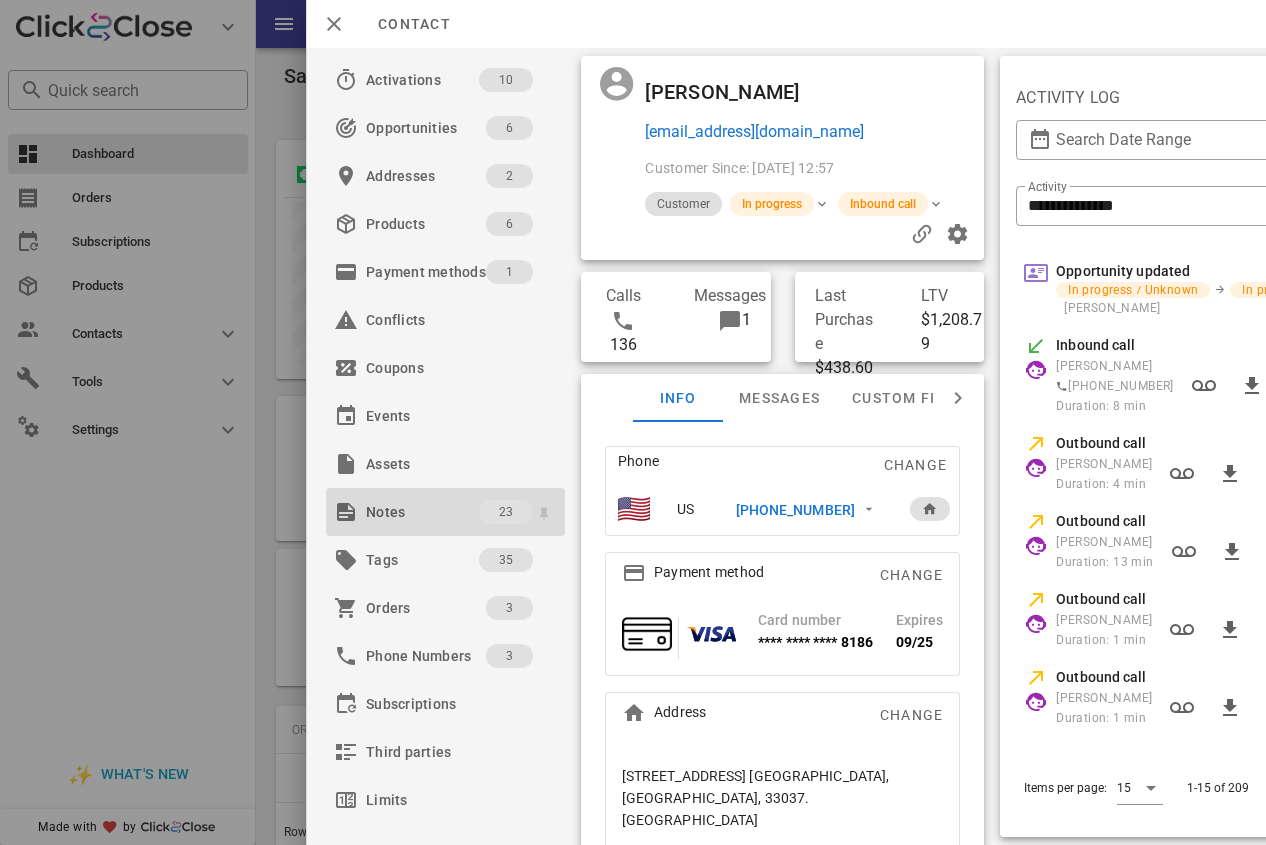 click on "Notes" at bounding box center [422, 512] 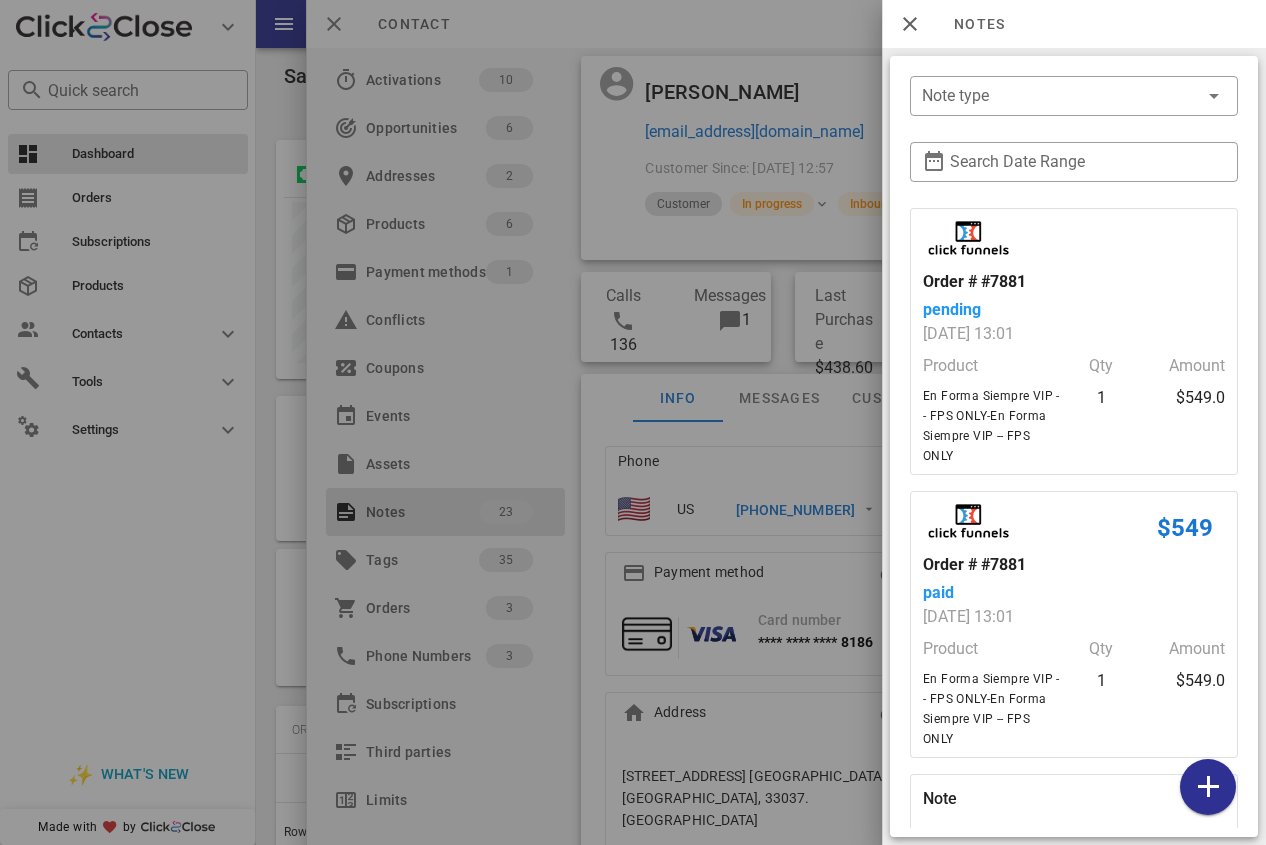click at bounding box center (633, 422) 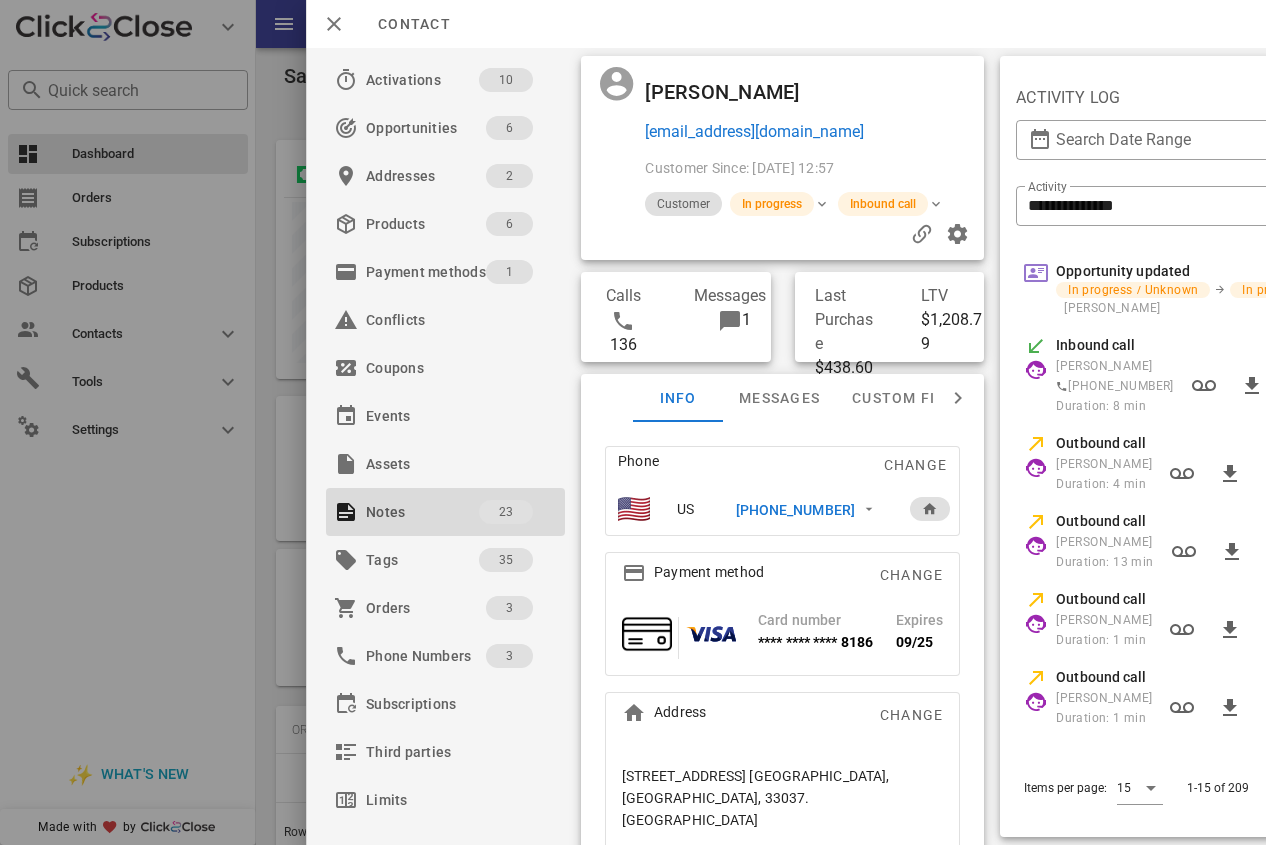 scroll, scrollTop: 14, scrollLeft: 0, axis: vertical 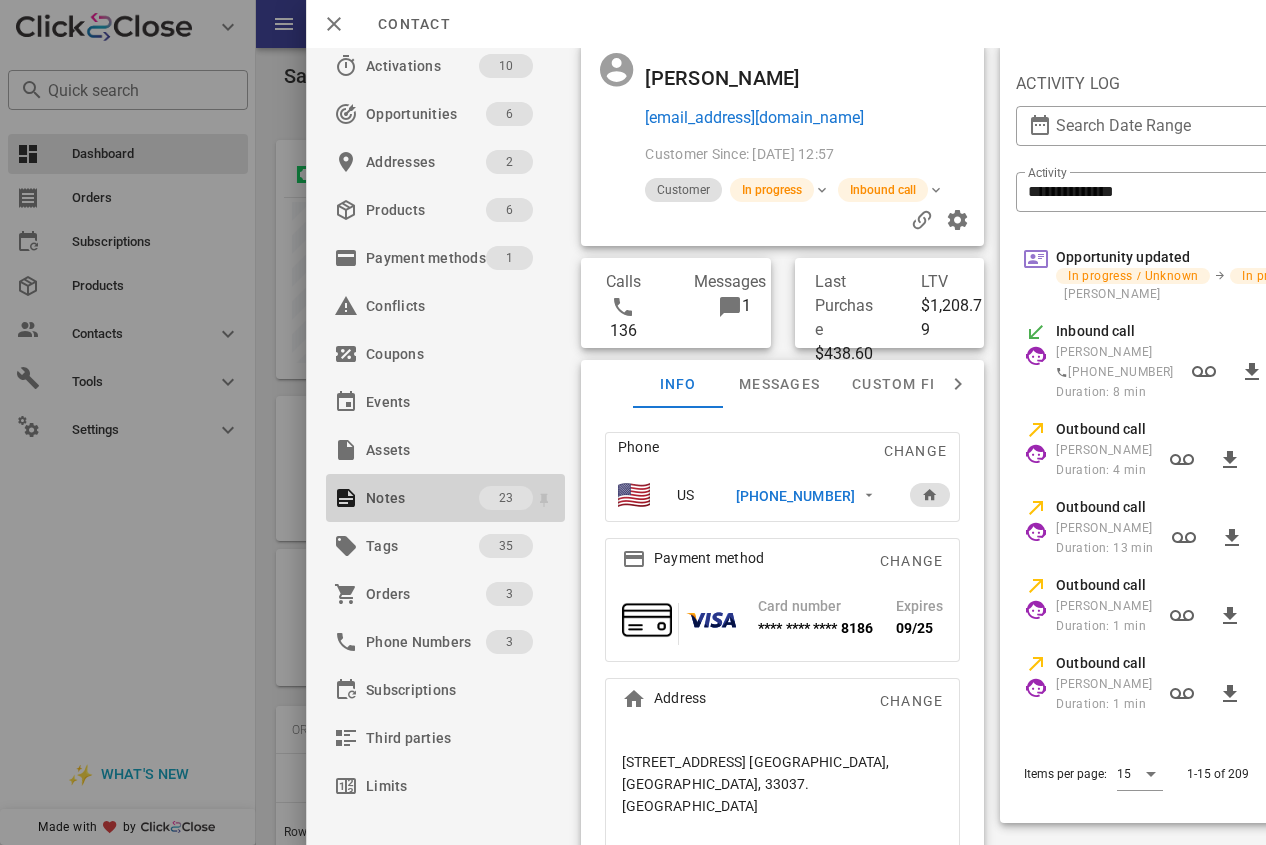 click on "Notes" at bounding box center [422, 498] 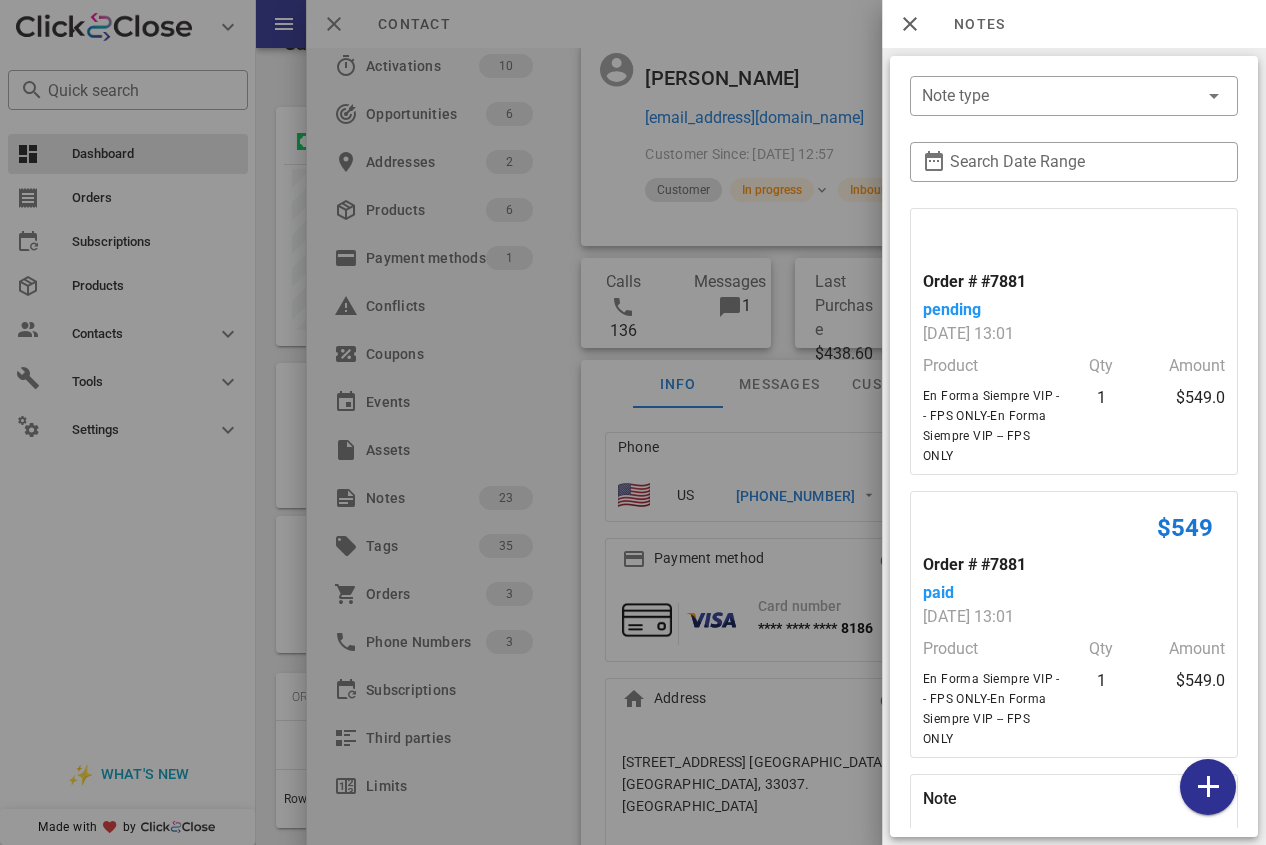 scroll, scrollTop: 51, scrollLeft: 0, axis: vertical 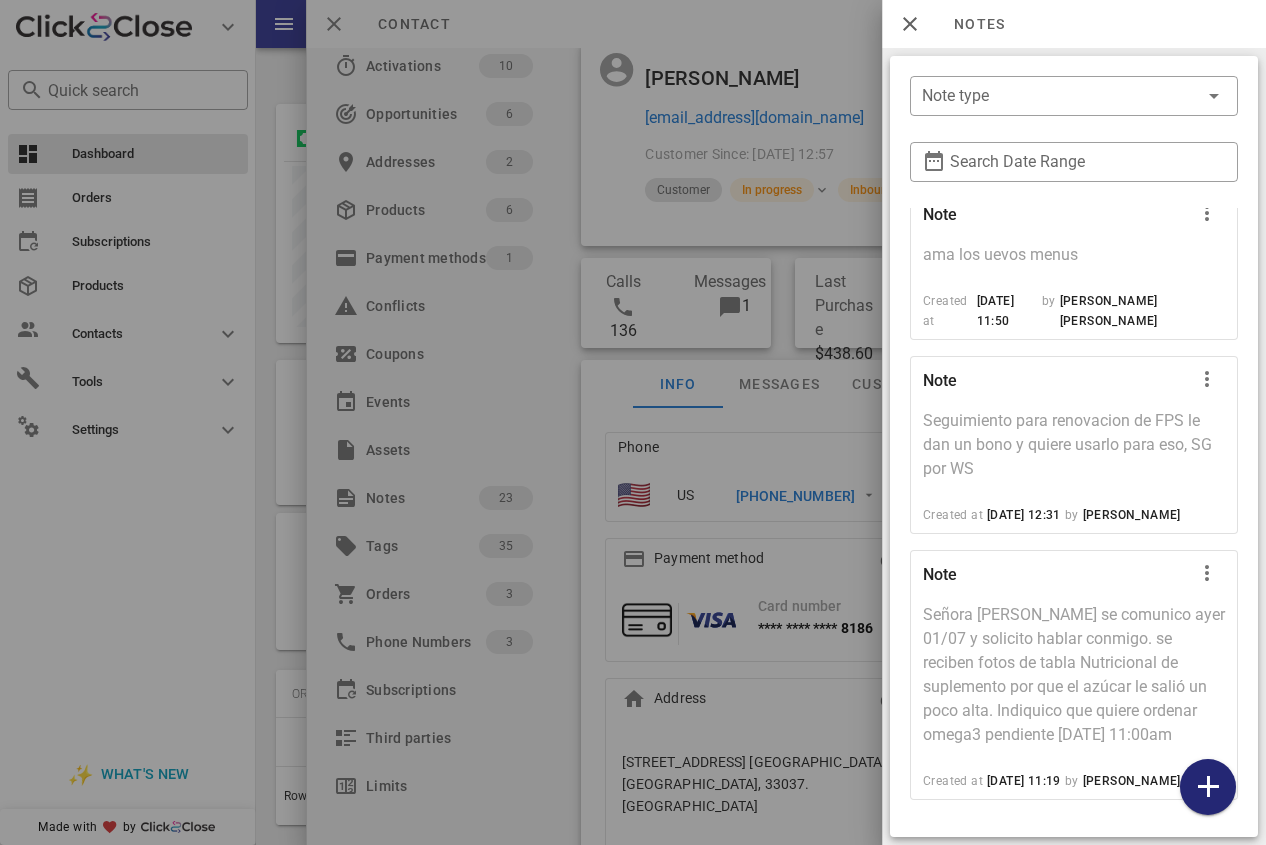 click at bounding box center [1208, 787] 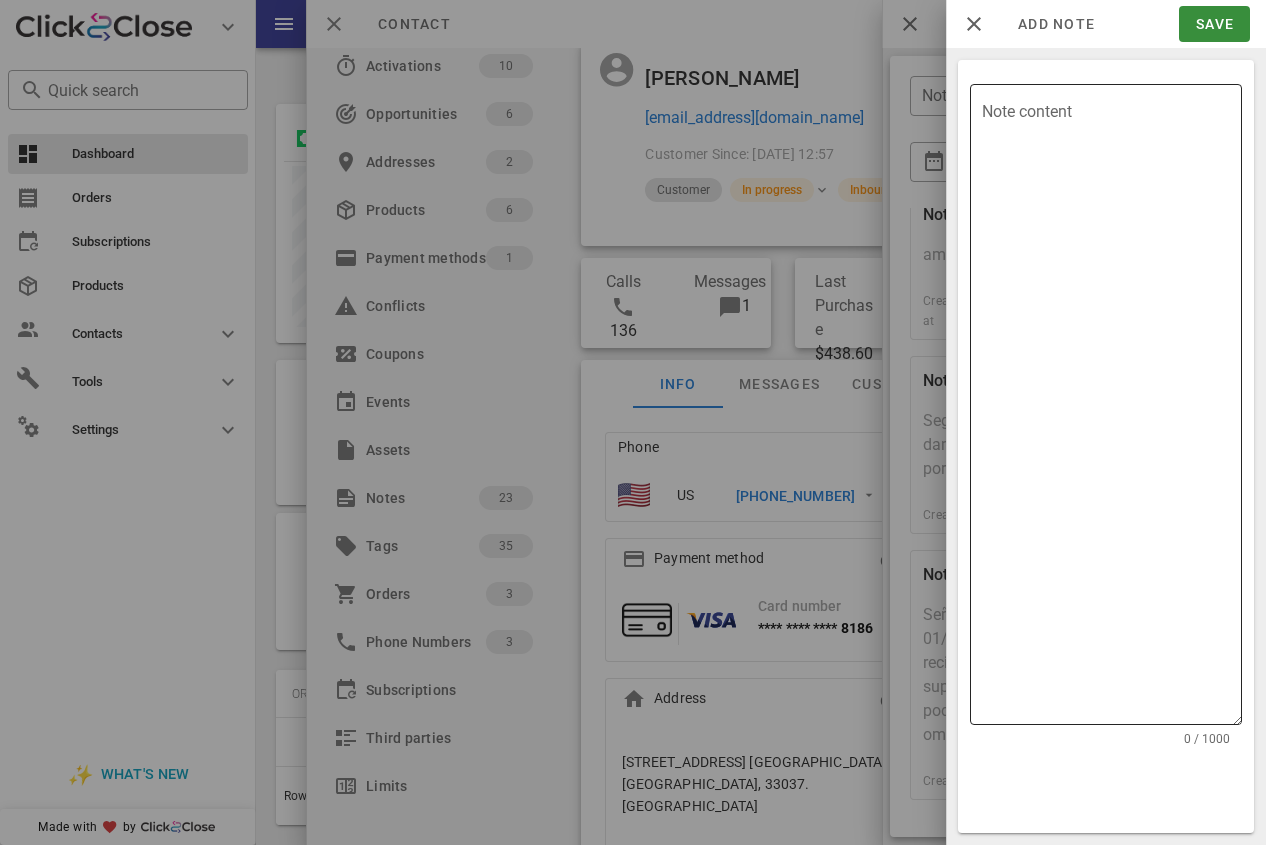 click on "Note content" at bounding box center [1112, 409] 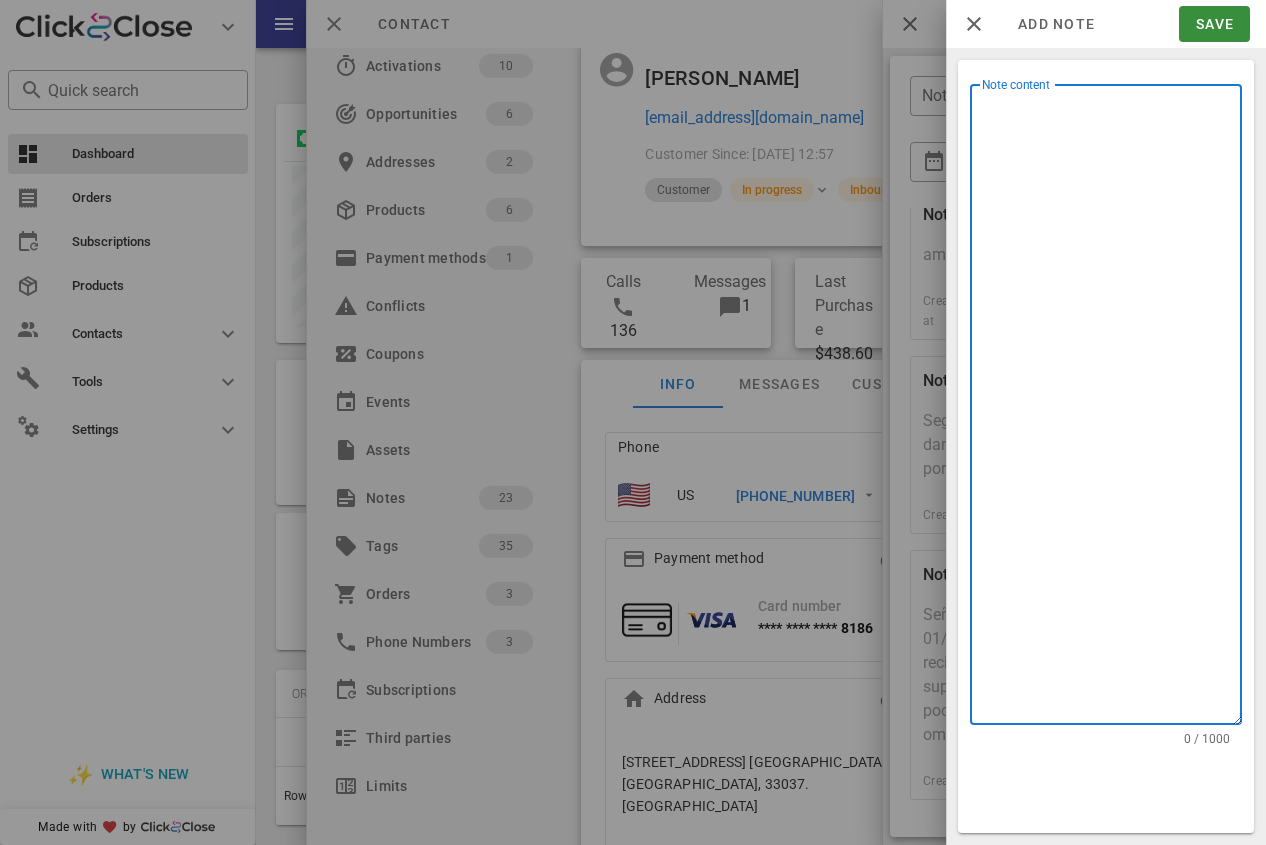 drag, startPoint x: 1110, startPoint y: 288, endPoint x: 1123, endPoint y: 153, distance: 135.62448 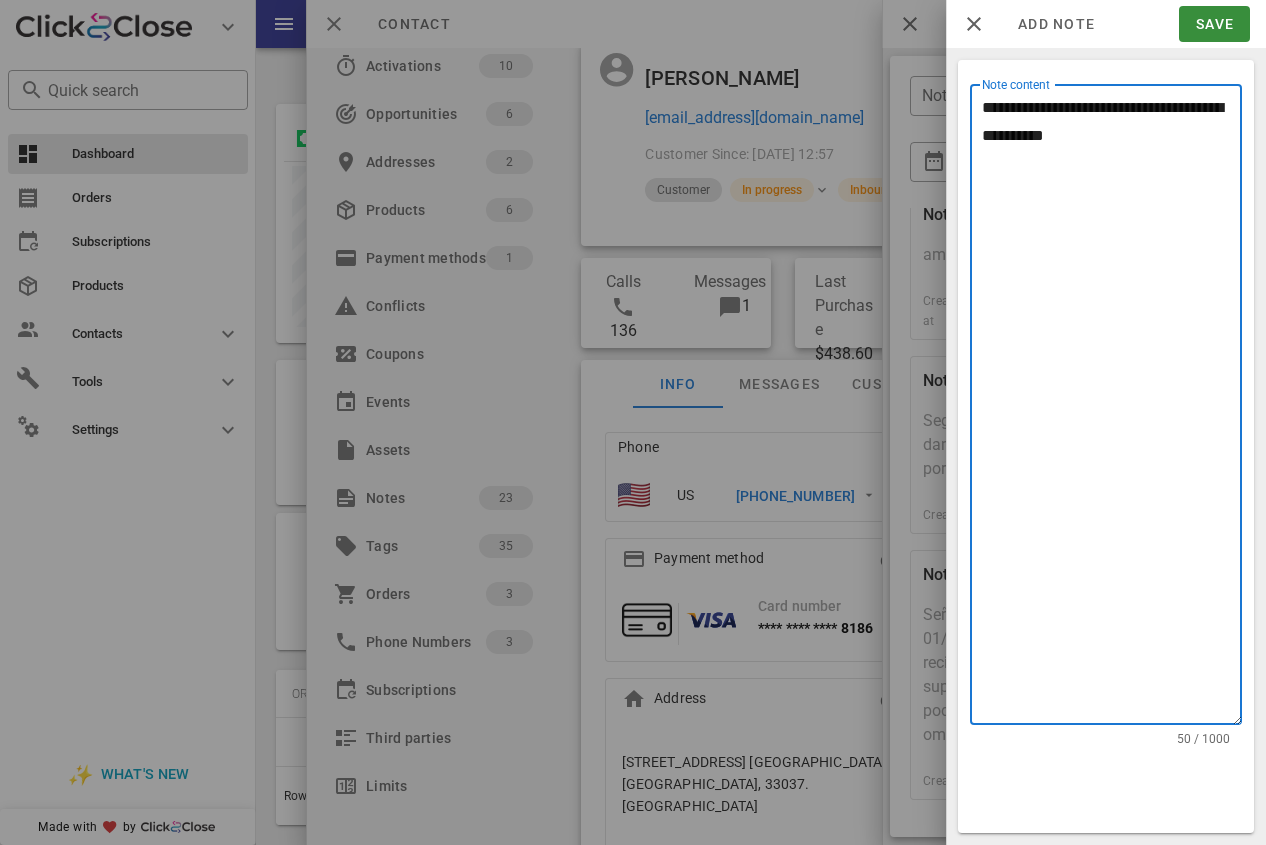 click on "**********" at bounding box center [1112, 409] 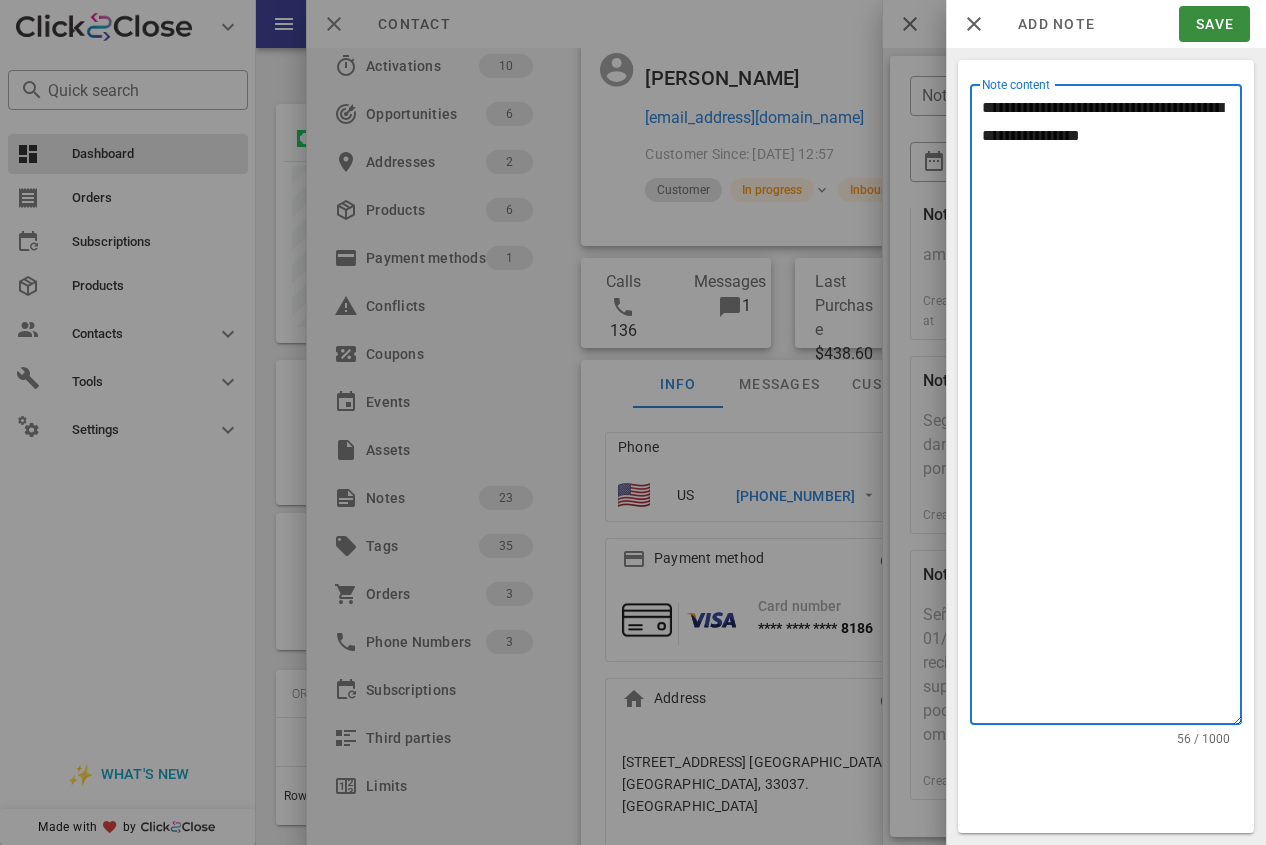 click on "**********" at bounding box center [1112, 409] 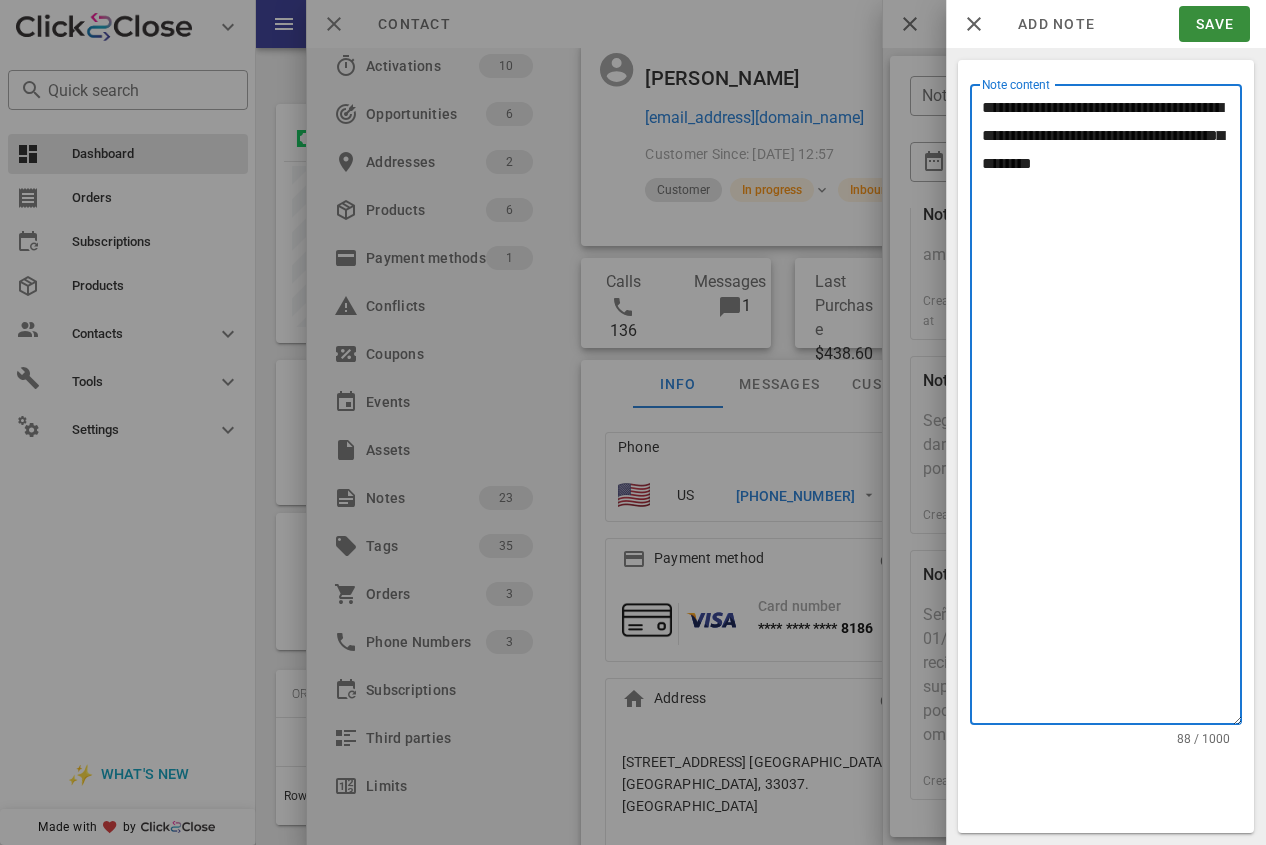 click on "**********" at bounding box center [1112, 409] 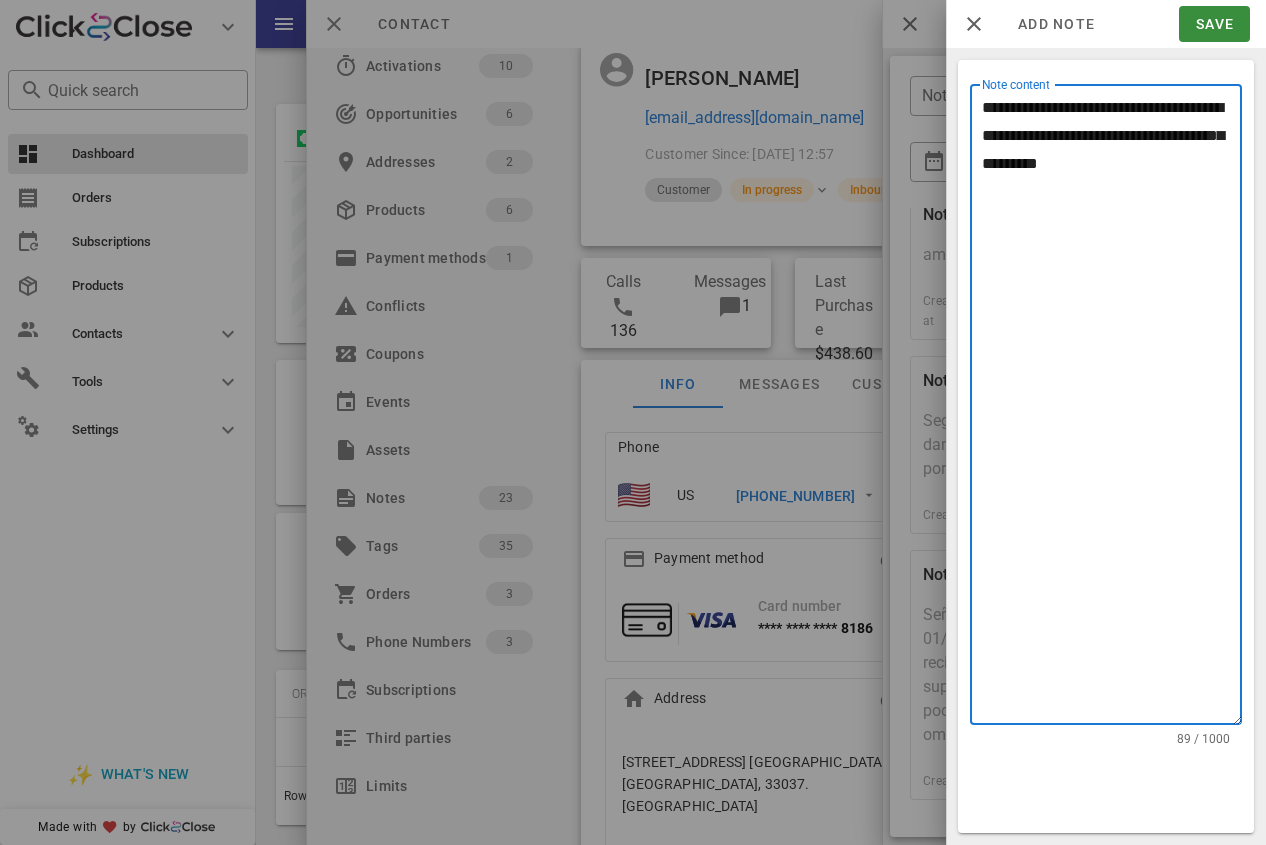 click on "**********" at bounding box center (1112, 409) 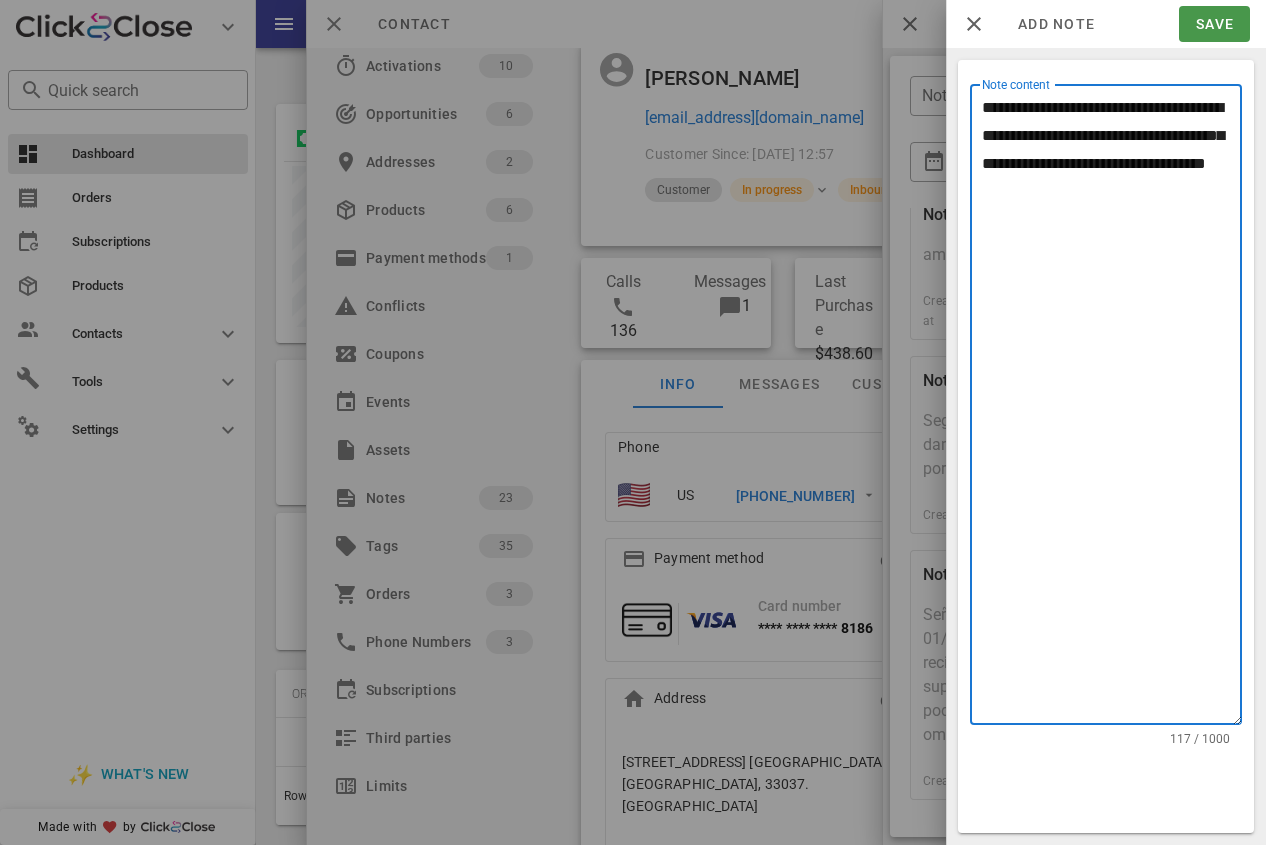 type on "**********" 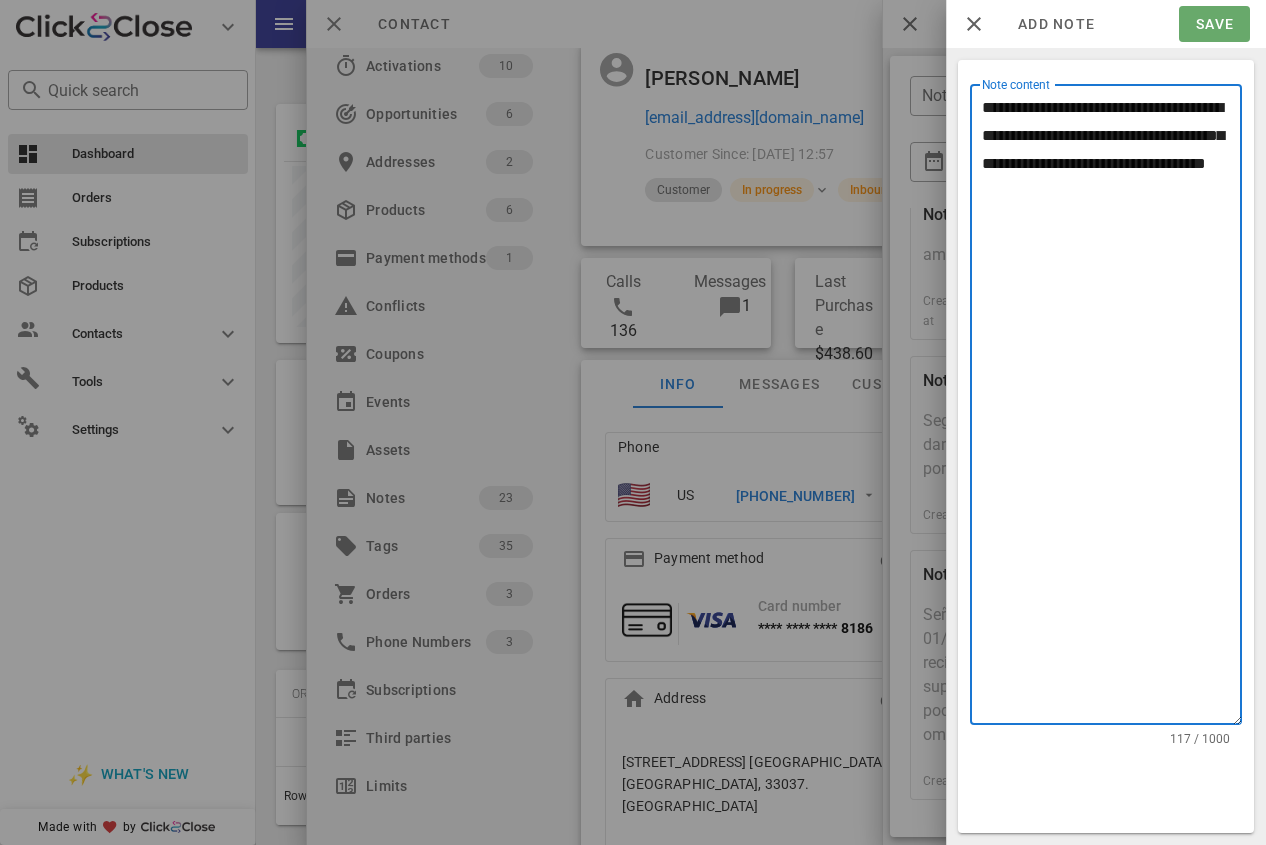 click on "Save" at bounding box center (1214, 24) 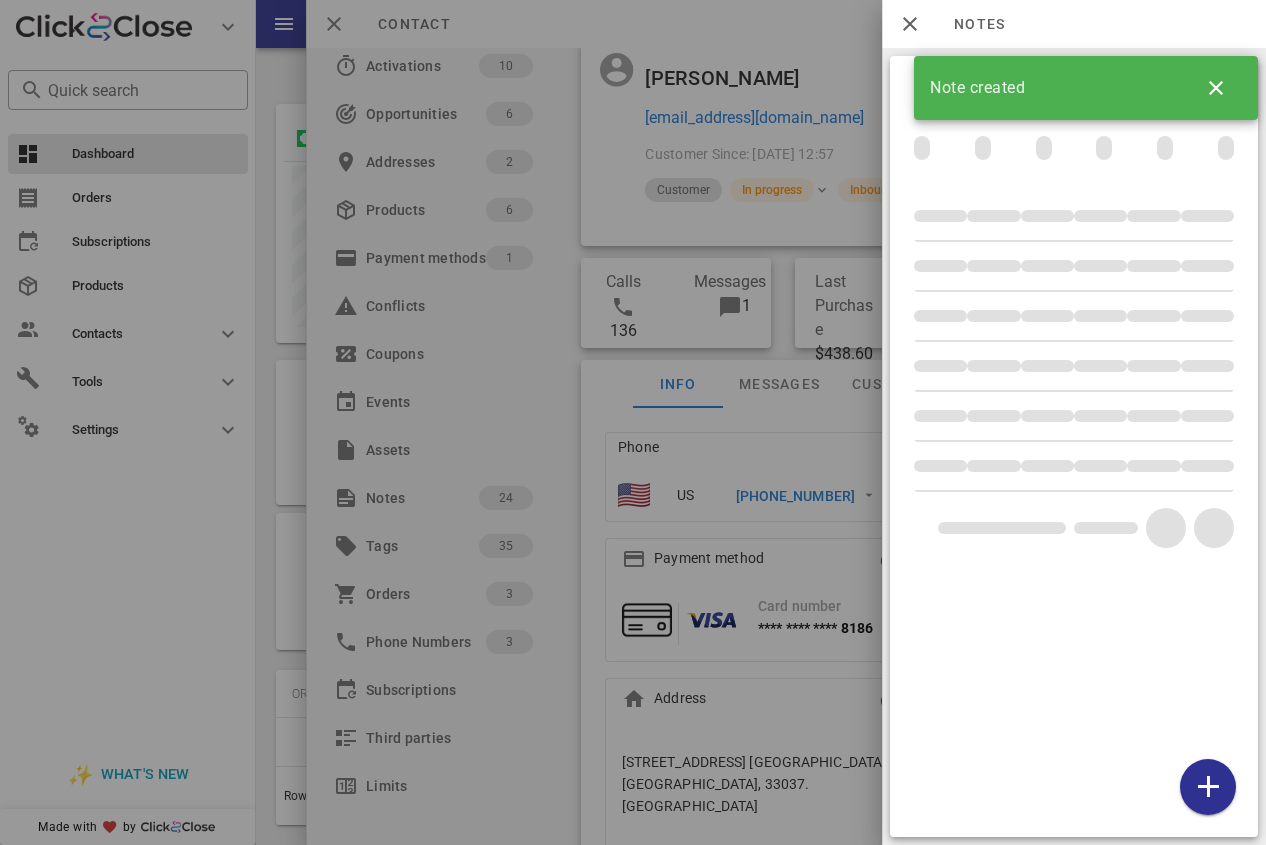 click at bounding box center (633, 422) 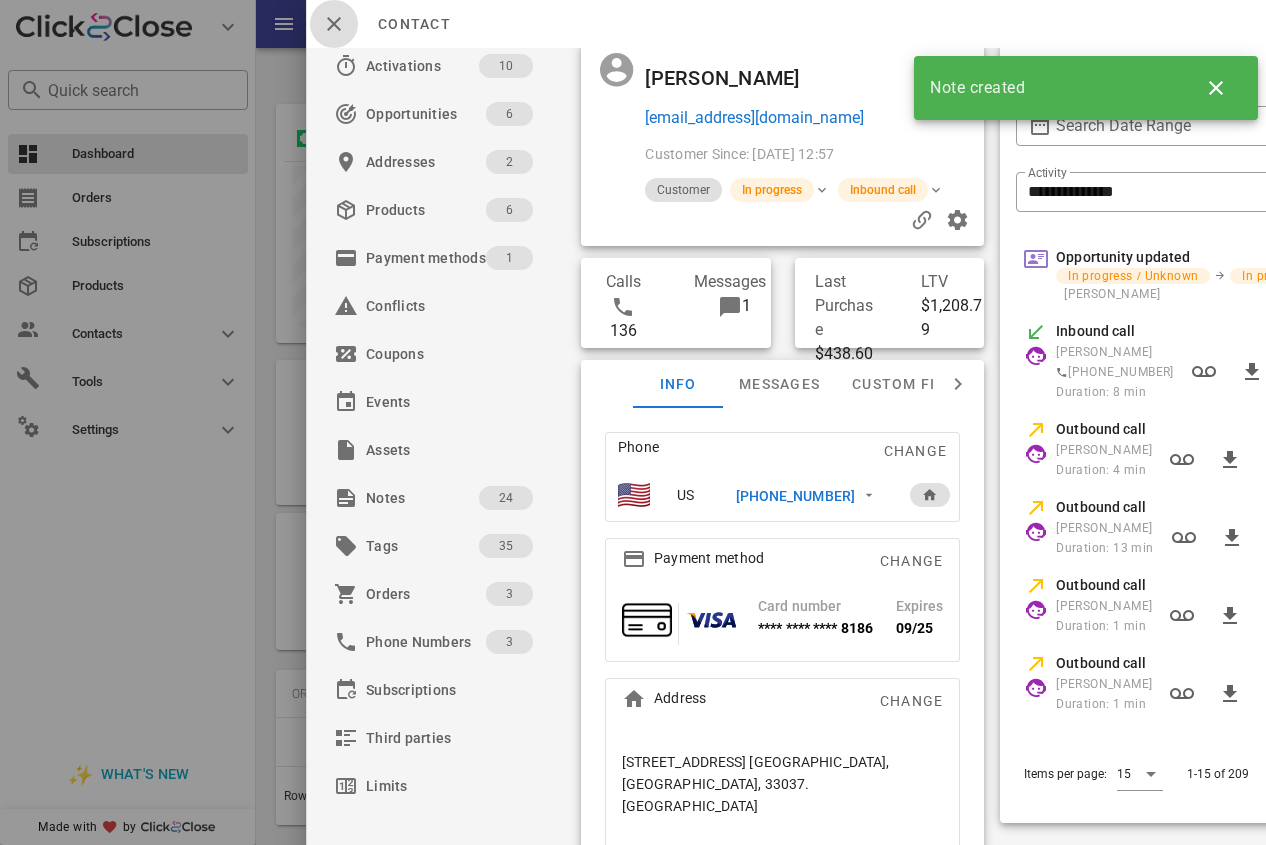 click at bounding box center (334, 24) 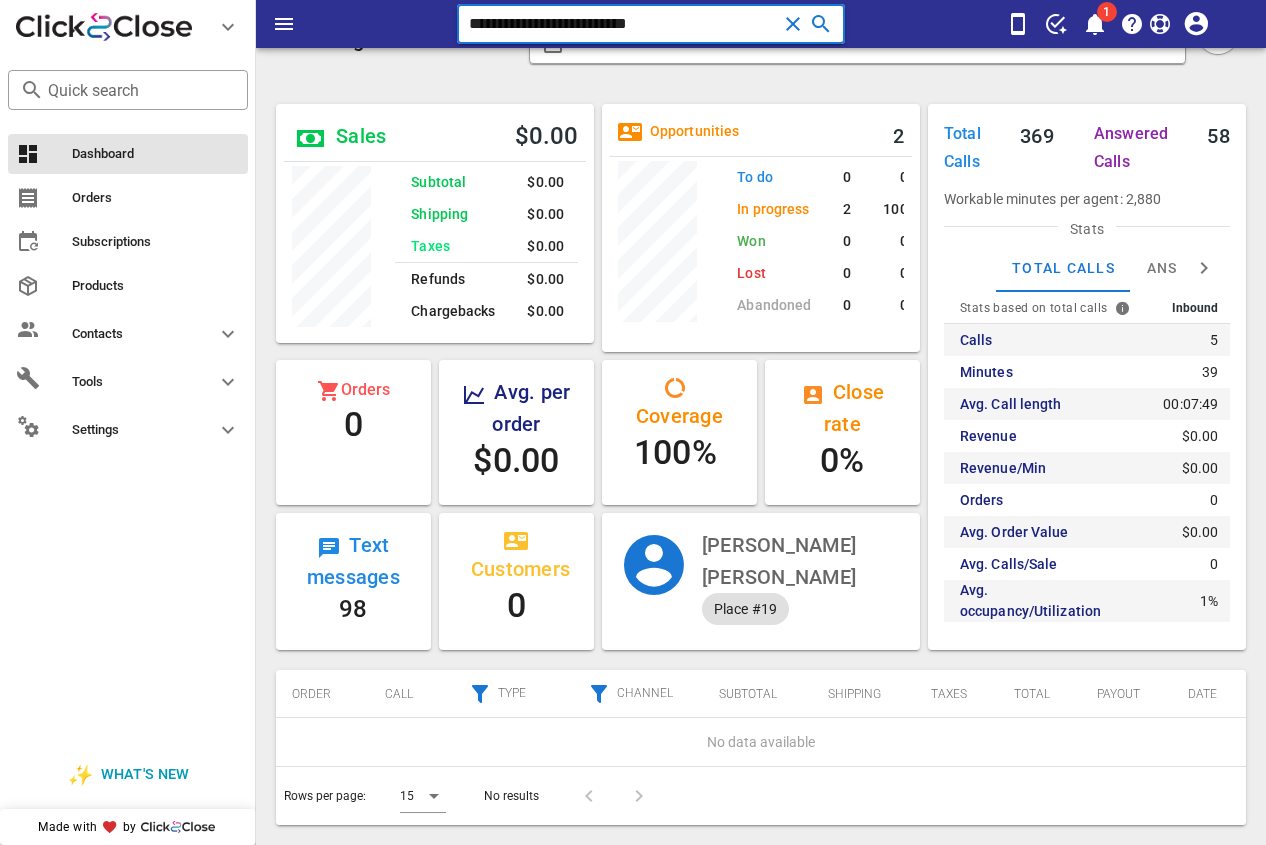 drag, startPoint x: 716, startPoint y: 31, endPoint x: 401, endPoint y: 30, distance: 315.0016 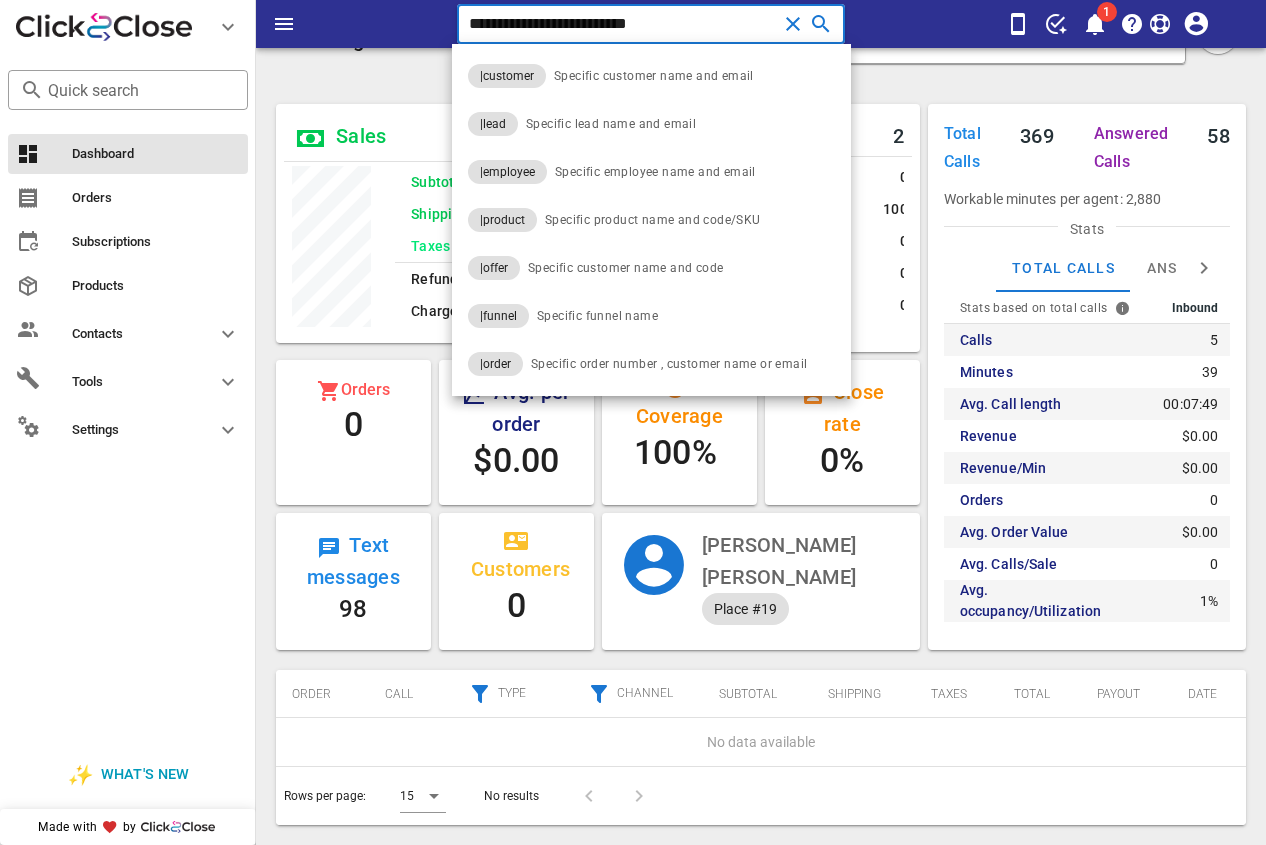 paste on "*" 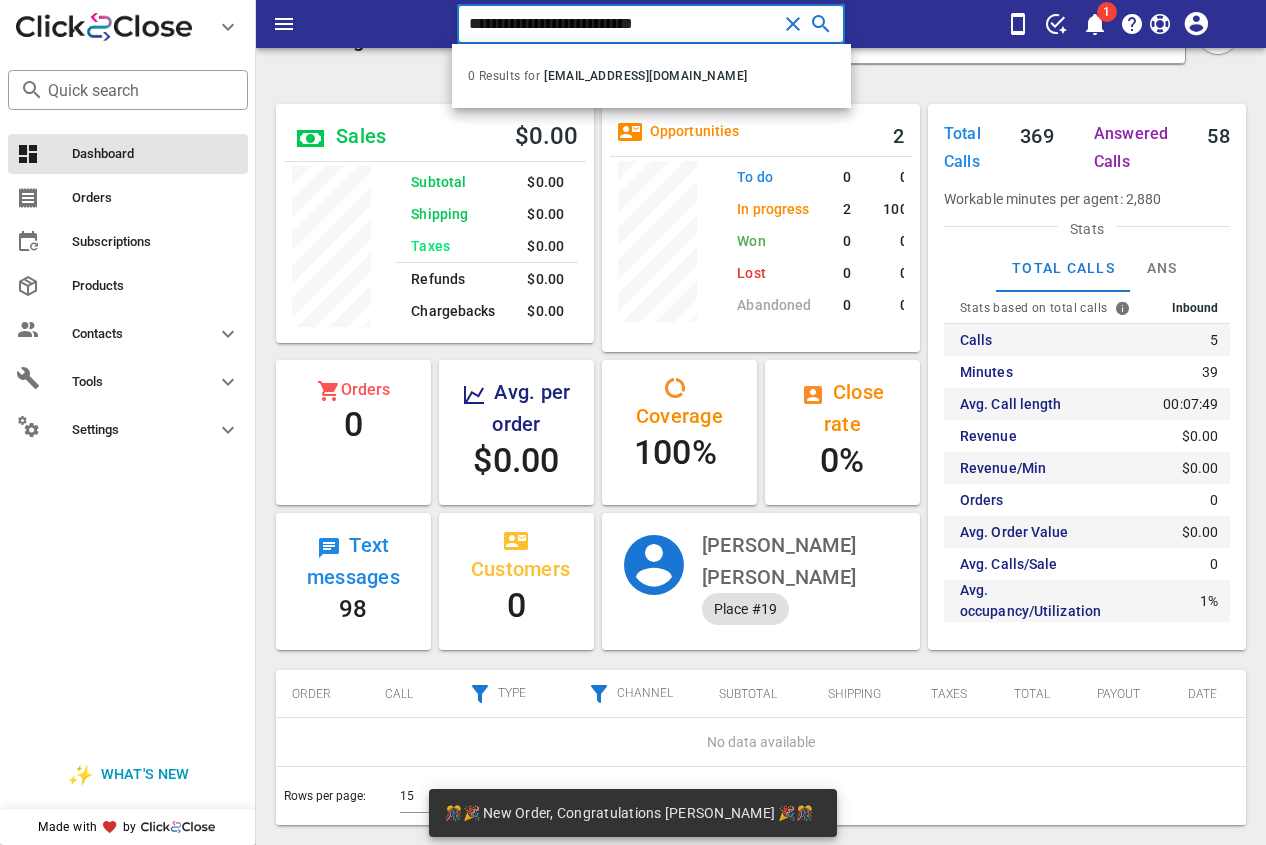 scroll, scrollTop: 999746, scrollLeft: 999682, axis: both 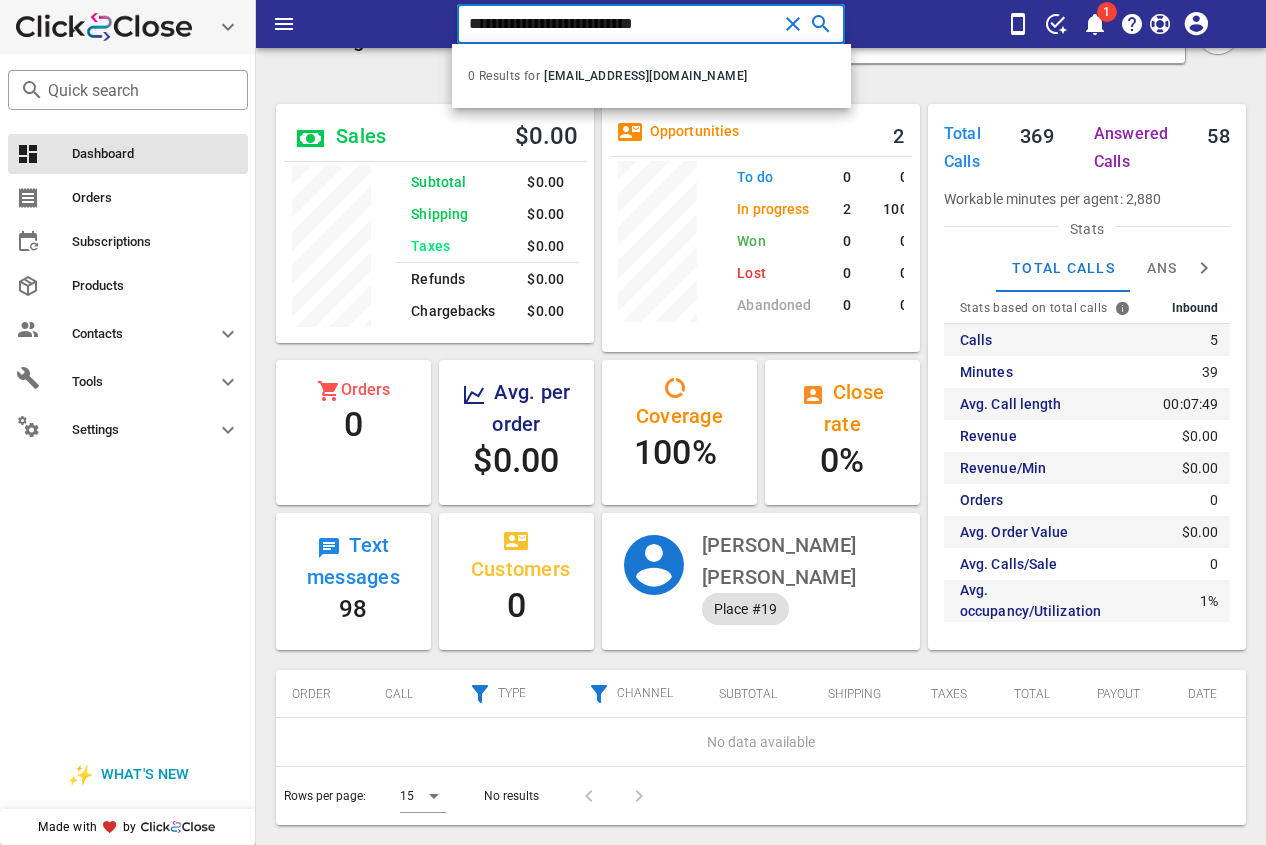 drag, startPoint x: 685, startPoint y: 37, endPoint x: 216, endPoint y: 20, distance: 469.308 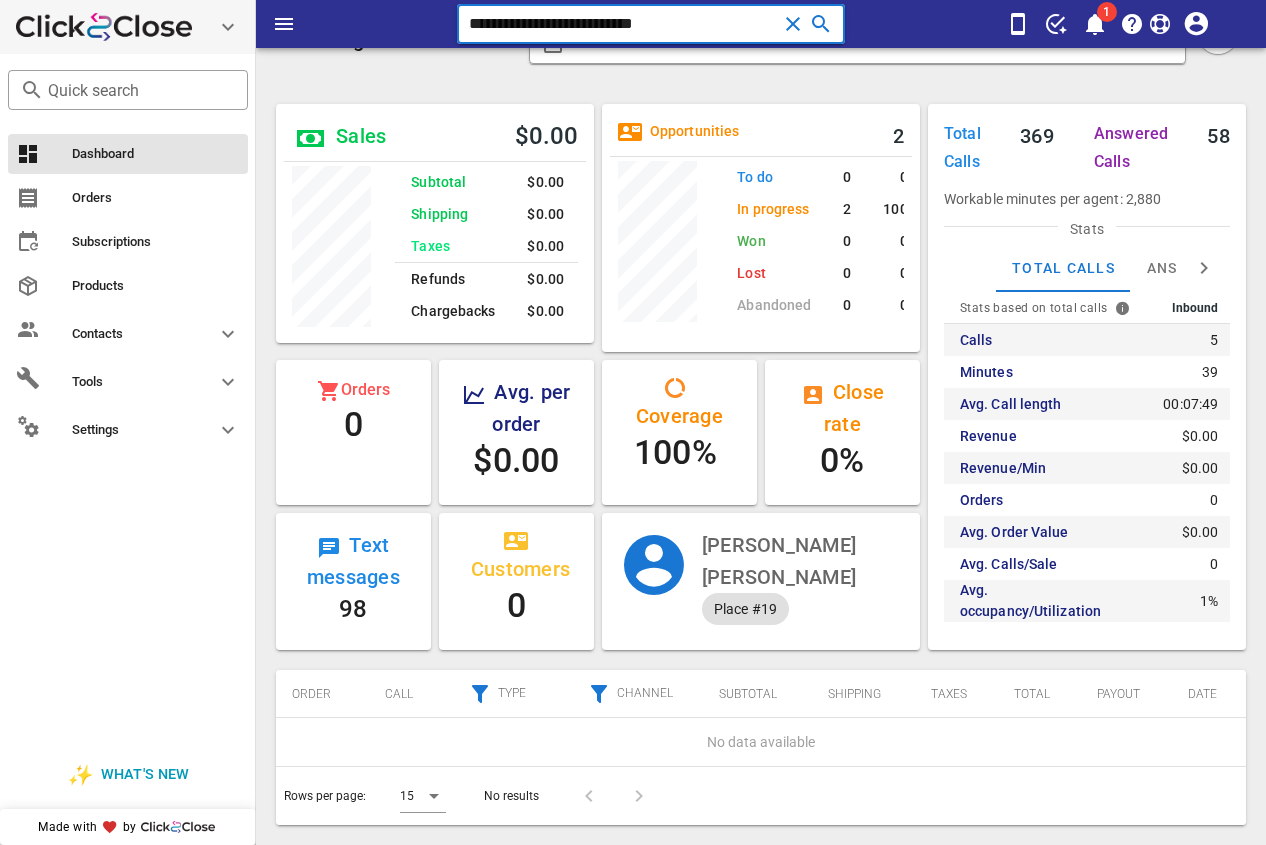 paste 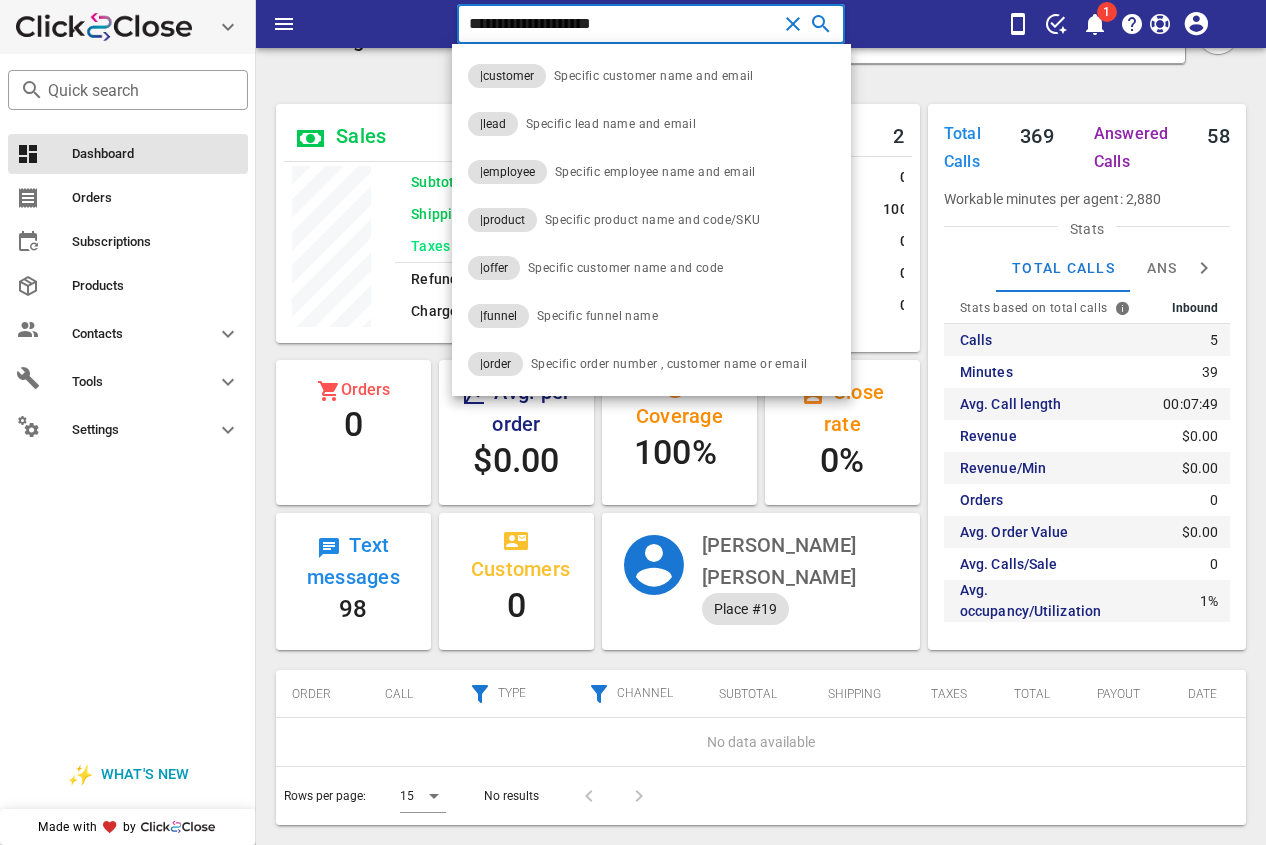 type on "**********" 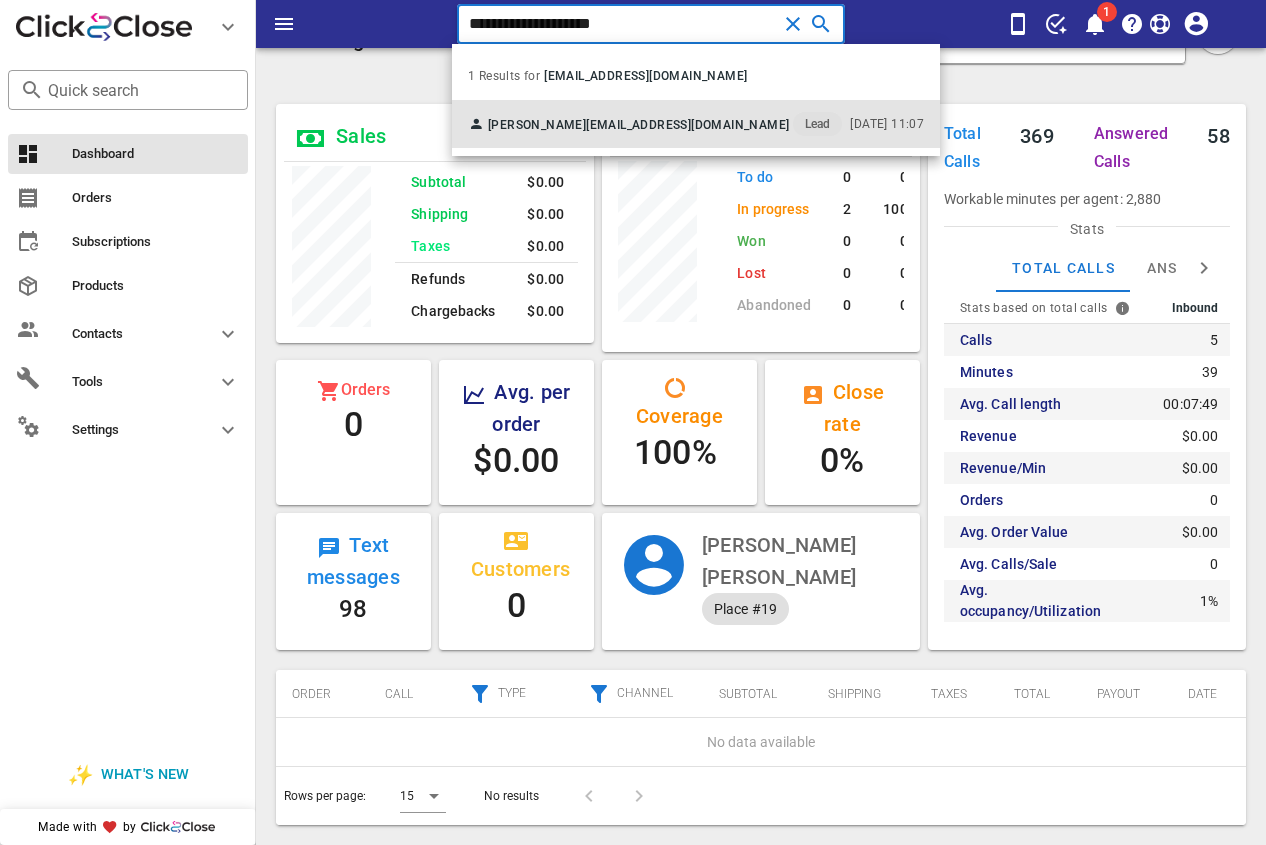 click on "[PERSON_NAME]   [EMAIL_ADDRESS][DOMAIN_NAME]   Lead   [DATE] 11:07" at bounding box center (696, 124) 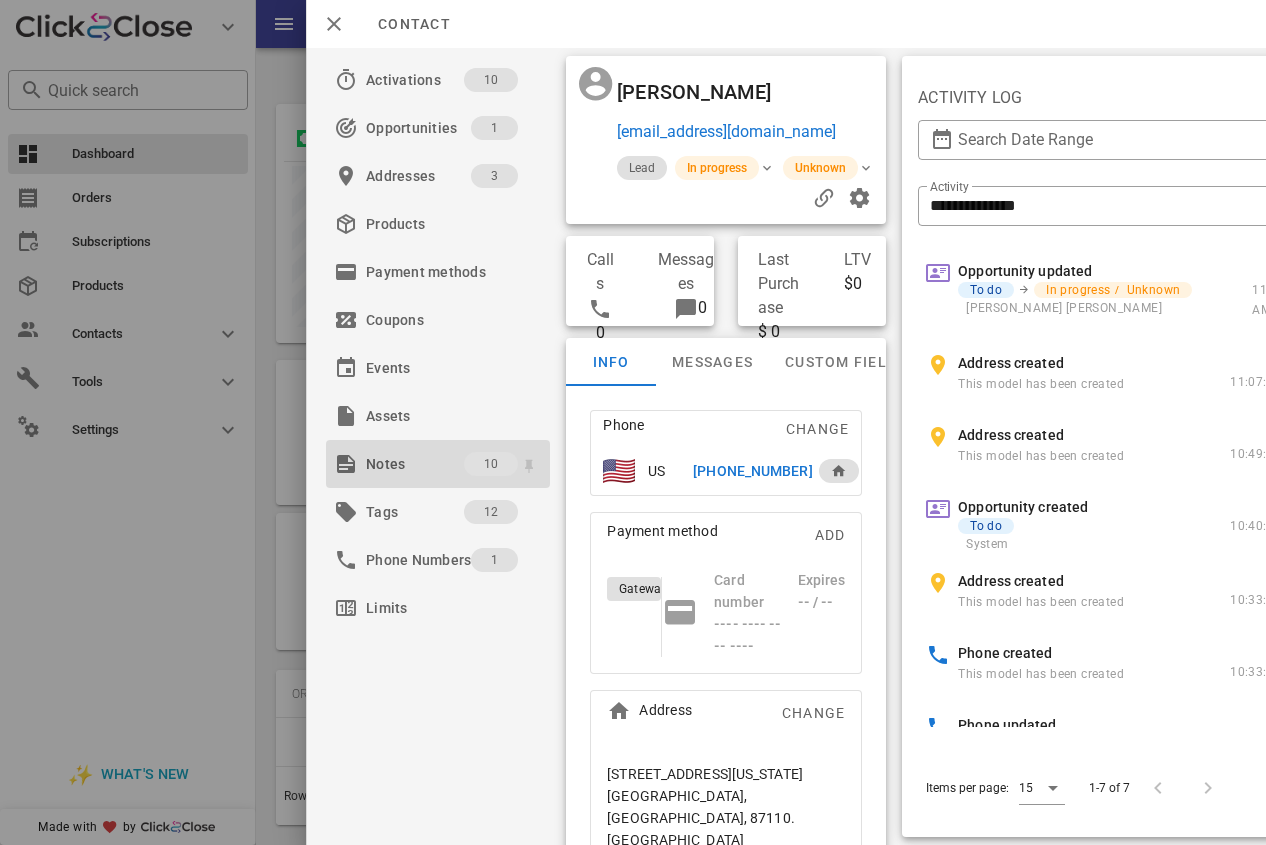 click on "Notes" at bounding box center (415, 464) 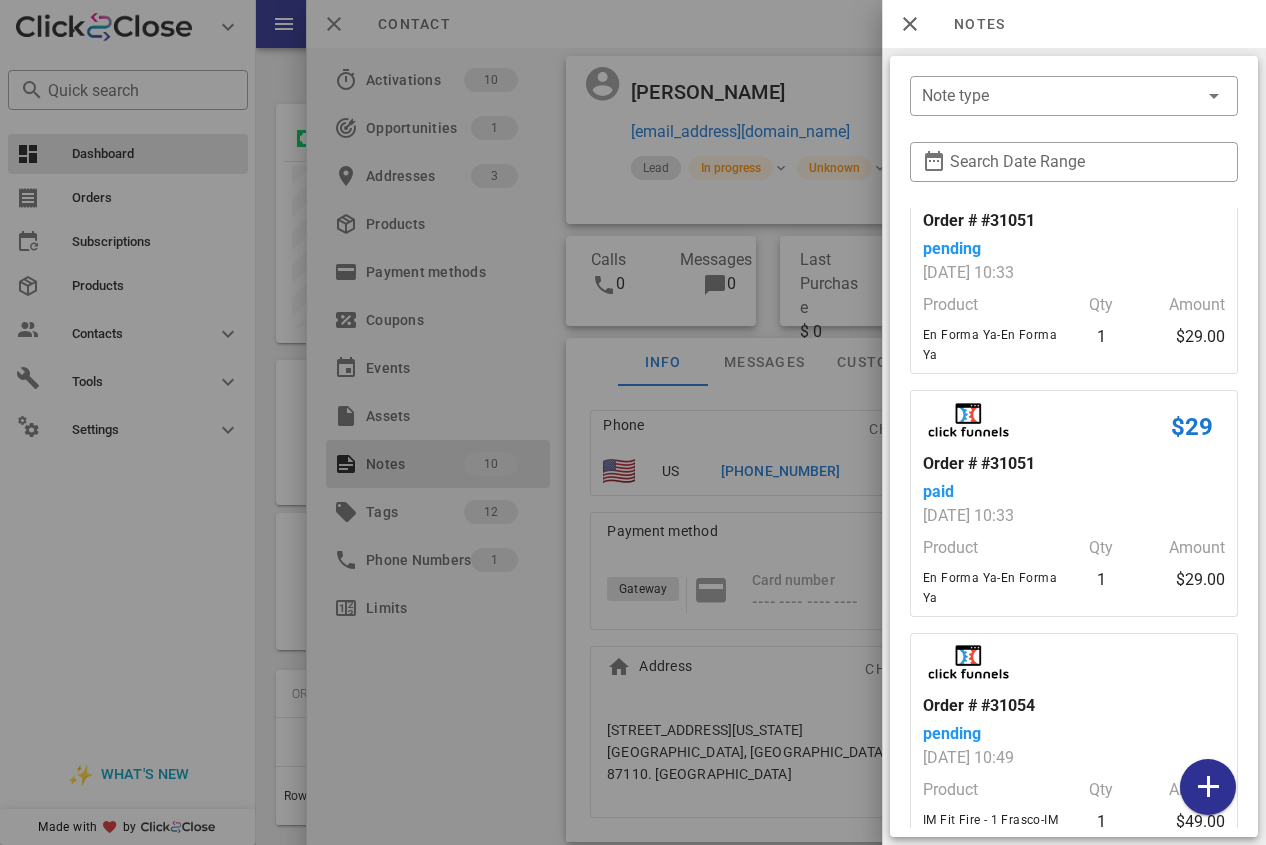 scroll, scrollTop: 0, scrollLeft: 0, axis: both 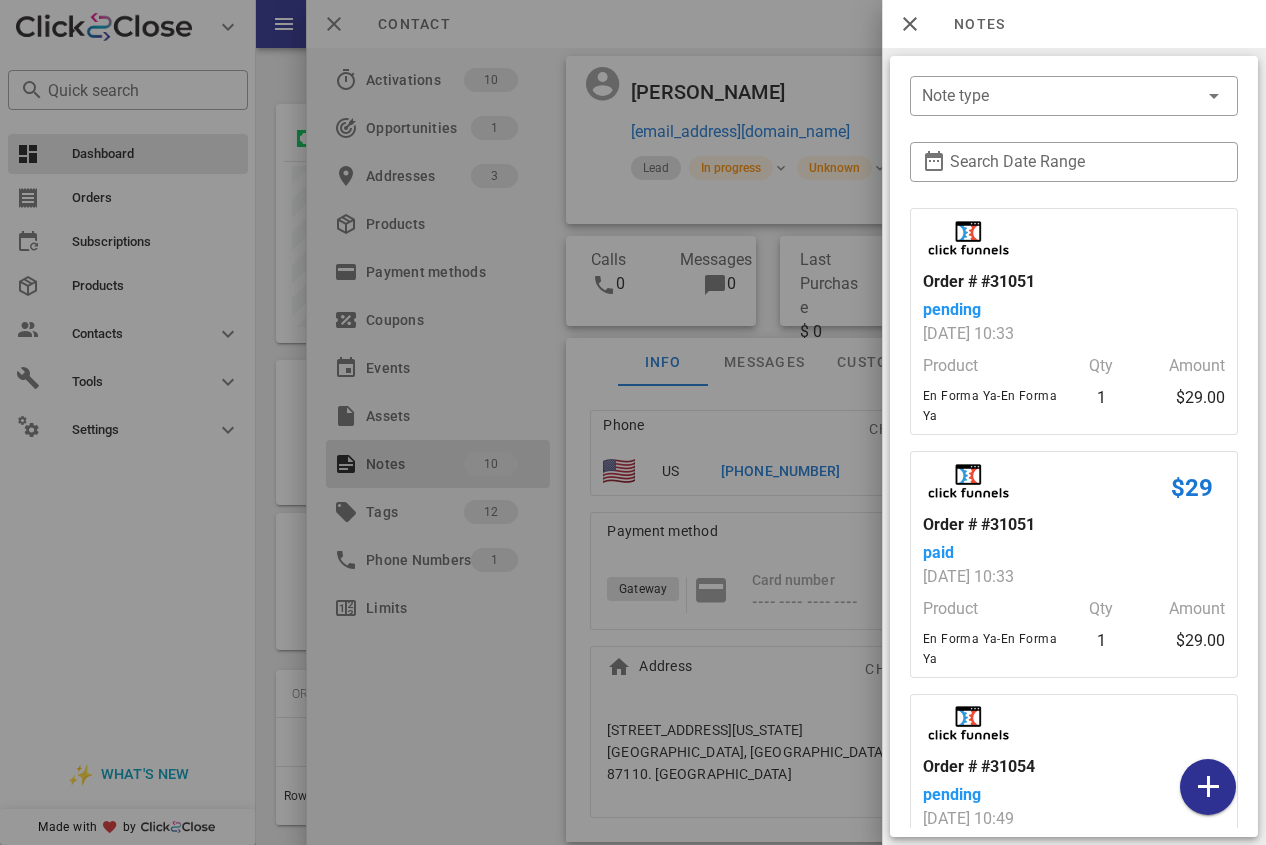 click at bounding box center [633, 422] 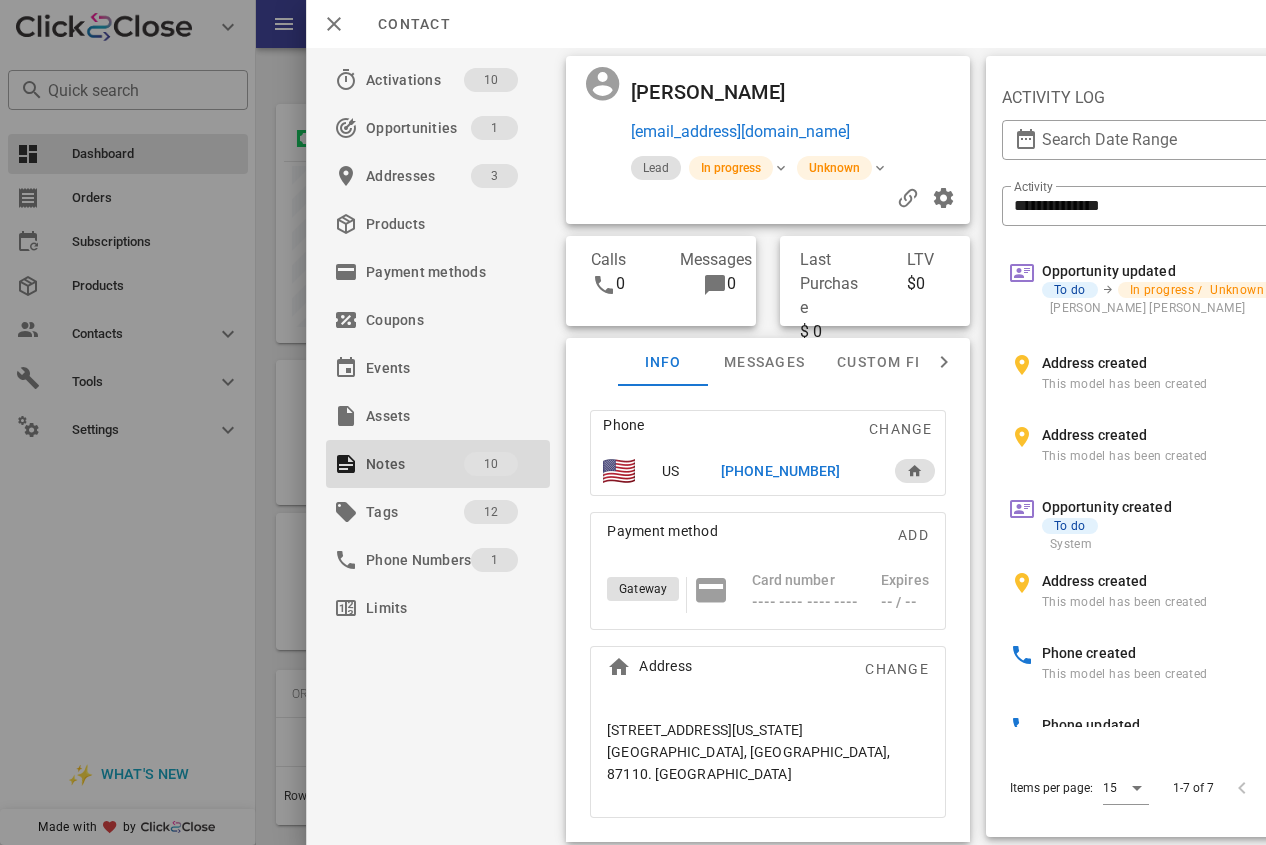 click on "[PHONE_NUMBER]" at bounding box center [780, 471] 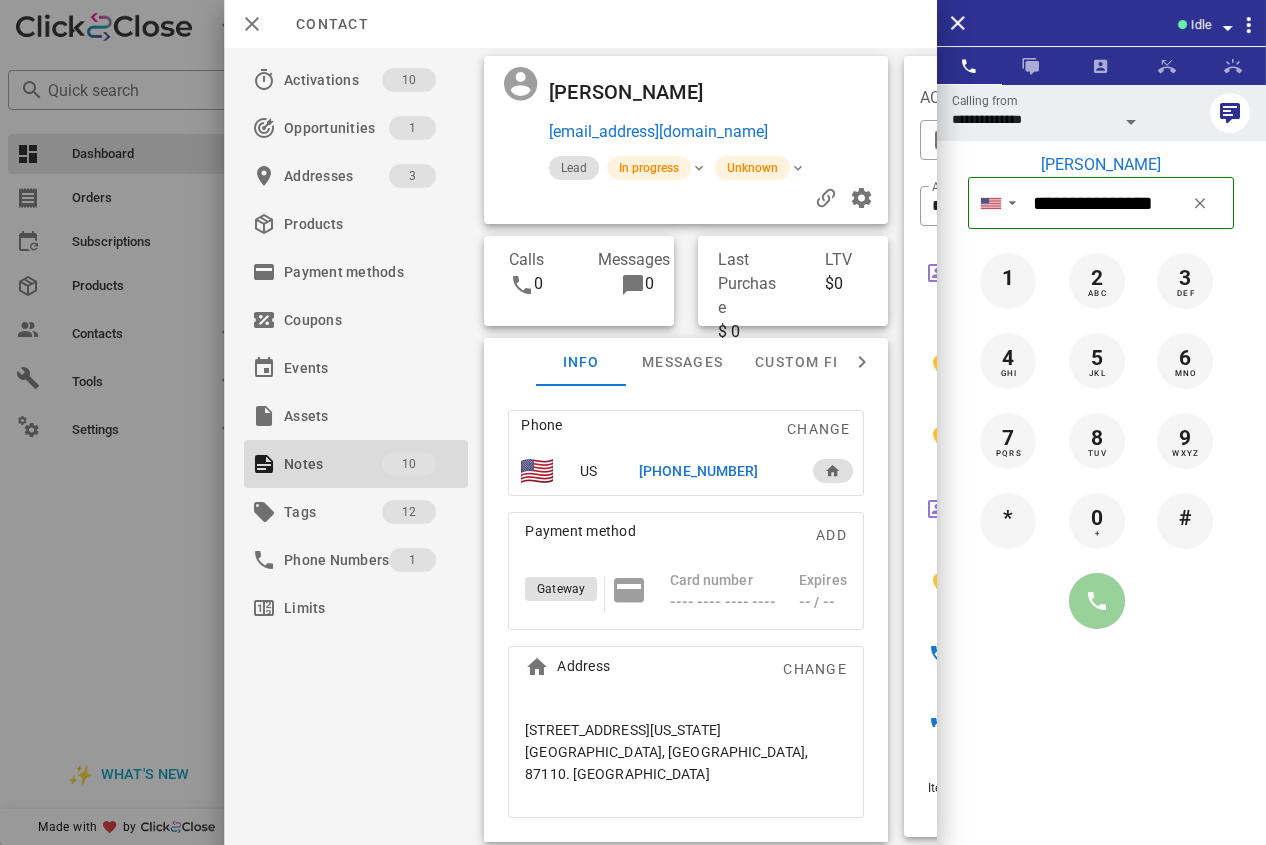 click at bounding box center [1097, 601] 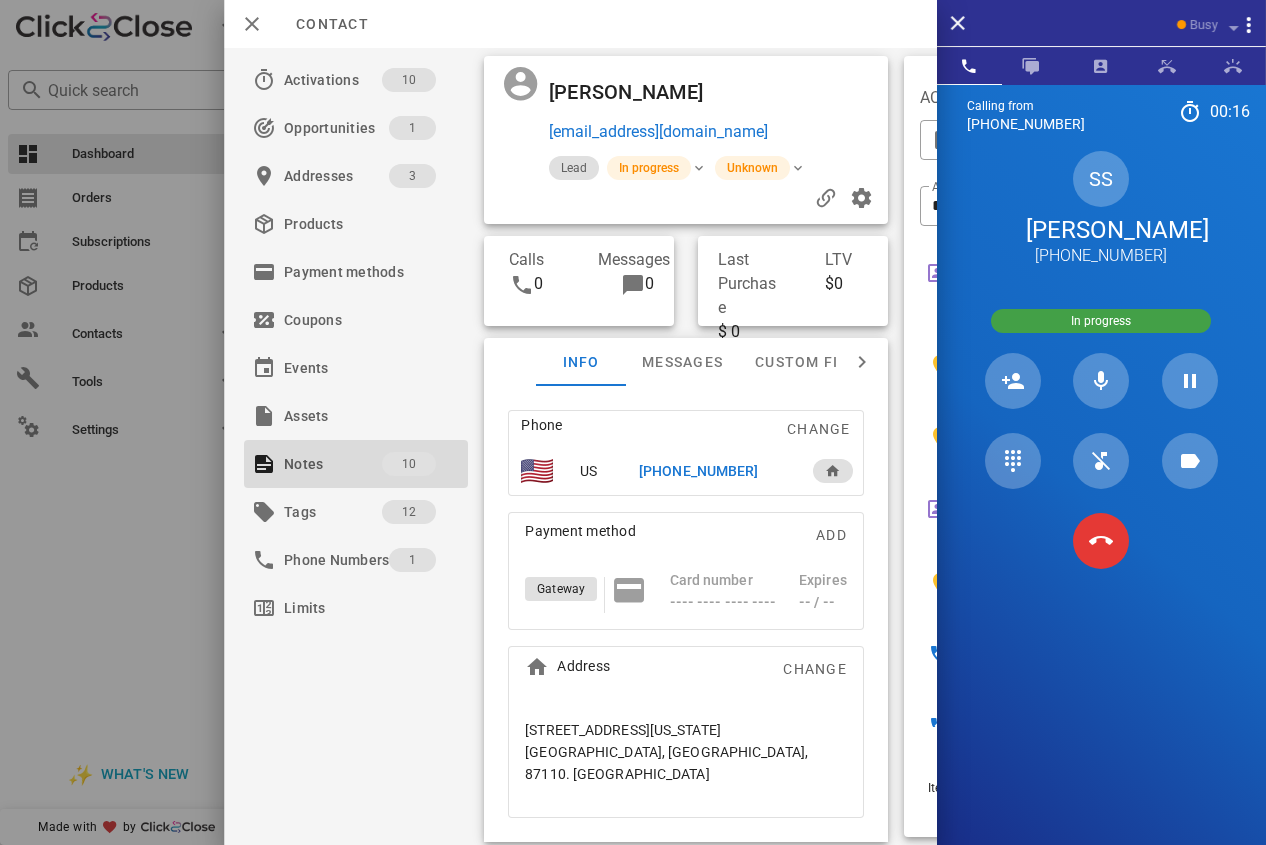 click at bounding box center (1101, 541) 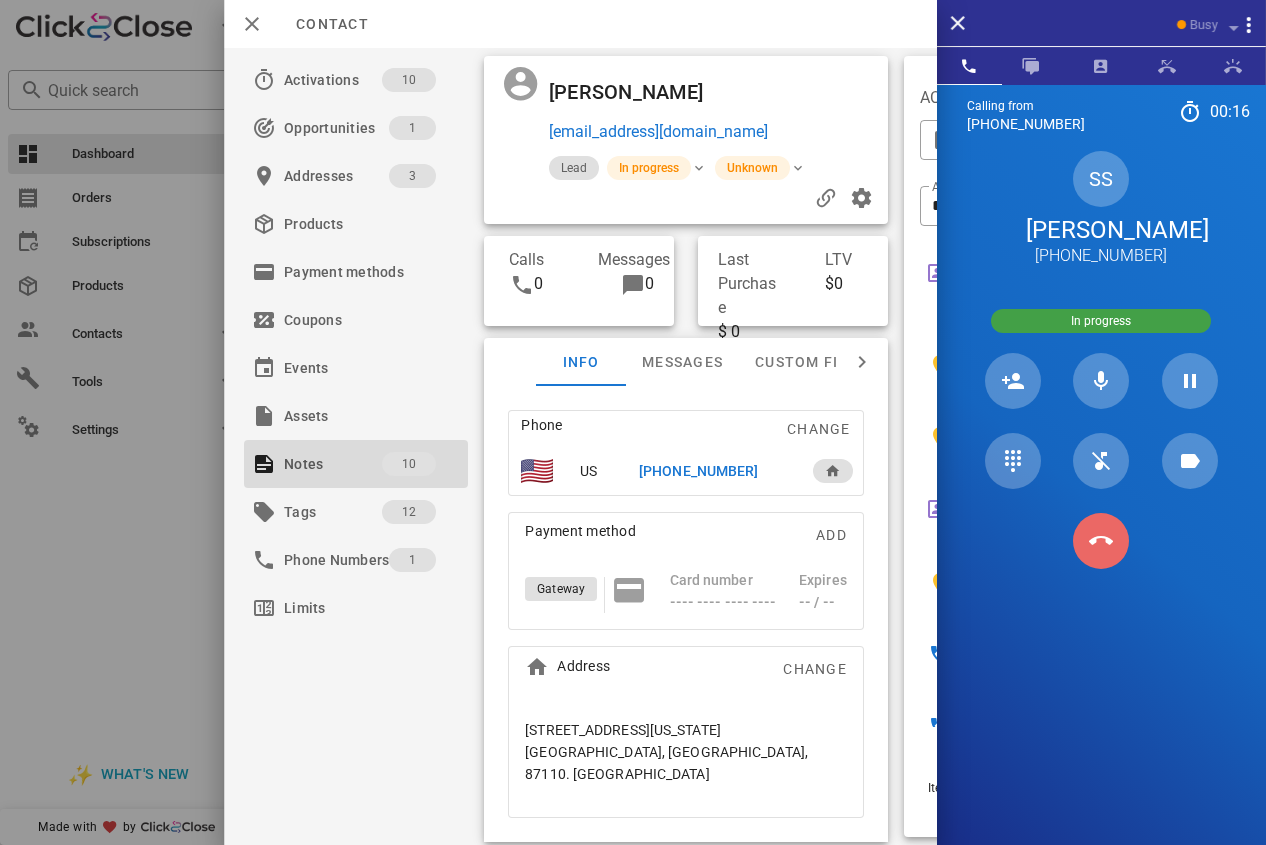 click at bounding box center [1101, 541] 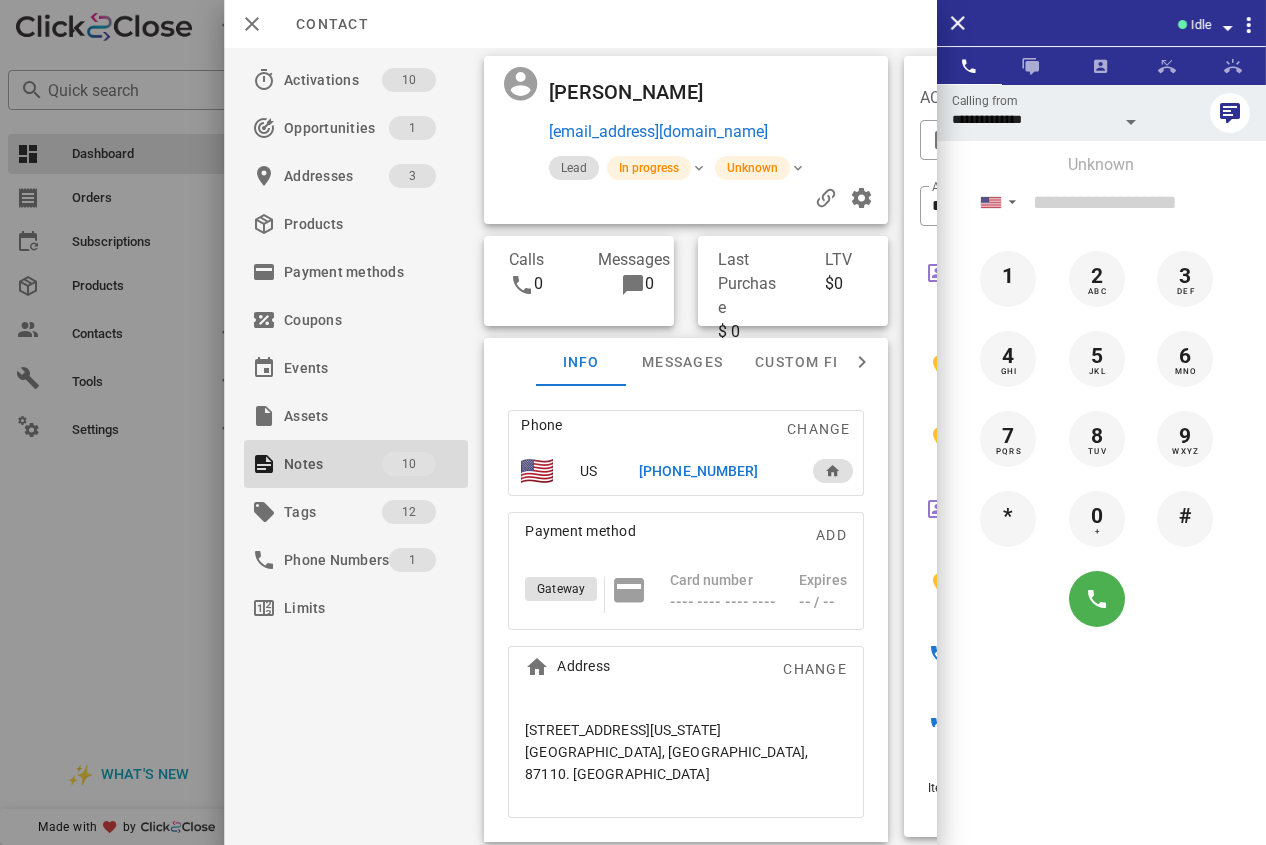 click on "[PHONE_NUMBER]" at bounding box center (698, 471) 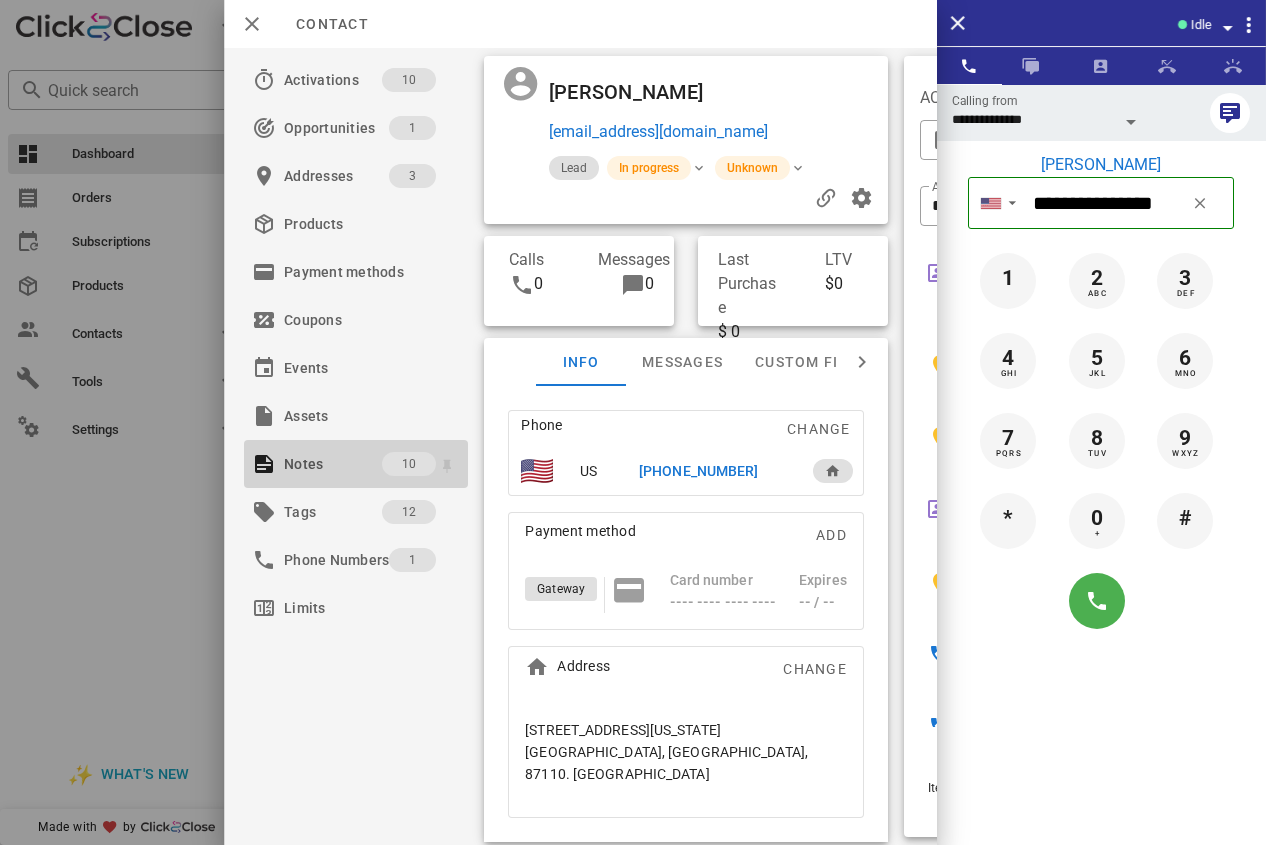 click on "Notes" at bounding box center (333, 464) 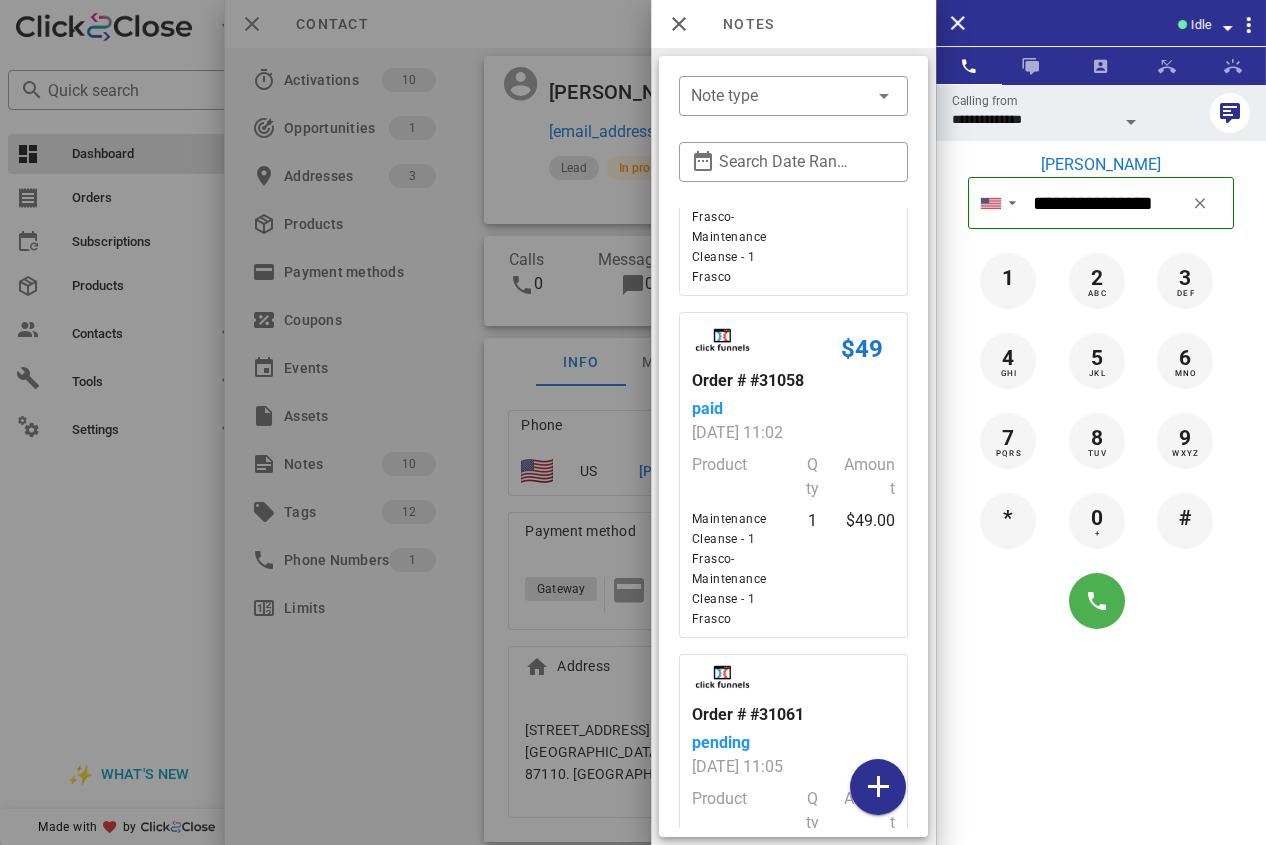 scroll, scrollTop: 1500, scrollLeft: 0, axis: vertical 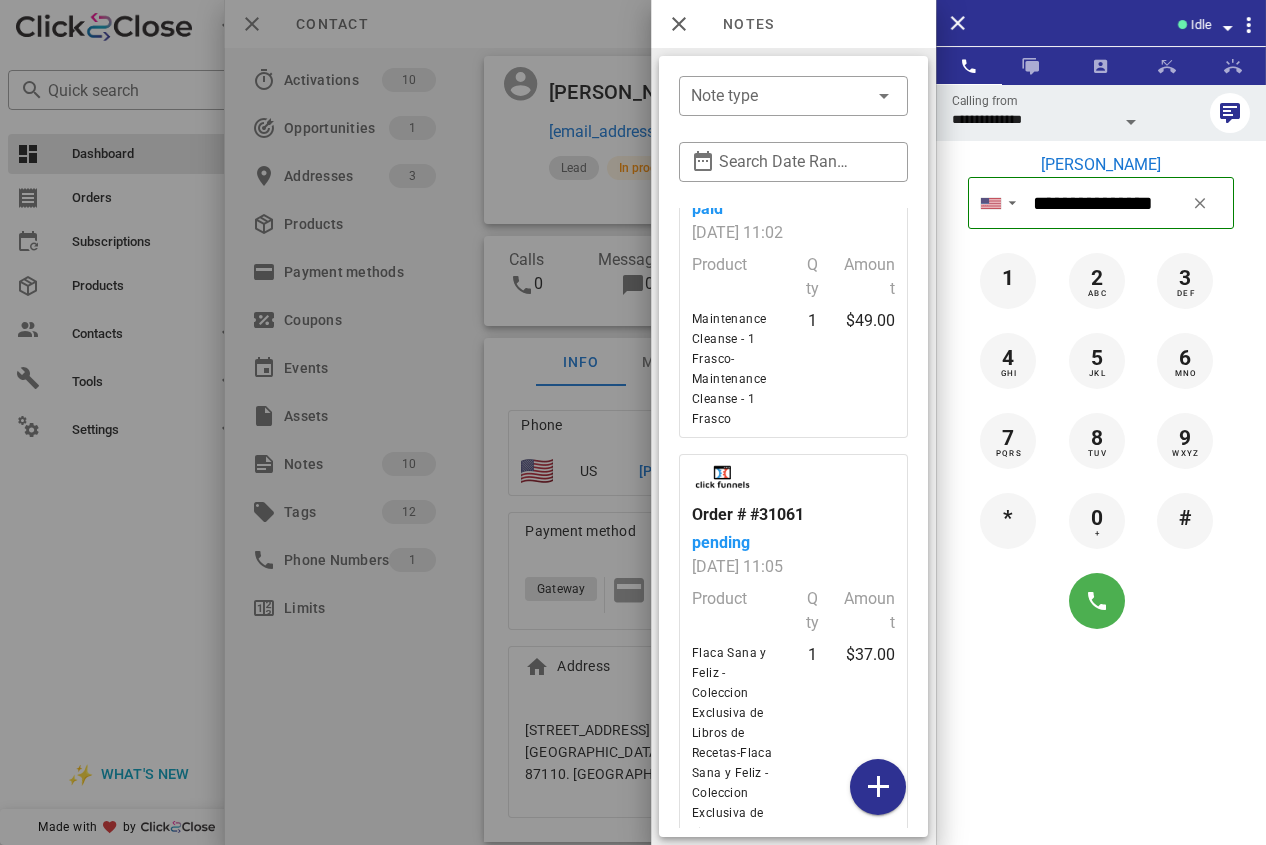 click at bounding box center (633, 422) 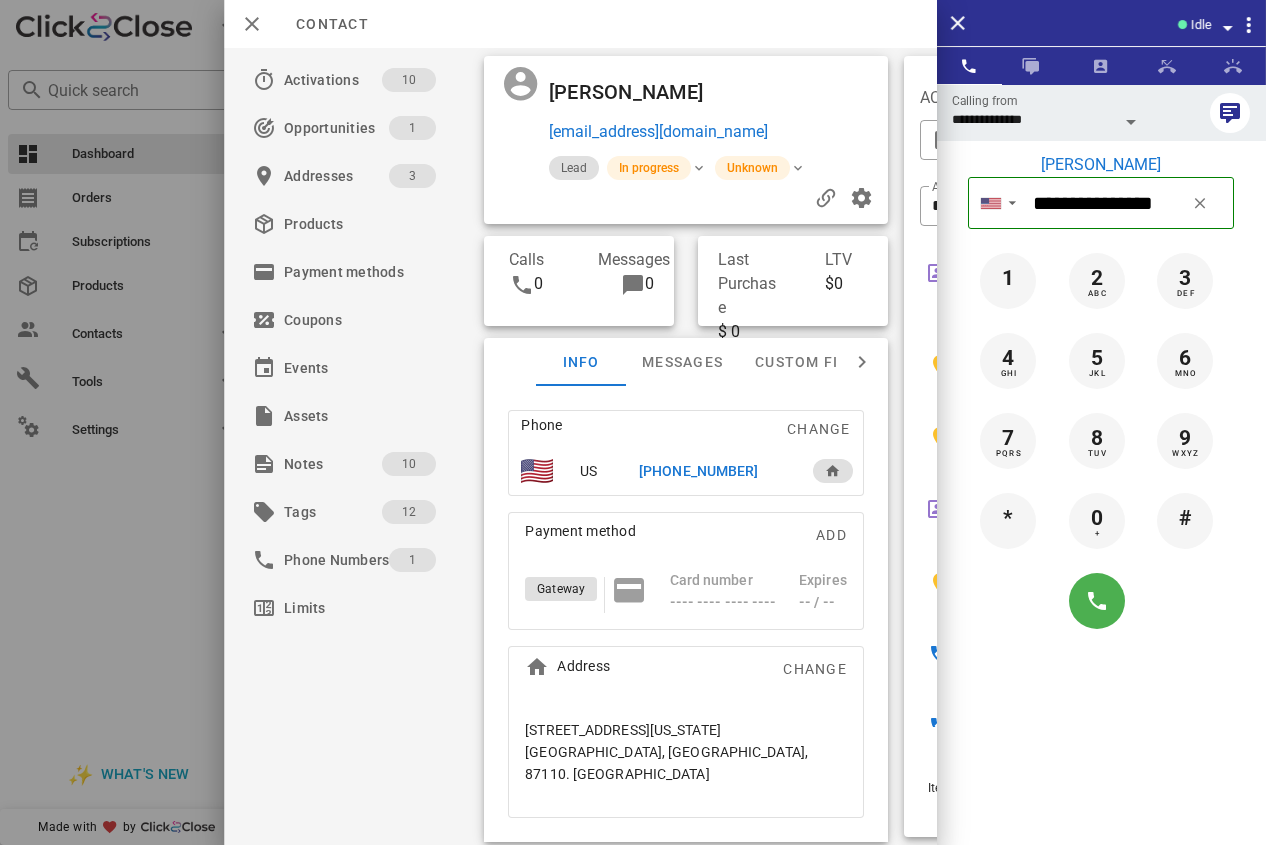 click on "[PHONE_NUMBER]" at bounding box center (698, 471) 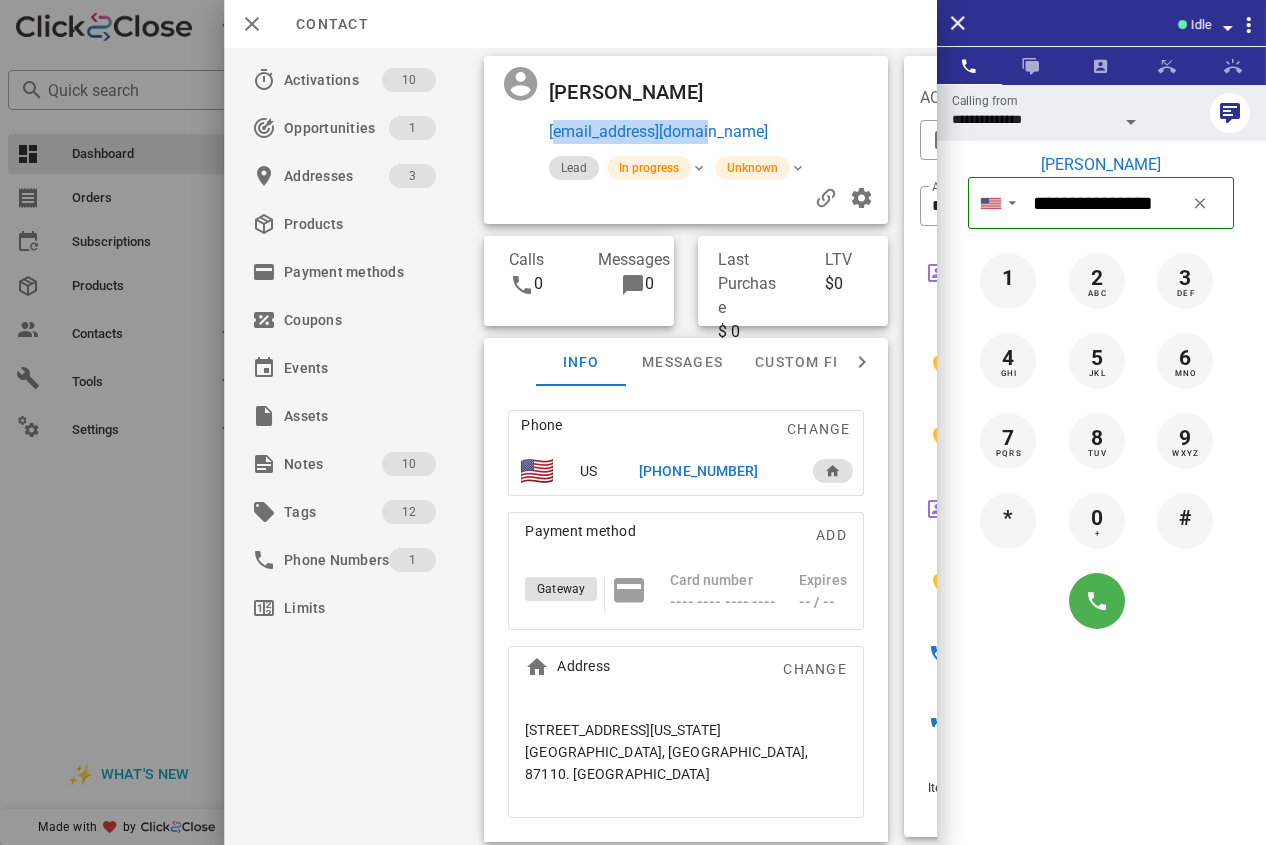 drag, startPoint x: 746, startPoint y: 129, endPoint x: 547, endPoint y: 132, distance: 199.02261 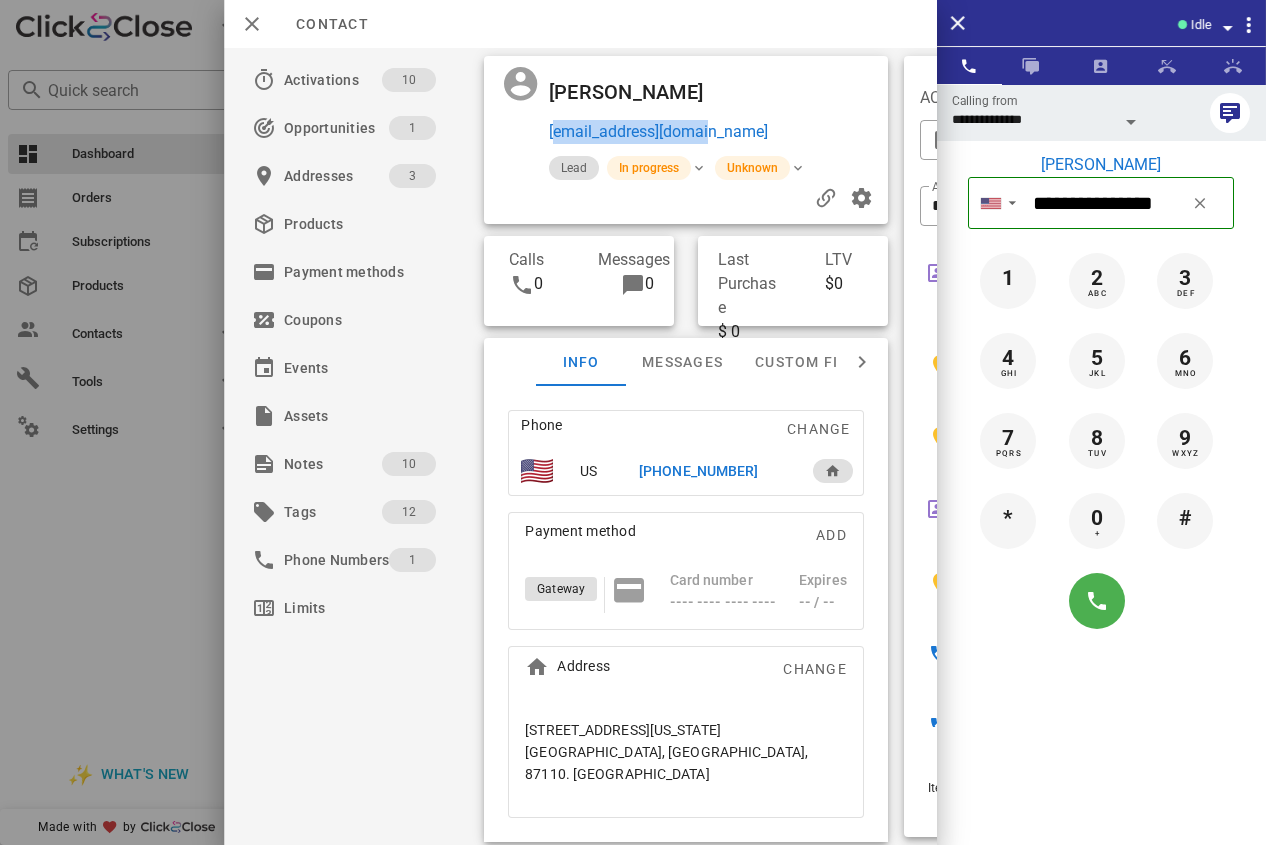 scroll, scrollTop: 999746, scrollLeft: 999682, axis: both 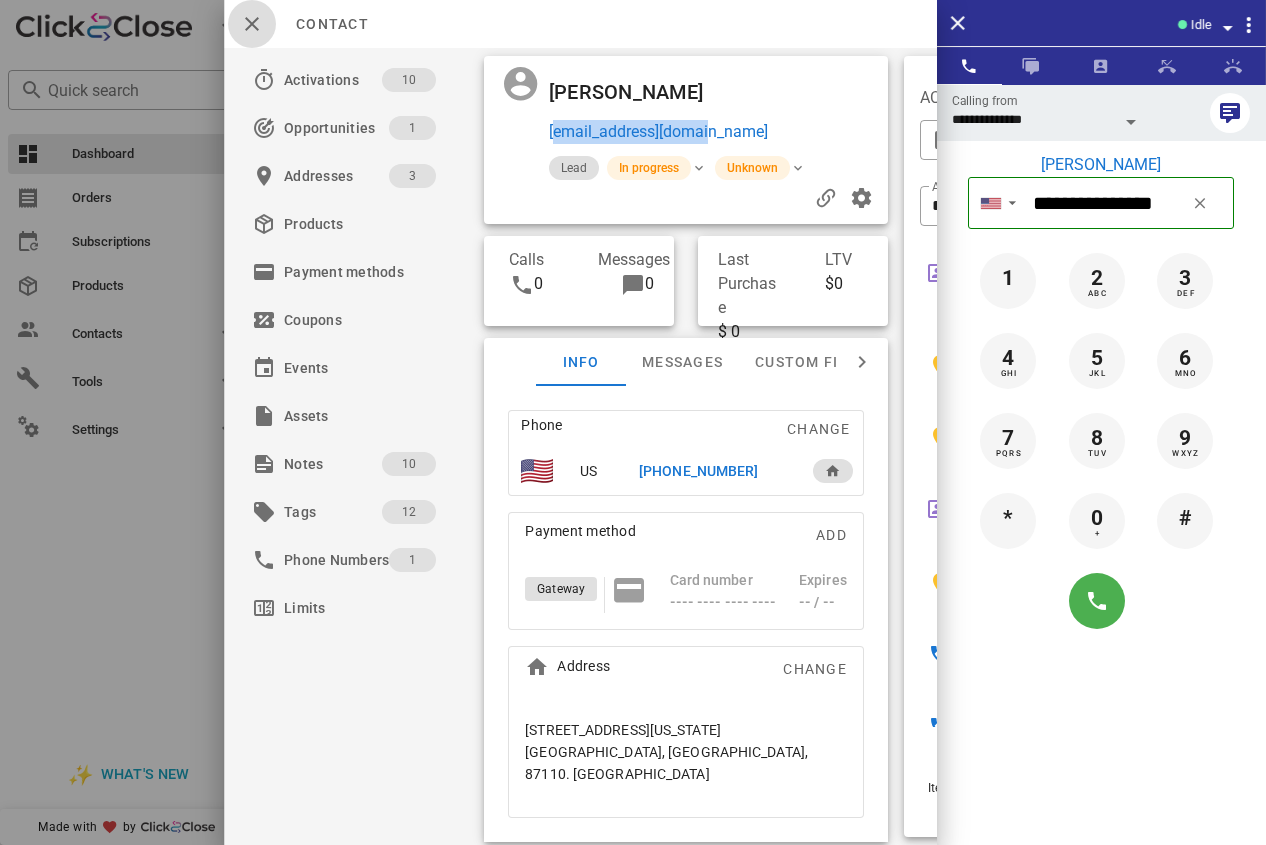 click at bounding box center (252, 24) 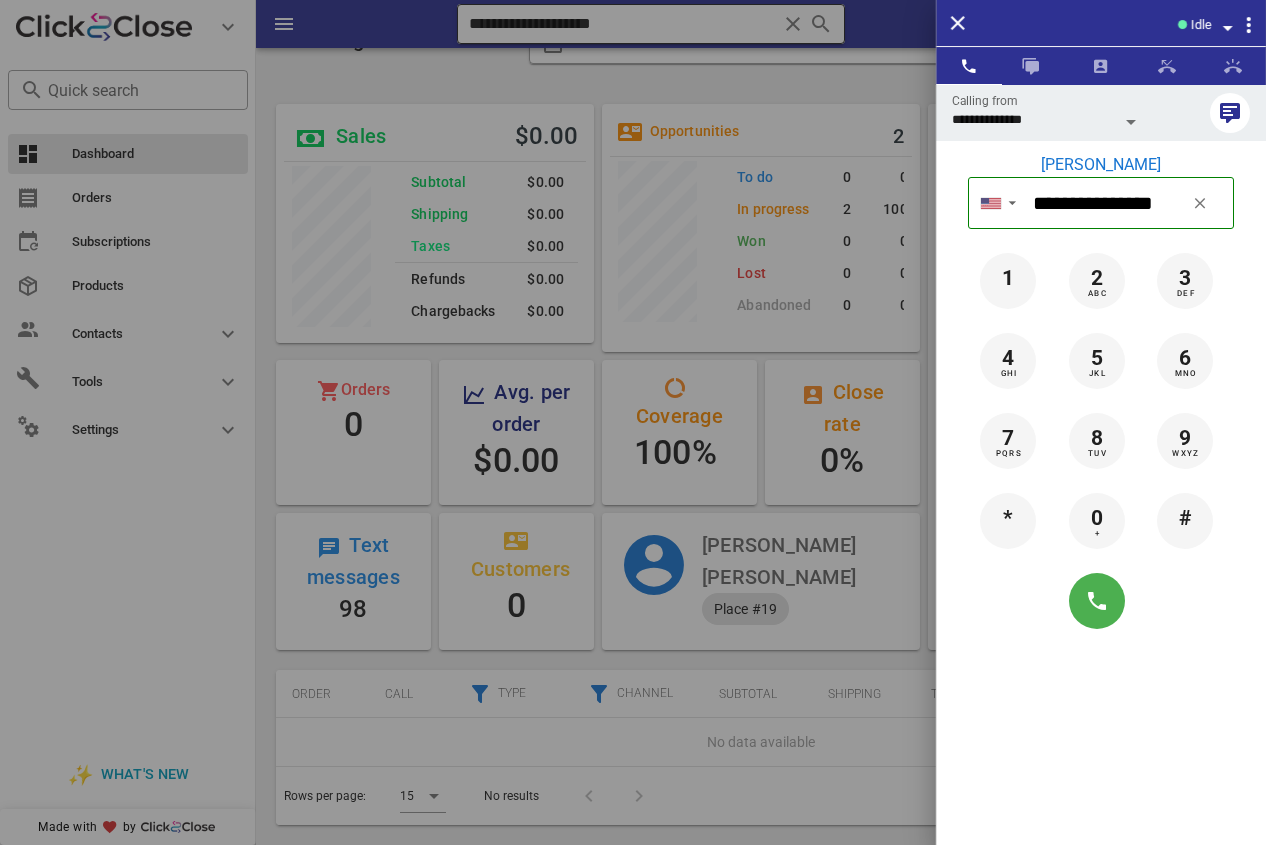 click at bounding box center (633, 422) 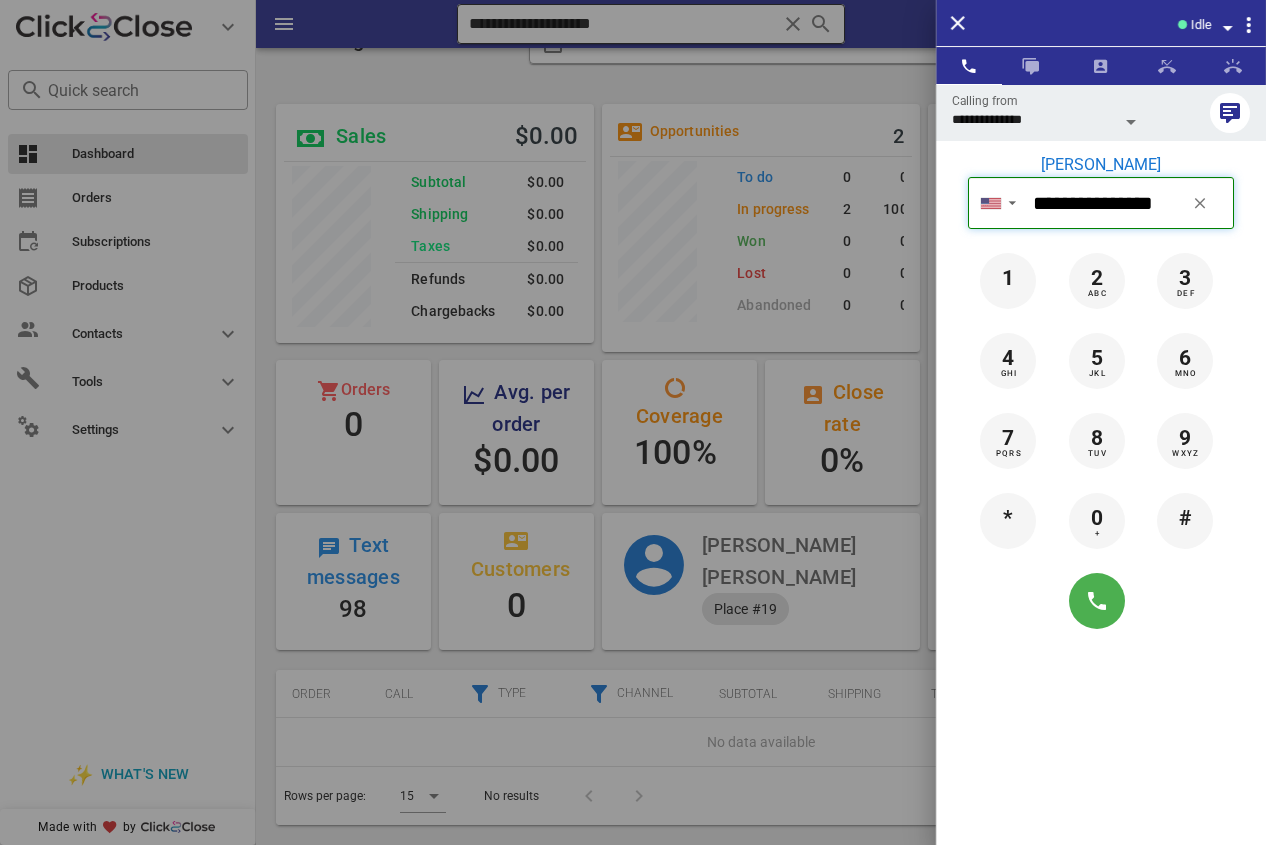 type 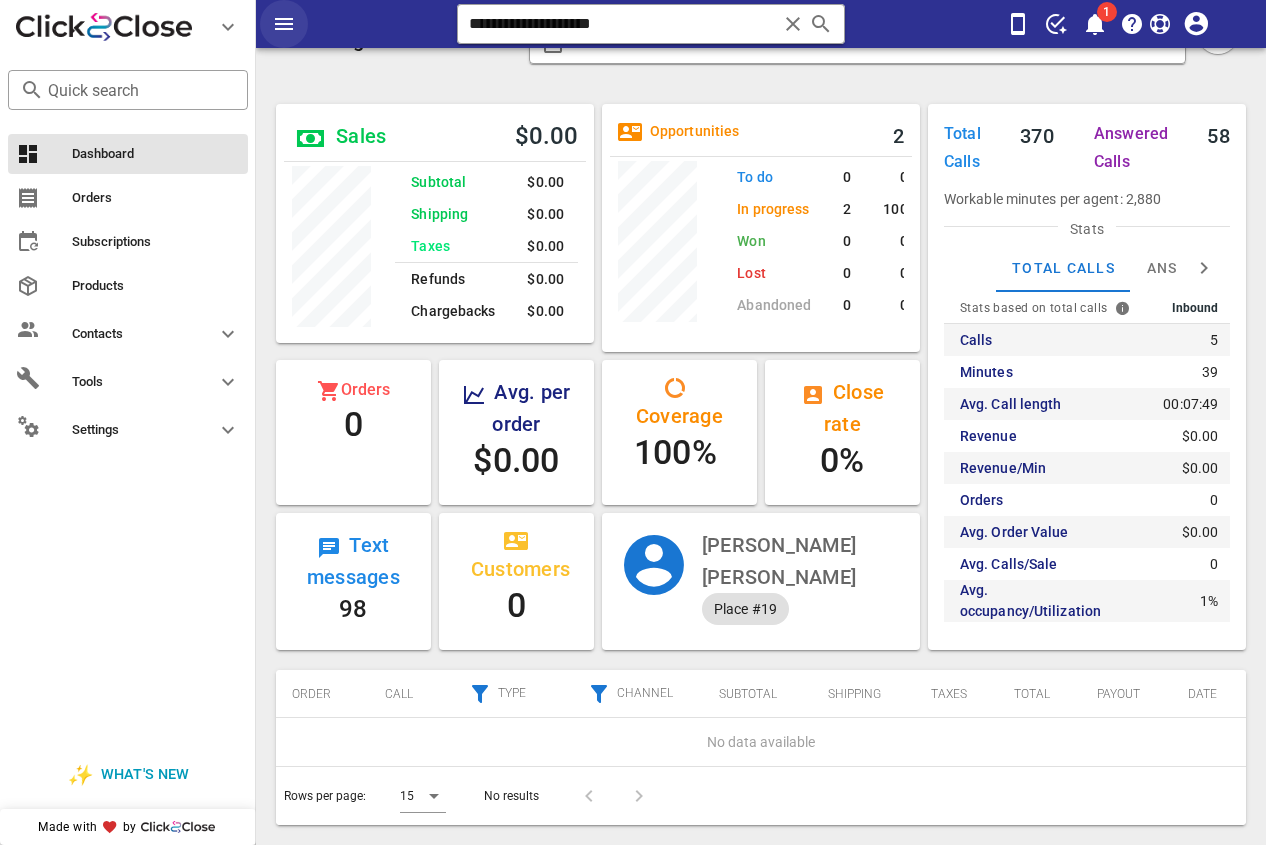 drag, startPoint x: 656, startPoint y: 26, endPoint x: 289, endPoint y: 26, distance: 367 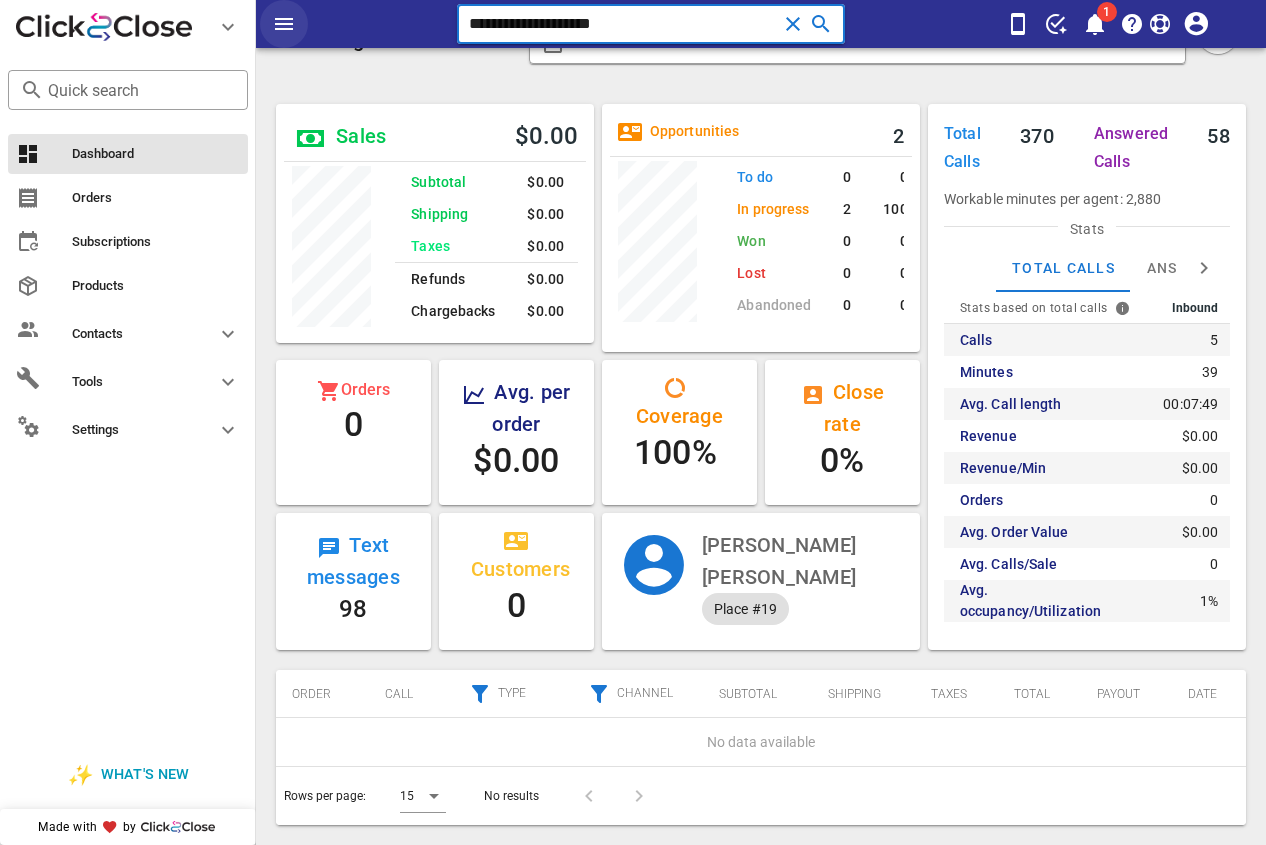 paste on "********" 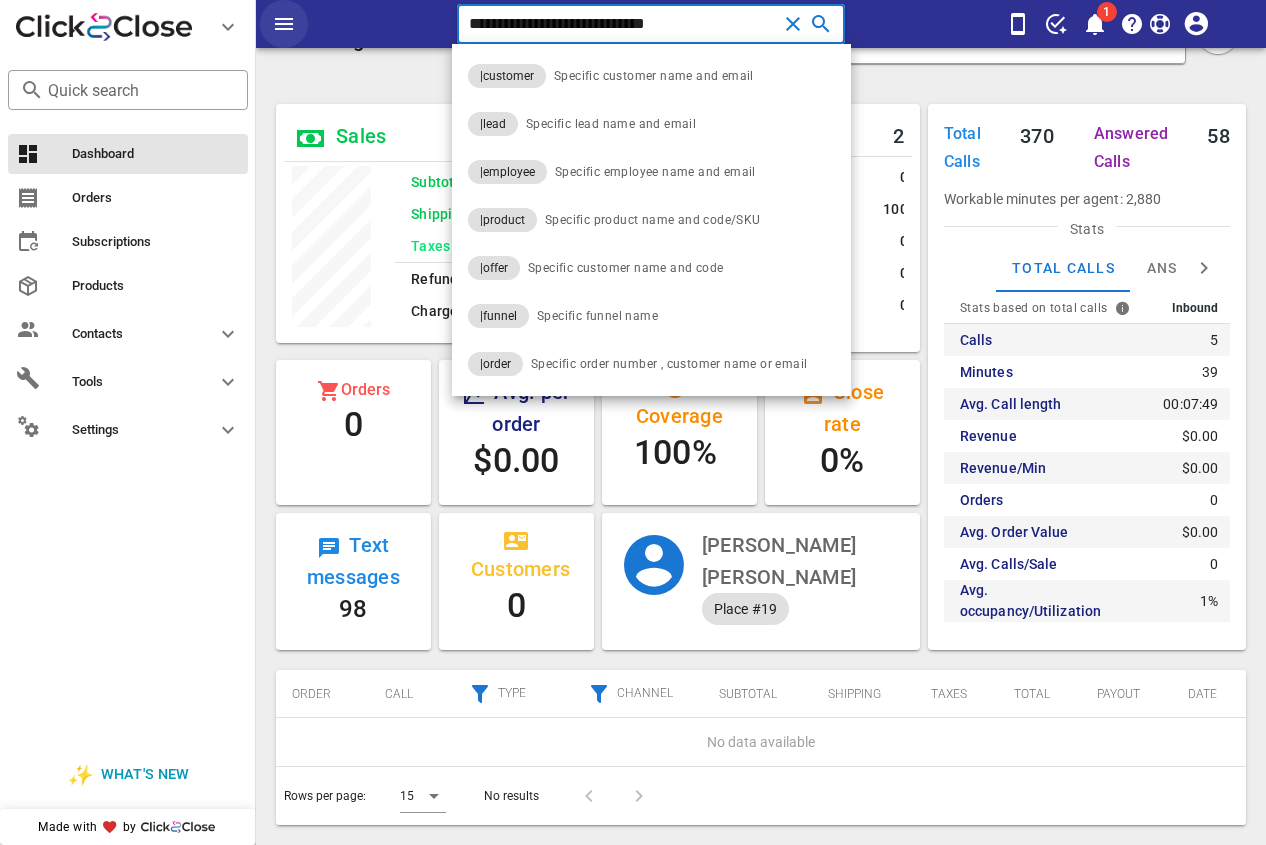 type on "**********" 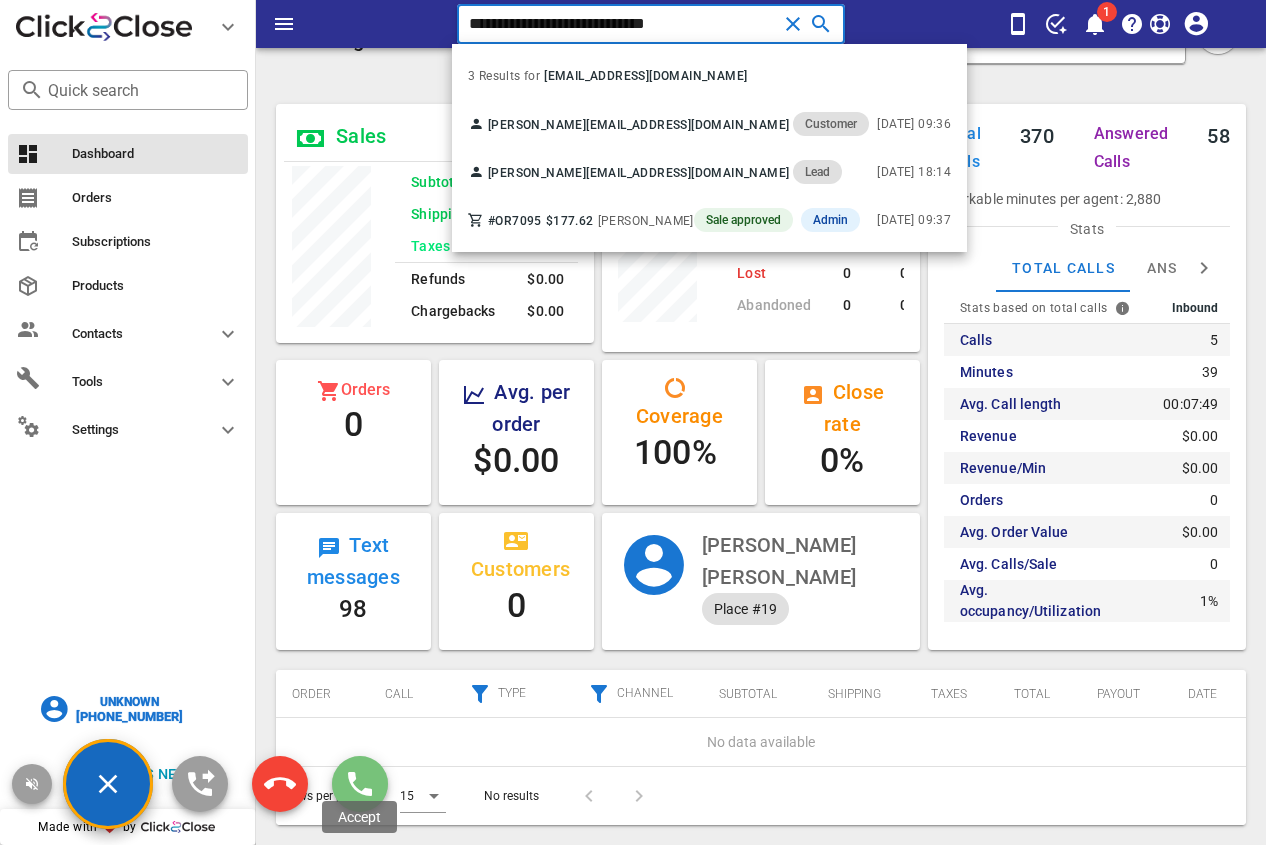 click at bounding box center (360, 784) 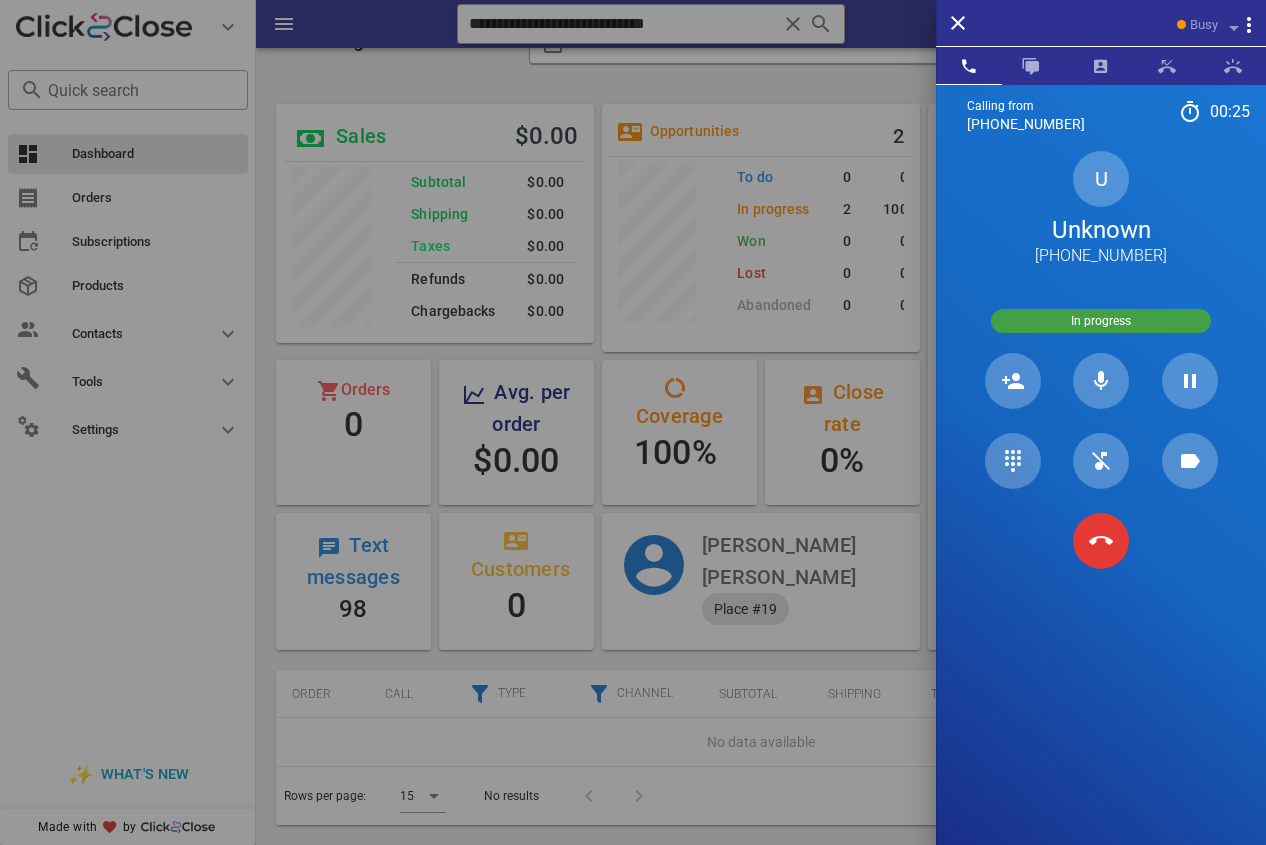click at bounding box center (633, 422) 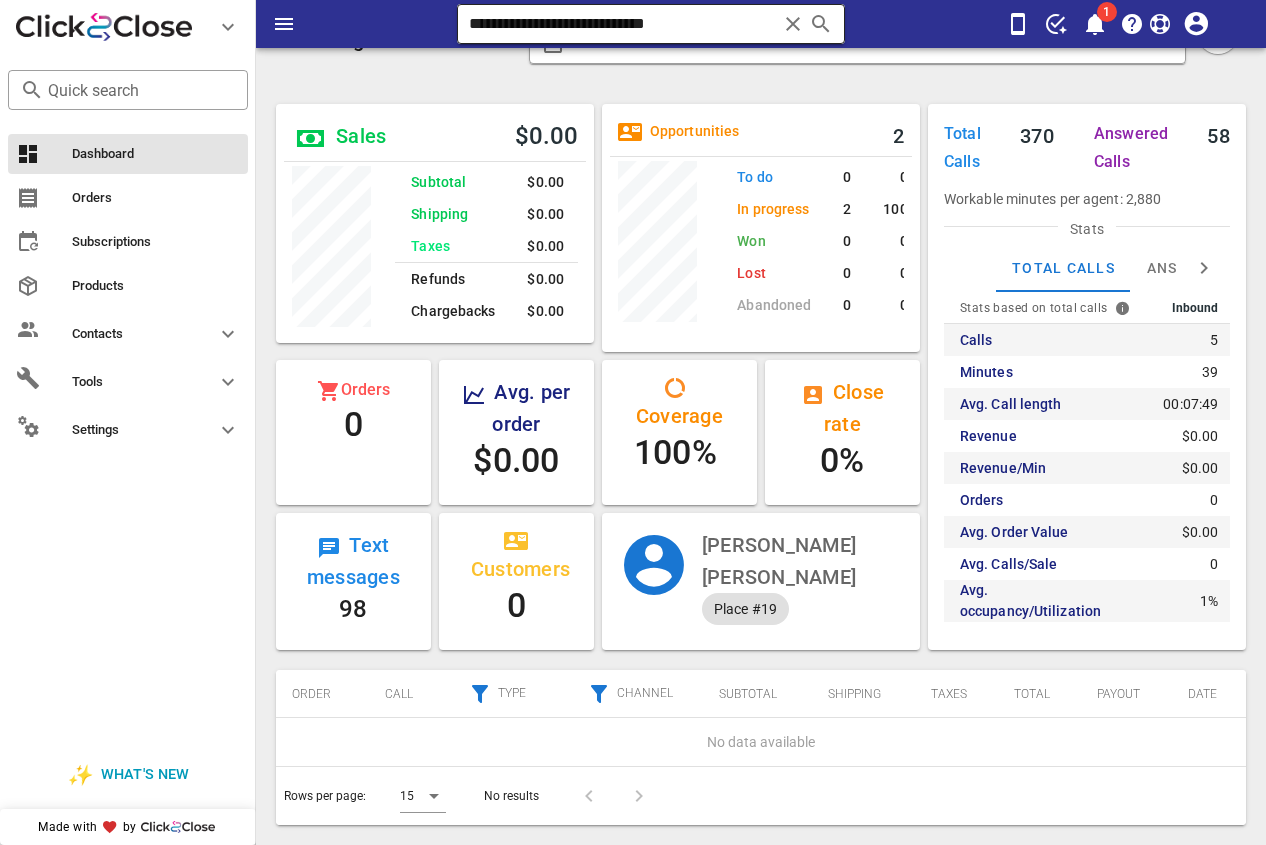 drag, startPoint x: 789, startPoint y: 16, endPoint x: 467, endPoint y: 16, distance: 322 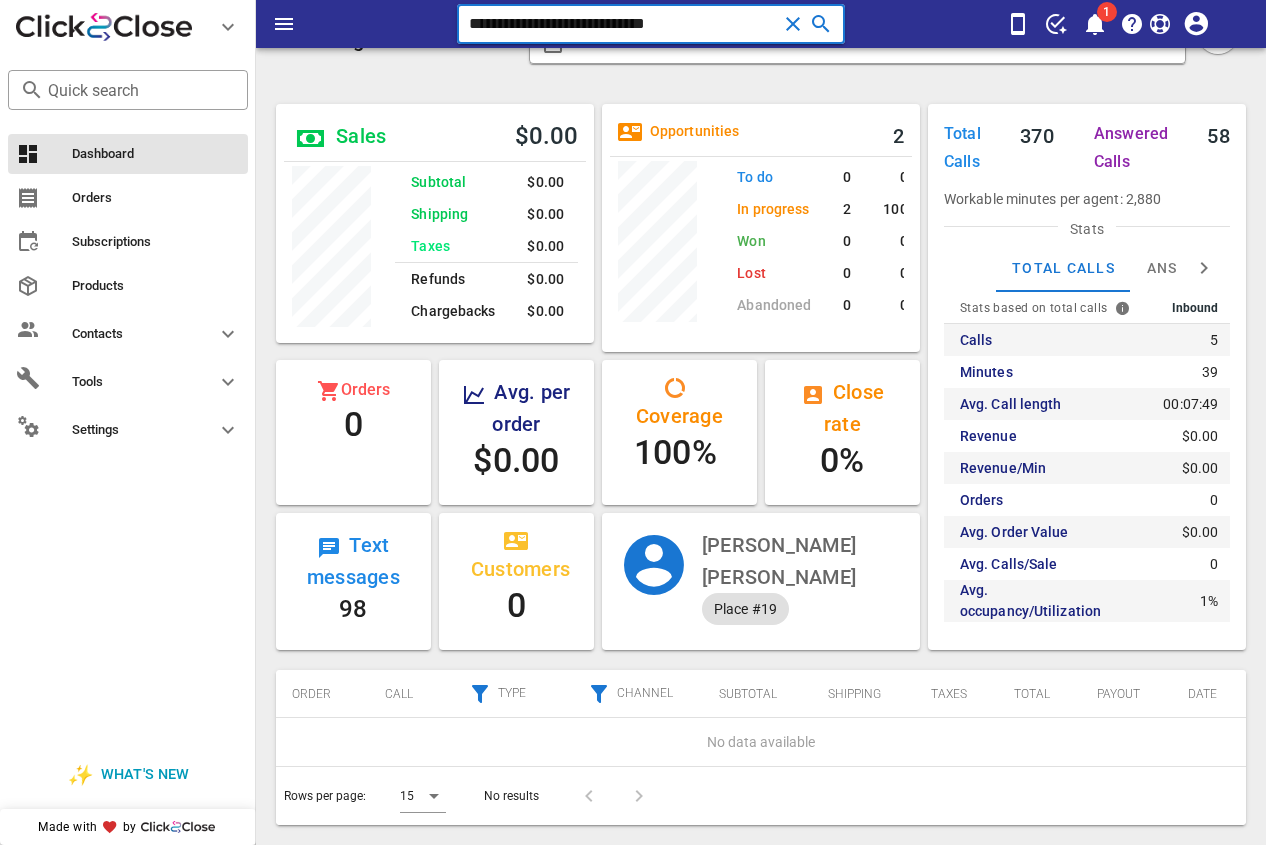 drag, startPoint x: 681, startPoint y: 18, endPoint x: 334, endPoint y: -32, distance: 350.5838 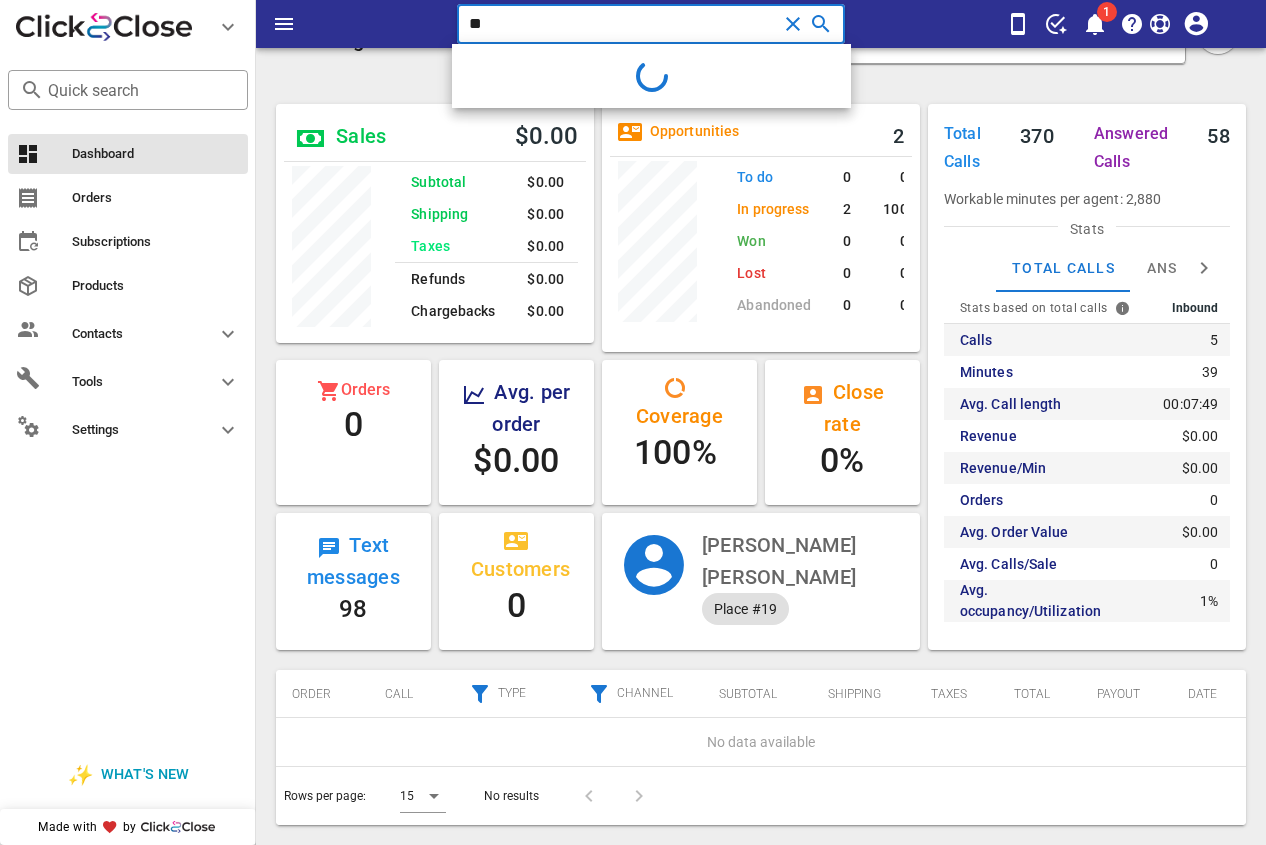 type on "*" 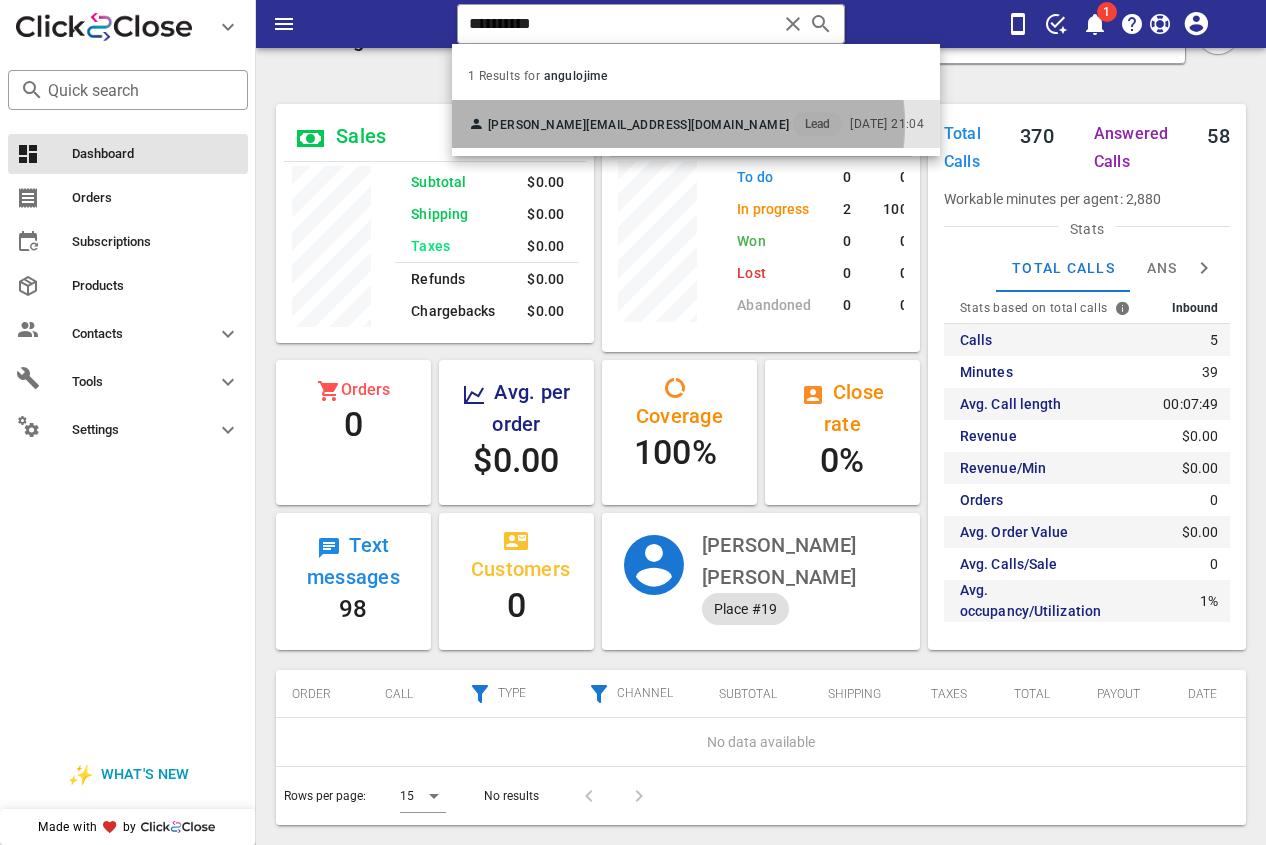 click on "[EMAIL_ADDRESS][DOMAIN_NAME]" at bounding box center (687, 125) 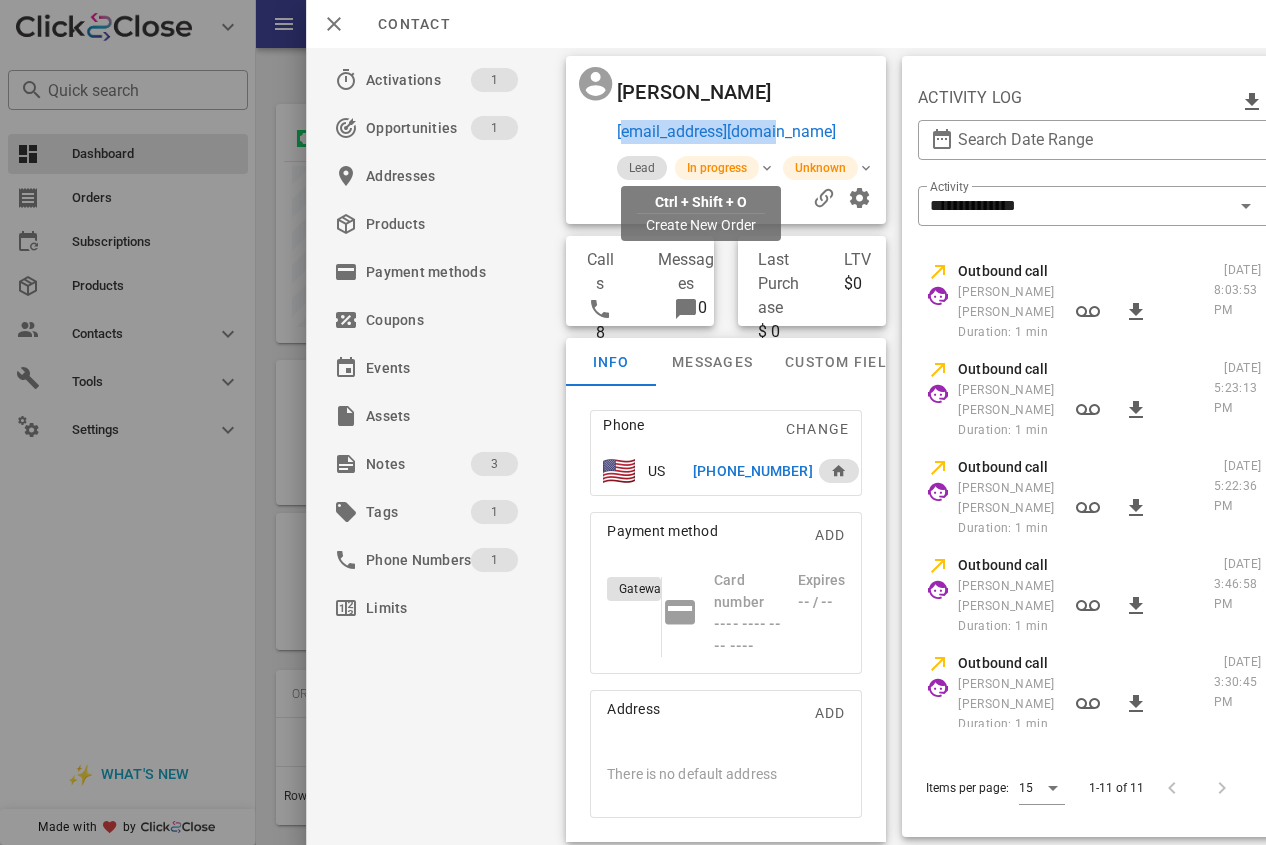 drag, startPoint x: 813, startPoint y: 160, endPoint x: 615, endPoint y: 163, distance: 198.02272 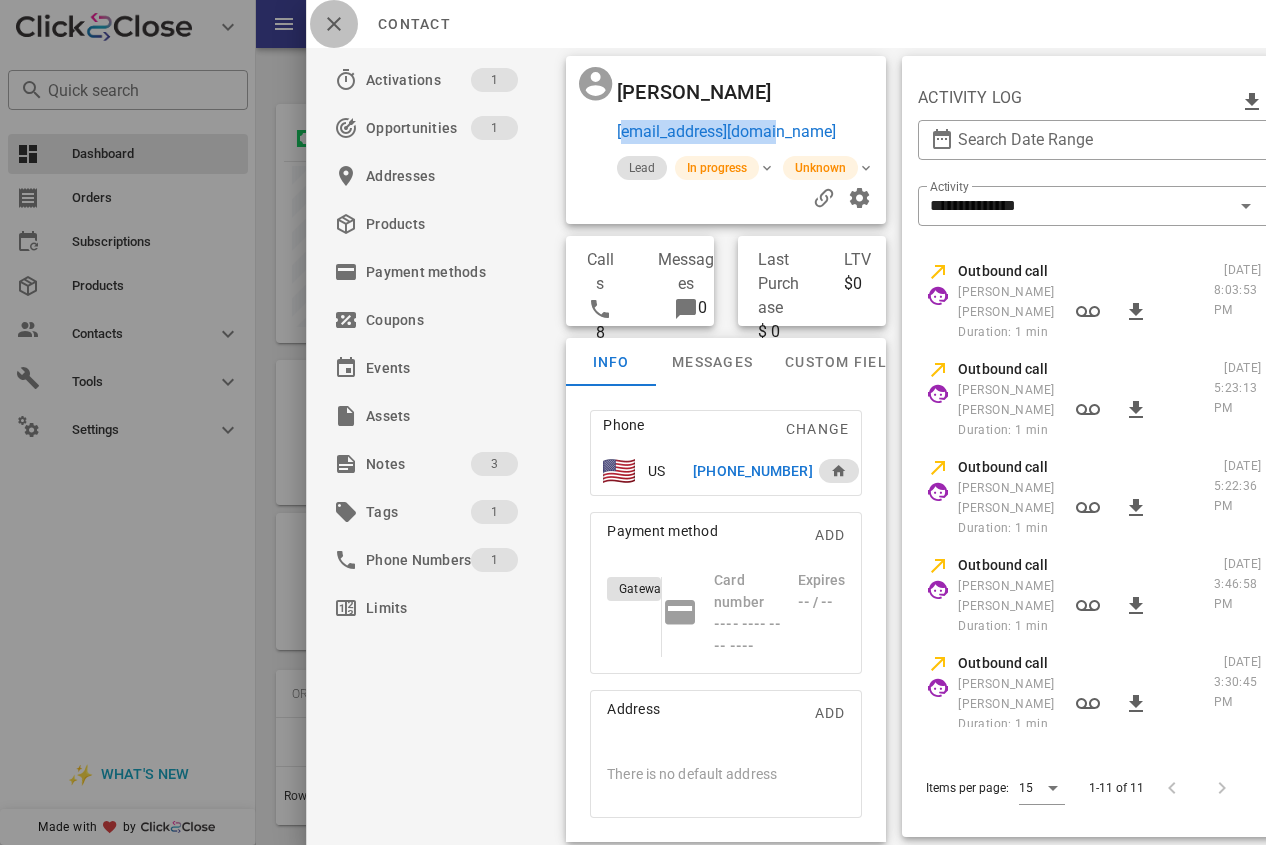 click at bounding box center (334, 24) 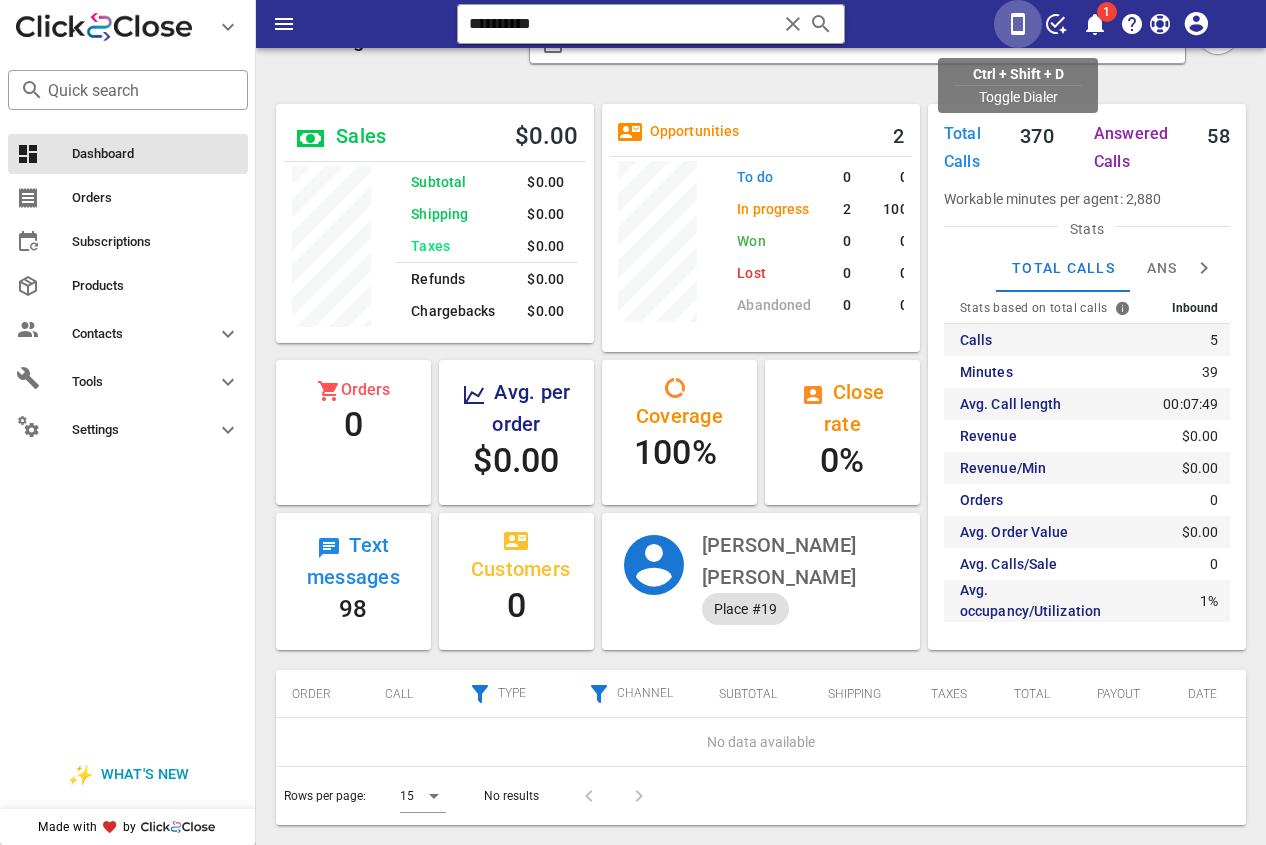 click at bounding box center [1018, 24] 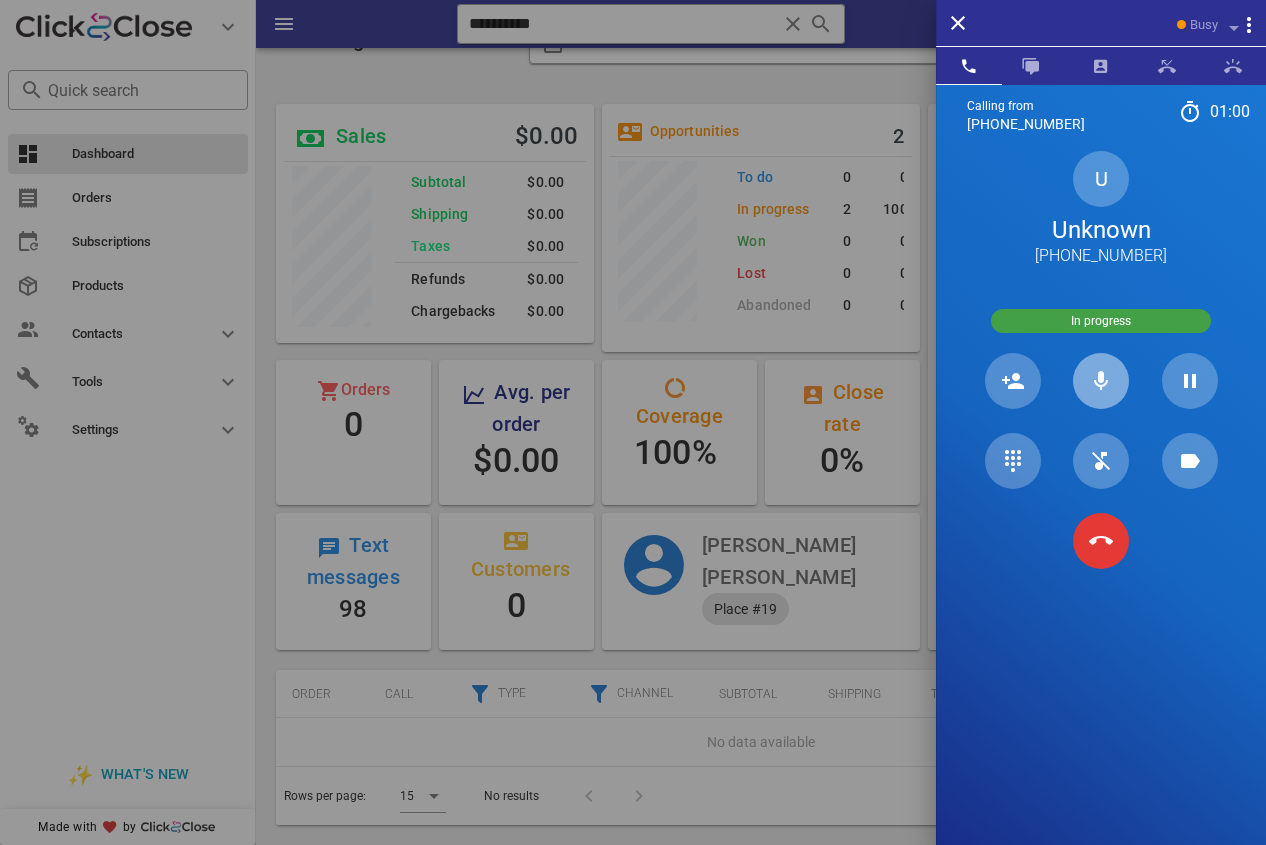 click at bounding box center (1101, 381) 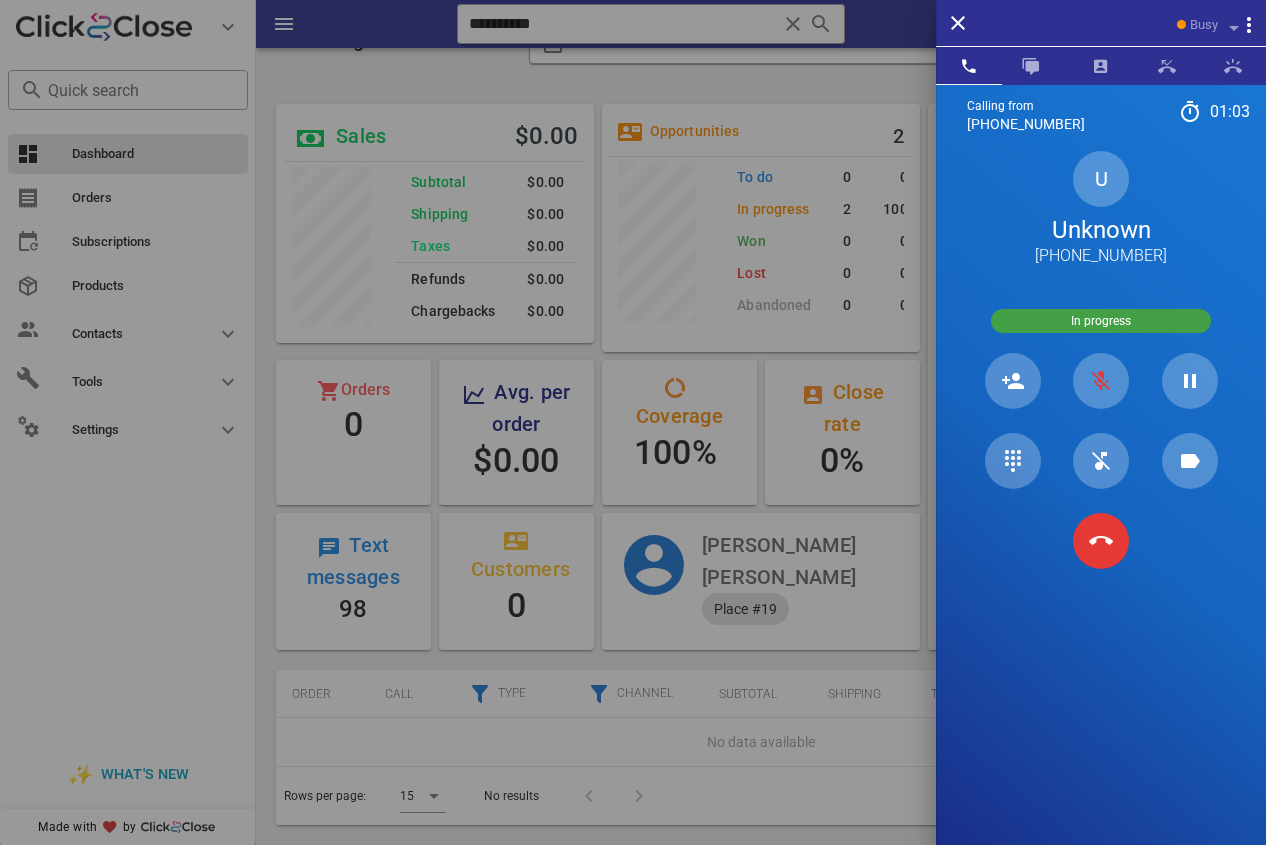 click at bounding box center [633, 422] 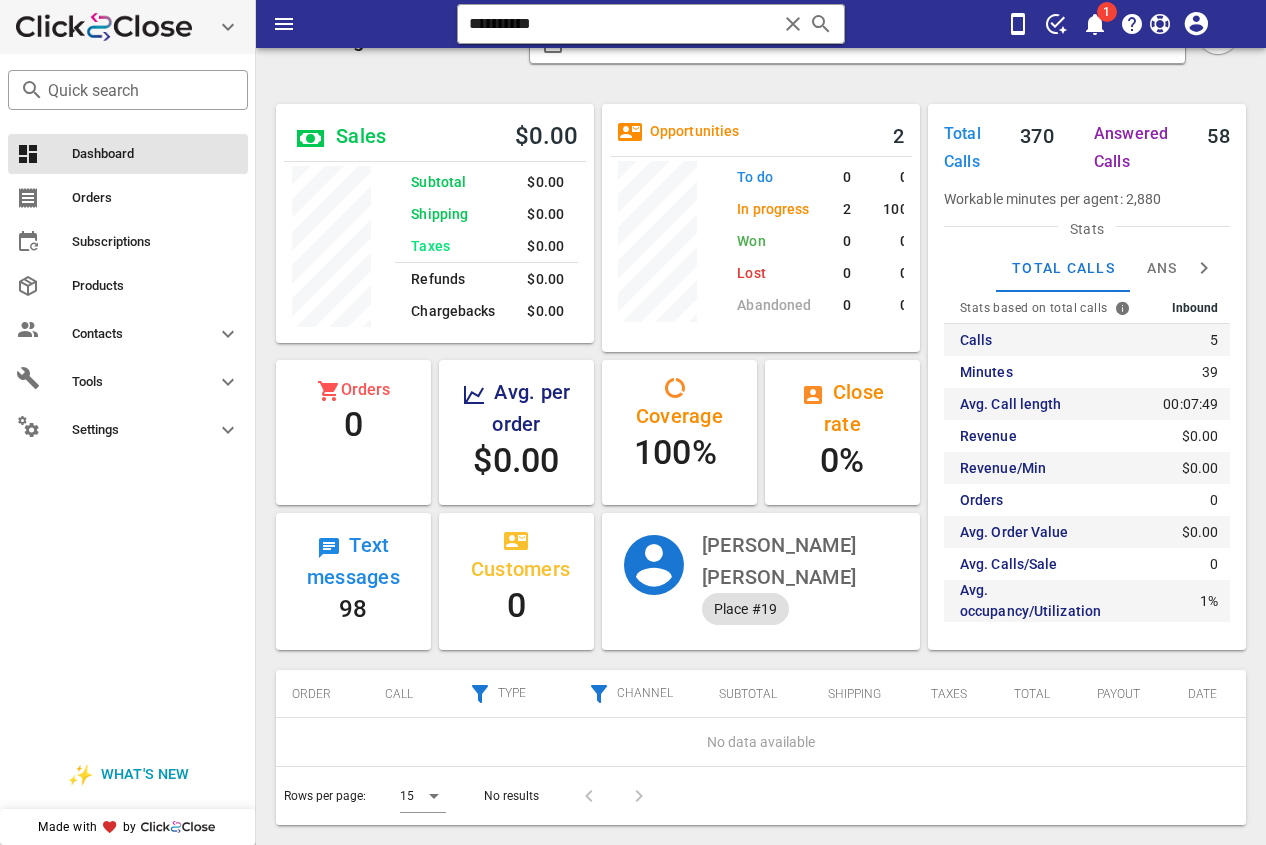 drag, startPoint x: 638, startPoint y: 24, endPoint x: 236, endPoint y: 40, distance: 402.31827 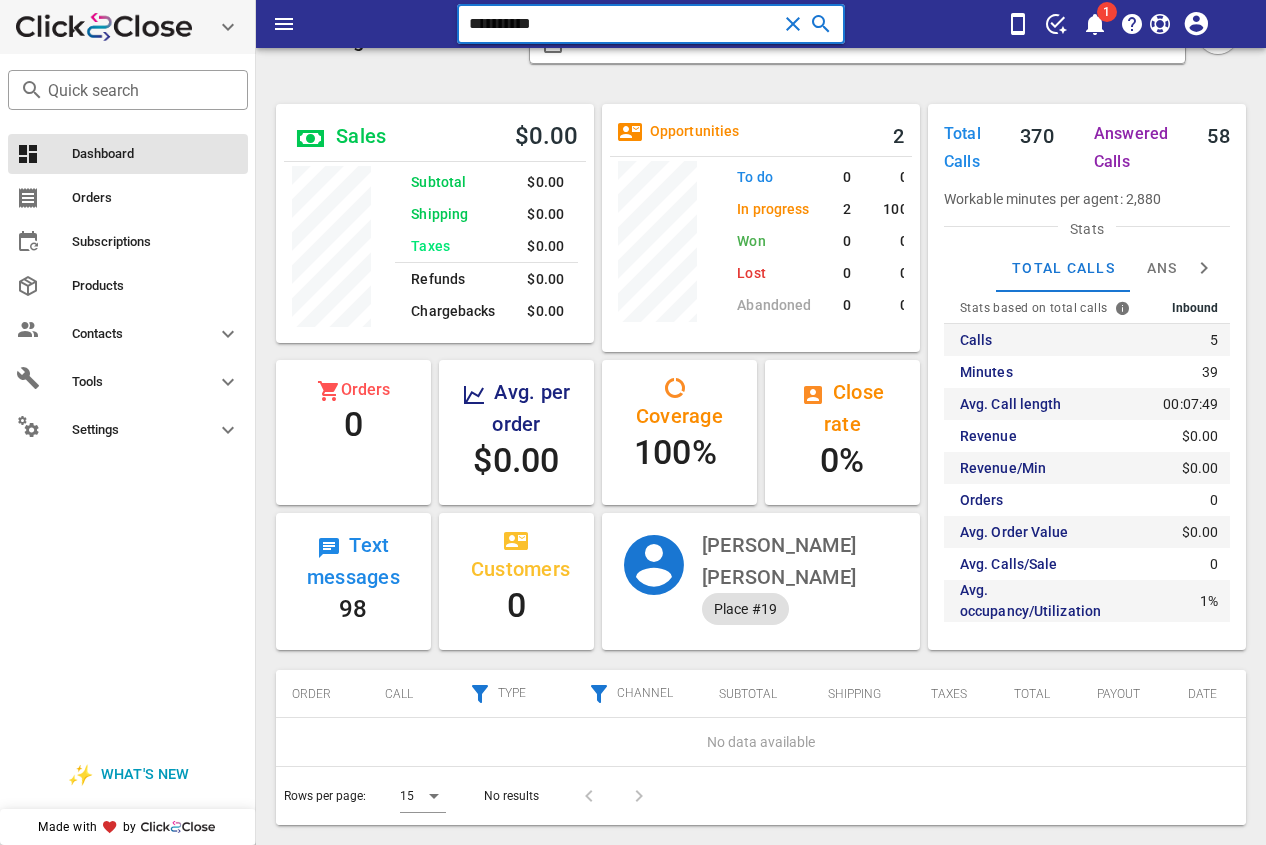 paste on "**********" 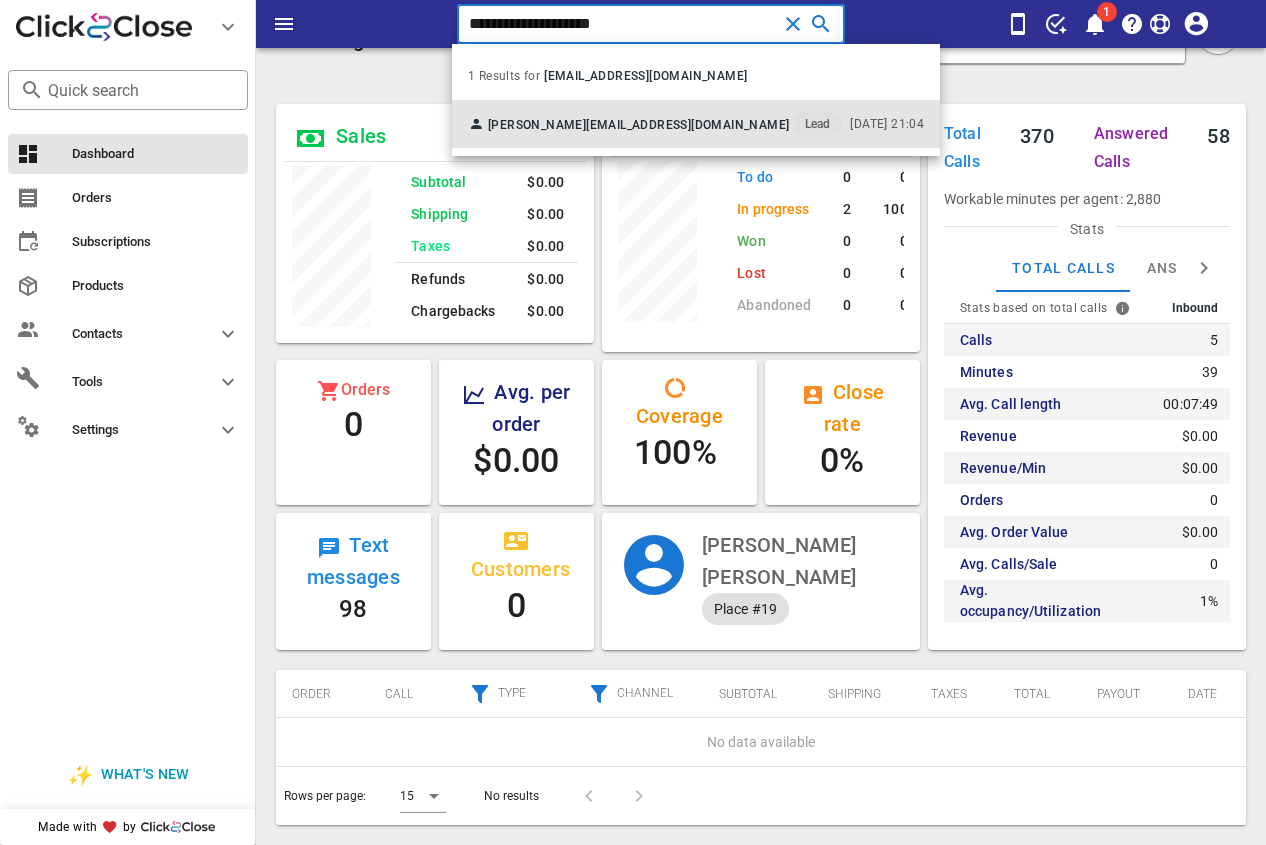 click on "[PERSON_NAME]" at bounding box center (537, 125) 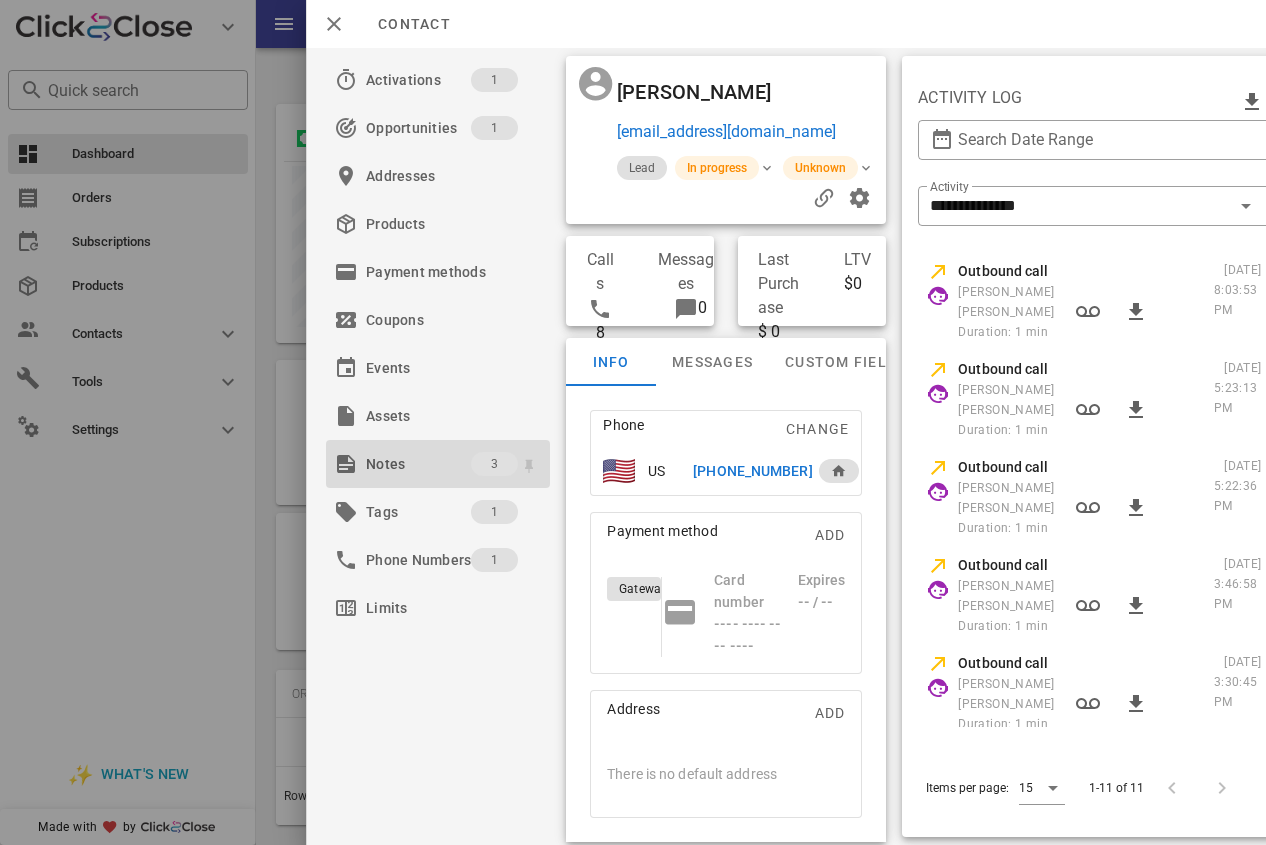 click on "Notes" at bounding box center (418, 464) 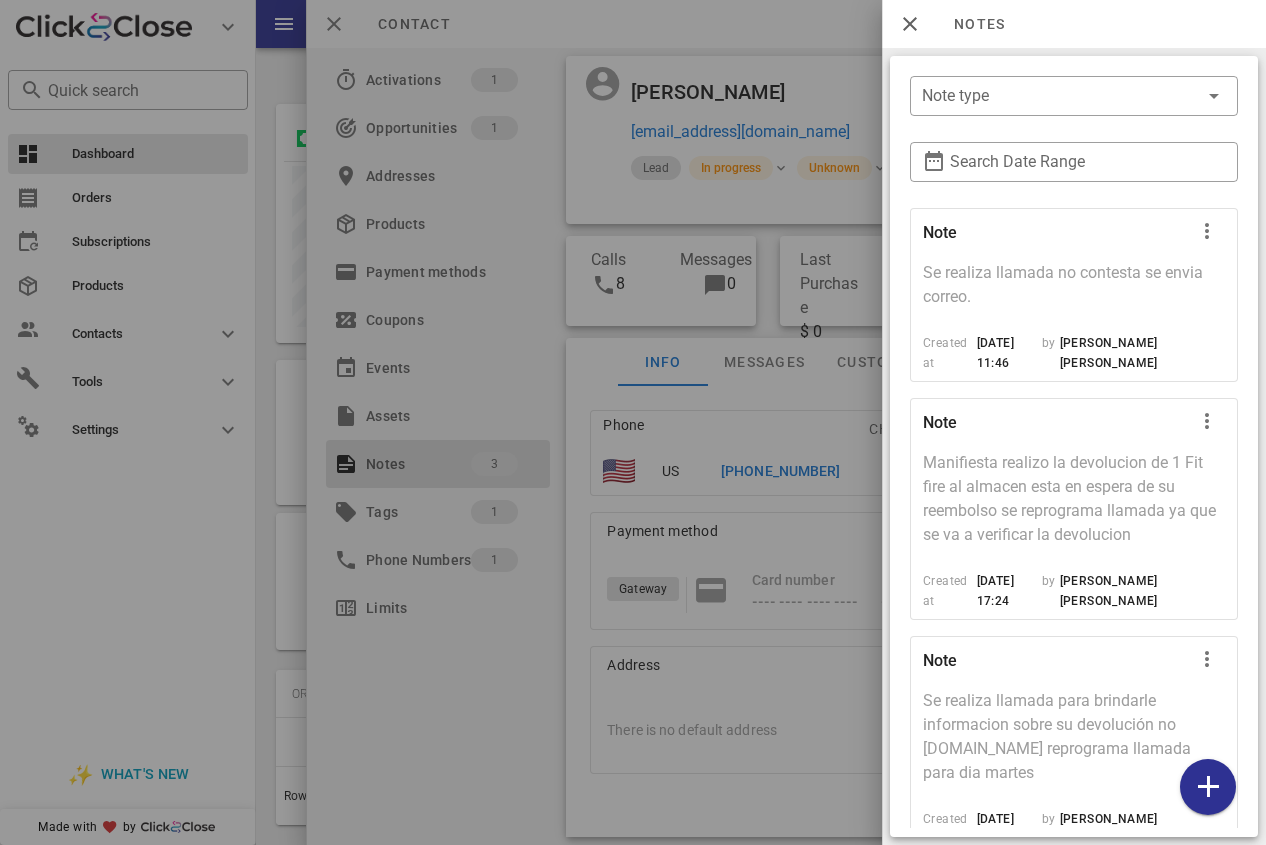 scroll, scrollTop: 58, scrollLeft: 0, axis: vertical 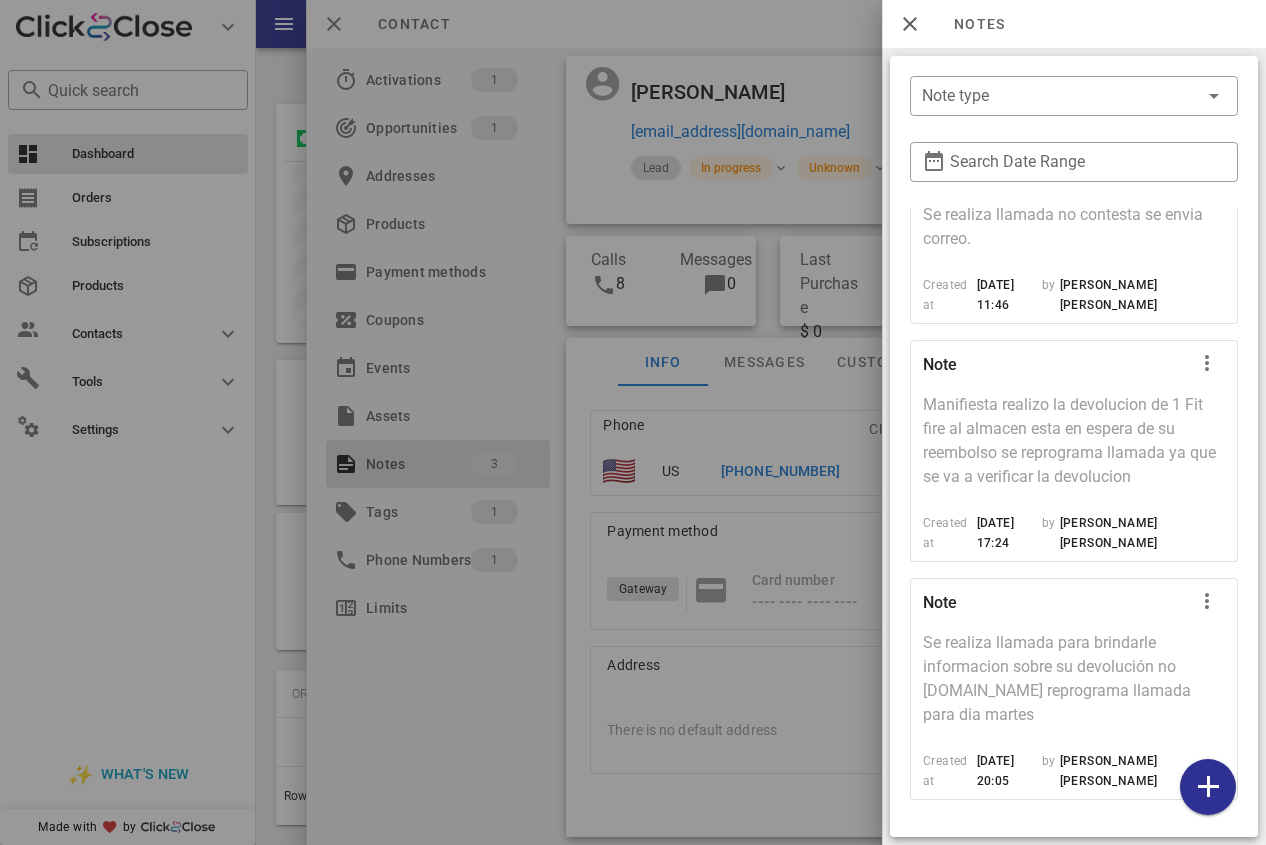 click at bounding box center (633, 422) 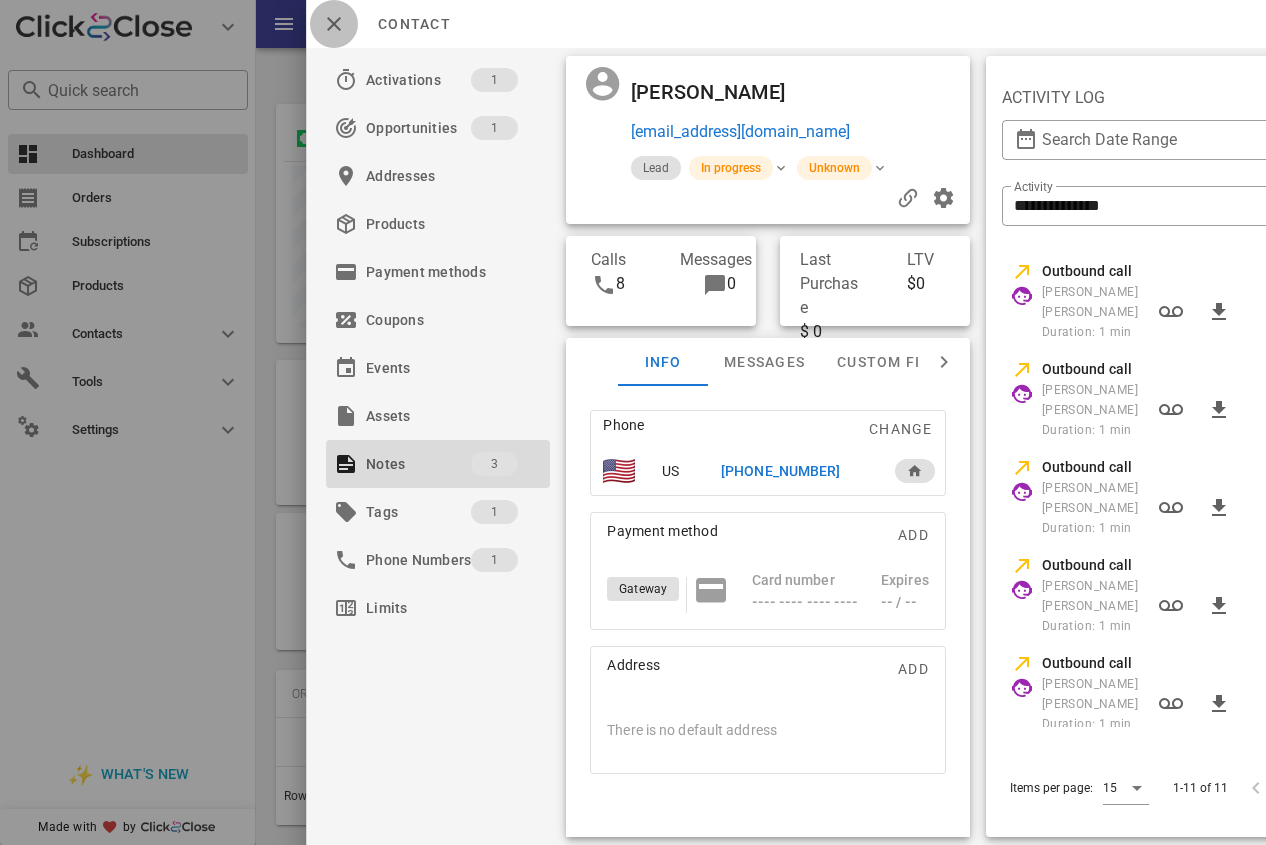 click at bounding box center (334, 24) 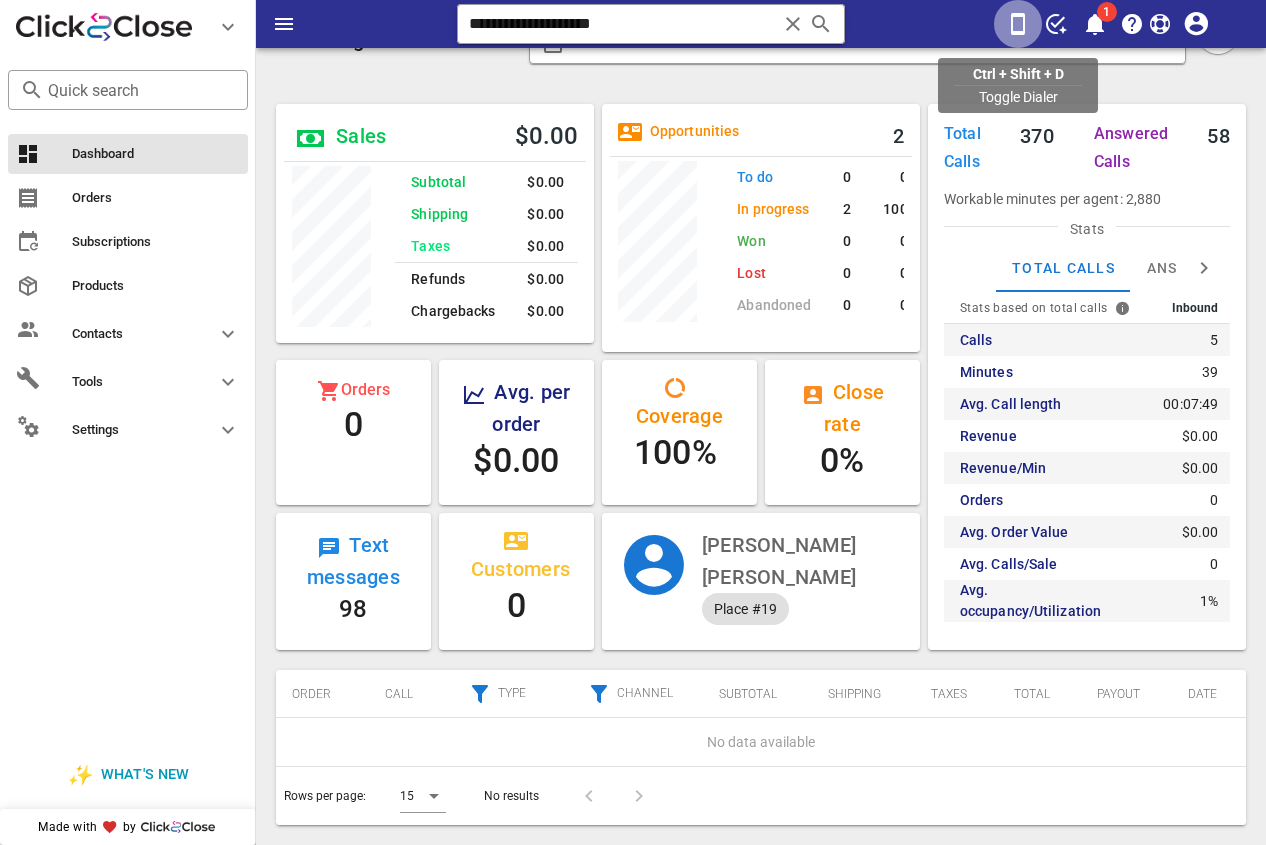 click at bounding box center [1018, 24] 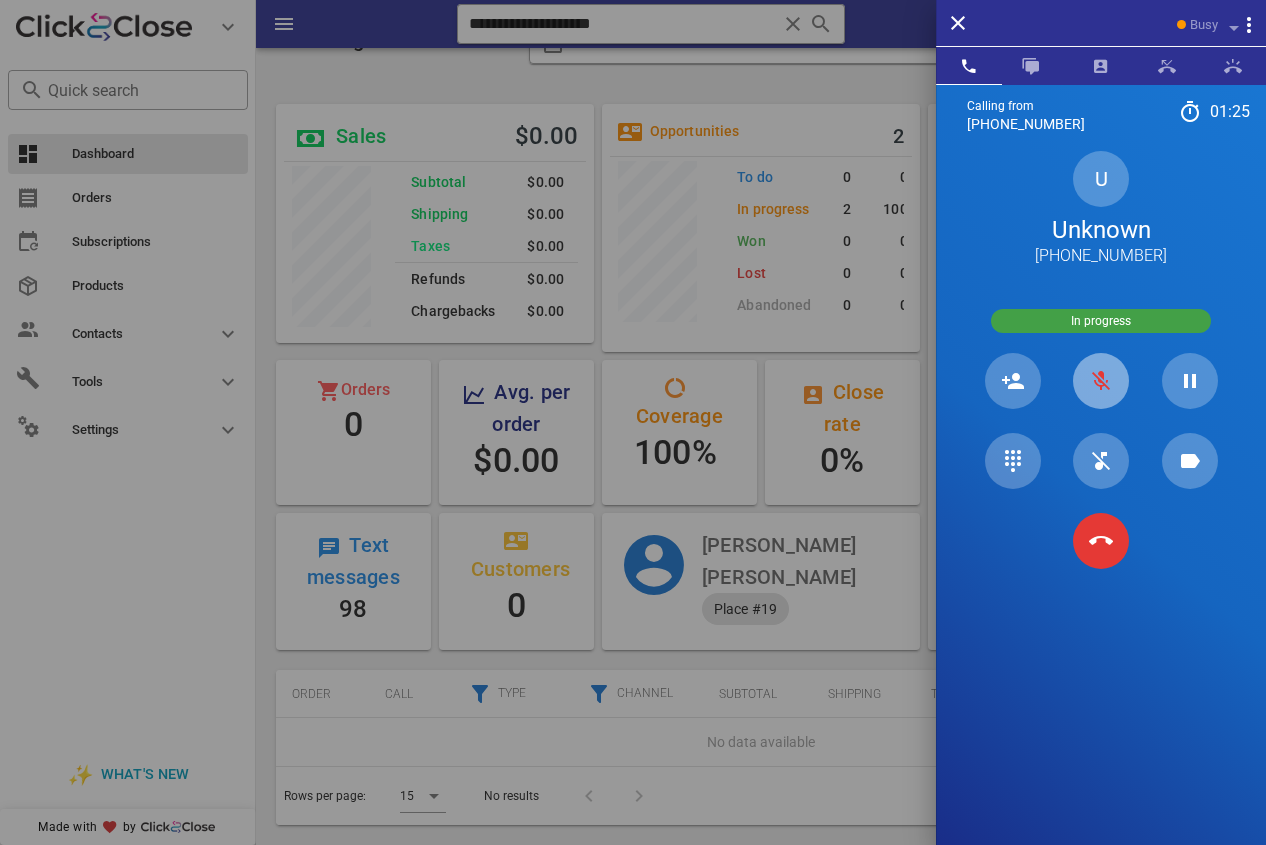 click at bounding box center (1101, 381) 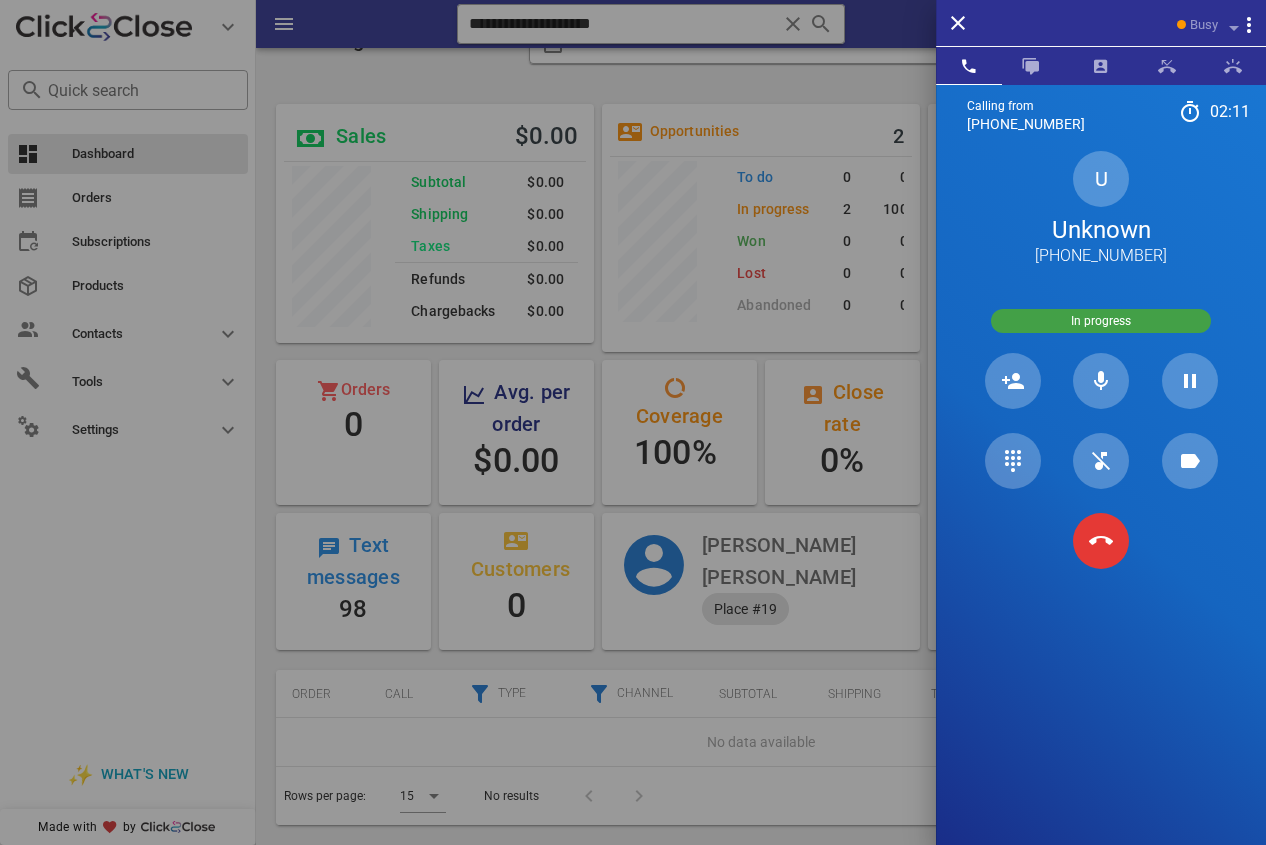 click at bounding box center (633, 422) 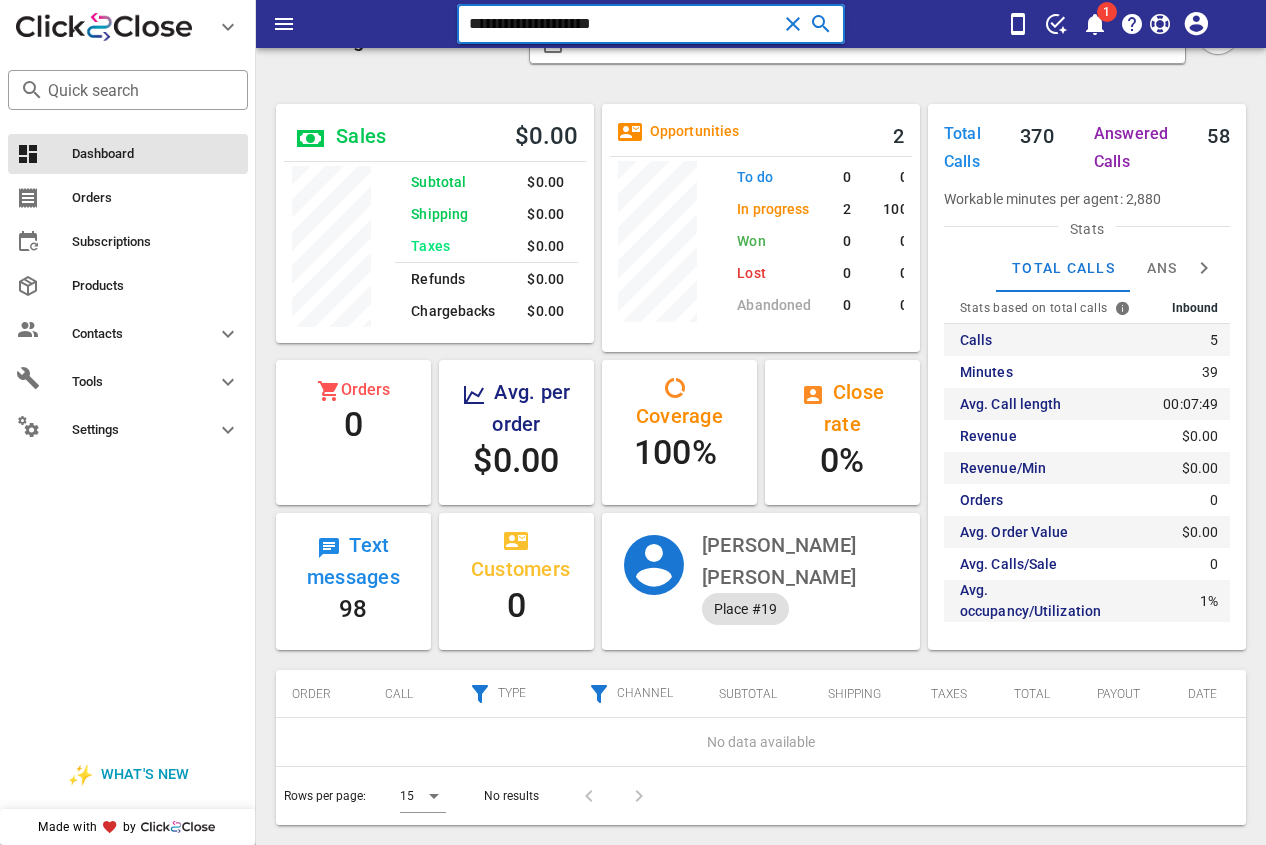 click on "**********" at bounding box center [623, 24] 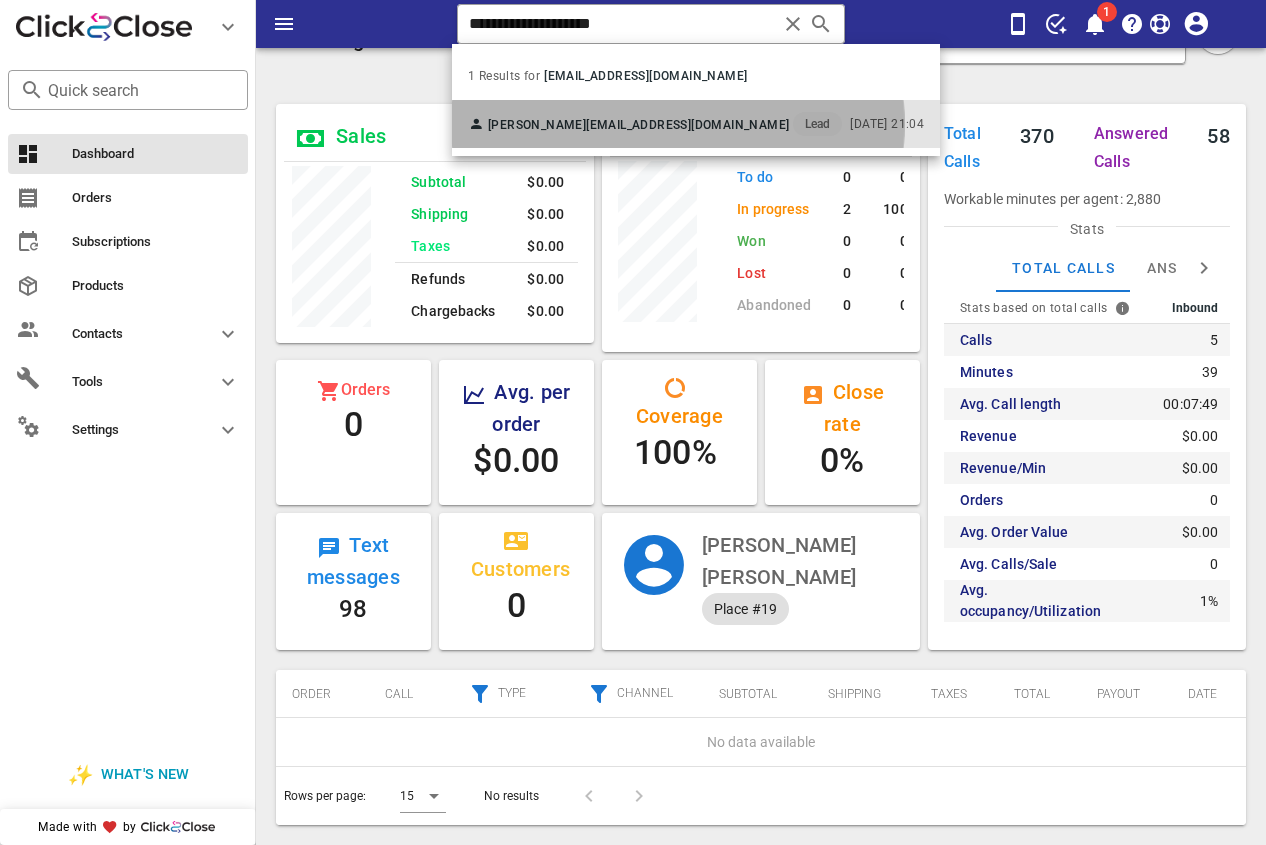 click on "[PERSON_NAME]   [EMAIL_ADDRESS][DOMAIN_NAME]   Lead" at bounding box center [655, 124] 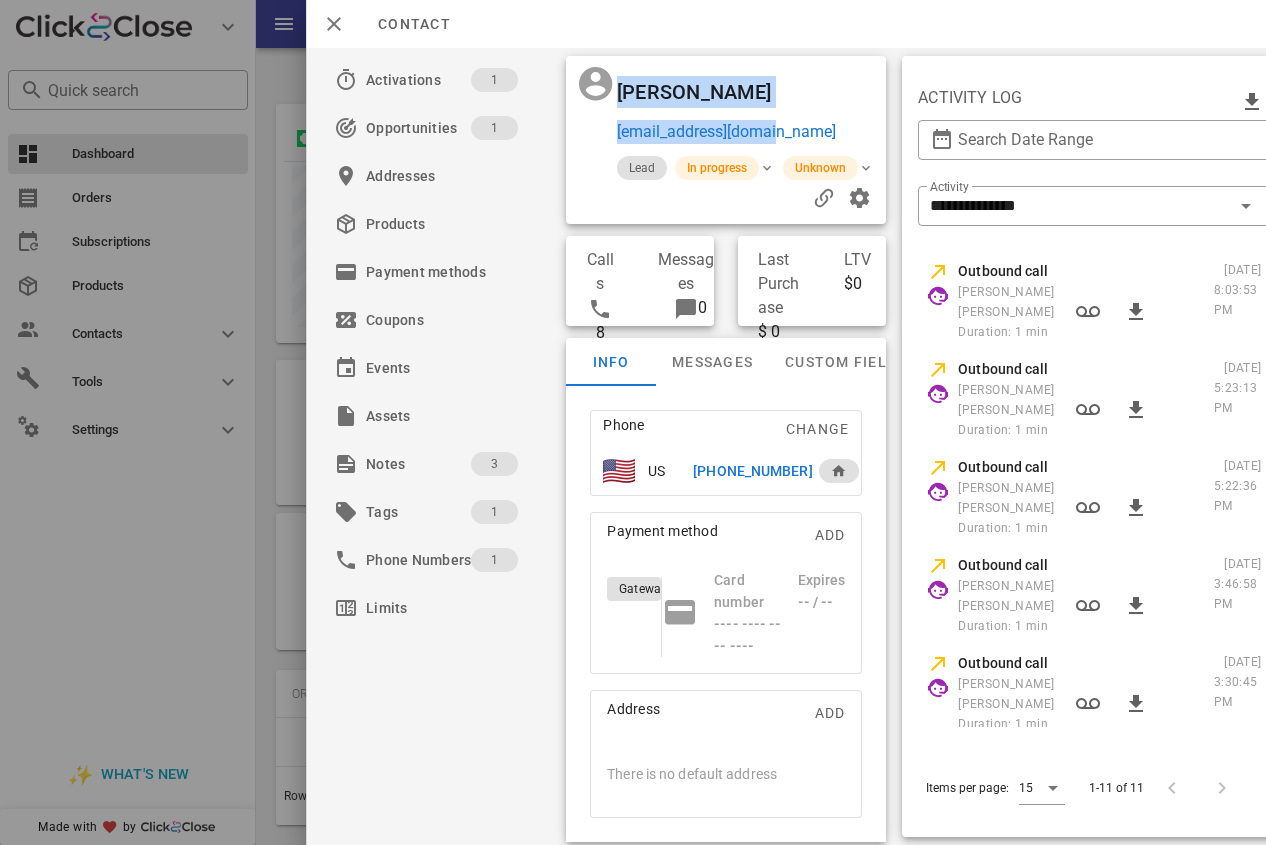 drag, startPoint x: 795, startPoint y: 162, endPoint x: 612, endPoint y: 166, distance: 183.04372 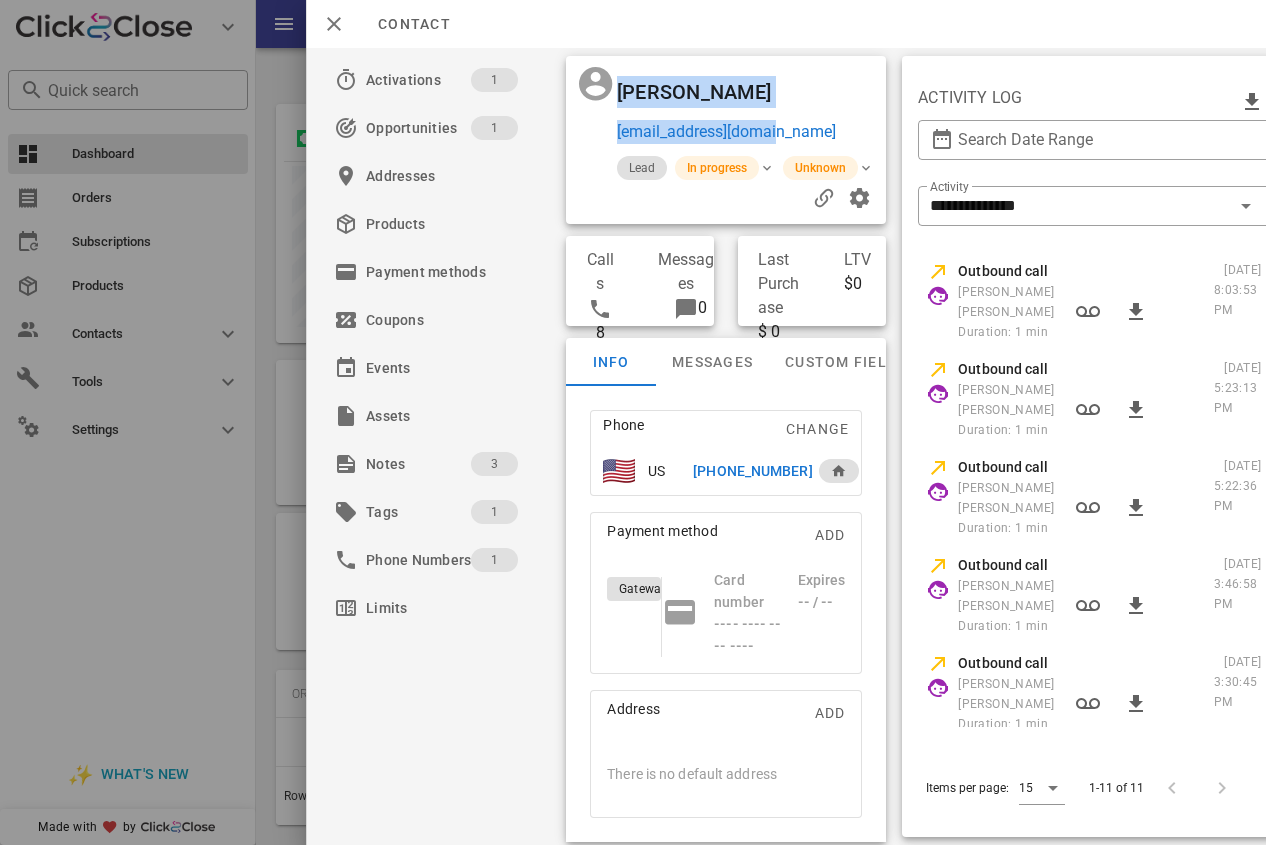 click at bounding box center [836, 92] 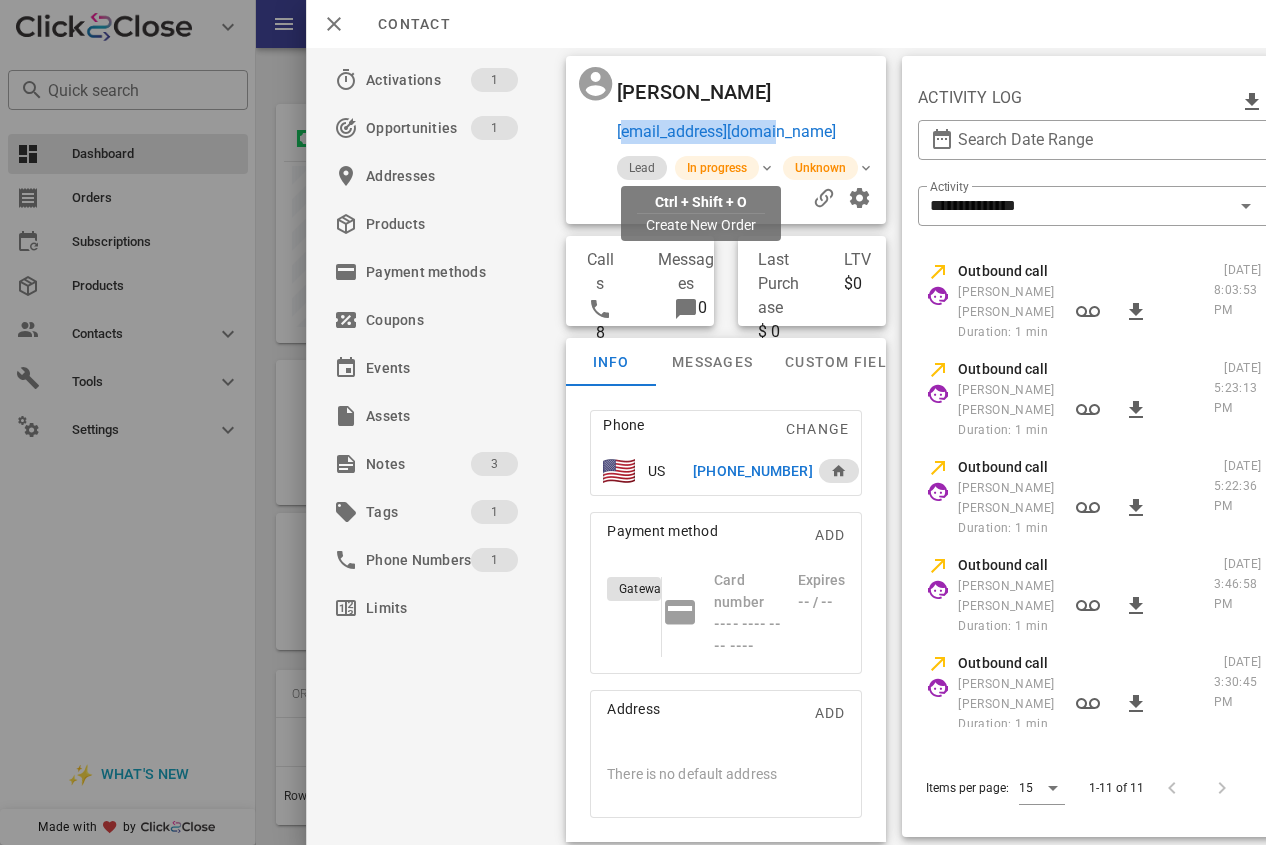 drag, startPoint x: 805, startPoint y: 167, endPoint x: 615, endPoint y: 167, distance: 190 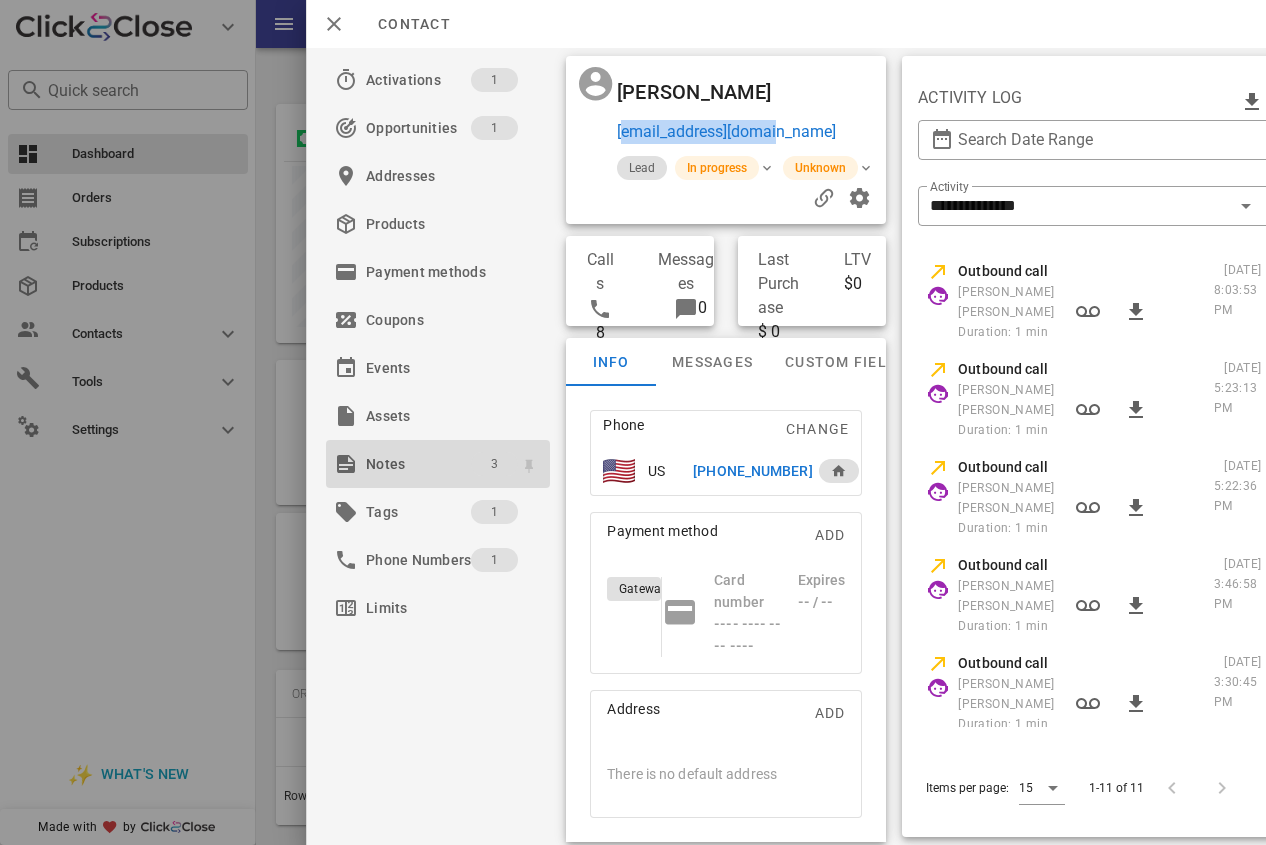 click on "3" at bounding box center (494, 464) 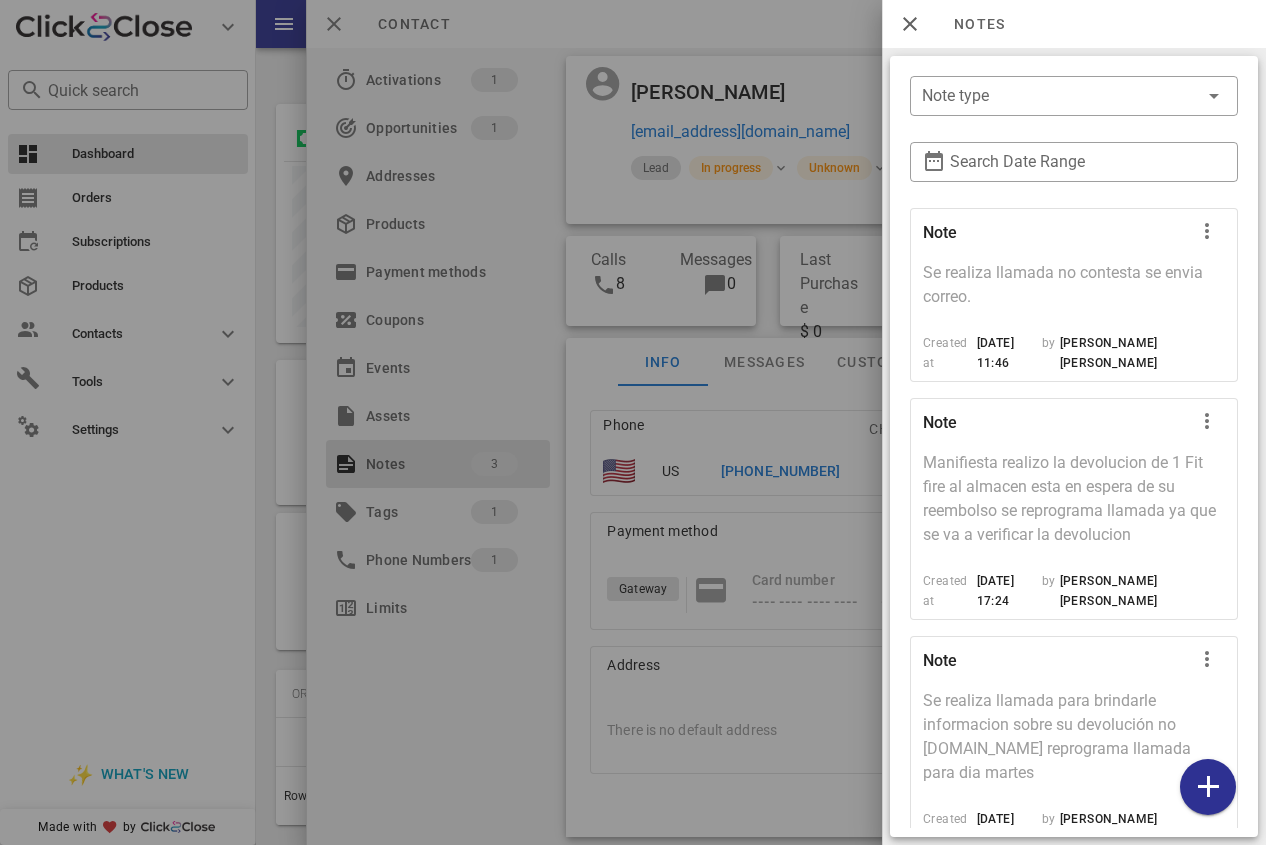 scroll, scrollTop: 0, scrollLeft: 0, axis: both 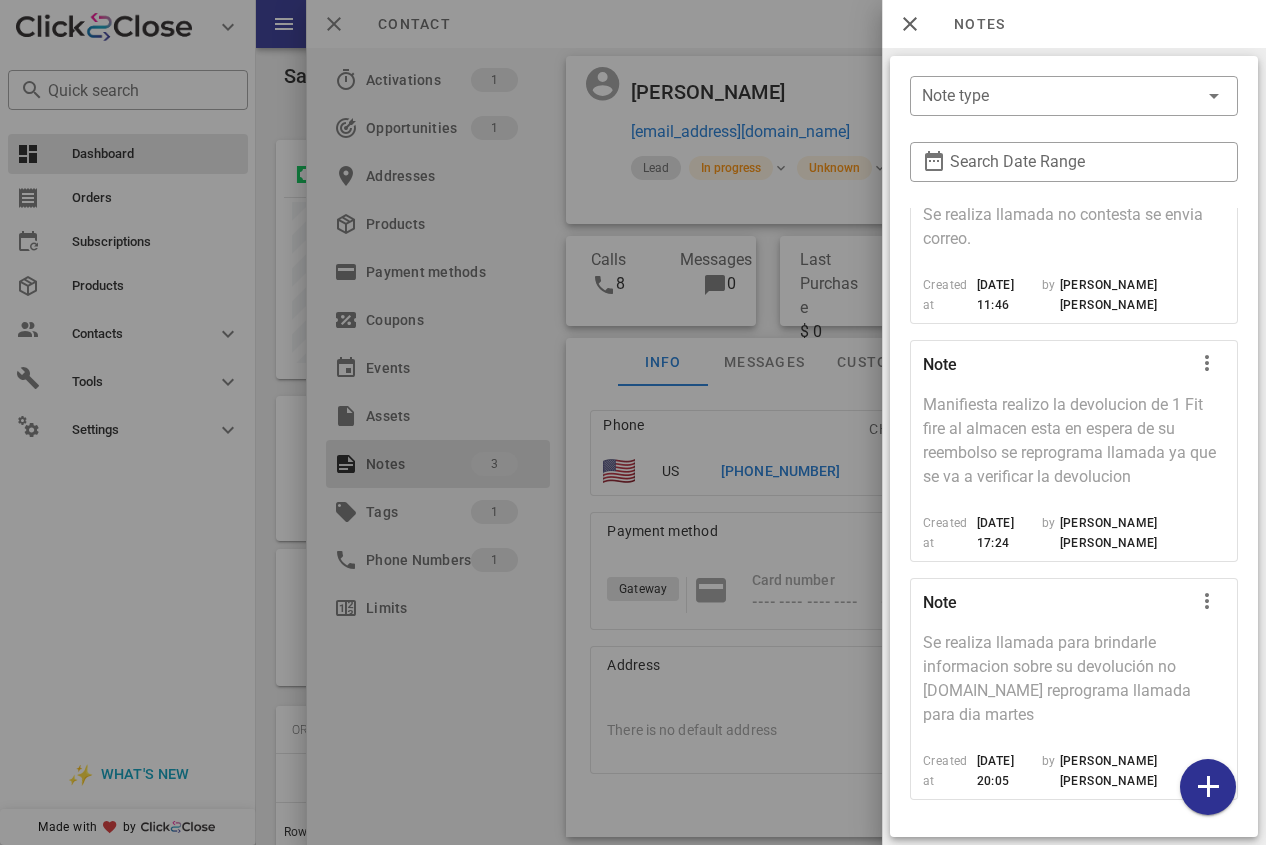 click at bounding box center (633, 422) 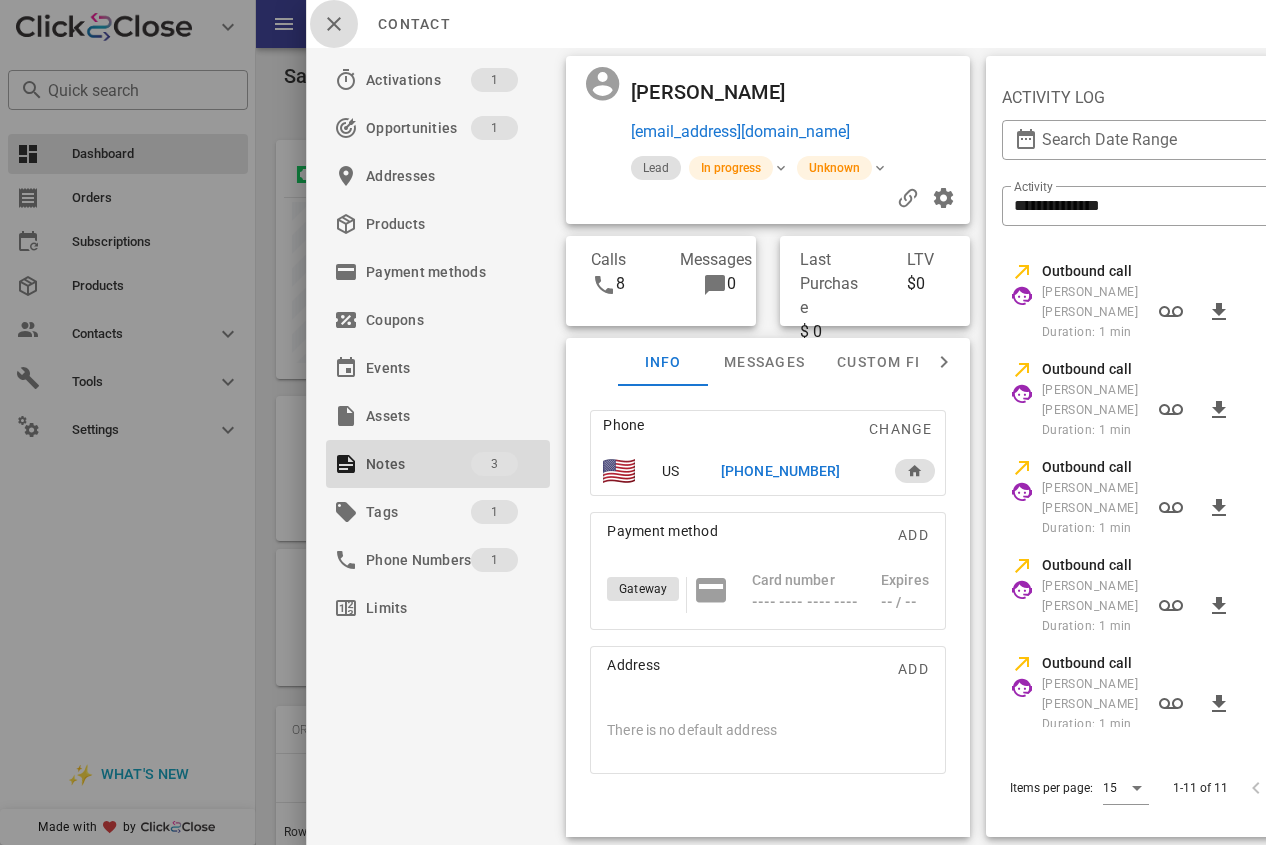 click at bounding box center [334, 24] 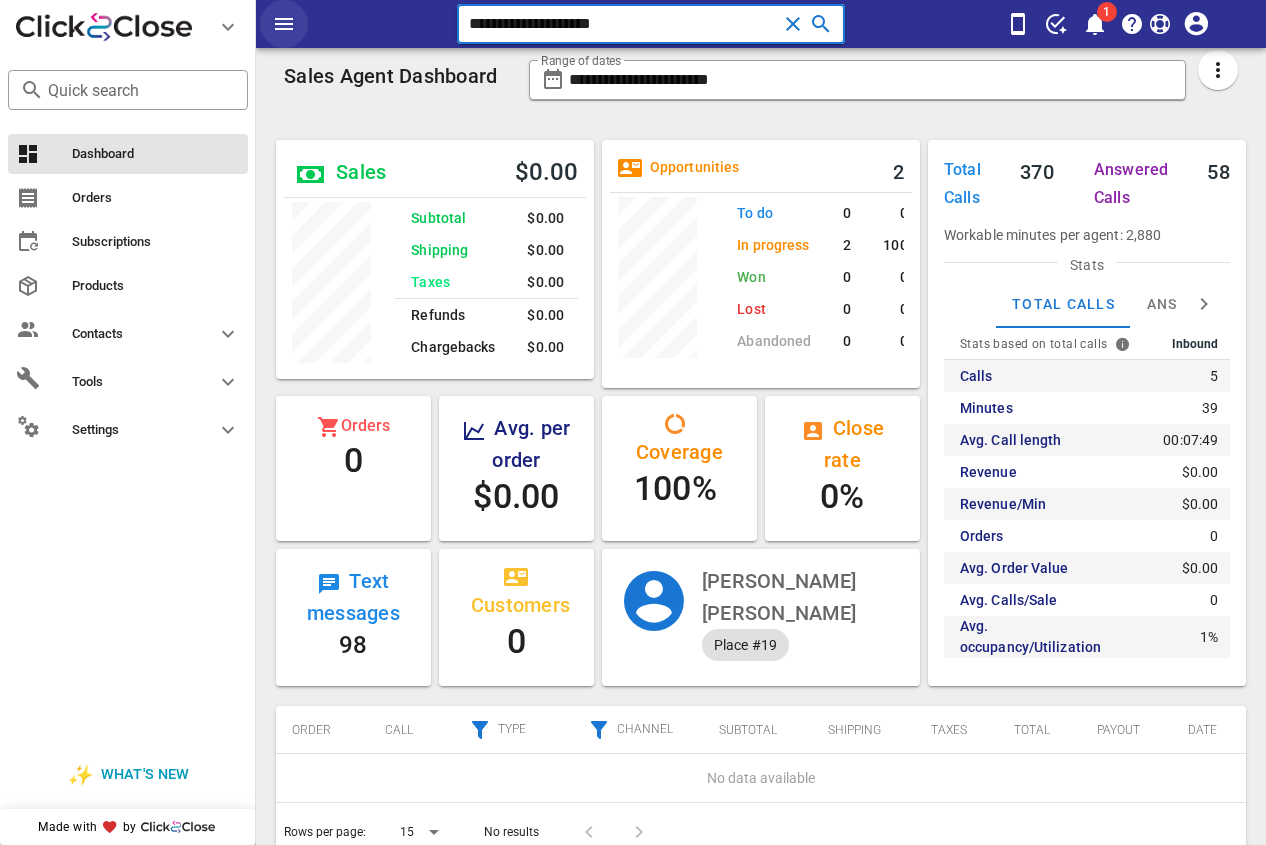 drag, startPoint x: 694, startPoint y: 15, endPoint x: 304, endPoint y: 15, distance: 390 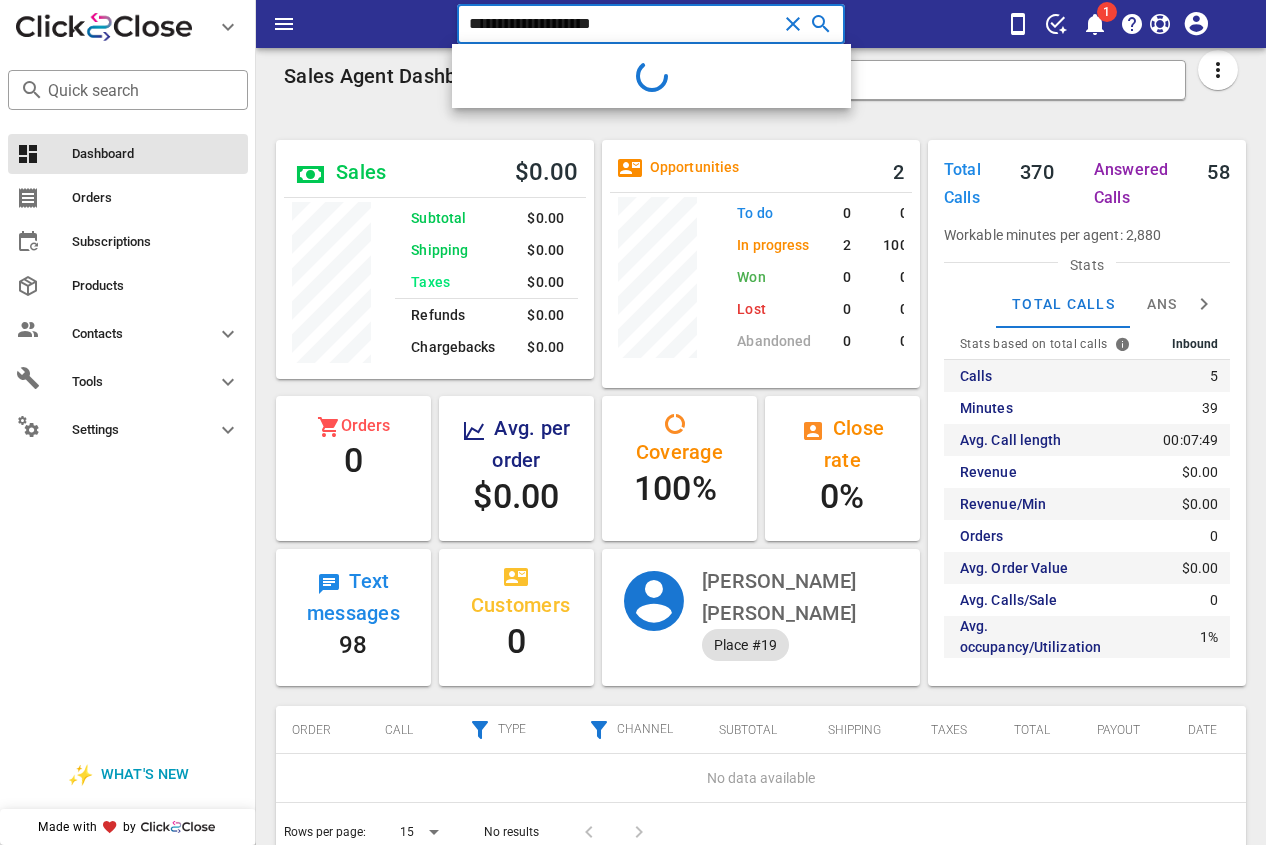 drag, startPoint x: 669, startPoint y: 29, endPoint x: 345, endPoint y: 22, distance: 324.07562 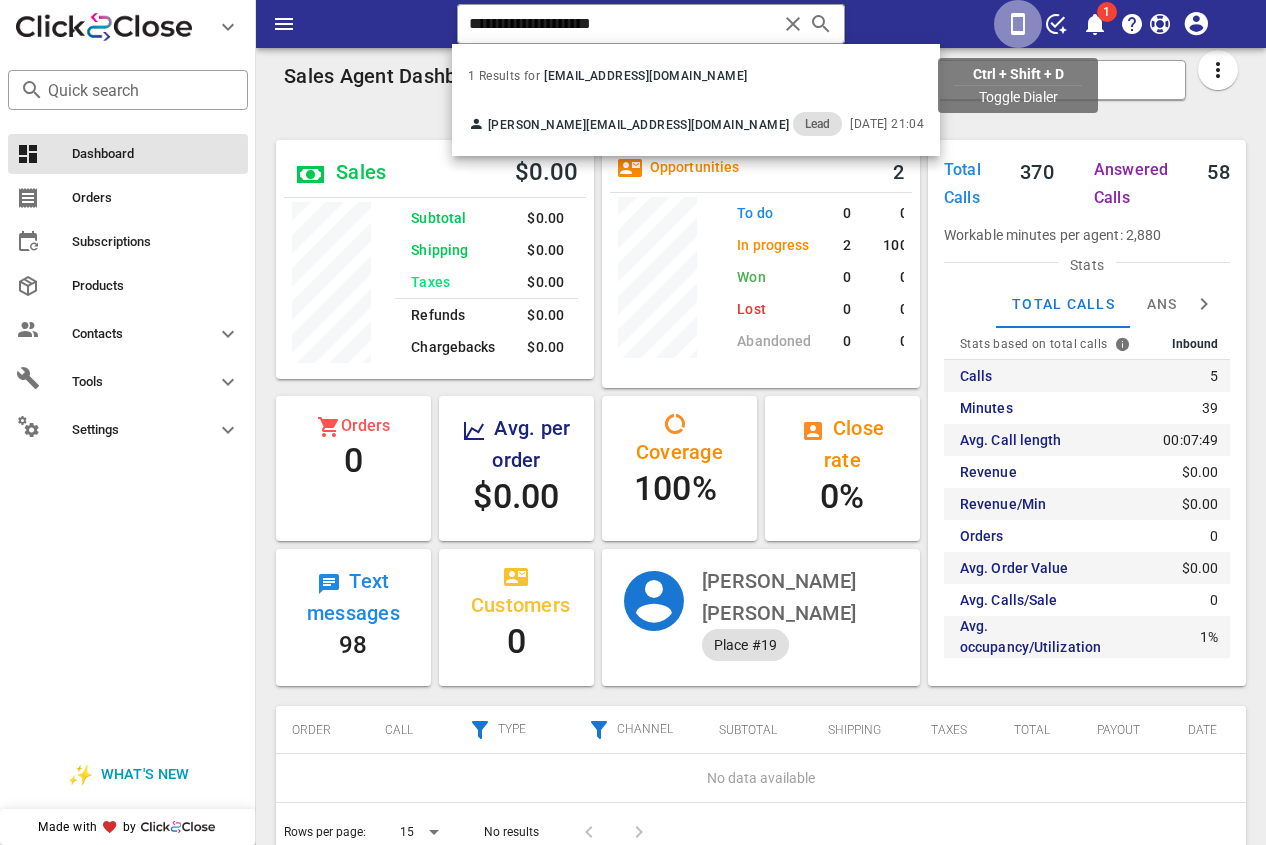click at bounding box center [1018, 24] 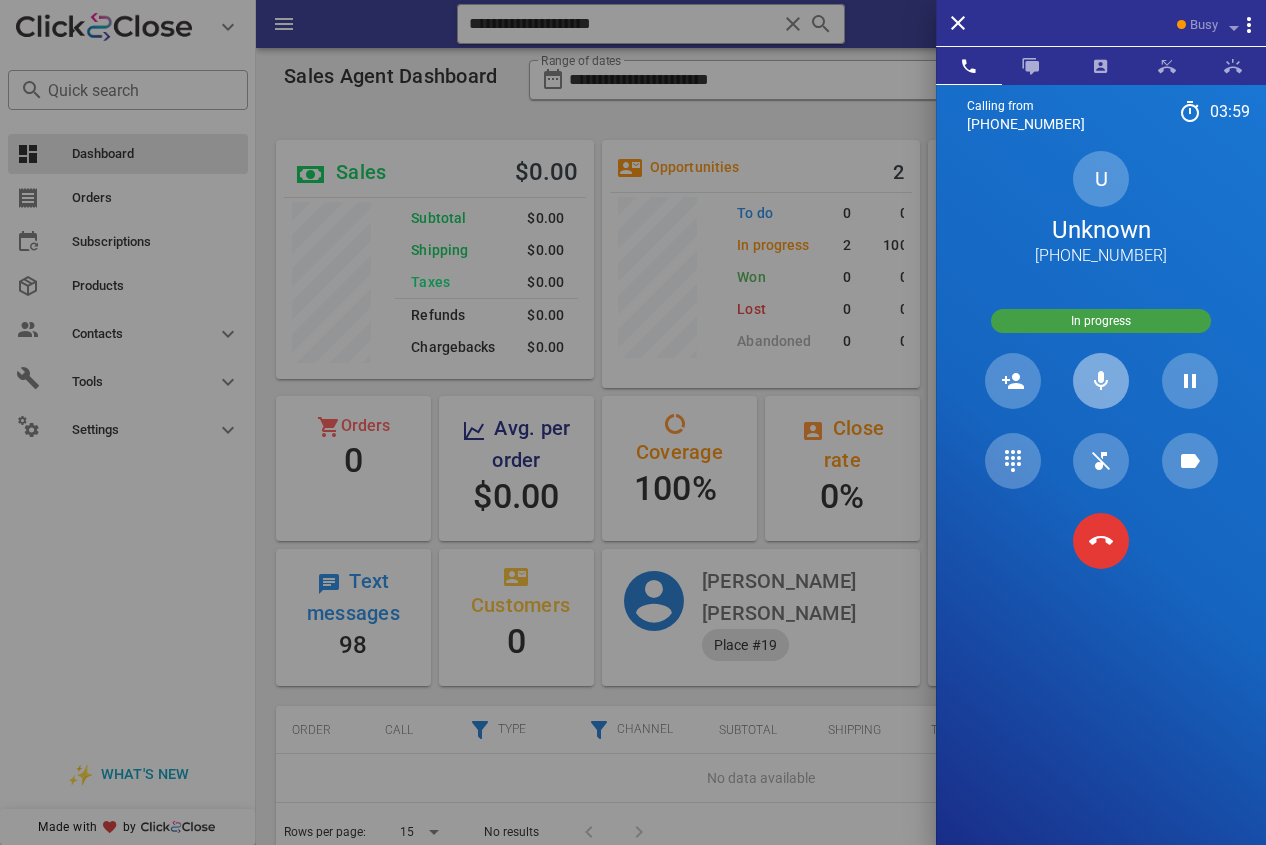 click at bounding box center [1101, 381] 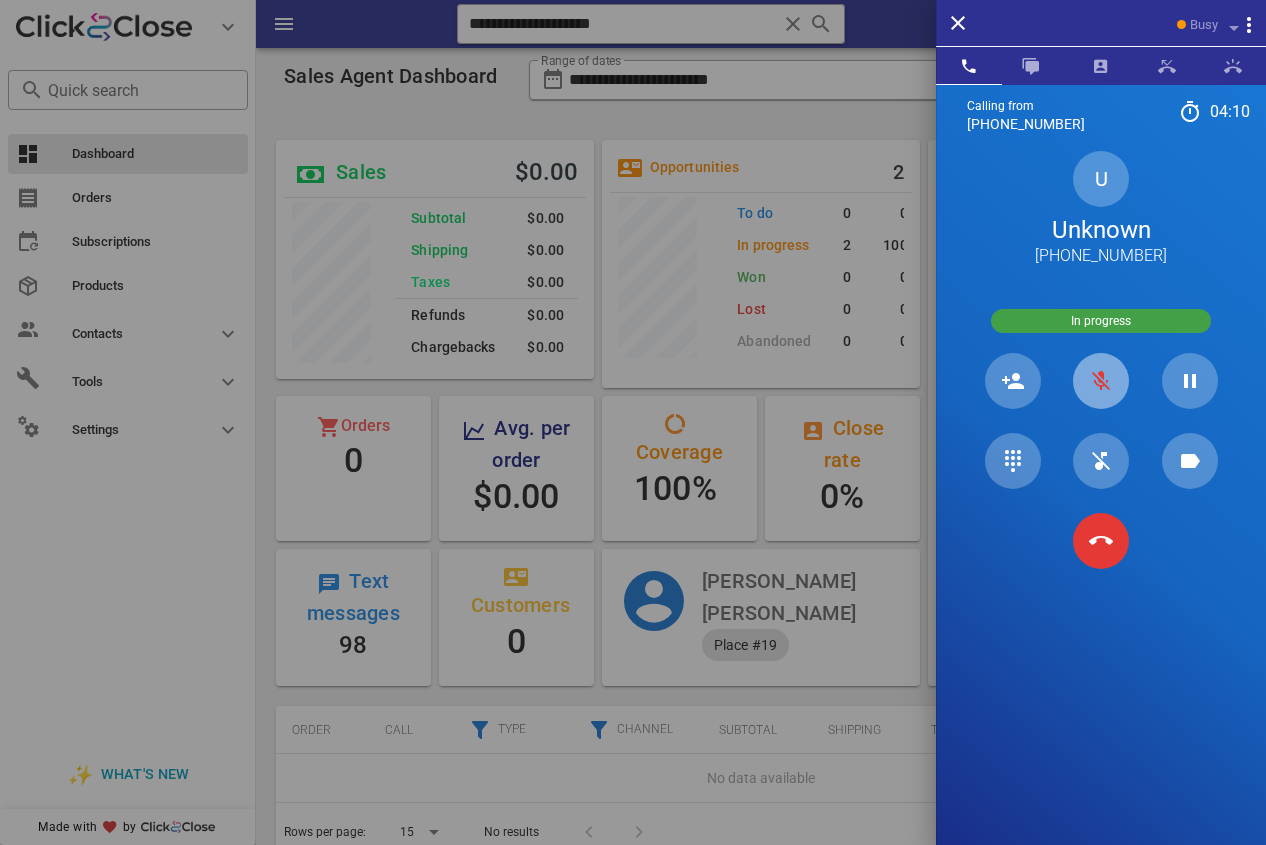 click at bounding box center [1101, 381] 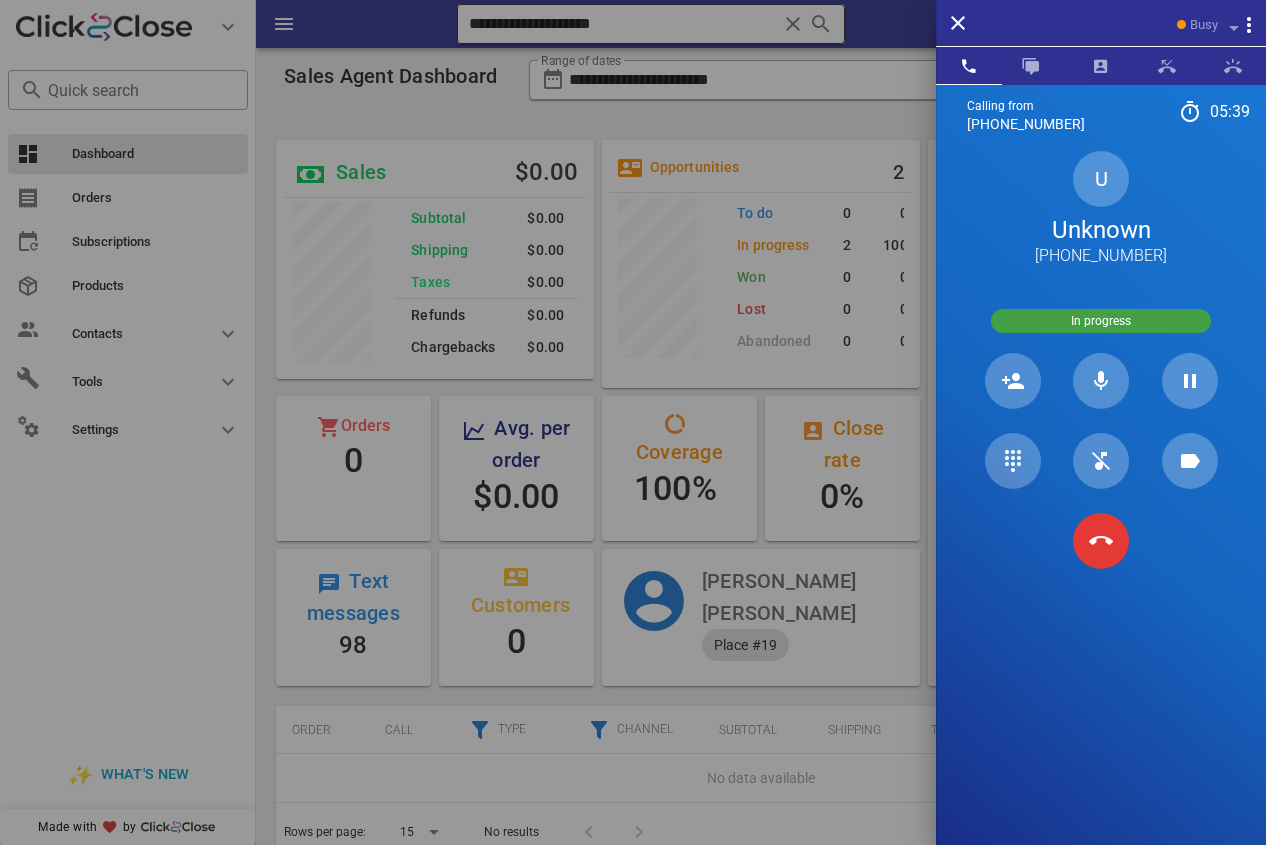 drag, startPoint x: 541, startPoint y: 33, endPoint x: 635, endPoint y: 35, distance: 94.02127 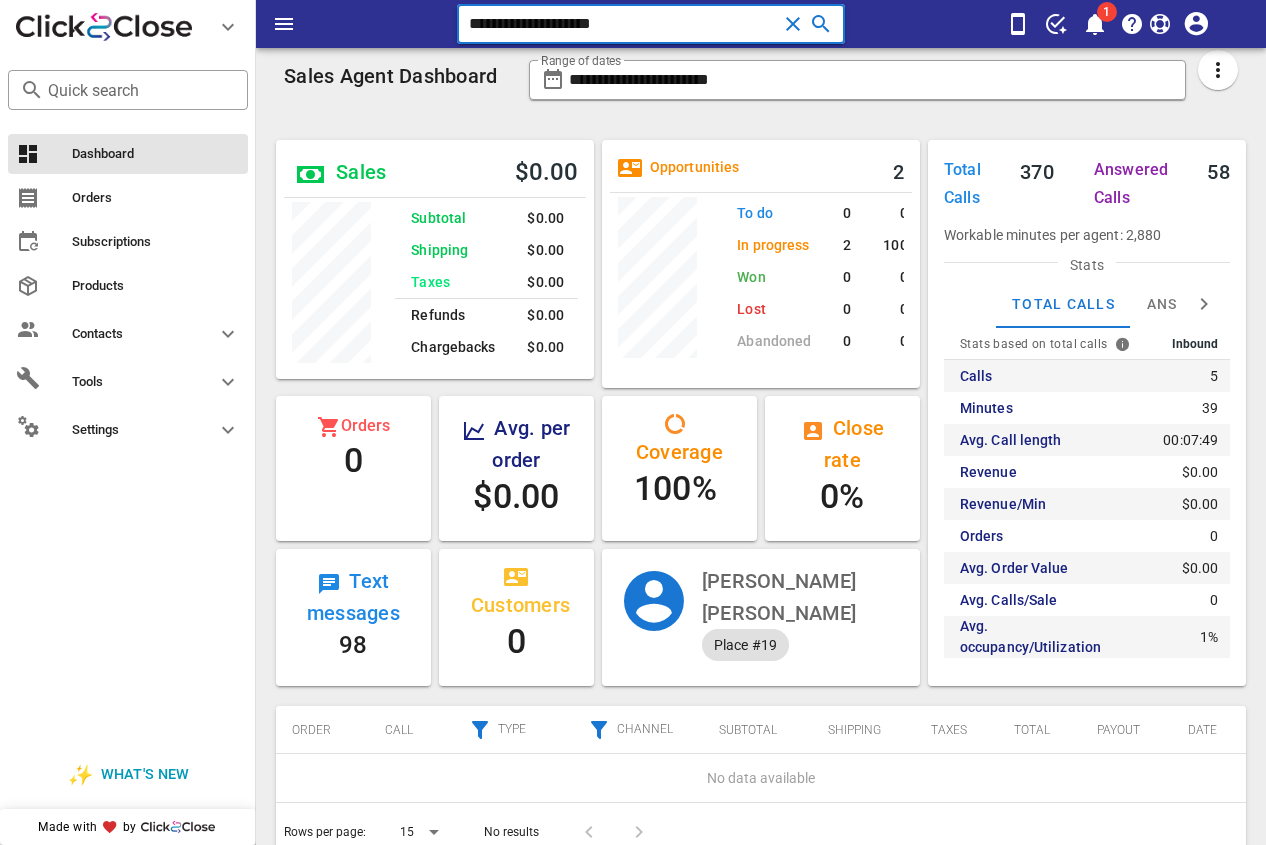 click on "**********" at bounding box center (623, 24) 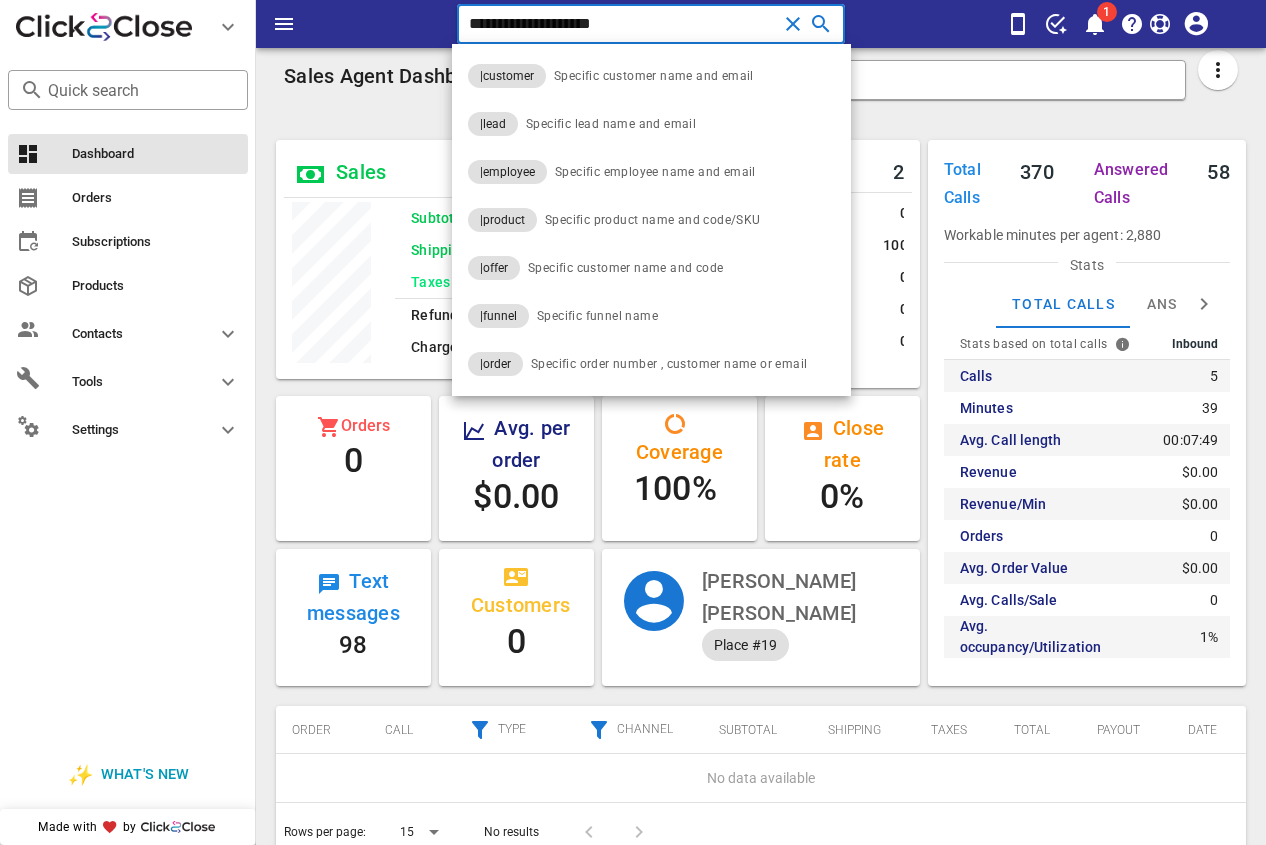 click on "**********" at bounding box center (623, 24) 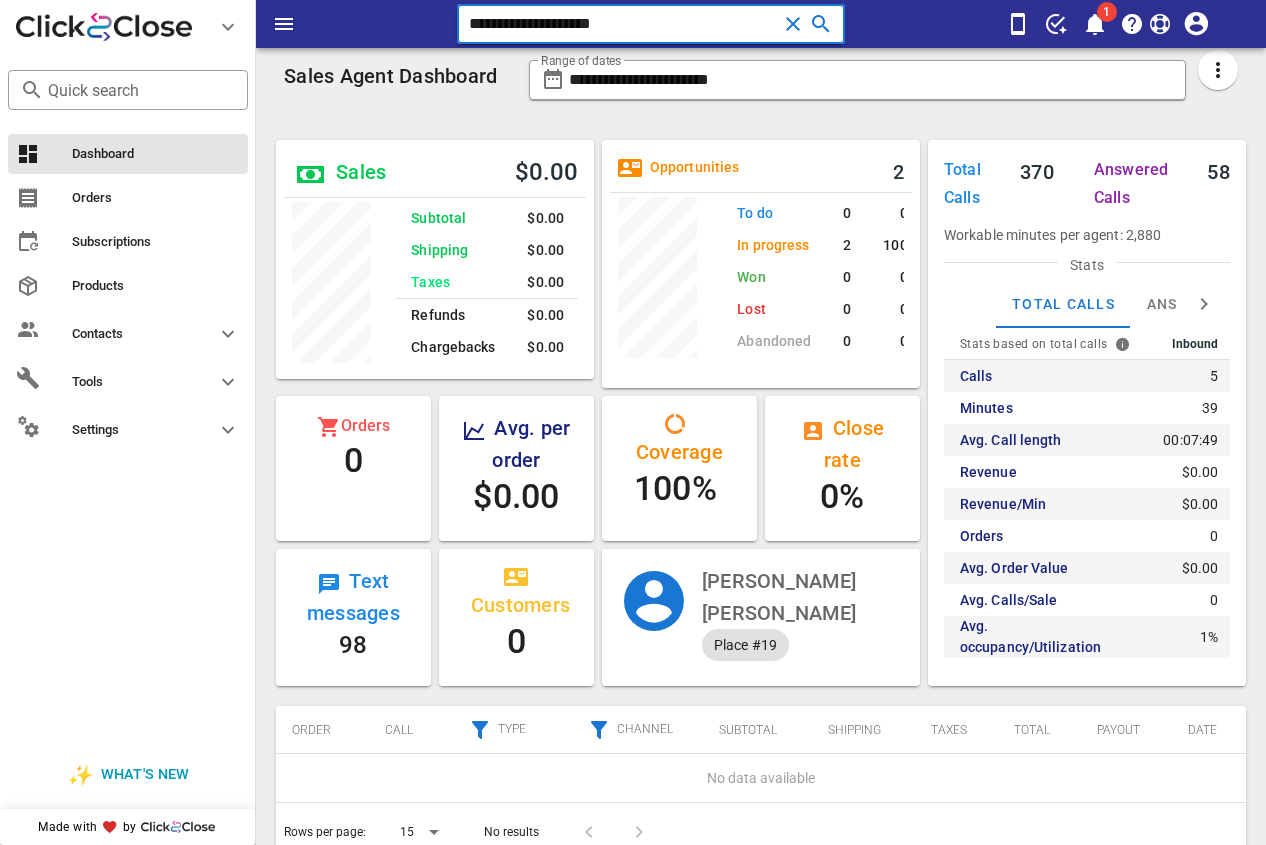 drag, startPoint x: 662, startPoint y: 16, endPoint x: 398, endPoint y: 23, distance: 264.09277 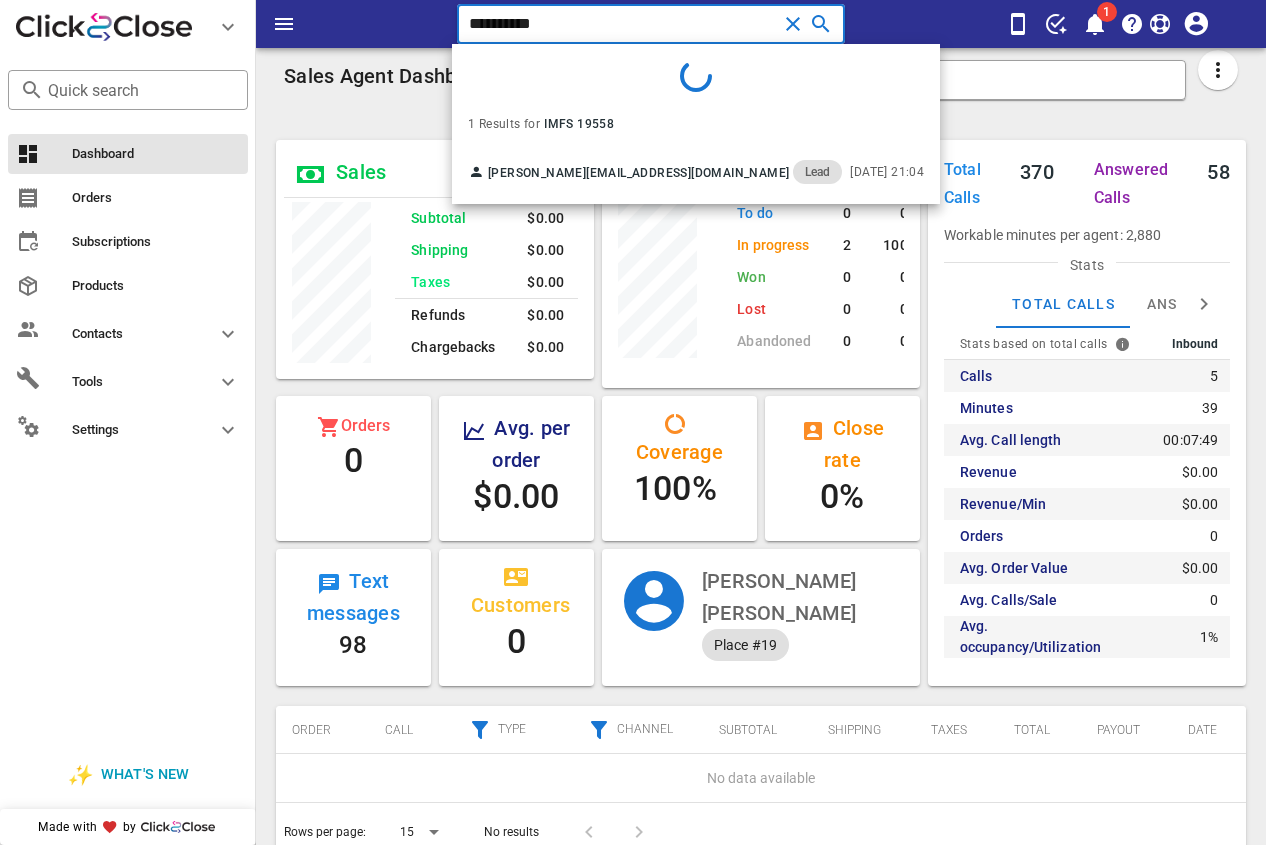 drag, startPoint x: 559, startPoint y: 28, endPoint x: 441, endPoint y: 27, distance: 118.004234 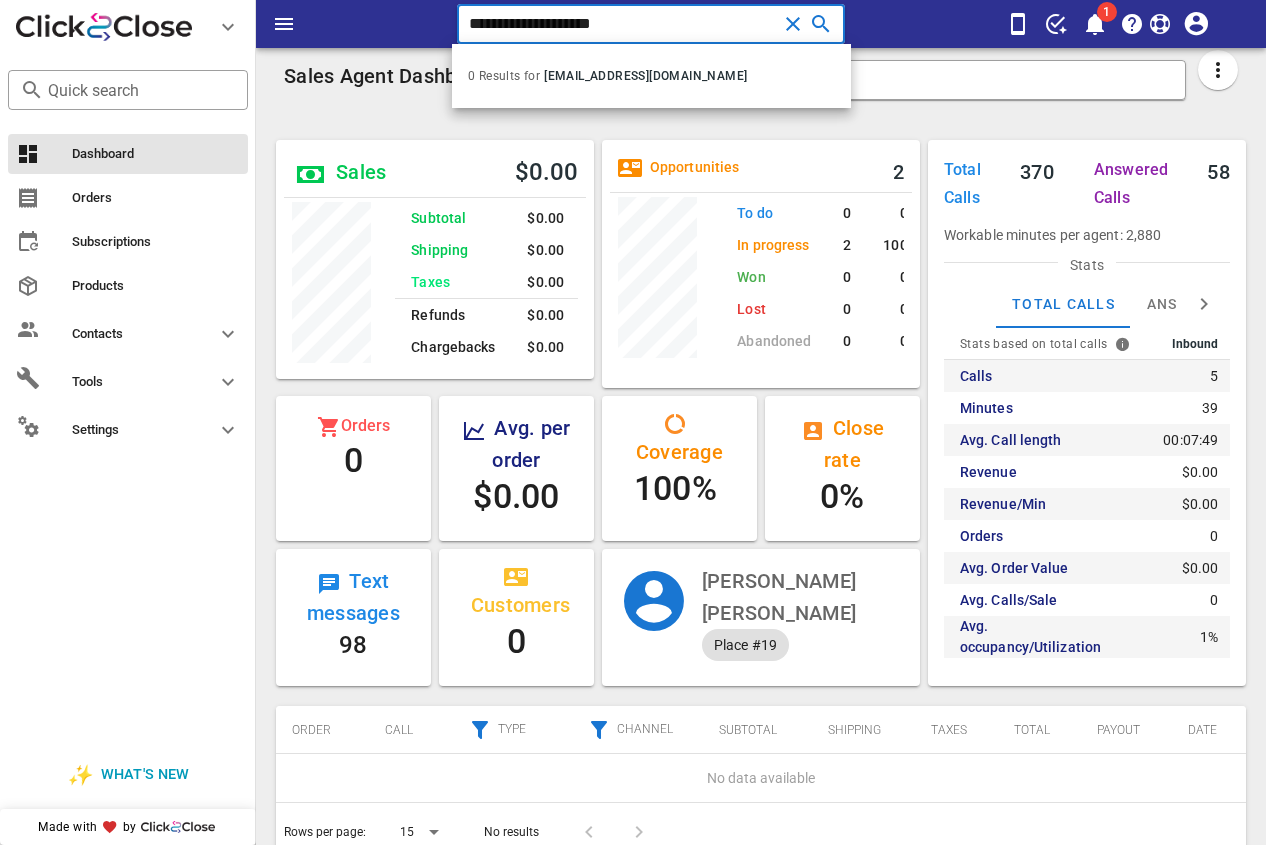 drag, startPoint x: 604, startPoint y: 19, endPoint x: 433, endPoint y: 16, distance: 171.0263 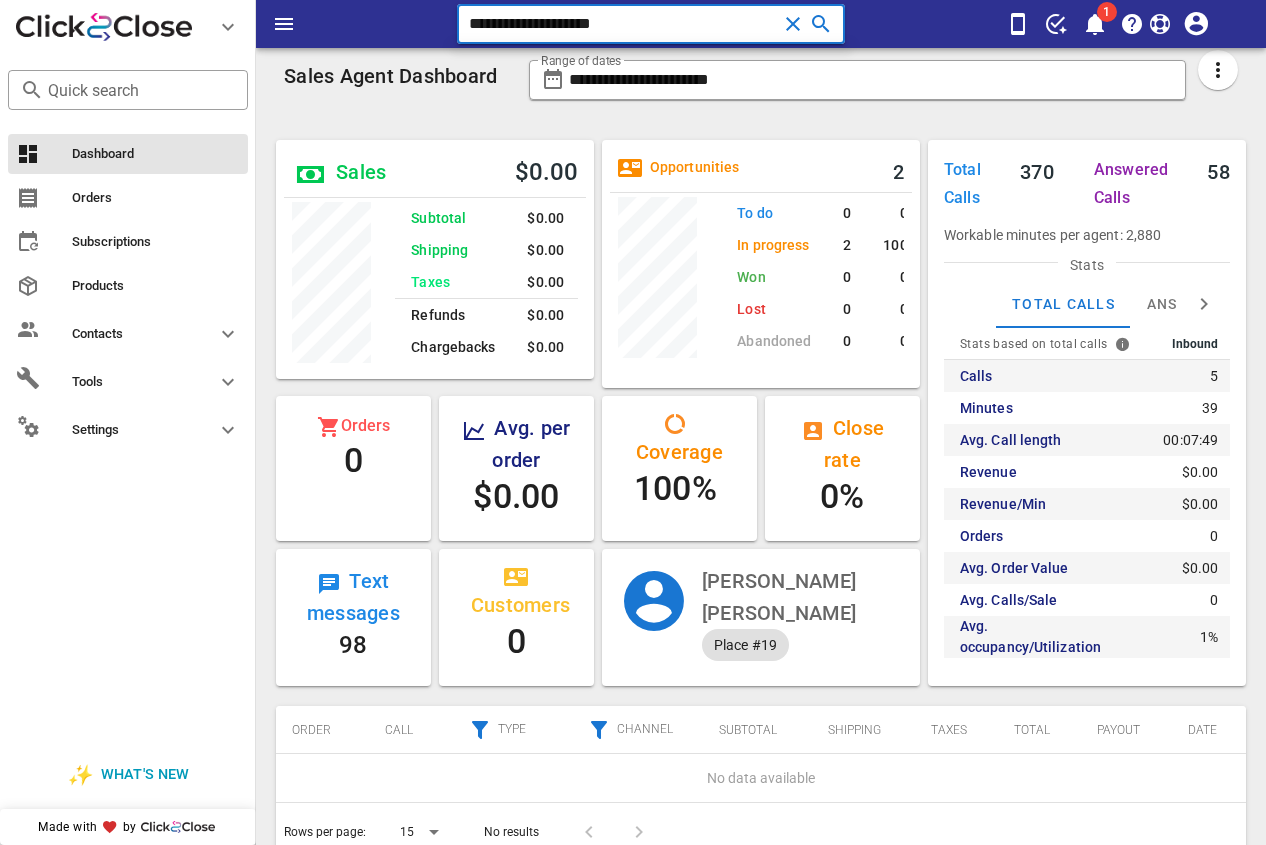 type on "**********" 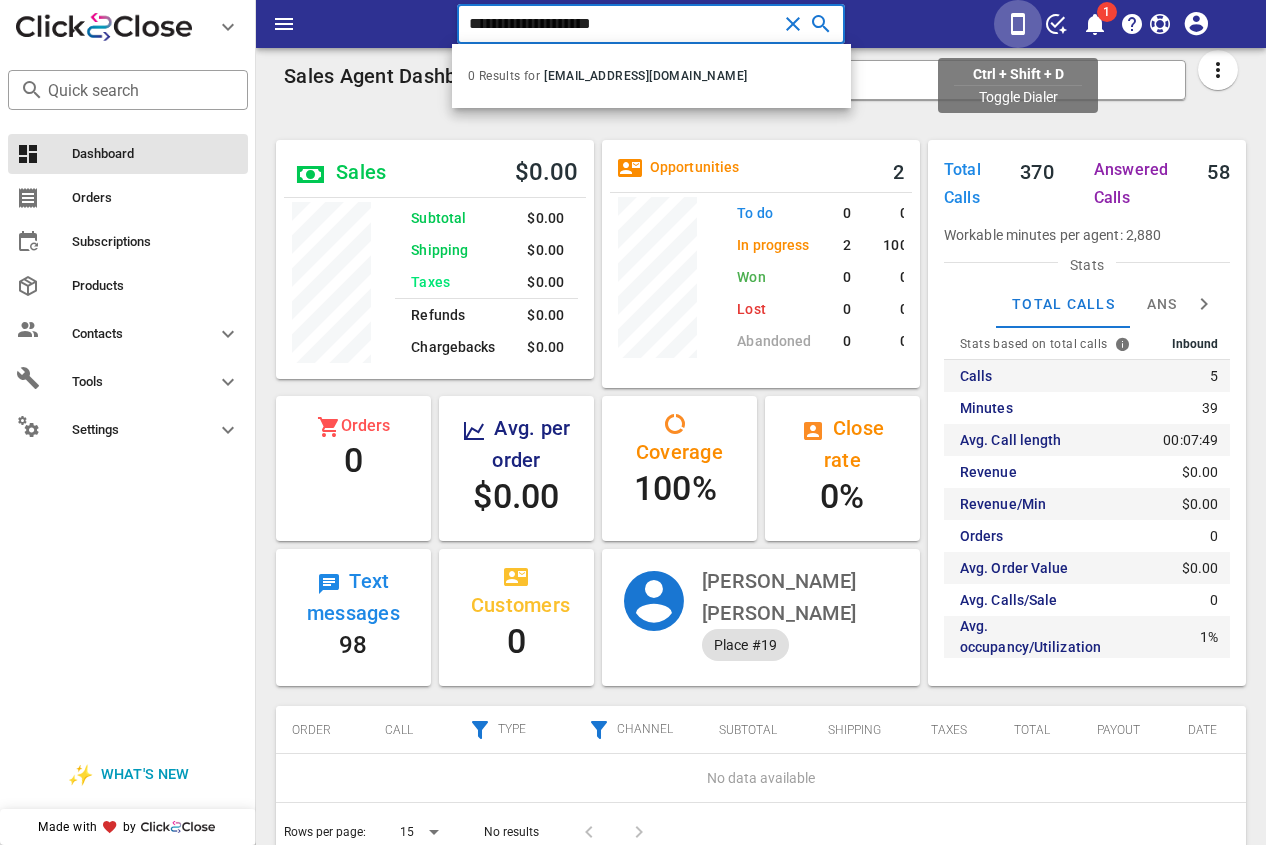 click at bounding box center [1018, 24] 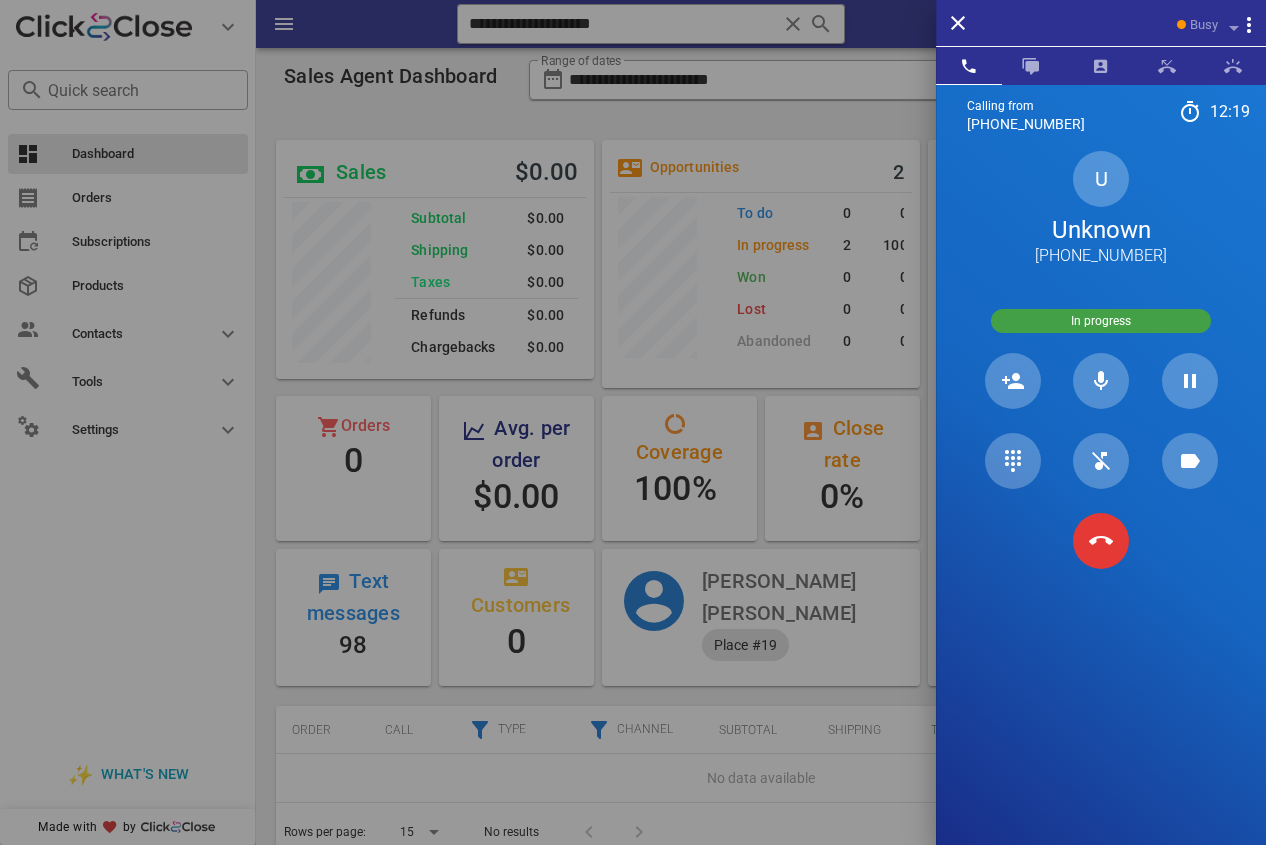 click at bounding box center [633, 422] 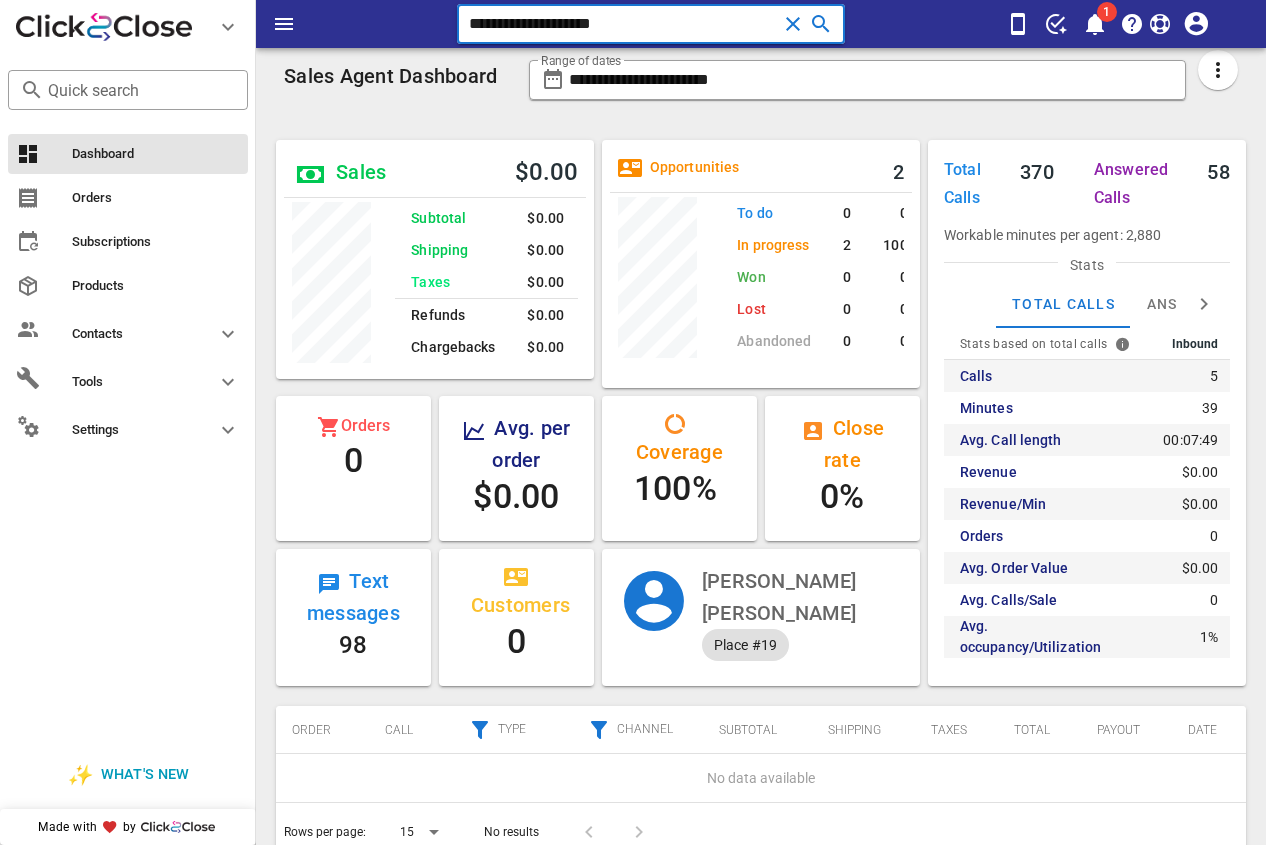 click on "Busy  Calling from [PHONE_NUMBER] 12: 20  Unknown      ▼     [GEOGRAPHIC_DATA]
+376
[GEOGRAPHIC_DATA]
+54
[GEOGRAPHIC_DATA]
+297
[GEOGRAPHIC_DATA]
+61
[GEOGRAPHIC_DATA] ([GEOGRAPHIC_DATA])
+32
[GEOGRAPHIC_DATA]
+591
[GEOGRAPHIC_DATA] ([GEOGRAPHIC_DATA])
+55
[GEOGRAPHIC_DATA]
+1
[GEOGRAPHIC_DATA]
+56
[GEOGRAPHIC_DATA]
+57
[GEOGRAPHIC_DATA]
+506
[GEOGRAPHIC_DATA] ([GEOGRAPHIC_DATA])
+1
[GEOGRAPHIC_DATA]
+593
[GEOGRAPHIC_DATA]
+503
[GEOGRAPHIC_DATA]
+33
[GEOGRAPHIC_DATA] ([GEOGRAPHIC_DATA])
+49
[GEOGRAPHIC_DATA]
+590
[GEOGRAPHIC_DATA]
+502
[GEOGRAPHIC_DATA]
+504
[GEOGRAPHIC_DATA] ([GEOGRAPHIC_DATA])
+354
[GEOGRAPHIC_DATA] ([GEOGRAPHIC_DATA])
+91
[GEOGRAPHIC_DATA] (‫[GEOGRAPHIC_DATA]‬‎)
+972
[GEOGRAPHIC_DATA] ([GEOGRAPHIC_DATA])     [GEOGRAPHIC_DATA] (日本)" at bounding box center [633, 440] 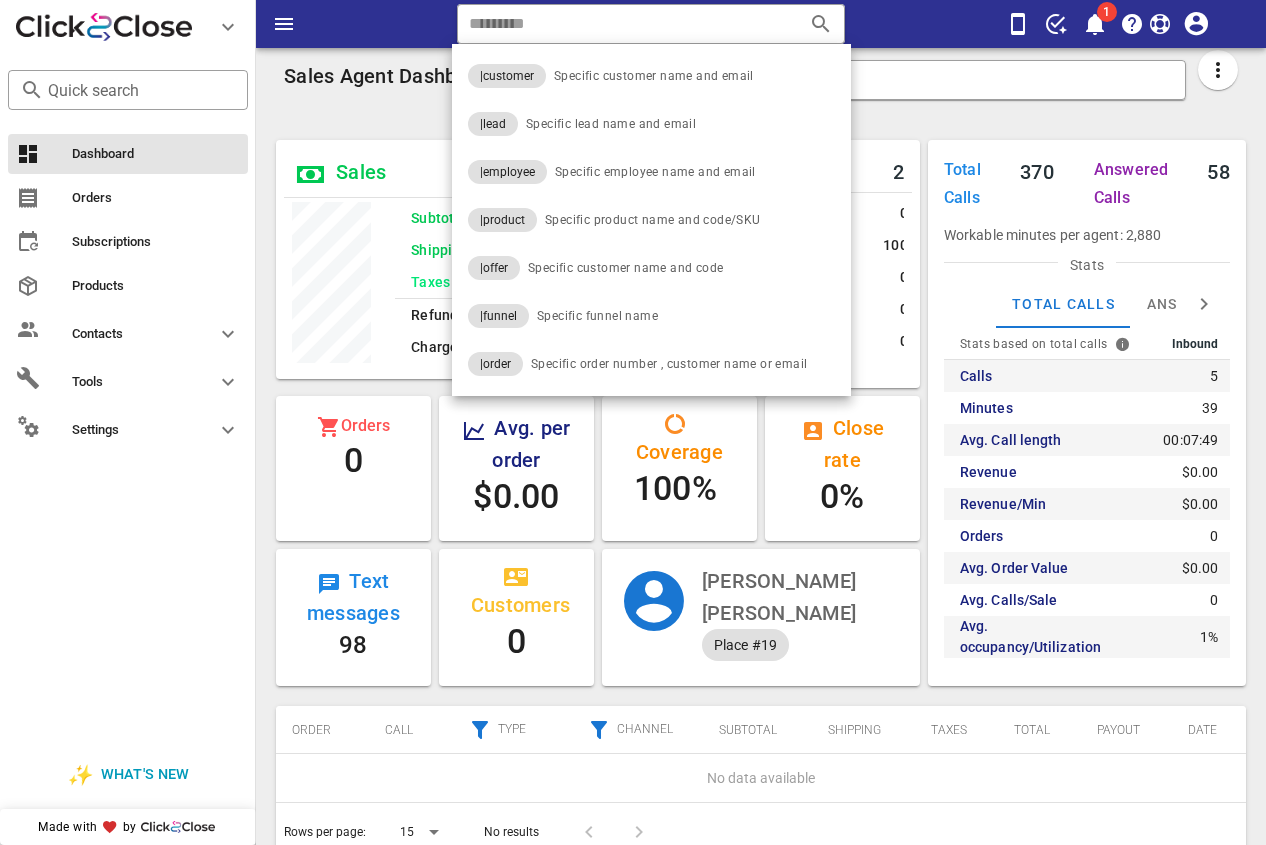 click on "Sales Agent Dashboard" at bounding box center (394, 86) 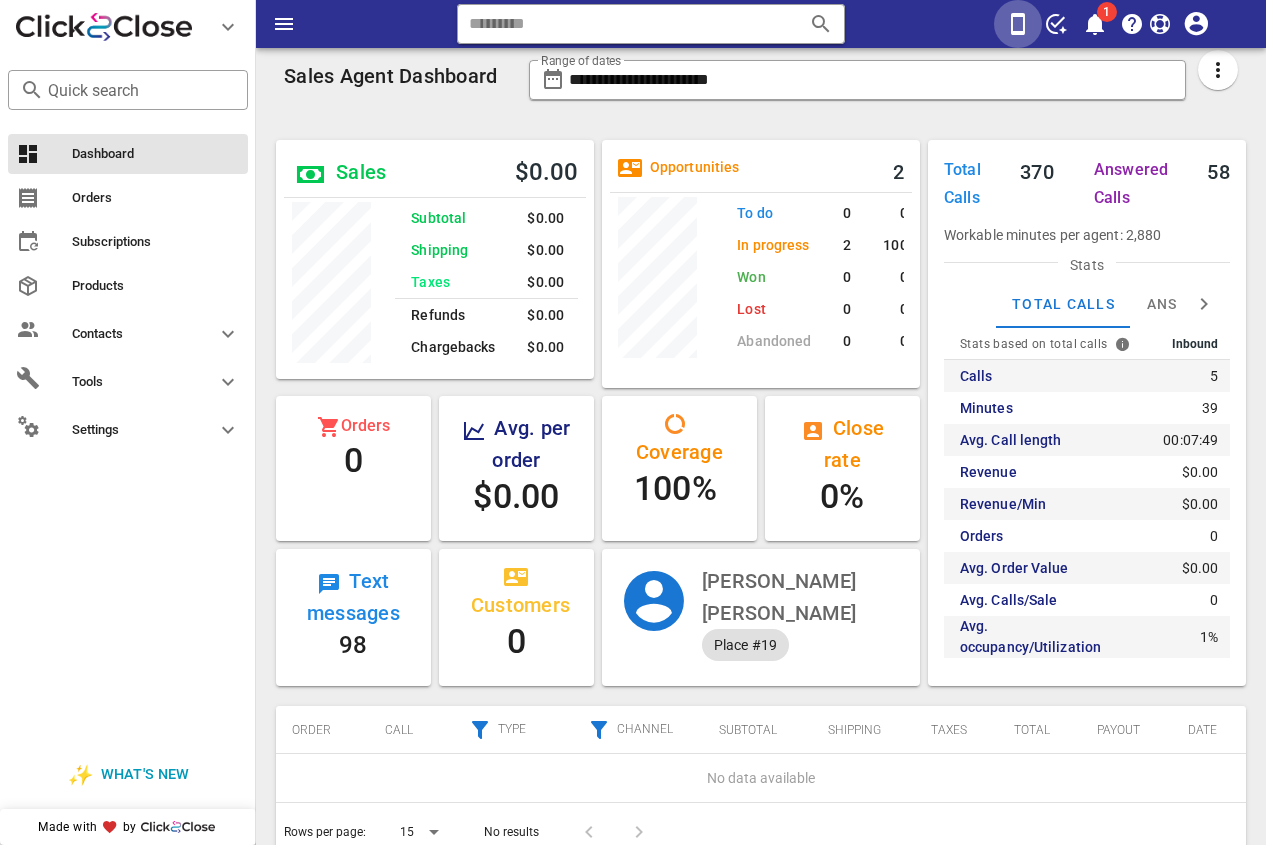 click at bounding box center (1018, 24) 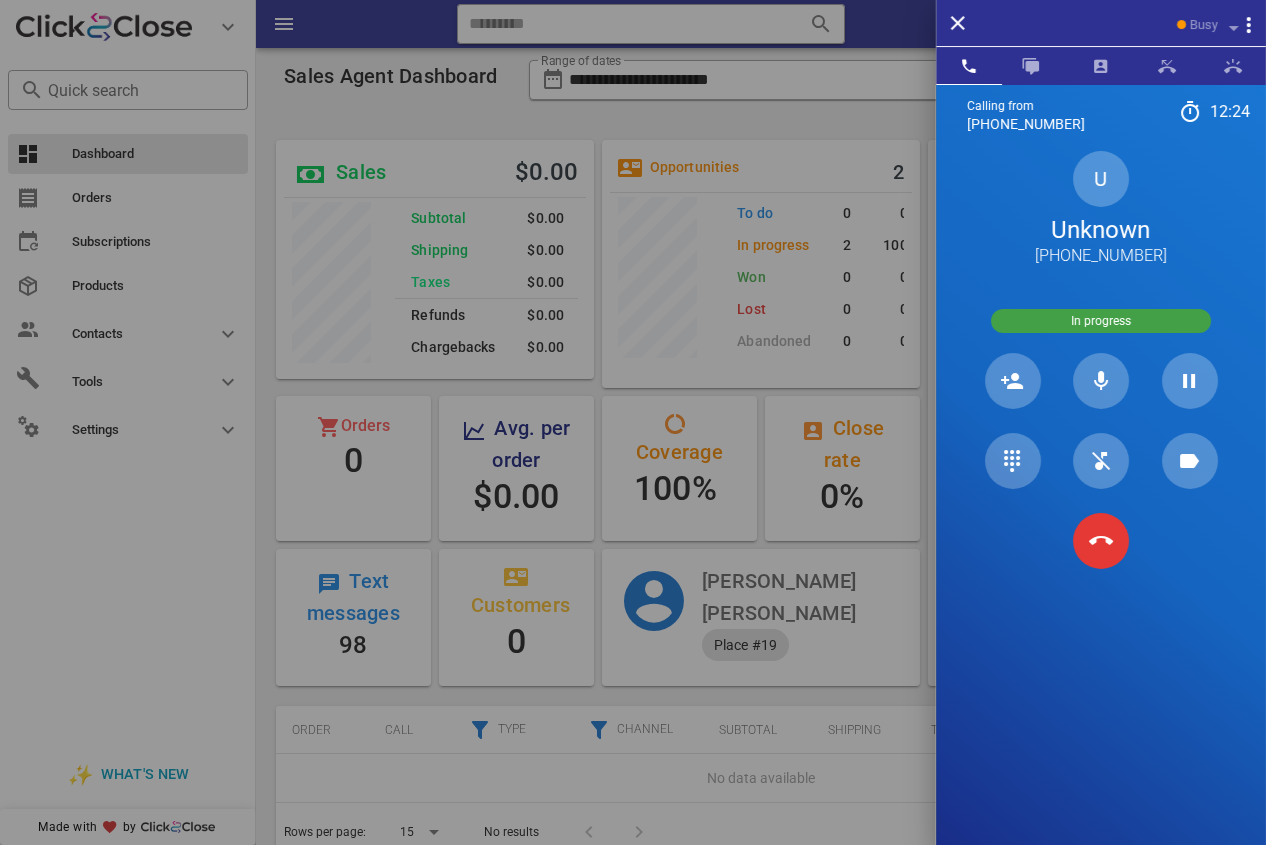 click on "Unknown" at bounding box center (1101, 230) 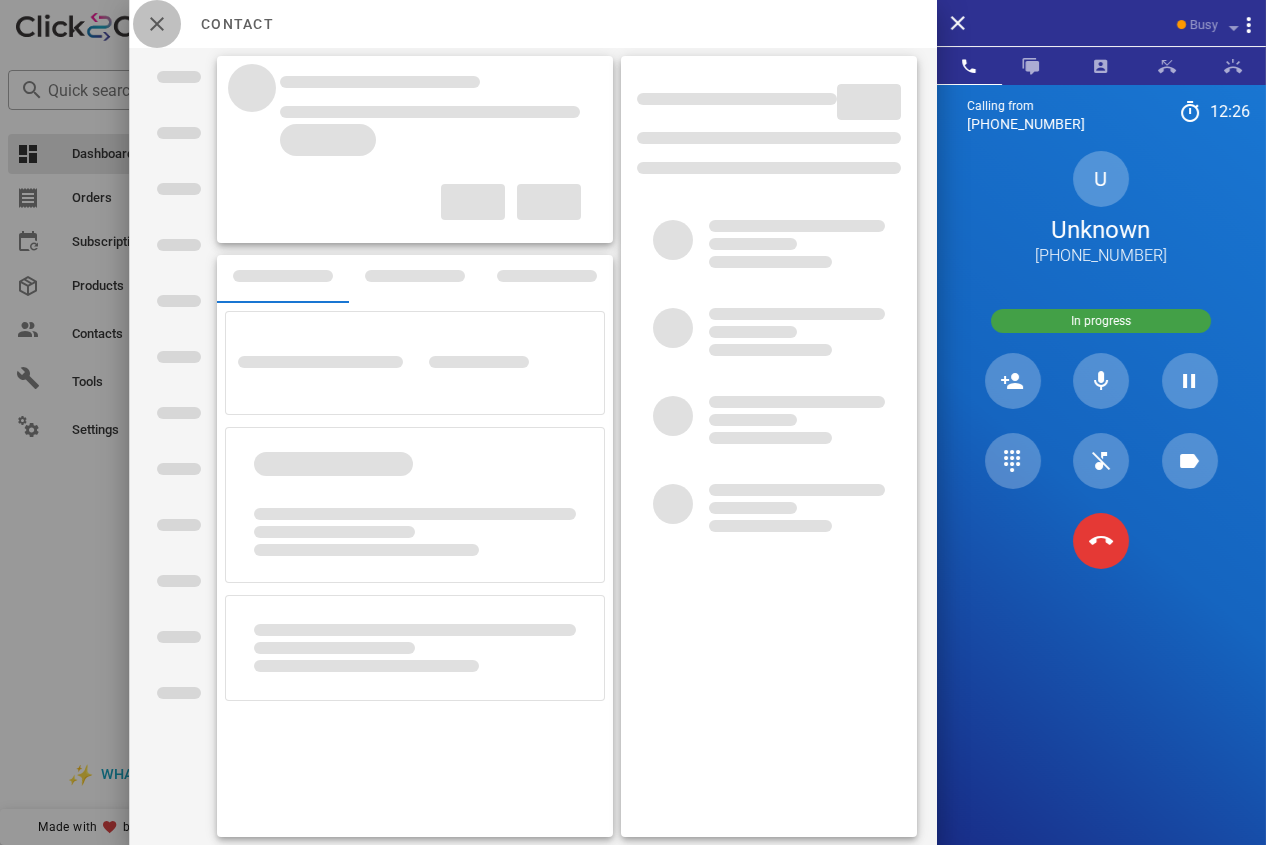 click at bounding box center (157, 24) 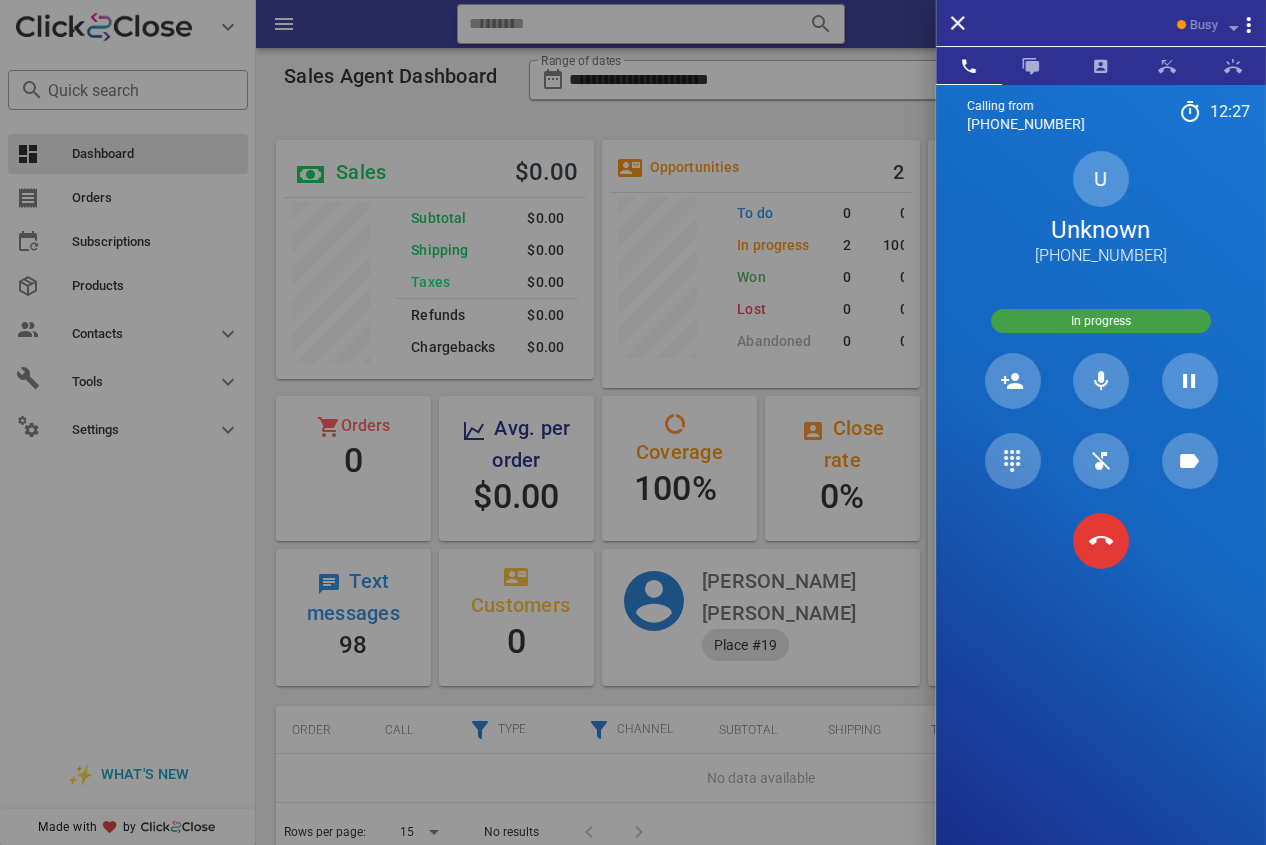 click at bounding box center [633, 422] 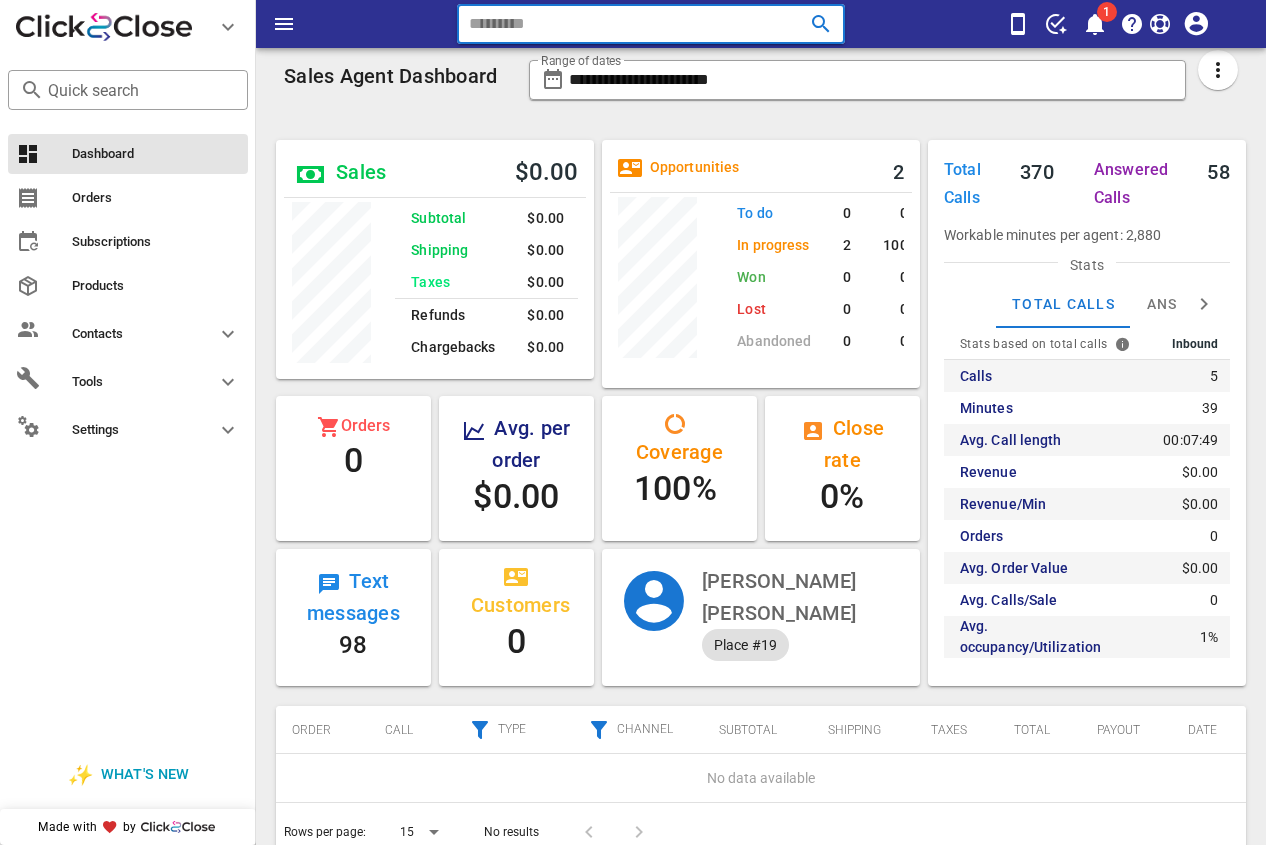 click at bounding box center [623, 24] 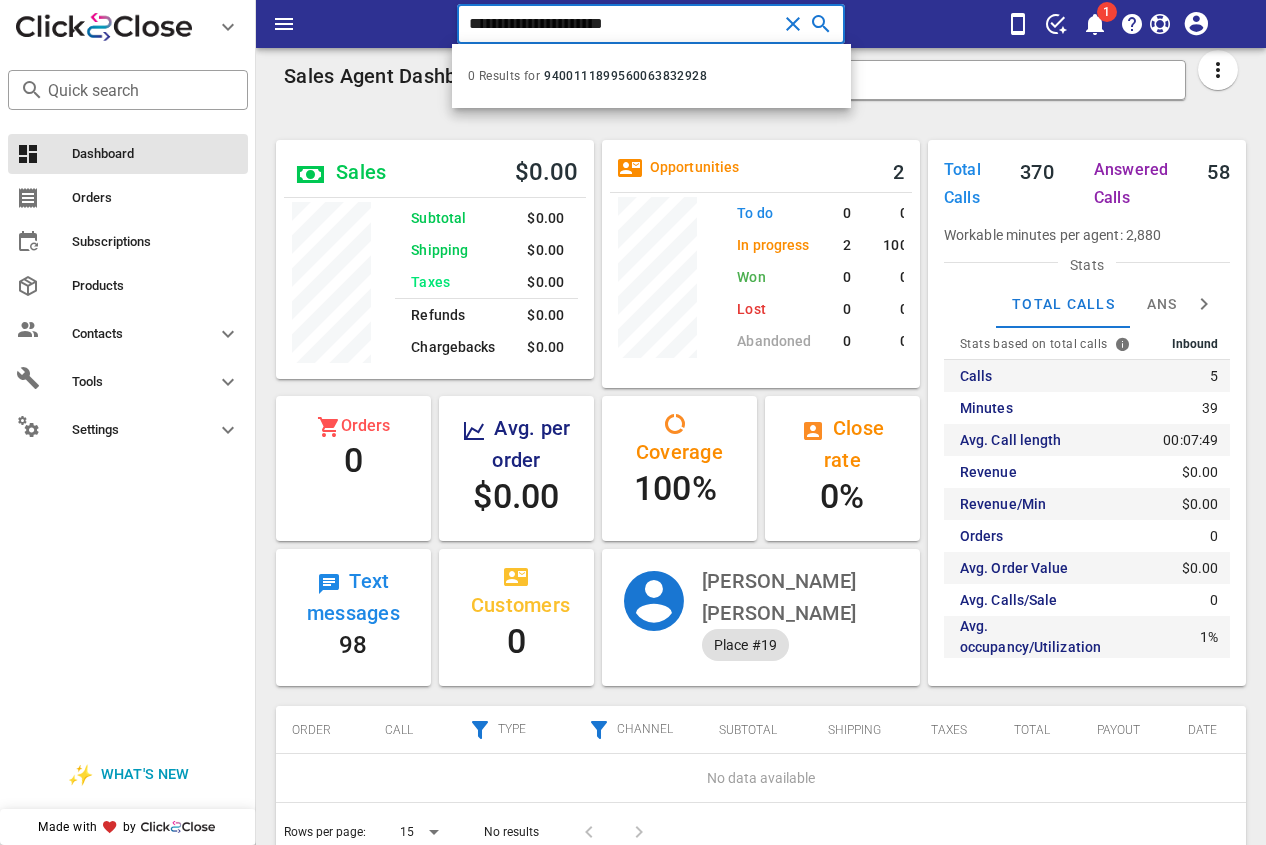 drag, startPoint x: 698, startPoint y: 26, endPoint x: 458, endPoint y: 28, distance: 240.00833 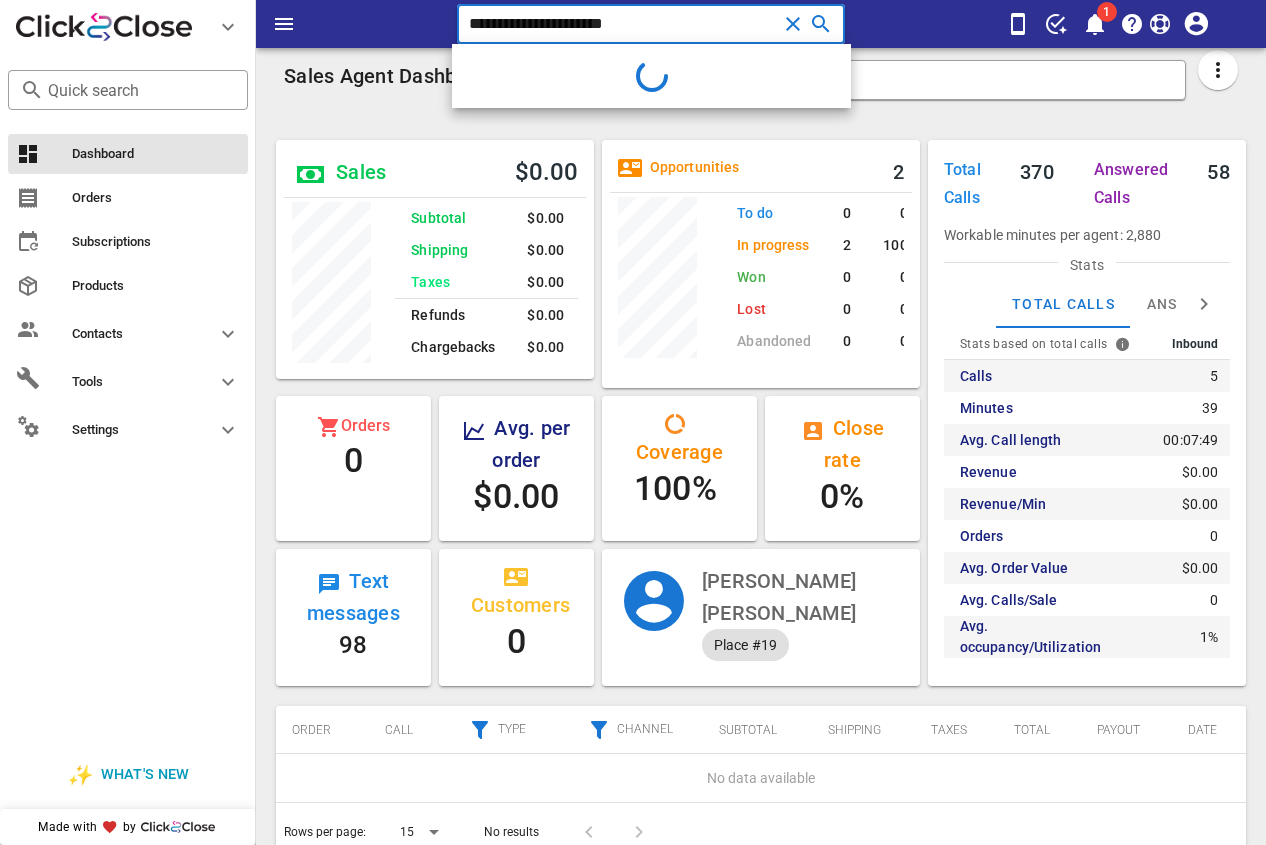 type on "**********" 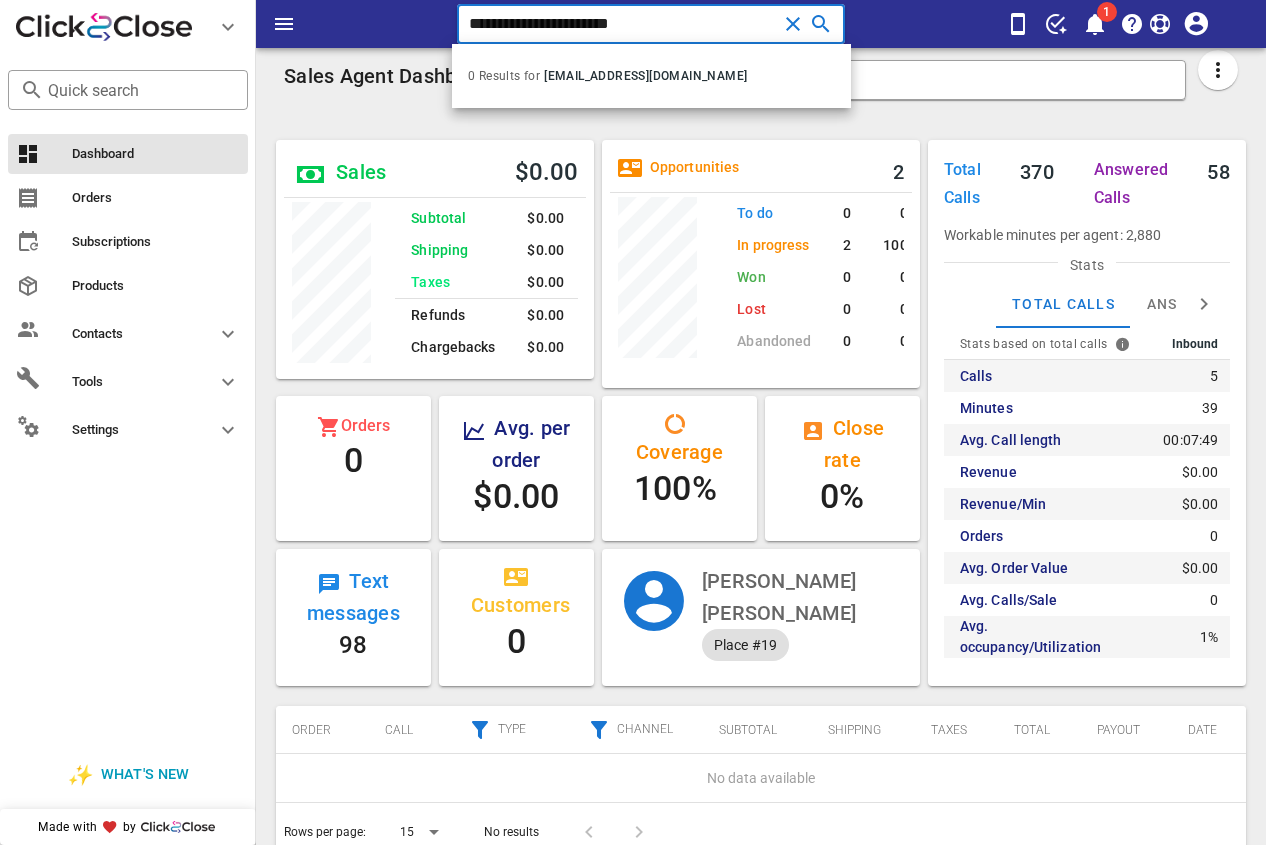drag, startPoint x: 677, startPoint y: 22, endPoint x: 464, endPoint y: 25, distance: 213.02112 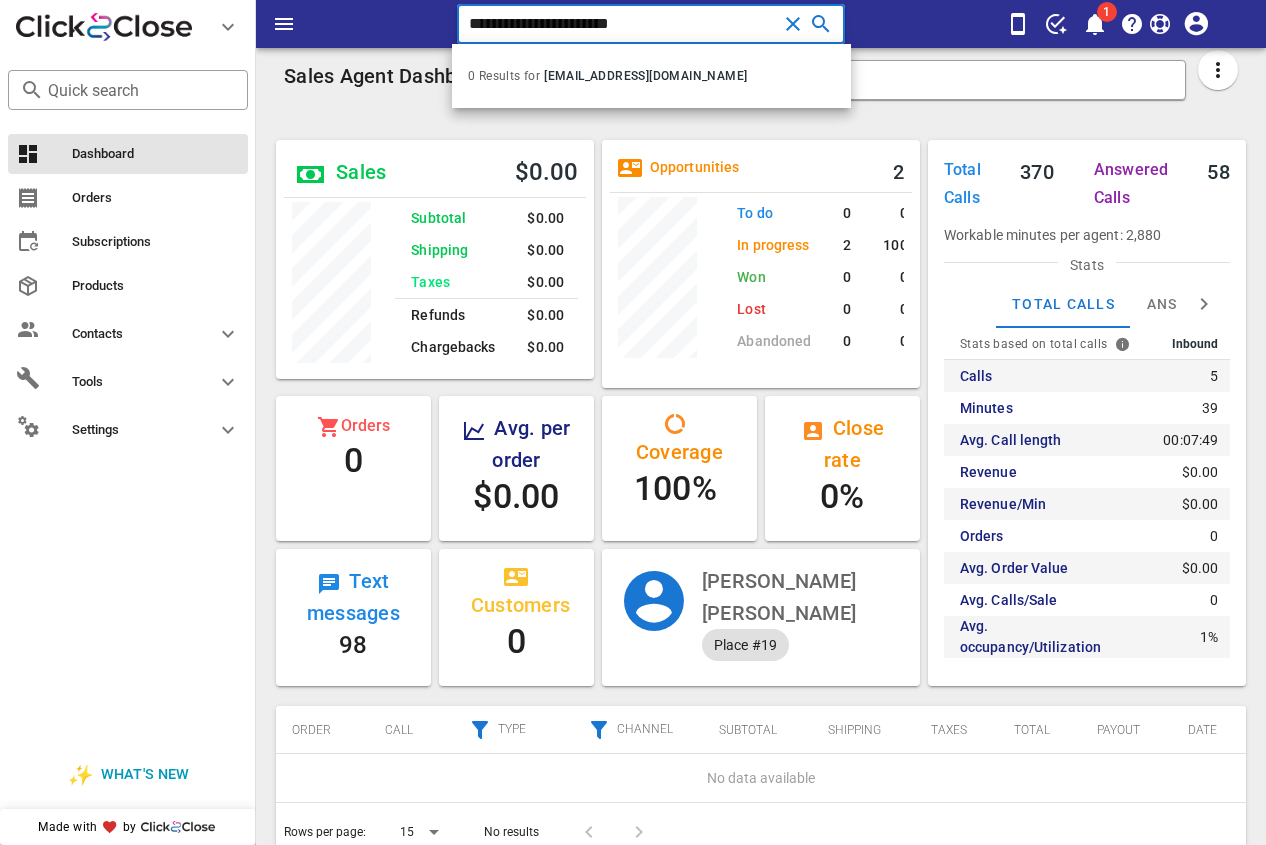 click on "**********" at bounding box center [623, 24] 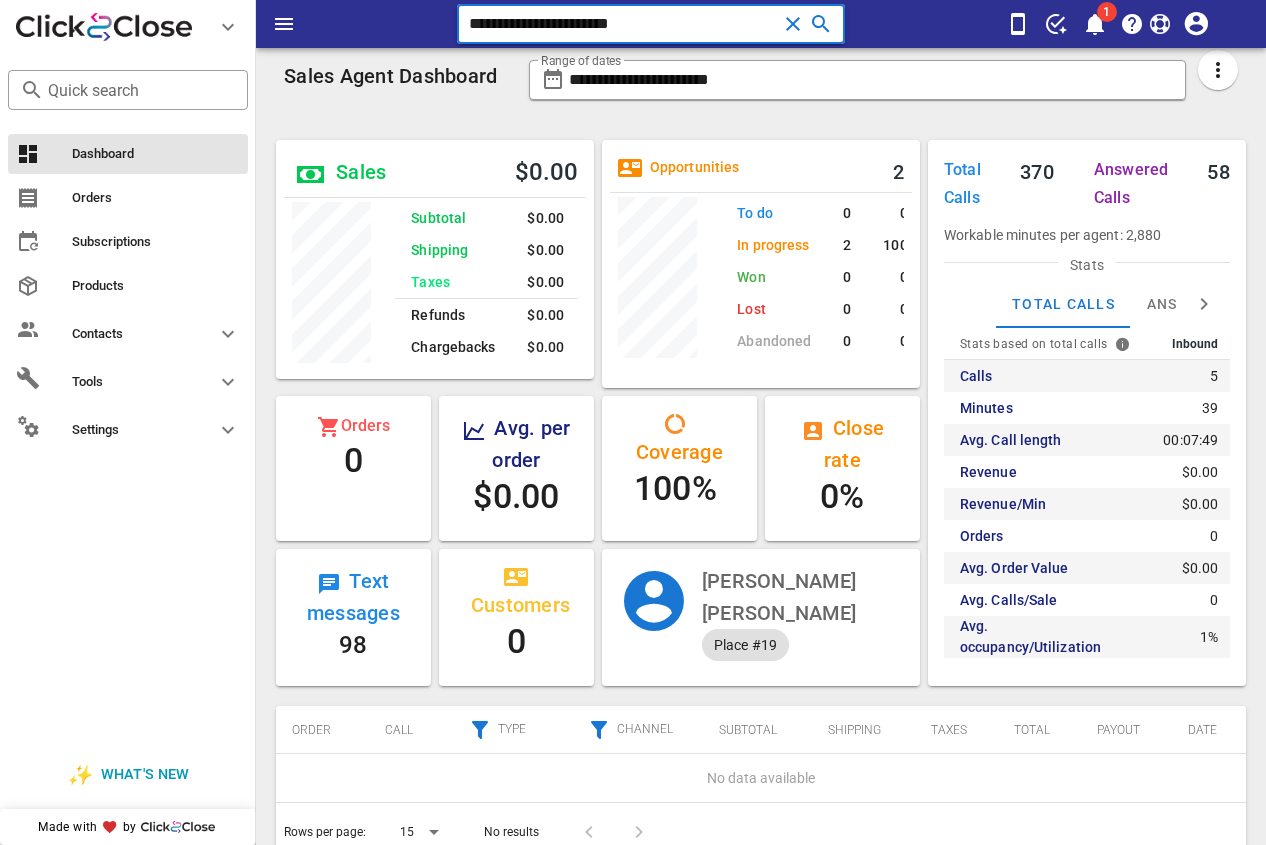 drag, startPoint x: 680, startPoint y: 22, endPoint x: 449, endPoint y: 22, distance: 231 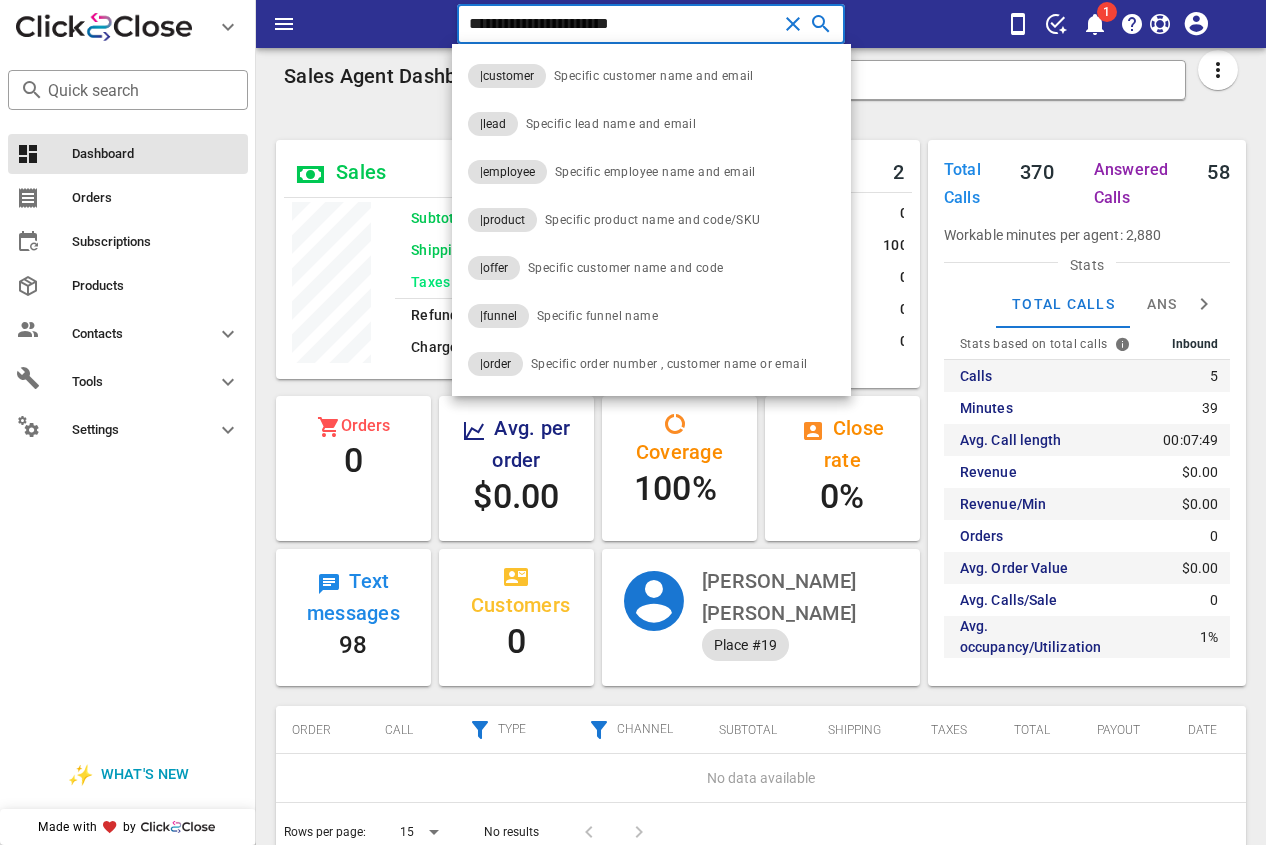 click on "**********" at bounding box center [623, 24] 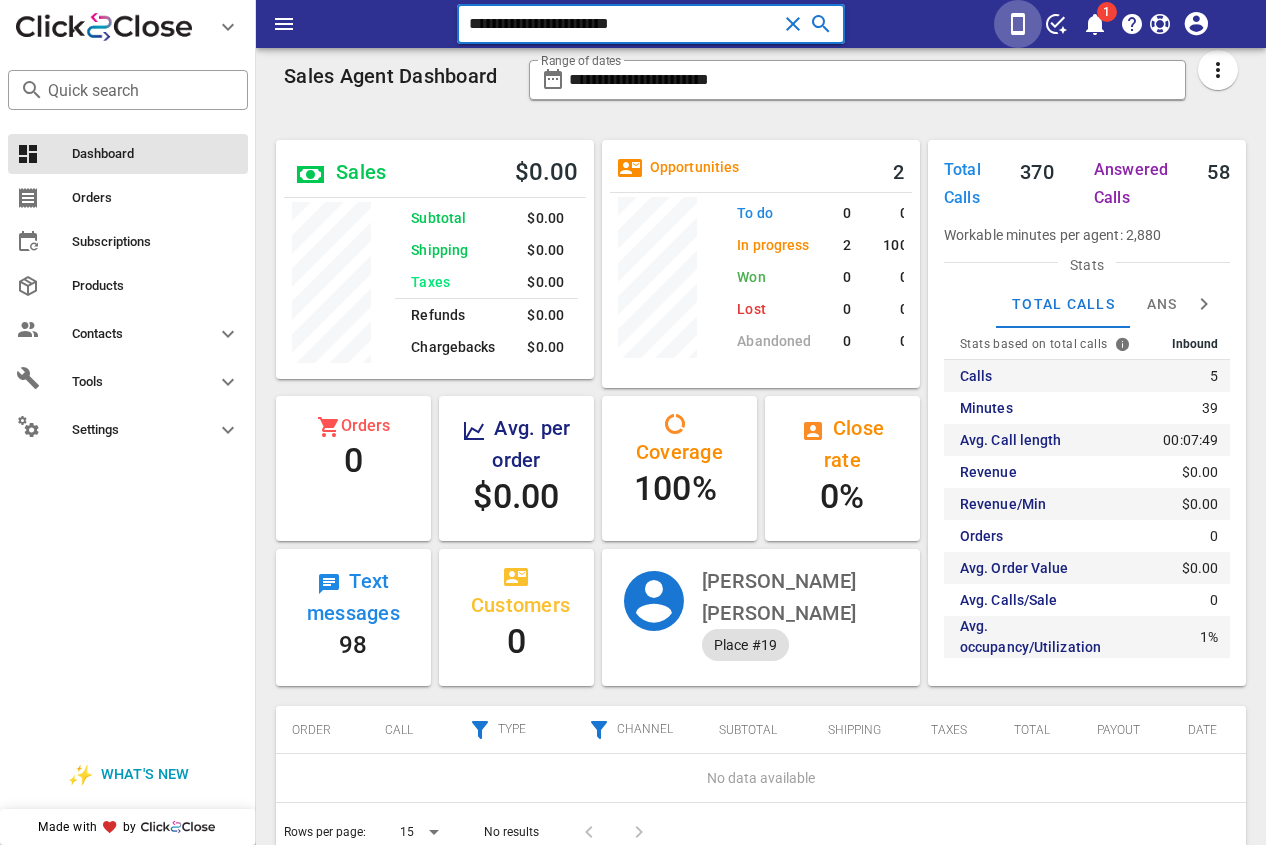 click at bounding box center [1018, 24] 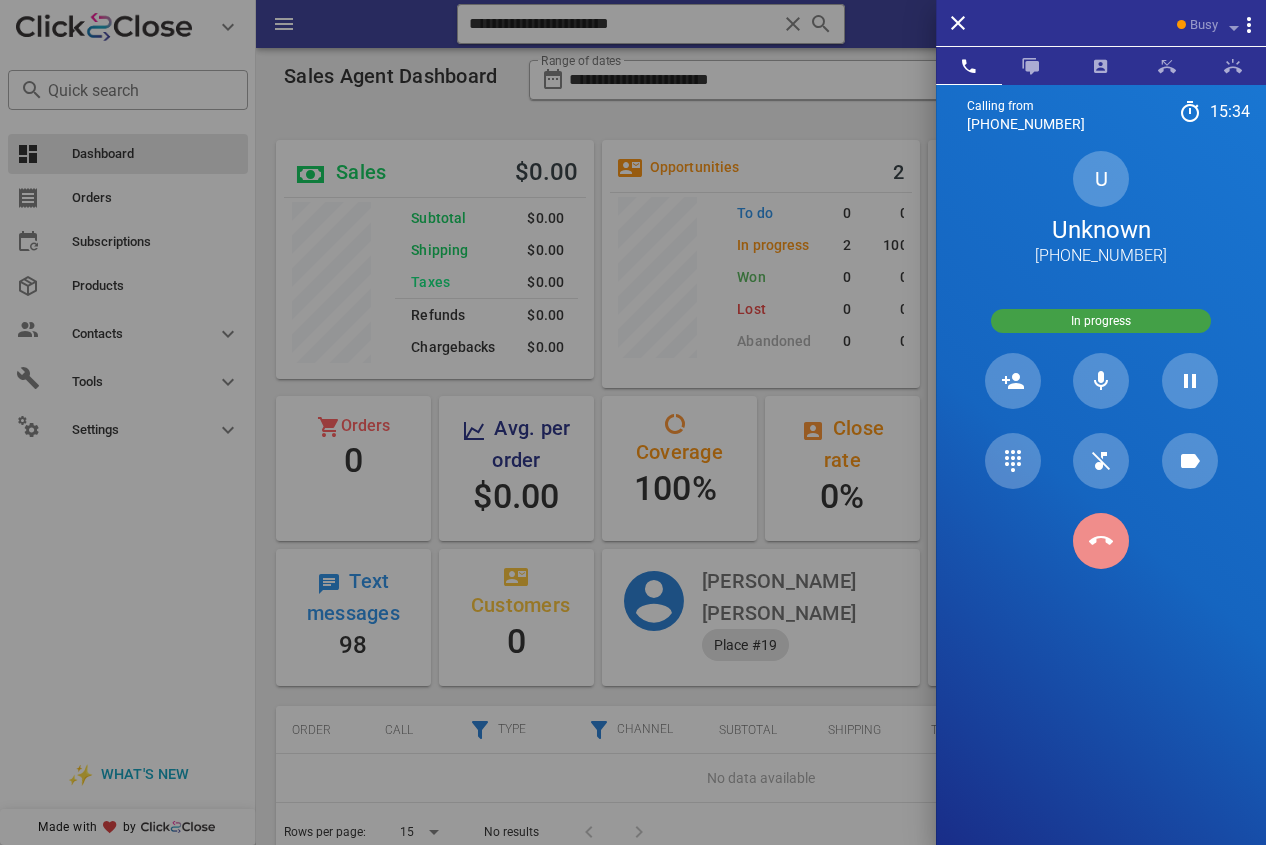click at bounding box center (1101, 541) 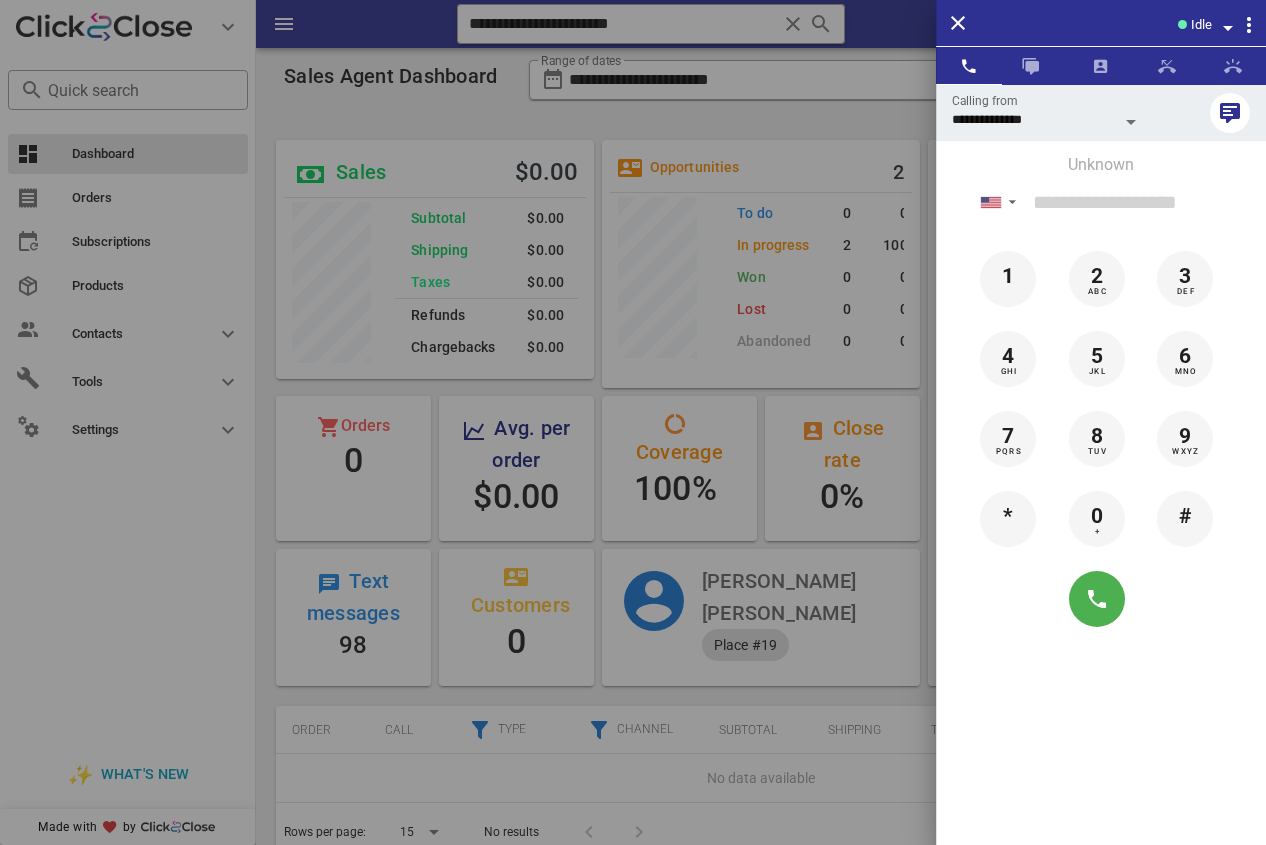 click at bounding box center [633, 422] 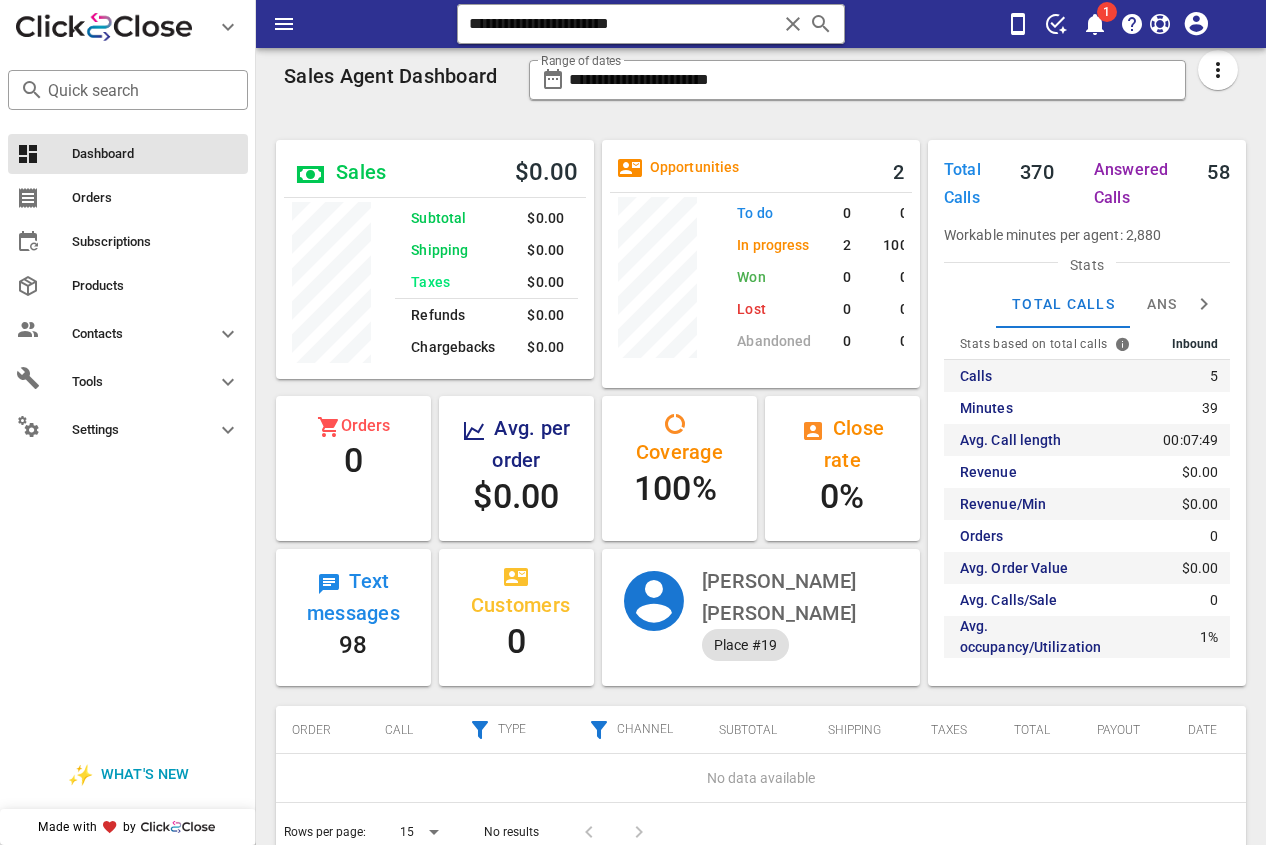 drag, startPoint x: 729, startPoint y: 32, endPoint x: 349, endPoint y: 33, distance: 380.0013 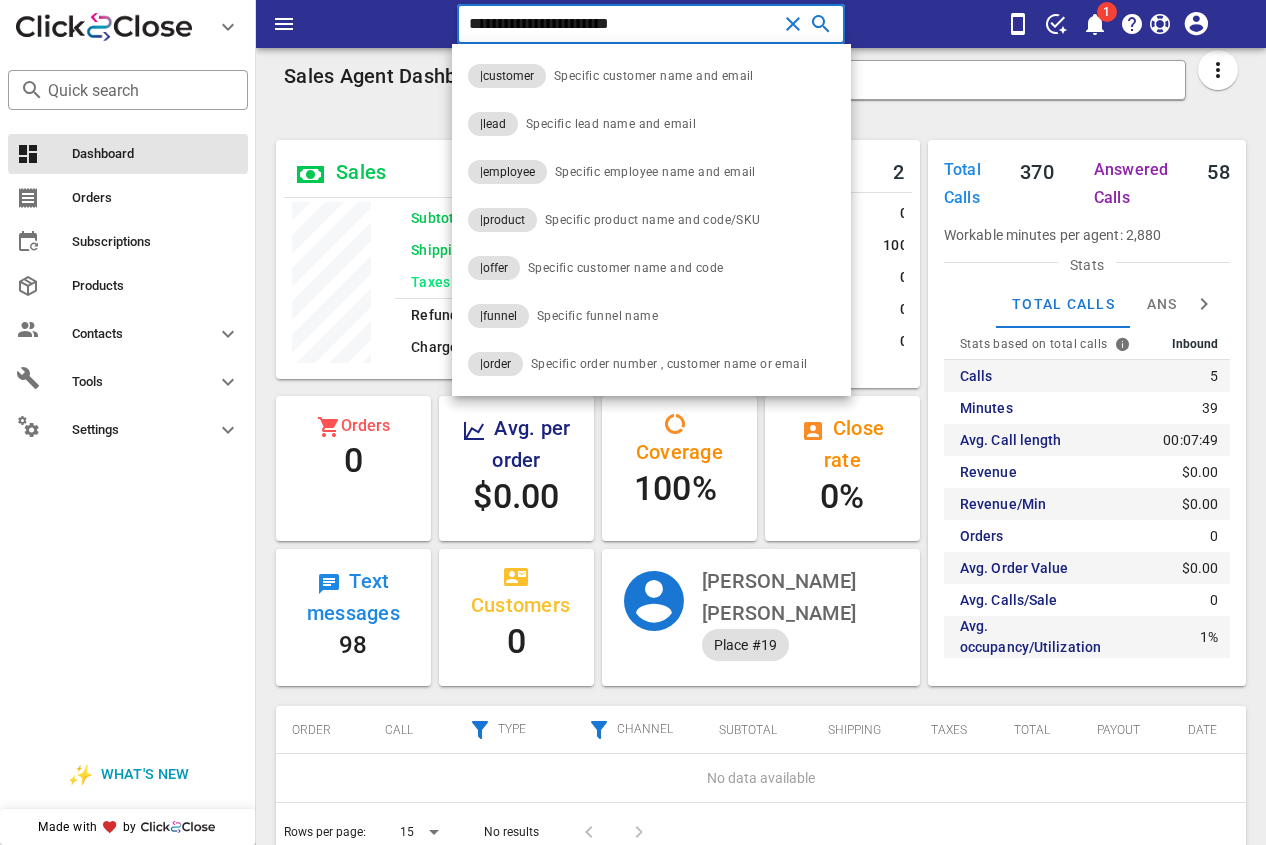 paste 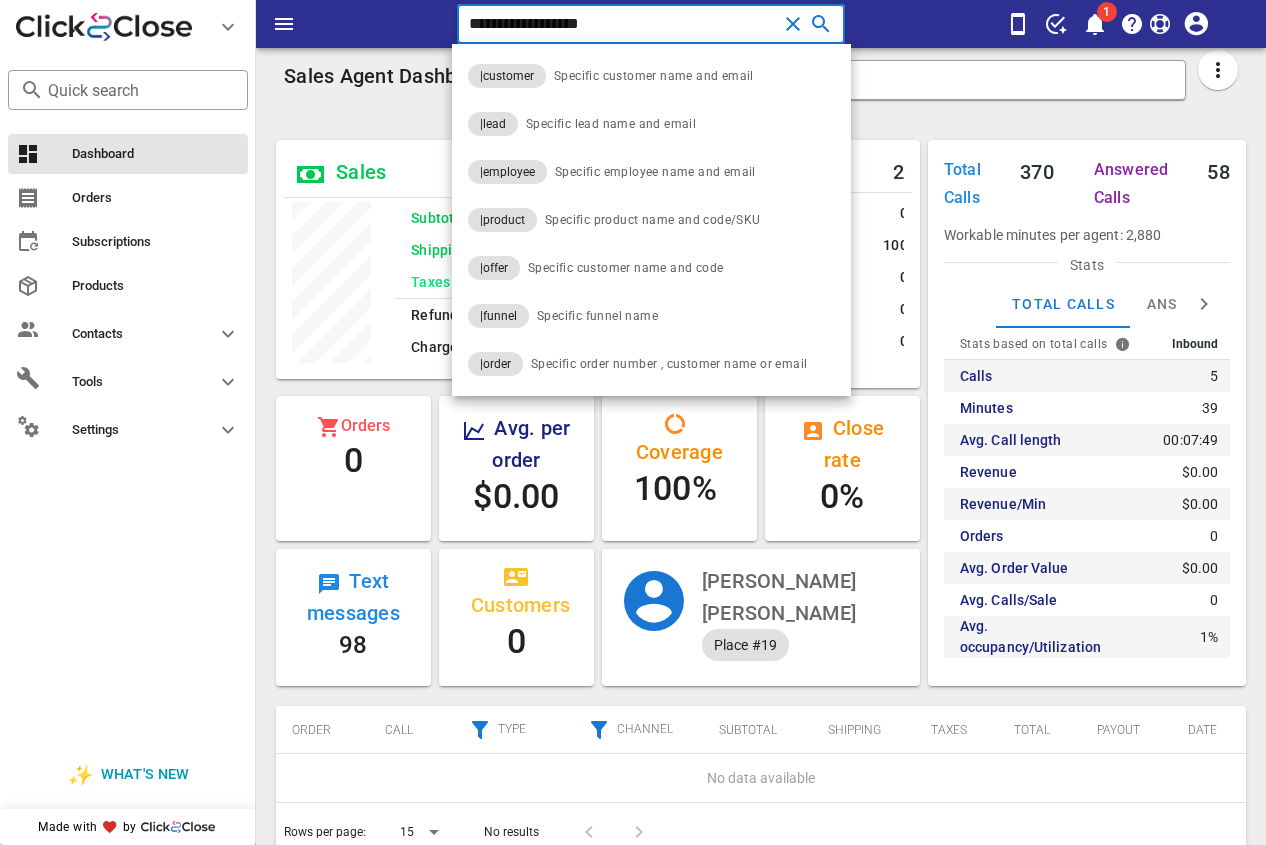 type on "**********" 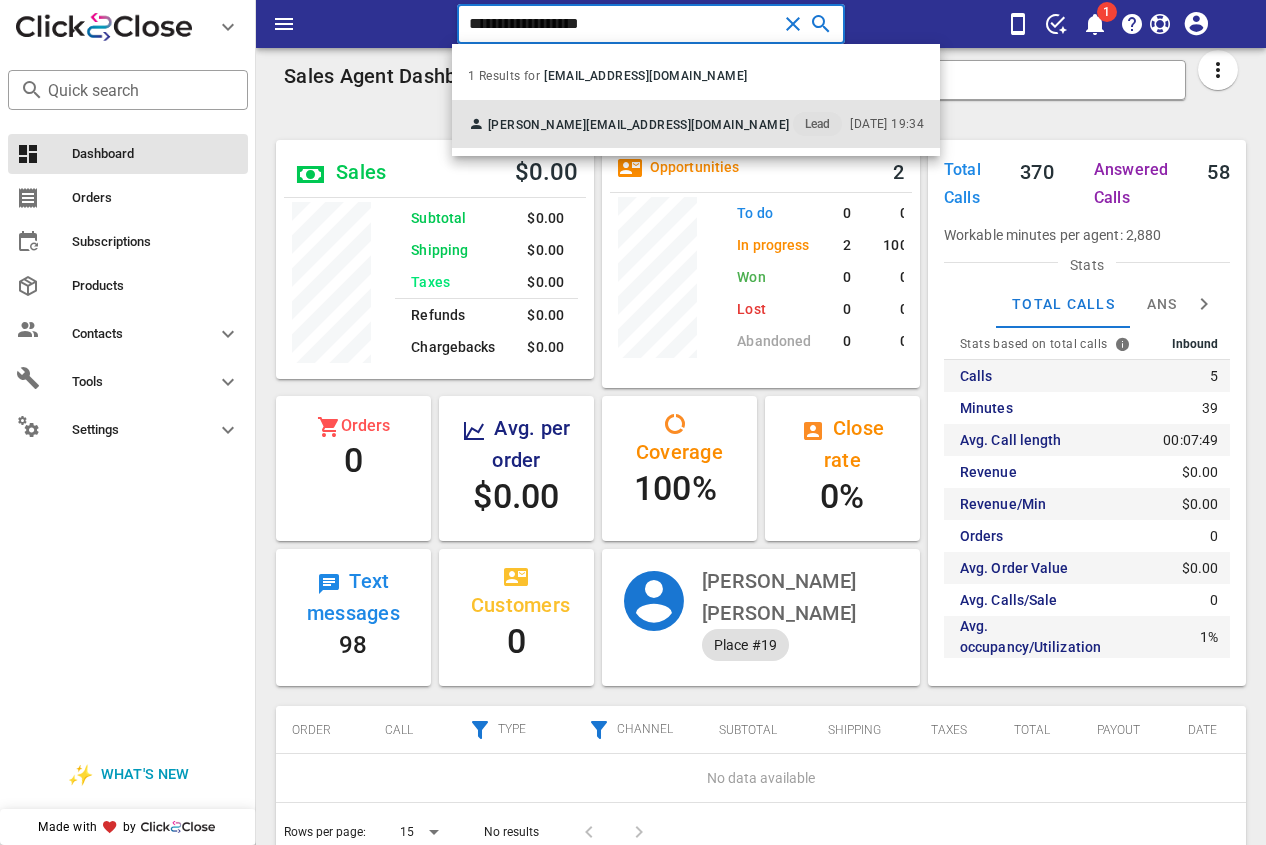 click on "[PERSON_NAME]   [PERSON_NAME][EMAIL_ADDRESS][DOMAIN_NAME]   Lead   [DATE] 19:34" at bounding box center [696, 124] 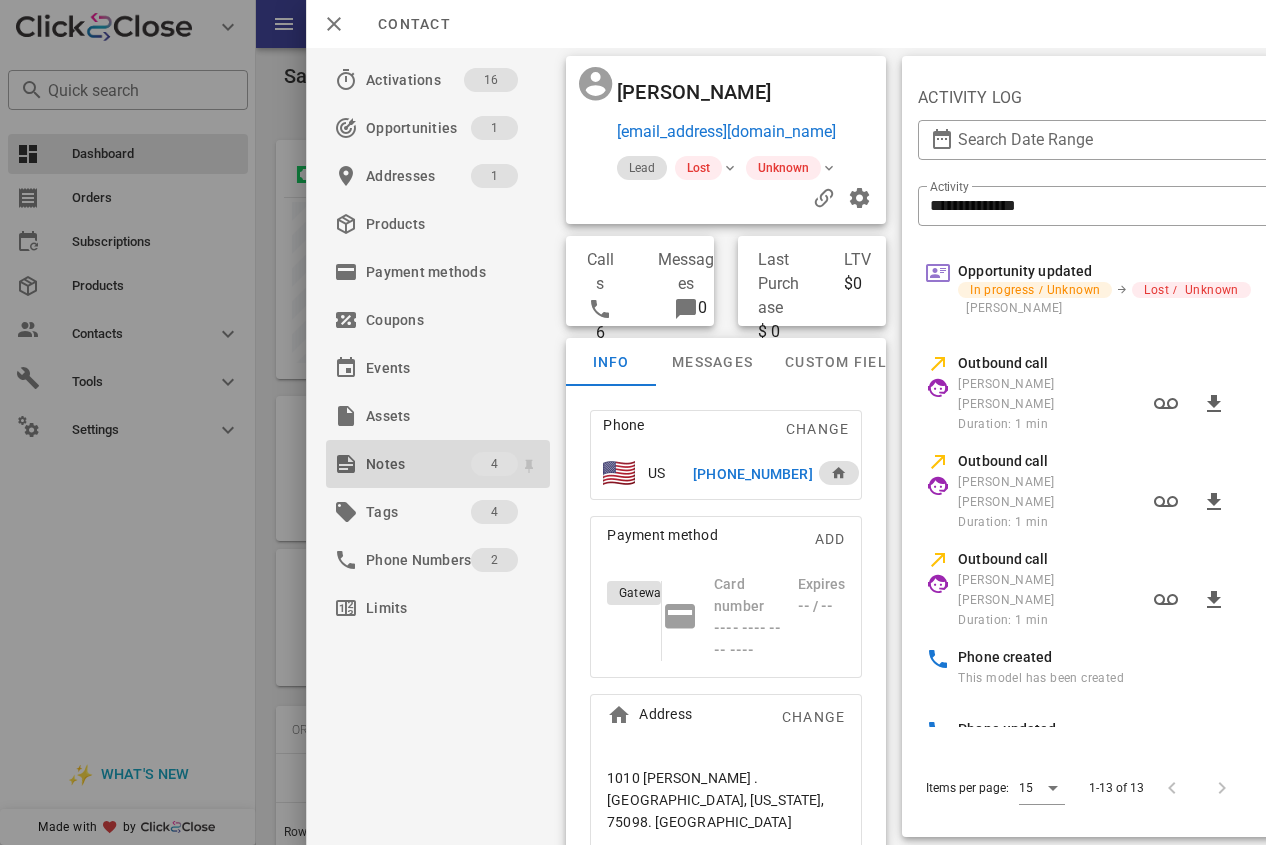 click on "Notes" at bounding box center (418, 464) 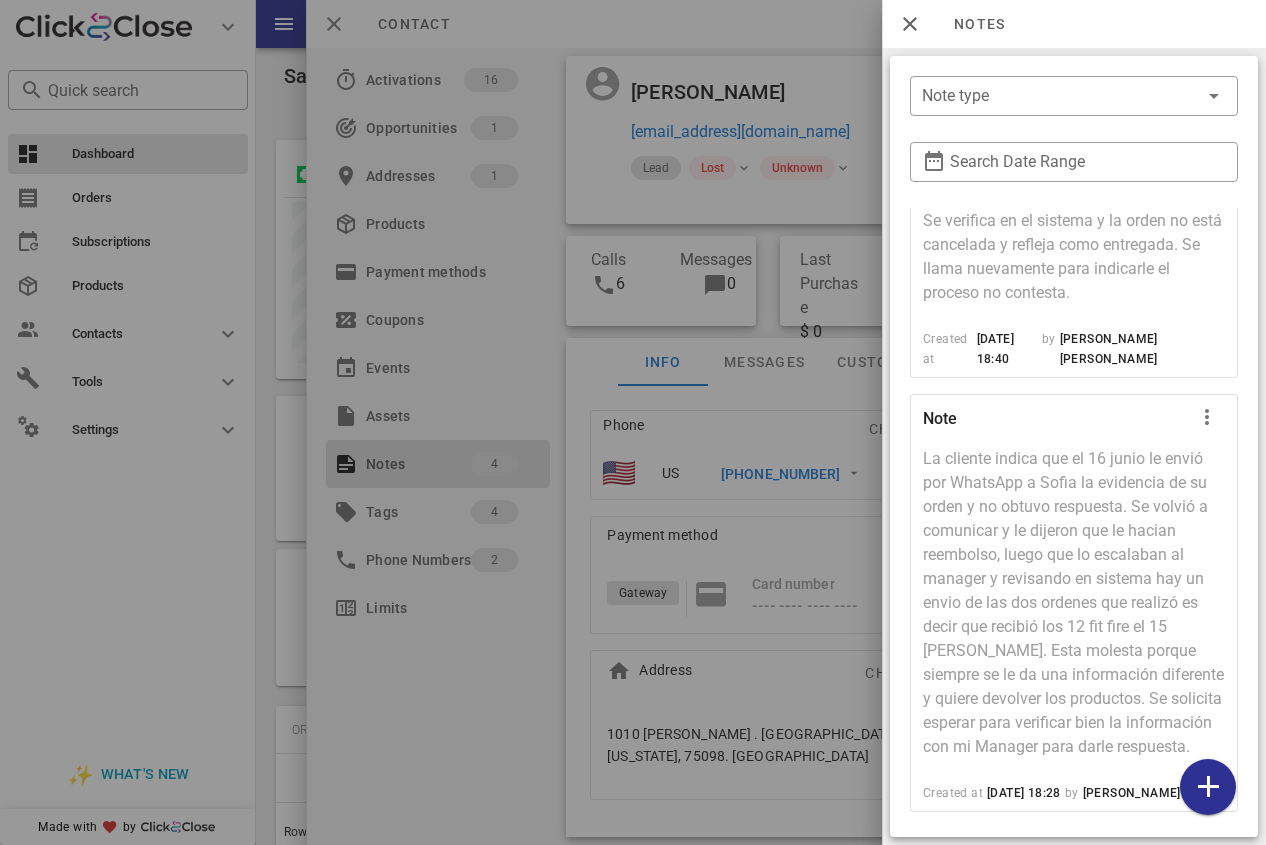 scroll, scrollTop: 544, scrollLeft: 0, axis: vertical 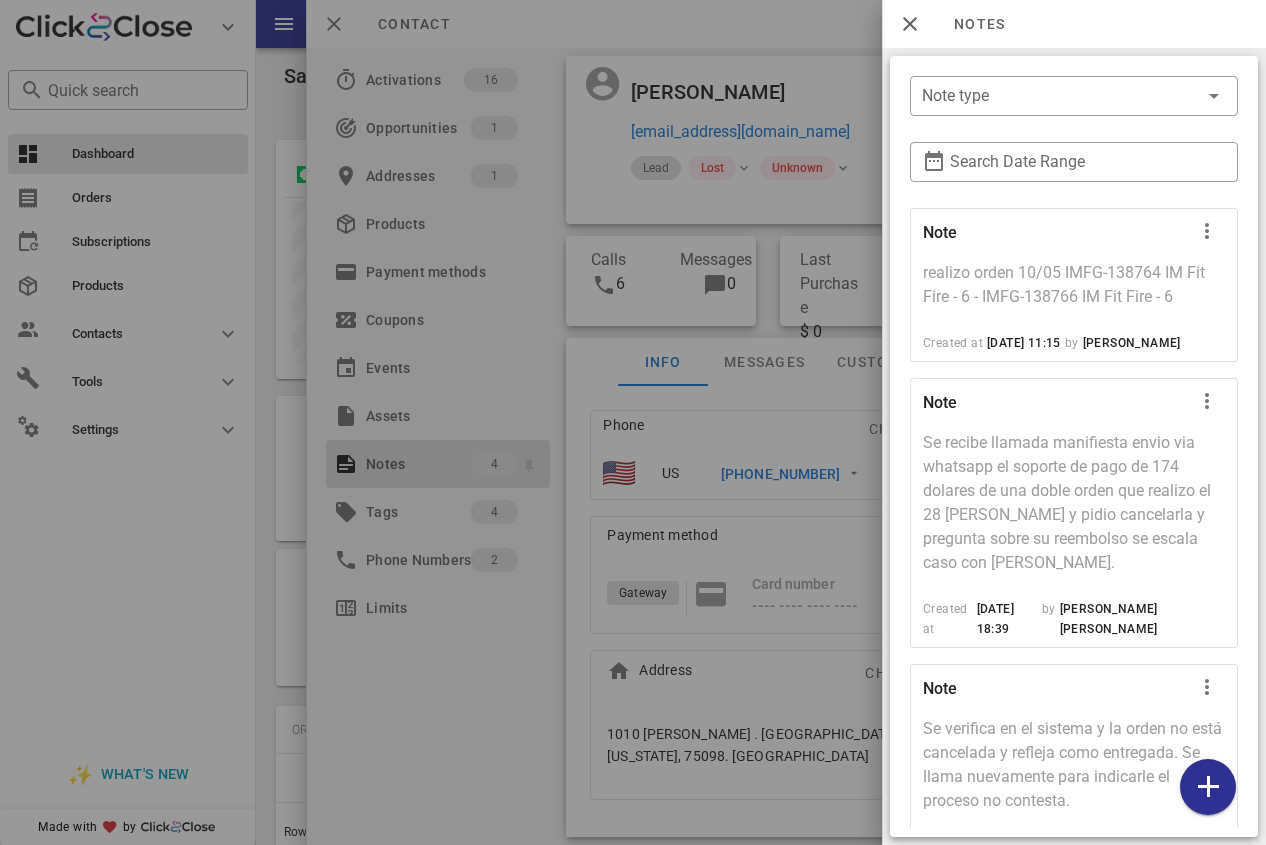 click at bounding box center (633, 422) 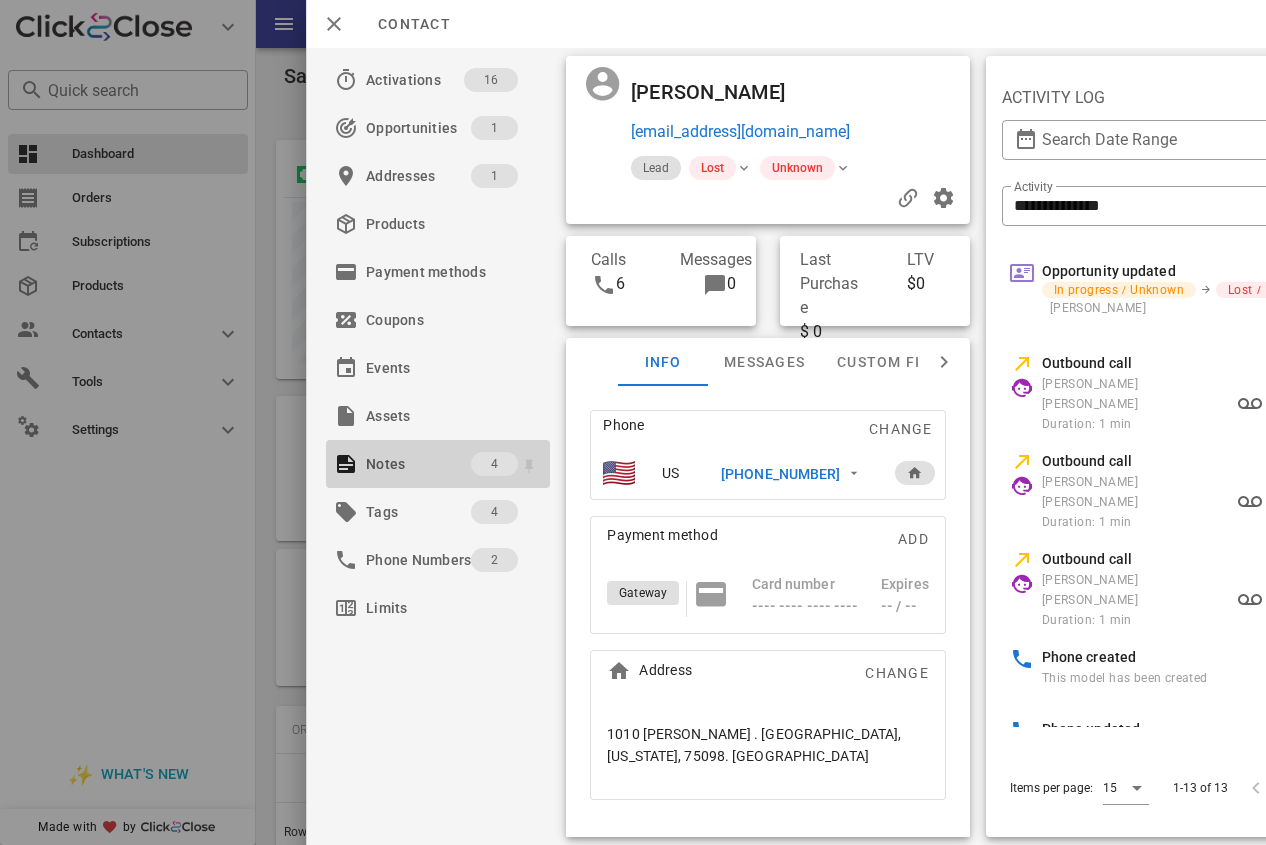 click on "Notes" at bounding box center [418, 464] 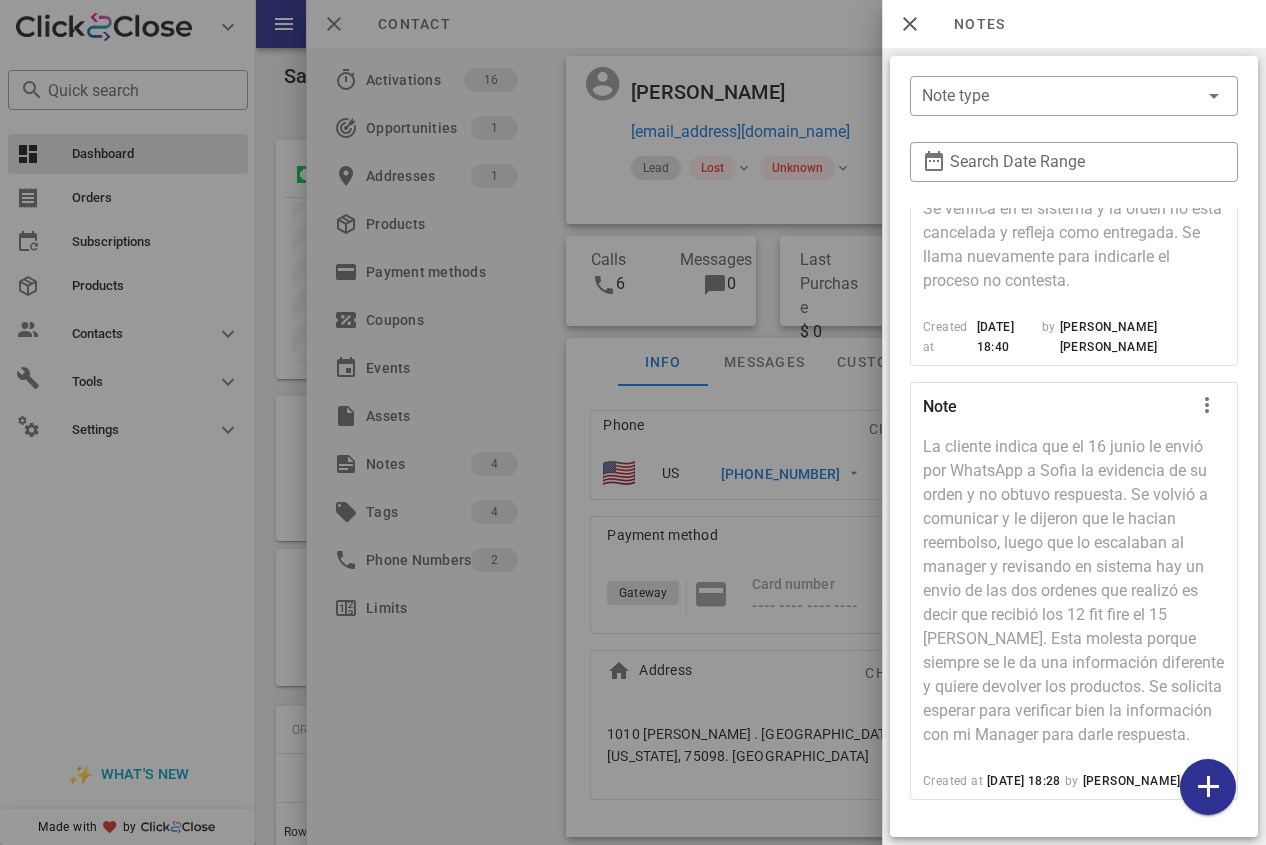 scroll, scrollTop: 444, scrollLeft: 0, axis: vertical 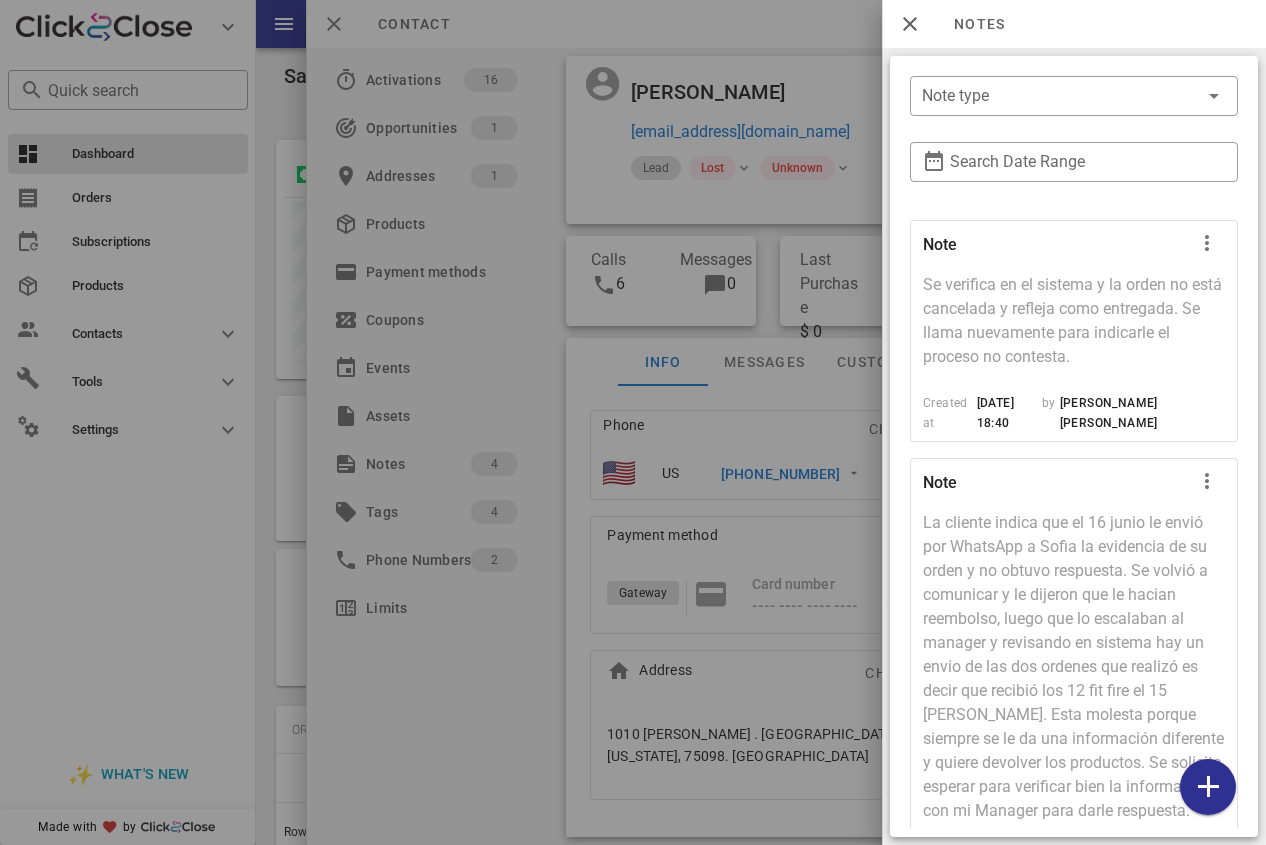 click at bounding box center [633, 422] 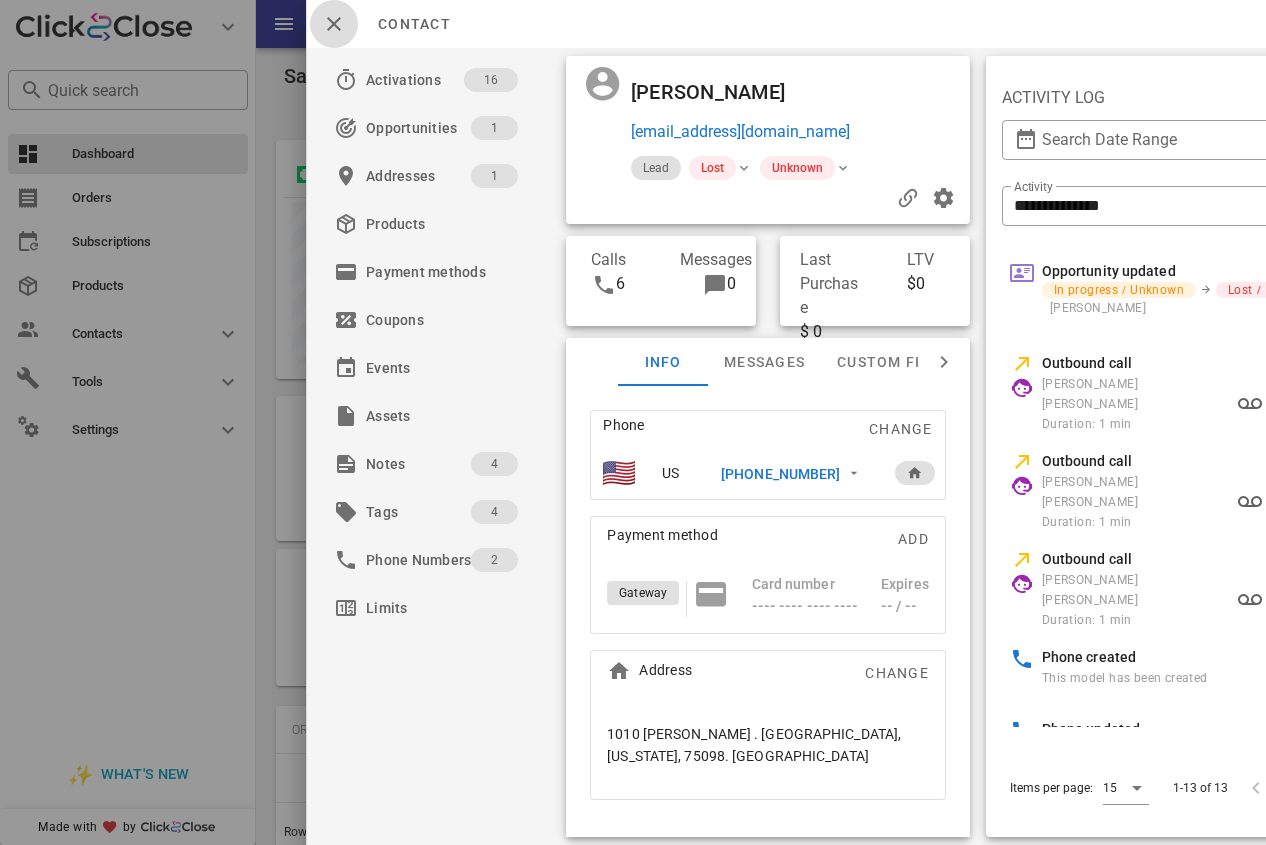 click at bounding box center (334, 24) 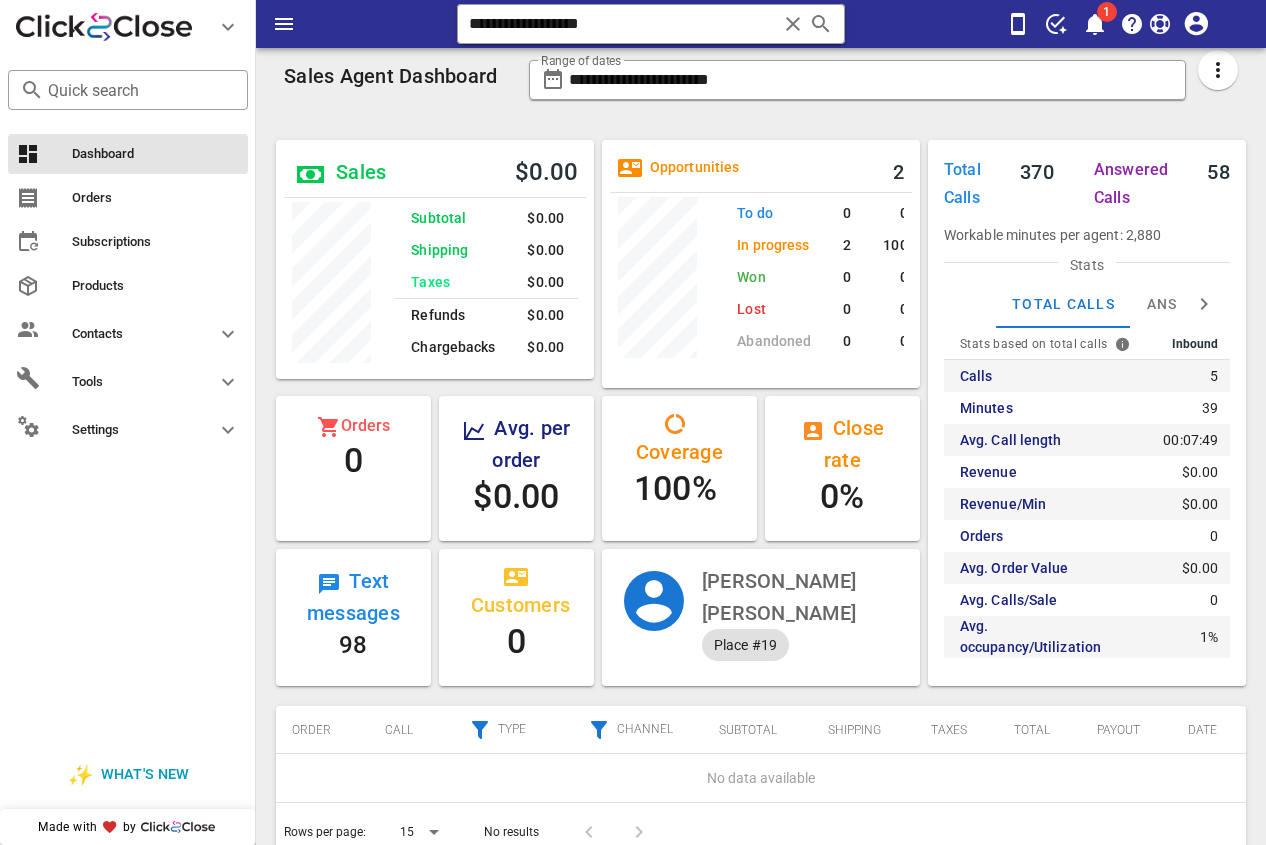 click on "Sales Agent Dashboard" at bounding box center [394, 86] 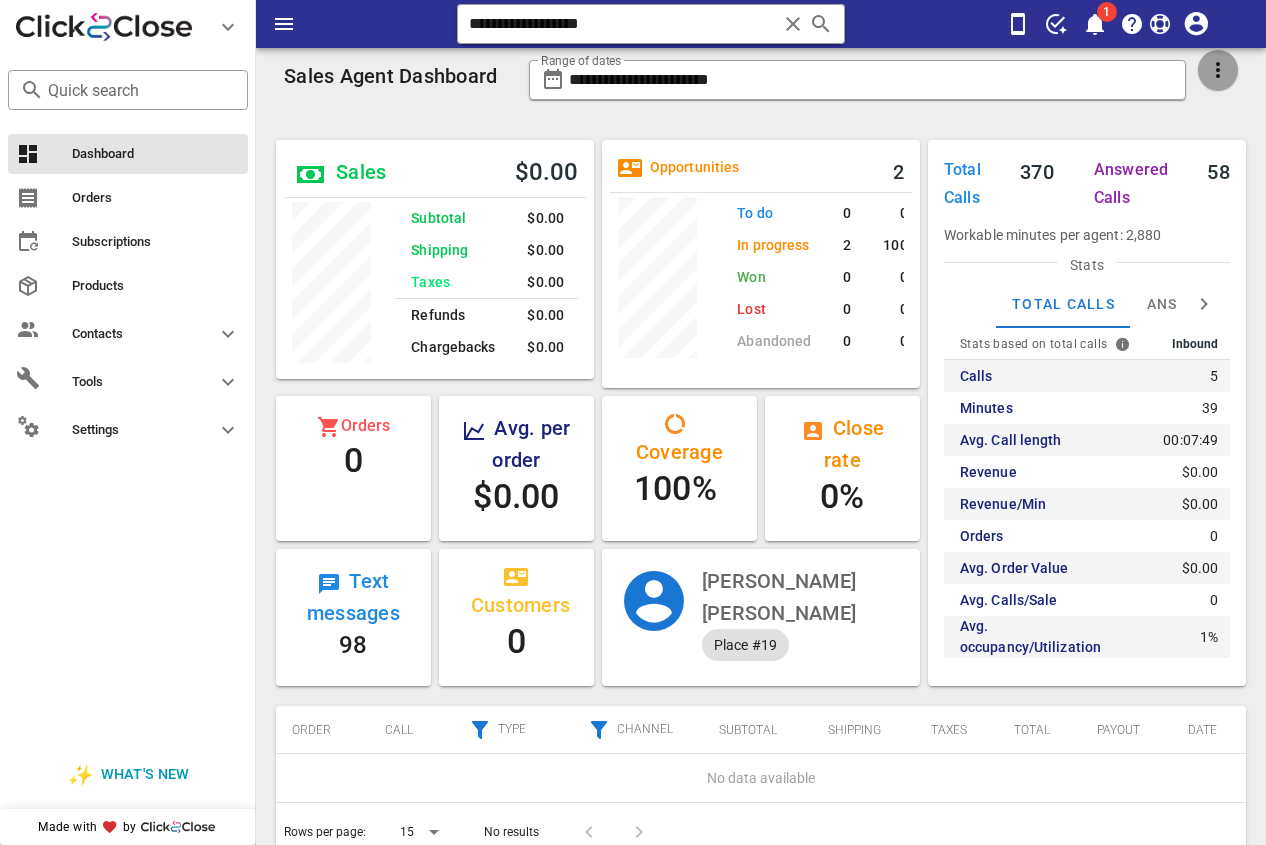 click at bounding box center (1218, 70) 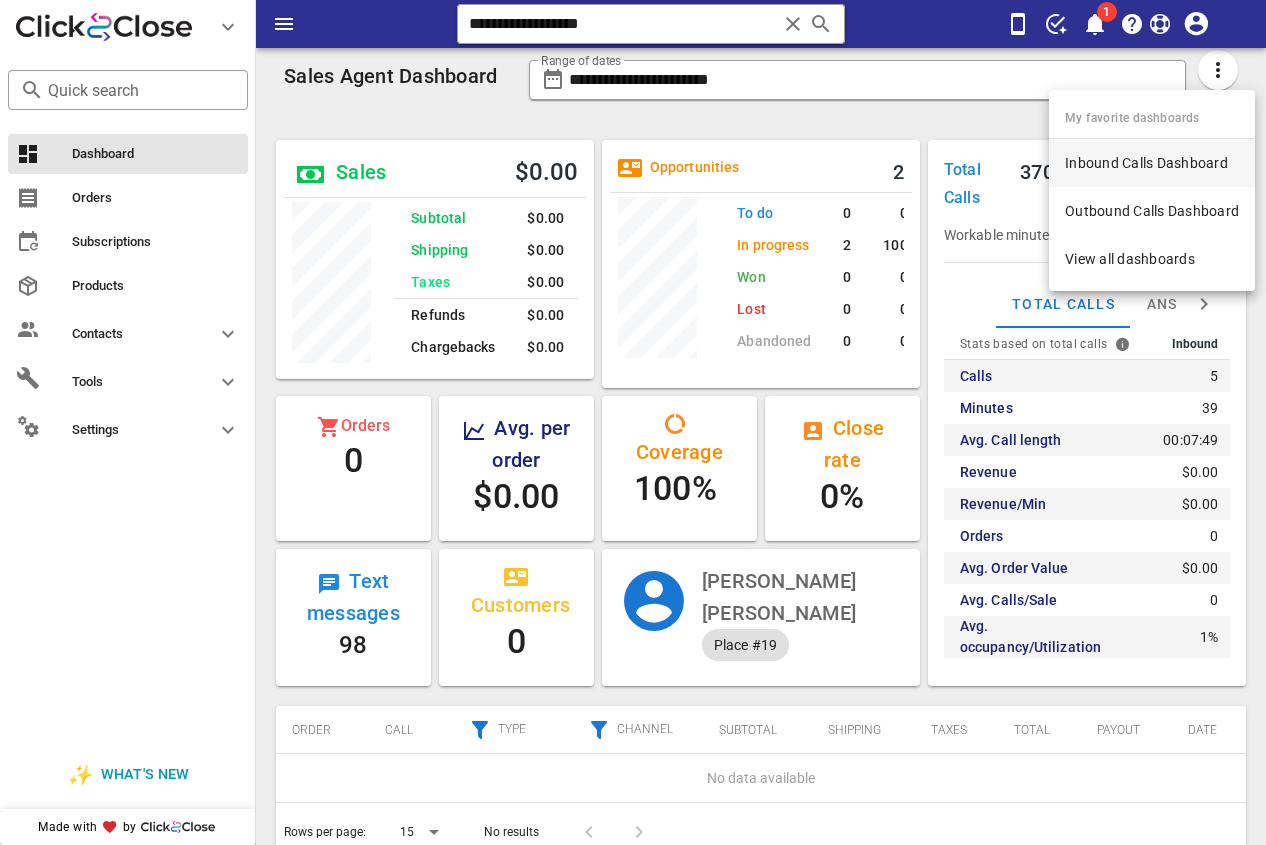 scroll, scrollTop: 999746, scrollLeft: 999682, axis: both 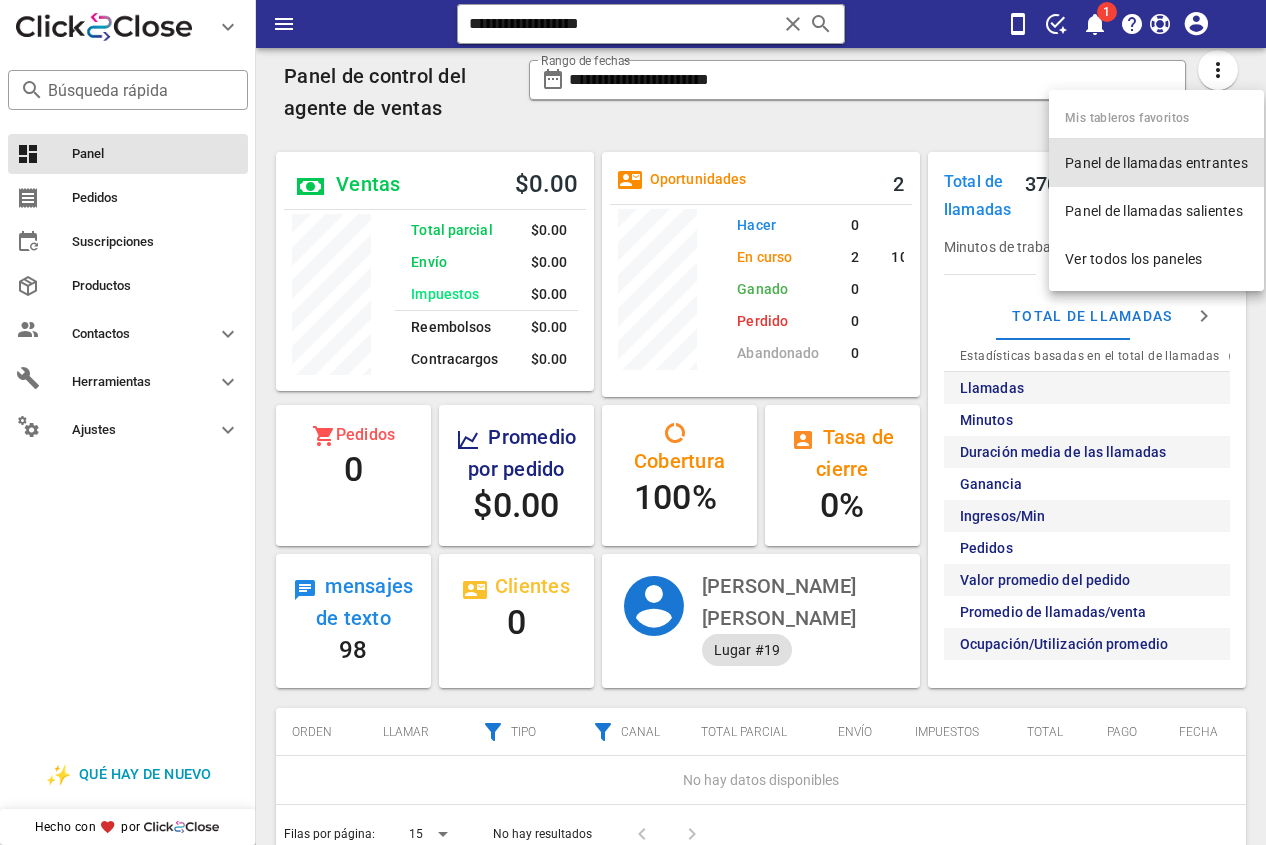 click on "Panel de llamadas entrantes" at bounding box center [1156, 163] 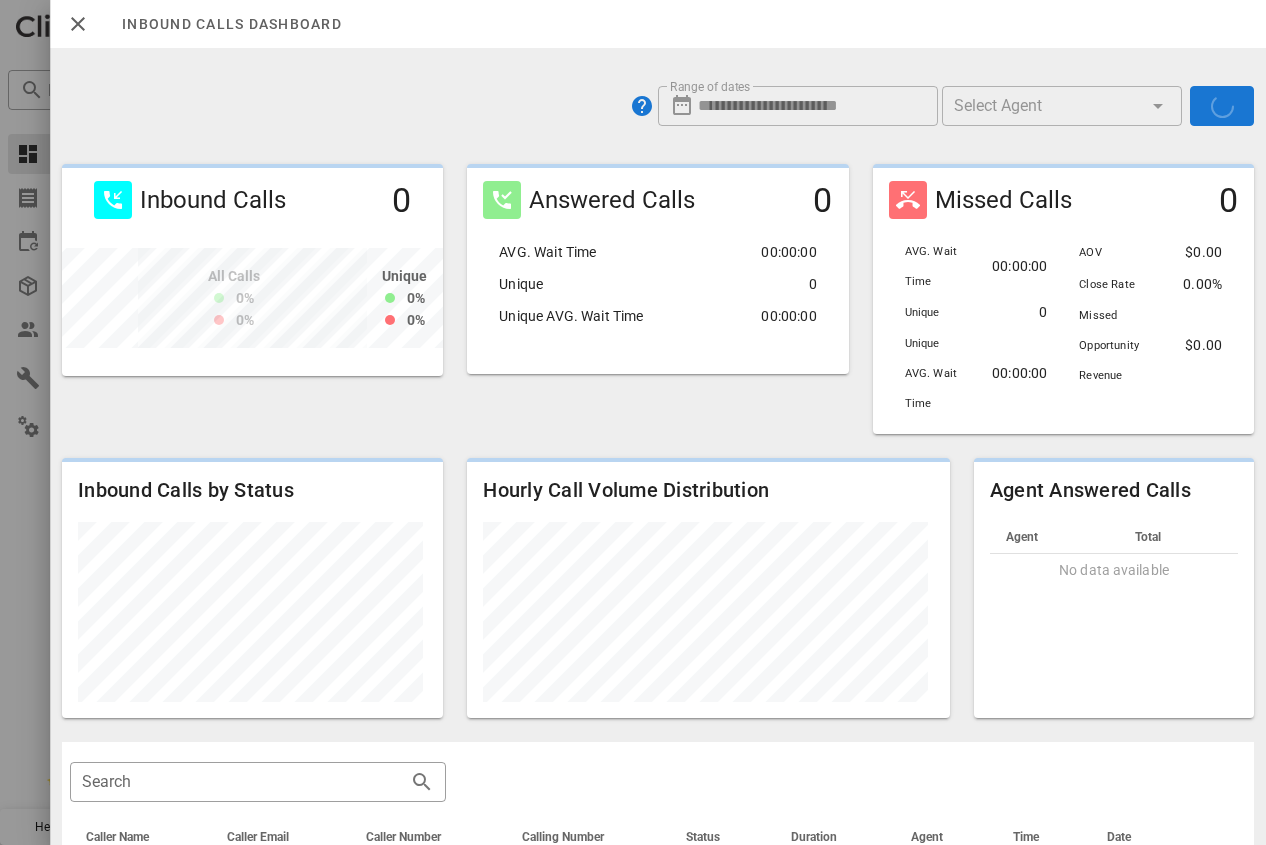 scroll, scrollTop: 999740, scrollLeft: 999623, axis: both 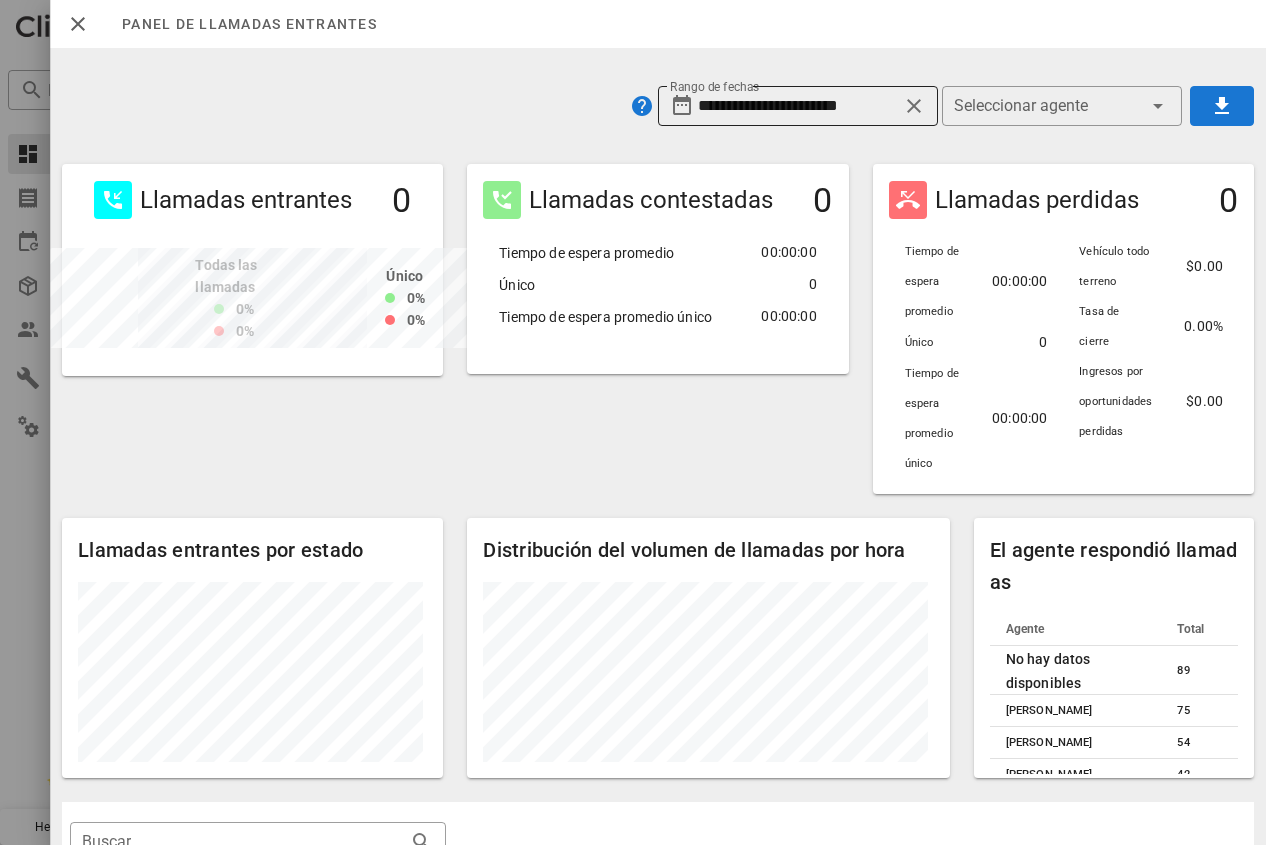 drag, startPoint x: 793, startPoint y: 112, endPoint x: 803, endPoint y: 118, distance: 11.661903 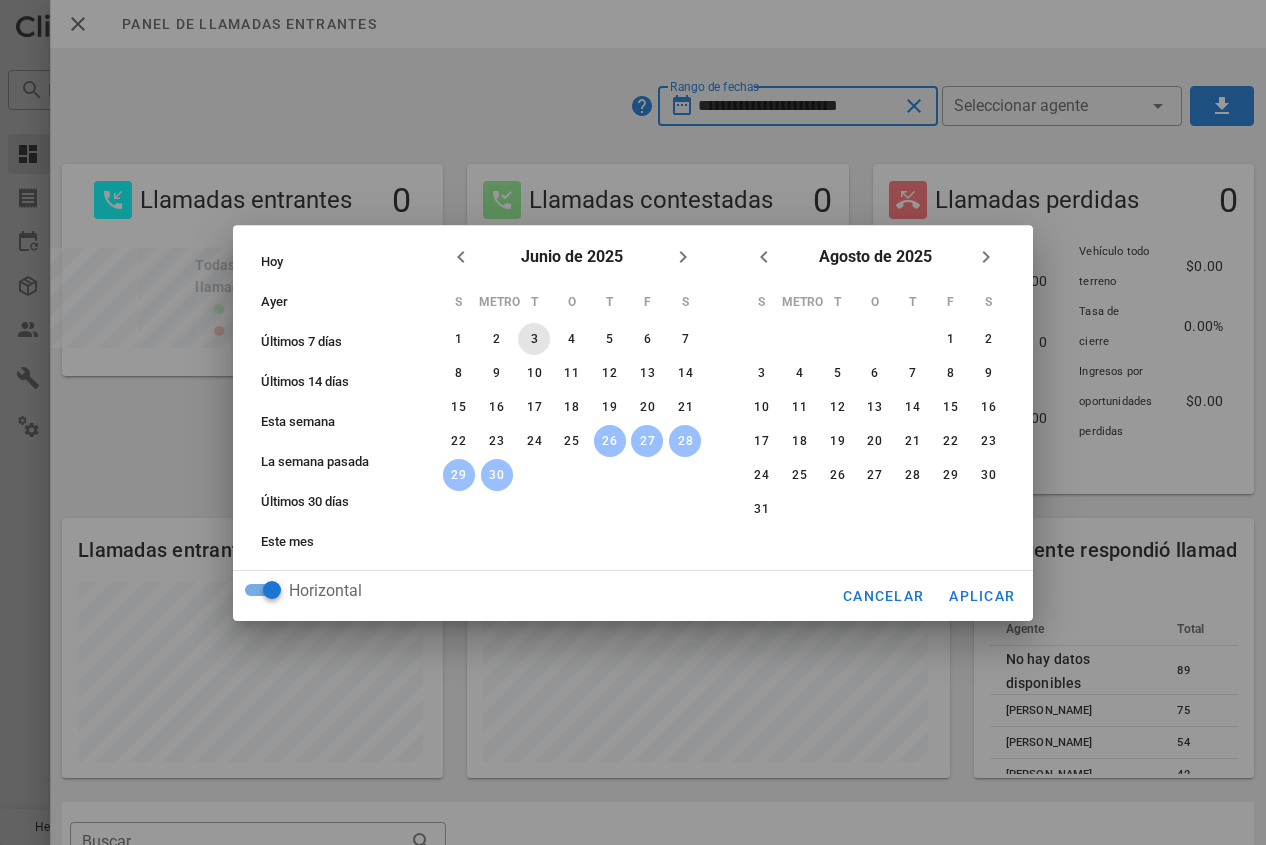 click on "3" at bounding box center [534, 339] 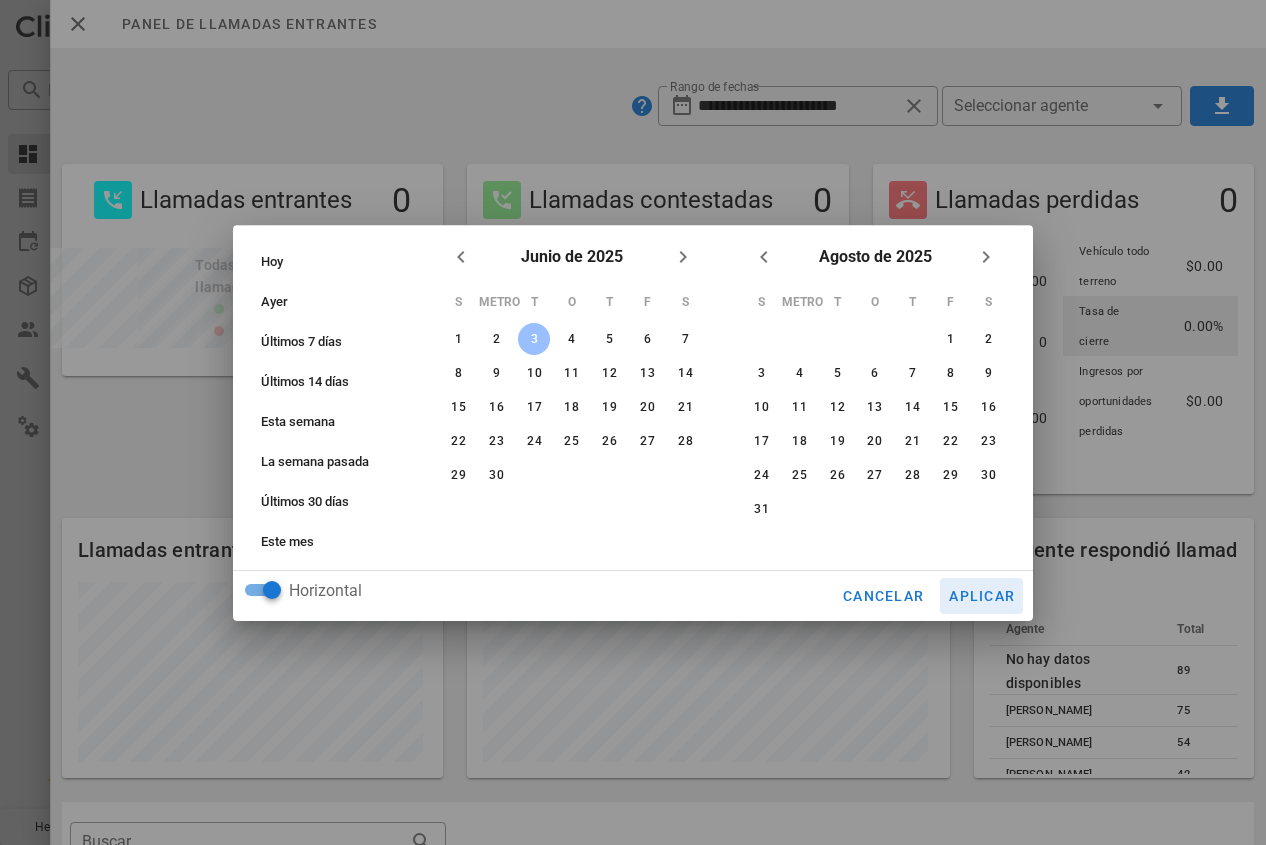 click on "Aplicar" at bounding box center (982, 596) 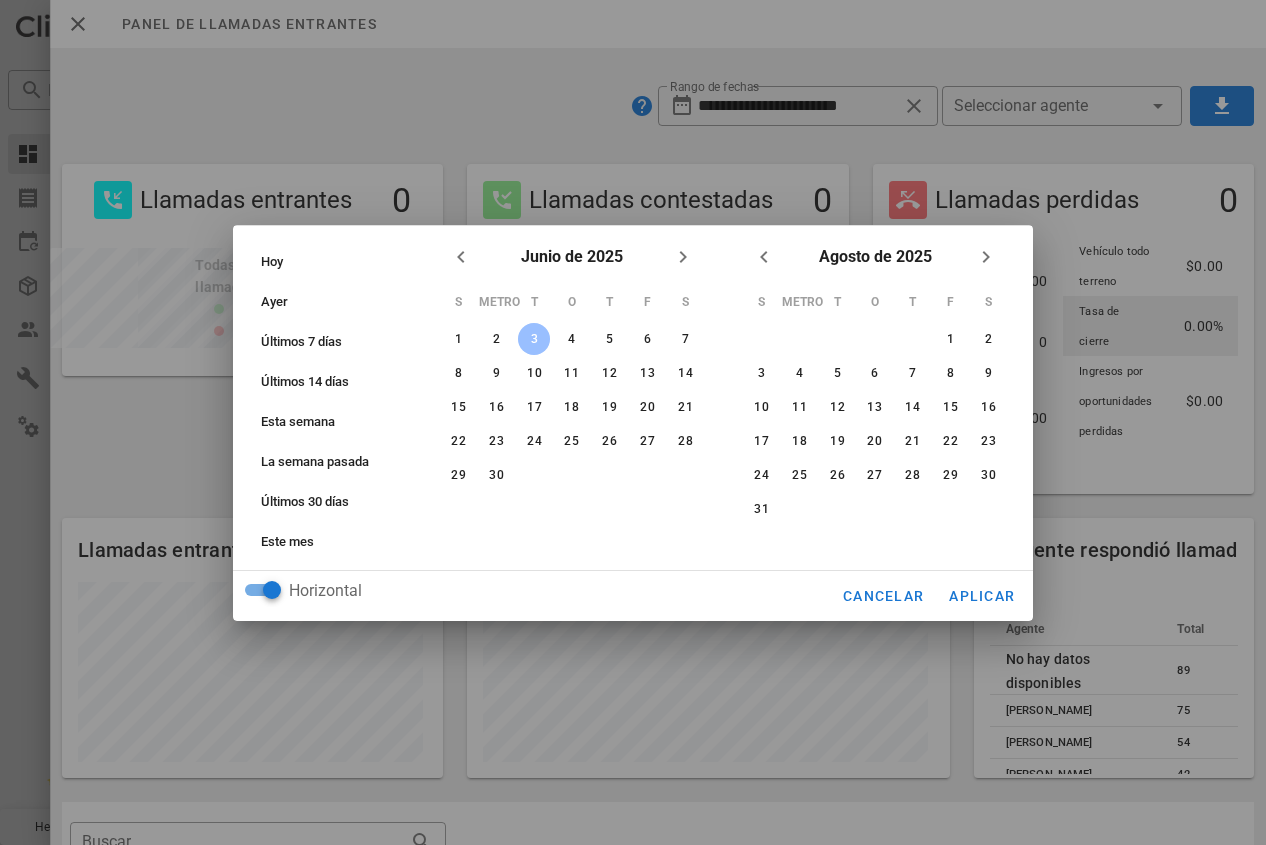 type on "**********" 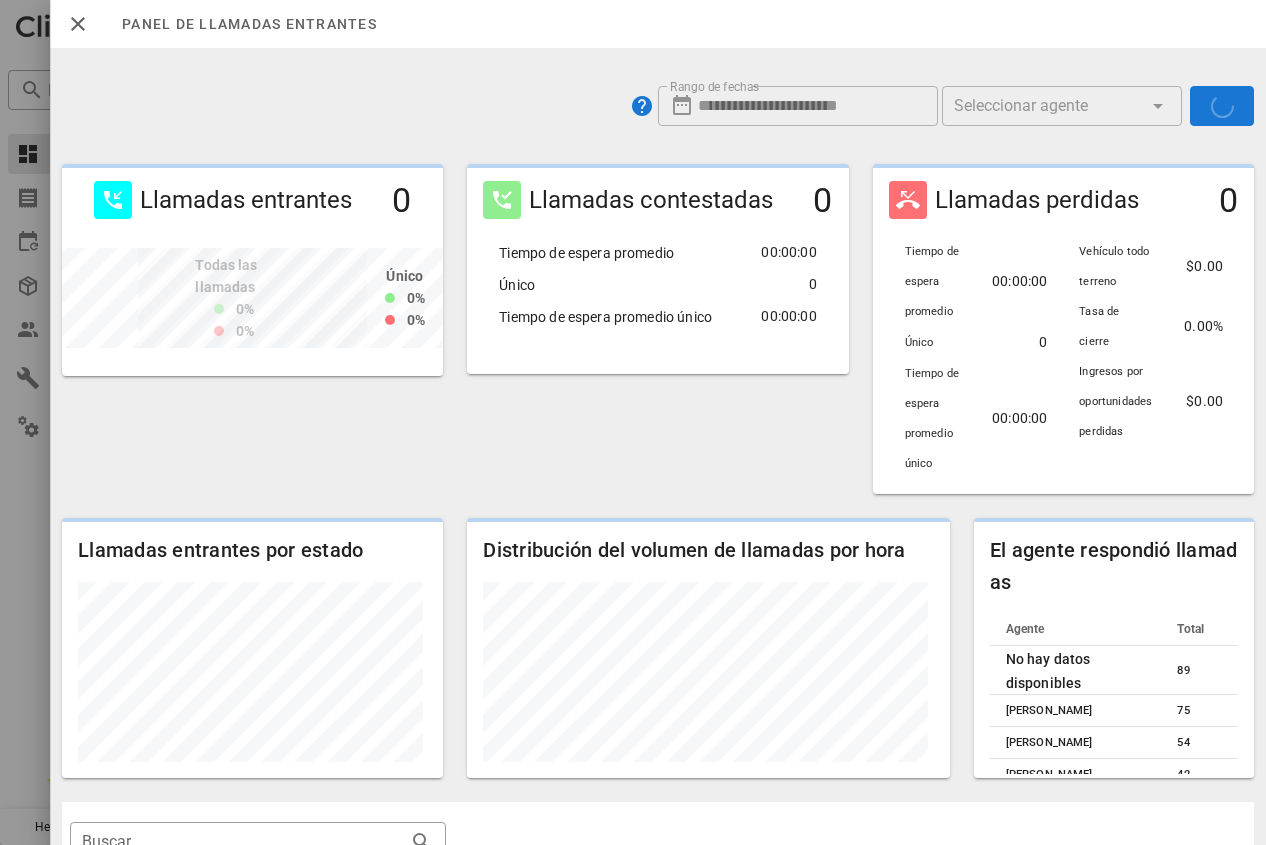 click on "**********" at bounding box center [658, 106] 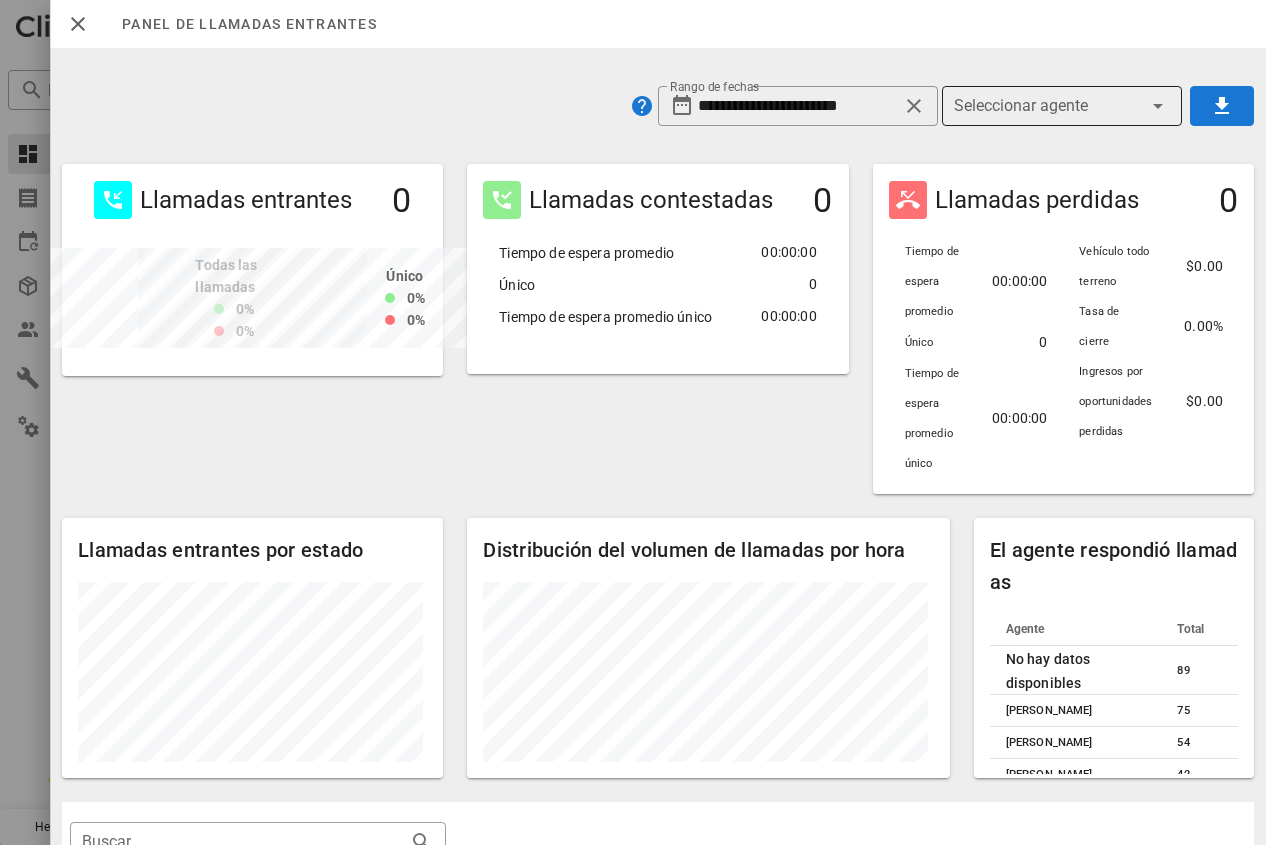 click at bounding box center (1158, 106) 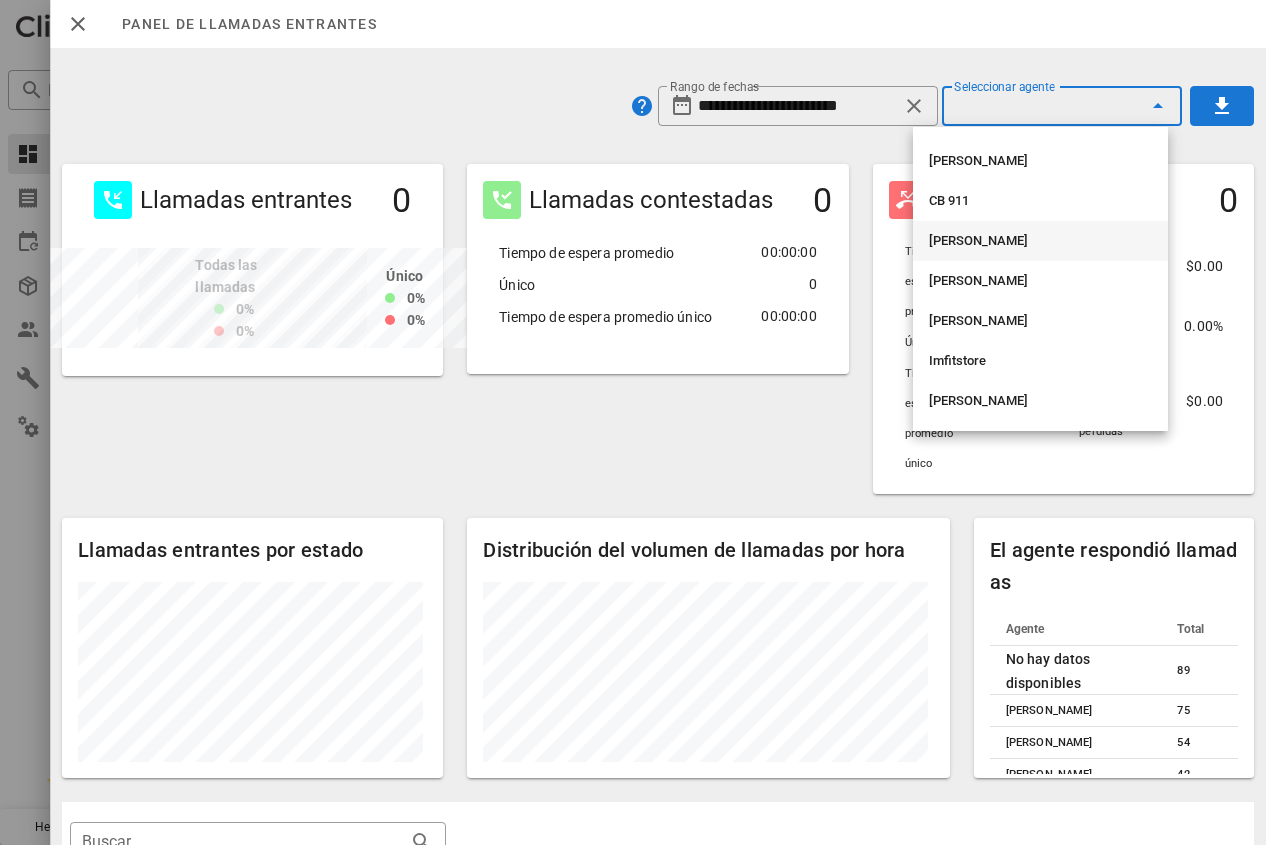 scroll, scrollTop: 200, scrollLeft: 0, axis: vertical 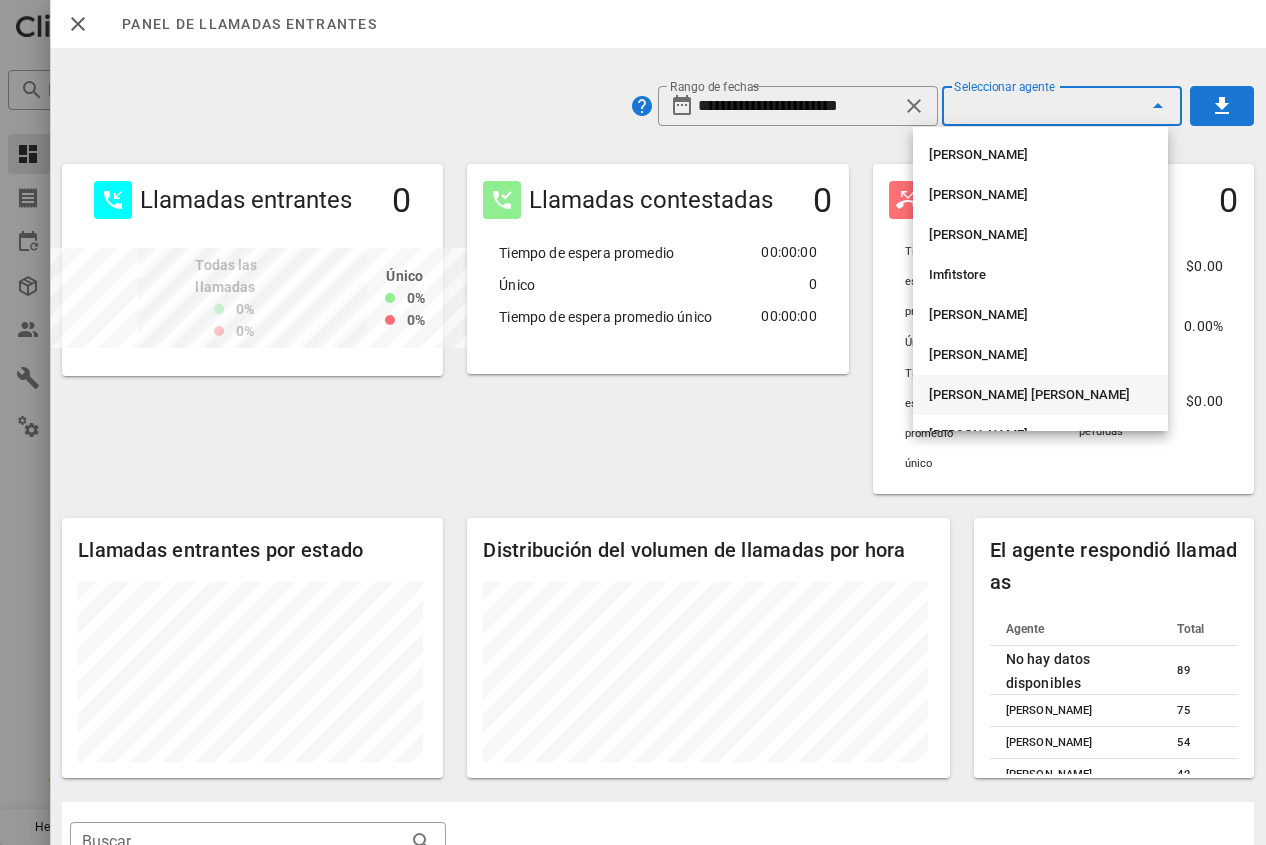click on "[PERSON_NAME] [PERSON_NAME]" at bounding box center [1040, 395] 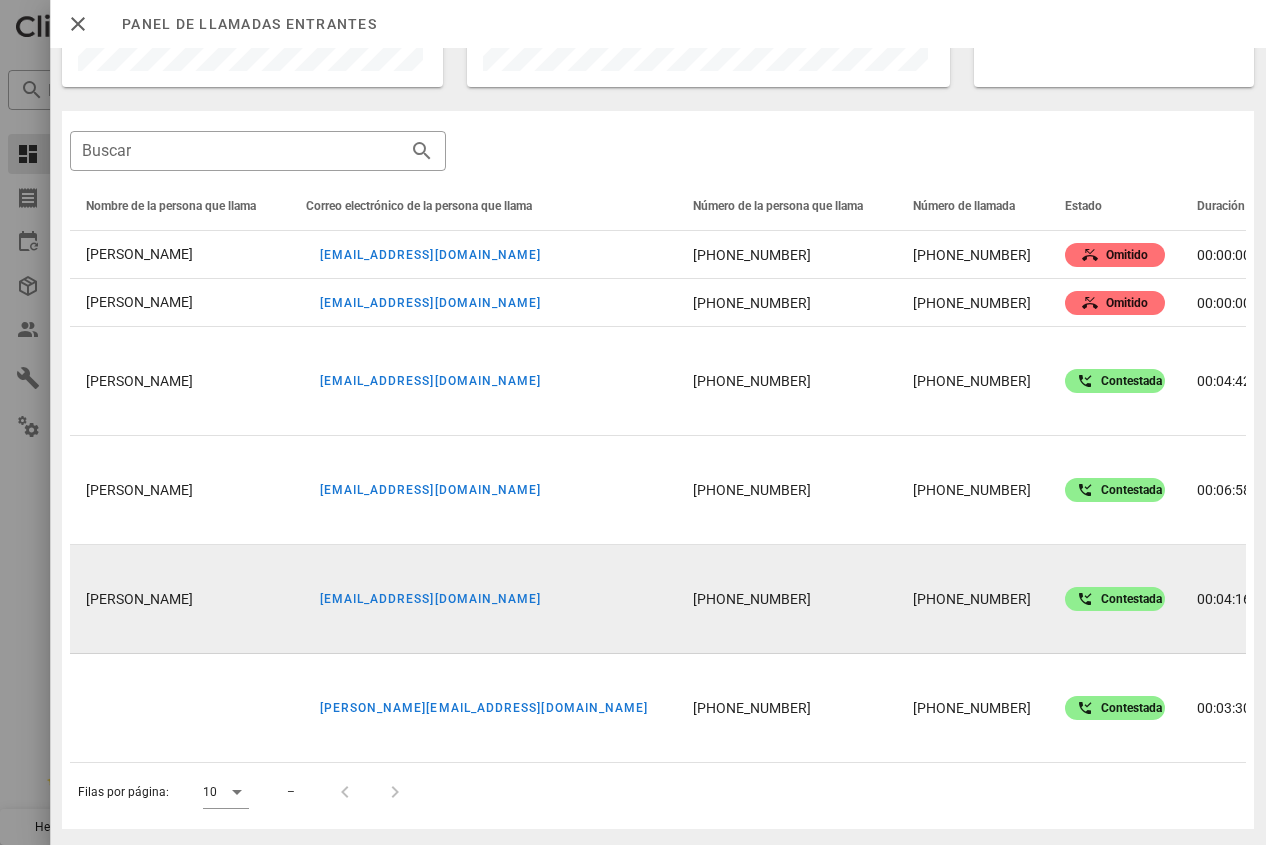scroll, scrollTop: 700, scrollLeft: 0, axis: vertical 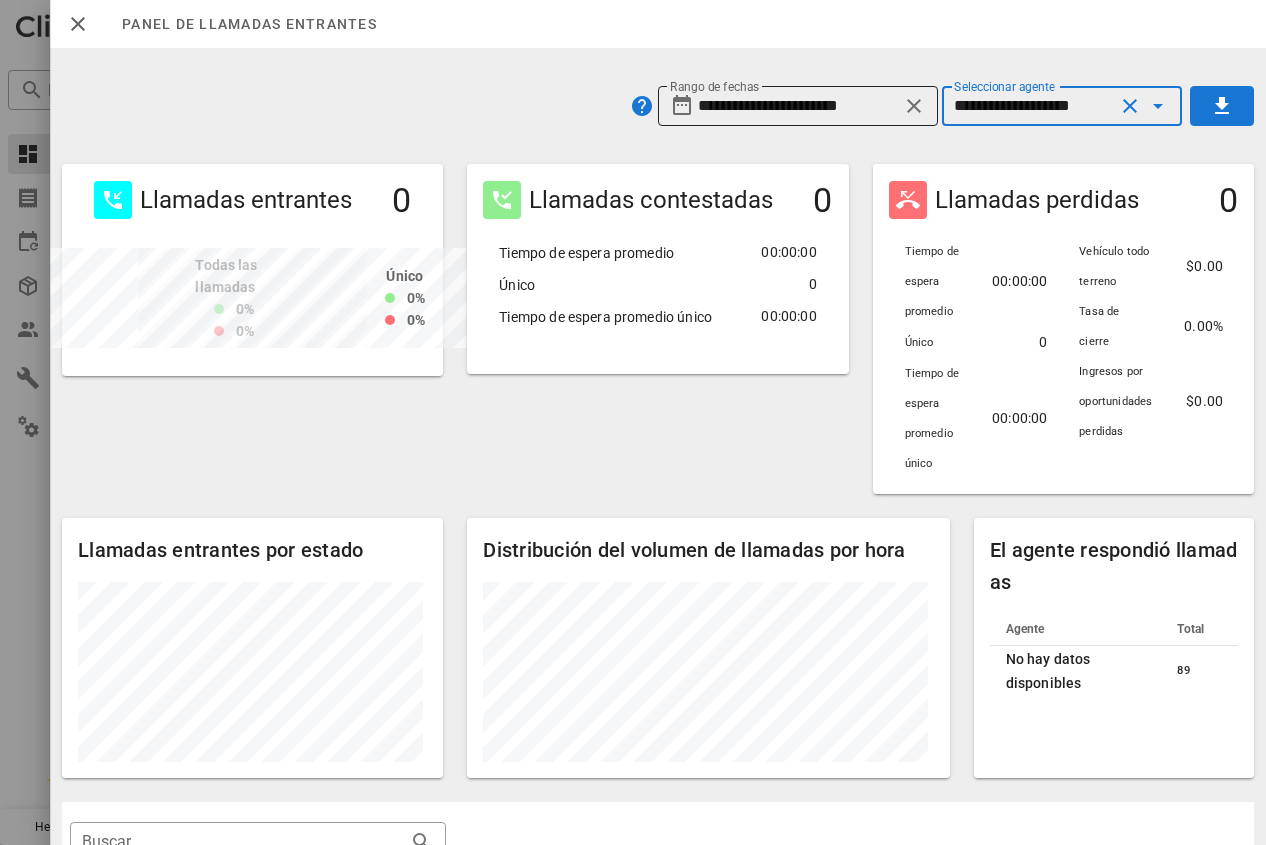 click on "**********" at bounding box center (798, 106) 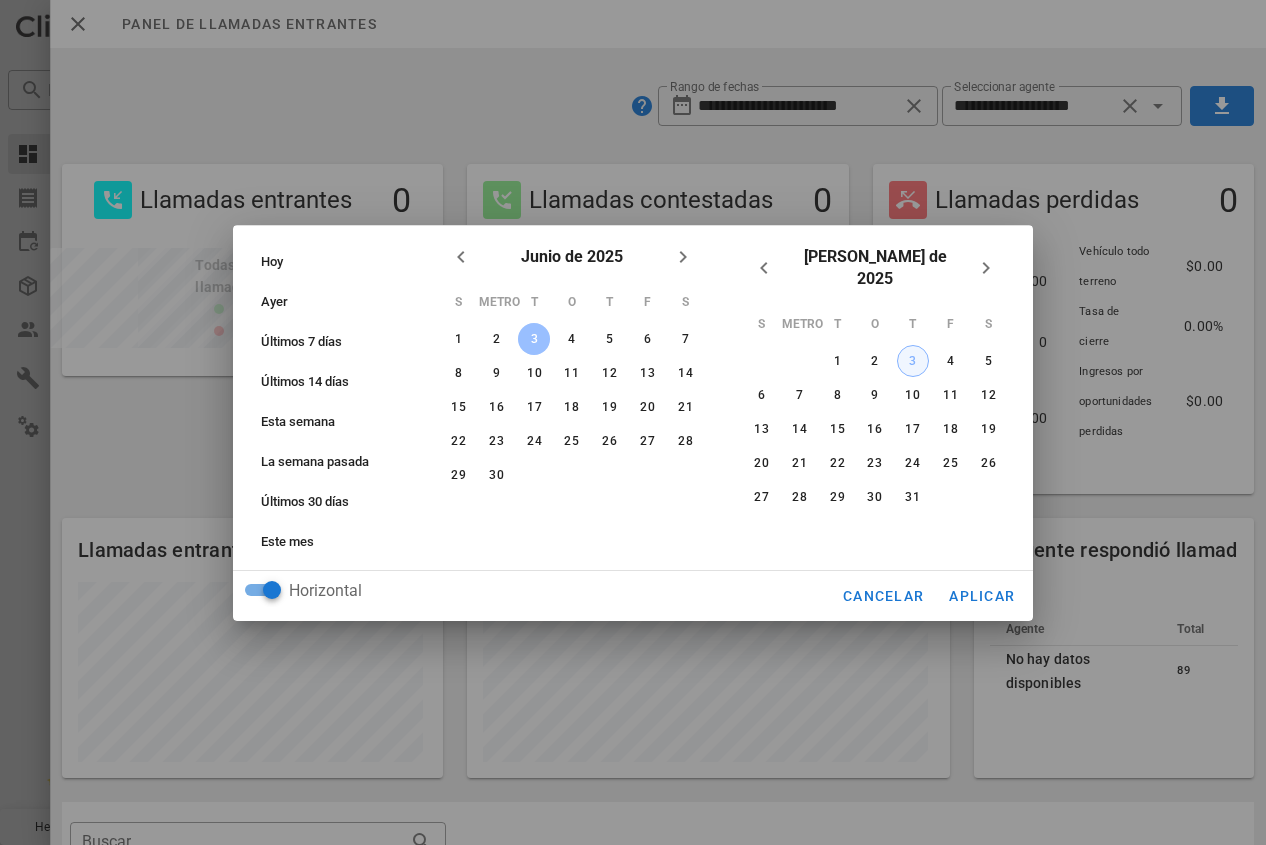click on "3" at bounding box center (913, 361) 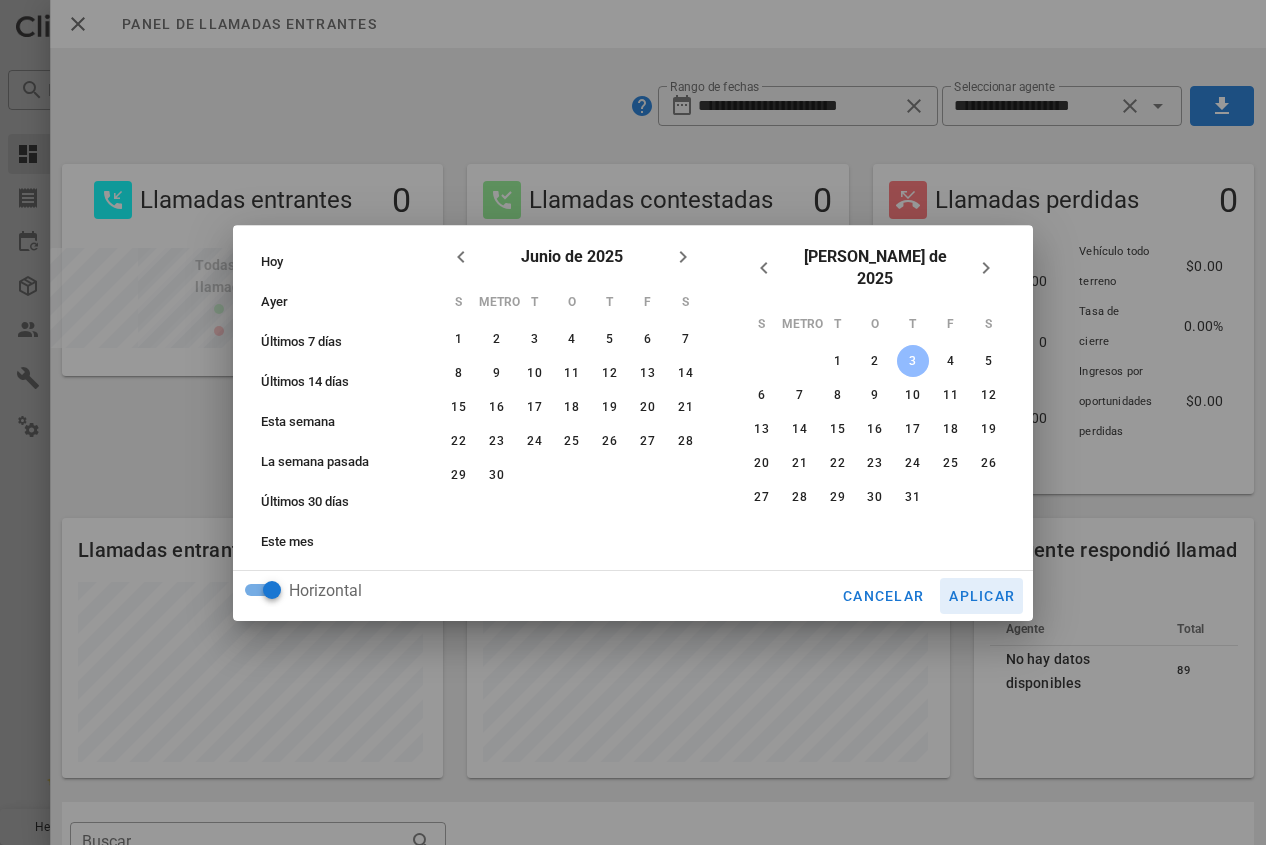 click on "Aplicar" at bounding box center [981, 596] 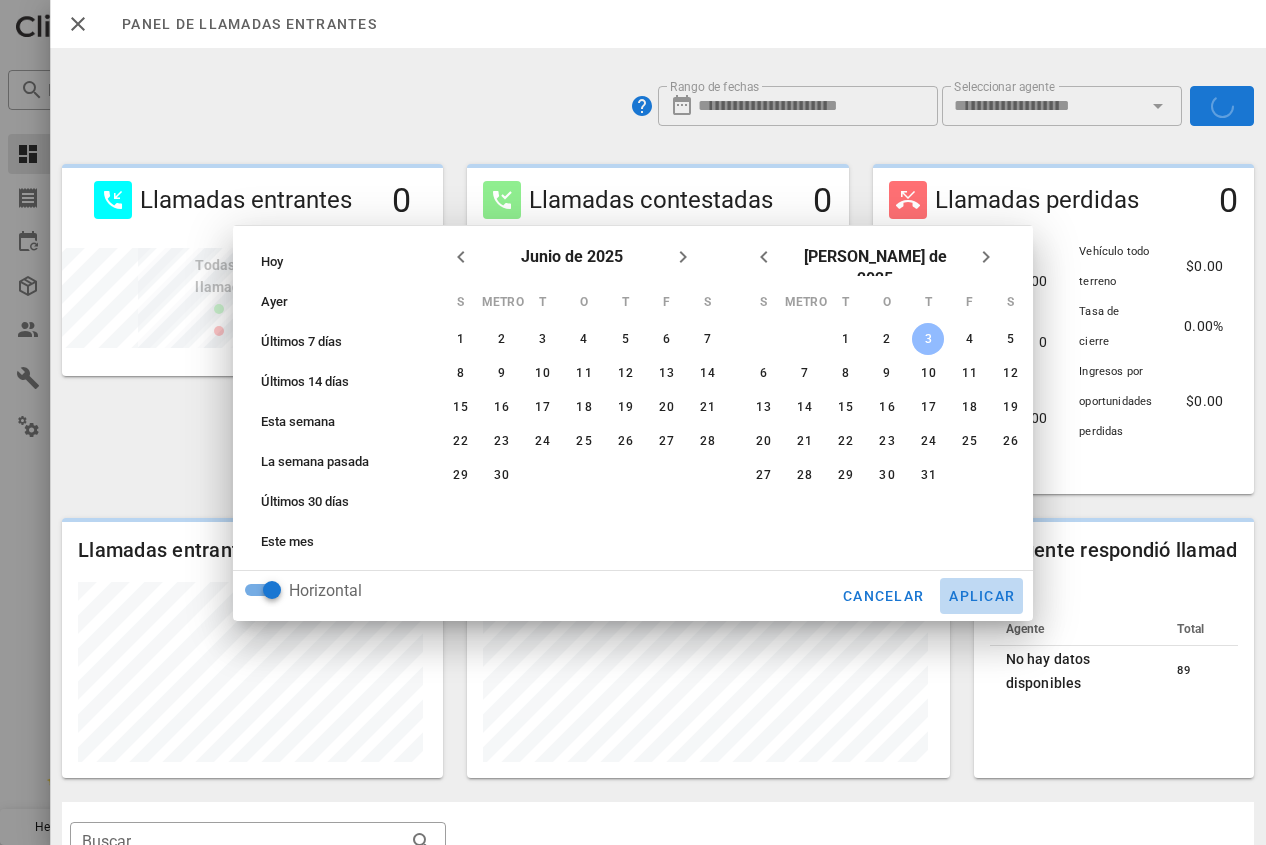 type on "**********" 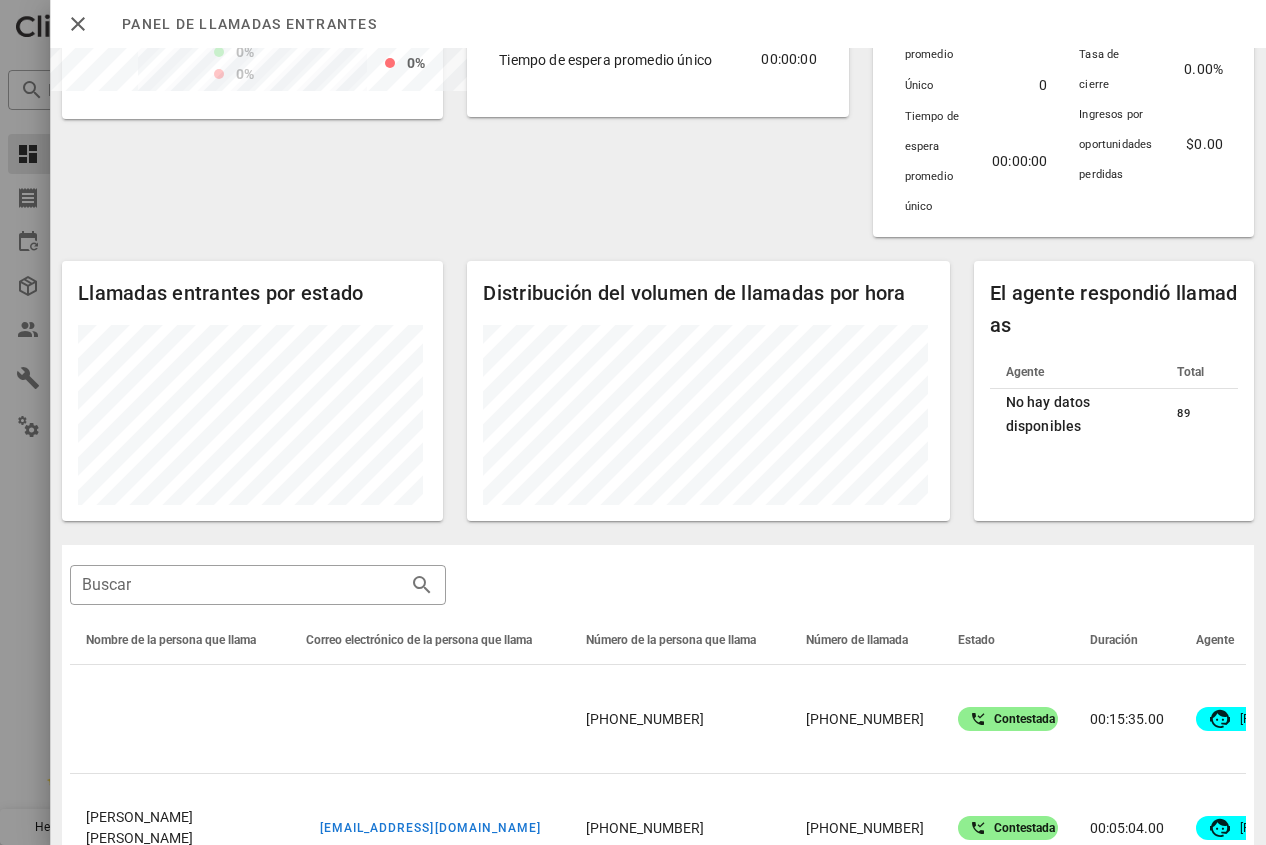 scroll, scrollTop: 386, scrollLeft: 0, axis: vertical 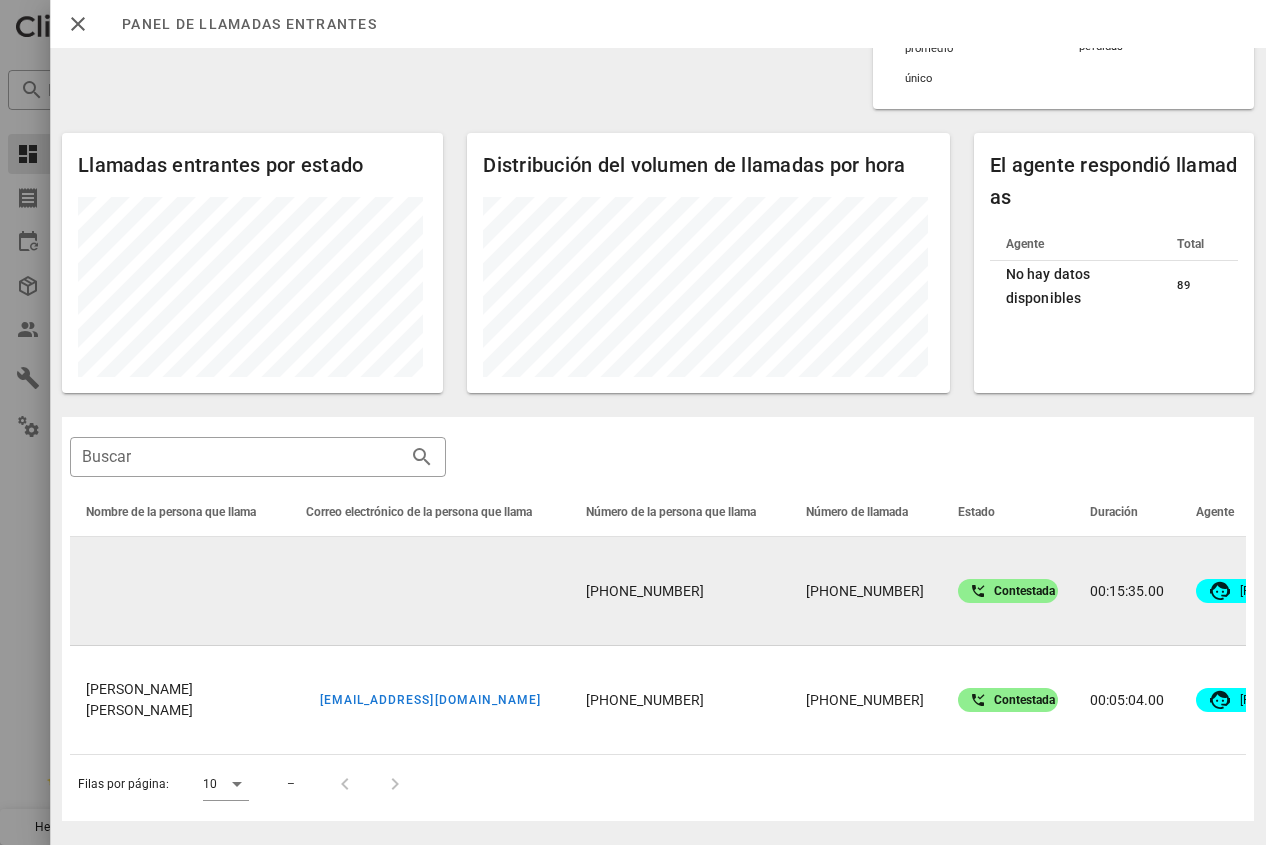 click on "[PHONE_NUMBER]" at bounding box center [645, 591] 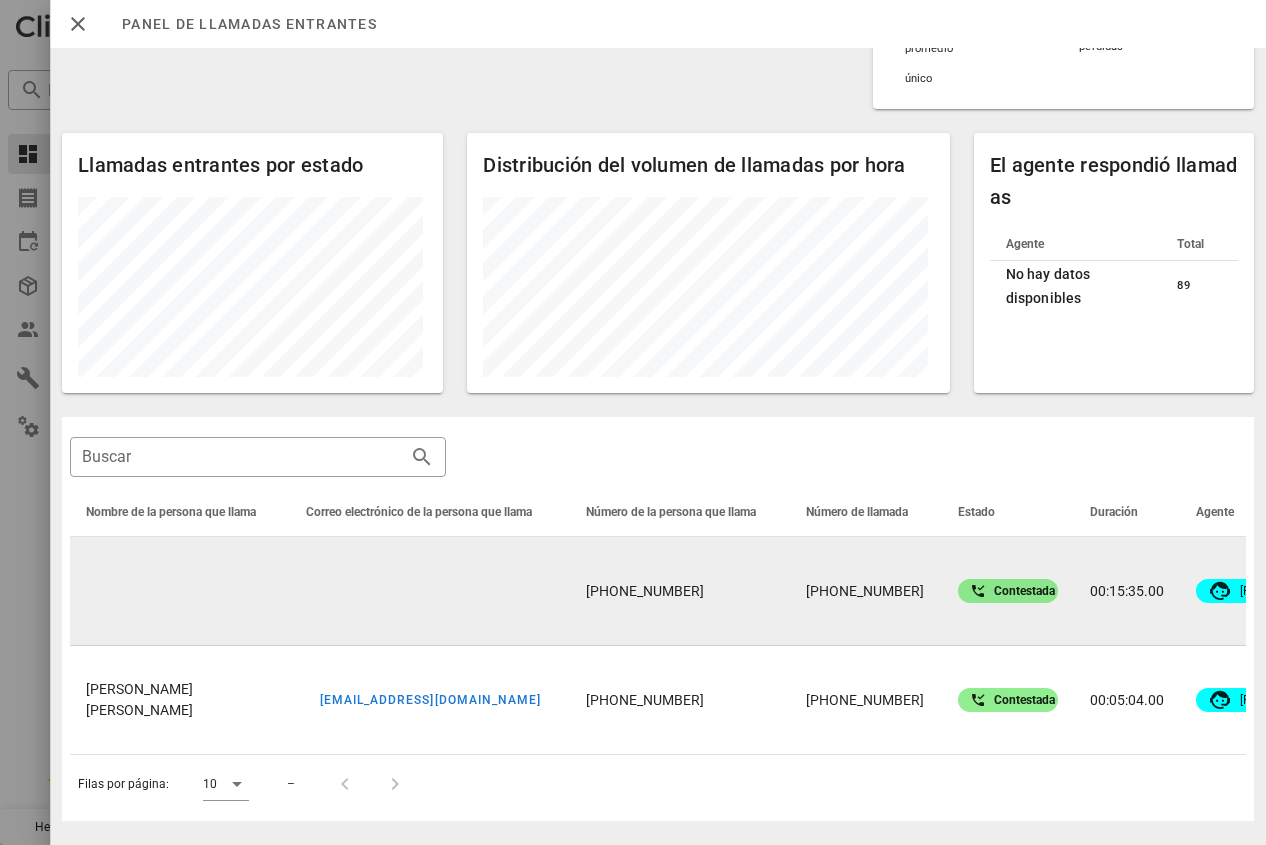 click on "Contestada" at bounding box center [1024, 591] 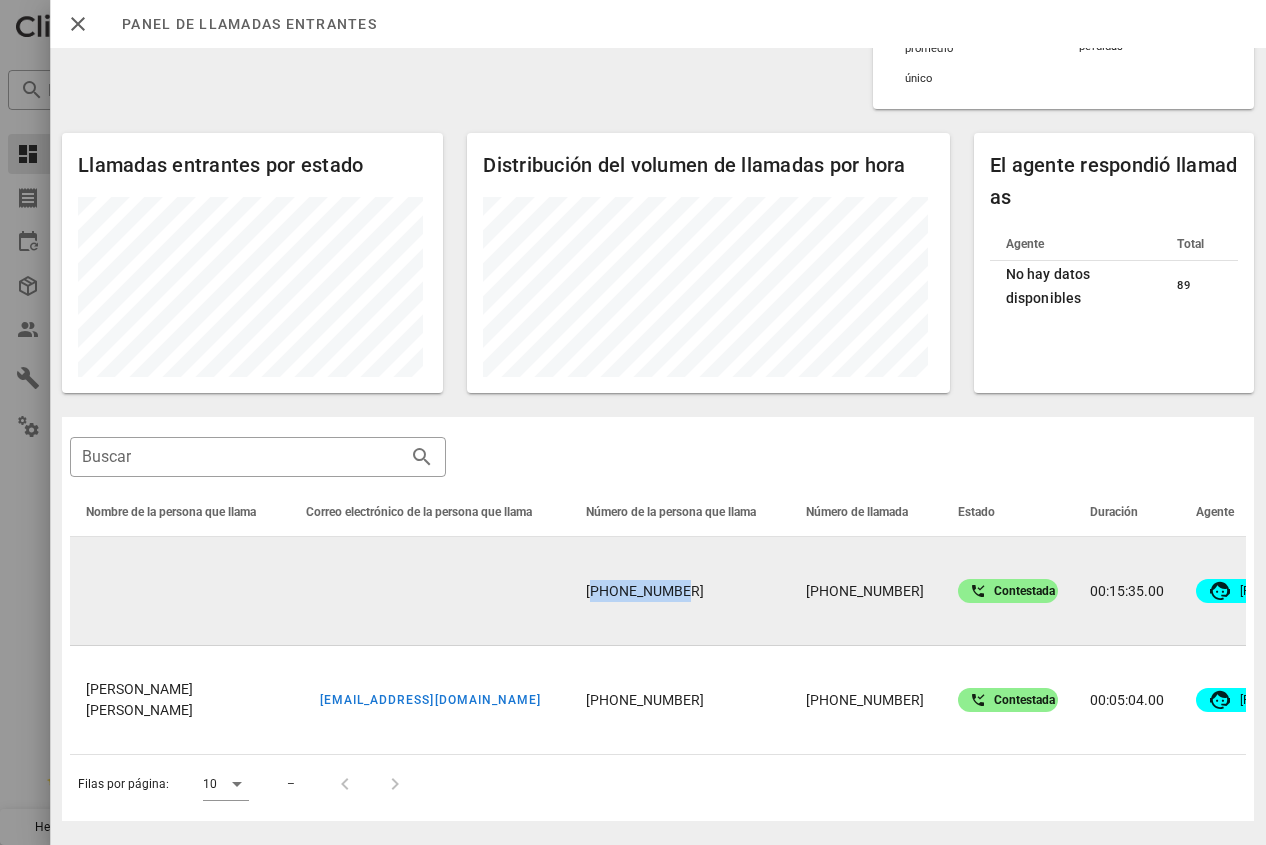 drag, startPoint x: 712, startPoint y: 573, endPoint x: 600, endPoint y: 571, distance: 112.01785 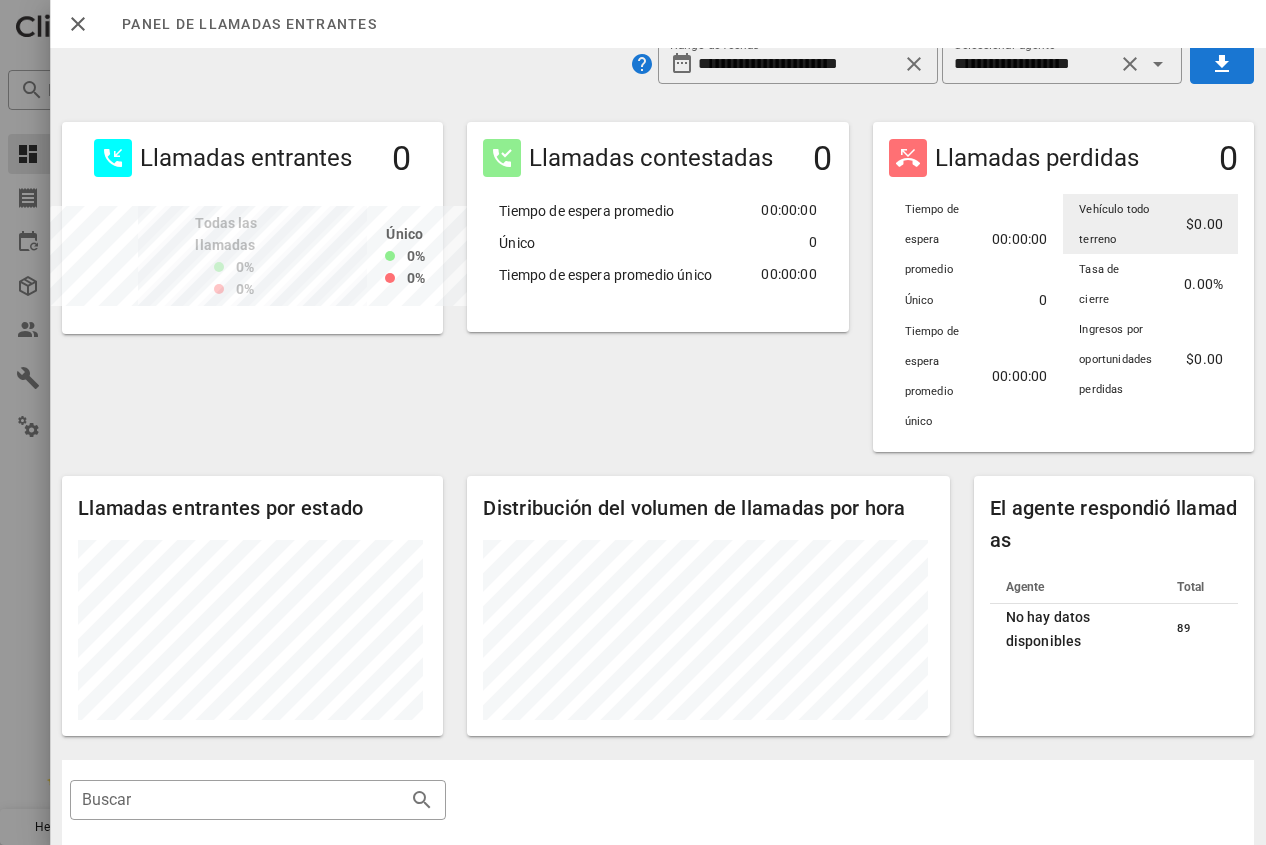 scroll, scrollTop: 0, scrollLeft: 0, axis: both 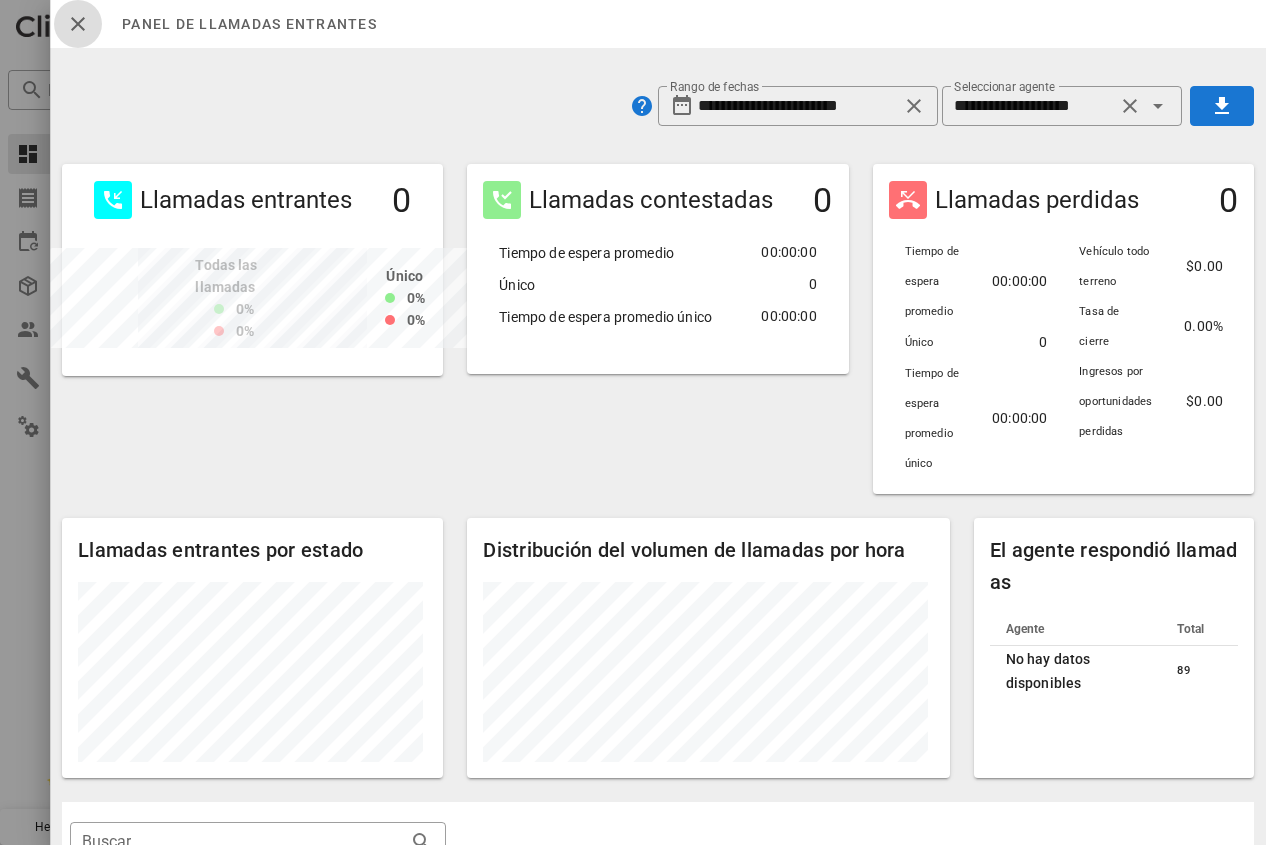 click at bounding box center (78, 24) 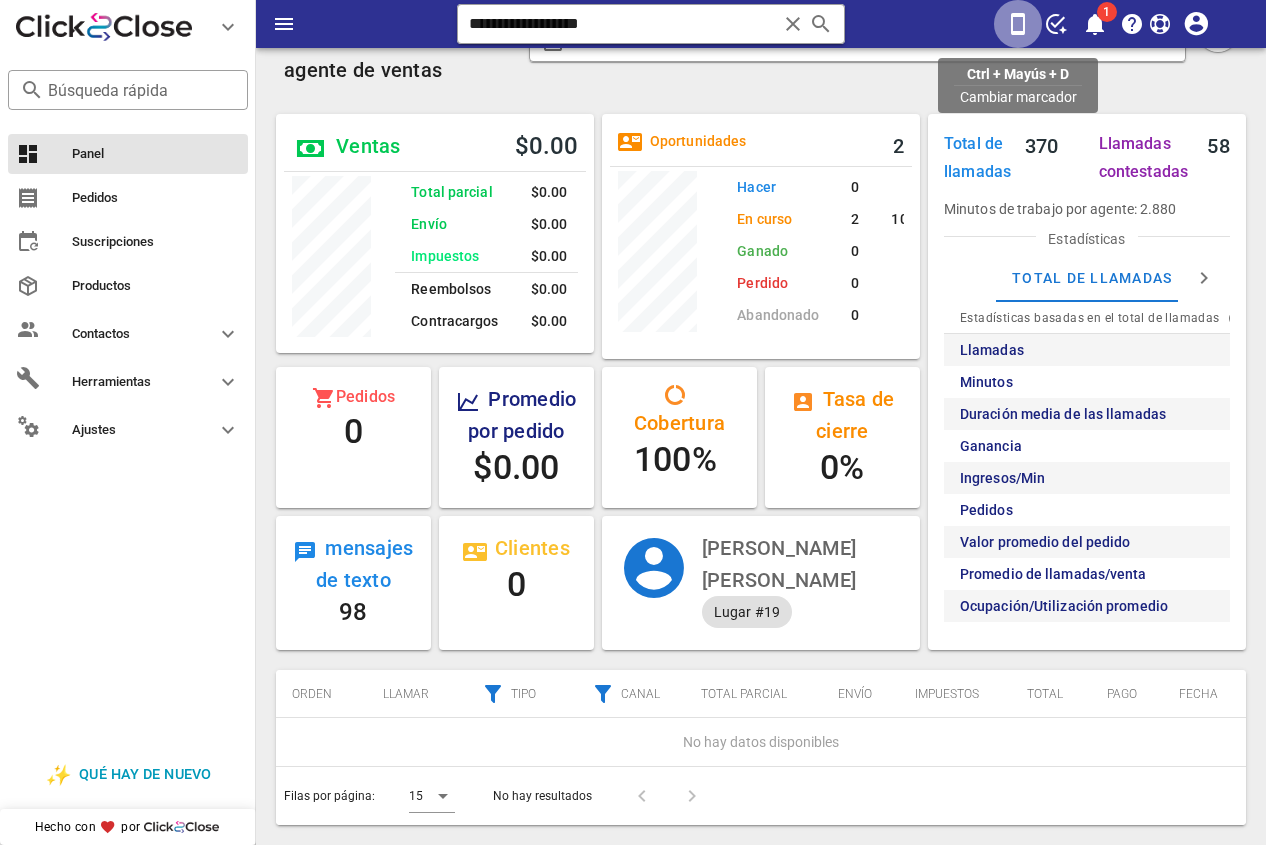 click at bounding box center (1018, 24) 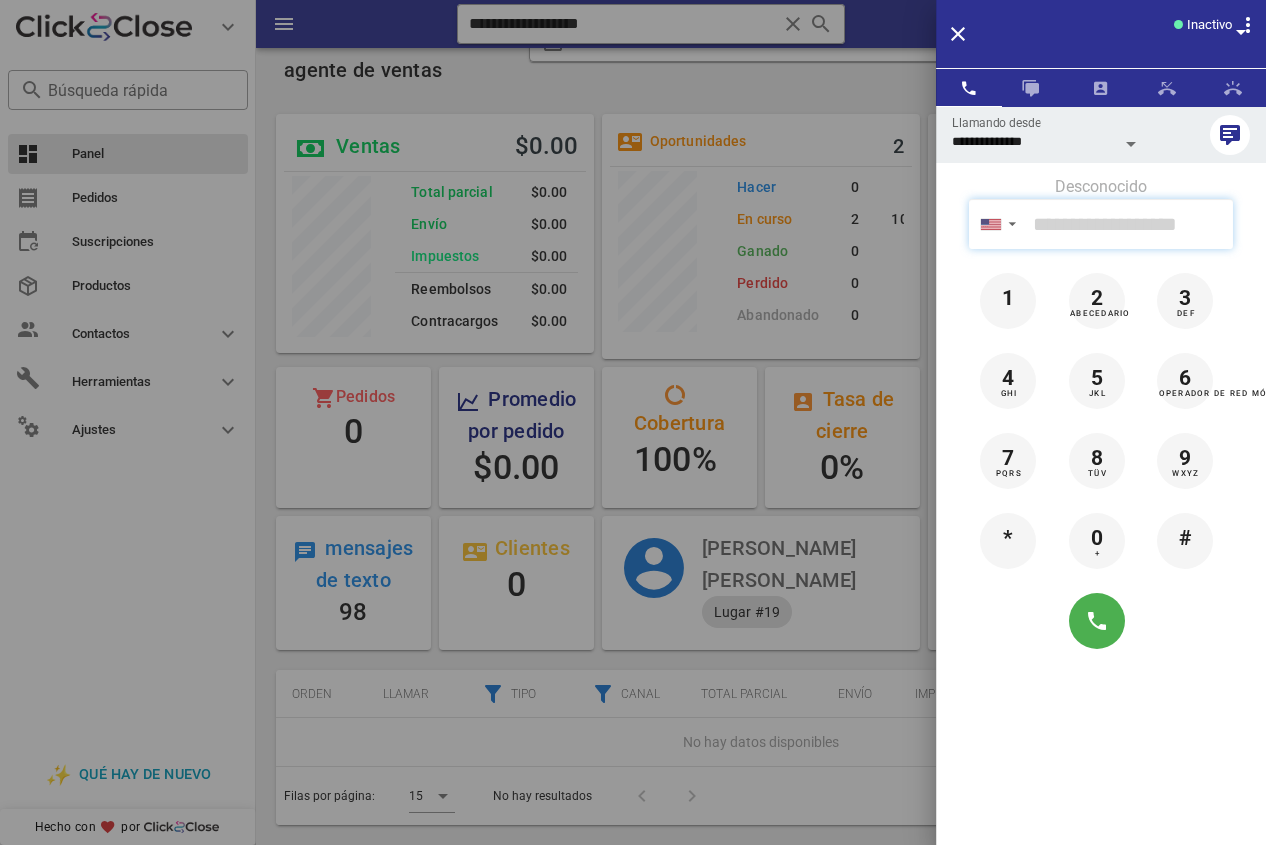 click at bounding box center [1129, 224] 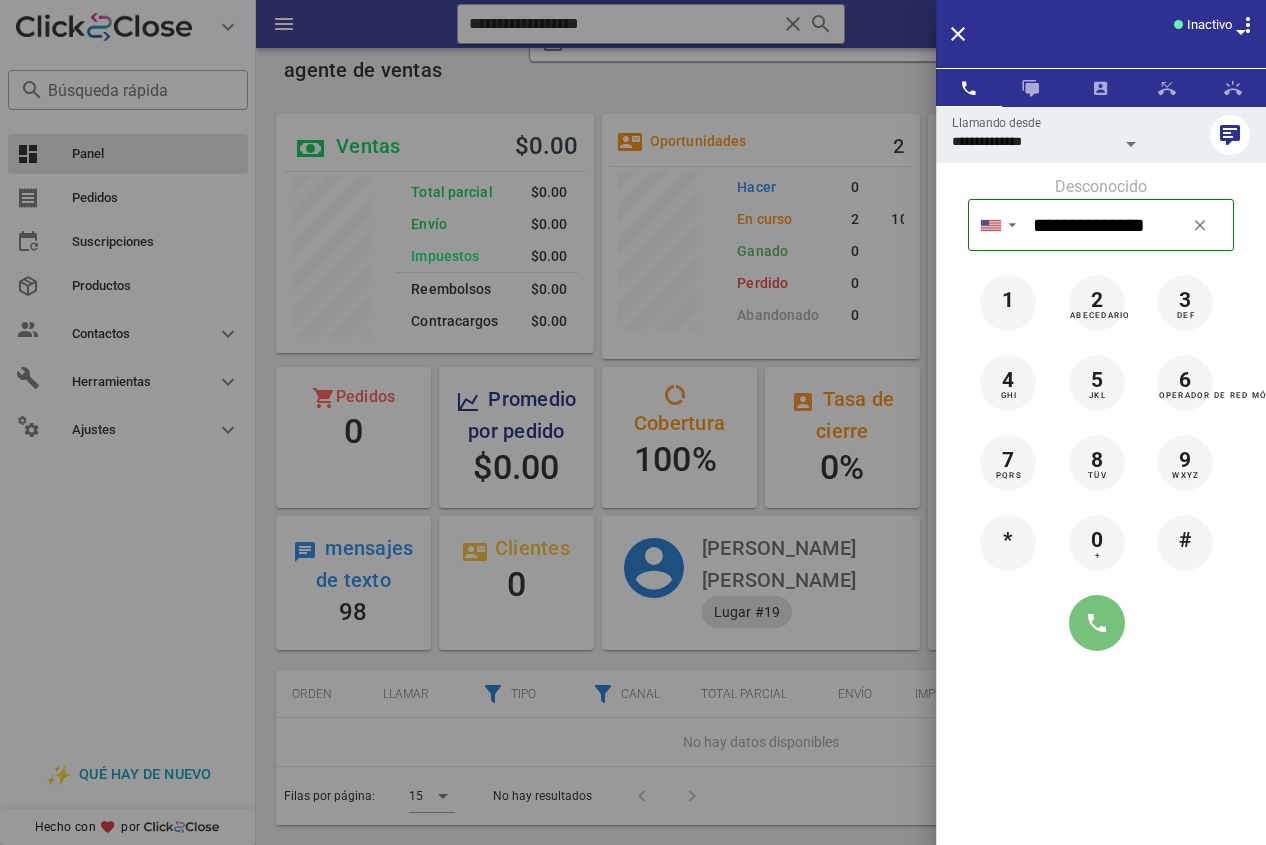 click at bounding box center [1097, 623] 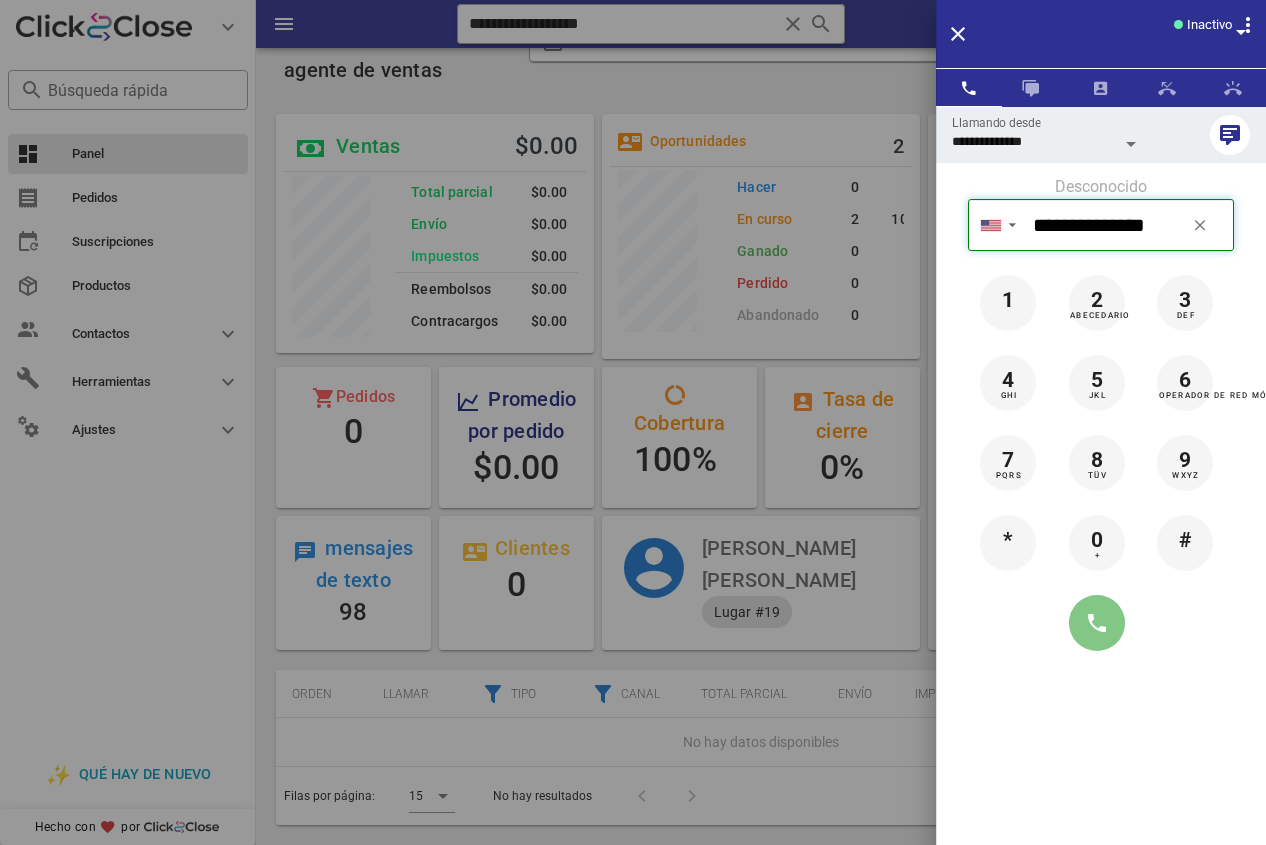 type on "**********" 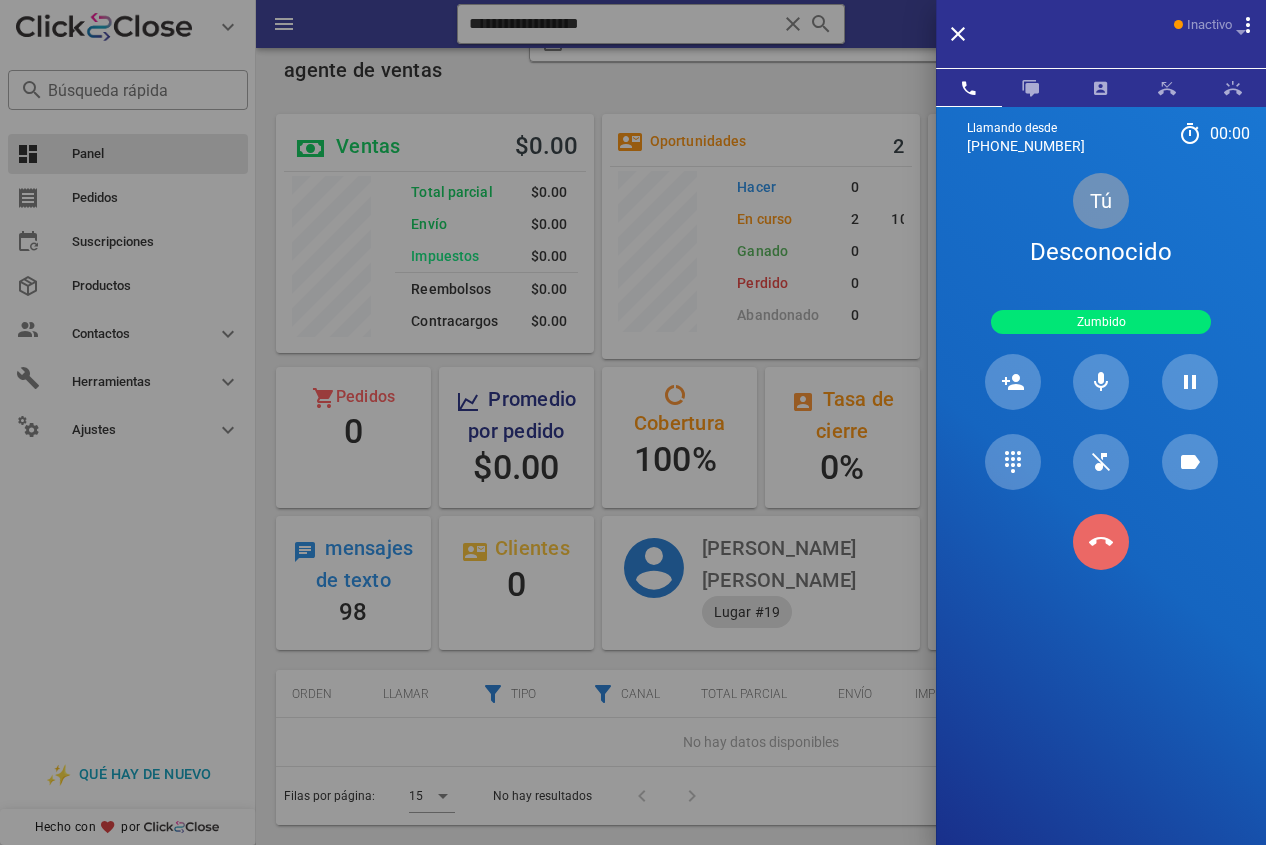 click at bounding box center [1101, 542] 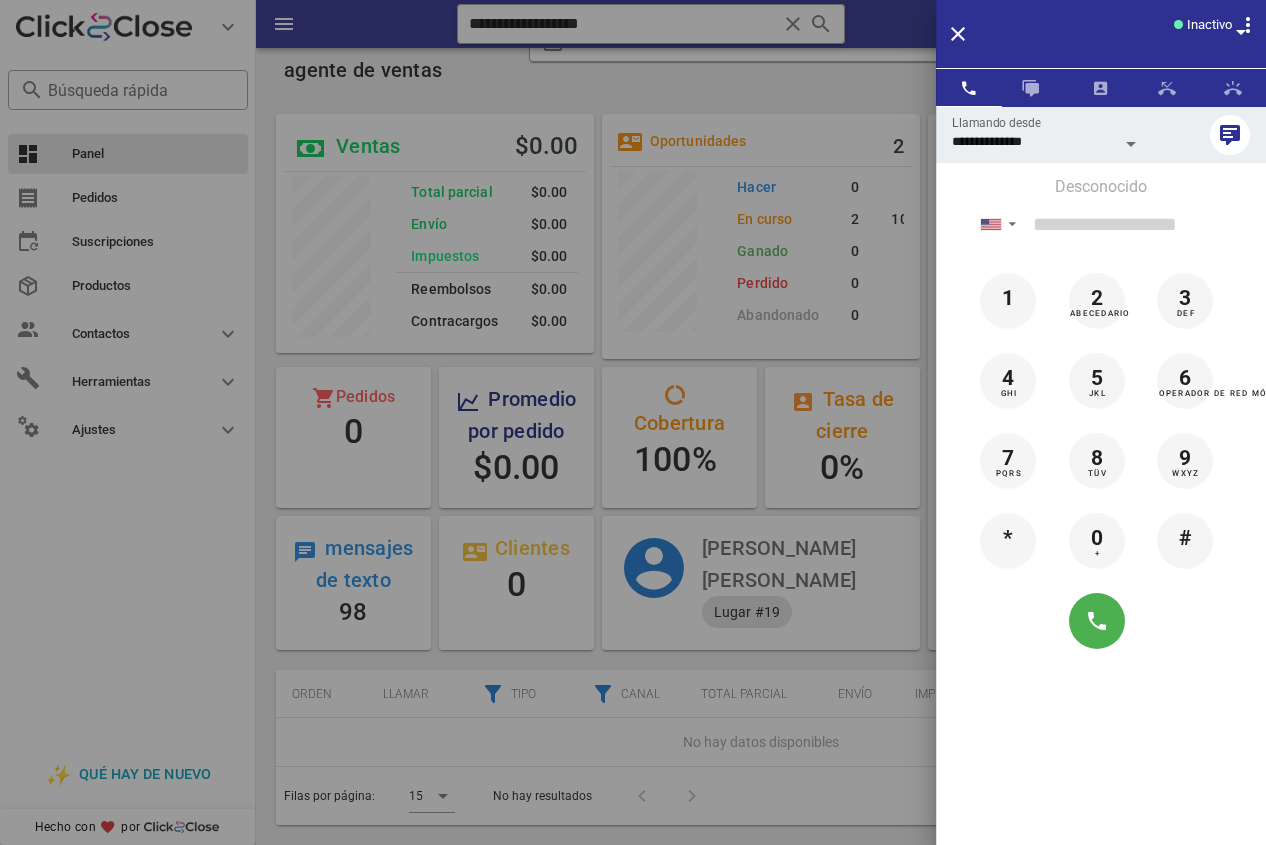 click at bounding box center (633, 422) 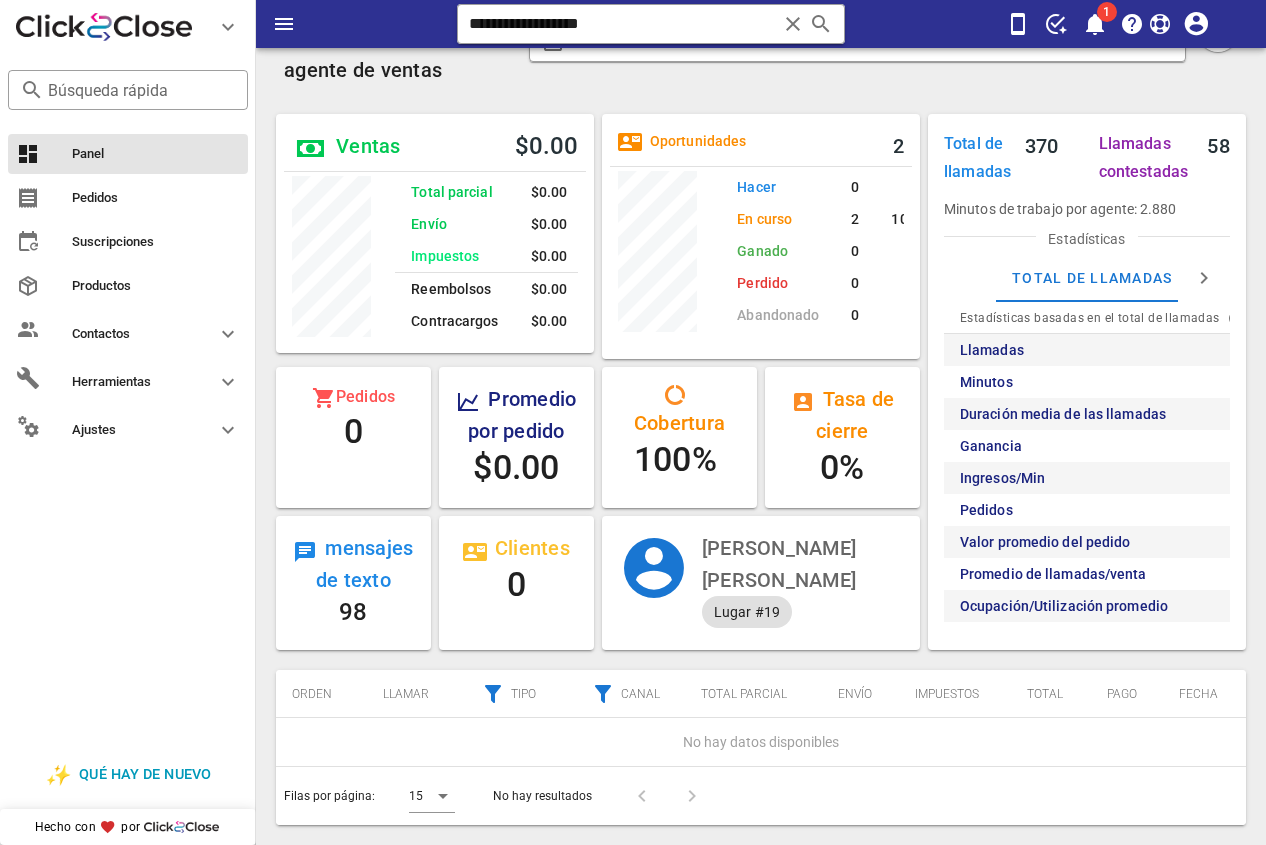 drag, startPoint x: 486, startPoint y: 20, endPoint x: 406, endPoint y: 15, distance: 80.1561 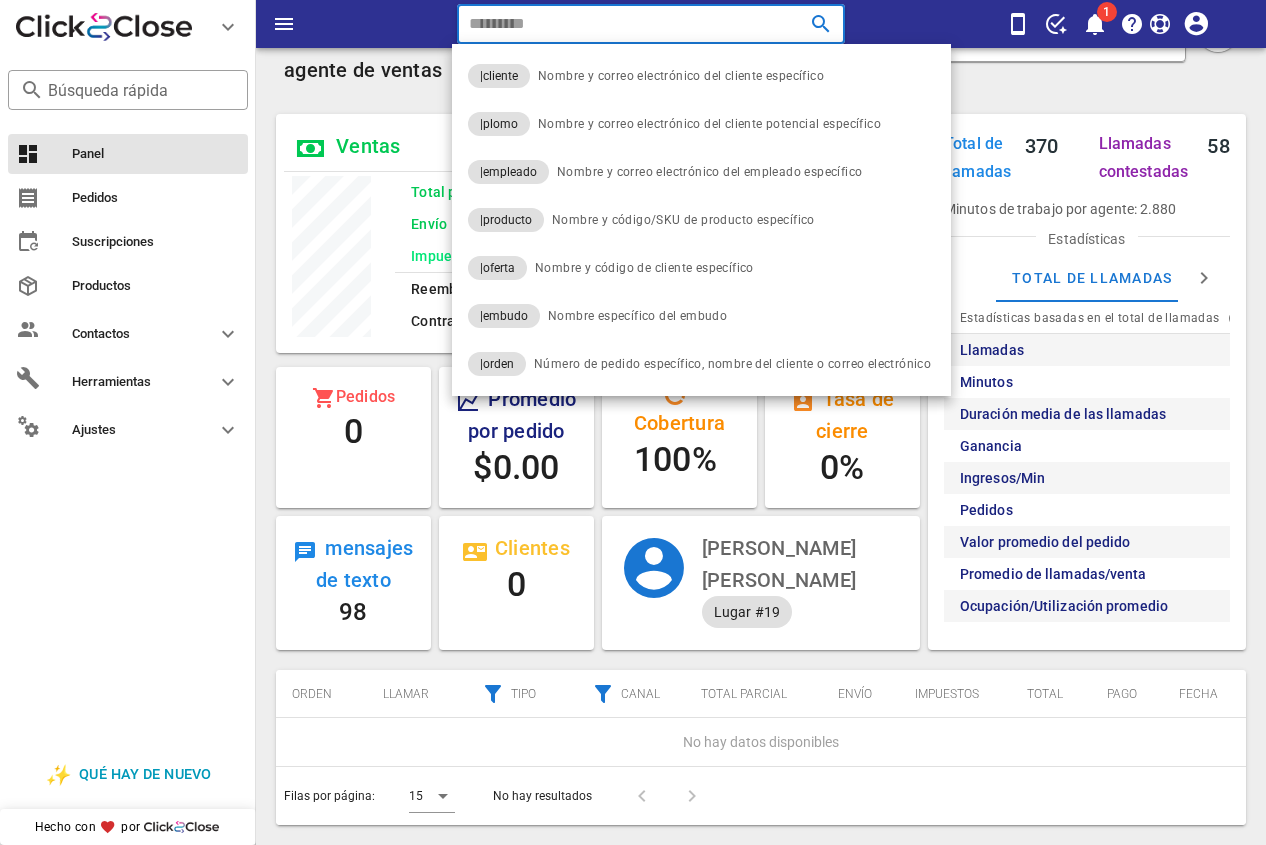 paste 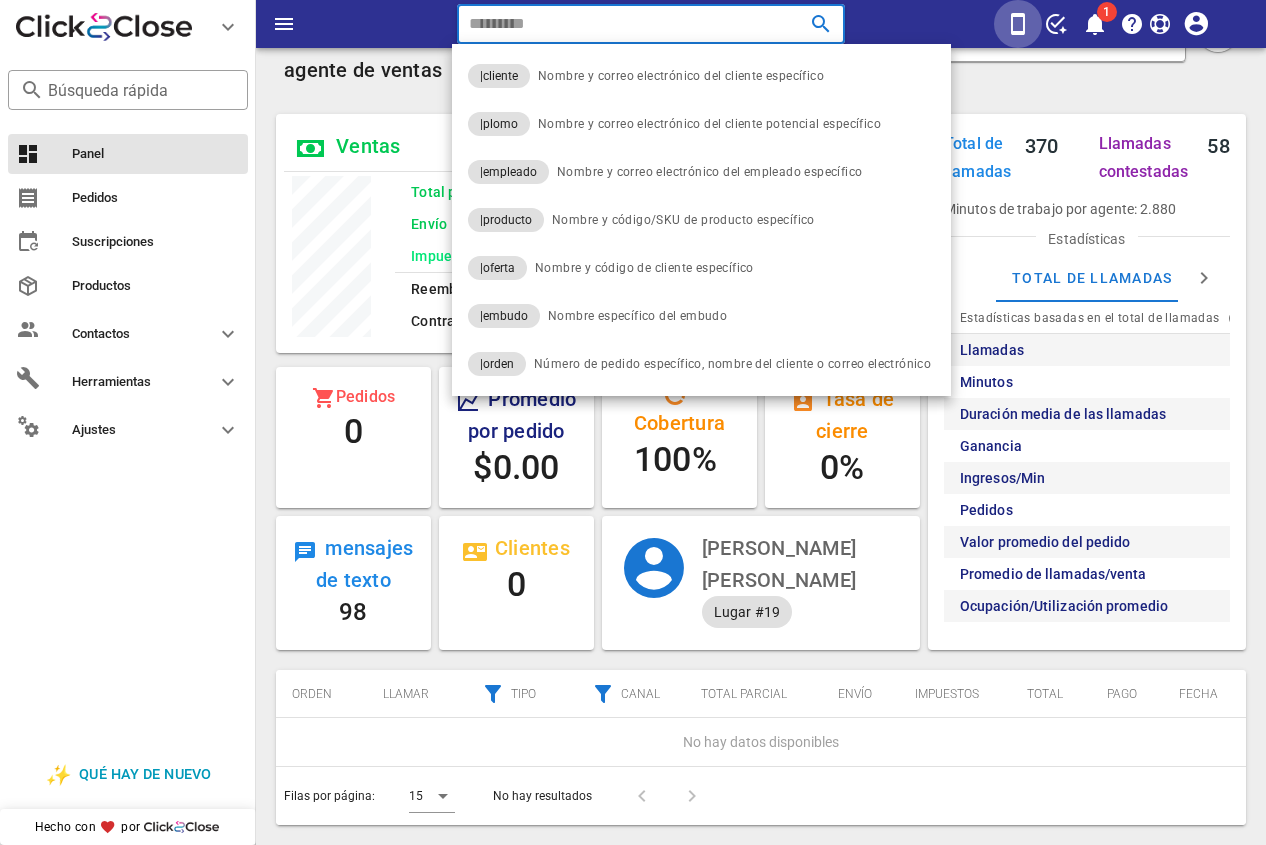 click at bounding box center [1018, 24] 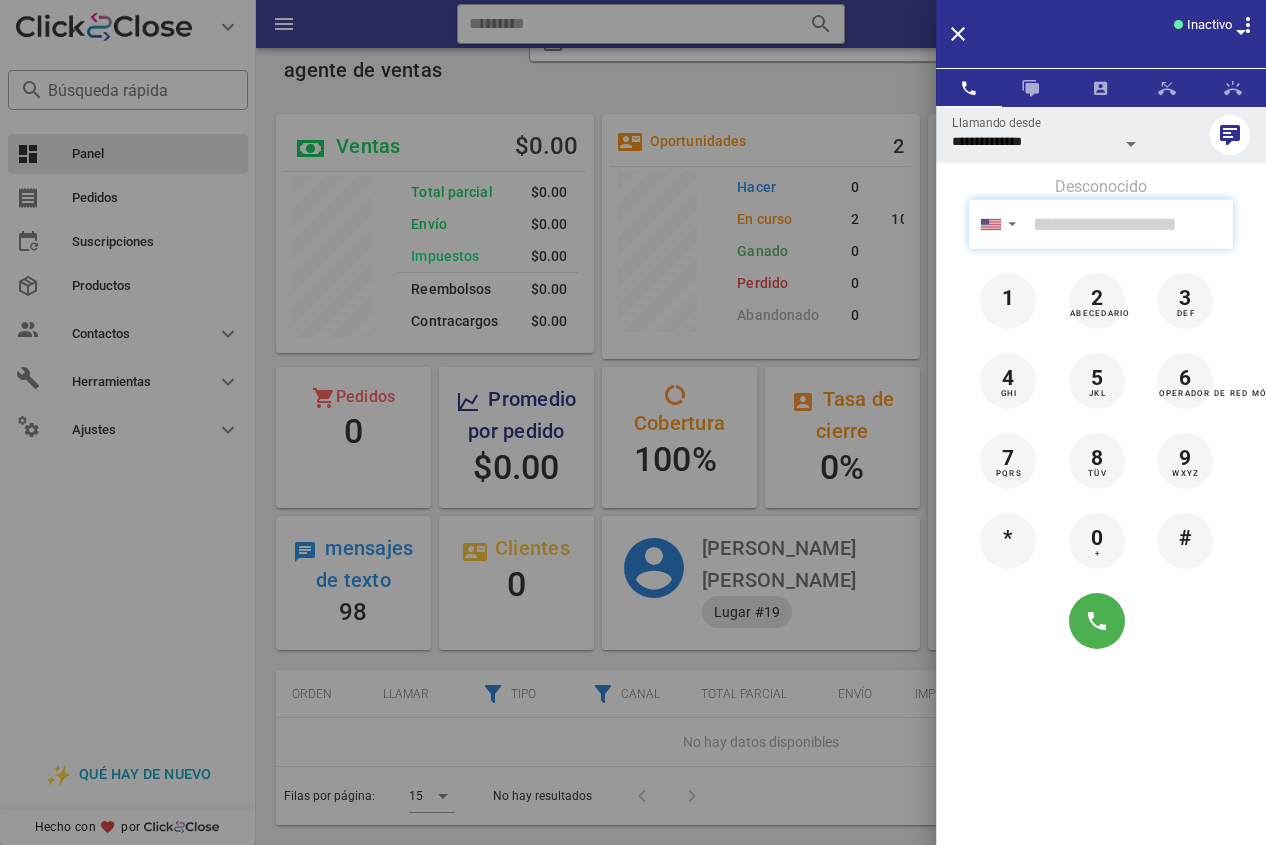 click at bounding box center [1129, 224] 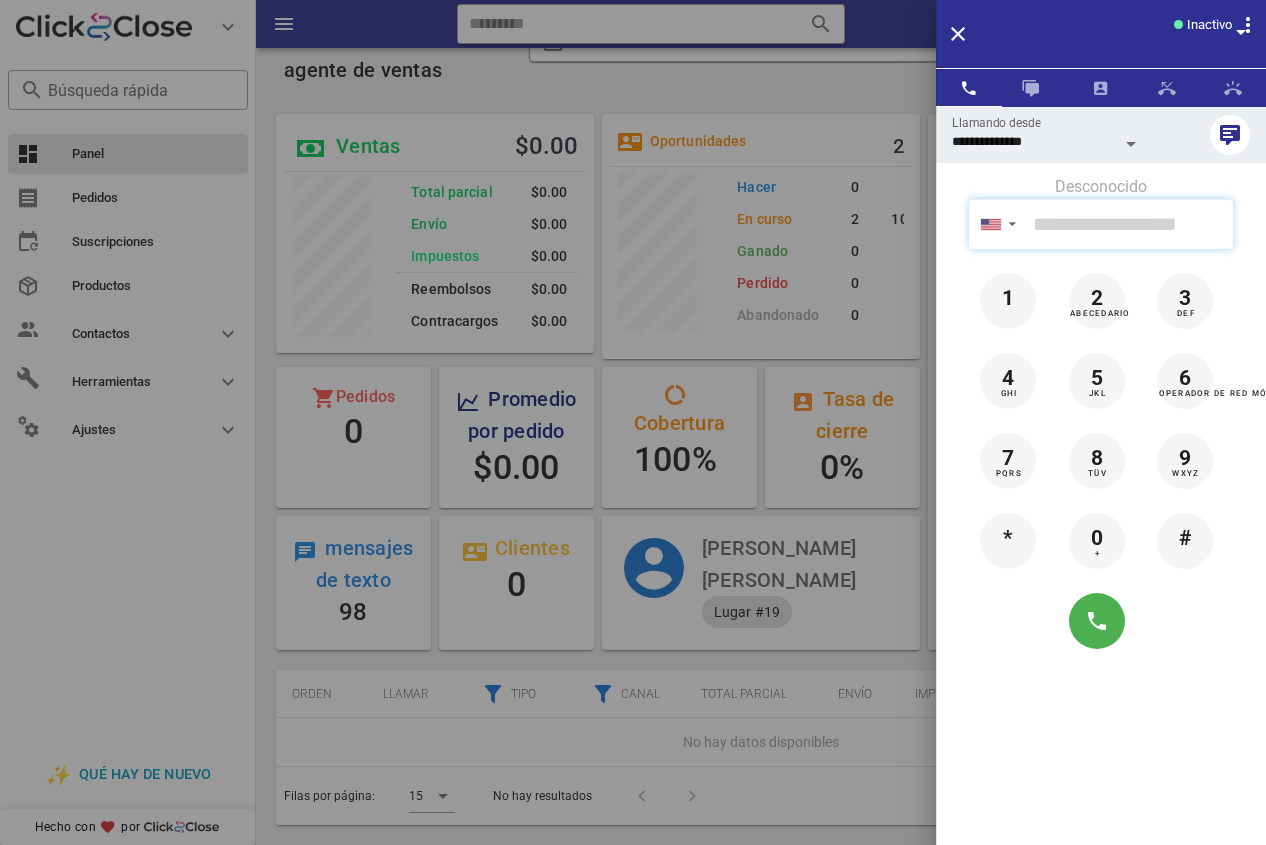 click at bounding box center (1129, 224) 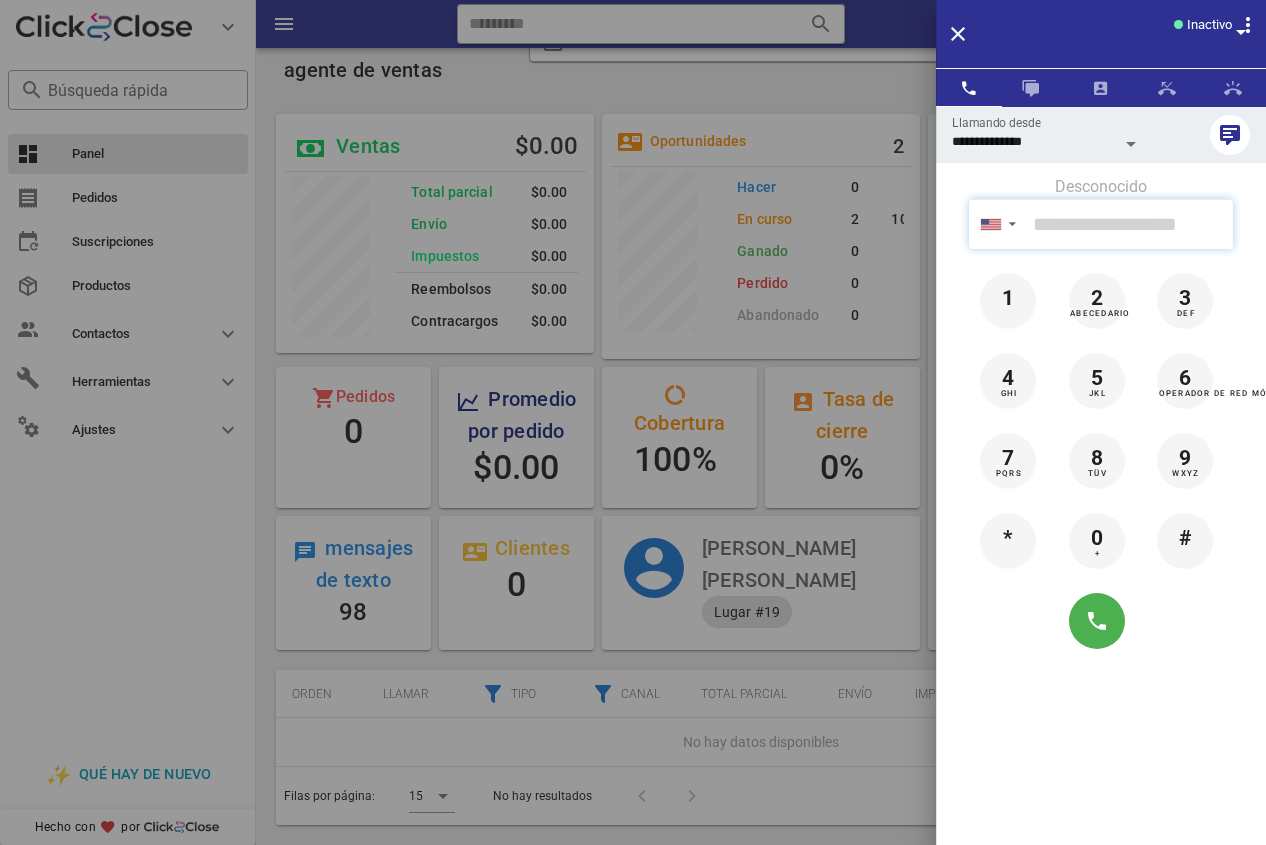 click at bounding box center (1129, 224) 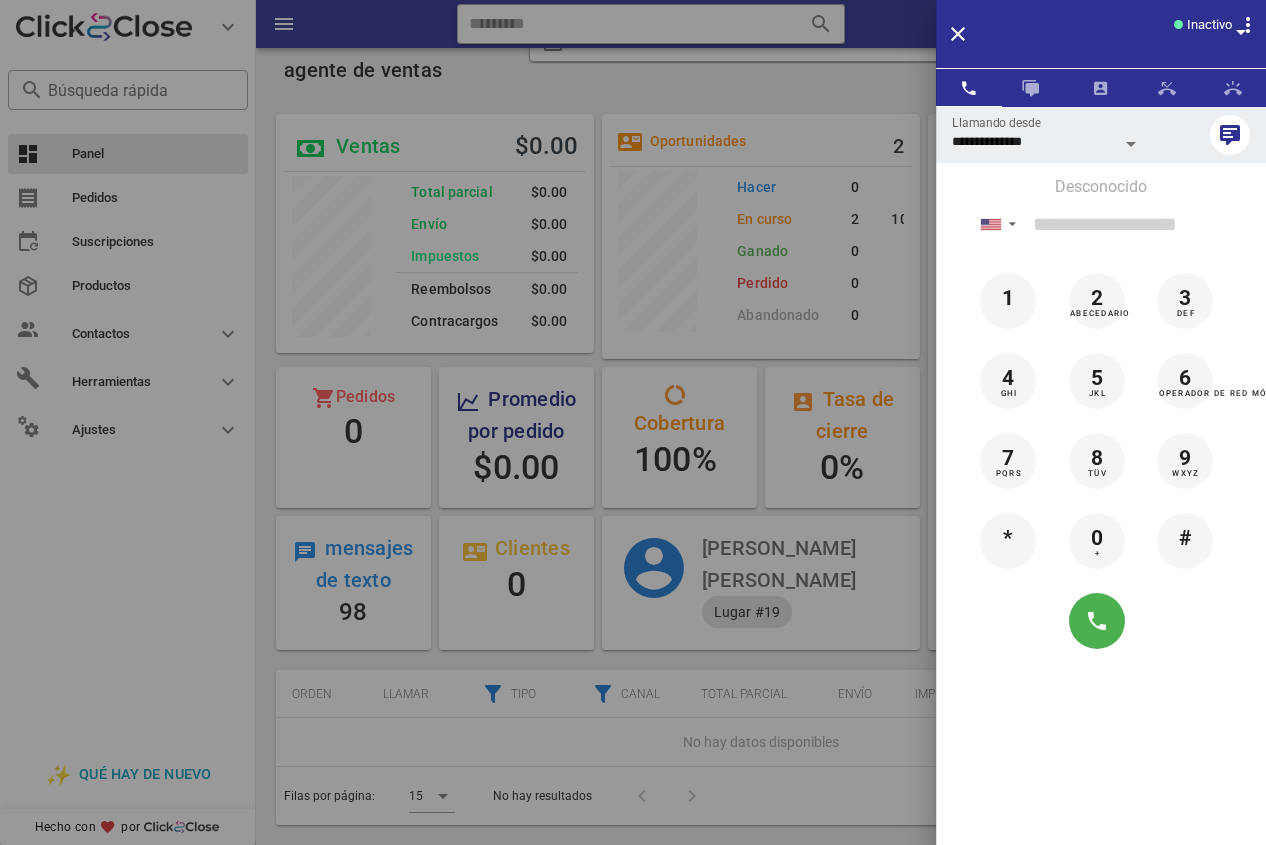 click at bounding box center (633, 422) 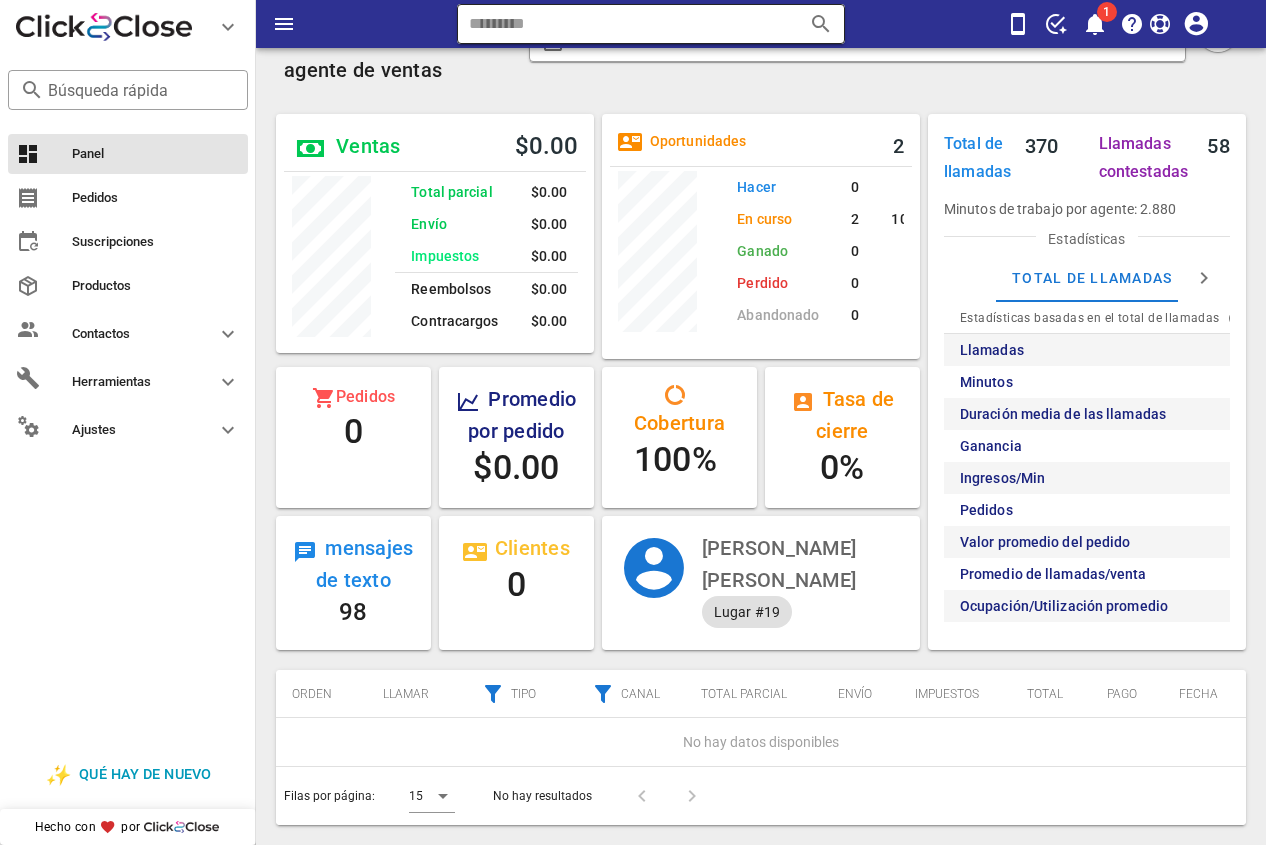 click at bounding box center (623, 24) 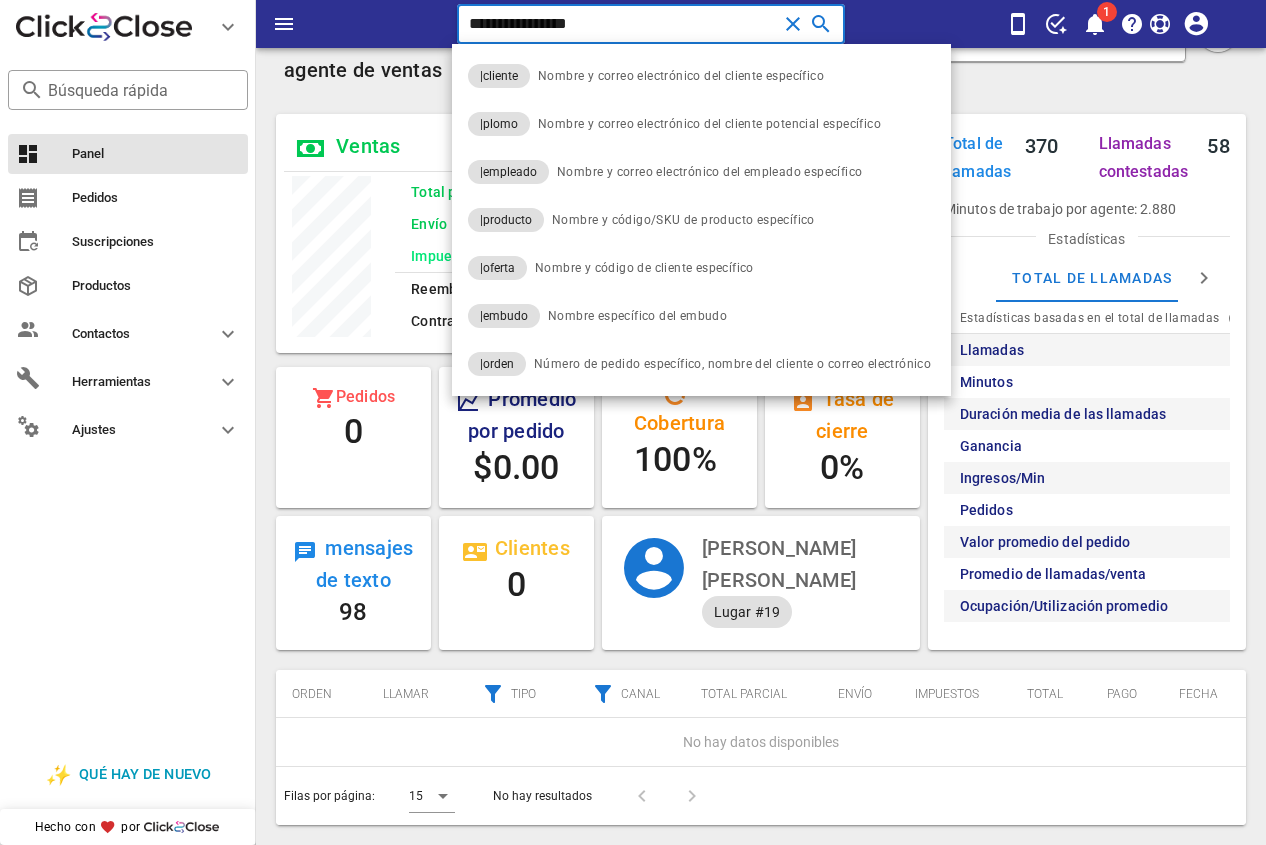 type on "**********" 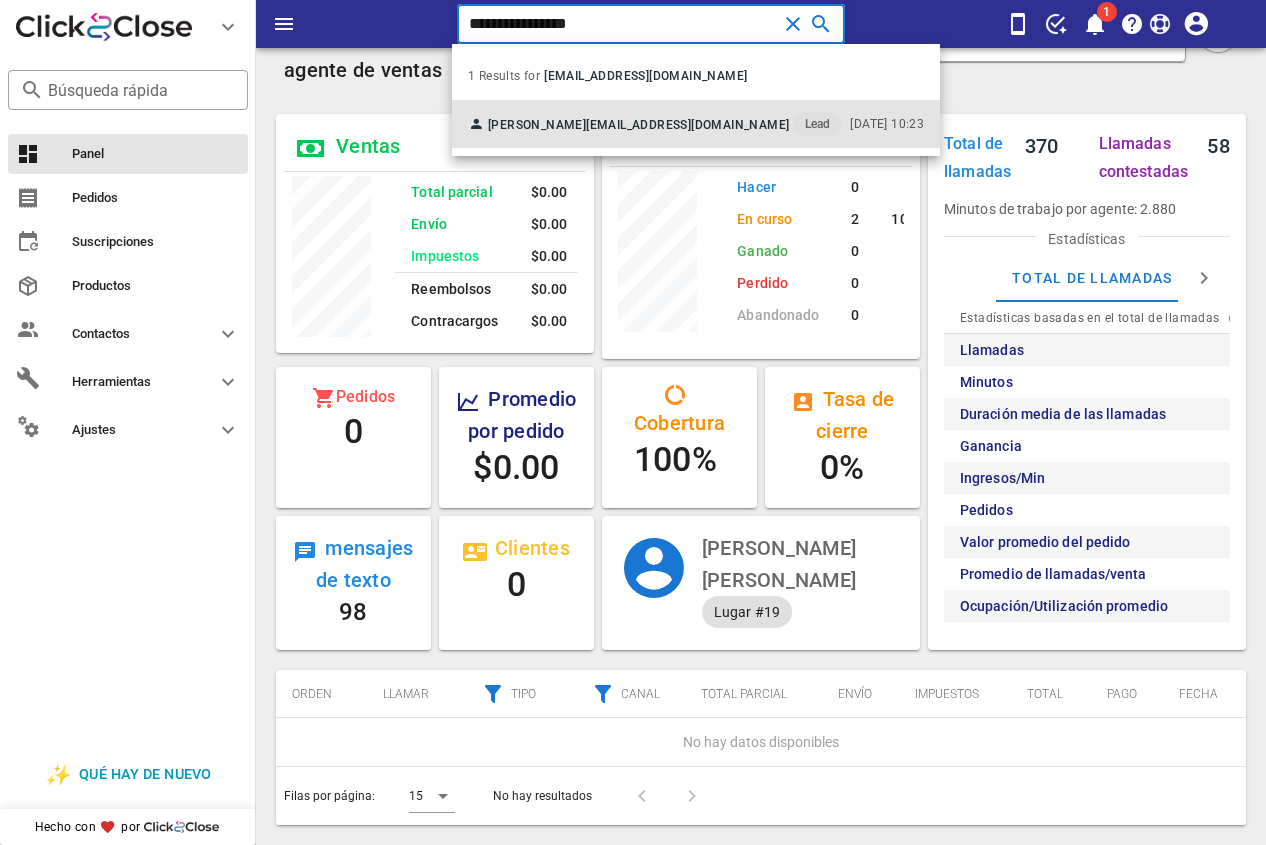 click on "[PERSON_NAME]   [EMAIL_ADDRESS][DOMAIN_NAME]   Lead   [DATE] 10:23" at bounding box center [696, 124] 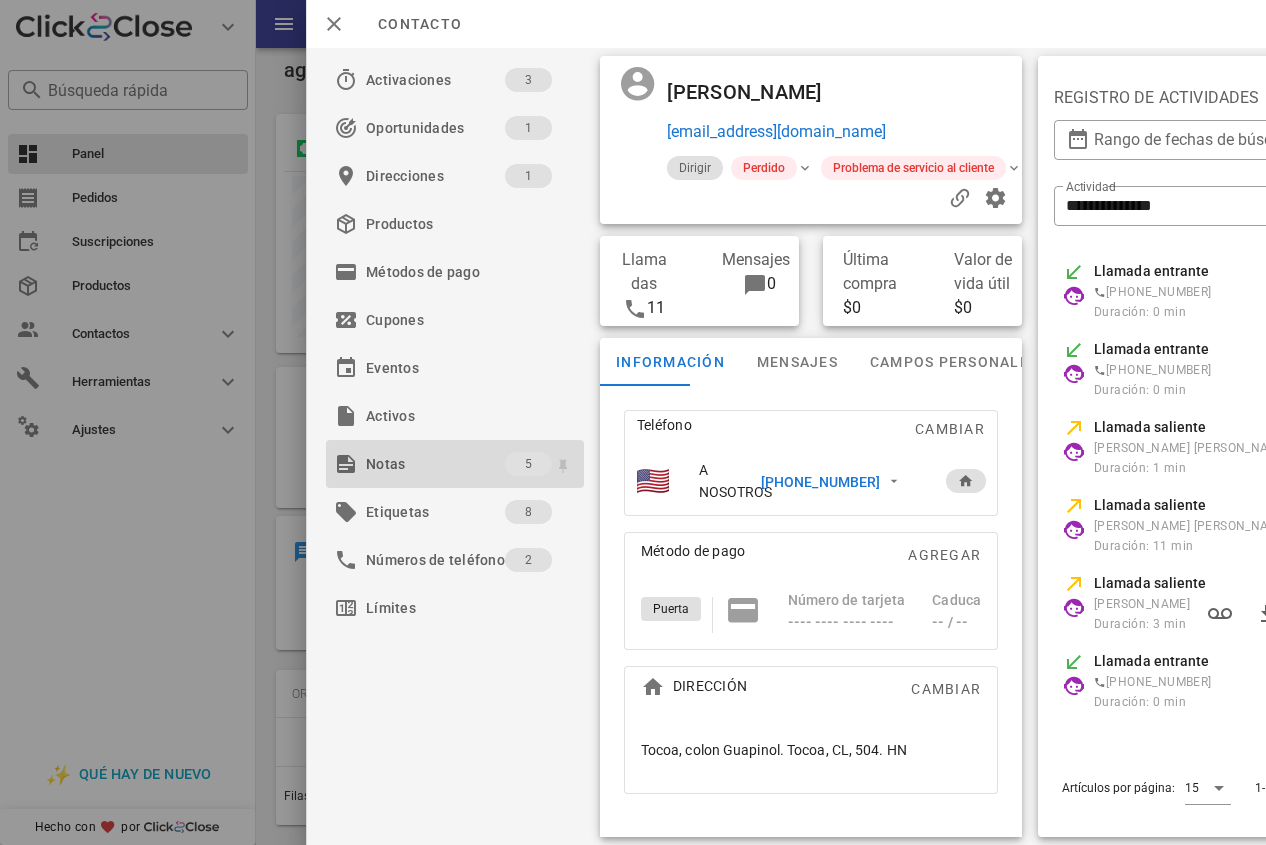 click on "Notas" at bounding box center (435, 464) 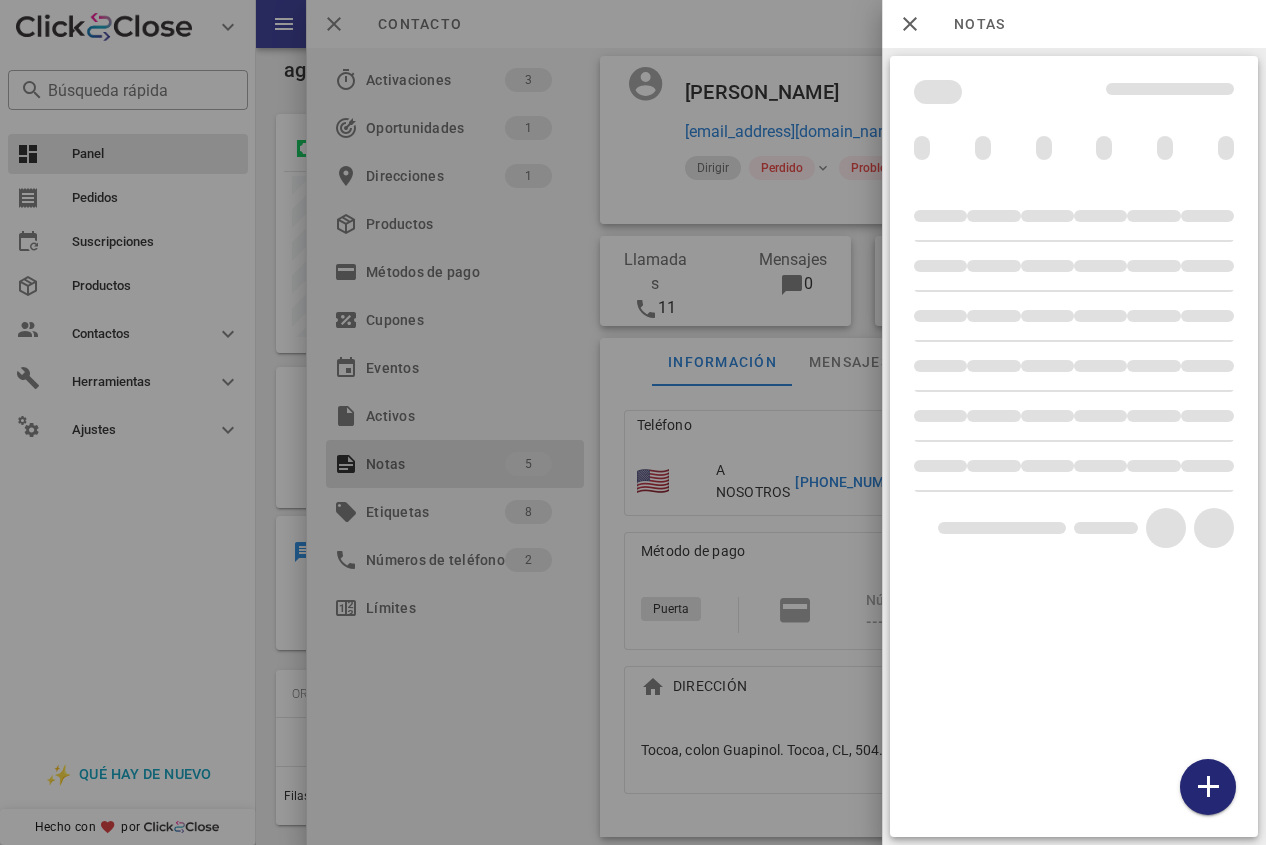click at bounding box center [1208, 787] 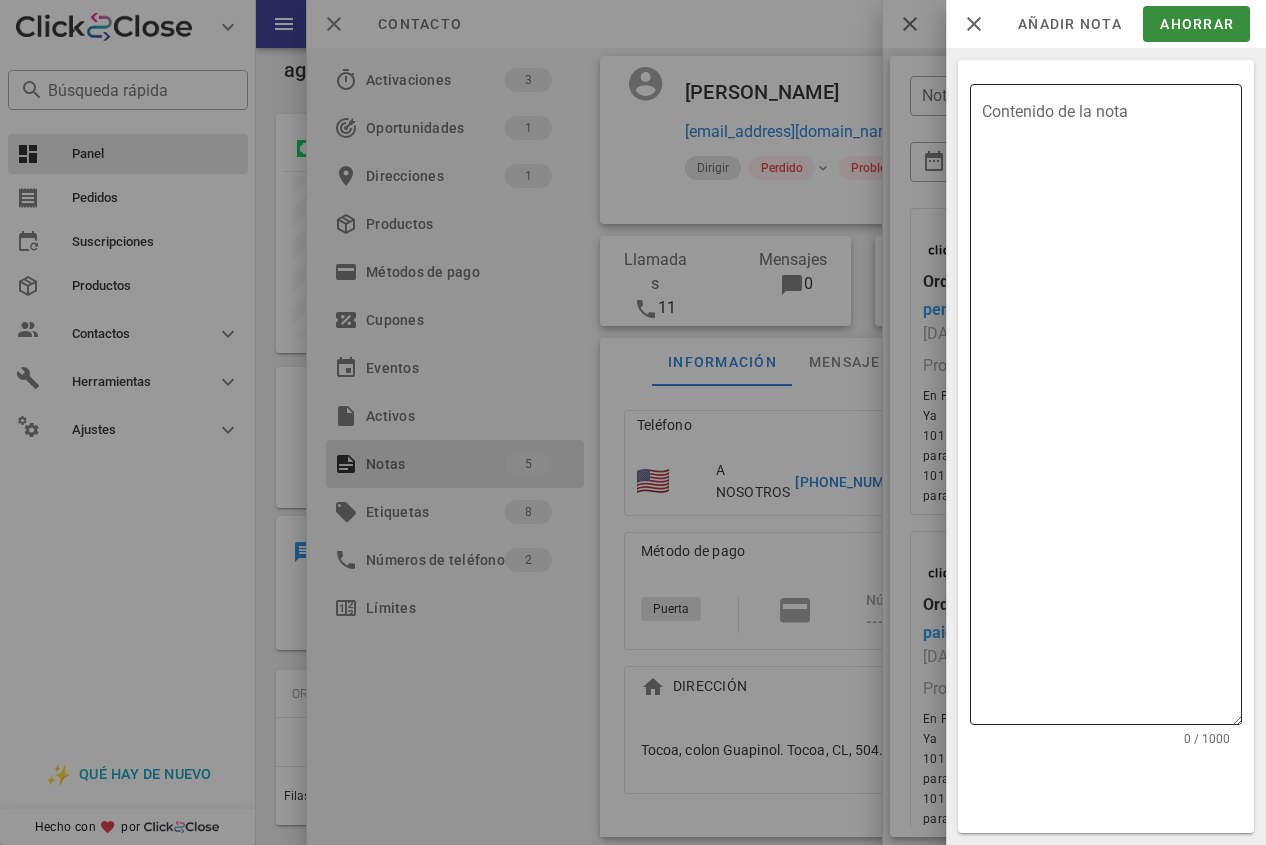 click on "Contenido de la nota" at bounding box center (1112, 409) 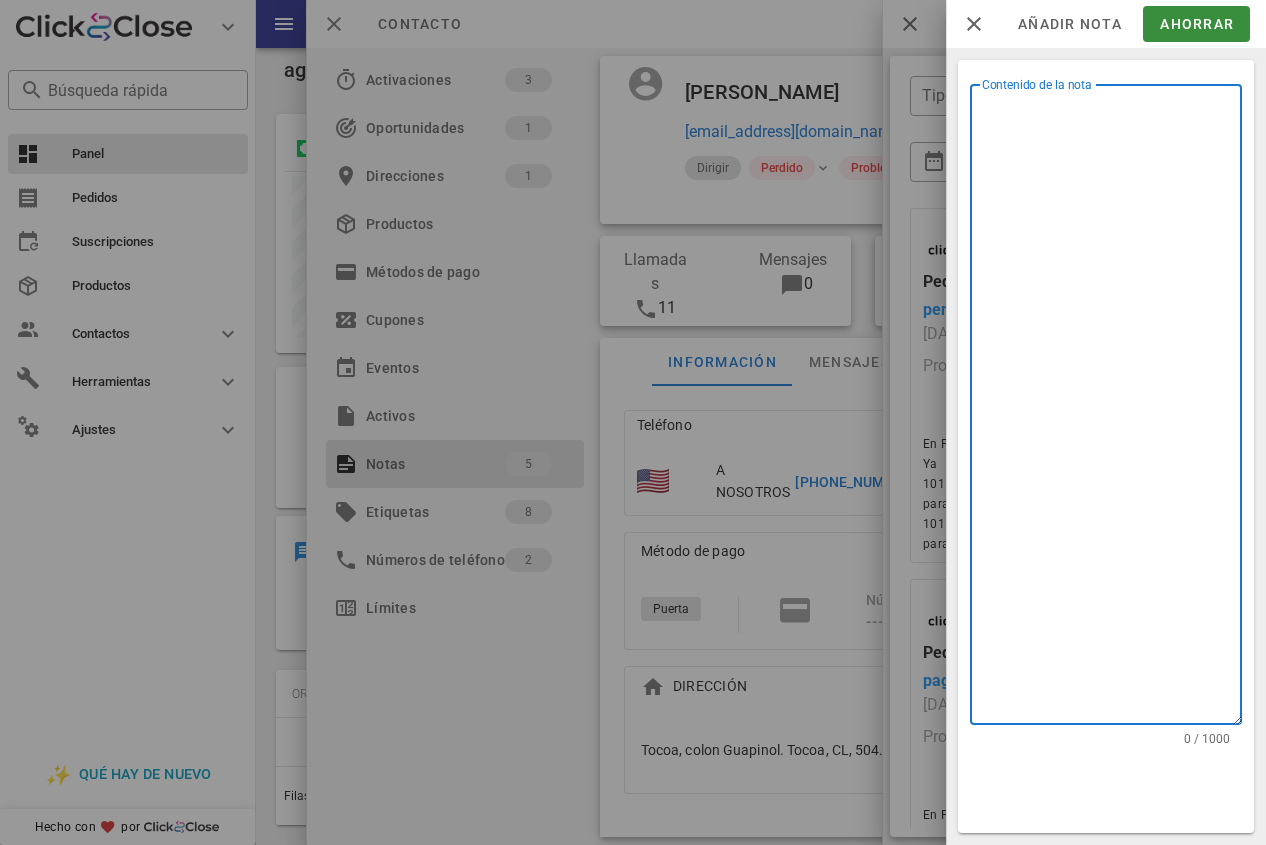 drag, startPoint x: 1066, startPoint y: 236, endPoint x: 878, endPoint y: 212, distance: 189.52573 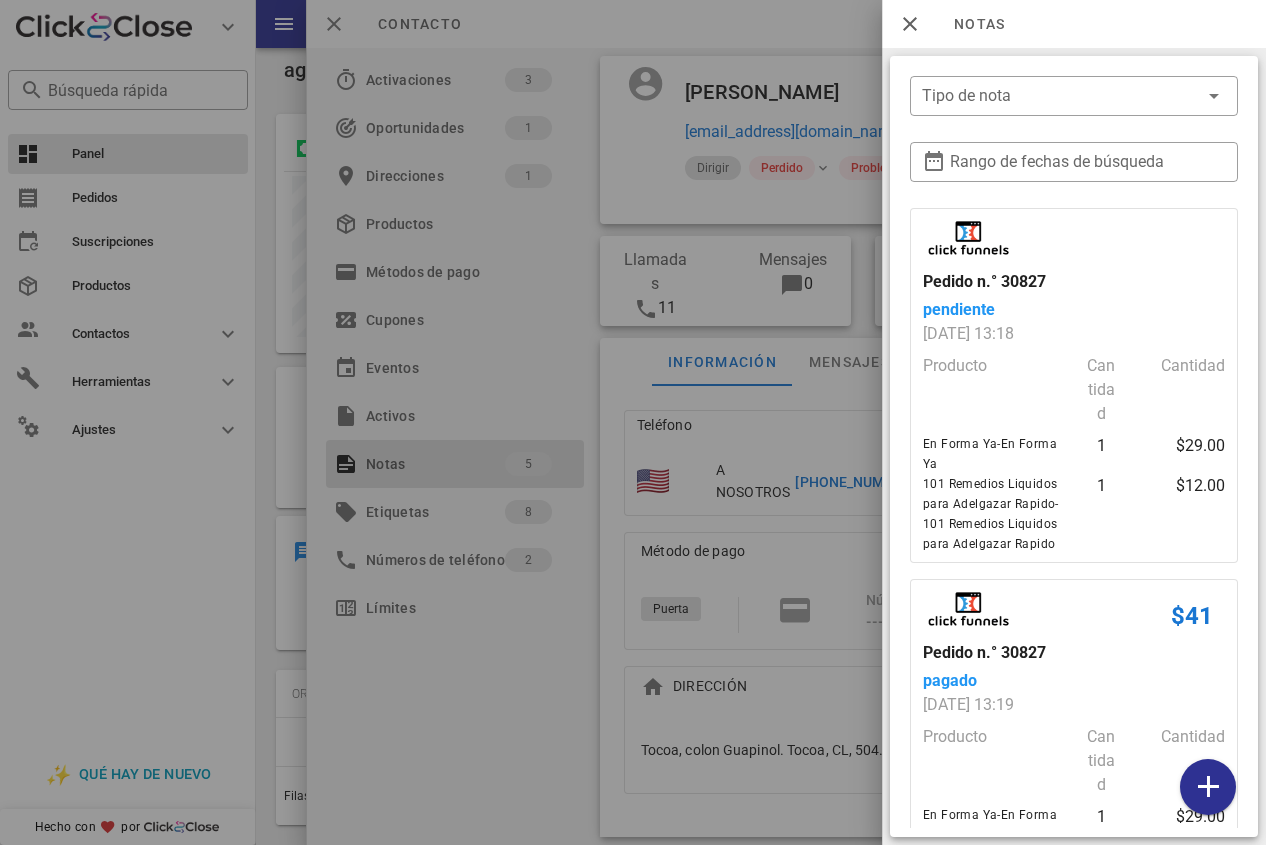 drag, startPoint x: 814, startPoint y: 424, endPoint x: 831, endPoint y: 458, distance: 38.013157 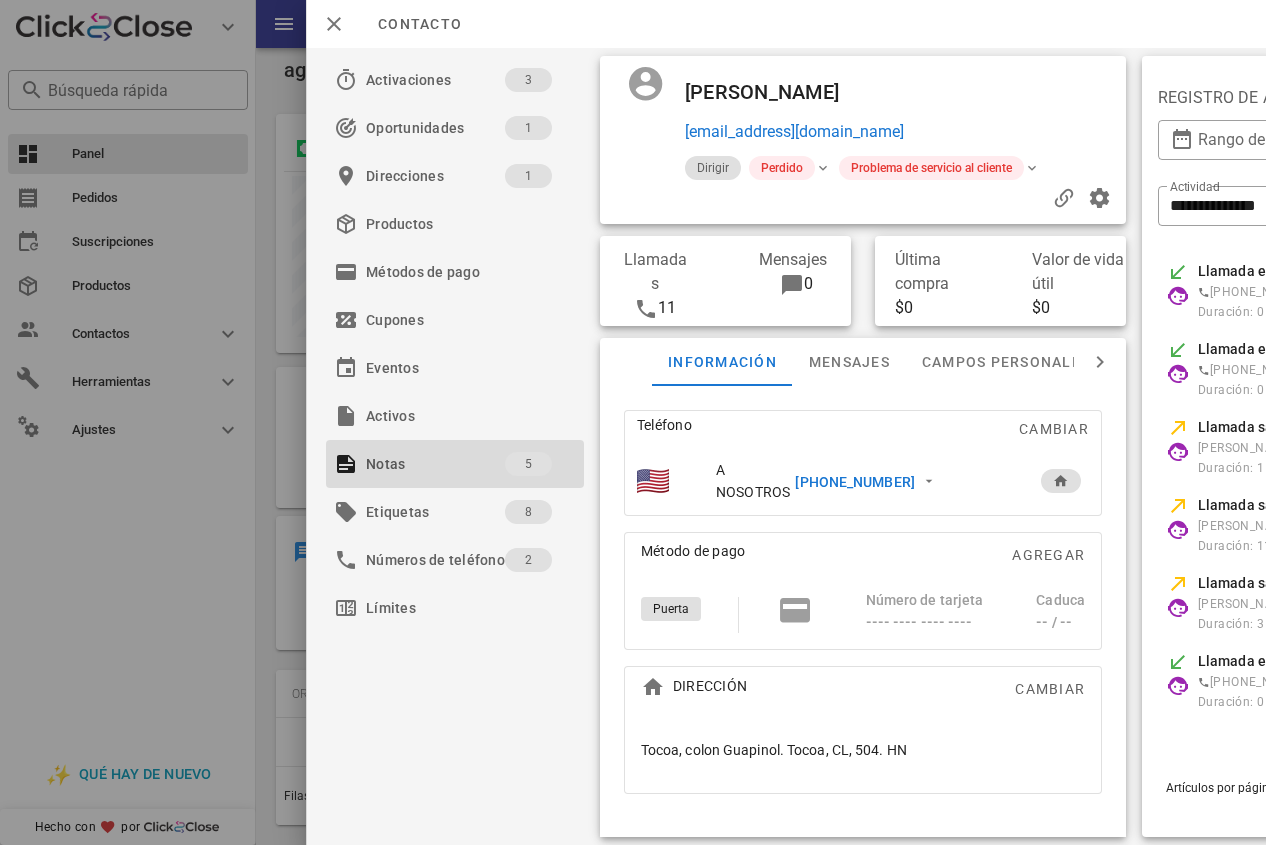 click on "[PHONE_NUMBER]" at bounding box center [902, 481] 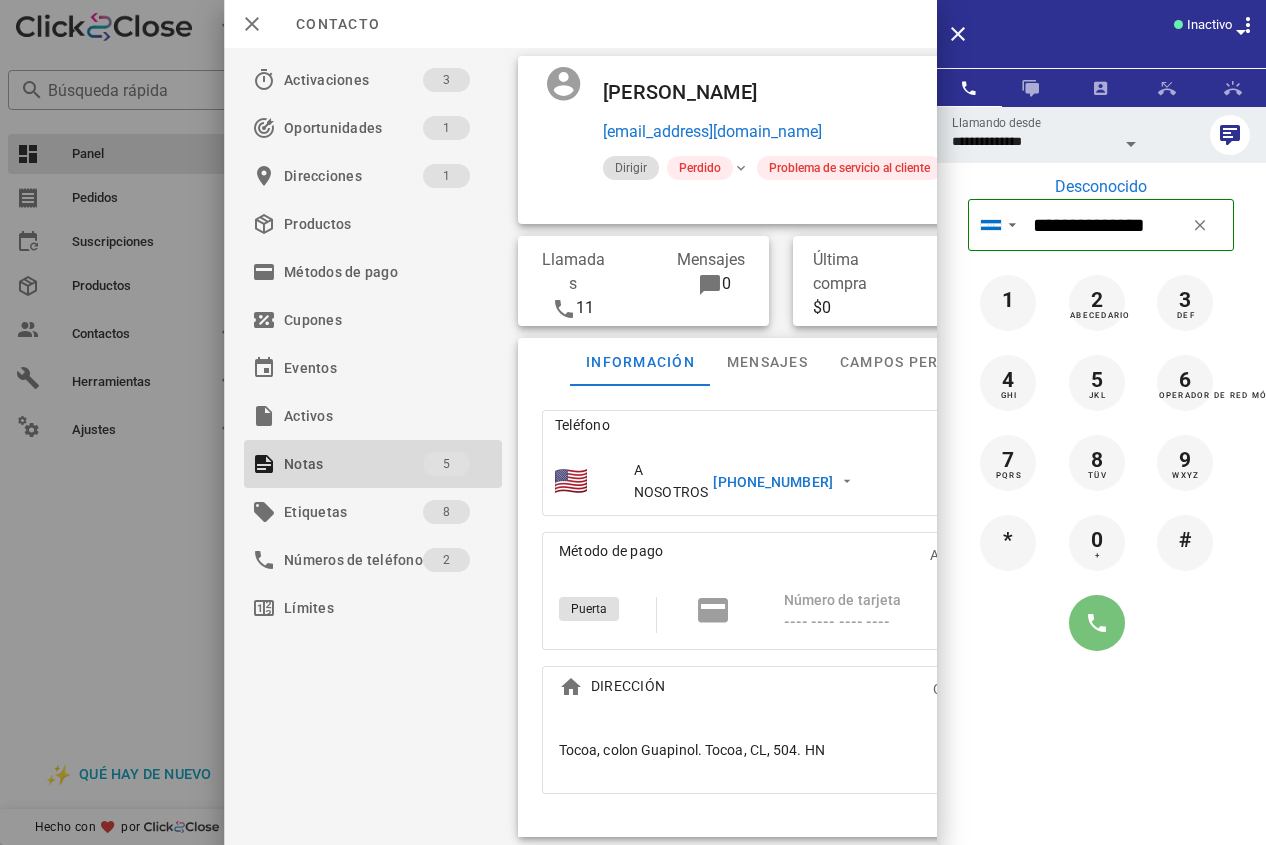 click at bounding box center (1097, 623) 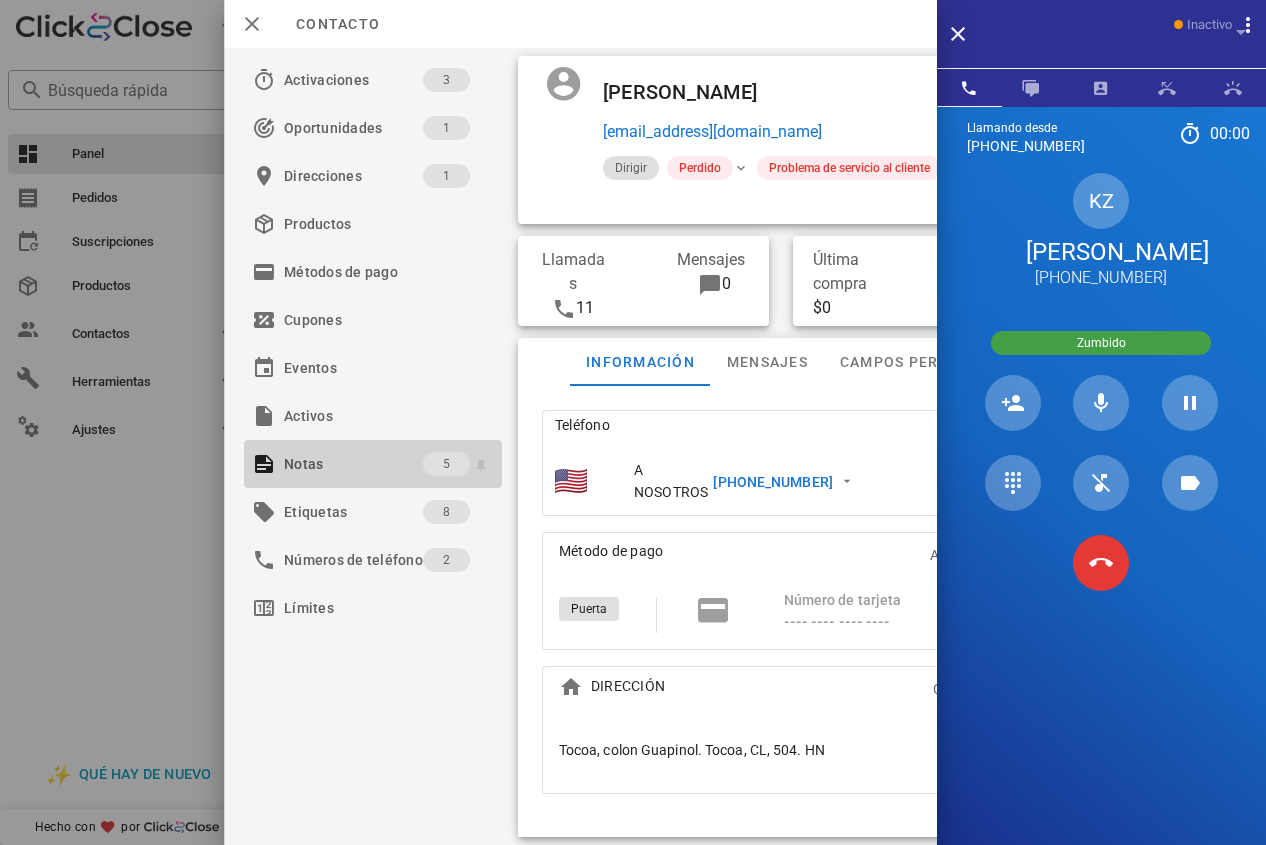 click on "Notas" at bounding box center (353, 464) 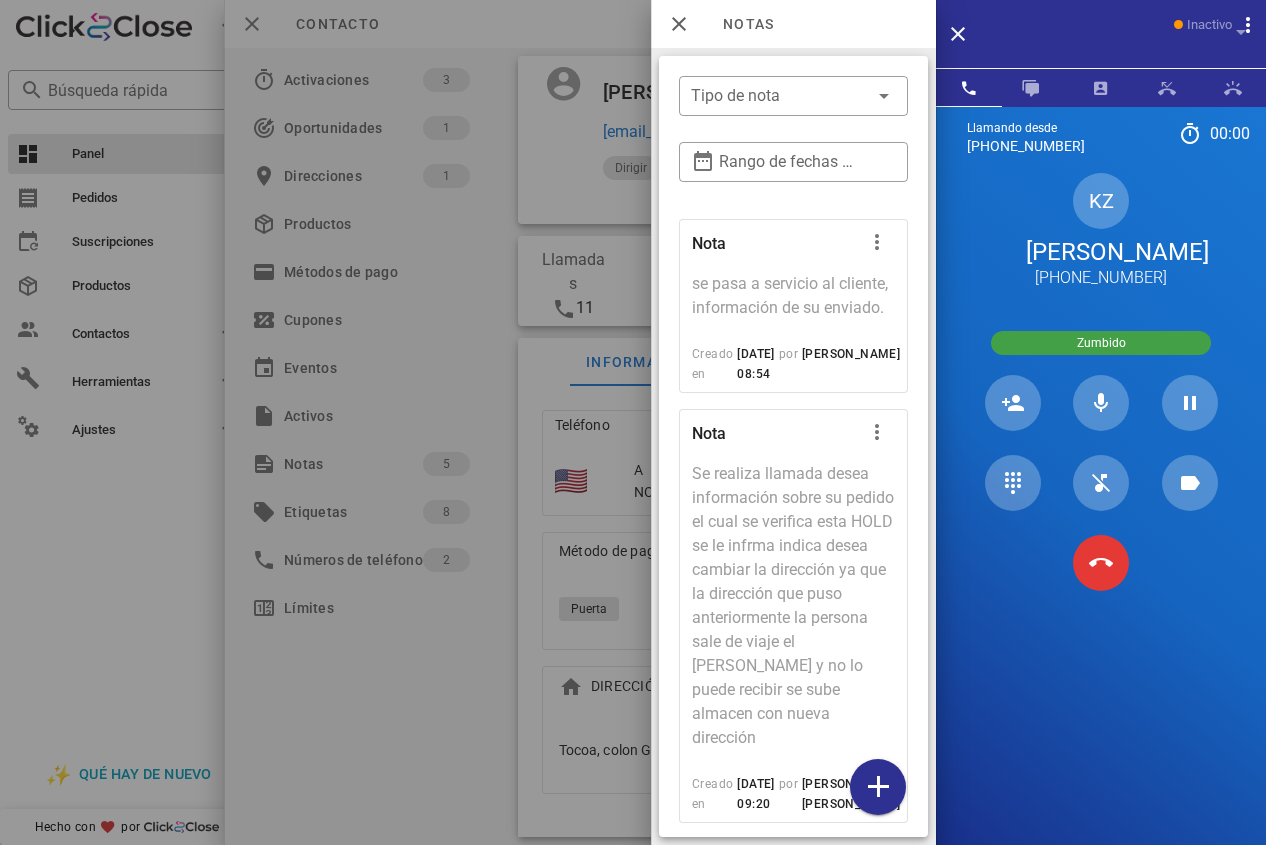 scroll, scrollTop: 1428, scrollLeft: 0, axis: vertical 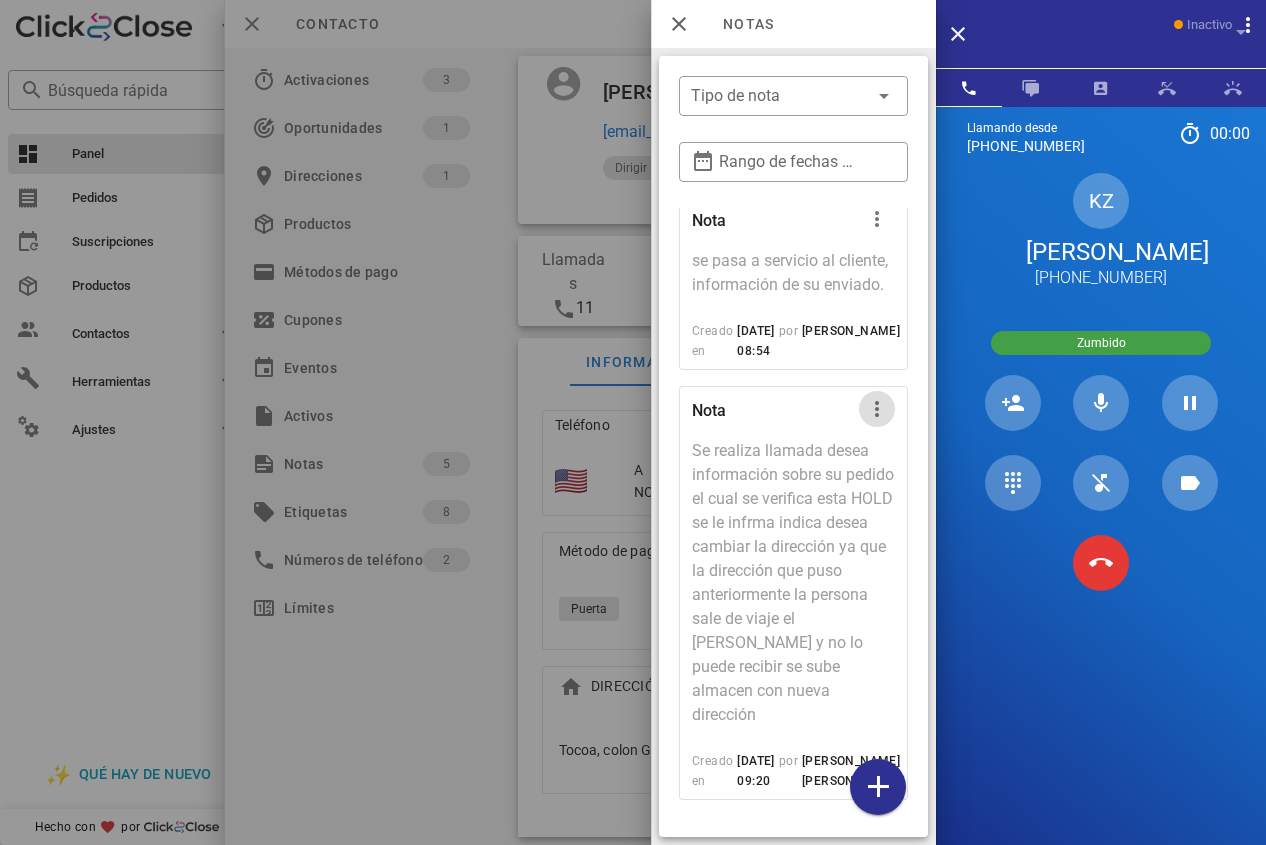 click at bounding box center (877, 409) 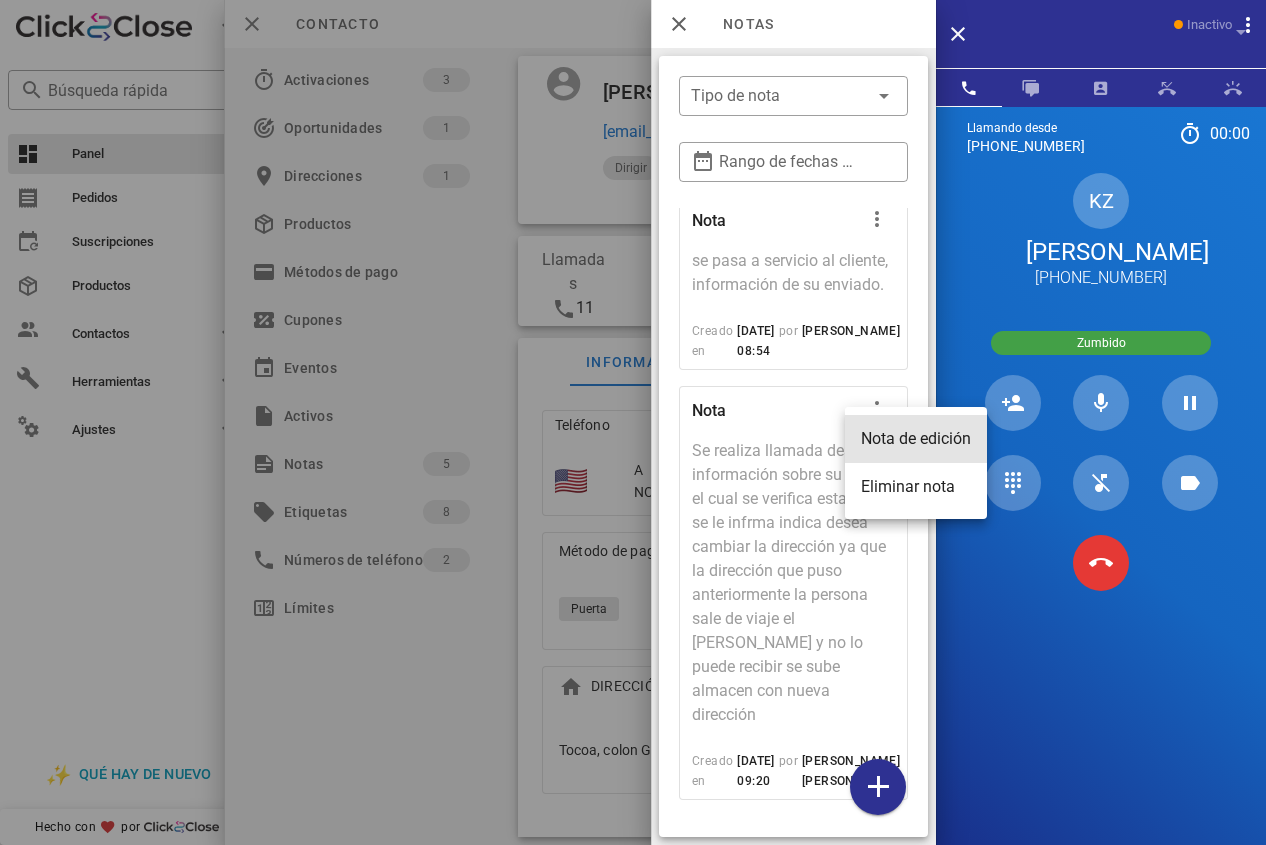 click on "Nota de edición" at bounding box center [916, 438] 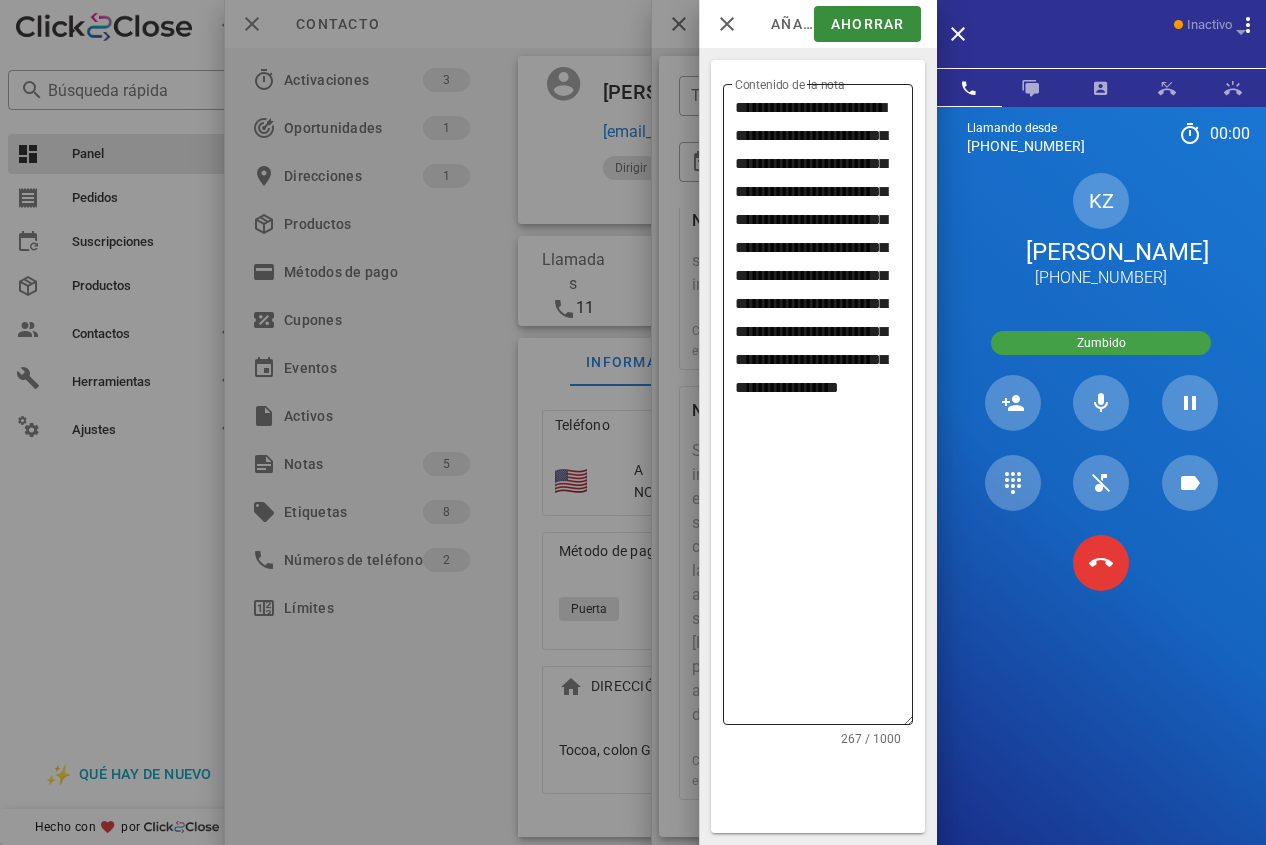 click on "**********" at bounding box center [824, 409] 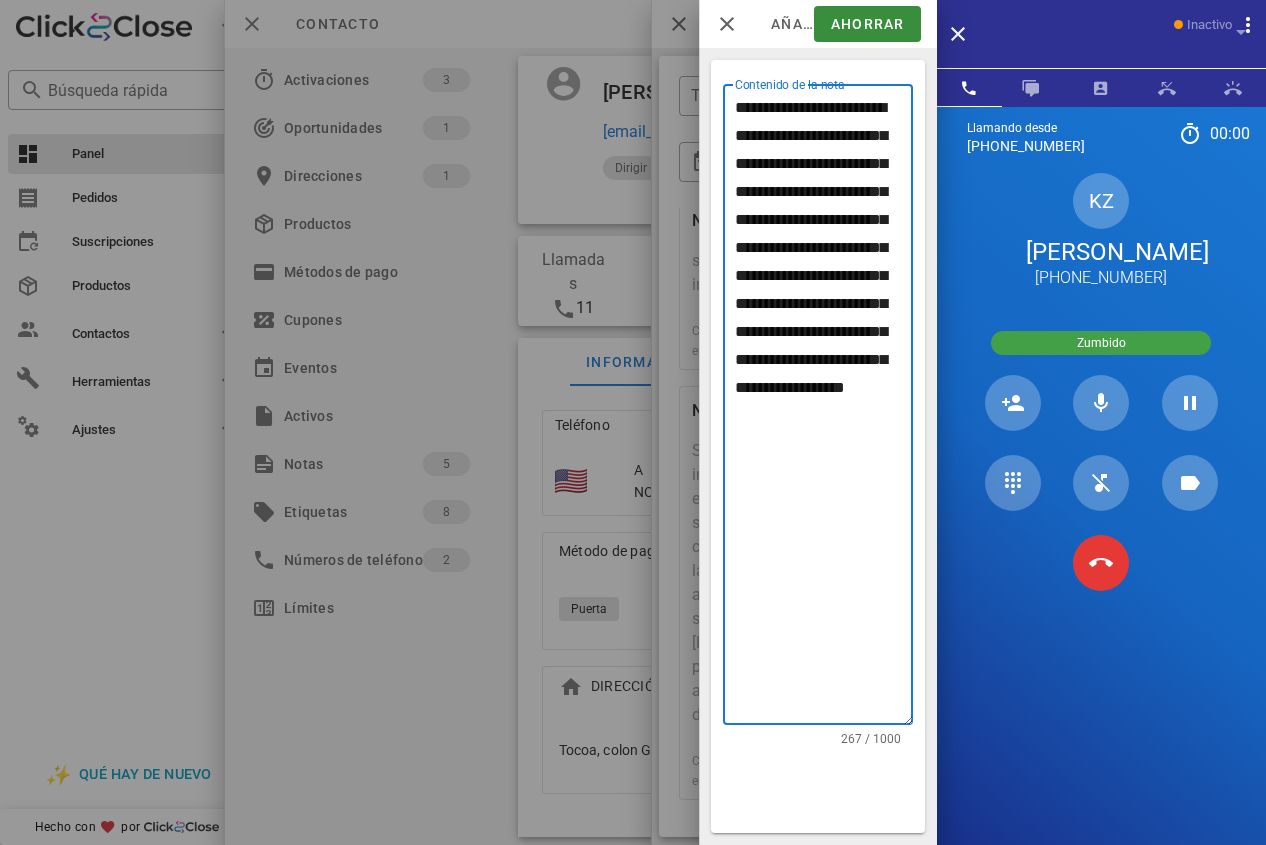 click on "**********" at bounding box center (824, 409) 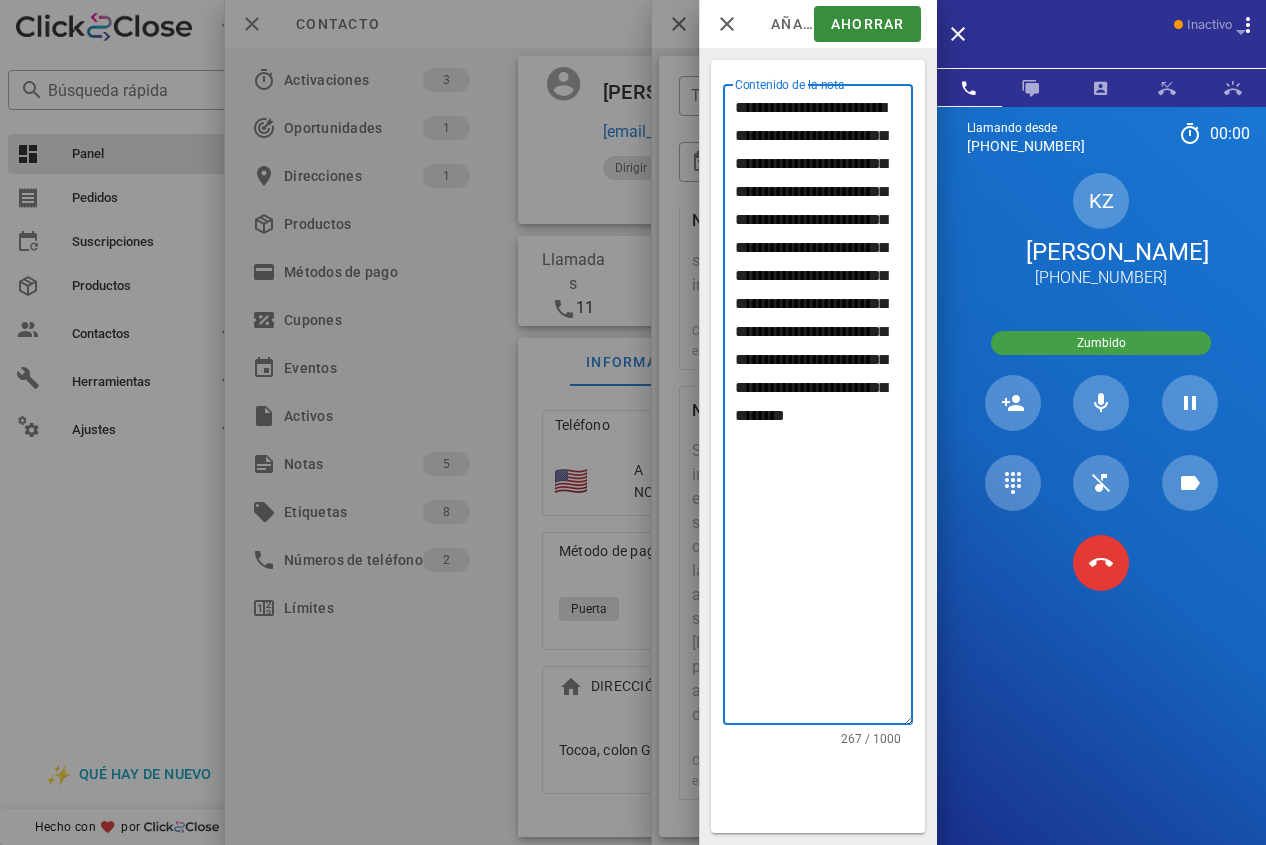 click on "**********" at bounding box center (824, 409) 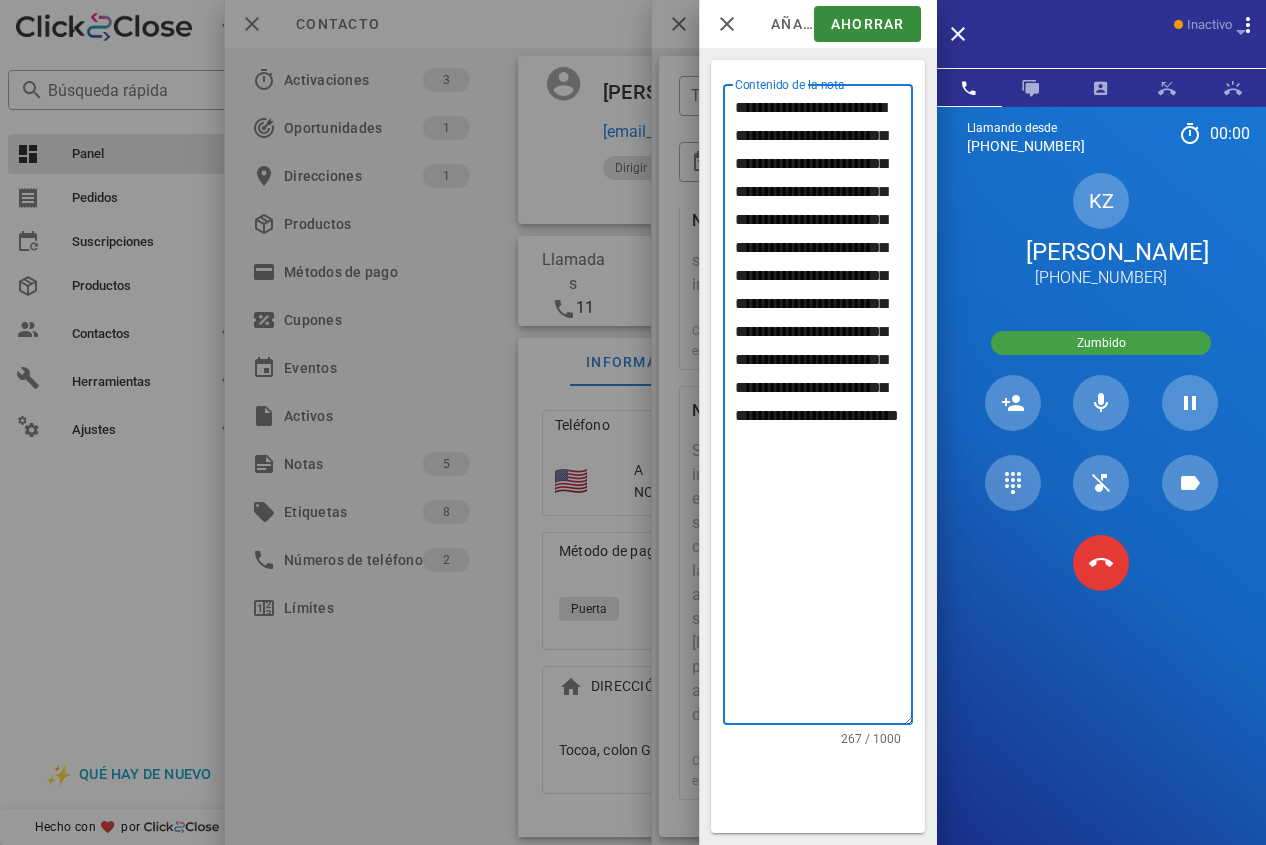 click on "**********" at bounding box center (824, 409) 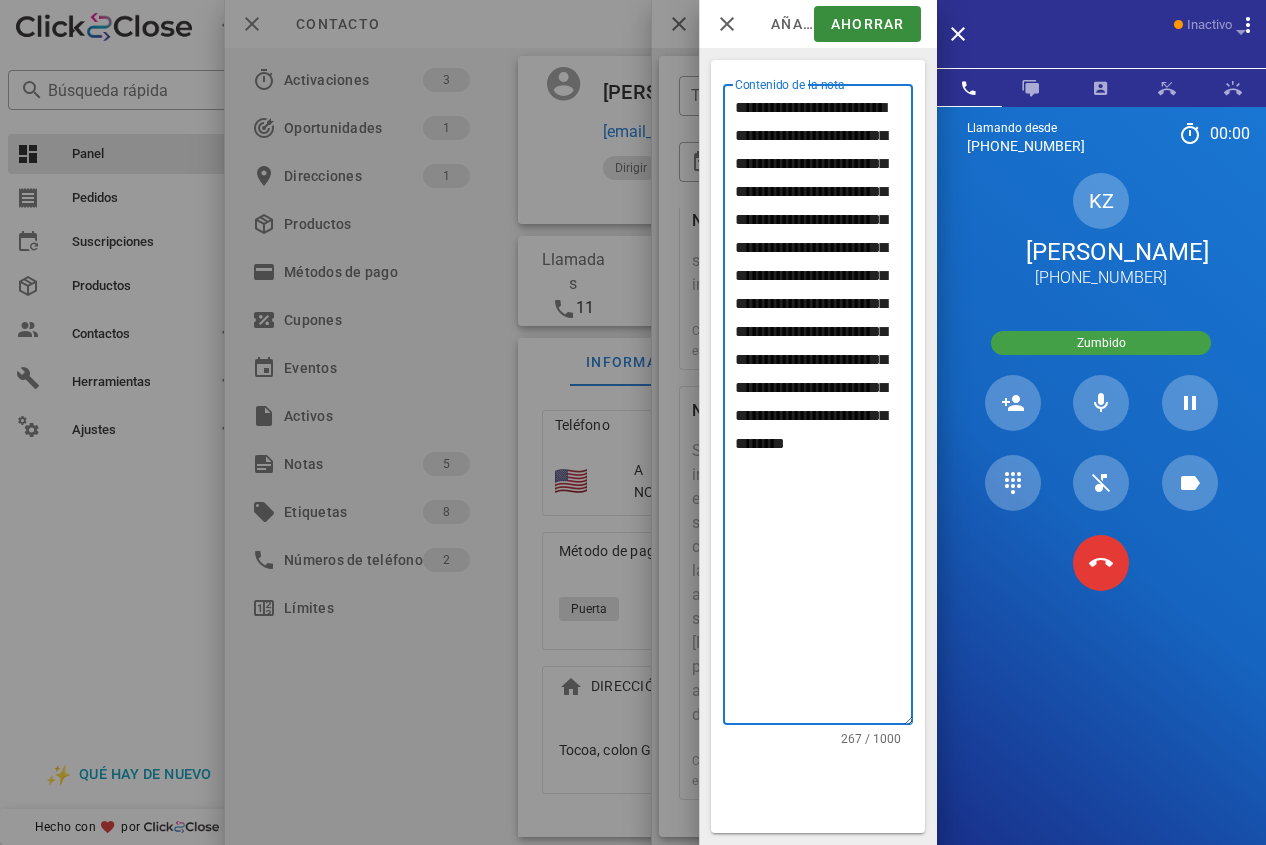 drag, startPoint x: 891, startPoint y: 308, endPoint x: 811, endPoint y: 278, distance: 85.44004 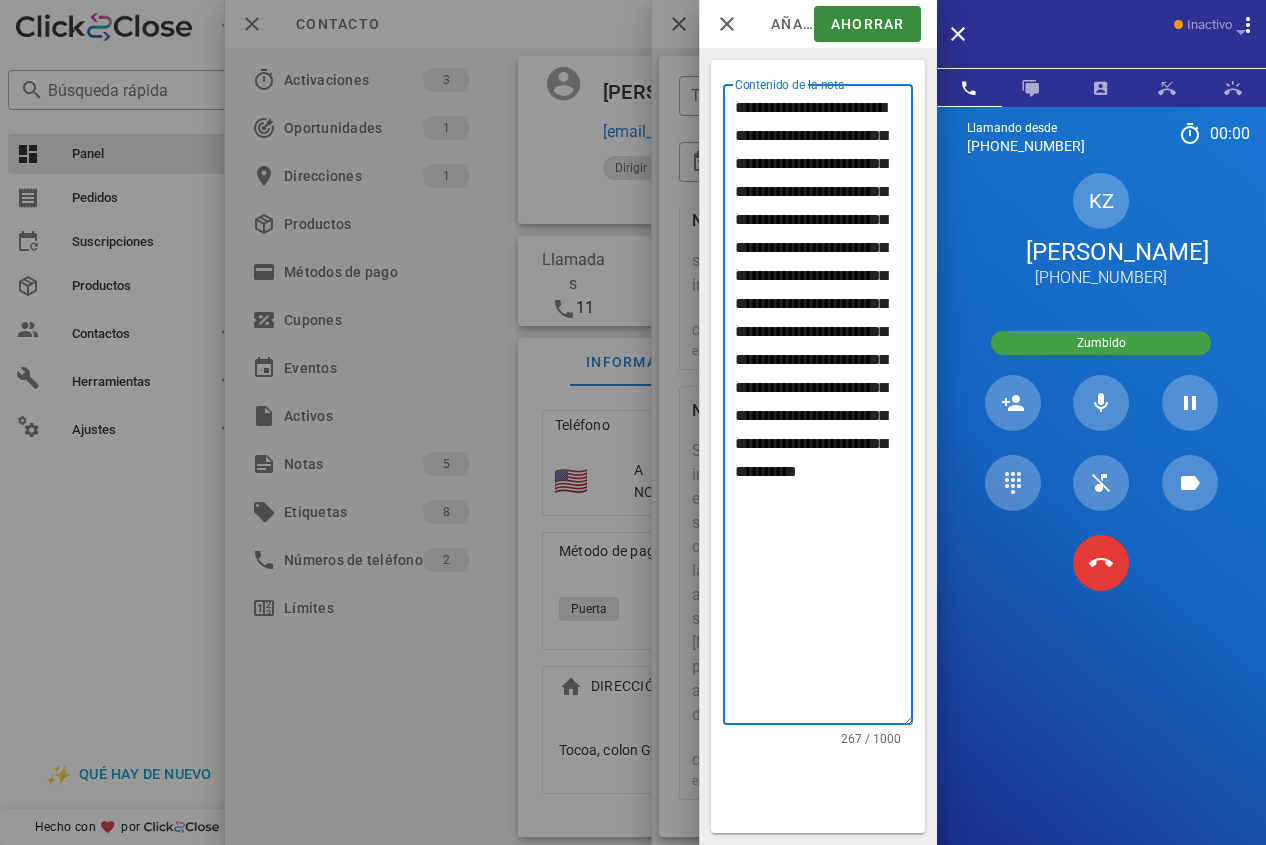 drag, startPoint x: 811, startPoint y: 275, endPoint x: 753, endPoint y: 302, distance: 63.97656 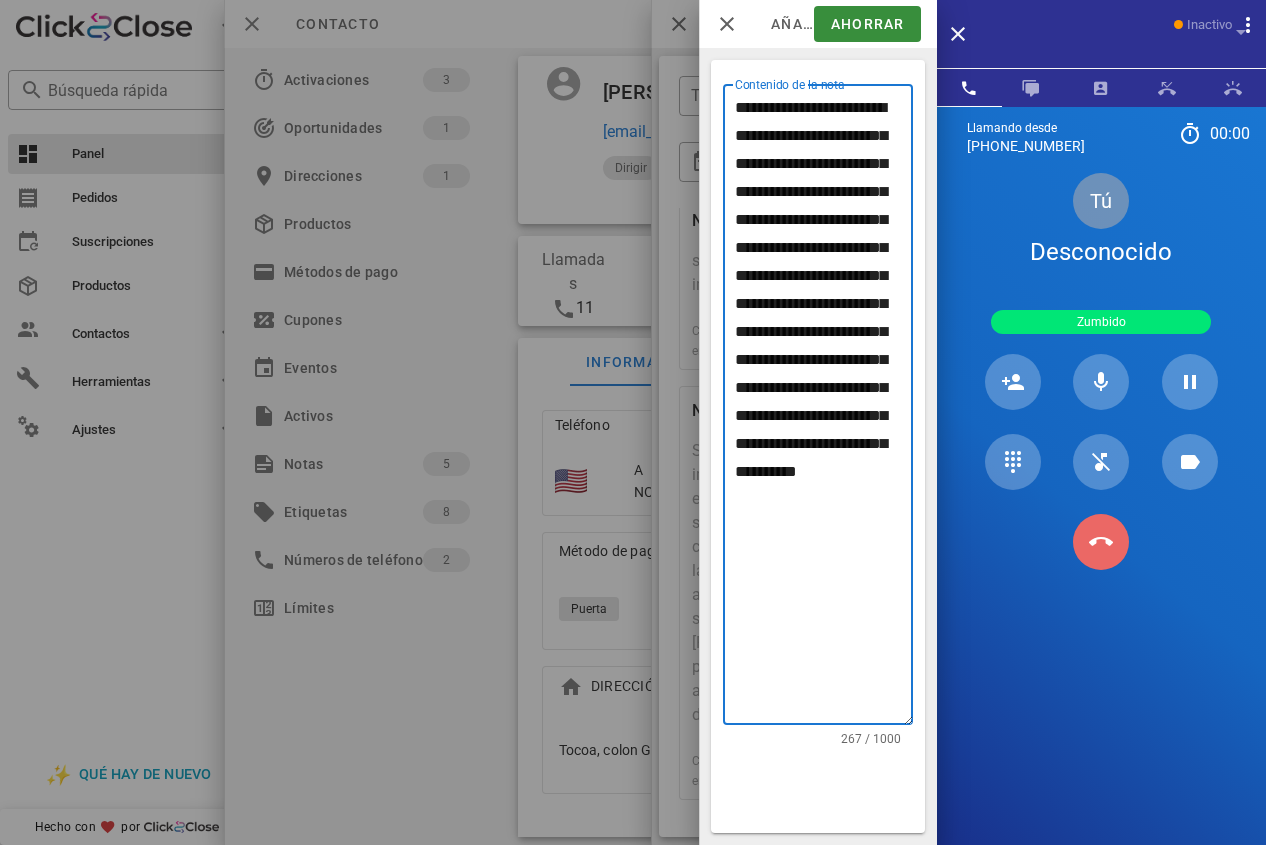 click at bounding box center [1101, 542] 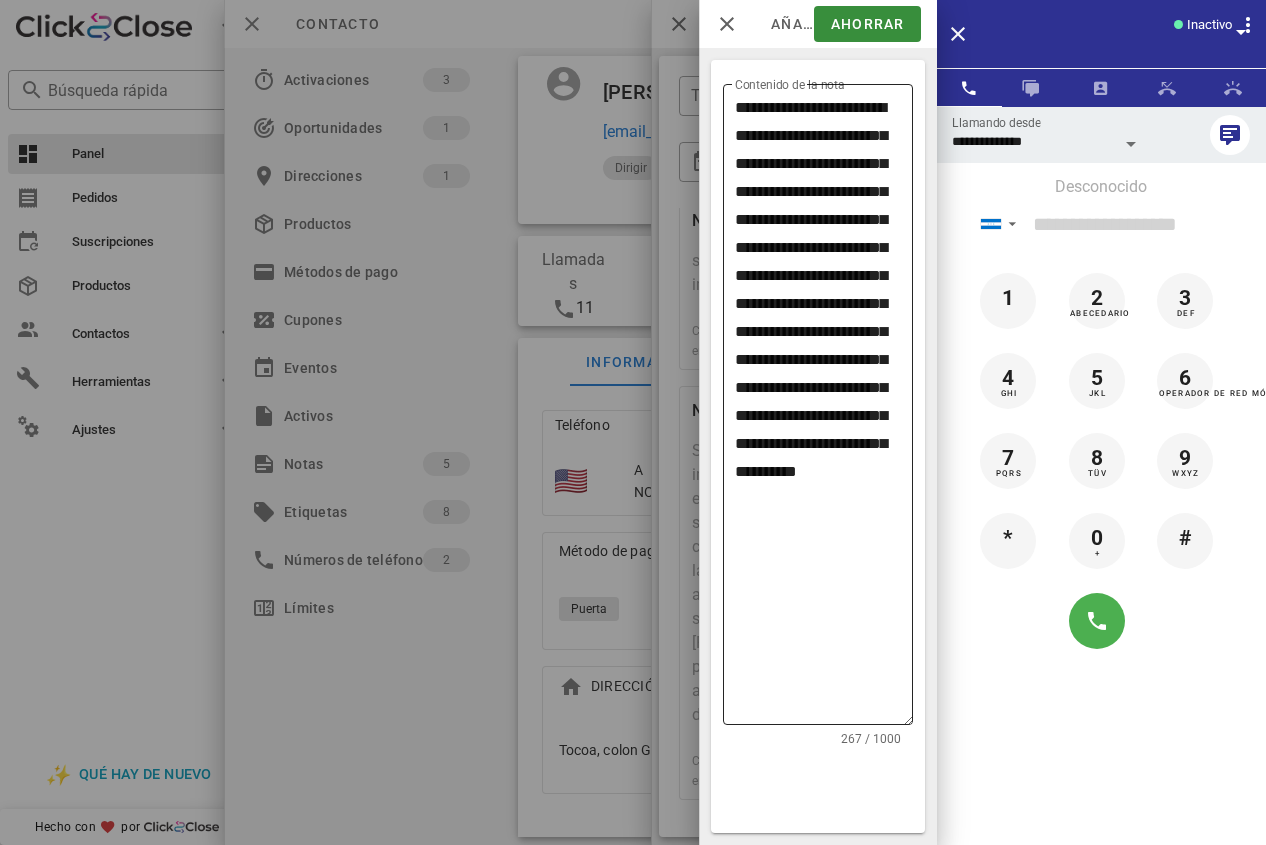 click on "**********" at bounding box center [824, 409] 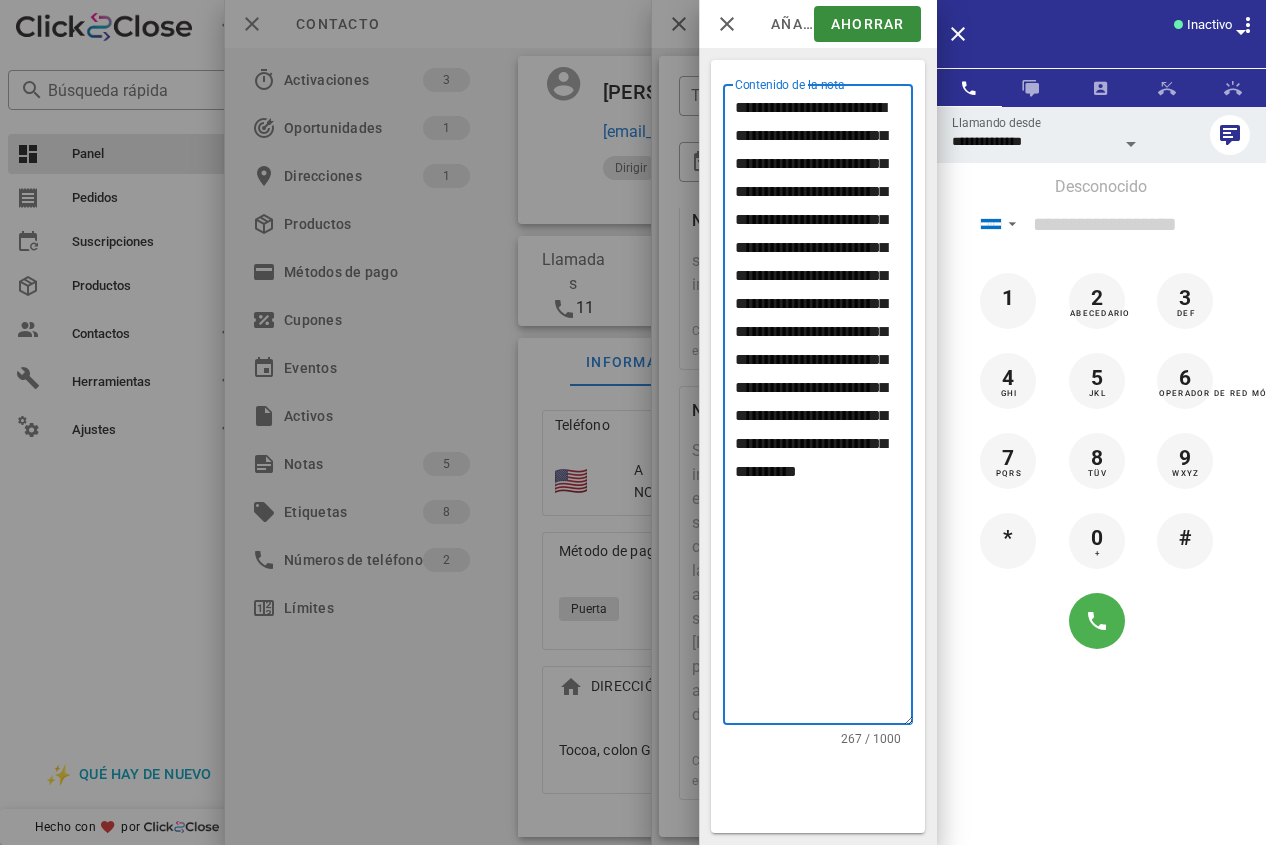 drag, startPoint x: 754, startPoint y: 306, endPoint x: 836, endPoint y: 312, distance: 82.219215 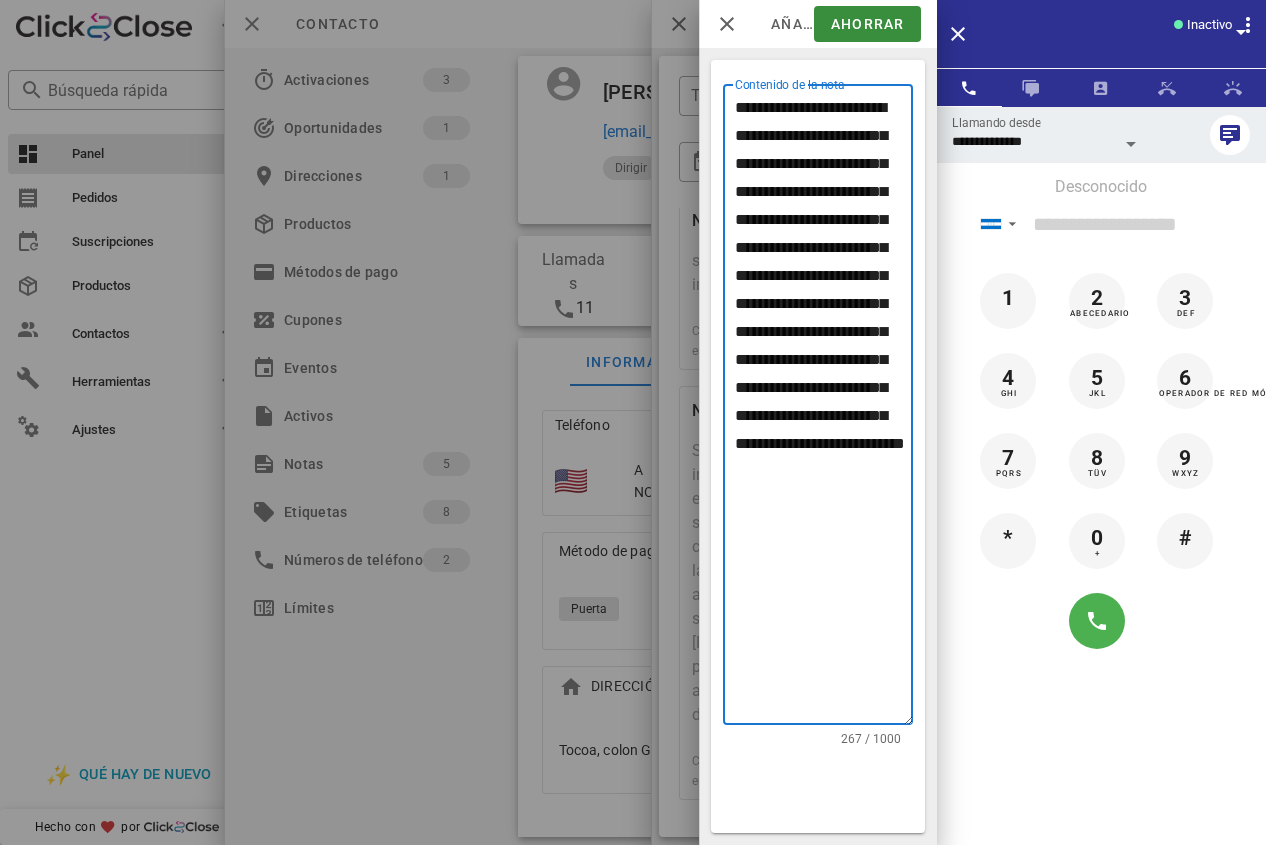 drag, startPoint x: 734, startPoint y: 331, endPoint x: 885, endPoint y: 352, distance: 152.45328 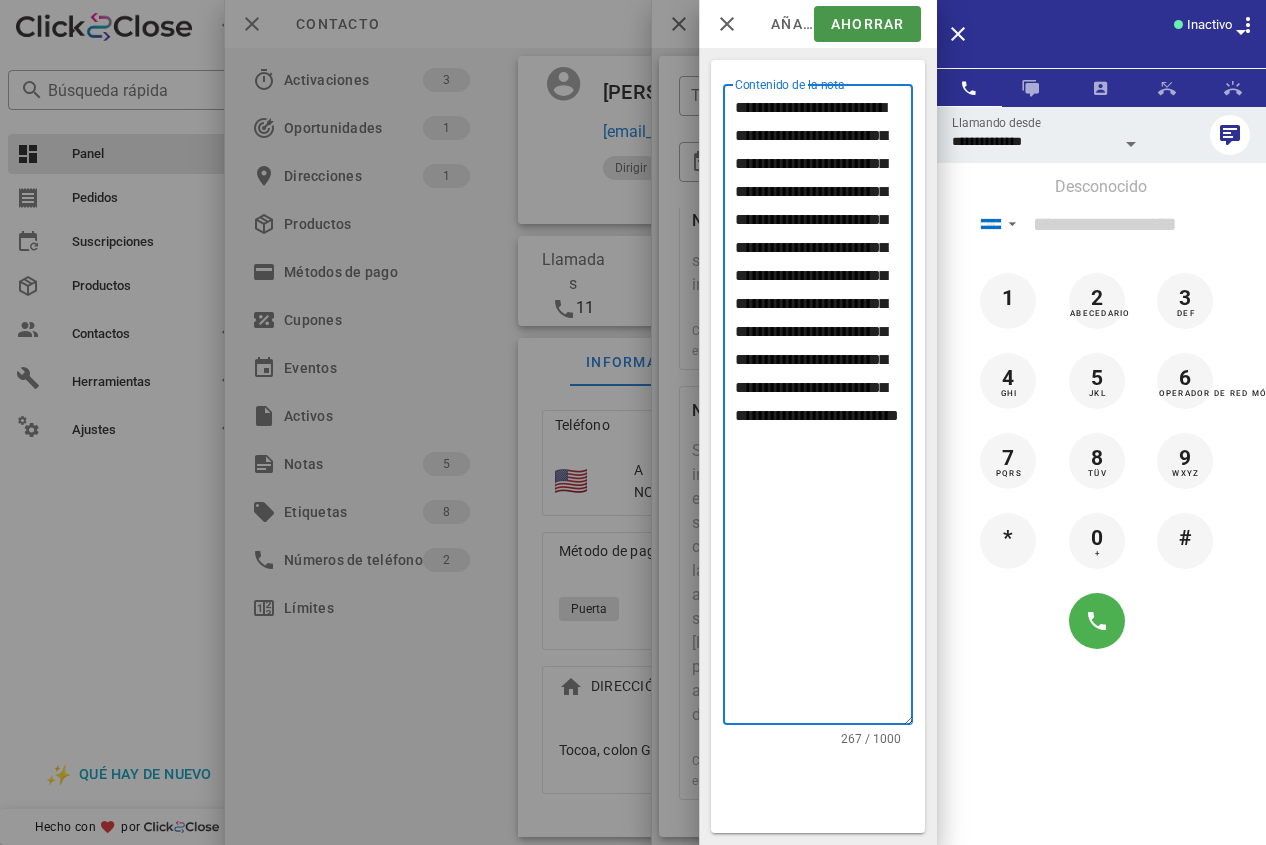 type on "**********" 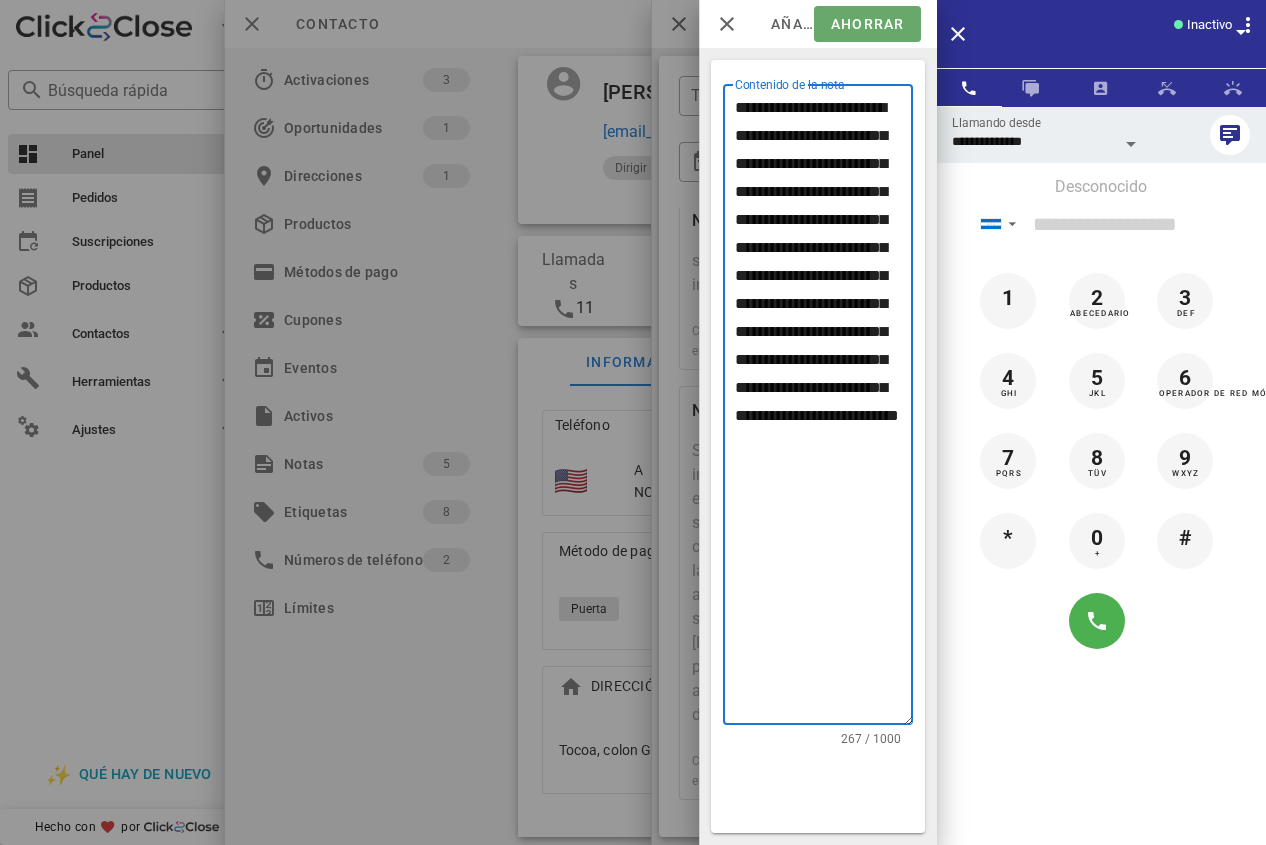click on "Ahorrar" at bounding box center [867, 24] 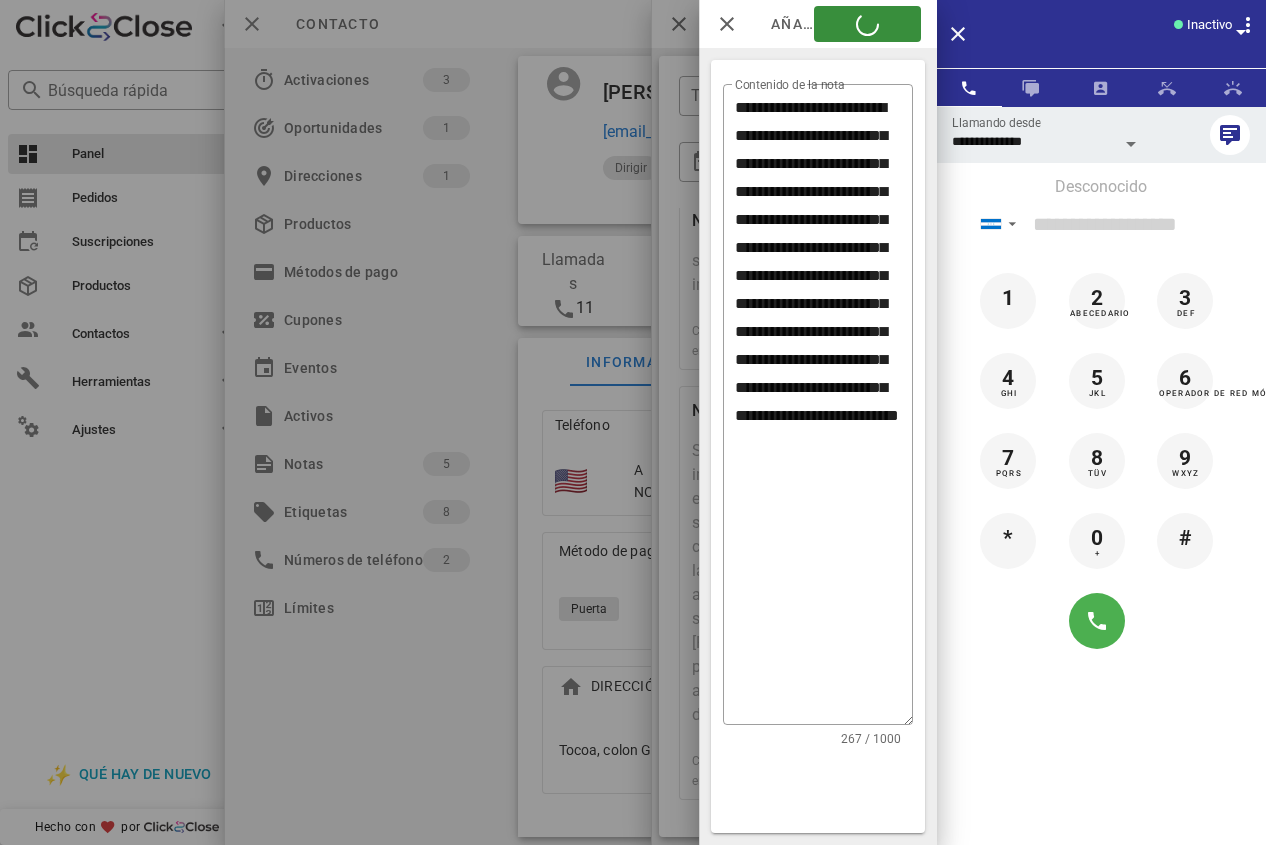 click at bounding box center [633, 422] 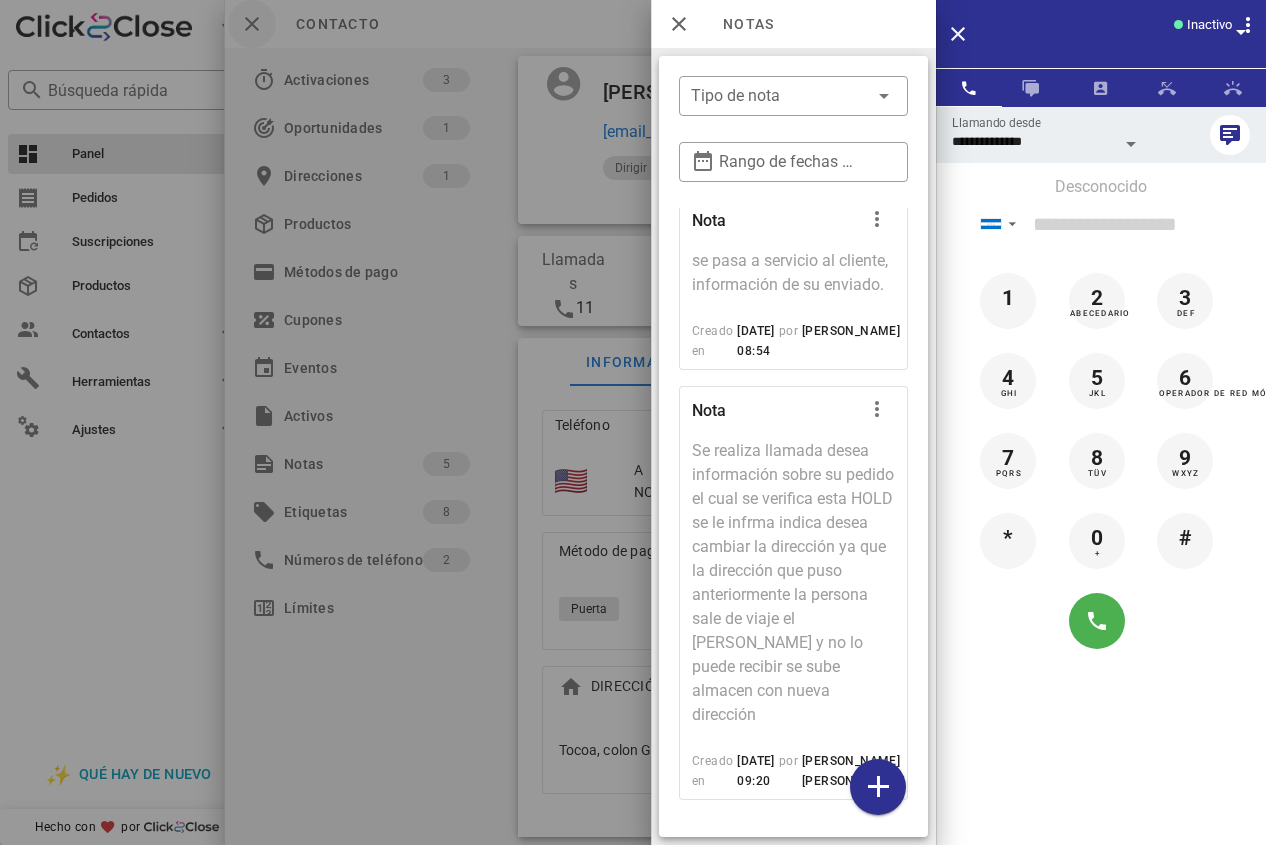 click on "**********" at bounding box center (761, 10) 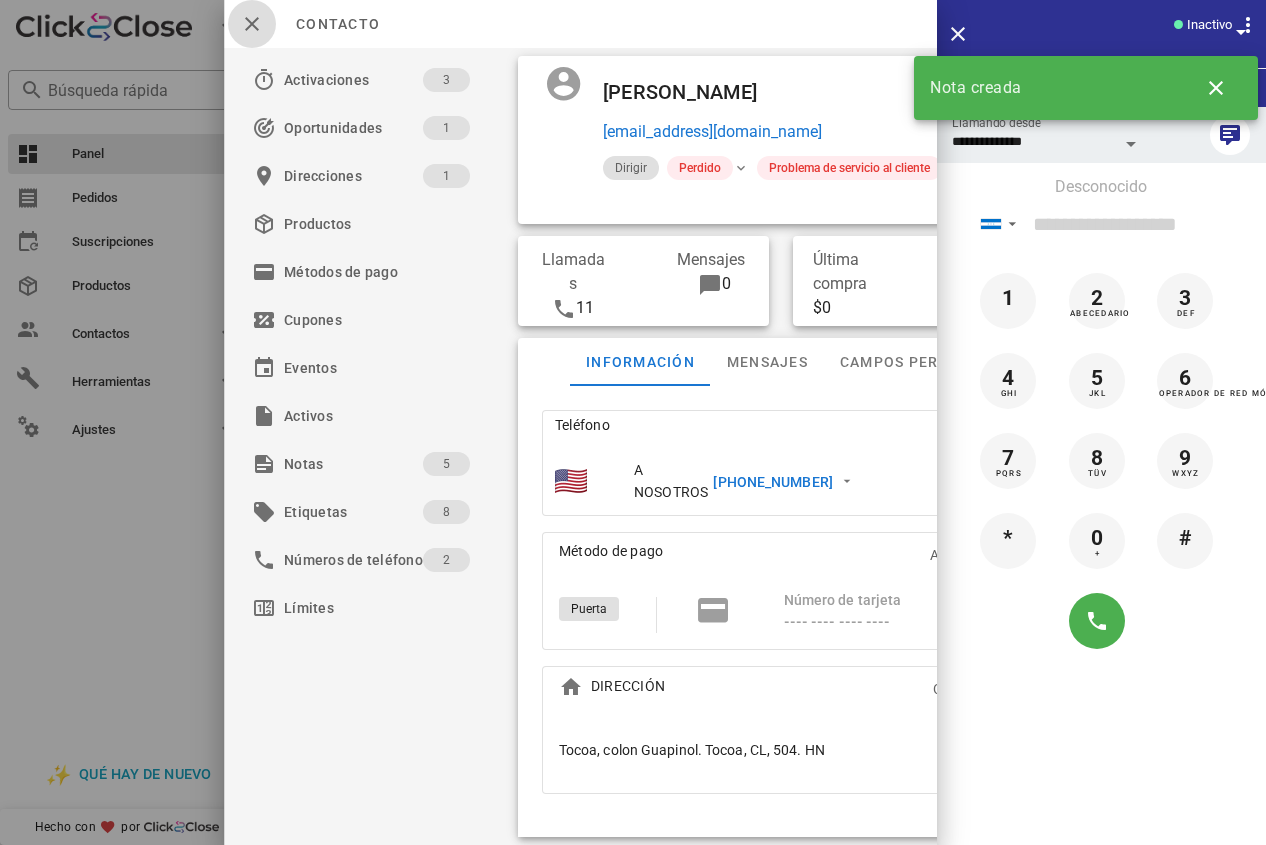 click at bounding box center (252, 24) 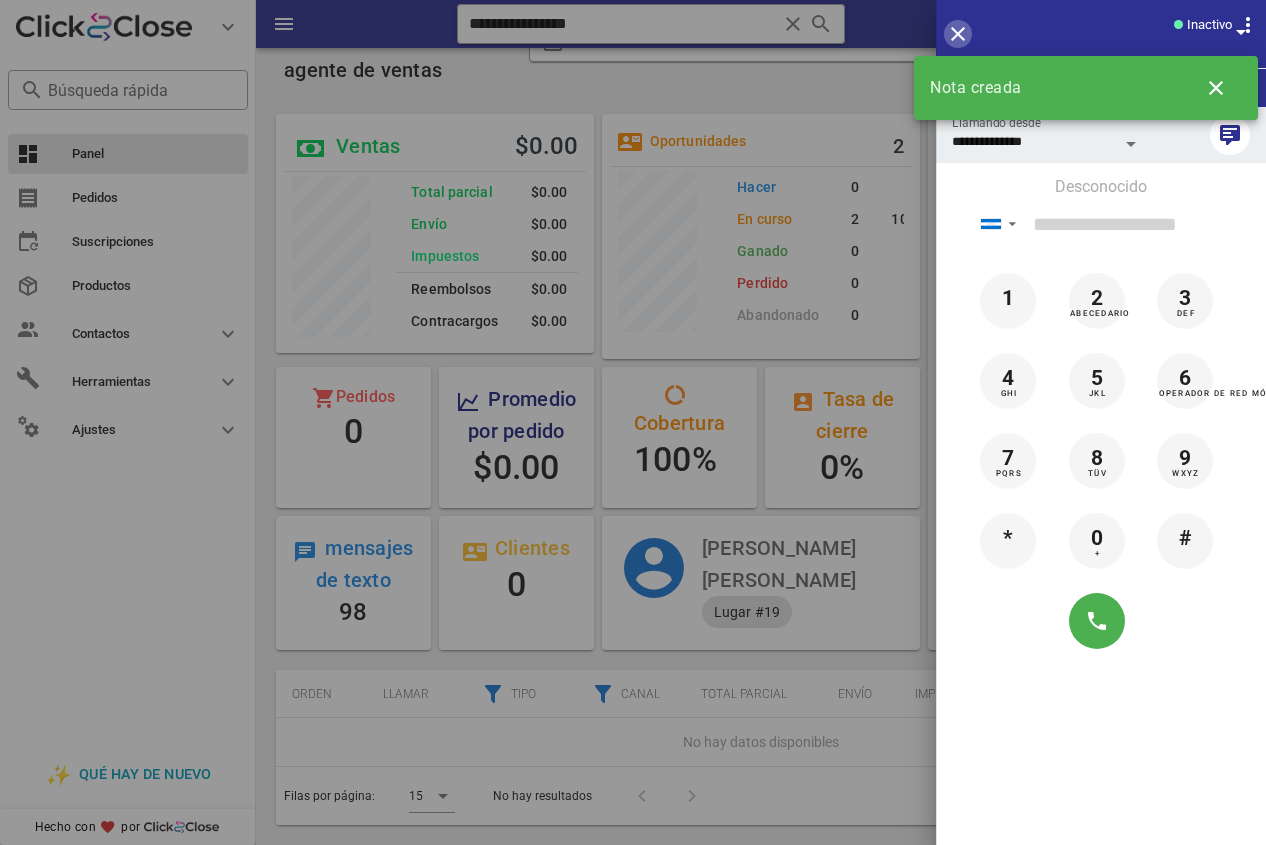 click at bounding box center [958, 34] 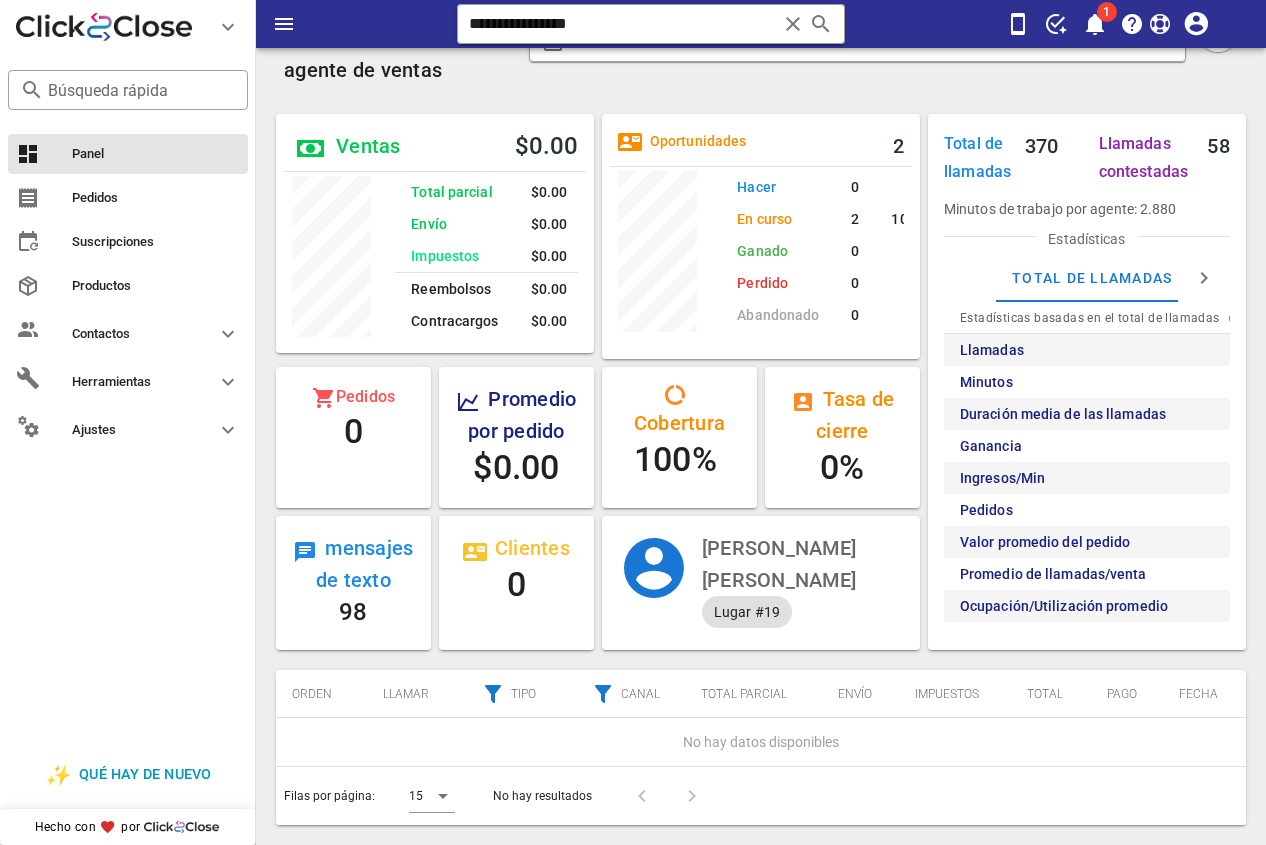 click on "Total de llamadas 370 Llamadas contestadas 58 Minutos de trabajo por agente: 2.880 Estadísticas Total de llamadas Llamadas contestadas Estadísticas basadas en el total de llamadas Entrante Diales Total Llamadas 5 365 370 Minutos 39 487 527 Duración media de las llamadas 00:07:49 00:01:20 00:01:25 Ganancia $0.00 $0.00 $0.00 Ingresos/Min $0.00 $0.00 $0.00 Pedidos 0 0 0 Valor promedio del pedido $0.00 $0.00 $0.00 Promedio de llamadas/venta 0 0 0 Ocupación/Utilización promedio 1% 17% 18%" at bounding box center (1087, 382) 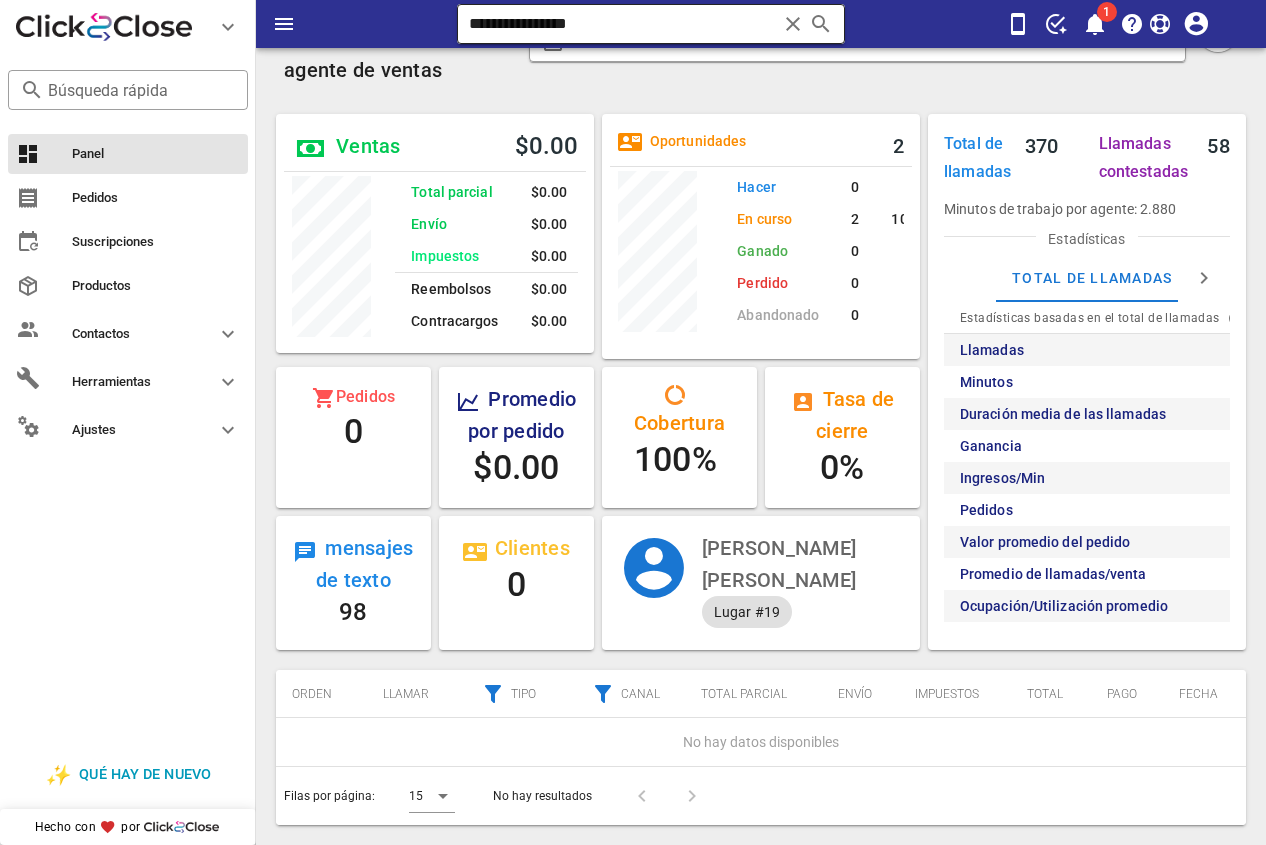 click on "**********" at bounding box center (623, 24) 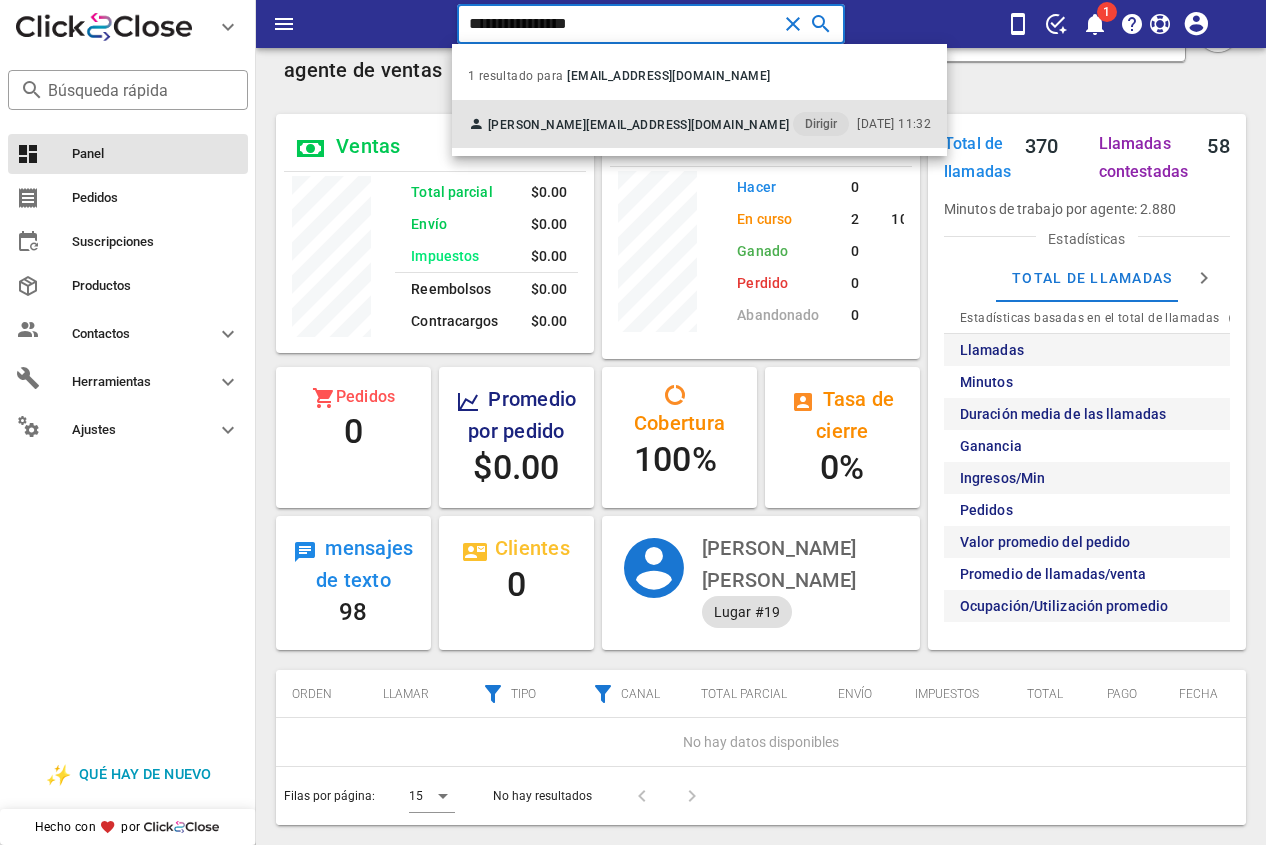 click on "Dirigir" at bounding box center (821, 124) 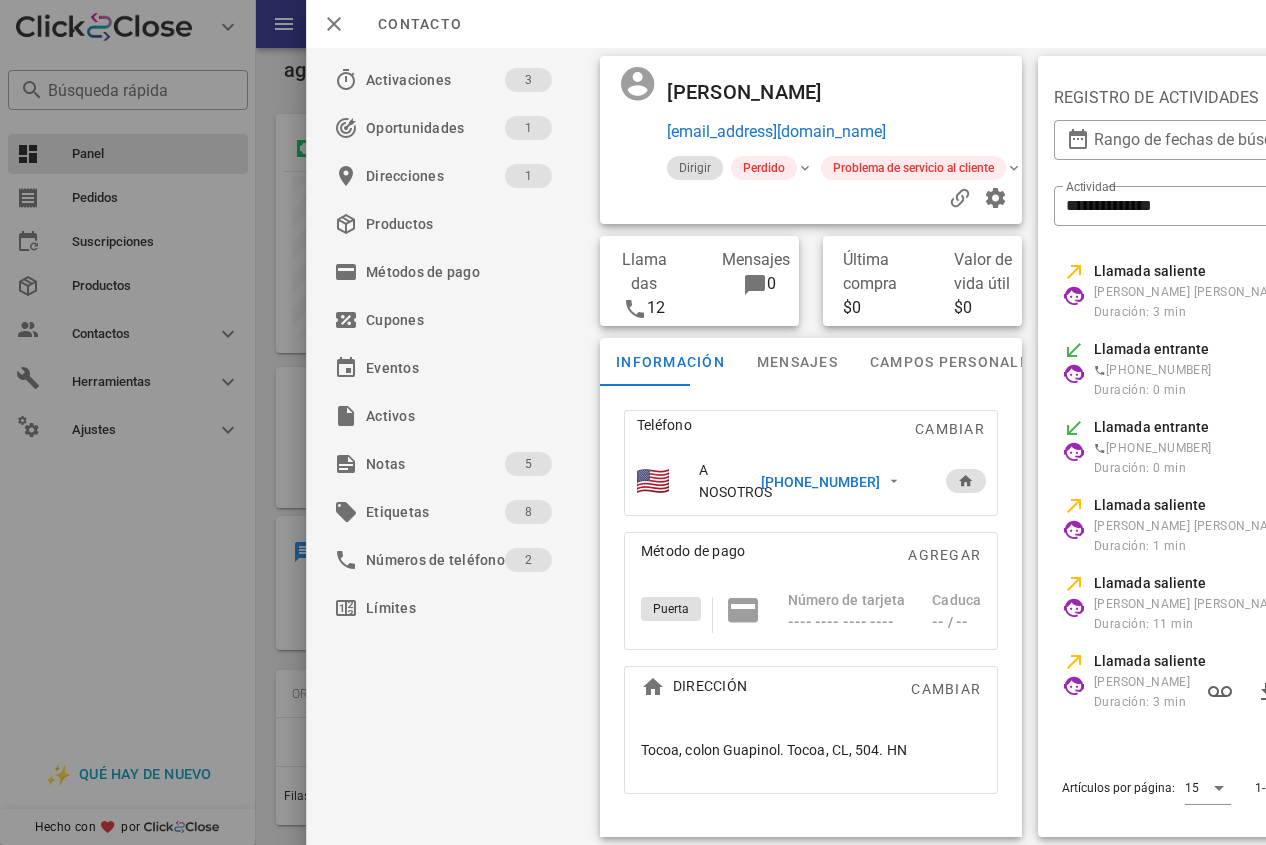 click on "Duración: 3 min" at bounding box center [1192, 312] 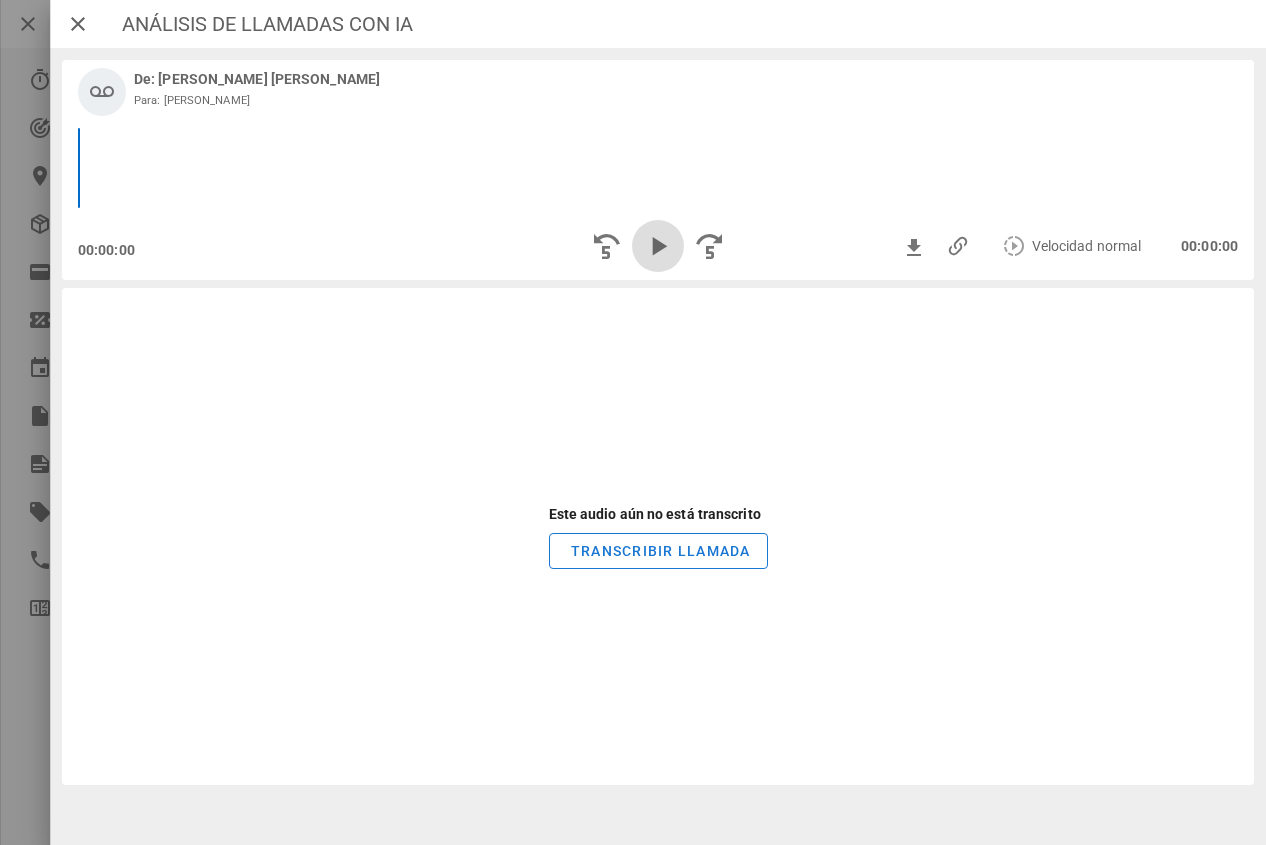 click at bounding box center (658, 246) 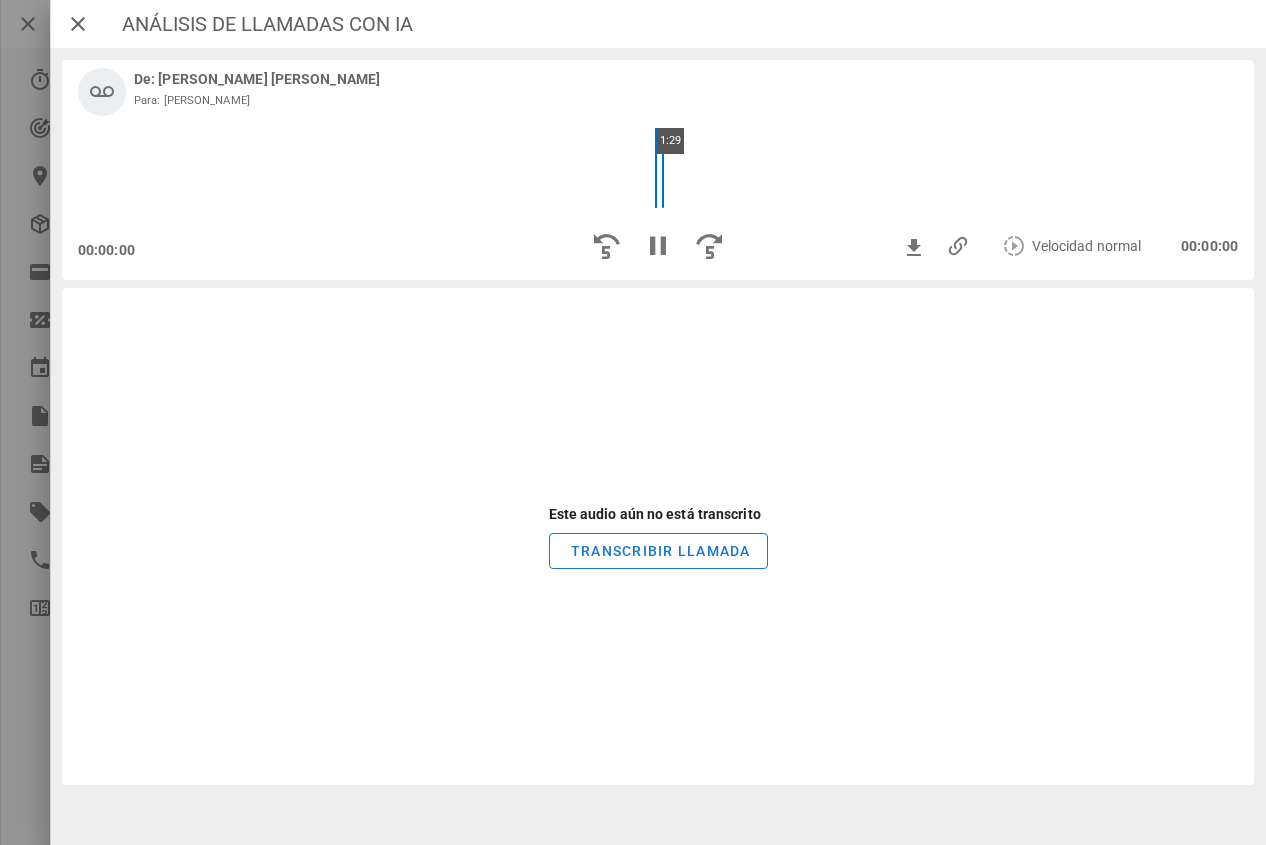 click on "1:29" at bounding box center [658, 168] 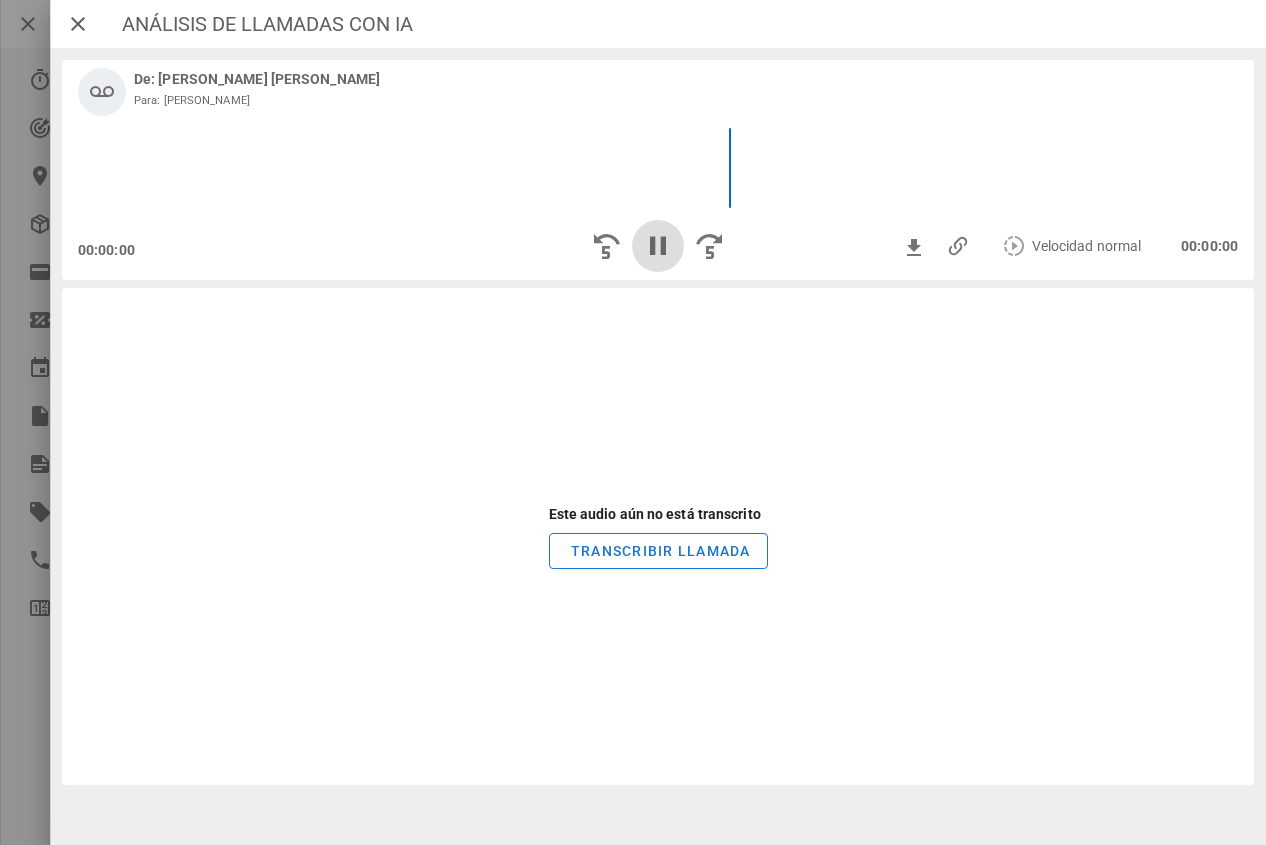 click at bounding box center (658, 246) 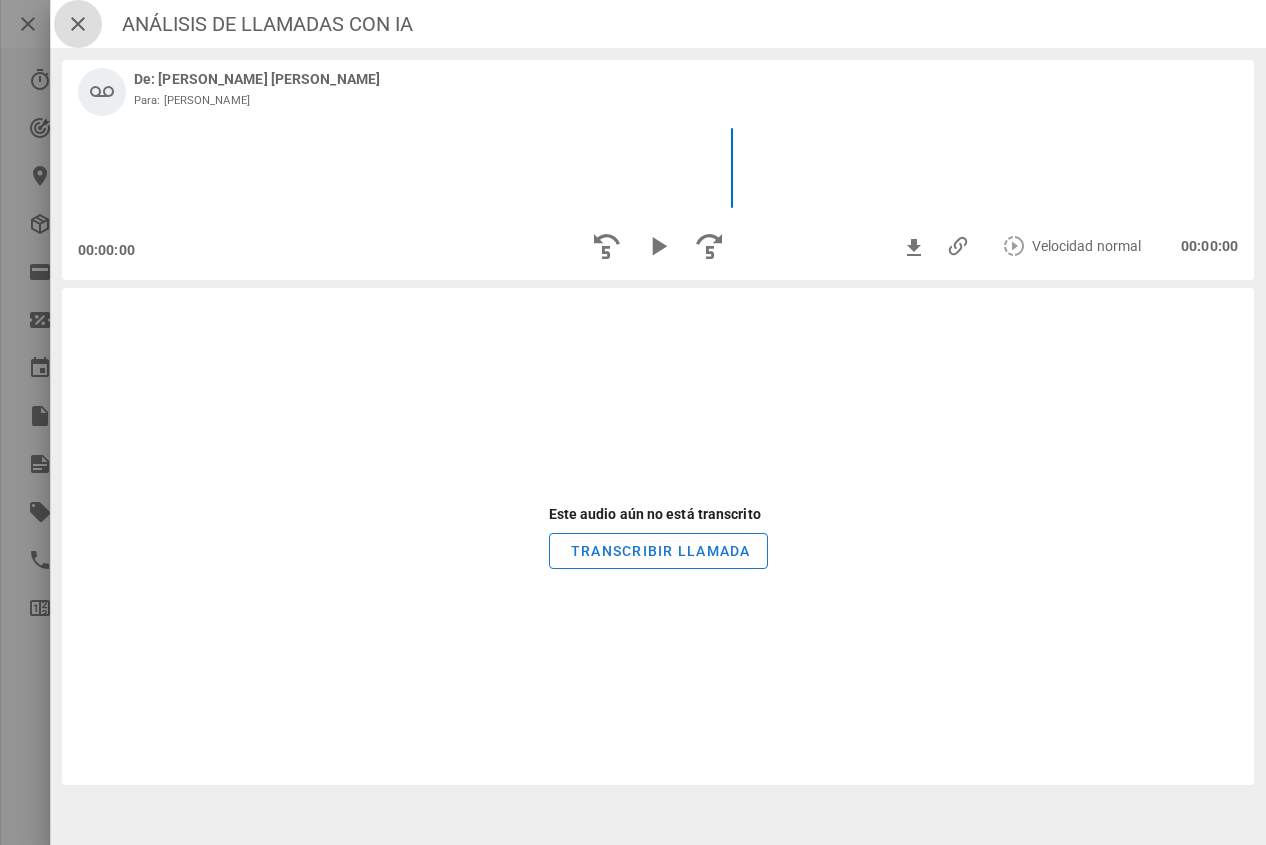 click at bounding box center [78, 24] 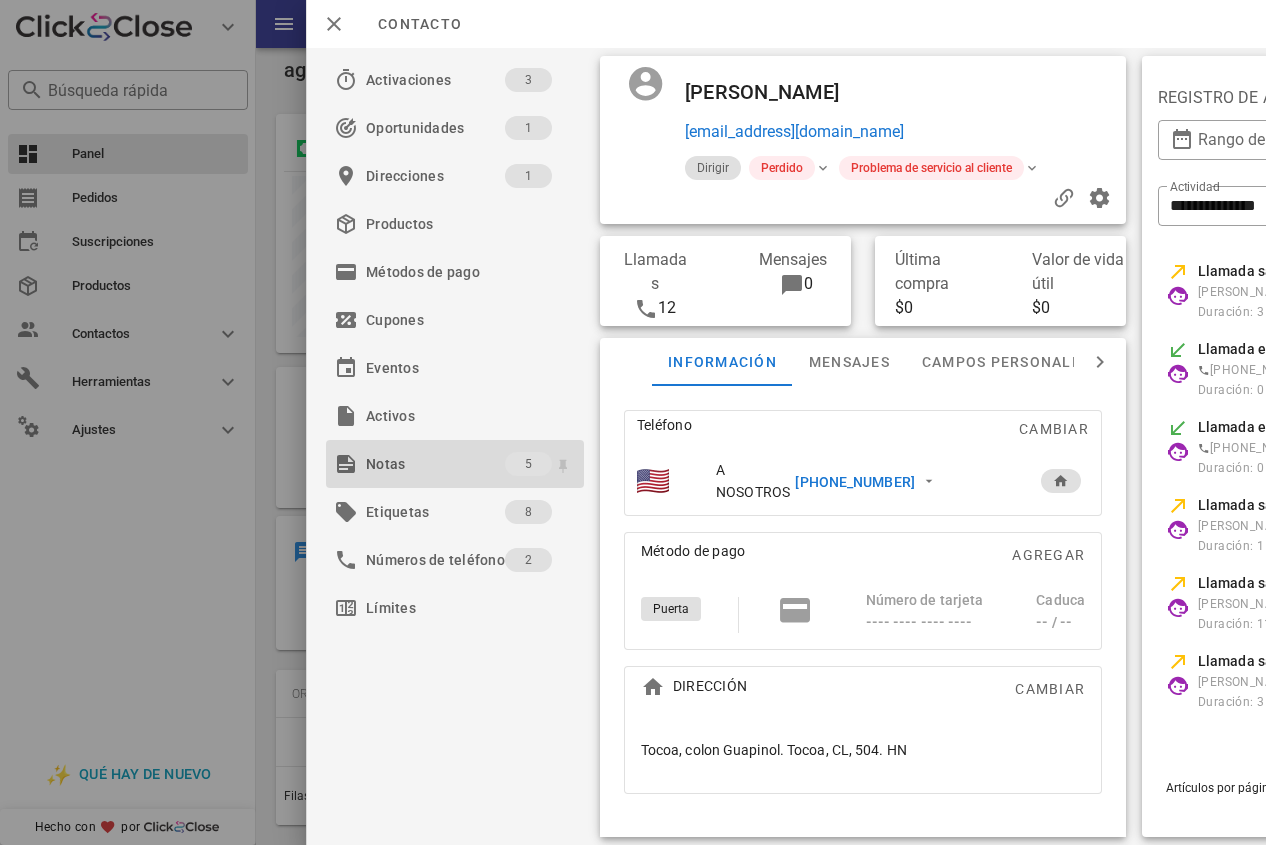 click on "Notas" at bounding box center [435, 464] 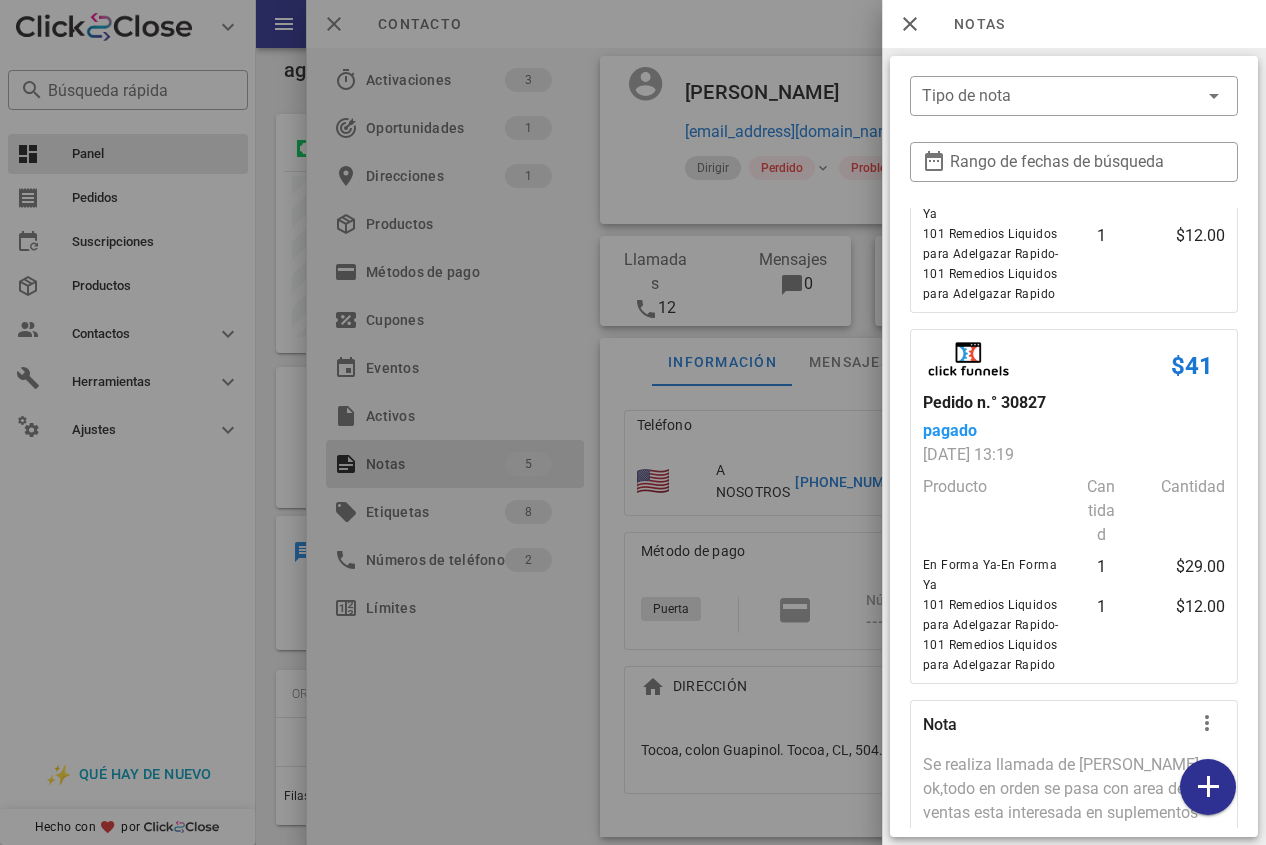 scroll, scrollTop: 888, scrollLeft: 0, axis: vertical 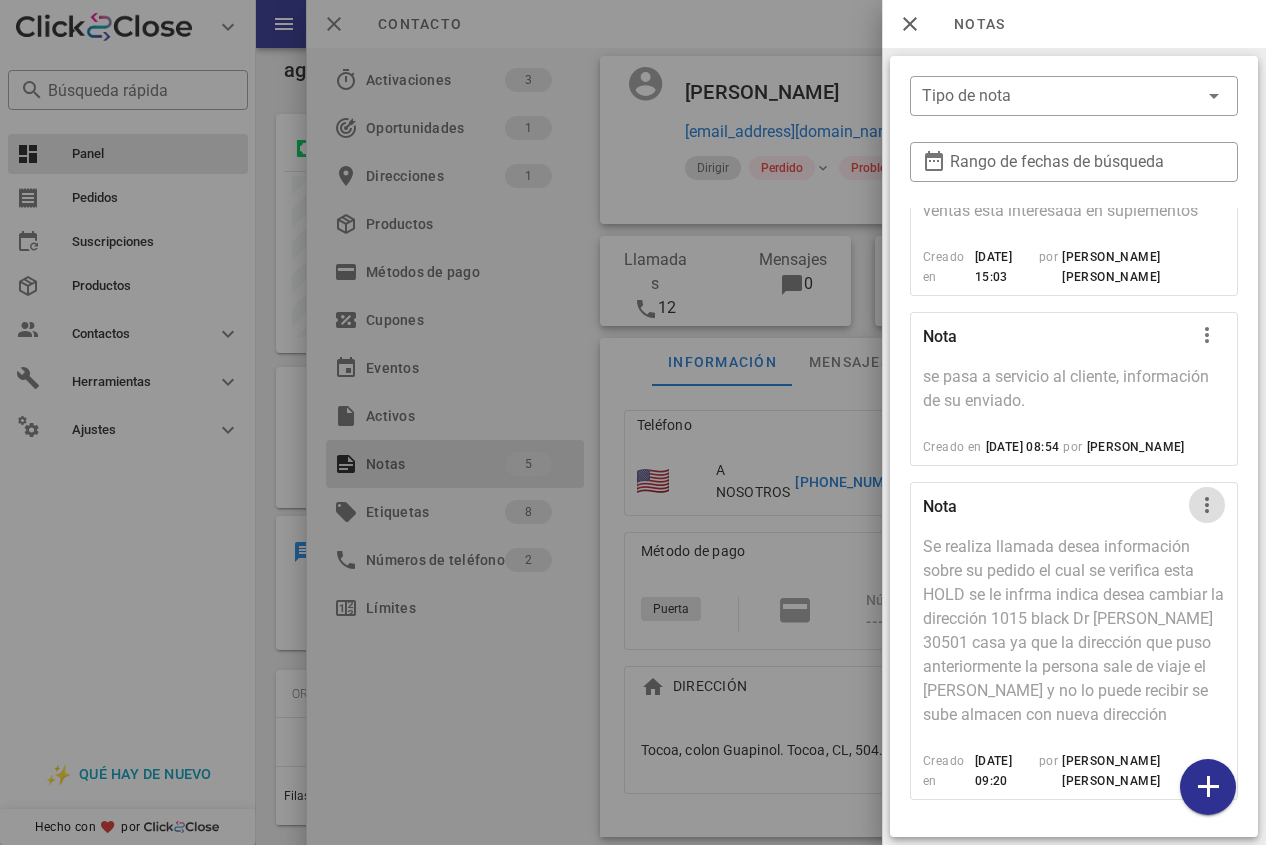 click at bounding box center [1207, 505] 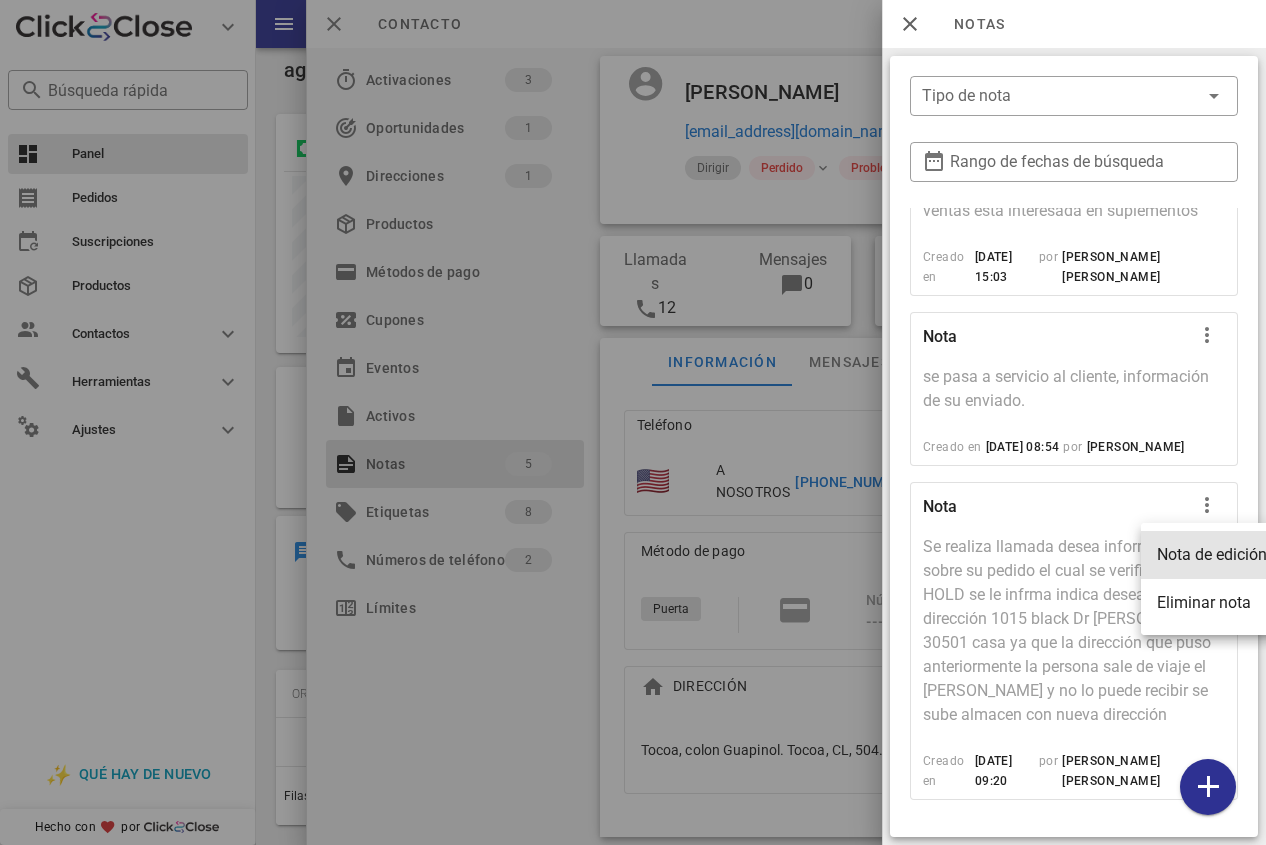click on "Nota de edición" at bounding box center [1212, 554] 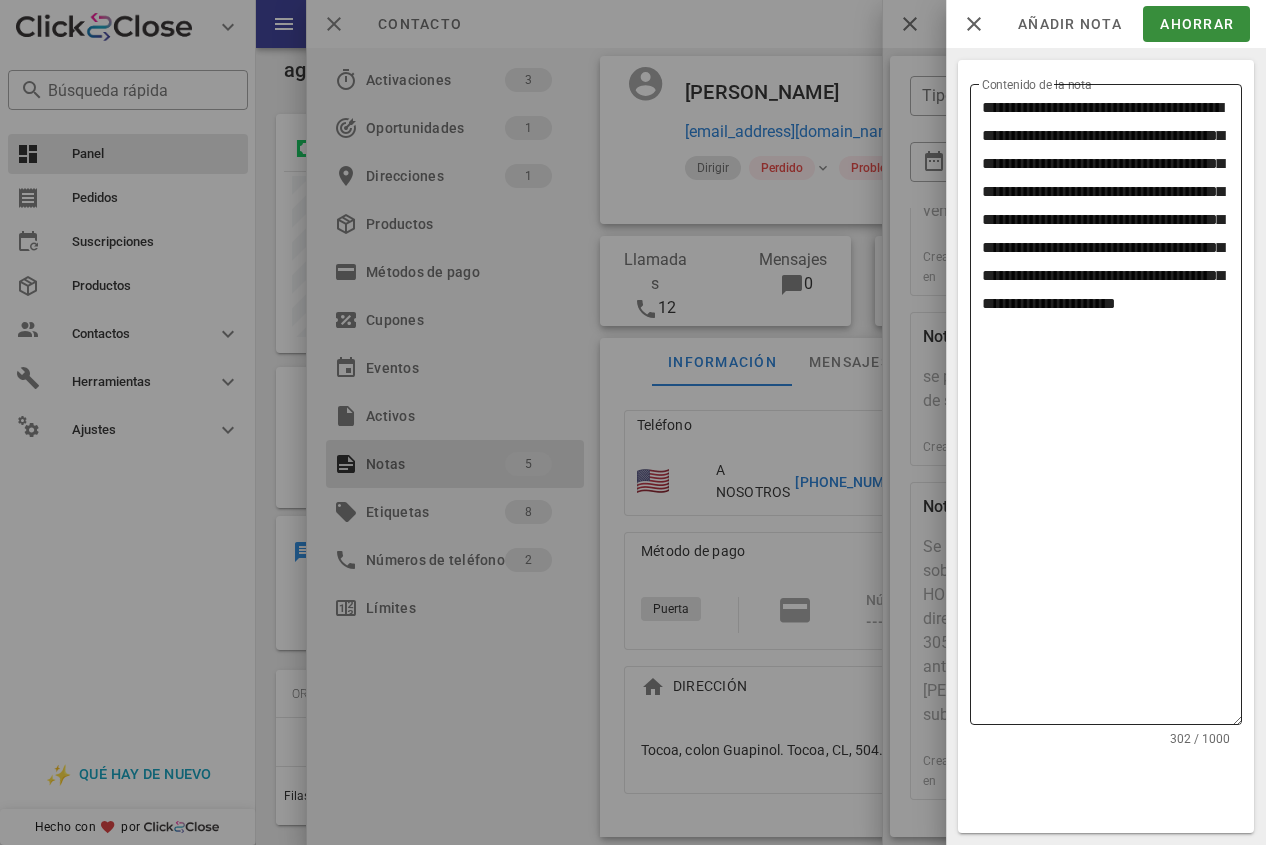 click on "**********" at bounding box center [1112, 409] 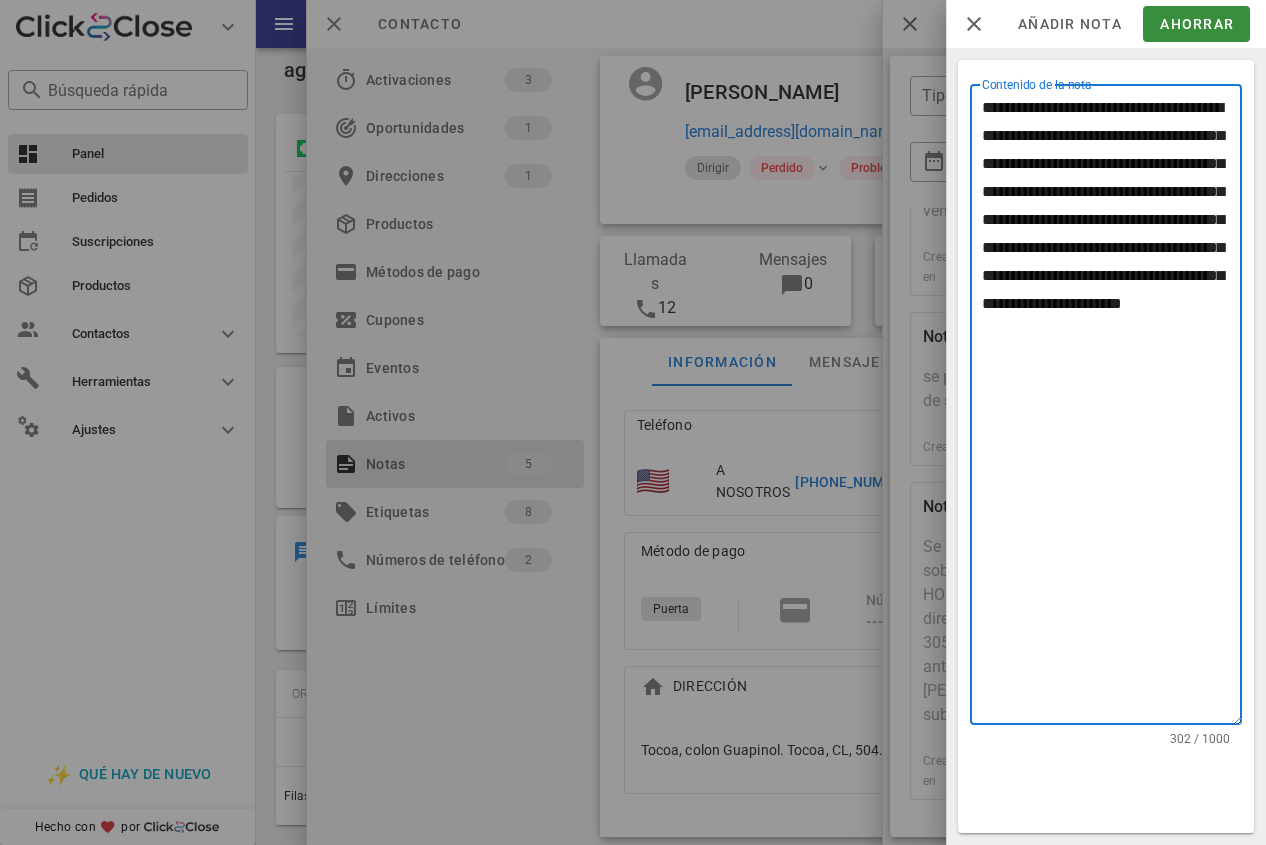 paste on "**********" 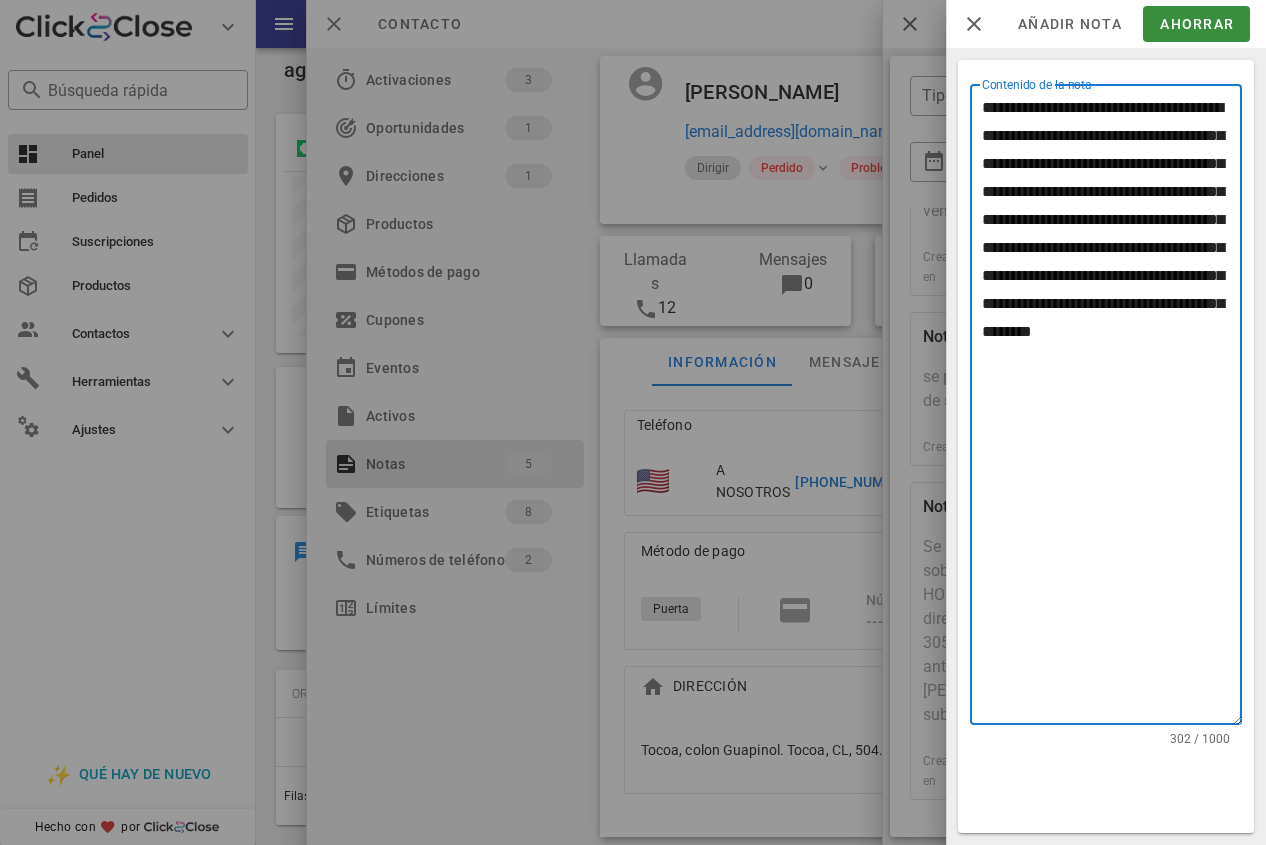 drag, startPoint x: 1129, startPoint y: 252, endPoint x: 1161, endPoint y: 254, distance: 32.06244 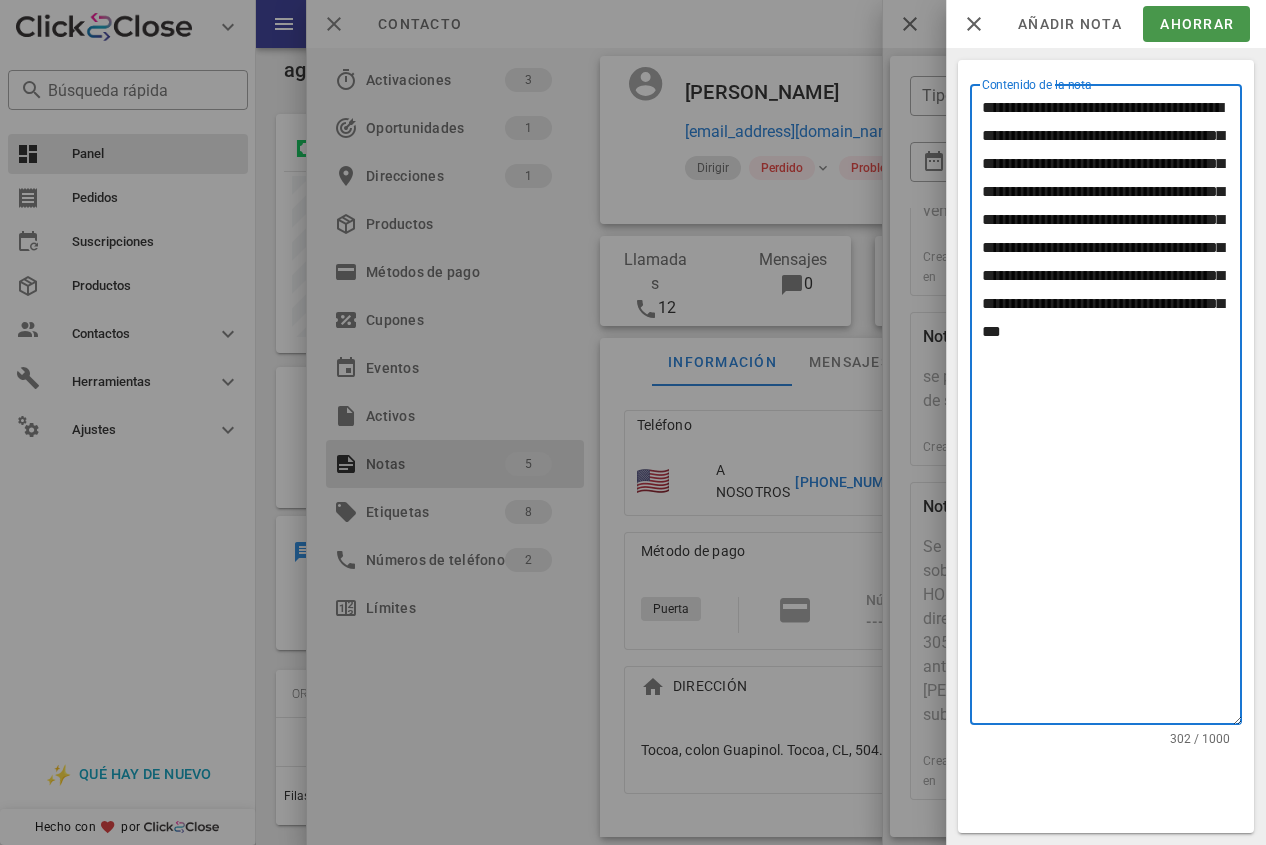 type on "**********" 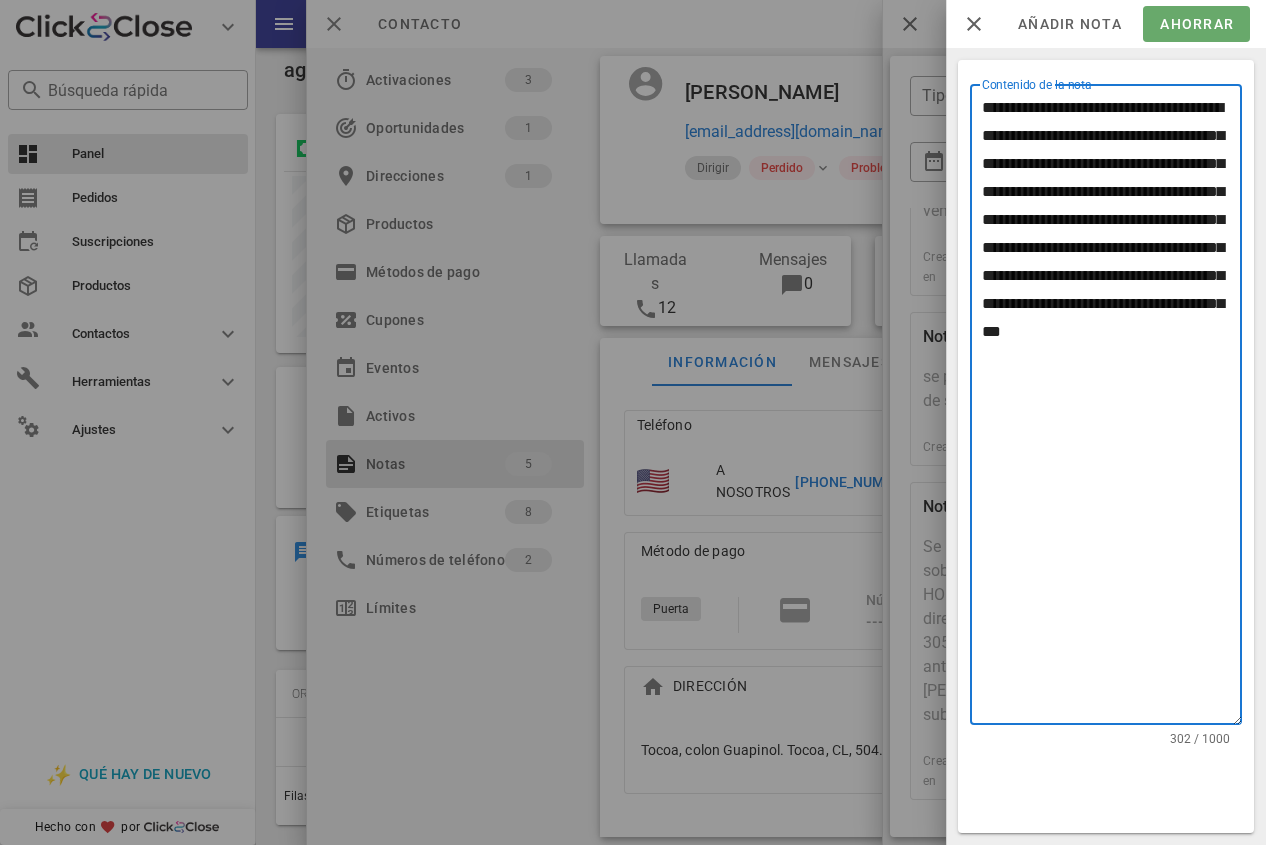 click on "Ahorrar" at bounding box center [1197, 24] 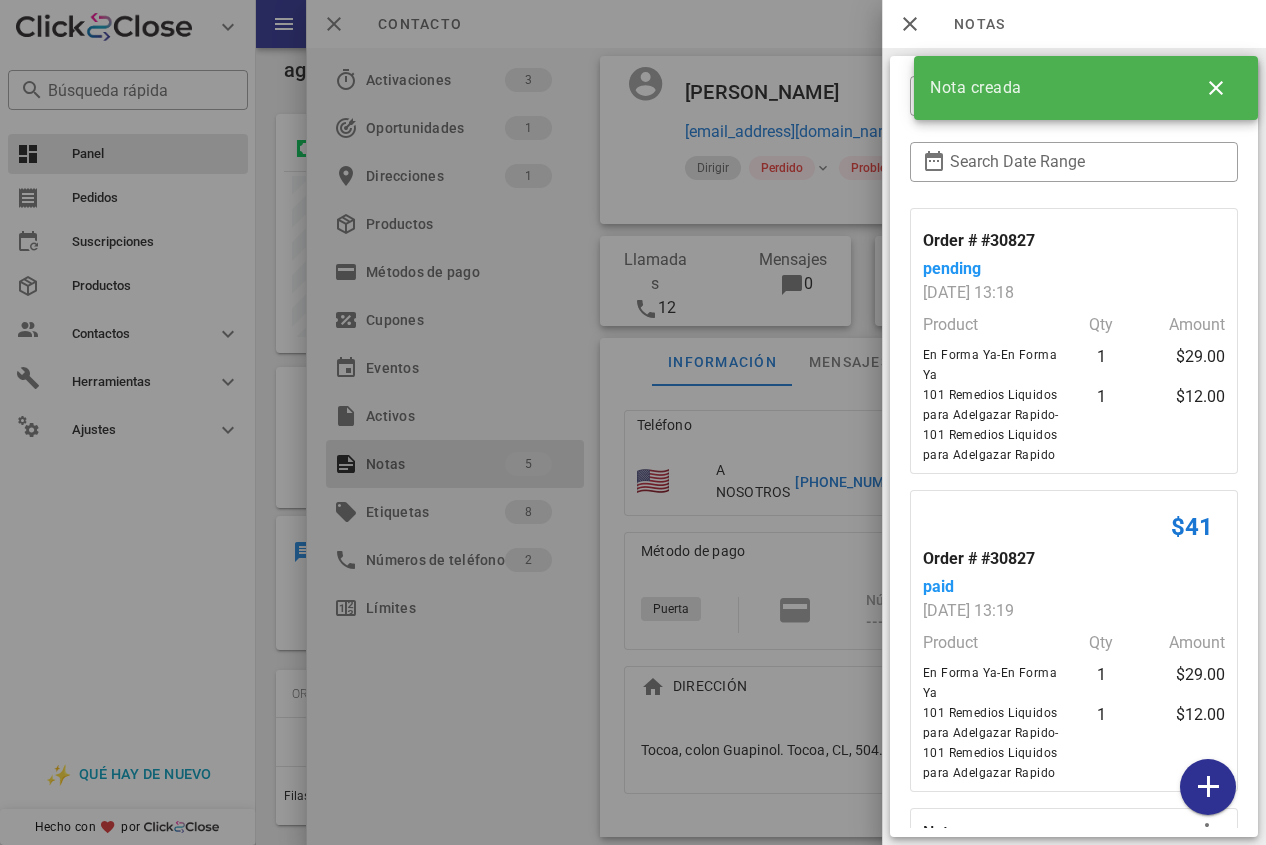 click at bounding box center [633, 422] 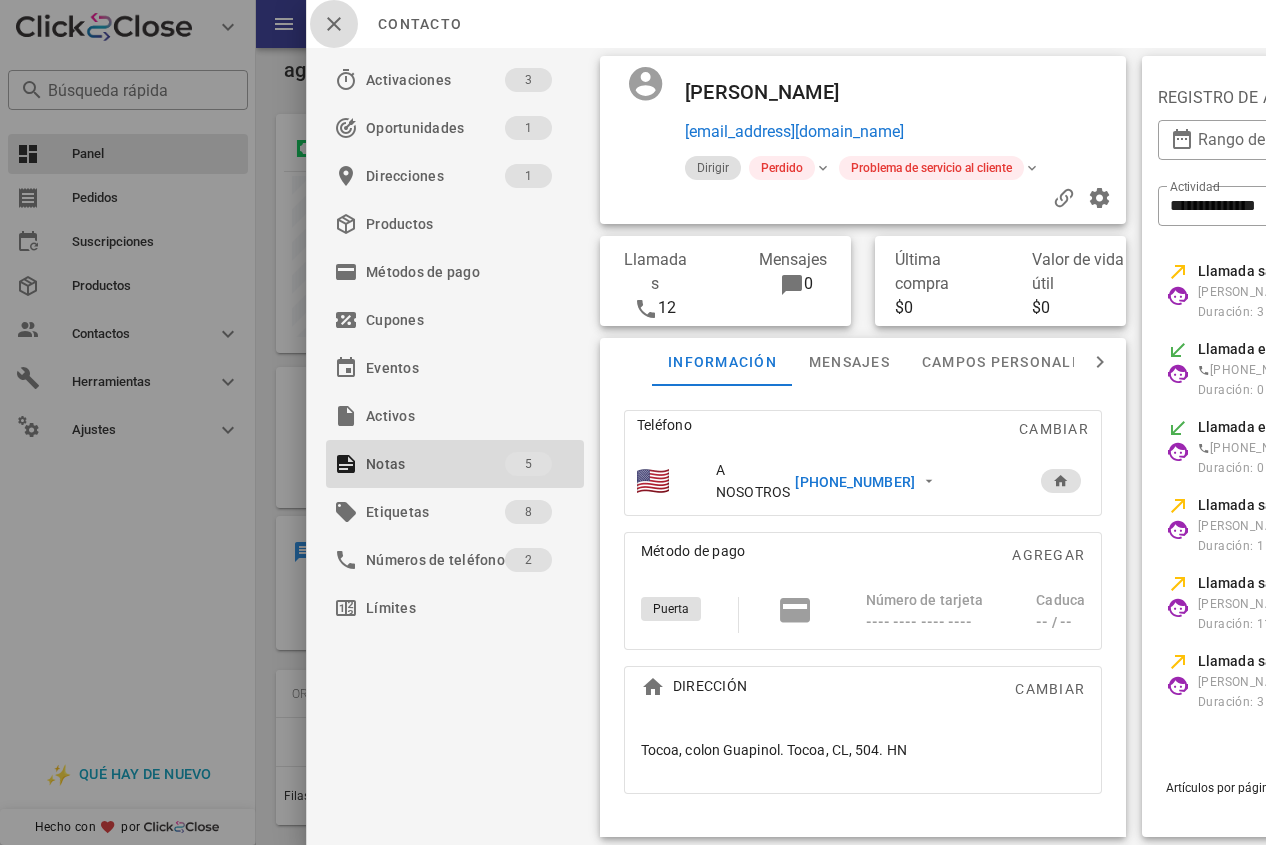 click at bounding box center [334, 24] 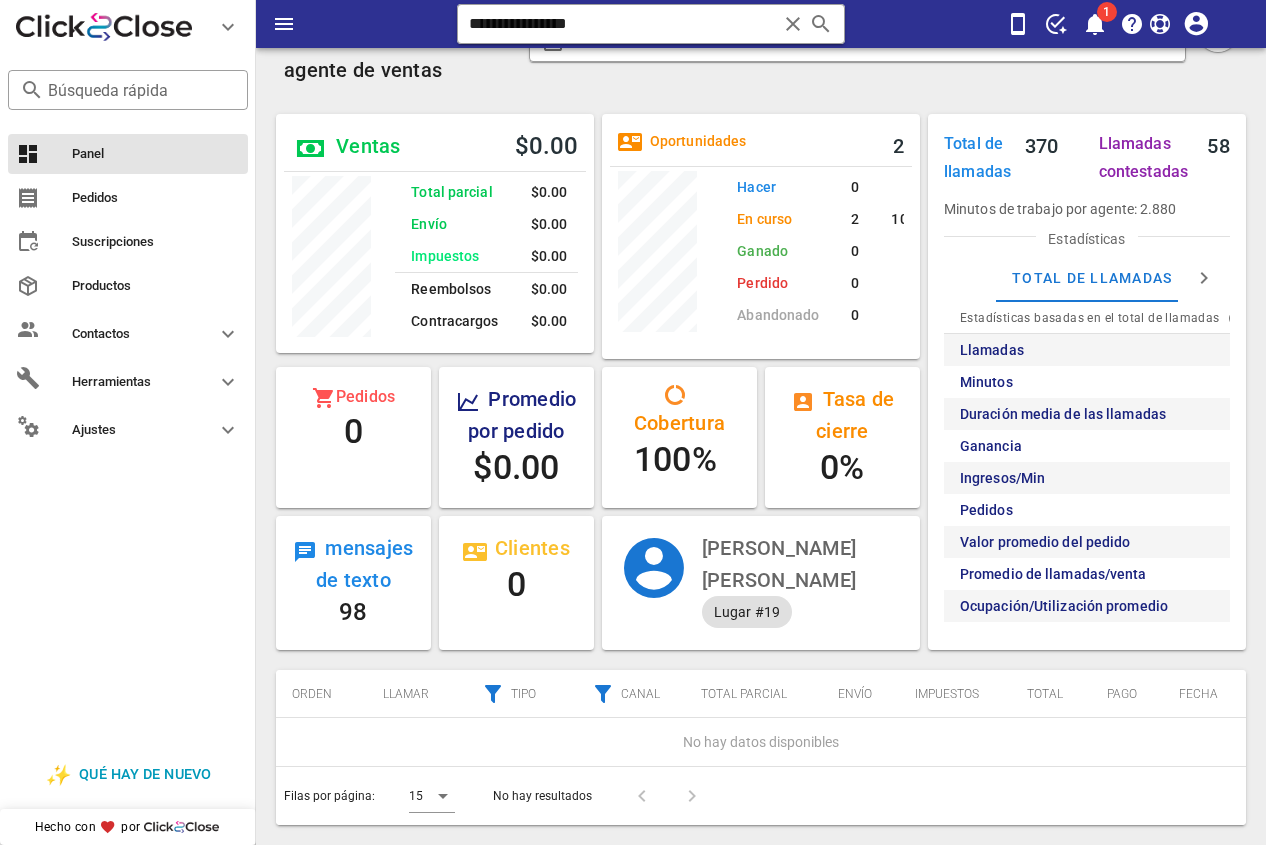click on "Panel de control del agente de ventas" at bounding box center (394, 54) 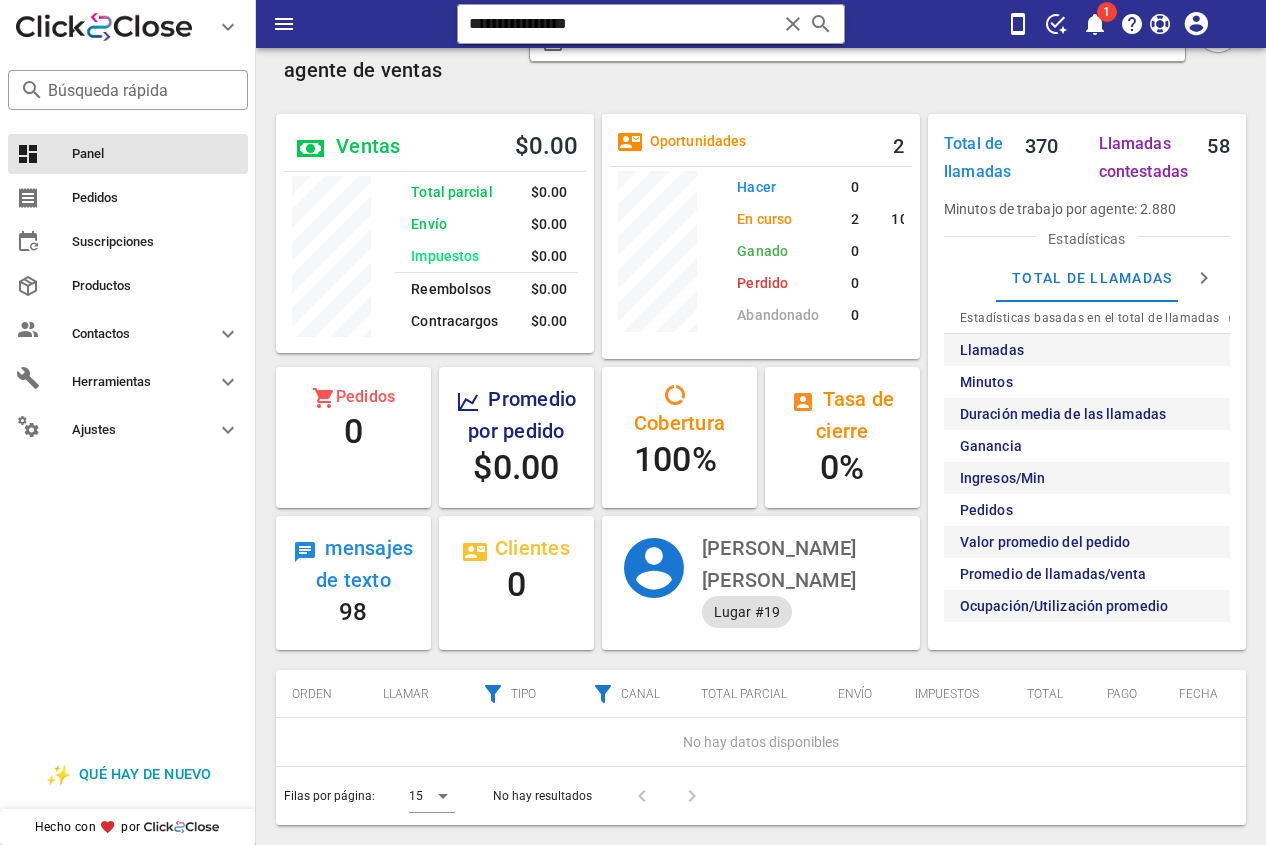 drag, startPoint x: 680, startPoint y: 6, endPoint x: 443, endPoint y: 6, distance: 237 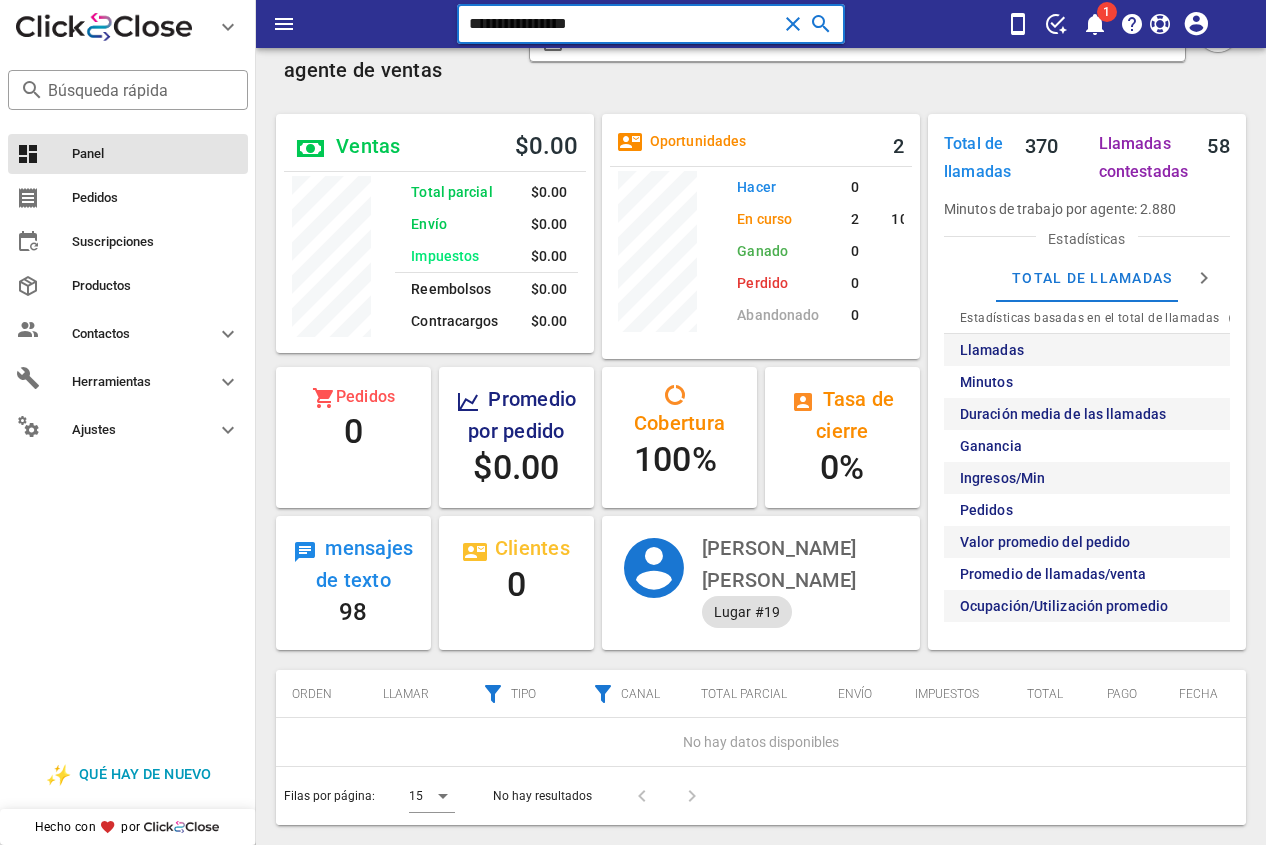click on "**********" at bounding box center (623, 24) 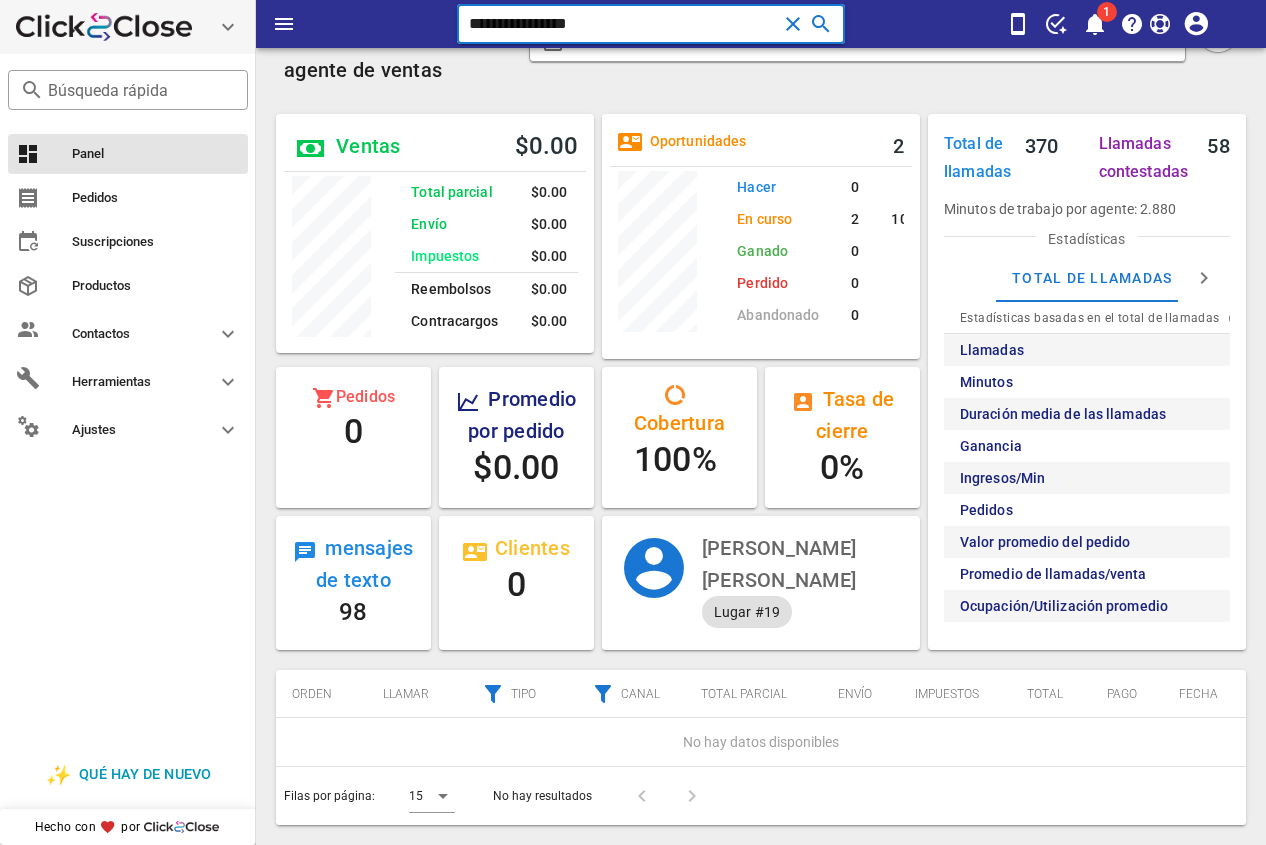 click on "**********" at bounding box center [761, 427] 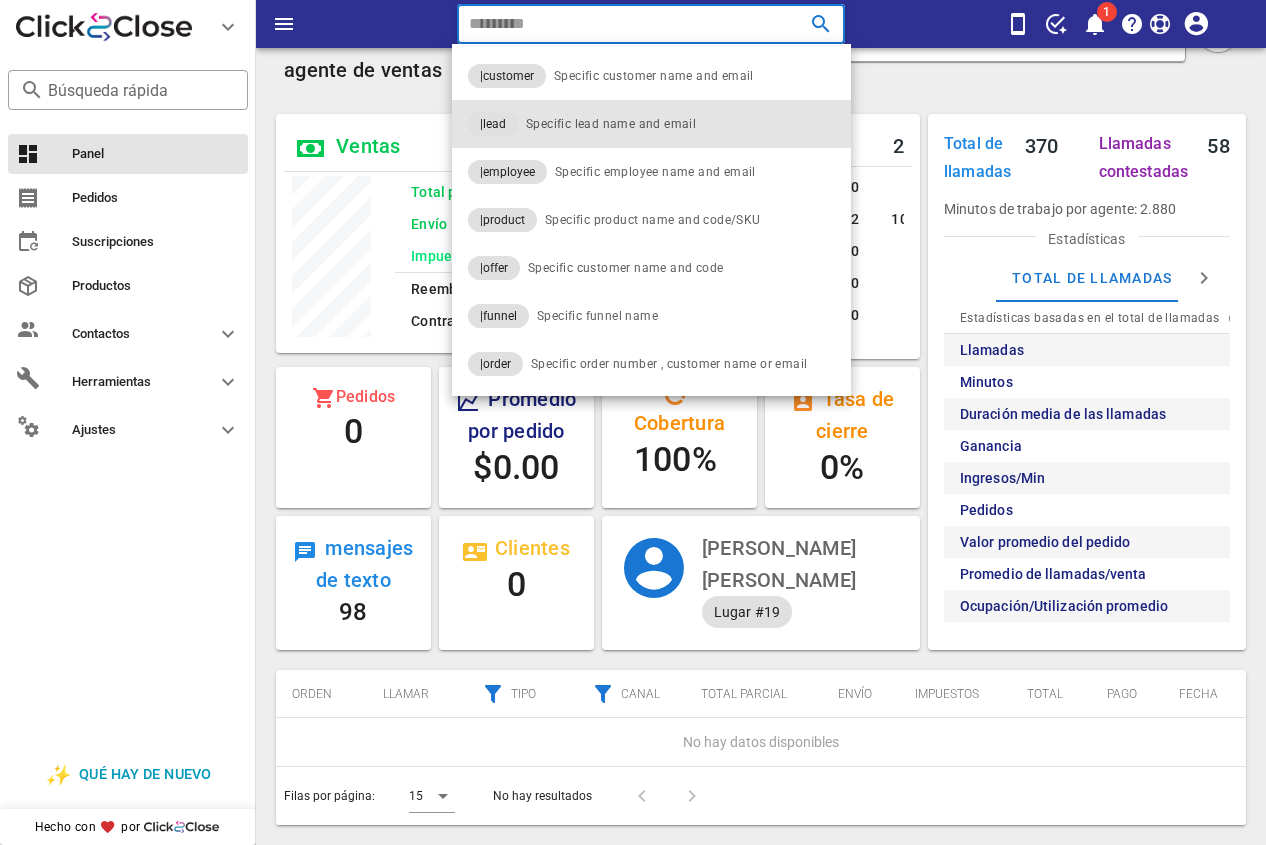 click on "|lead  Specific lead name and email" at bounding box center (651, 124) 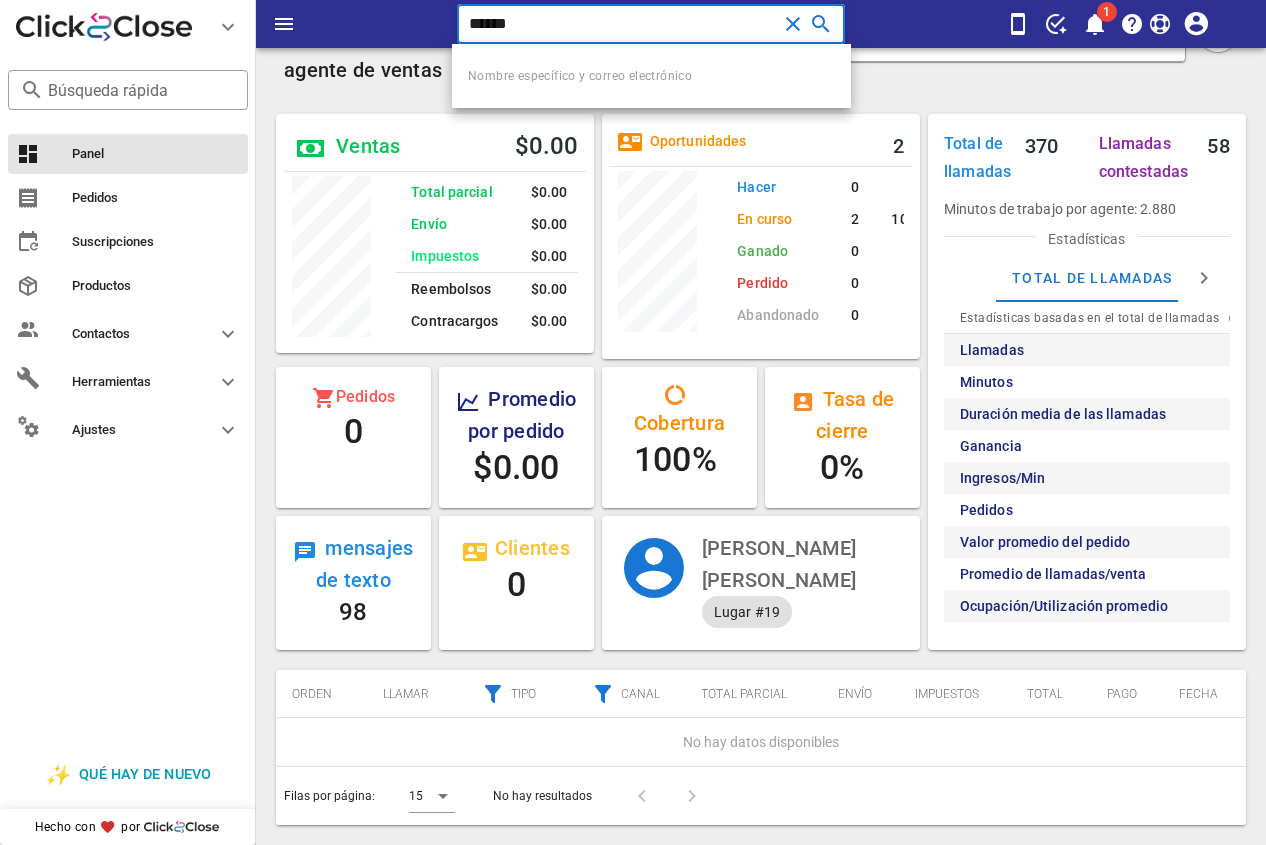 drag, startPoint x: 334, startPoint y: 105, endPoint x: 727, endPoint y: 348, distance: 462.05844 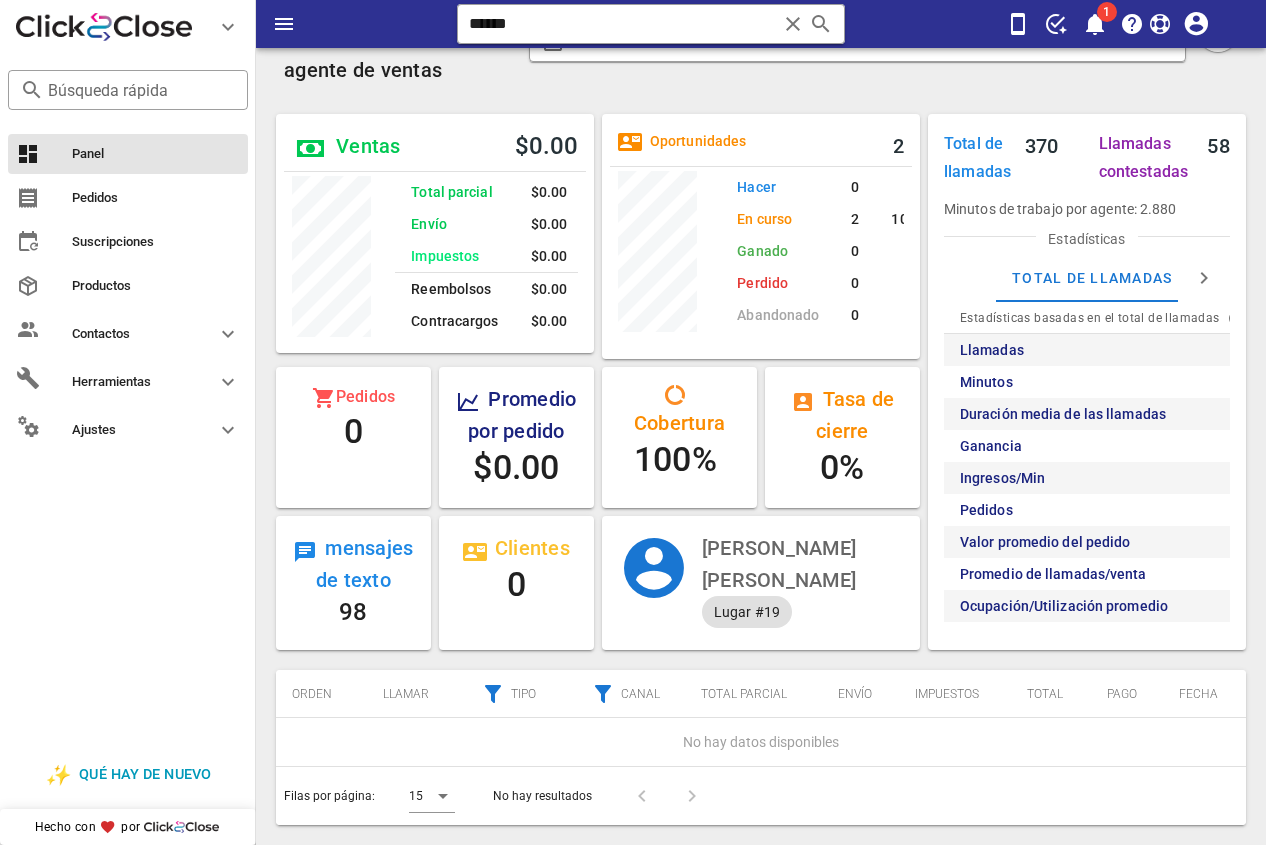 drag, startPoint x: 547, startPoint y: 17, endPoint x: 341, endPoint y: 20, distance: 206.02185 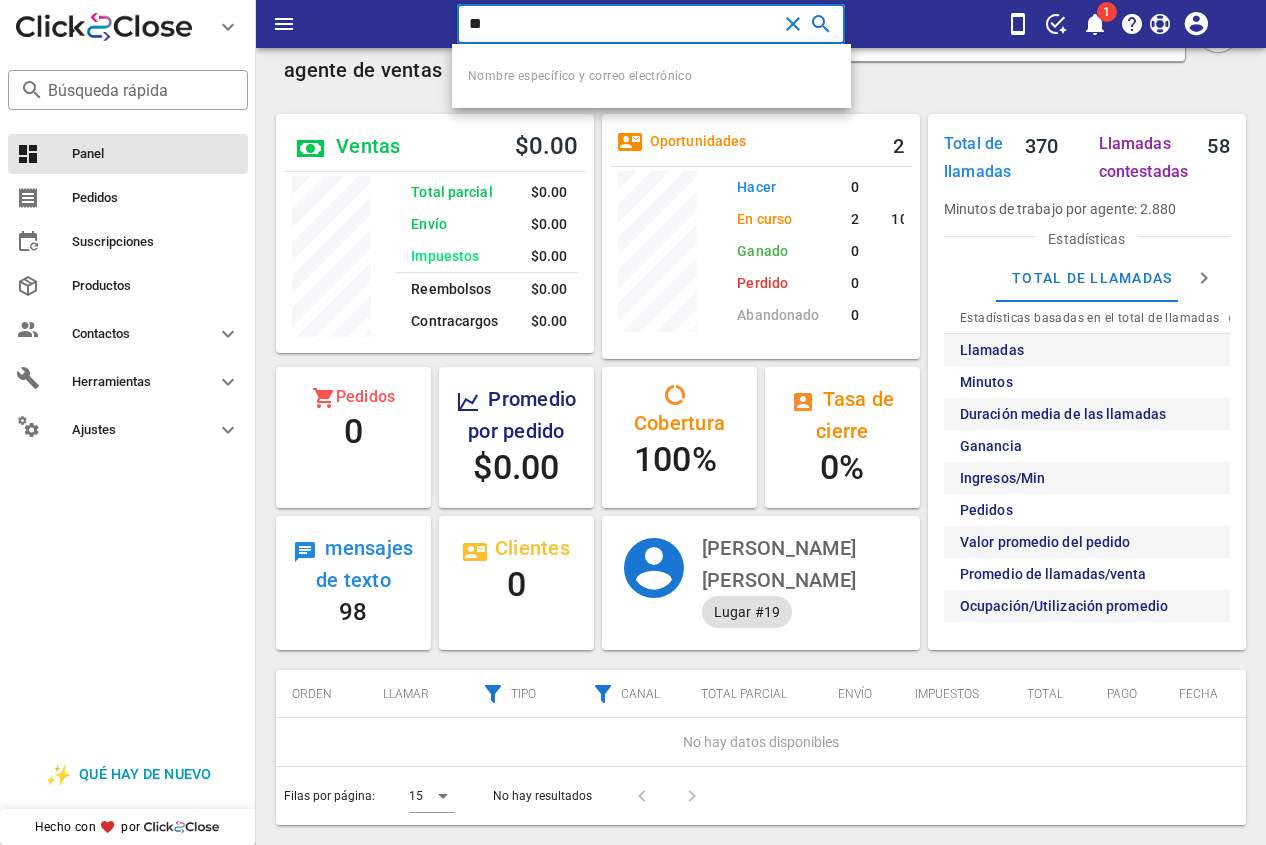 type on "*" 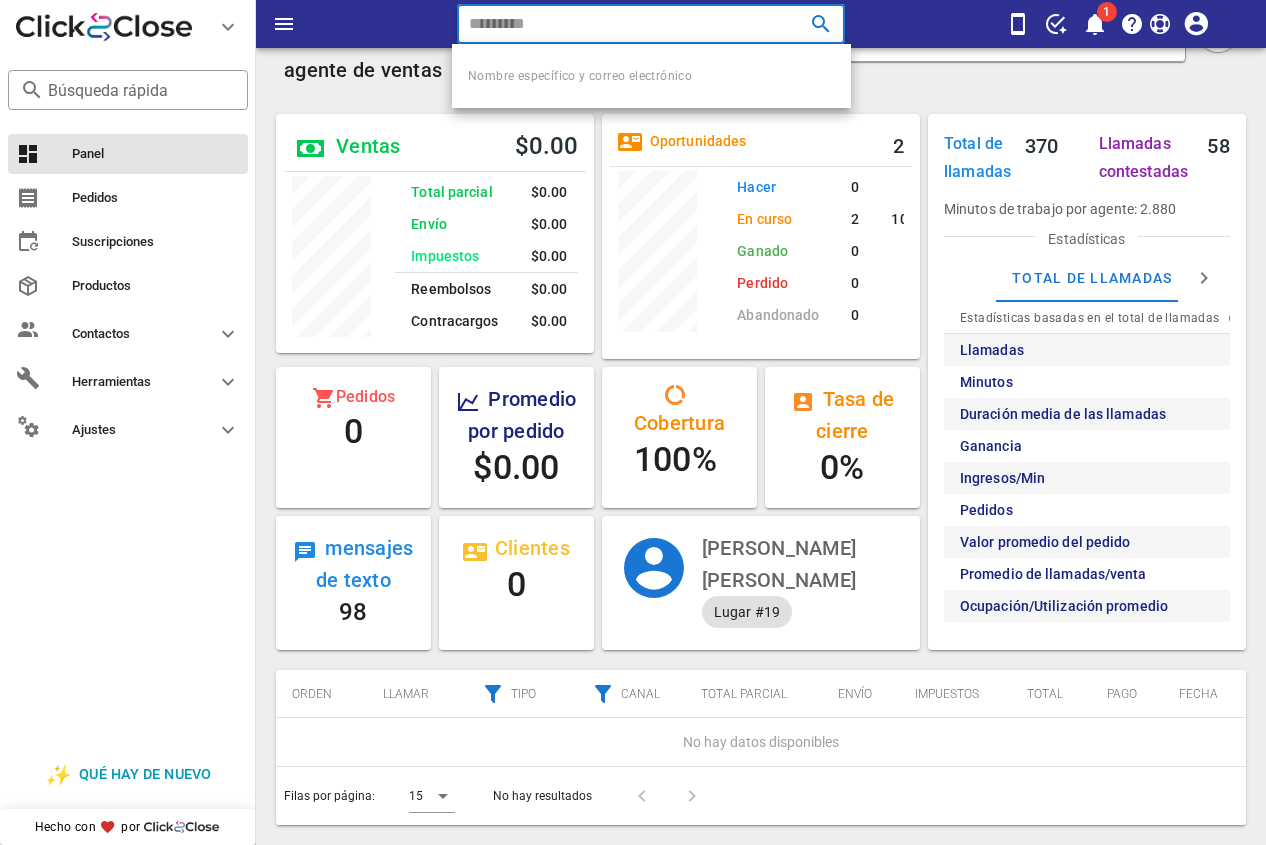 click at bounding box center (623, 24) 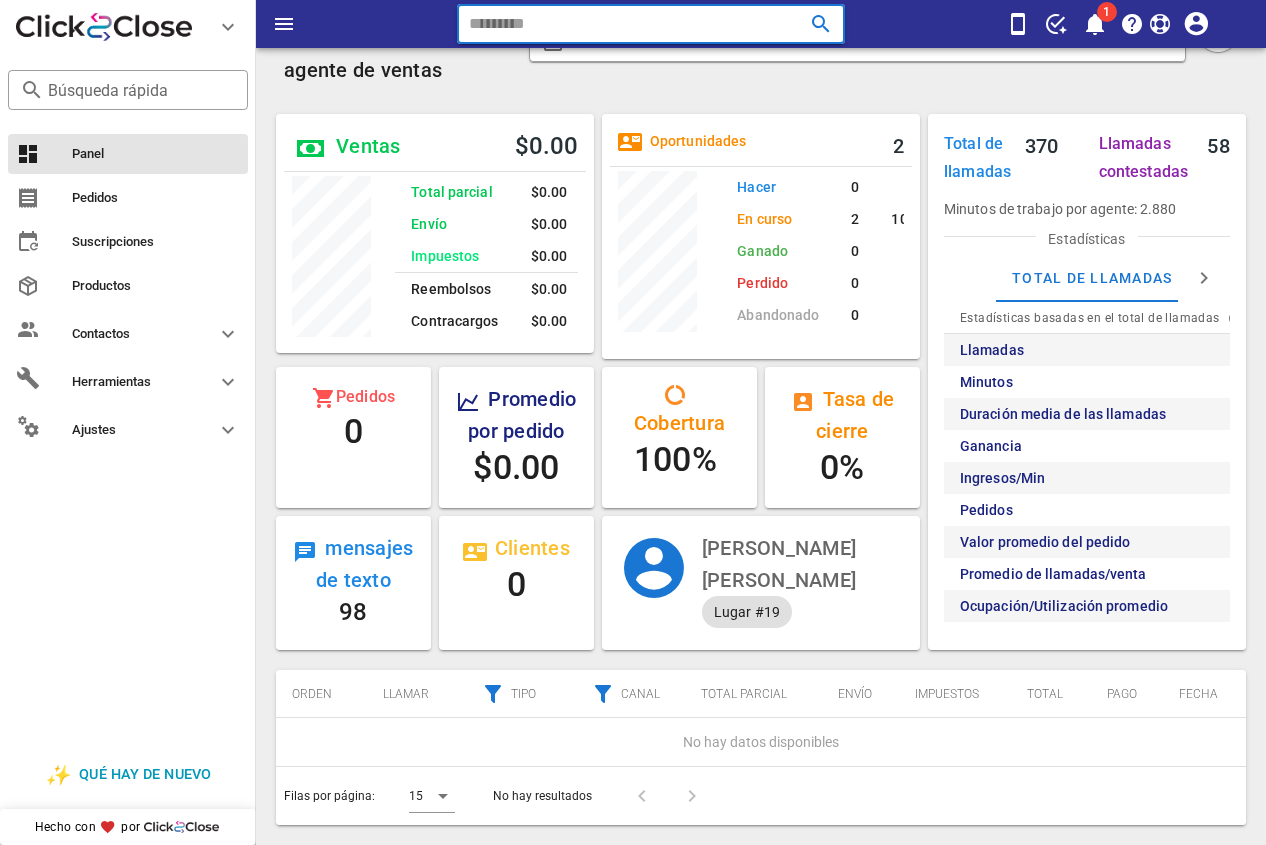paste on "**********" 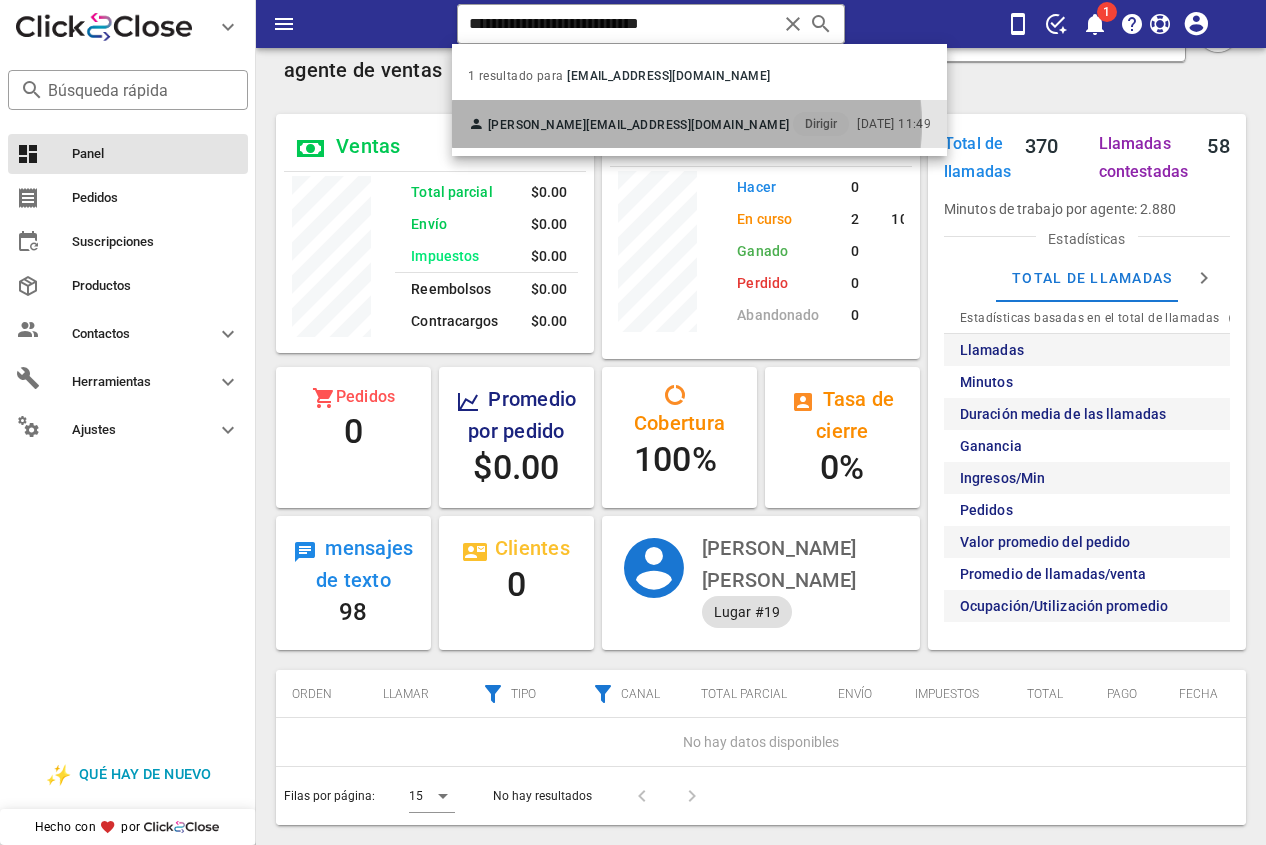 click on "[PERSON_NAME]  [EMAIL_ADDRESS][DOMAIN_NAME] Dirigir" at bounding box center [658, 124] 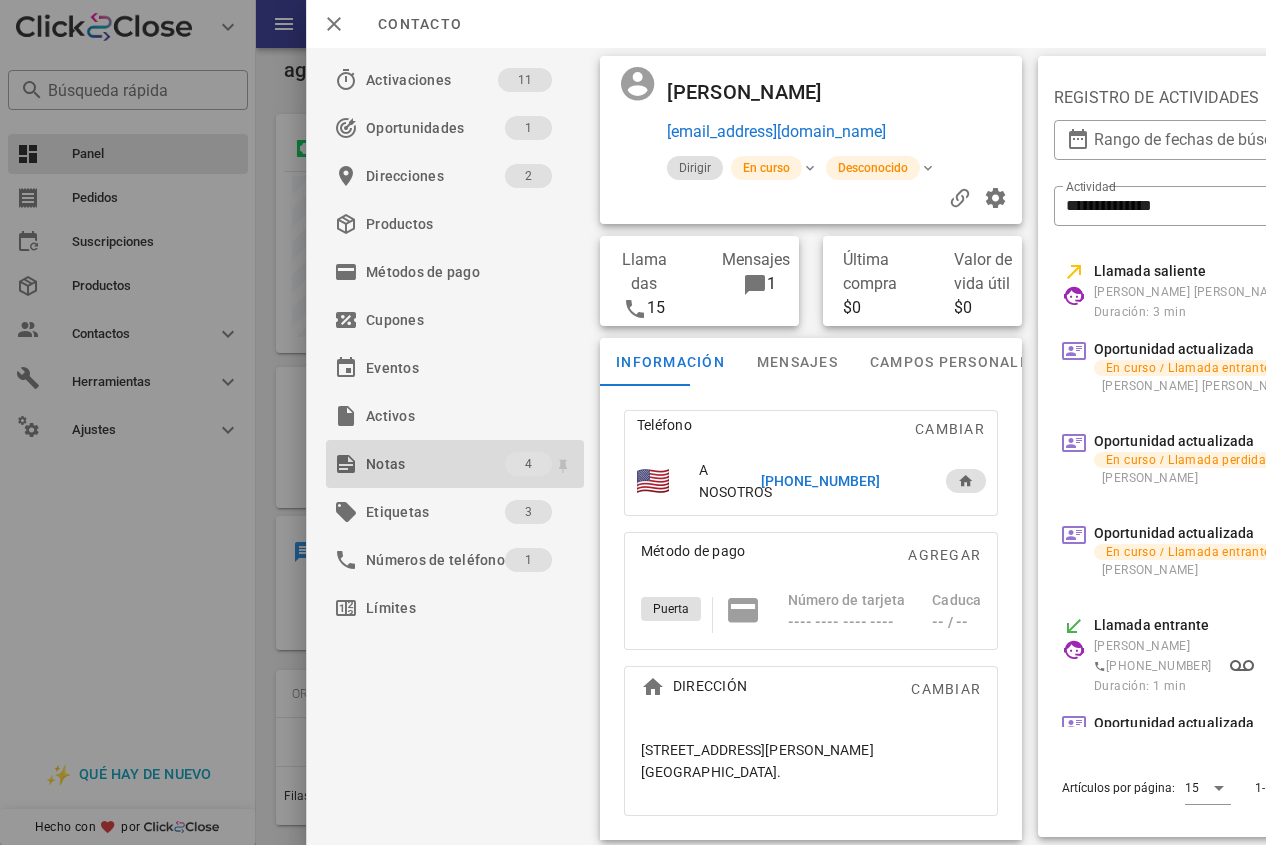 click on "Notas" at bounding box center [435, 464] 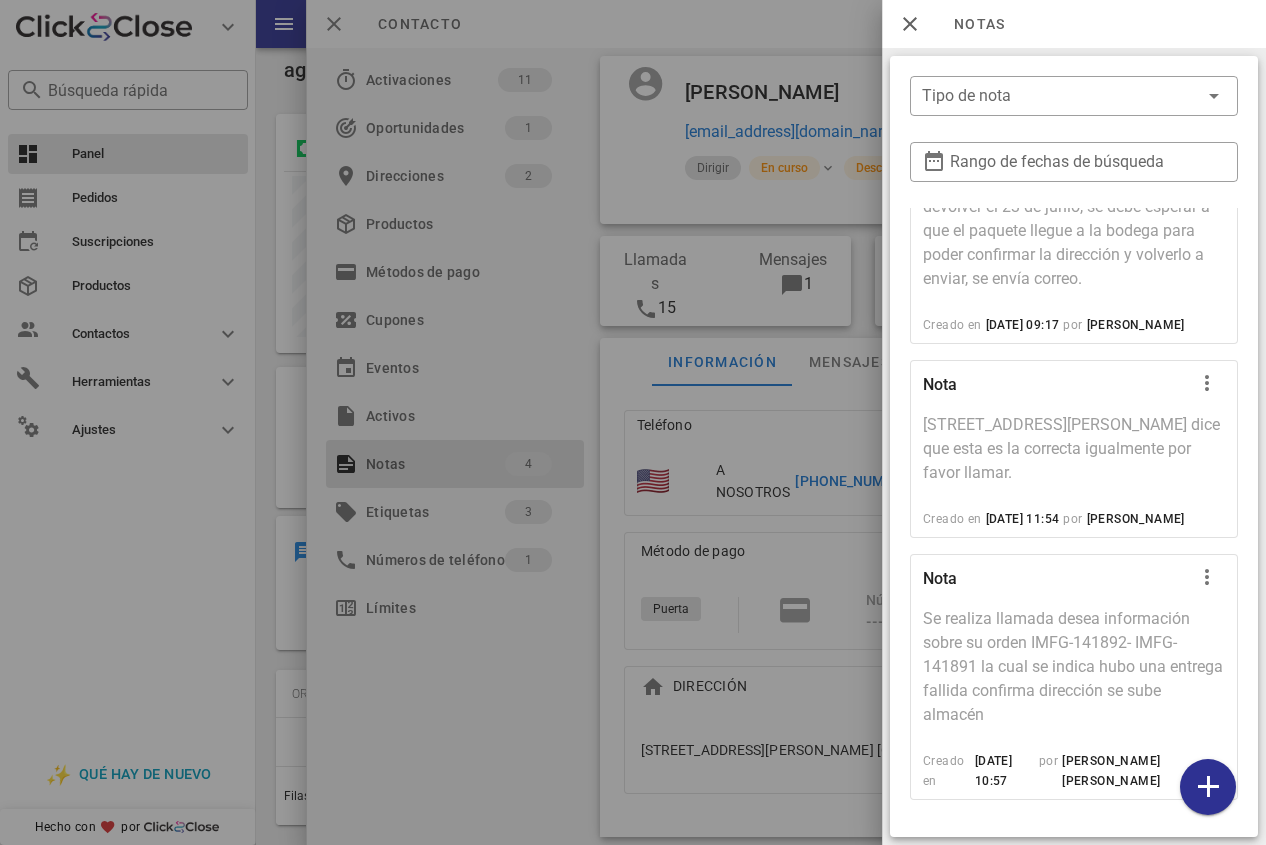 scroll, scrollTop: 304, scrollLeft: 0, axis: vertical 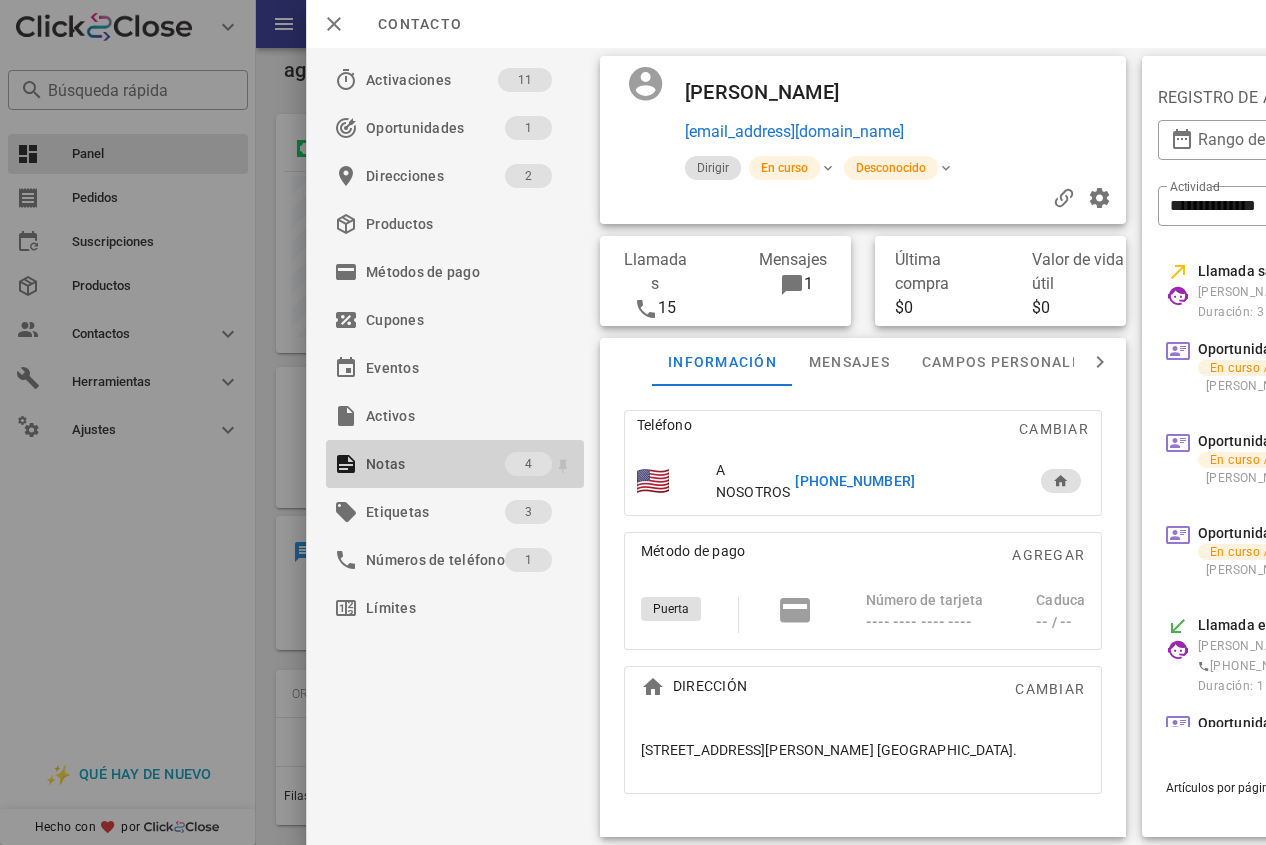 click on "Notas" at bounding box center (435, 464) 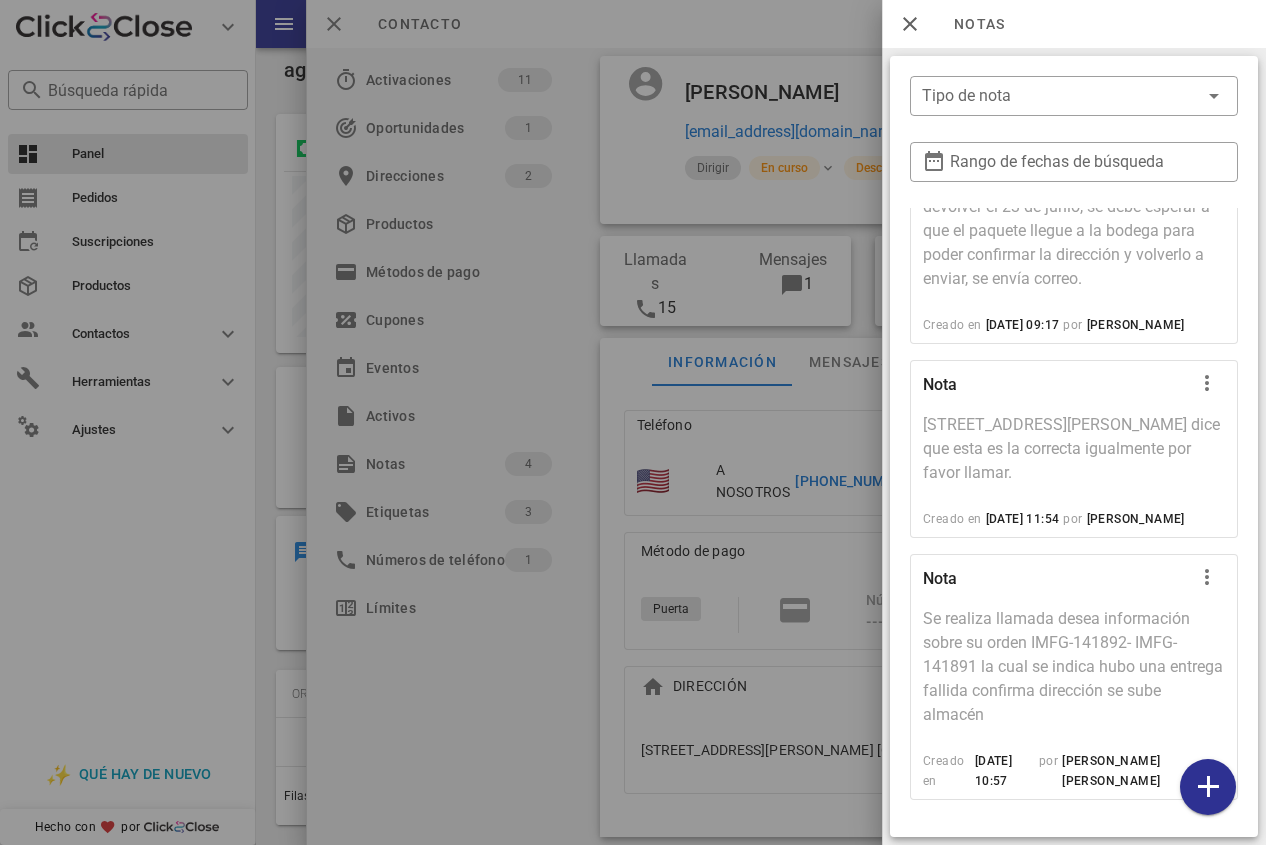 scroll, scrollTop: 304, scrollLeft: 0, axis: vertical 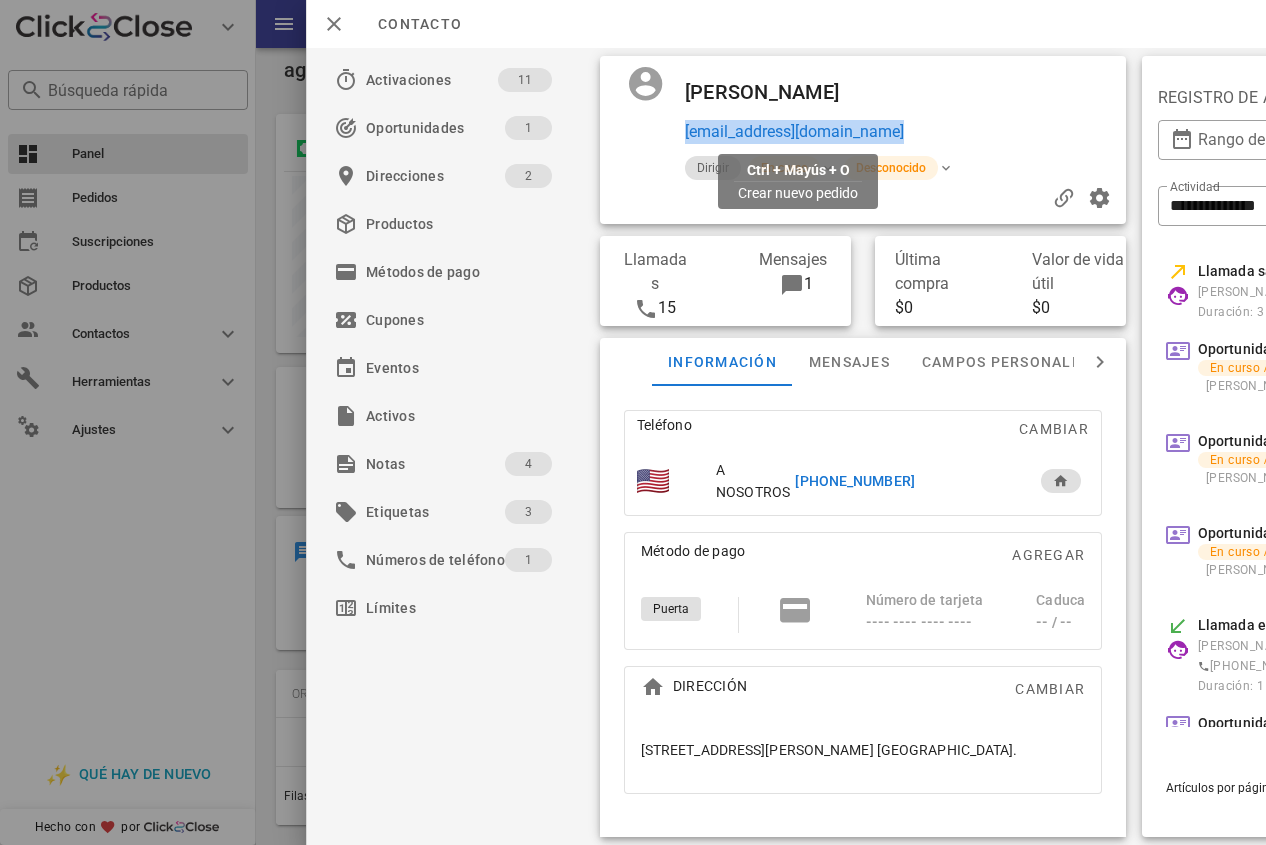 drag, startPoint x: 760, startPoint y: 128, endPoint x: 682, endPoint y: 130, distance: 78.025635 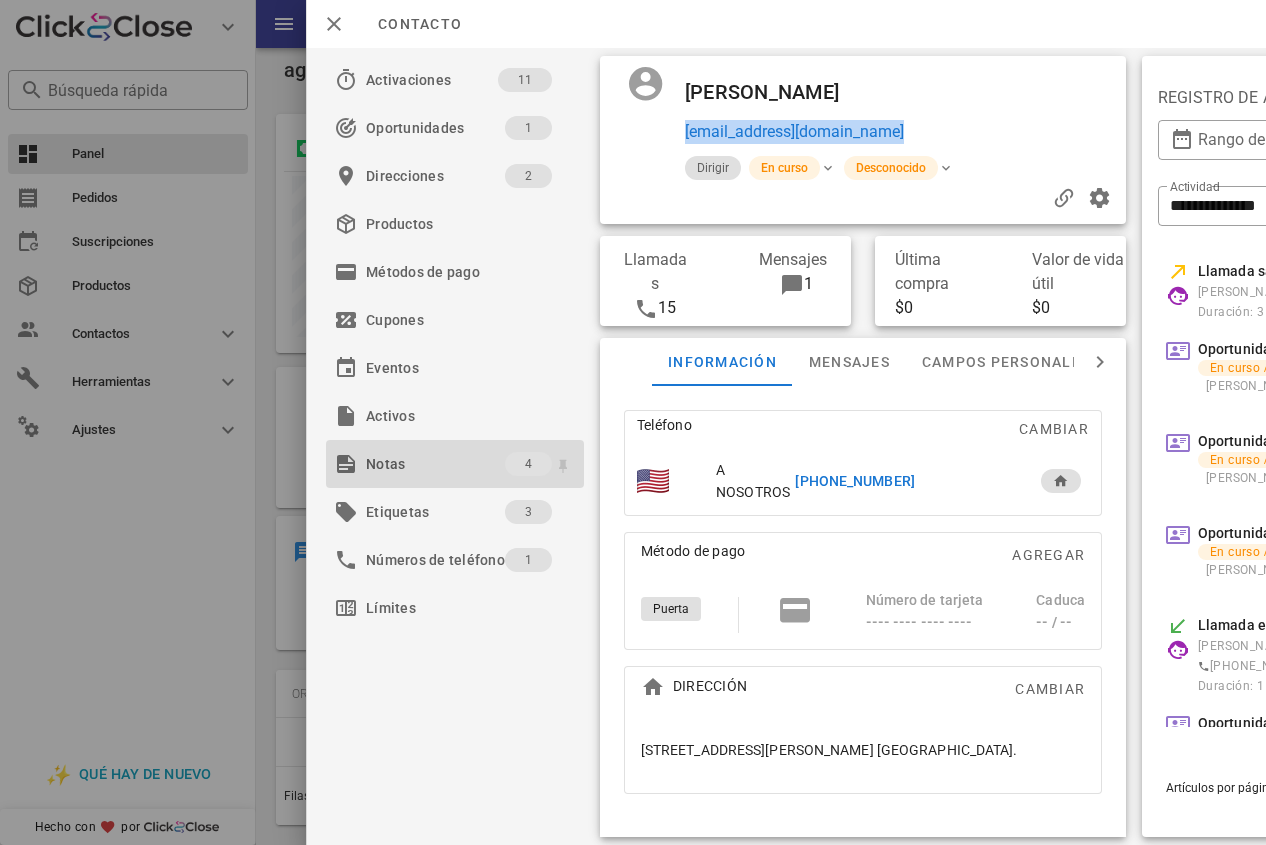 click on "Notas" at bounding box center [435, 464] 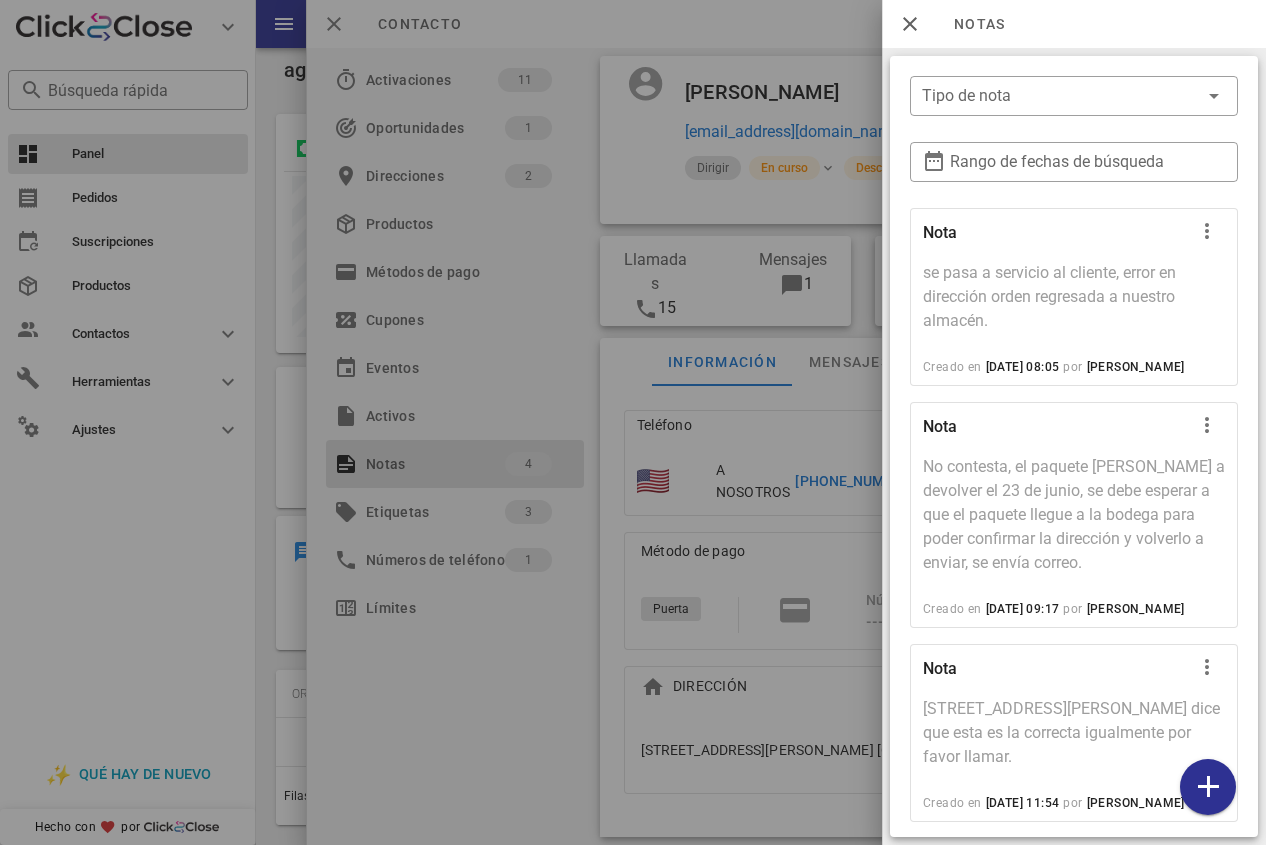 scroll, scrollTop: 304, scrollLeft: 0, axis: vertical 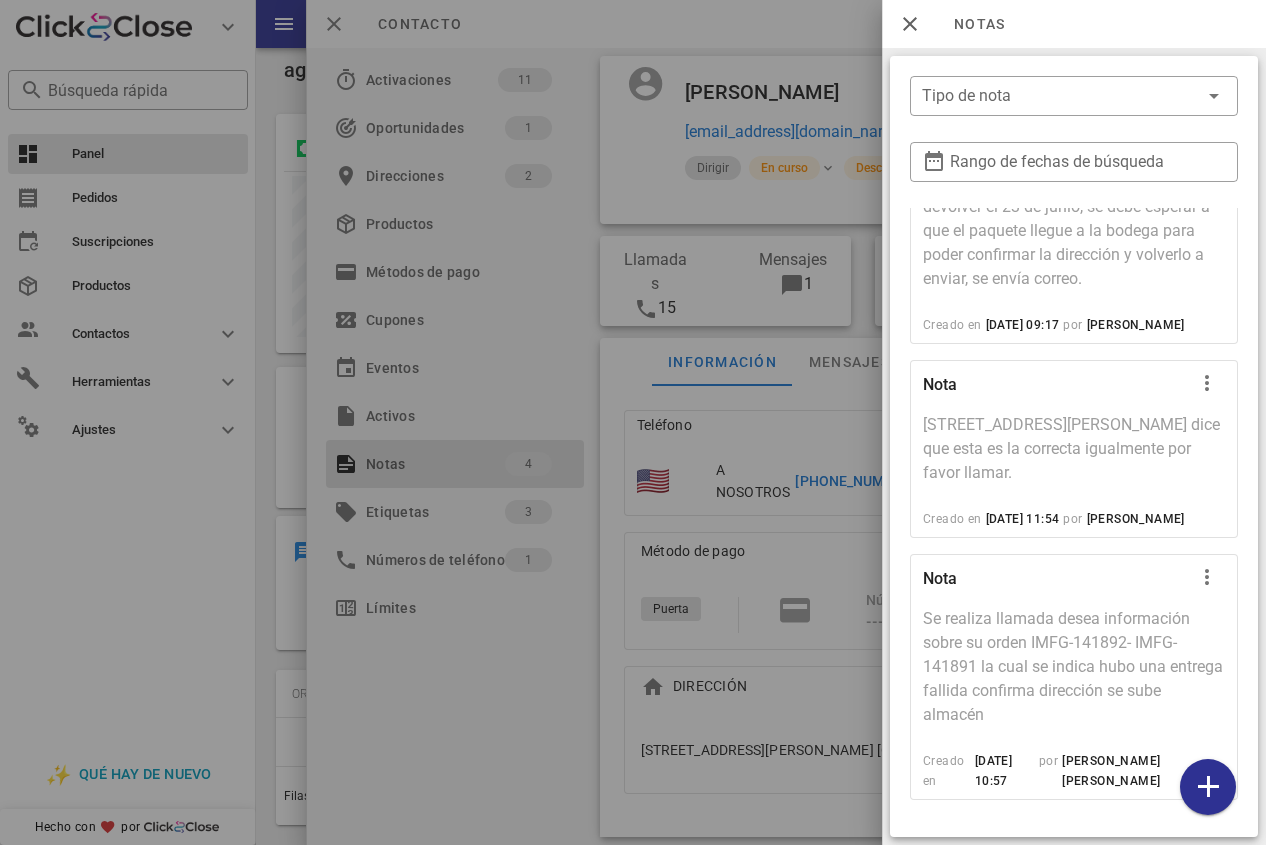 click at bounding box center [633, 422] 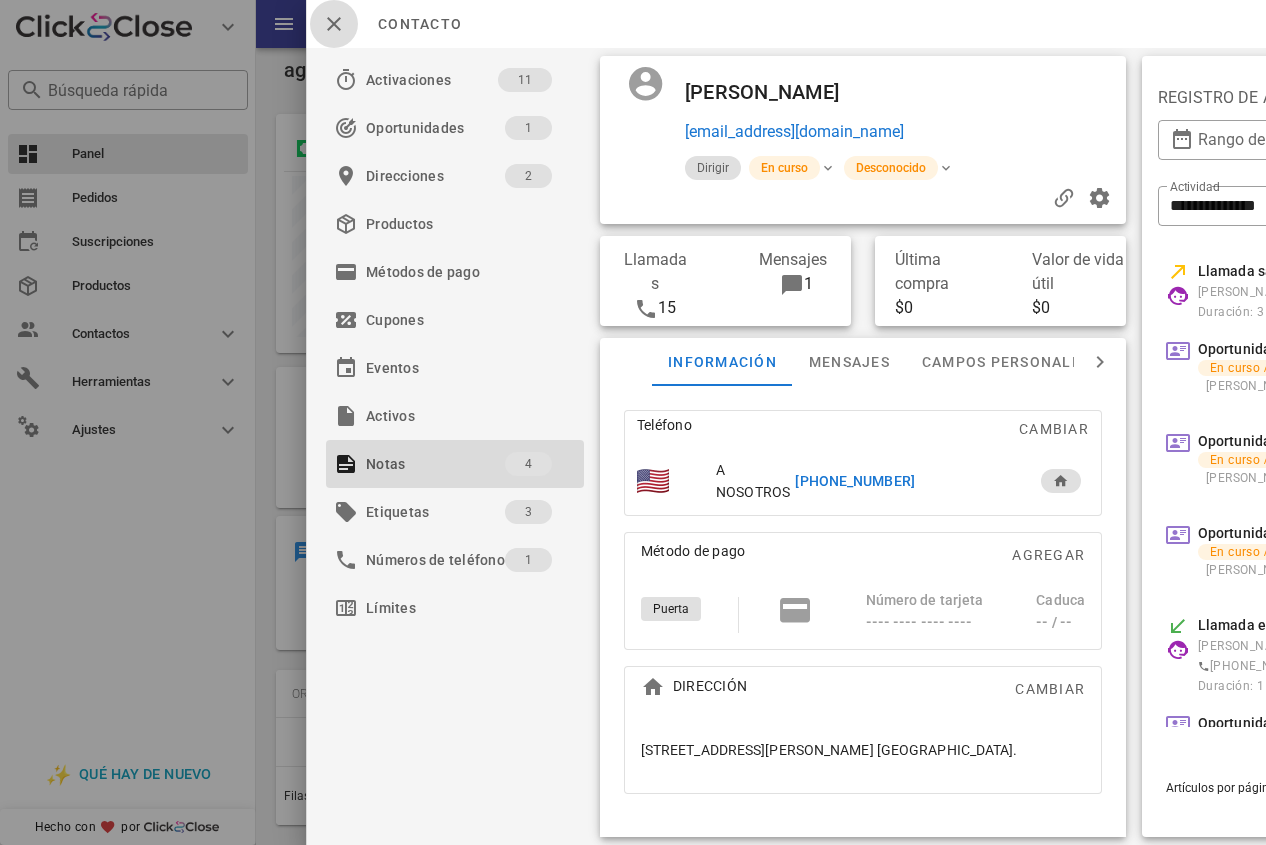 click at bounding box center (334, 24) 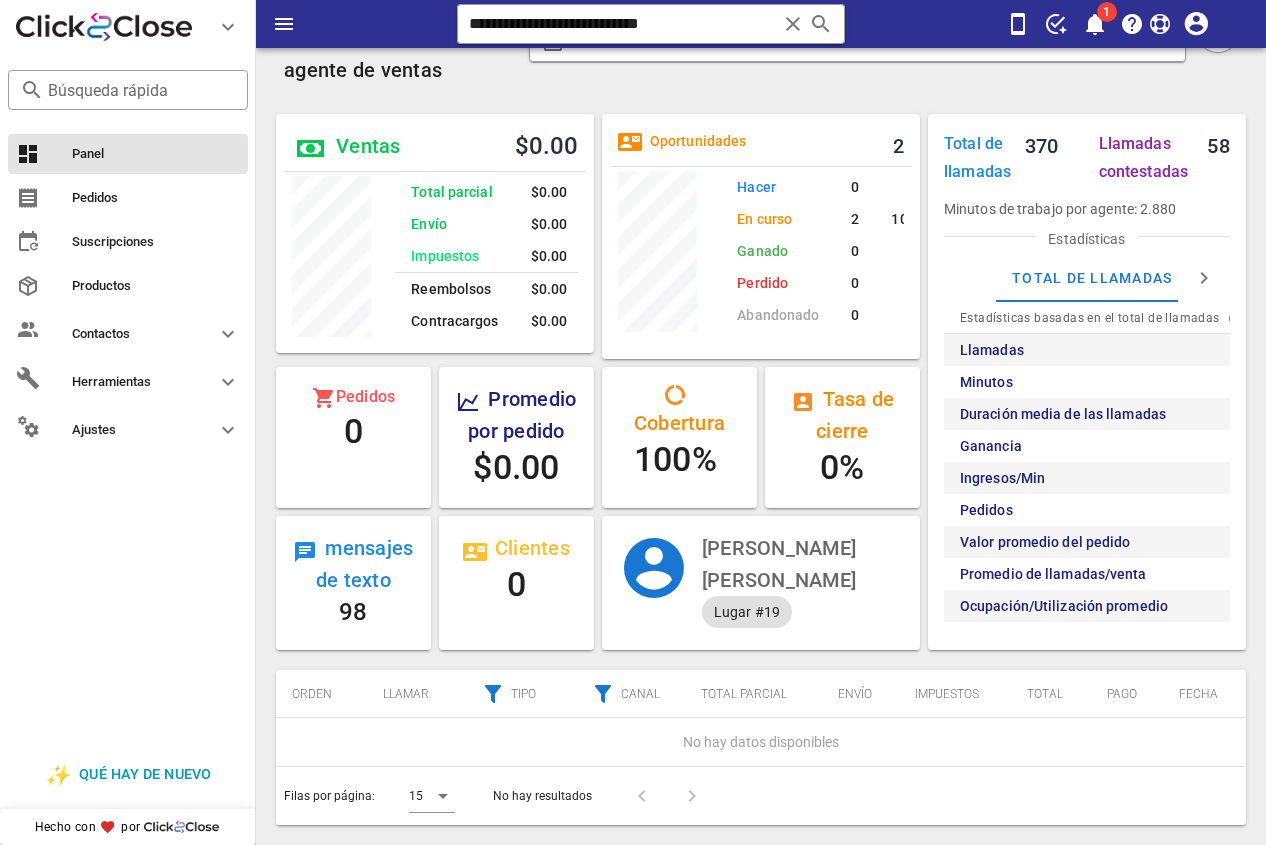 click on "Ventas $0.00 Total parcial $0.00 Envío $0.00 Impuestos $0.00 Reembolsos $0.00 Contracargos $0.00" at bounding box center (435, 236) 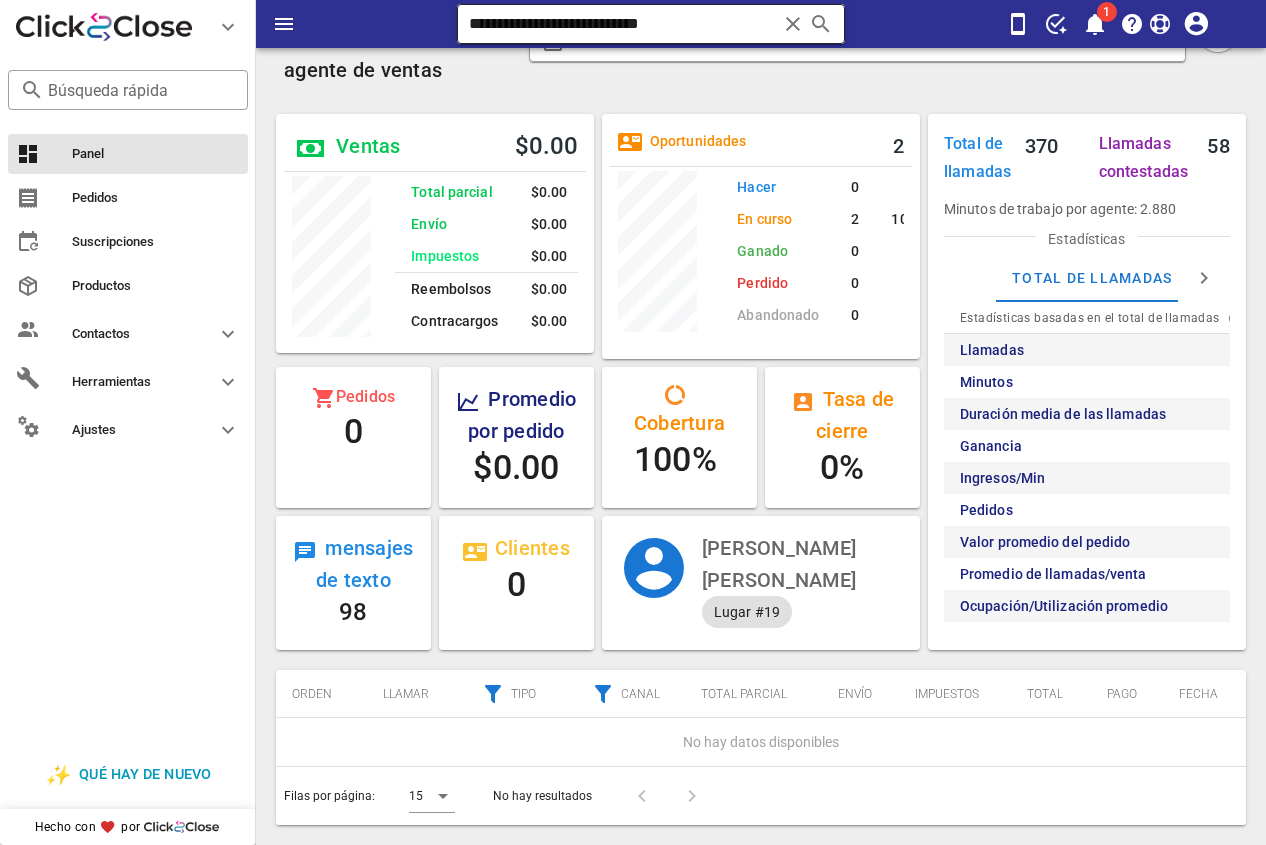 click on "**********" at bounding box center (623, 24) 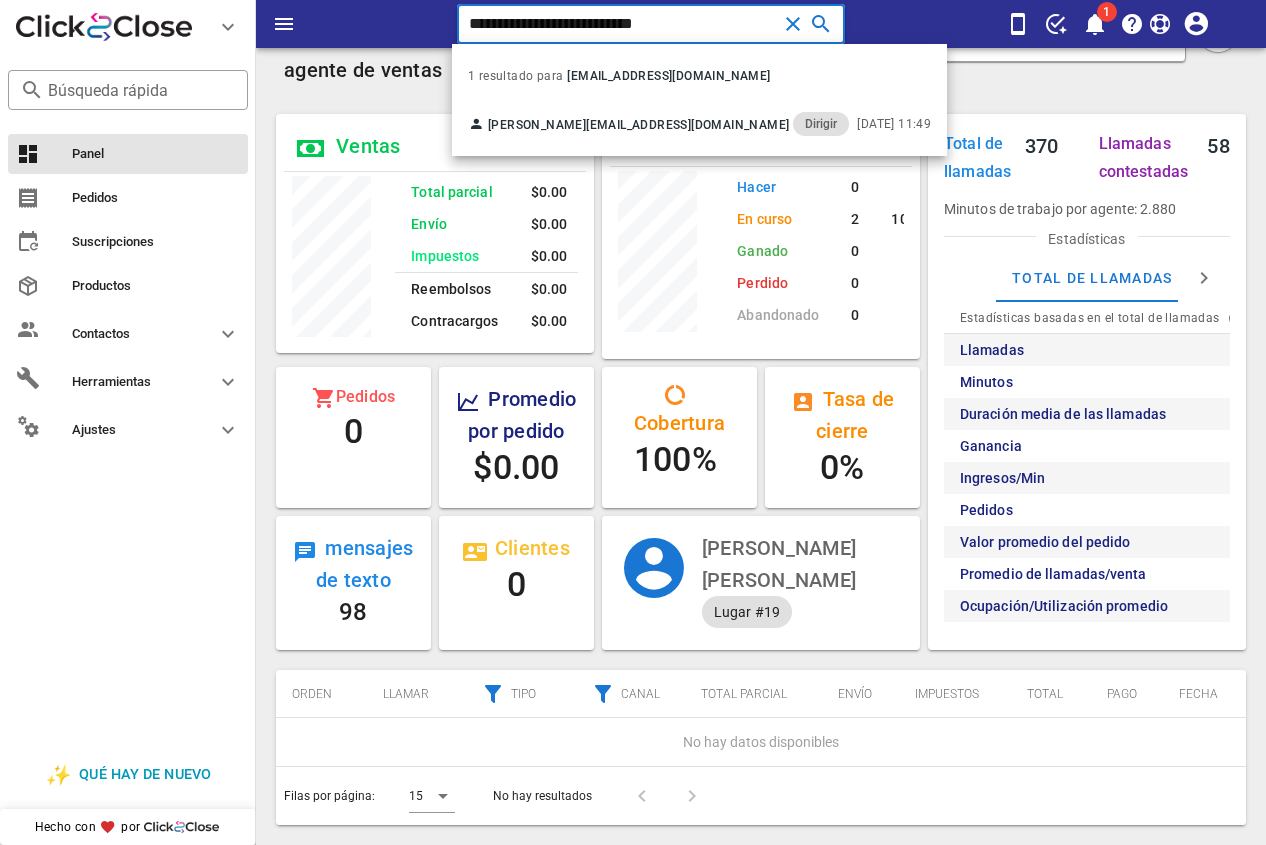 drag, startPoint x: 702, startPoint y: 27, endPoint x: 342, endPoint y: 27, distance: 360 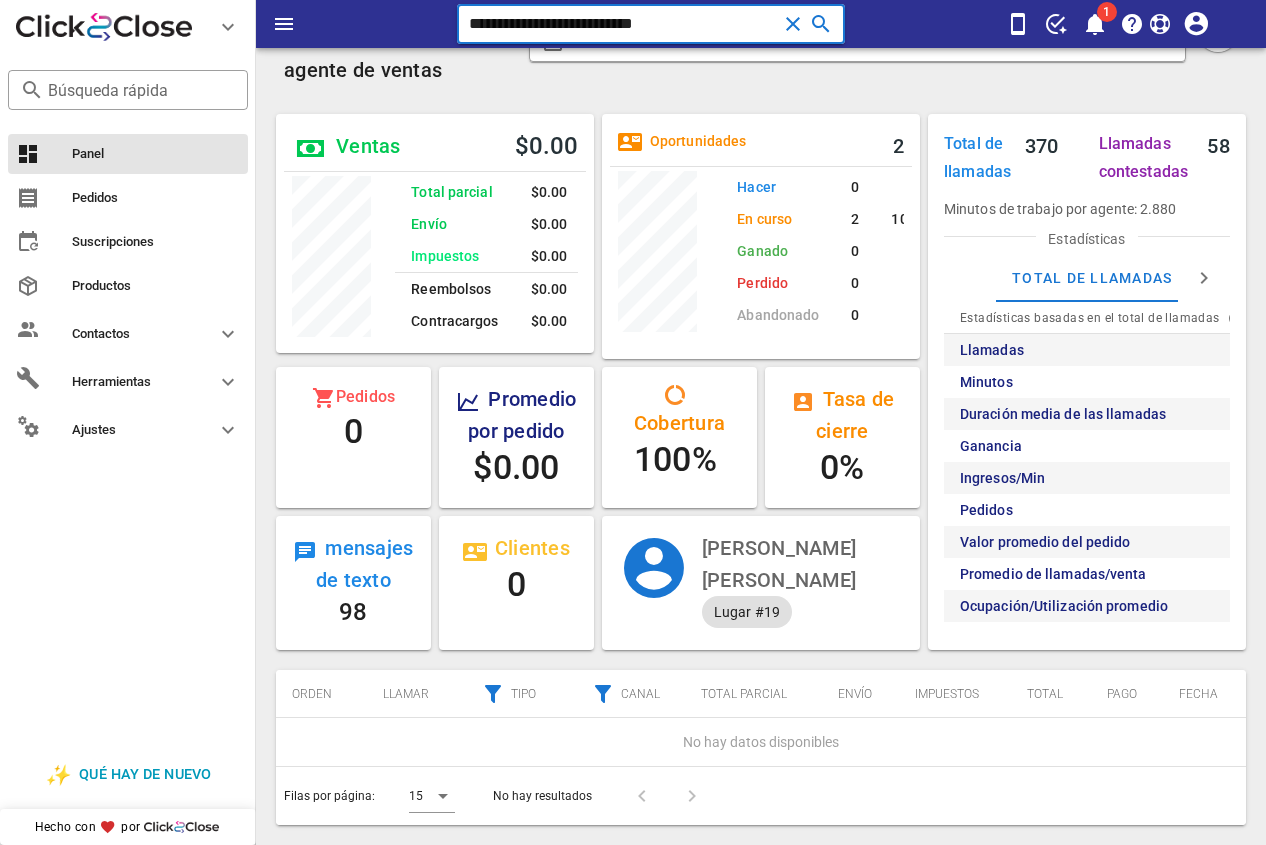 paste 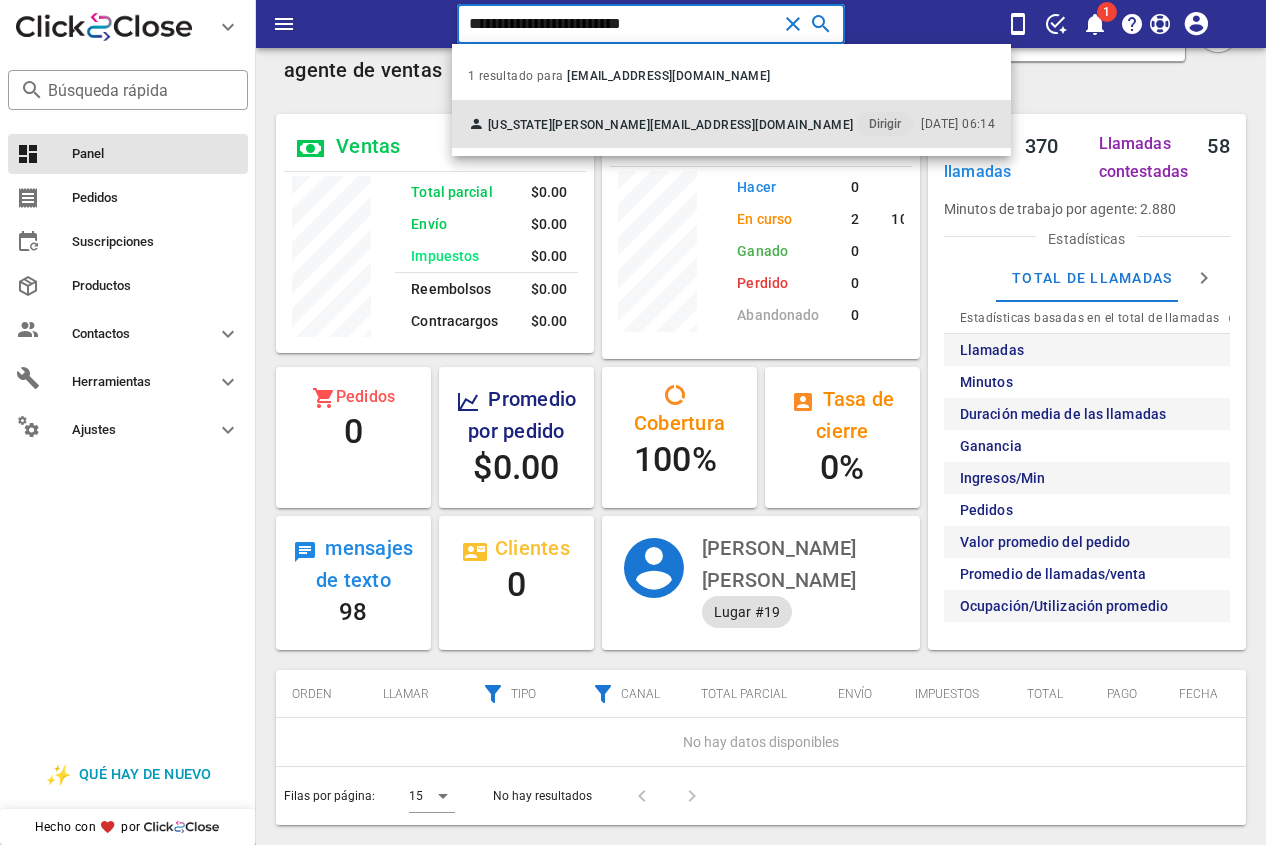 click on "[US_STATE][PERSON_NAME]" at bounding box center [569, 125] 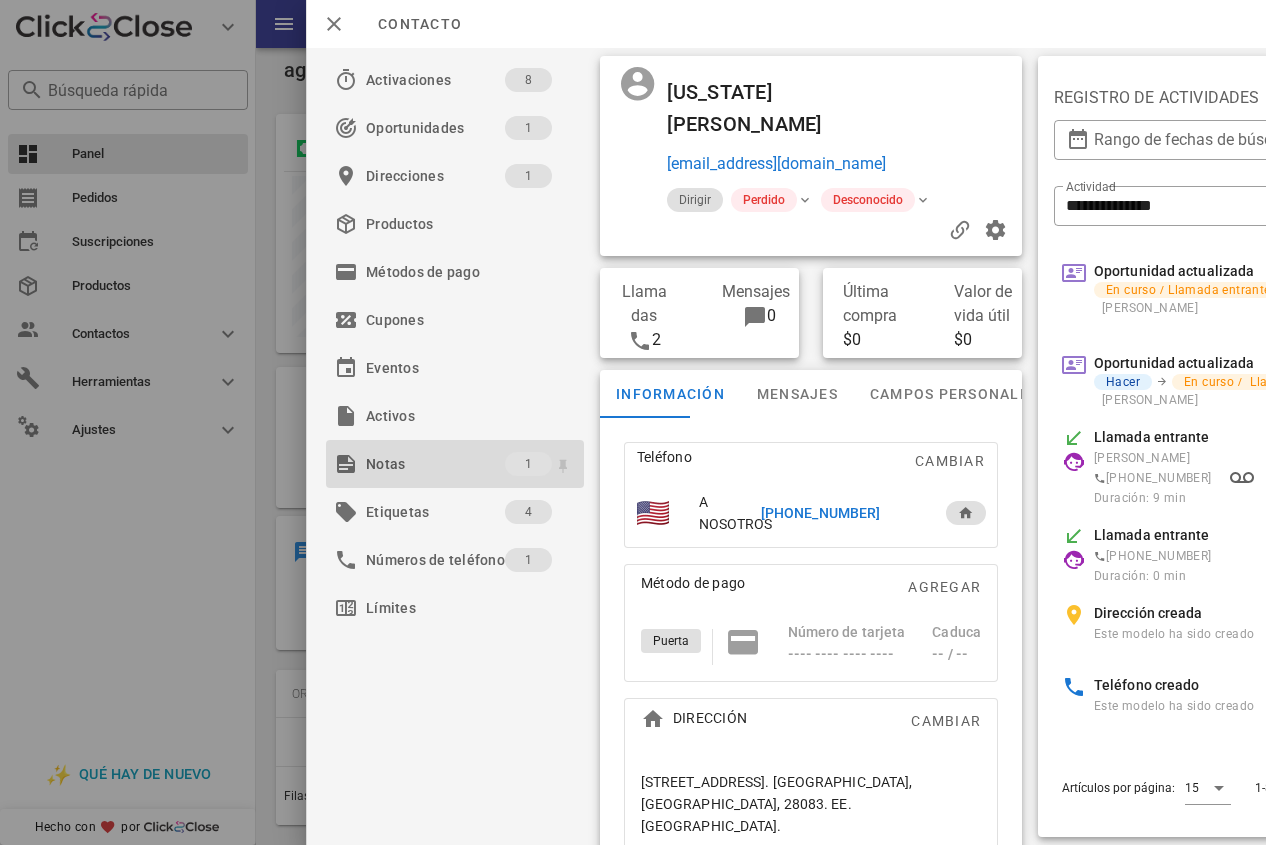 click on "Notas" at bounding box center (435, 464) 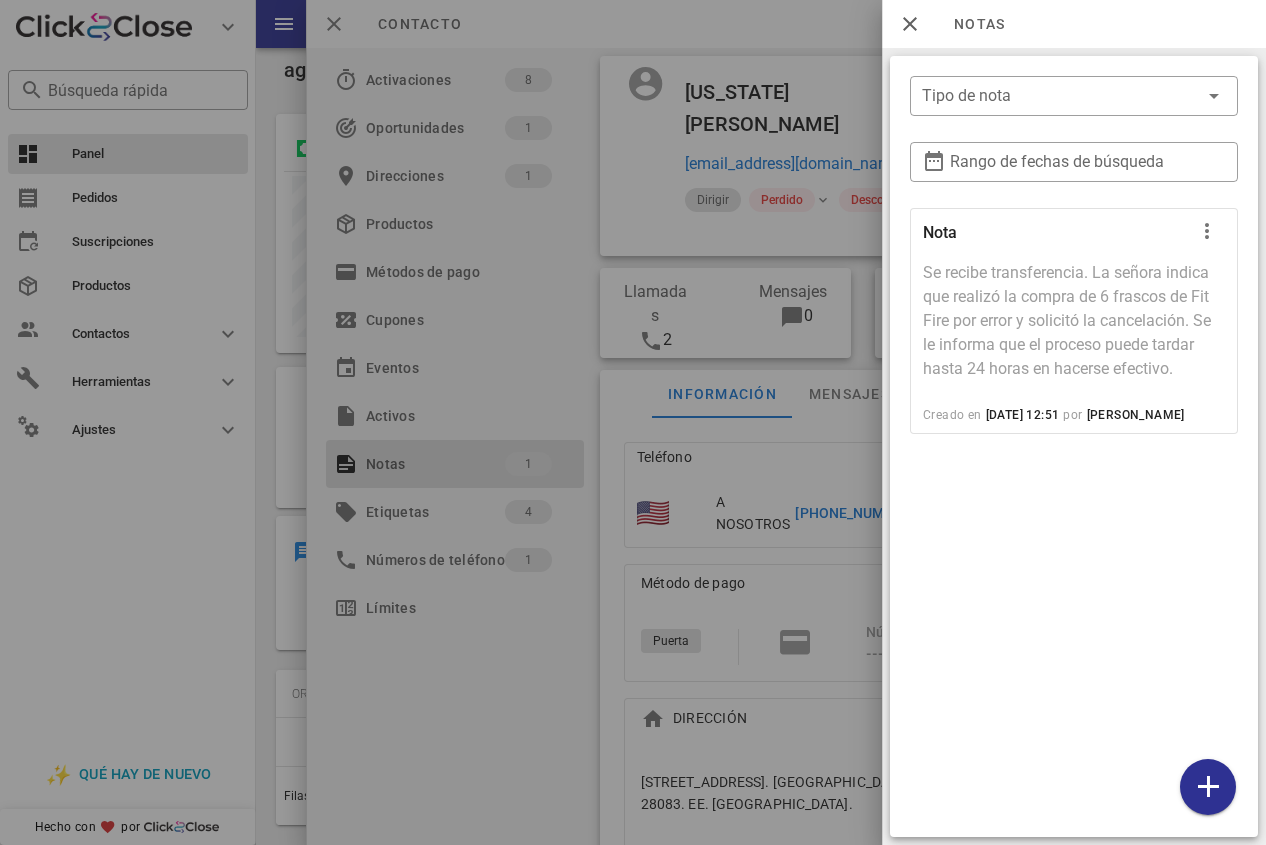 click at bounding box center (633, 422) 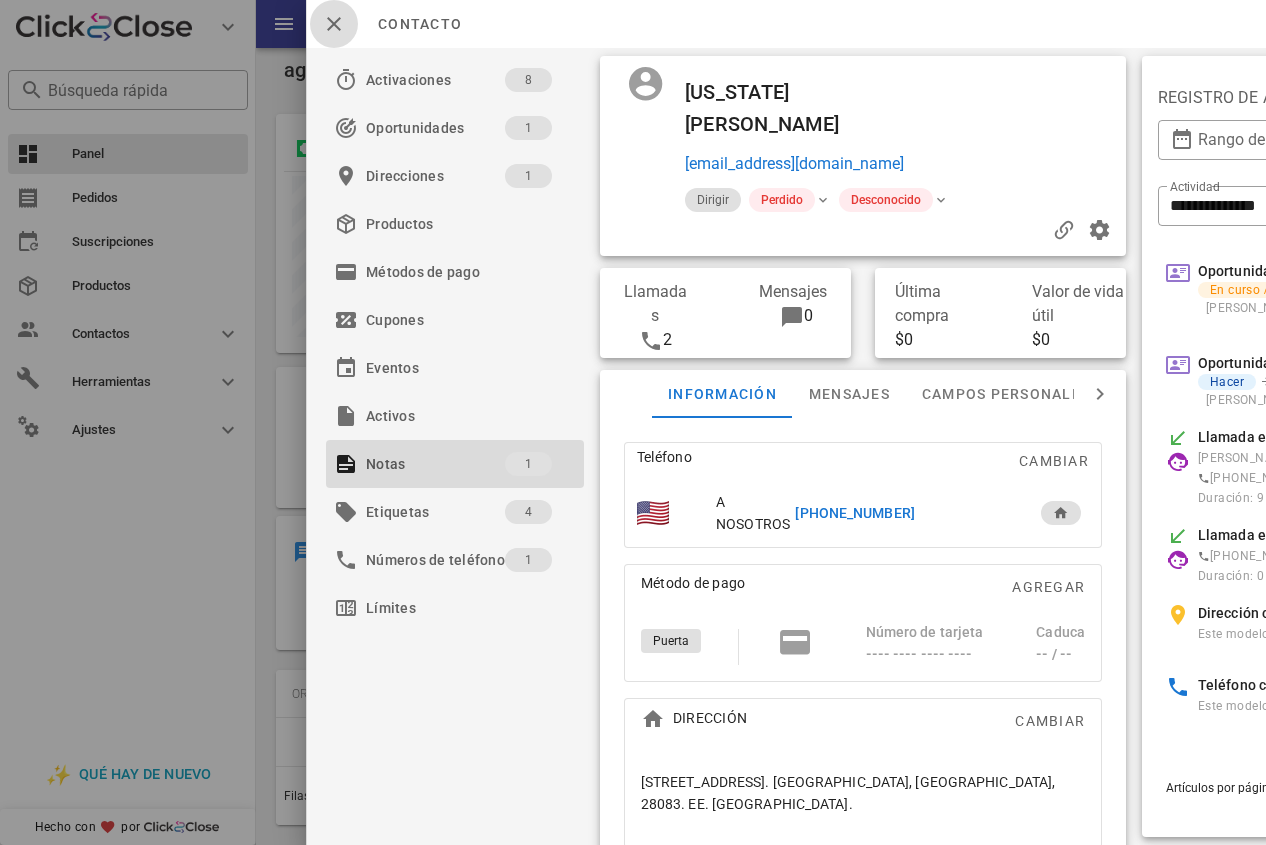 click at bounding box center (334, 24) 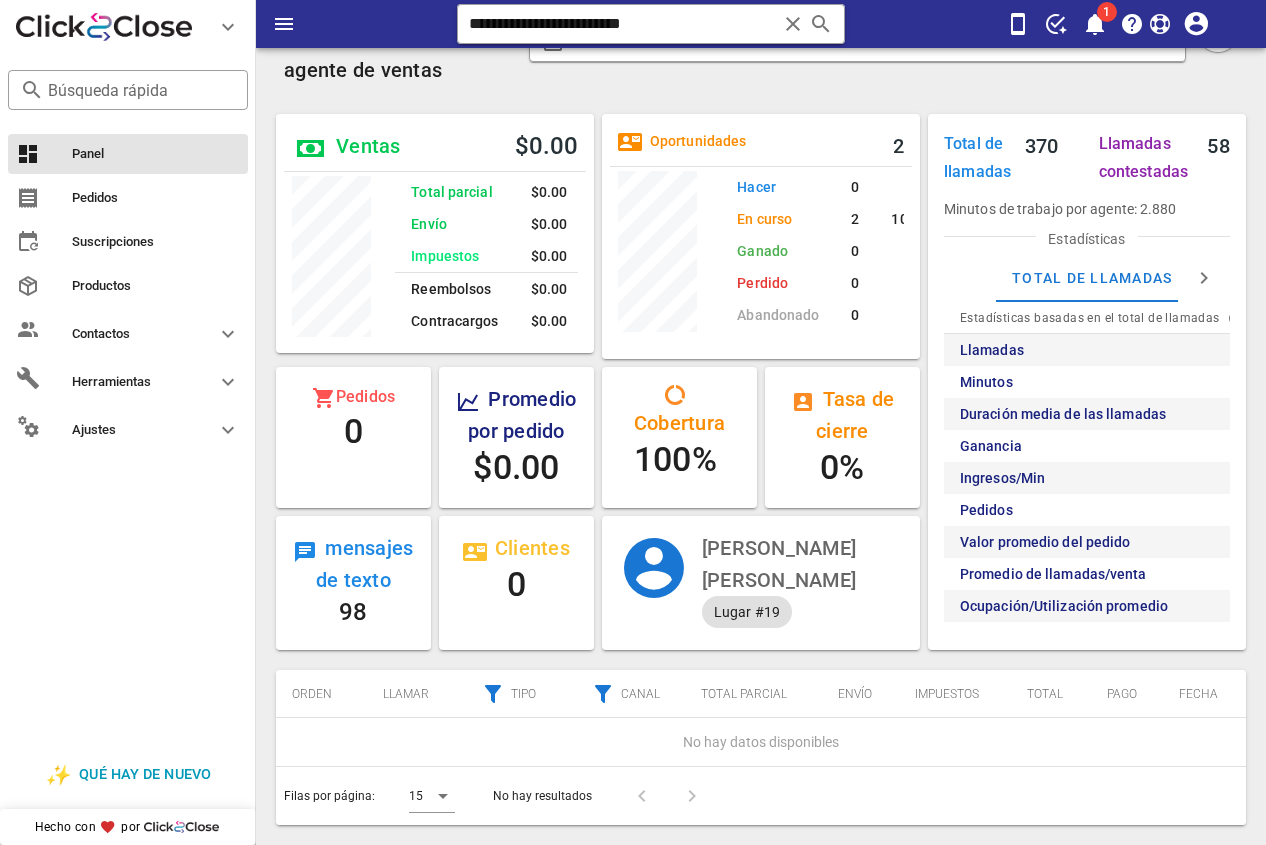 click on "Panel de control del agente de ventas" at bounding box center [394, 54] 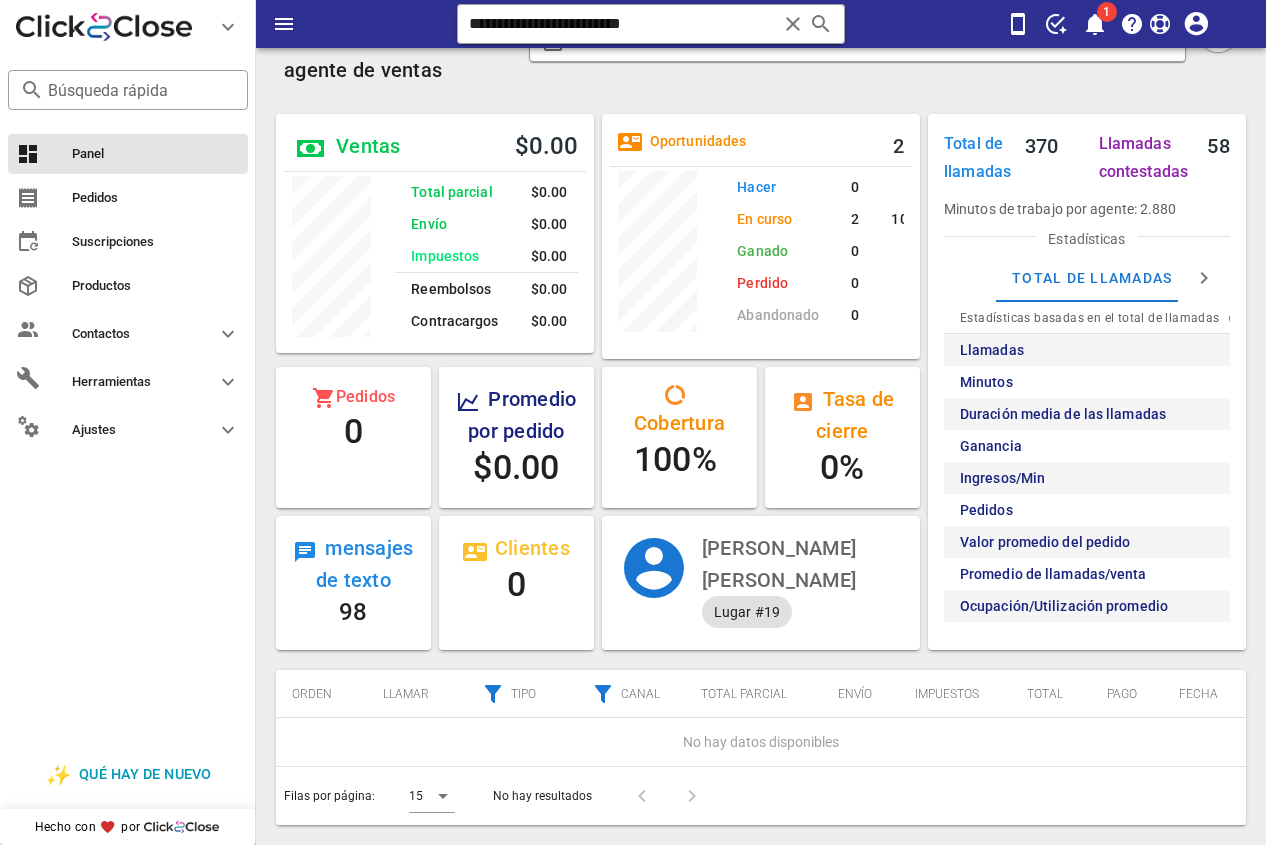 drag, startPoint x: 791, startPoint y: 38, endPoint x: 385, endPoint y: 32, distance: 406.04434 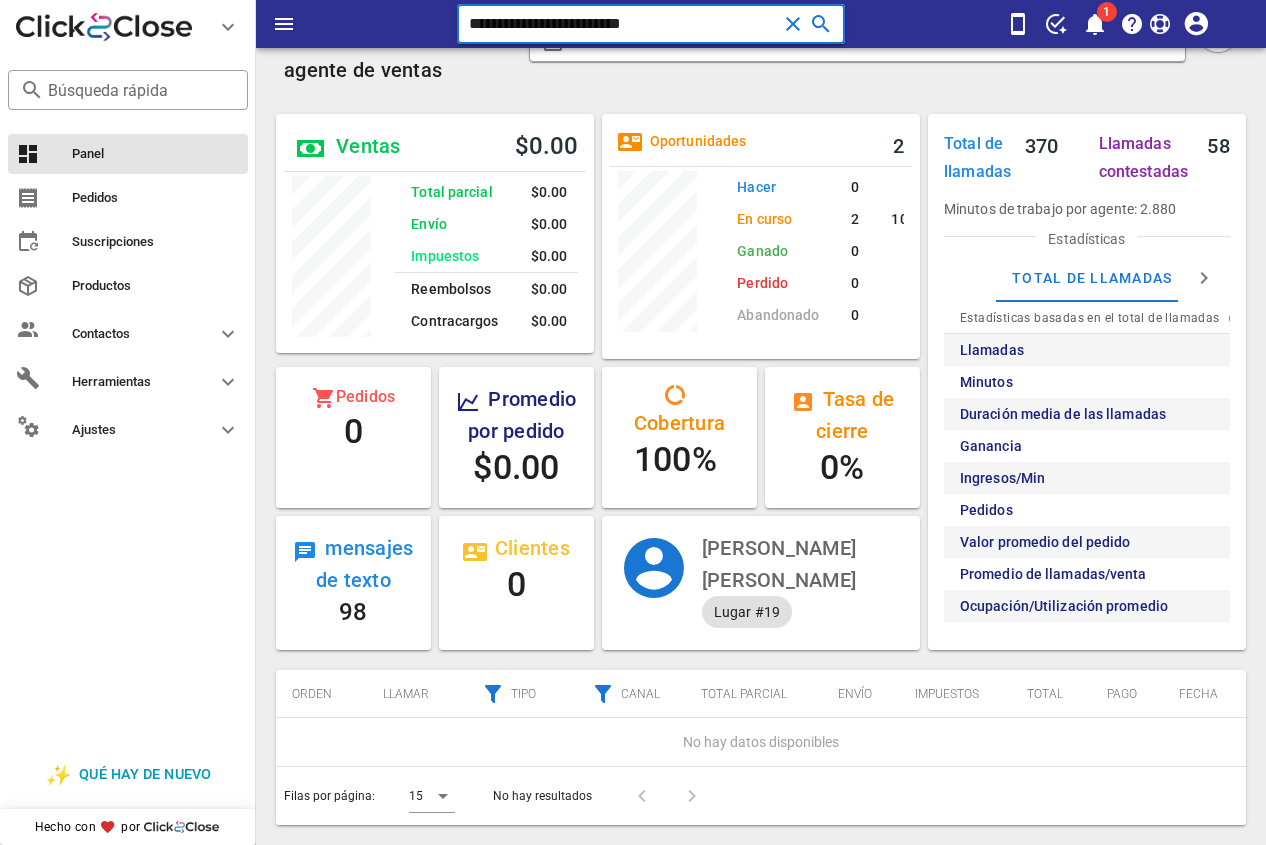 click on "**********" at bounding box center [623, 24] 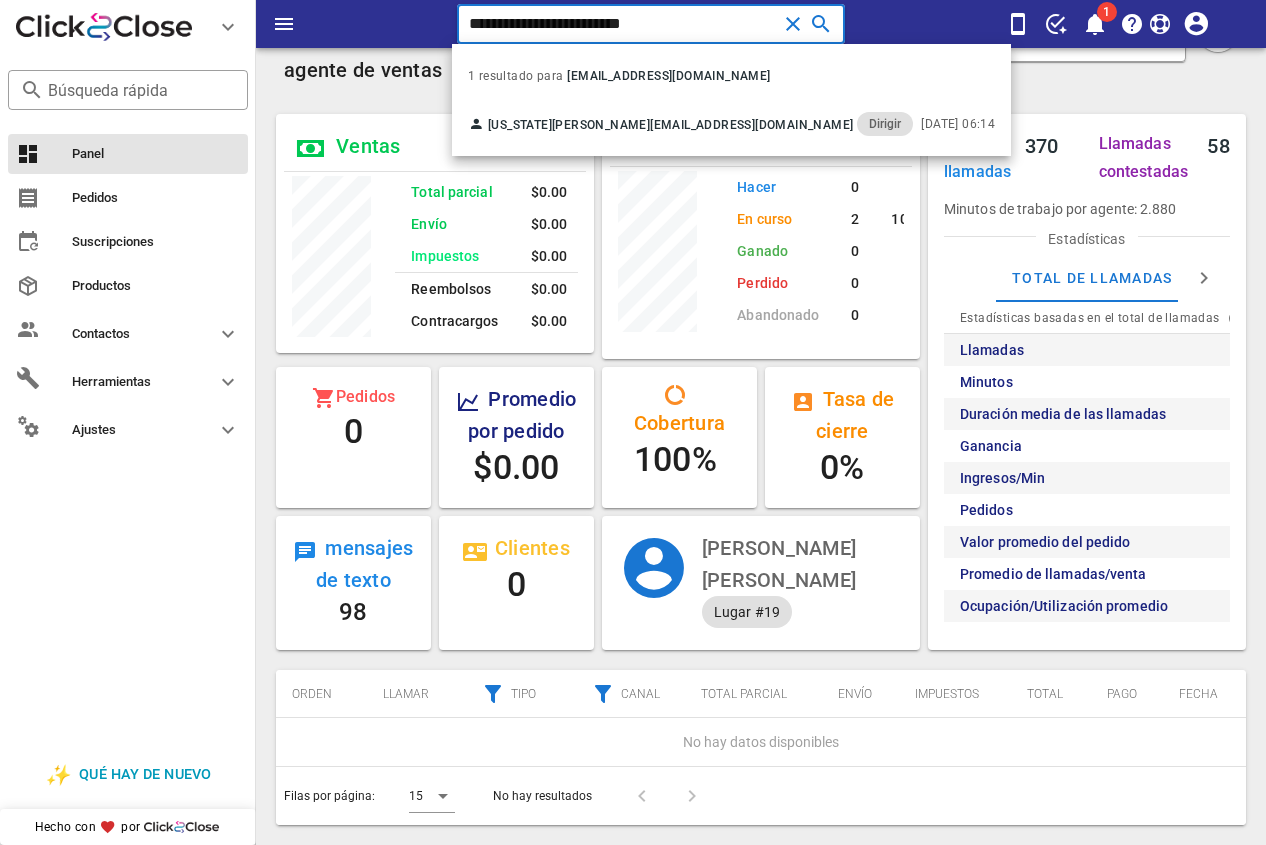 drag, startPoint x: 545, startPoint y: 32, endPoint x: 343, endPoint y: 32, distance: 202 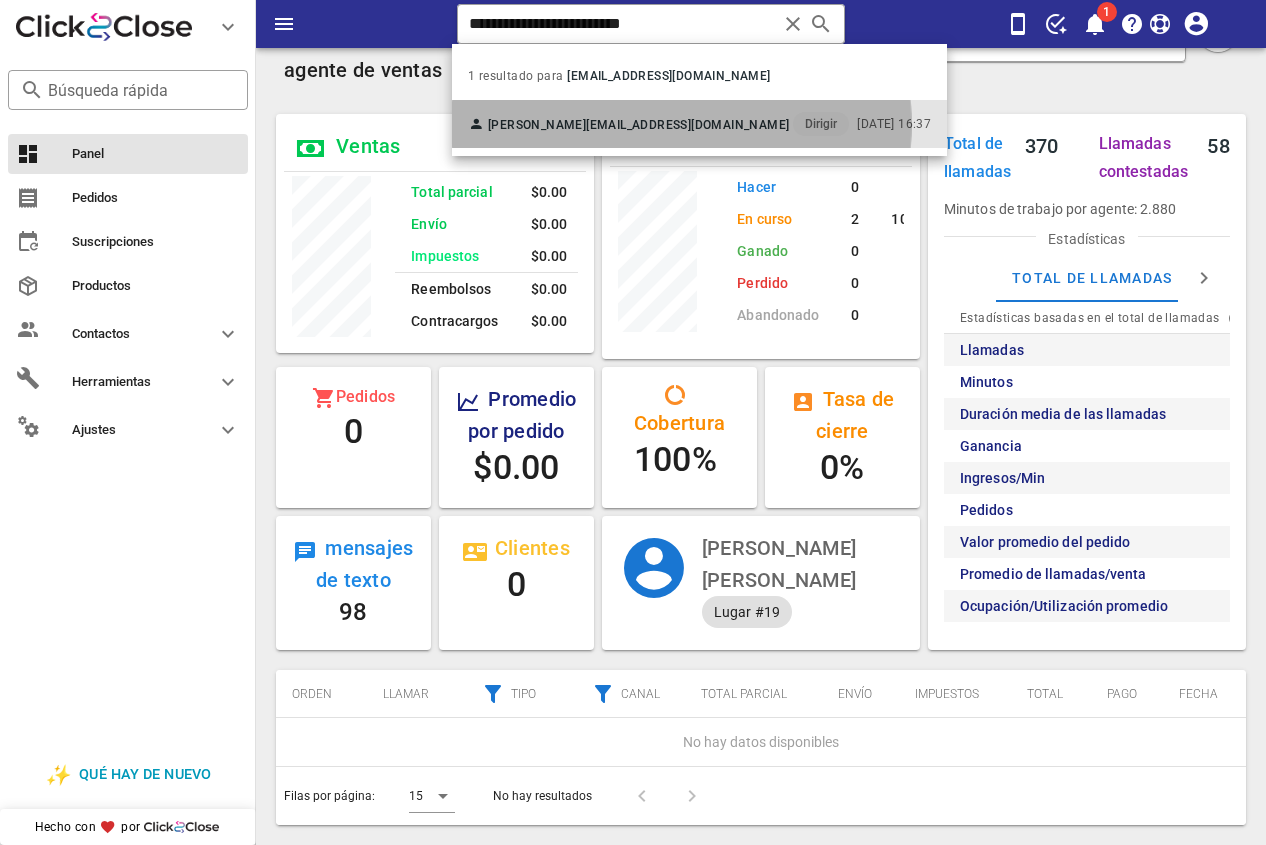 click on "[EMAIL_ADDRESS][DOMAIN_NAME]" at bounding box center (687, 125) 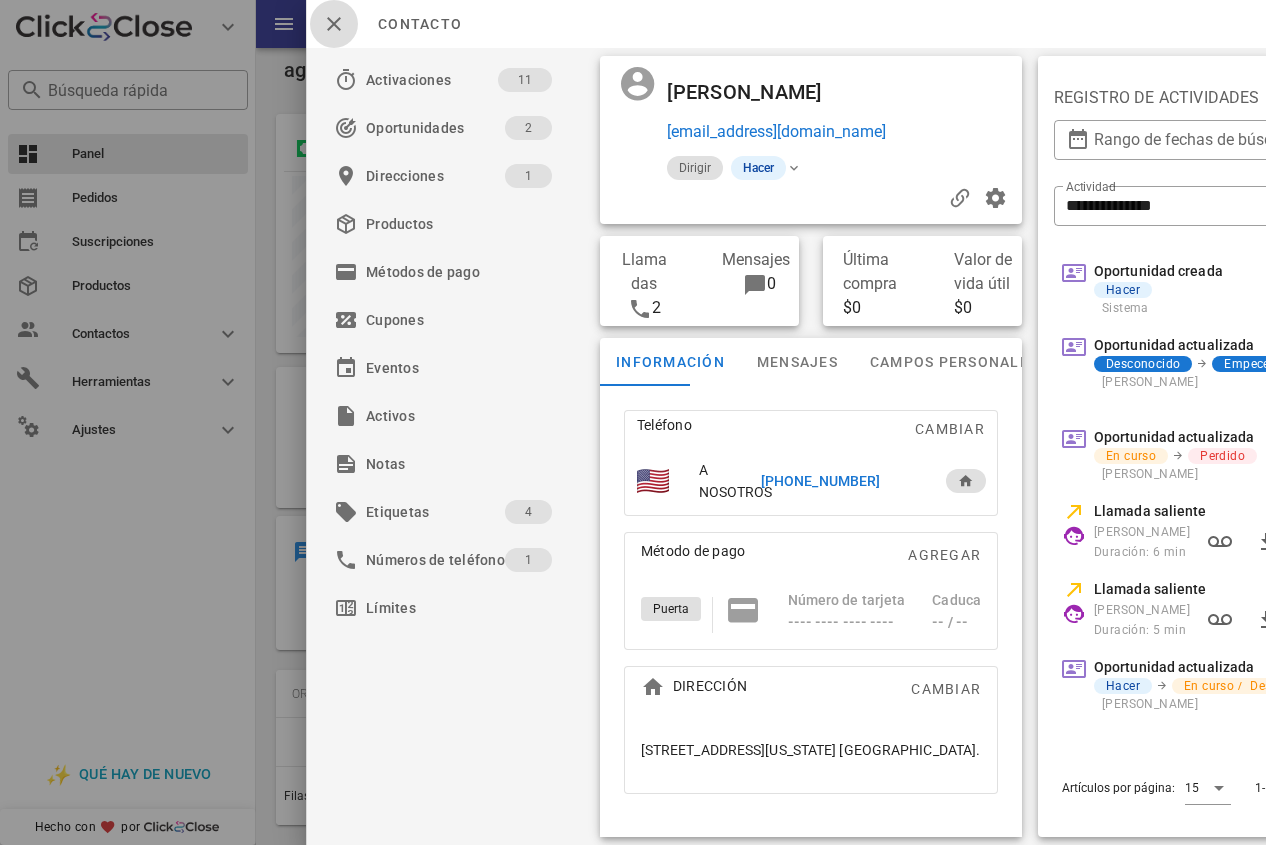 click at bounding box center (334, 24) 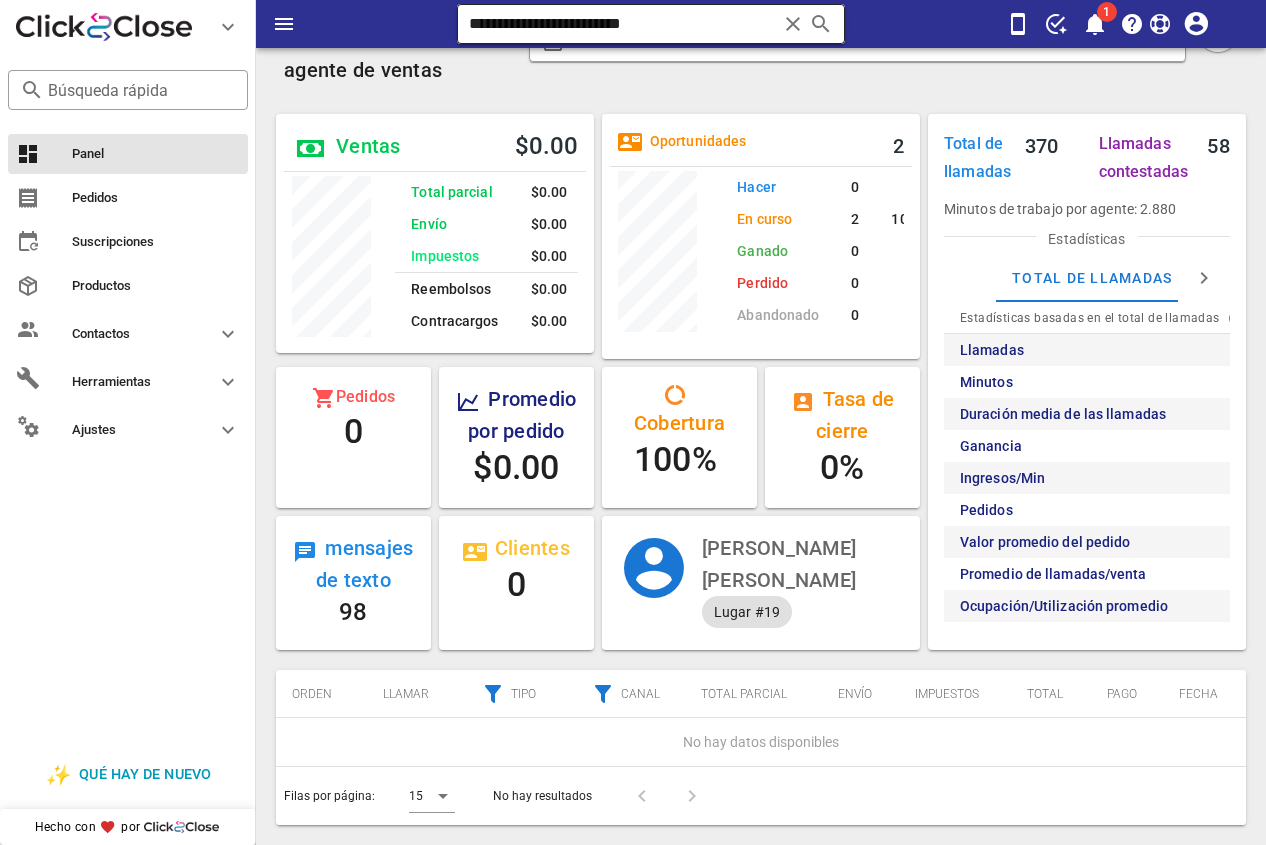 click on "**********" at bounding box center [623, 24] 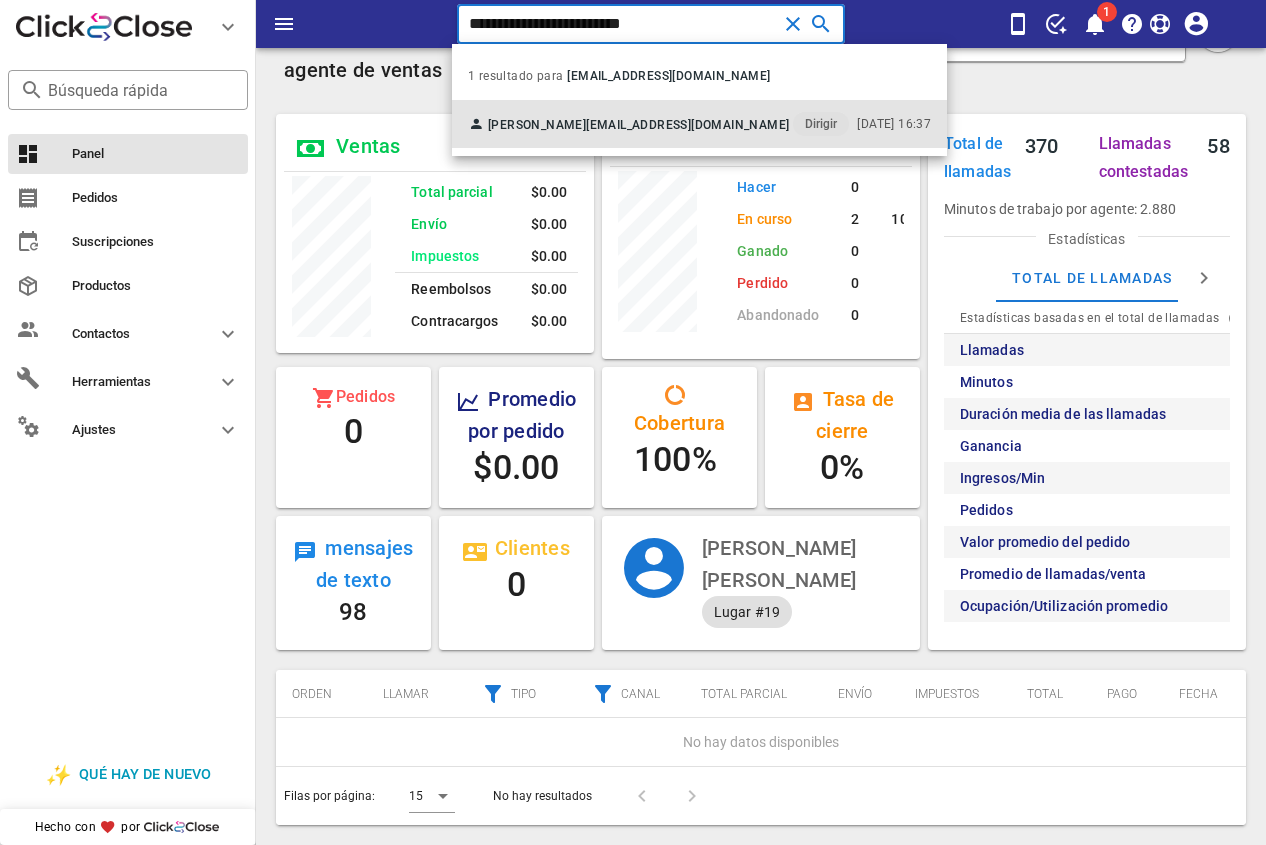 click on "[EMAIL_ADDRESS][DOMAIN_NAME]" at bounding box center [687, 125] 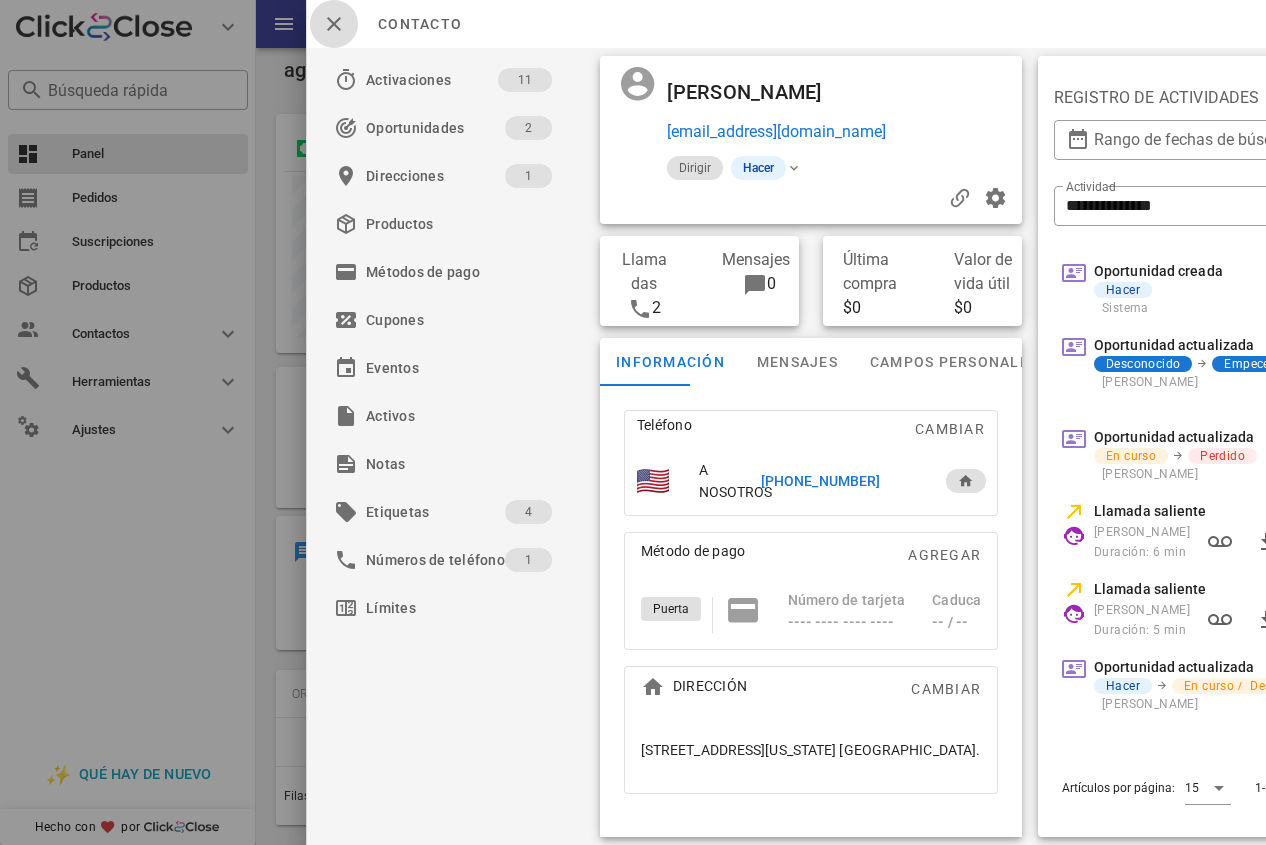 drag, startPoint x: 320, startPoint y: 12, endPoint x: 391, endPoint y: 79, distance: 97.62172 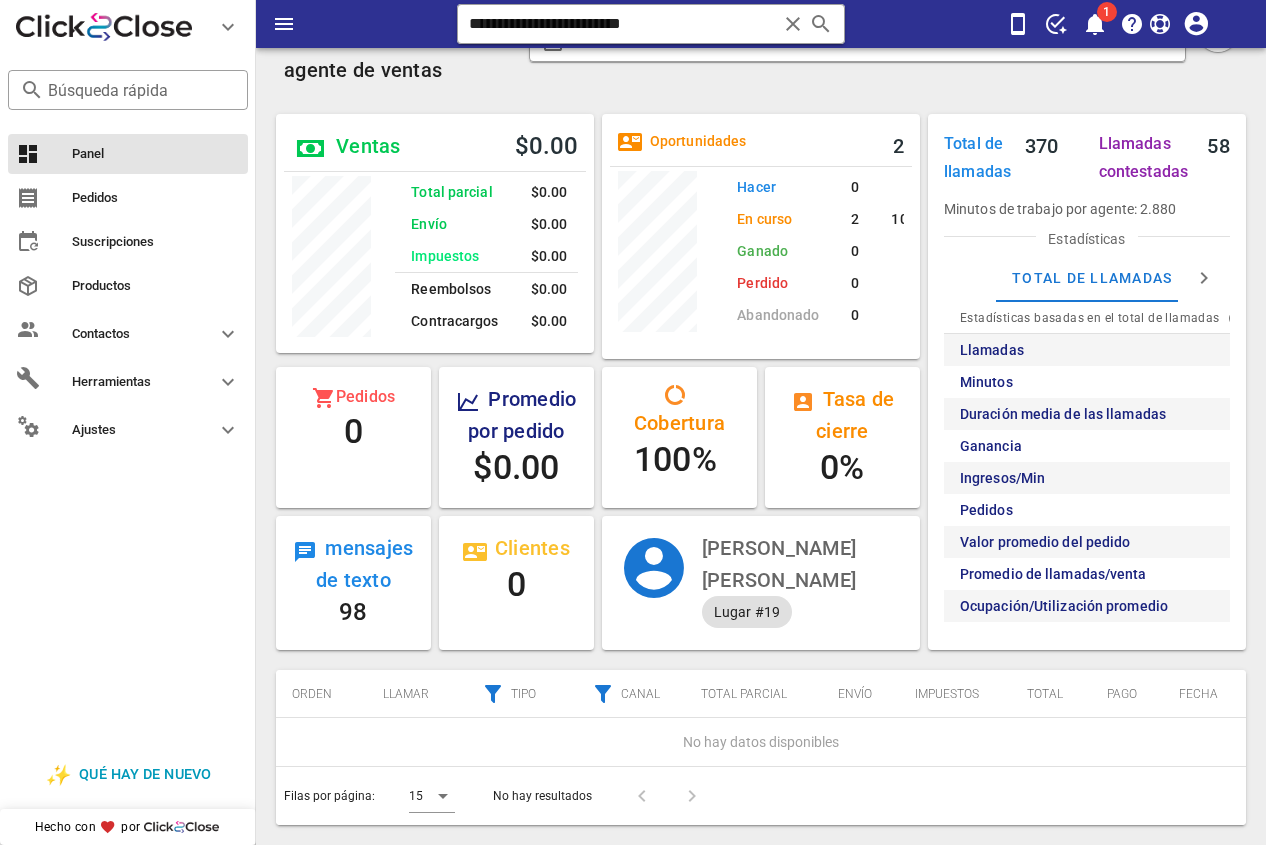 click on "Panel de control del agente de ventas" at bounding box center (394, 54) 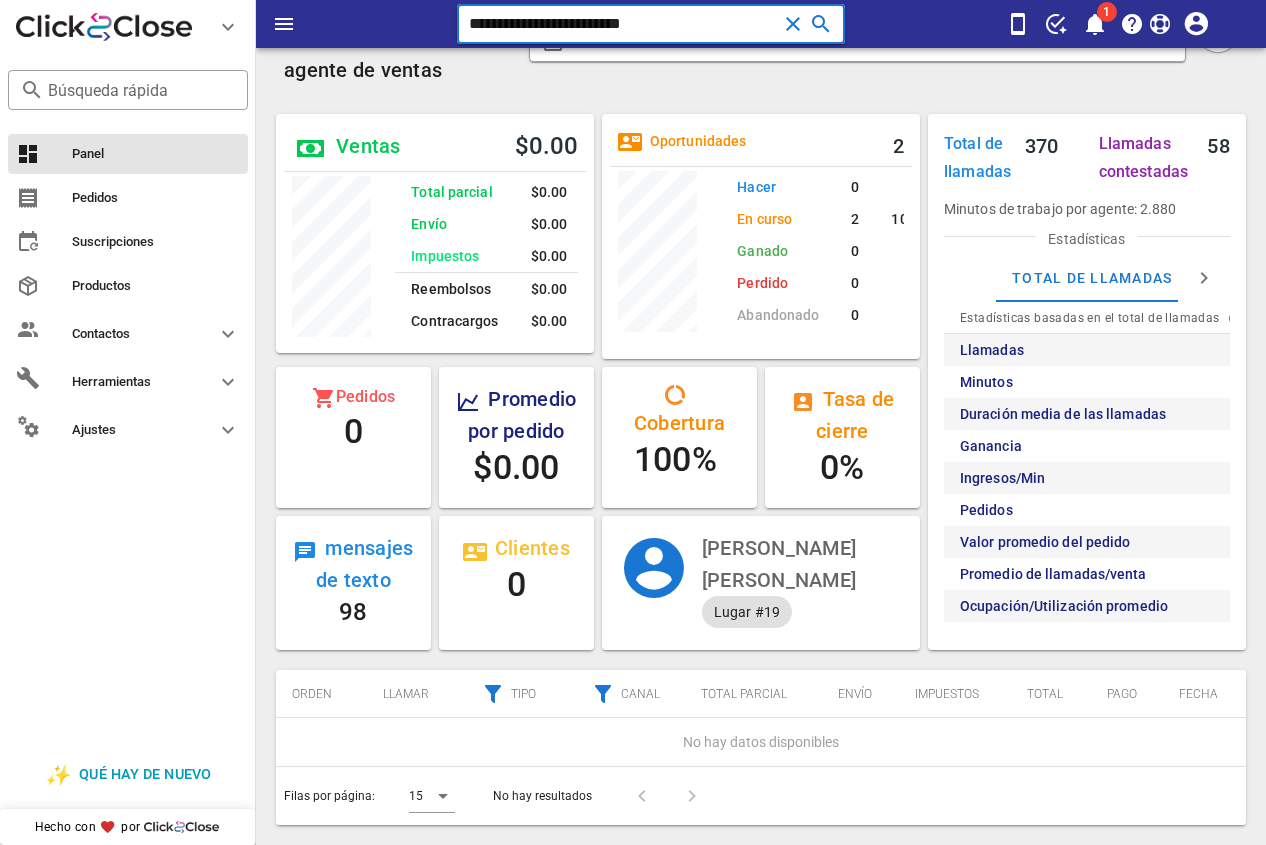 drag, startPoint x: 705, startPoint y: 17, endPoint x: 479, endPoint y: 17, distance: 226 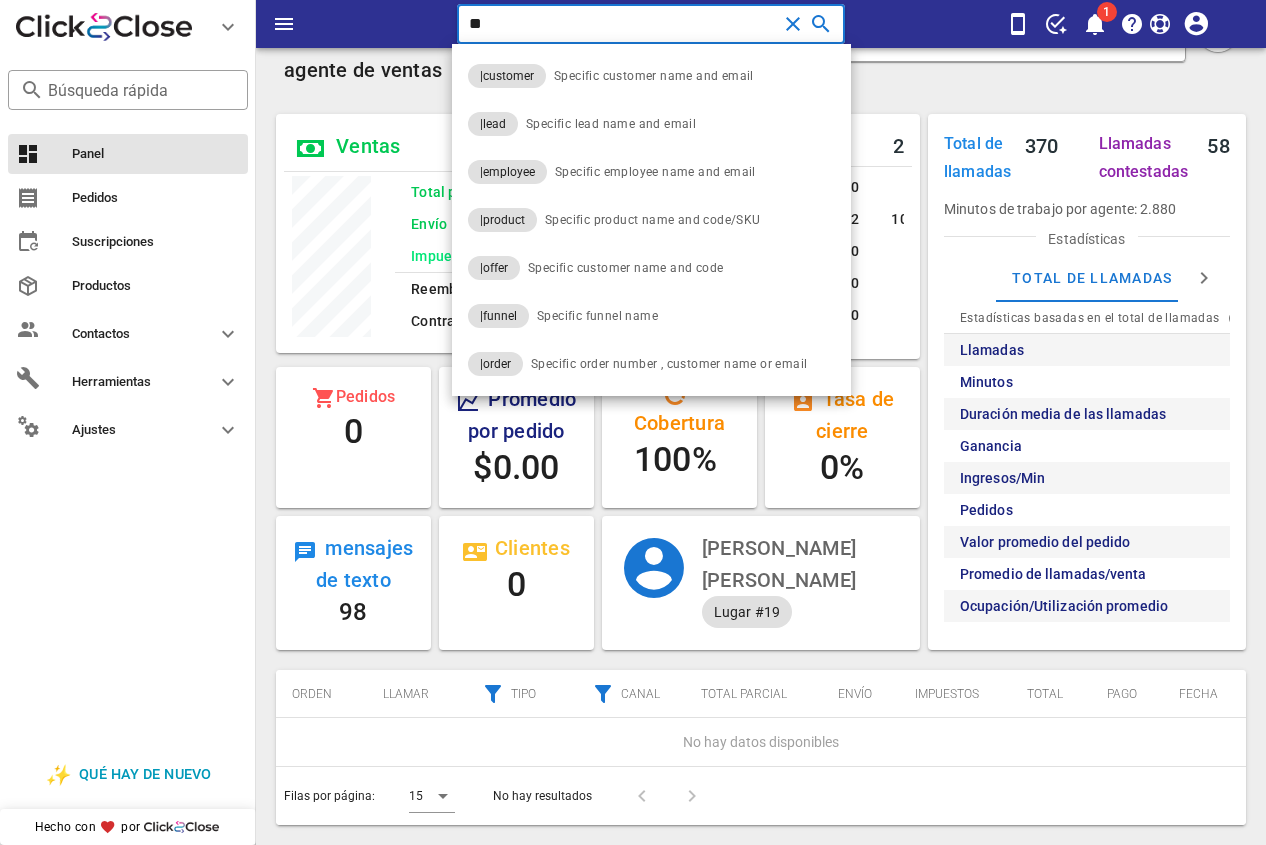 type on "*" 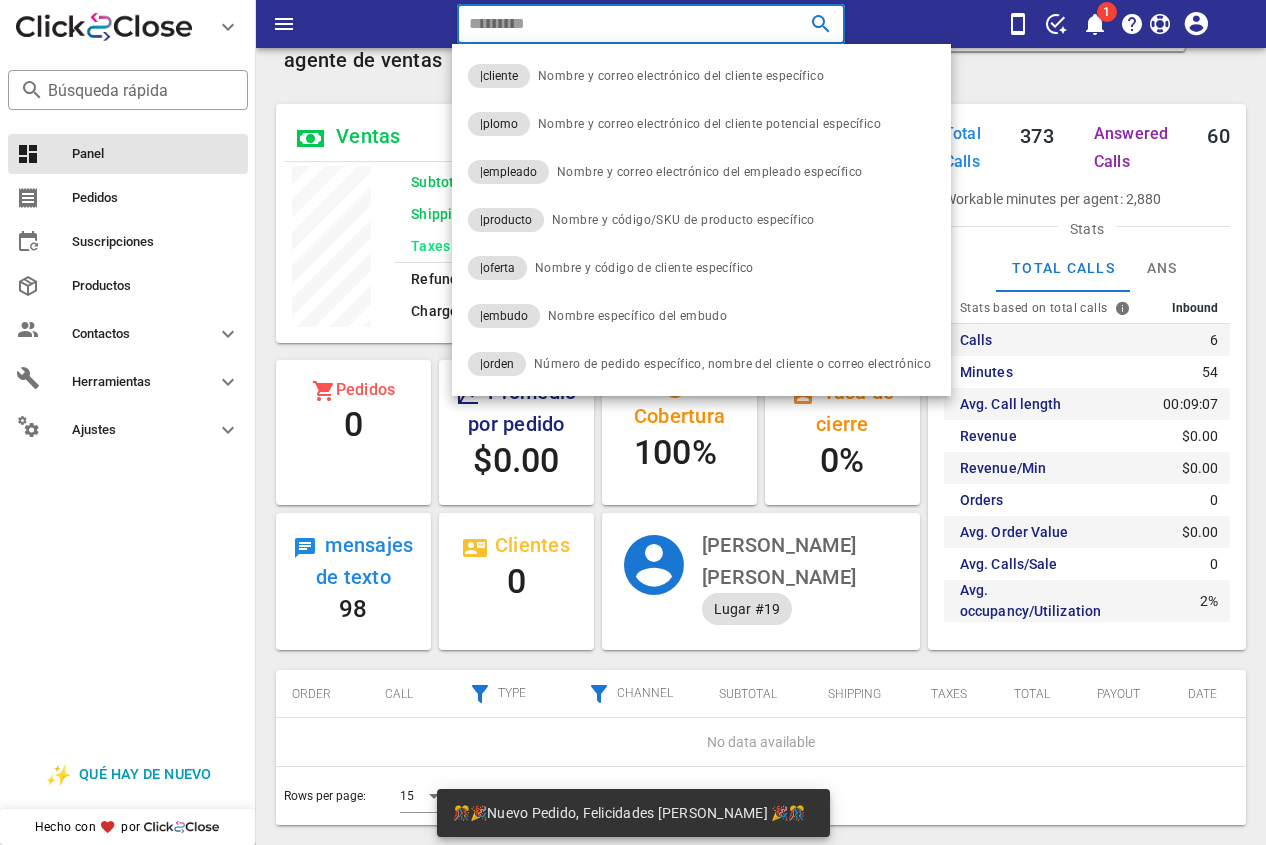 scroll, scrollTop: 999744, scrollLeft: 999682, axis: both 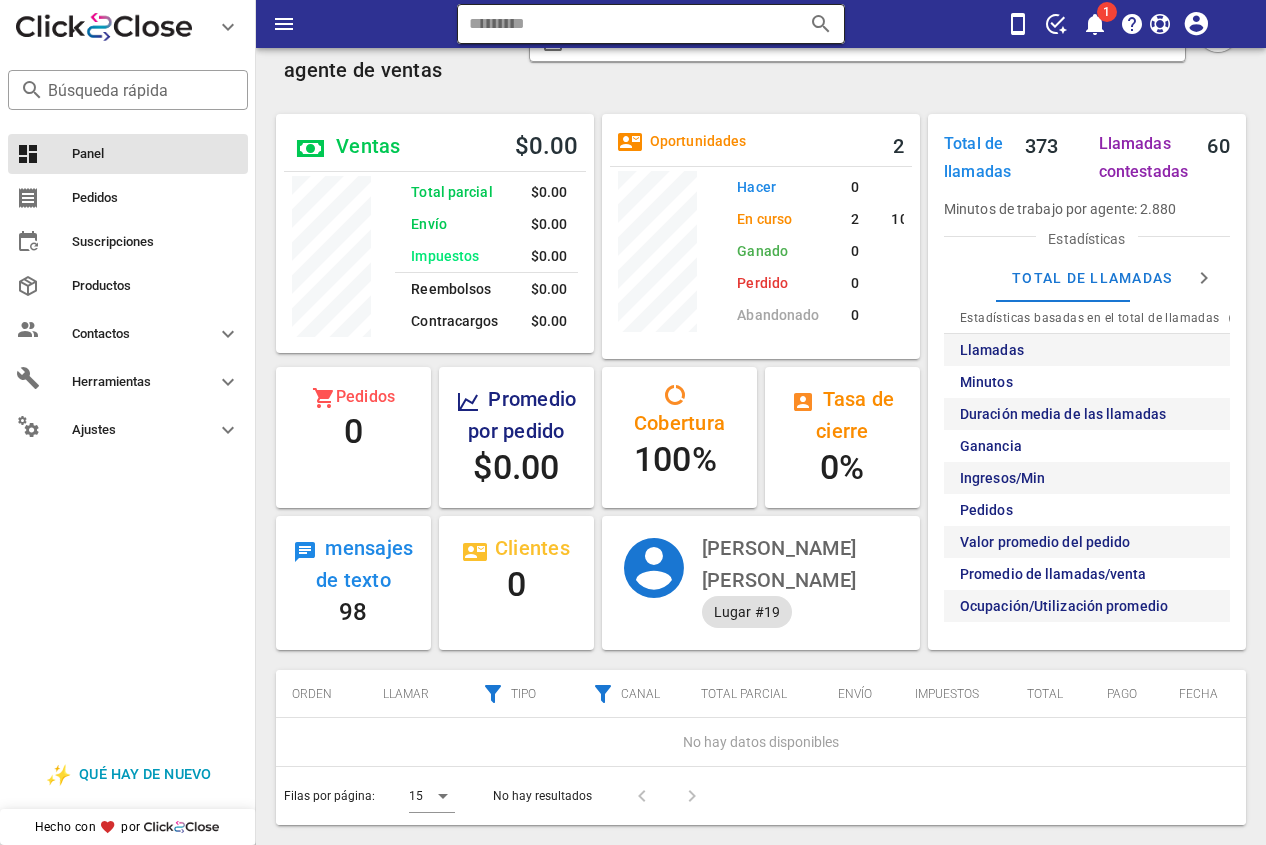 click at bounding box center (623, 24) 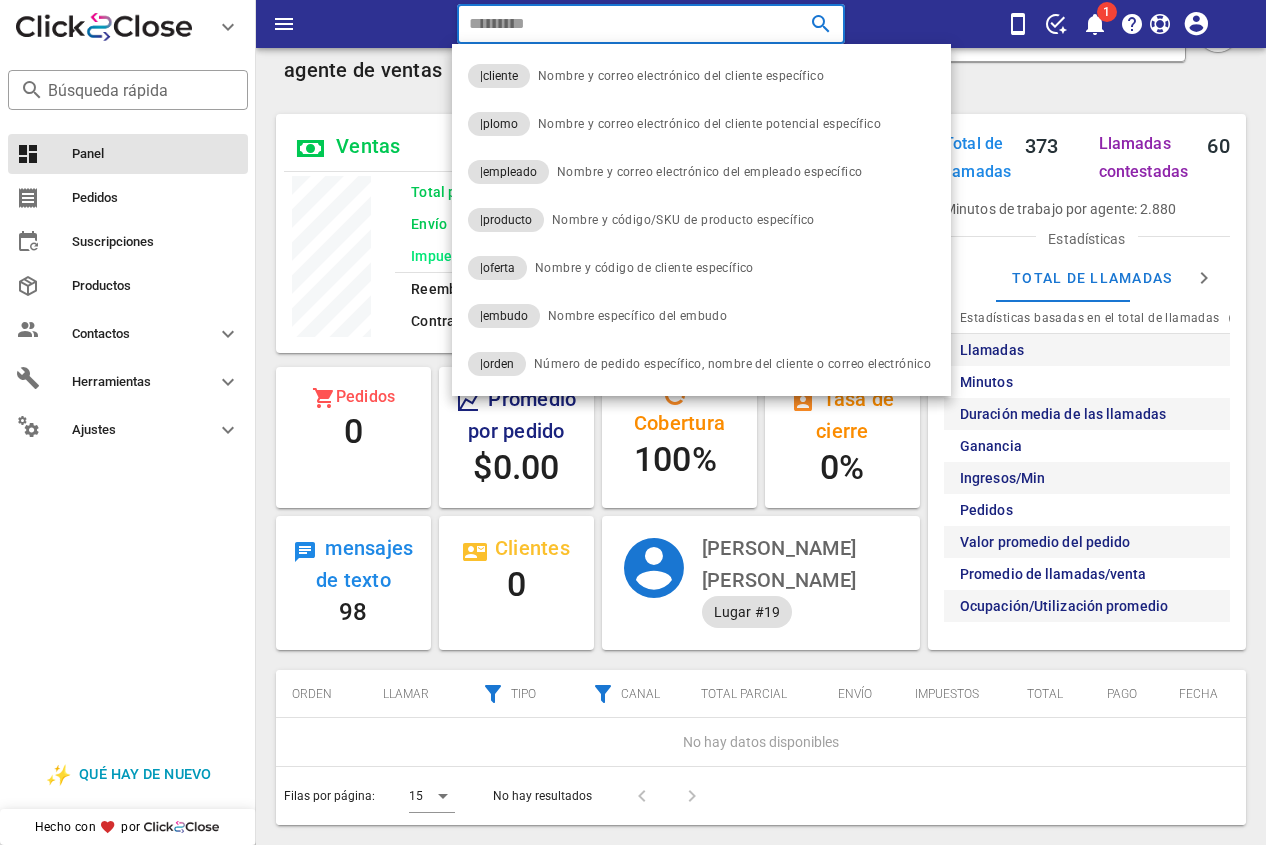 paste on "**********" 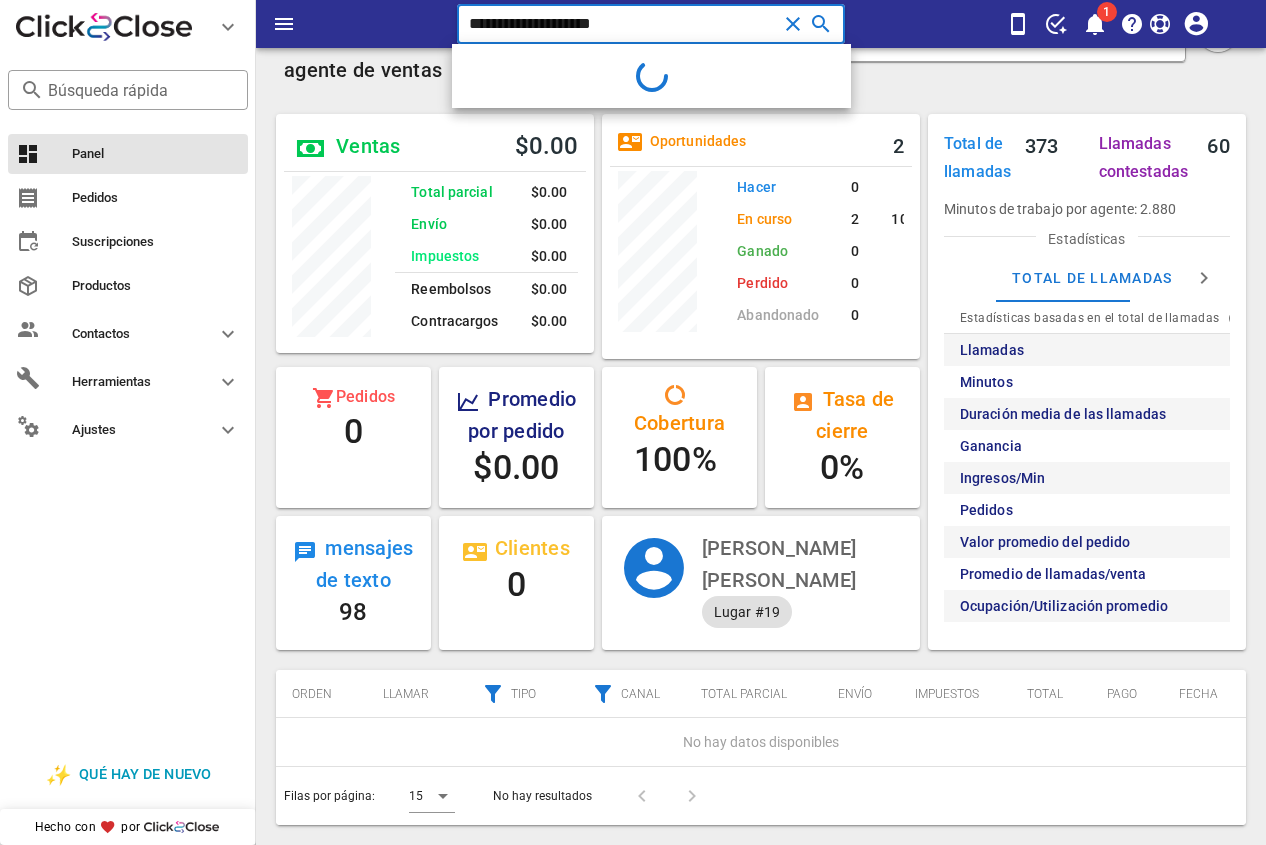 type on "**********" 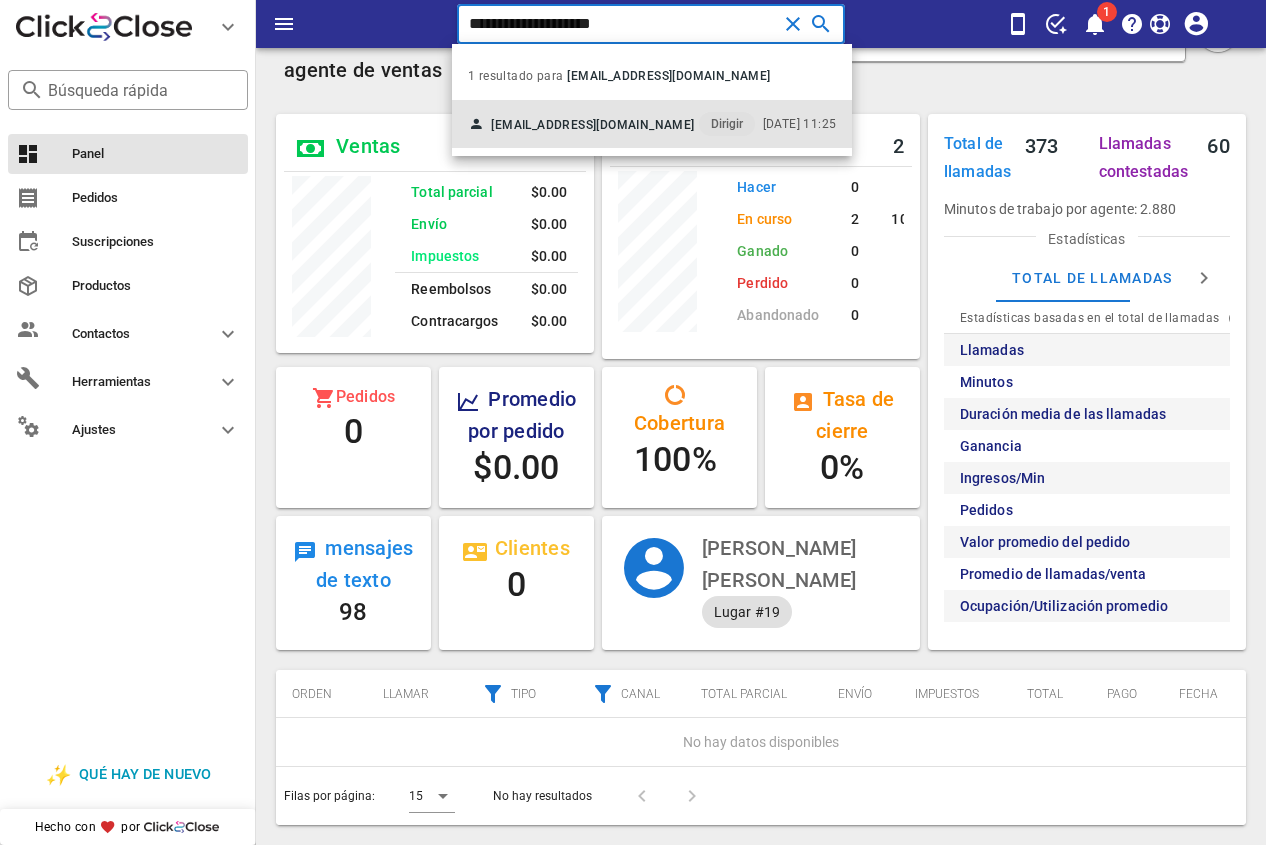 click on "[EMAIL_ADDRESS][DOMAIN_NAME] Dirigir" at bounding box center (611, 124) 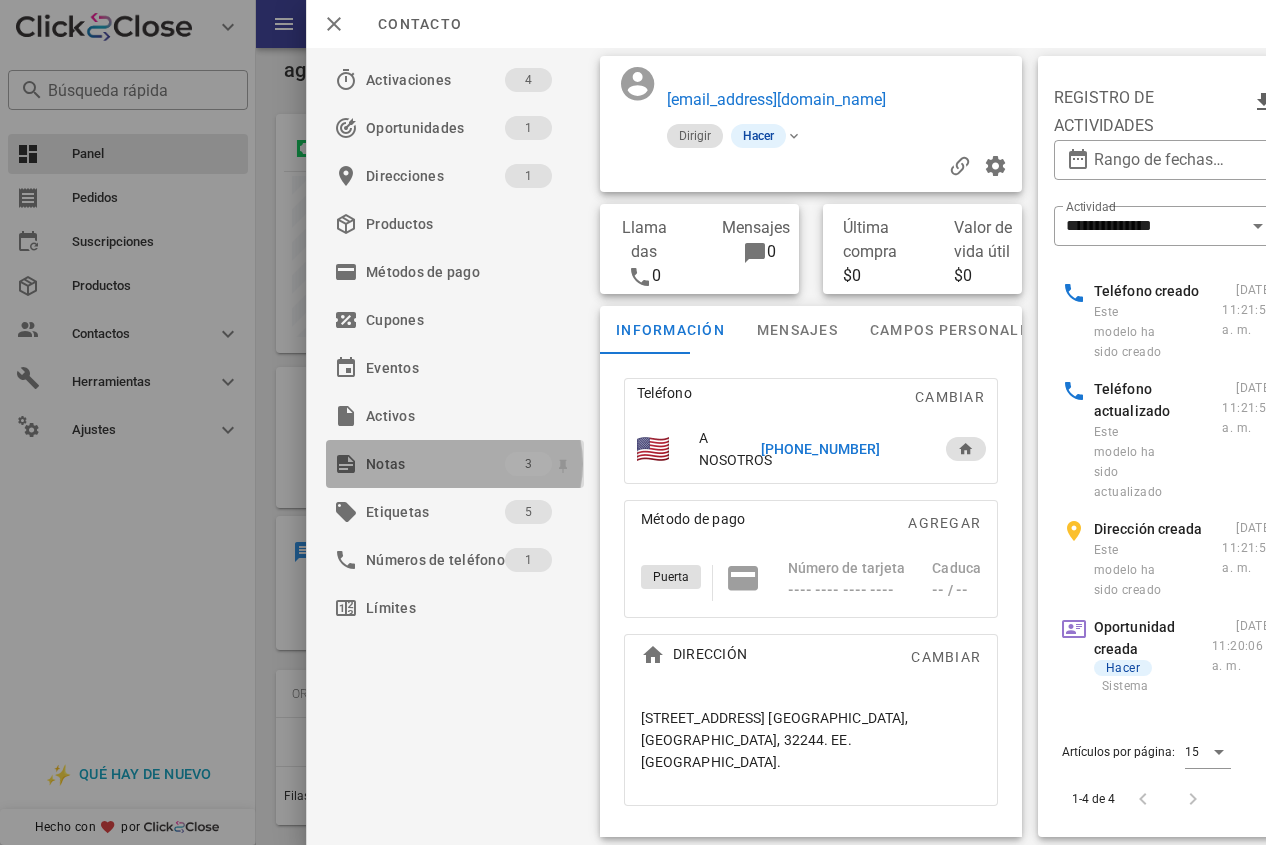click on "Notas" at bounding box center (435, 464) 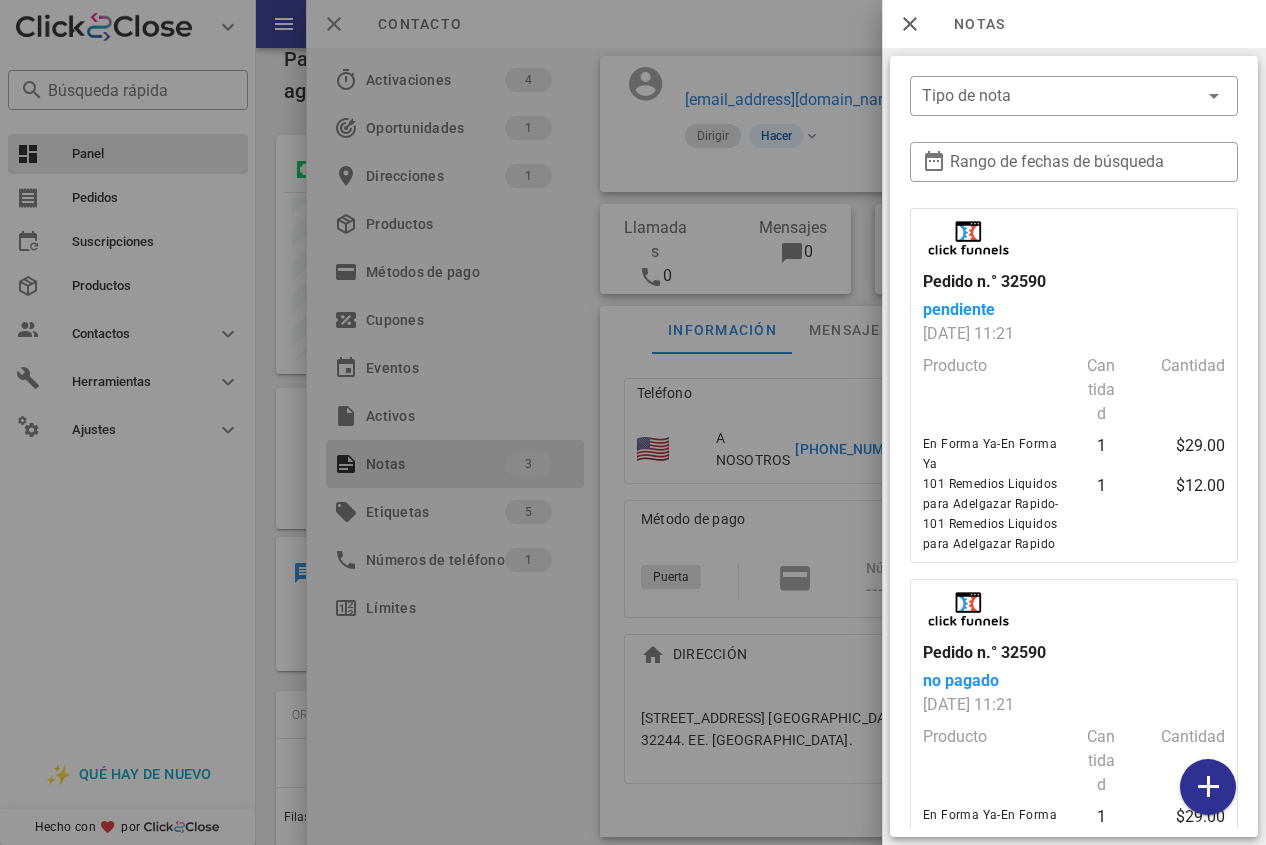scroll, scrollTop: 0, scrollLeft: 0, axis: both 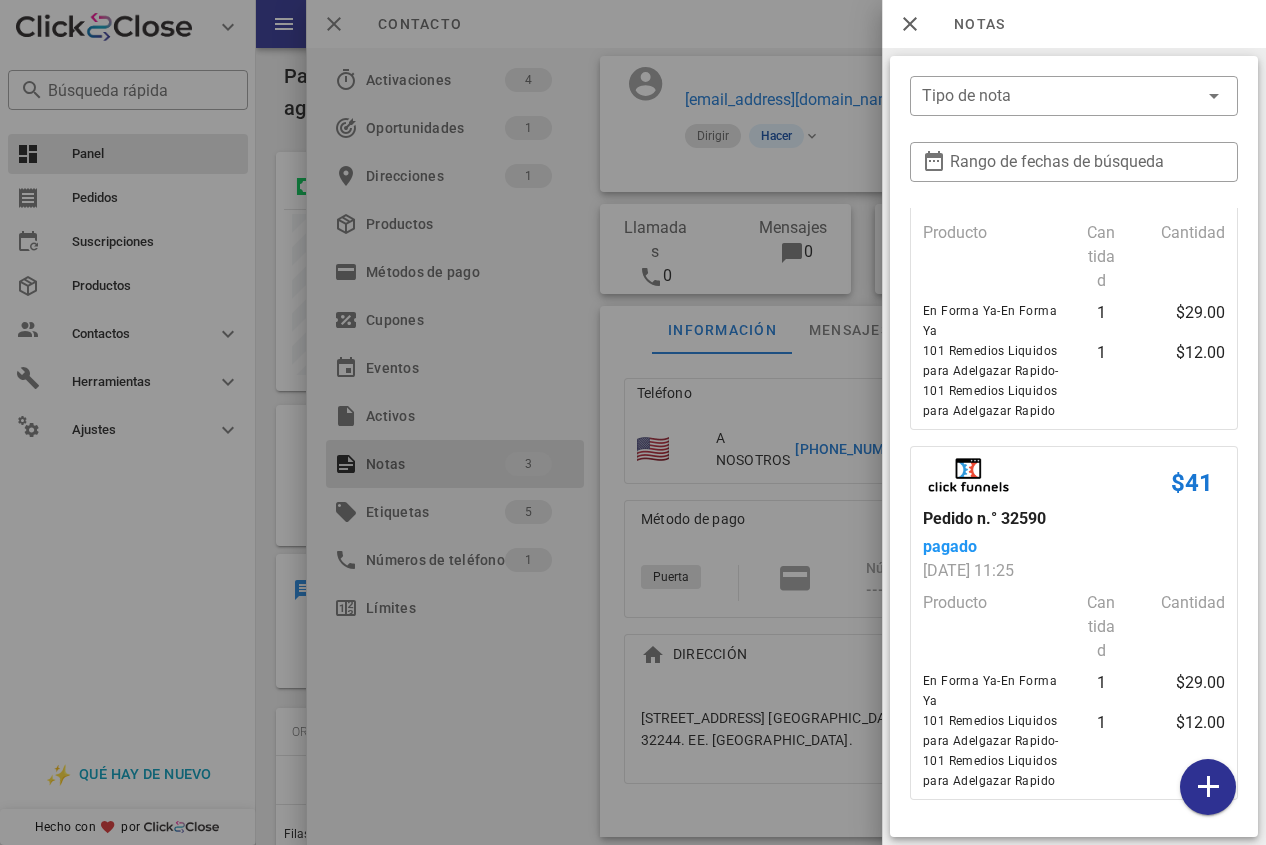 click at bounding box center (633, 422) 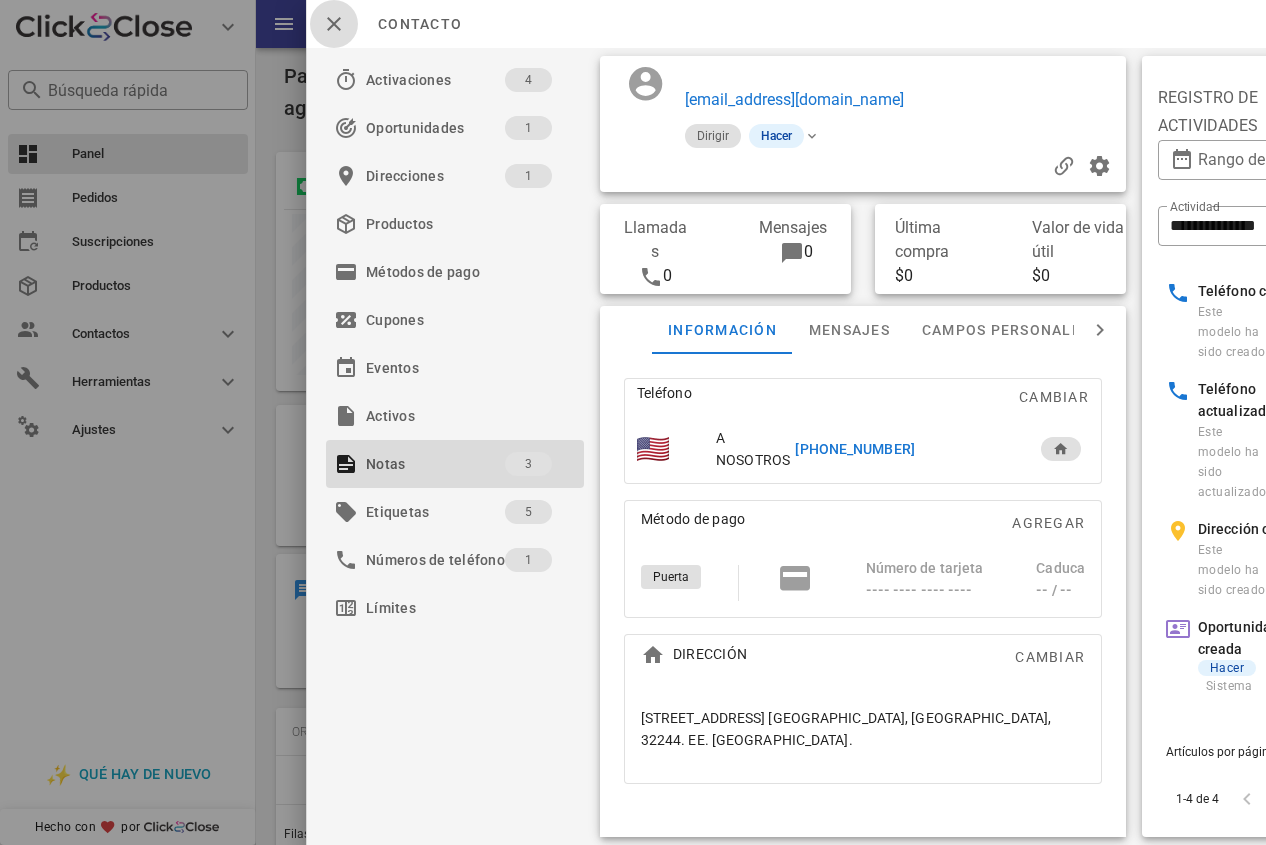 click at bounding box center [334, 24] 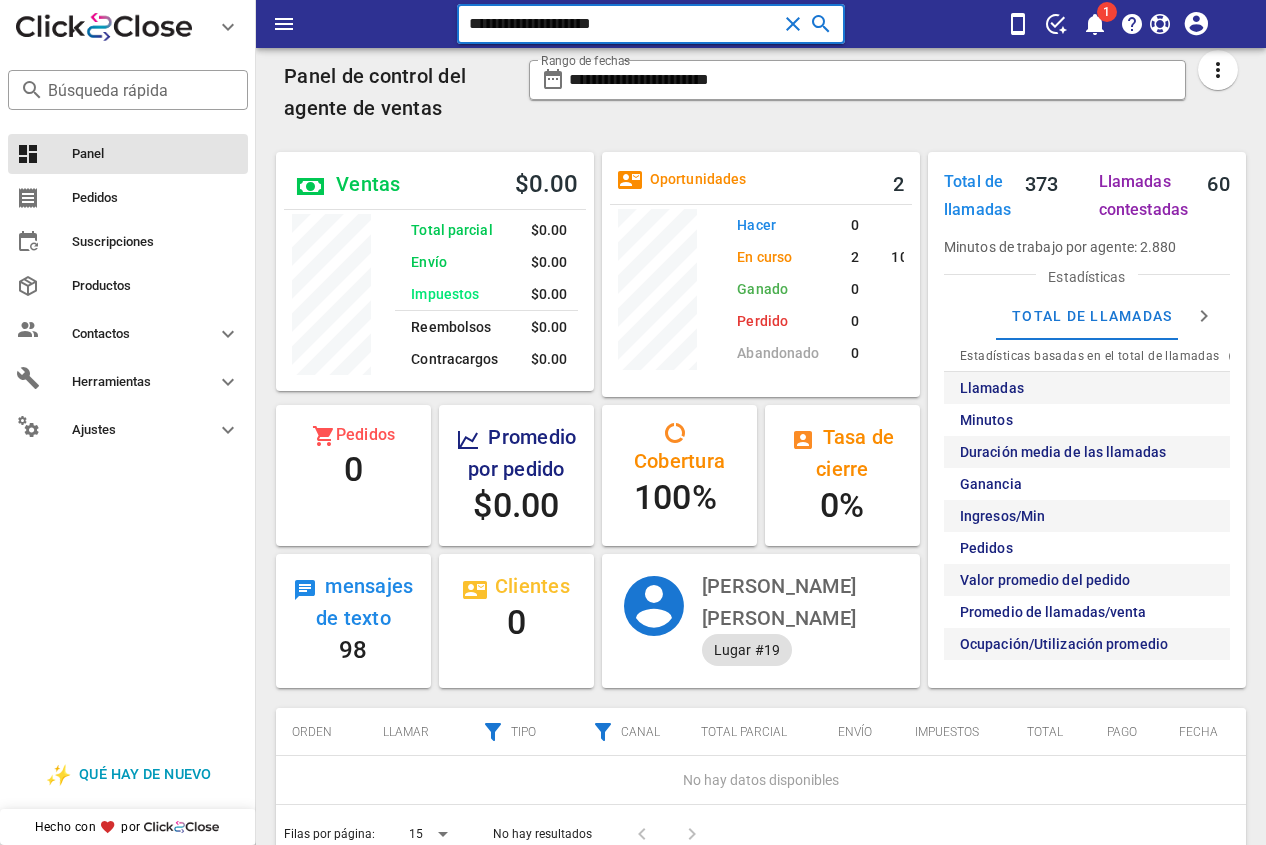 click on "**********" at bounding box center [623, 24] 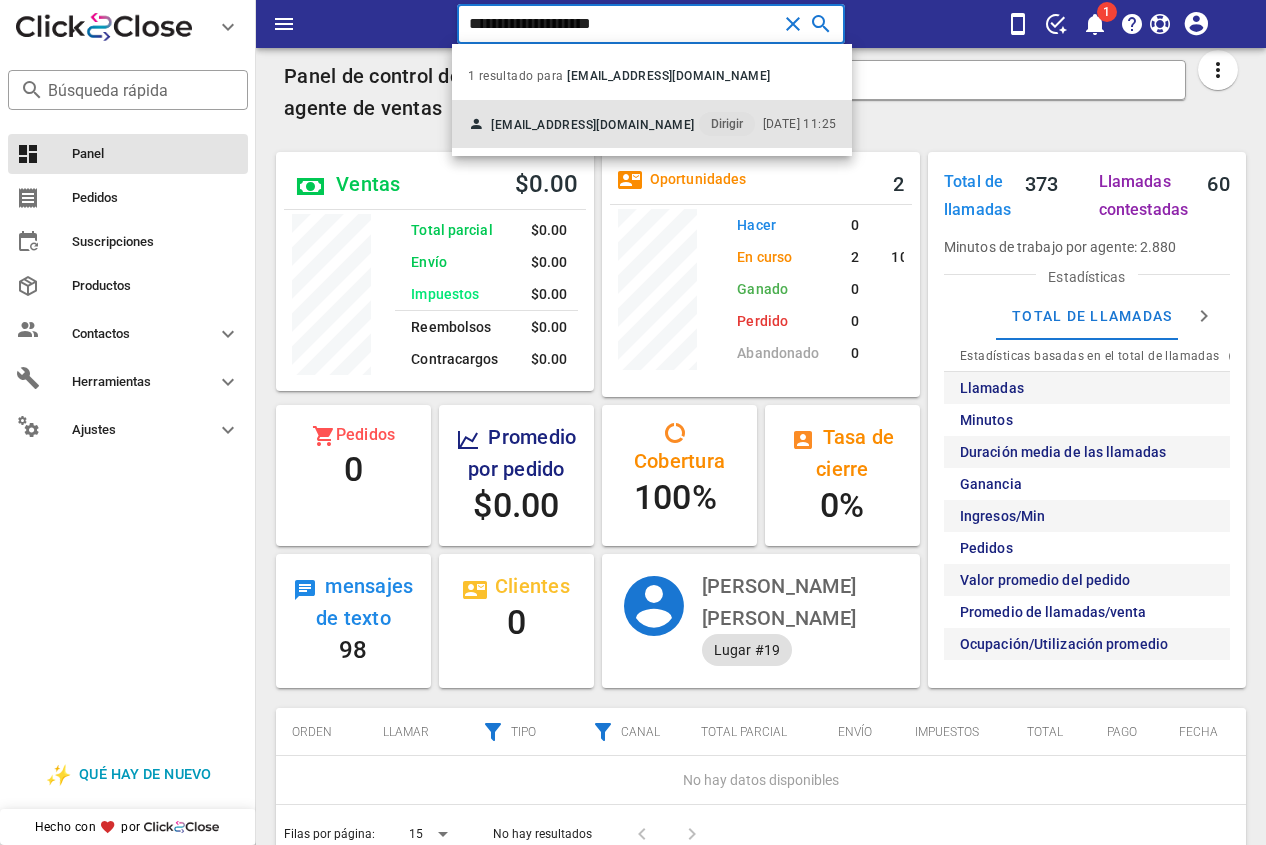 click on "[EMAIL_ADDRESS][DOMAIN_NAME]" at bounding box center [592, 125] 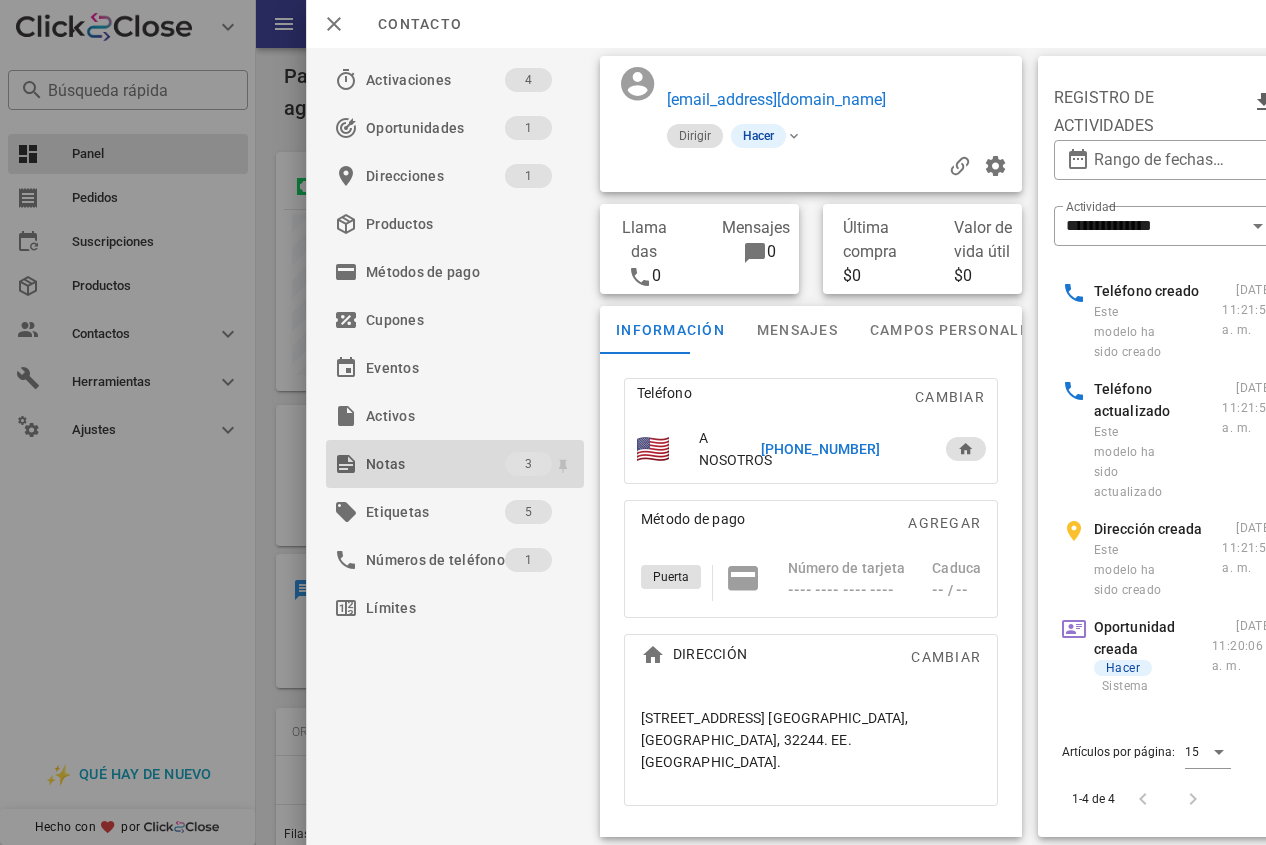 click on "Notas" at bounding box center [435, 464] 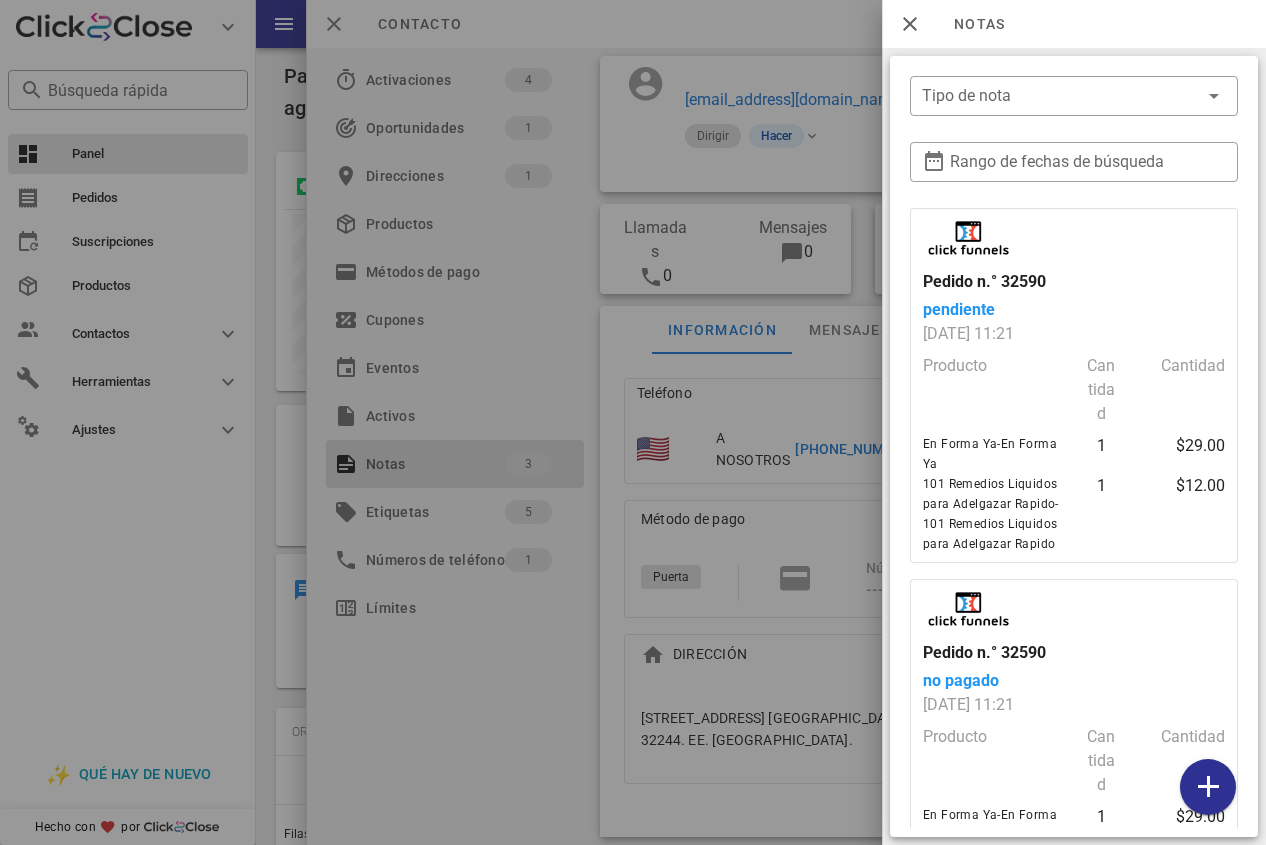 scroll, scrollTop: 559, scrollLeft: 0, axis: vertical 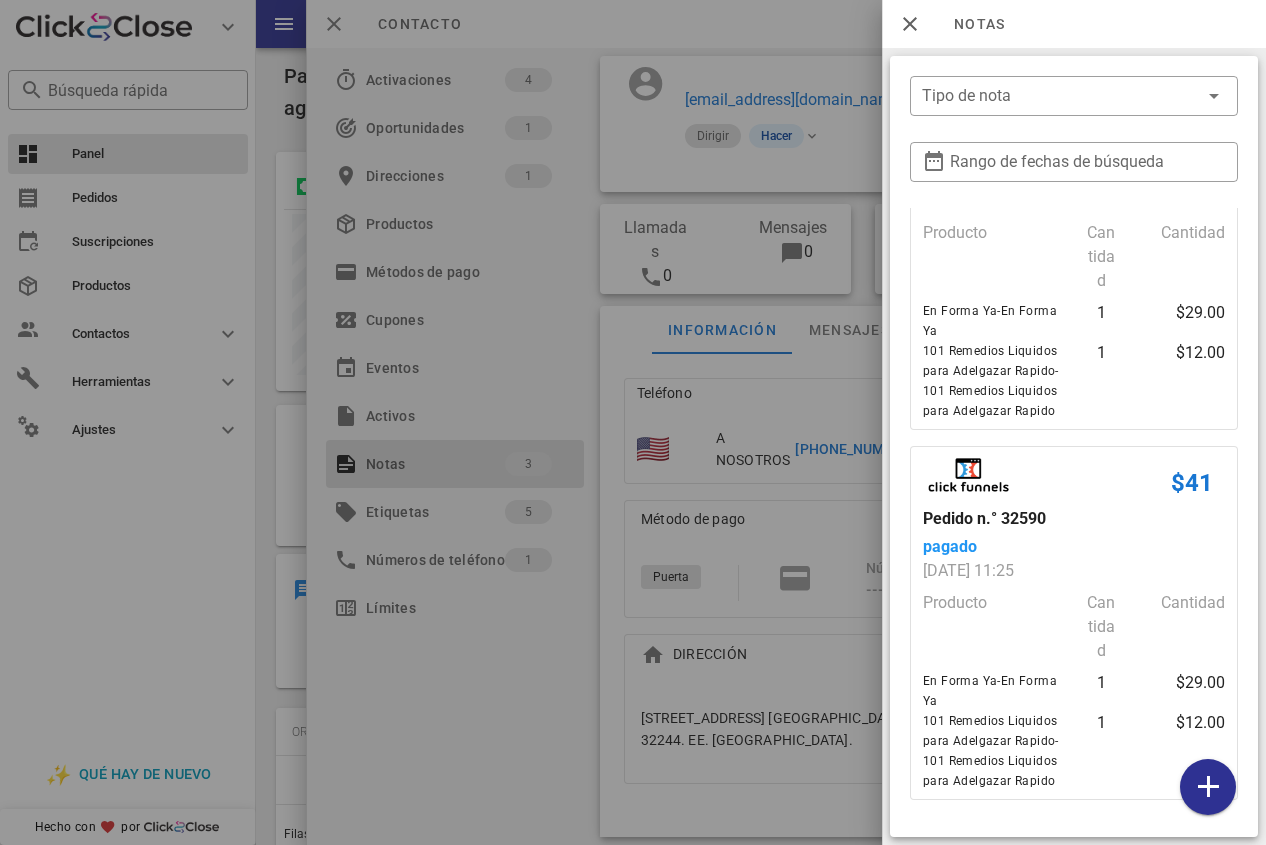 click at bounding box center [633, 422] 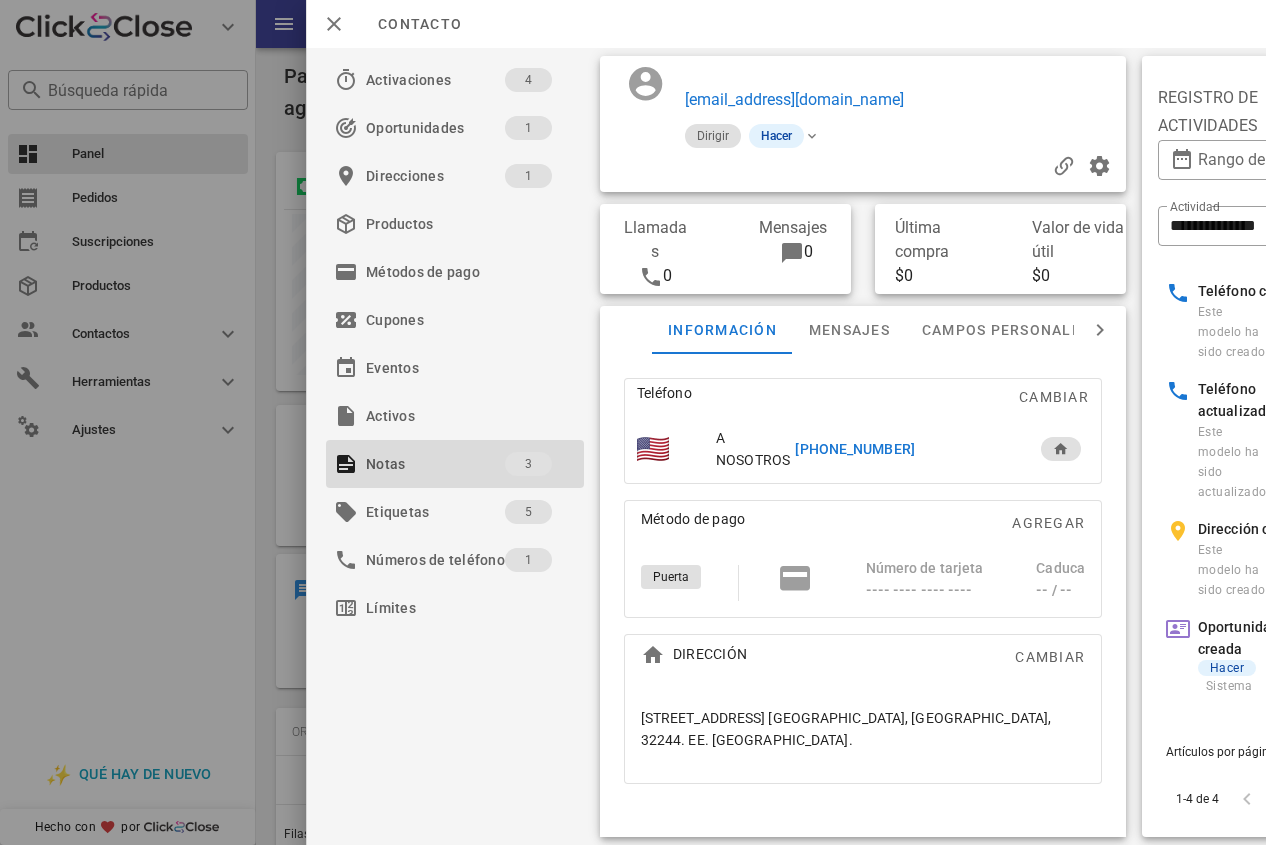 click on "[PHONE_NUMBER]" at bounding box center [854, 449] 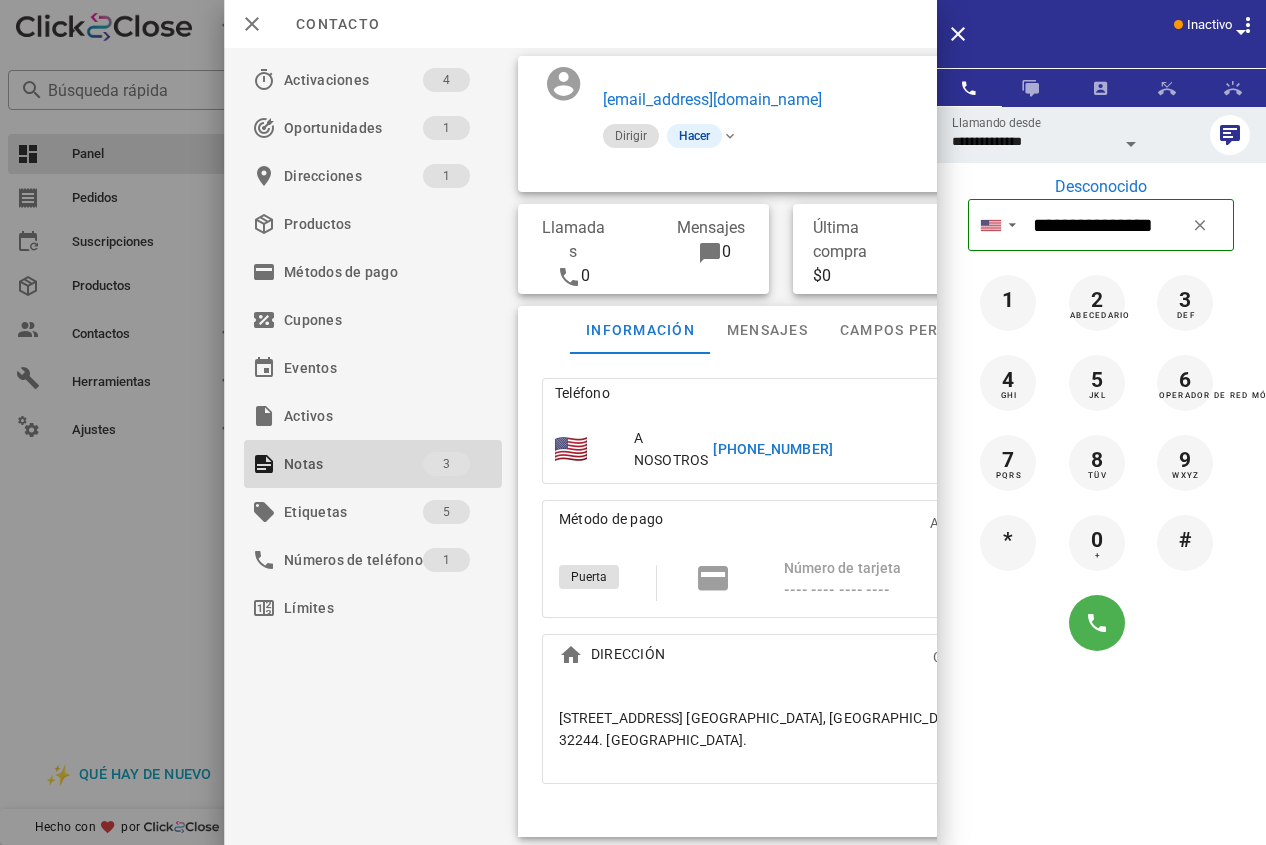 scroll, scrollTop: 0, scrollLeft: 0, axis: both 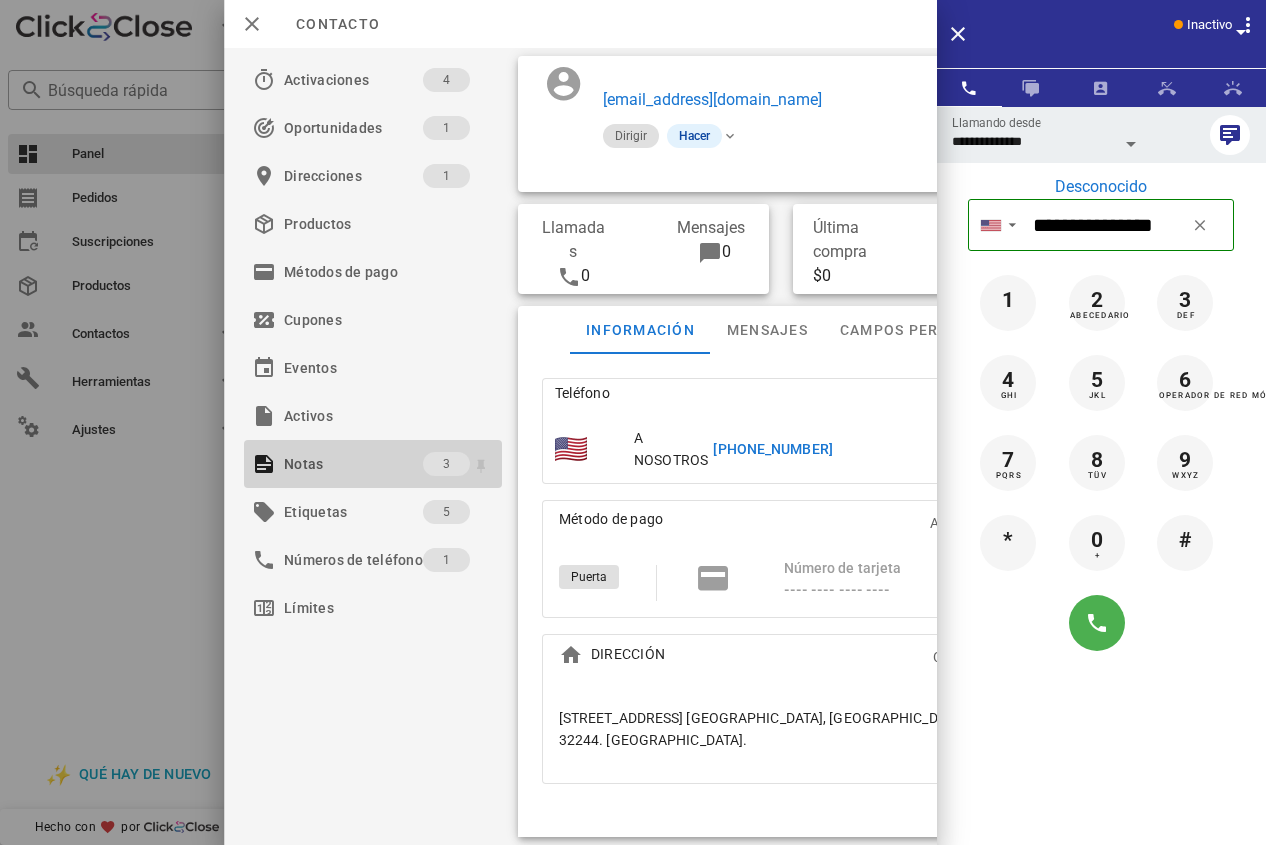 click on "Notas" at bounding box center [353, 464] 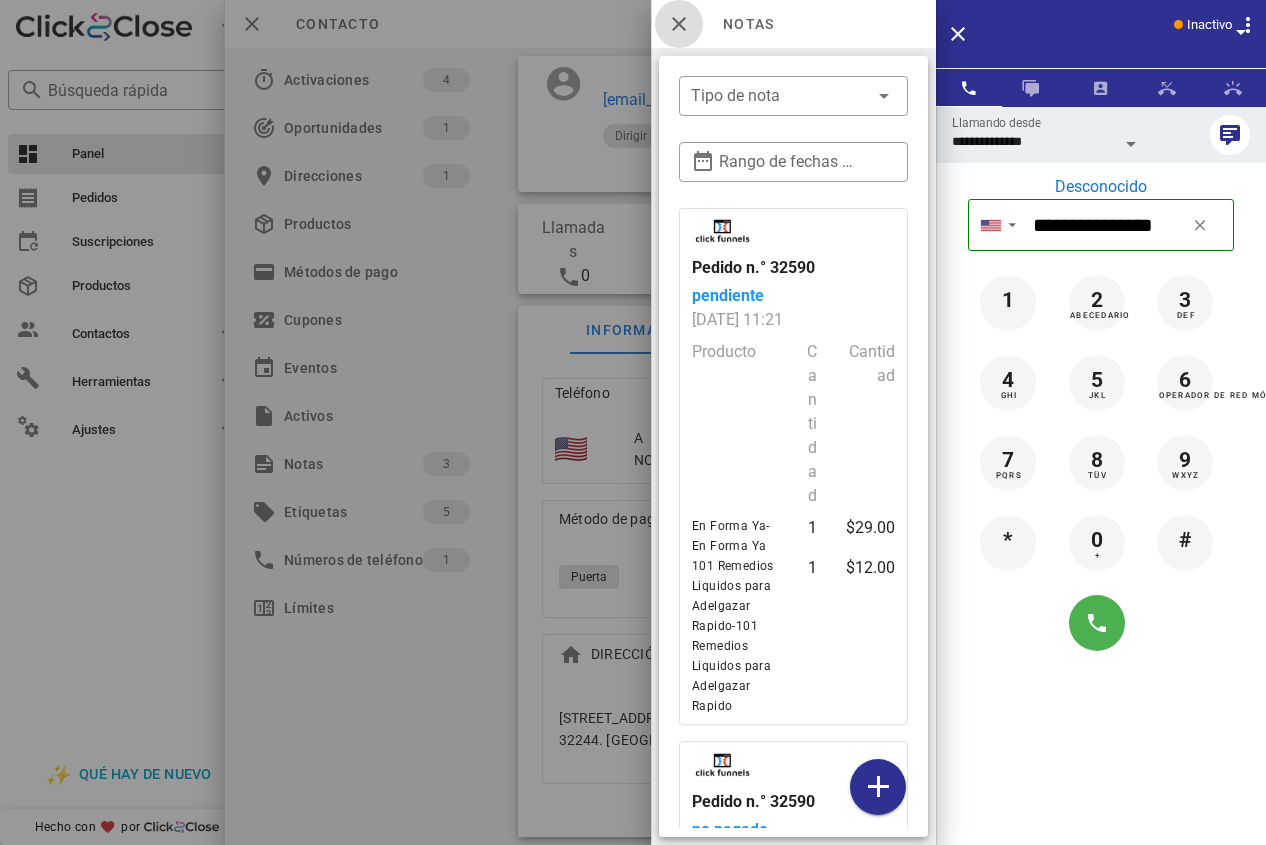 click at bounding box center [679, 24] 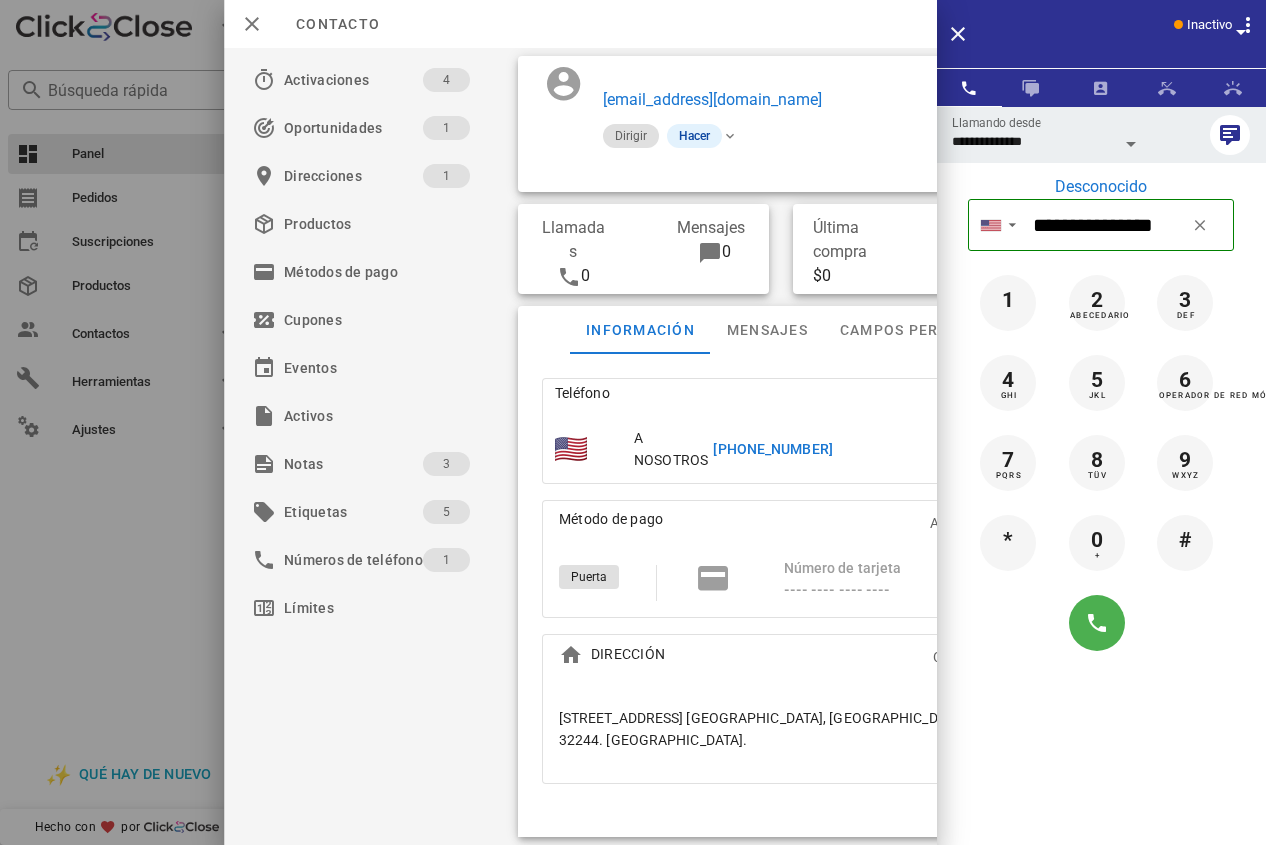 click on "[PHONE_NUMBER]" at bounding box center [772, 449] 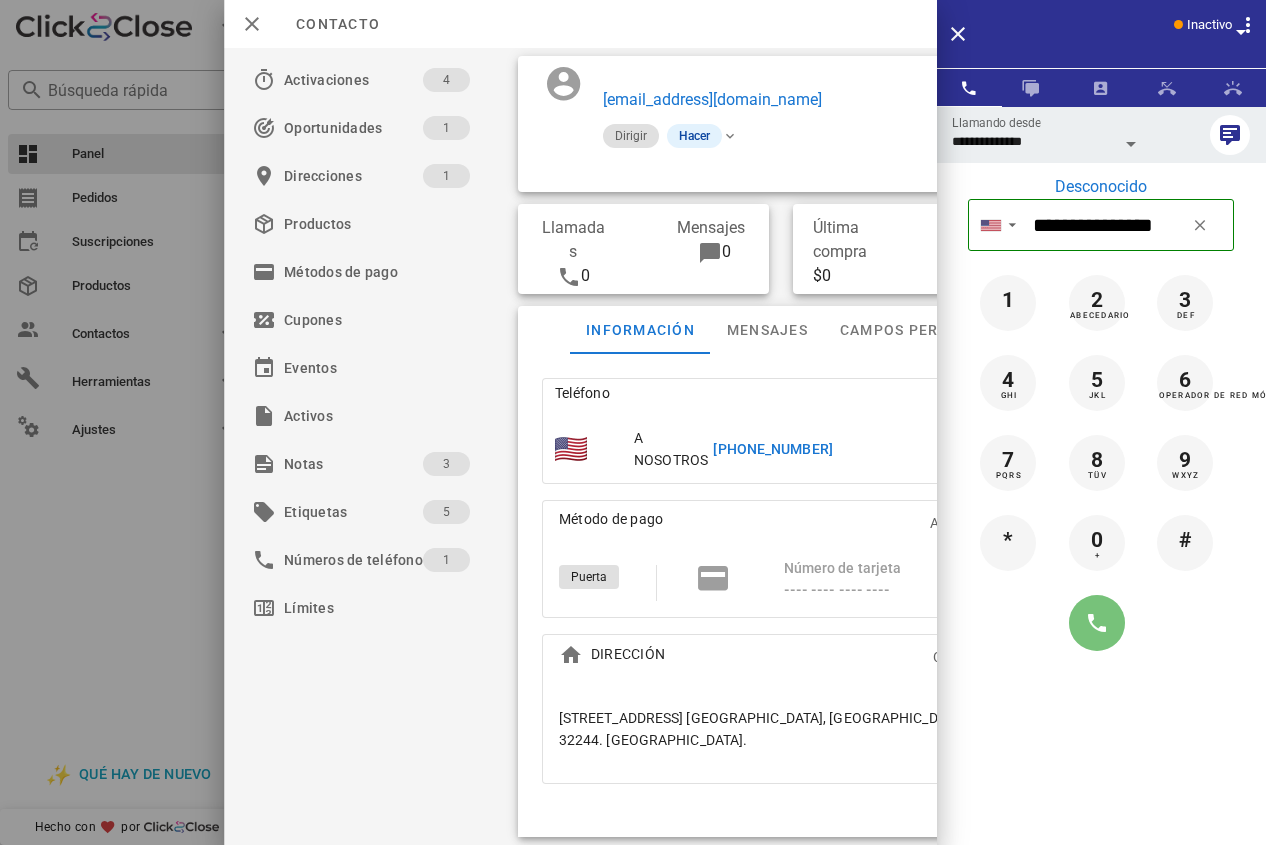 click at bounding box center (1097, 623) 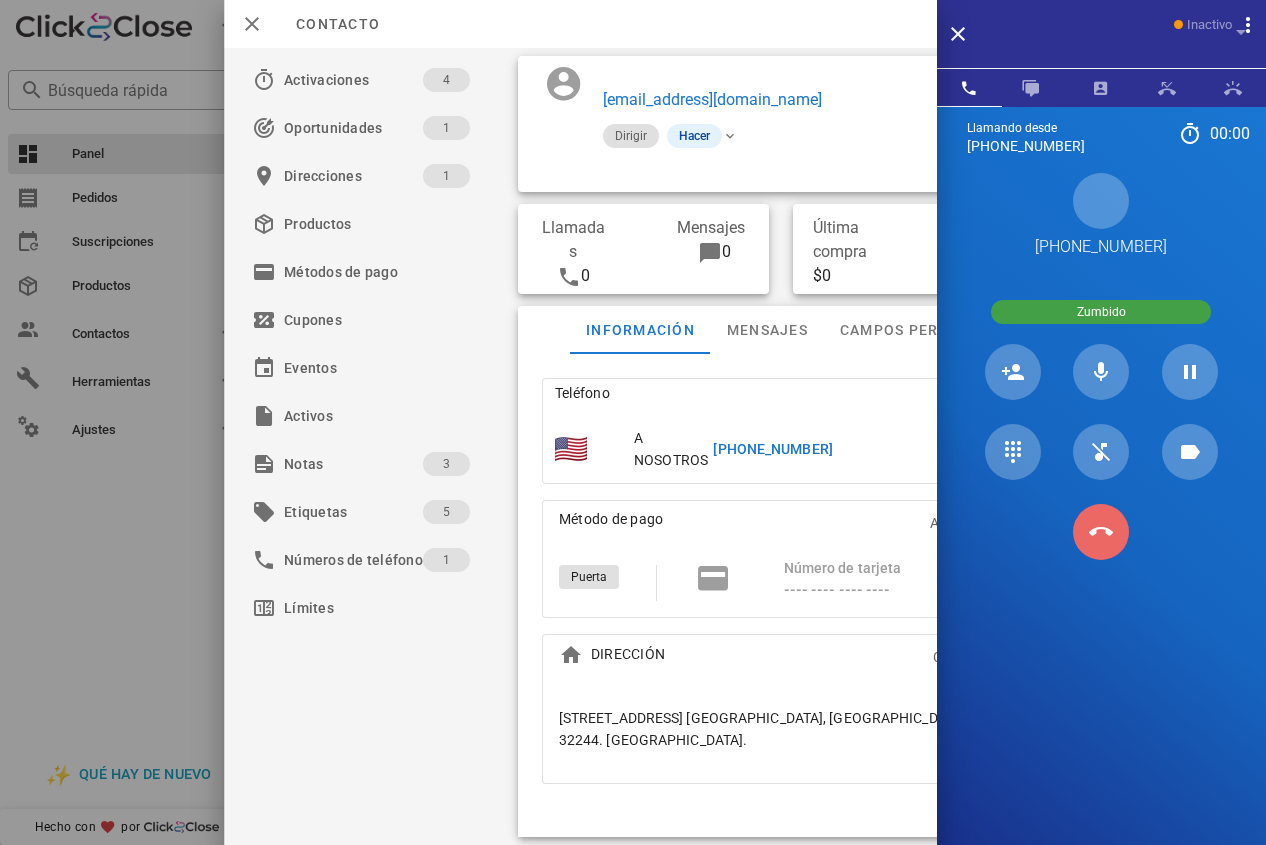 click at bounding box center (1101, 532) 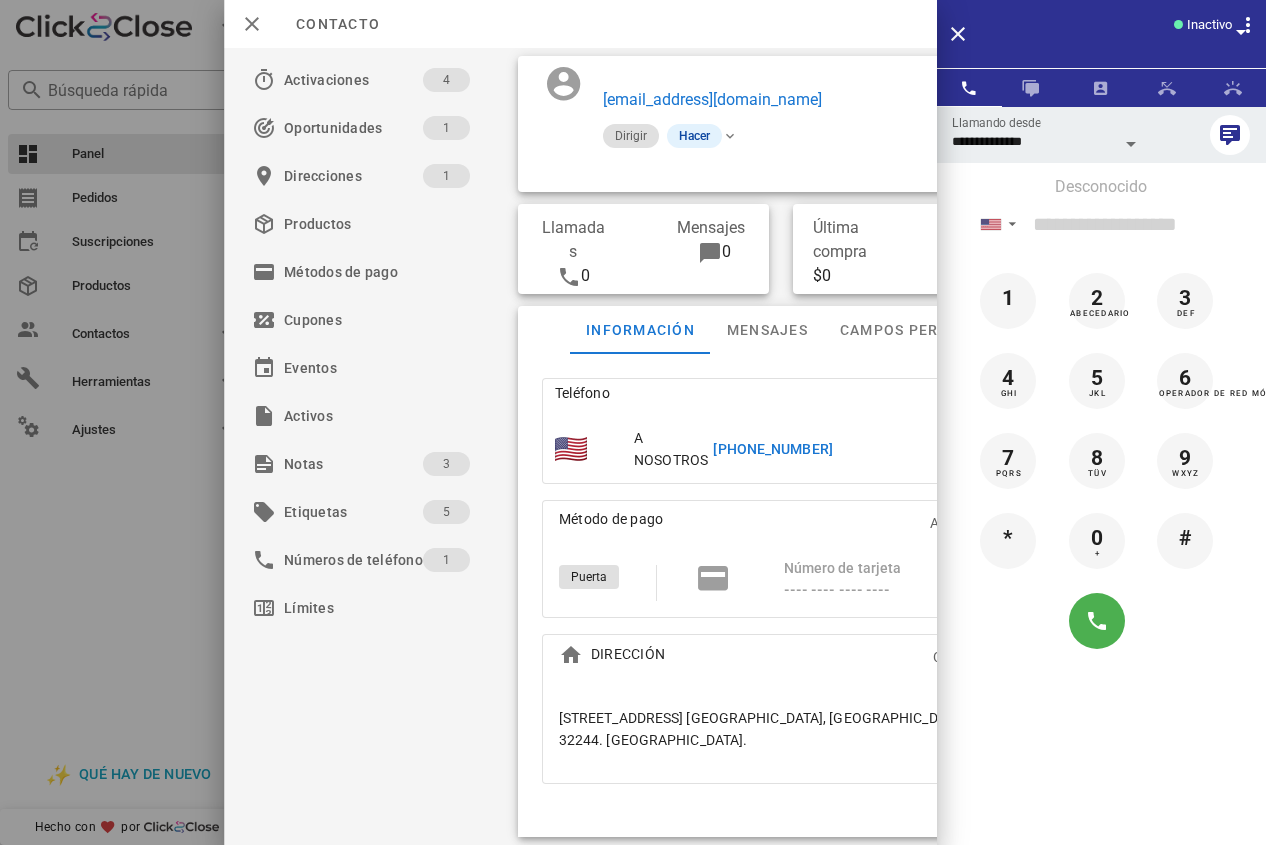 click on "[PHONE_NUMBER]" at bounding box center (772, 449) 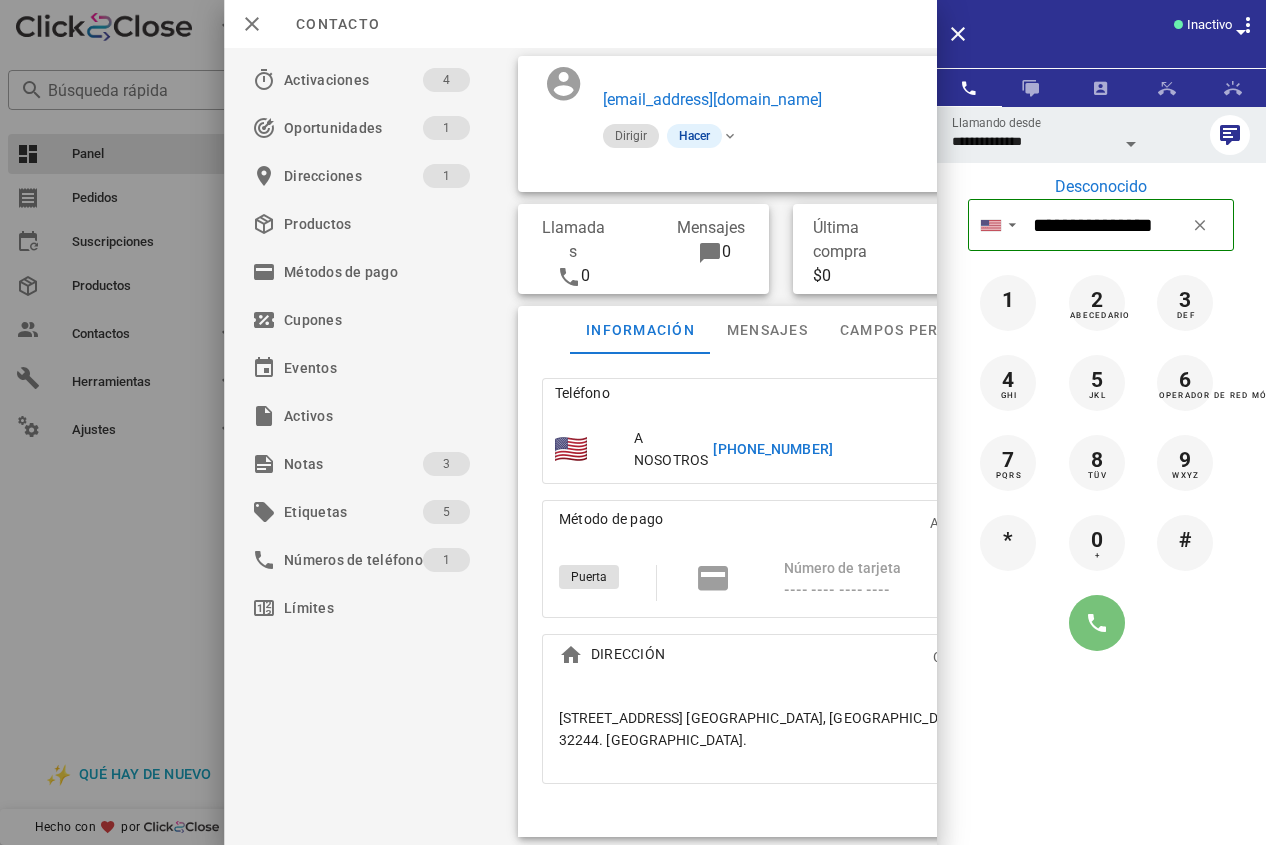 click at bounding box center (1097, 623) 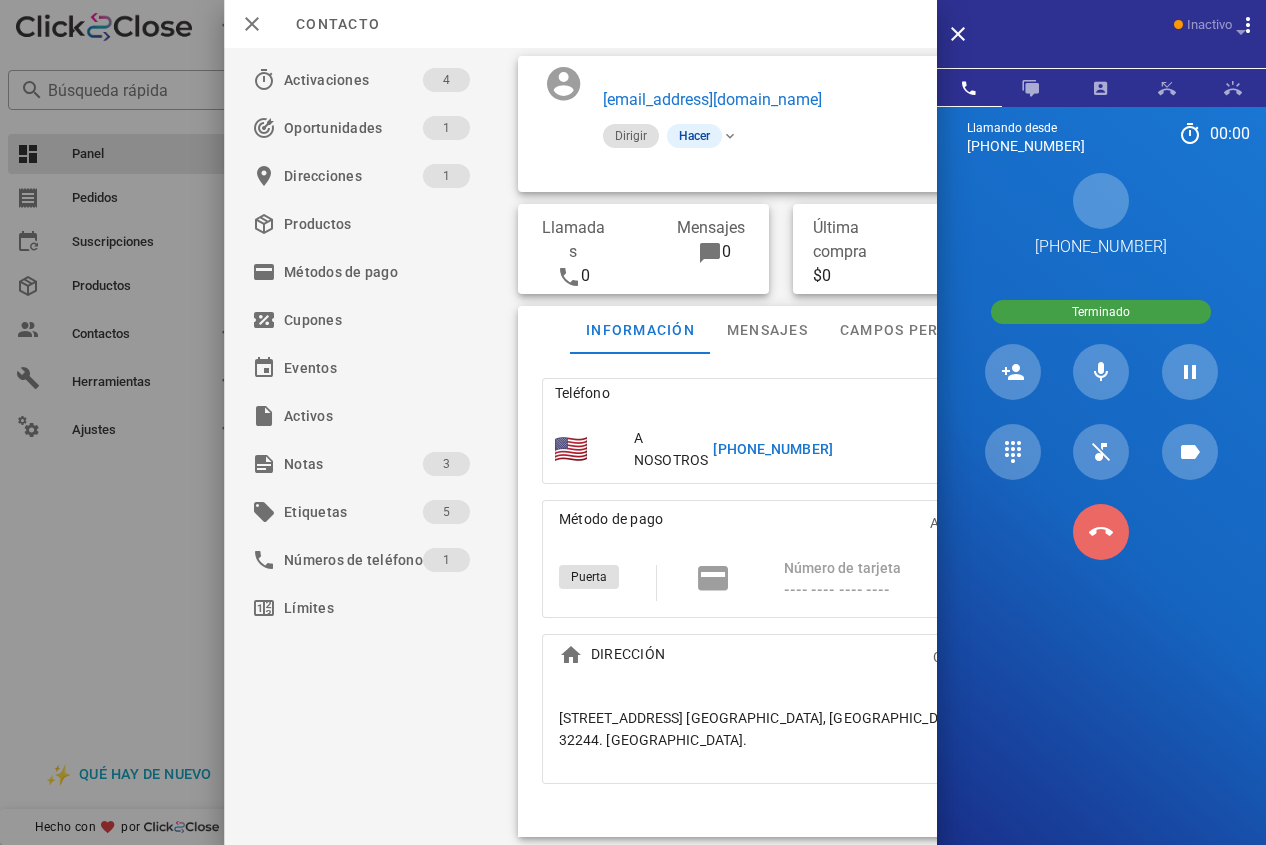 click at bounding box center (1101, 532) 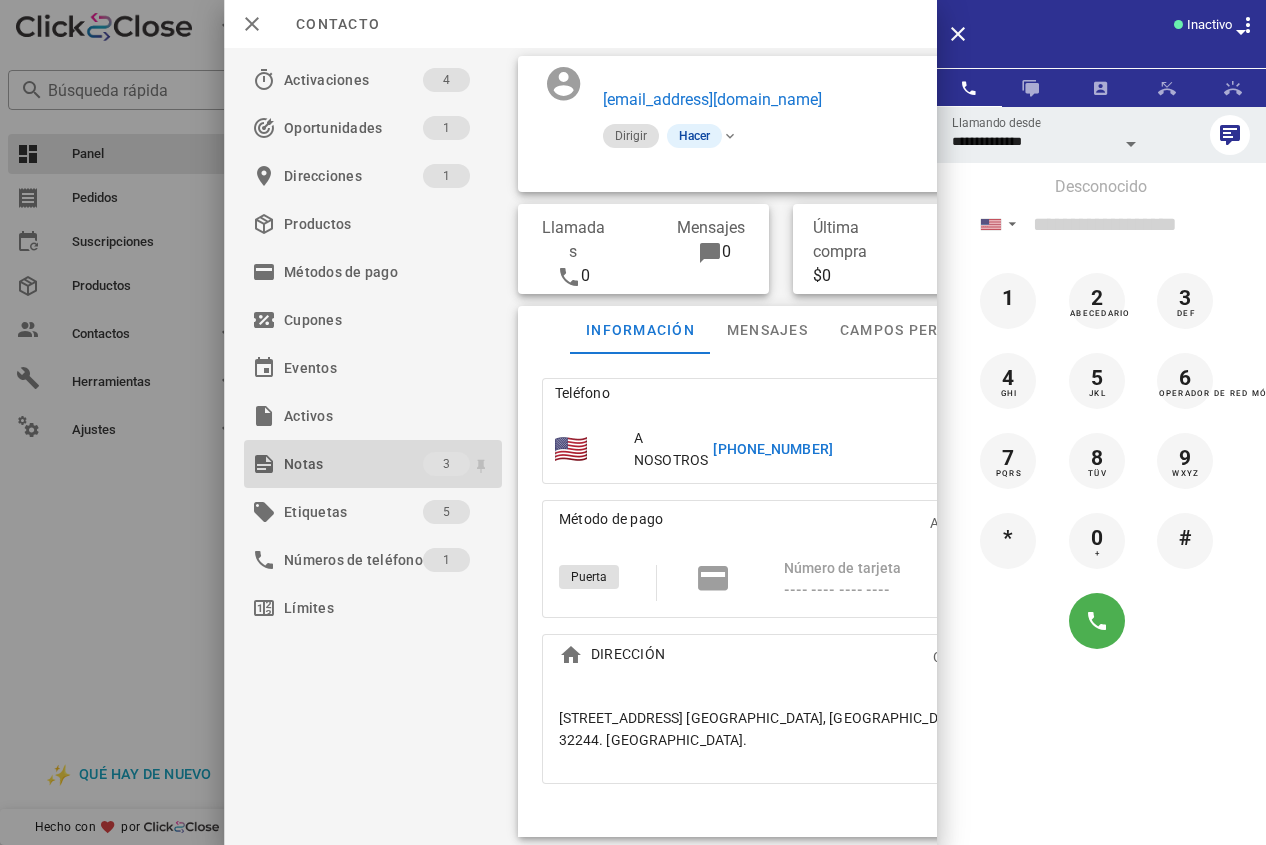 click on "Notas" at bounding box center [353, 464] 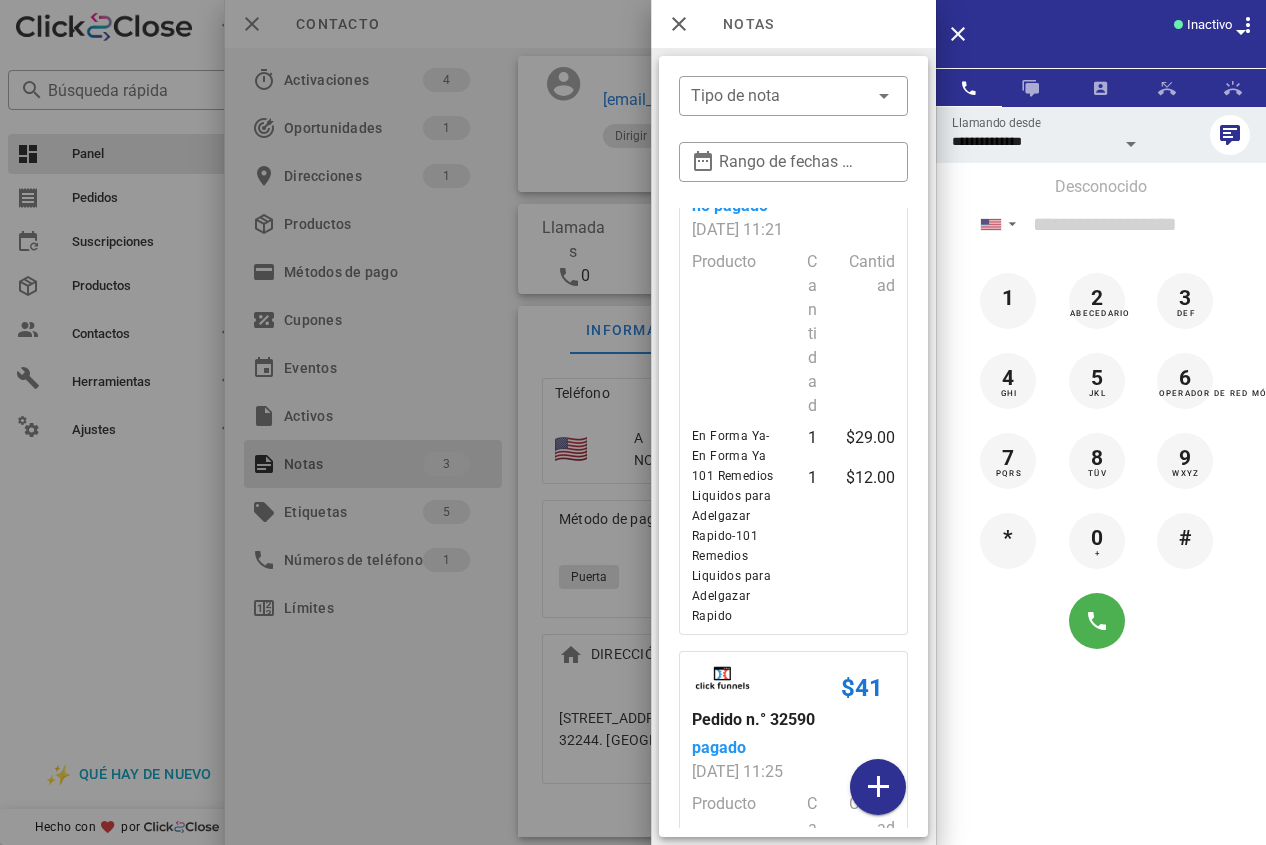 scroll, scrollTop: 1021, scrollLeft: 0, axis: vertical 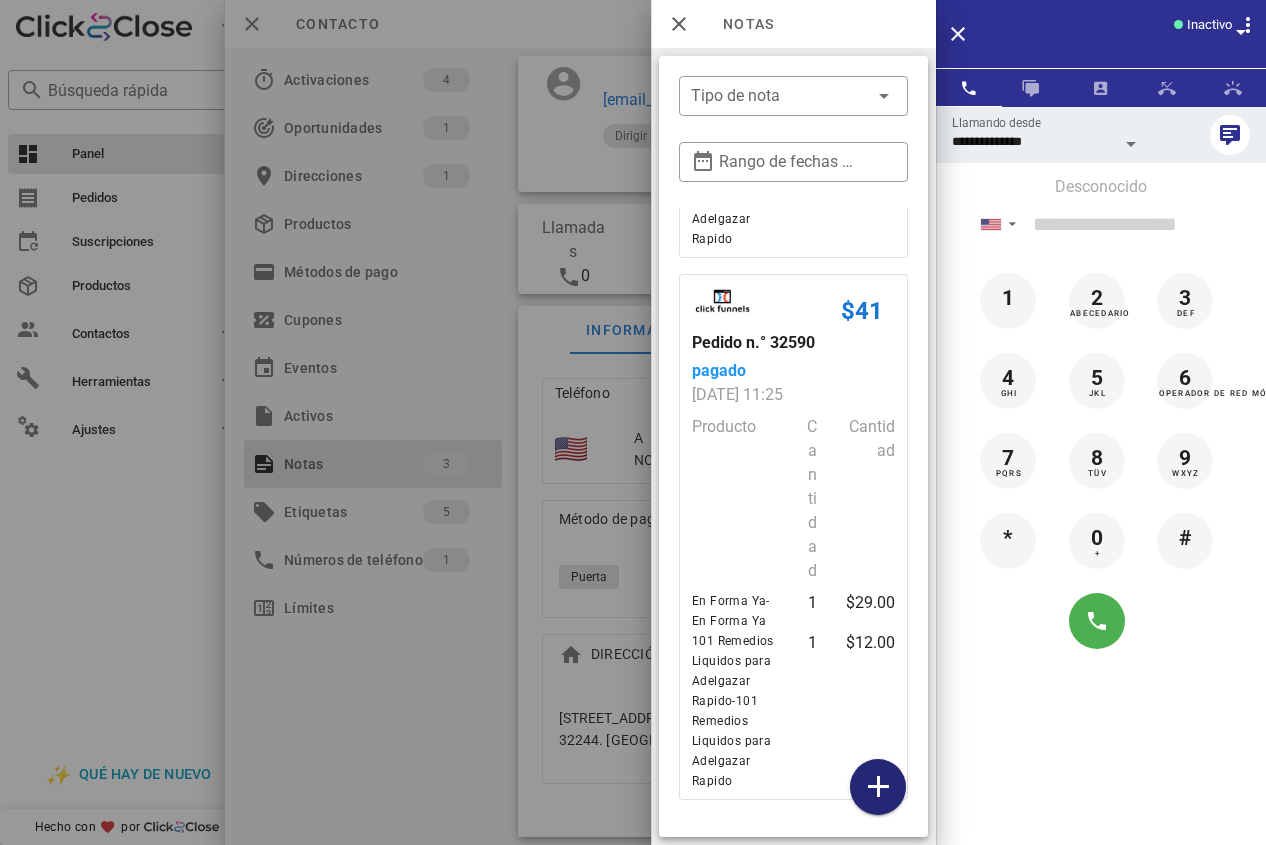 click at bounding box center [878, 787] 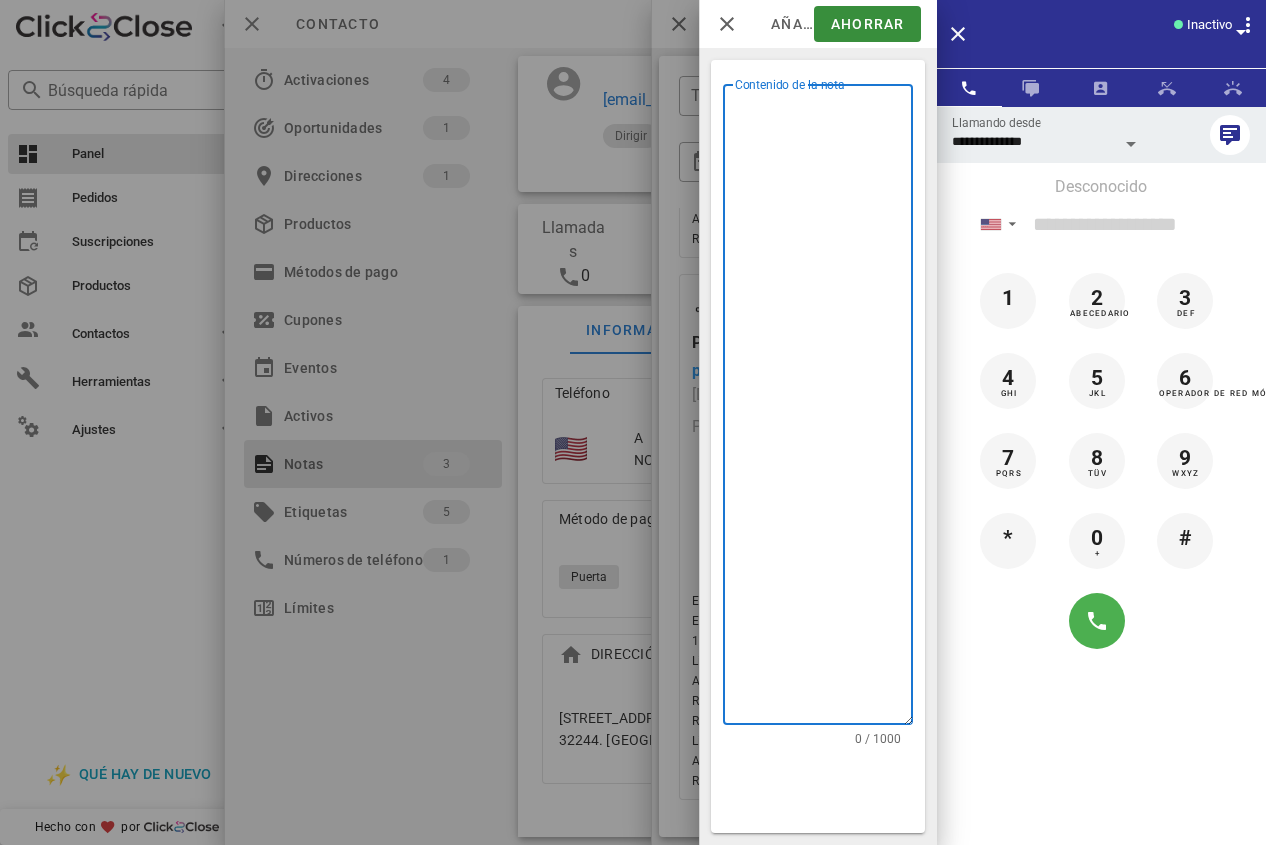 drag, startPoint x: 819, startPoint y: 338, endPoint x: 742, endPoint y: 171, distance: 183.89671 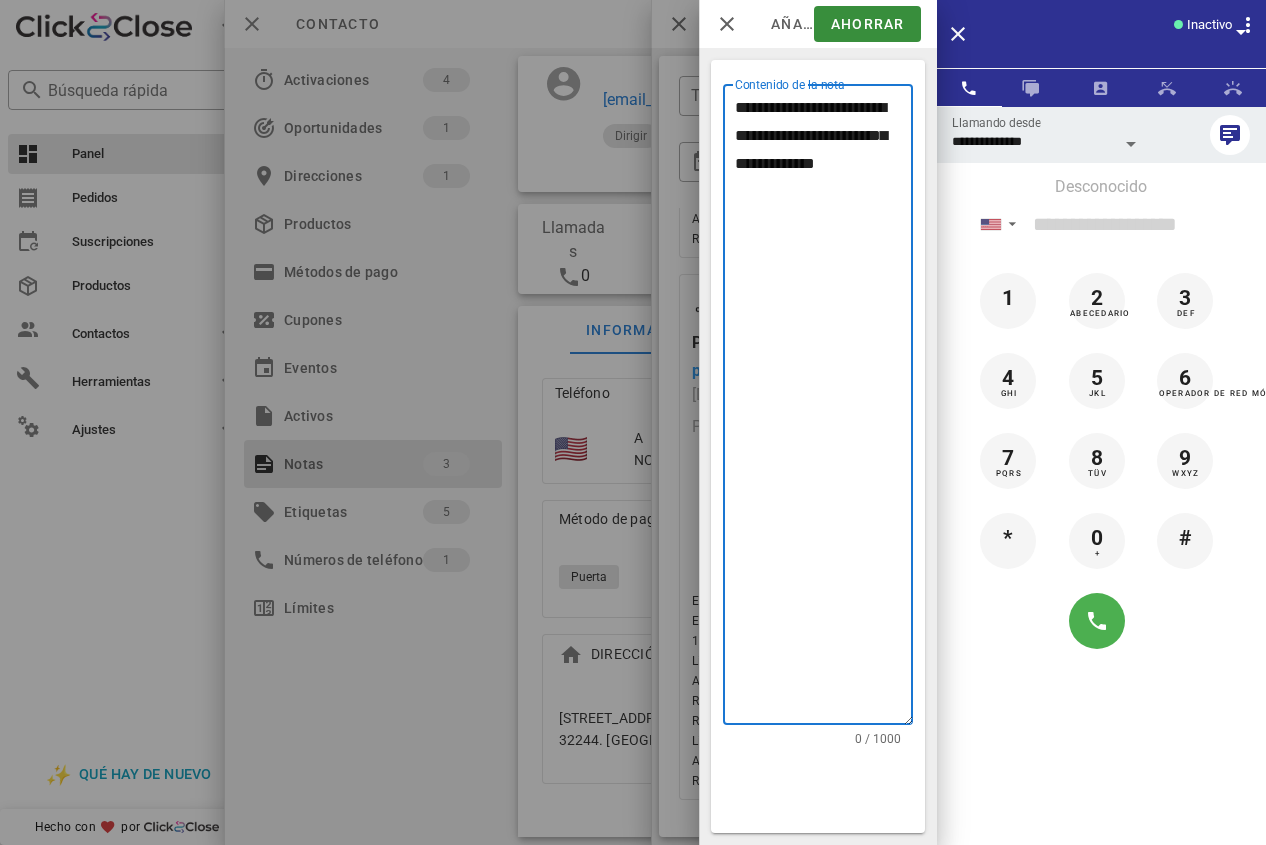 type on "**********" 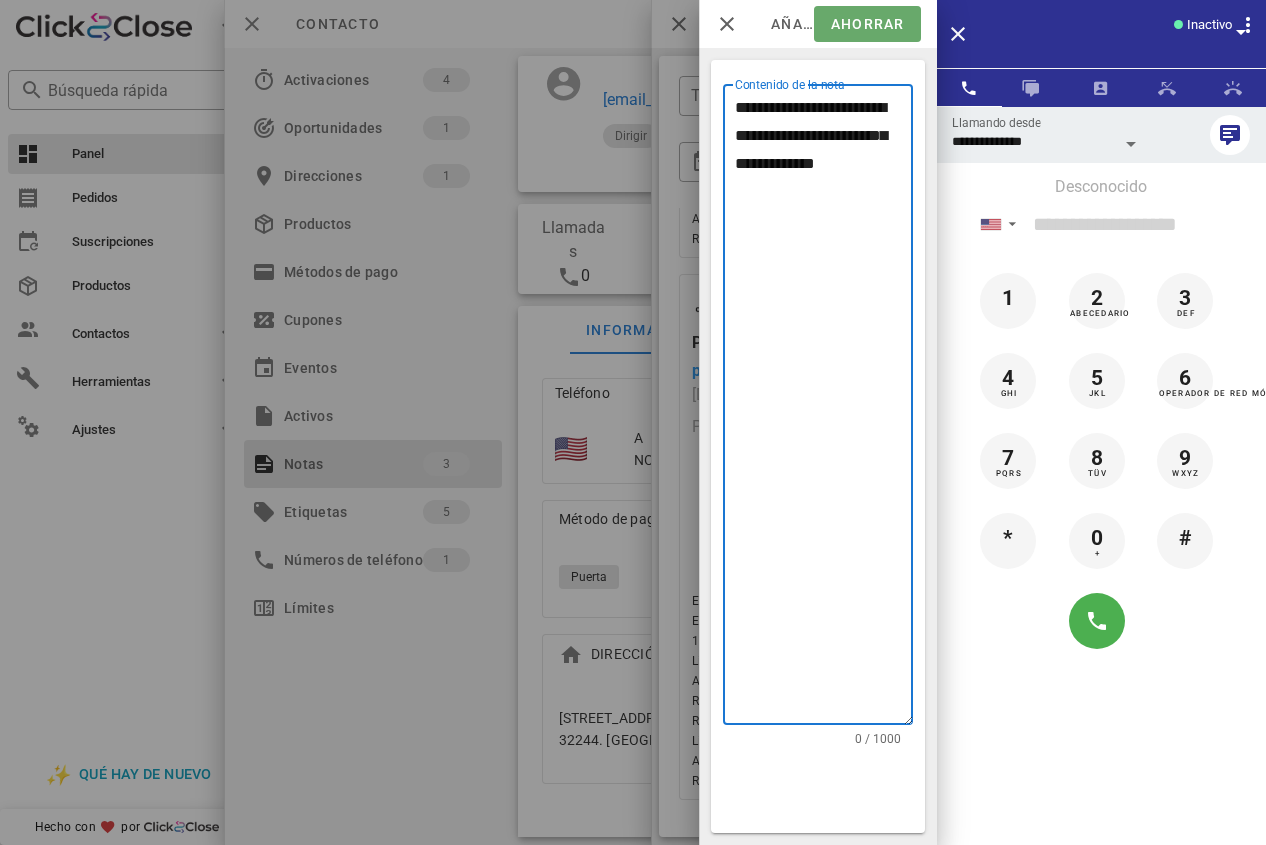 click on "Ahorrar" at bounding box center (867, 24) 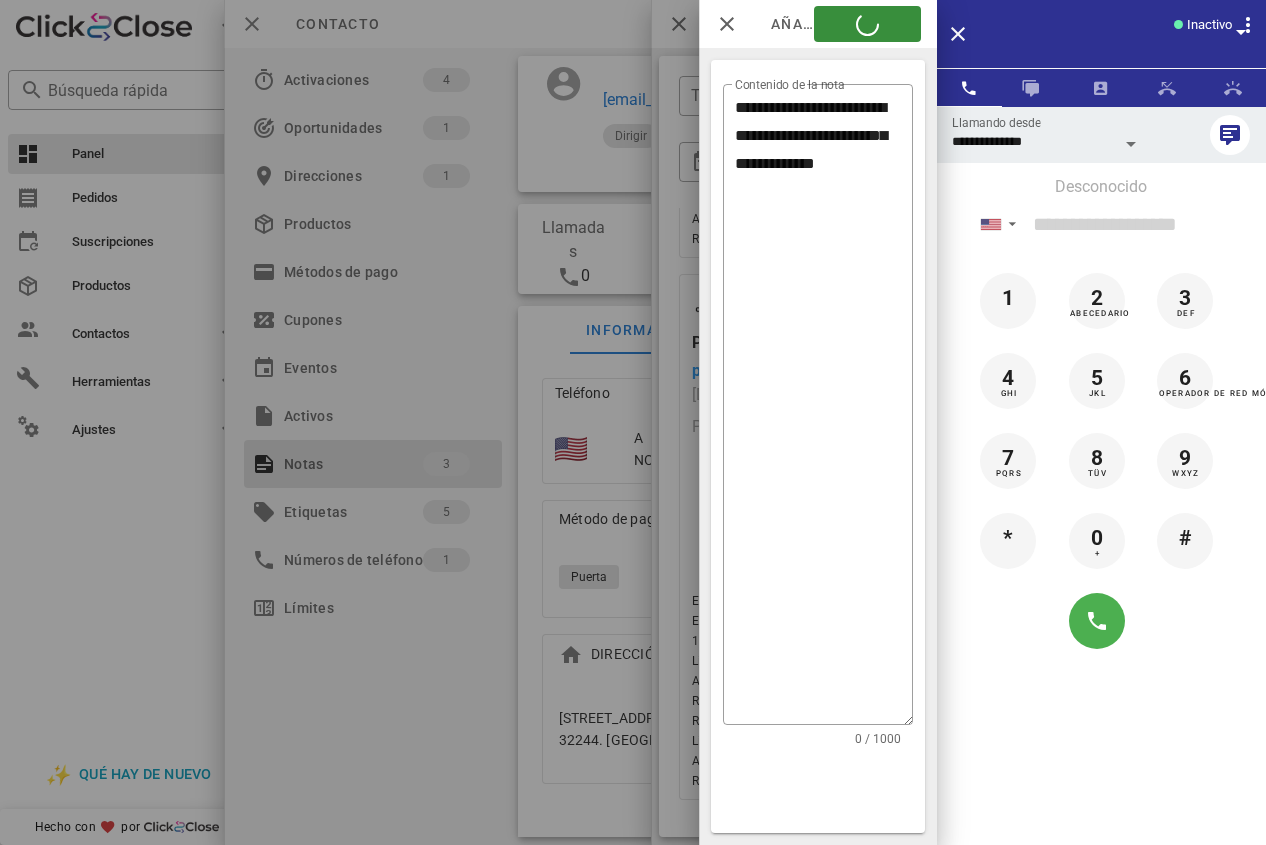 click at bounding box center [633, 422] 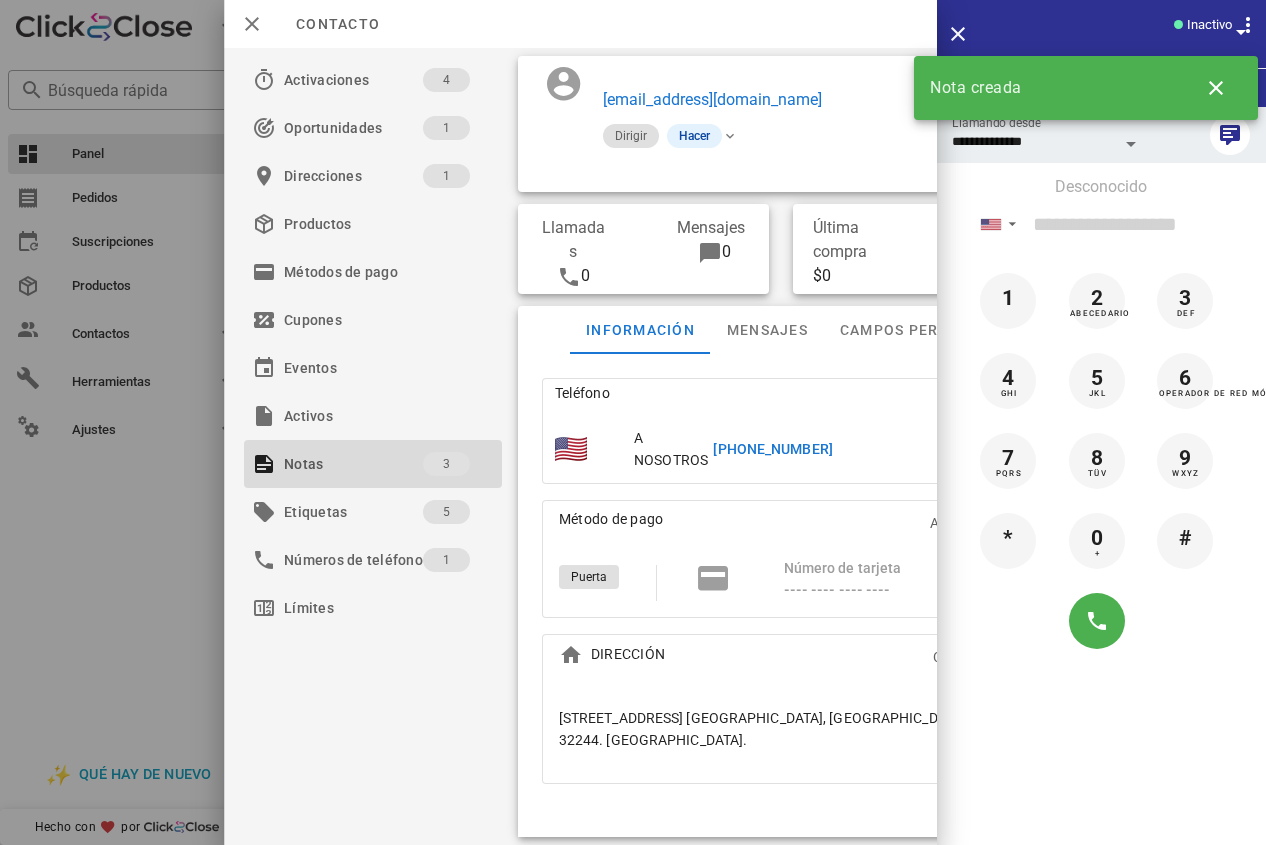 drag, startPoint x: 574, startPoint y: 158, endPoint x: 637, endPoint y: 156, distance: 63.03174 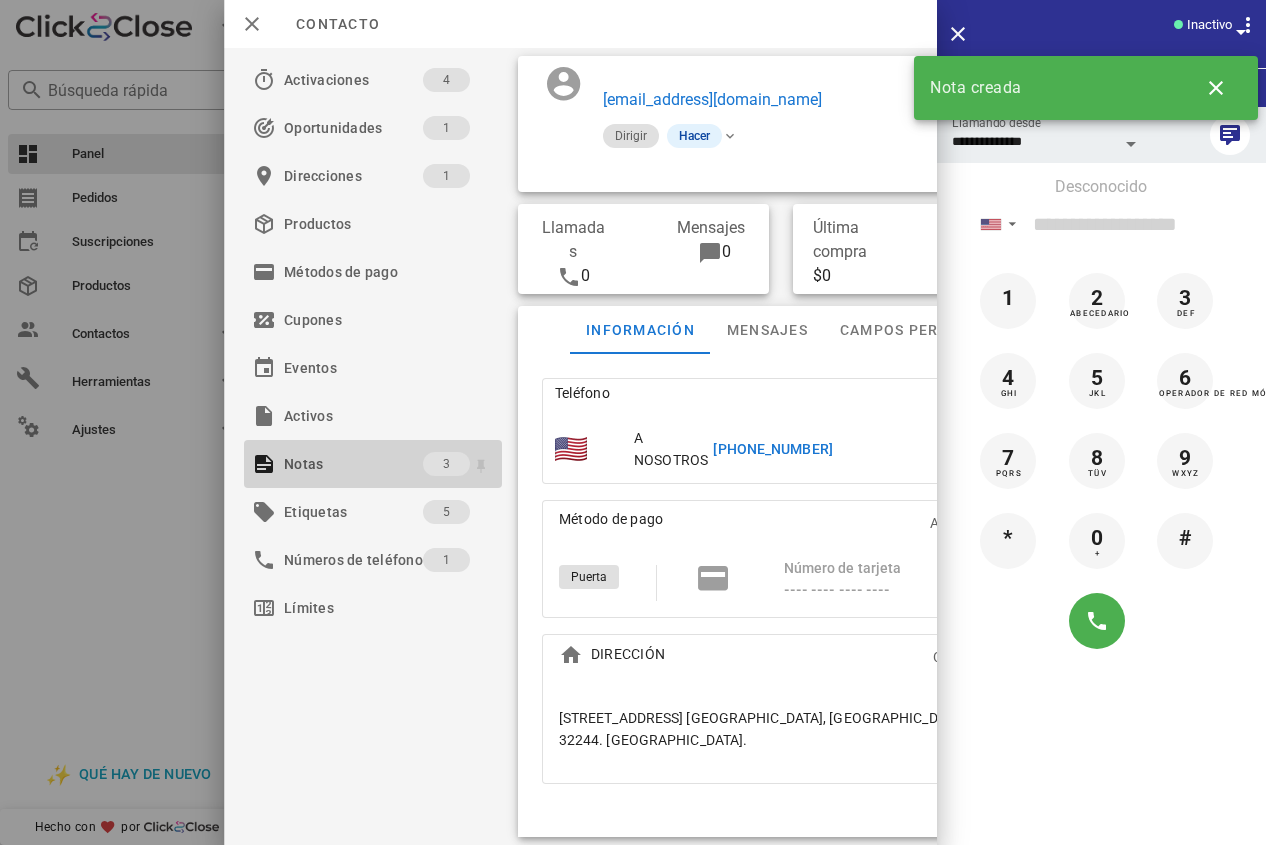 click on "Notas" at bounding box center (353, 464) 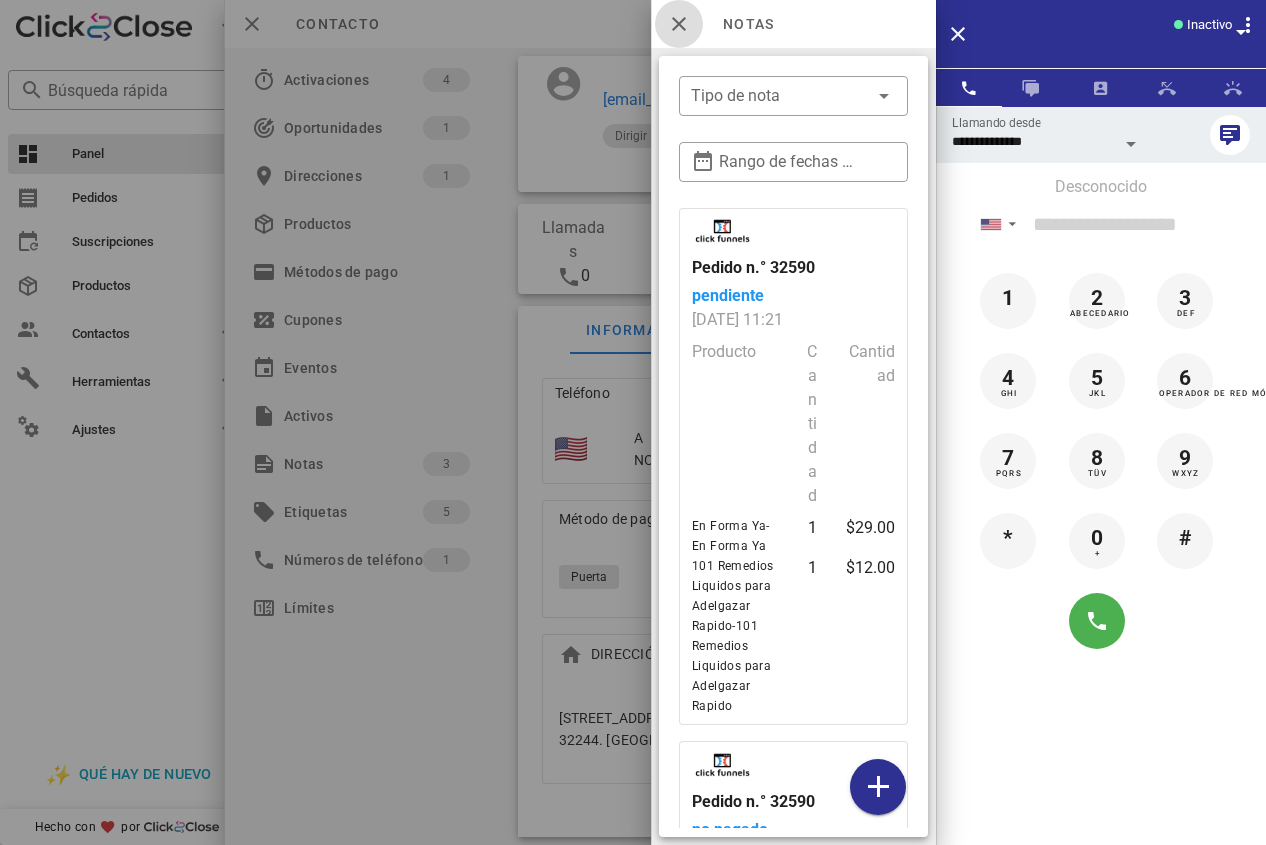 click at bounding box center (679, 24) 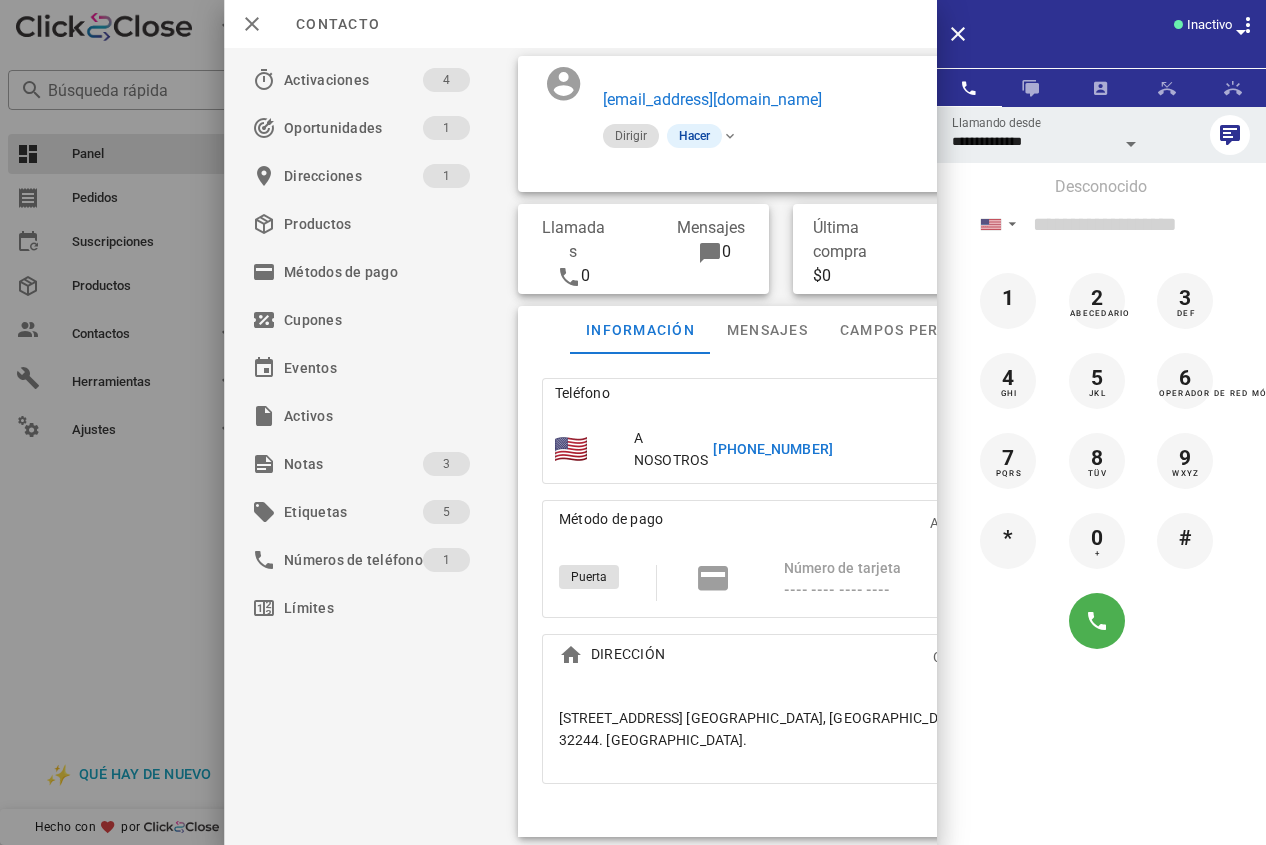 click at bounding box center (557, 94) 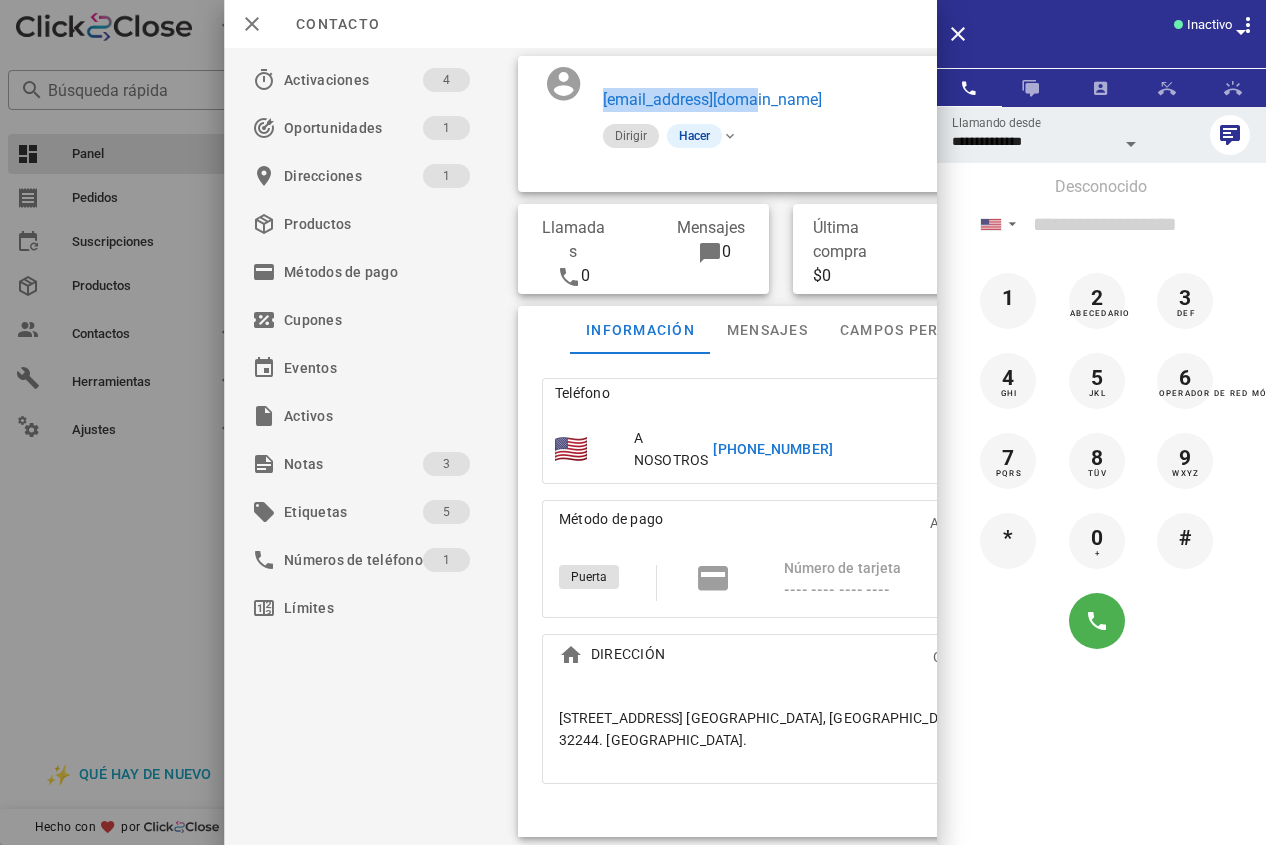 drag, startPoint x: 797, startPoint y: 107, endPoint x: 597, endPoint y: 97, distance: 200.24985 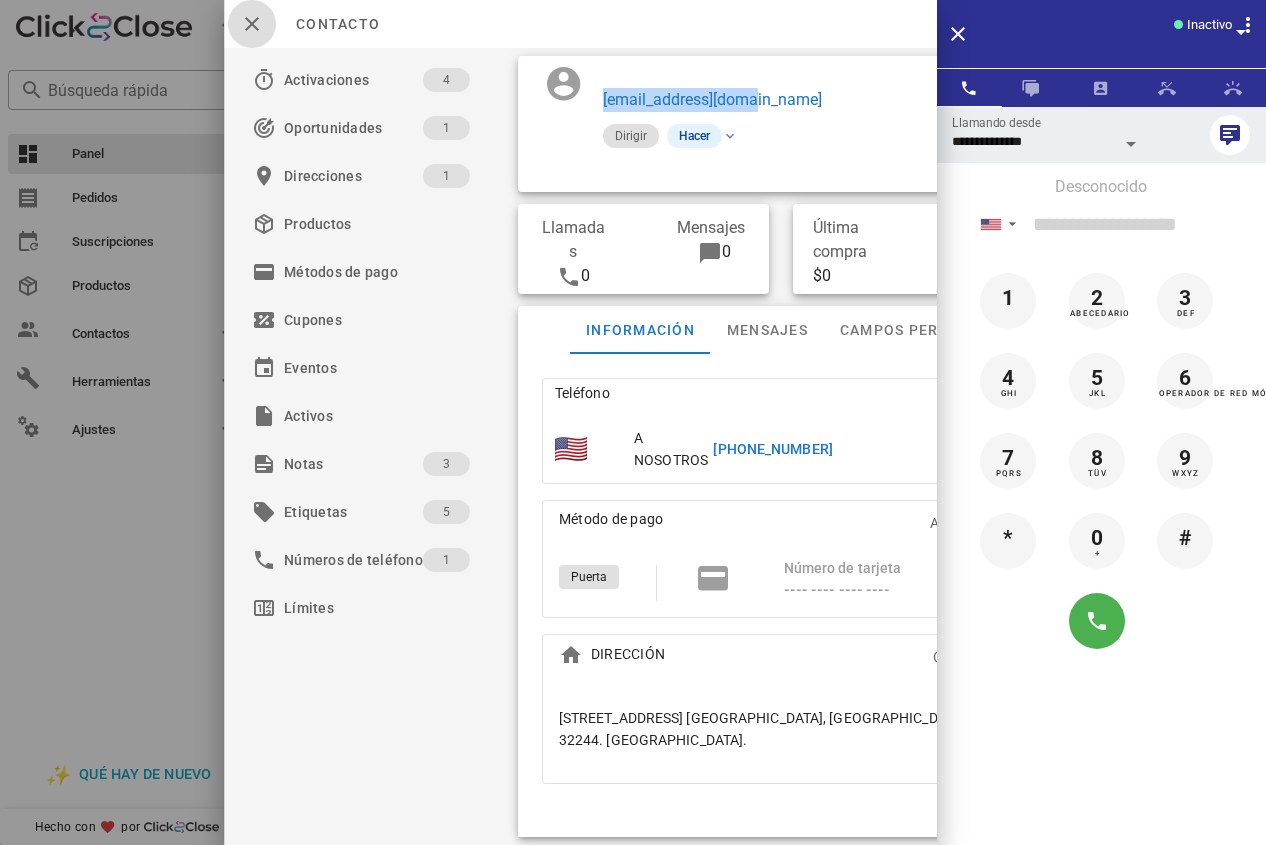 click at bounding box center (252, 24) 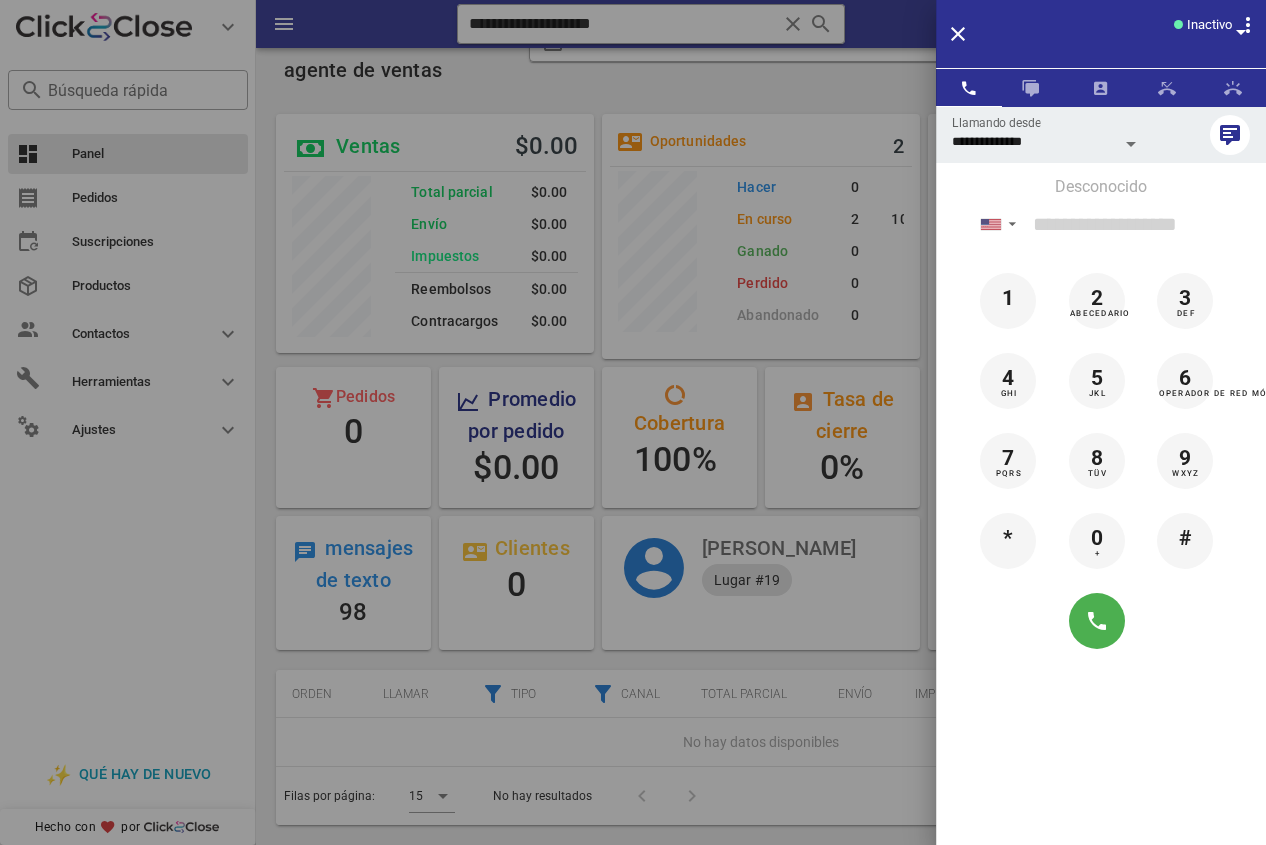 click at bounding box center [633, 422] 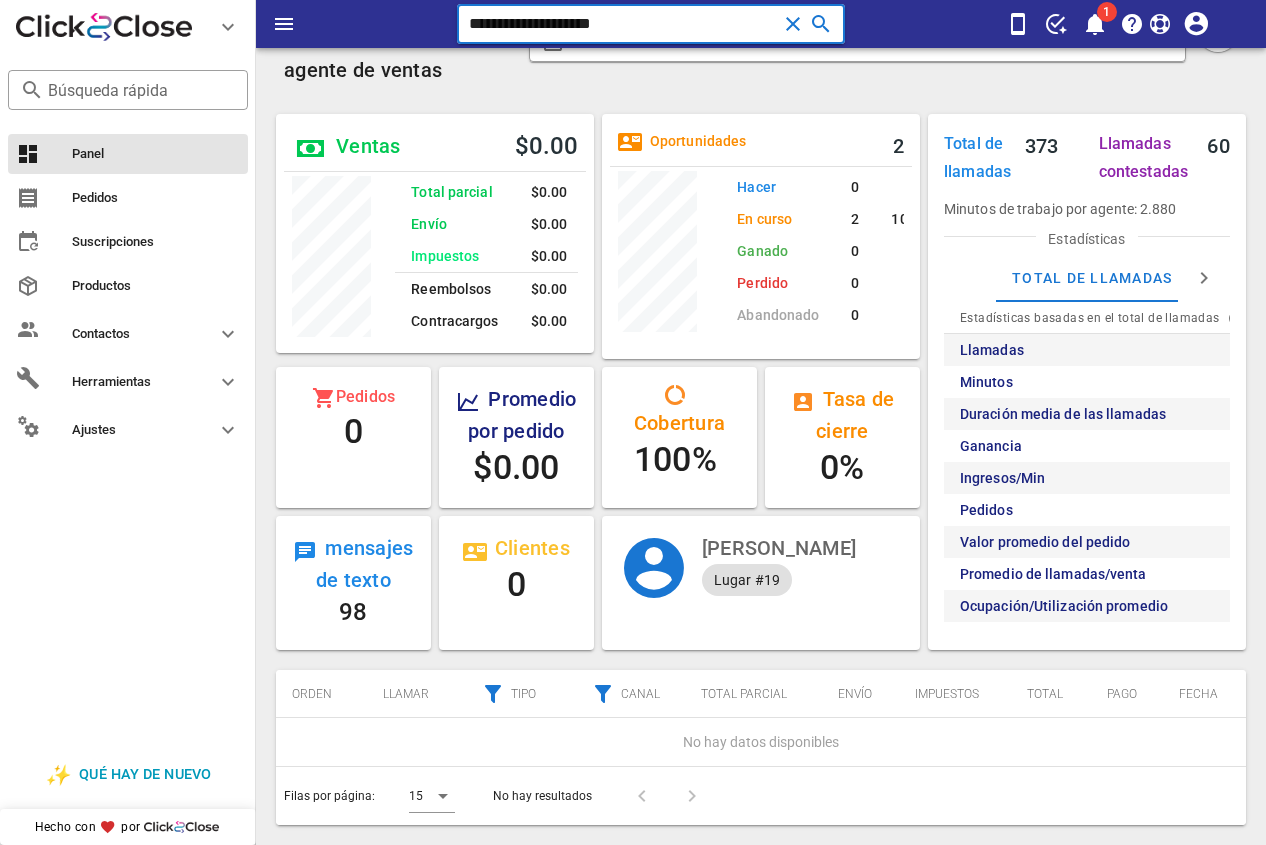 drag, startPoint x: 656, startPoint y: 19, endPoint x: 372, endPoint y: 19, distance: 284 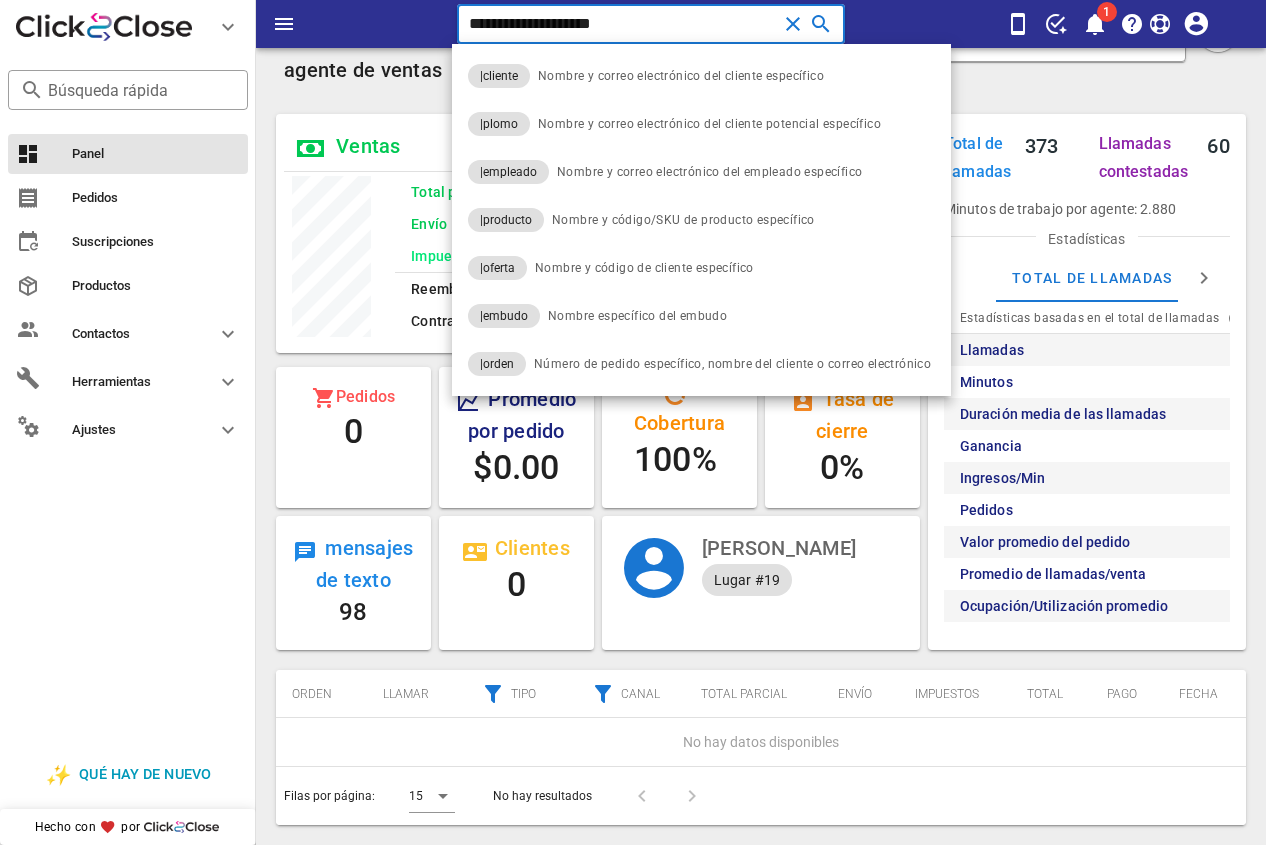 type on "**********" 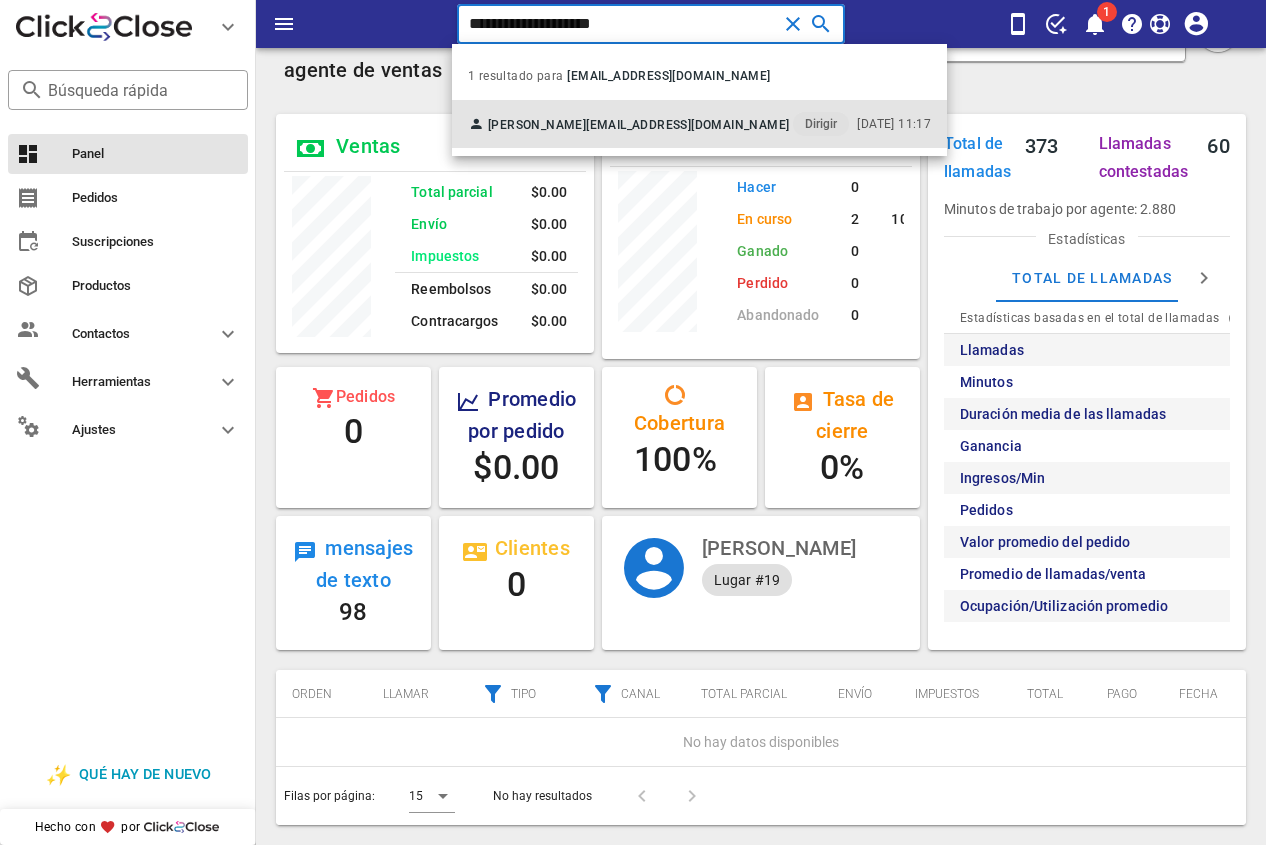 click on "monyvera73@gmail.com" at bounding box center (687, 125) 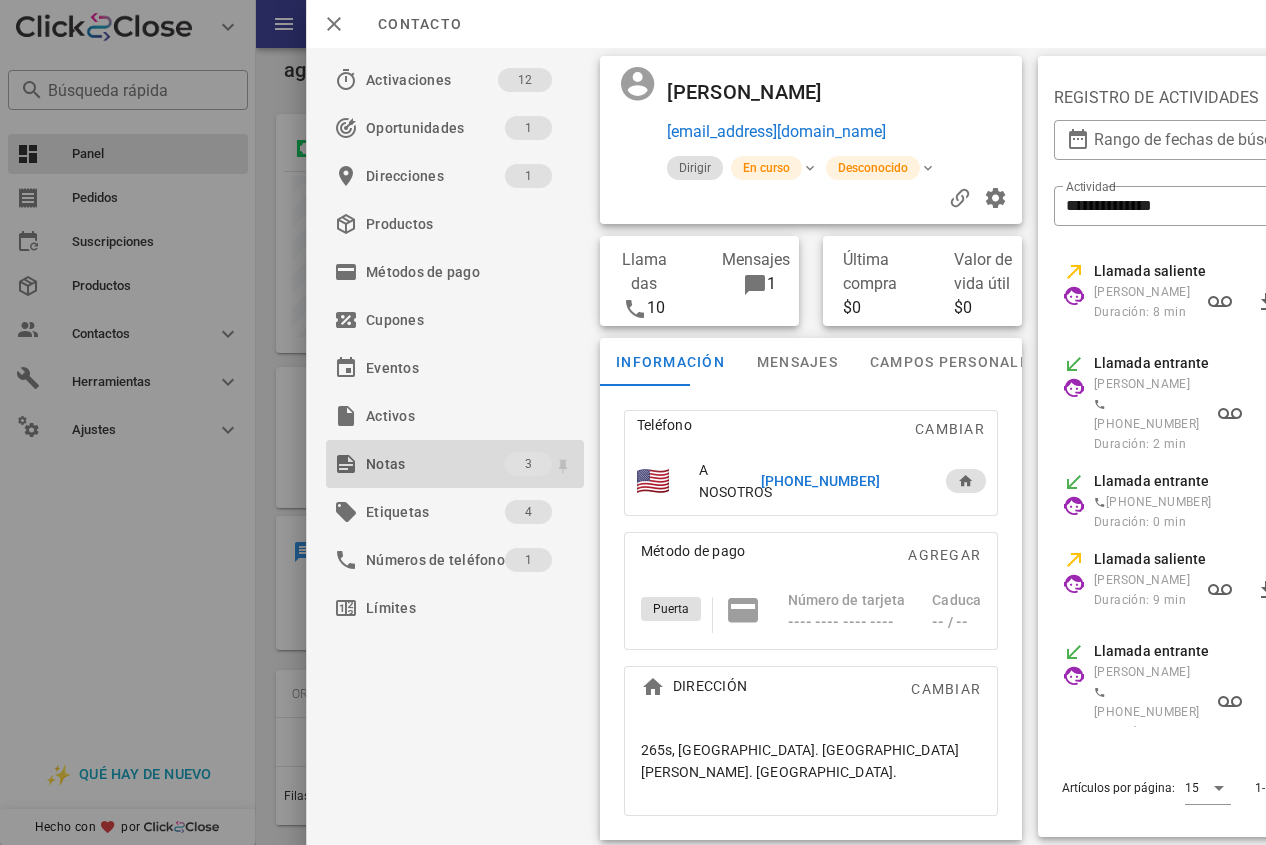 click on "Notas" at bounding box center (435, 464) 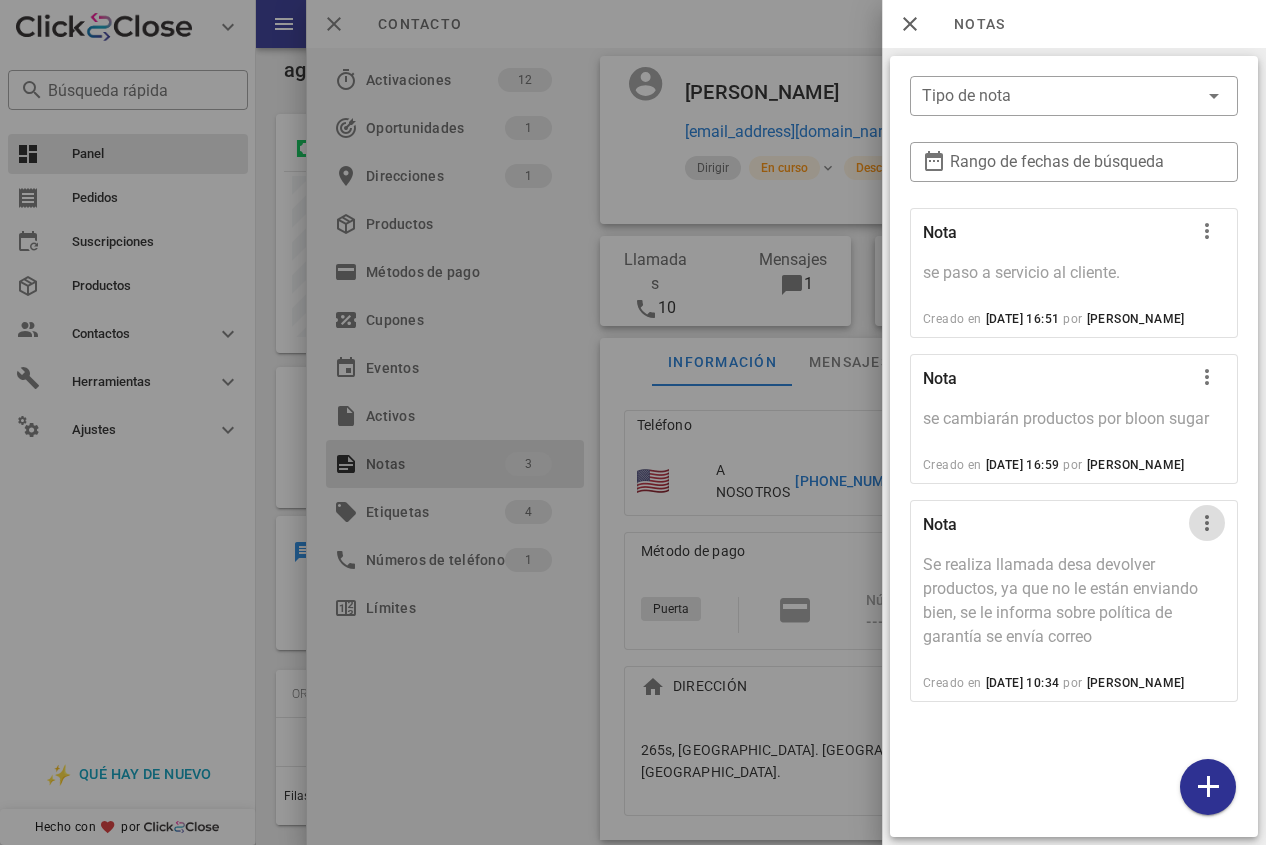 click at bounding box center (1207, 523) 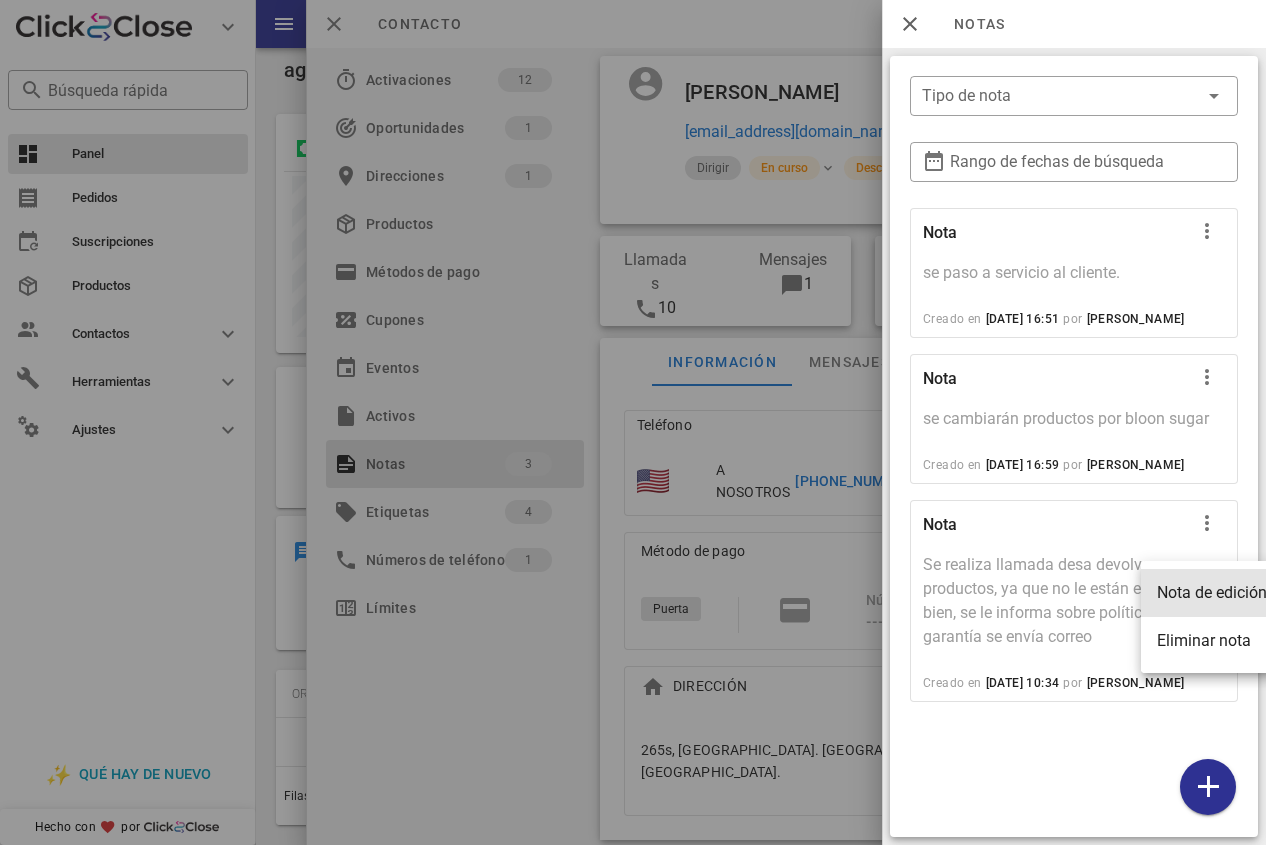 click on "Nota de edición" at bounding box center [1212, 592] 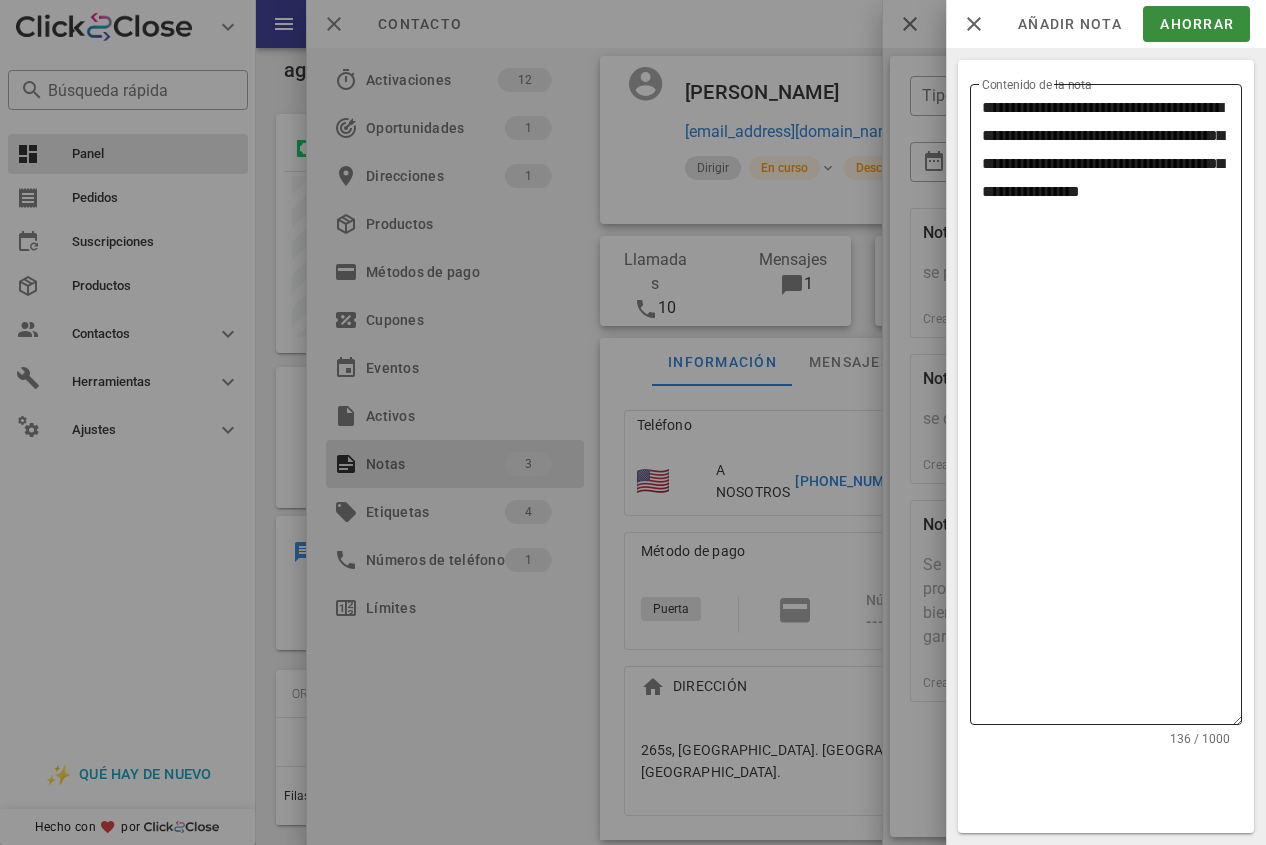 click on "**********" at bounding box center (1112, 409) 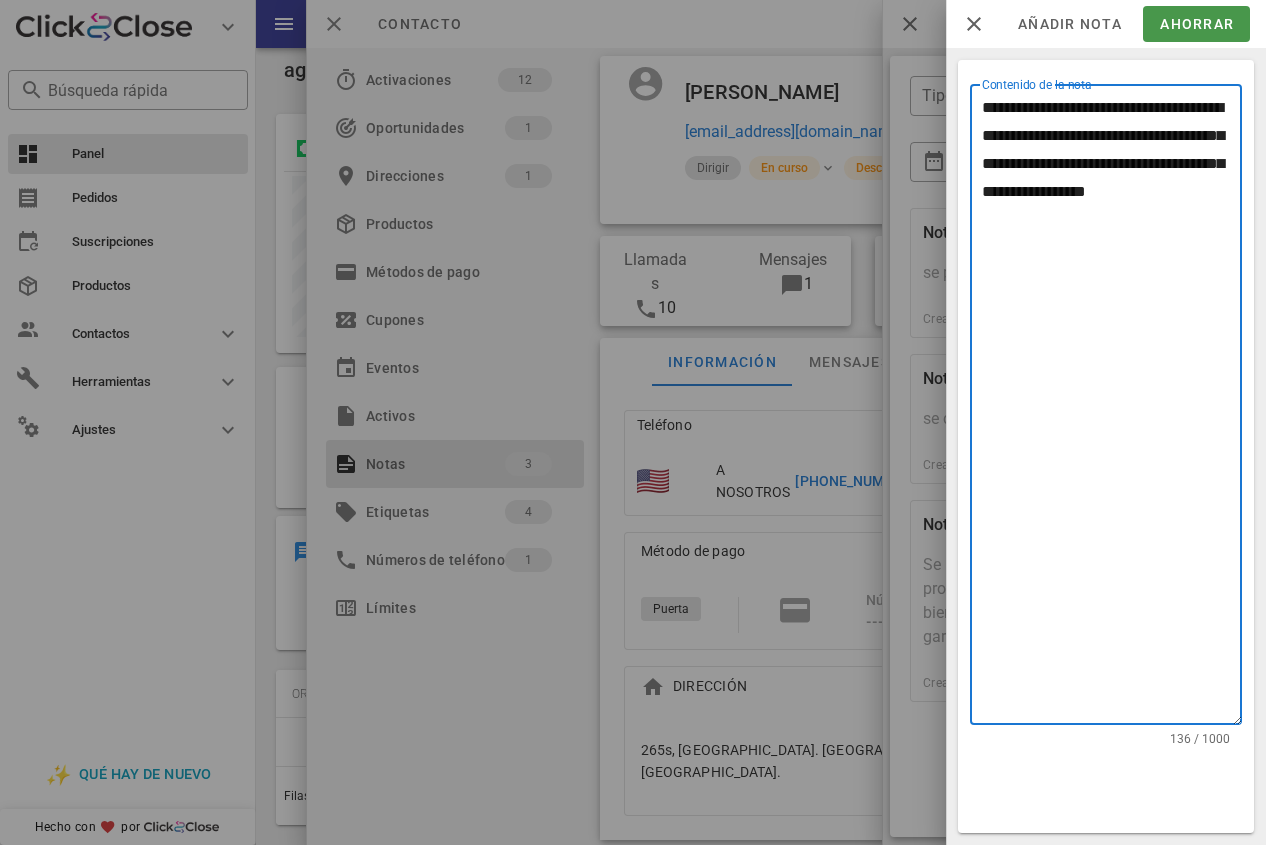 type on "**********" 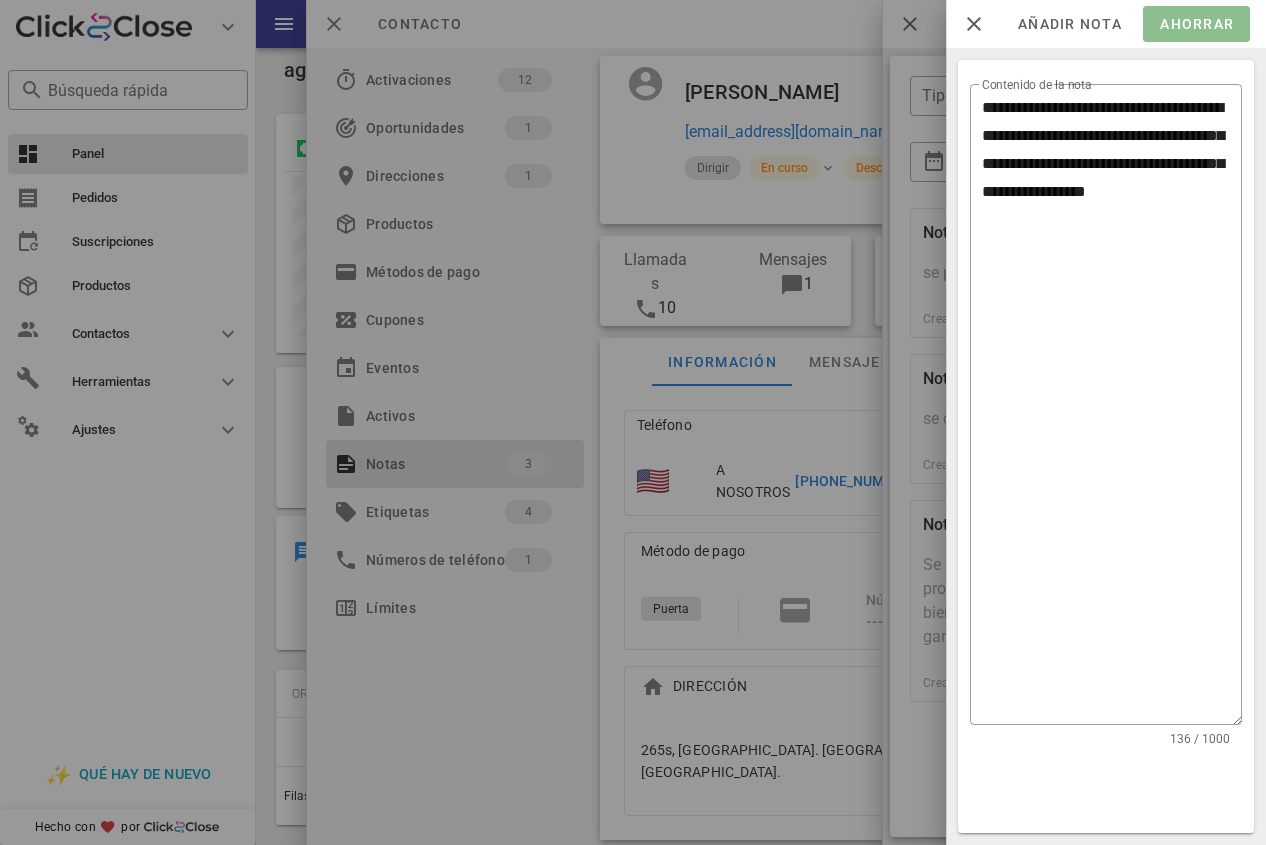 click on "Ahorrar" at bounding box center (1197, 24) 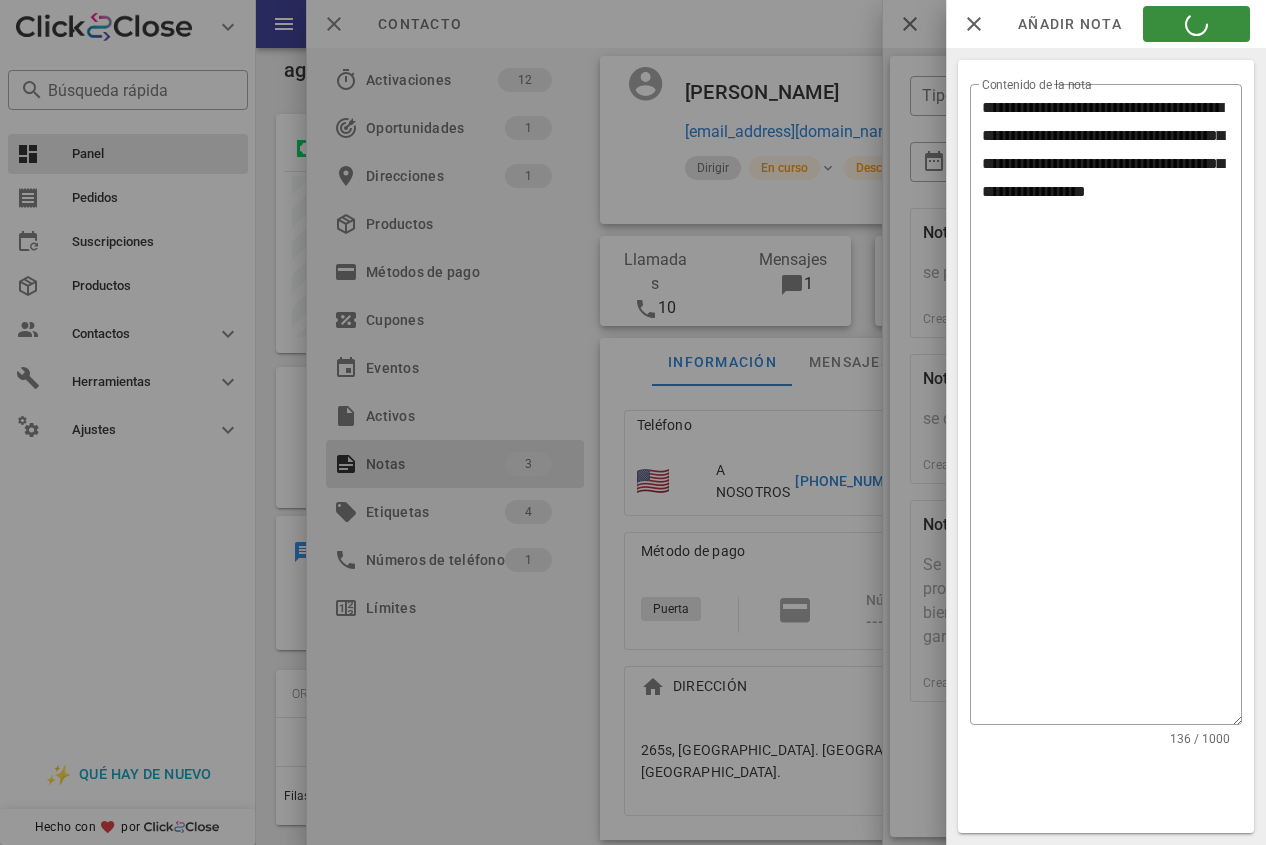 click on "**********" at bounding box center (761, 10) 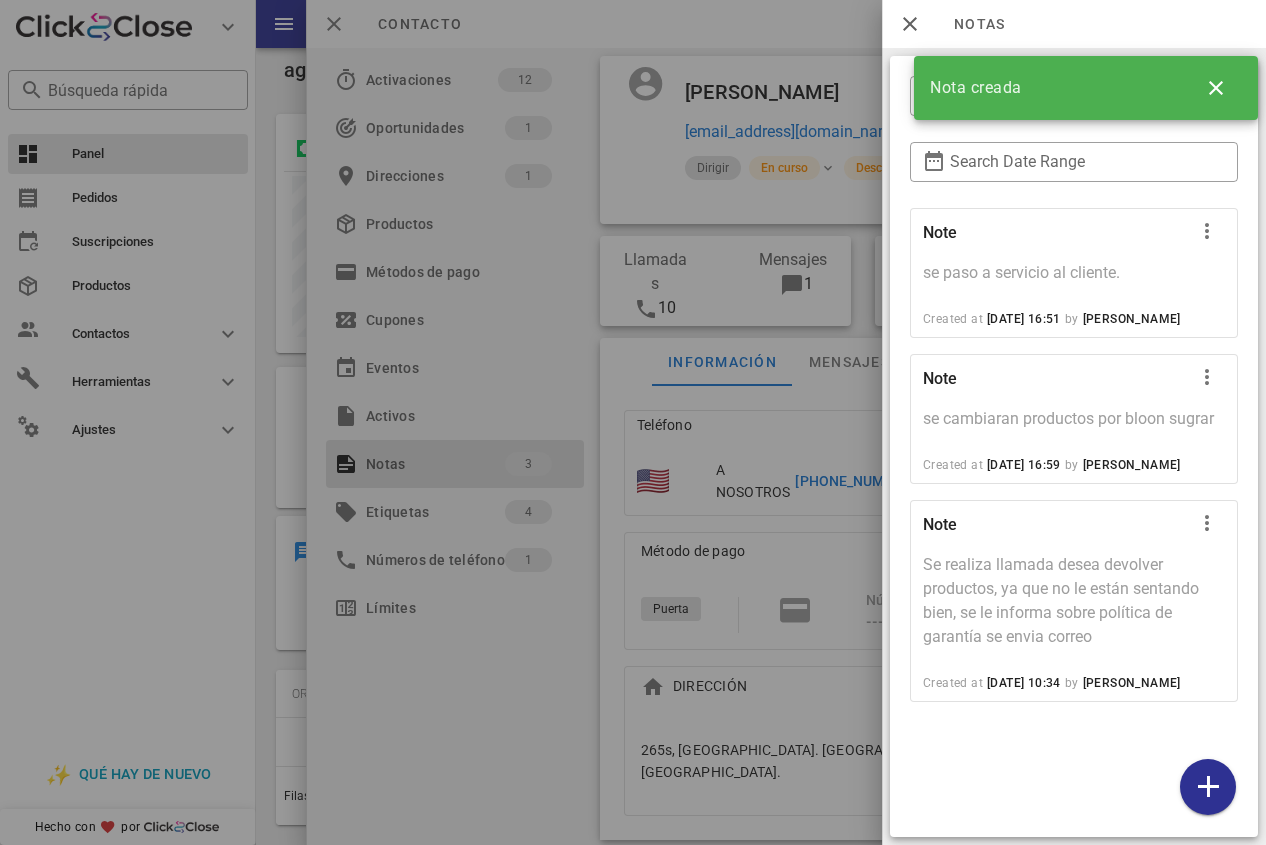 click at bounding box center [633, 422] 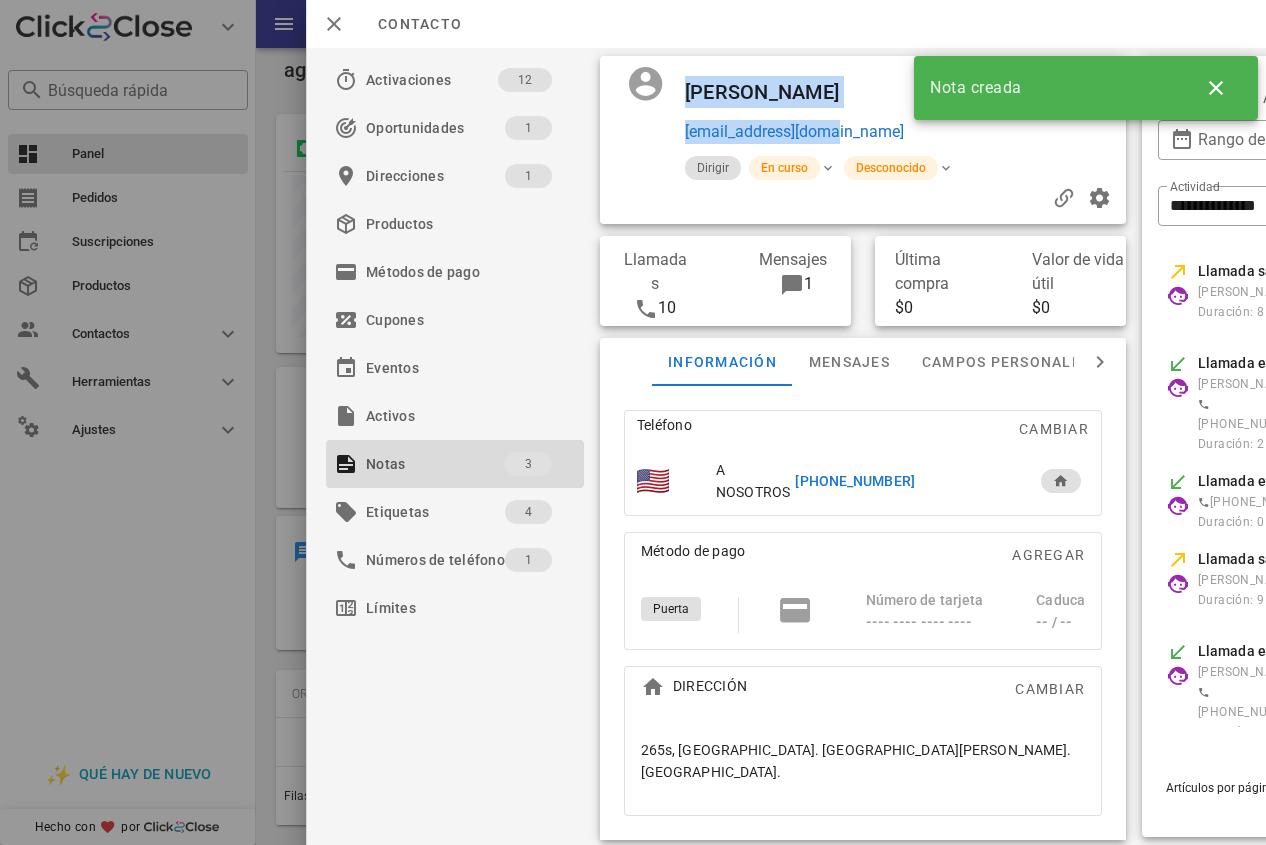 drag, startPoint x: 775, startPoint y: 121, endPoint x: 678, endPoint y: 119, distance: 97.020615 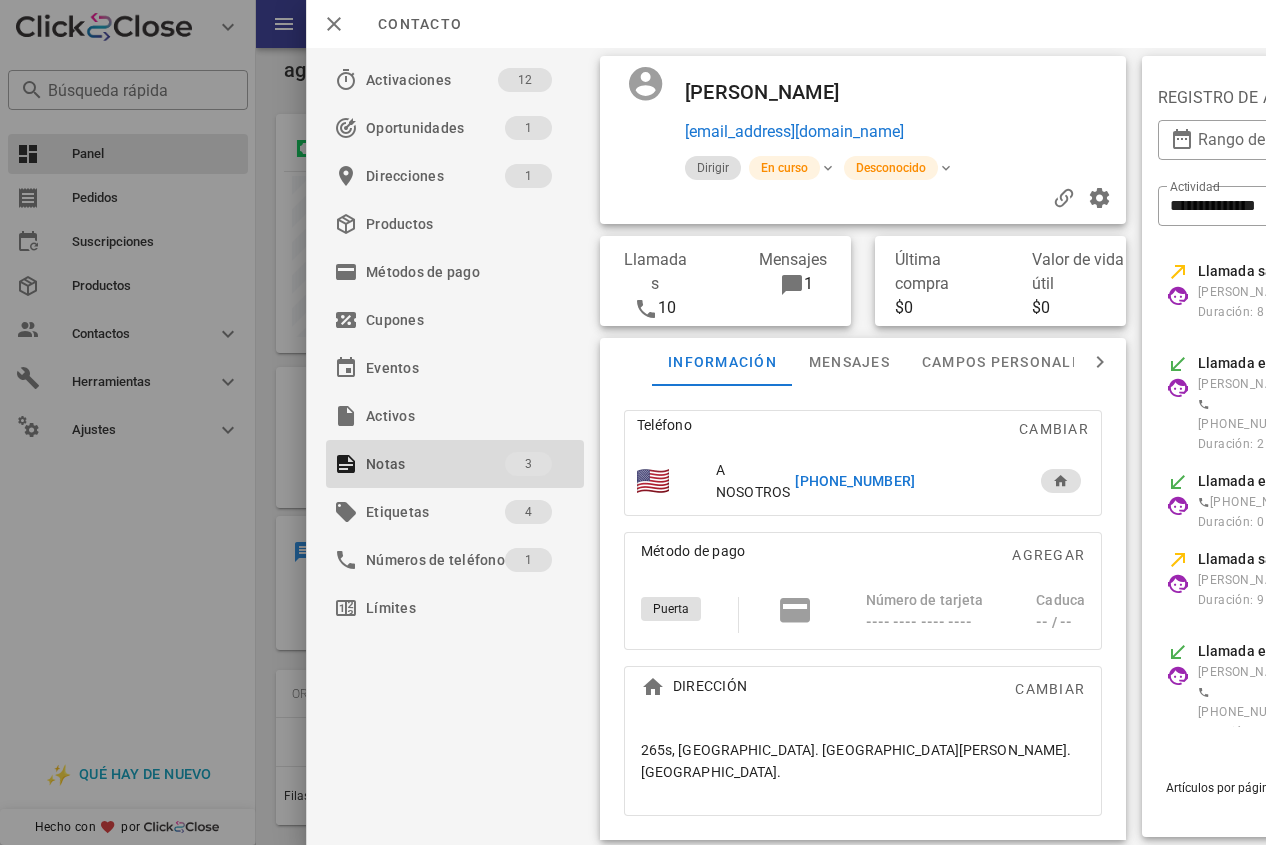 drag, startPoint x: 647, startPoint y: 132, endPoint x: 812, endPoint y: 135, distance: 165.02727 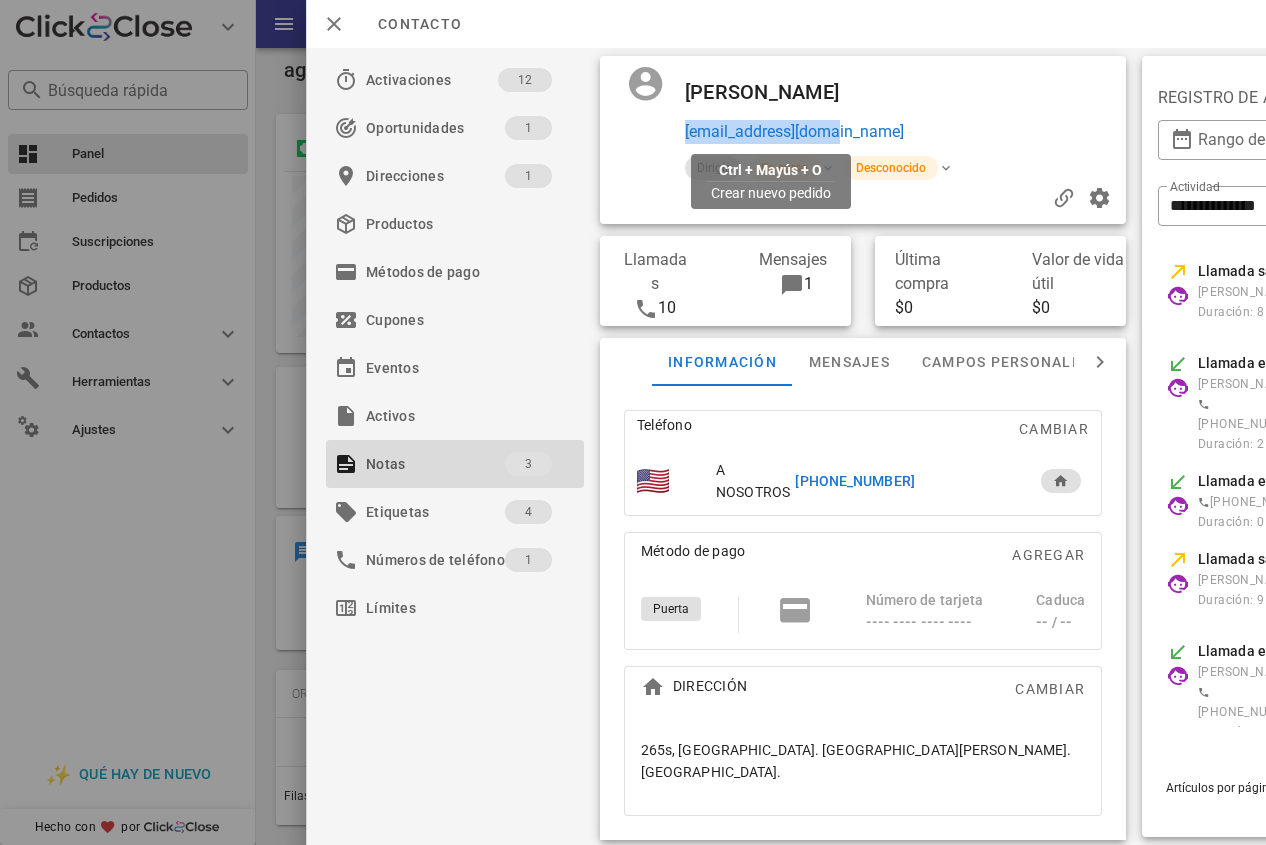 drag, startPoint x: 877, startPoint y: 135, endPoint x: 688, endPoint y: 135, distance: 189 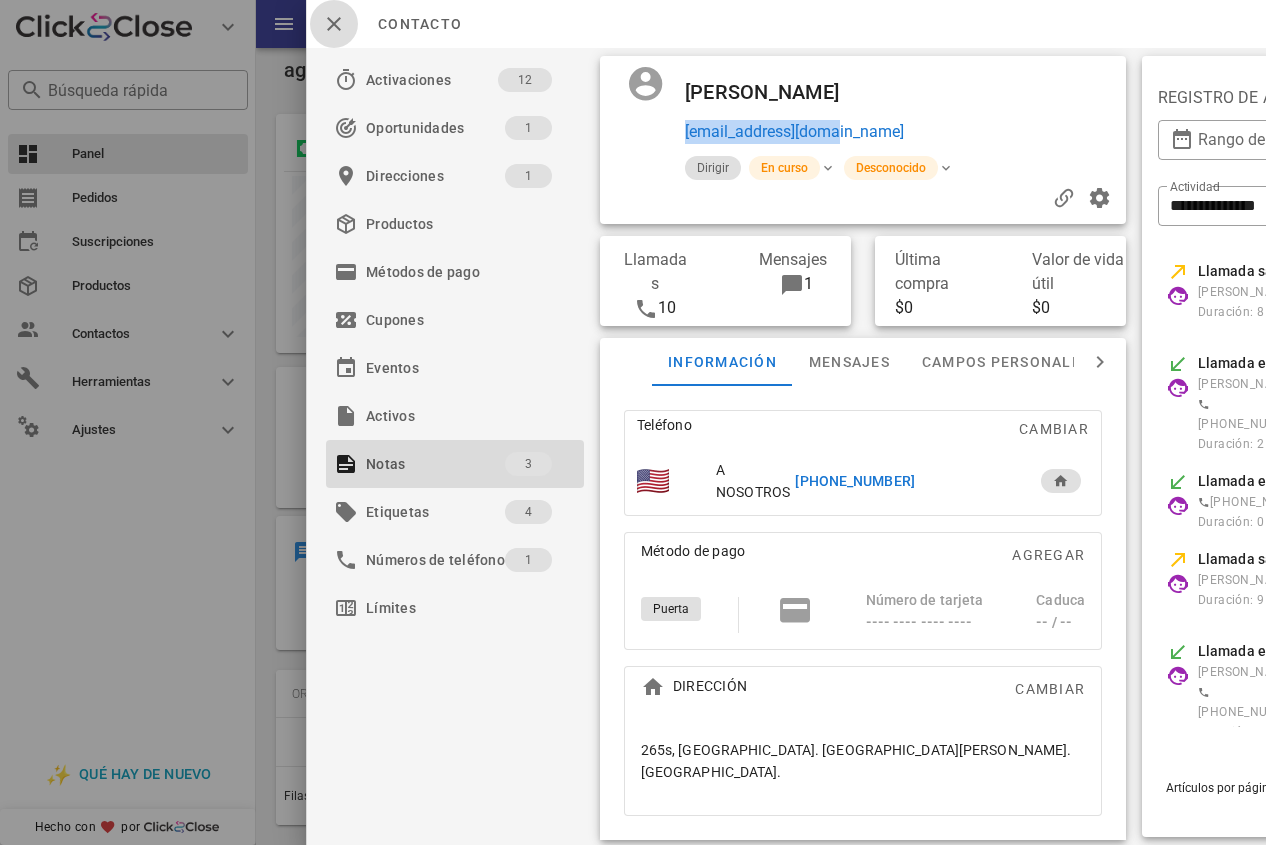 click at bounding box center [334, 24] 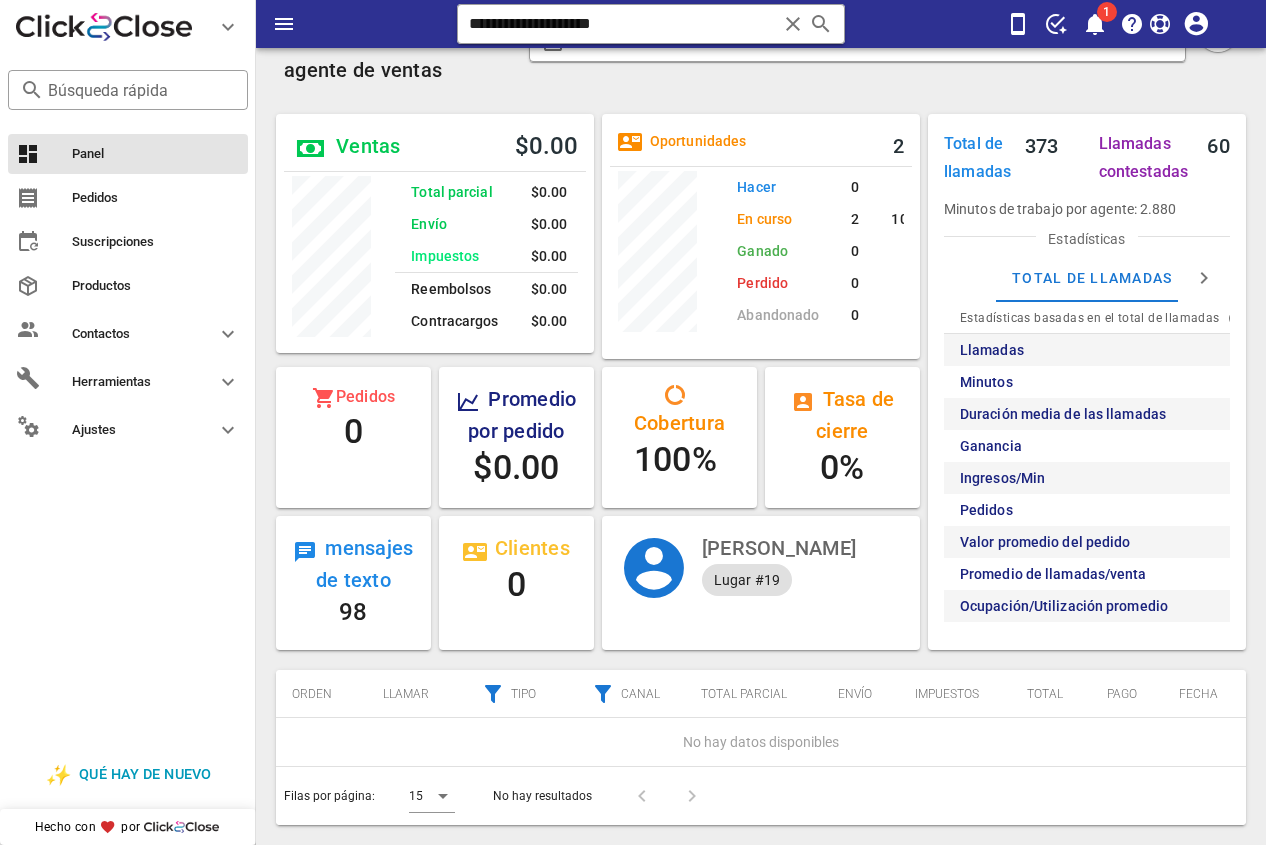 click on "**********" at bounding box center [858, 54] 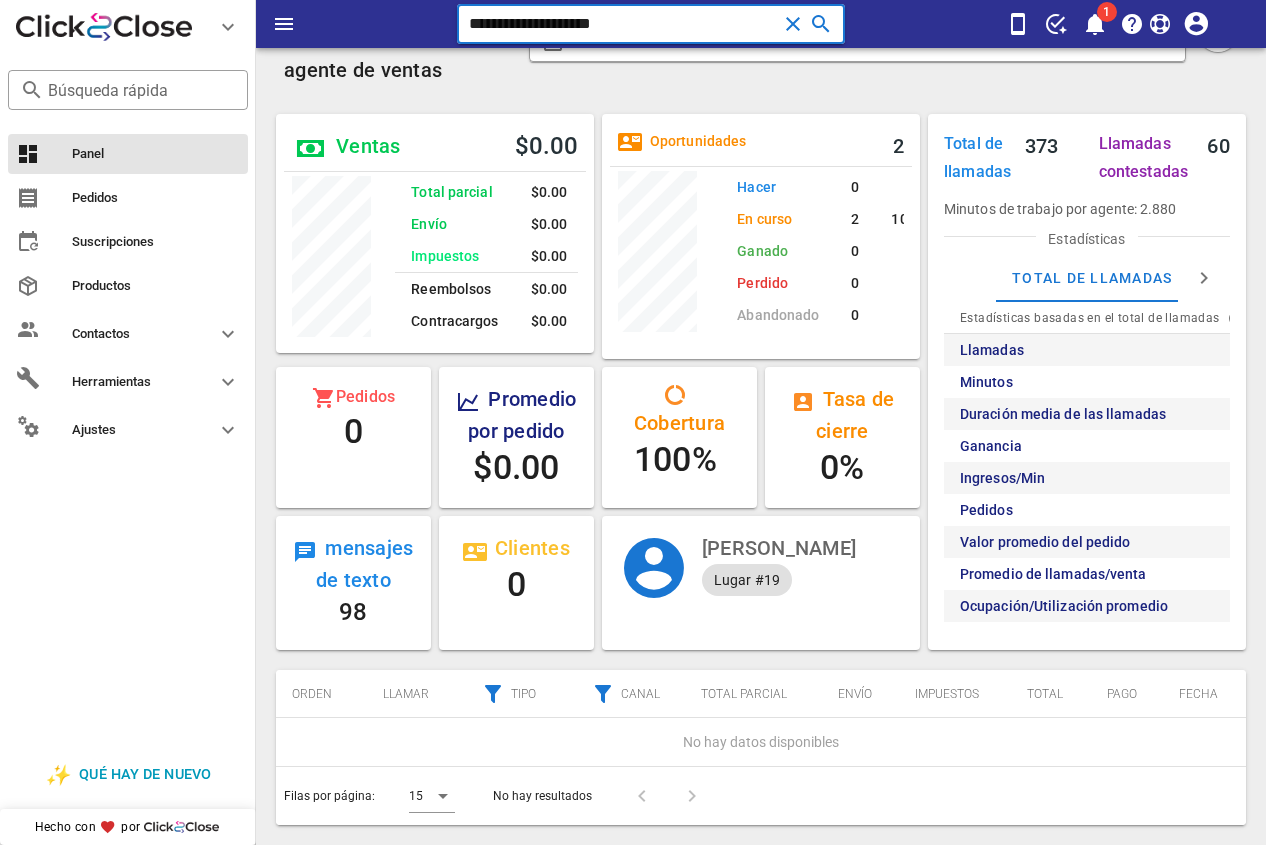 drag, startPoint x: 679, startPoint y: 18, endPoint x: 392, endPoint y: 21, distance: 287.0157 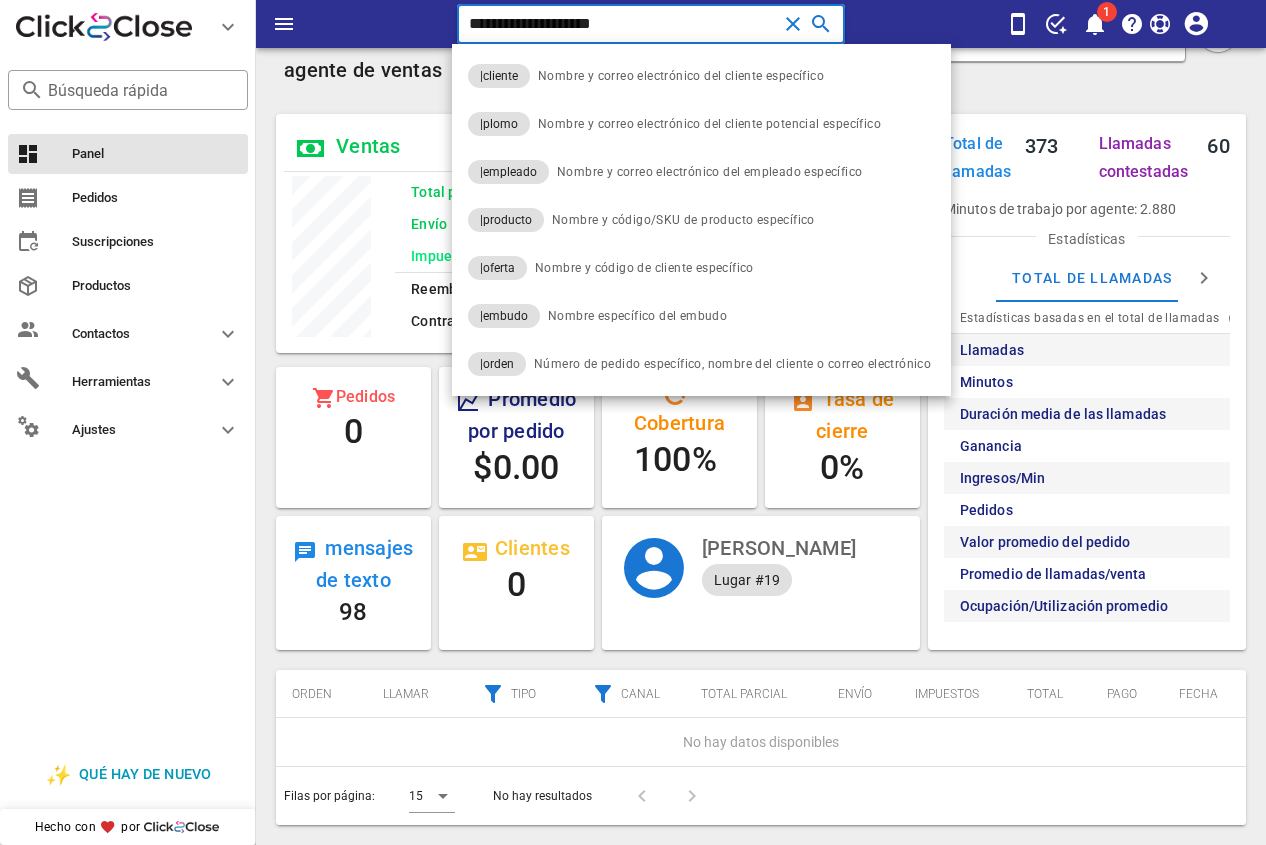 type on "**********" 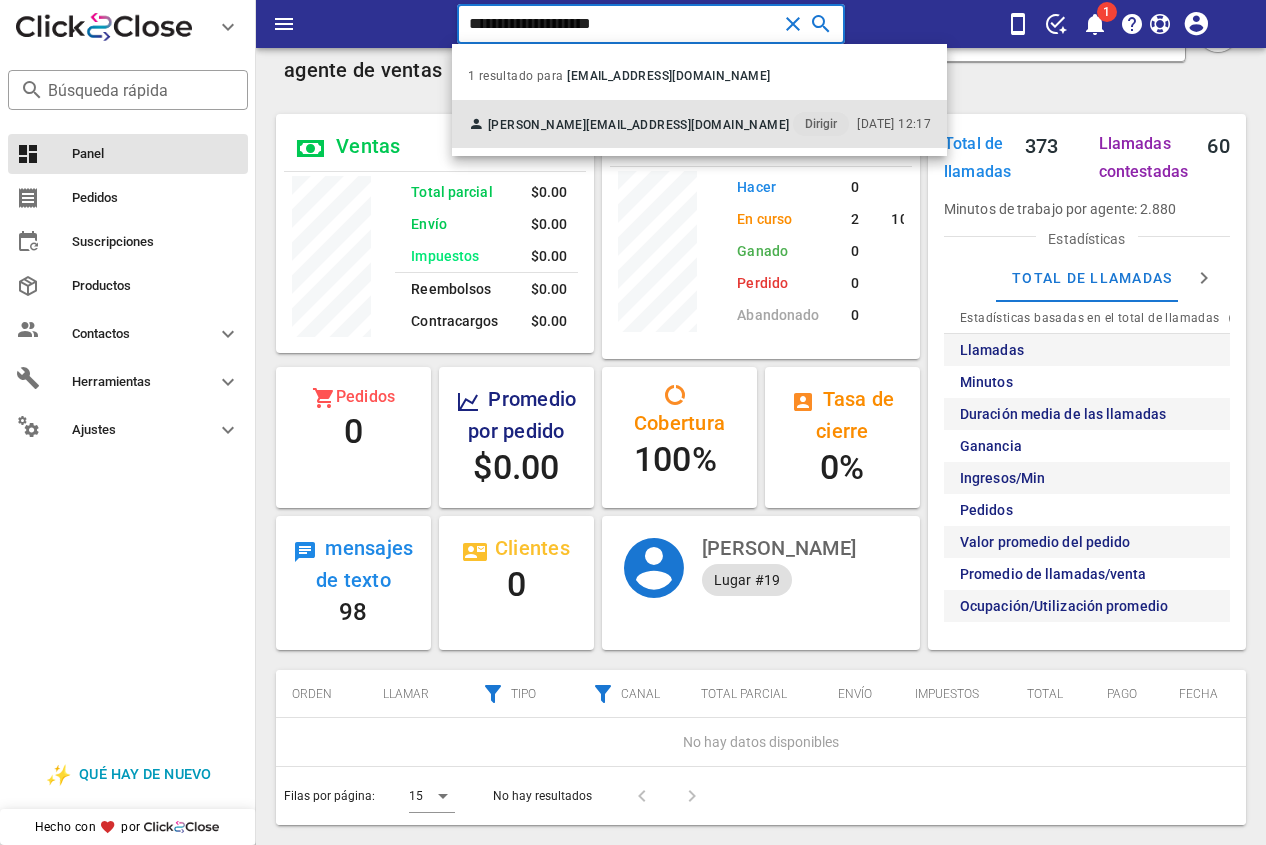 click on "Yvon Rivera  maryvonjag@gmail.com Dirigir 07/03/2025 12:17" at bounding box center (699, 124) 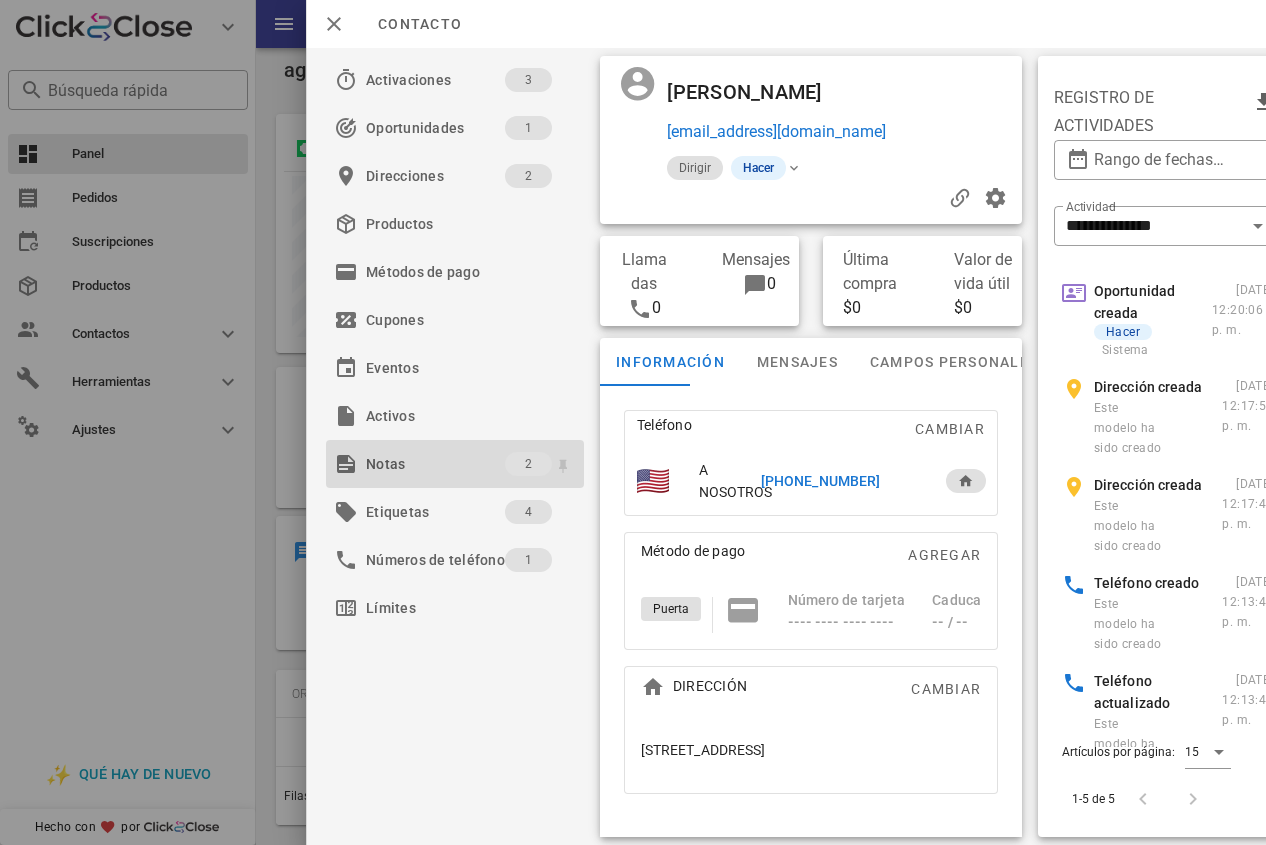 click on "Notas" at bounding box center [435, 464] 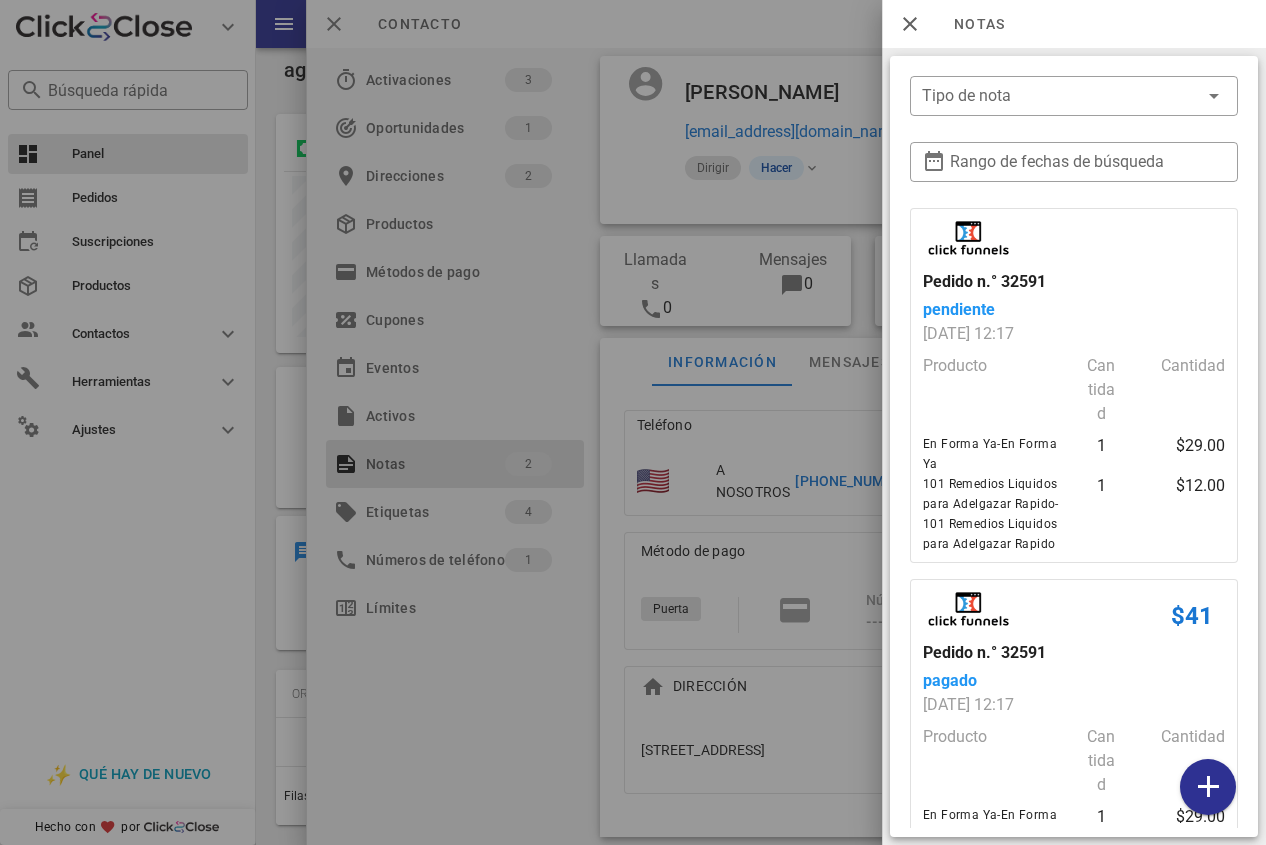 click at bounding box center [633, 422] 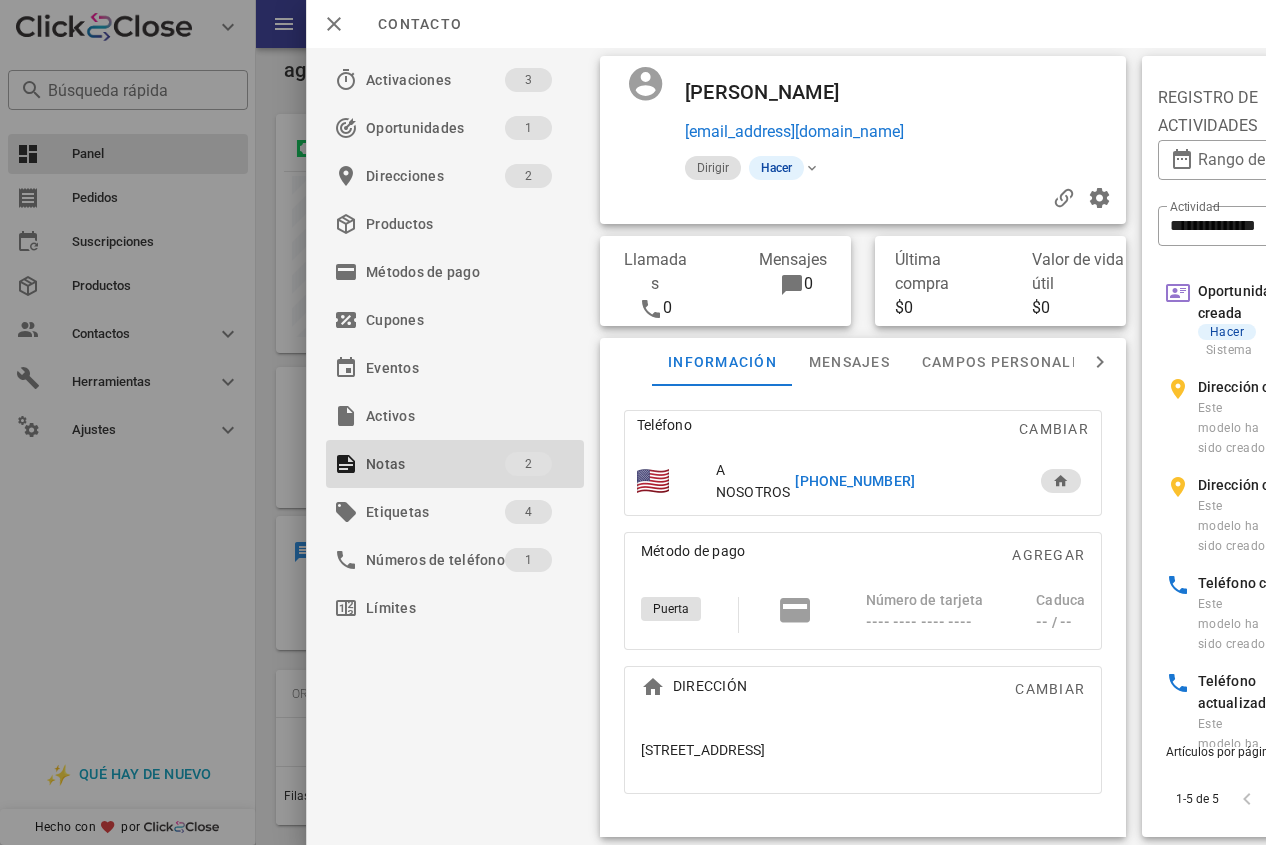 type on "**********" 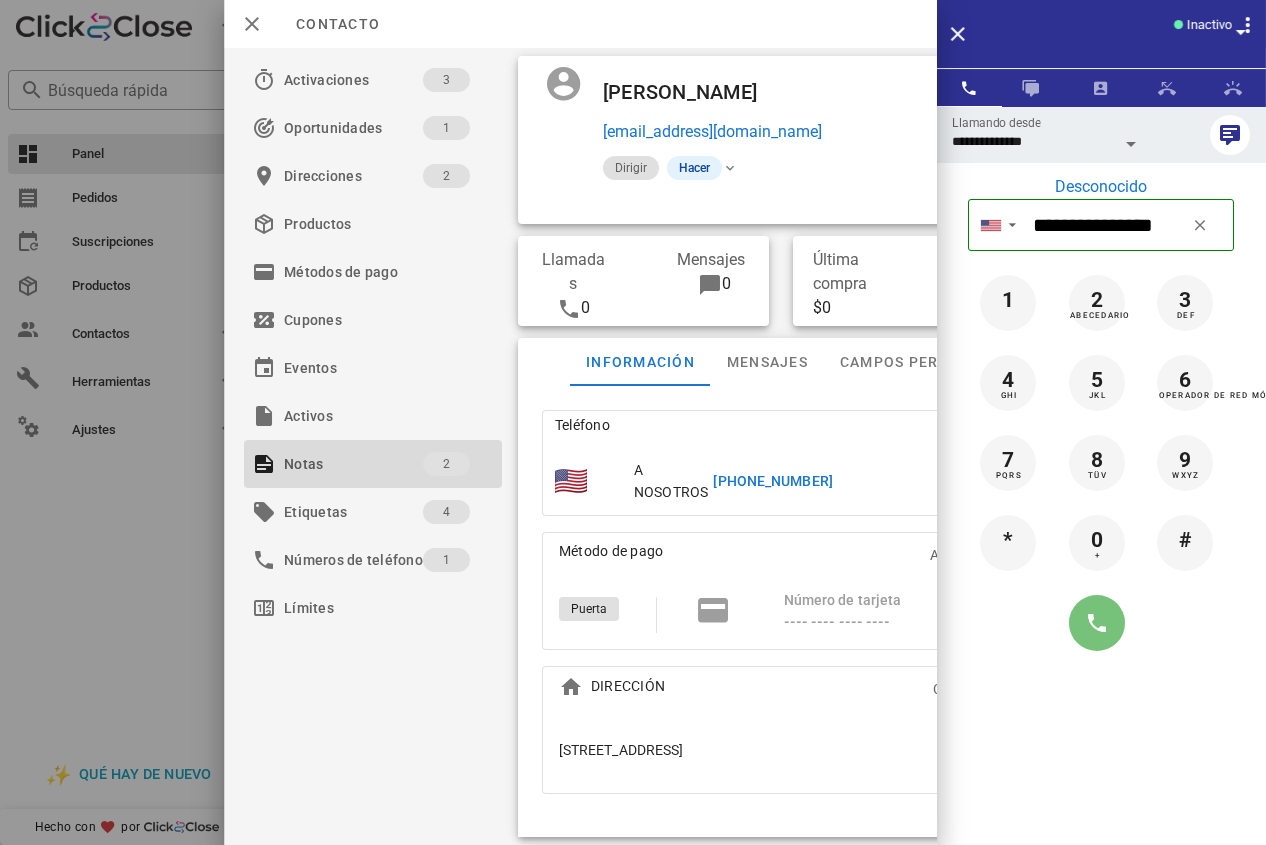 click at bounding box center (1097, 623) 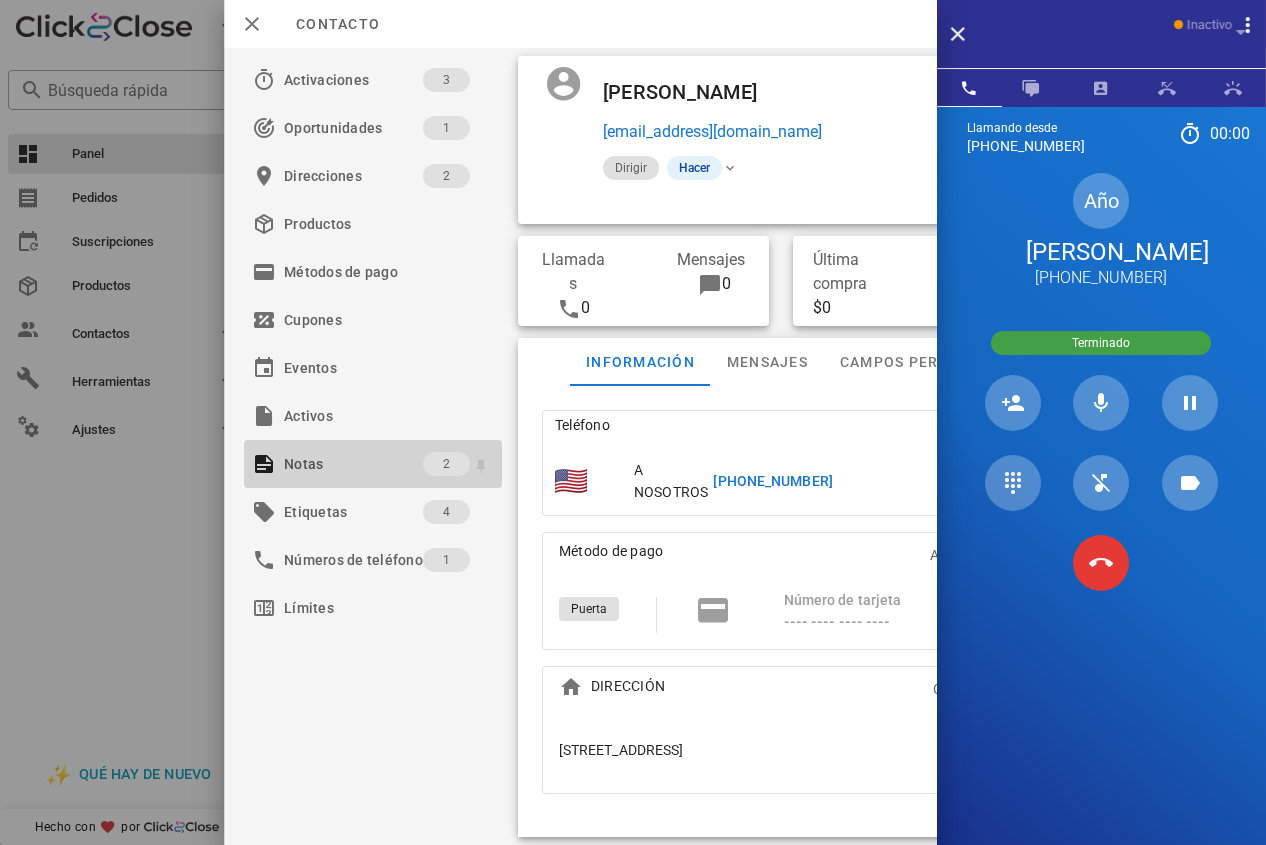 click on "Notas" at bounding box center (353, 464) 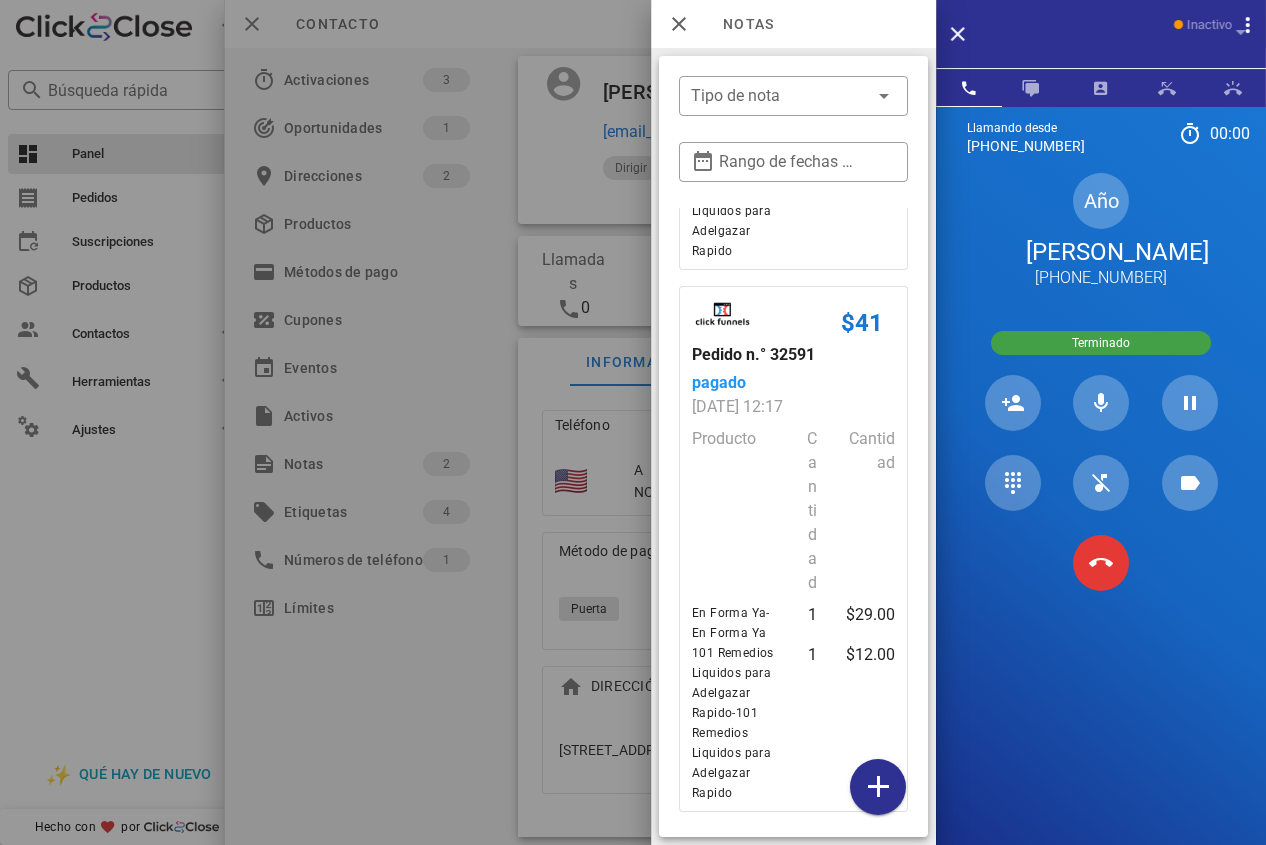 scroll, scrollTop: 482, scrollLeft: 0, axis: vertical 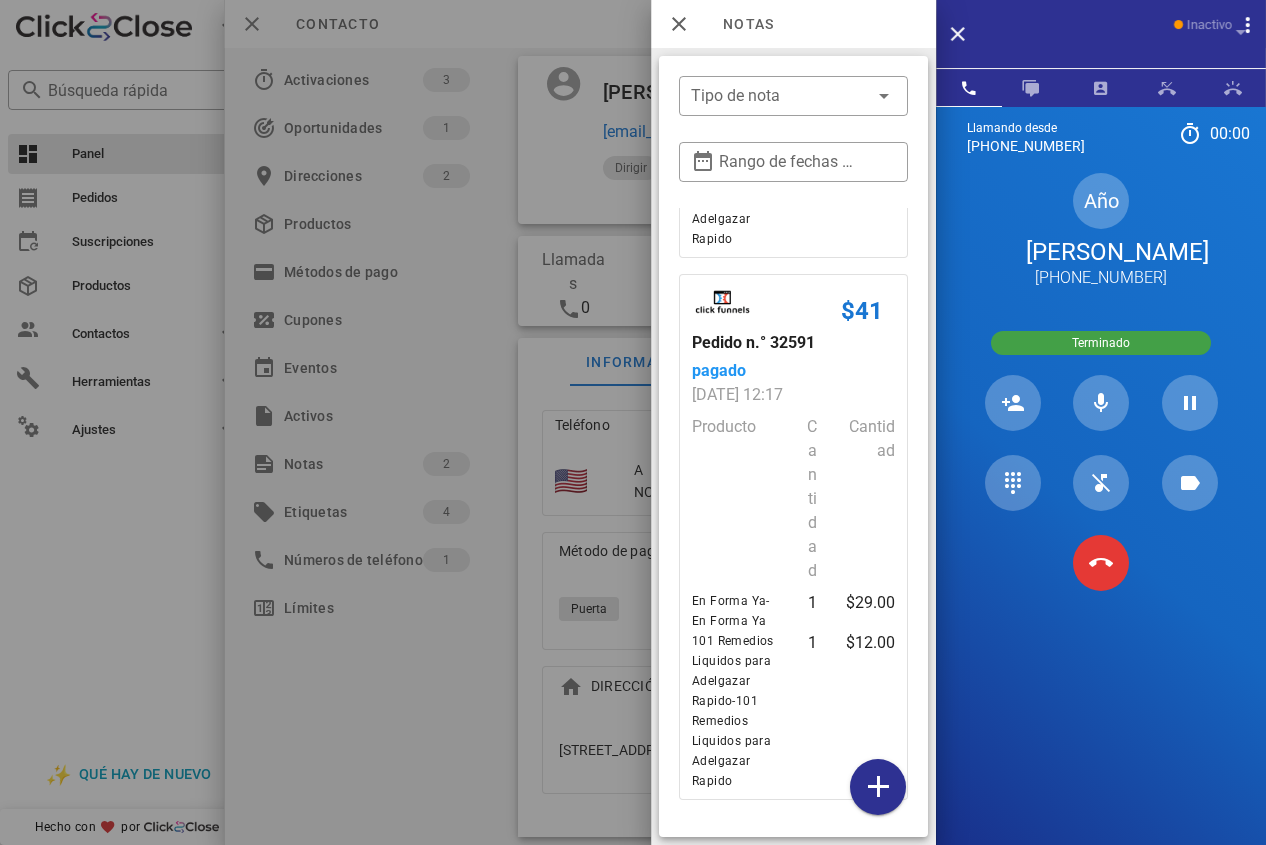 click at bounding box center [633, 422] 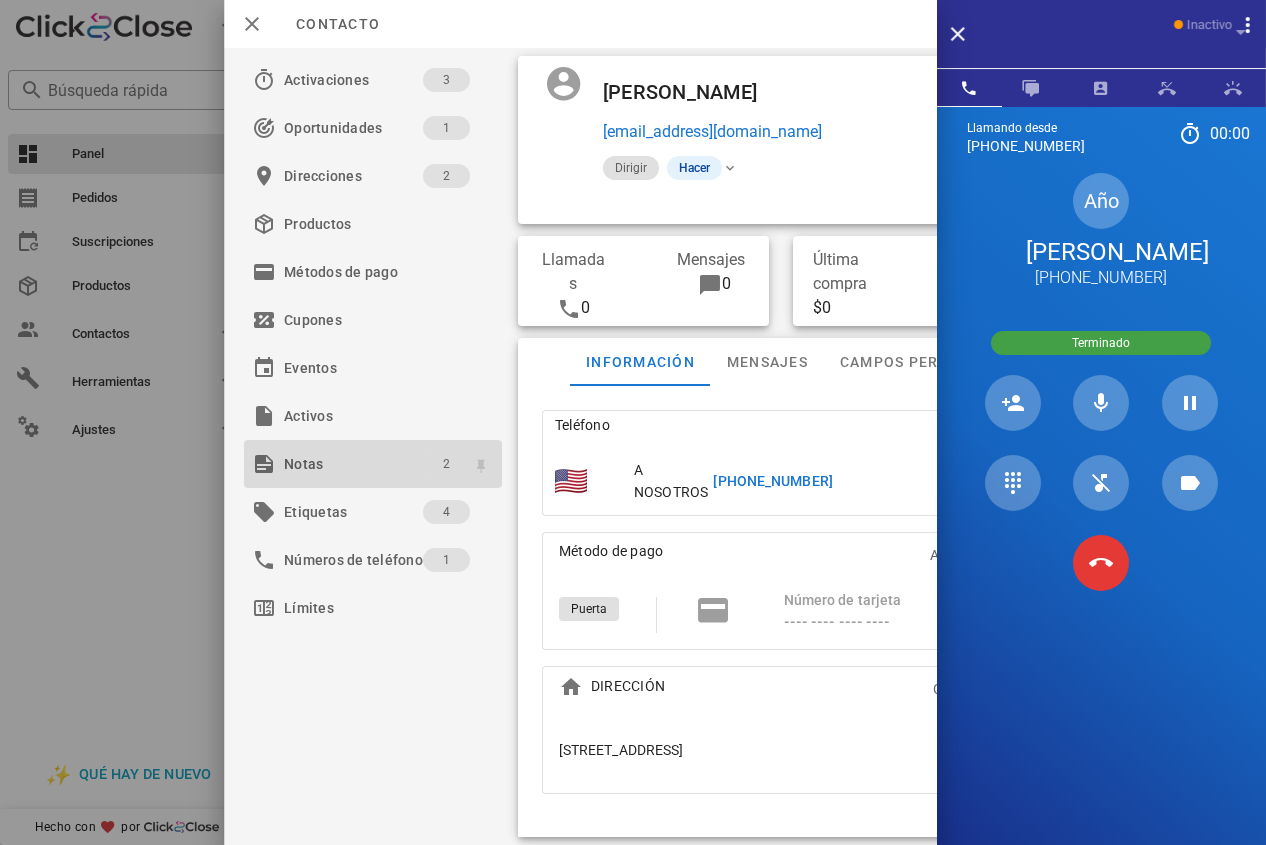 click on "2" at bounding box center (445, 464) 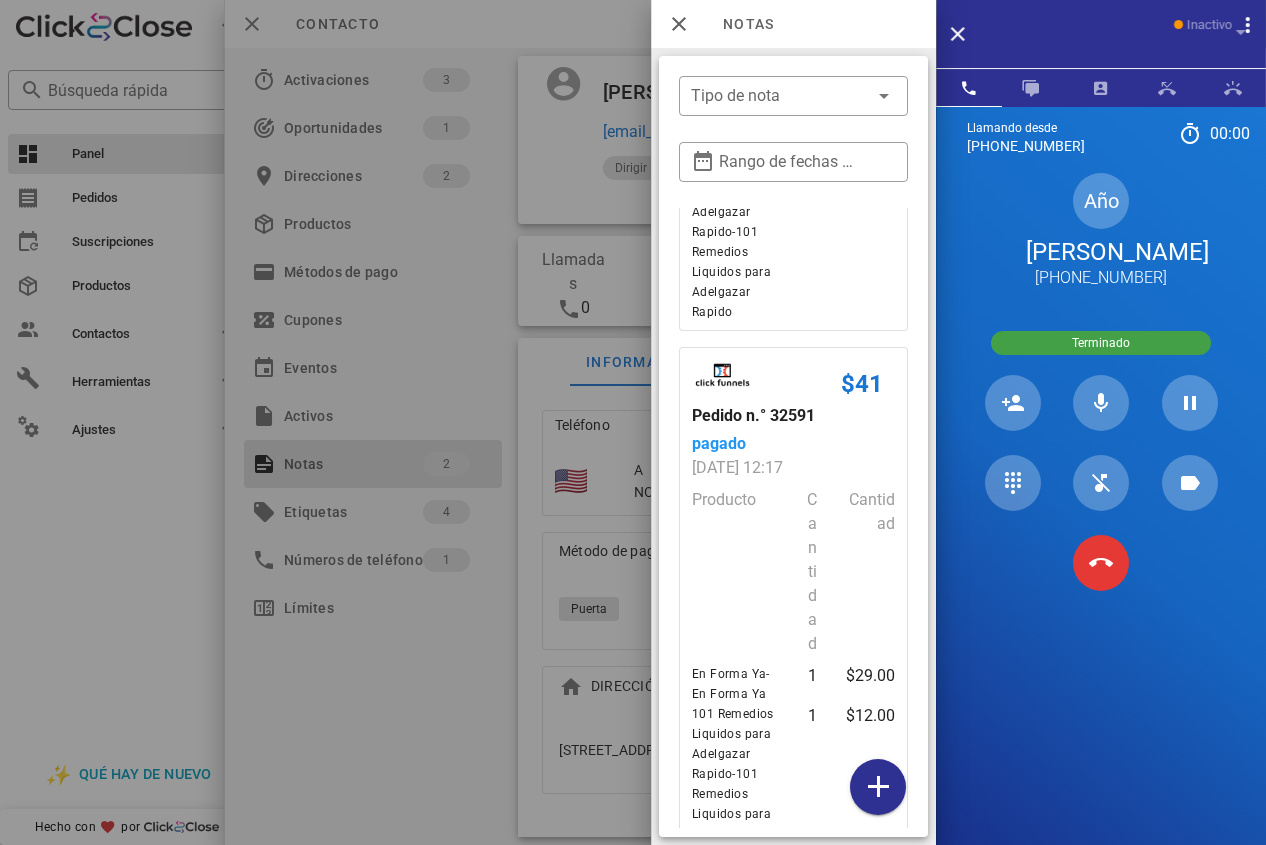 scroll, scrollTop: 482, scrollLeft: 0, axis: vertical 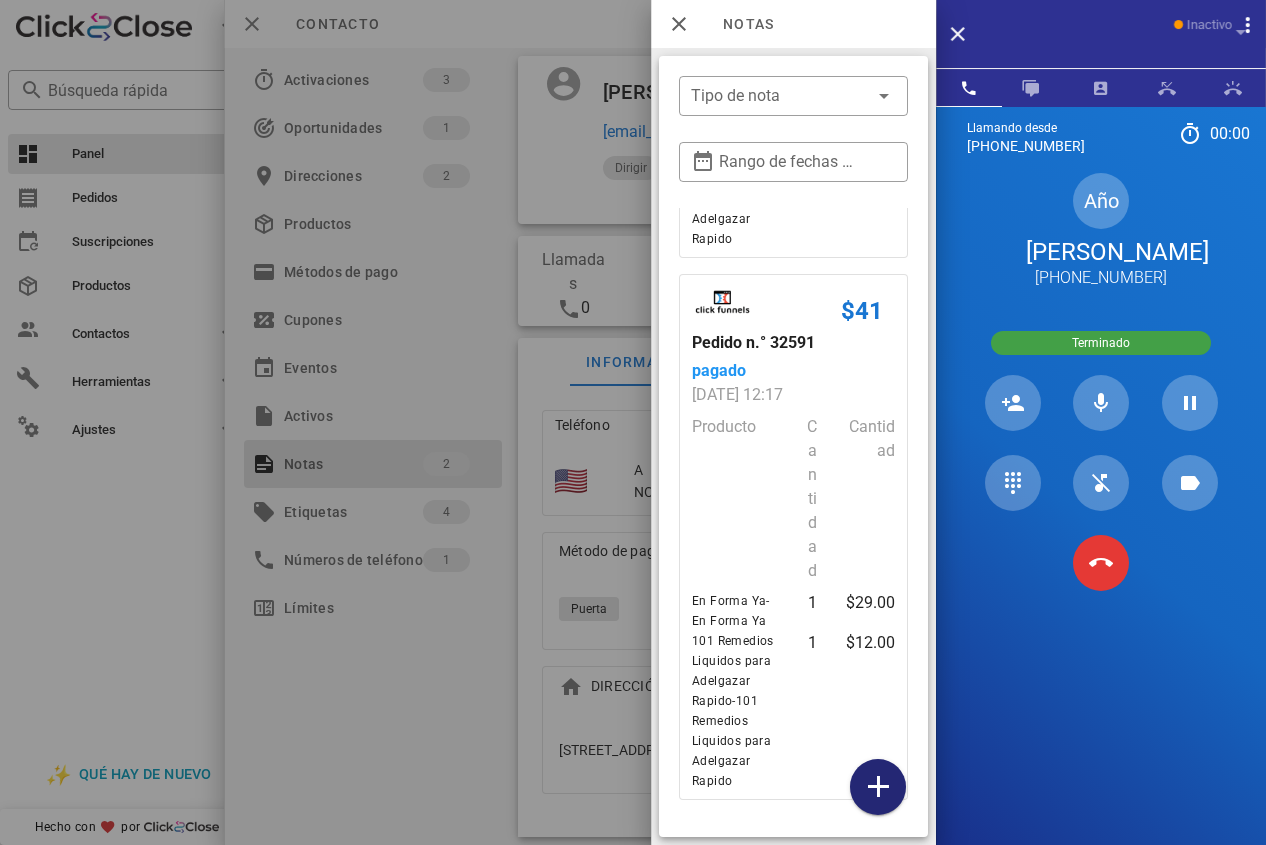 click at bounding box center [878, 787] 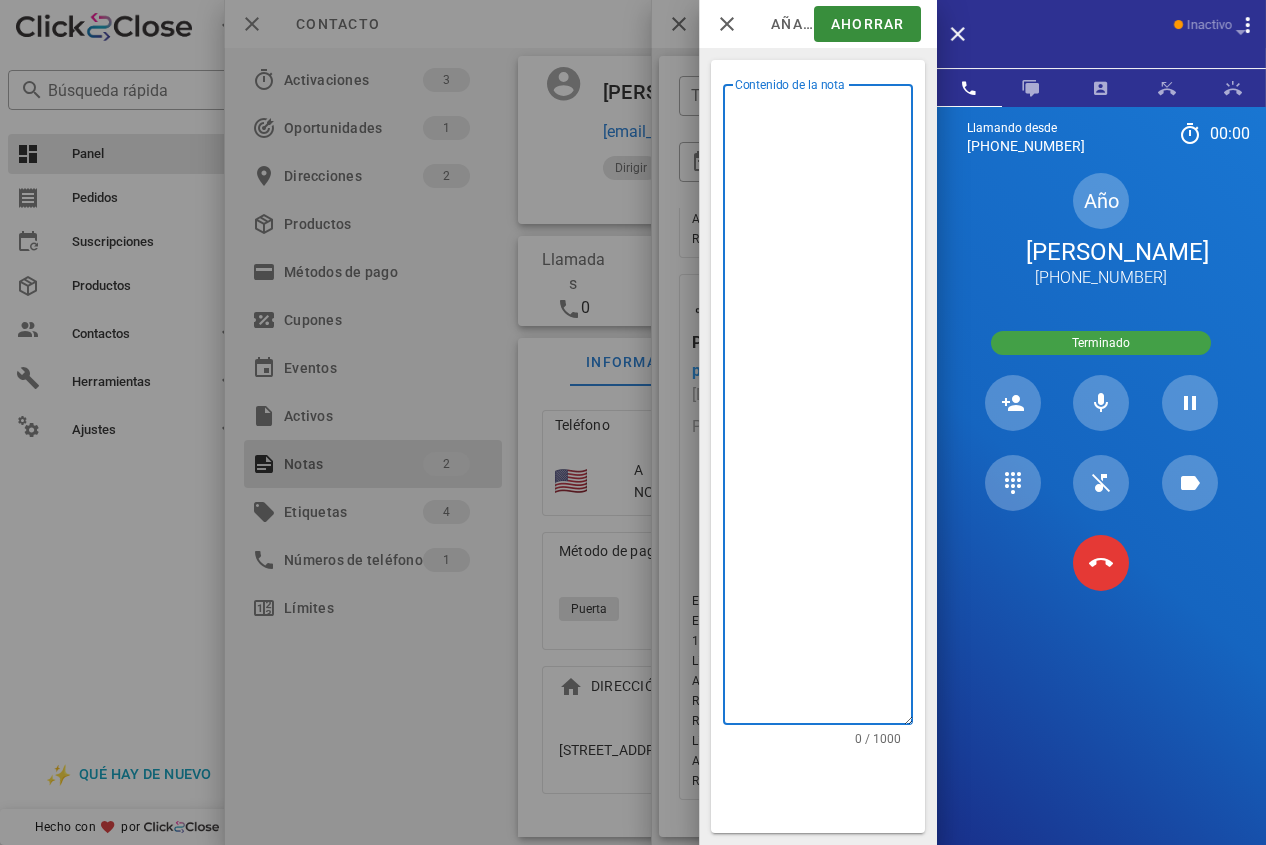 drag, startPoint x: 808, startPoint y: 395, endPoint x: 778, endPoint y: 321, distance: 79.84986 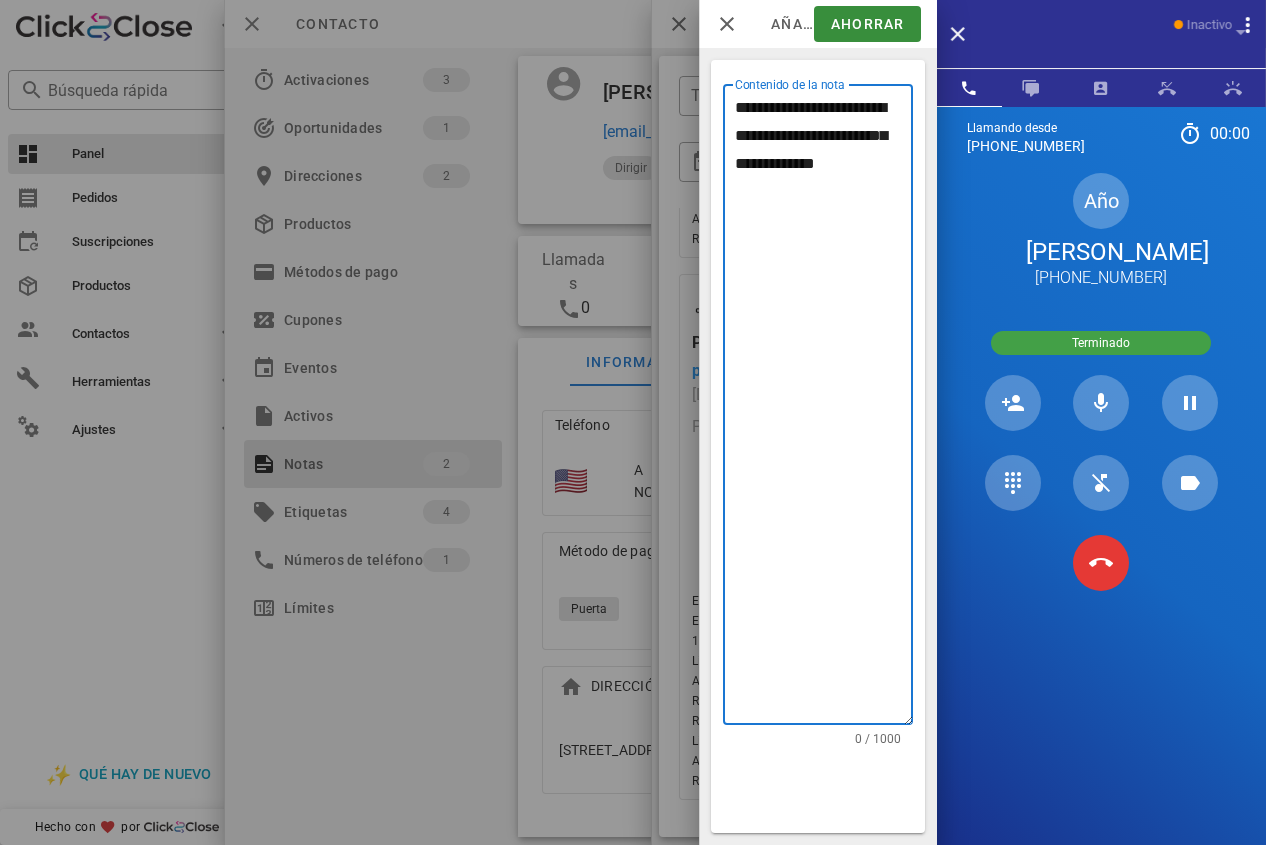drag, startPoint x: 761, startPoint y: 160, endPoint x: 728, endPoint y: 91, distance: 76.48529 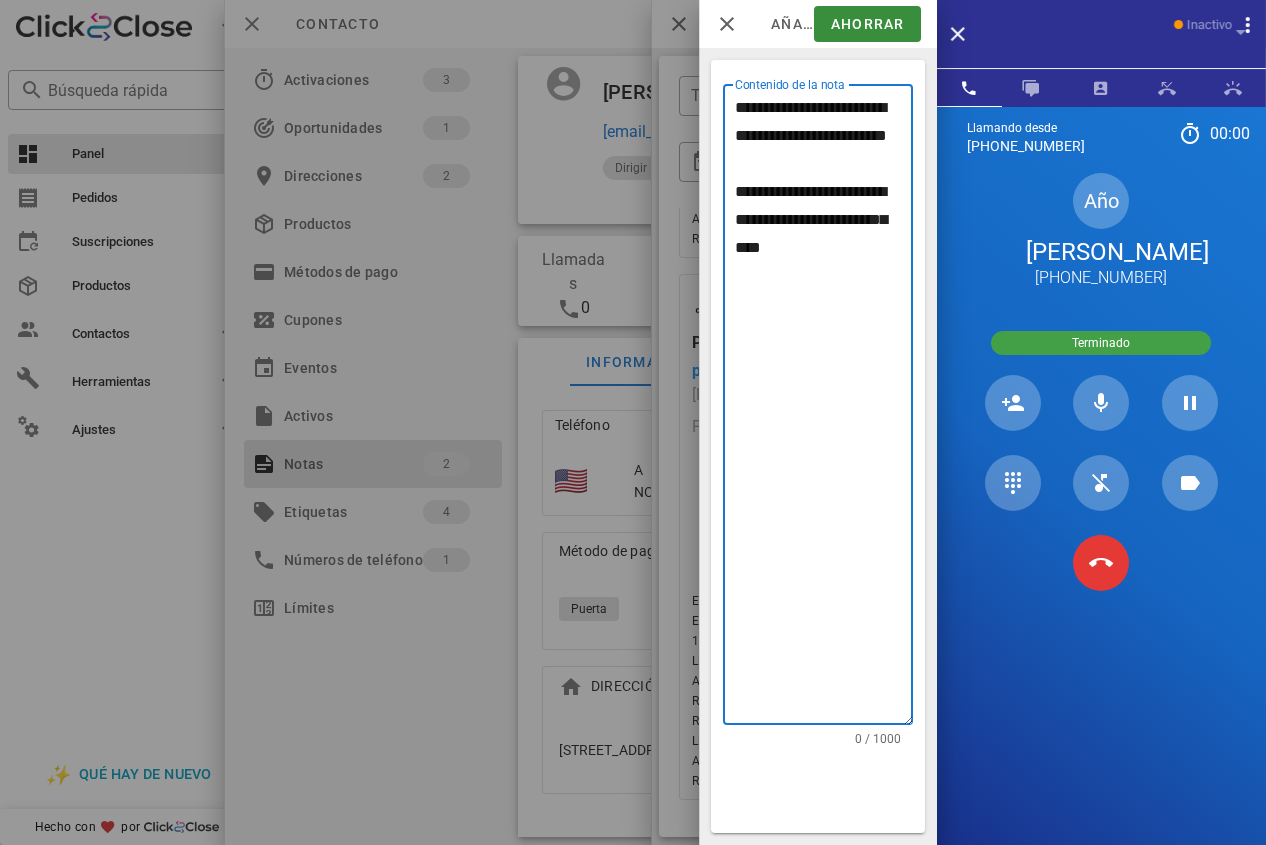 drag, startPoint x: 763, startPoint y: 155, endPoint x: 712, endPoint y: 101, distance: 74.27651 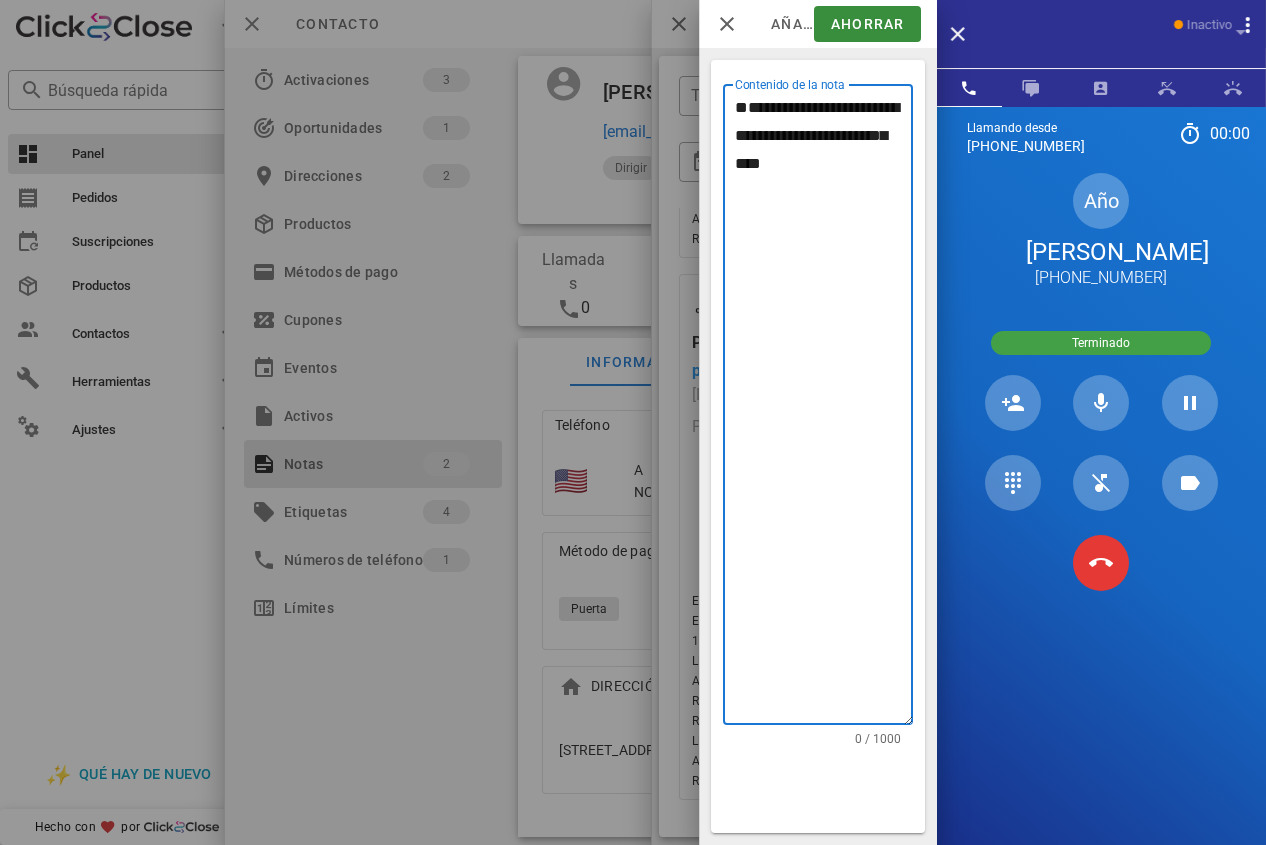 click on "**********" at bounding box center [824, 409] 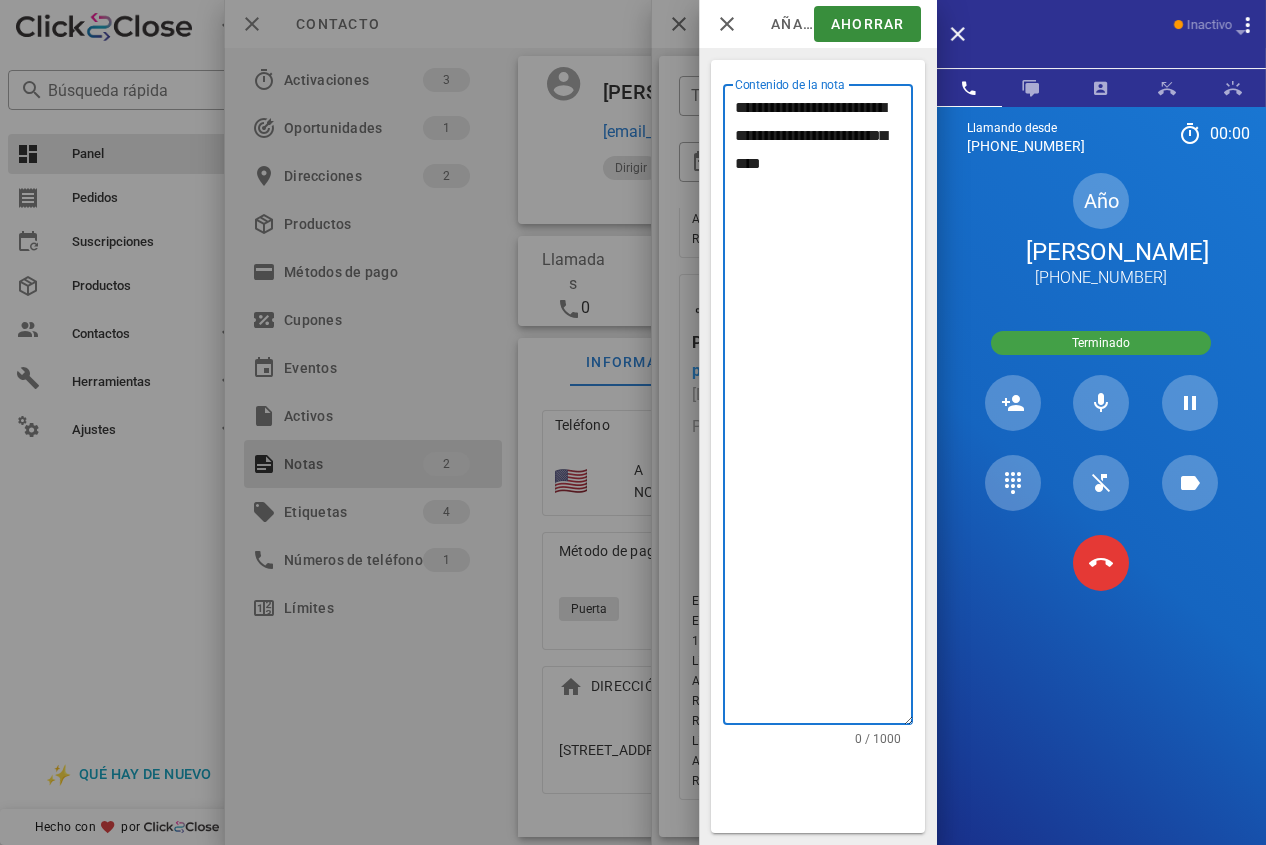 click on "**********" at bounding box center [824, 409] 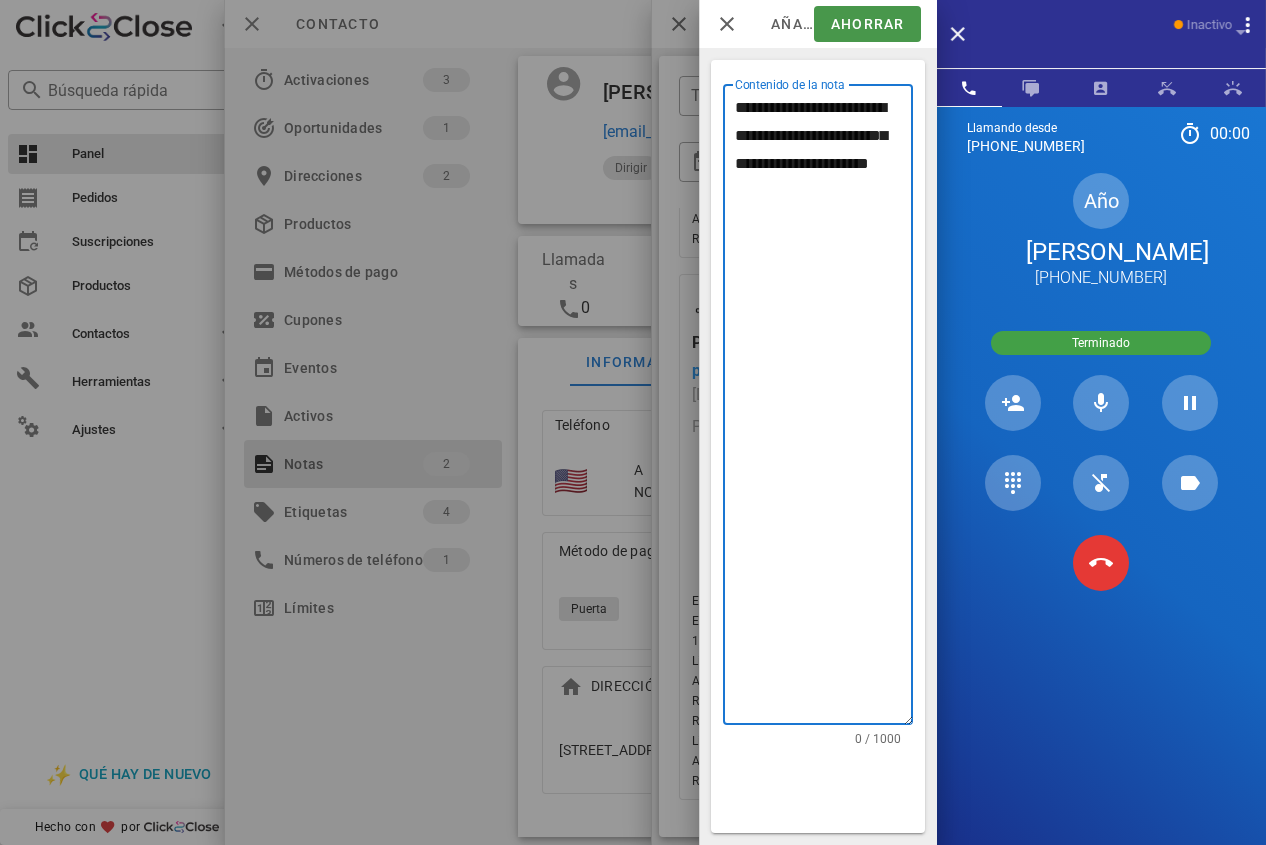 type on "**********" 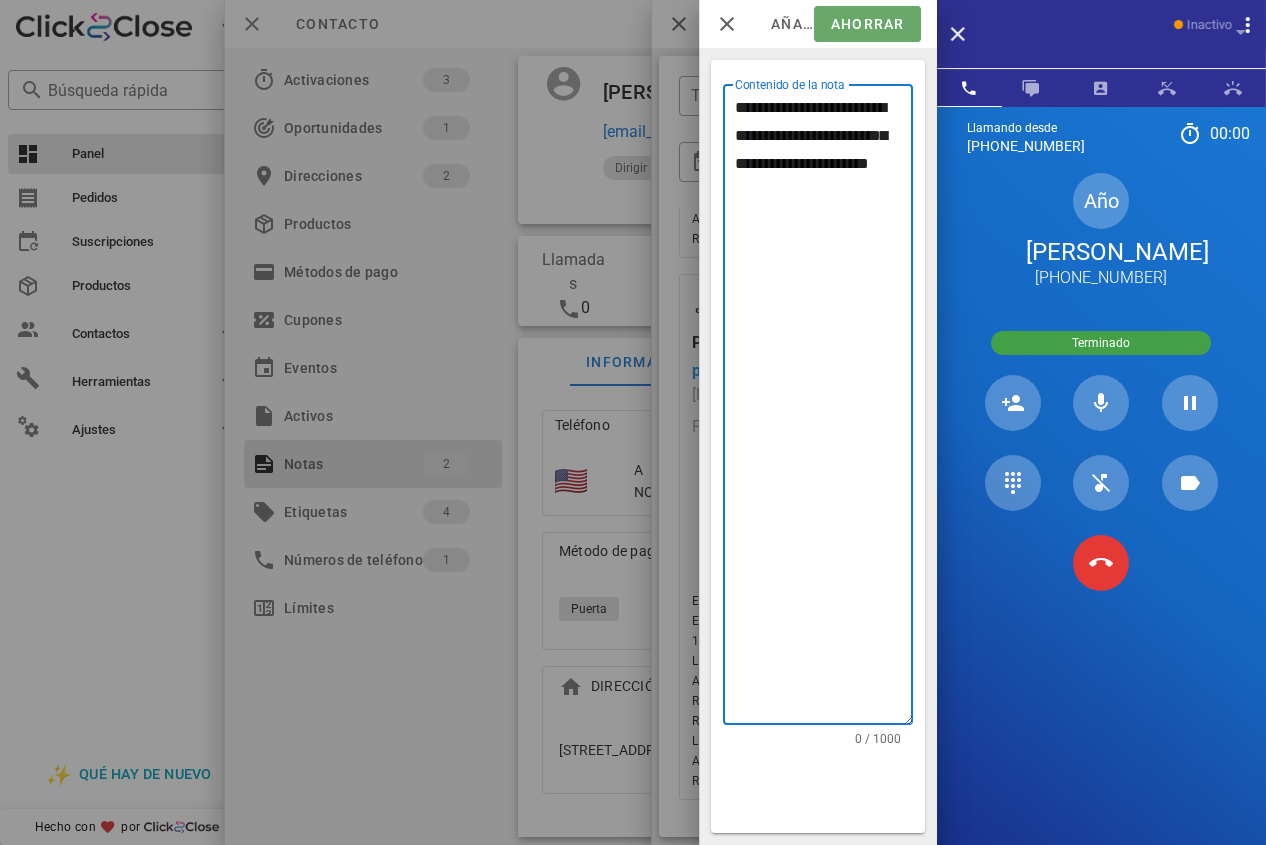 click on "Ahorrar" at bounding box center (867, 24) 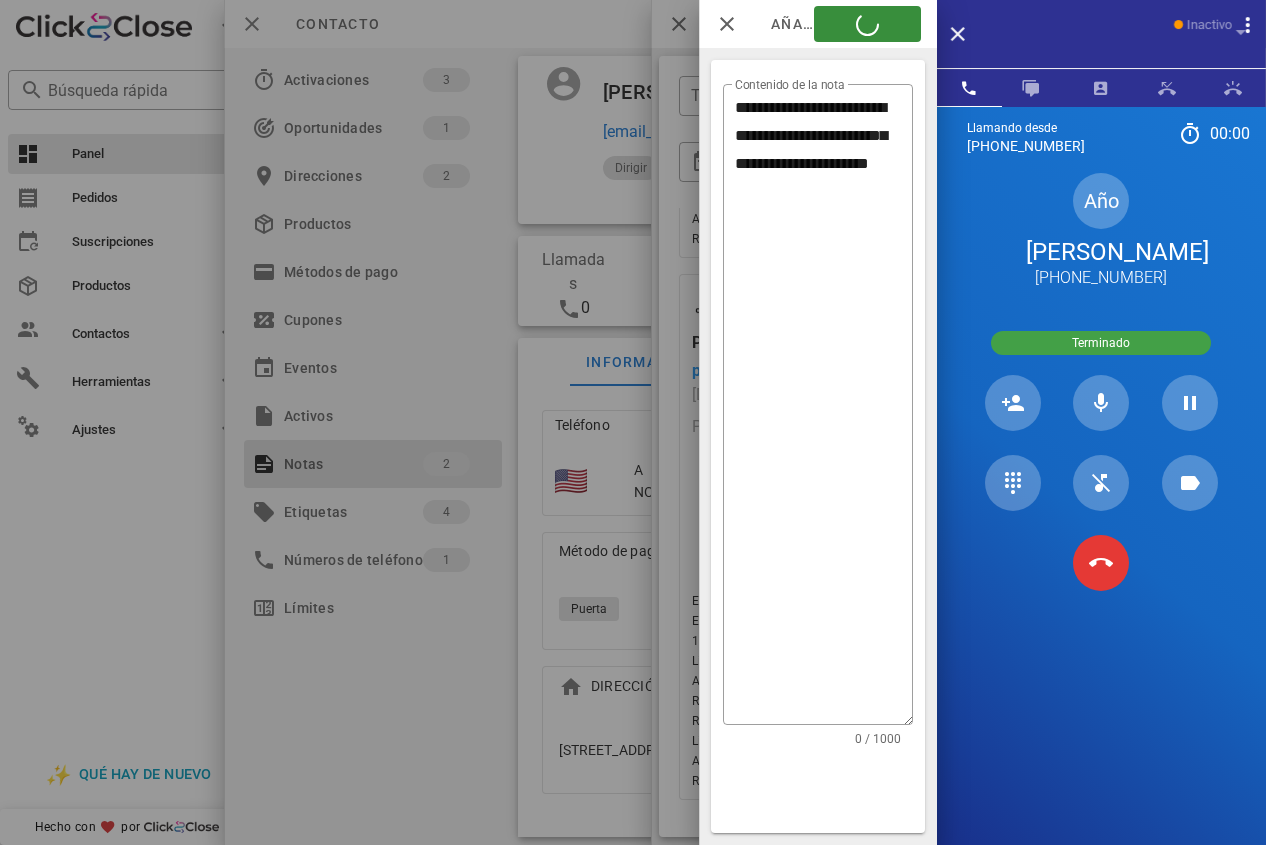 click at bounding box center (633, 422) 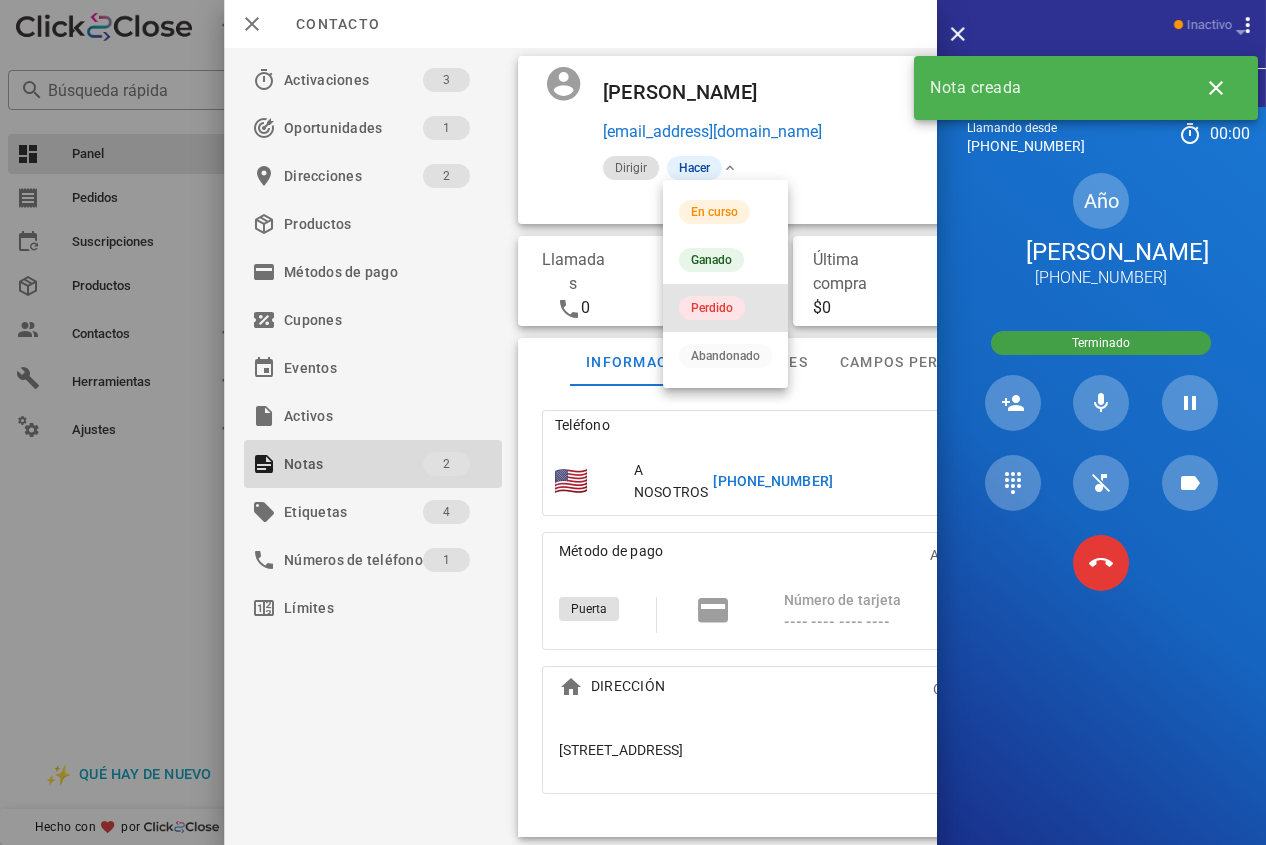 click on "Perdido" at bounding box center [712, 308] 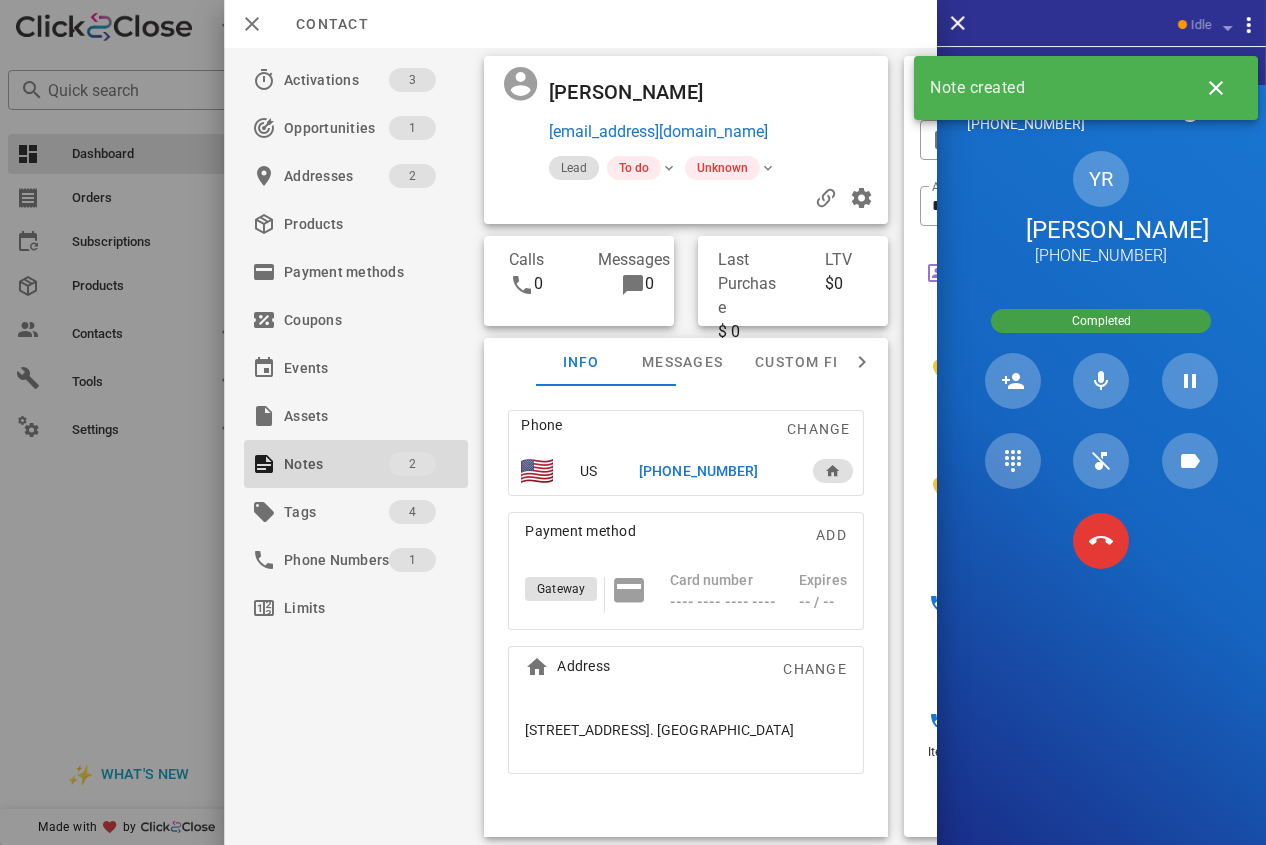 scroll, scrollTop: 51, scrollLeft: 0, axis: vertical 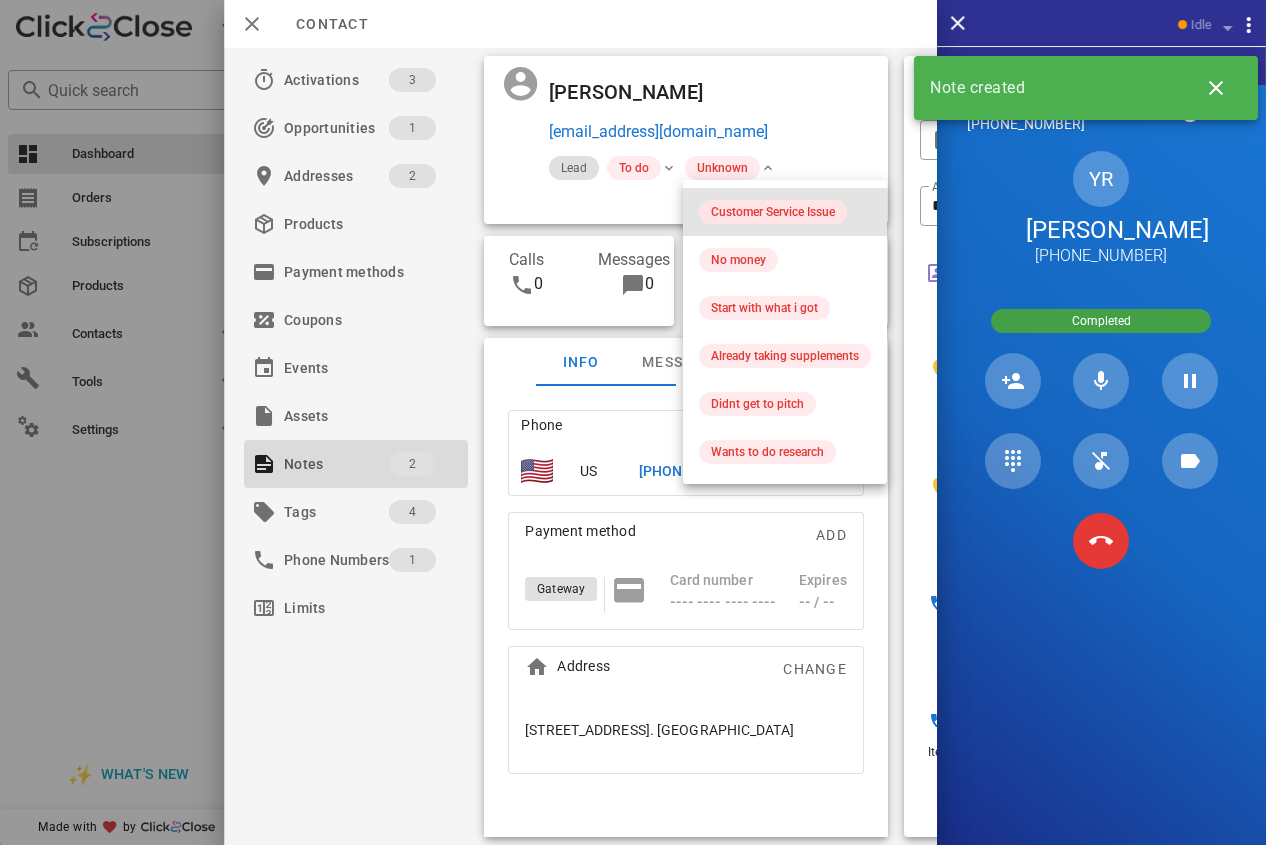 click on "Customer Service Issue" at bounding box center [773, 212] 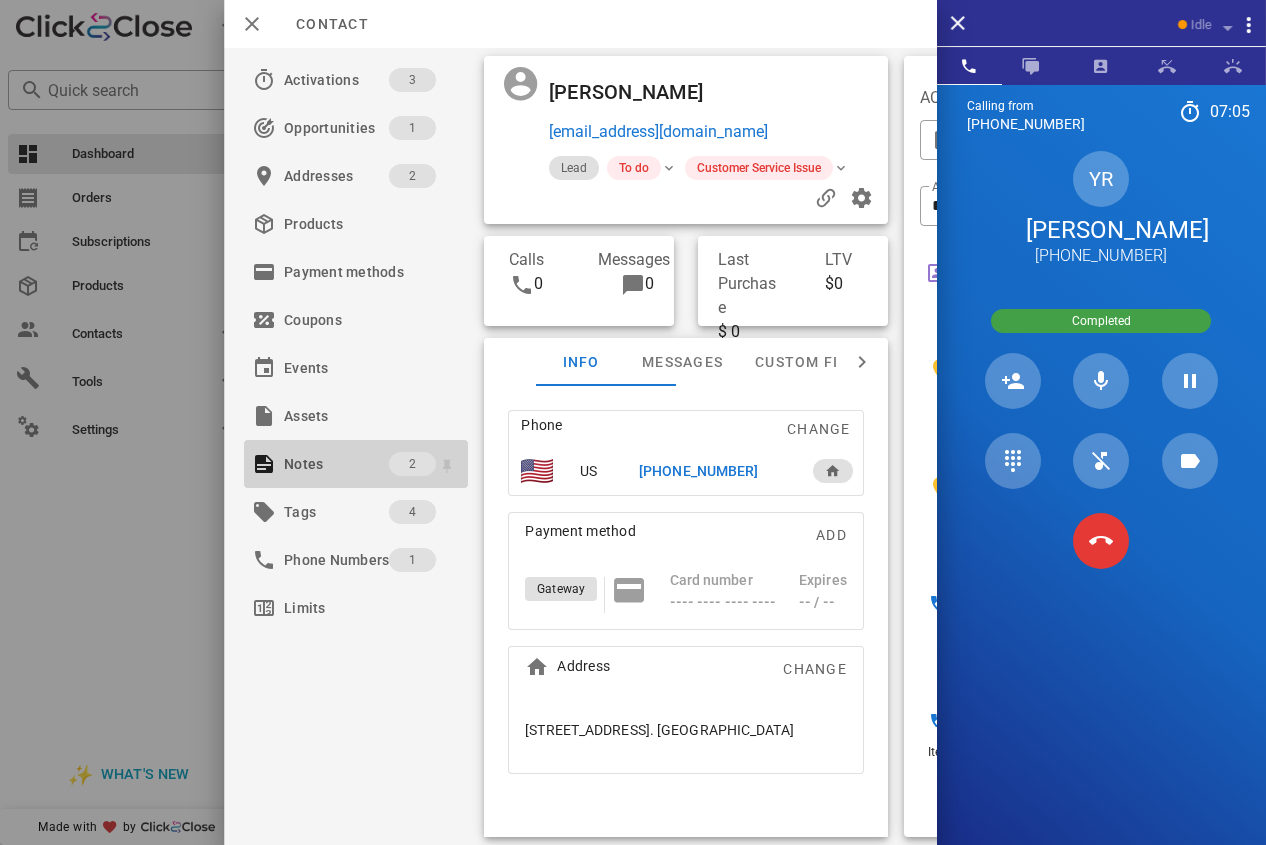 click on "Notes" at bounding box center (336, 464) 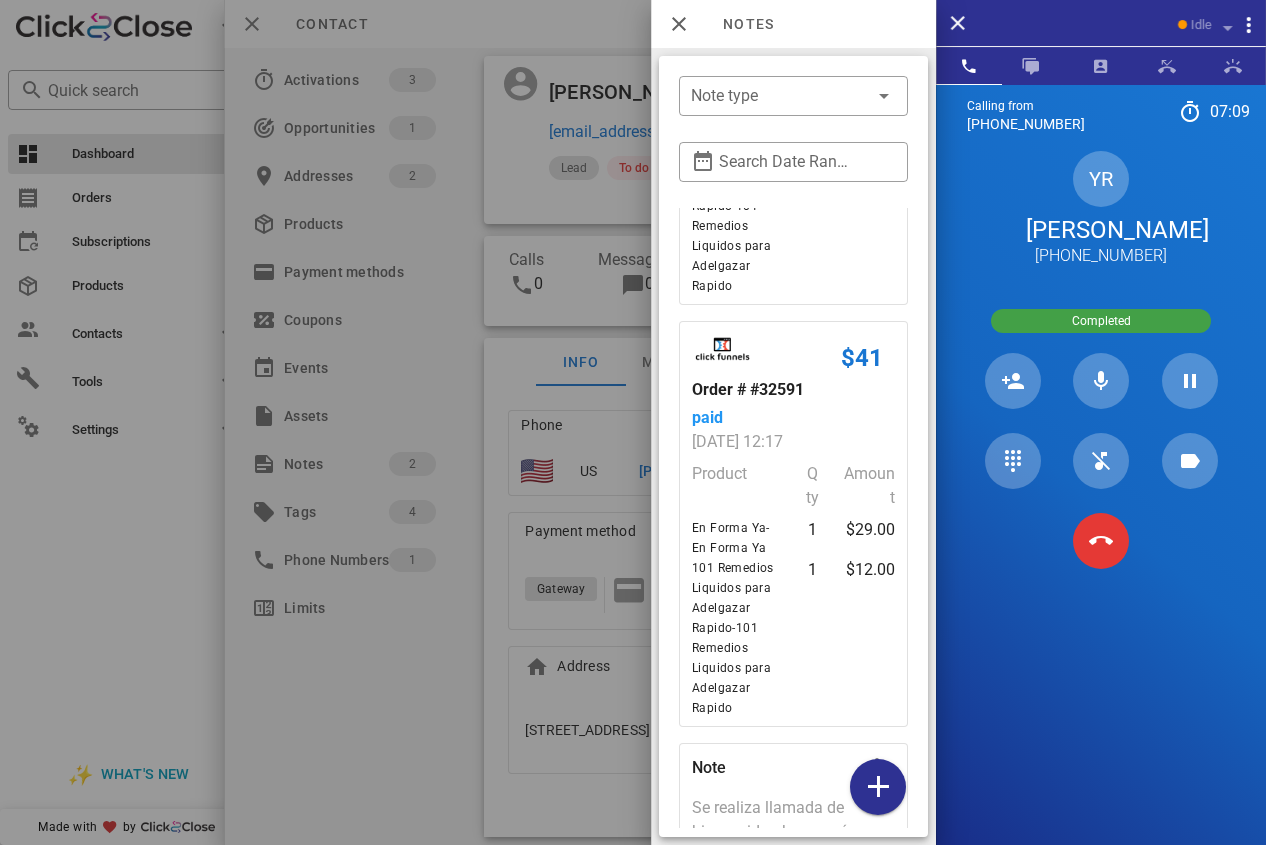 scroll, scrollTop: 524, scrollLeft: 0, axis: vertical 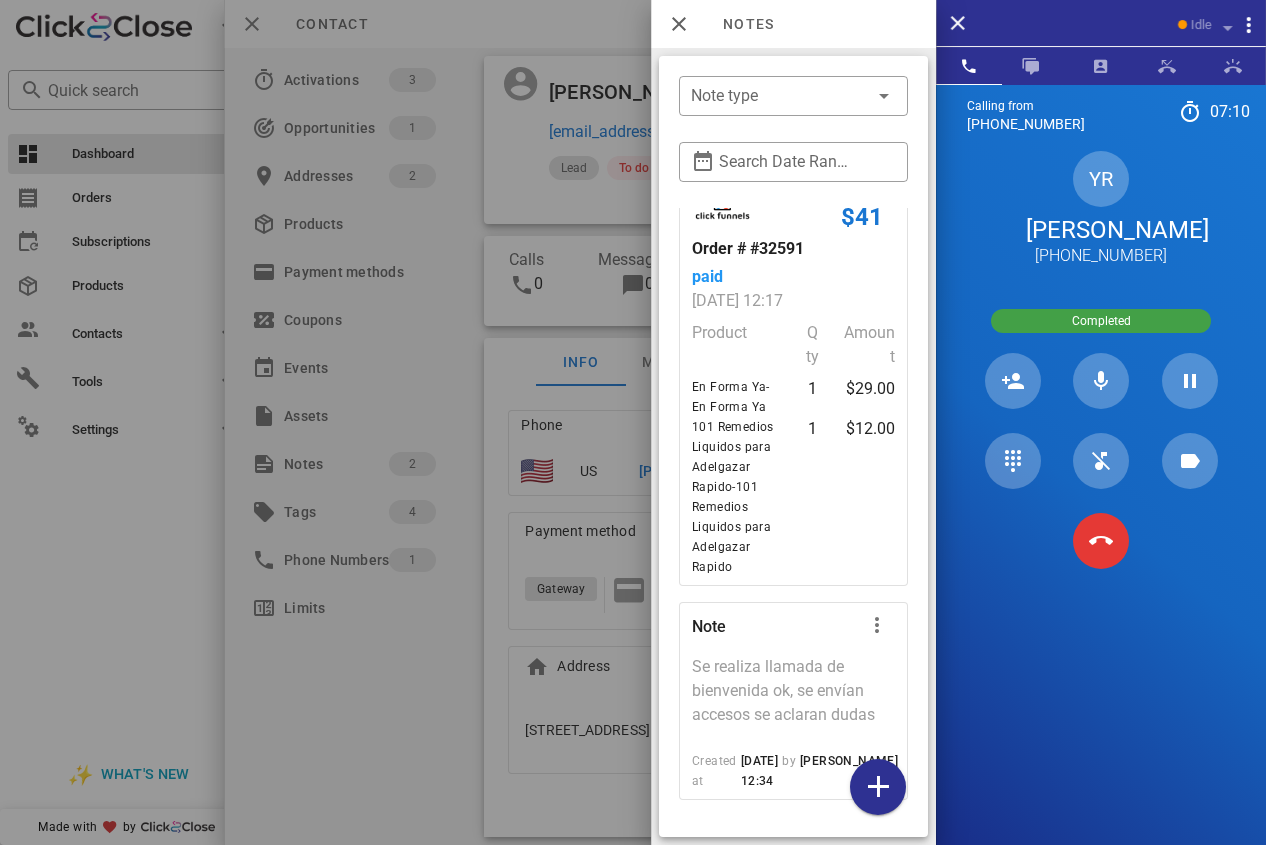 drag, startPoint x: 545, startPoint y: 210, endPoint x: 519, endPoint y: 194, distance: 30.528675 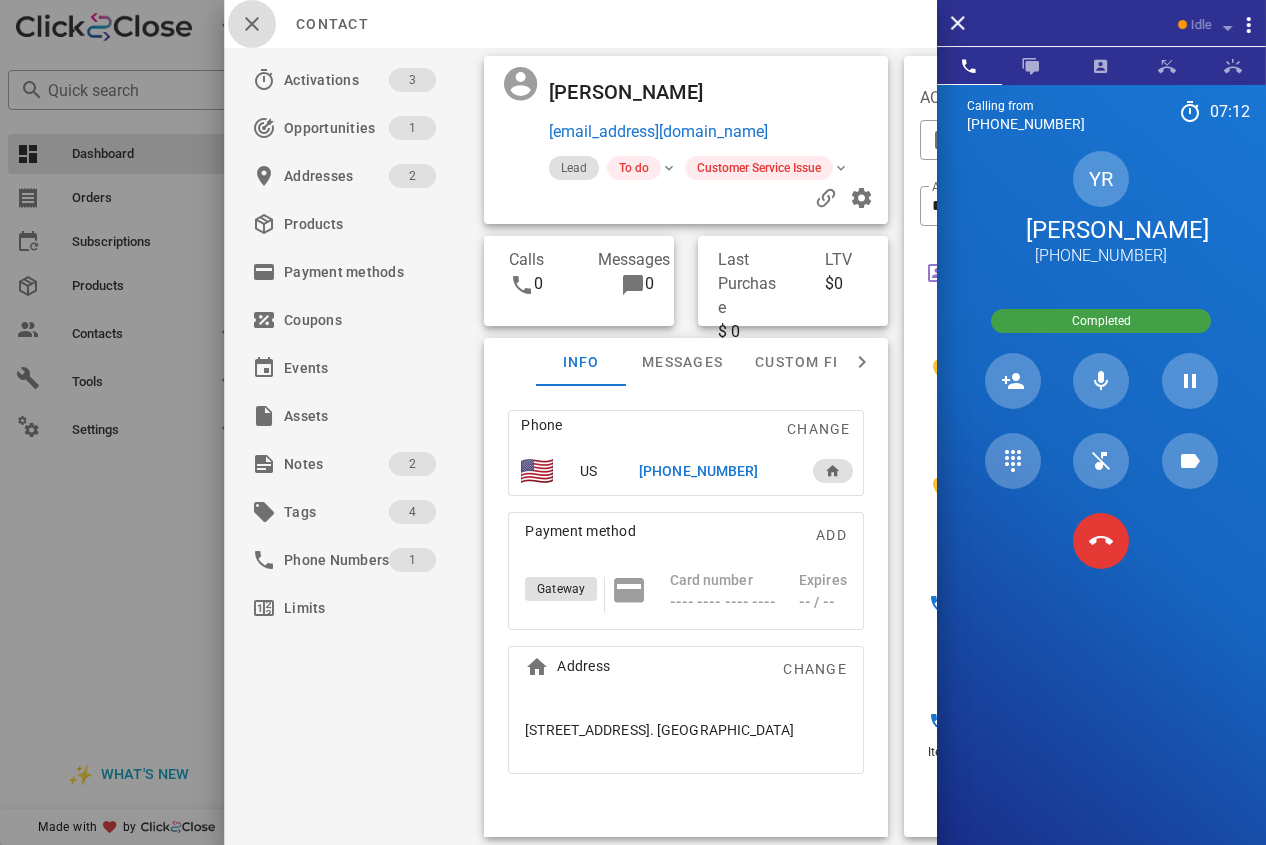 click at bounding box center [252, 24] 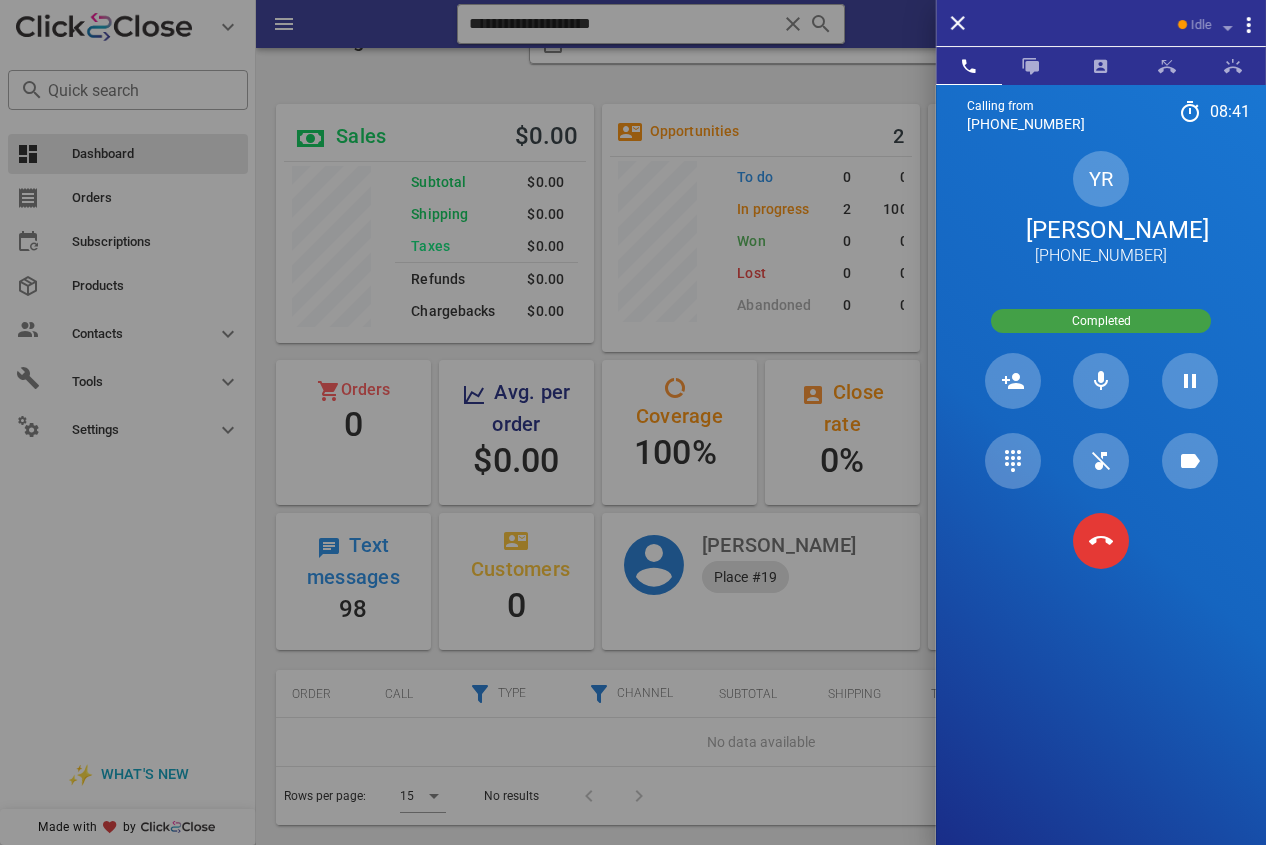 click at bounding box center (633, 422) 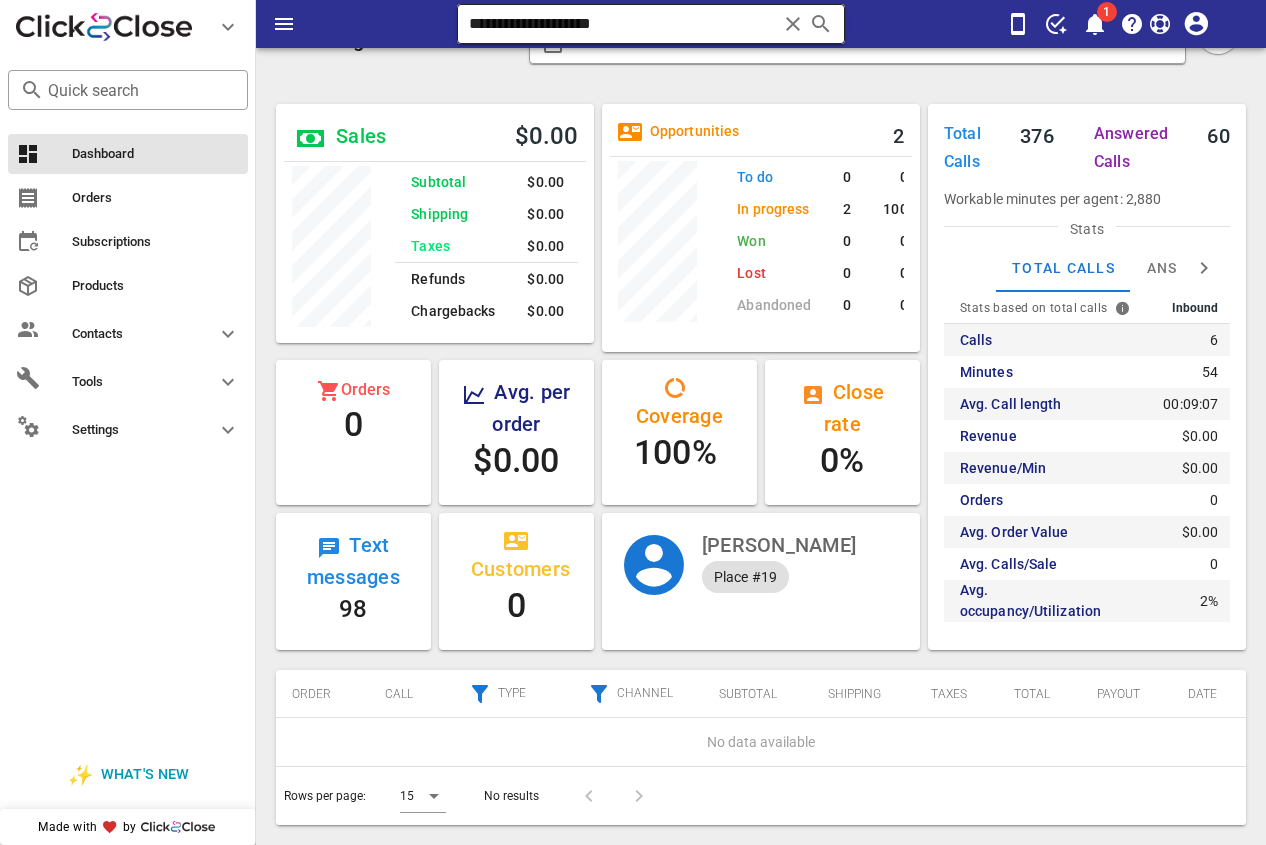 click on "**********" at bounding box center (623, 24) 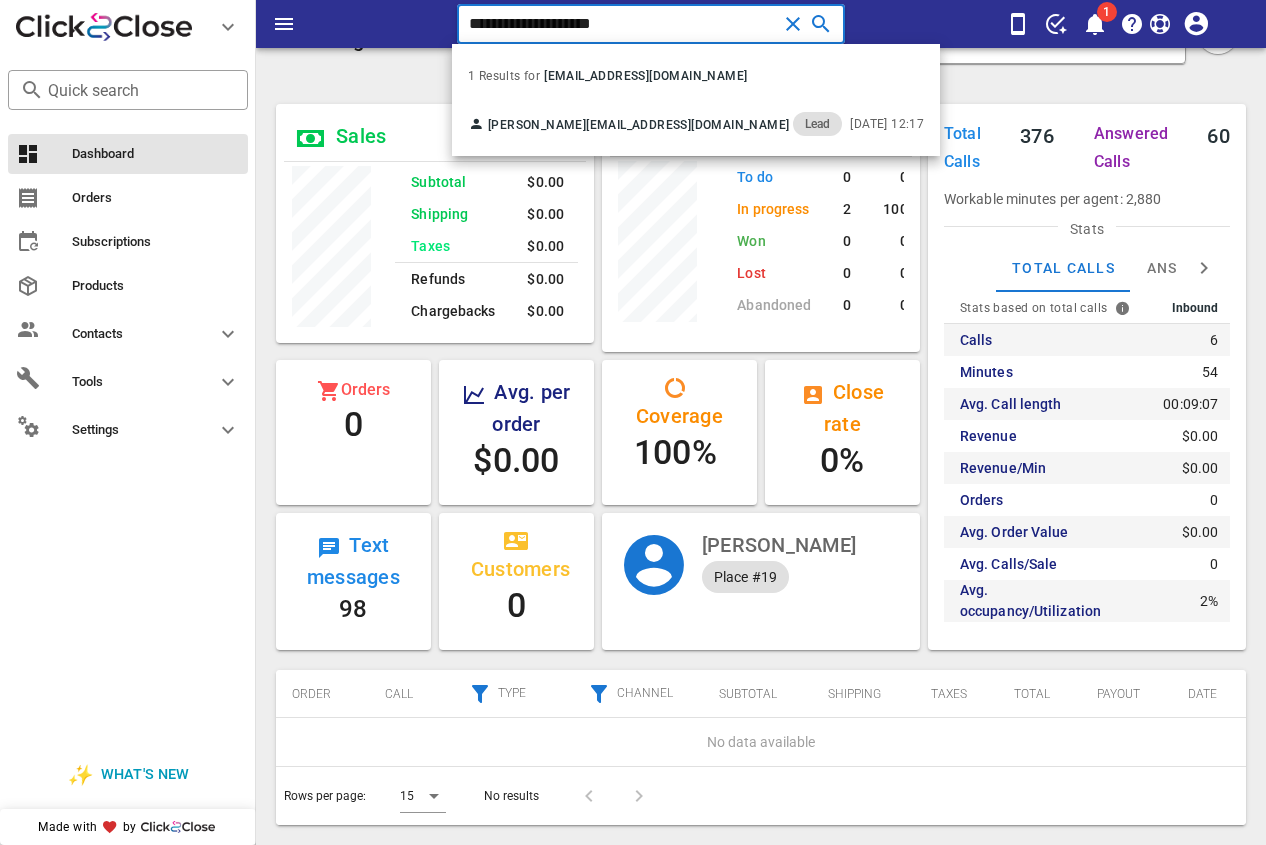 drag, startPoint x: 708, startPoint y: 19, endPoint x: 508, endPoint y: 15, distance: 200.04 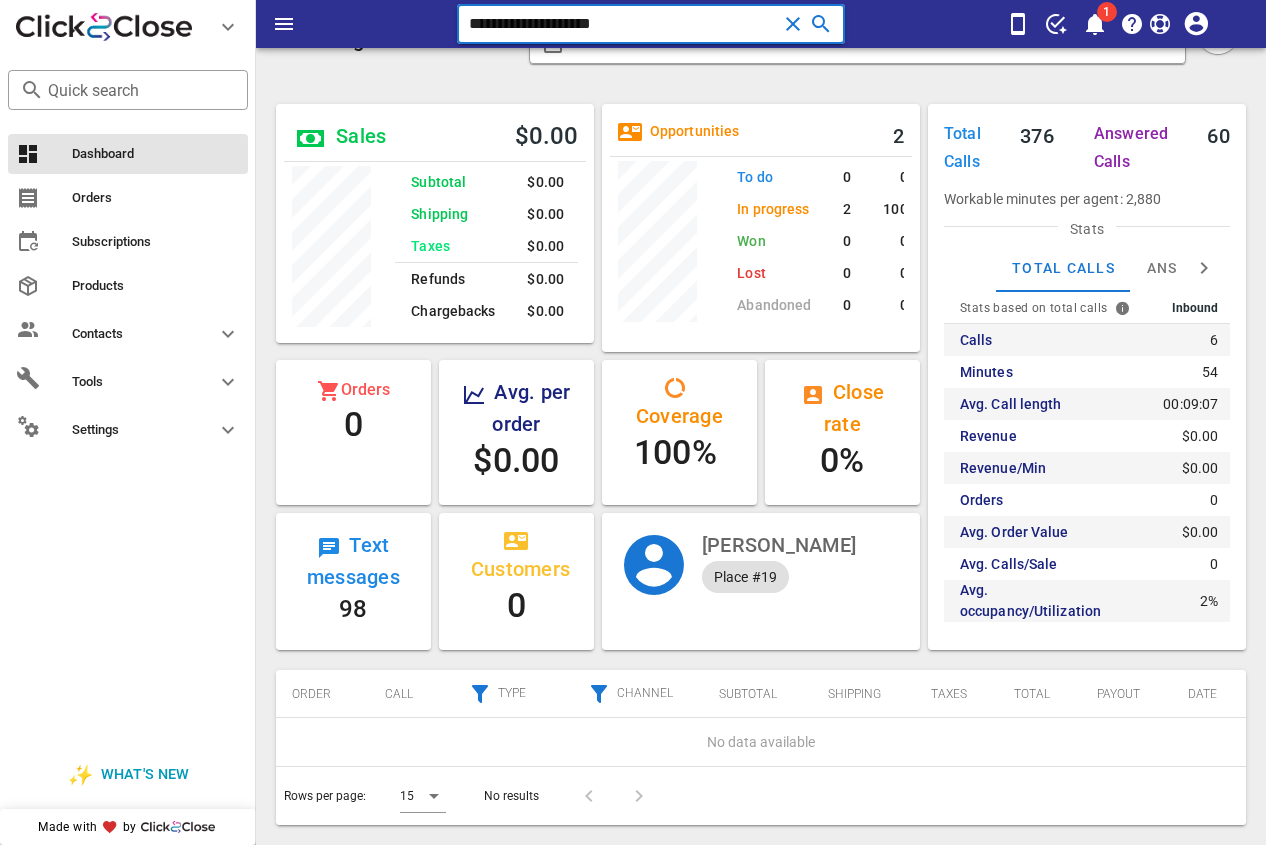 click on "**********" at bounding box center [623, 24] 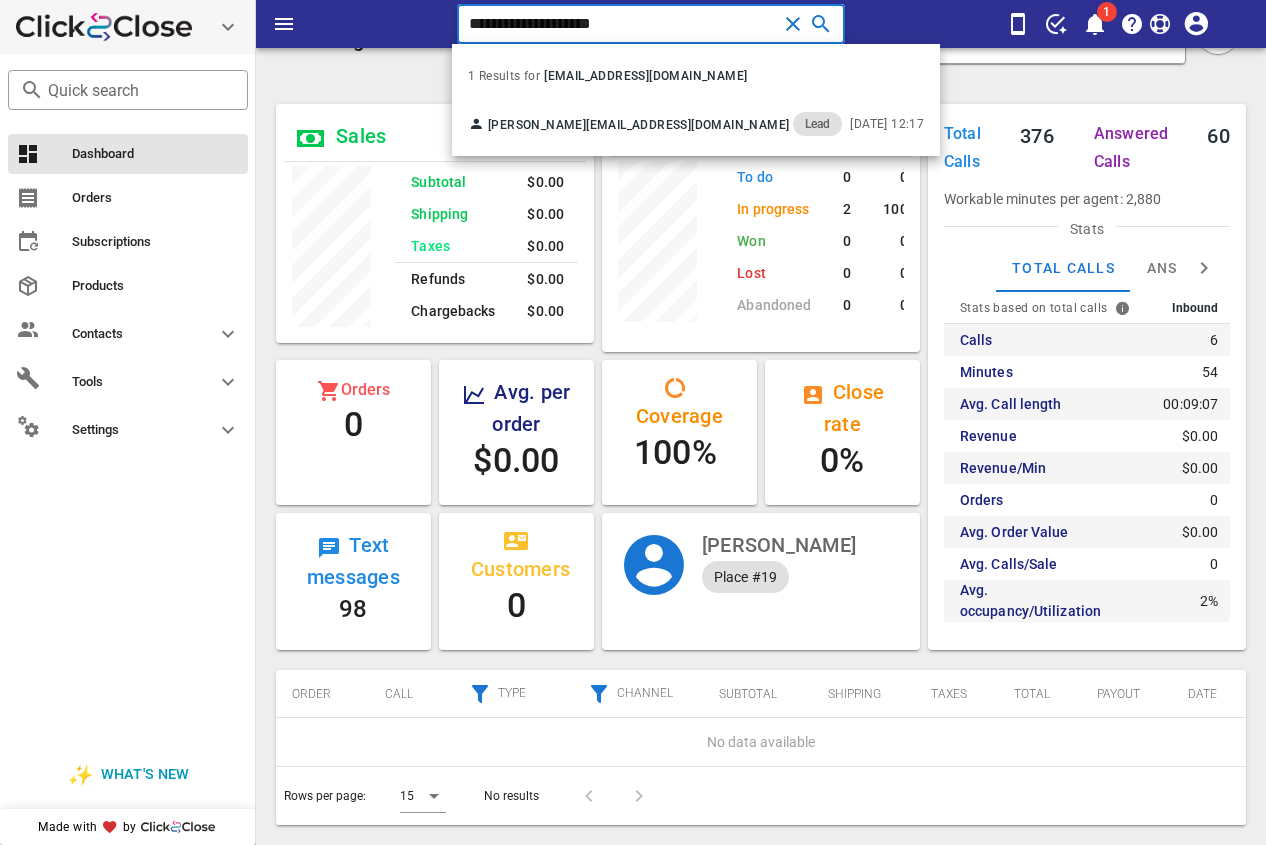 drag, startPoint x: 711, startPoint y: 33, endPoint x: 227, endPoint y: 34, distance: 484.00104 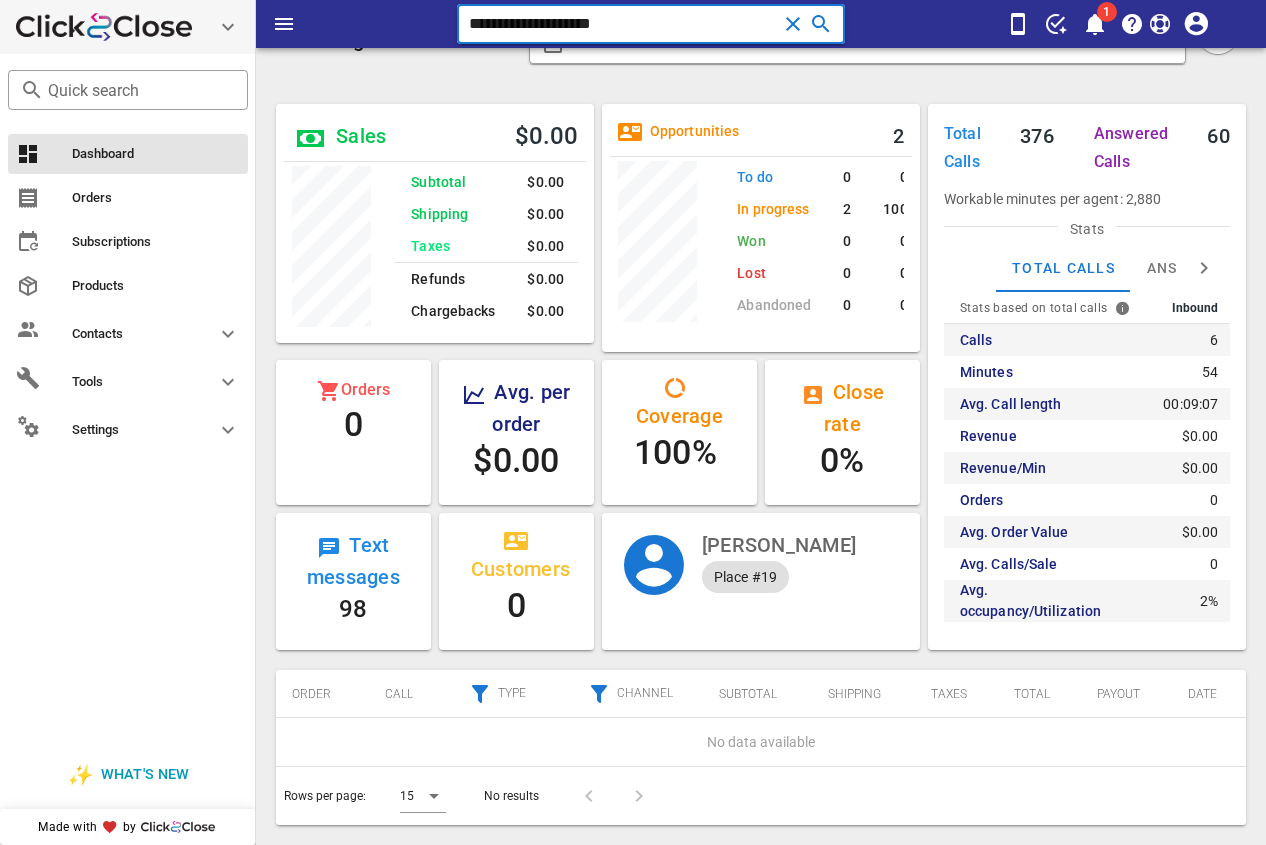 paste on "*" 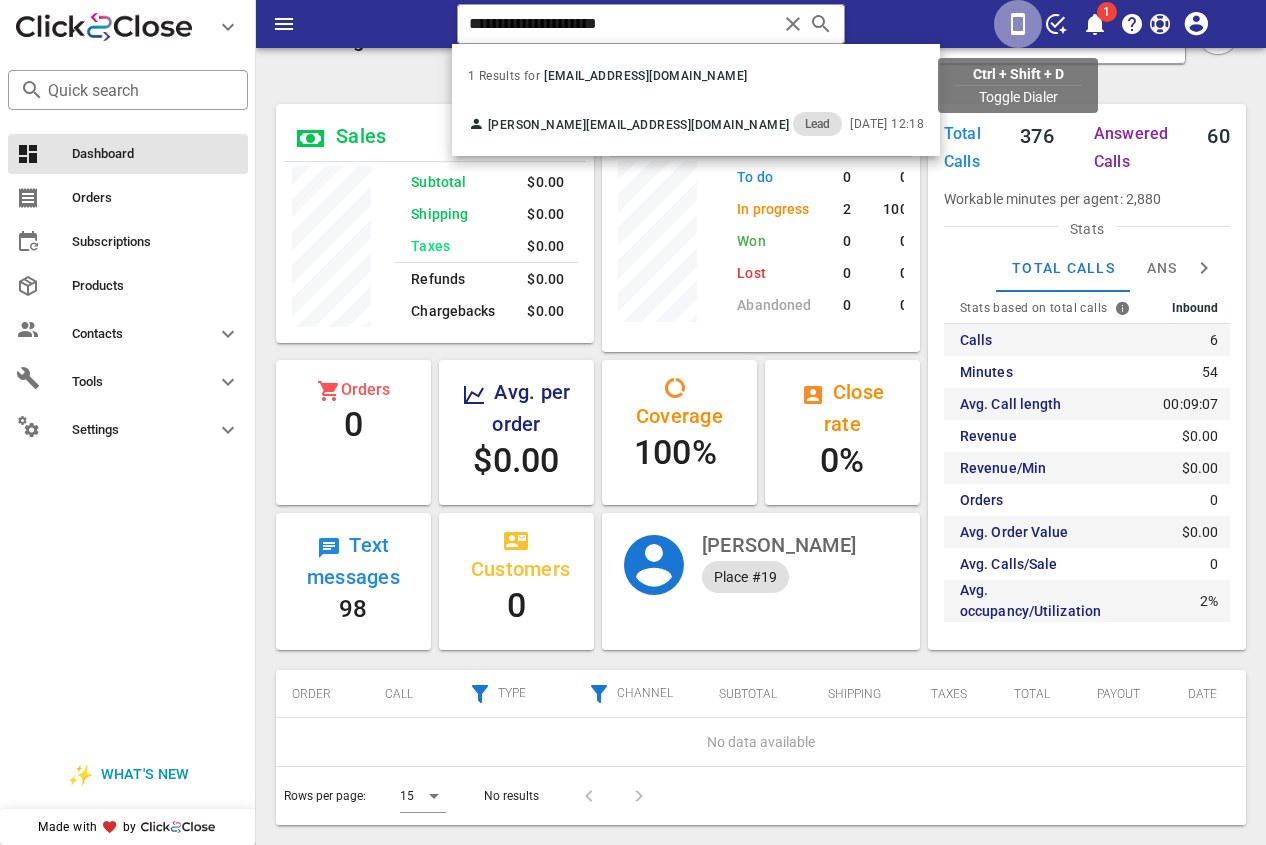click at bounding box center [1018, 24] 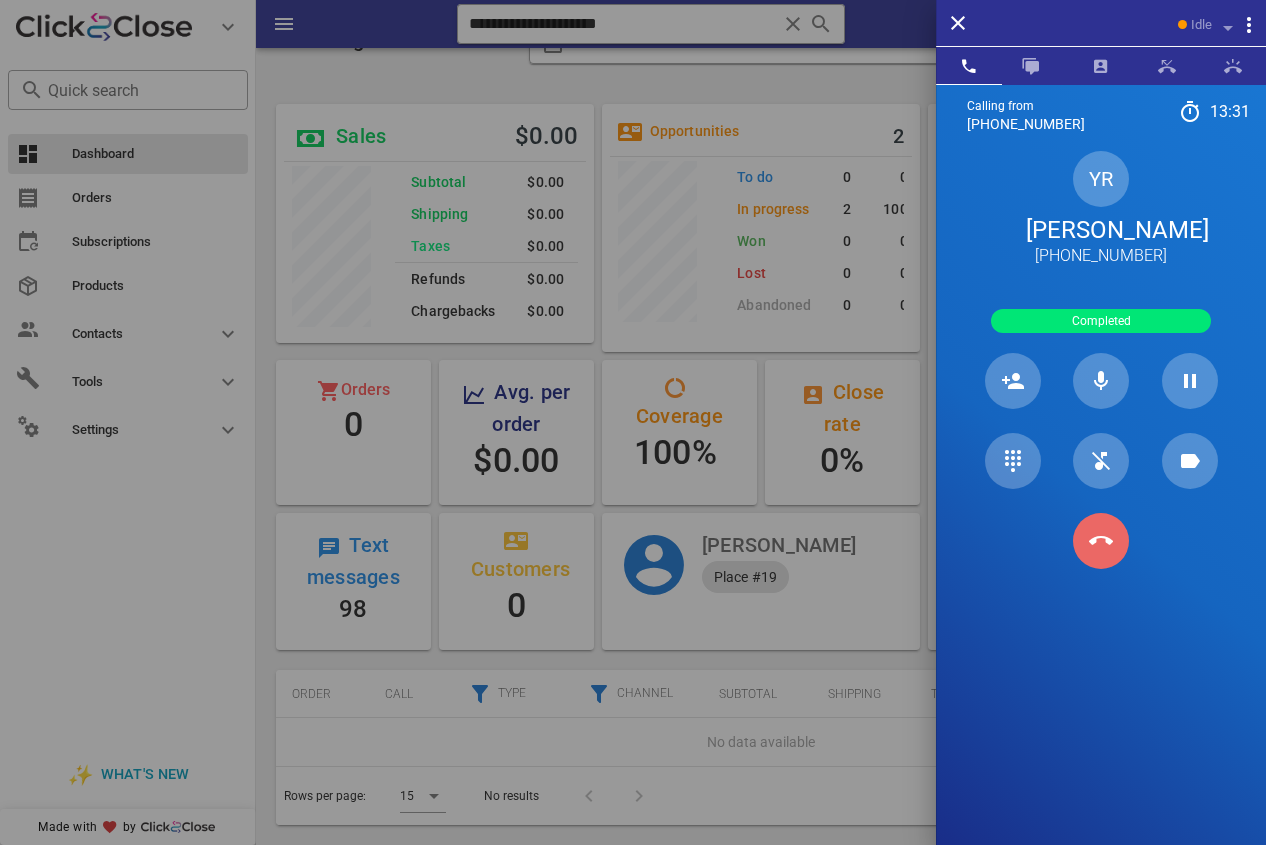 click at bounding box center [1101, 541] 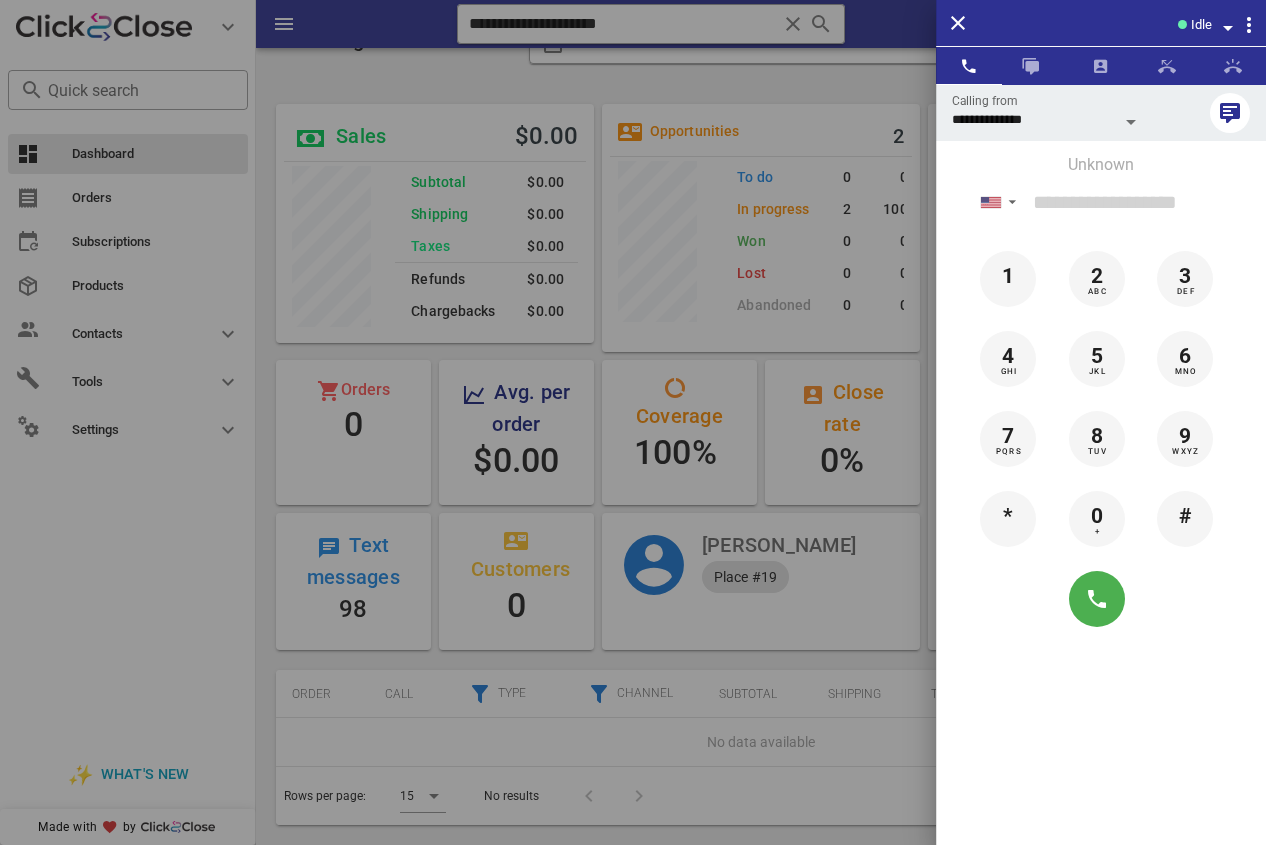 click at bounding box center (633, 422) 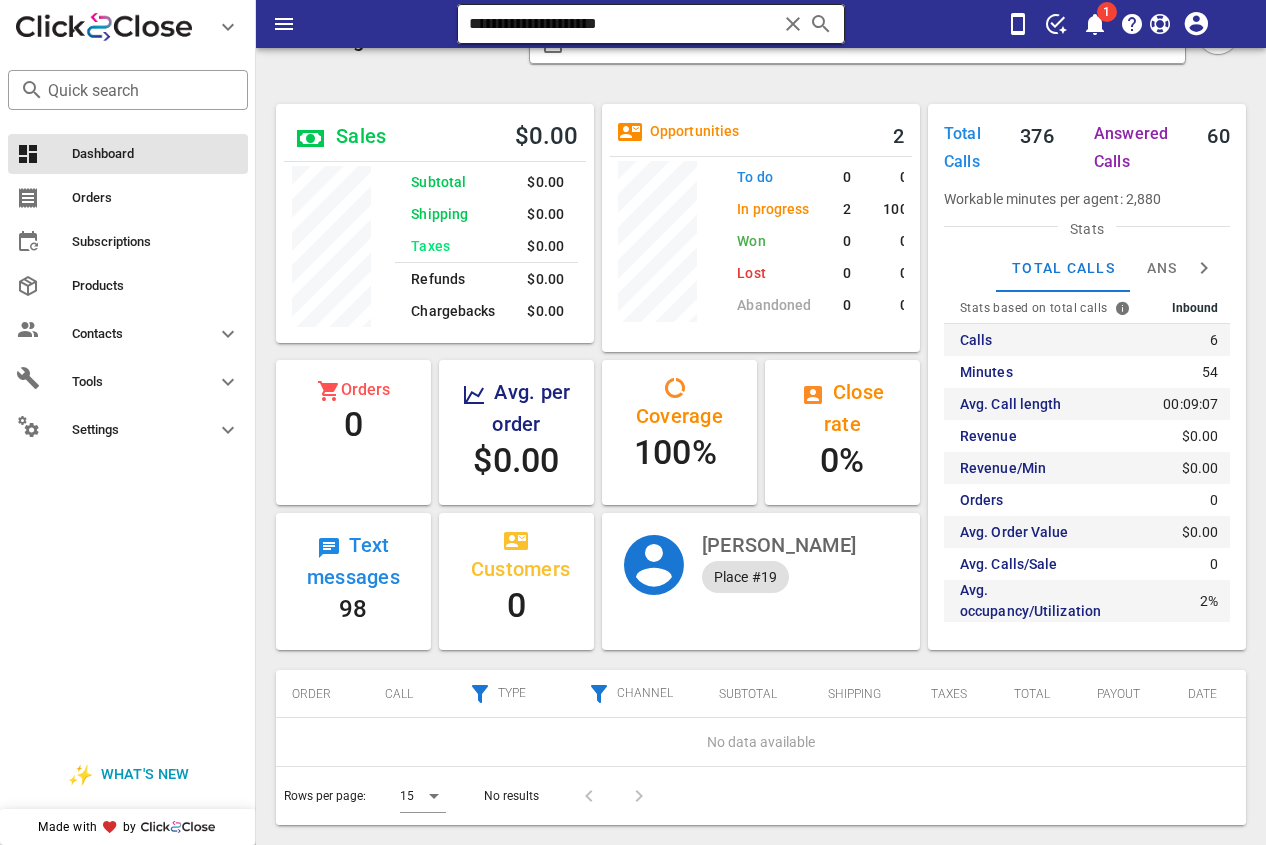 drag, startPoint x: 608, startPoint y: 19, endPoint x: 491, endPoint y: 19, distance: 117 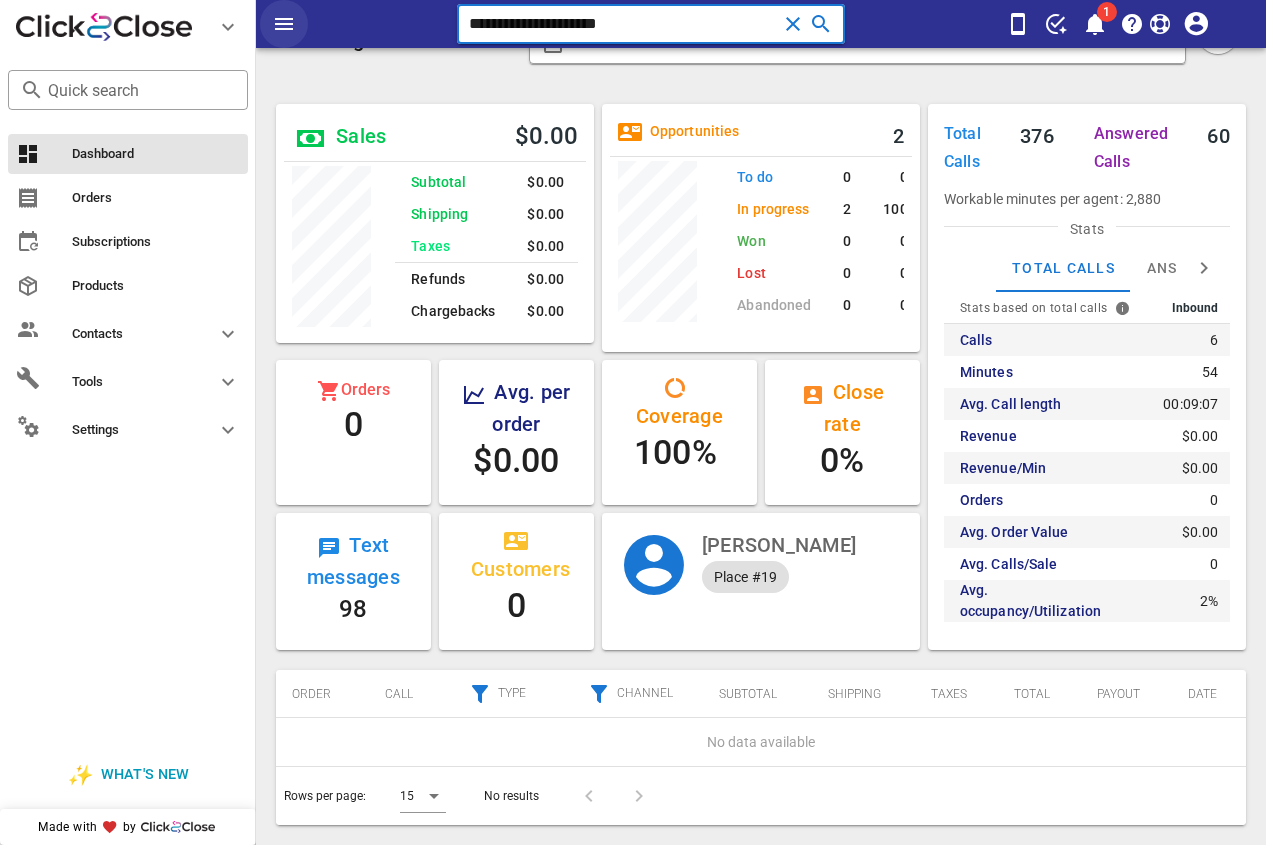 paste on "**********" 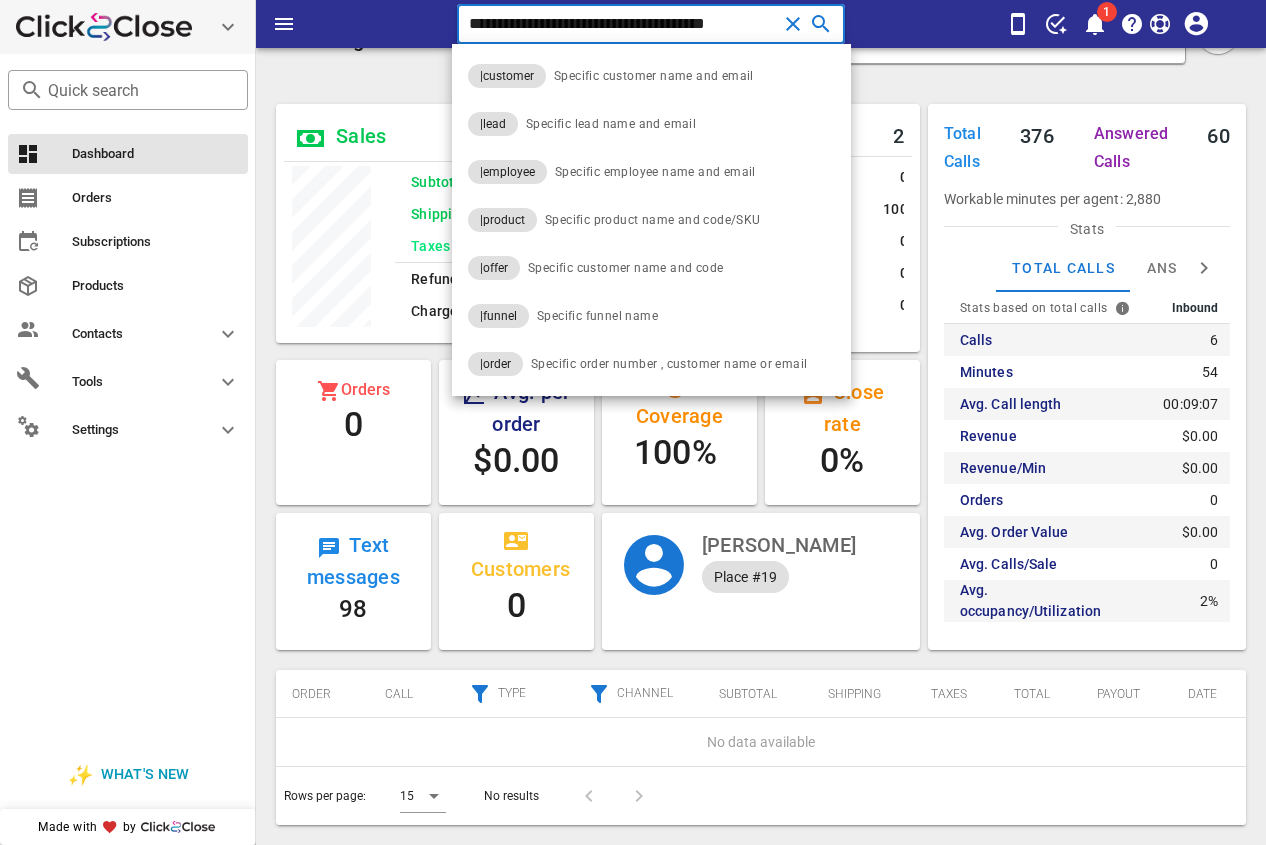 drag, startPoint x: 761, startPoint y: 22, endPoint x: 184, endPoint y: 17, distance: 577.02167 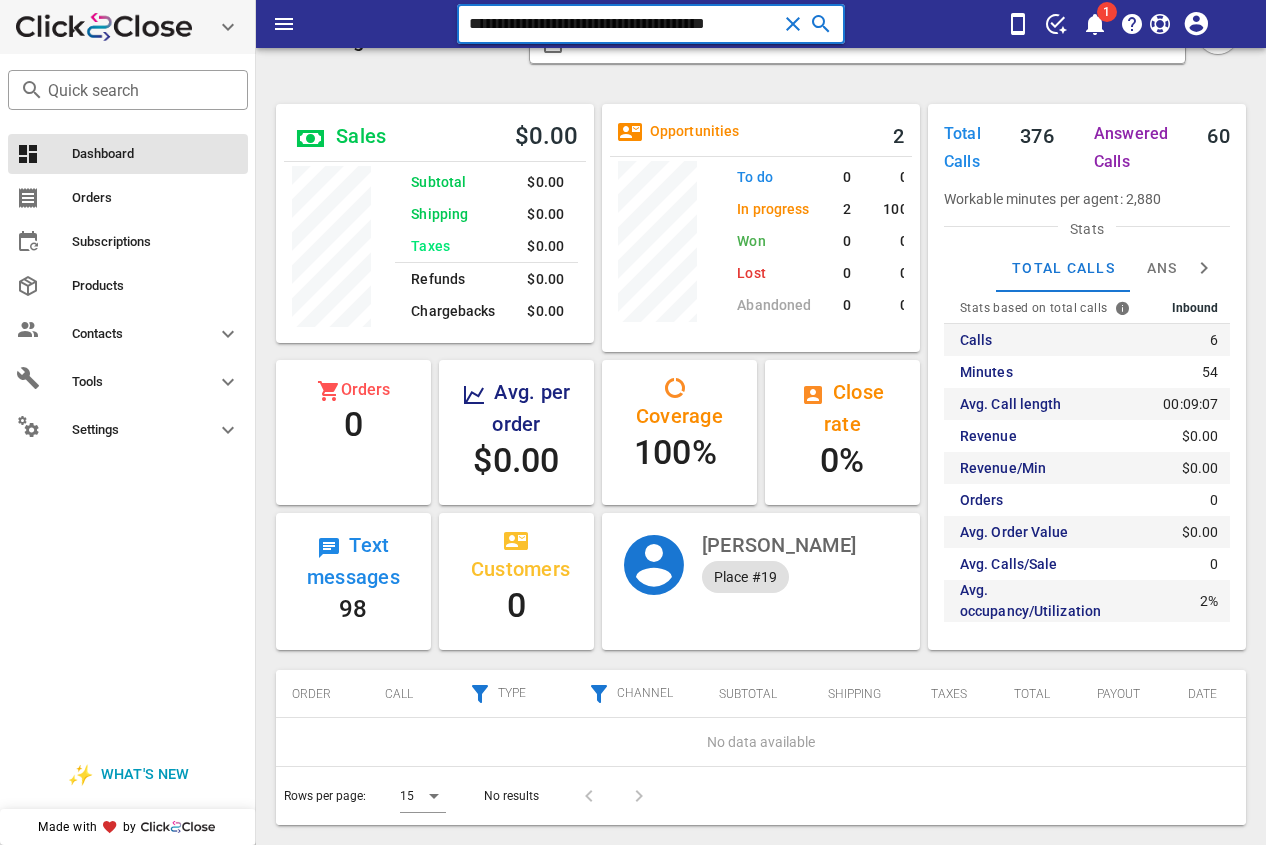 paste 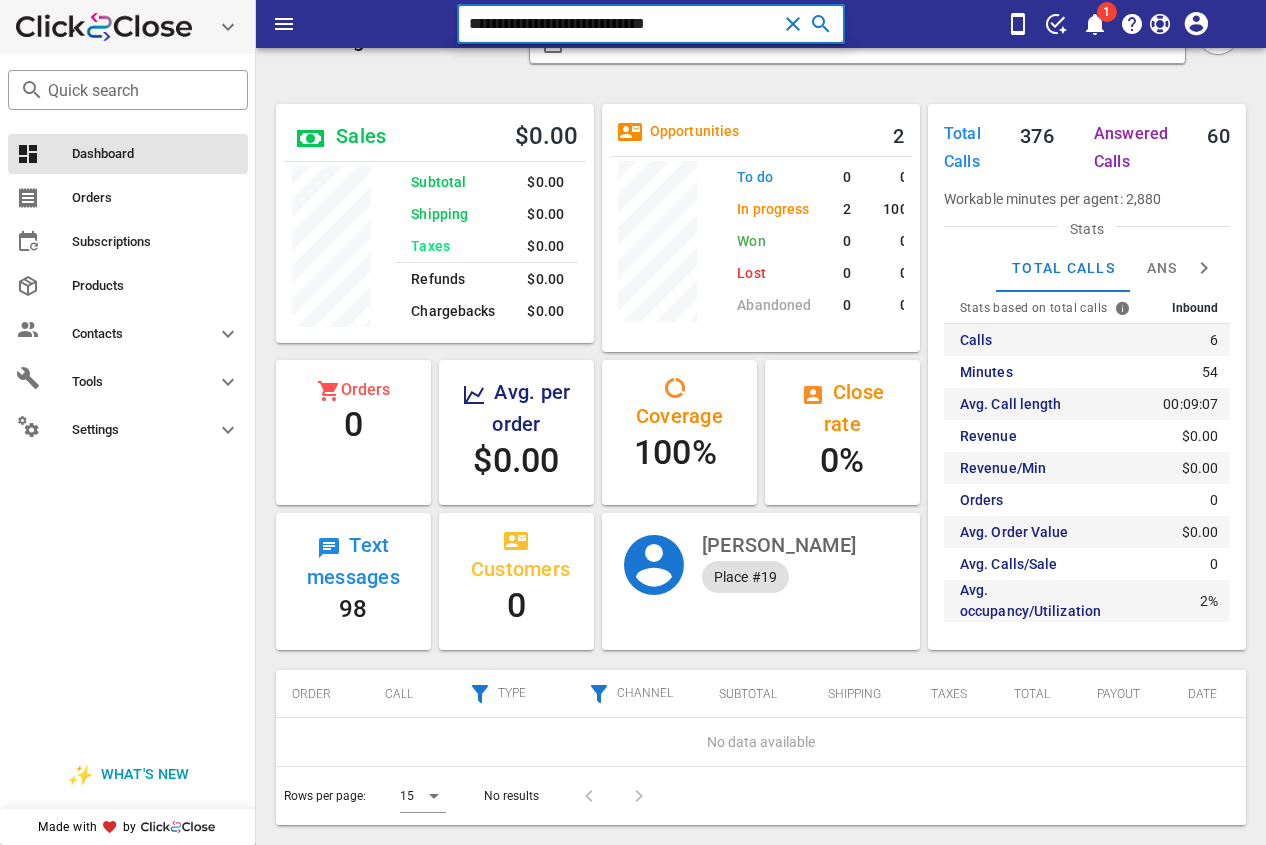 type on "**********" 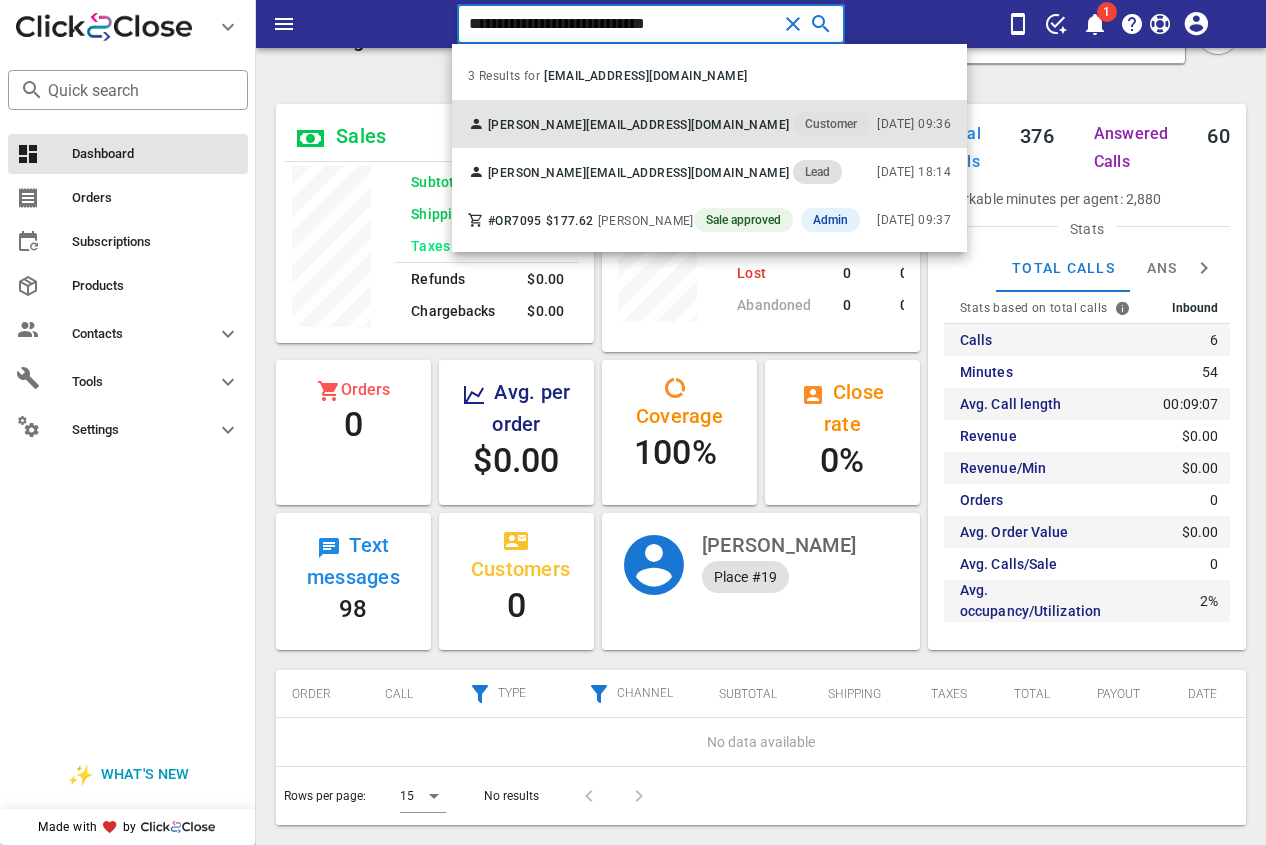 click on "Eliza Garcia   elizanotienecorreo@gmail.com   Customer" at bounding box center [668, 124] 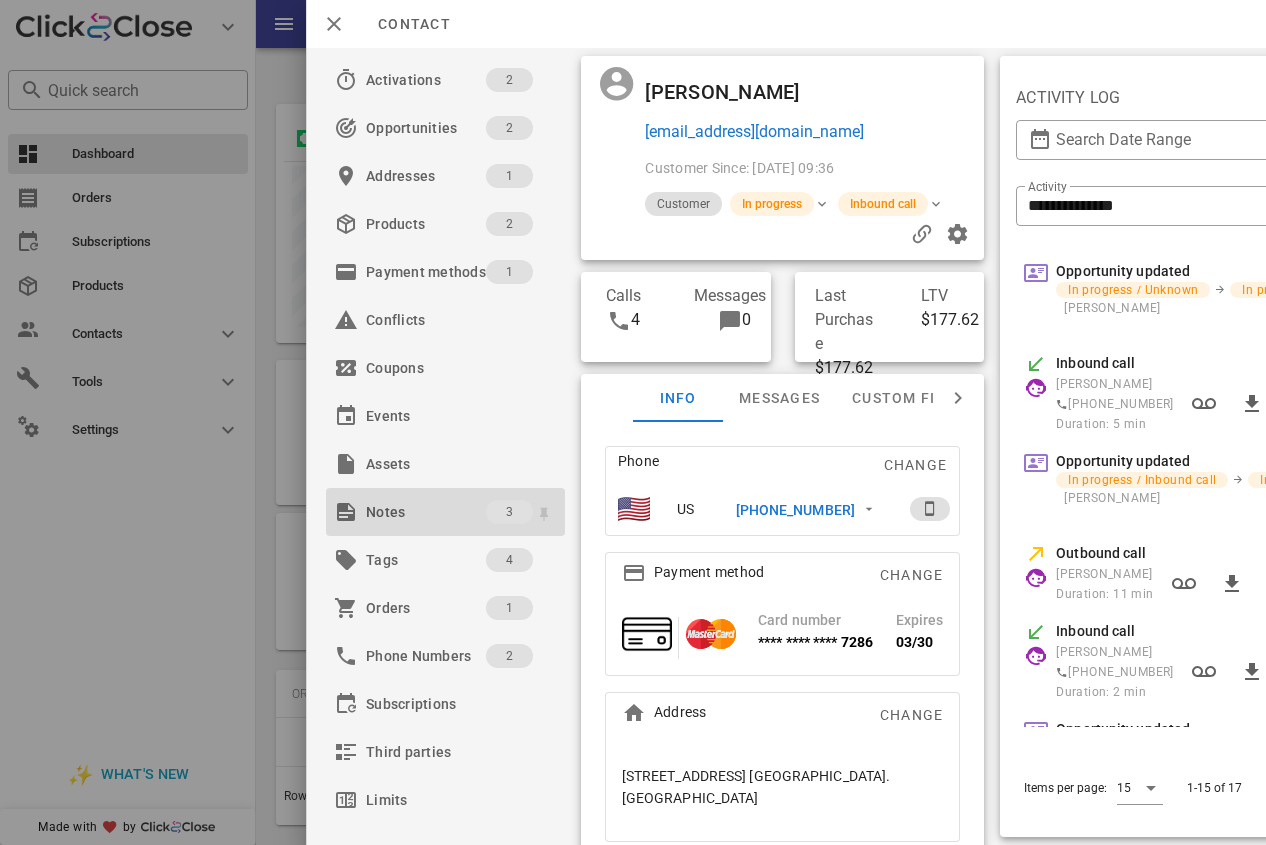 click on "Notes" at bounding box center [426, 512] 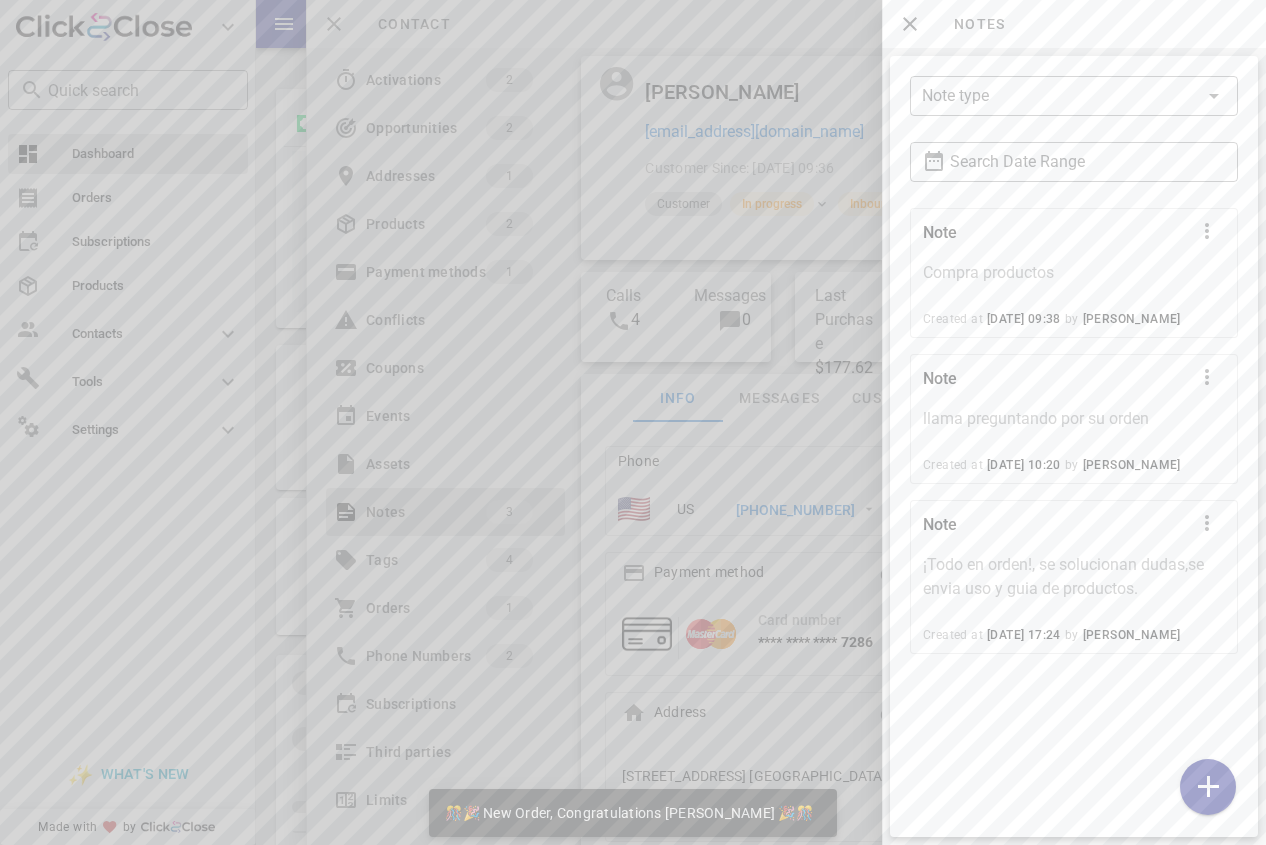 scroll, scrollTop: 999761, scrollLeft: 999682, axis: both 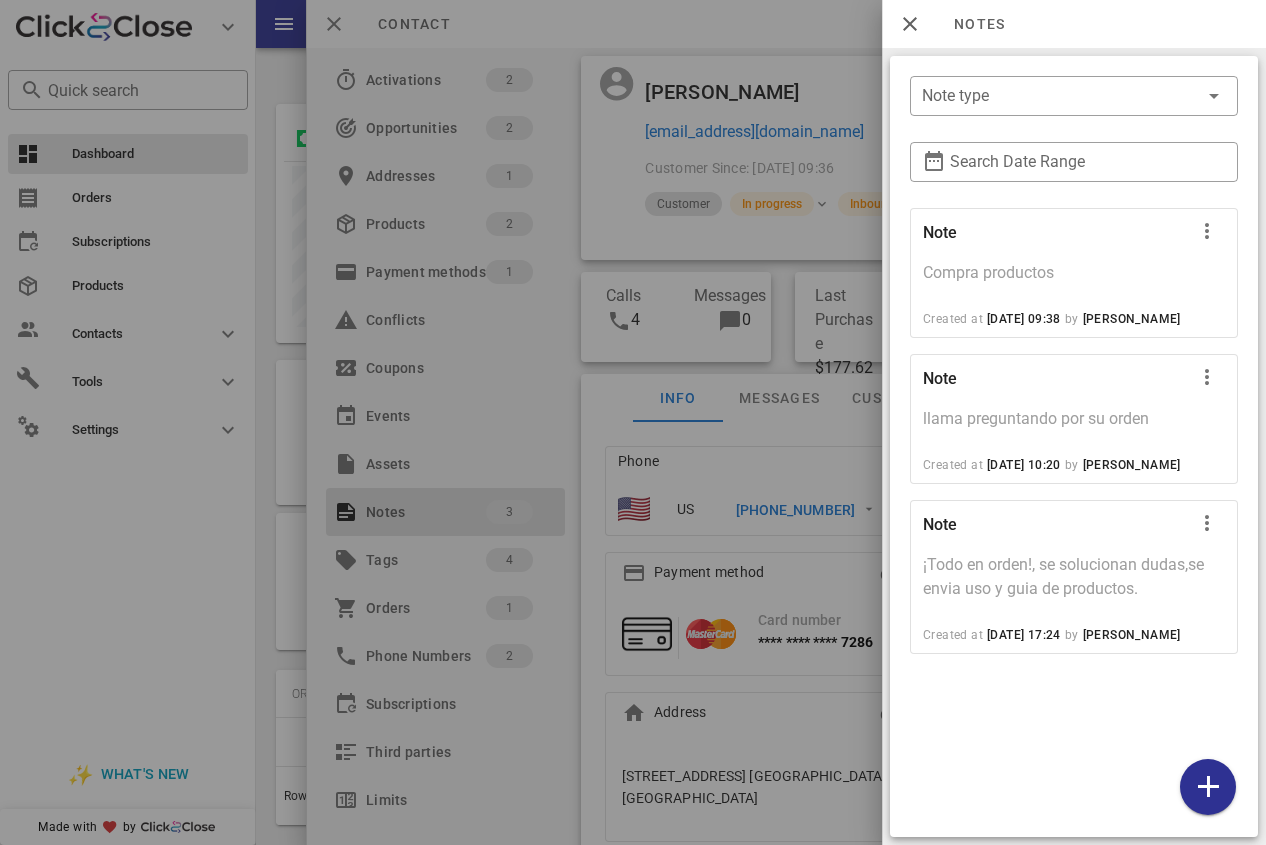 click at bounding box center (633, 422) 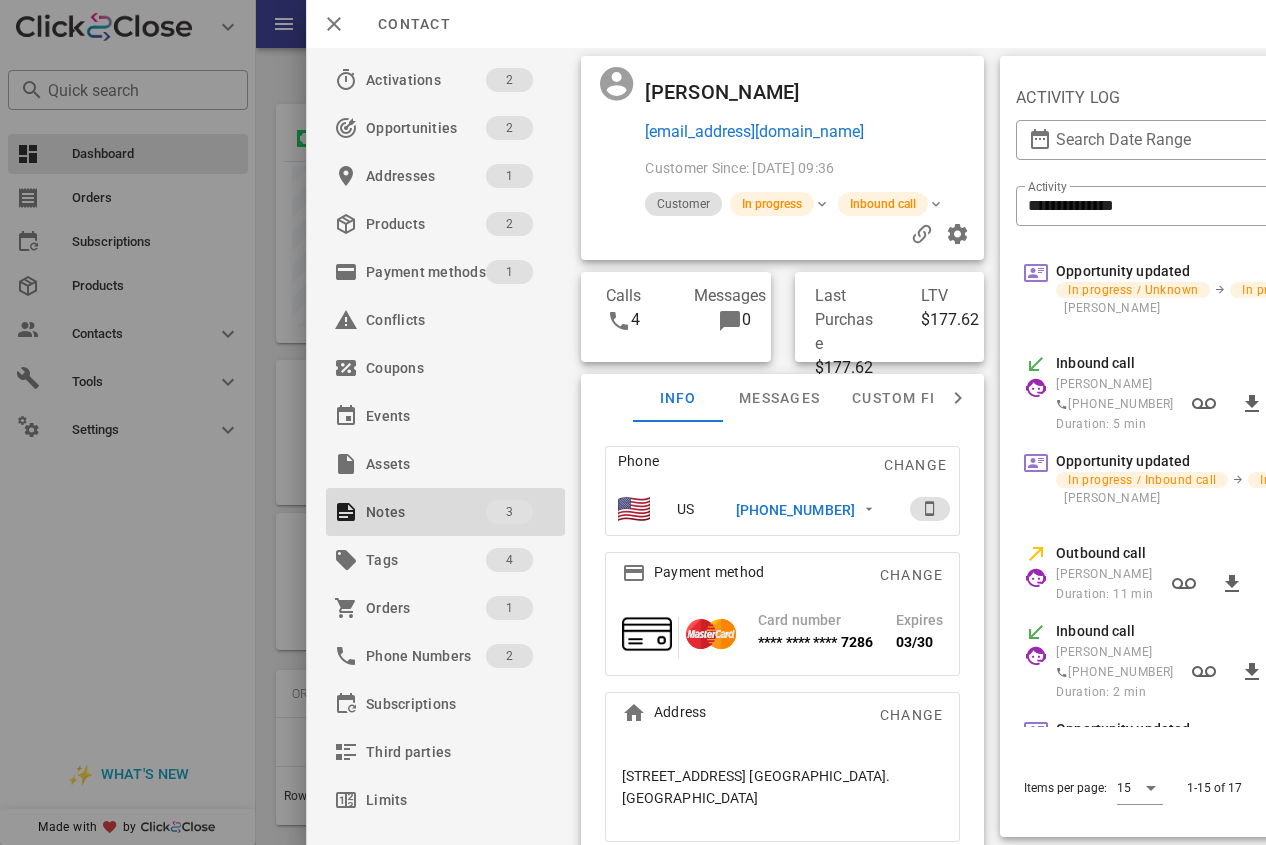 click on "[PHONE_NUMBER]" at bounding box center [795, 510] 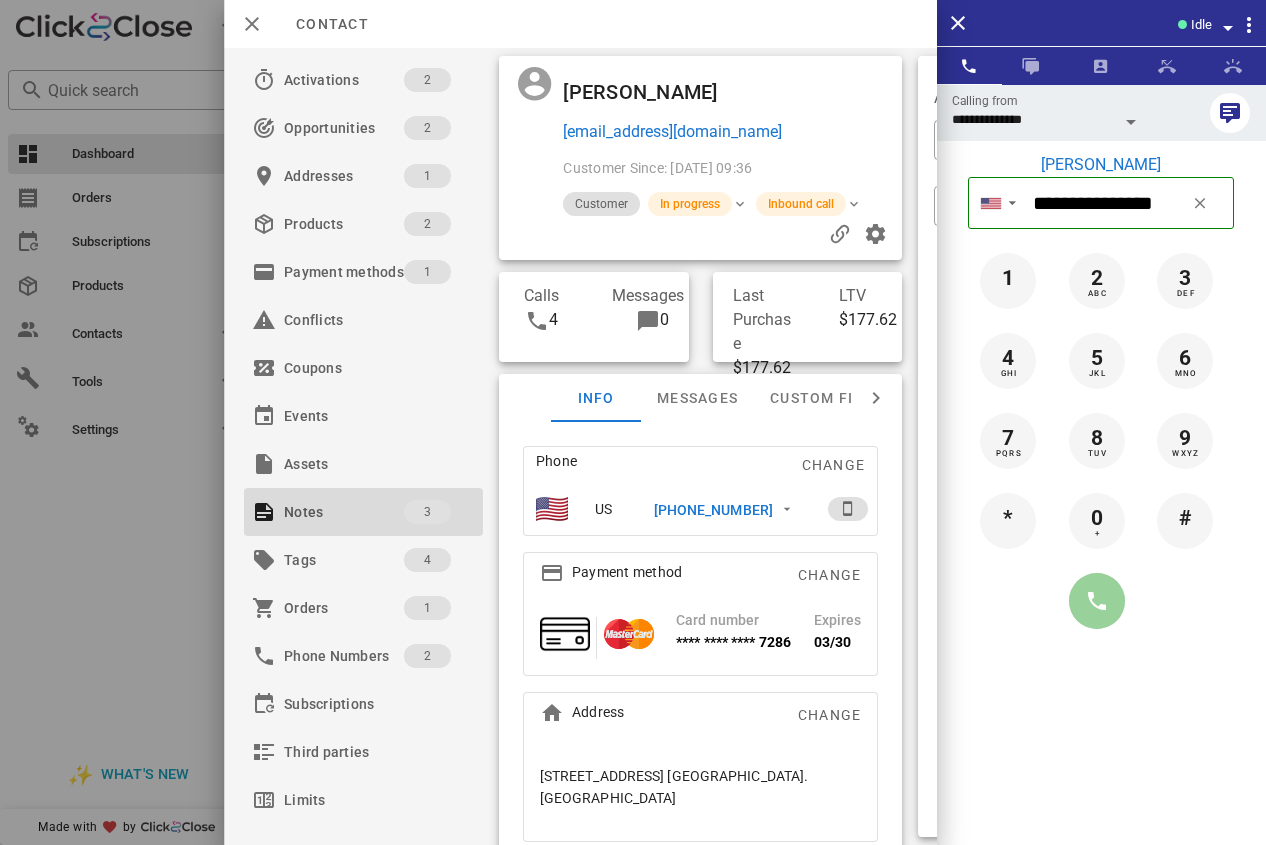 click at bounding box center [1097, 601] 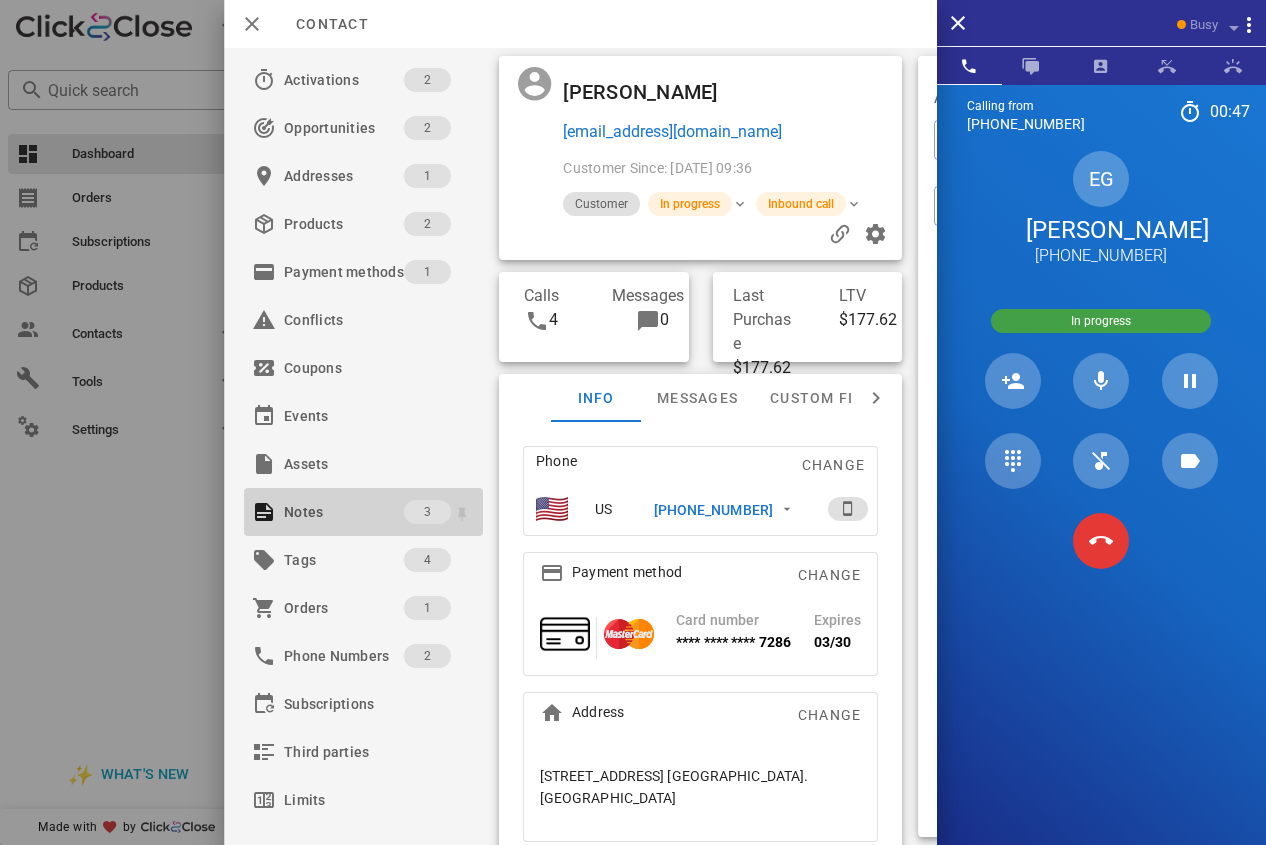 click on "Notes" at bounding box center [344, 512] 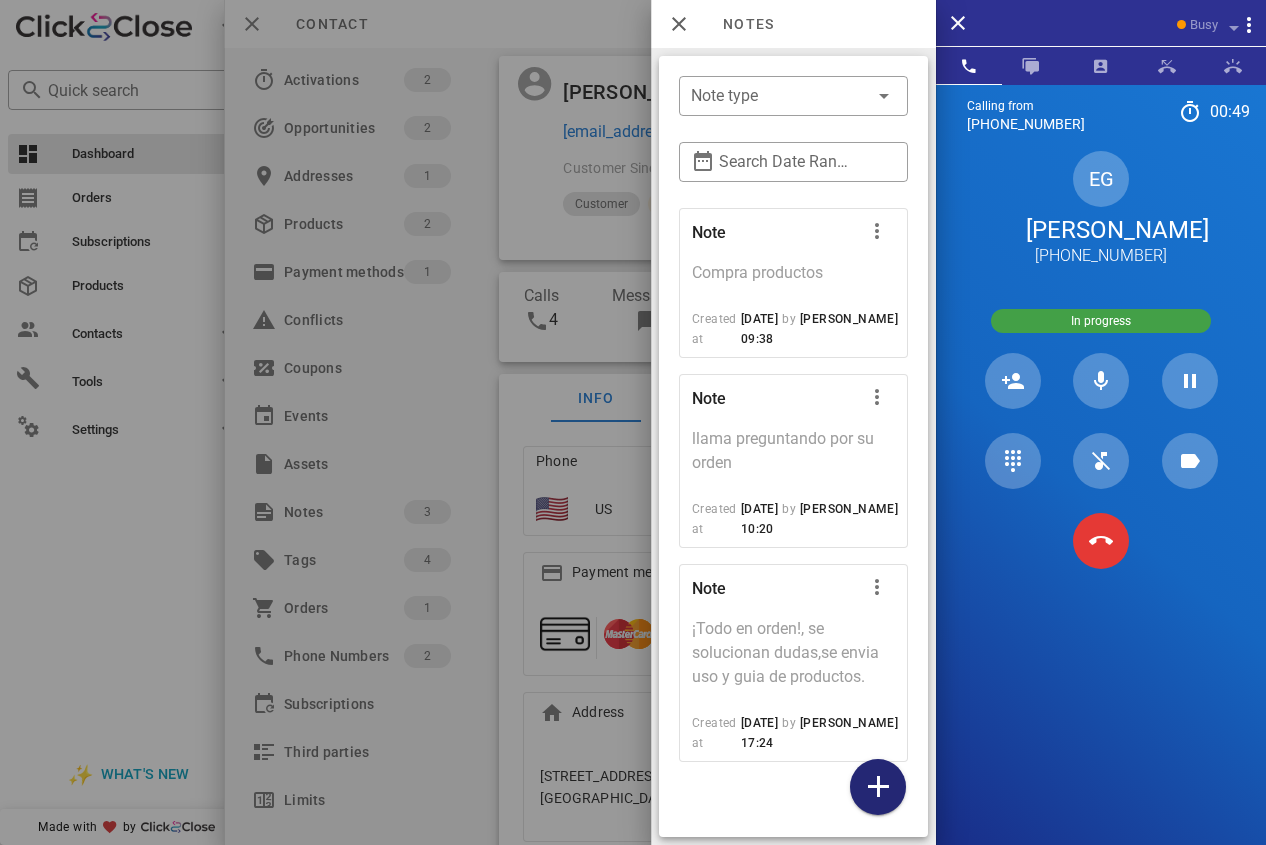 click at bounding box center [878, 787] 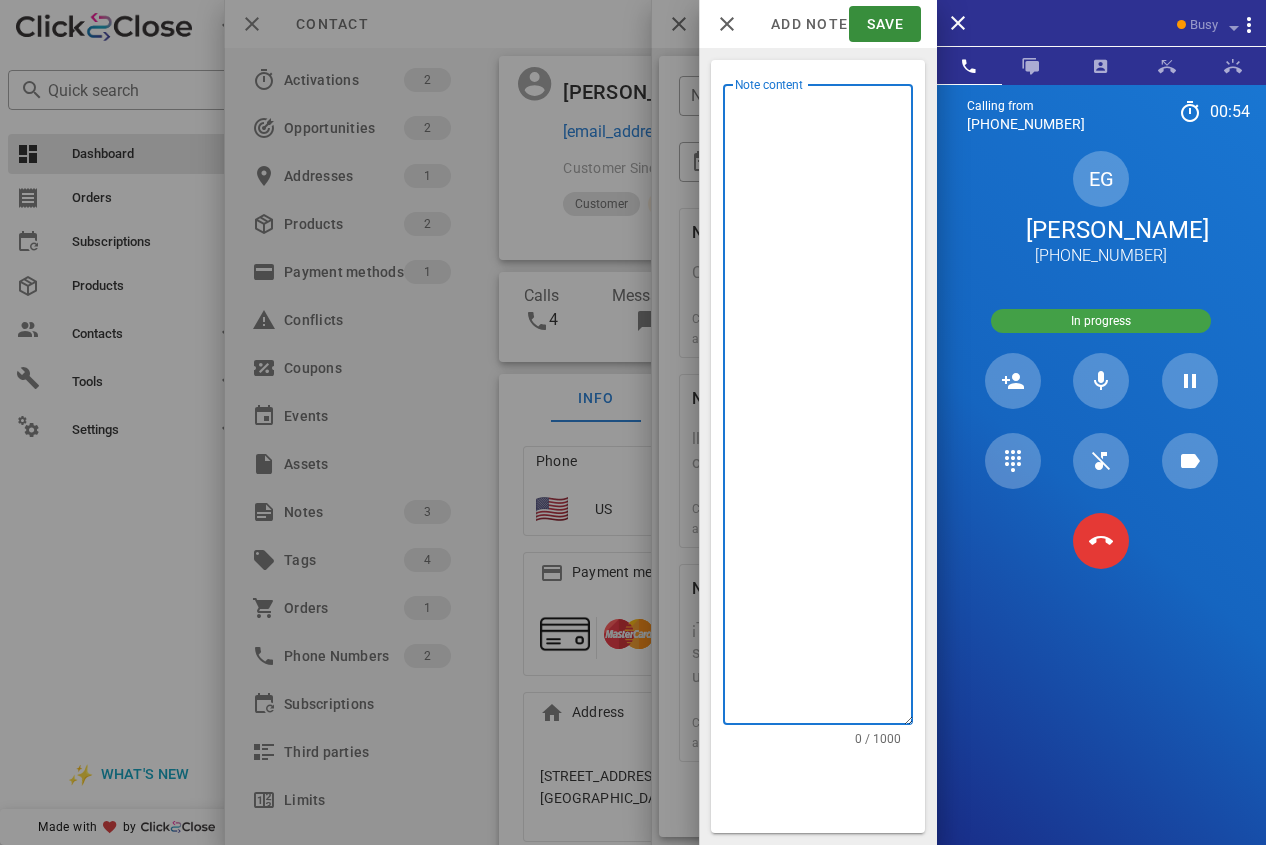 drag, startPoint x: 787, startPoint y: 336, endPoint x: 740, endPoint y: 211, distance: 133.544 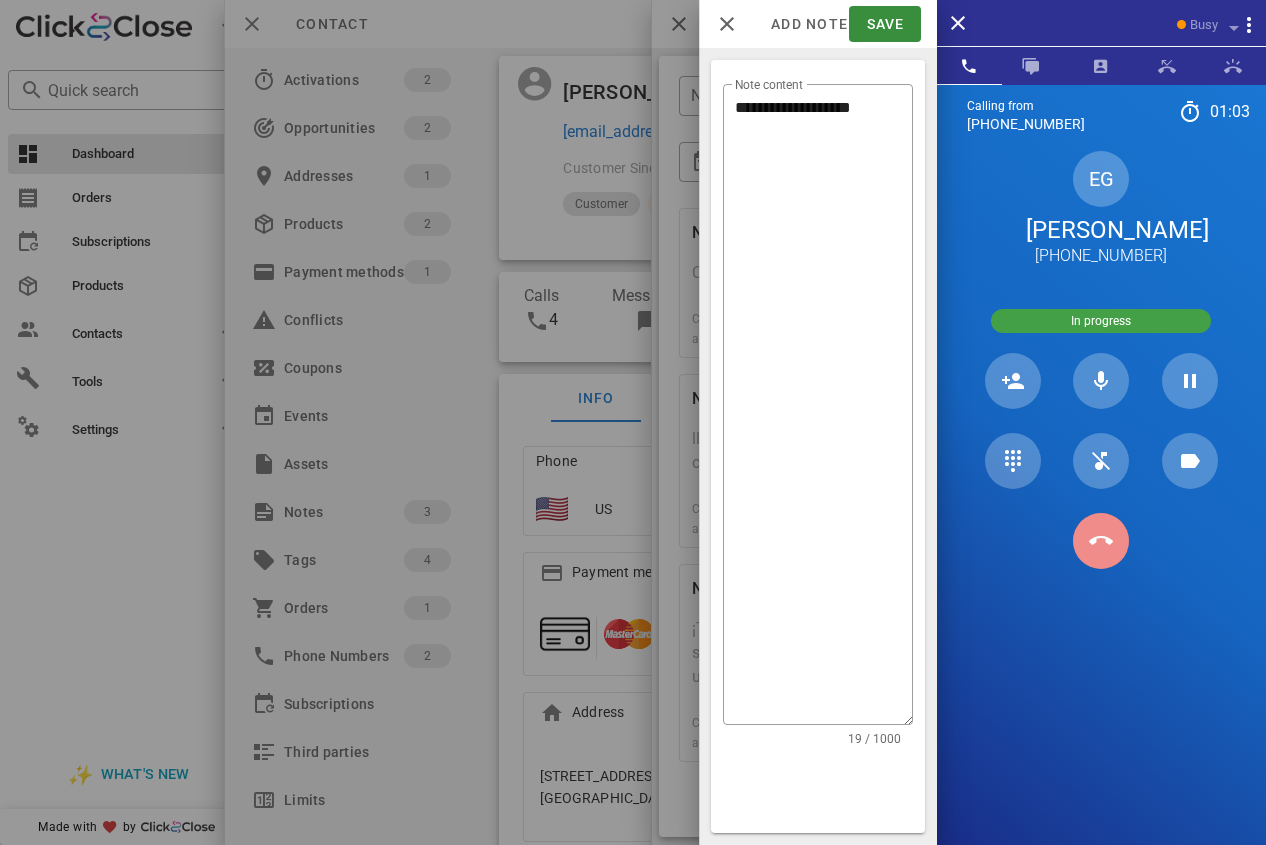 click at bounding box center [1101, 541] 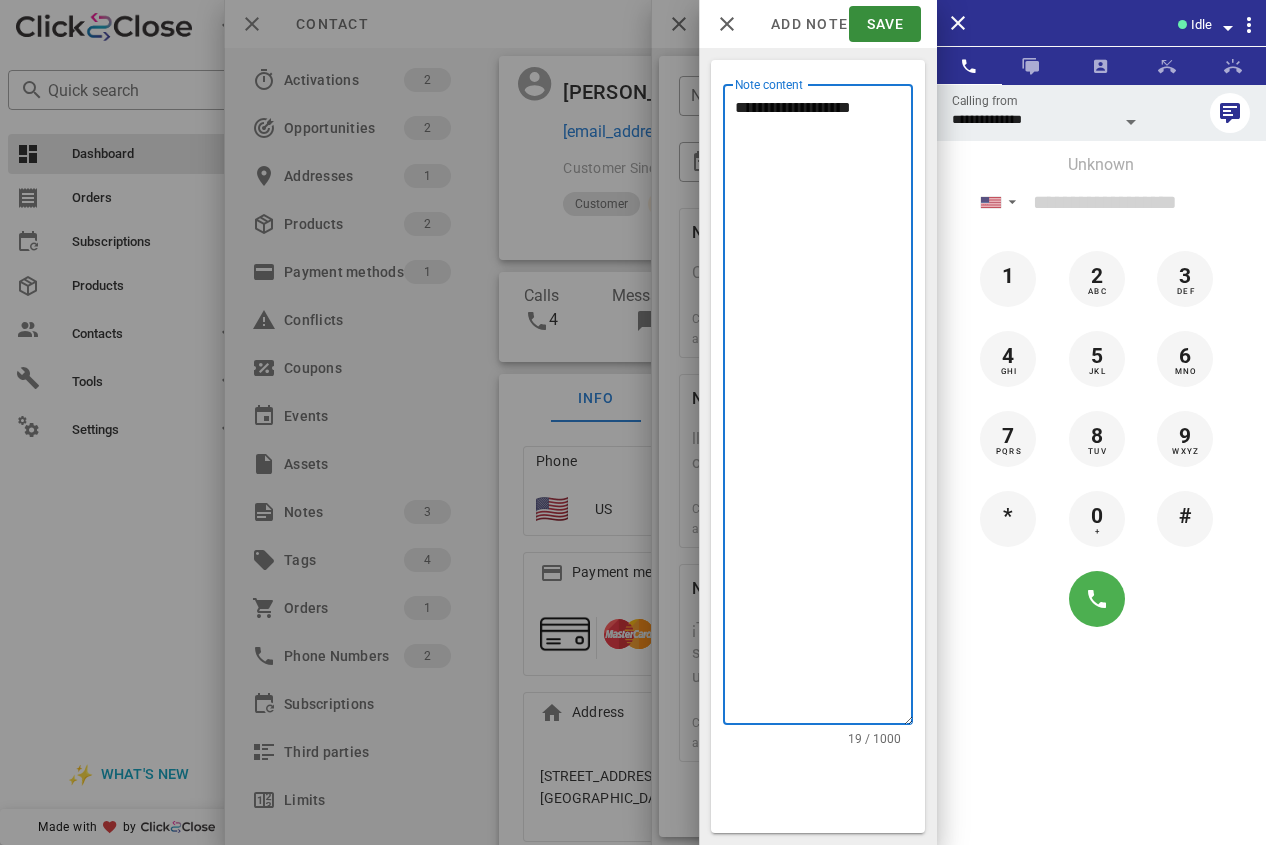 click on "**********" at bounding box center (824, 409) 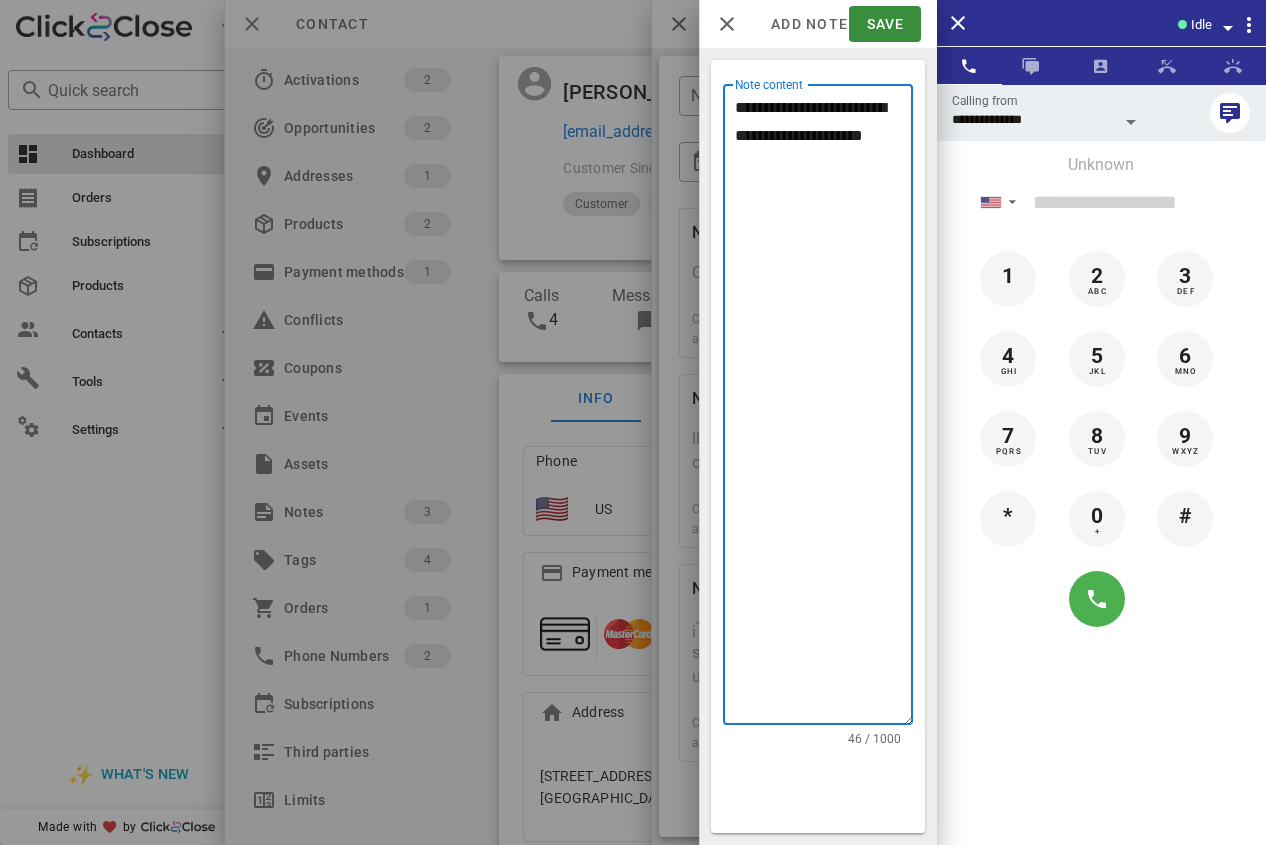 click on "**********" at bounding box center (824, 409) 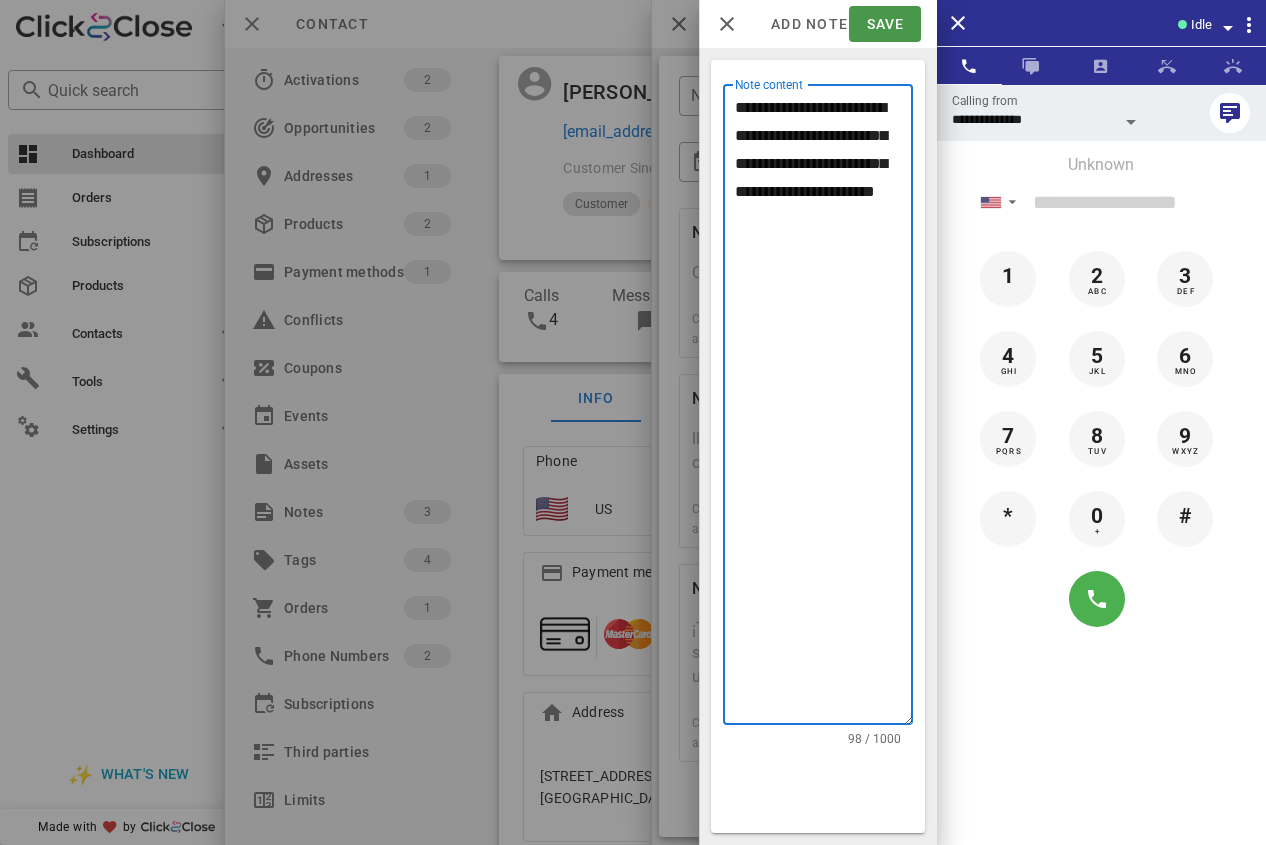 type on "**********" 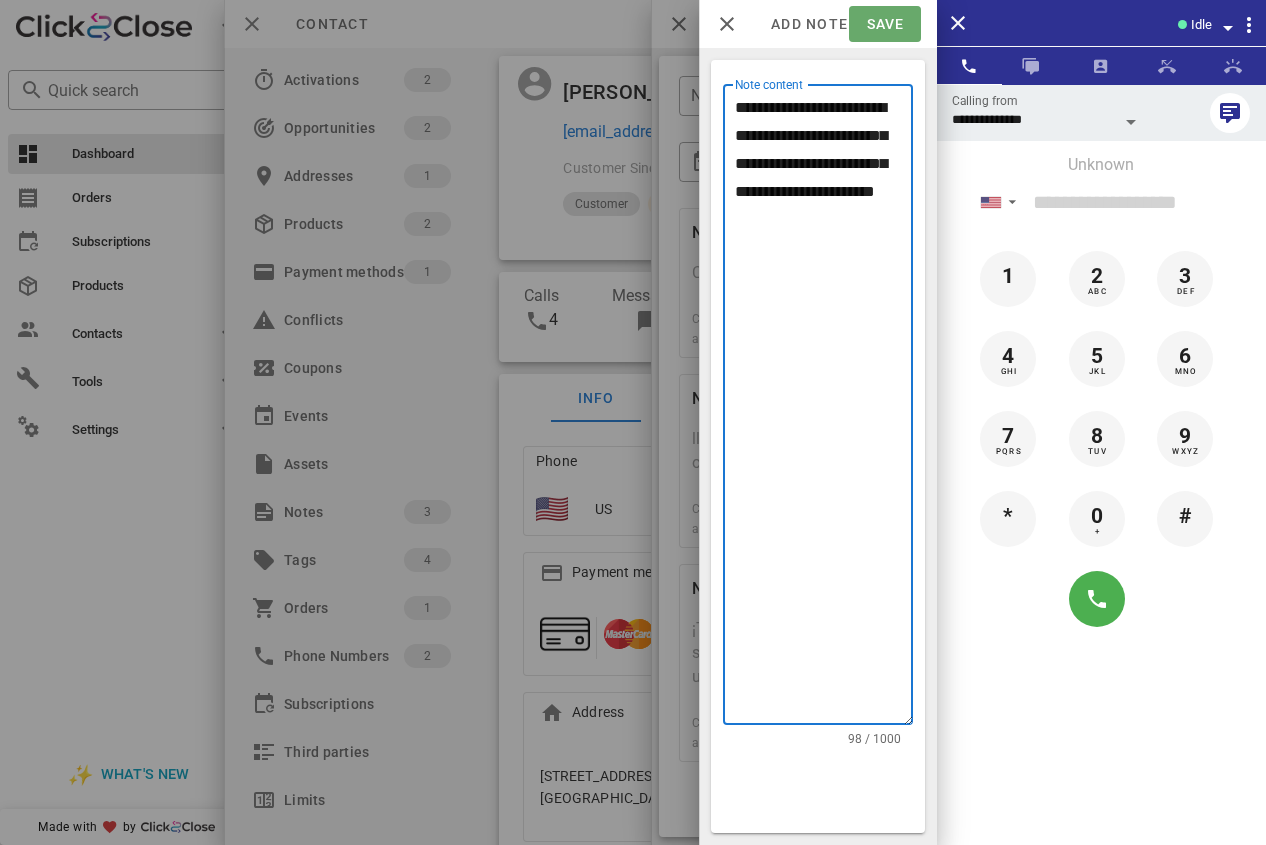 click on "Save" at bounding box center [884, 24] 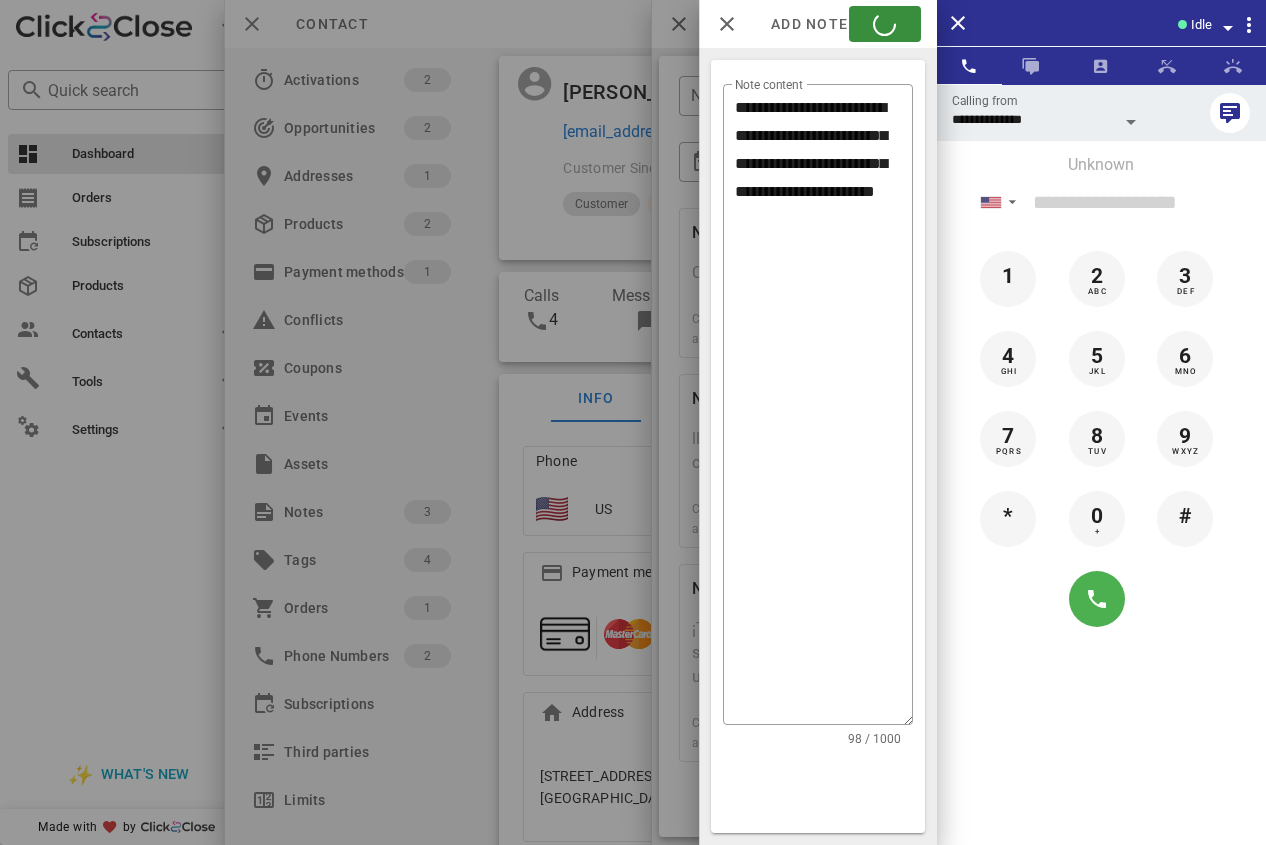 click at bounding box center (633, 422) 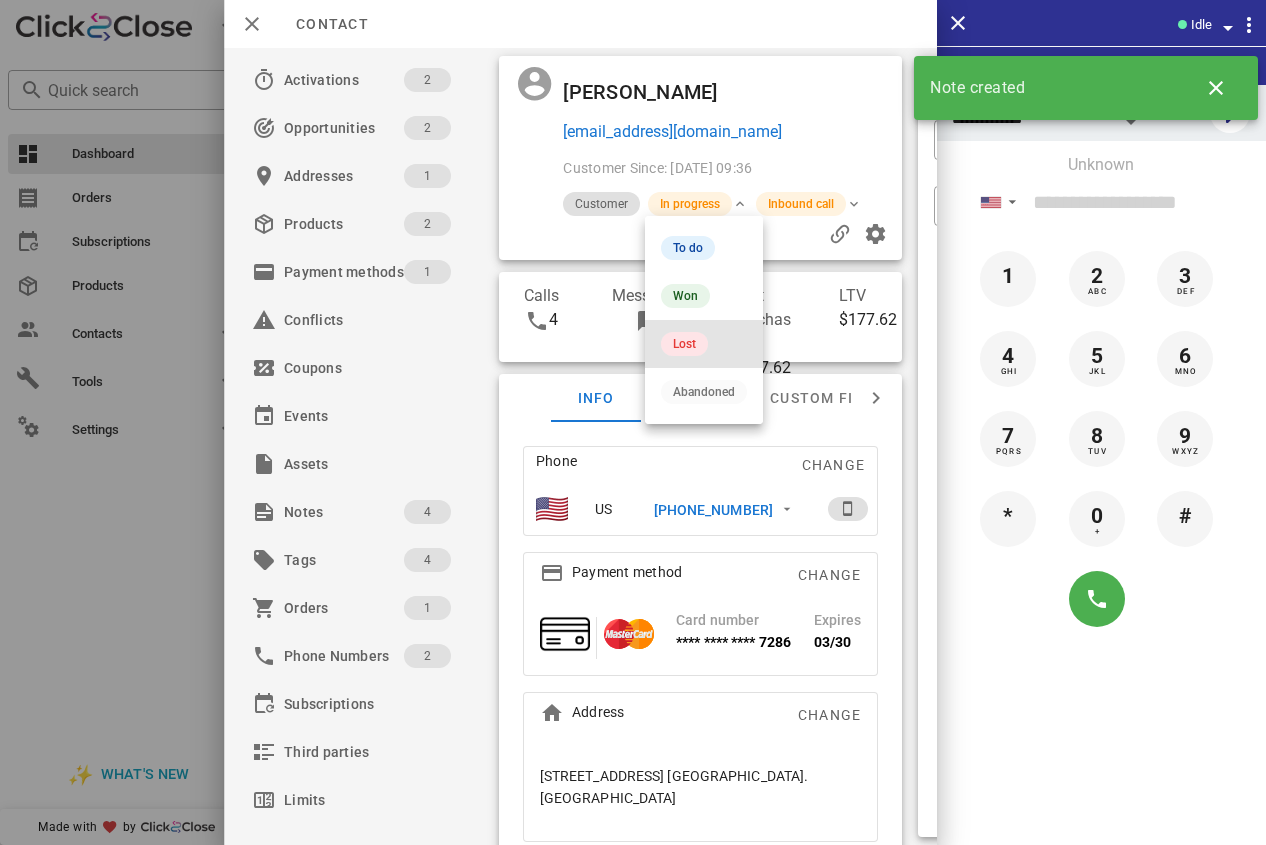 click on "Lost" at bounding box center (684, 344) 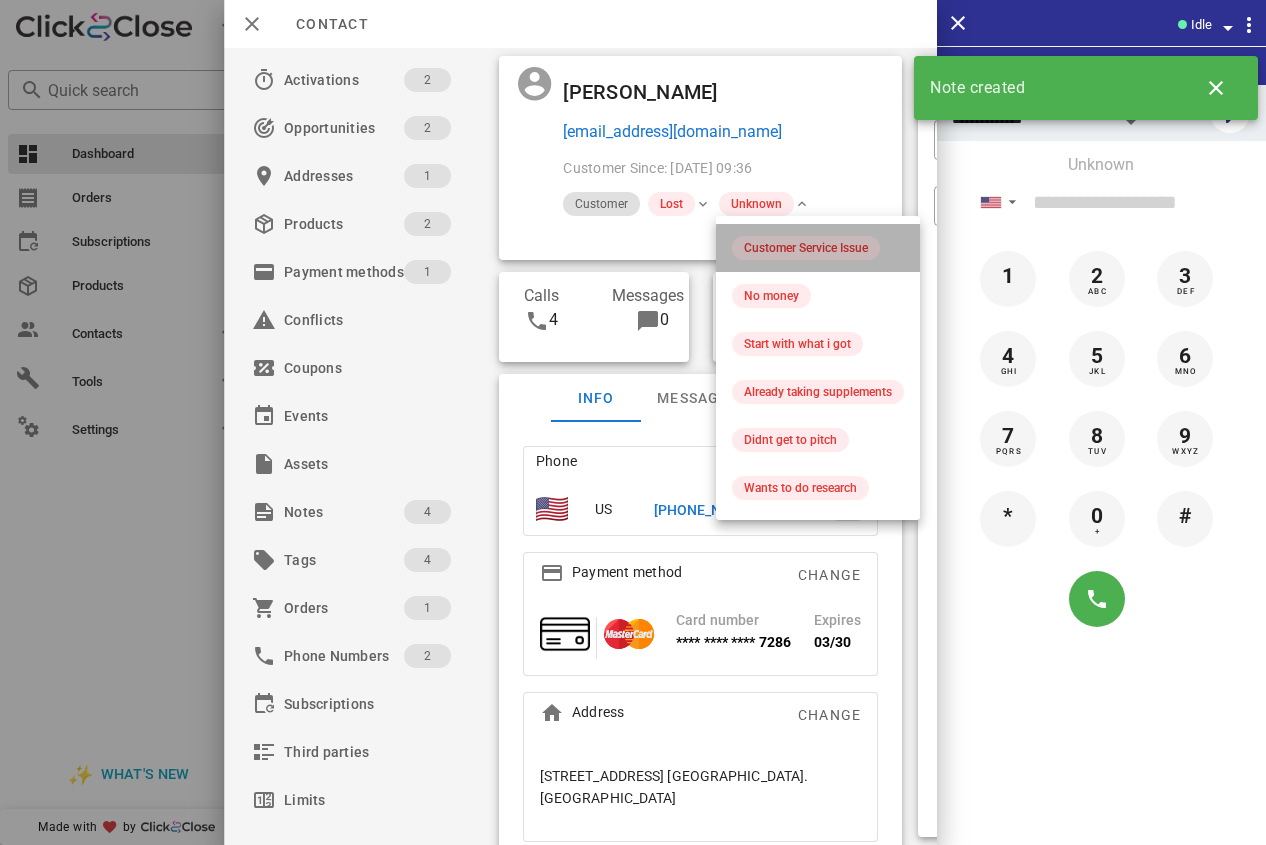 click on "Customer Service Issue" at bounding box center (806, 248) 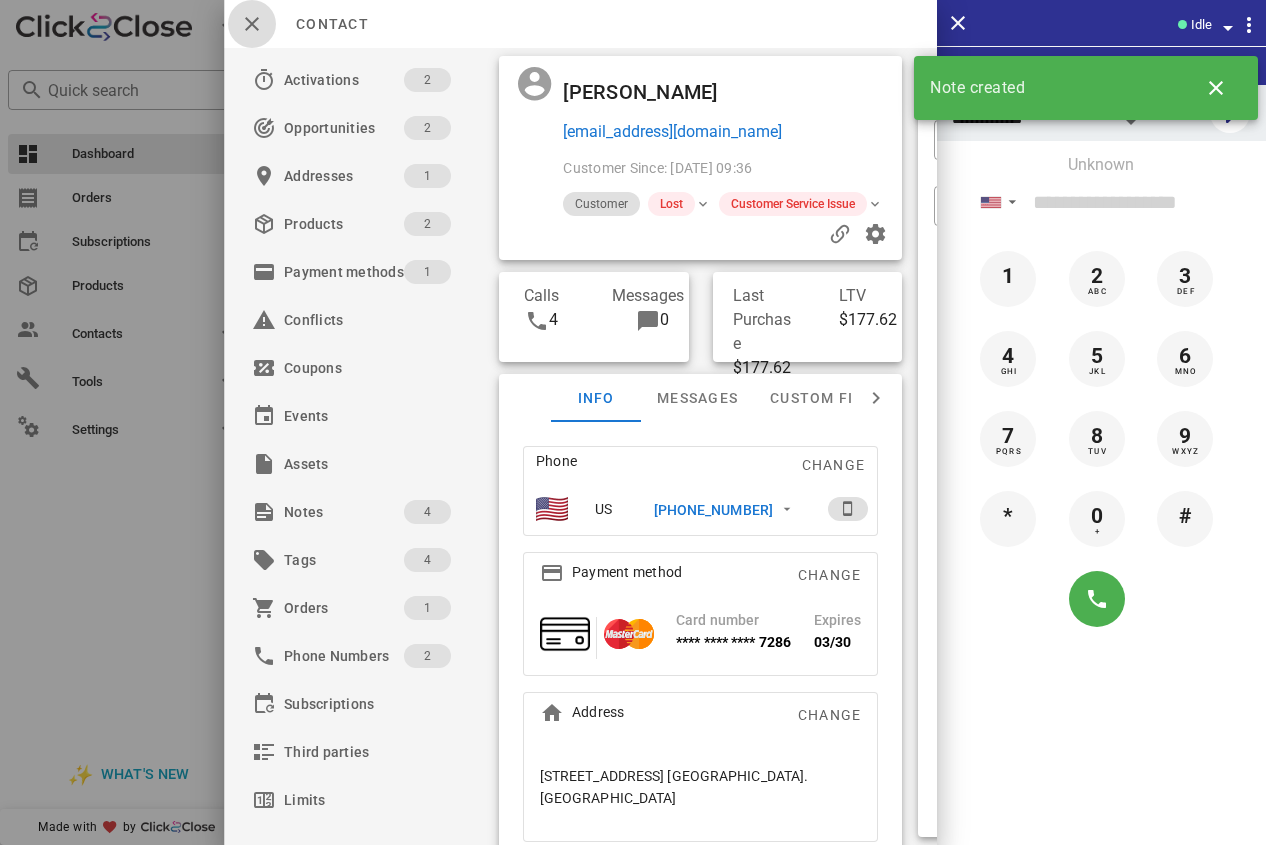 click at bounding box center [252, 24] 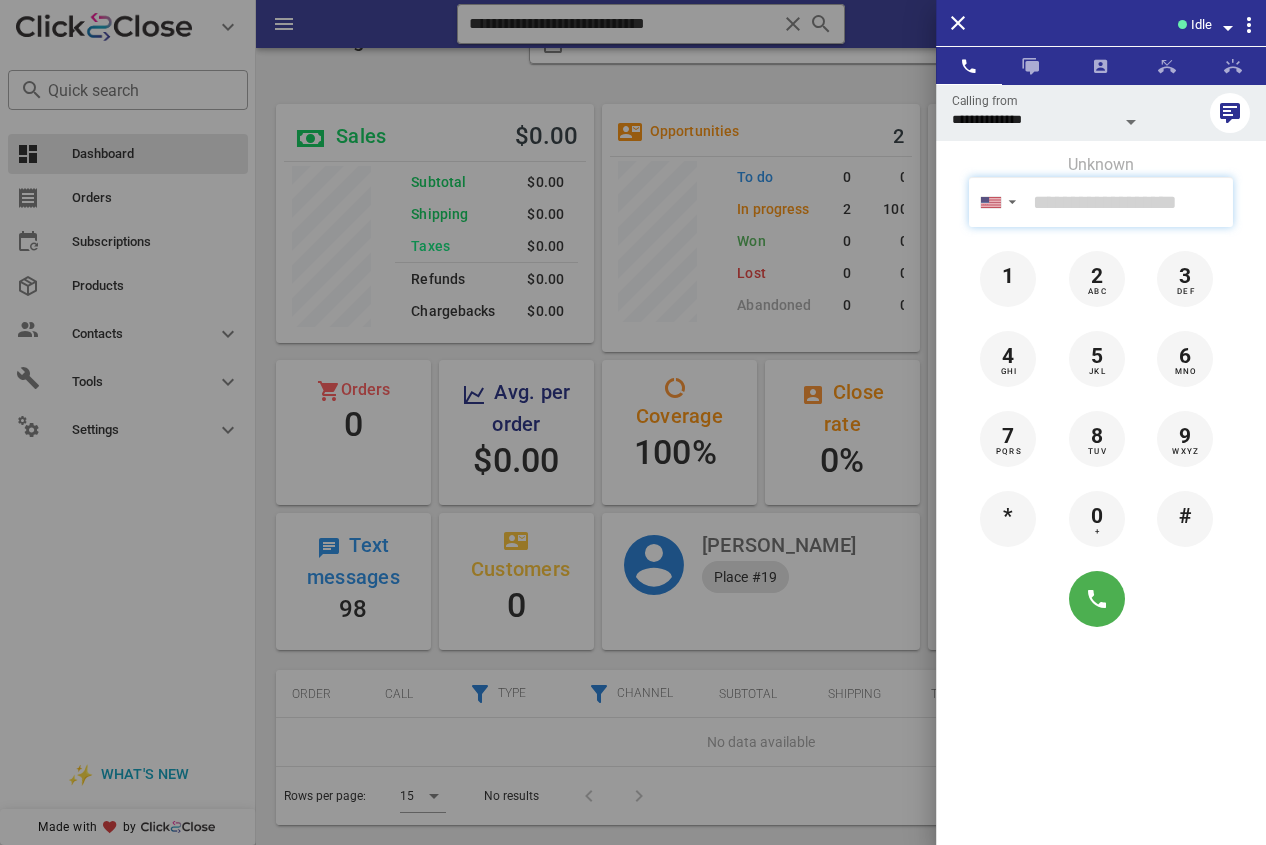 click at bounding box center [1129, 202] 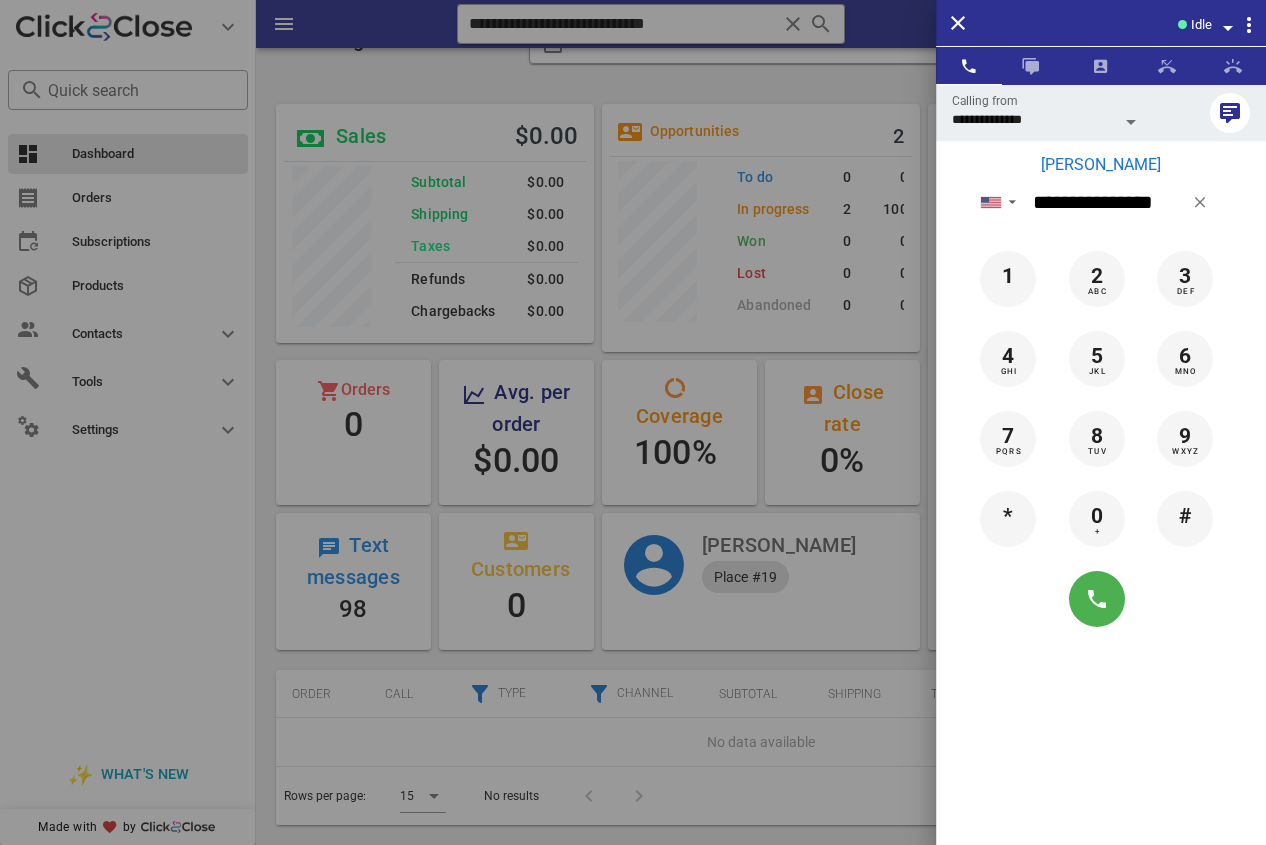 click on "Blanca Lopera" at bounding box center (1101, 165) 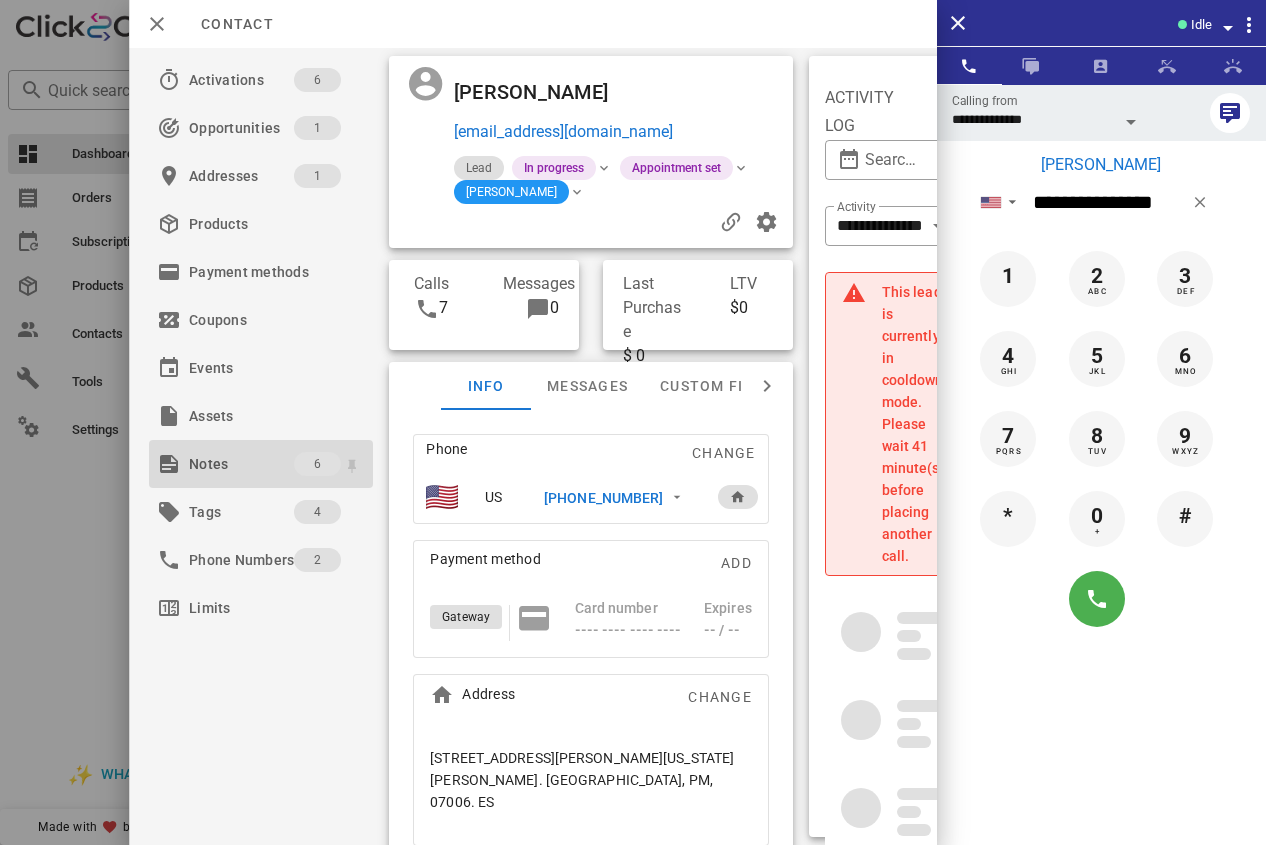 click on "Notes" at bounding box center (241, 464) 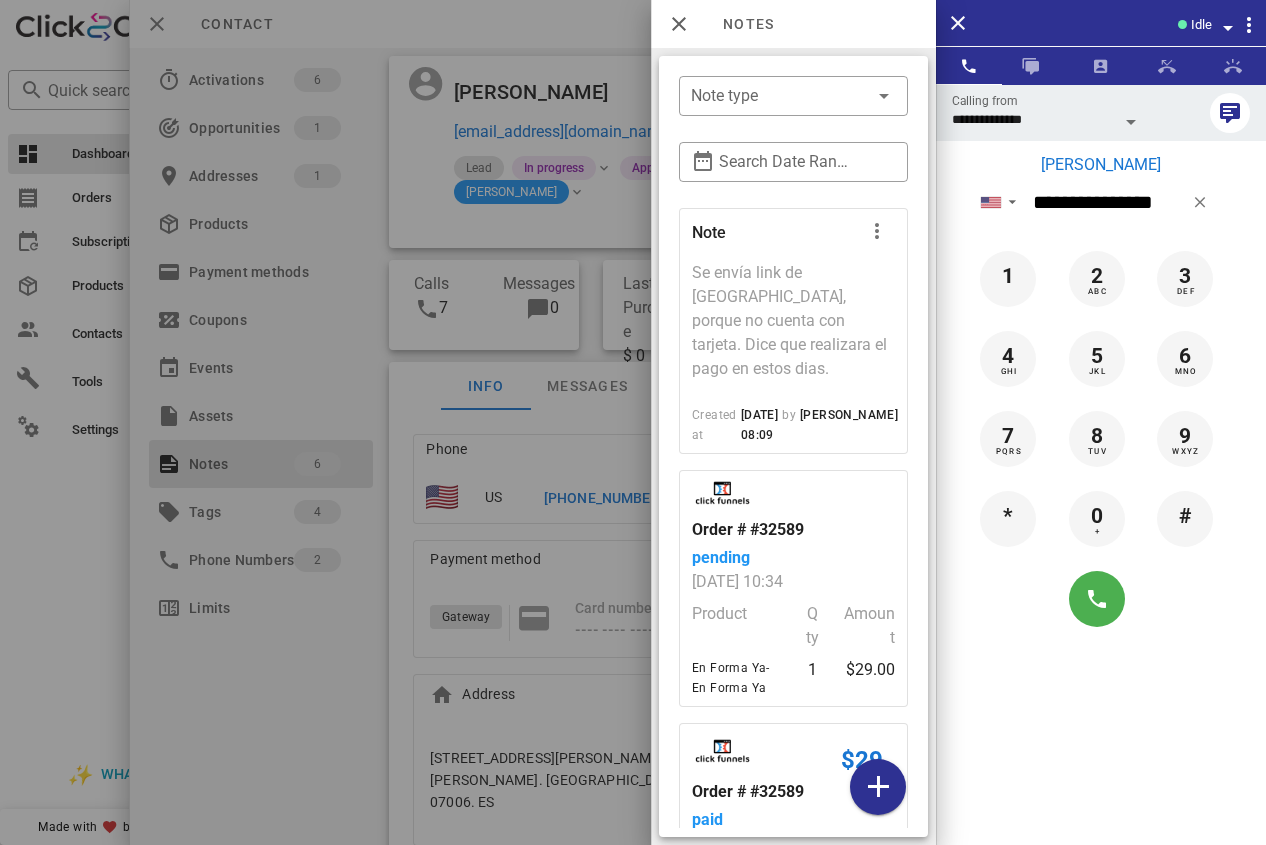 scroll, scrollTop: 958, scrollLeft: 0, axis: vertical 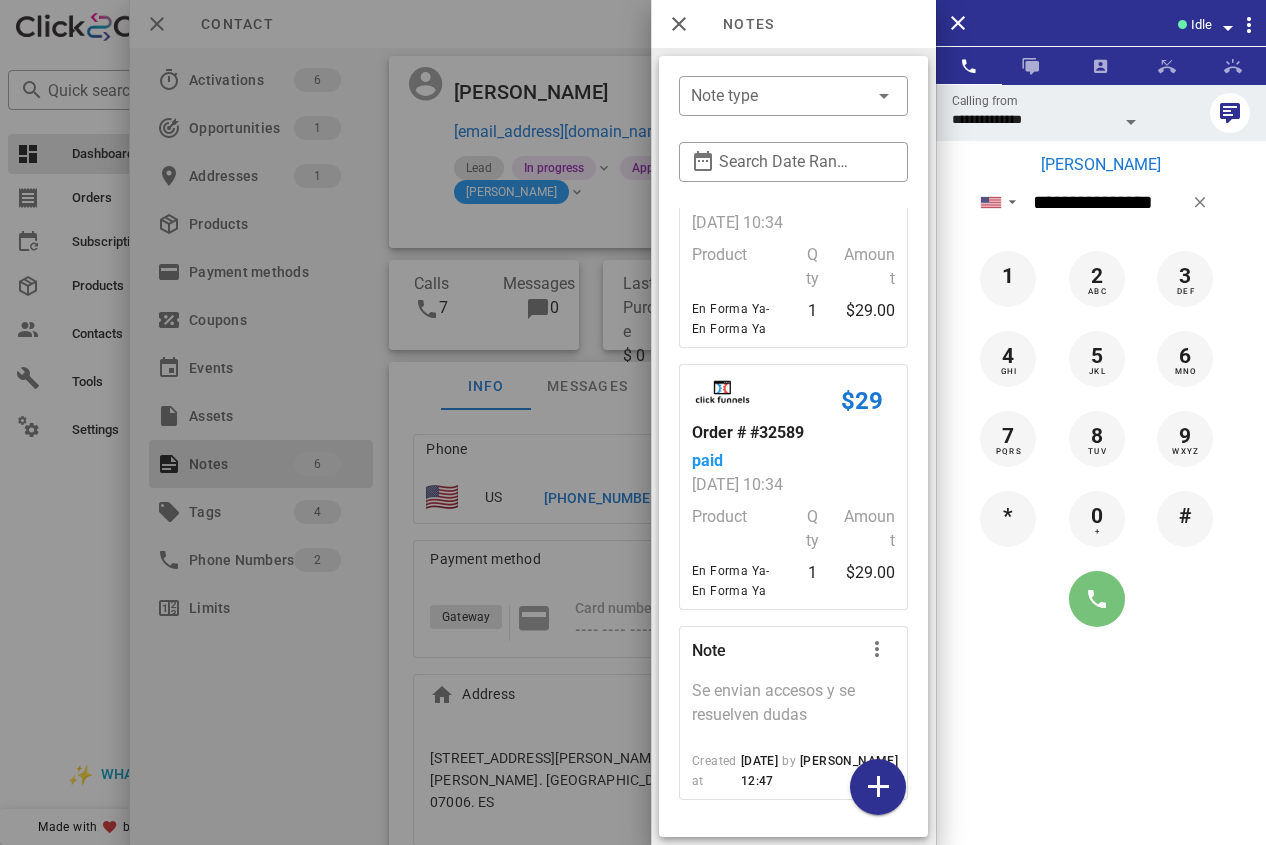 click at bounding box center (1097, 599) 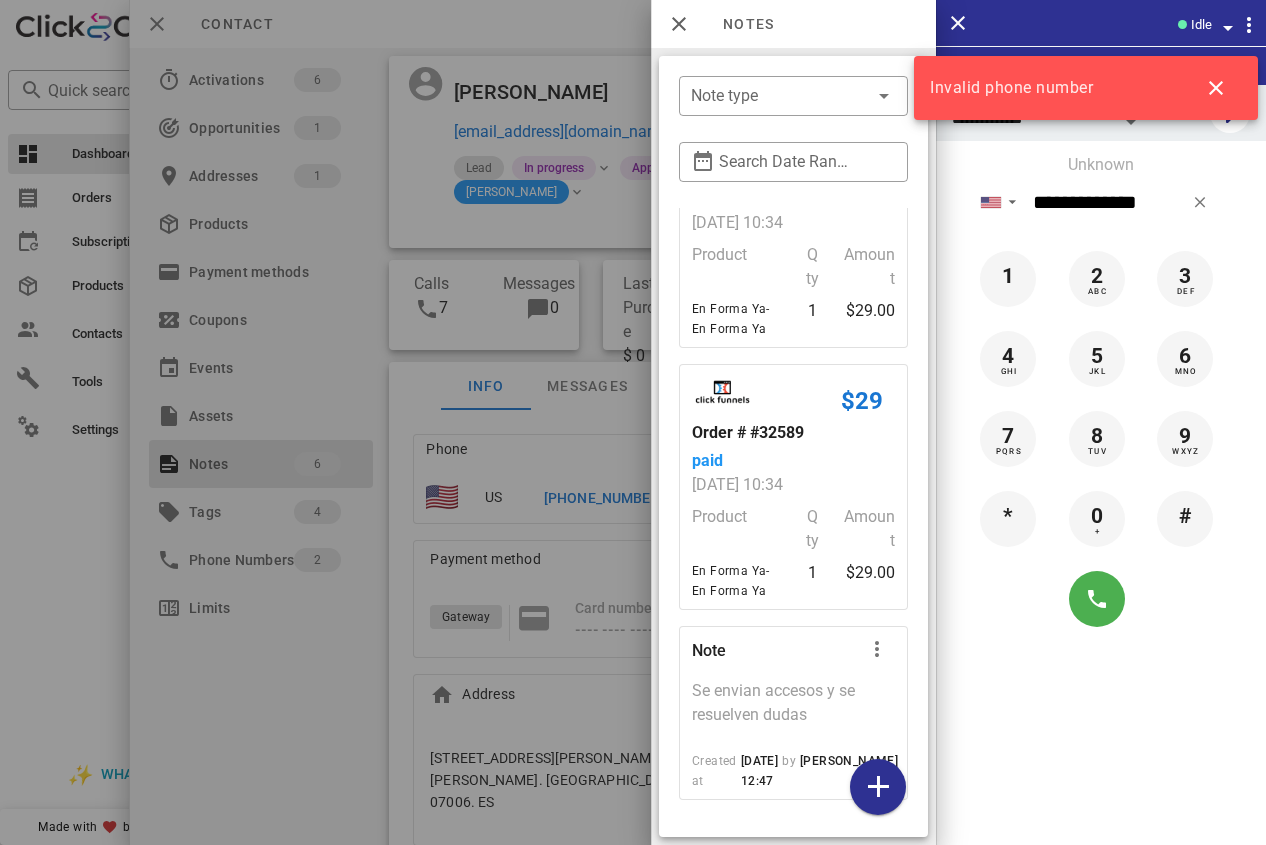 click on "Unknown" at bounding box center (1101, 165) 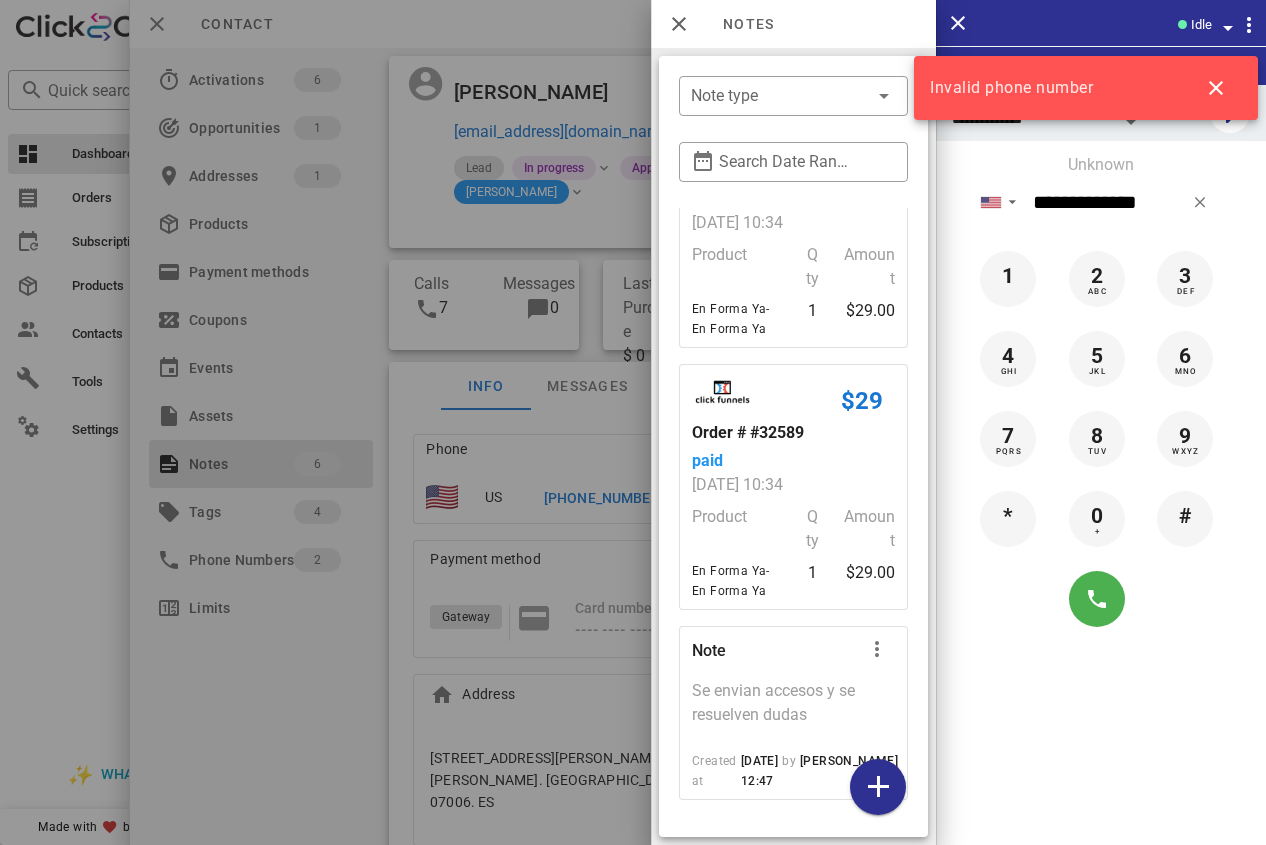 click at bounding box center [633, 422] 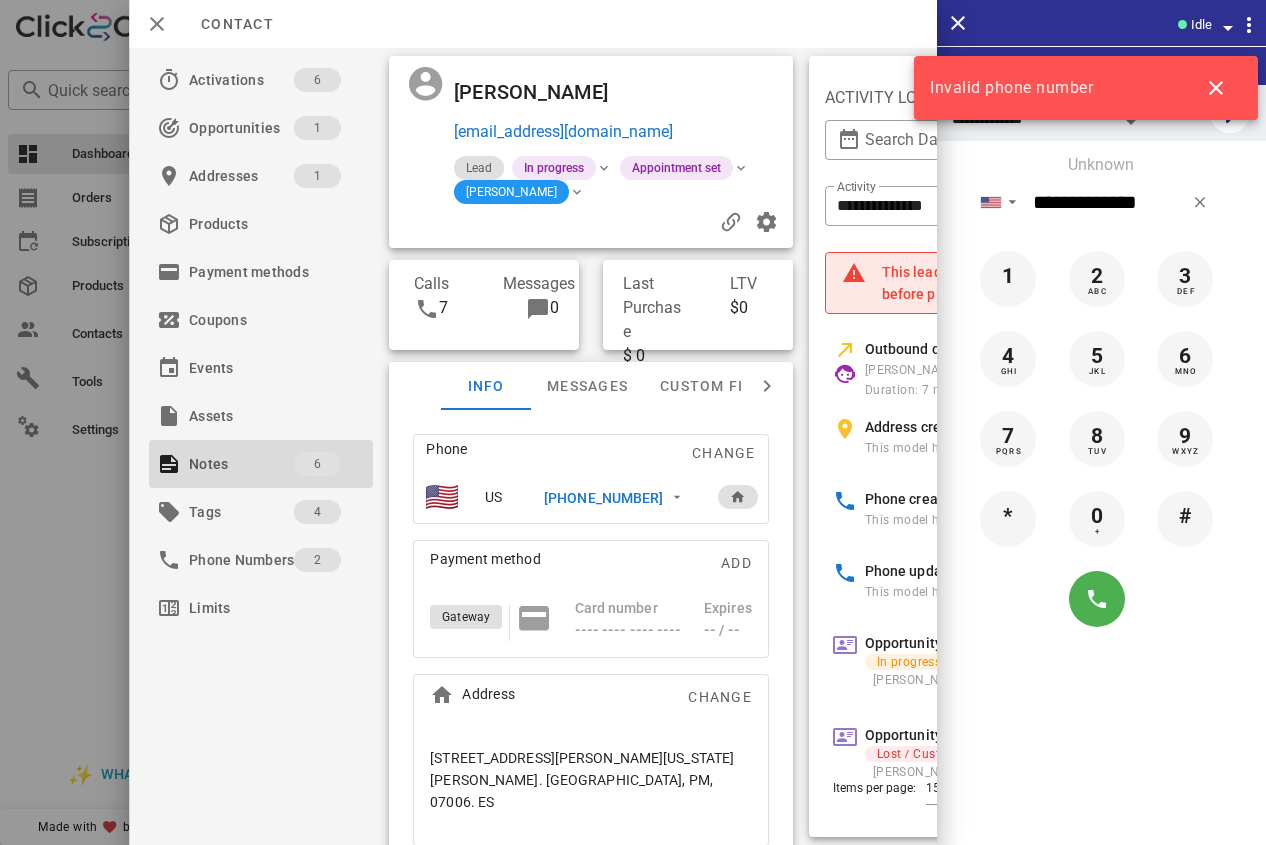click on "+34642426786" at bounding box center (603, 498) 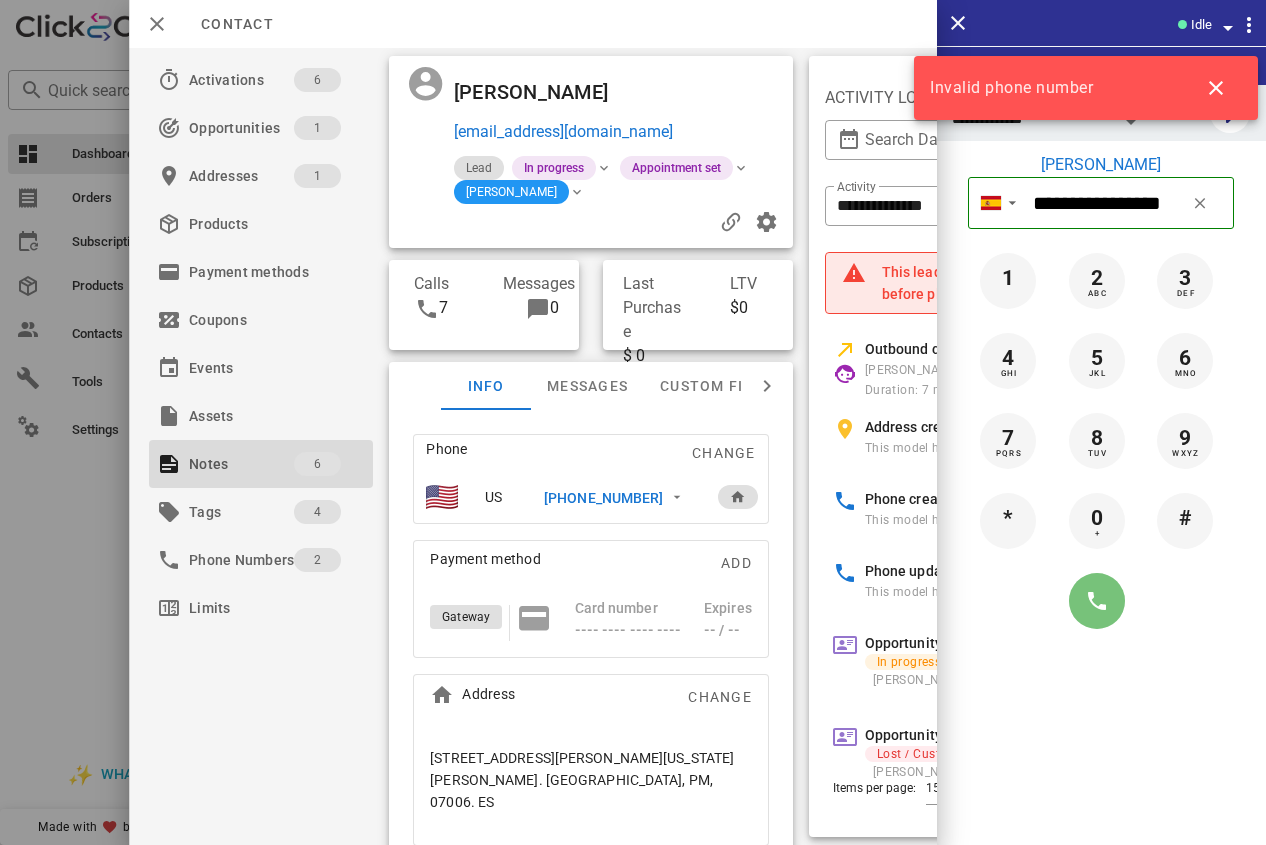 click at bounding box center [1097, 601] 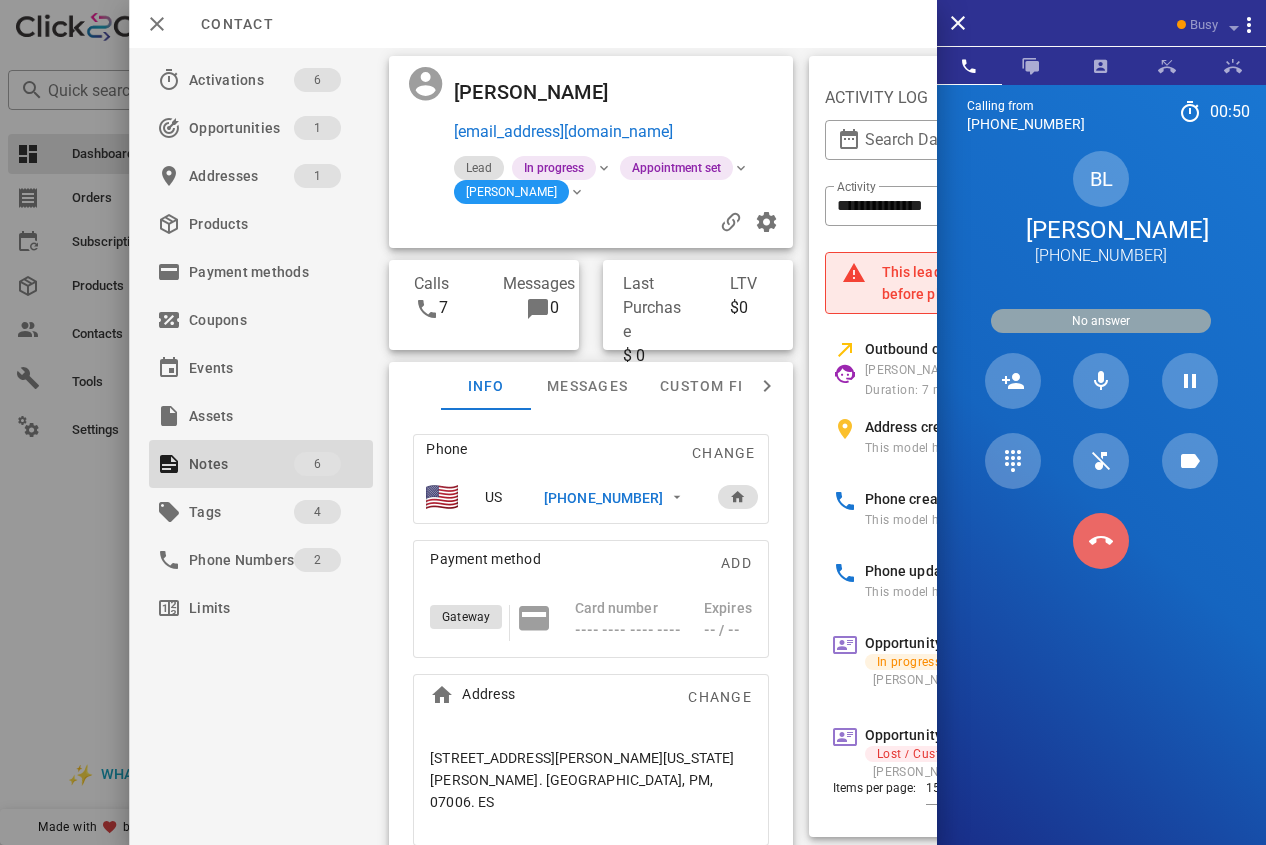 click at bounding box center [1101, 541] 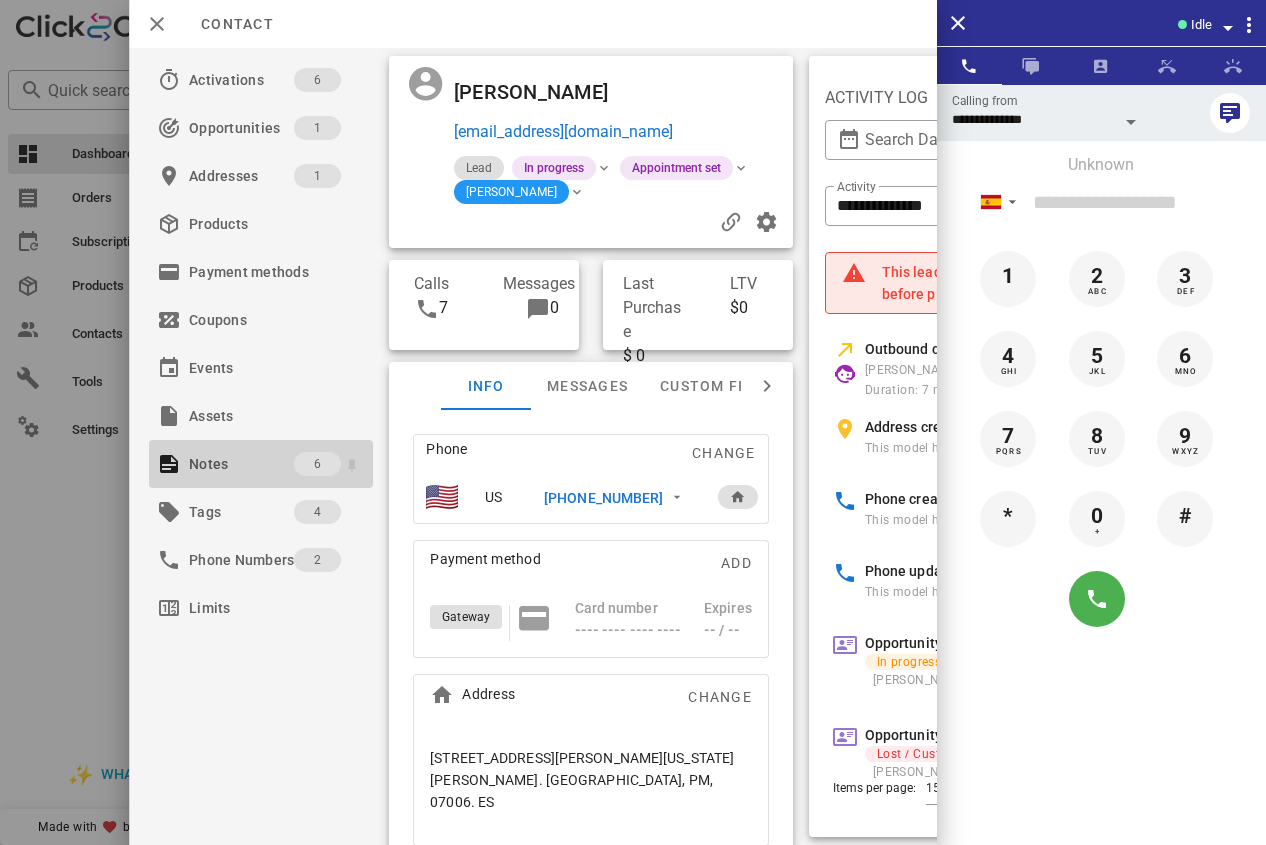 click on "Notes" at bounding box center [241, 464] 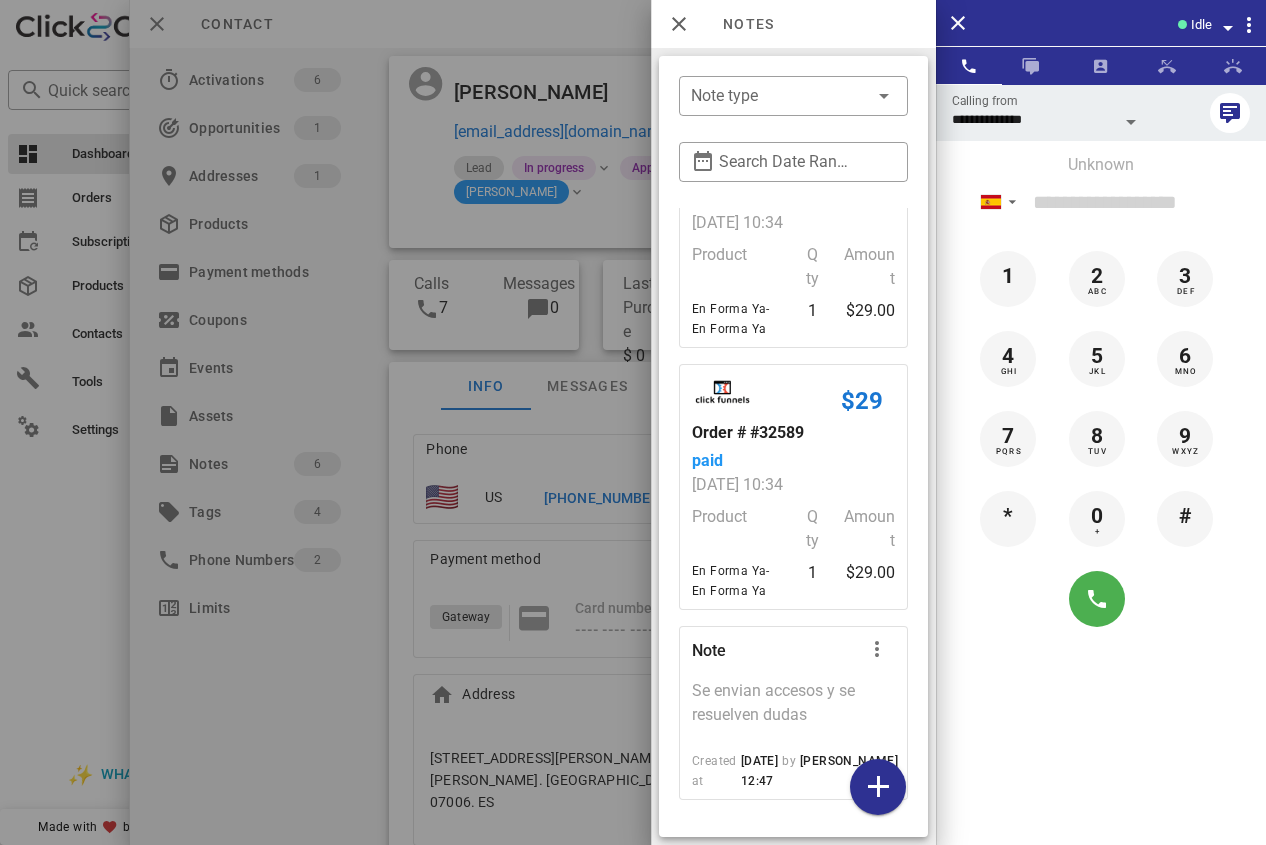 scroll, scrollTop: 958, scrollLeft: 0, axis: vertical 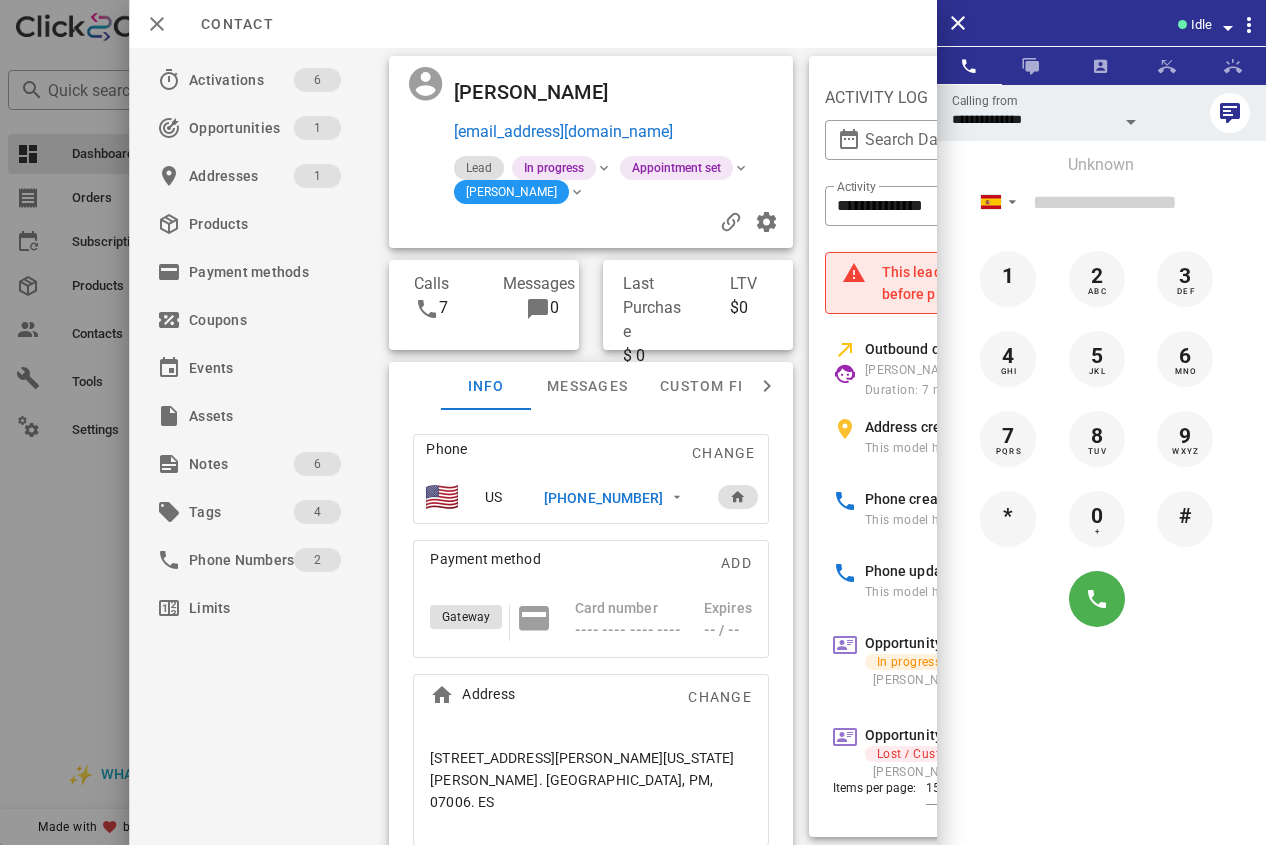 click on "+34642426786" at bounding box center (603, 498) 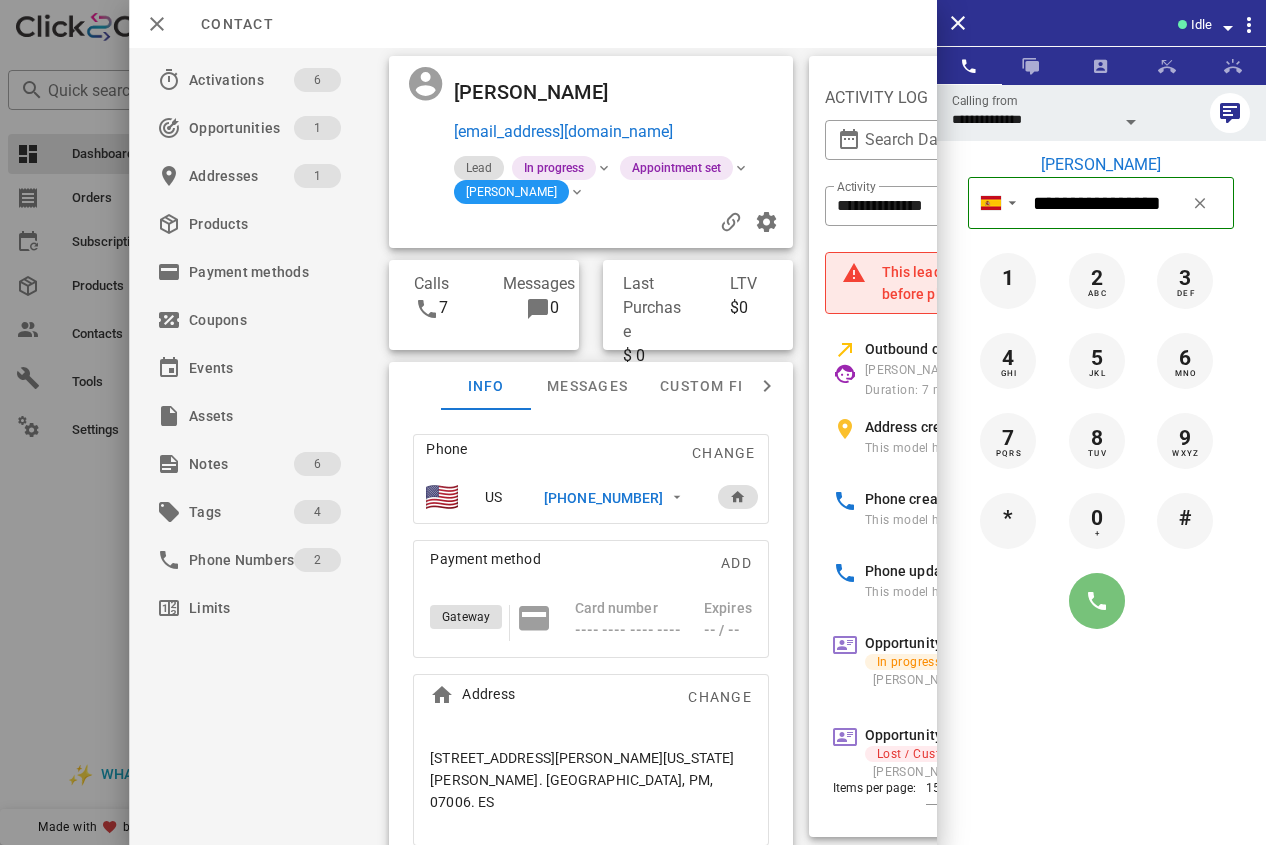 click at bounding box center (1097, 601) 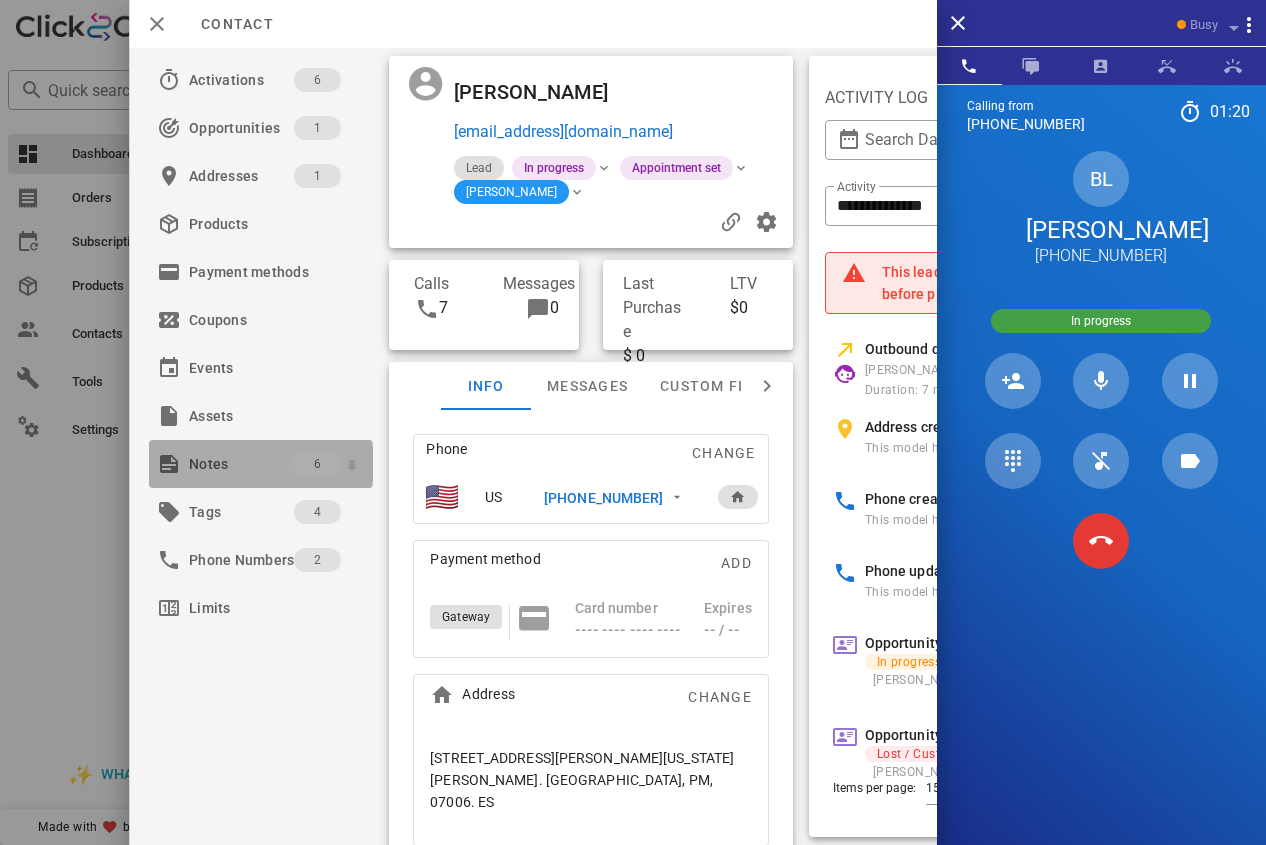 click on "Notes" at bounding box center [241, 464] 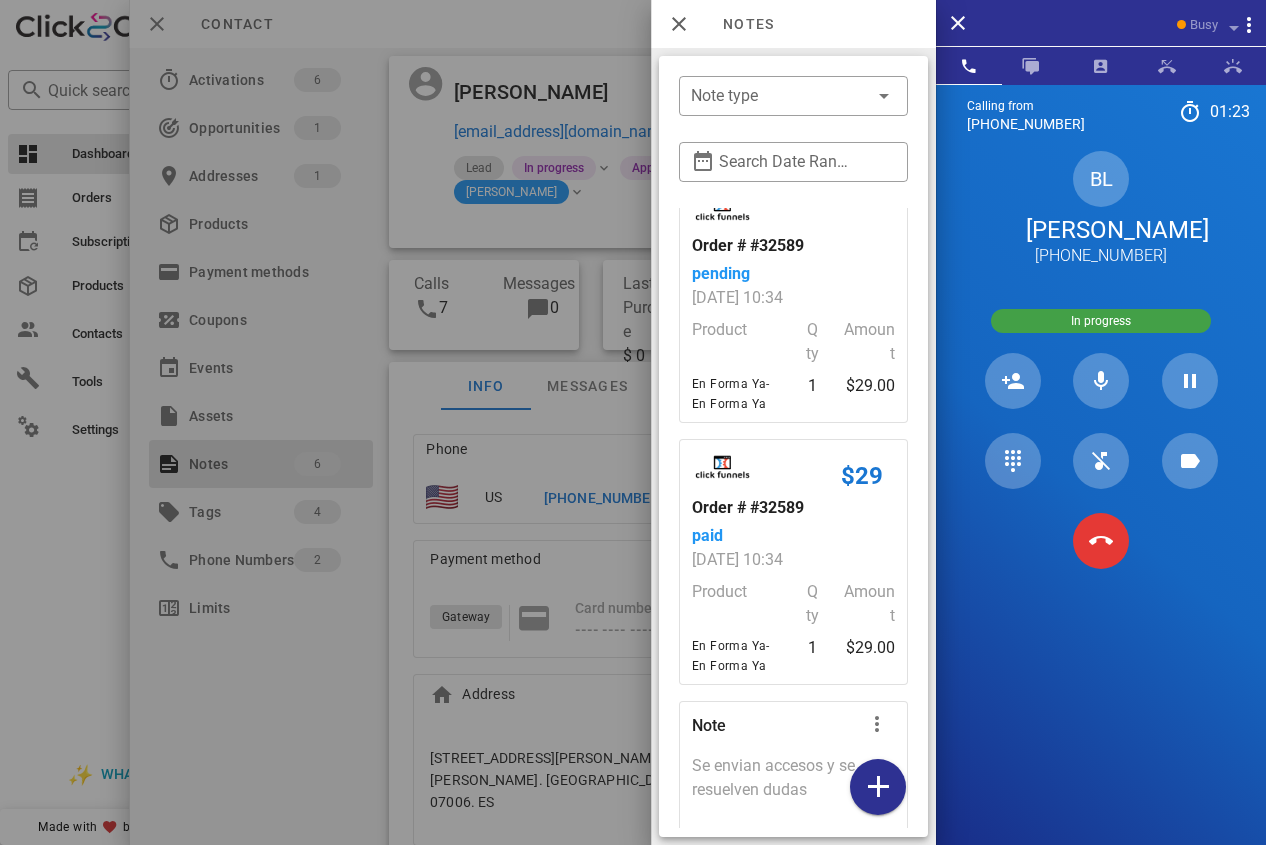 scroll, scrollTop: 958, scrollLeft: 0, axis: vertical 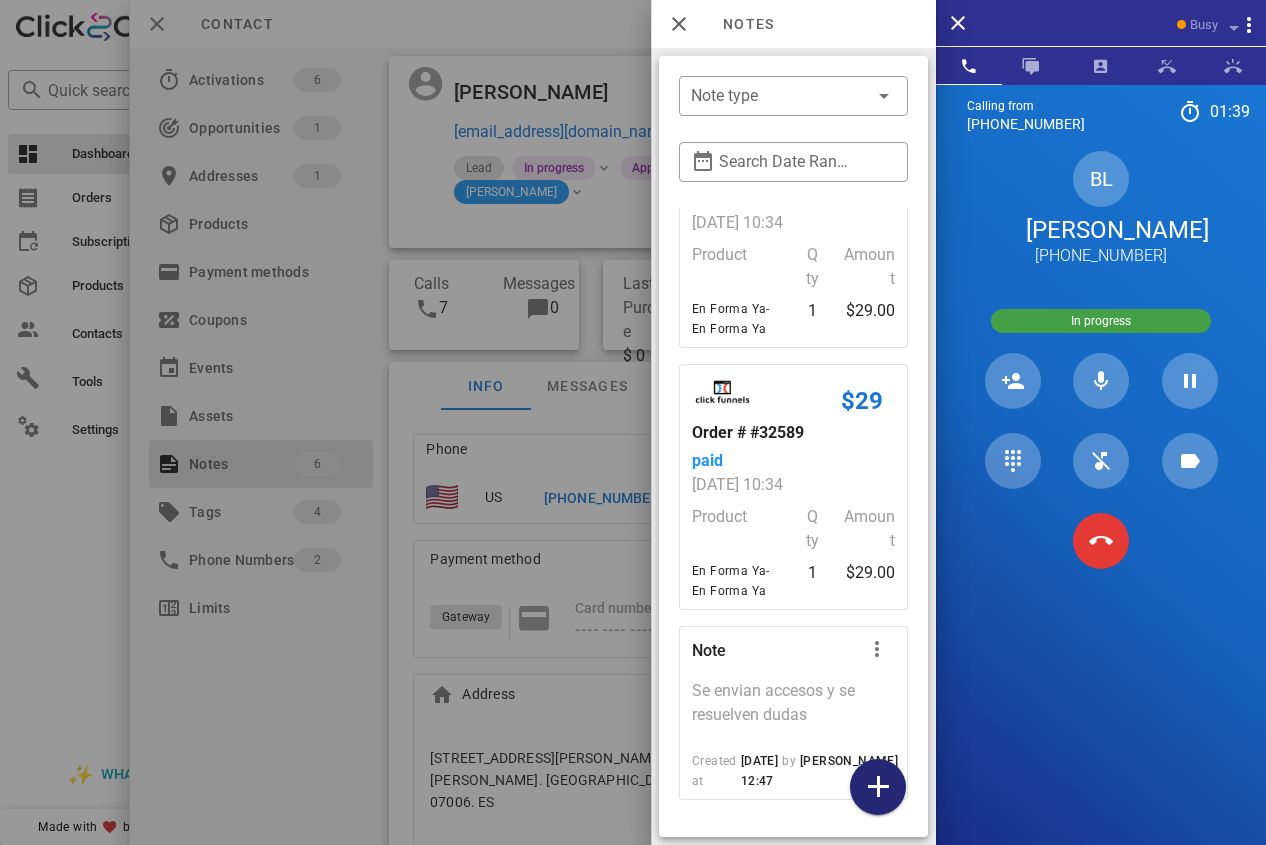 click at bounding box center (878, 787) 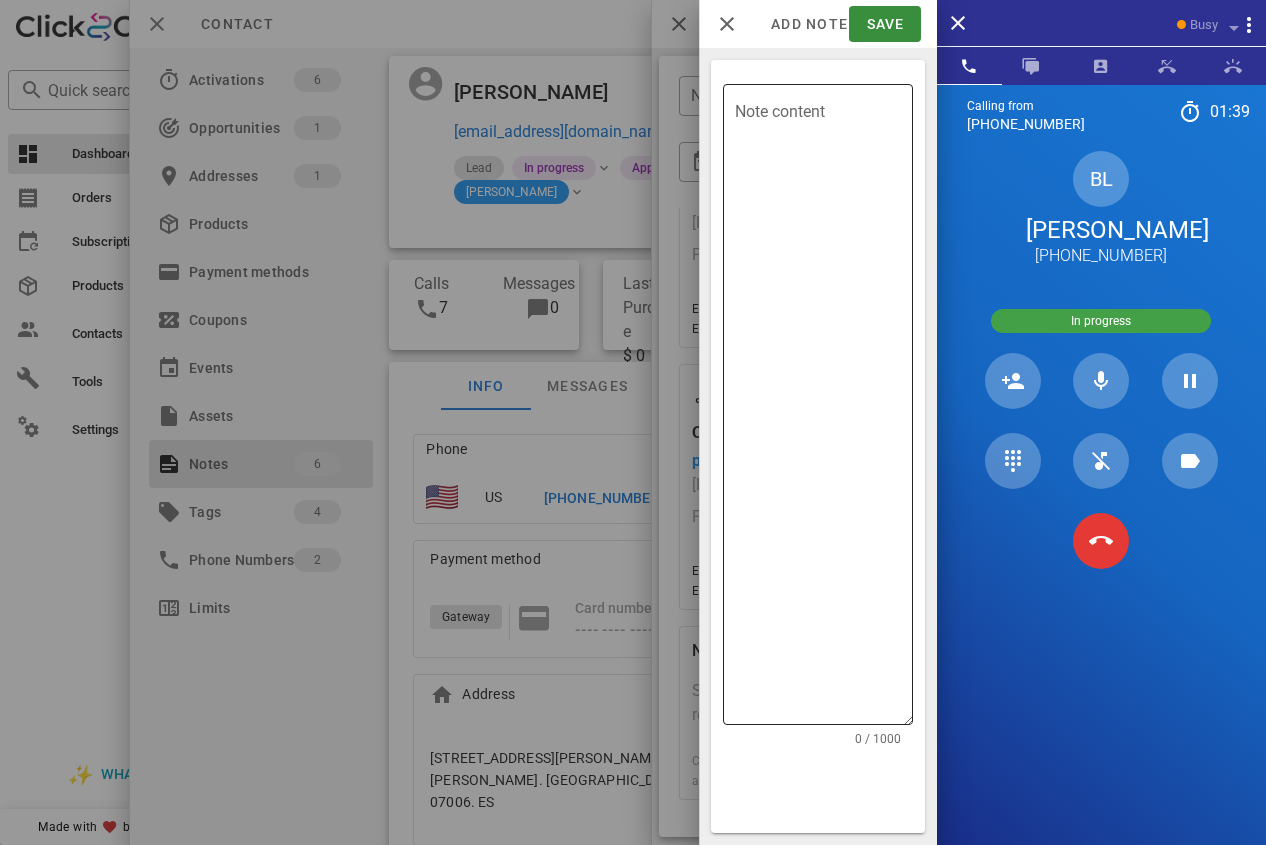 click on "Note content" at bounding box center (824, 409) 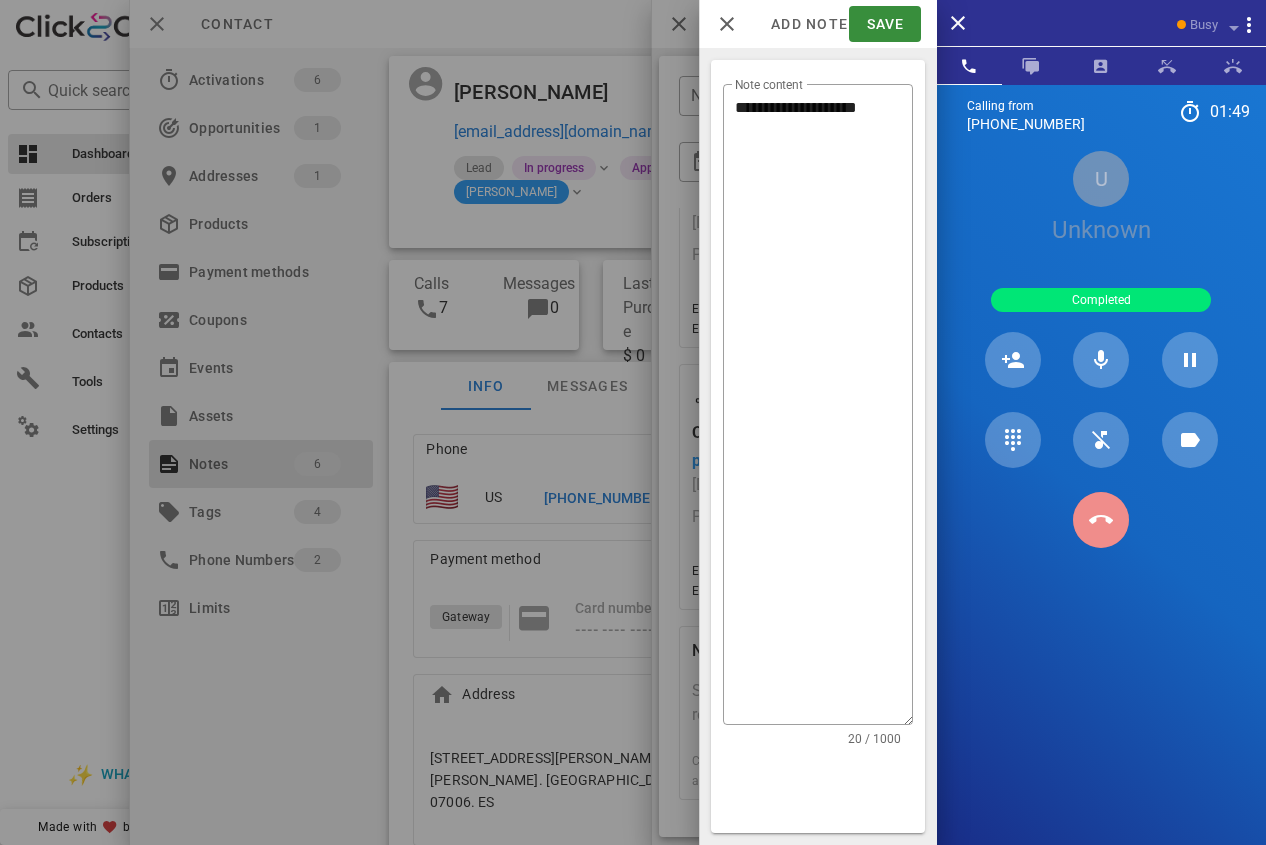 click at bounding box center (1101, 520) 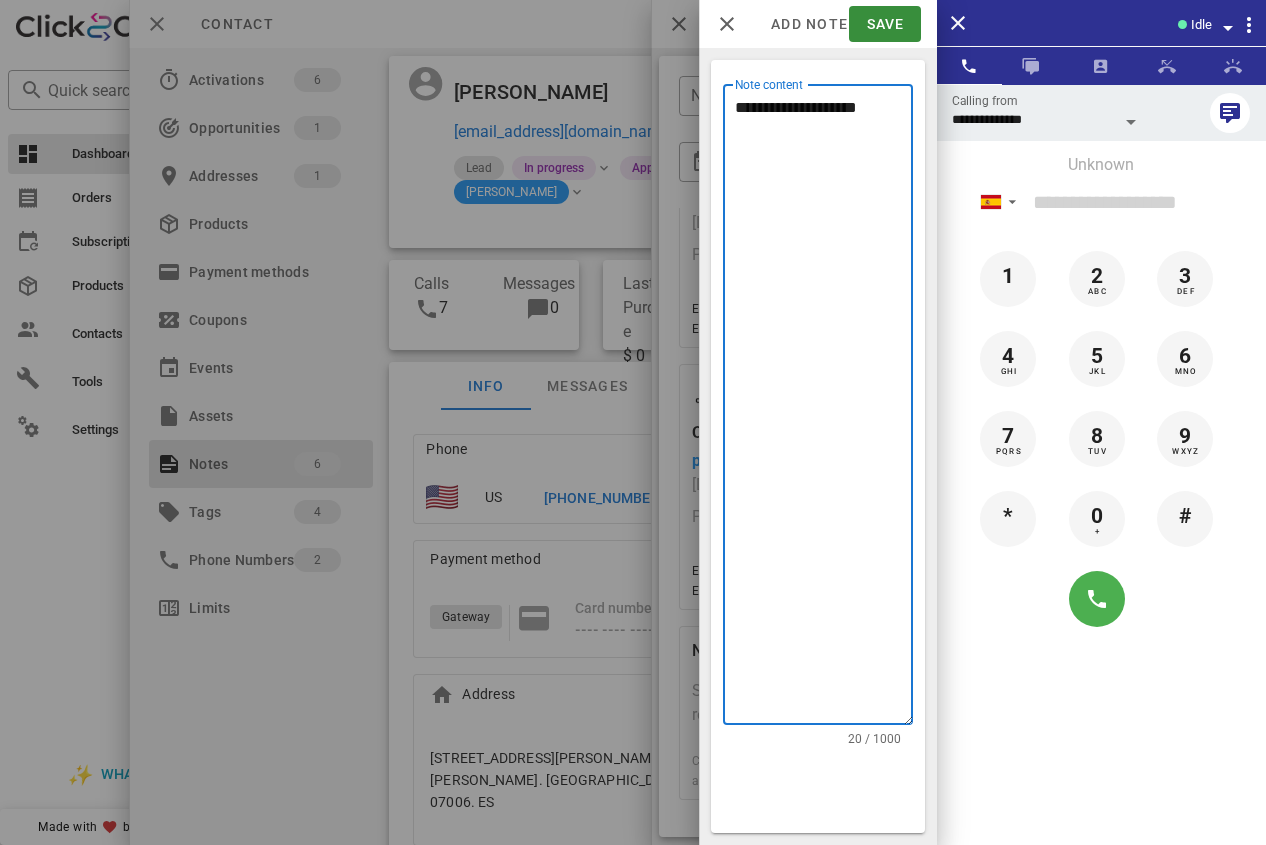 click on "**********" at bounding box center (824, 409) 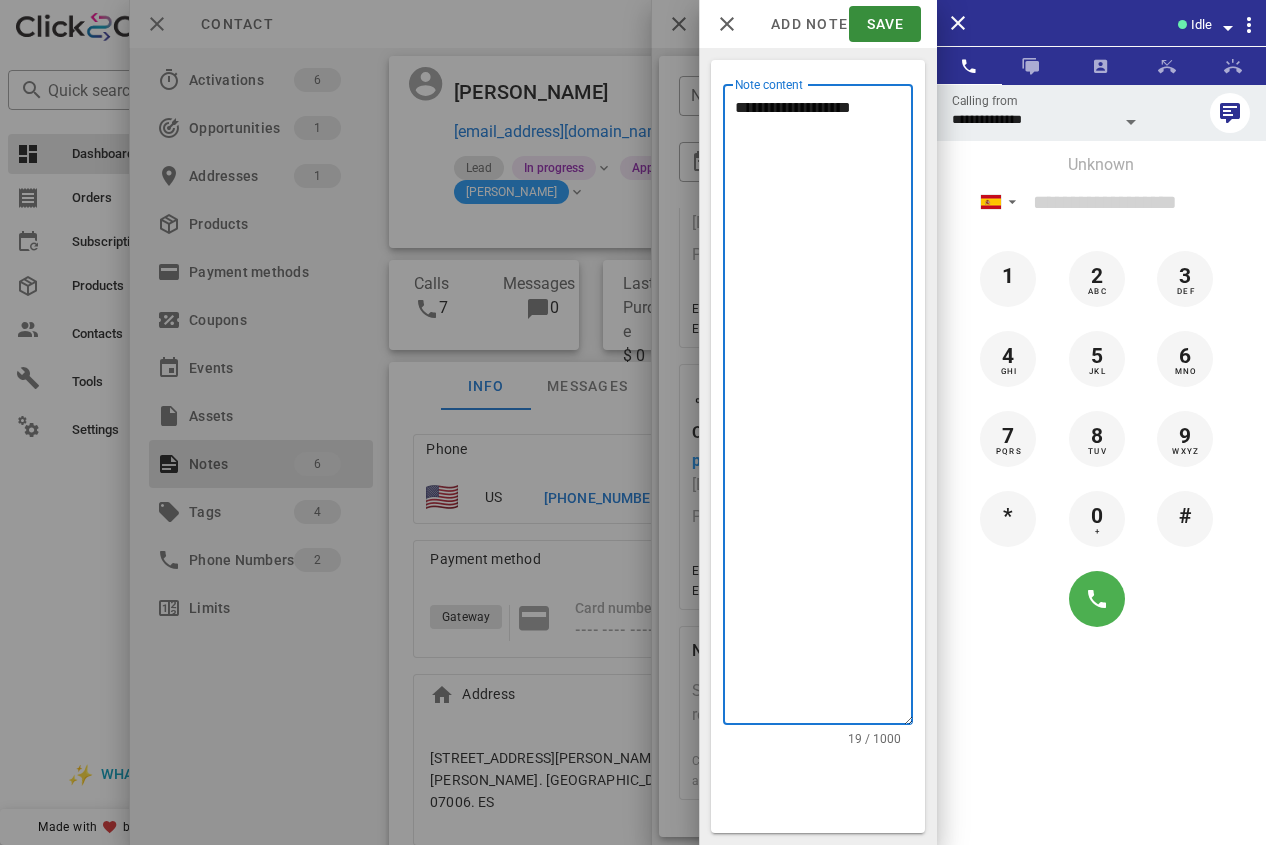 click on "**********" at bounding box center [824, 404] 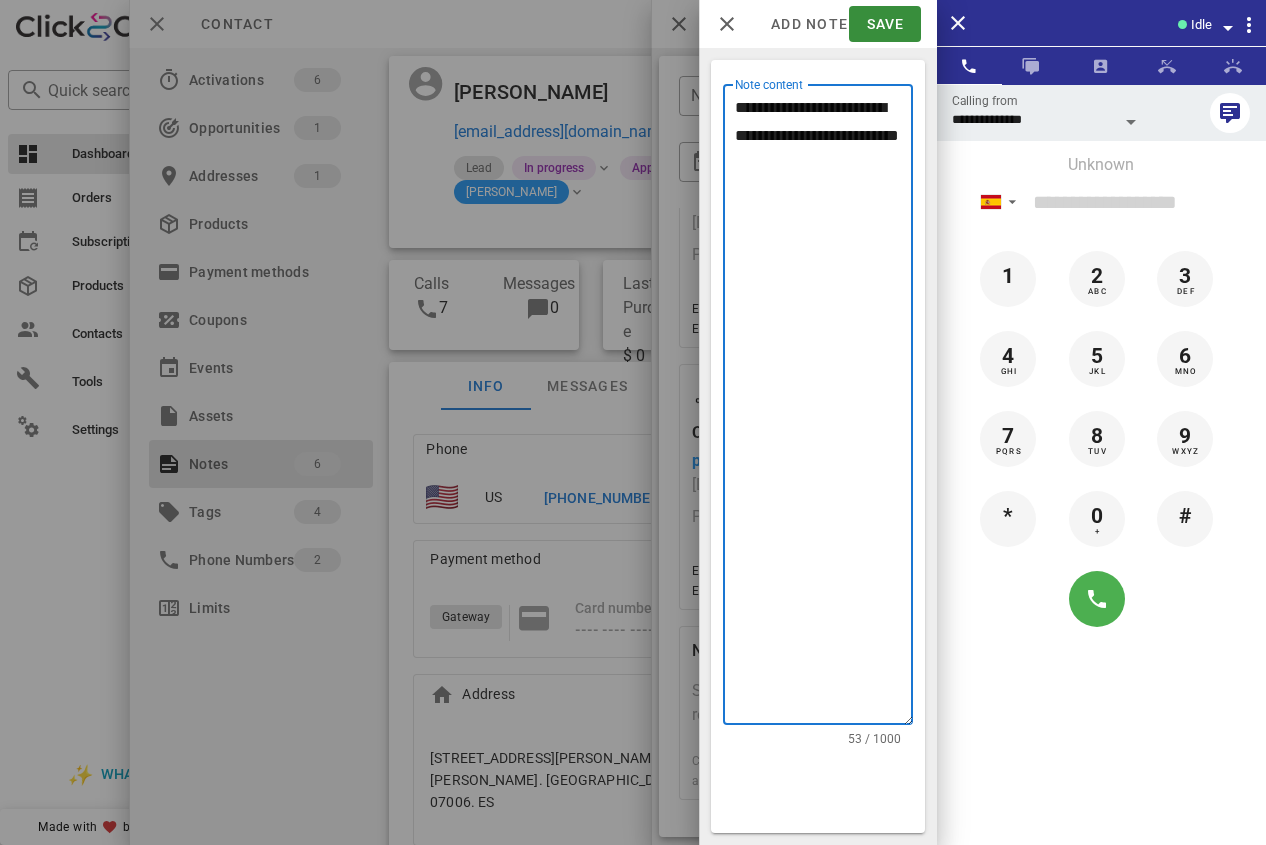 click on "**********" at bounding box center (824, 409) 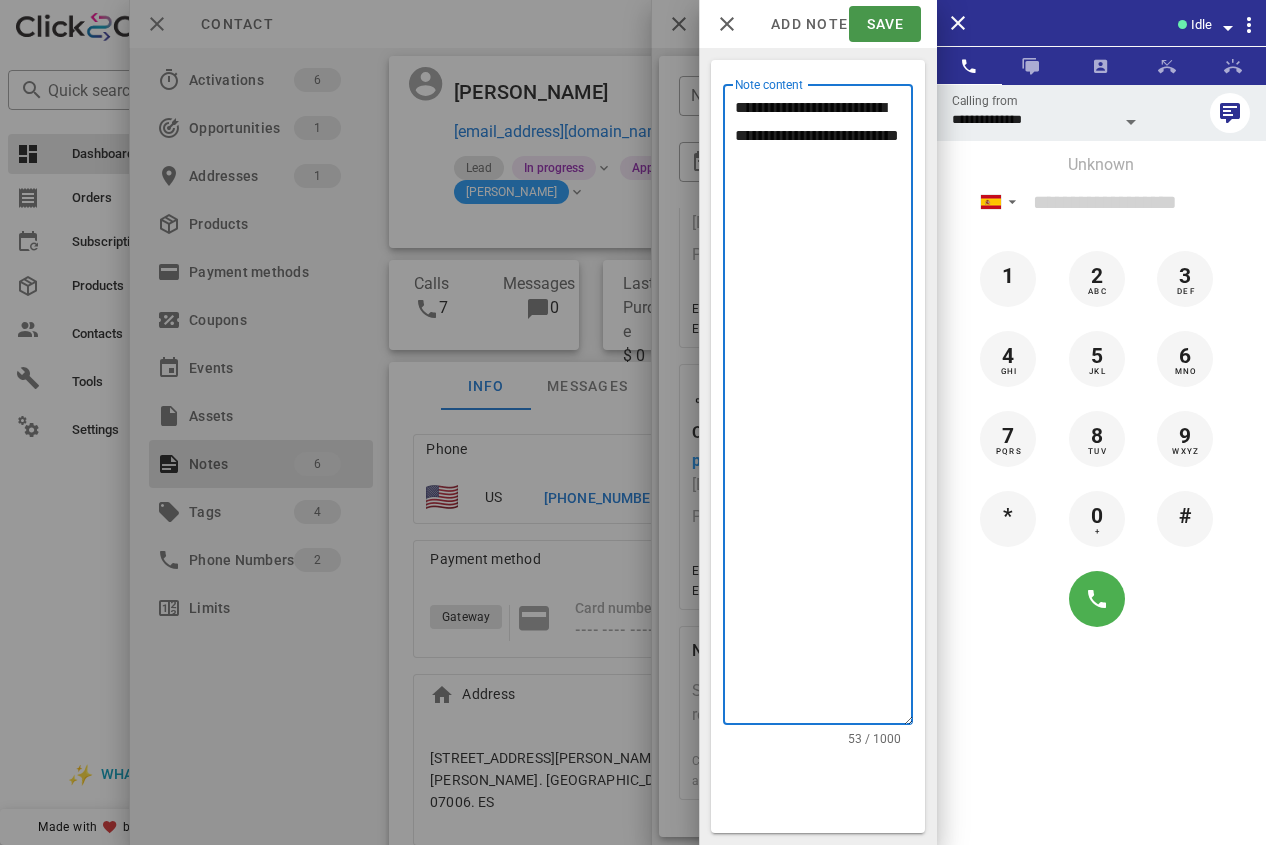 type on "**********" 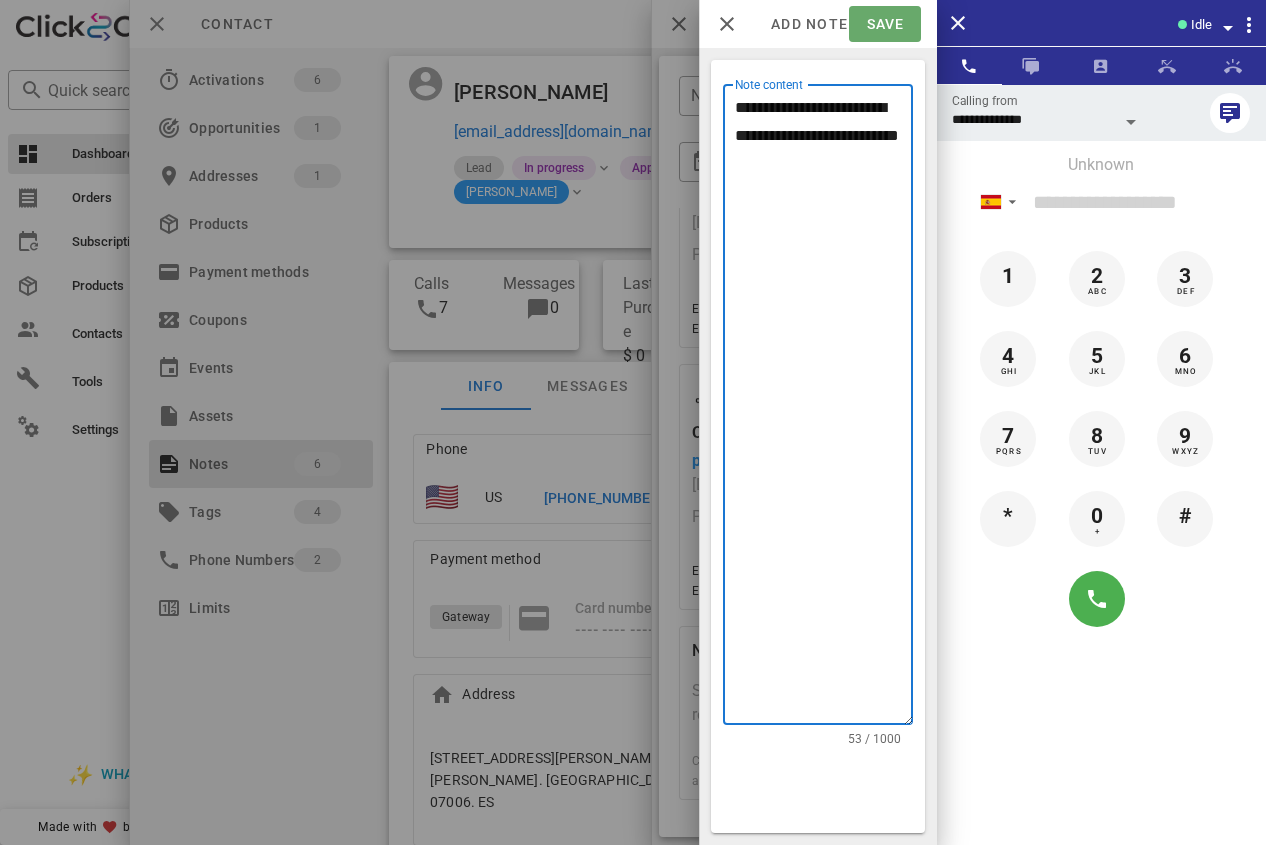 click on "Save" at bounding box center [884, 24] 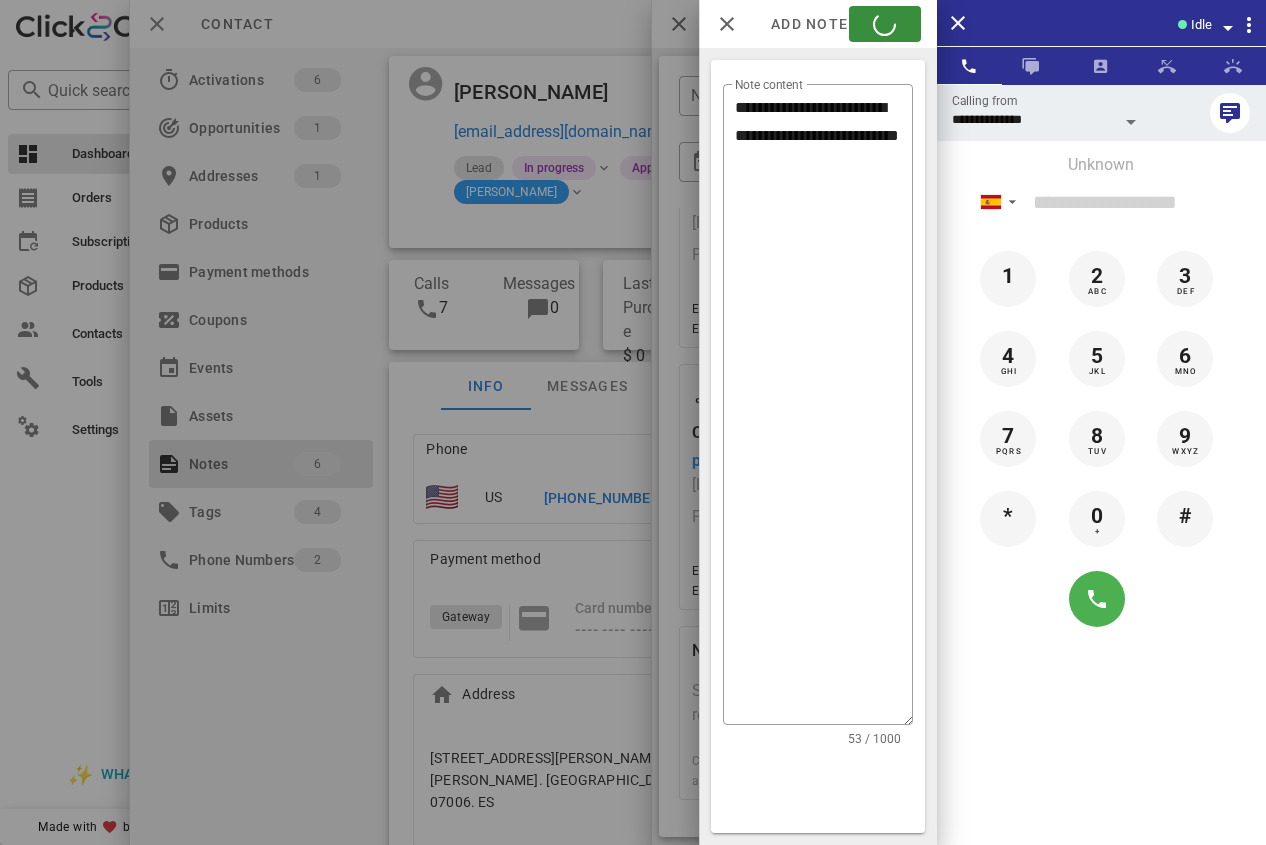 click at bounding box center (633, 422) 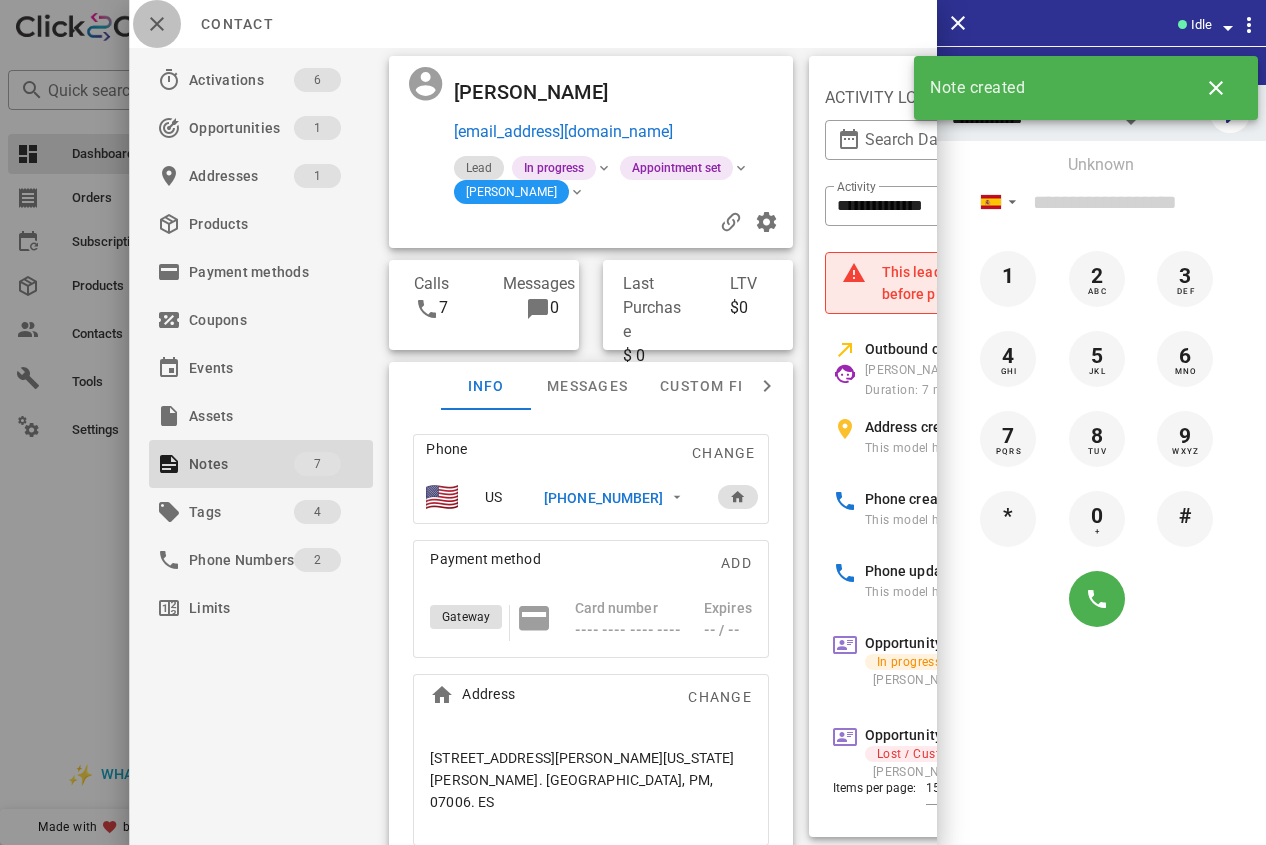 click at bounding box center (157, 24) 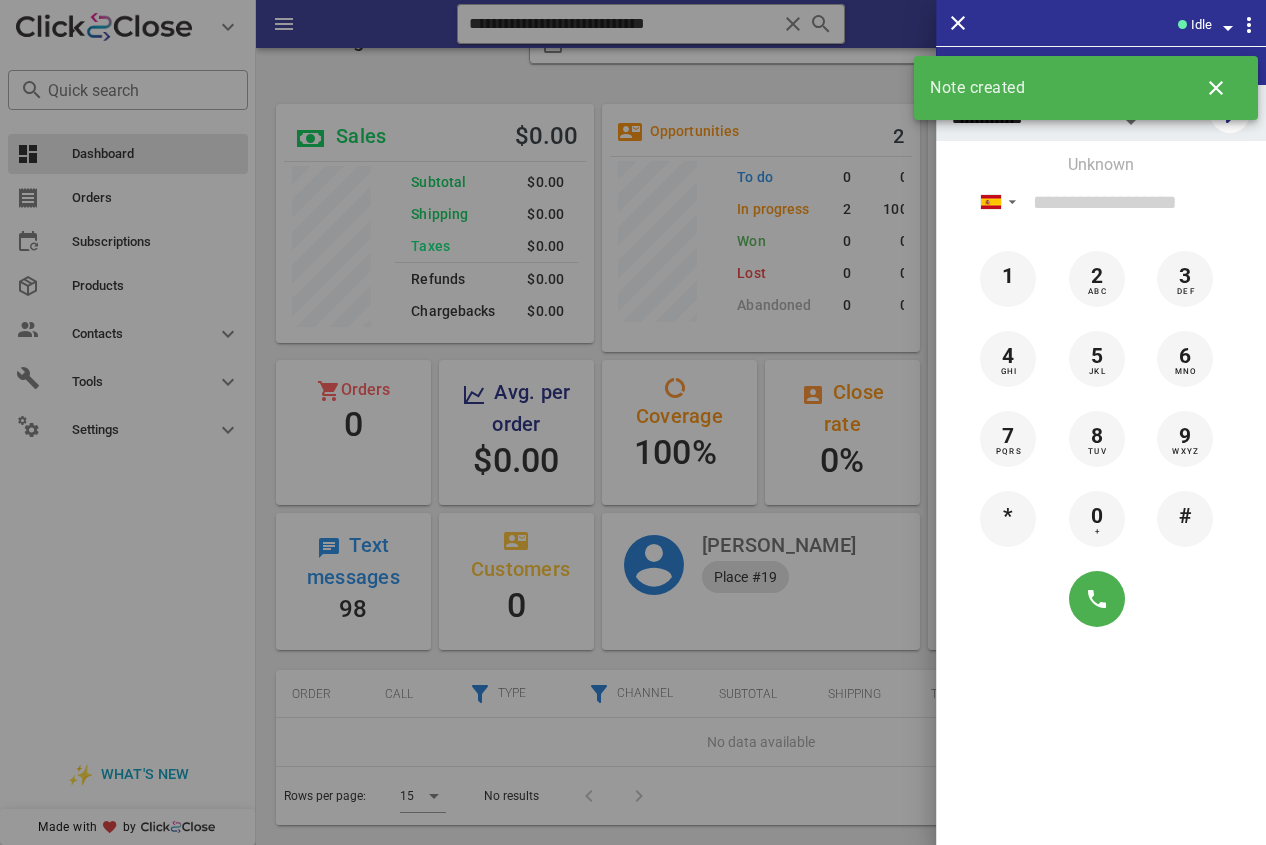 click at bounding box center [633, 422] 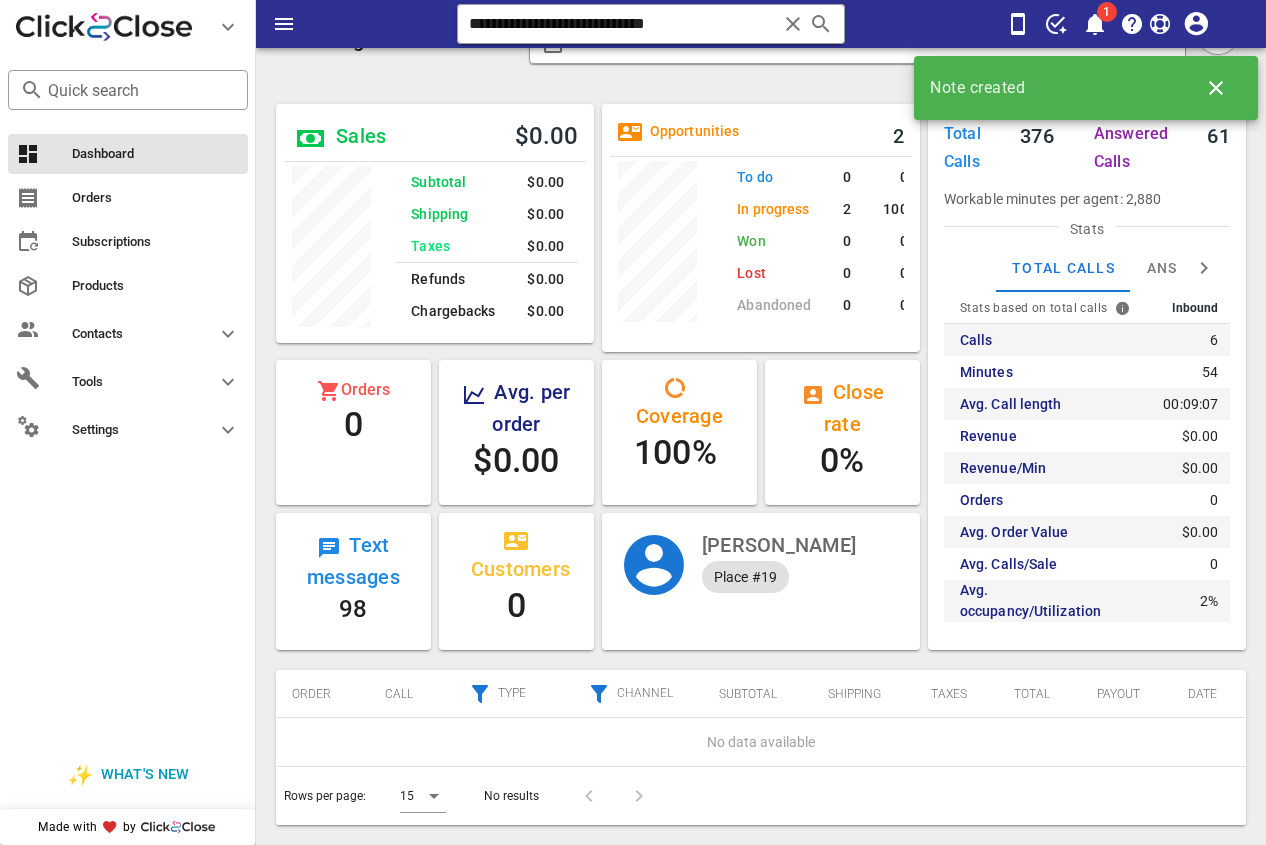 drag, startPoint x: 682, startPoint y: 19, endPoint x: 416, endPoint y: 24, distance: 266.047 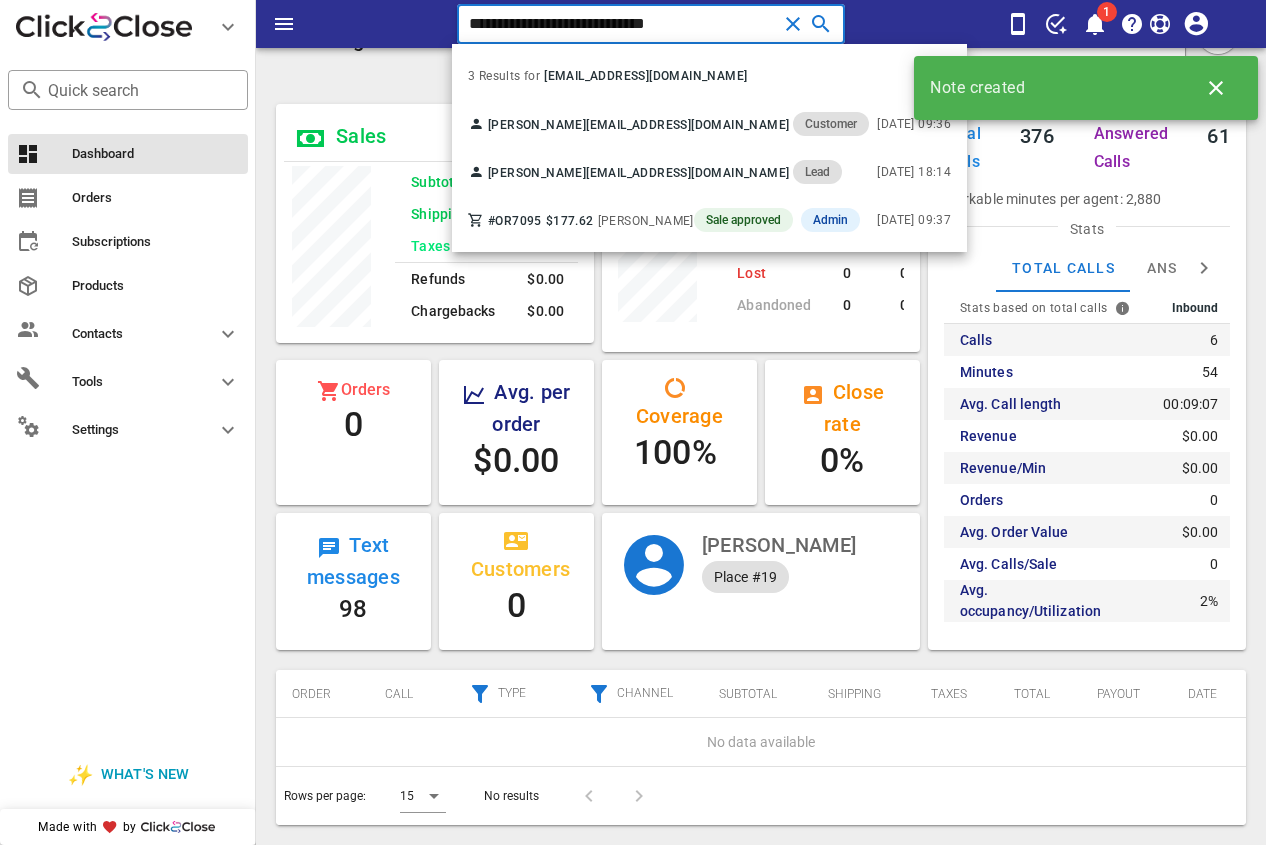 type on "*" 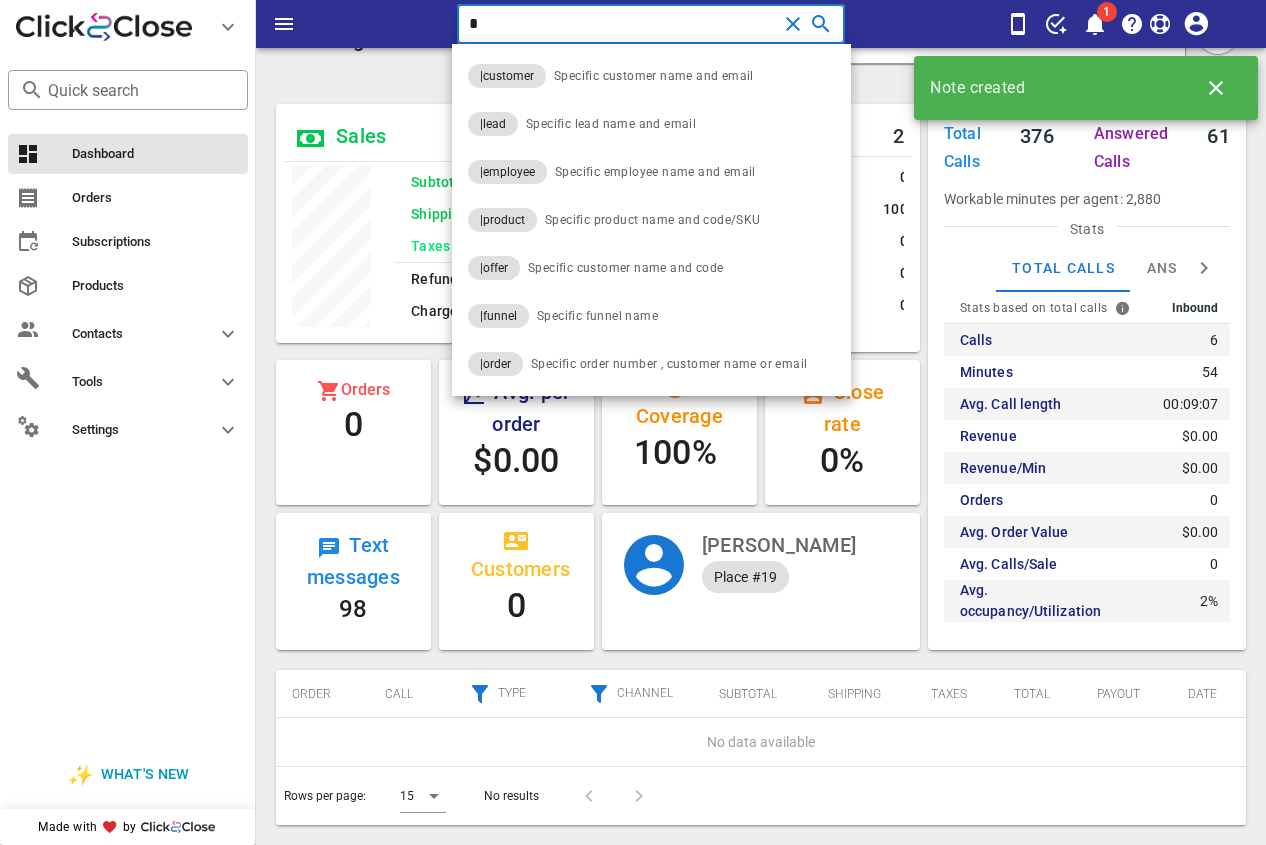 type 